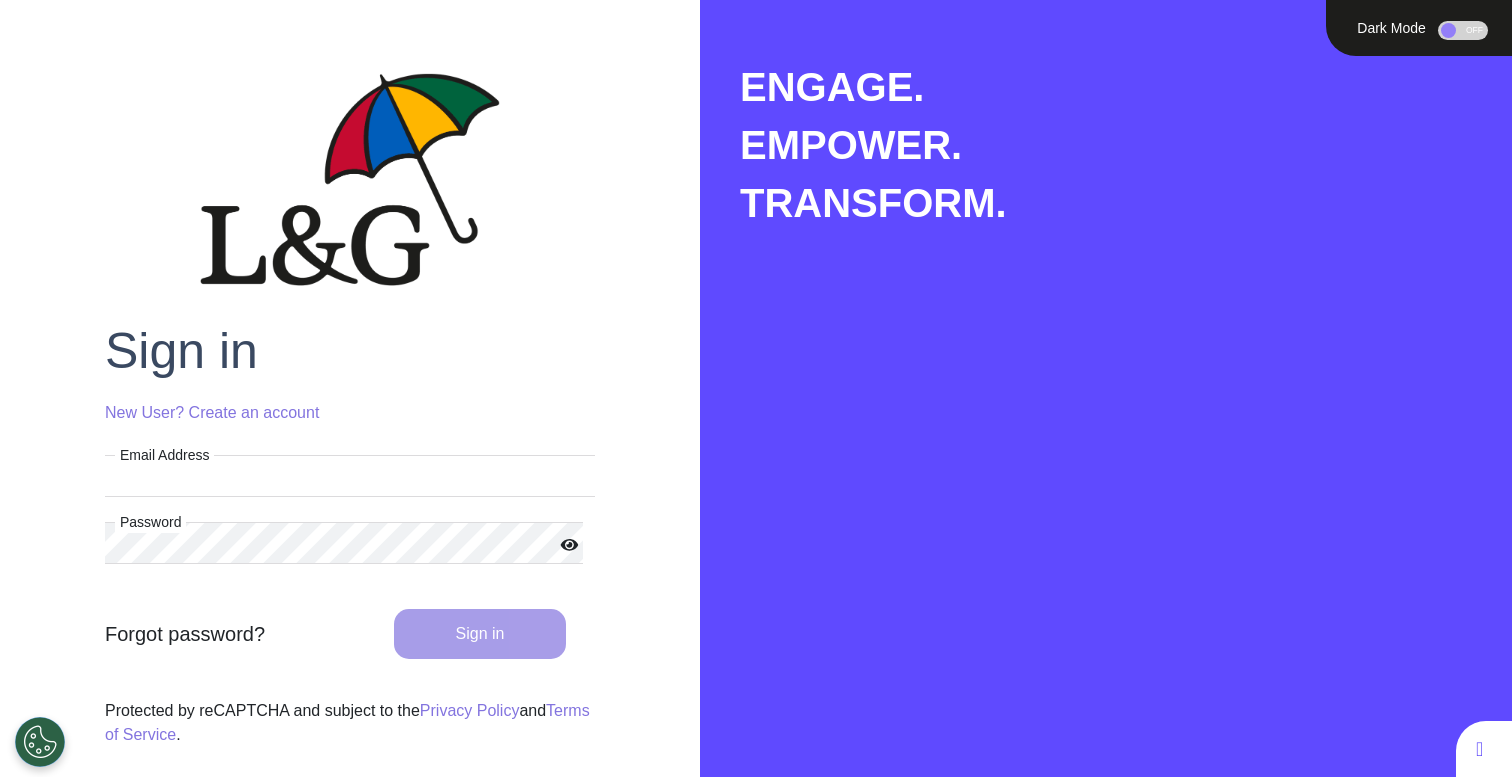 scroll, scrollTop: 0, scrollLeft: 0, axis: both 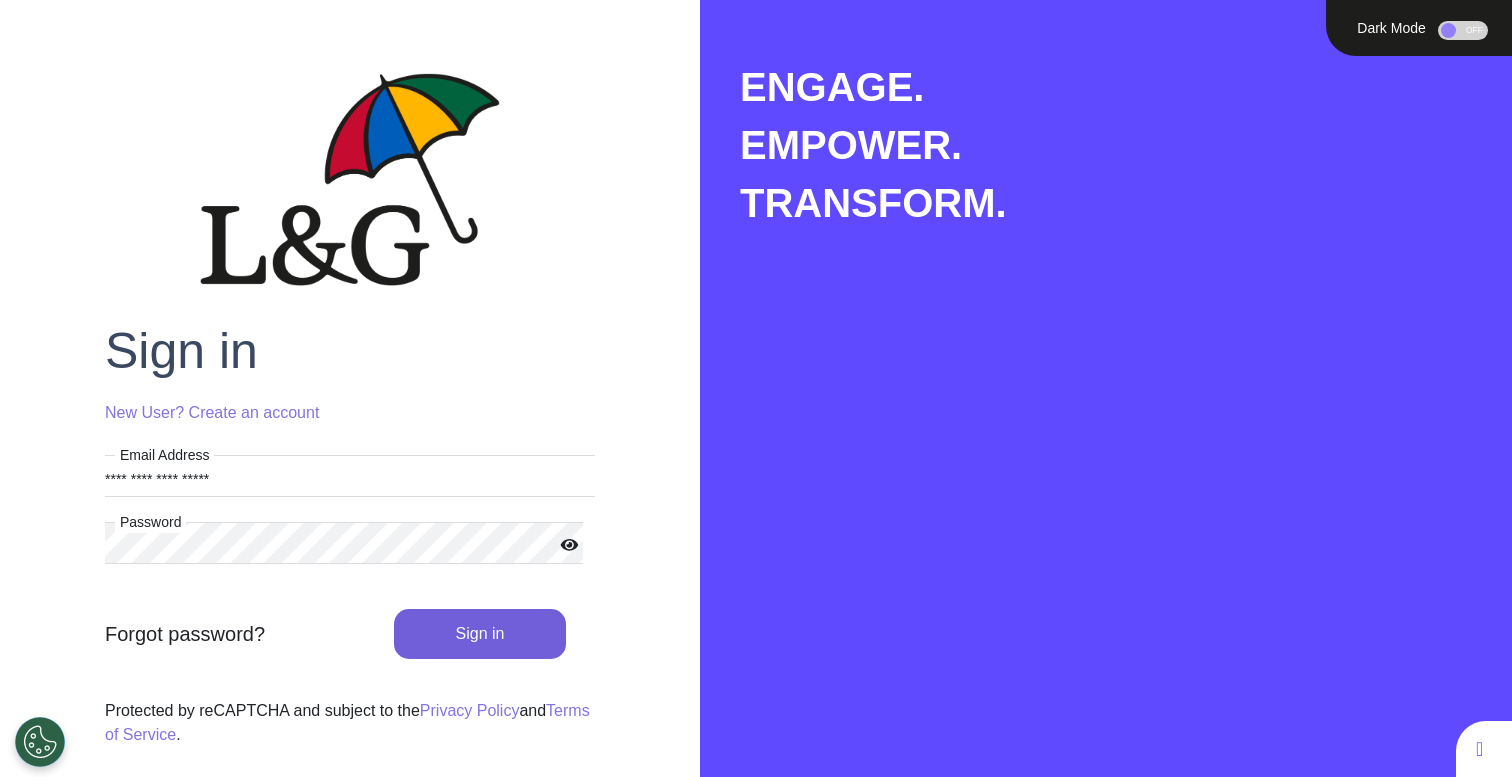 click on "Sign in" at bounding box center (480, 634) 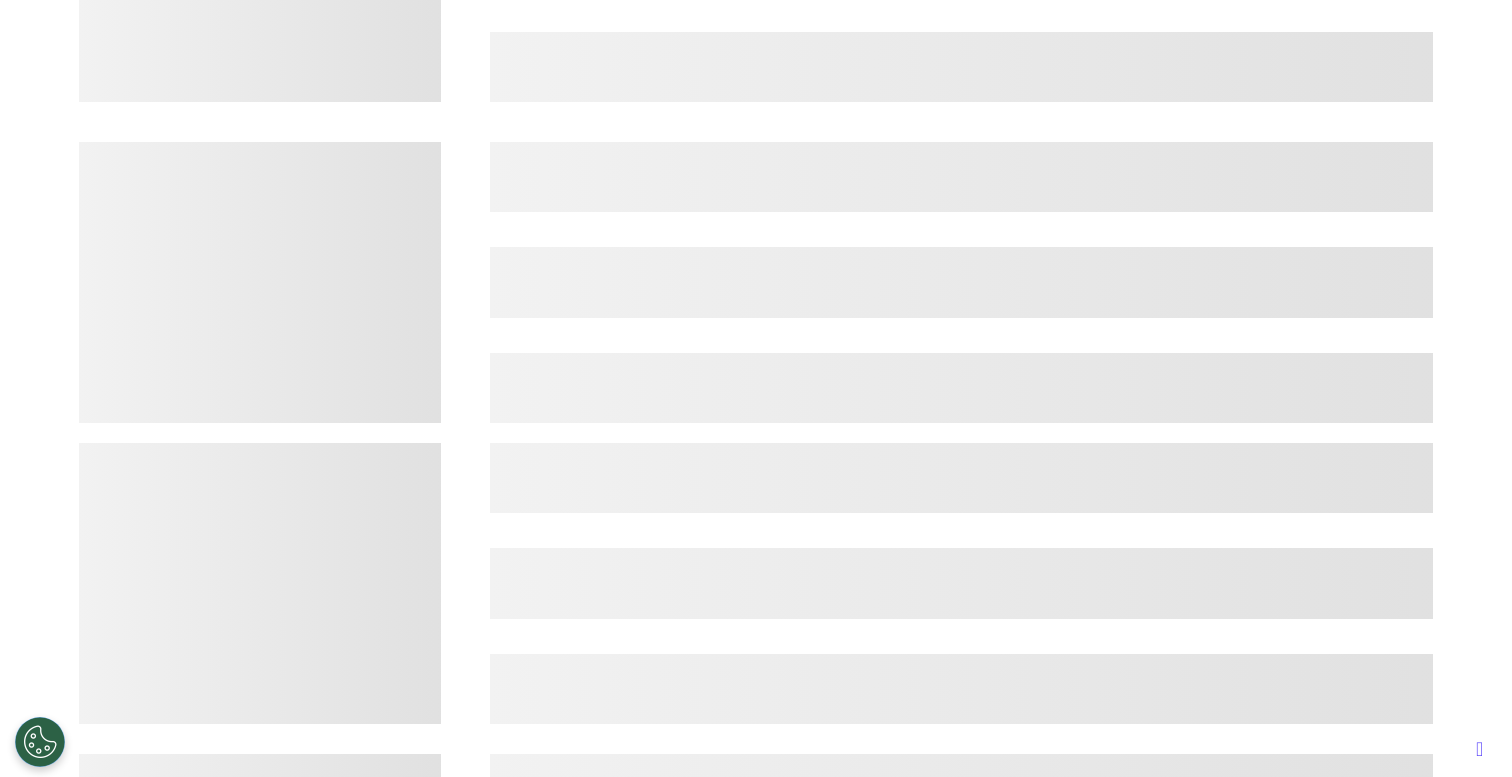 scroll, scrollTop: 933, scrollLeft: 0, axis: vertical 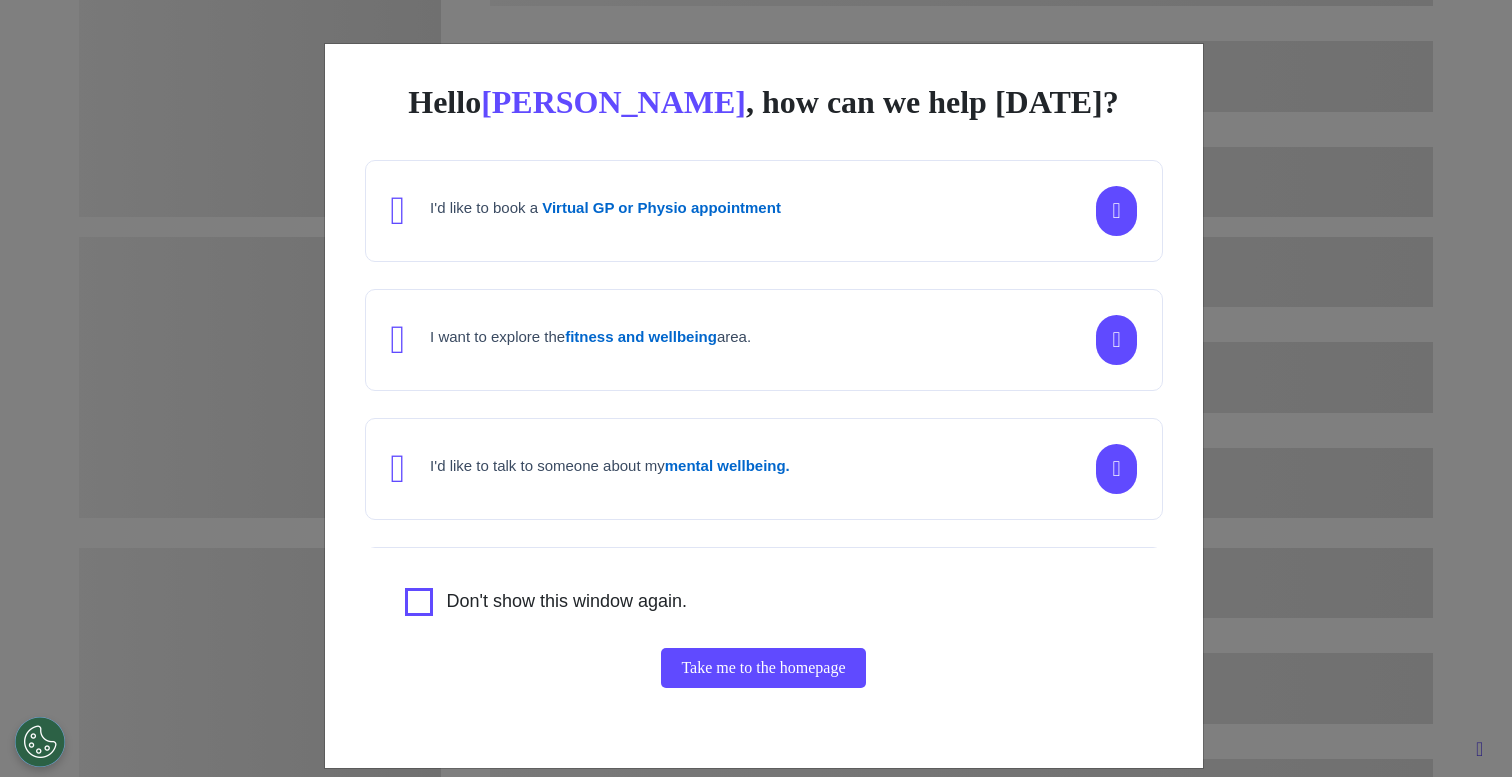 click on "Hello  [PERSON_NAME] , how can we help [DATE]? I'd like to book a   Virtual GP or Physio appointment I want to explore the  fitness and wellbeing  area. I'd like to talk to someone about my  mental wellbeing. I'd like to understand my  [MEDICAL_DATA] risk or speak to a [MEDICAL_DATA] nurse  about my symptoms or diagnosis. I am just  browsing.  Don't show this window again.   Take me to the homepage" at bounding box center [756, 388] 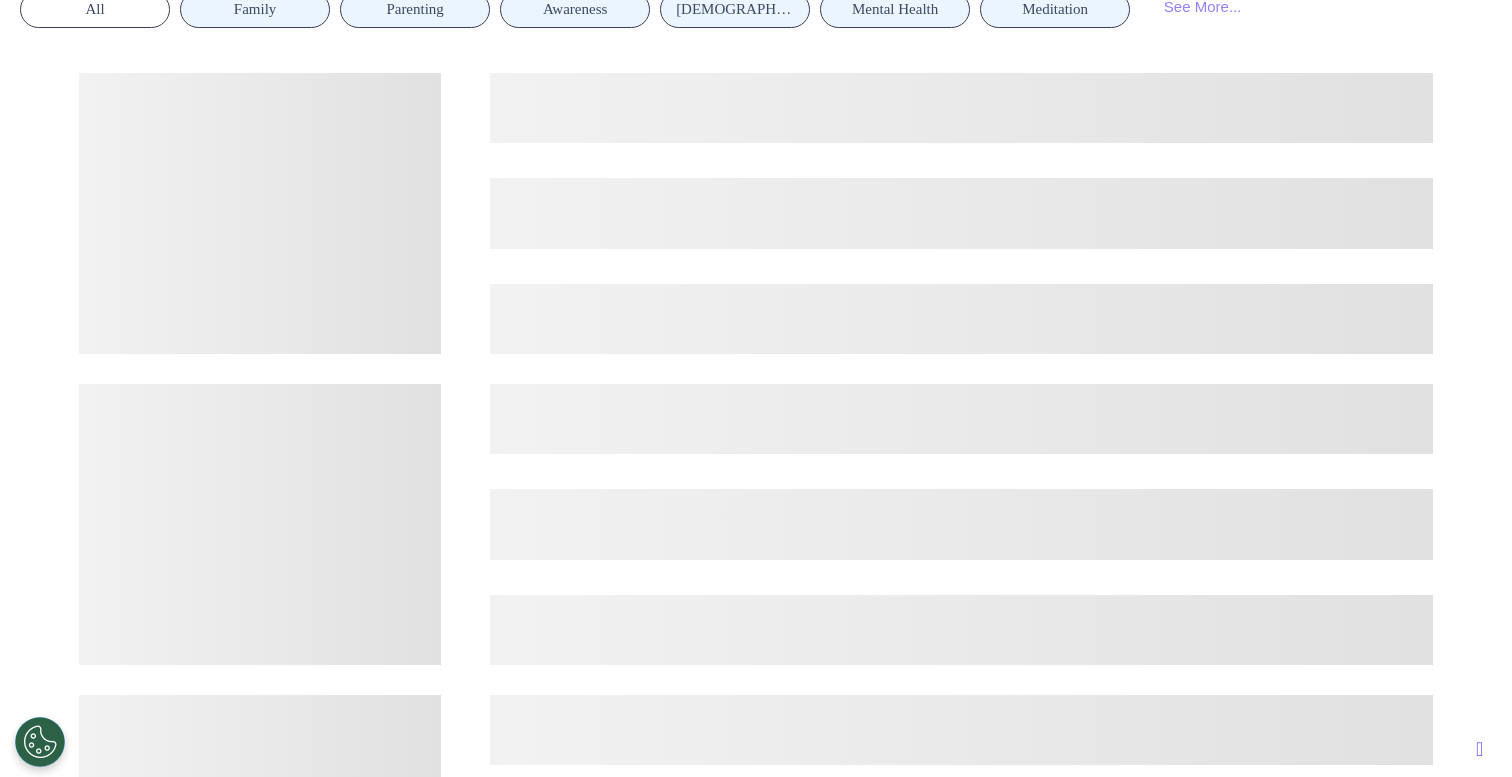 scroll, scrollTop: 1540, scrollLeft: 0, axis: vertical 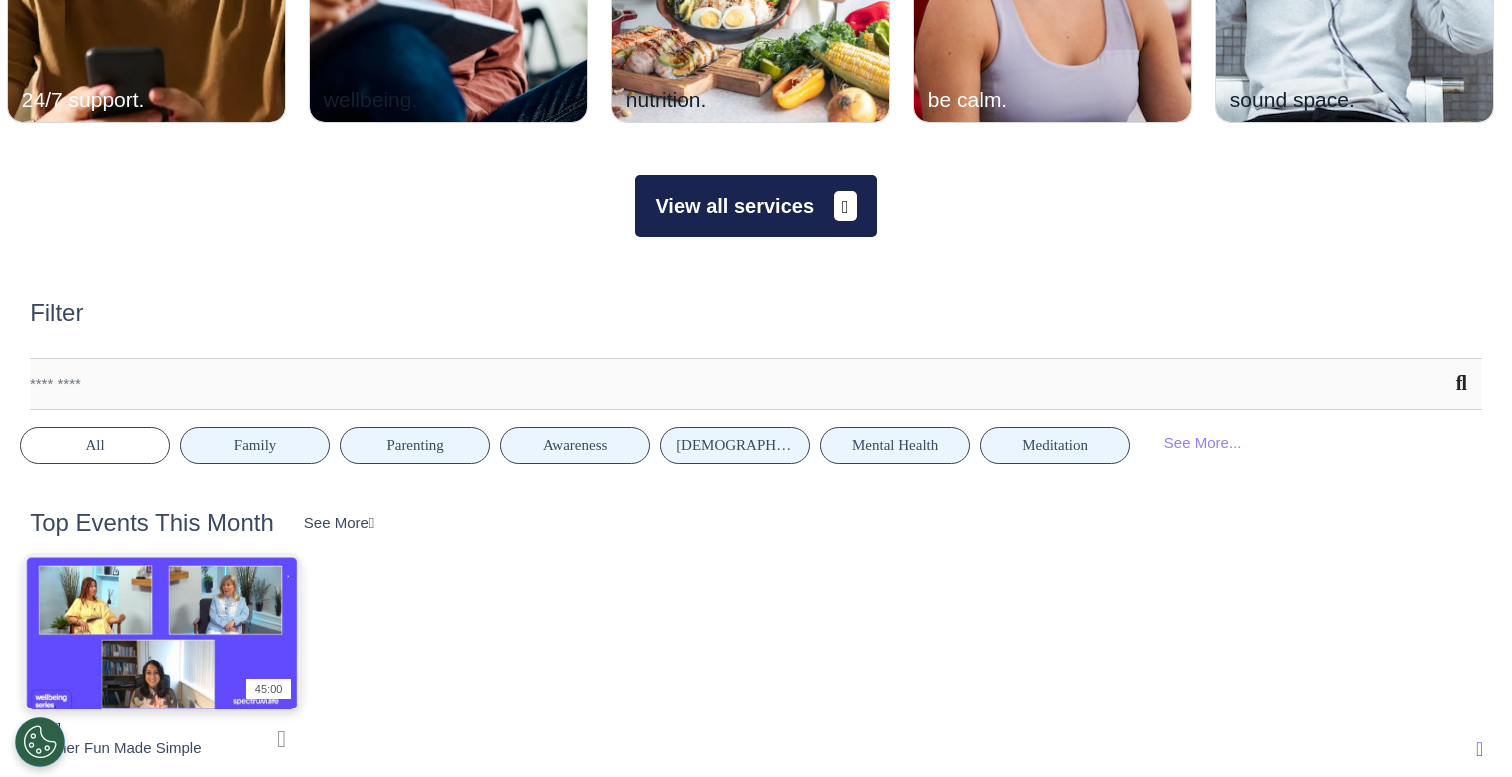 click on "View all services" at bounding box center (755, 206) 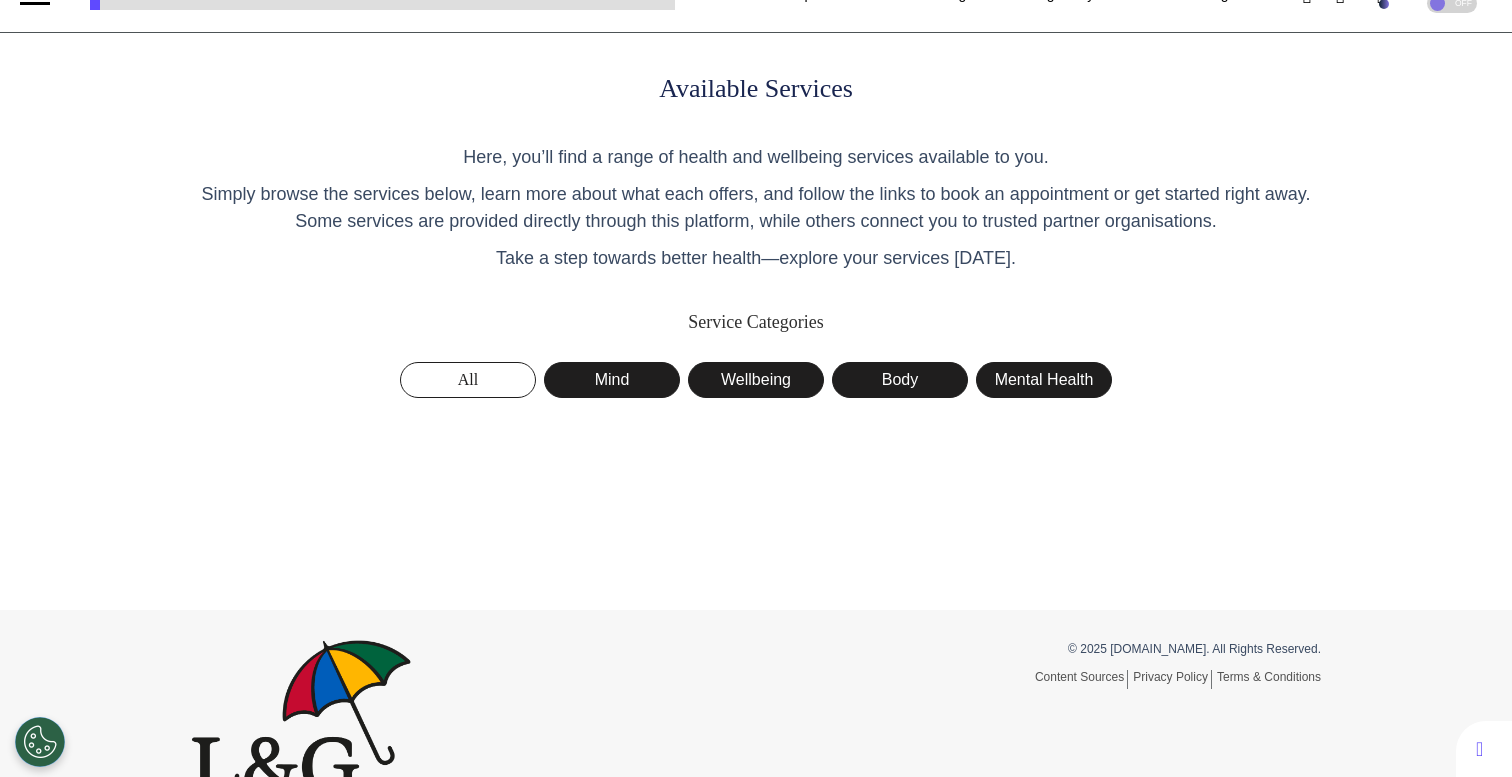 scroll, scrollTop: 49, scrollLeft: 0, axis: vertical 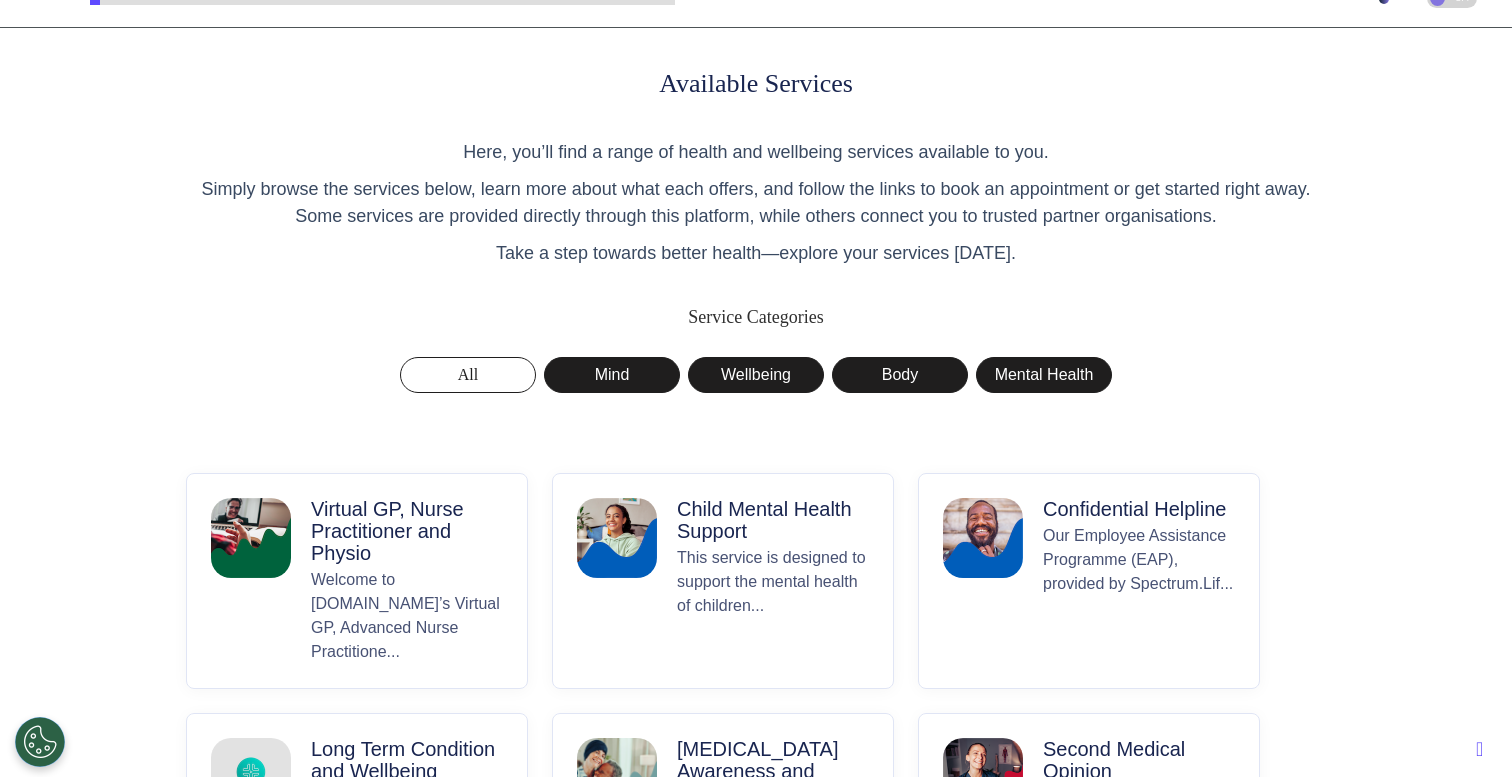 click on "Virtual GP, Nurse Practitioner and Physio" at bounding box center [407, 531] 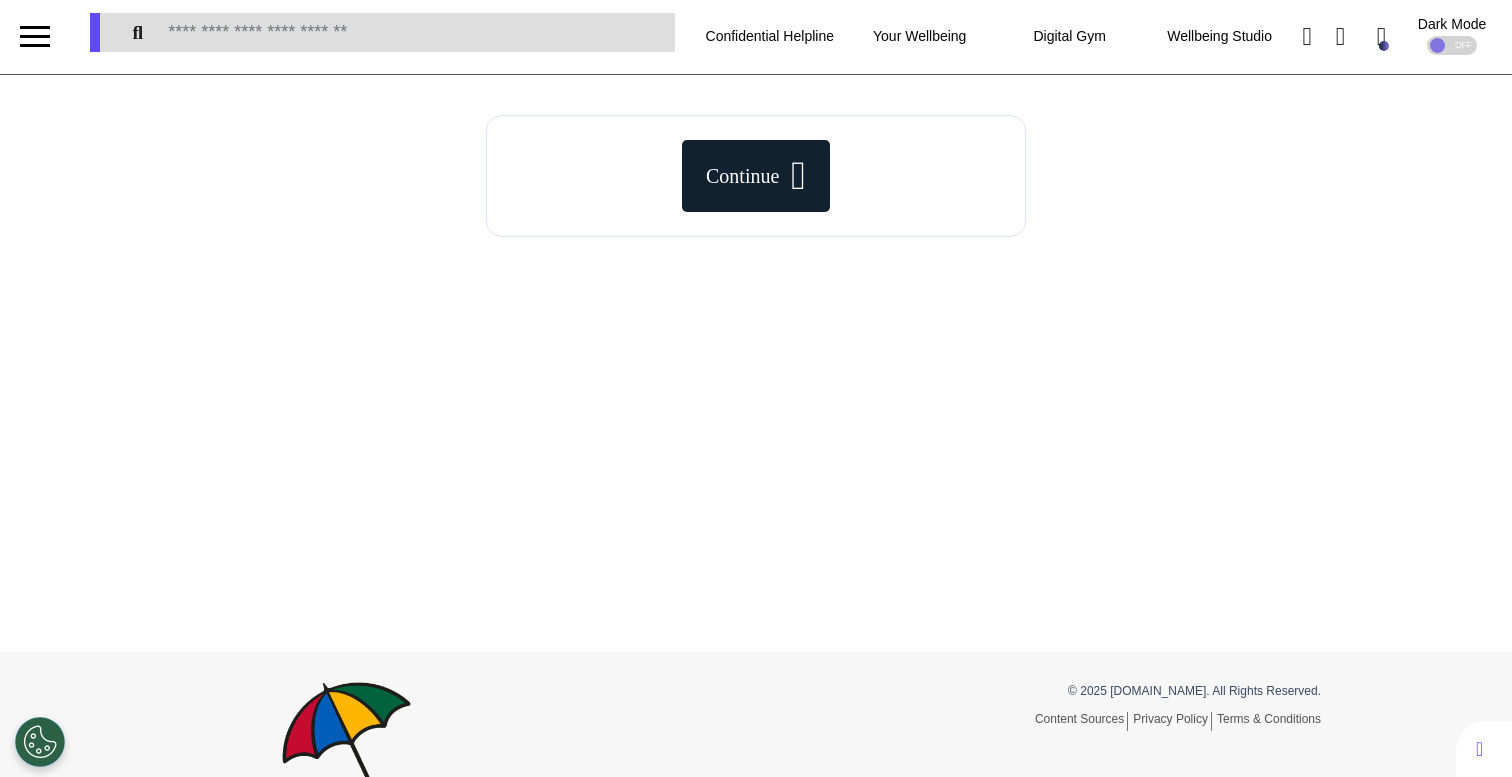 scroll, scrollTop: 4, scrollLeft: 0, axis: vertical 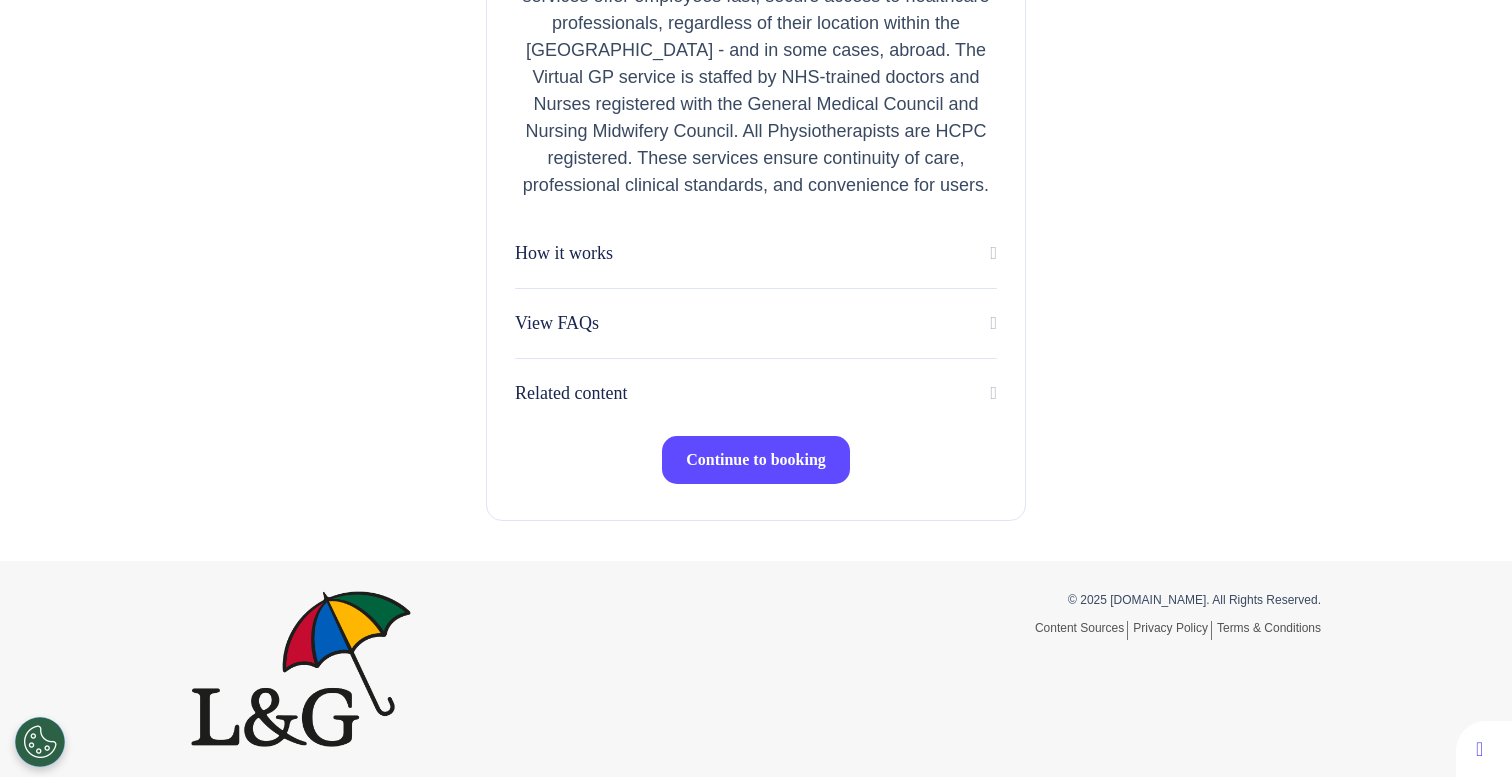 click on "Continue to booking" at bounding box center [756, 459] 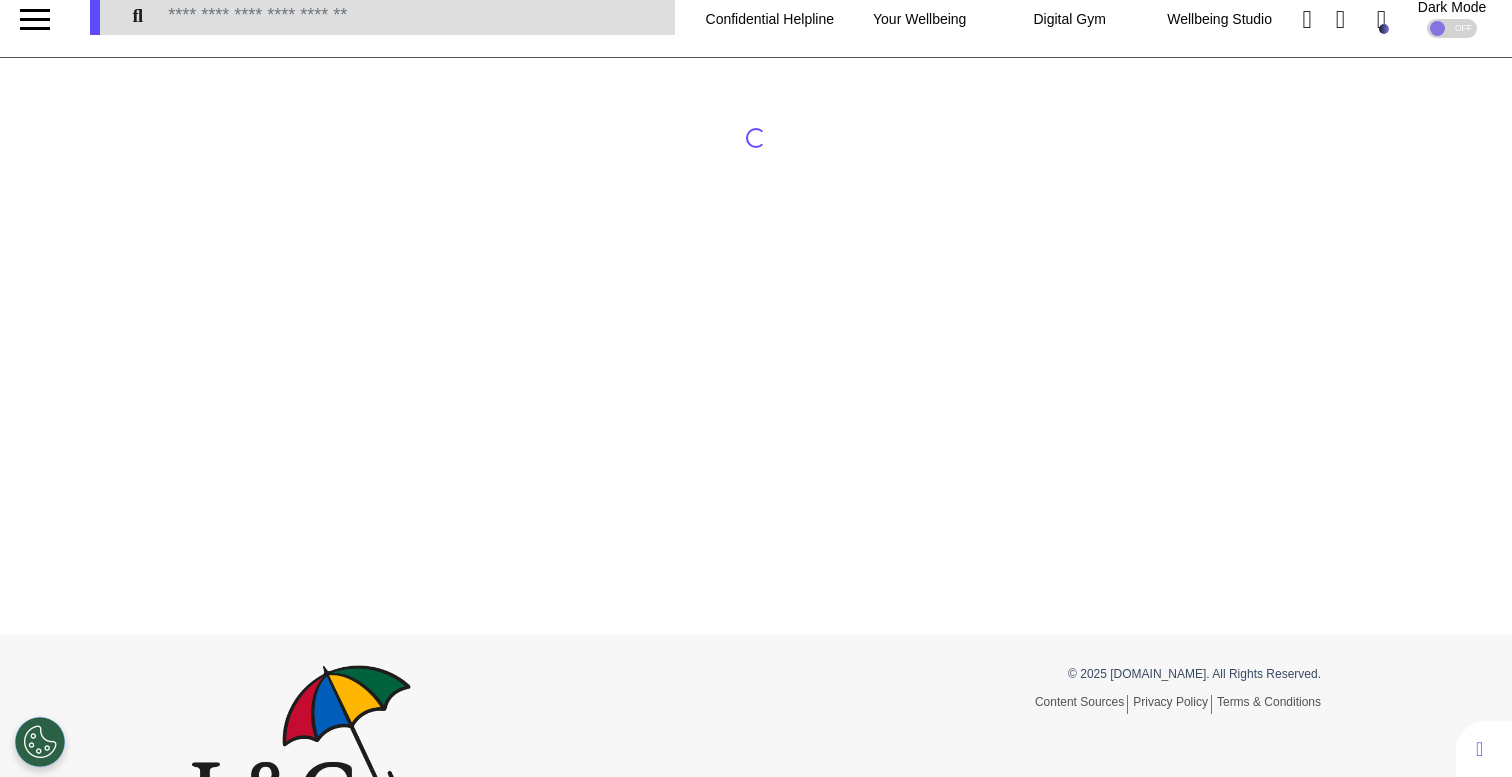 scroll, scrollTop: 0, scrollLeft: 0, axis: both 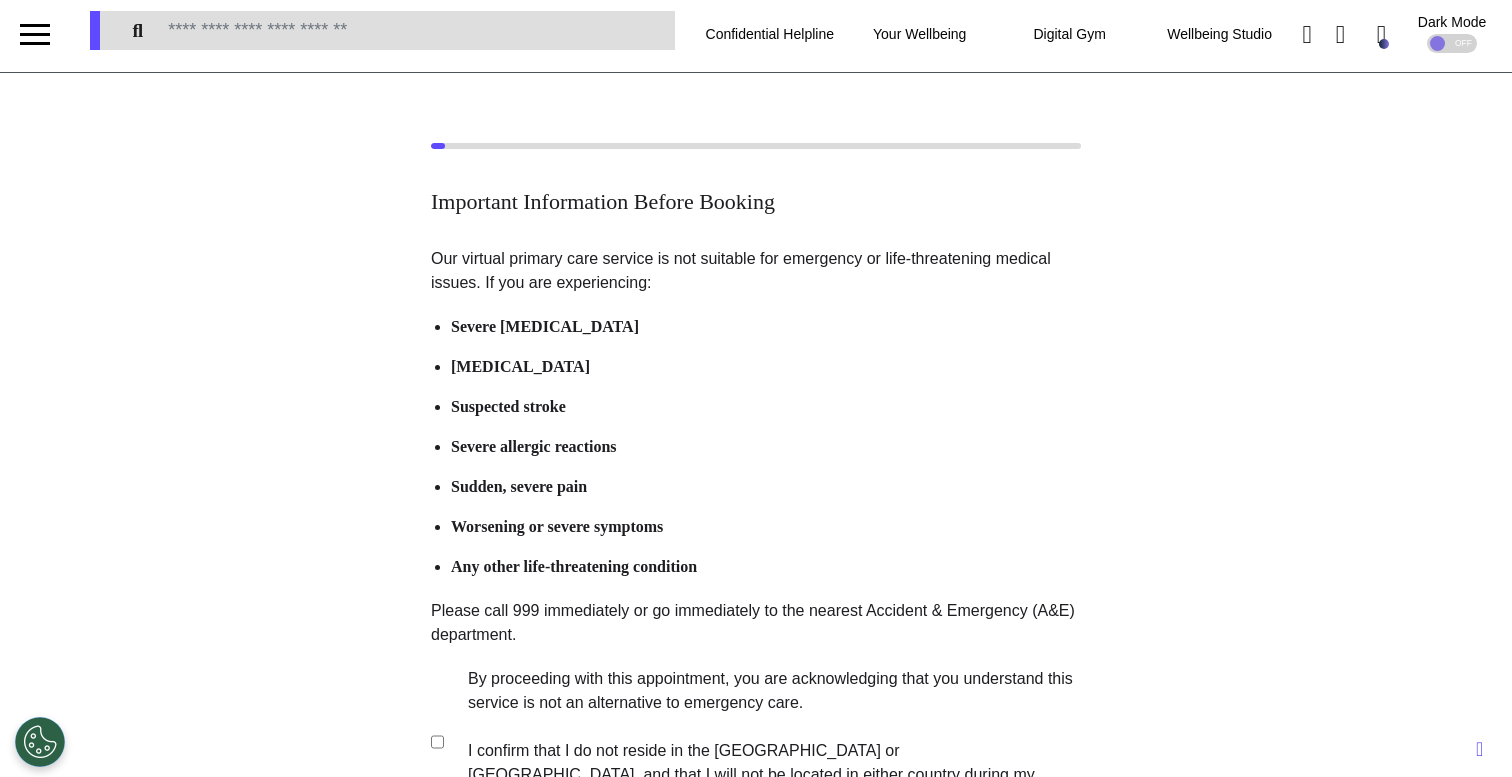 click on "By proceeding with this appointment, you are acknowledging that you understand this service is not an alternative to emergency care. I confirm that I do not reside in the [GEOGRAPHIC_DATA] or [GEOGRAPHIC_DATA], and that I will not be located in either country during my consultation" at bounding box center [761, 739] 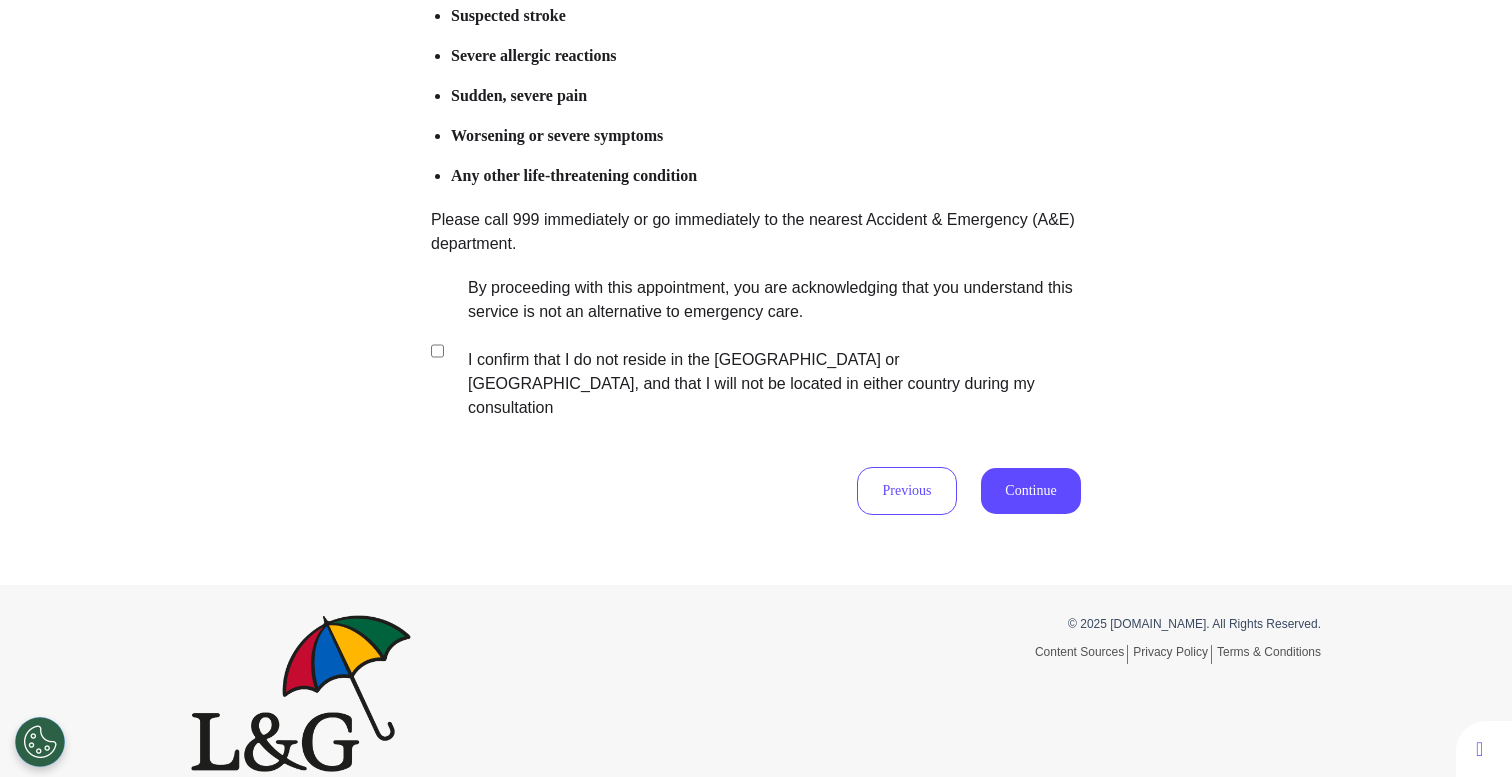scroll, scrollTop: 396, scrollLeft: 0, axis: vertical 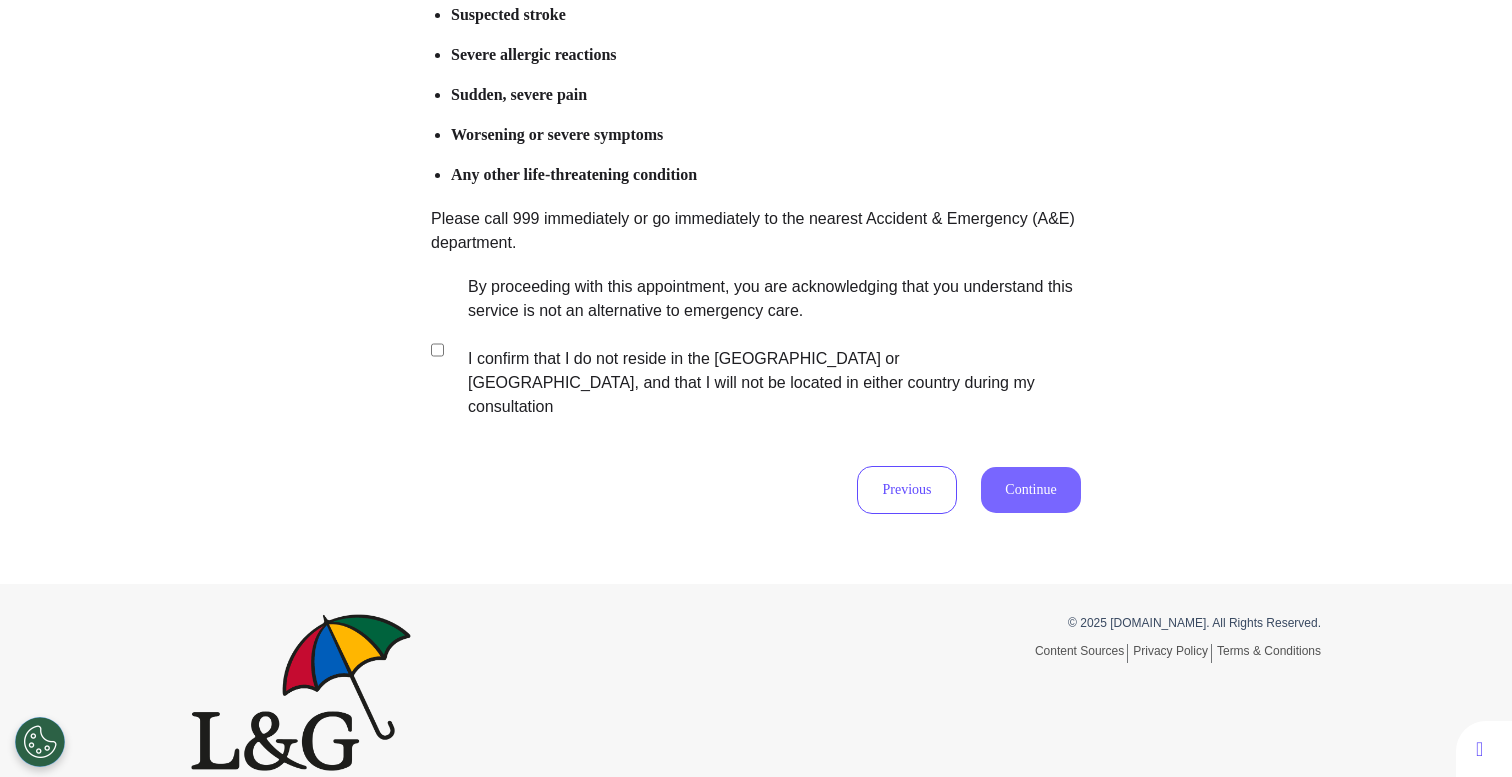 click on "Continue" at bounding box center (1031, 490) 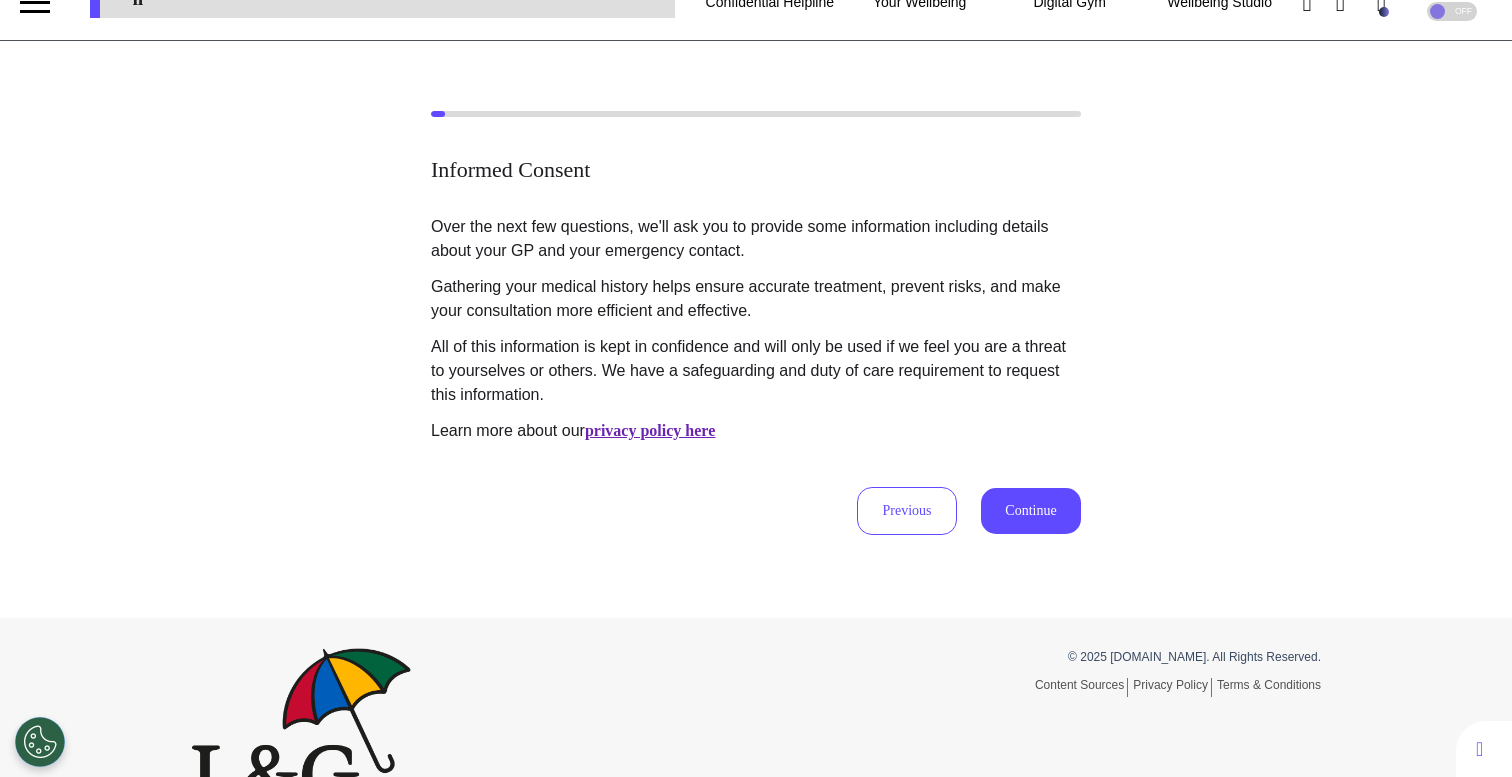 scroll, scrollTop: 0, scrollLeft: 0, axis: both 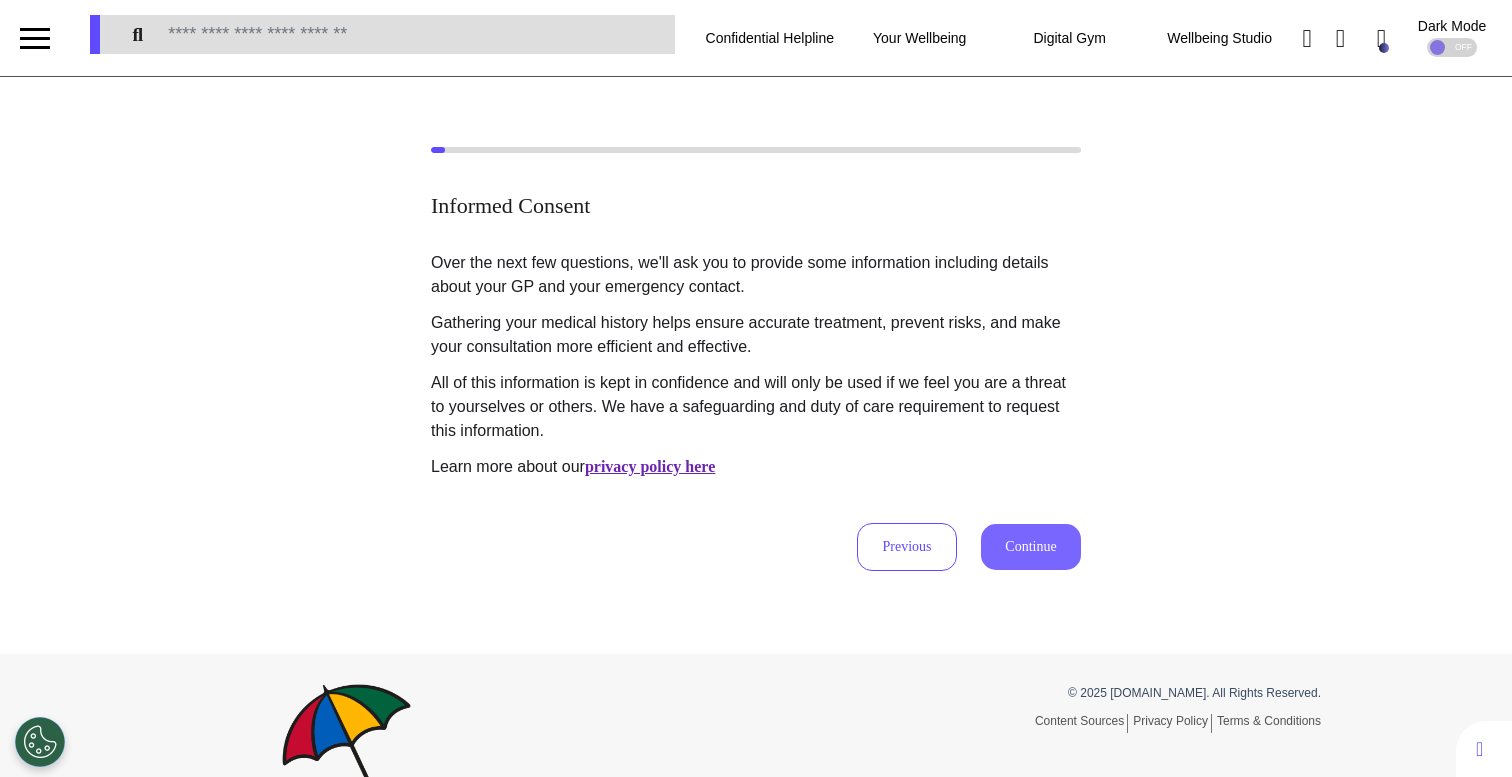 click on "Continue" at bounding box center [1031, 547] 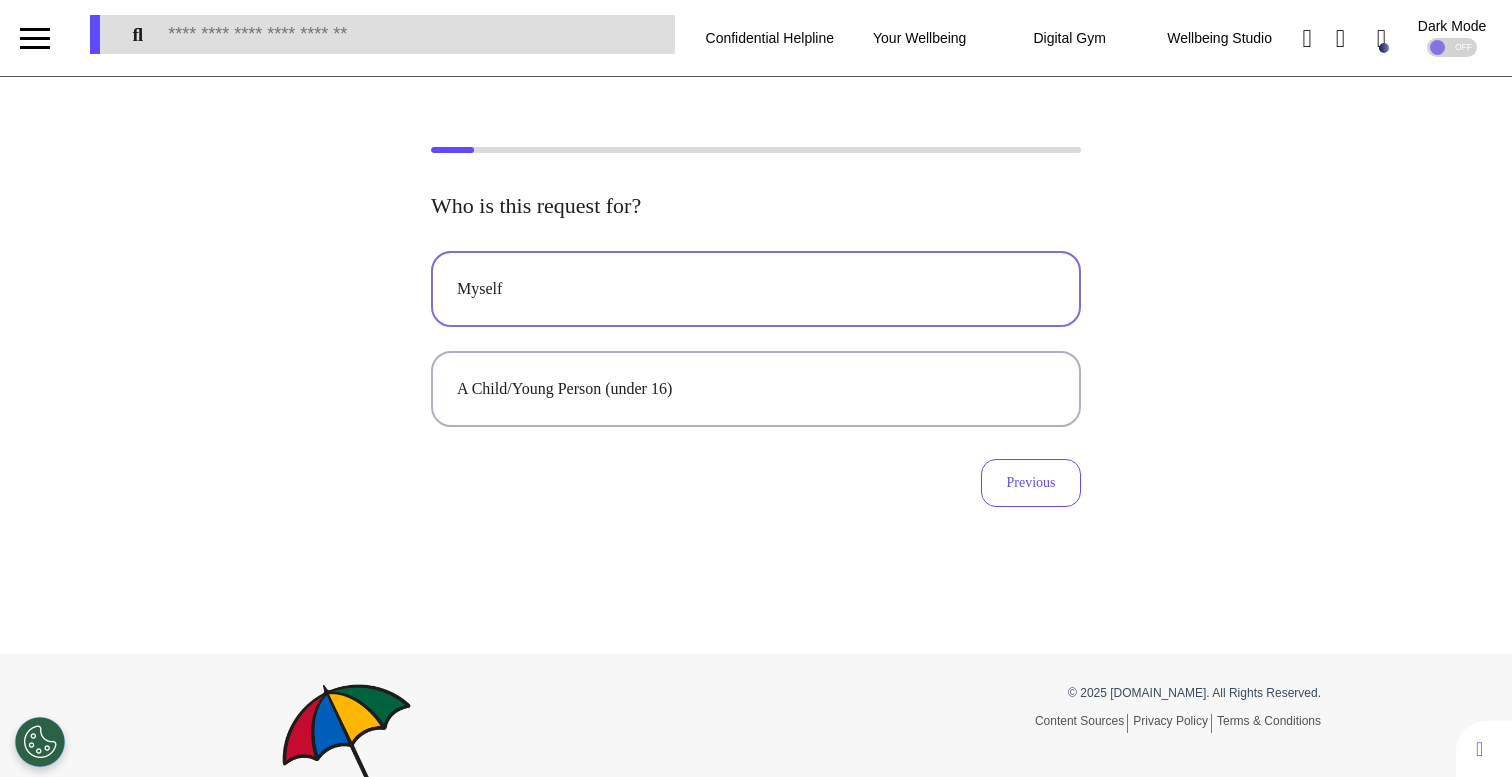 click on "Myself" at bounding box center (756, 289) 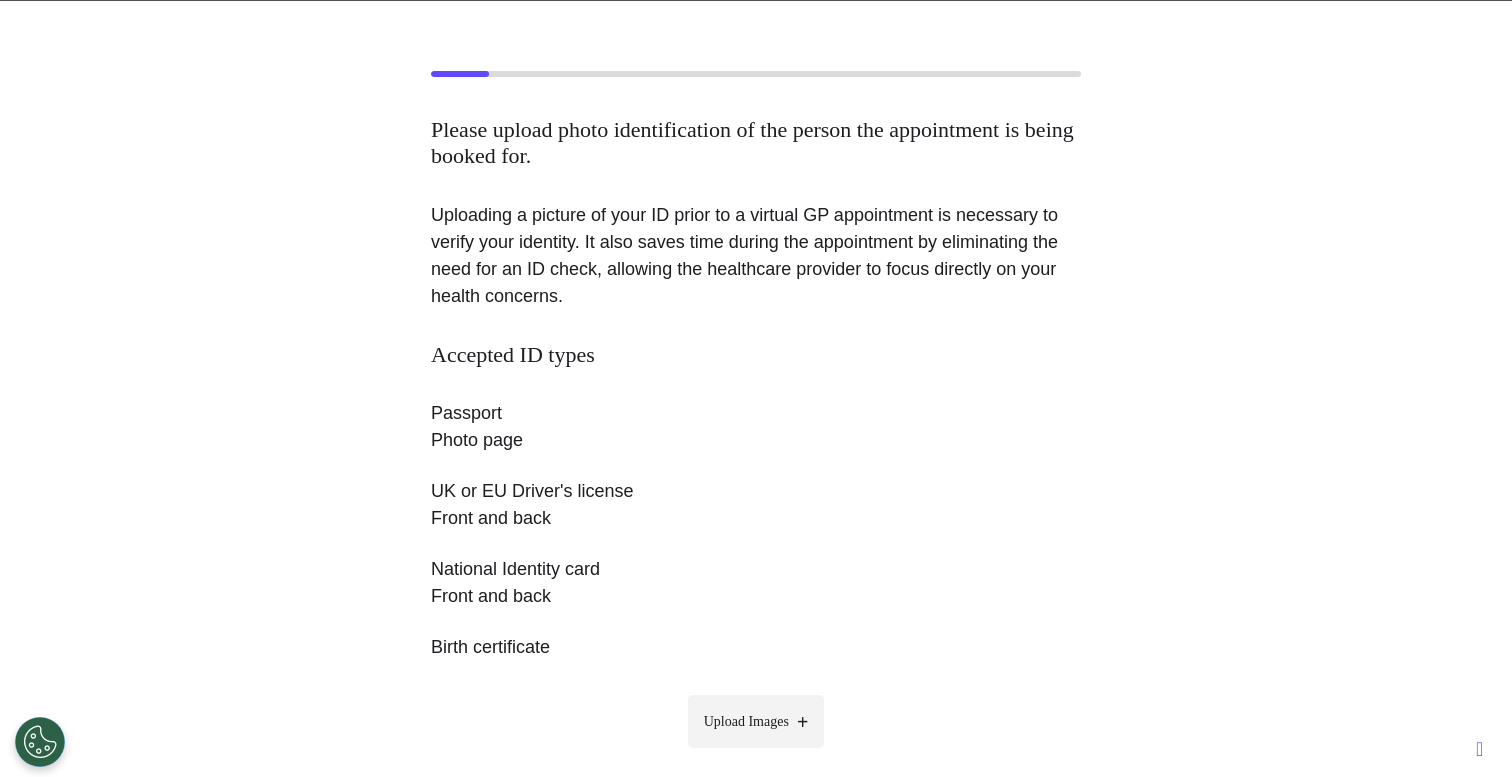 scroll, scrollTop: 334, scrollLeft: 0, axis: vertical 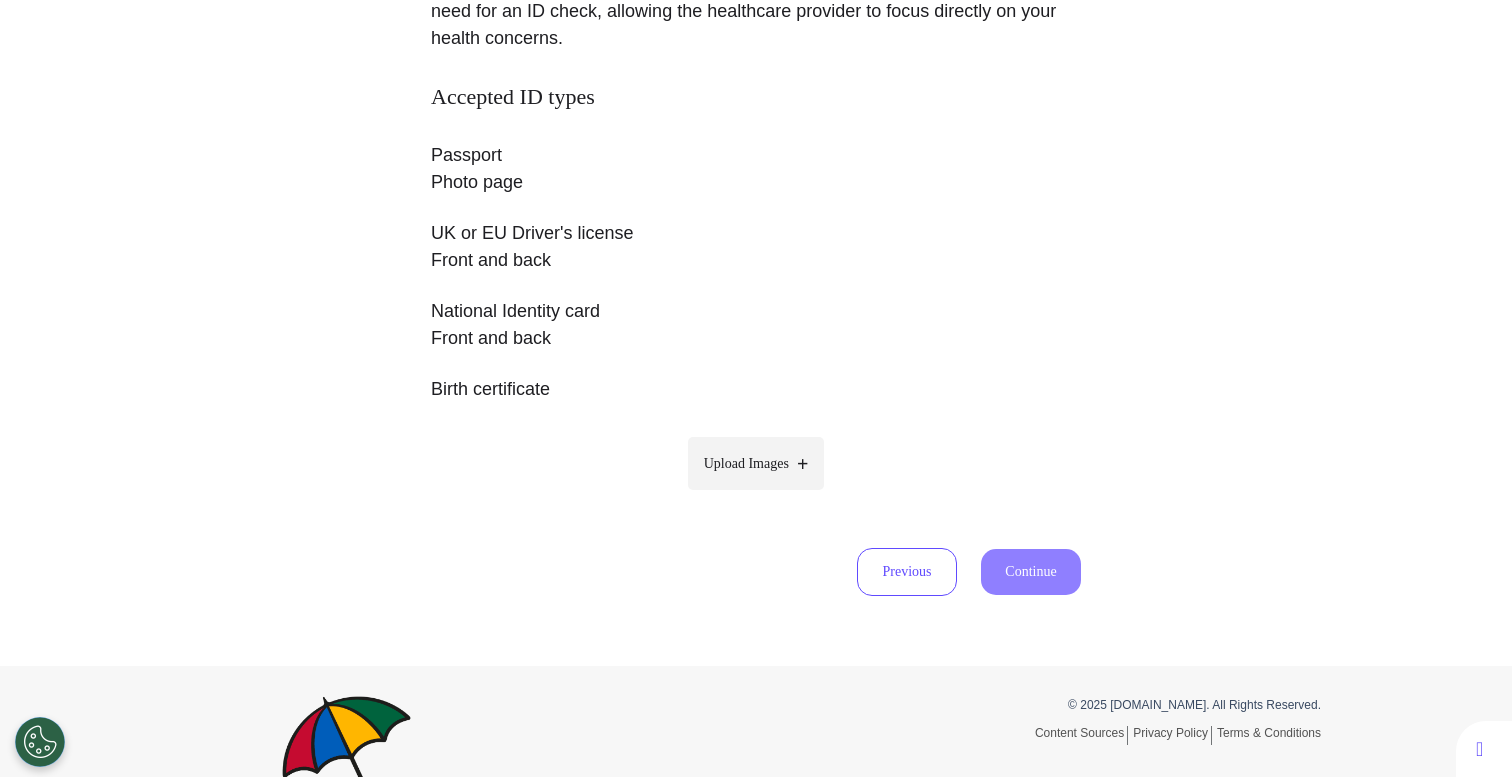 click on "Upload Images" at bounding box center [746, 463] 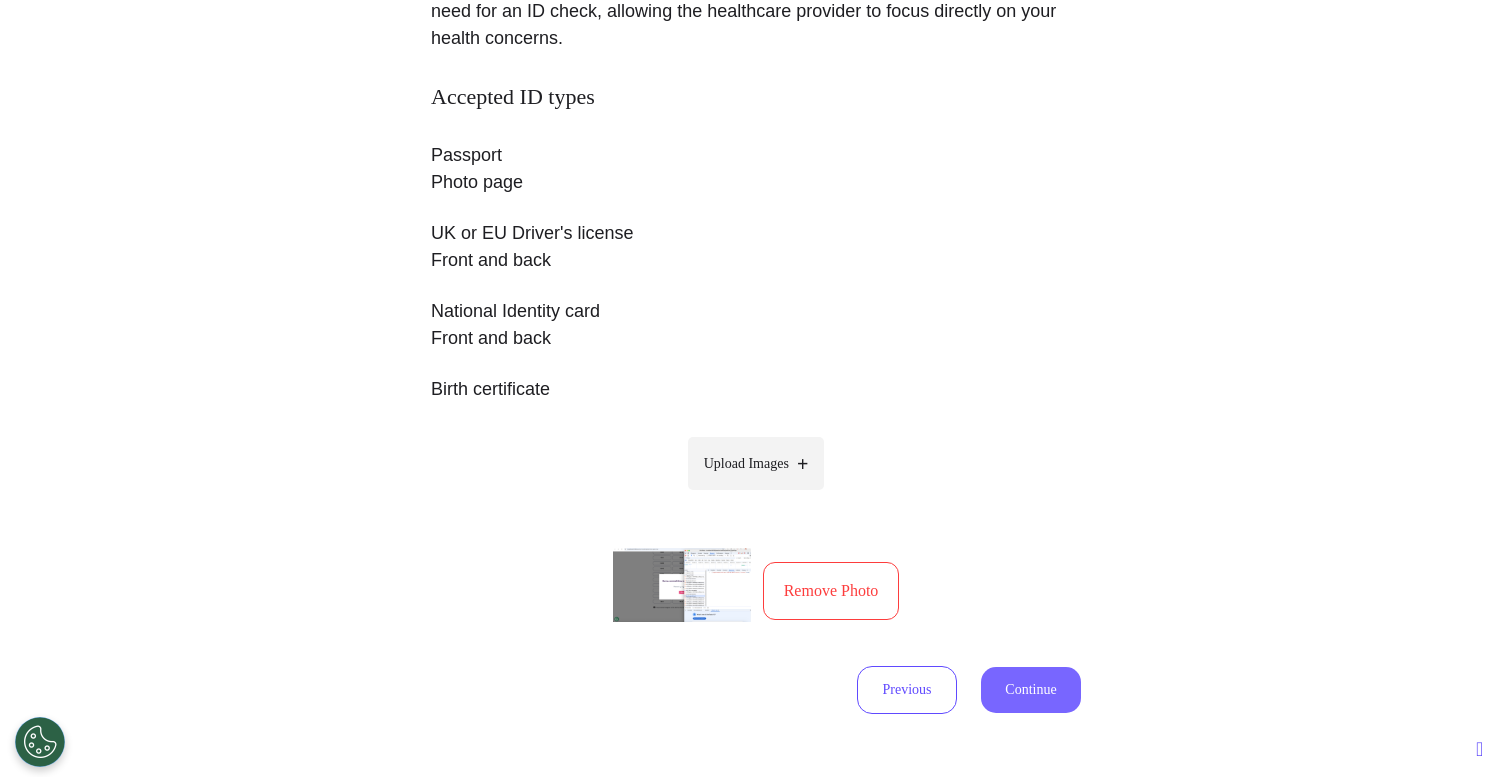 click on "Continue" at bounding box center (1031, 690) 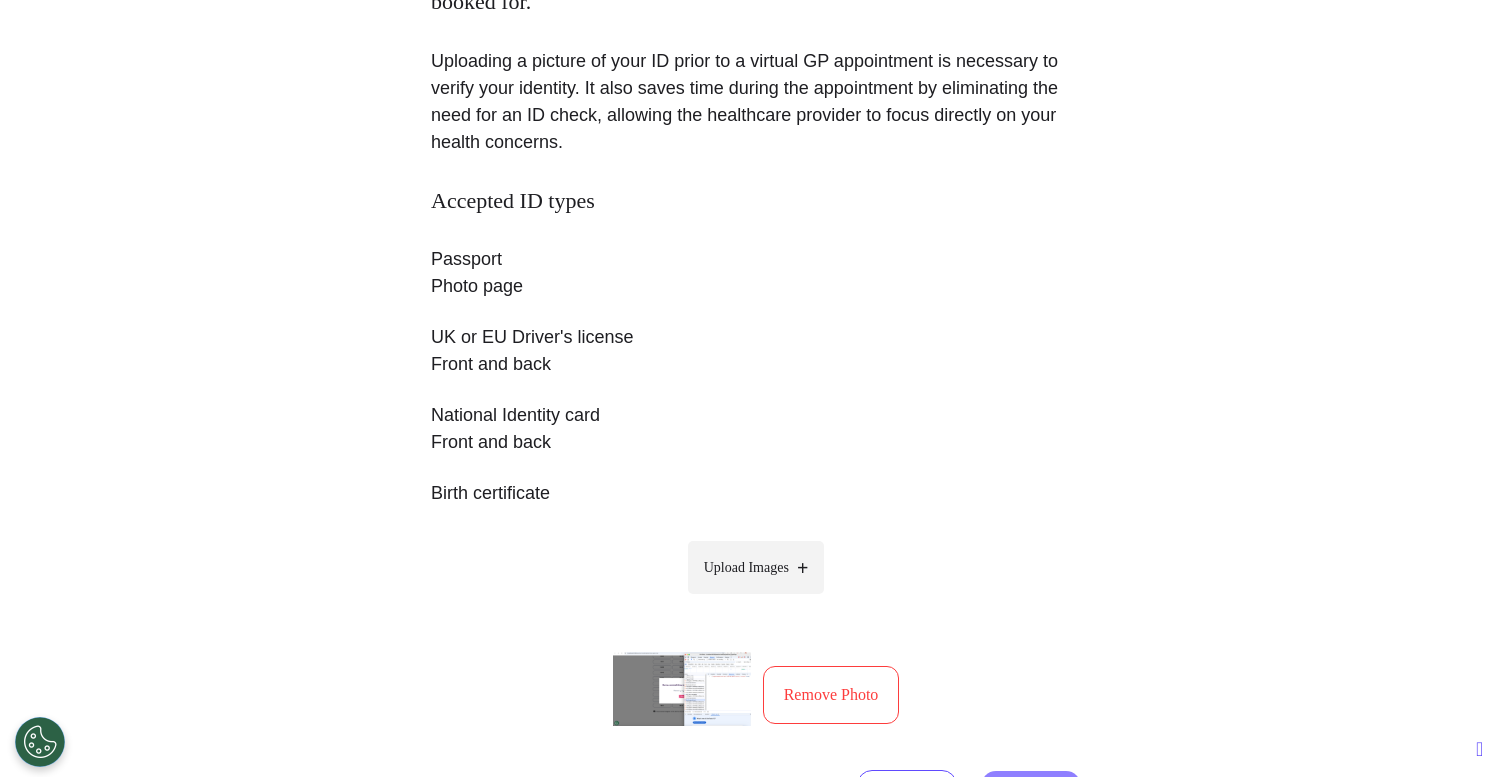 select on "******" 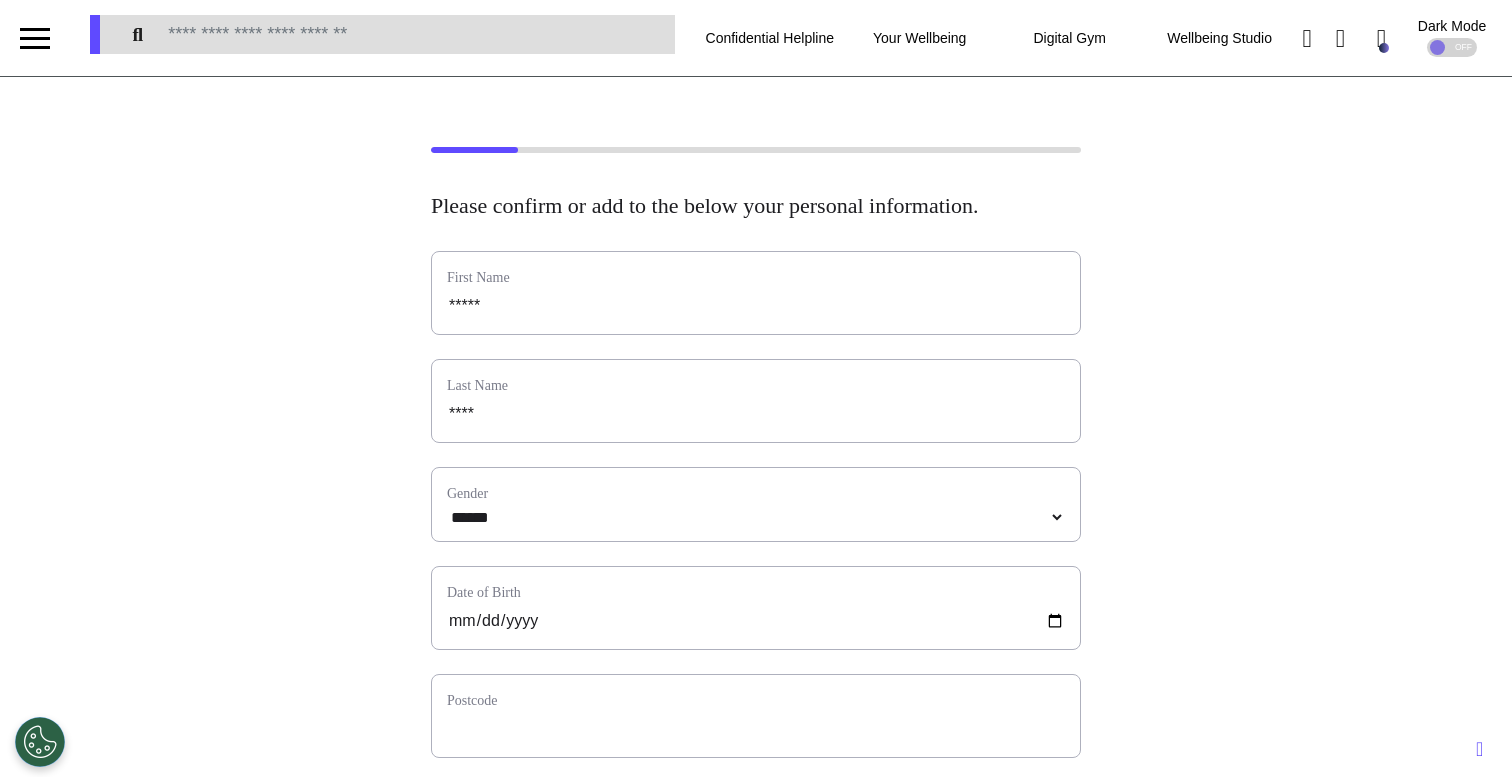 scroll, scrollTop: 0, scrollLeft: 0, axis: both 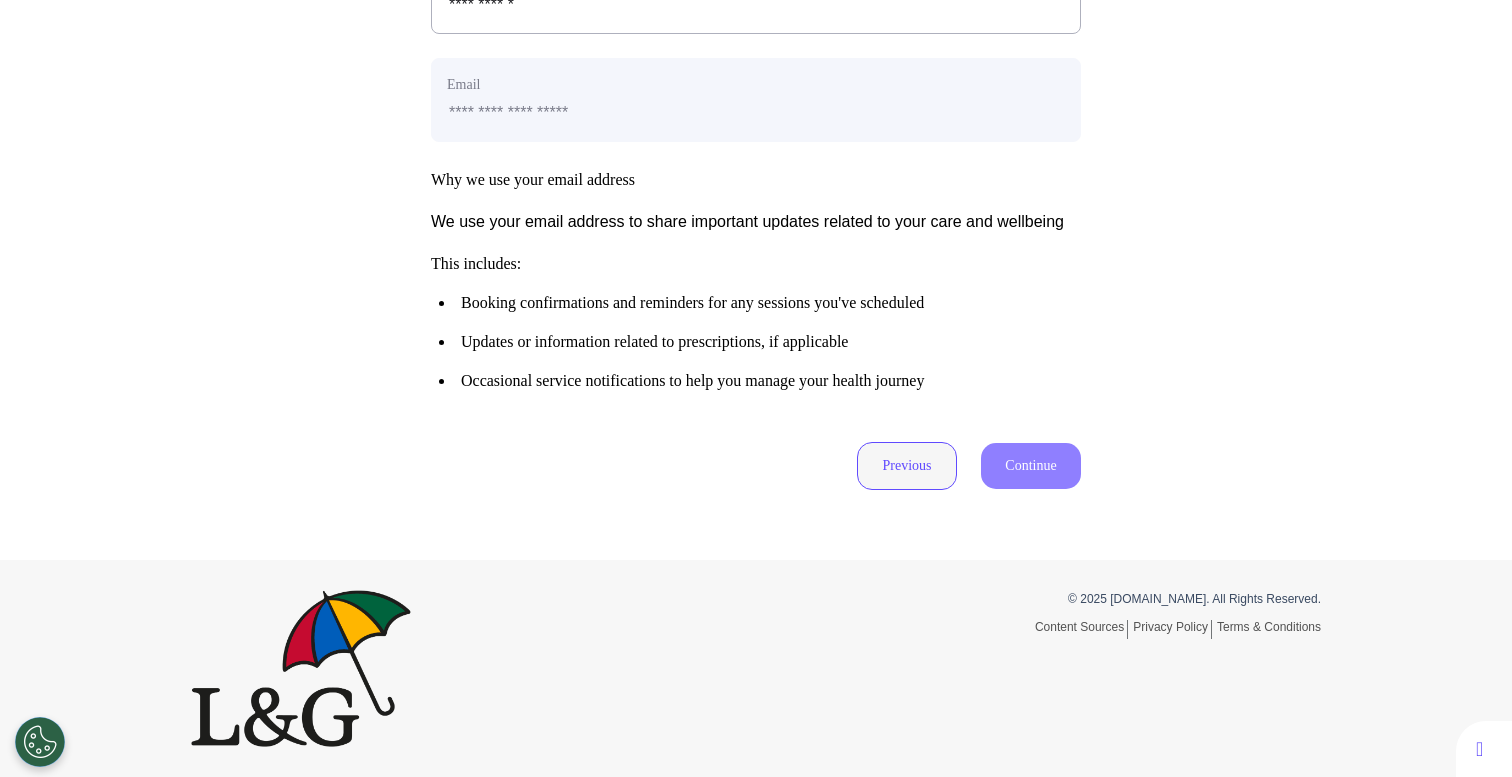 click on "Previous" at bounding box center (907, 466) 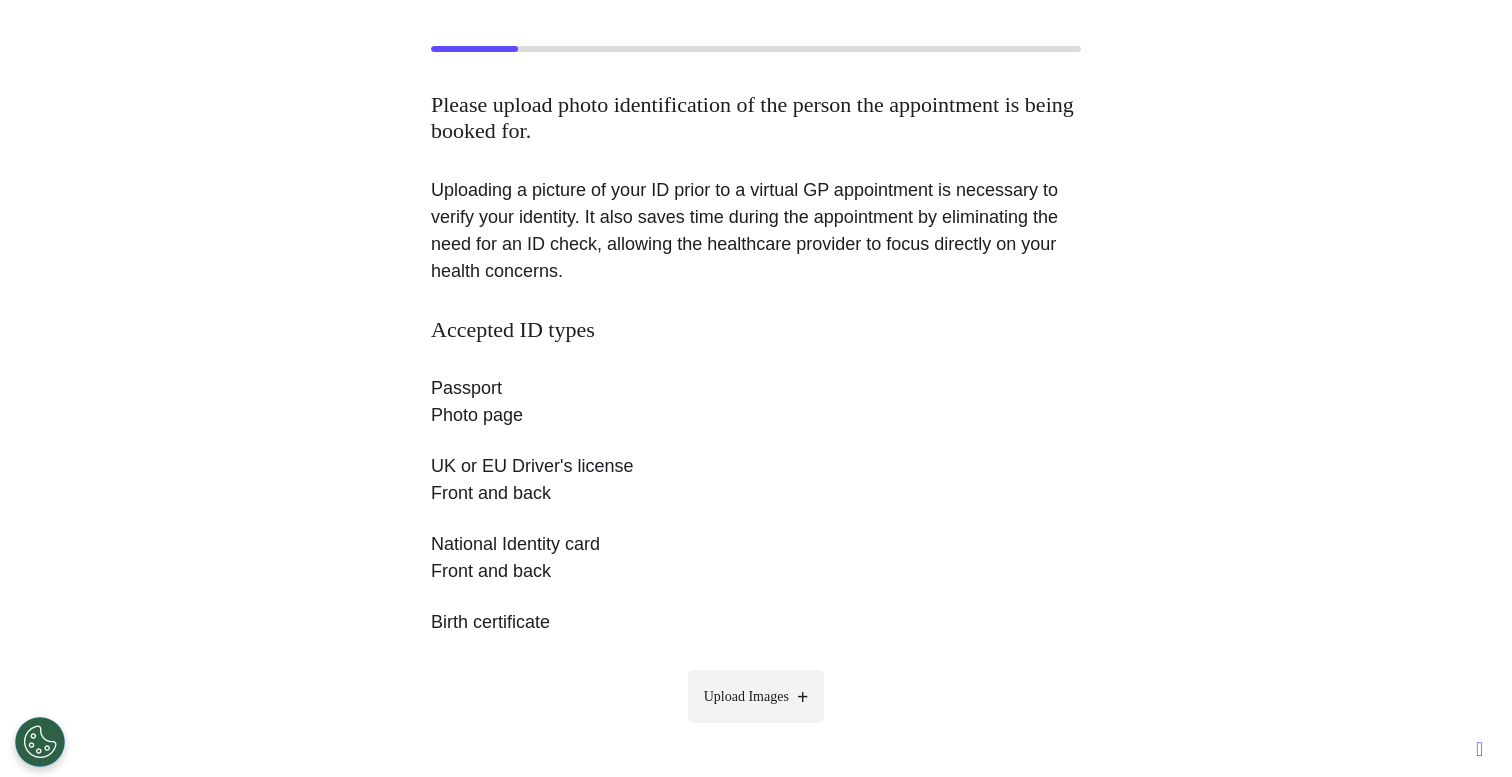 scroll, scrollTop: 431, scrollLeft: 0, axis: vertical 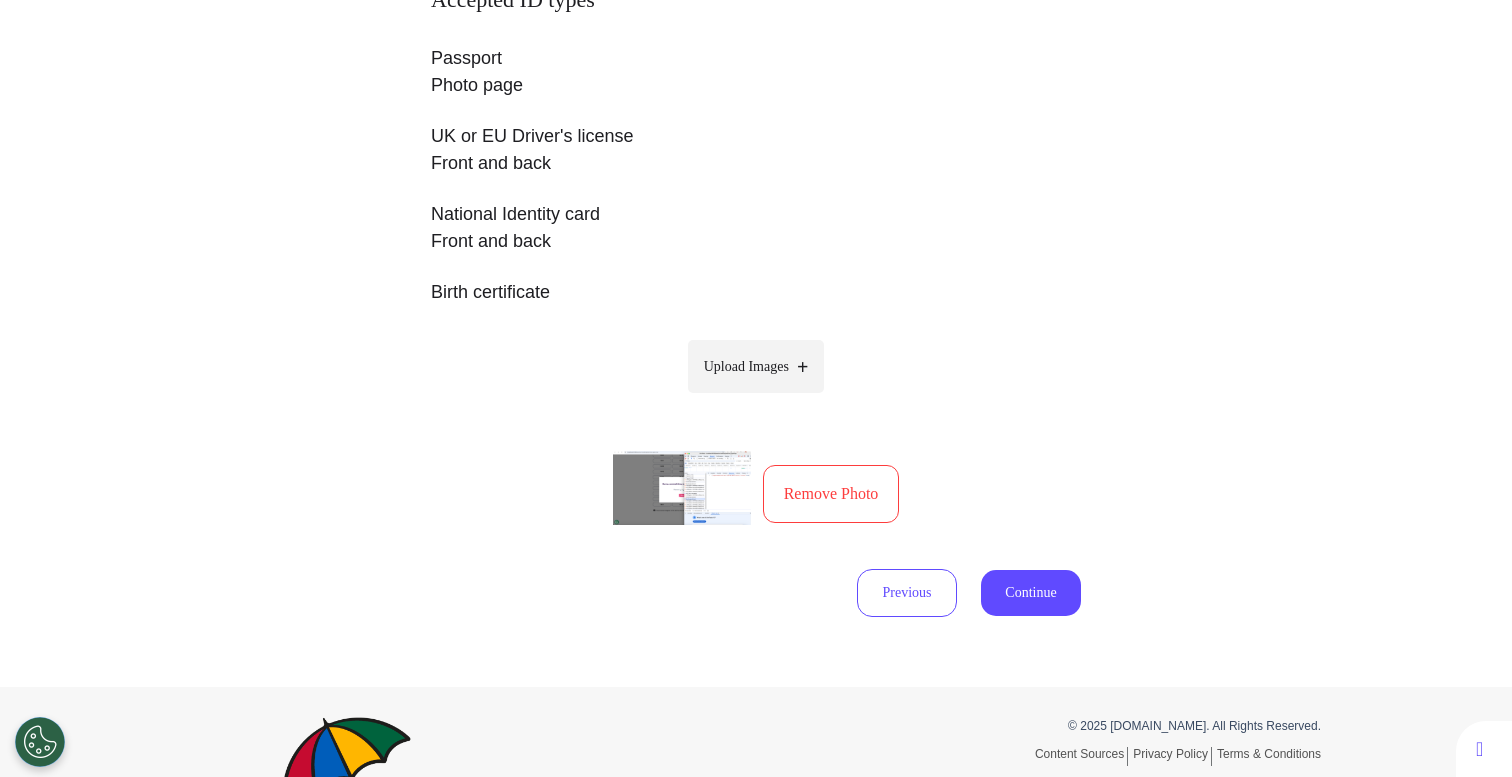 click on "Upload Images" at bounding box center [756, 366] 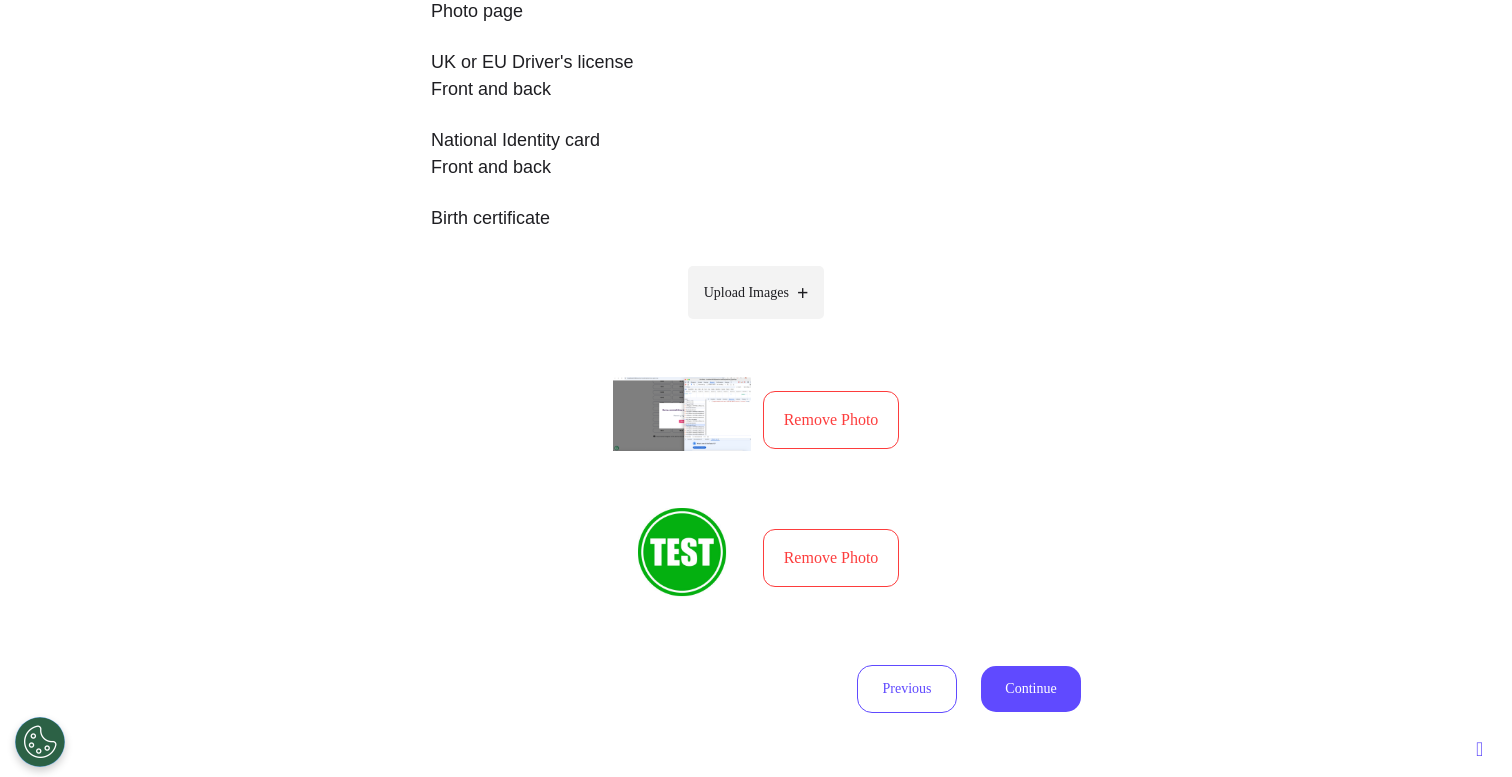 scroll, scrollTop: 707, scrollLeft: 0, axis: vertical 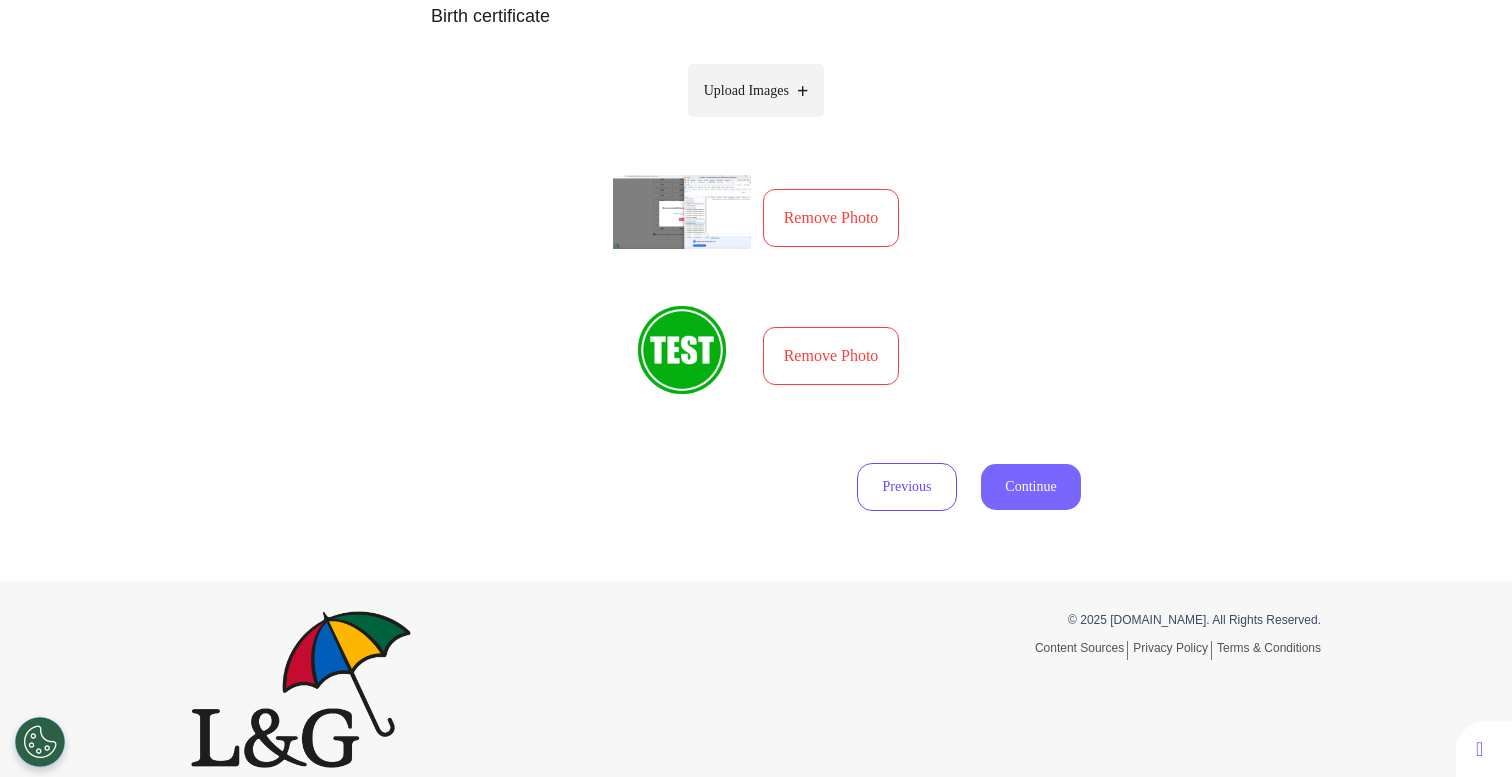 click on "Continue" at bounding box center (1031, 487) 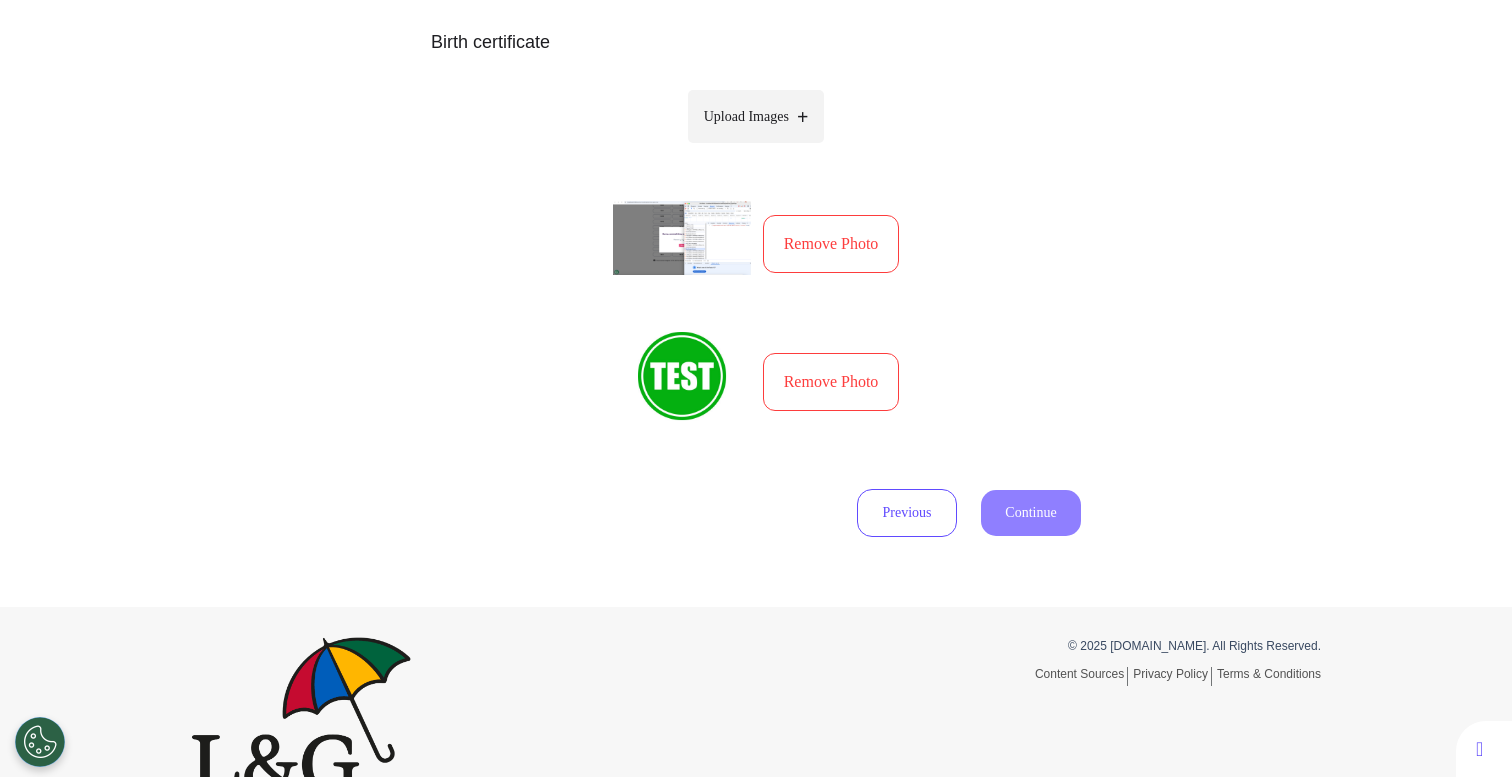 select on "******" 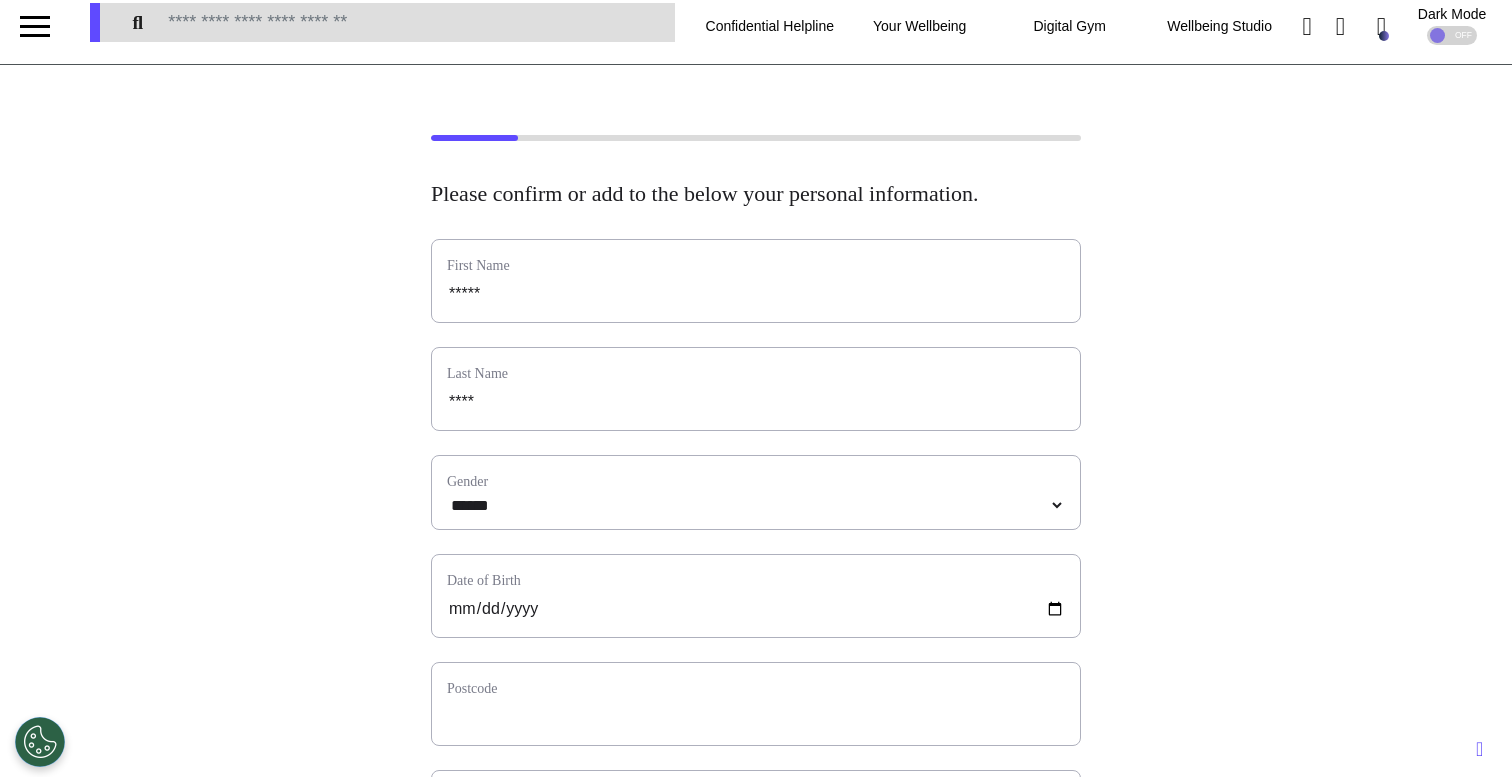 scroll, scrollTop: 0, scrollLeft: 0, axis: both 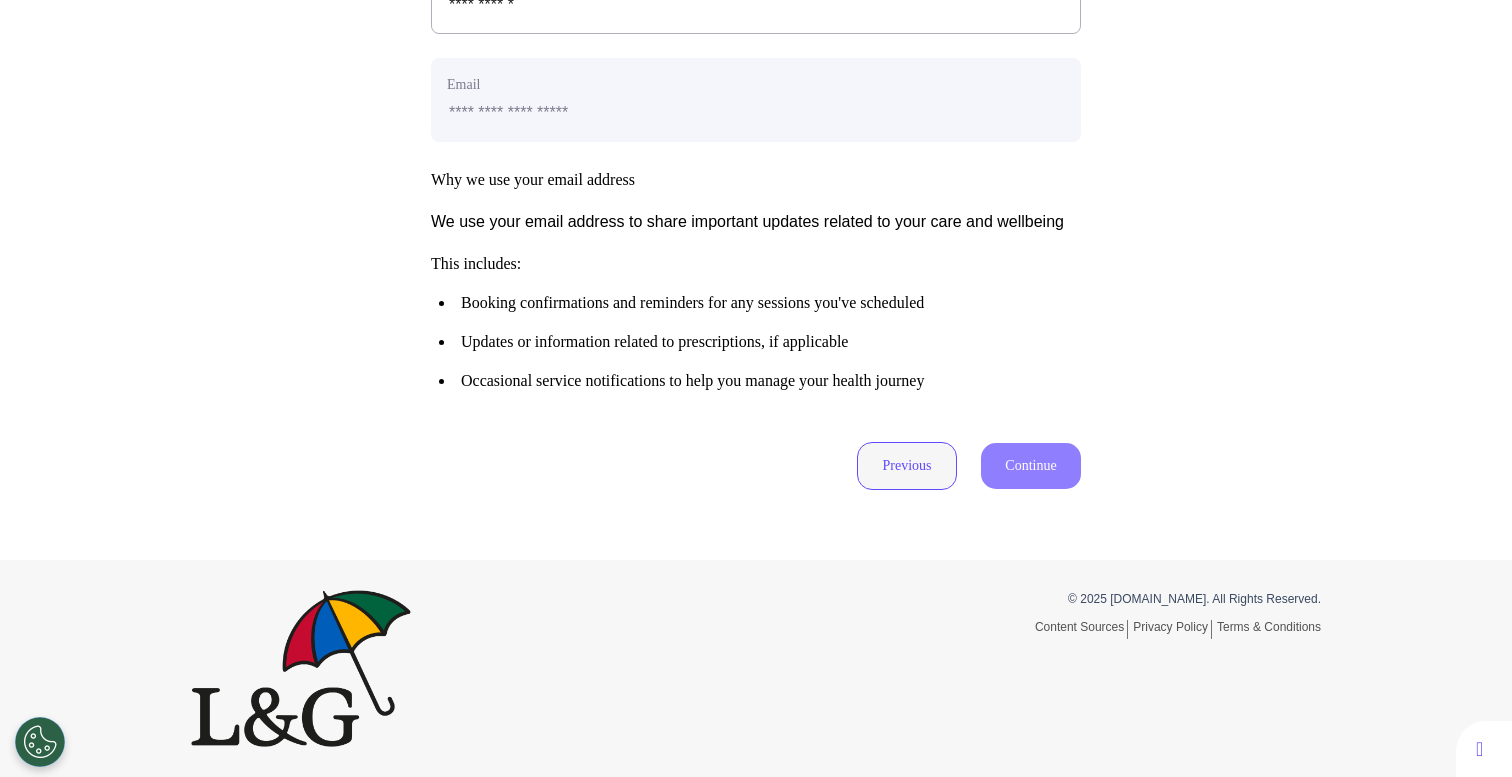 click on "Previous" at bounding box center [907, 466] 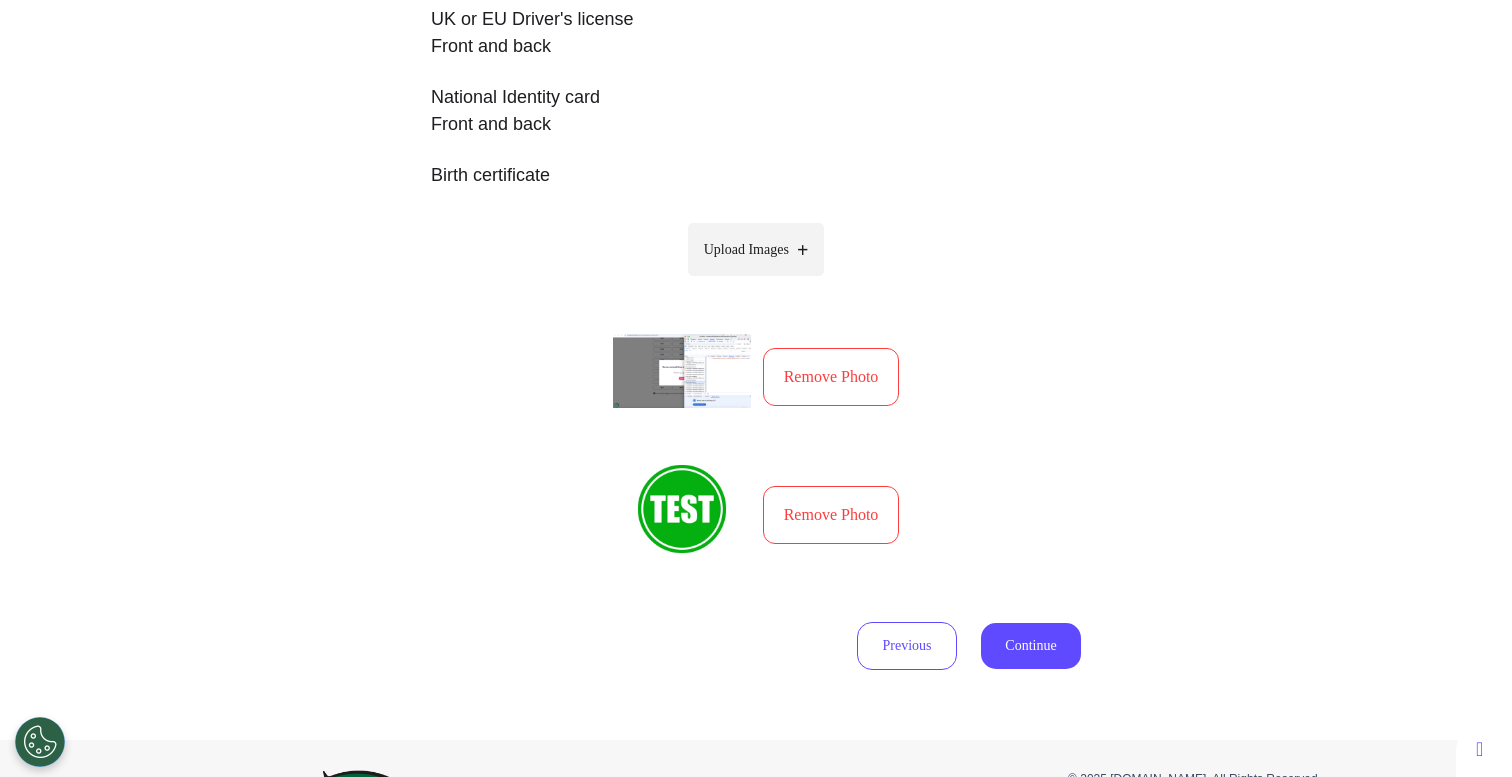 scroll, scrollTop: 544, scrollLeft: 0, axis: vertical 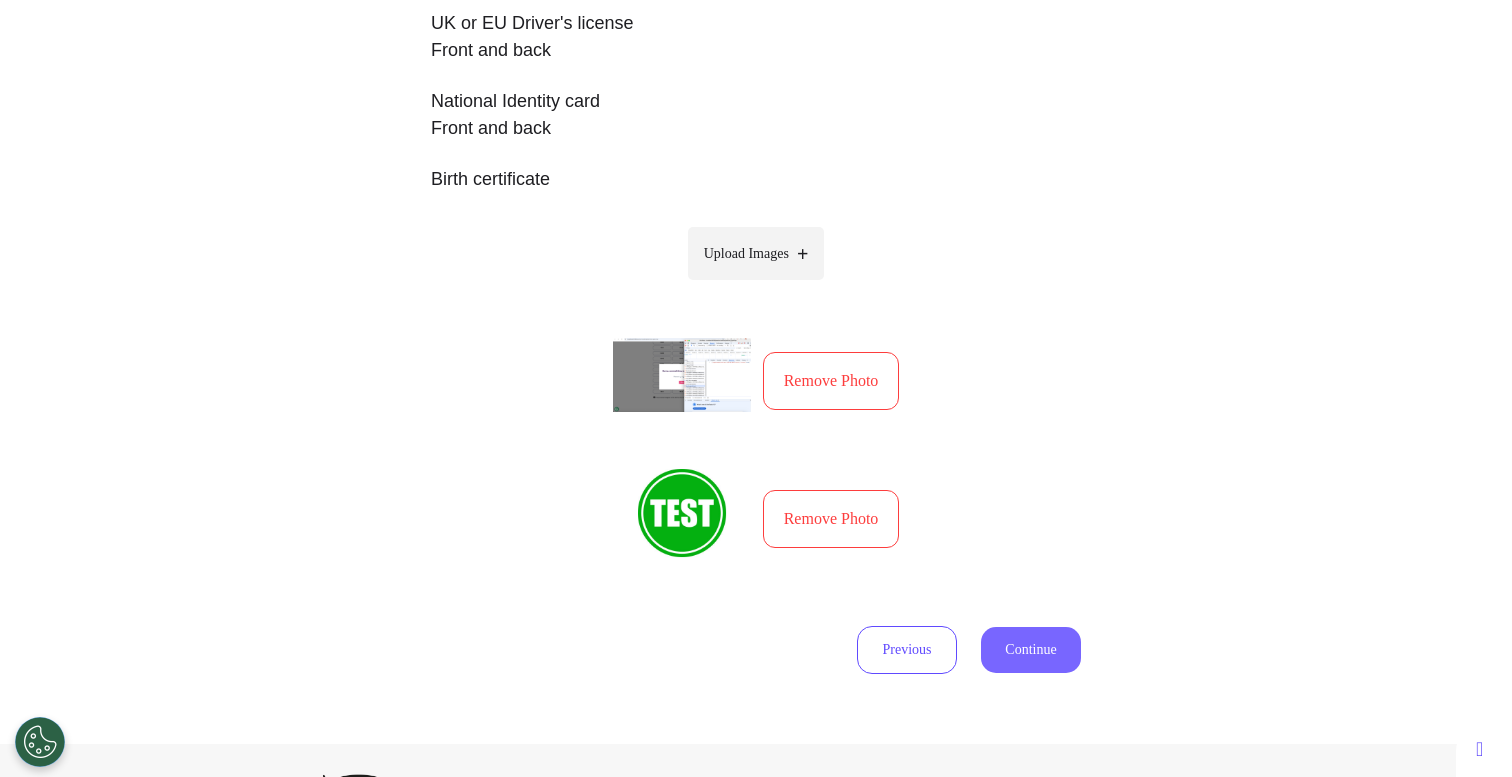 click on "Continue" at bounding box center (1031, 650) 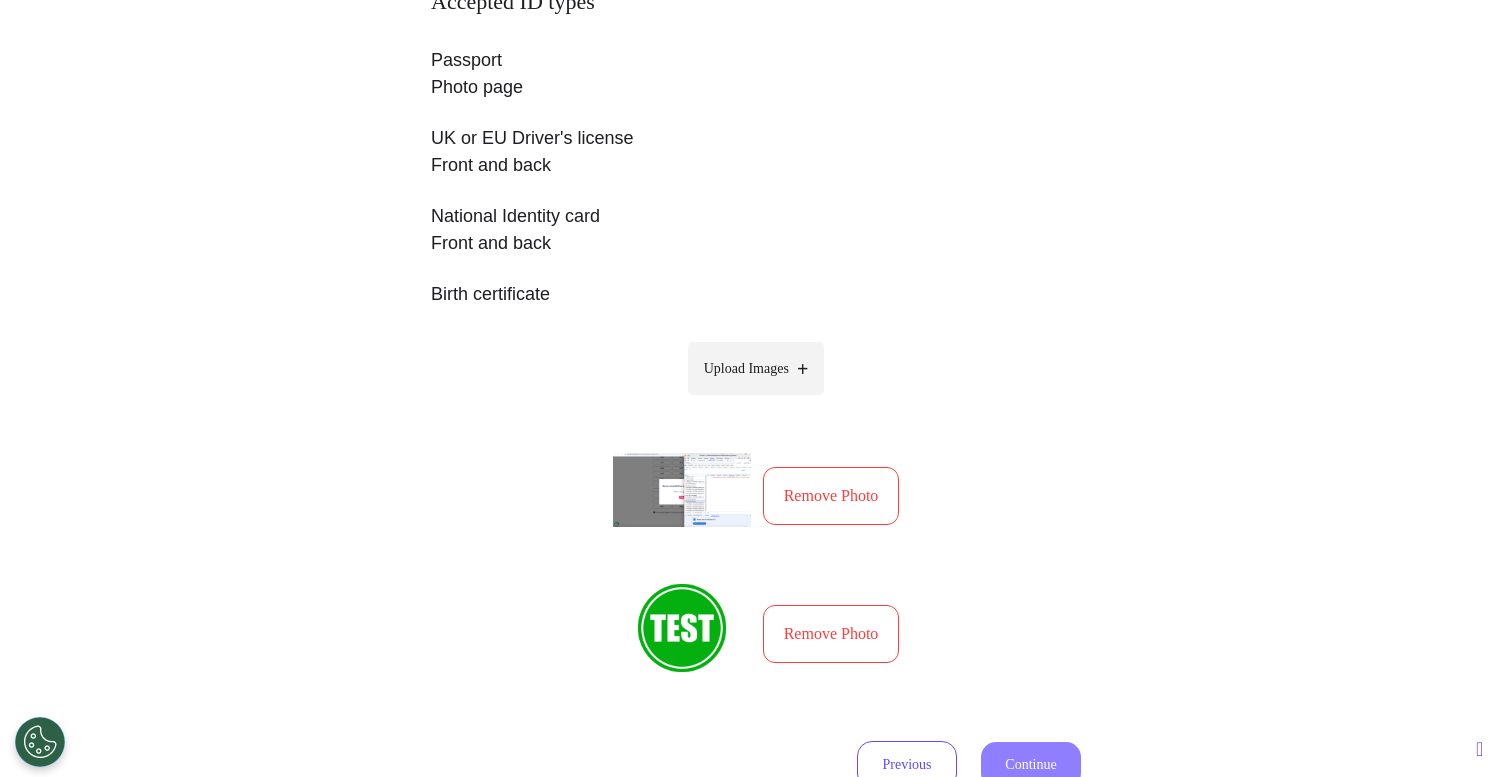 select on "******" 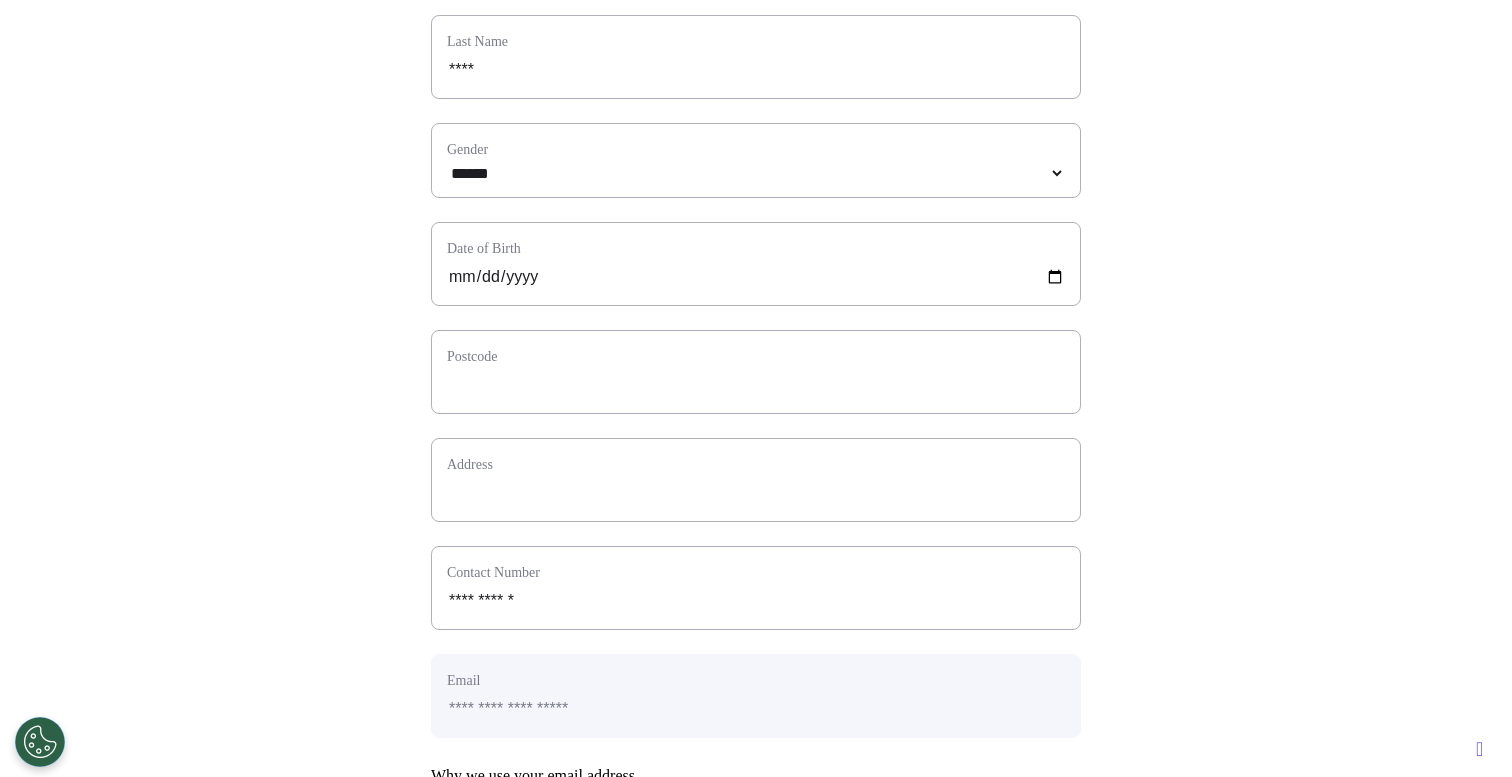 scroll, scrollTop: 348, scrollLeft: 0, axis: vertical 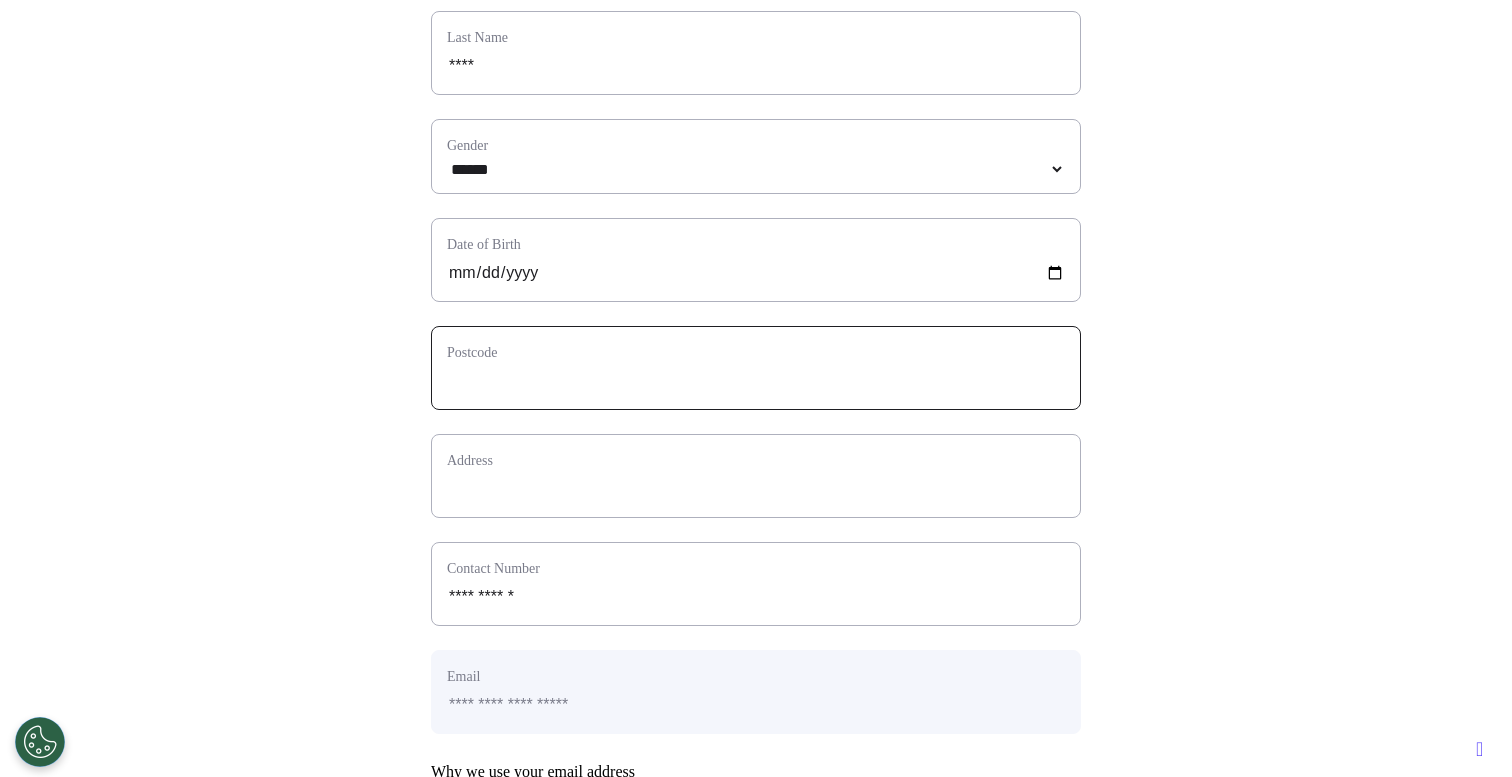 click at bounding box center (756, 381) 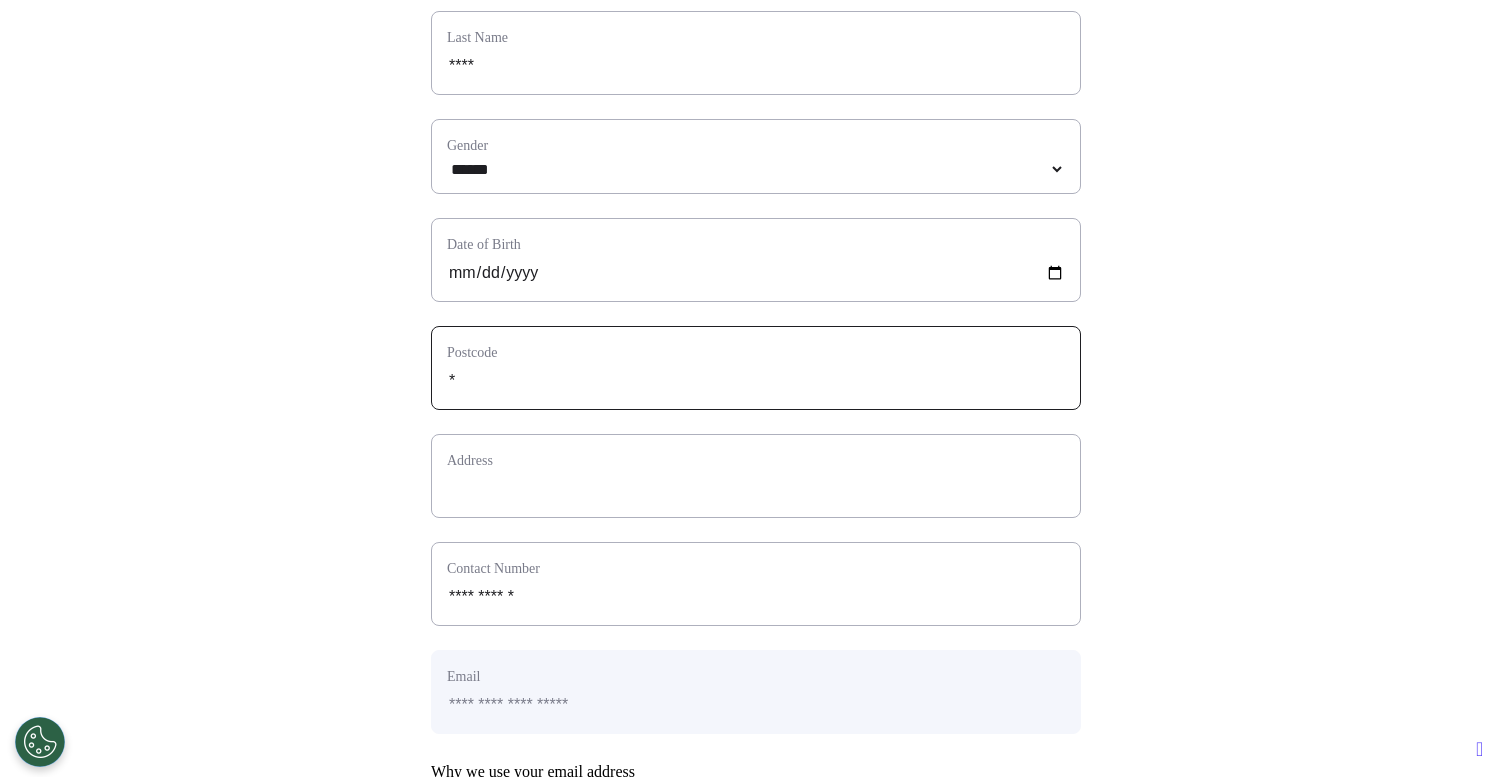 select 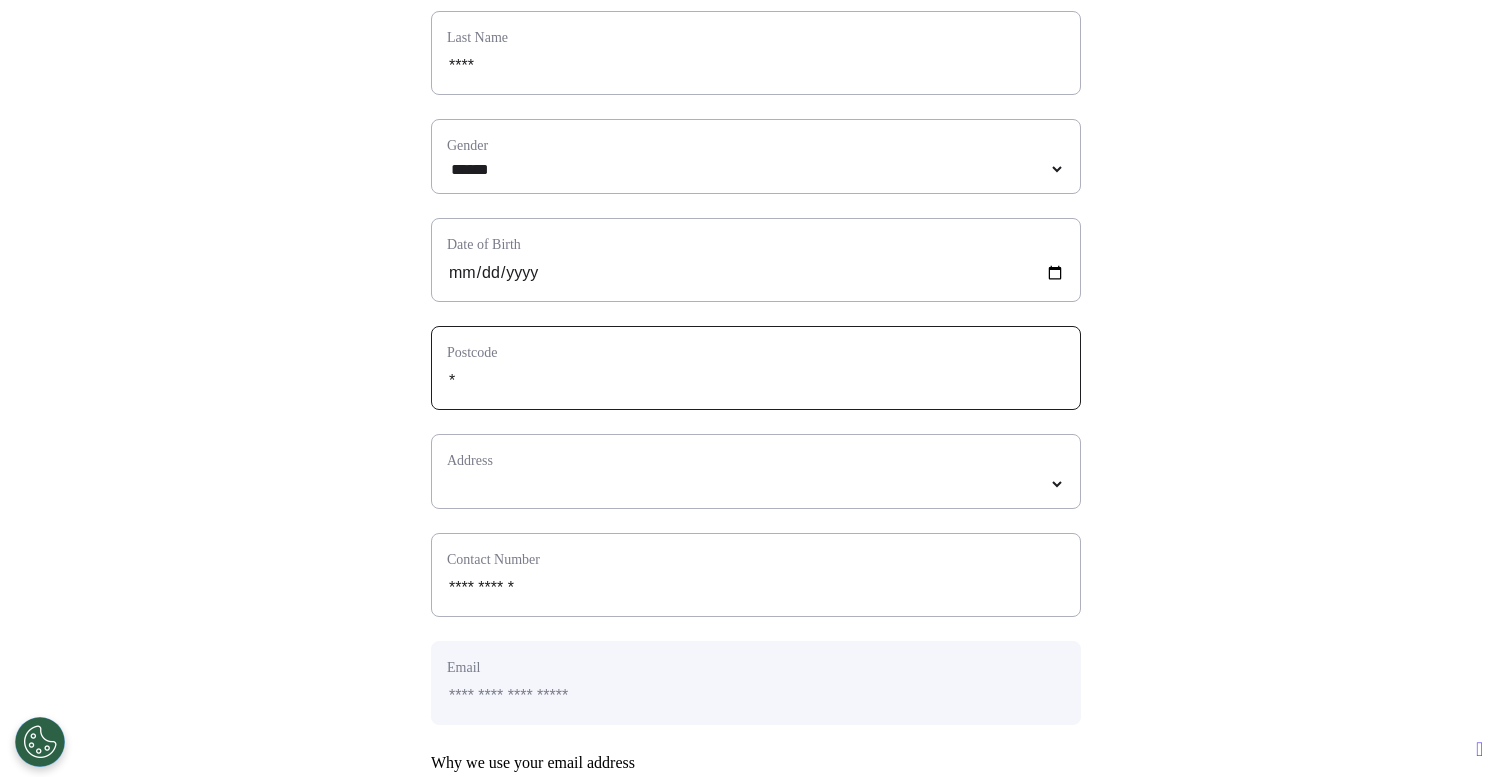 type on "**" 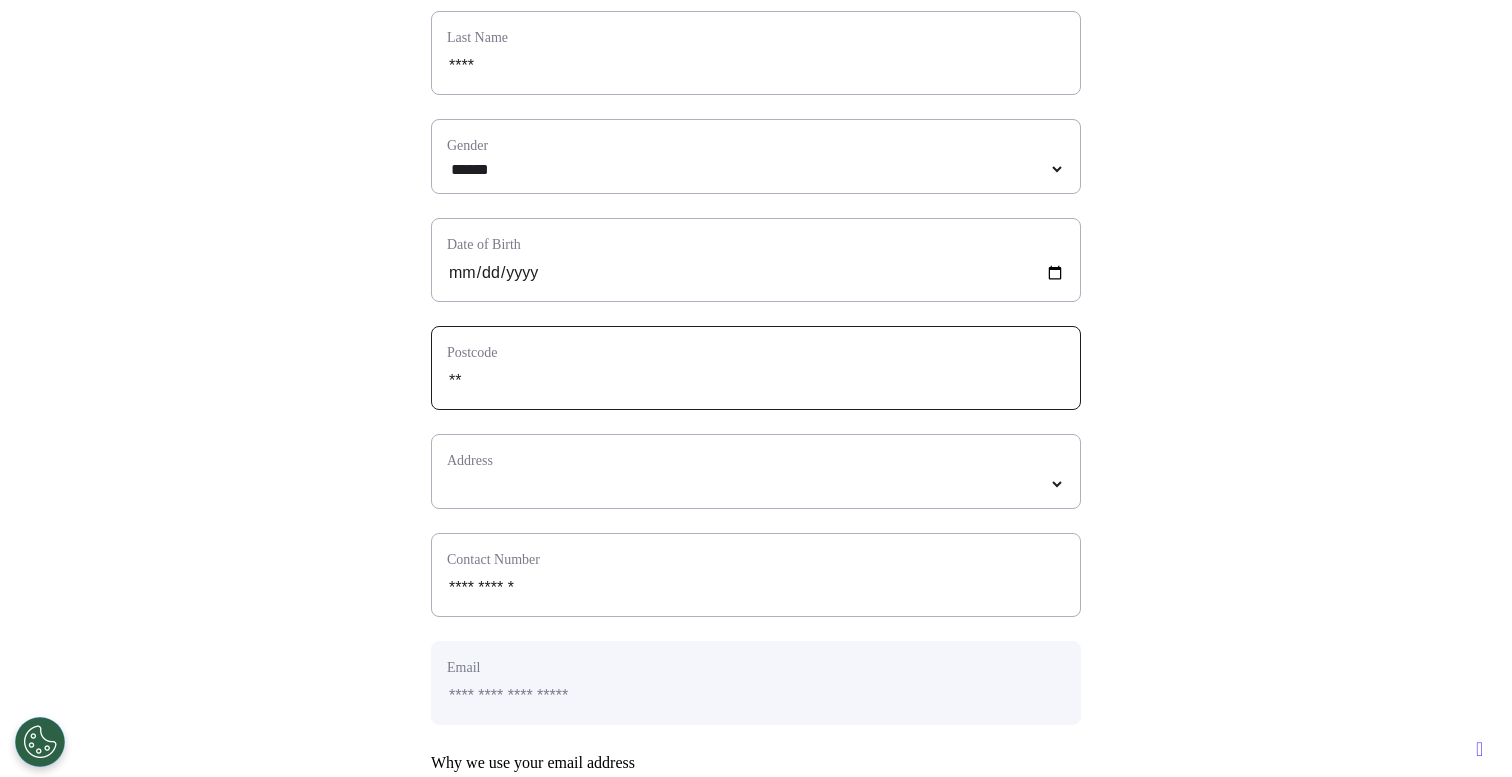 type on "*" 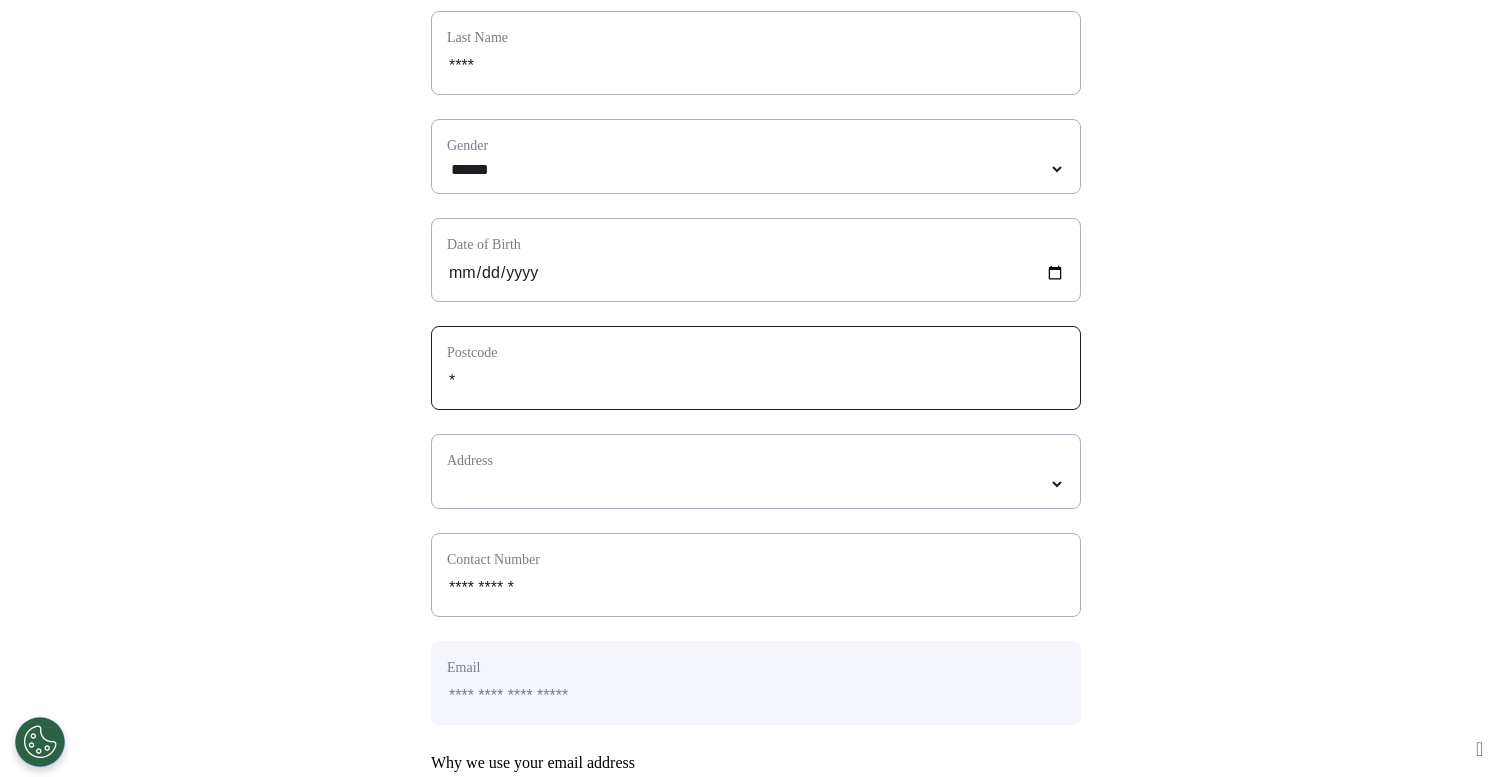 type on "**" 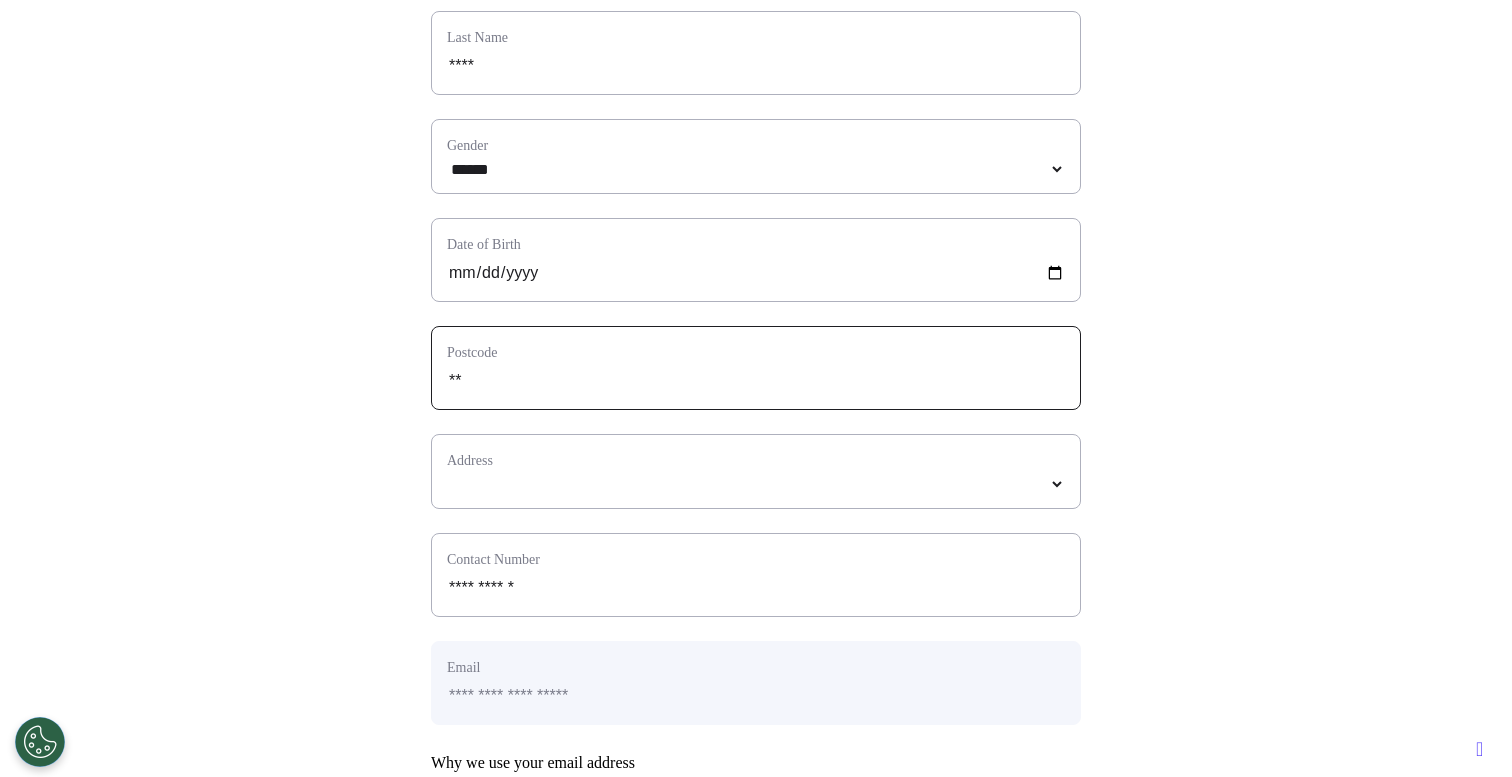 type on "***" 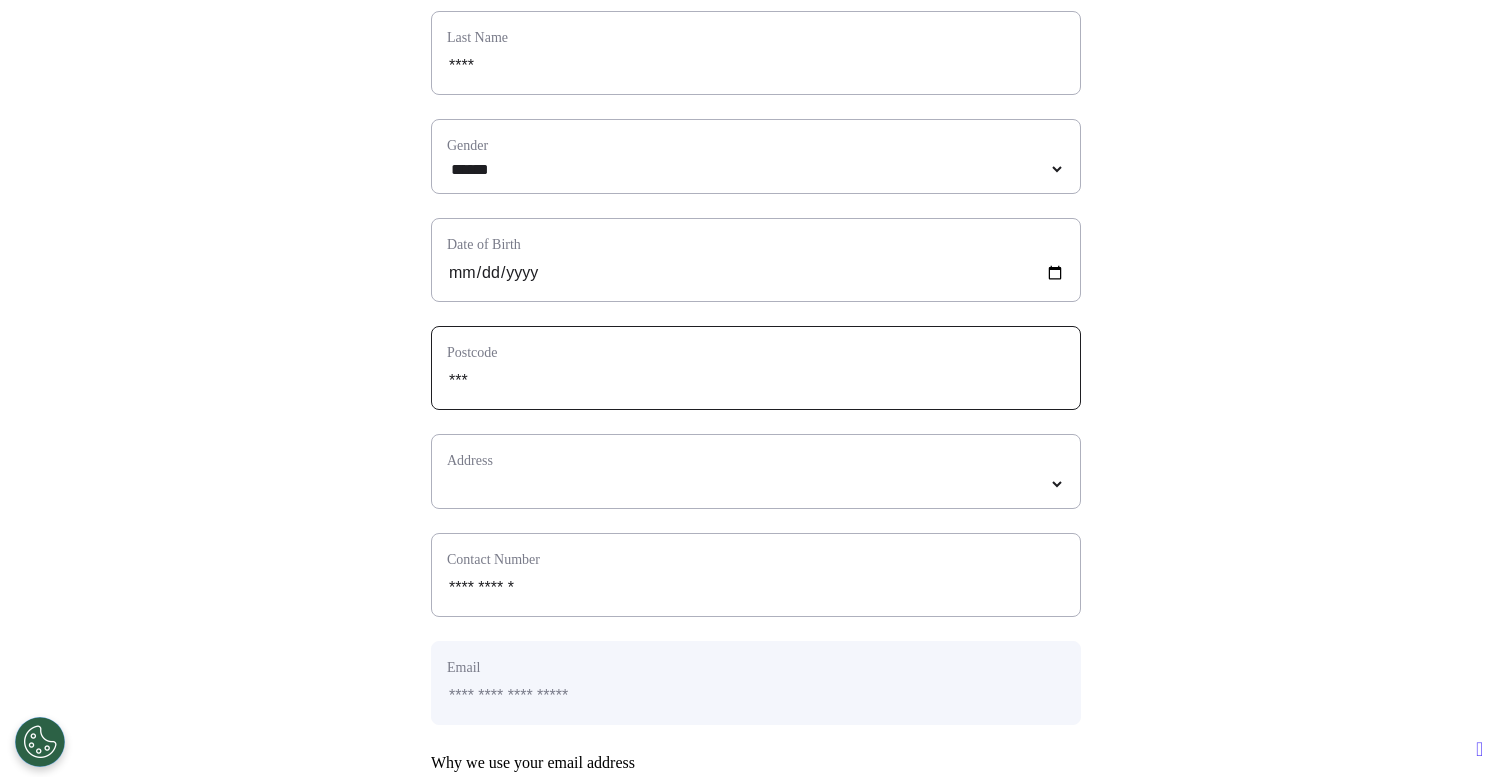 select 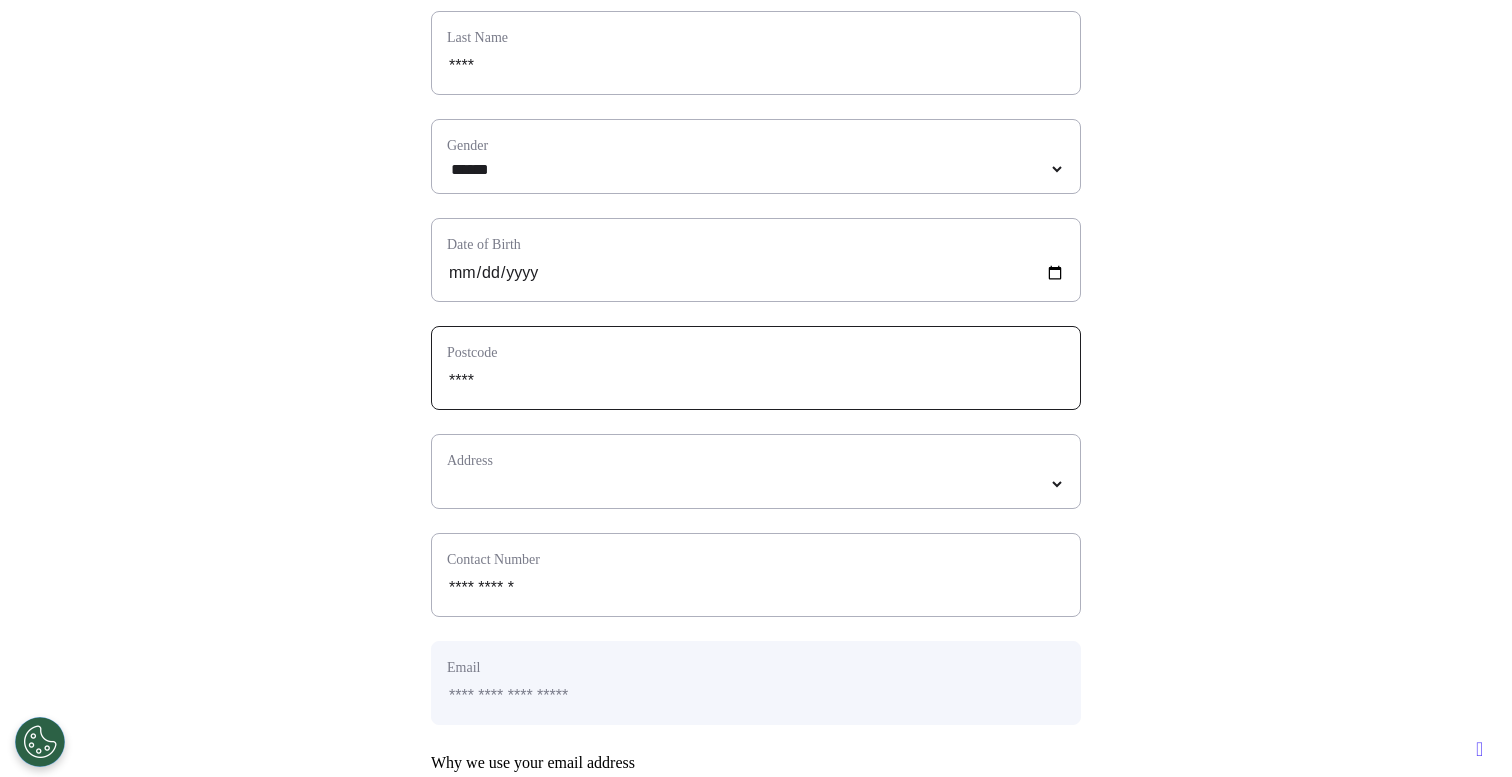 type on "*****" 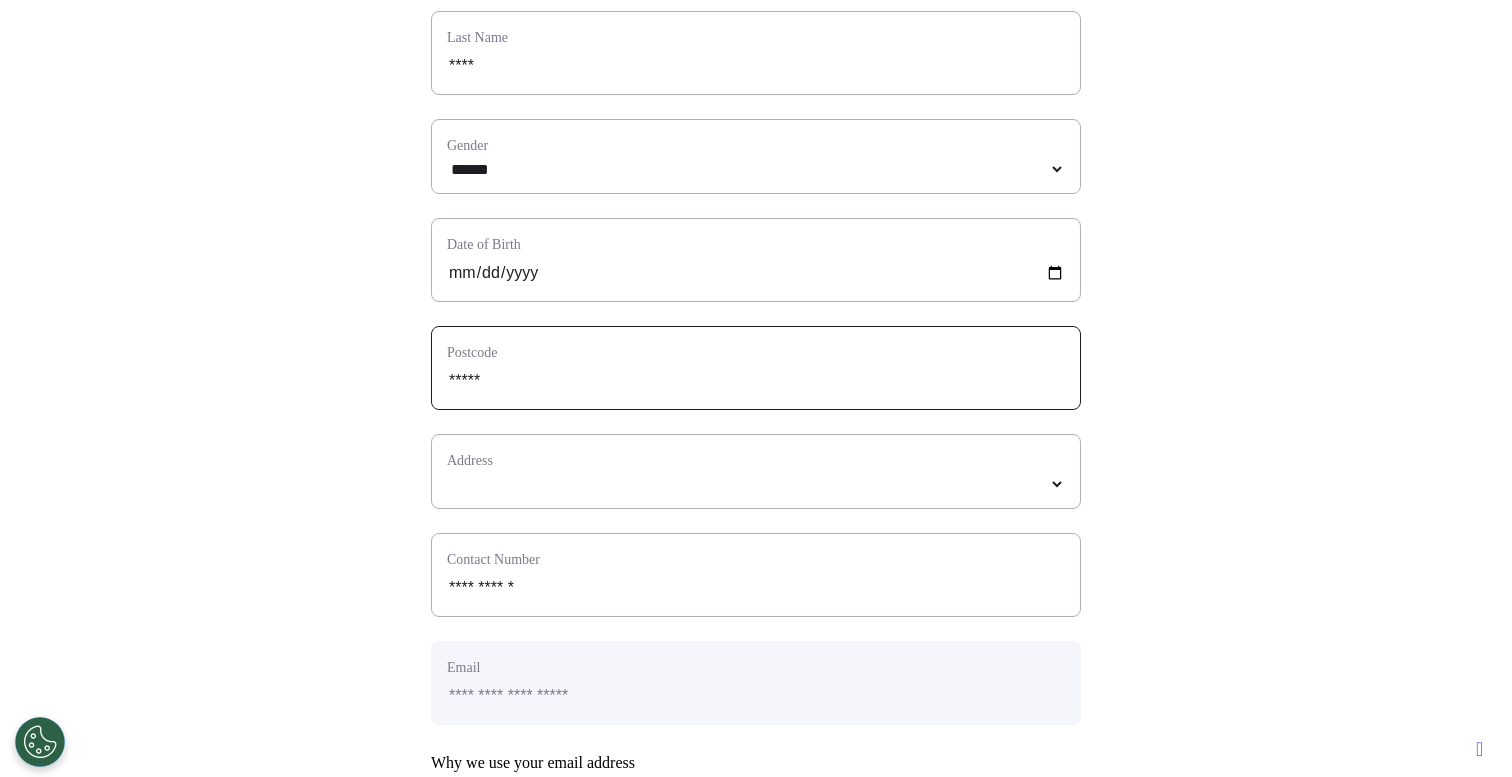 select 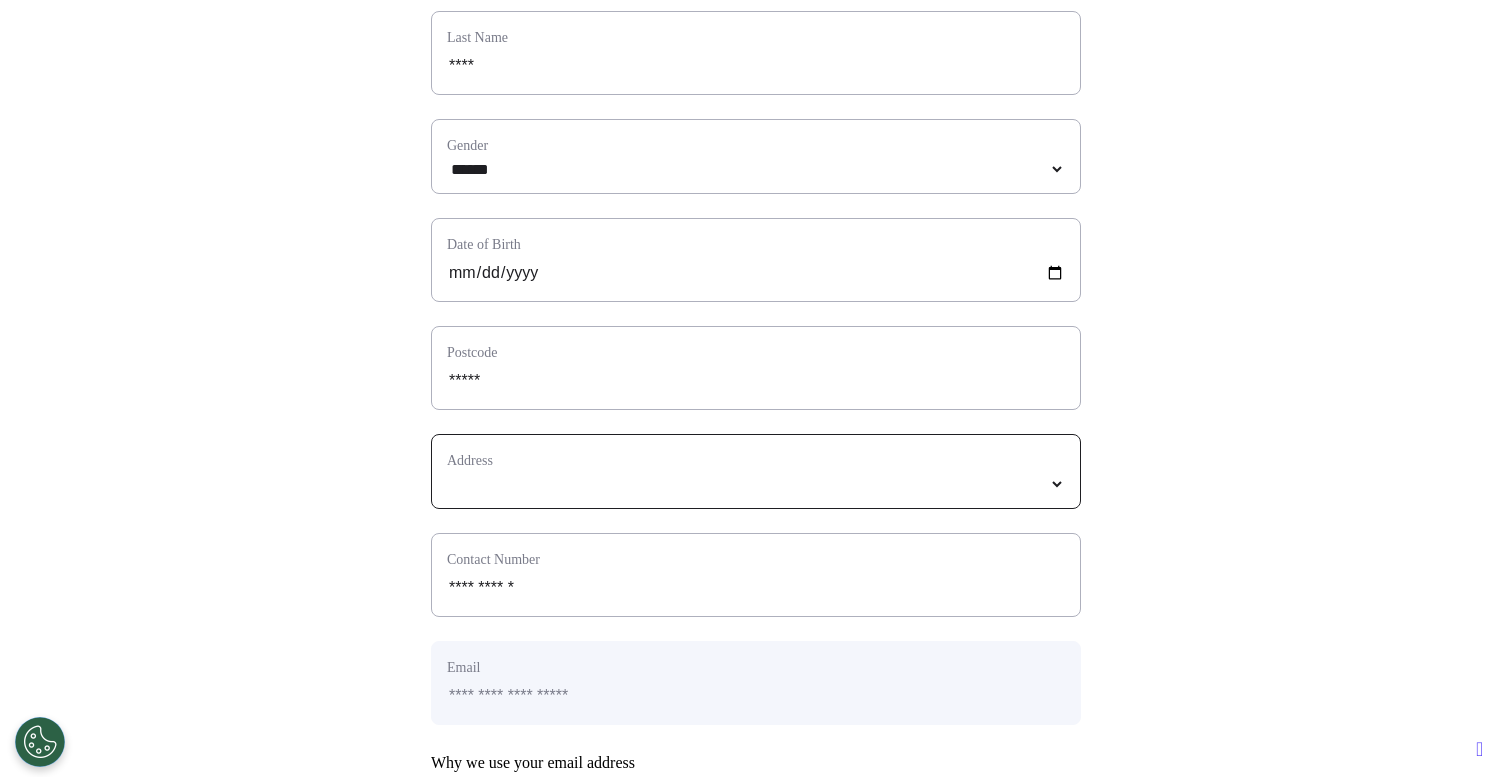 click on "*****" at bounding box center [756, 484] 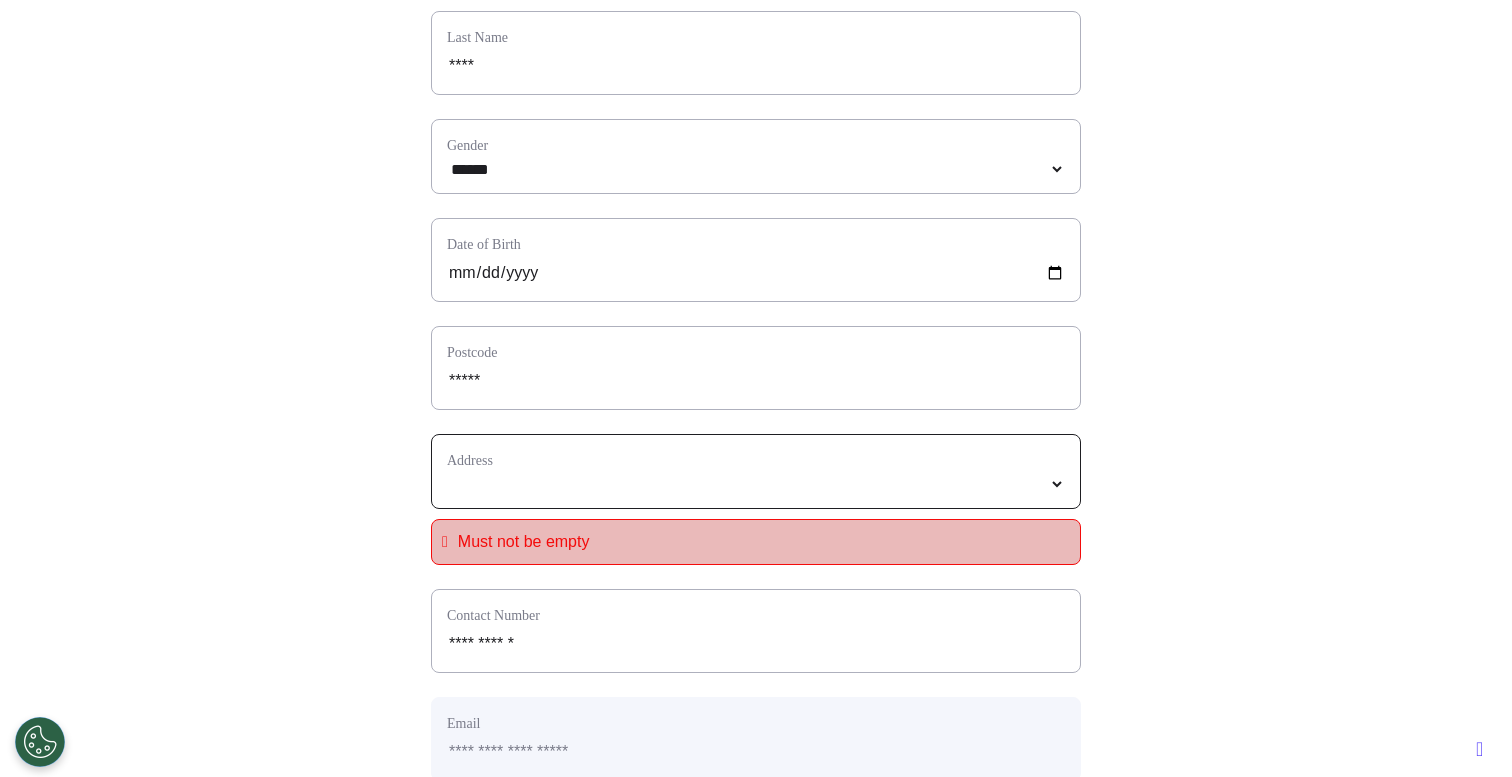 select 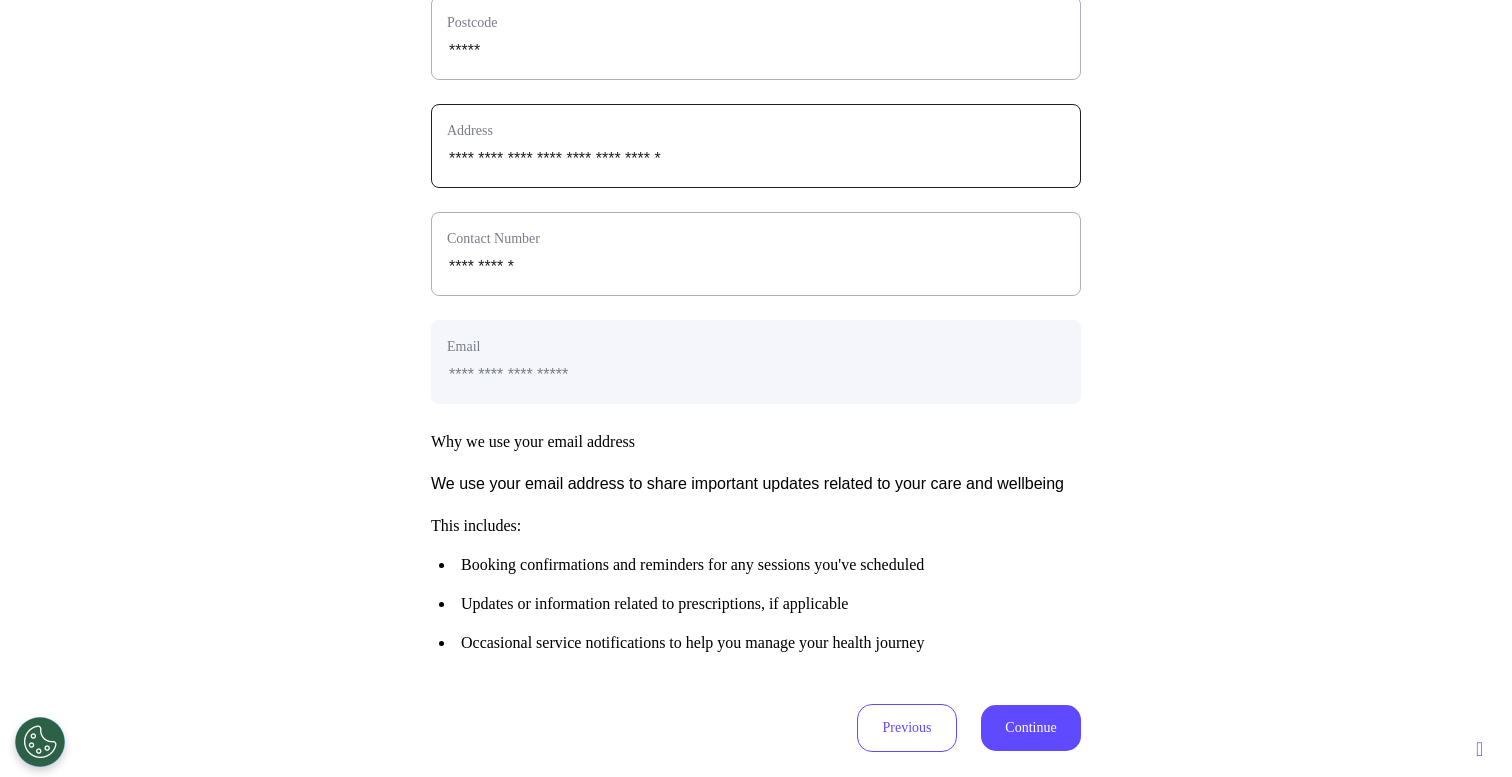 scroll, scrollTop: 951, scrollLeft: 0, axis: vertical 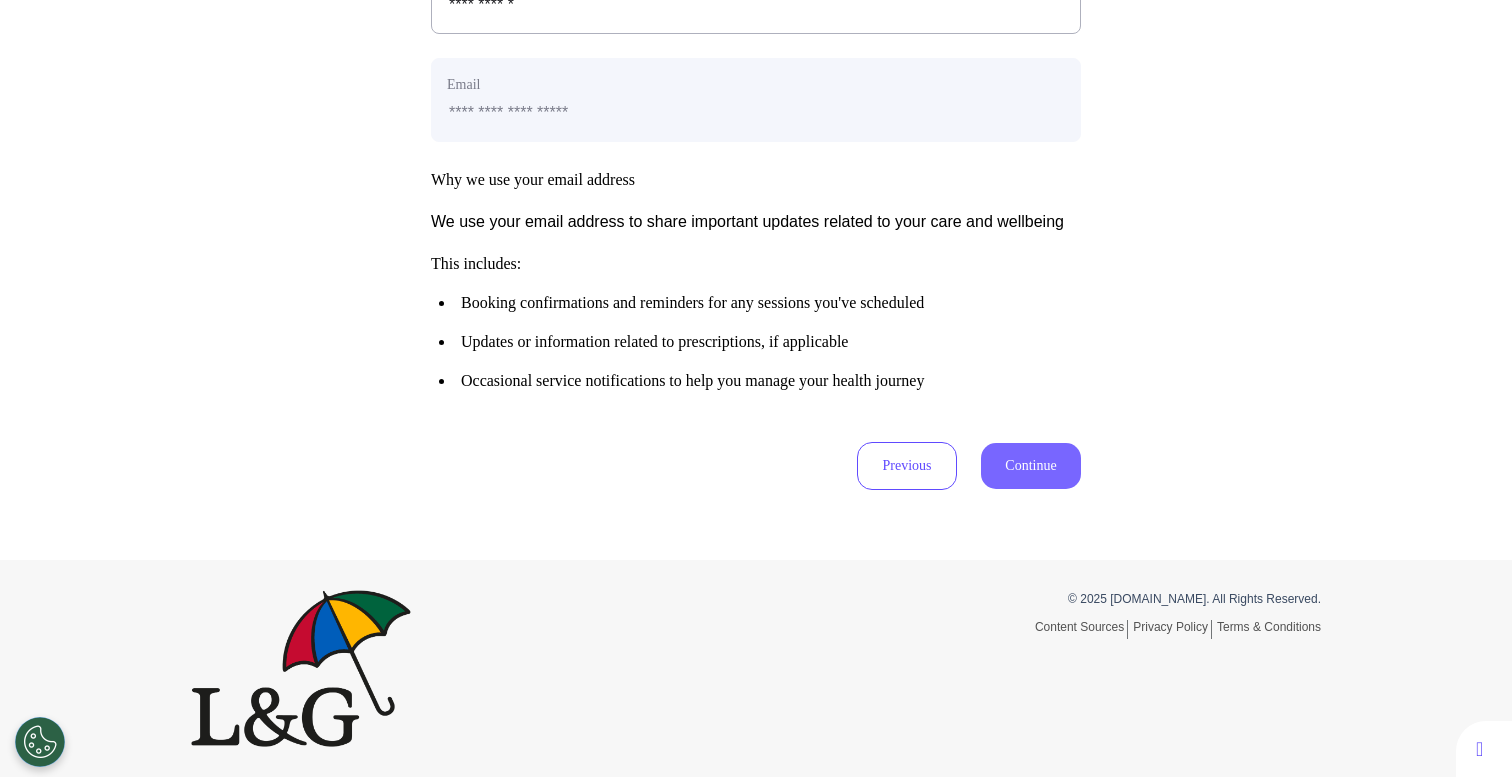 click on "Continue" at bounding box center [1031, 466] 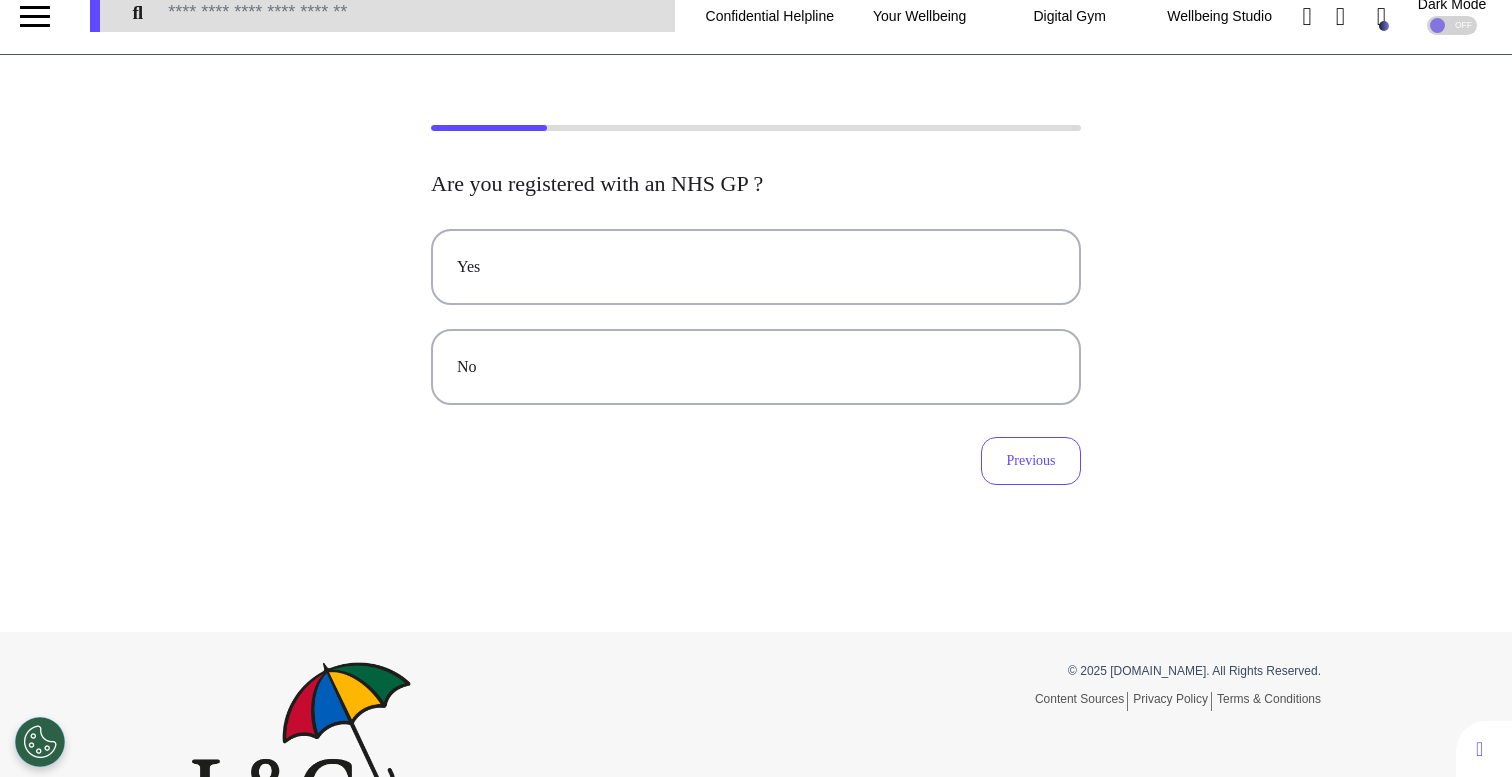 scroll, scrollTop: 0, scrollLeft: 0, axis: both 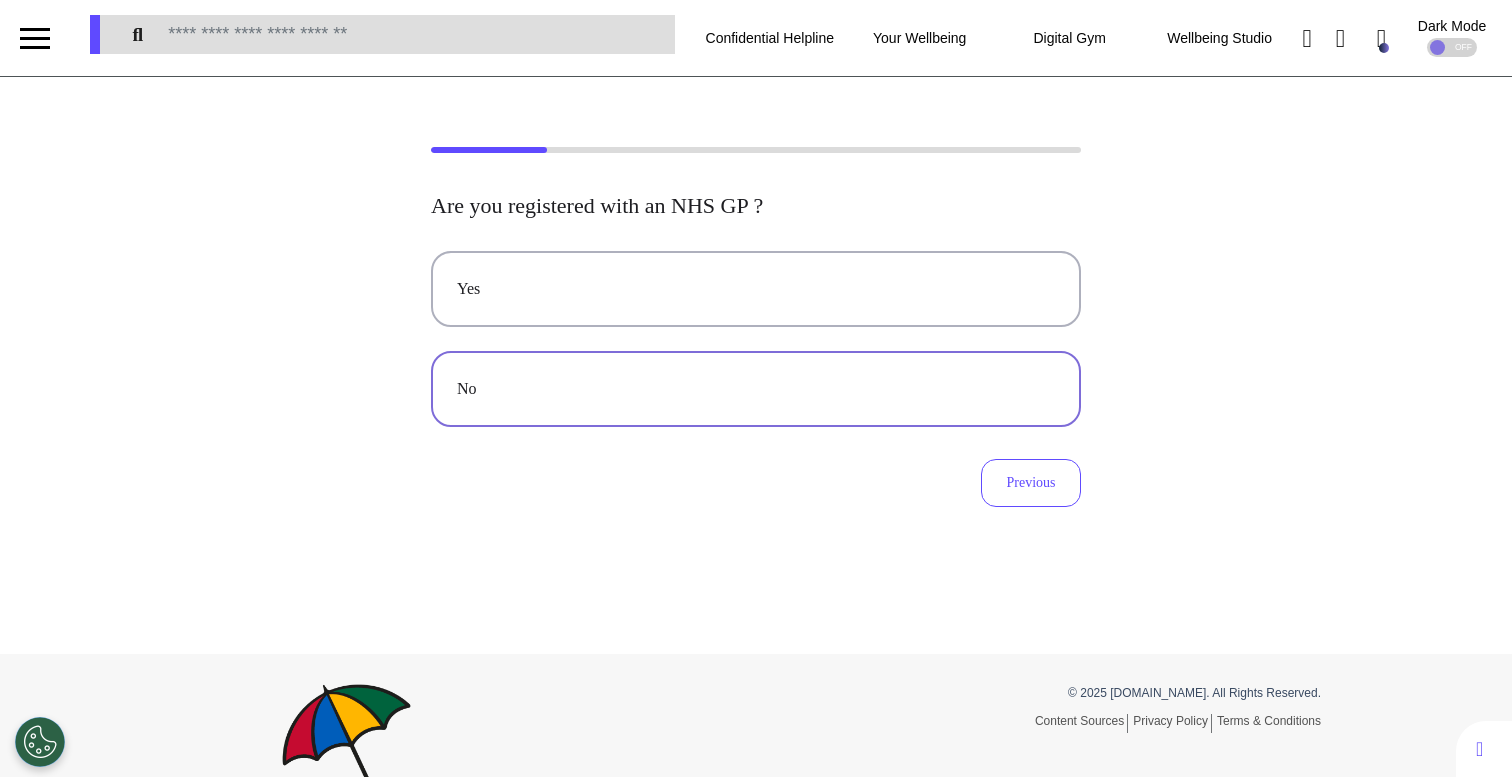 click on "No" at bounding box center [756, 389] 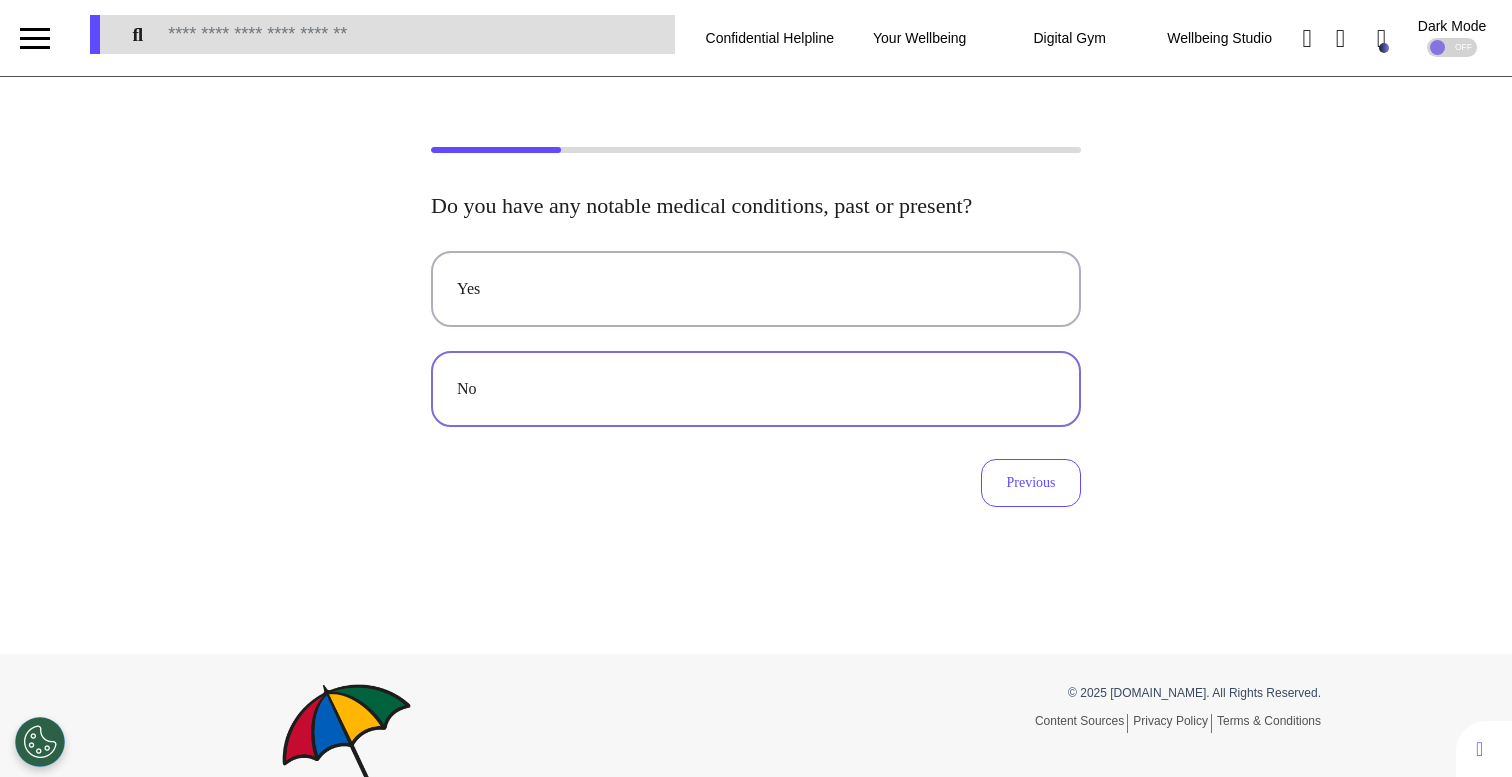 click on "No" at bounding box center [756, 389] 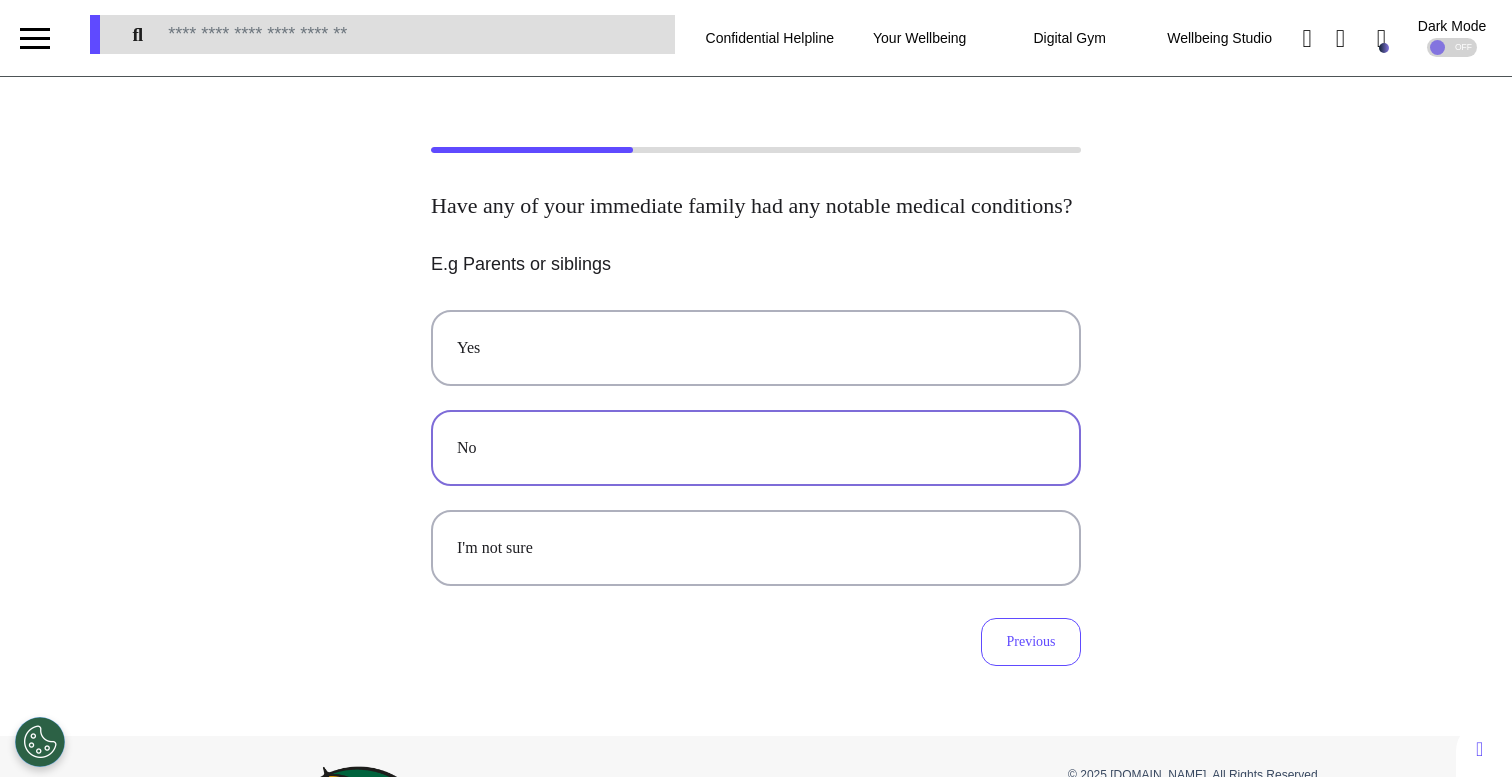 click on "No" at bounding box center (756, 448) 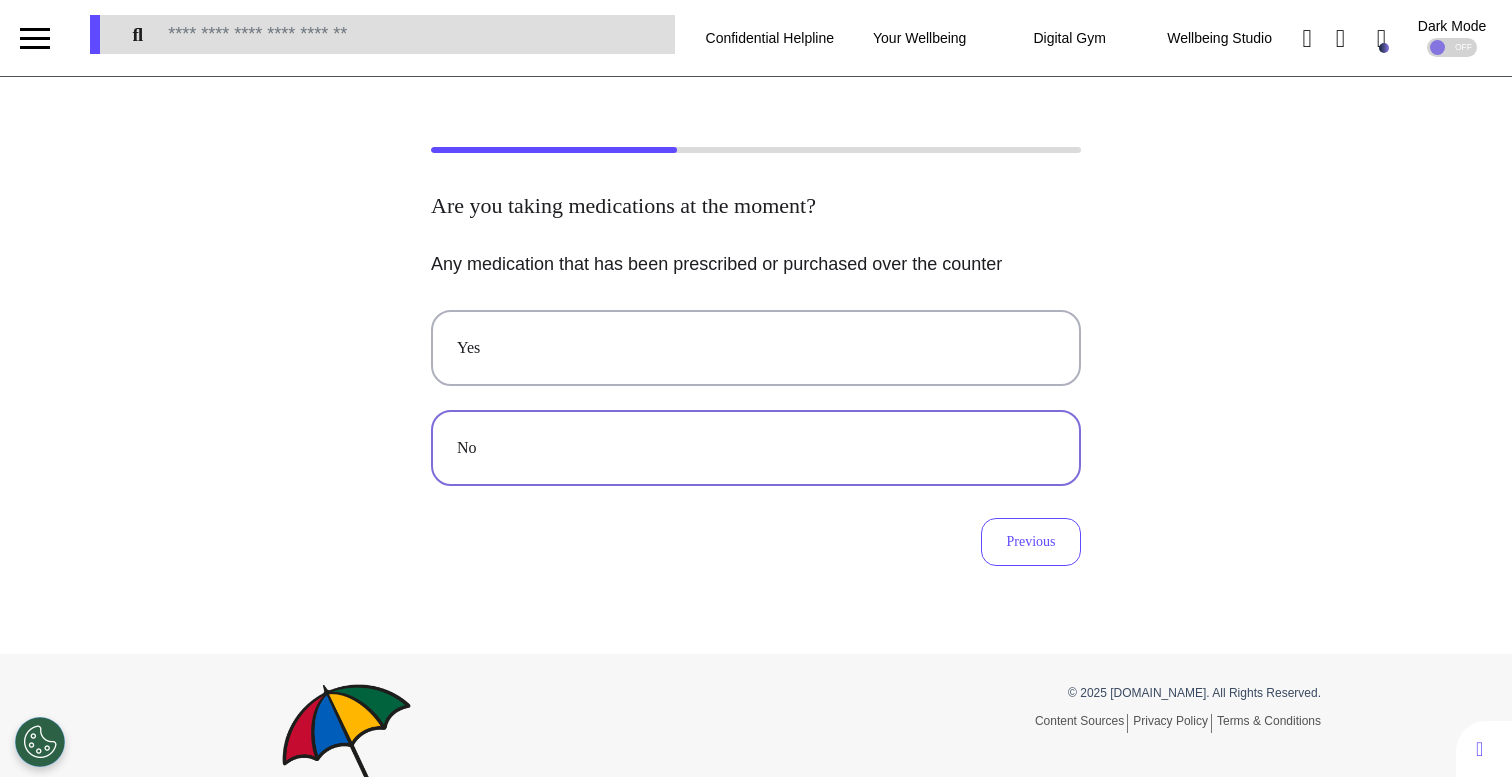click on "No" at bounding box center (756, 448) 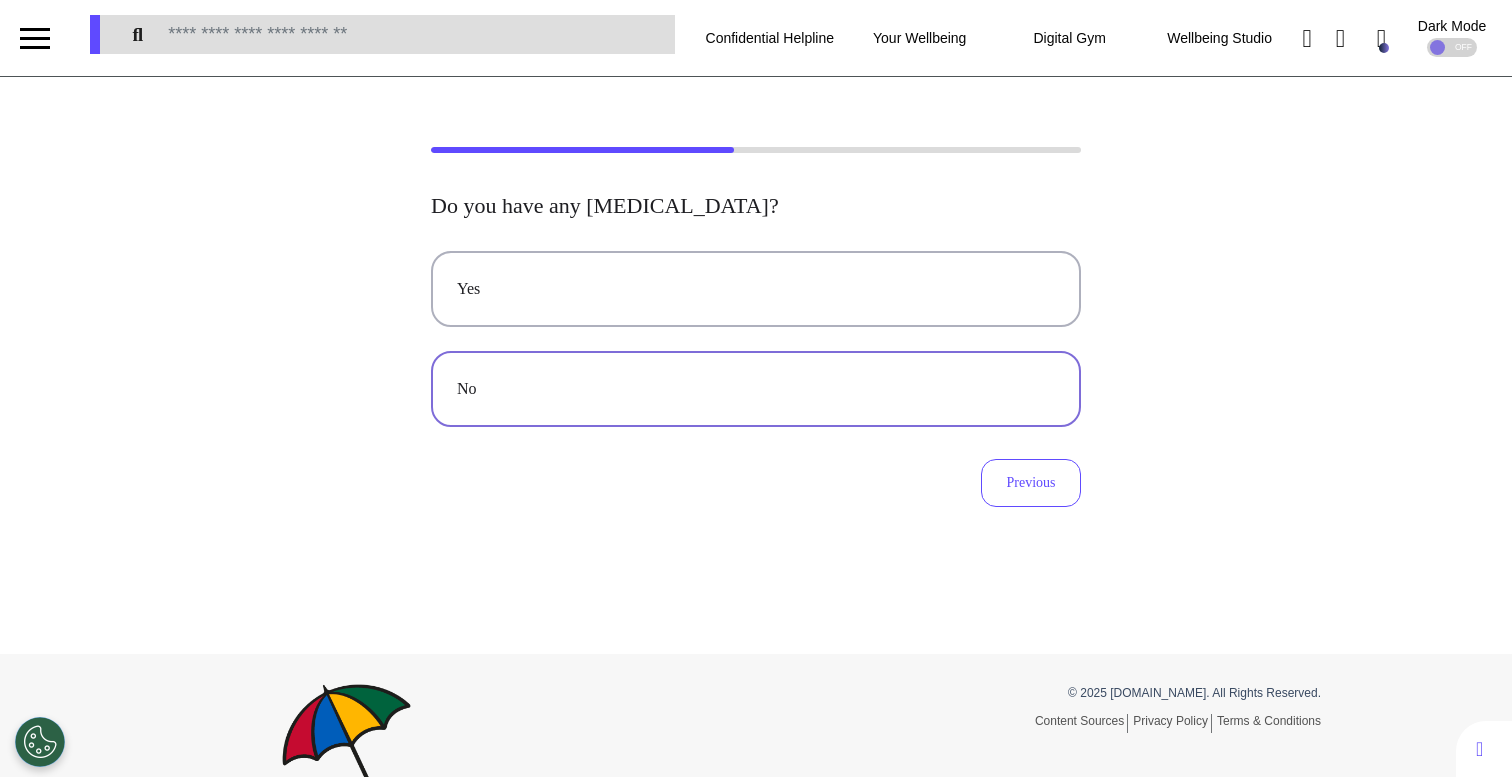 click on "No" at bounding box center (756, 389) 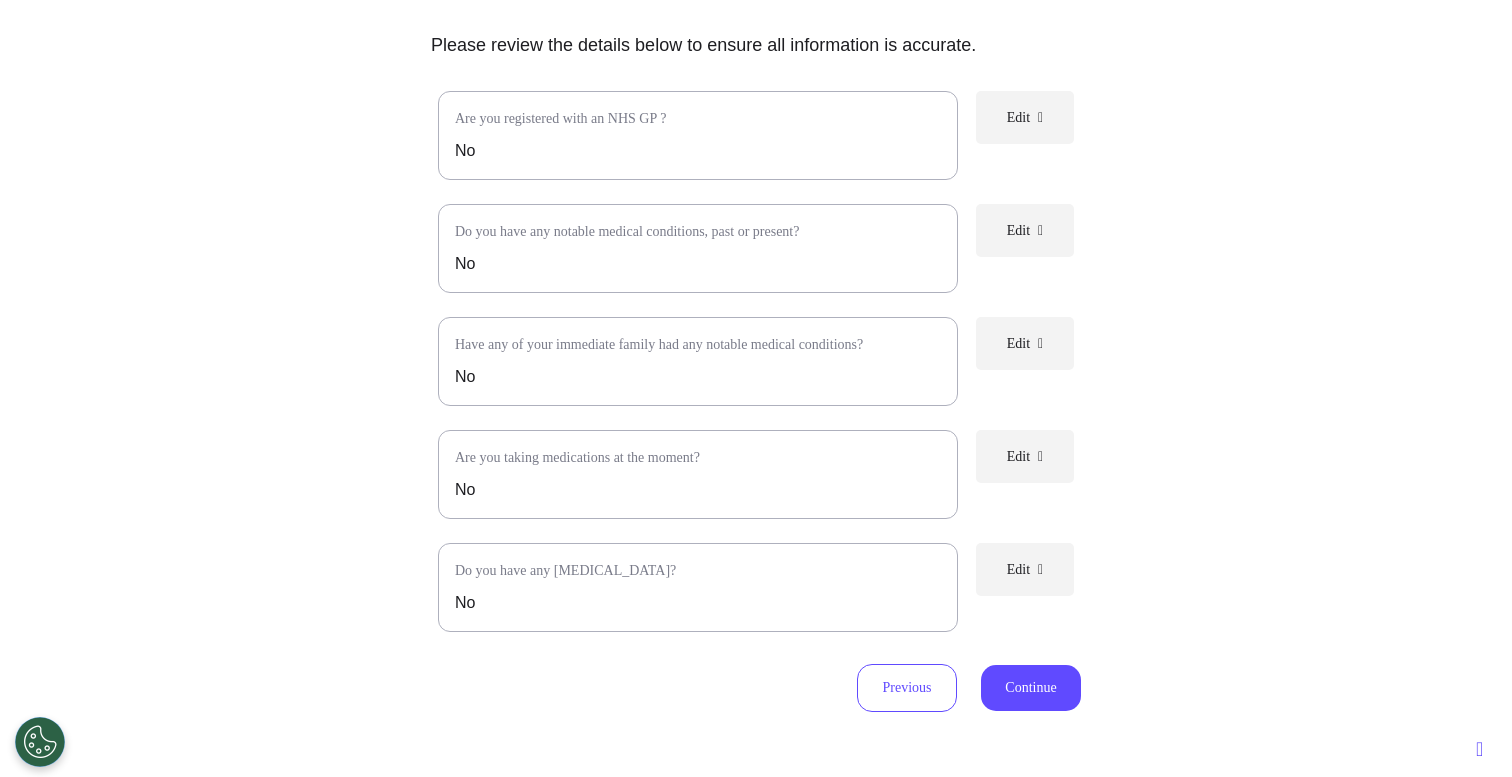 scroll, scrollTop: 462, scrollLeft: 0, axis: vertical 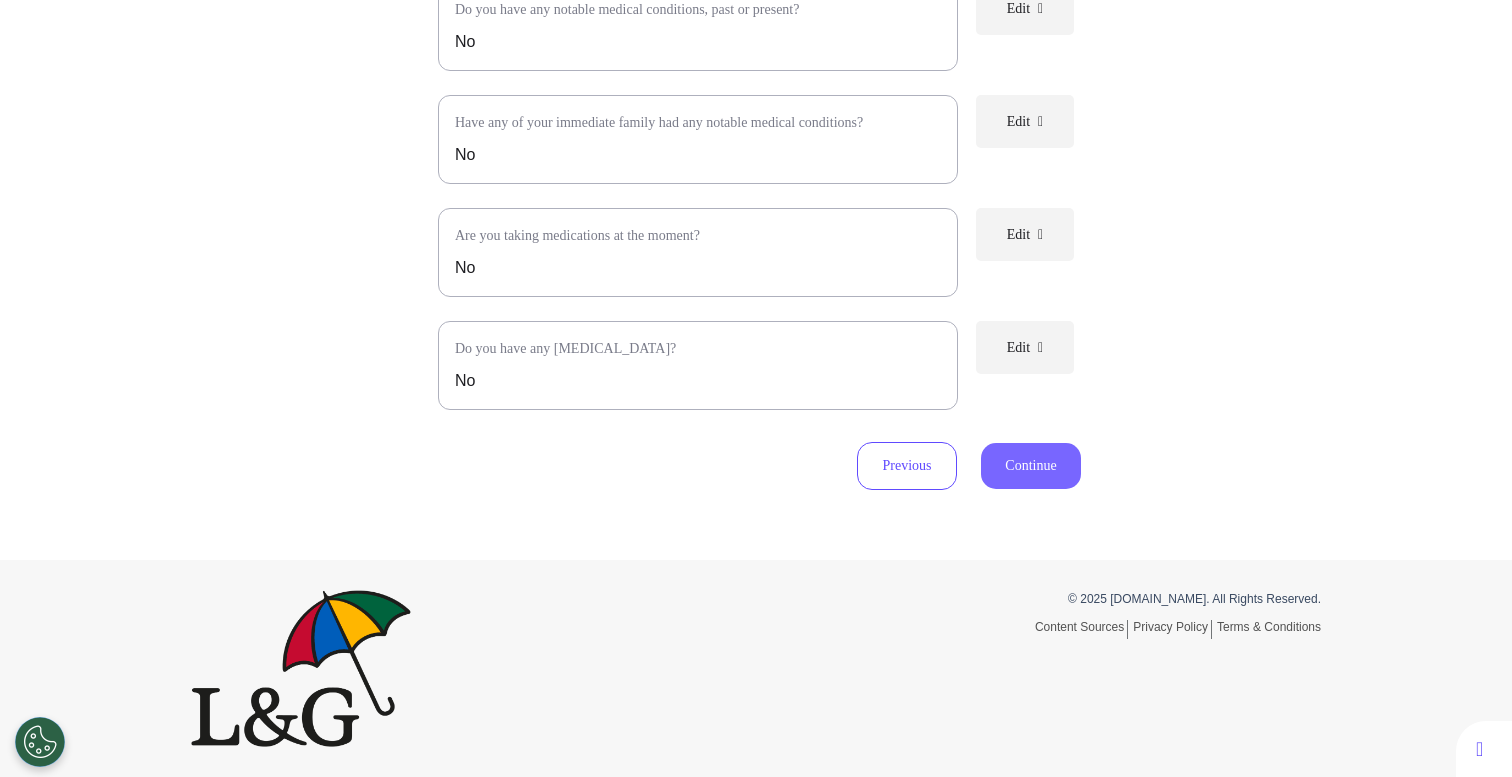 click on "Continue" at bounding box center [1031, 466] 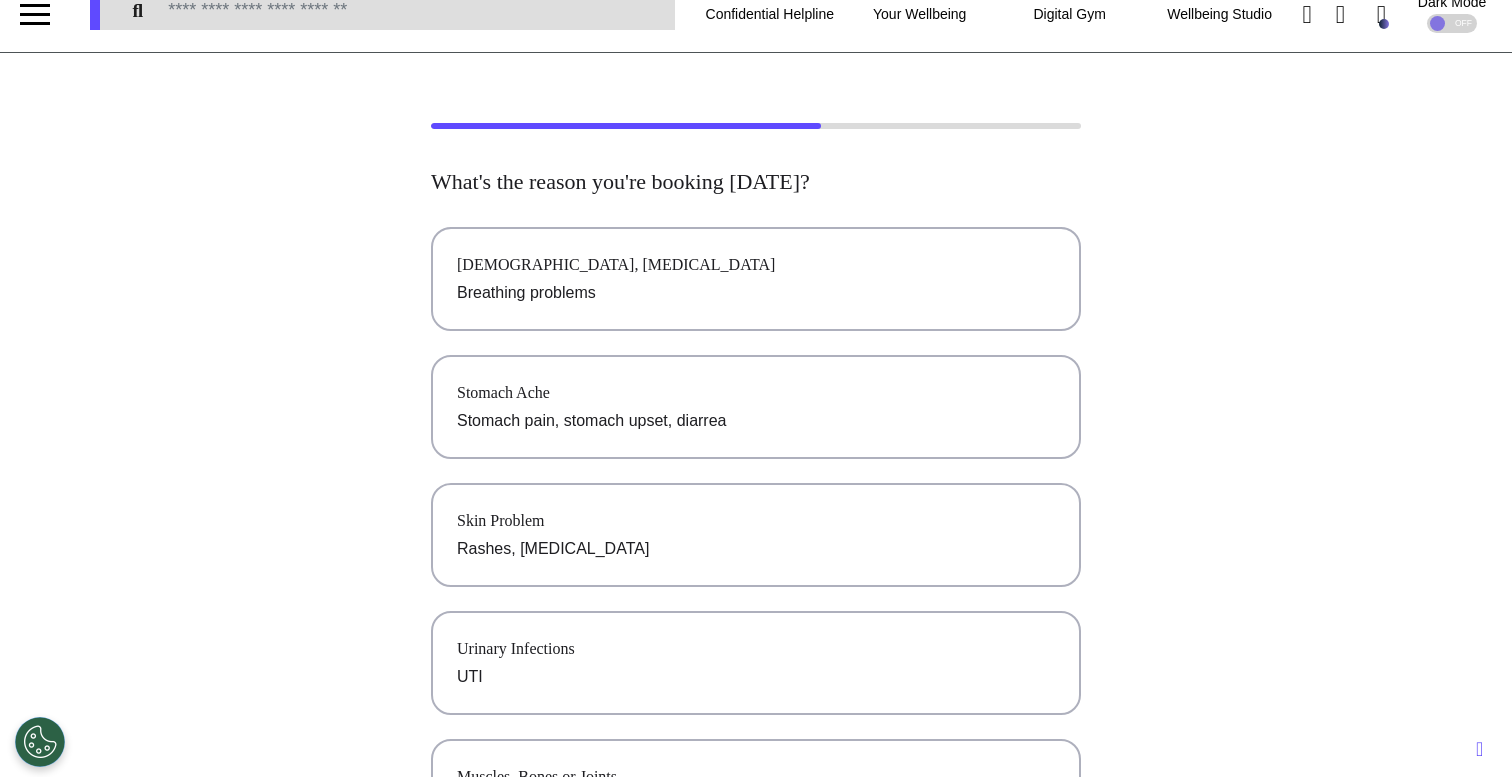 scroll, scrollTop: 0, scrollLeft: 0, axis: both 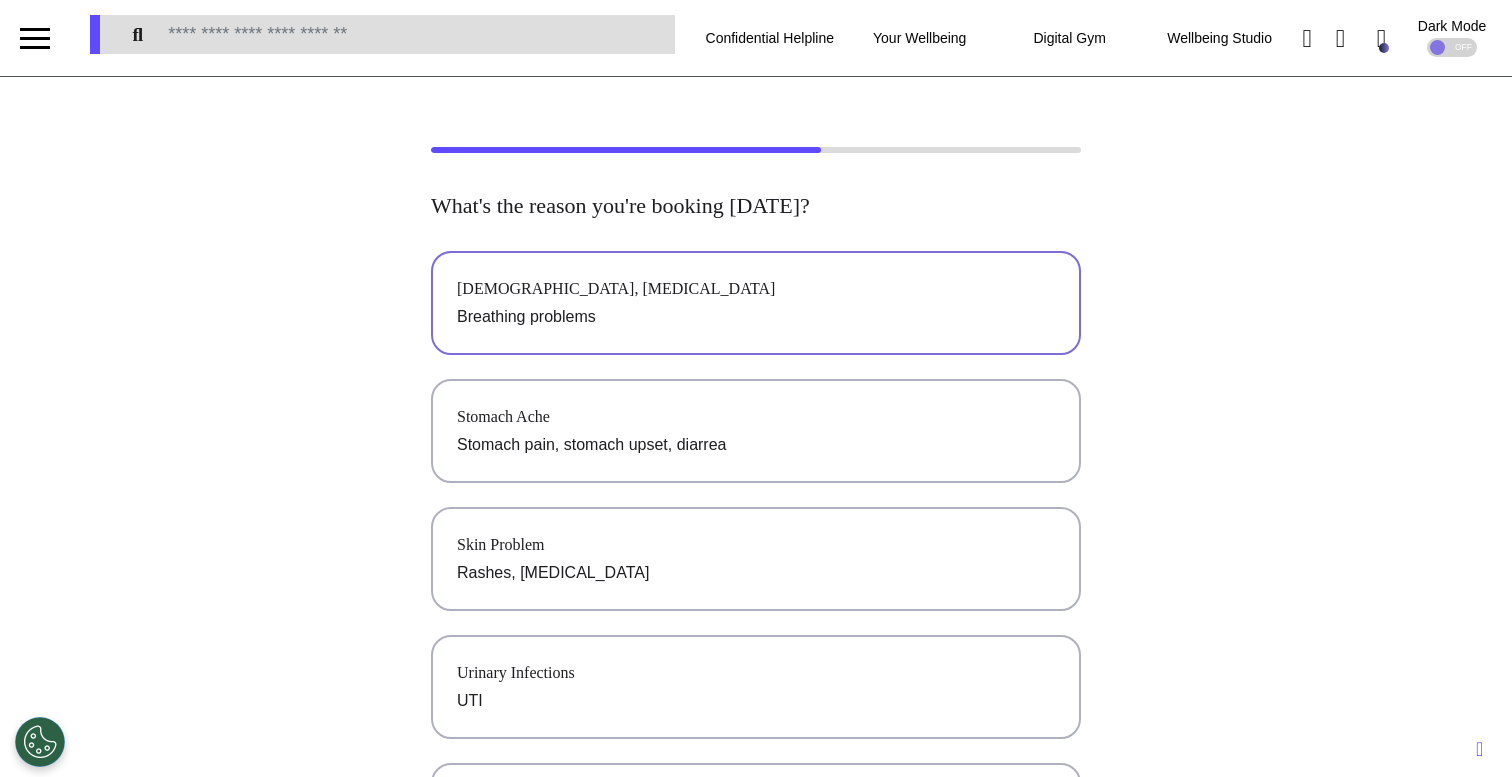 click on "[DEMOGRAPHIC_DATA], [MEDICAL_DATA] Breathing problems" at bounding box center [756, 303] 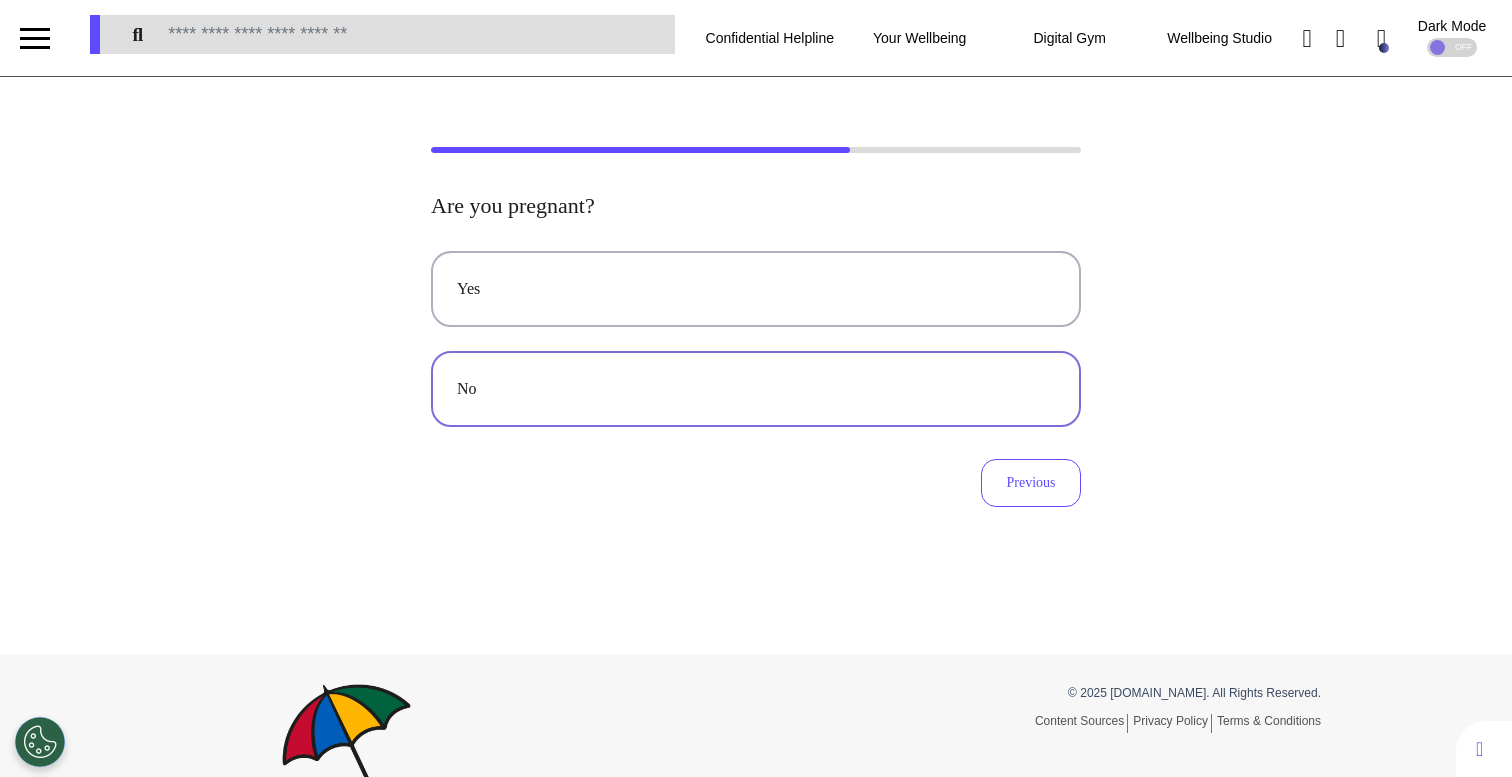 click on "No" at bounding box center [756, 389] 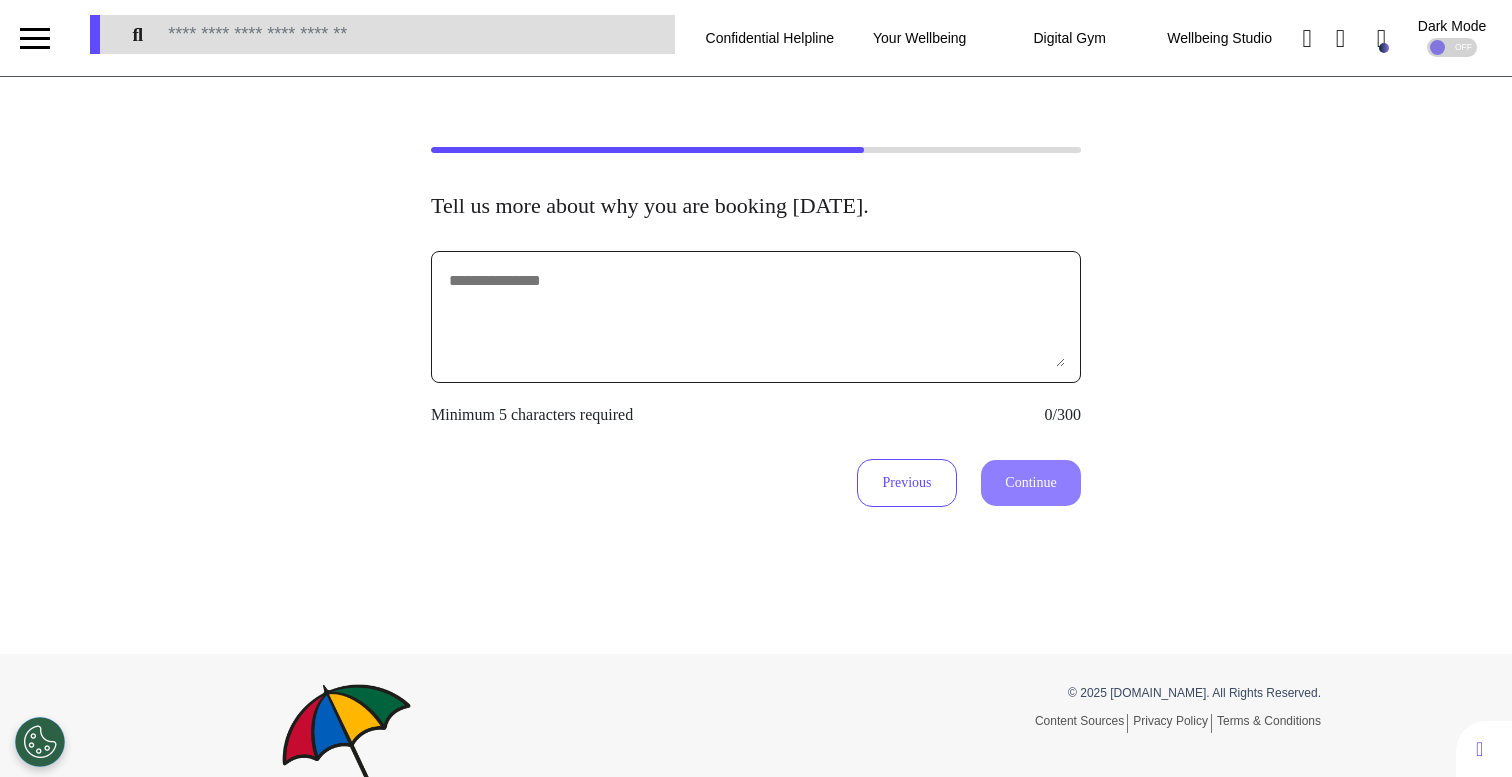 click at bounding box center (756, 317) 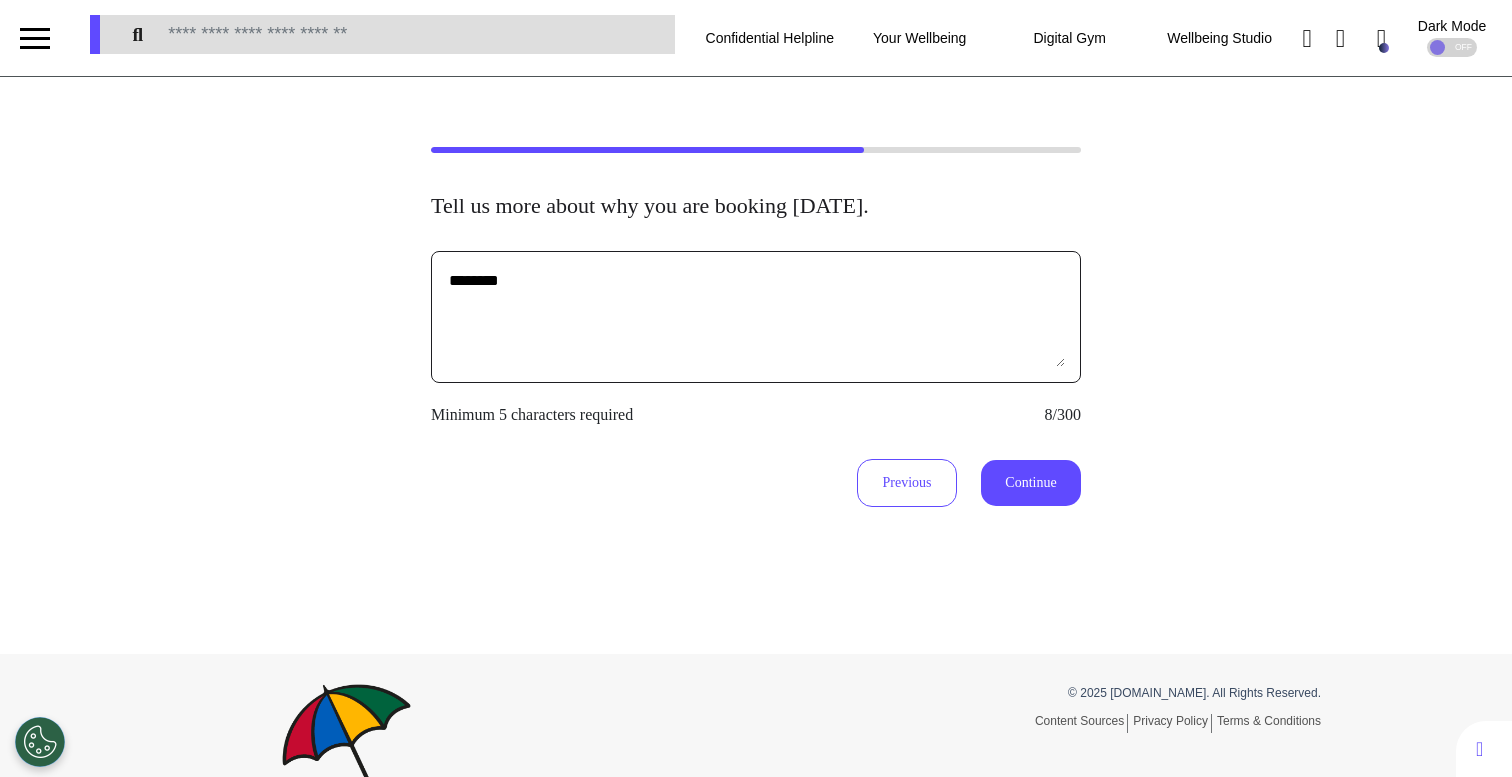 type on "********" 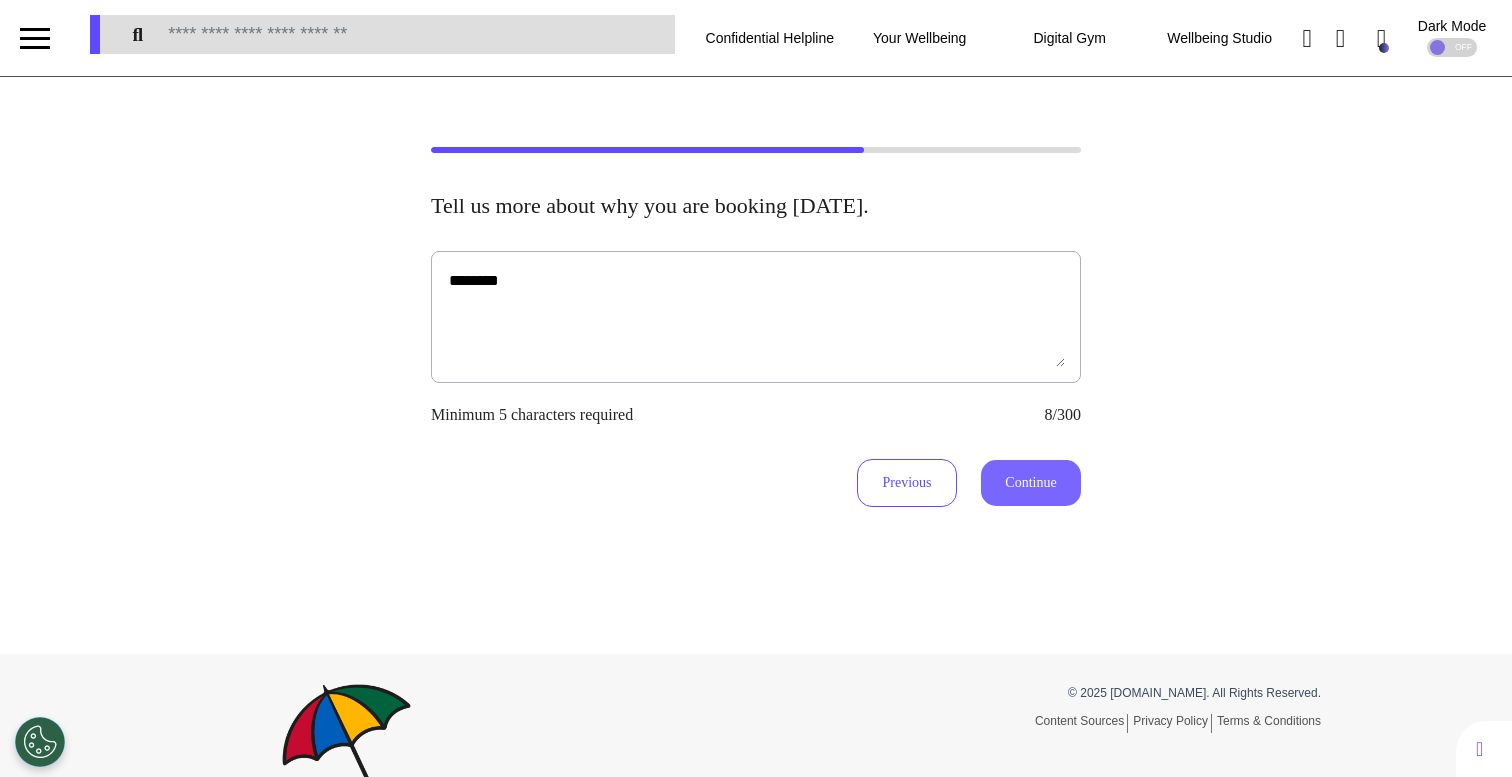 click on "Continue" at bounding box center [1031, 483] 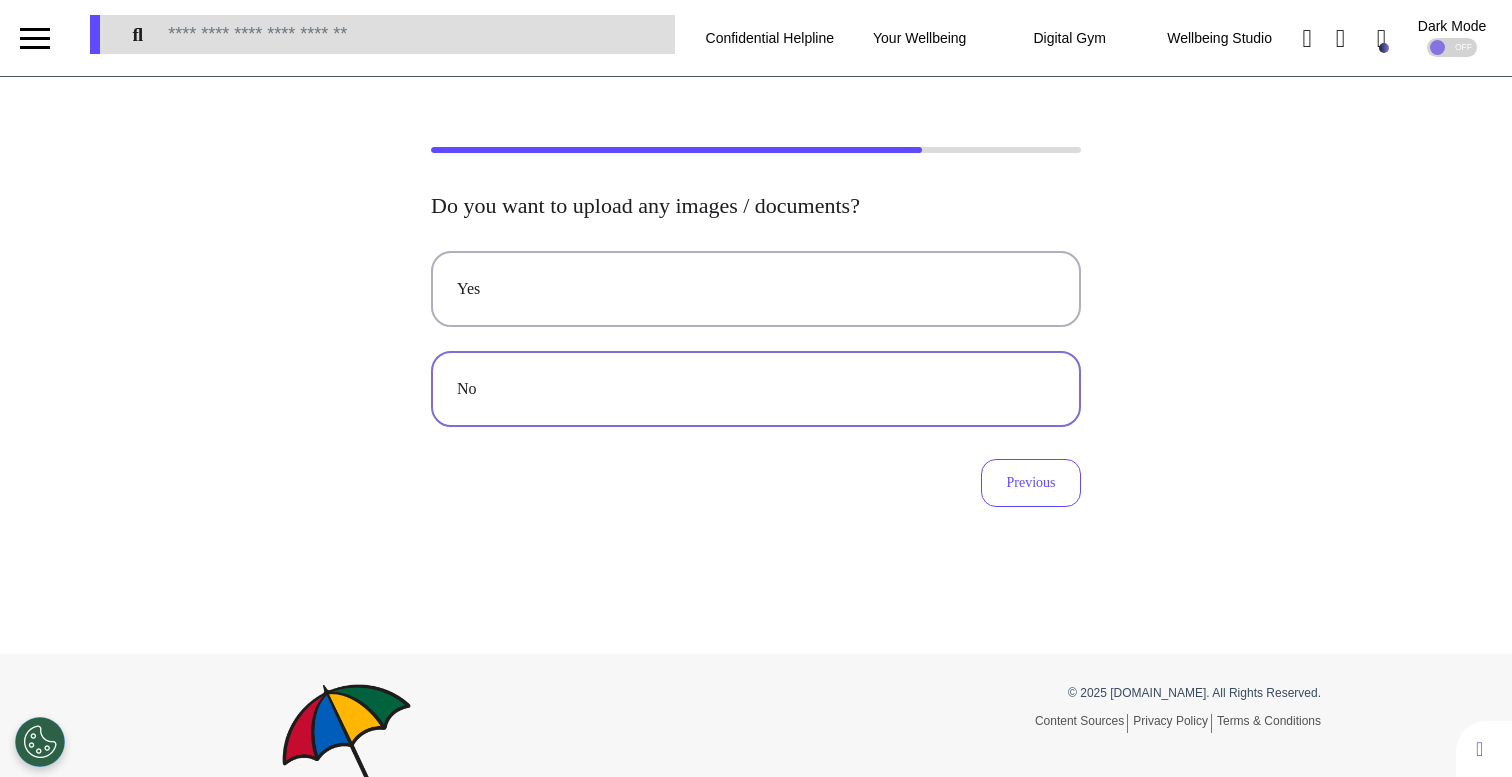 click on "No" at bounding box center (756, 389) 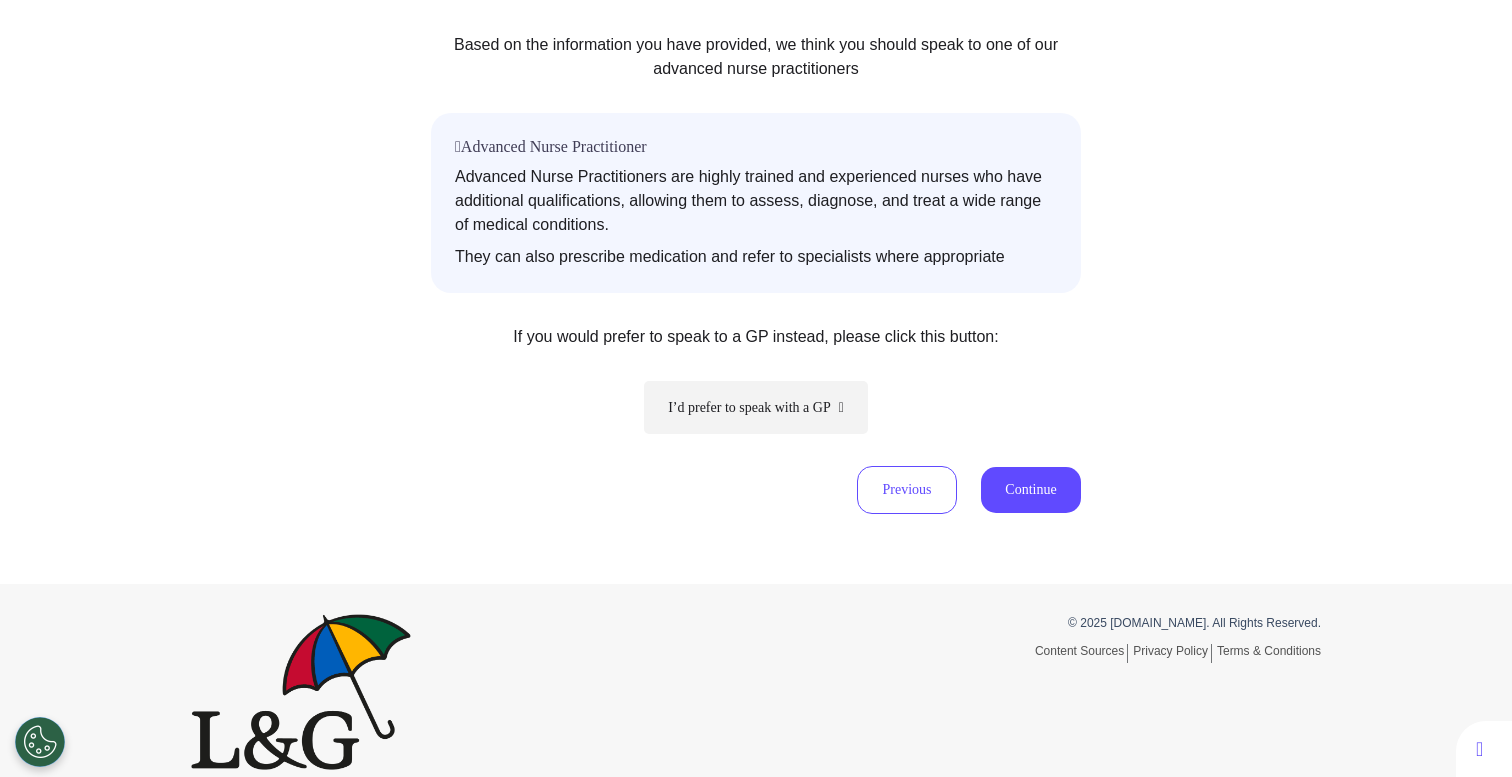 scroll, scrollTop: 335, scrollLeft: 0, axis: vertical 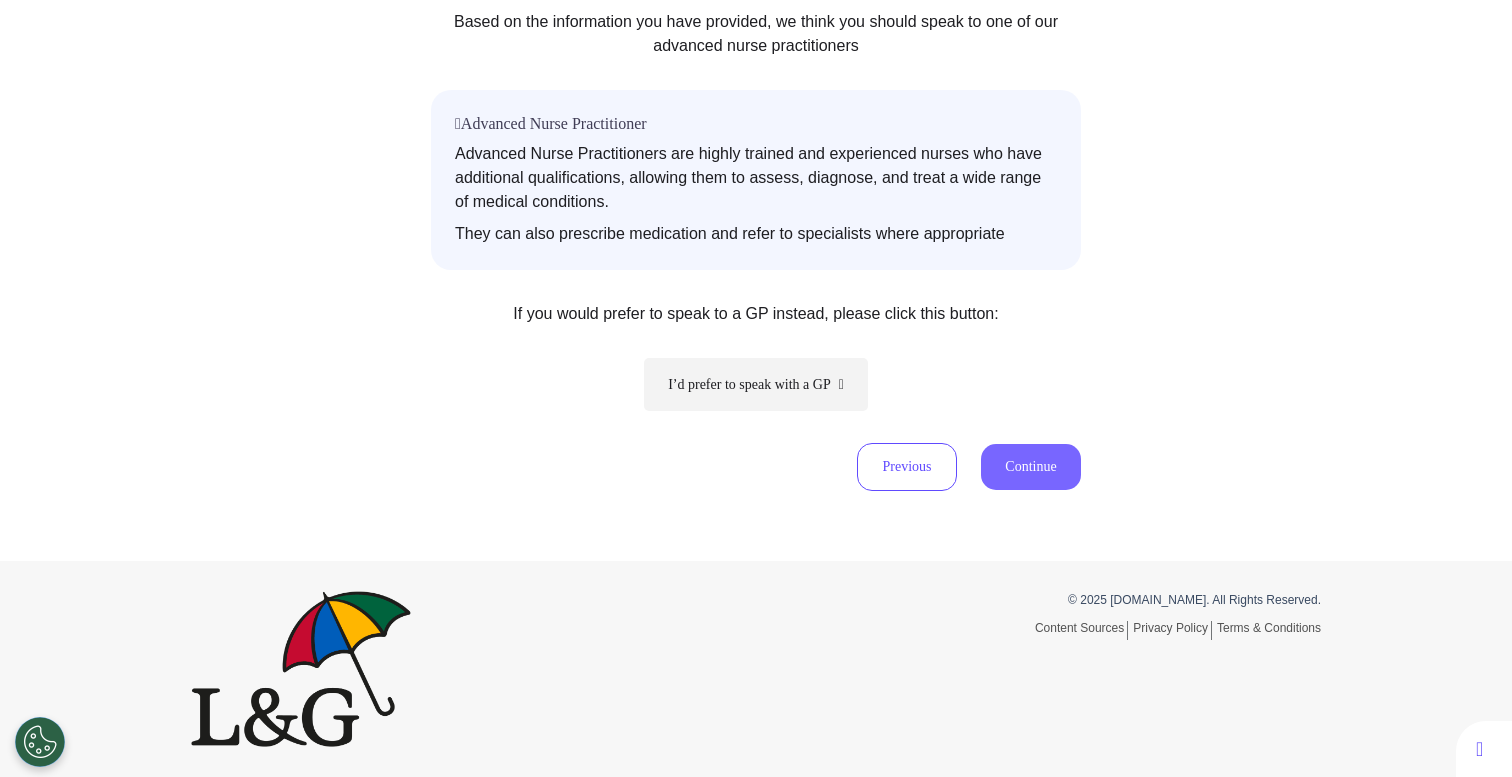 click on "Continue" at bounding box center (1031, 467) 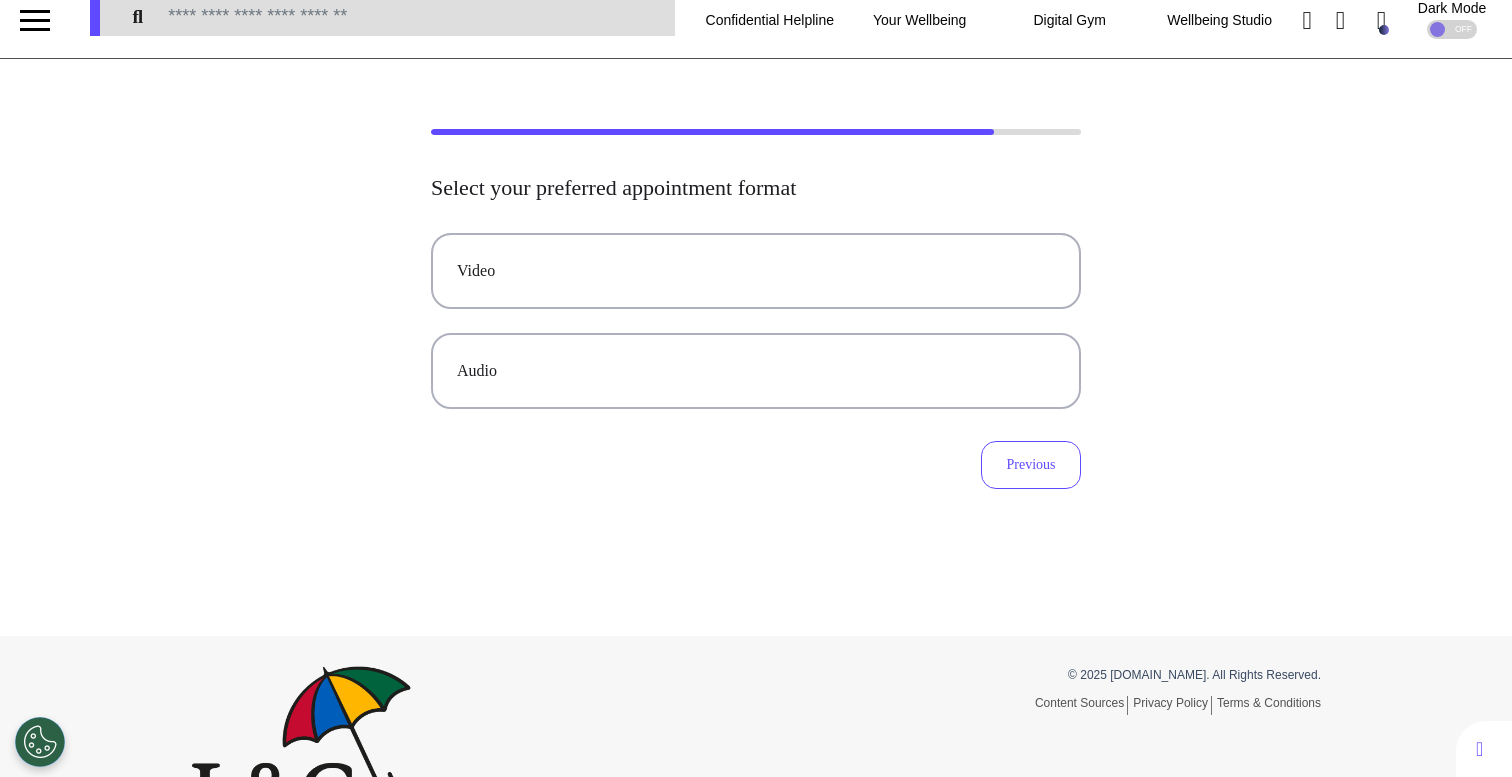 scroll, scrollTop: 0, scrollLeft: 0, axis: both 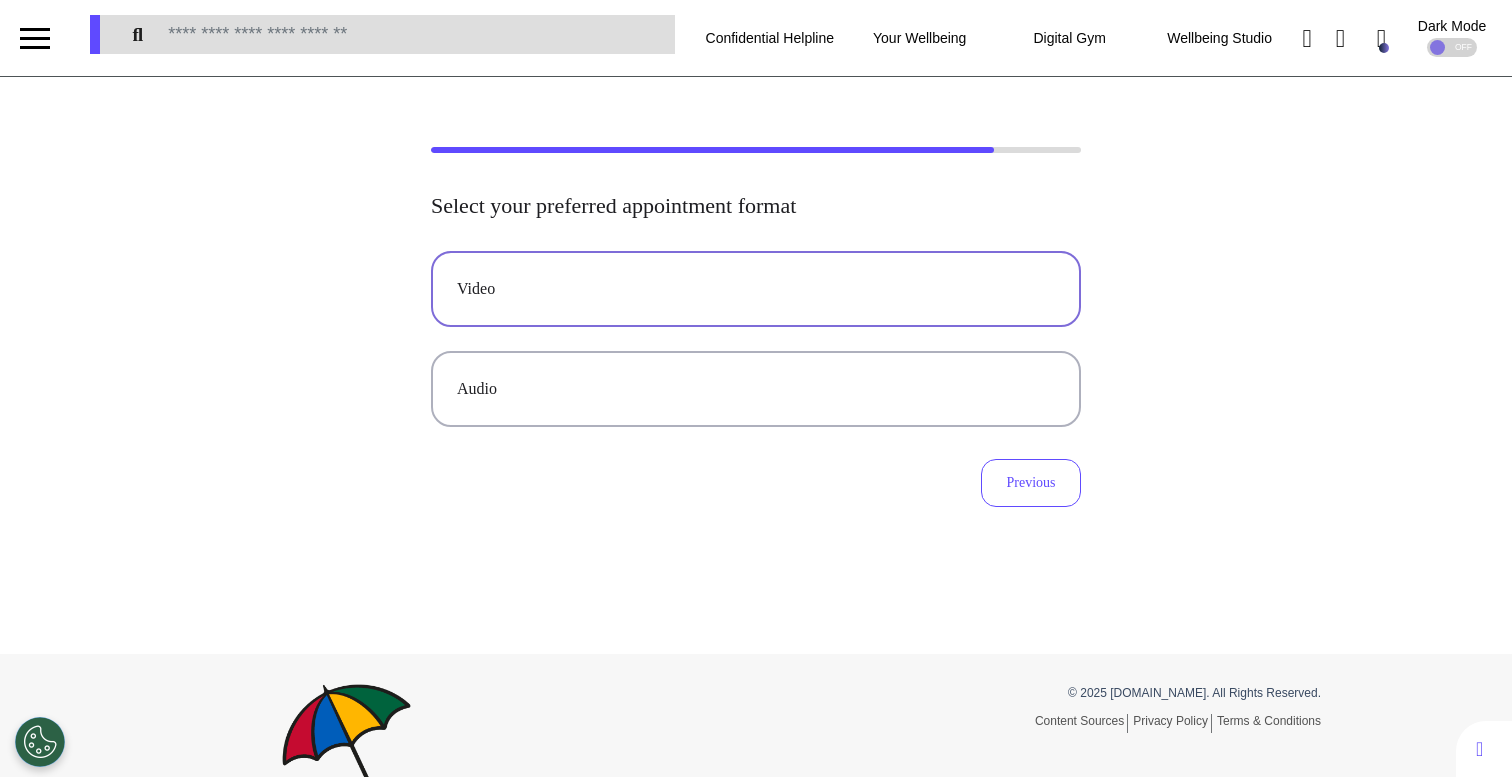 click on "Video" at bounding box center (756, 289) 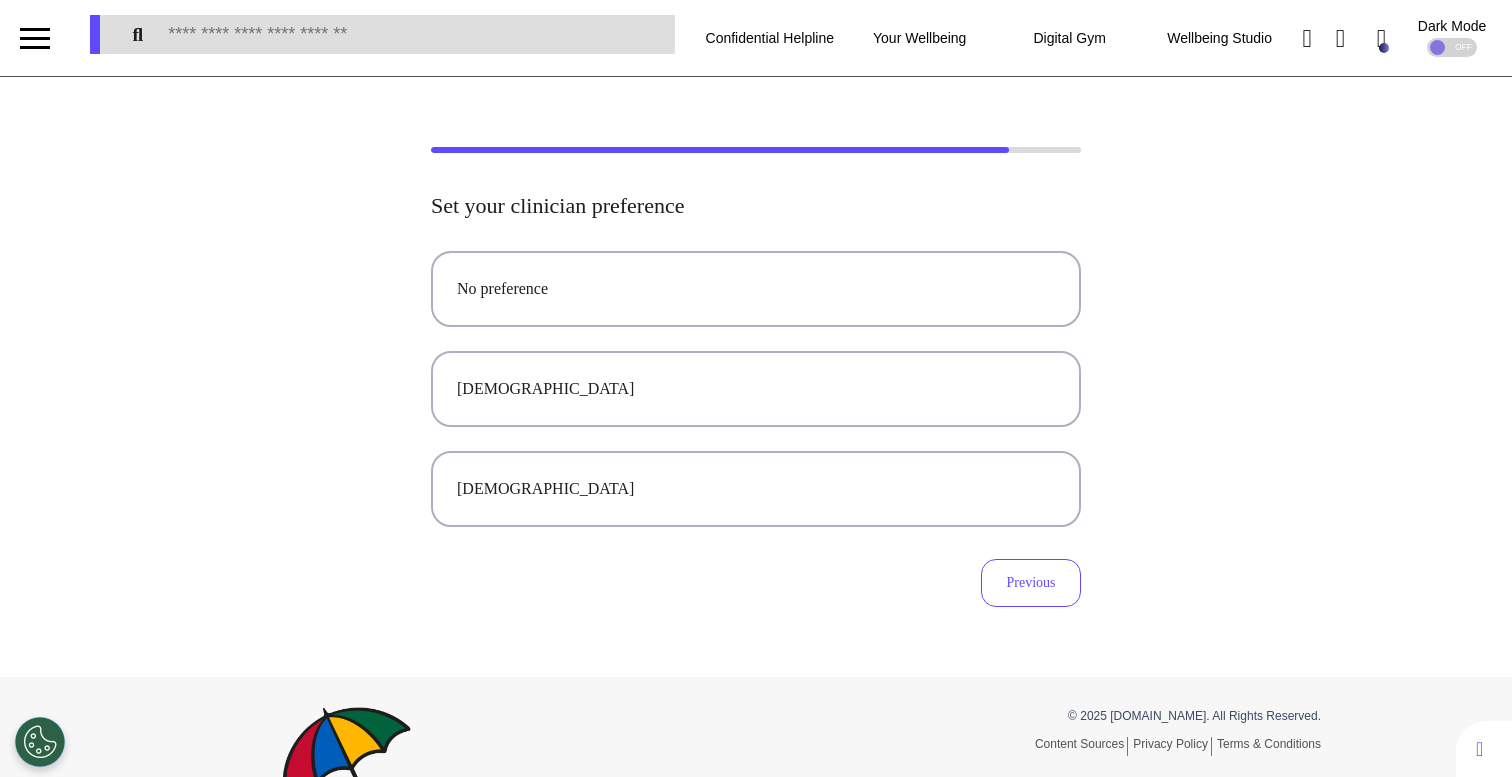 click on "No preference" at bounding box center (756, 289) 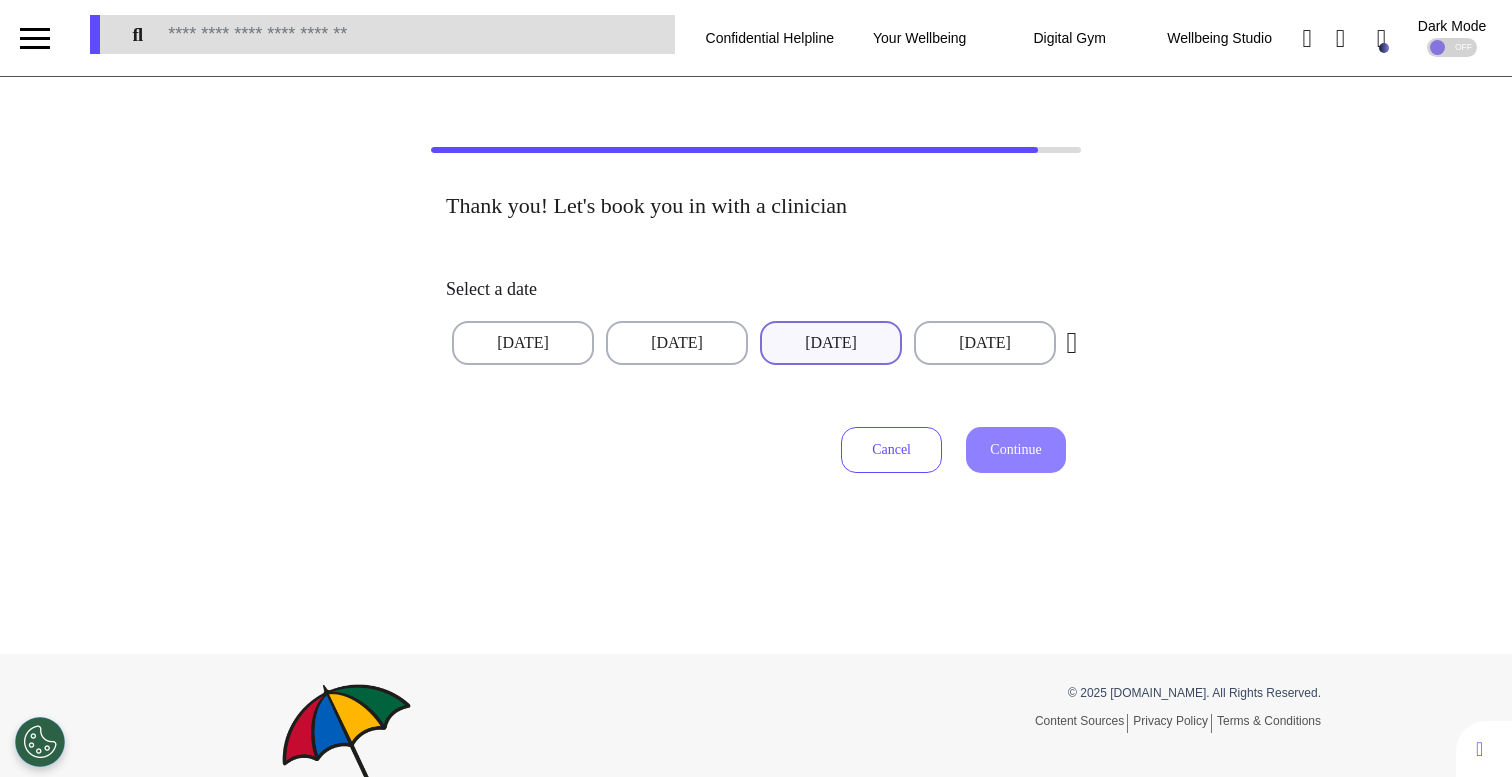 click on "[DATE]" at bounding box center [831, 343] 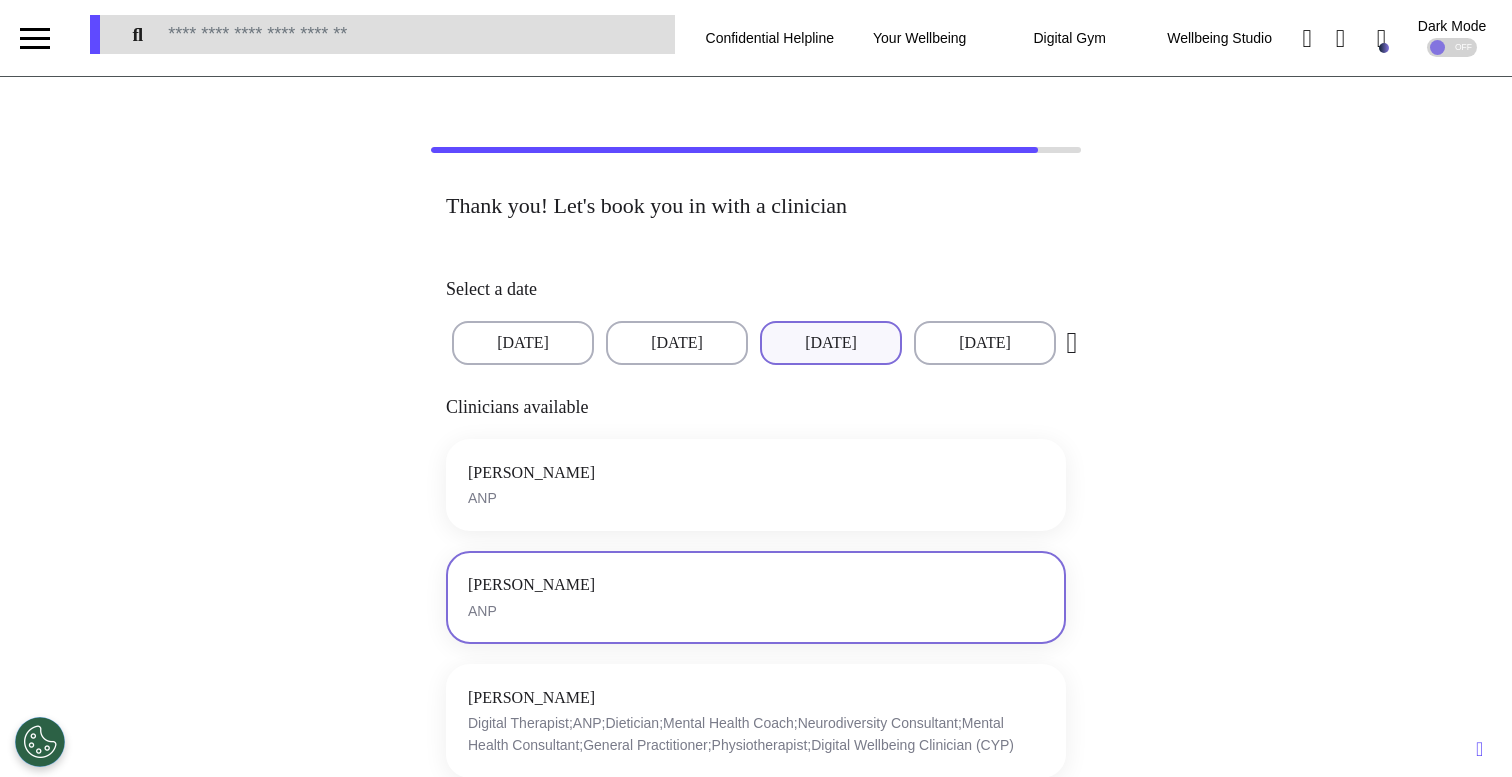 scroll, scrollTop: 546, scrollLeft: 0, axis: vertical 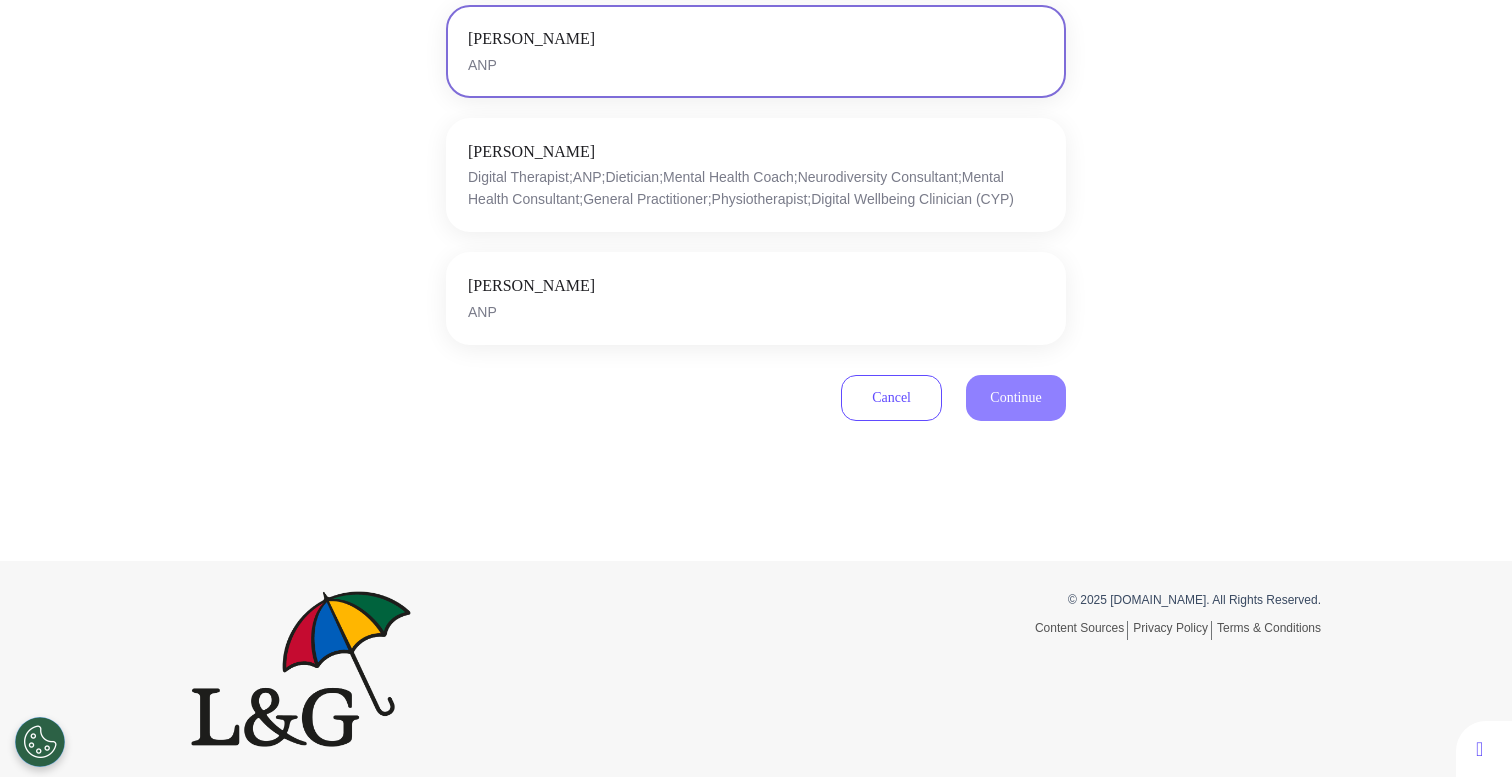 click on "[PERSON_NAME] ANP" at bounding box center (756, 51) 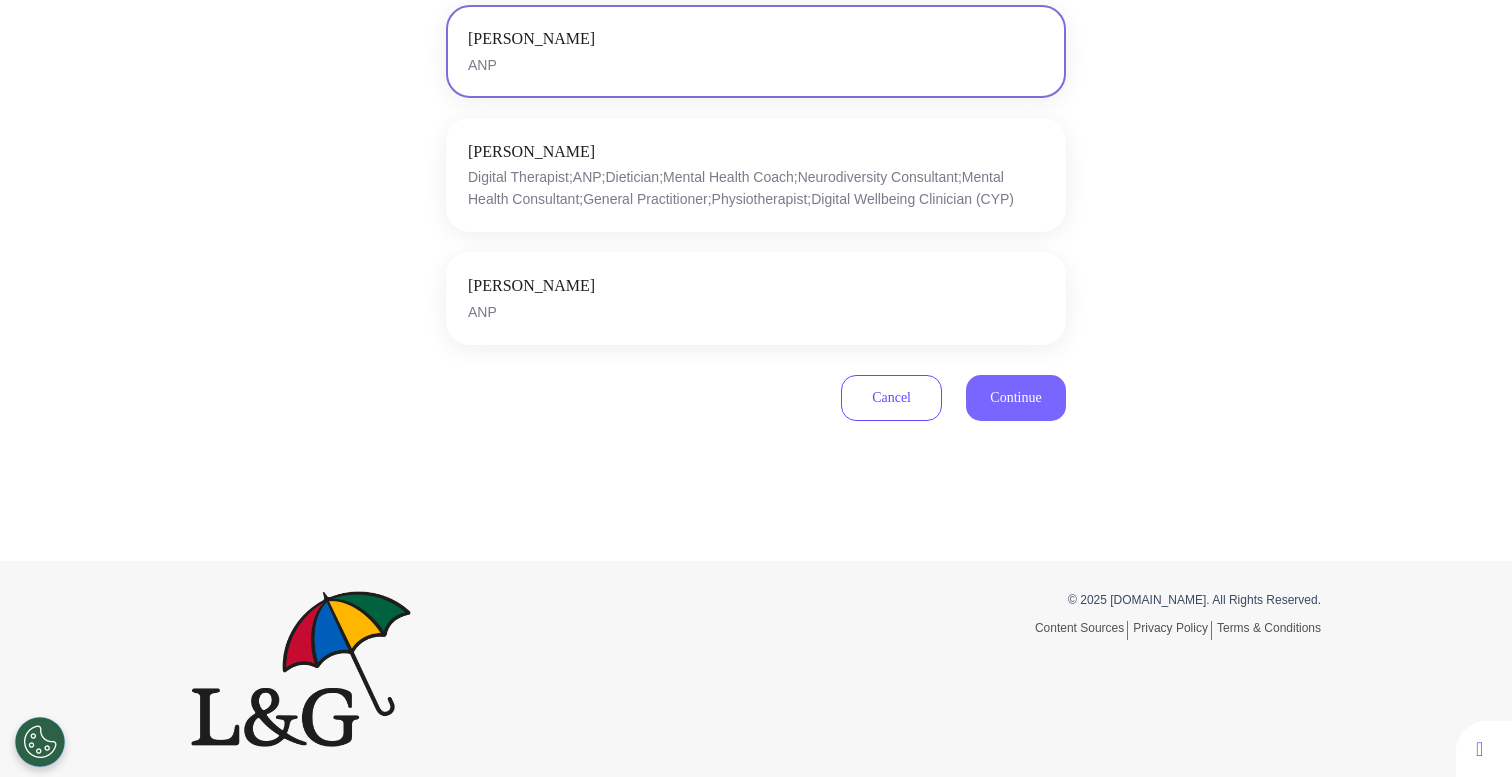 click on "Continue" at bounding box center (1016, 398) 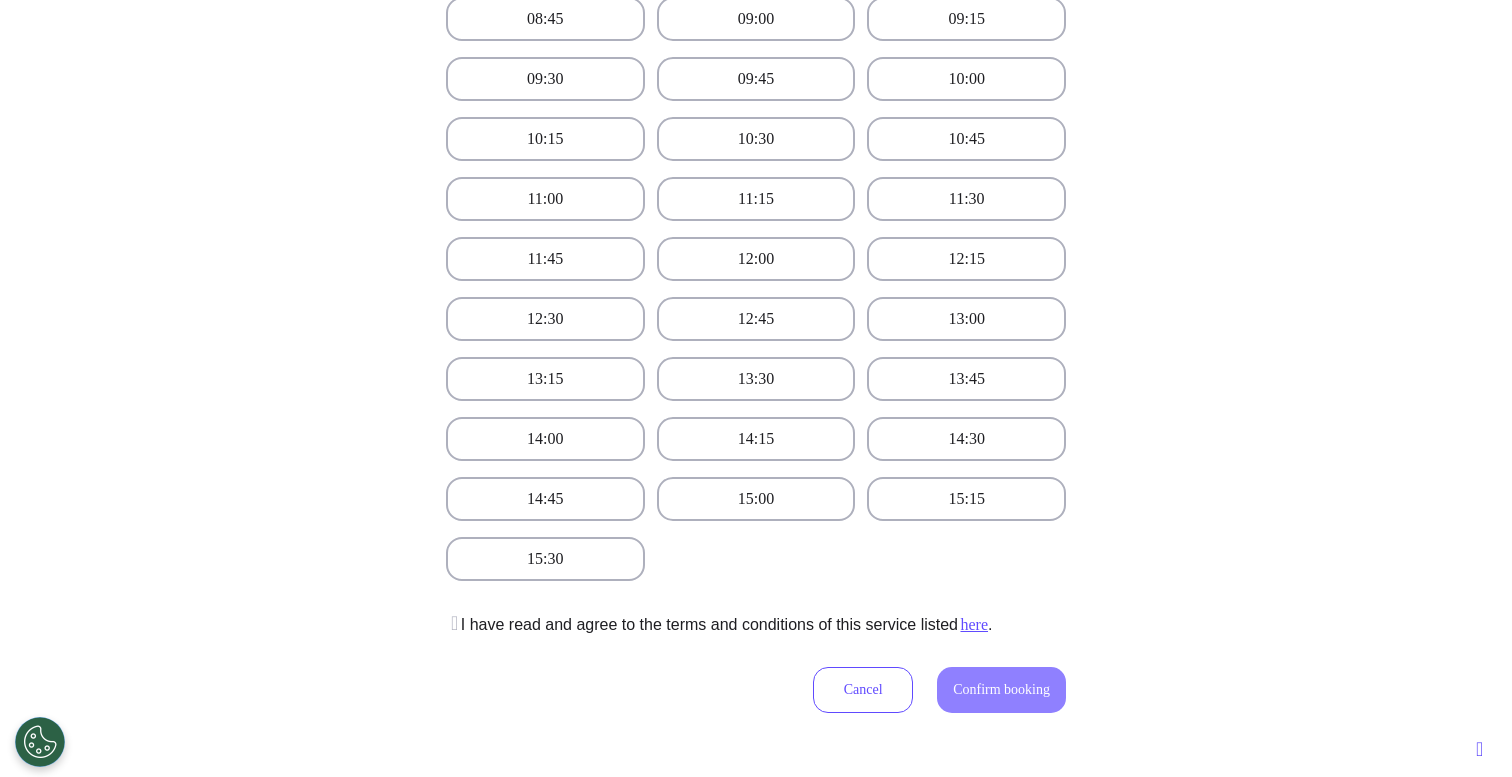 scroll, scrollTop: 590, scrollLeft: 0, axis: vertical 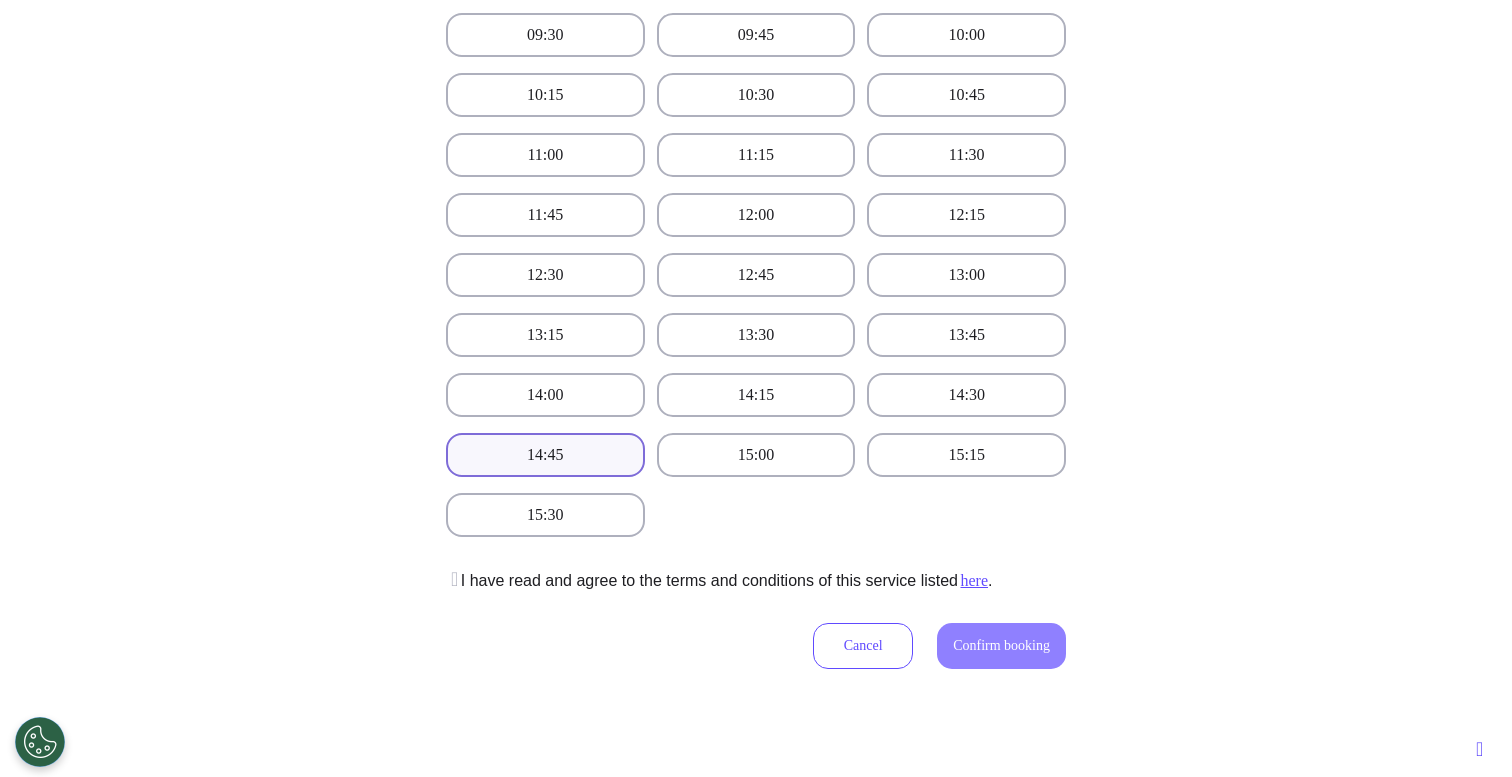 click on "14:45" at bounding box center [545, 455] 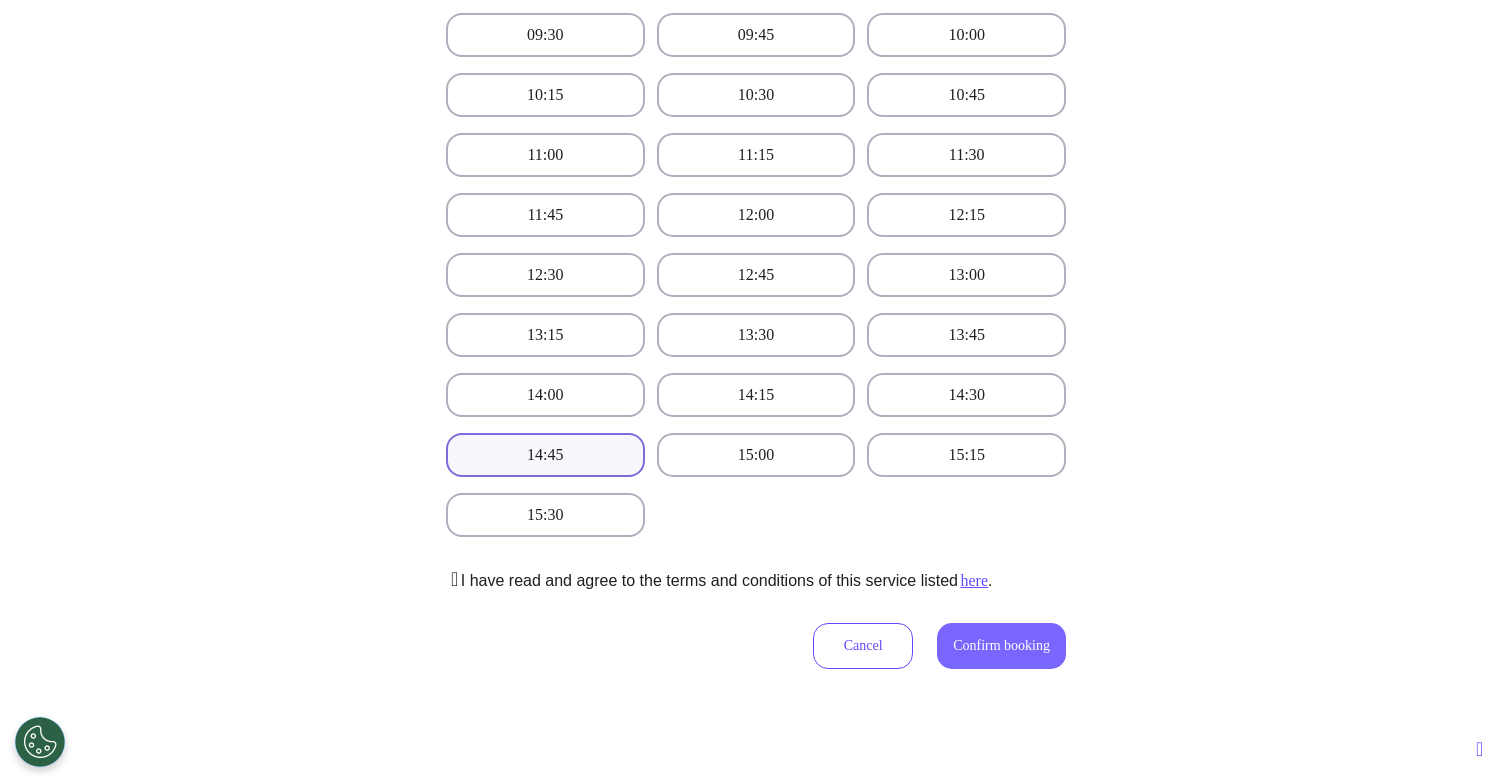 click on "Confirm booking" at bounding box center (1001, 645) 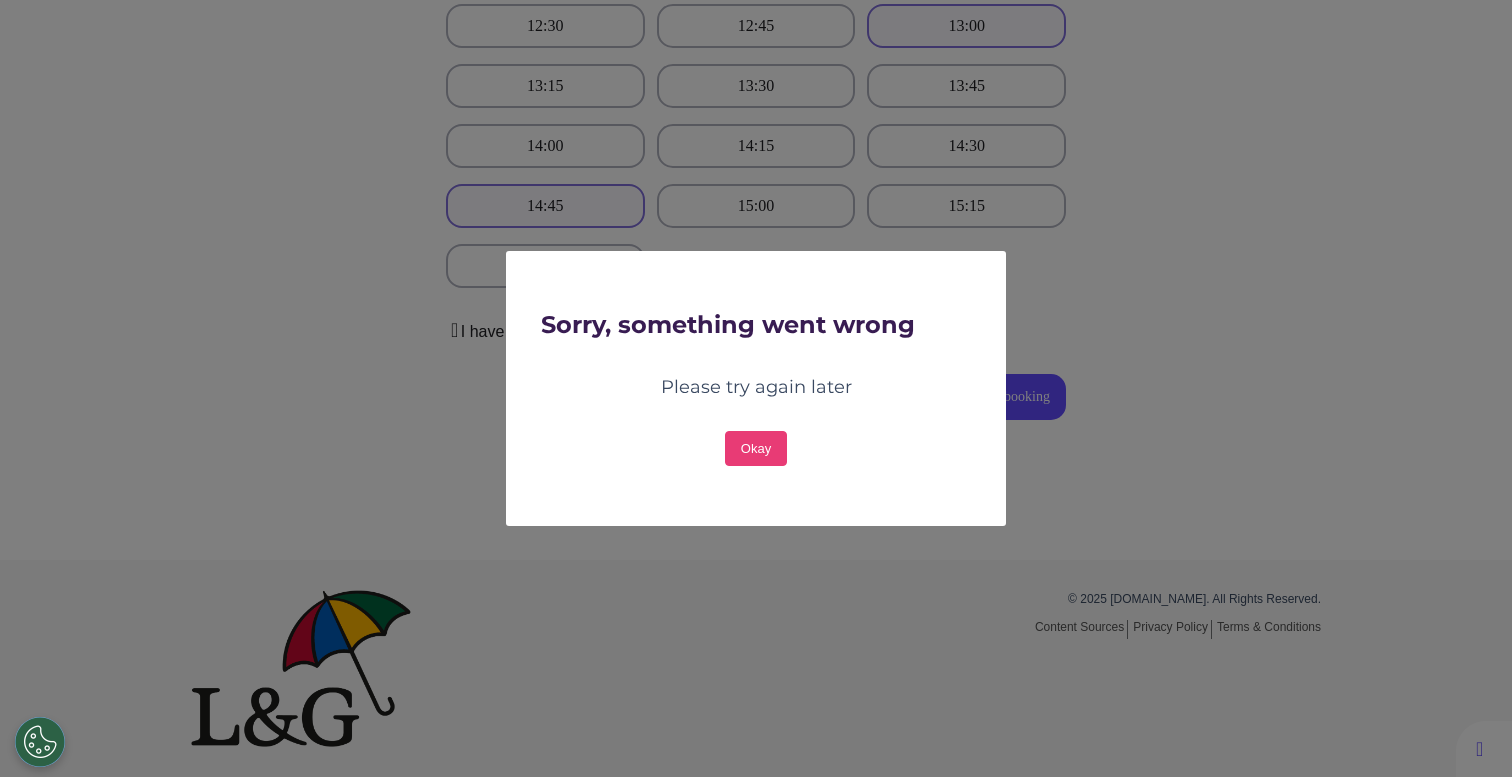 scroll, scrollTop: 839, scrollLeft: 0, axis: vertical 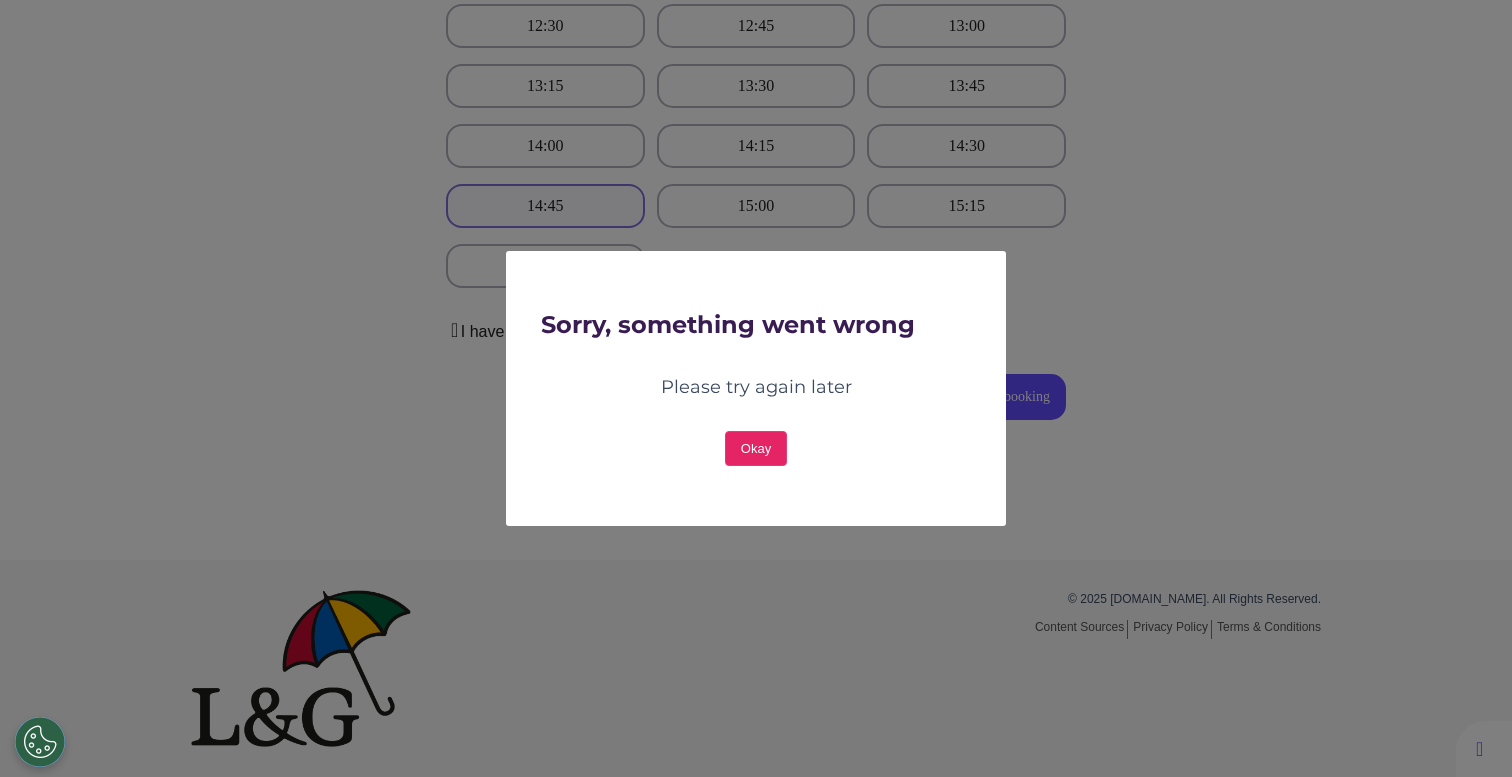 click on "Okay" at bounding box center [756, 448] 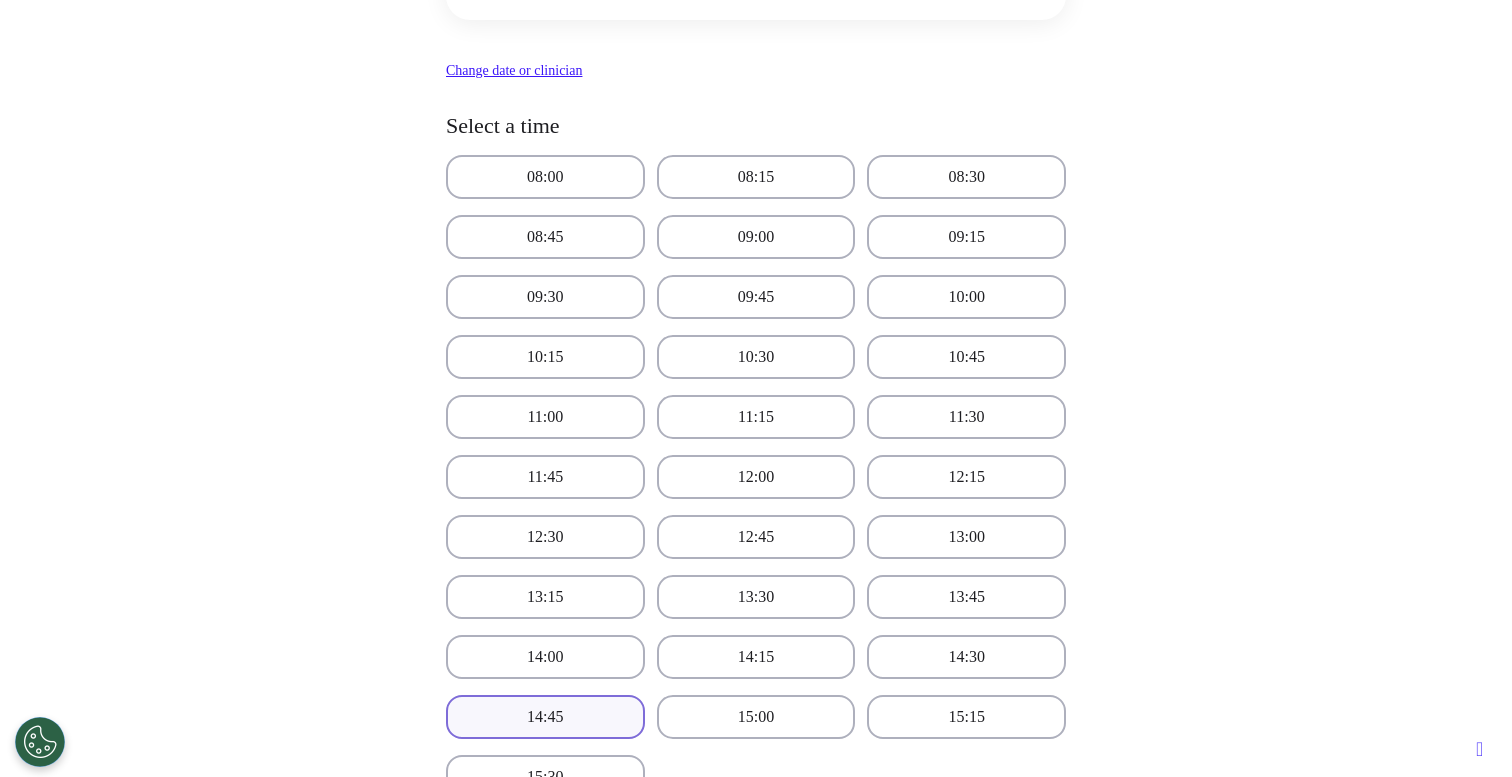 scroll, scrollTop: 333, scrollLeft: 0, axis: vertical 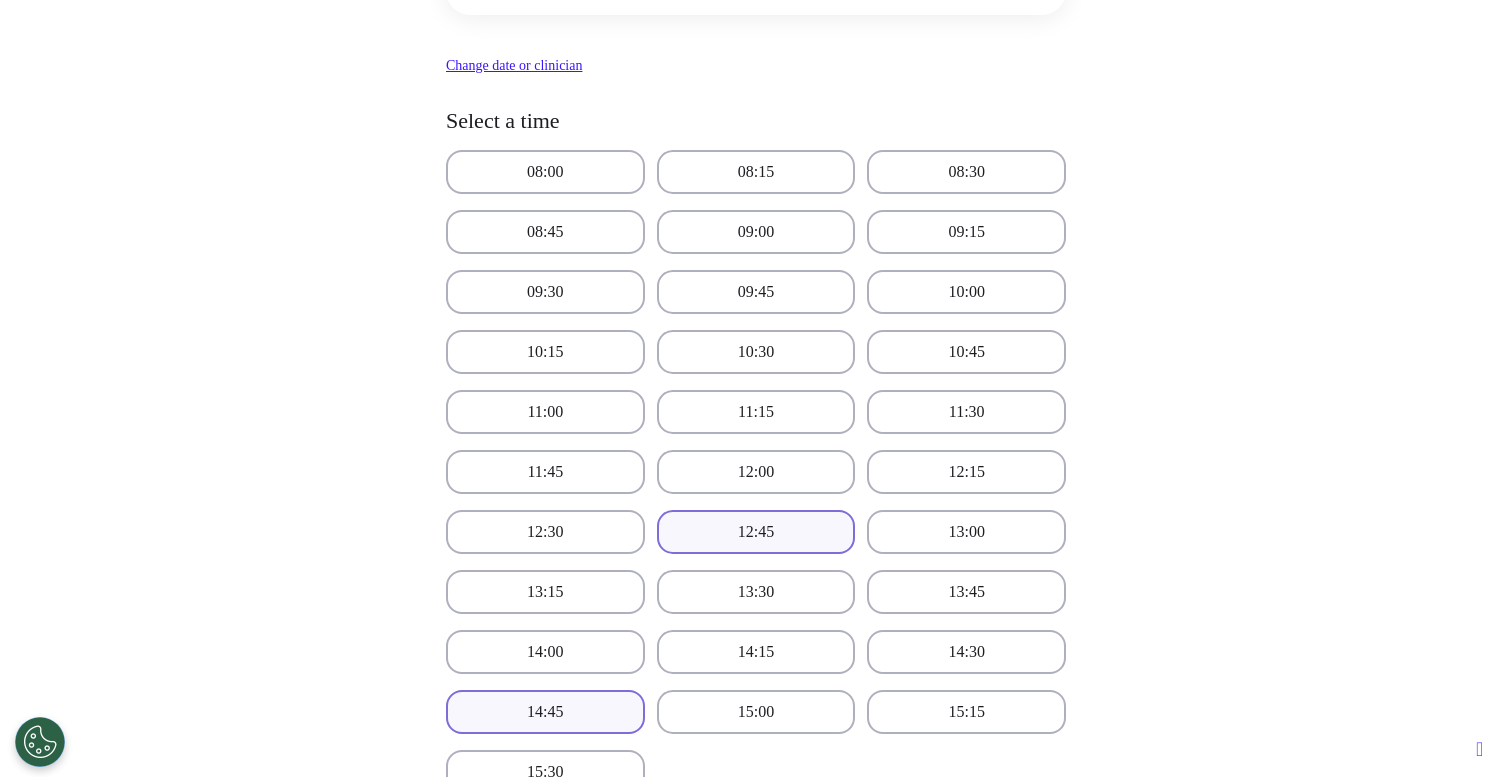 click on "12:45" at bounding box center [756, 532] 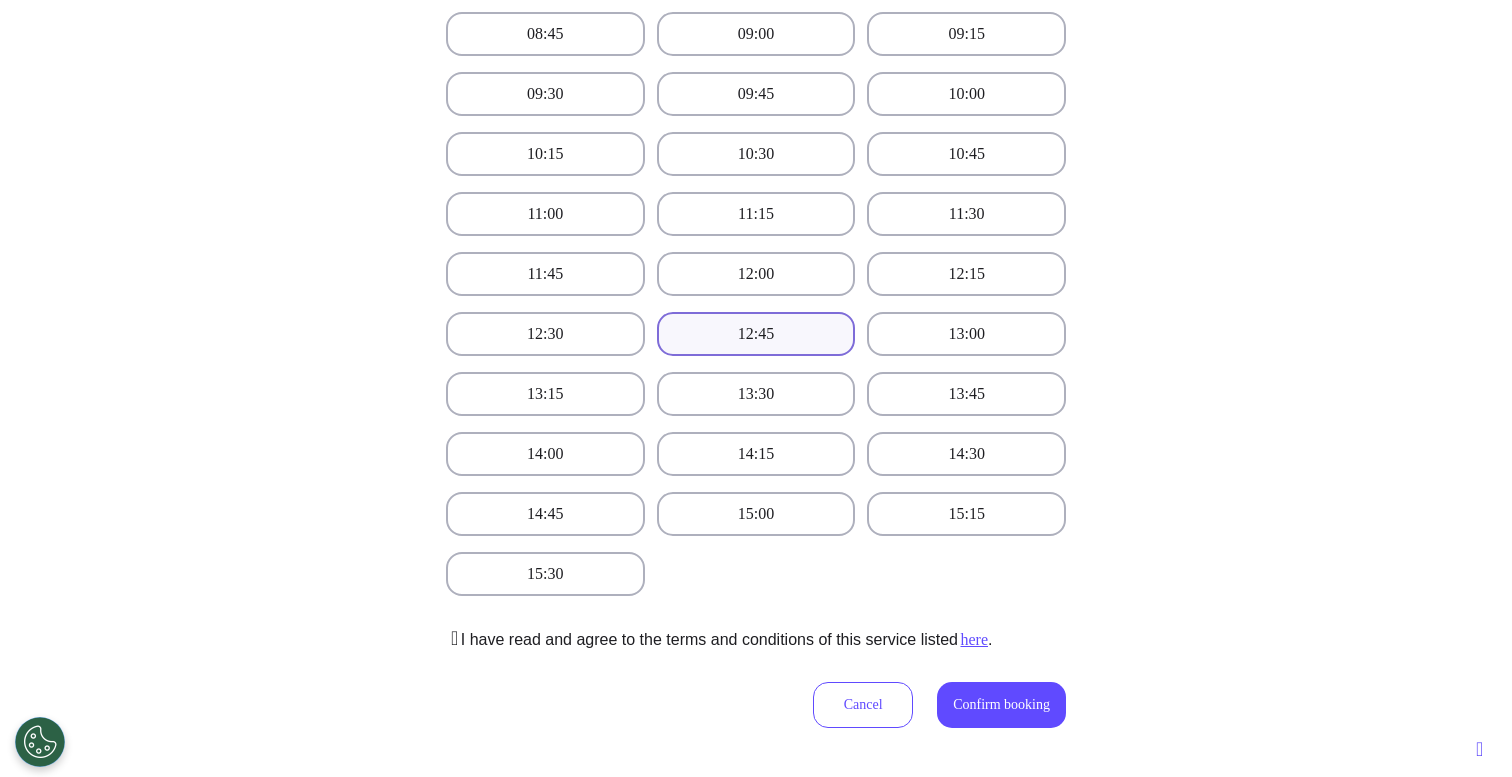 scroll, scrollTop: 633, scrollLeft: 0, axis: vertical 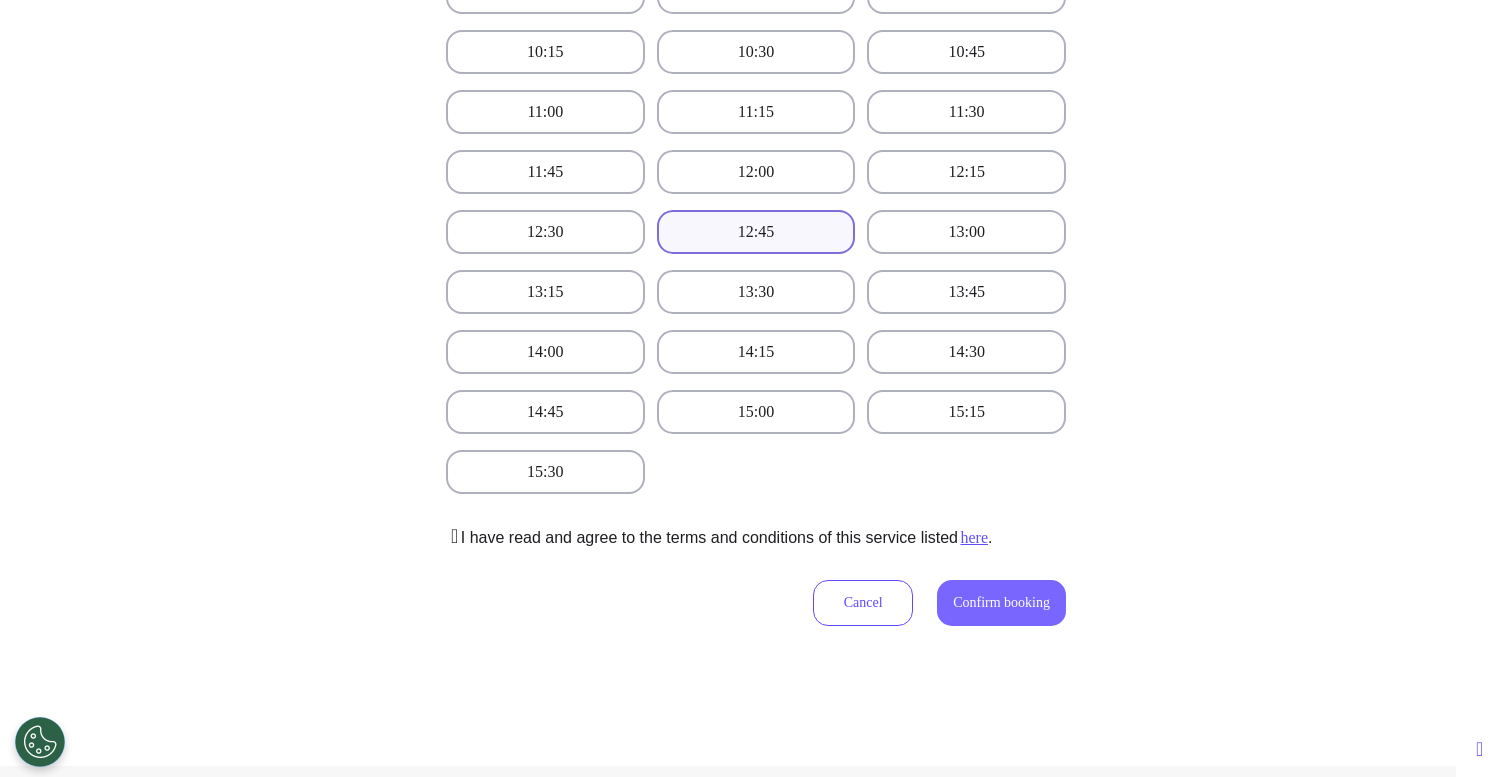 click on "Confirm booking" at bounding box center (1001, 603) 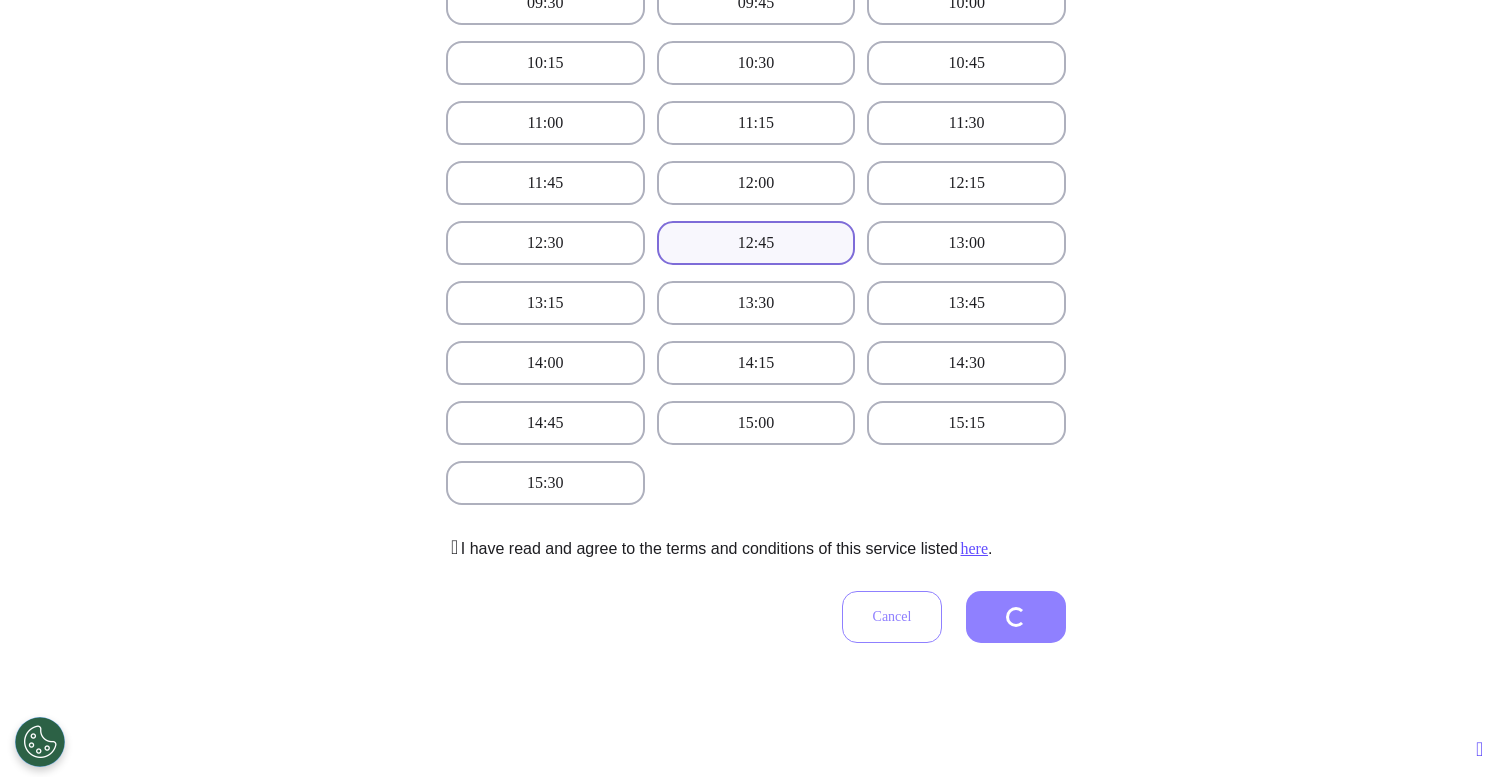 scroll, scrollTop: 455, scrollLeft: 0, axis: vertical 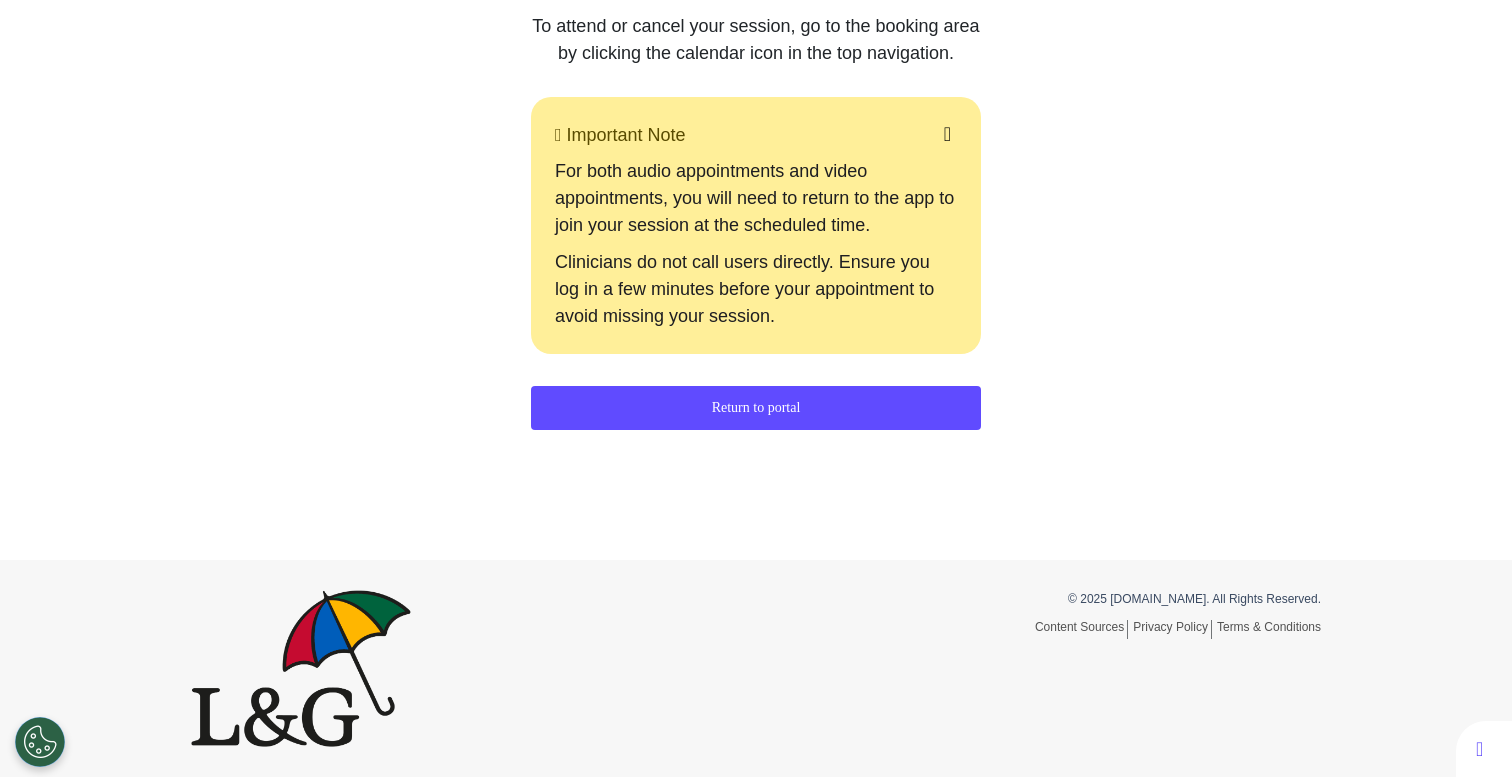 click on "Return to portal" at bounding box center (756, 408) 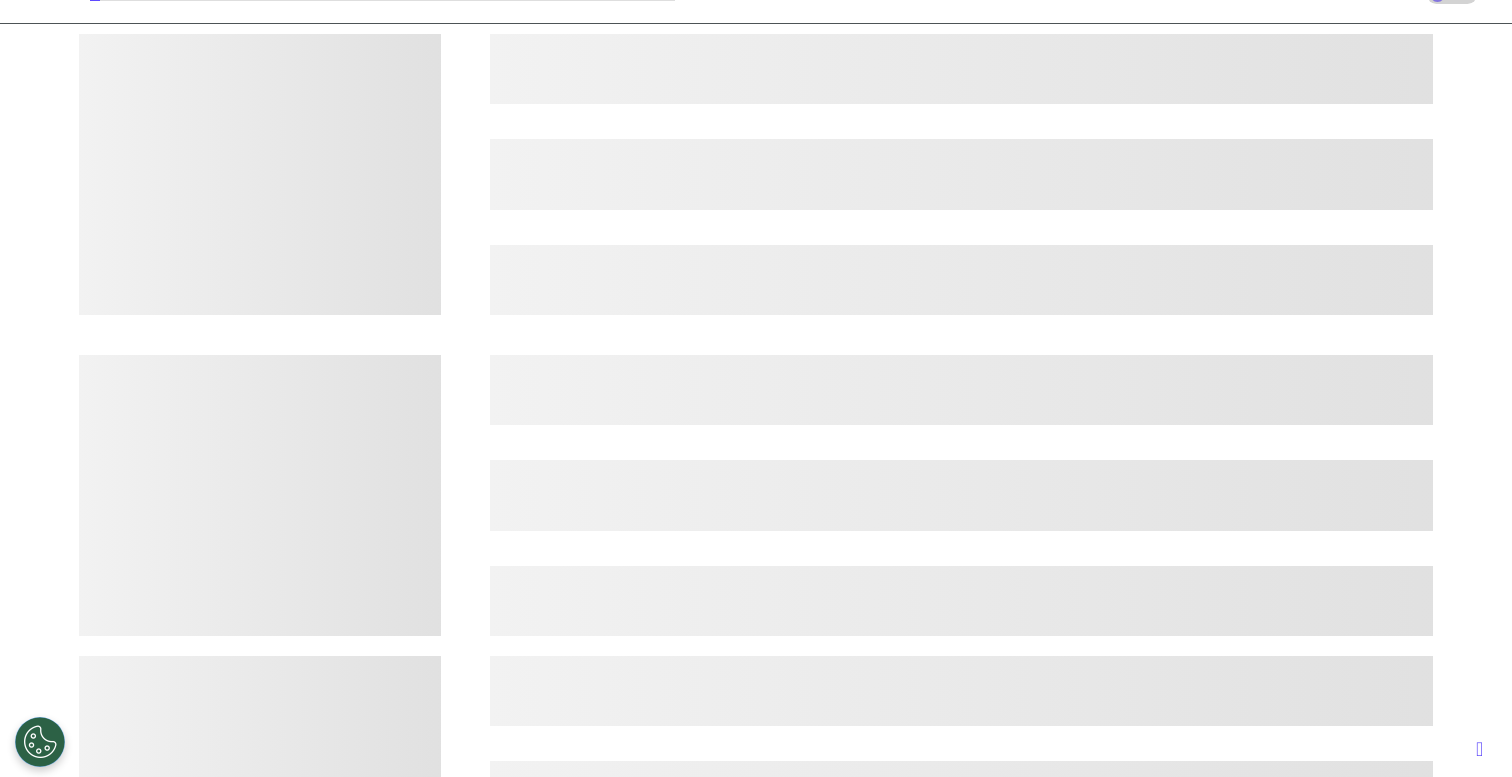 scroll, scrollTop: 0, scrollLeft: 0, axis: both 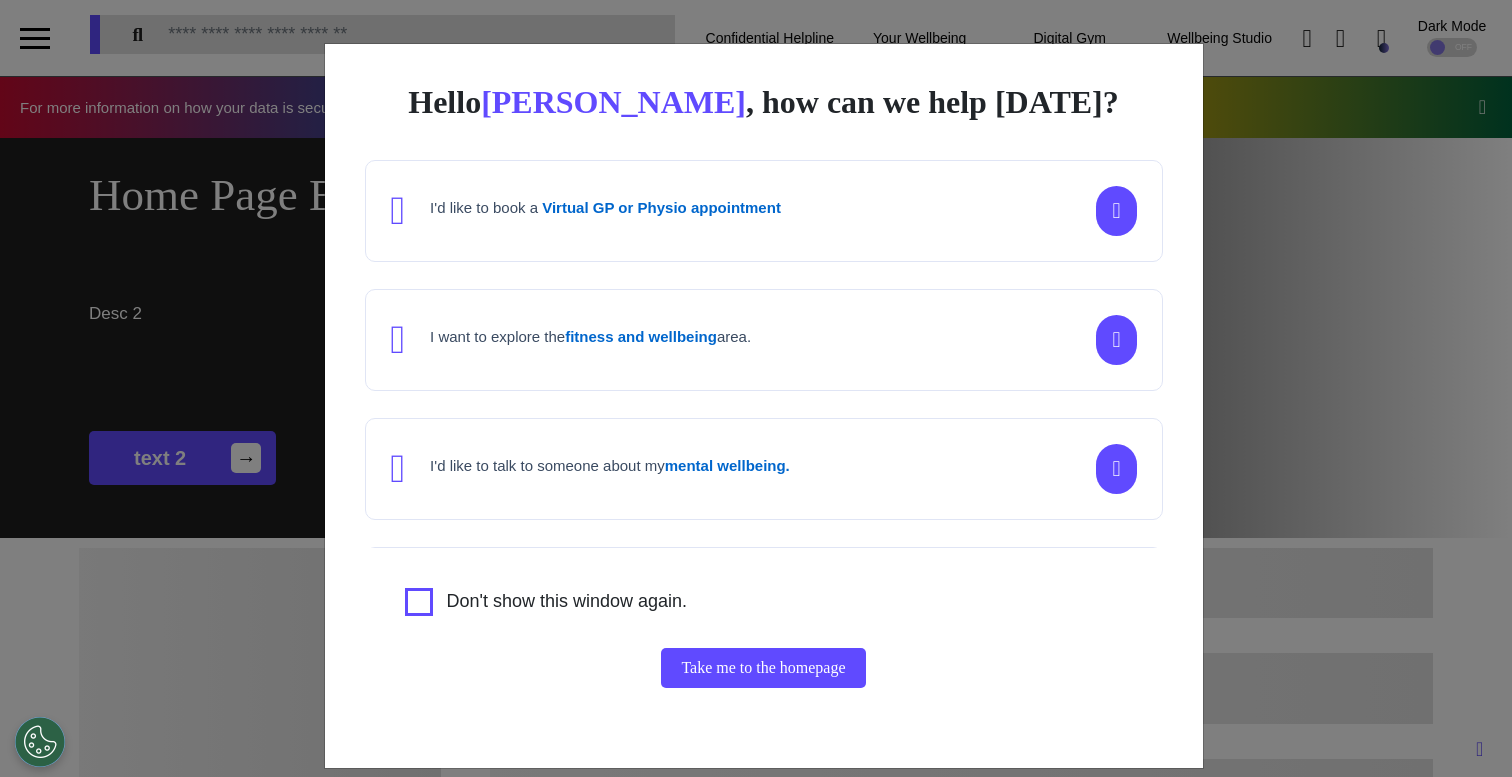 click on "Hello  [PERSON_NAME] , how can we help [DATE]? I'd like to book a   Virtual GP or Physio appointment I want to explore the  fitness and wellbeing  area. I'd like to talk to someone about my  mental wellbeing. I'd like to understand my  [MEDICAL_DATA] risk or speak to a [MEDICAL_DATA] nurse  about my symptoms or diagnosis. I am just  browsing.  Don't show this window again.   Take me to the homepage" at bounding box center [756, 388] 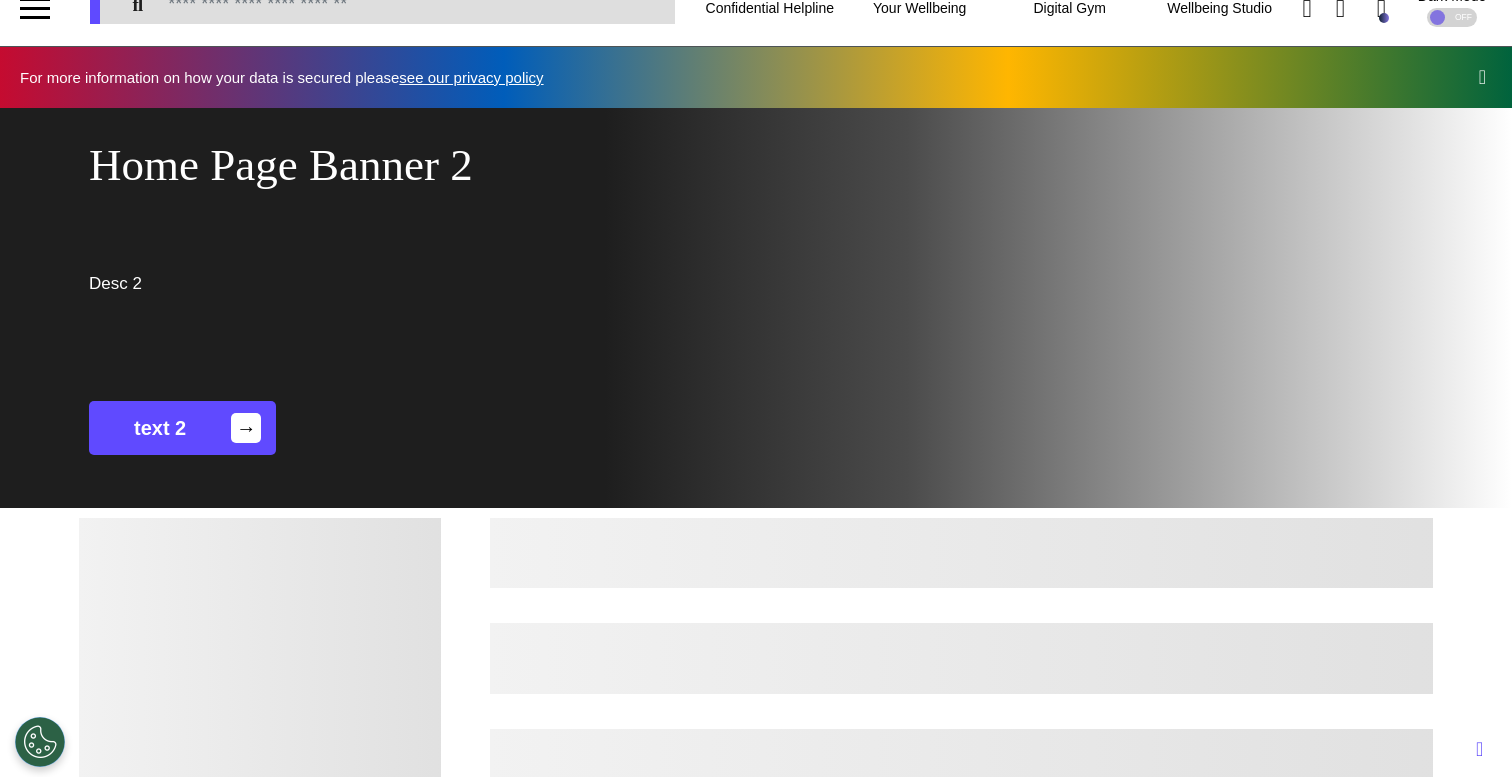 scroll, scrollTop: 36, scrollLeft: 0, axis: vertical 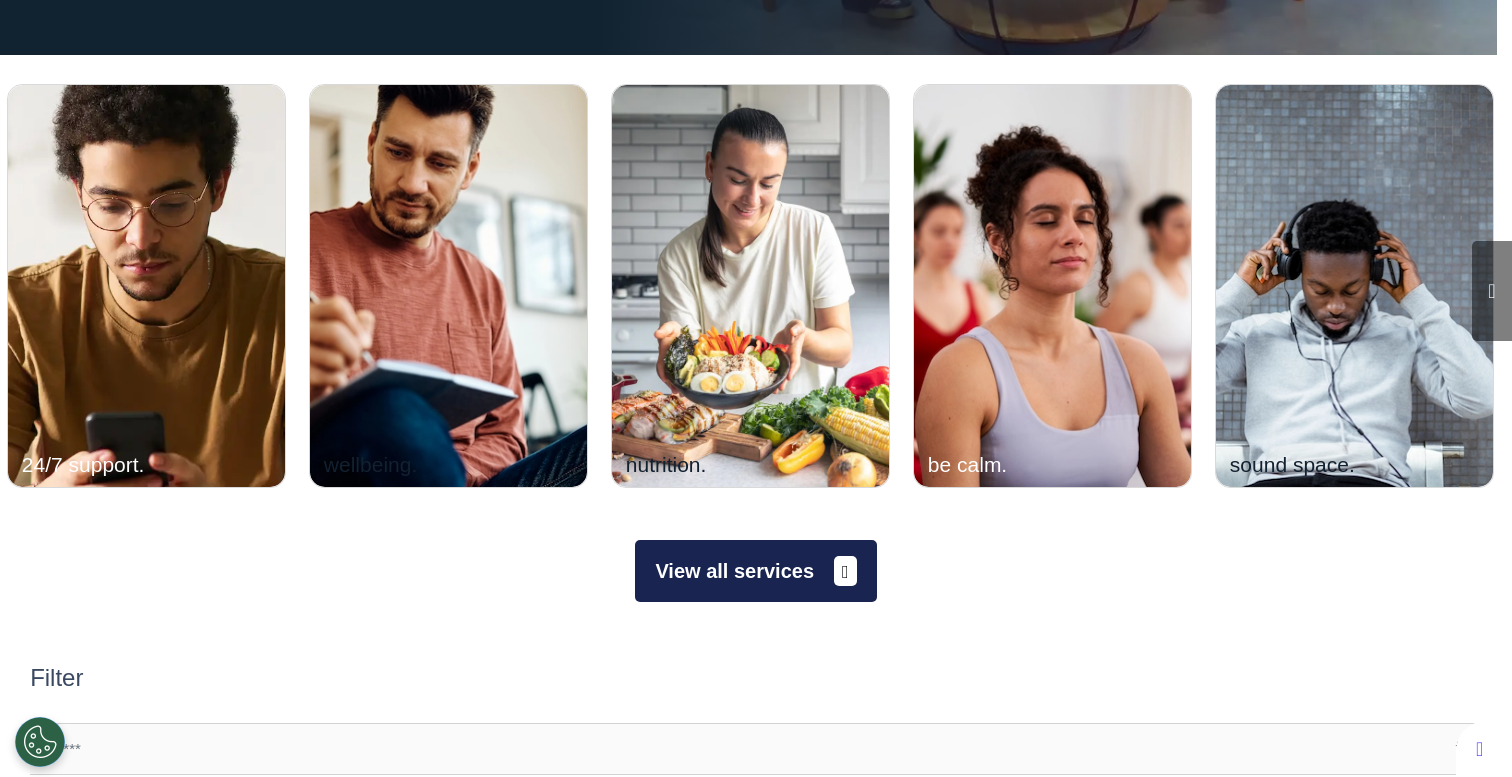 click on "View all services" at bounding box center [755, 571] 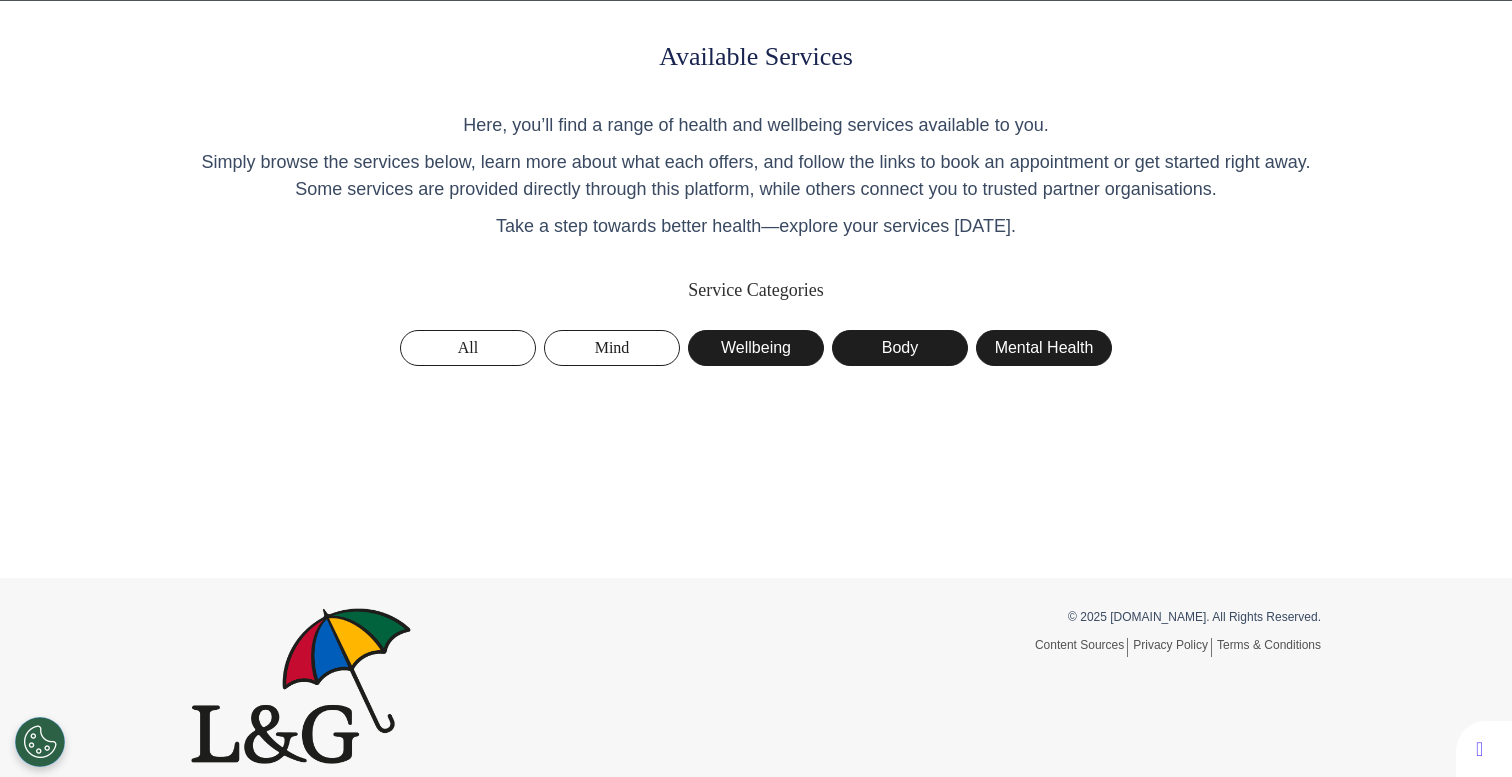 scroll, scrollTop: 93, scrollLeft: 0, axis: vertical 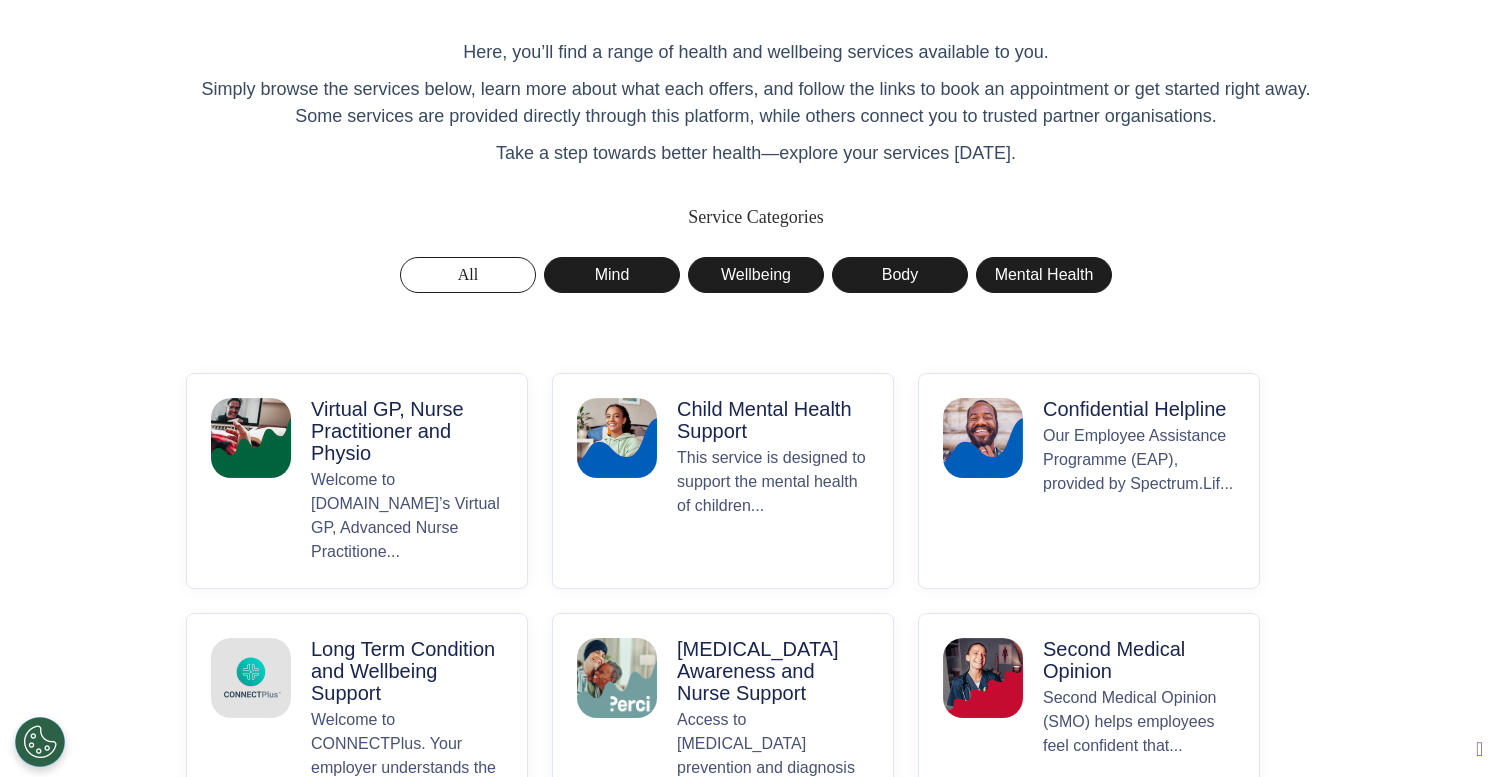 click on "Virtual GP, Nurse Practitioner and Physio" at bounding box center (407, 431) 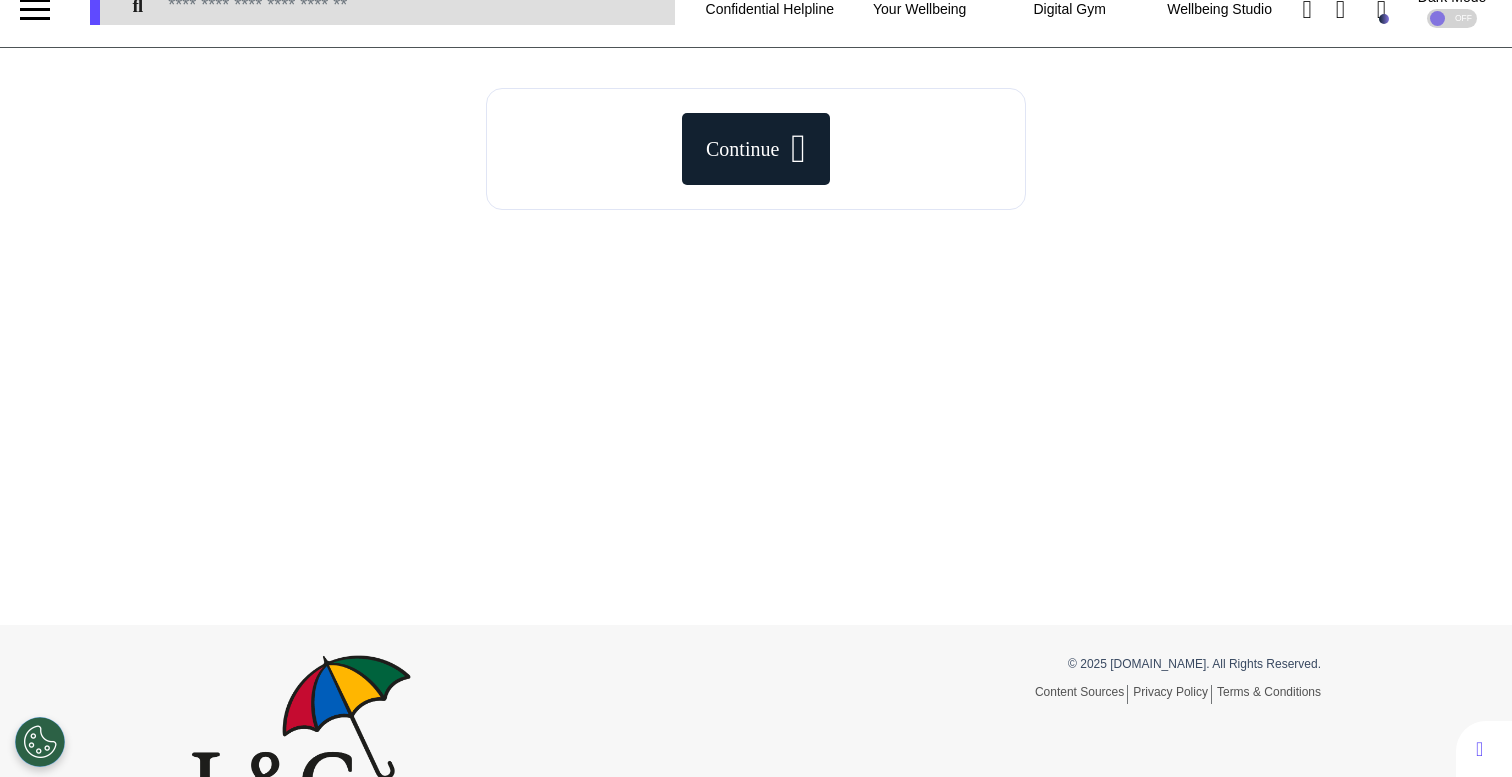 scroll, scrollTop: 0, scrollLeft: 0, axis: both 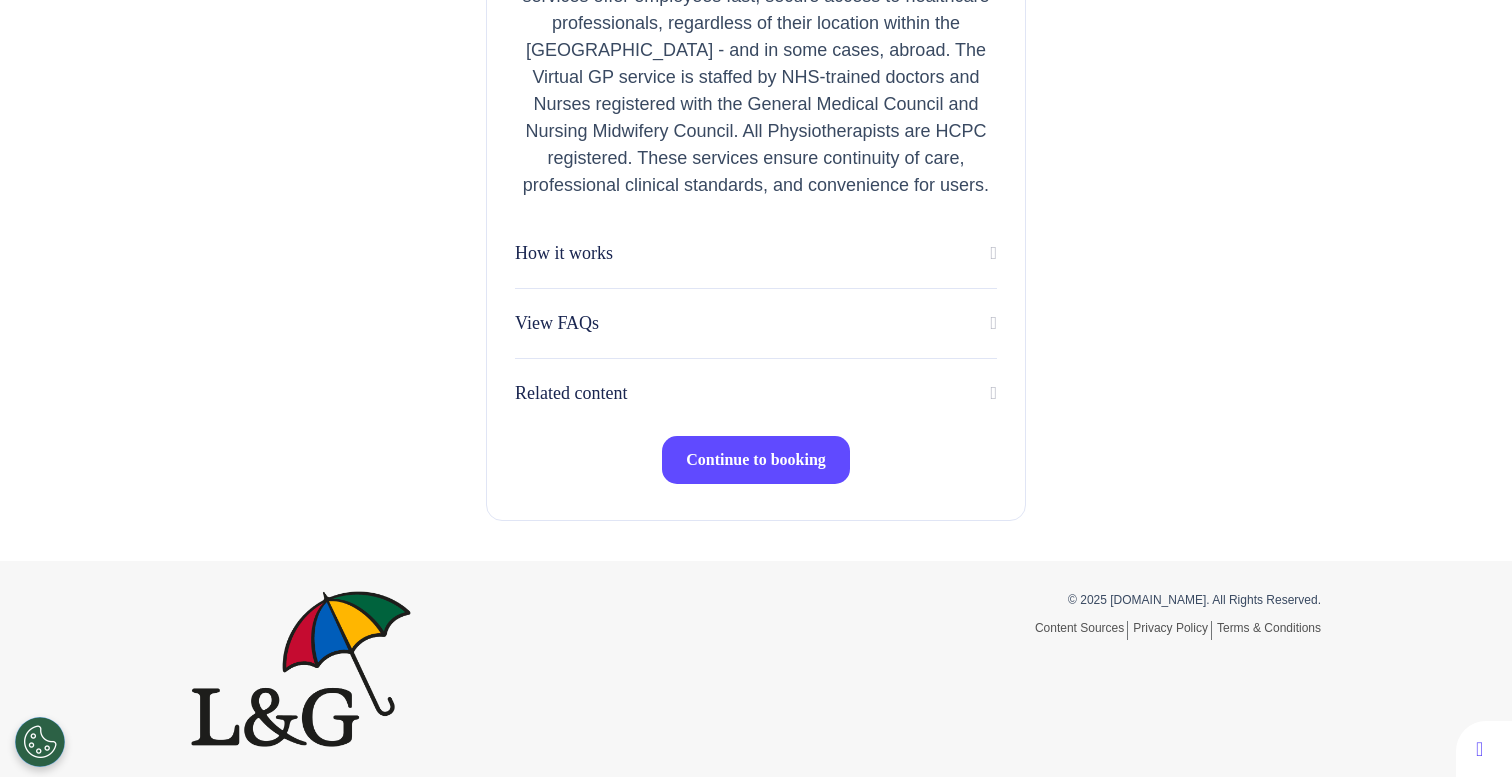 click on "Continue to booking" at bounding box center [756, 459] 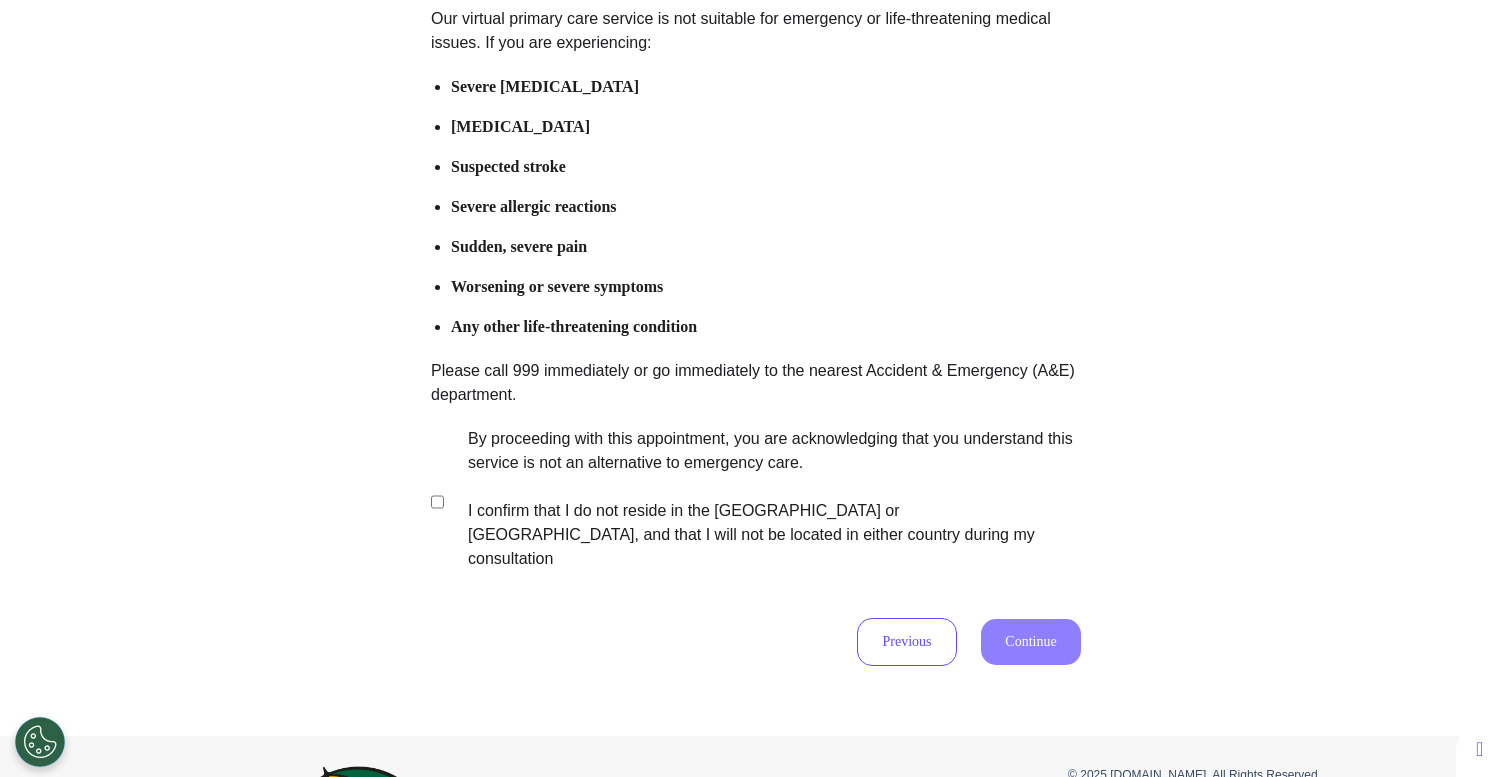 scroll, scrollTop: 313, scrollLeft: 0, axis: vertical 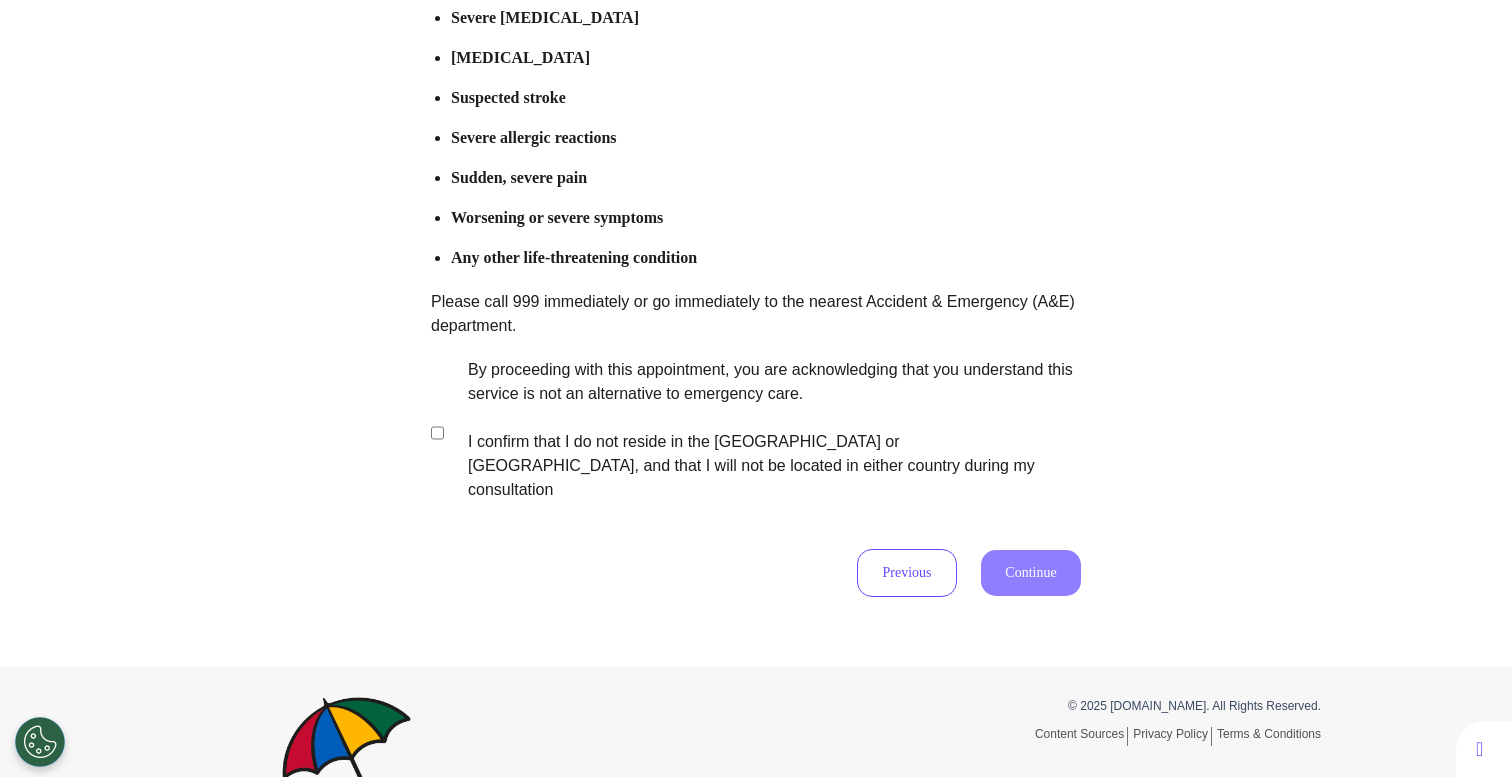 click on "By proceeding with this appointment, you are acknowledging that you understand this service is not an alternative to emergency care. I confirm that I do not reside in the [GEOGRAPHIC_DATA] or [GEOGRAPHIC_DATA], and that I will not be located in either country during my consultation" at bounding box center [761, 430] 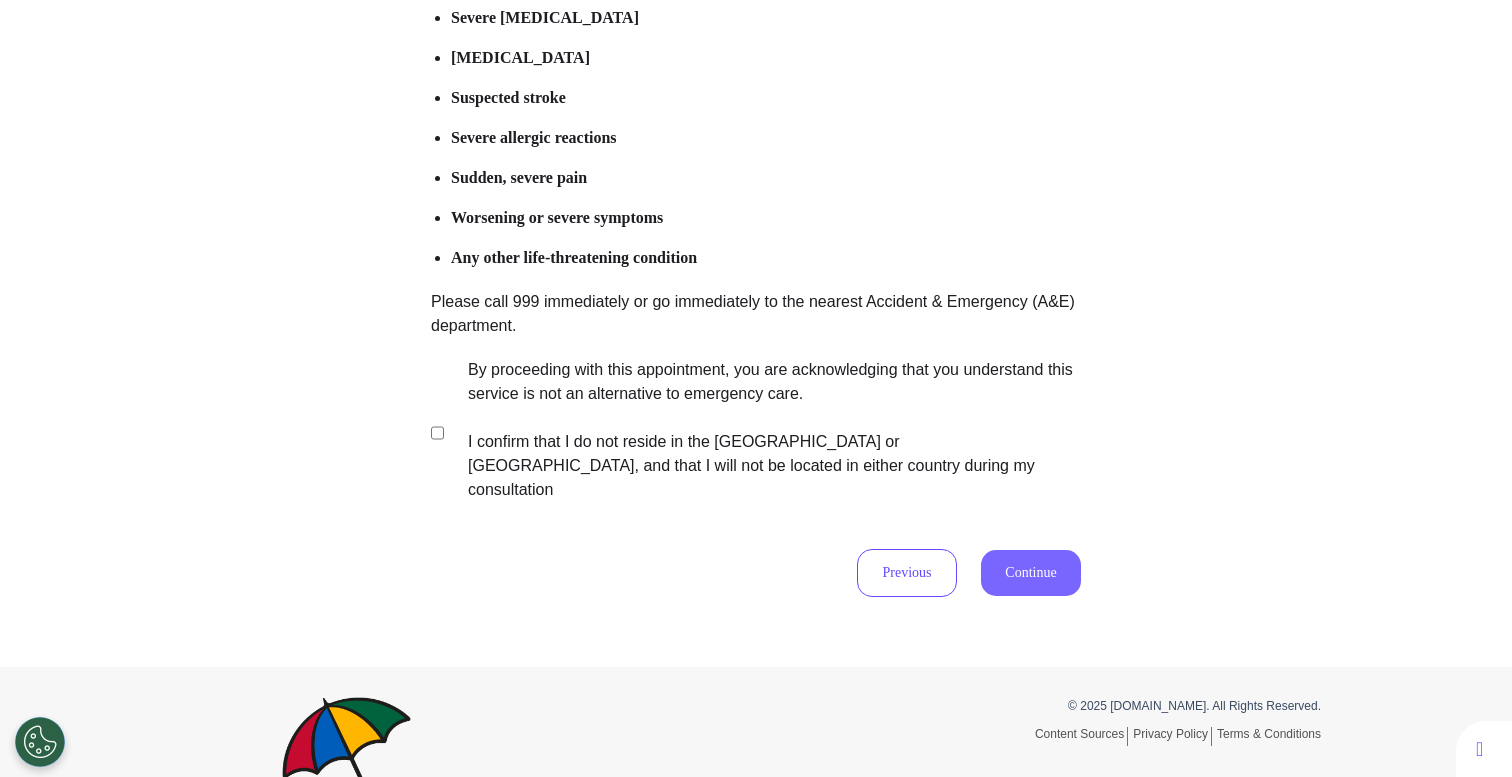 click on "Continue" at bounding box center [1031, 573] 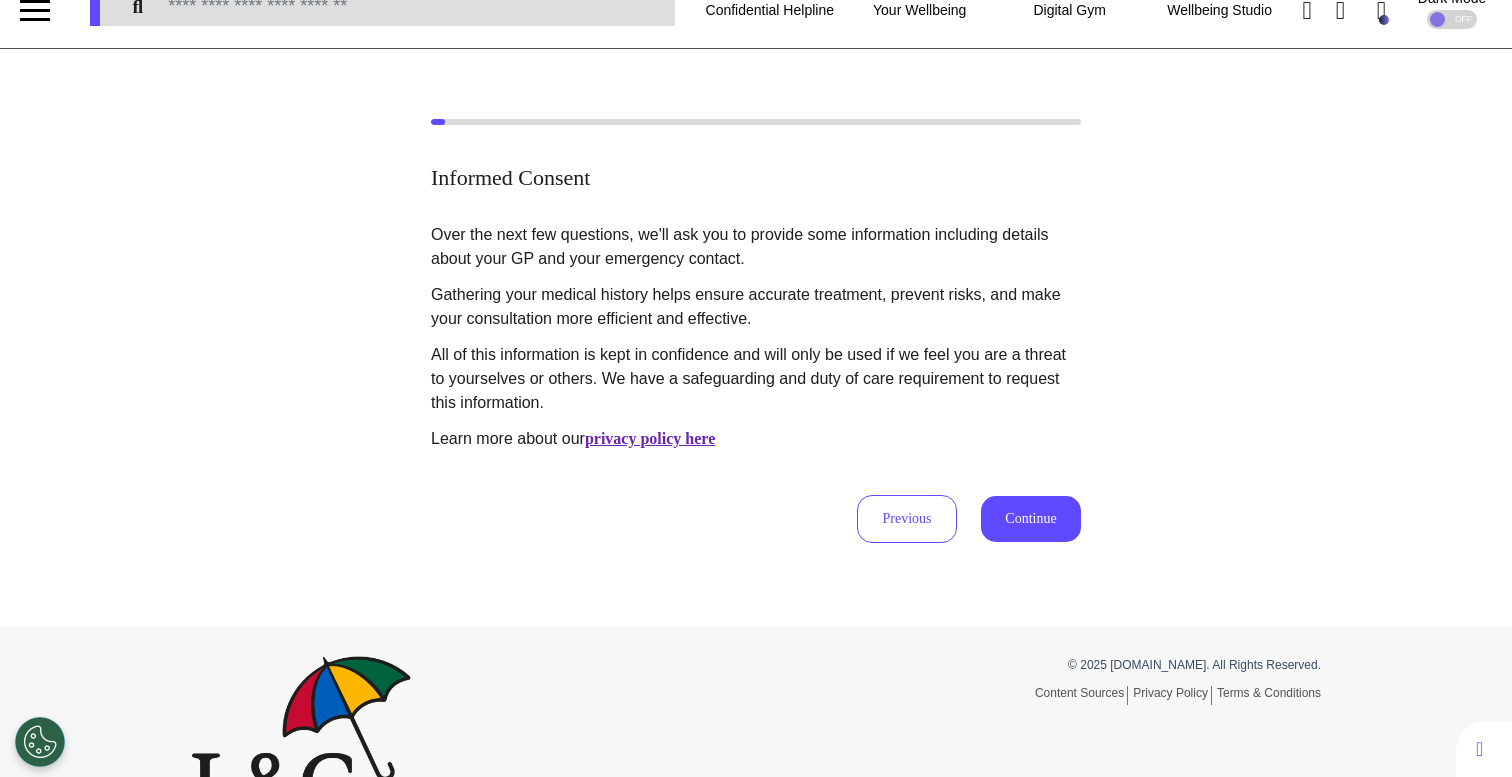 scroll, scrollTop: 0, scrollLeft: 0, axis: both 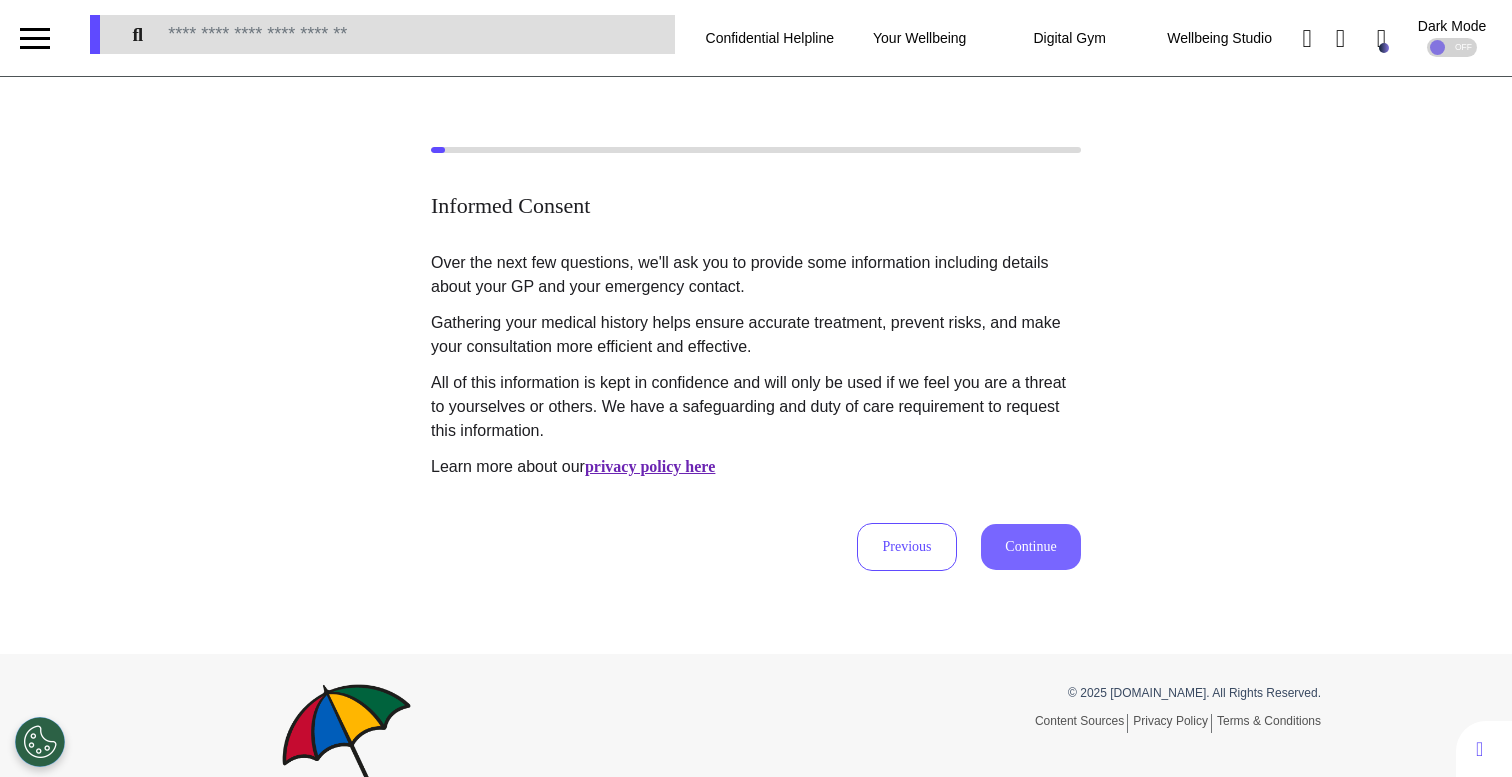 click on "Continue" at bounding box center (1031, 547) 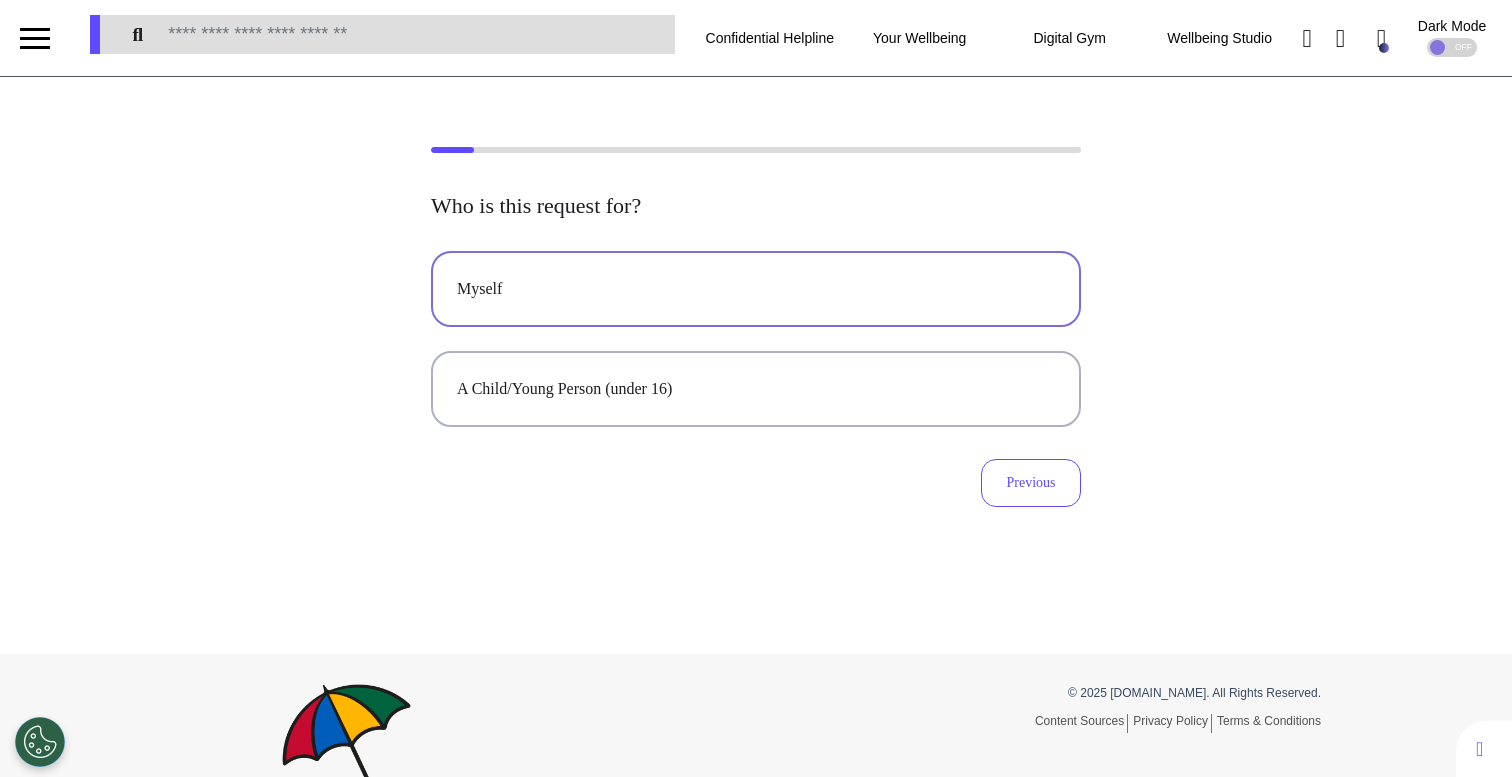 click on "Myself" at bounding box center (756, 289) 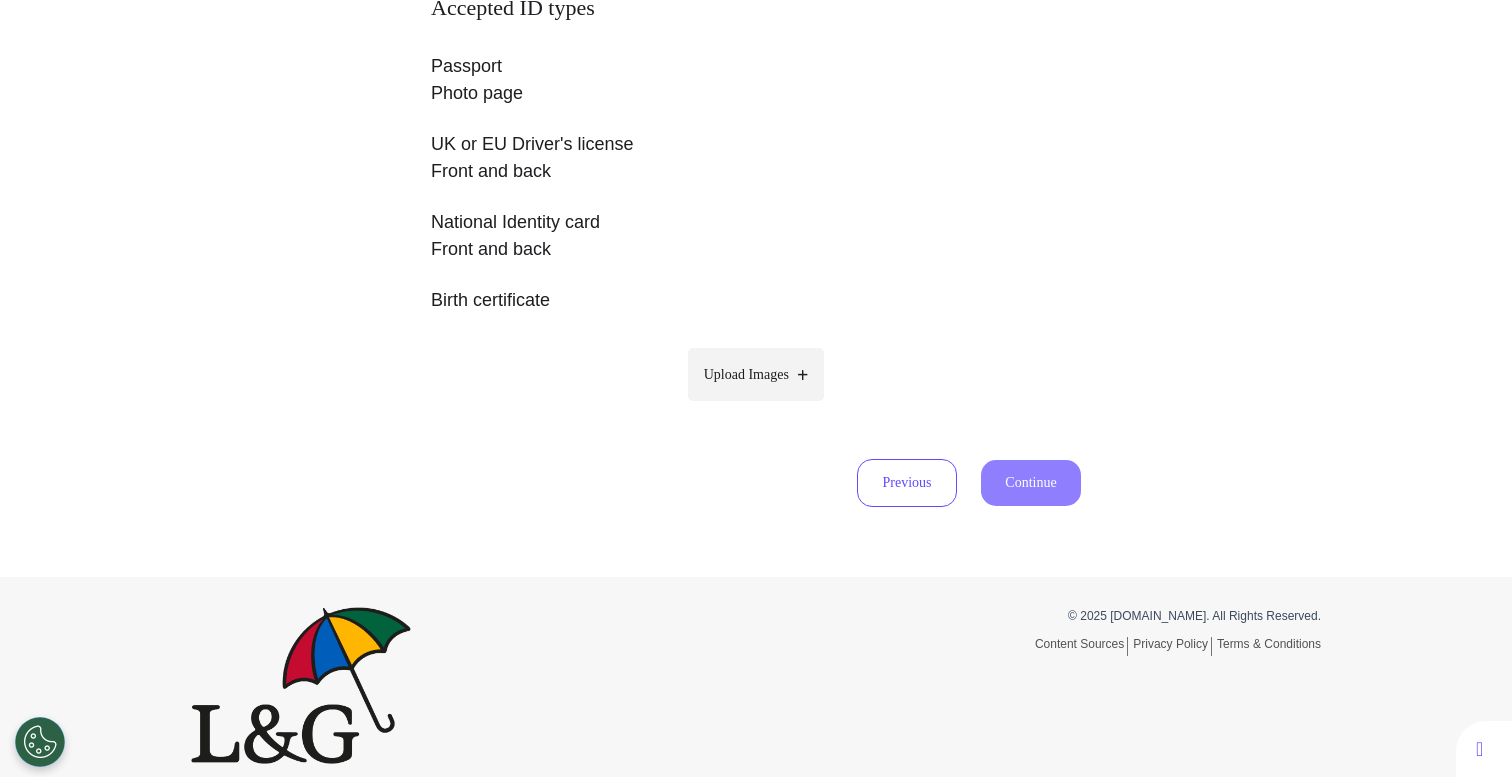 scroll, scrollTop: 439, scrollLeft: 0, axis: vertical 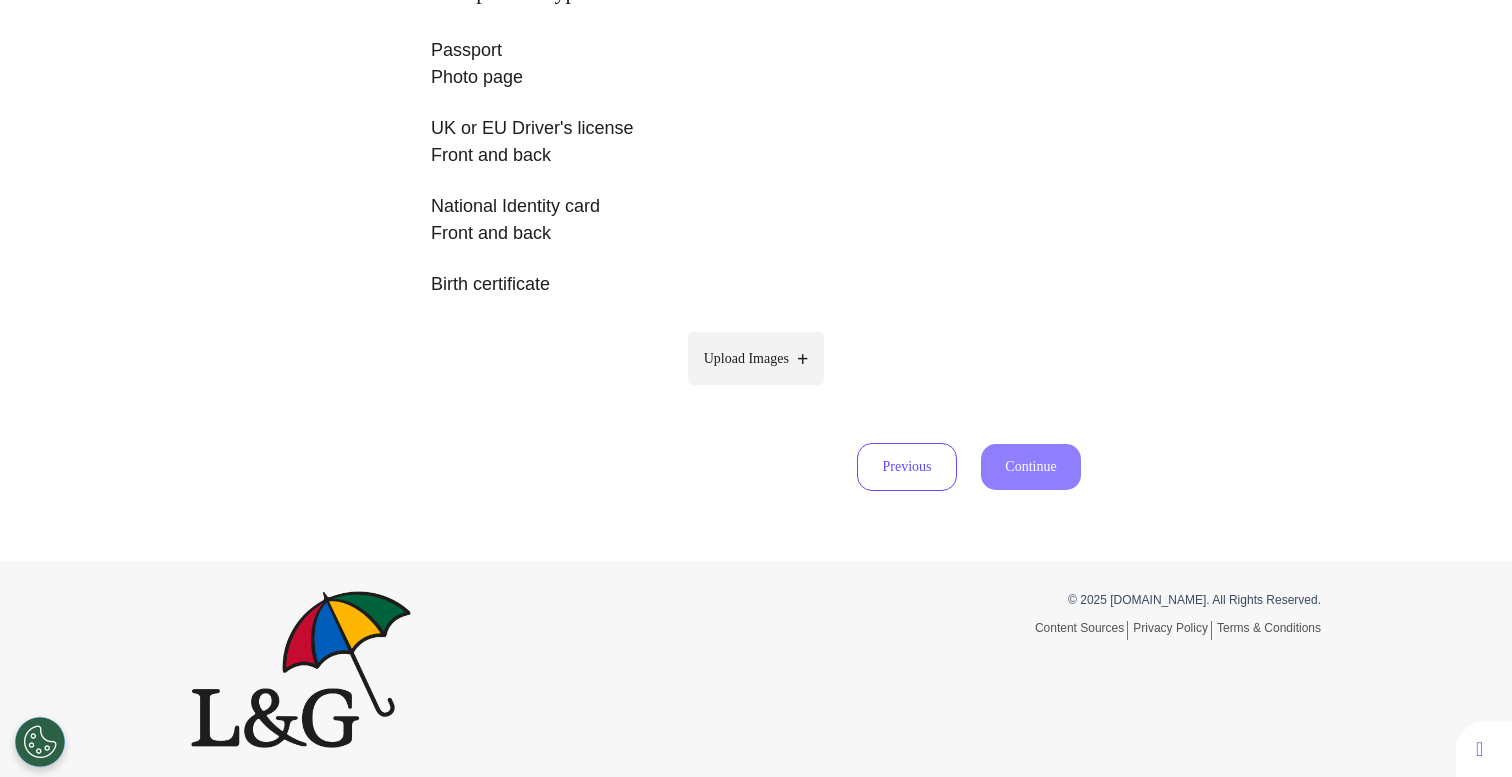 click on "Upload Images" at bounding box center [746, 358] 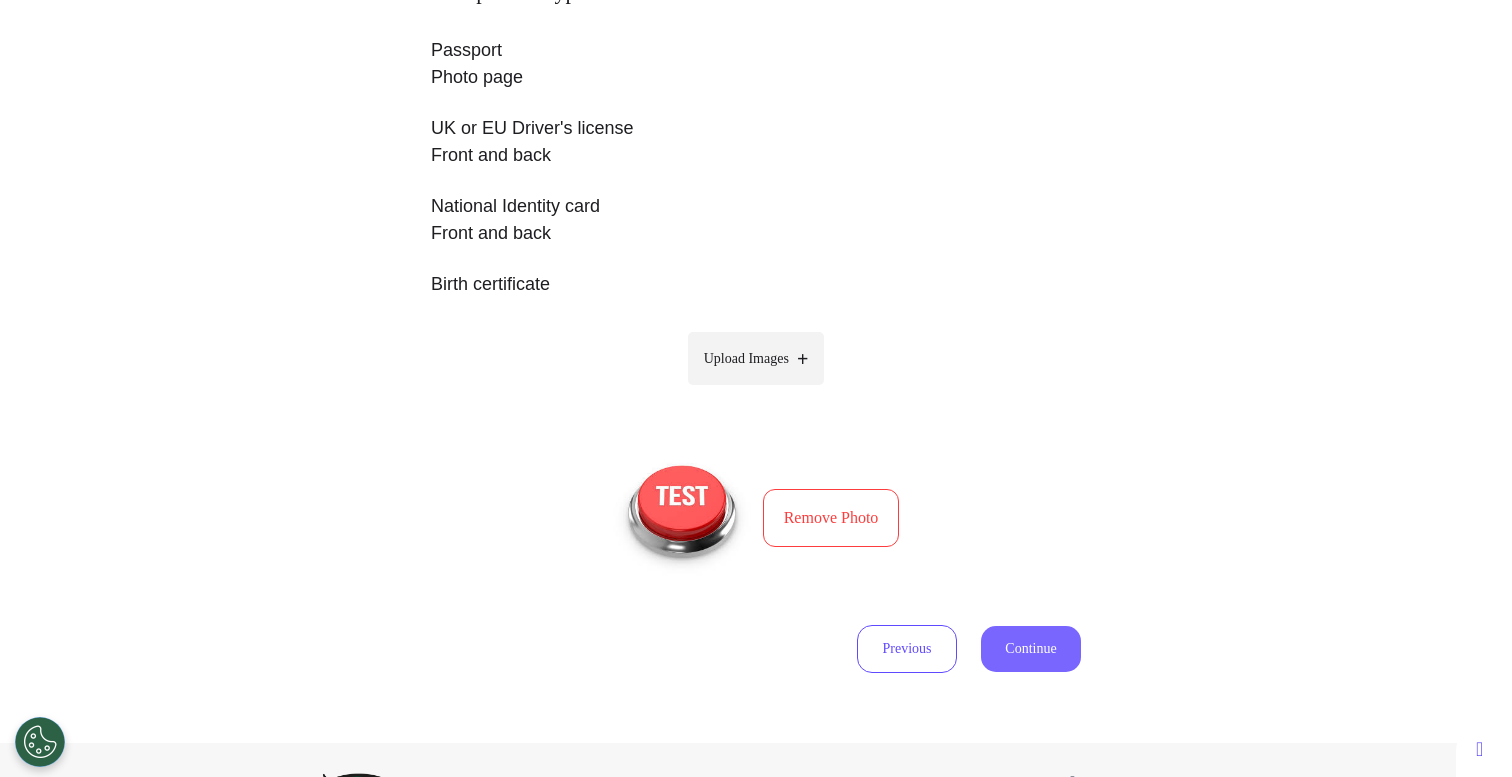click on "Continue" at bounding box center (1031, 649) 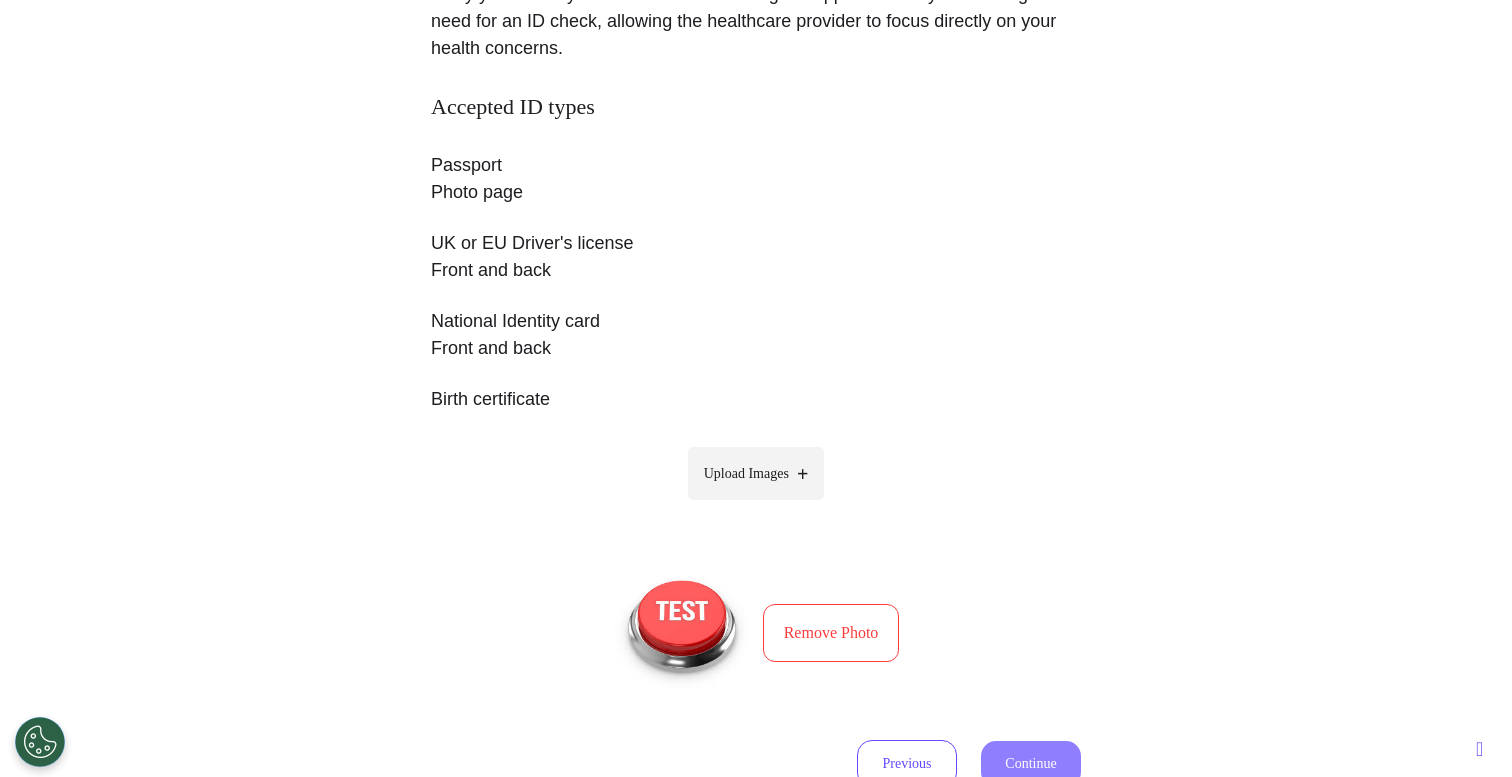 select on "******" 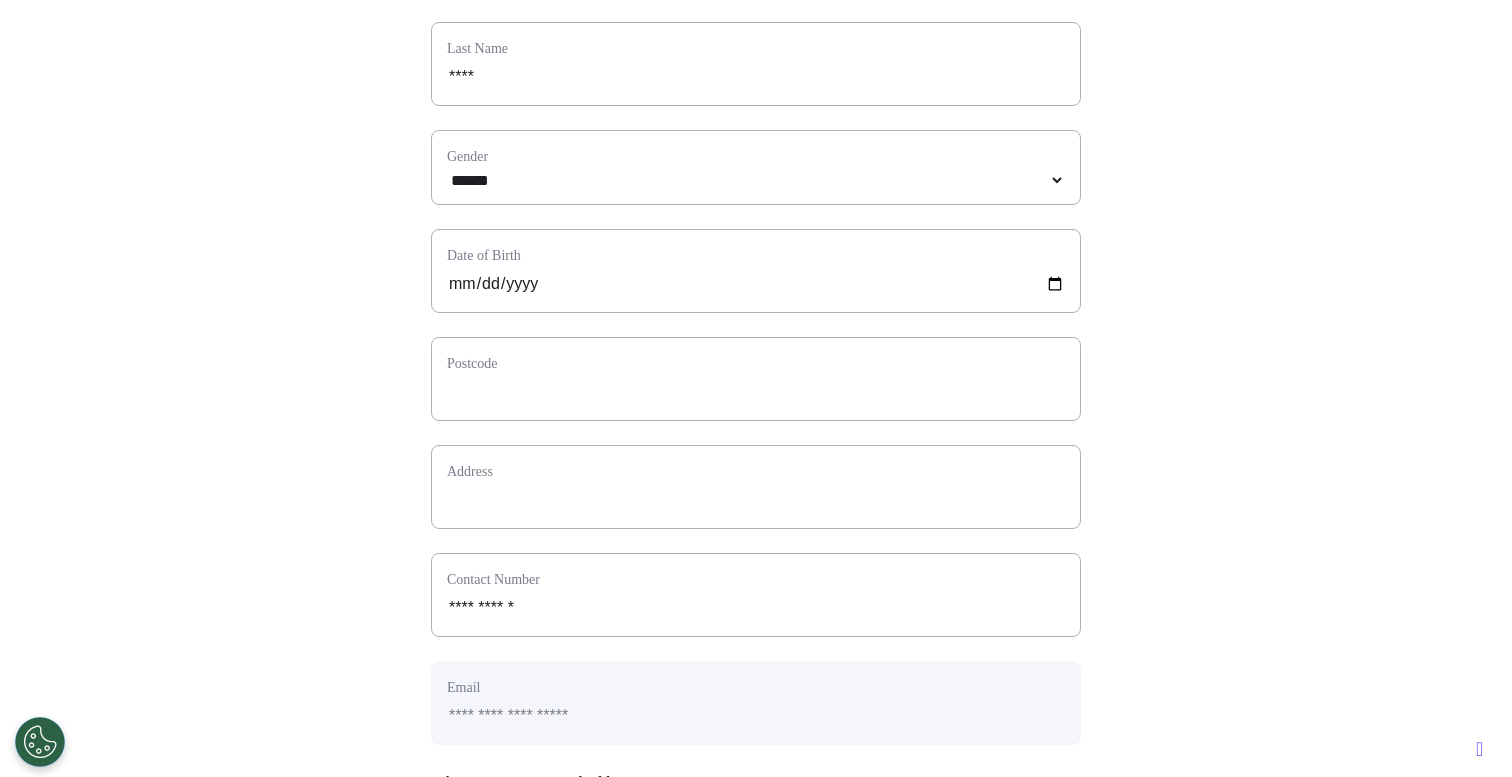 scroll, scrollTop: 340, scrollLeft: 0, axis: vertical 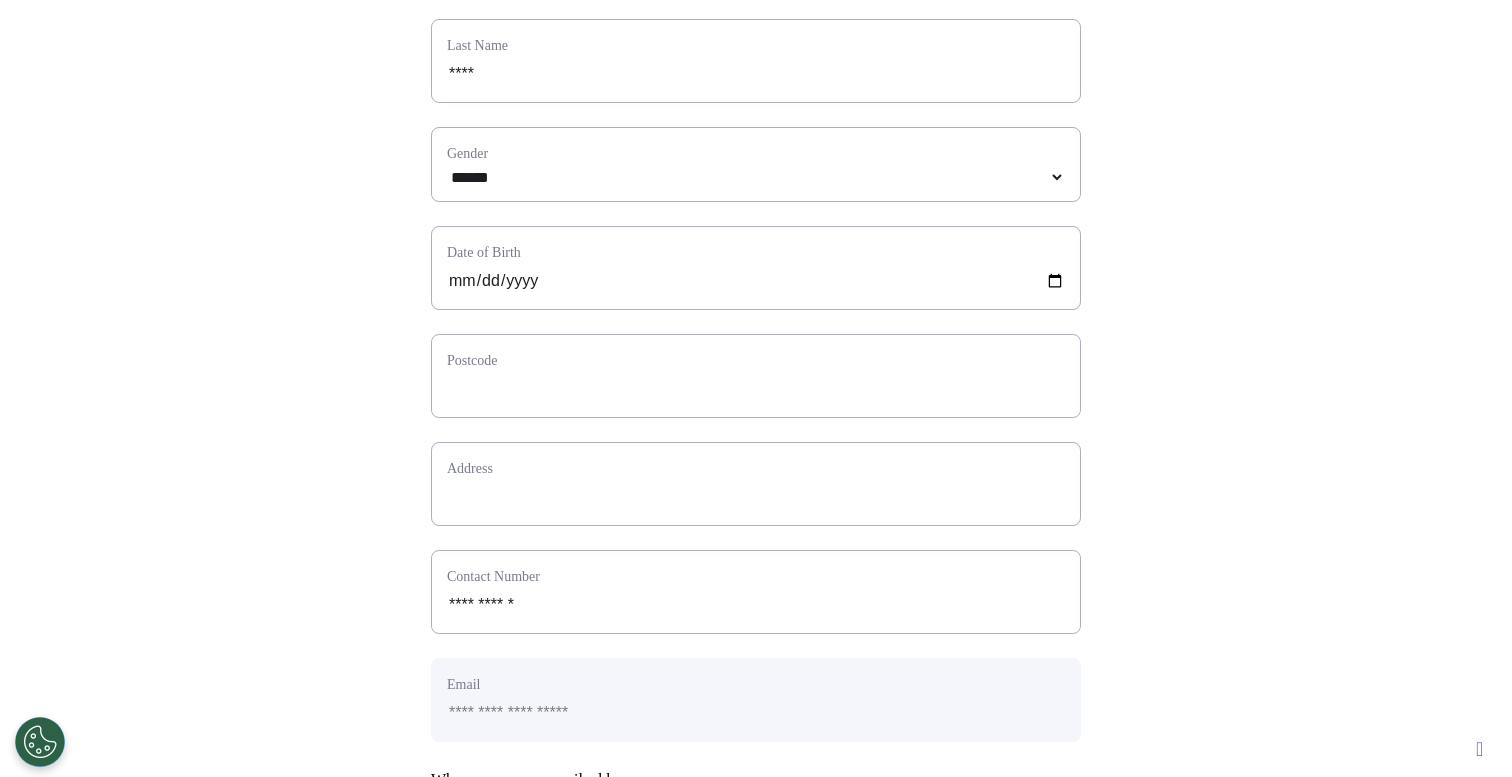 click on "Postcode" at bounding box center (756, 376) 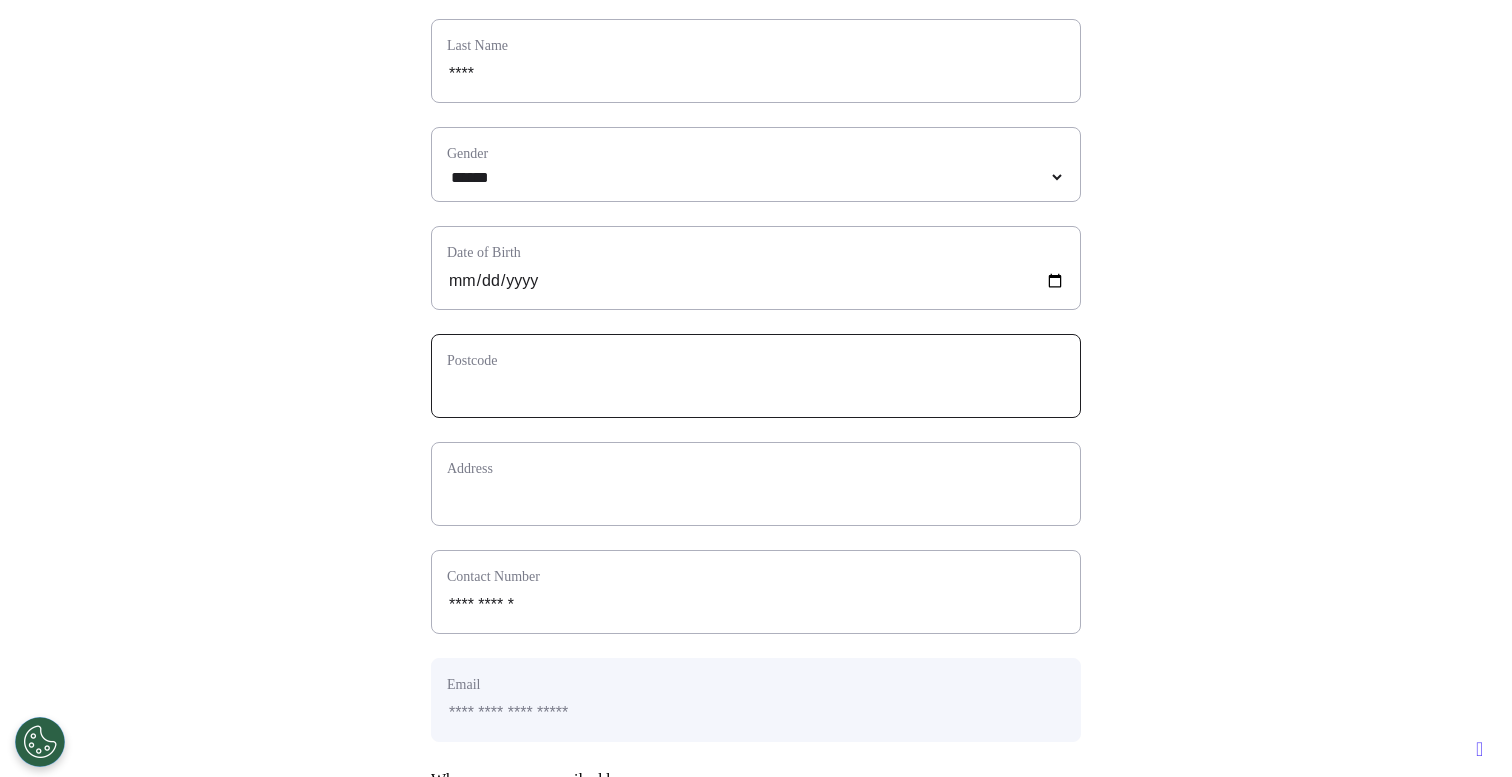 click at bounding box center (756, 389) 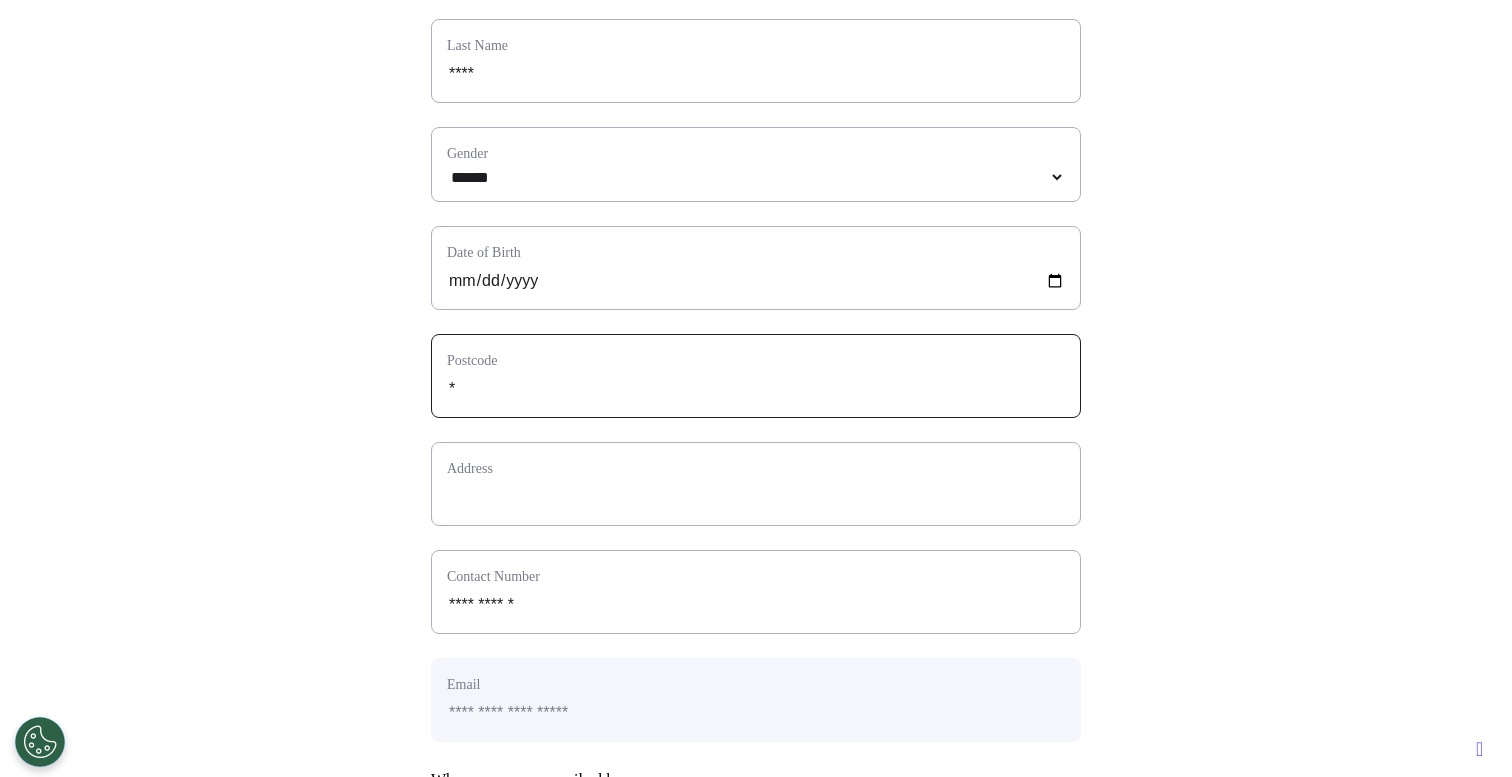 select 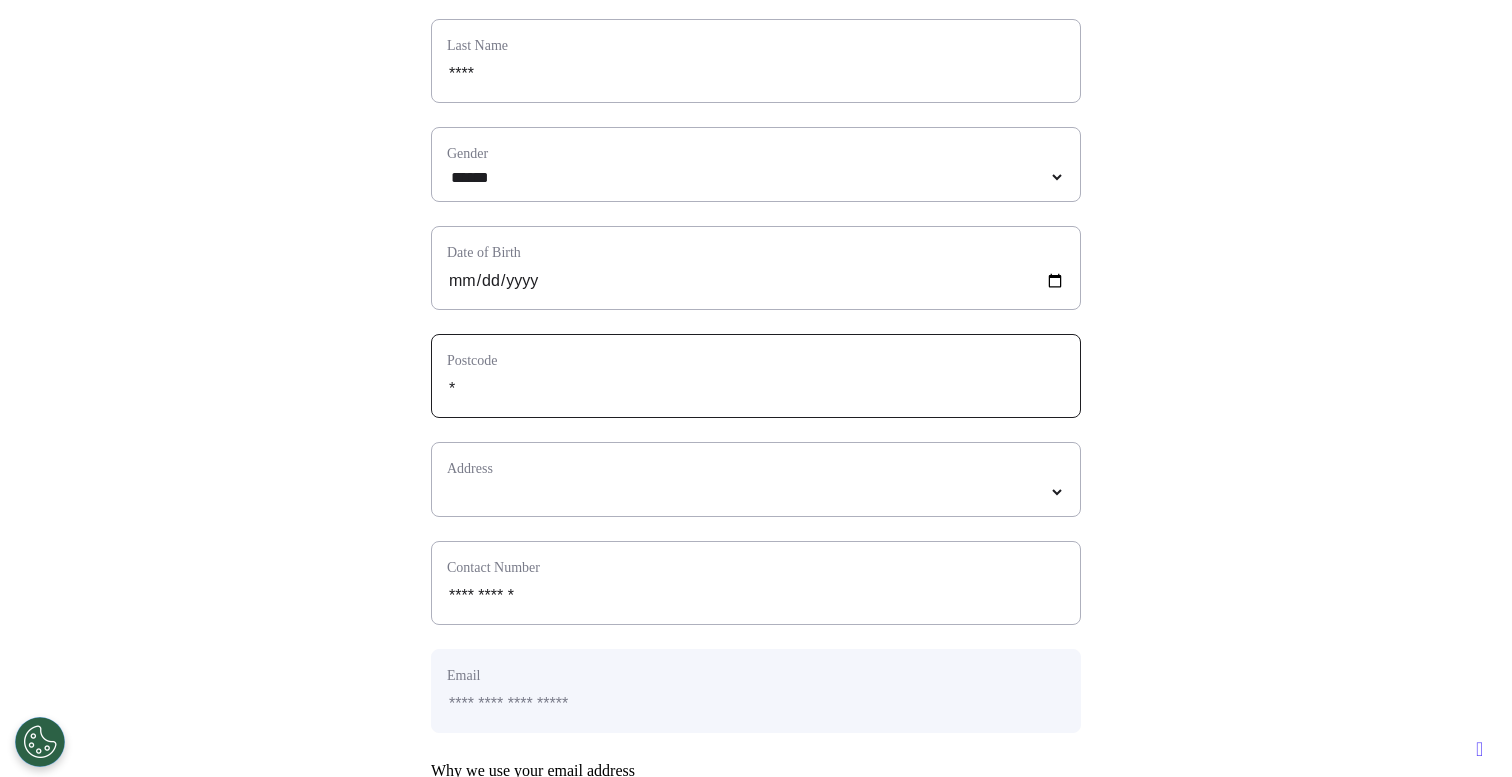 type on "**" 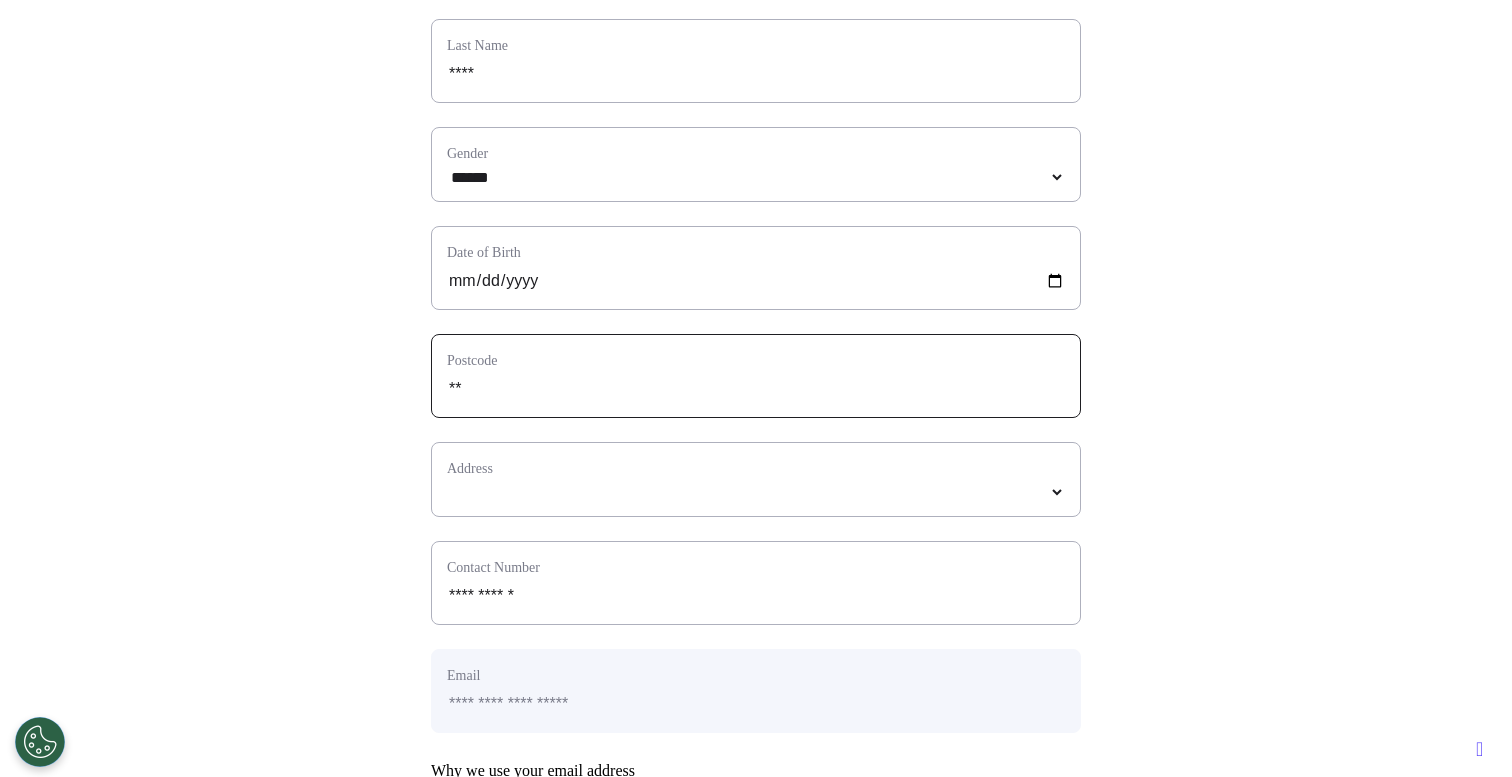 type on "***" 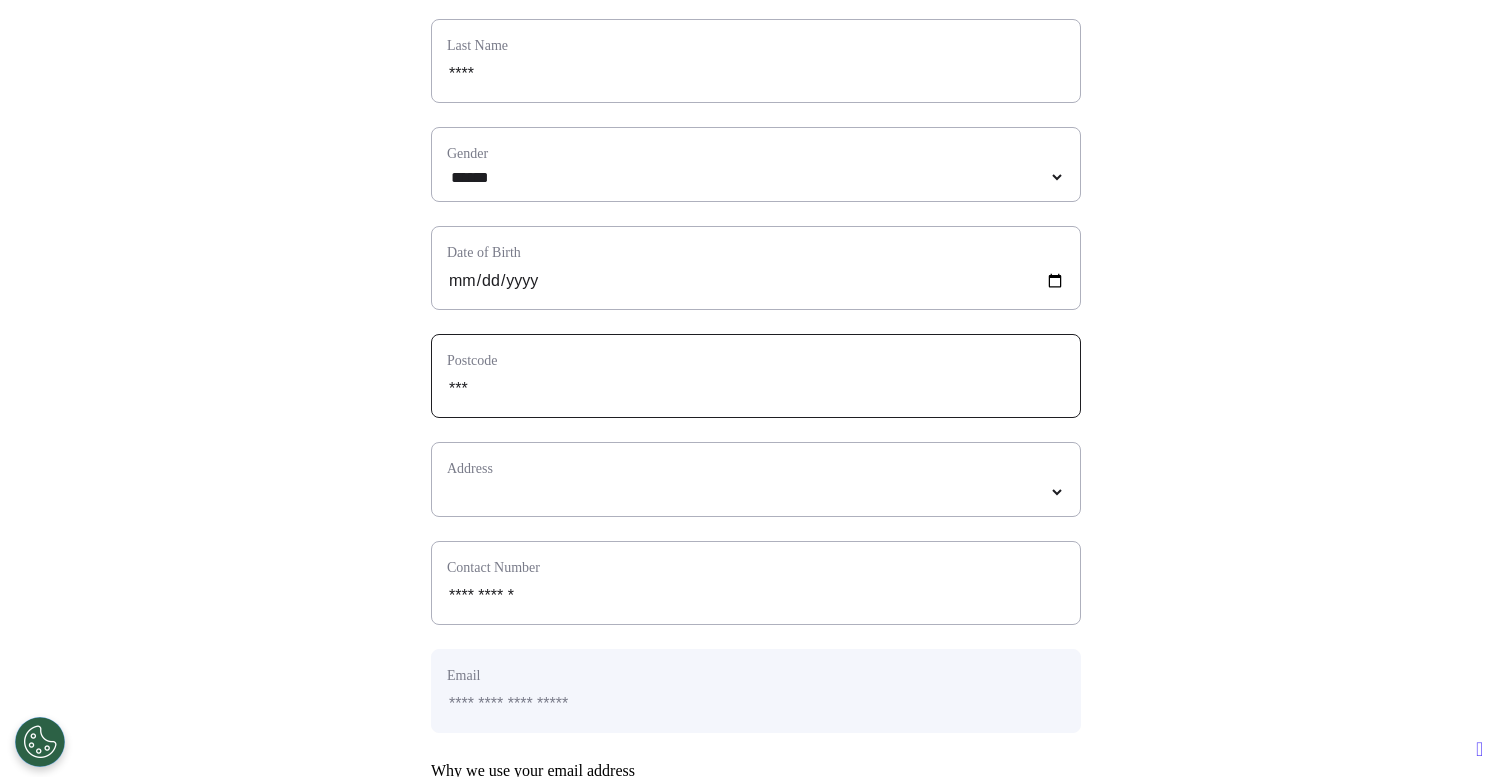 type on "****" 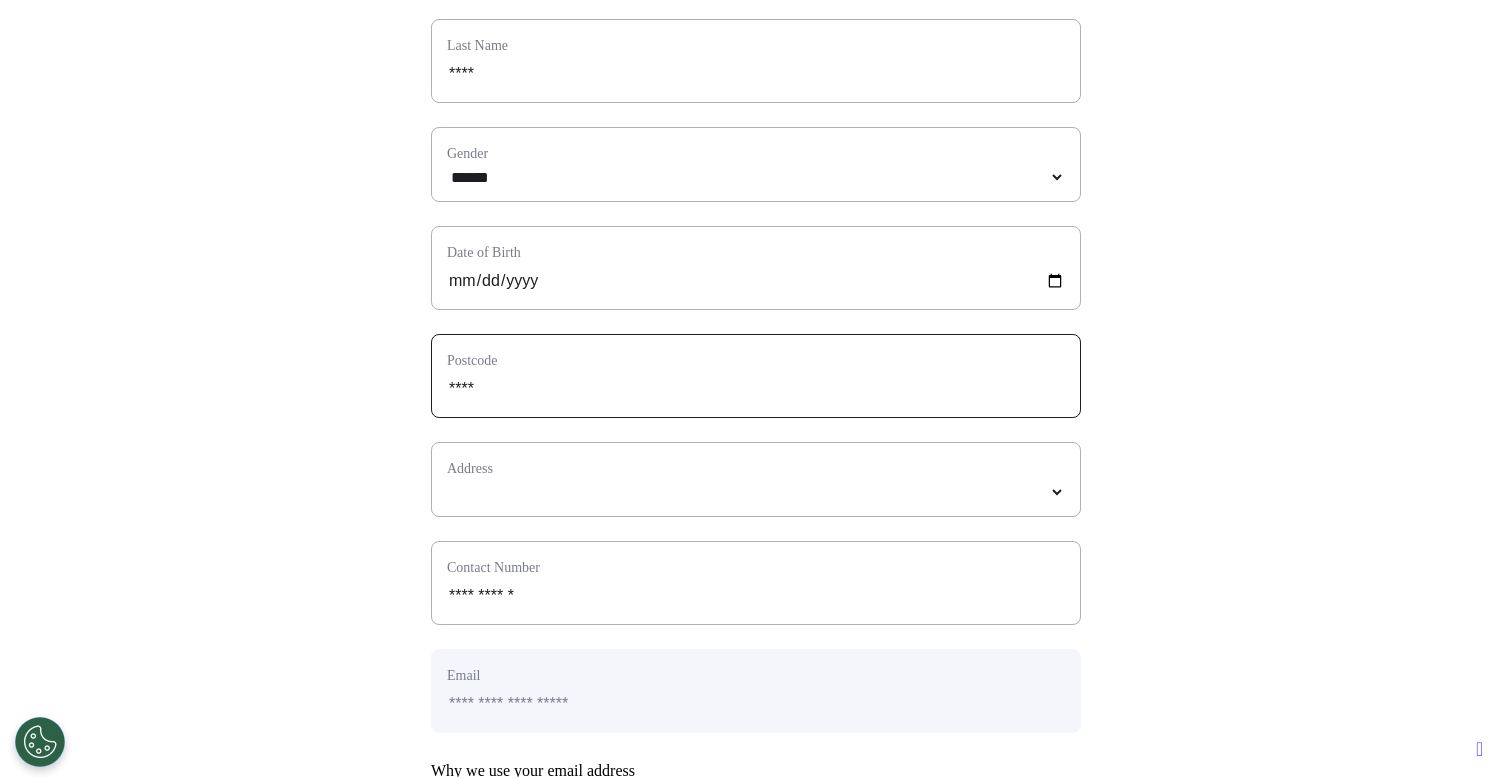 type on "*****" 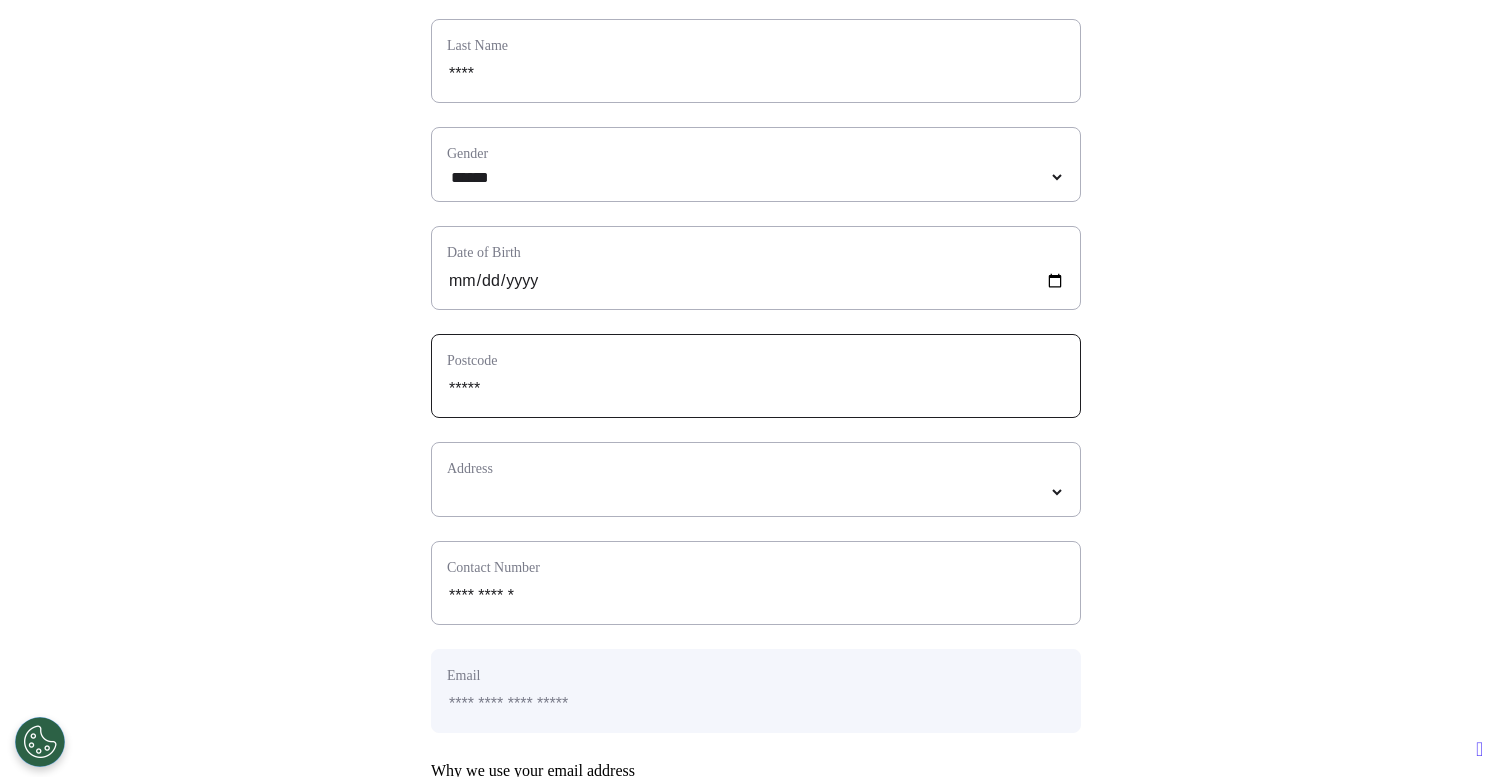 select 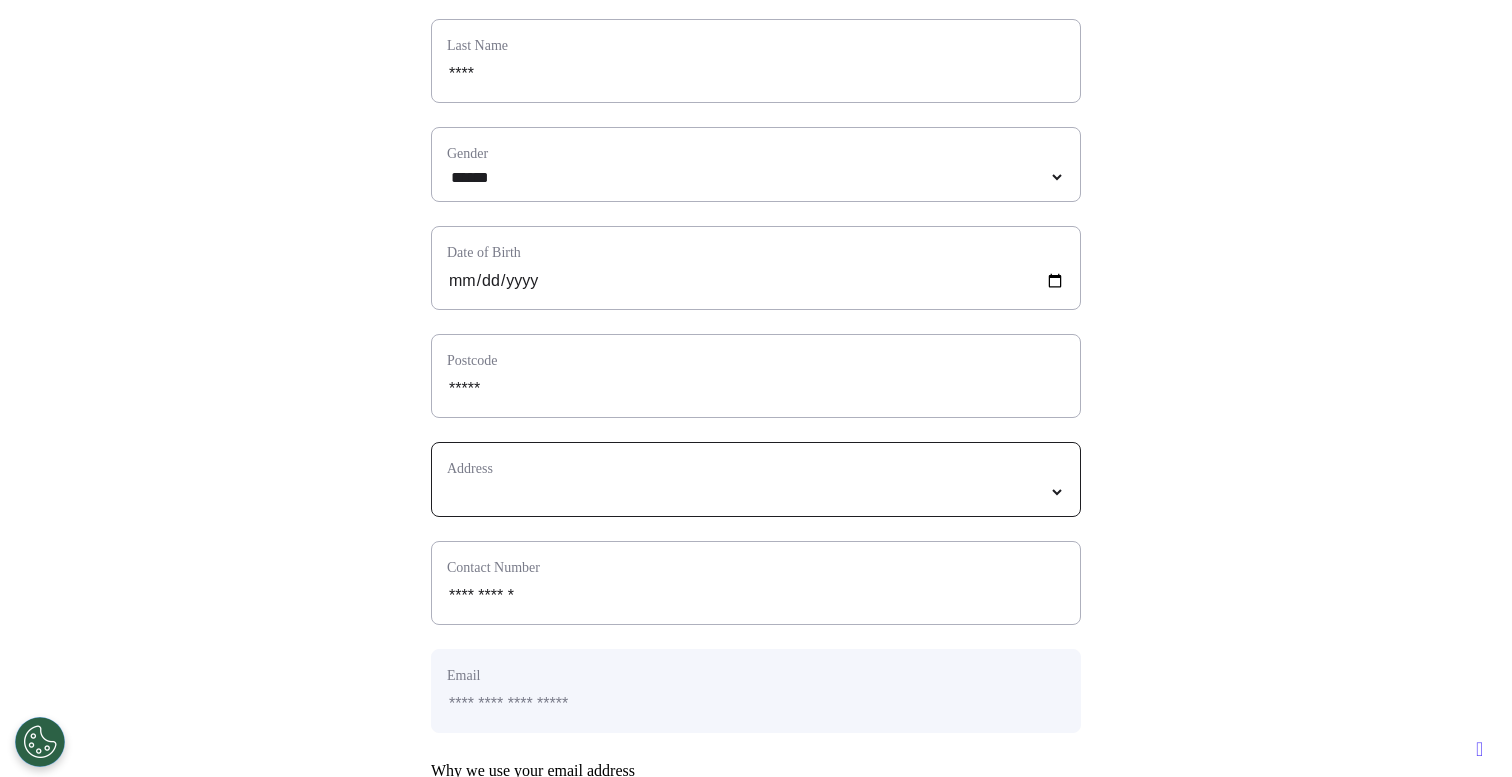 click on "*****" at bounding box center (756, 492) 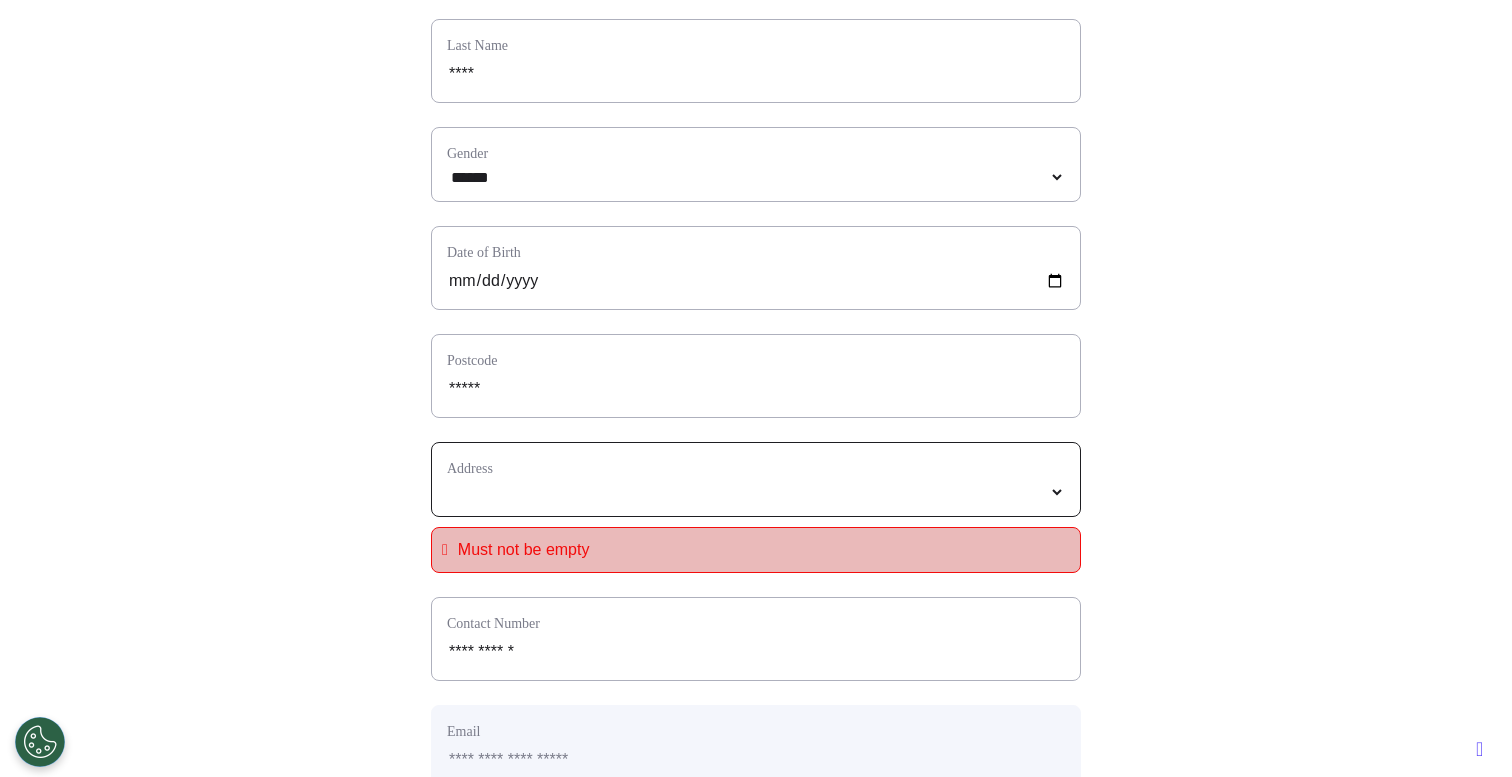 select 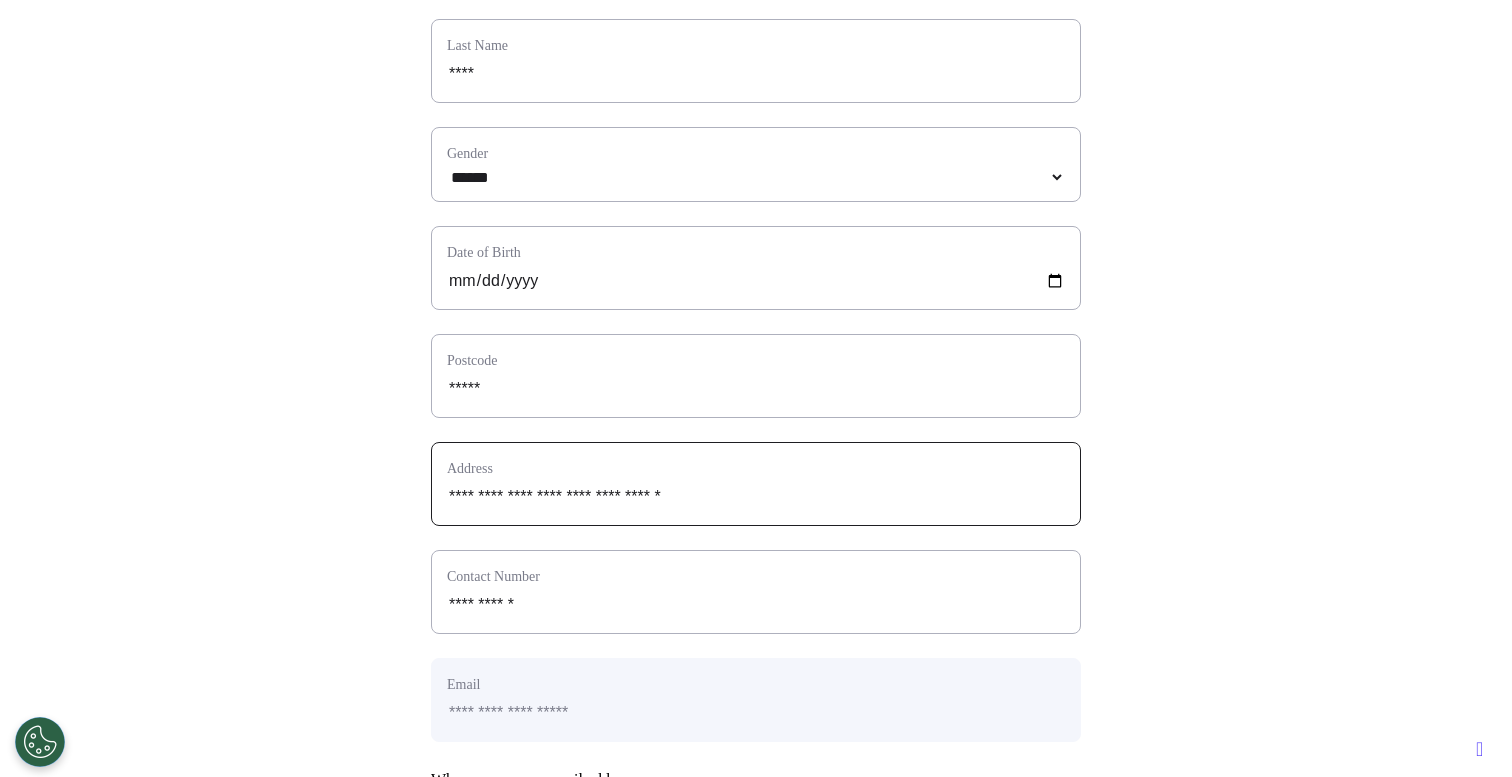 scroll, scrollTop: 951, scrollLeft: 0, axis: vertical 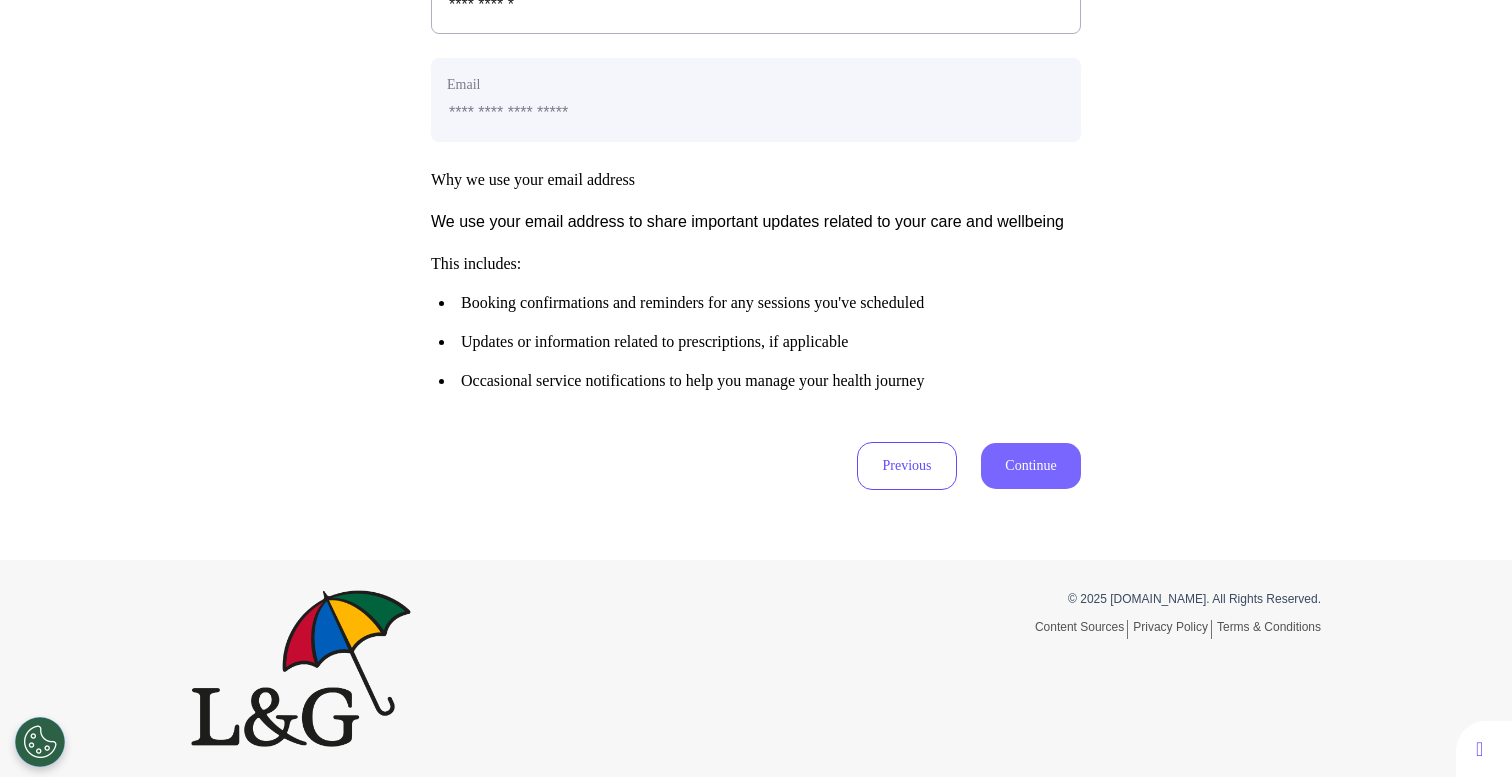 click on "Continue" at bounding box center [1031, 466] 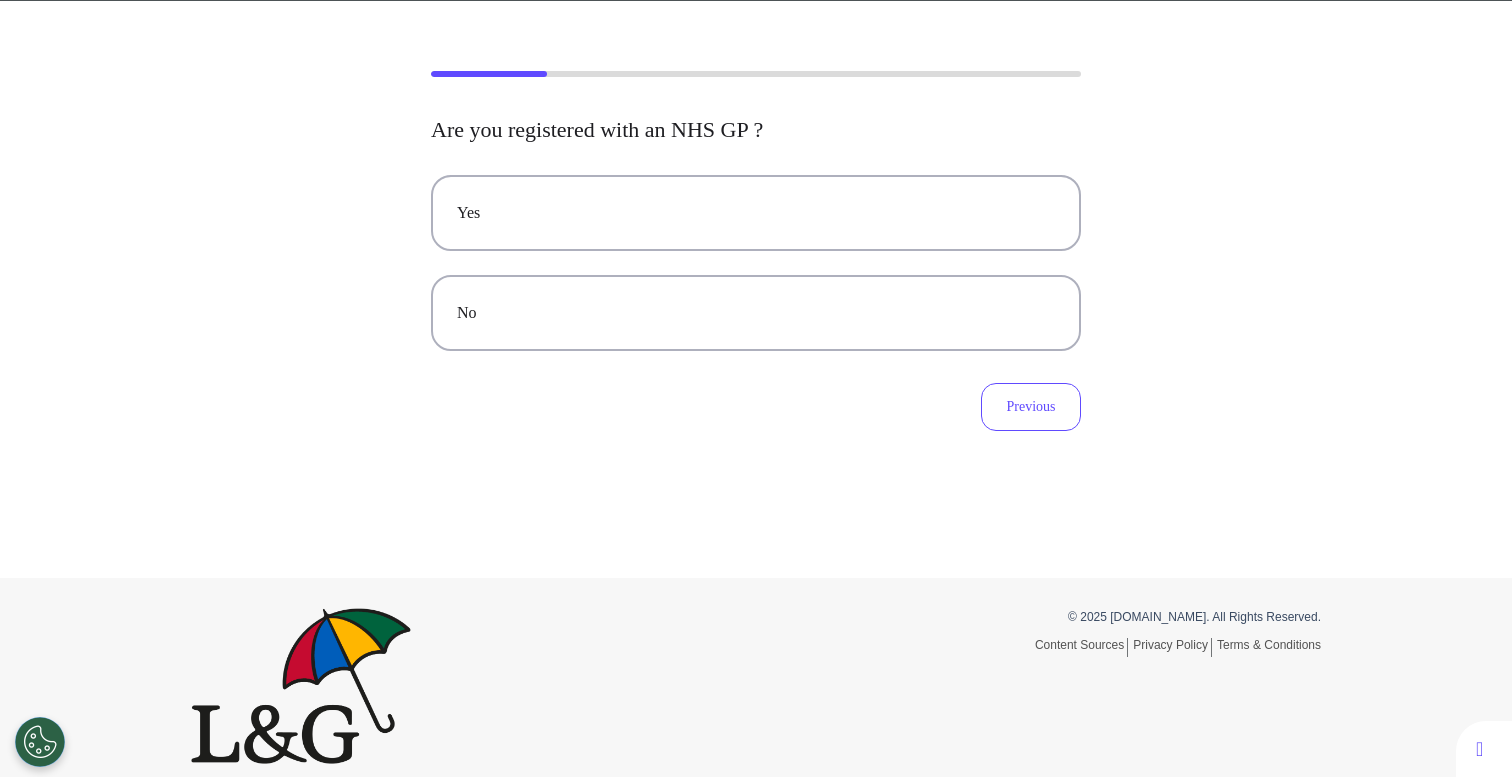 scroll, scrollTop: 0, scrollLeft: 0, axis: both 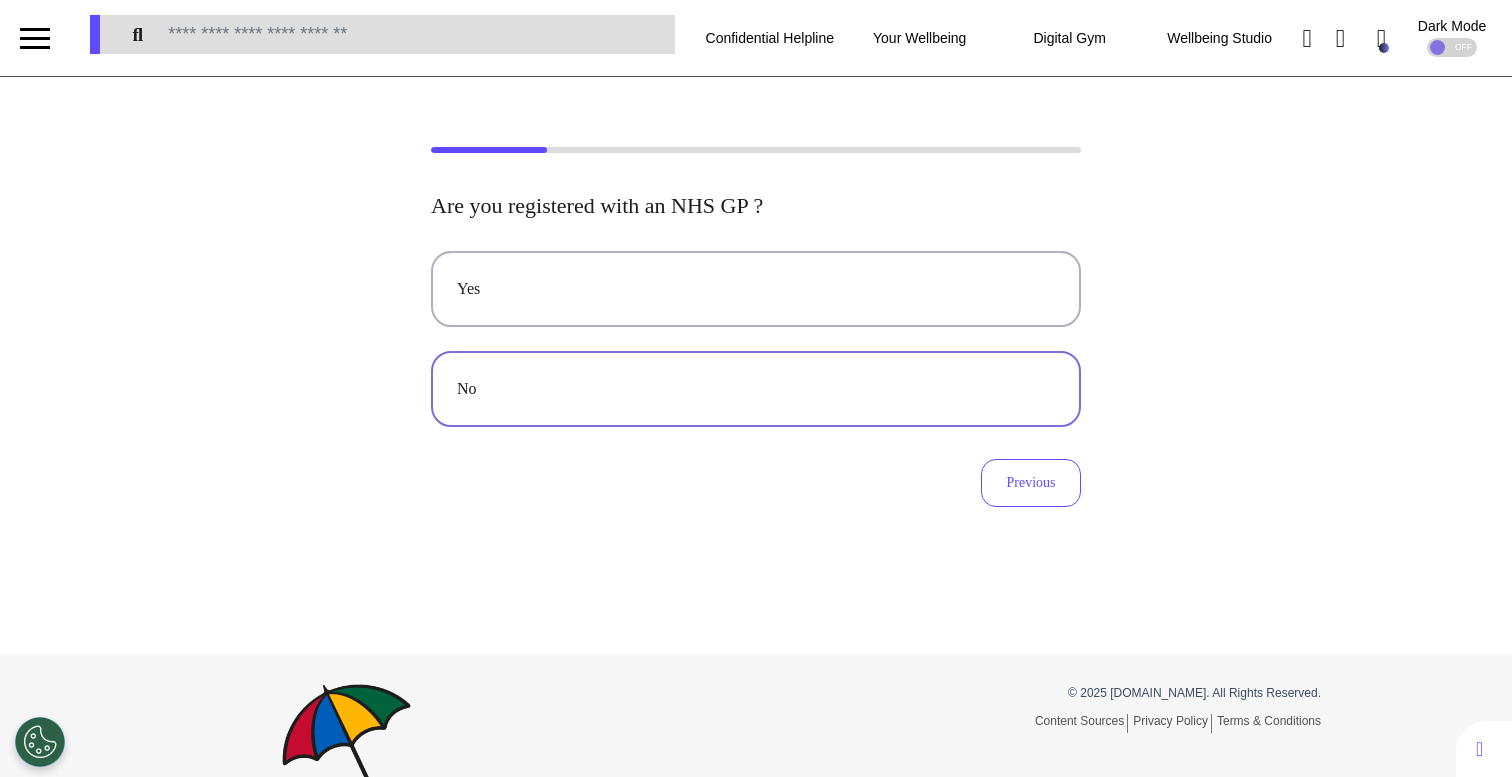 click on "No" at bounding box center (756, 389) 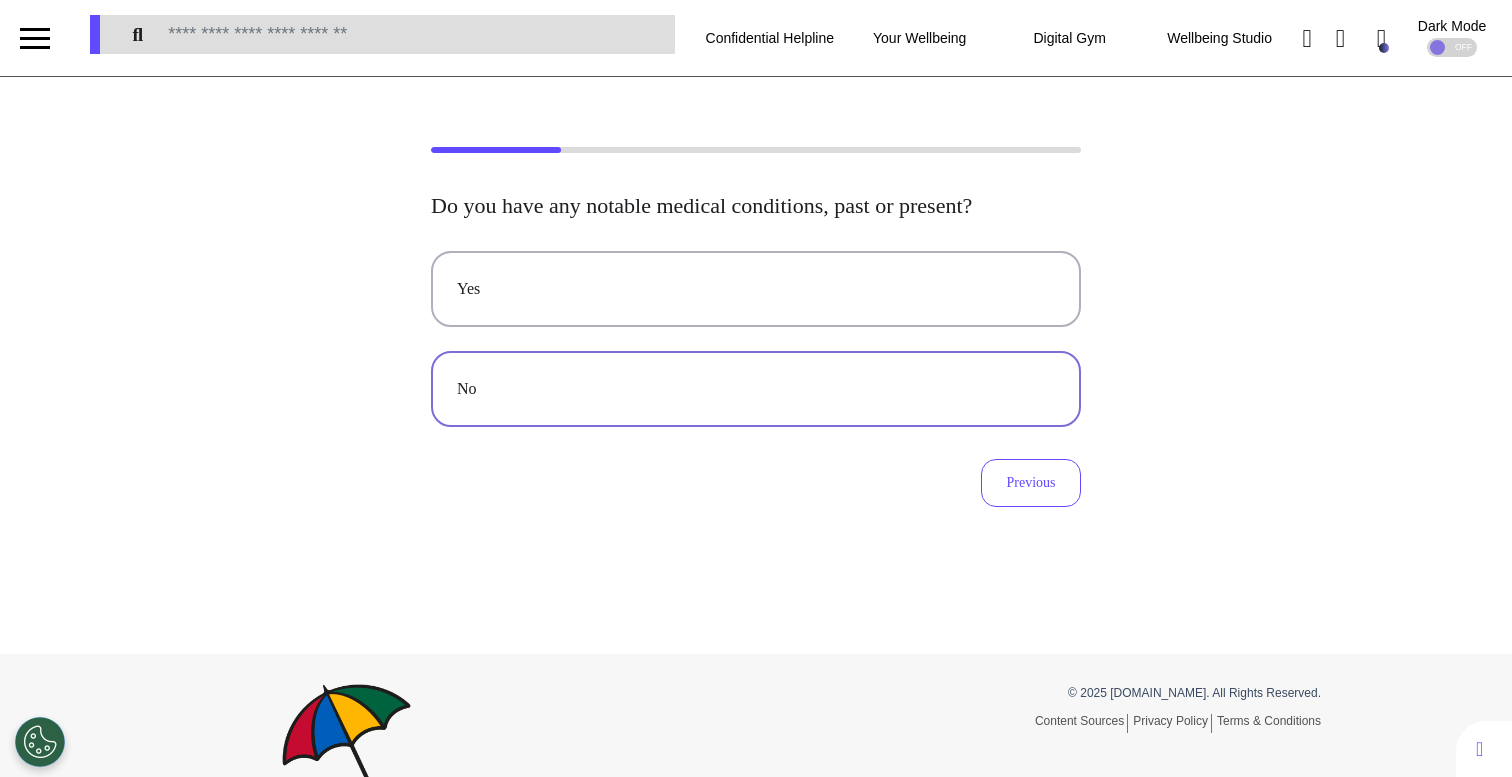 click on "No" at bounding box center (756, 389) 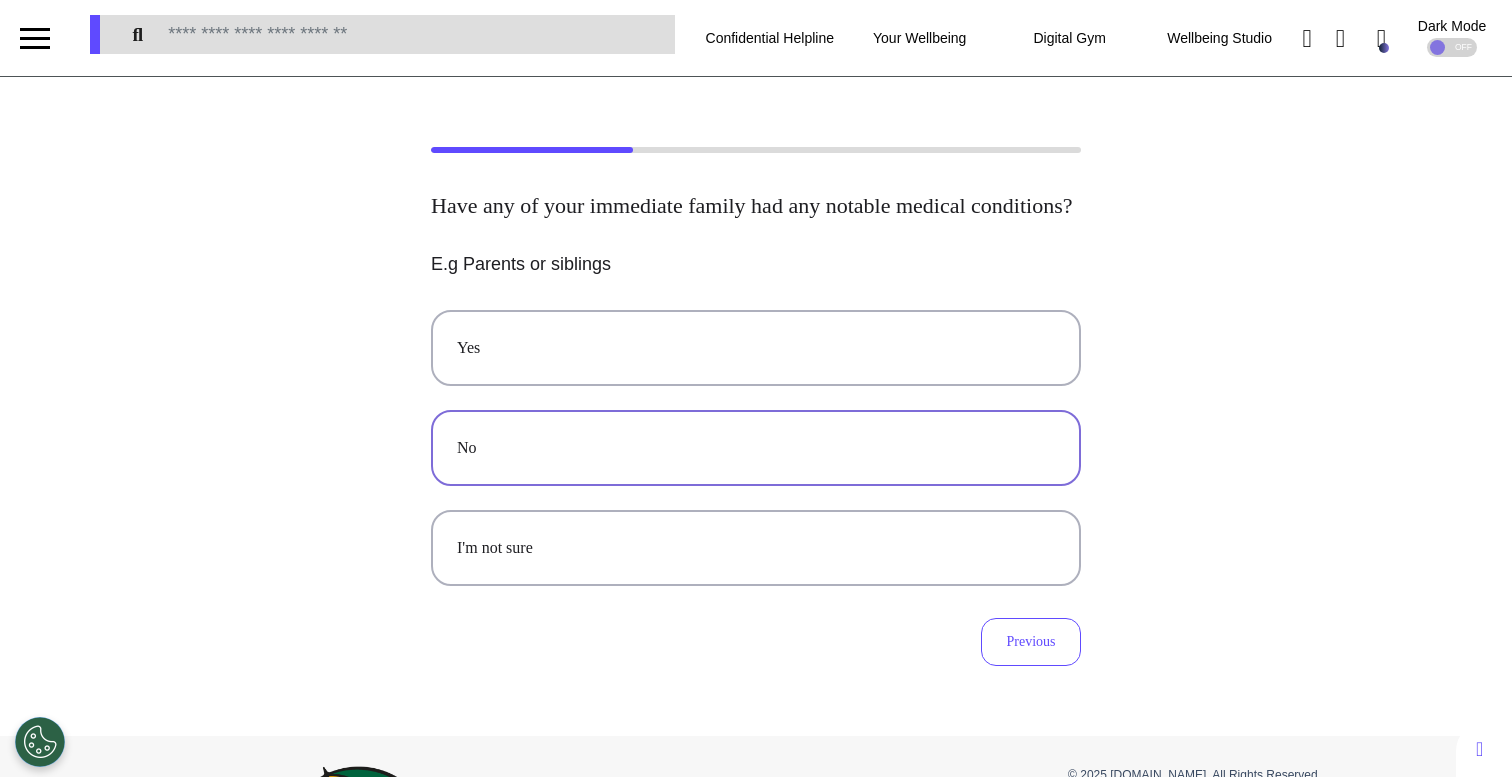 click on "No" at bounding box center [756, 448] 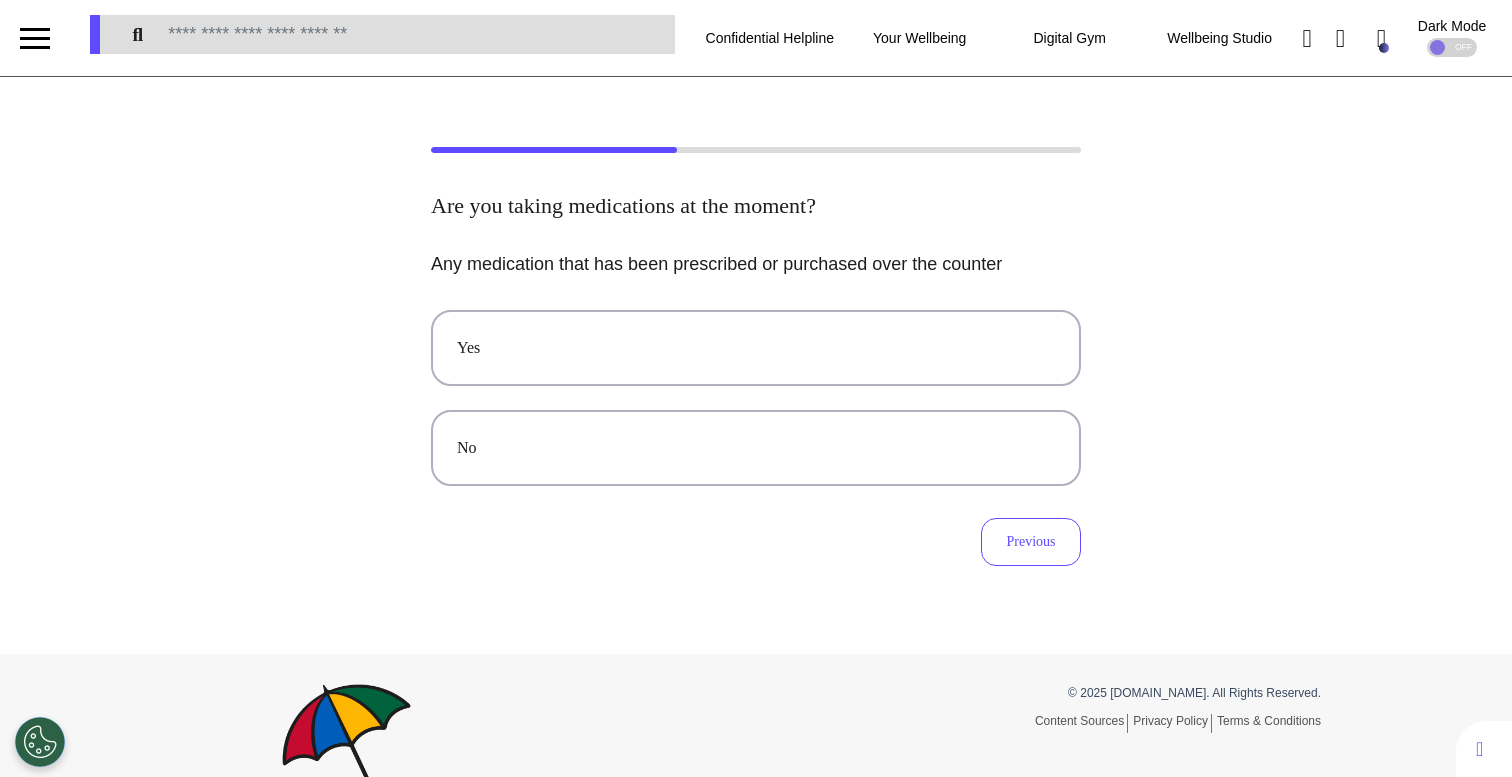 click on "No" at bounding box center [756, 448] 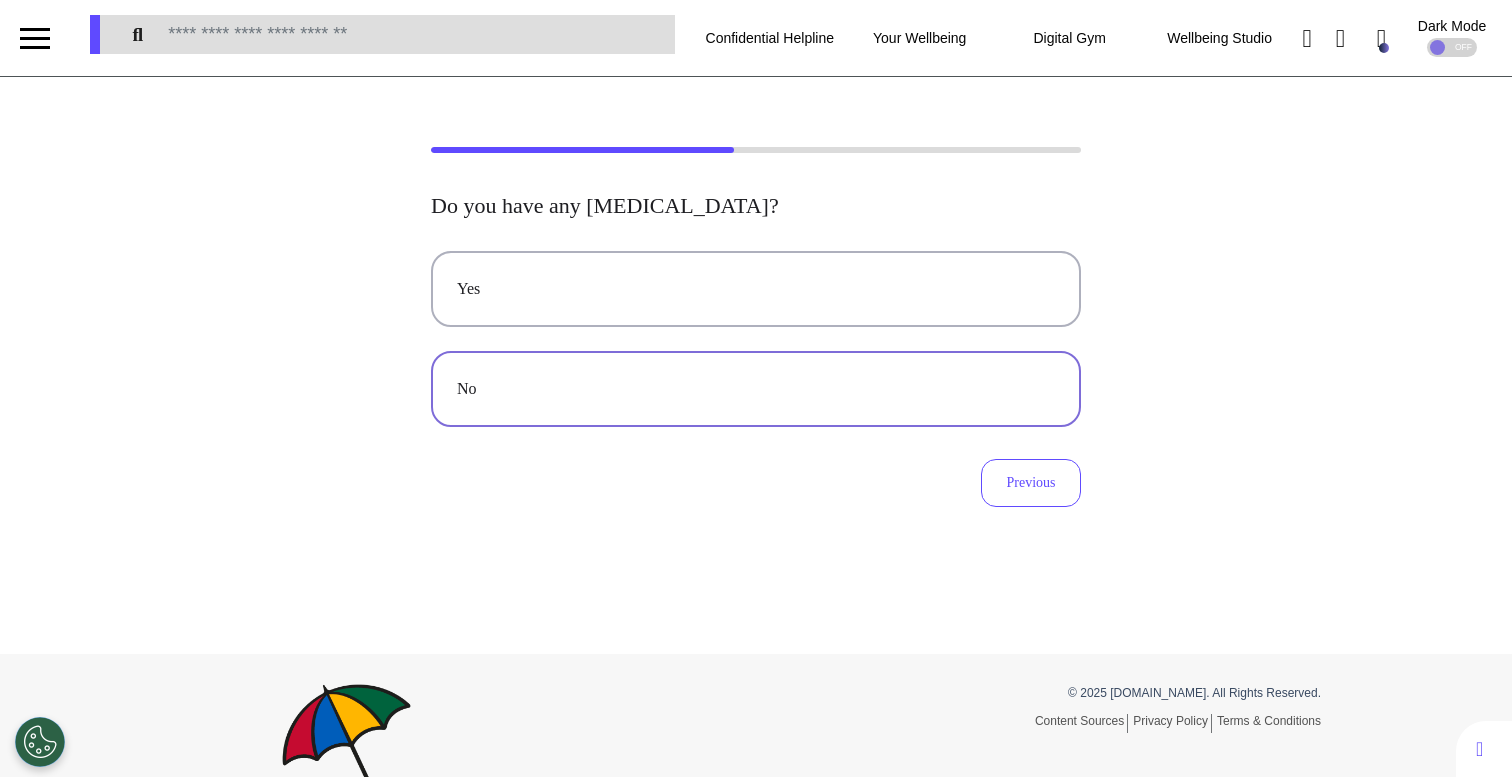 click on "No" at bounding box center [756, 389] 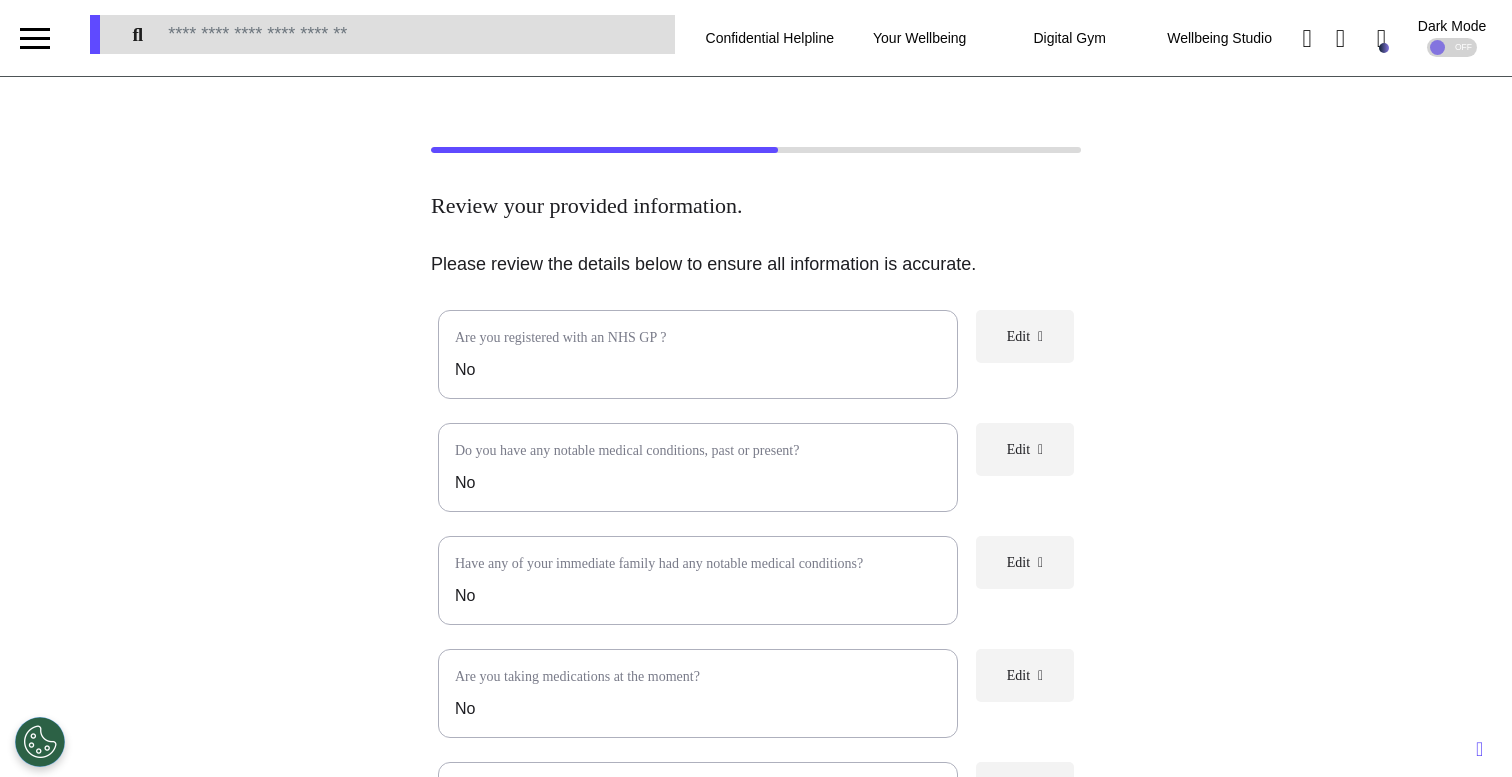 scroll, scrollTop: 462, scrollLeft: 0, axis: vertical 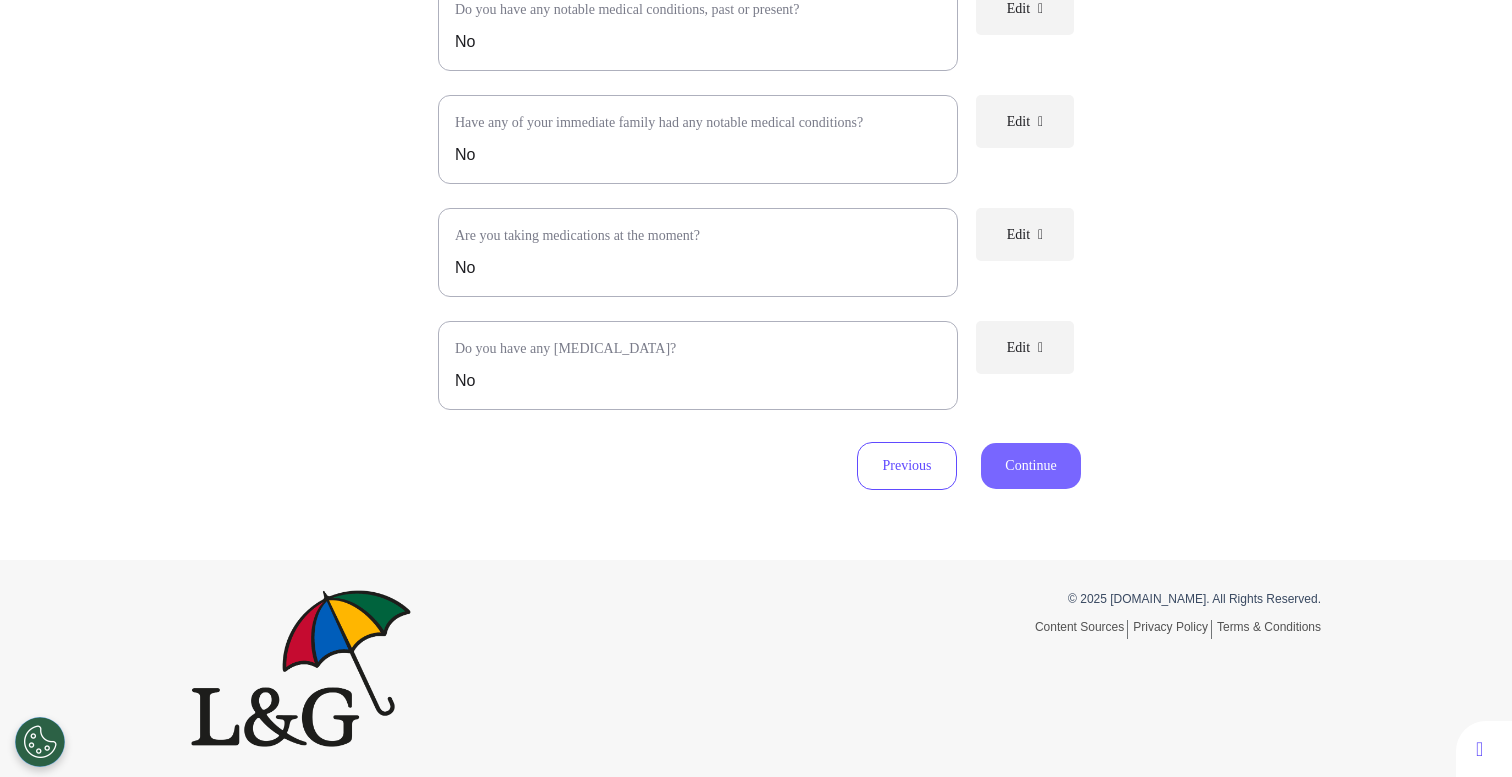 click on "Continue" at bounding box center (1031, 466) 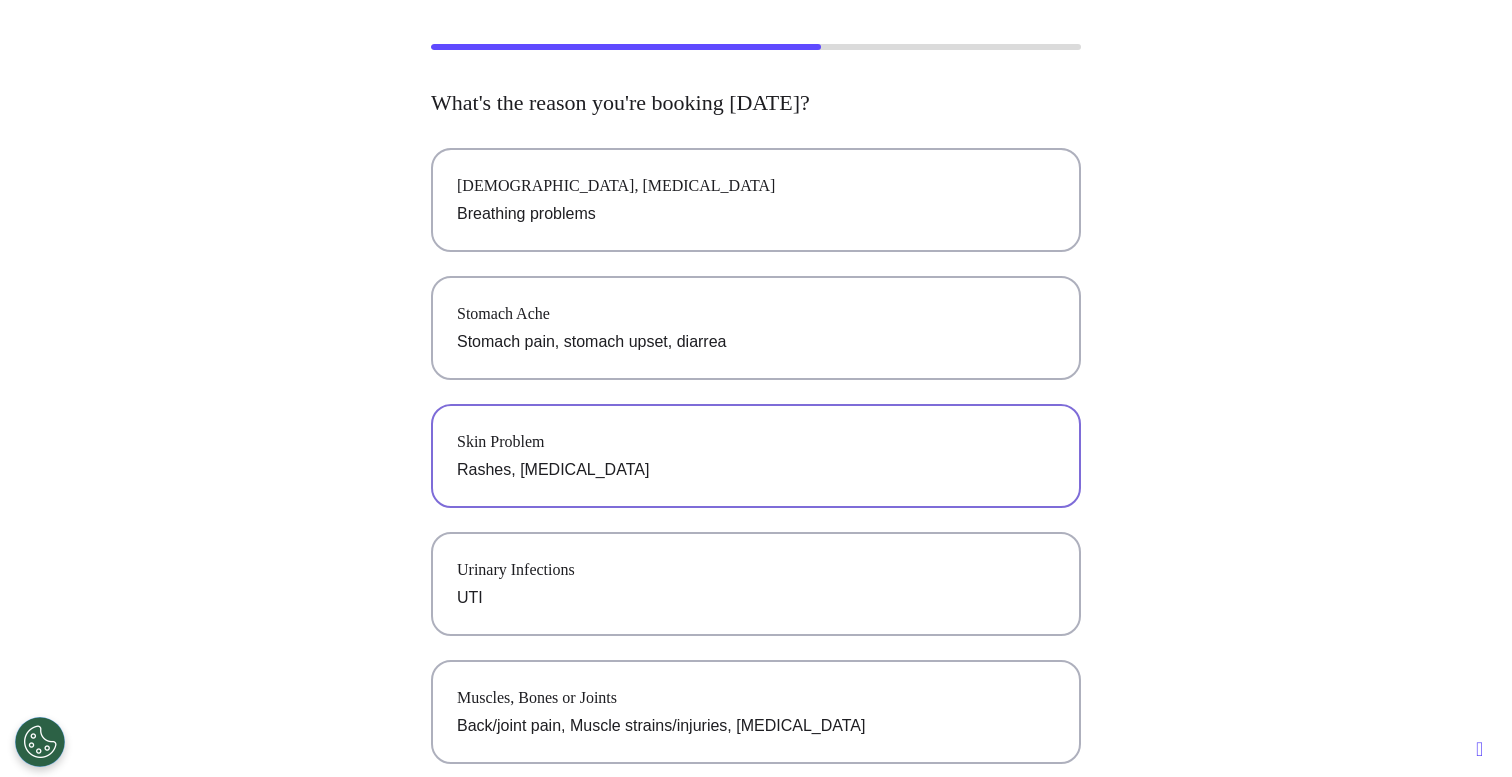 scroll, scrollTop: 0, scrollLeft: 0, axis: both 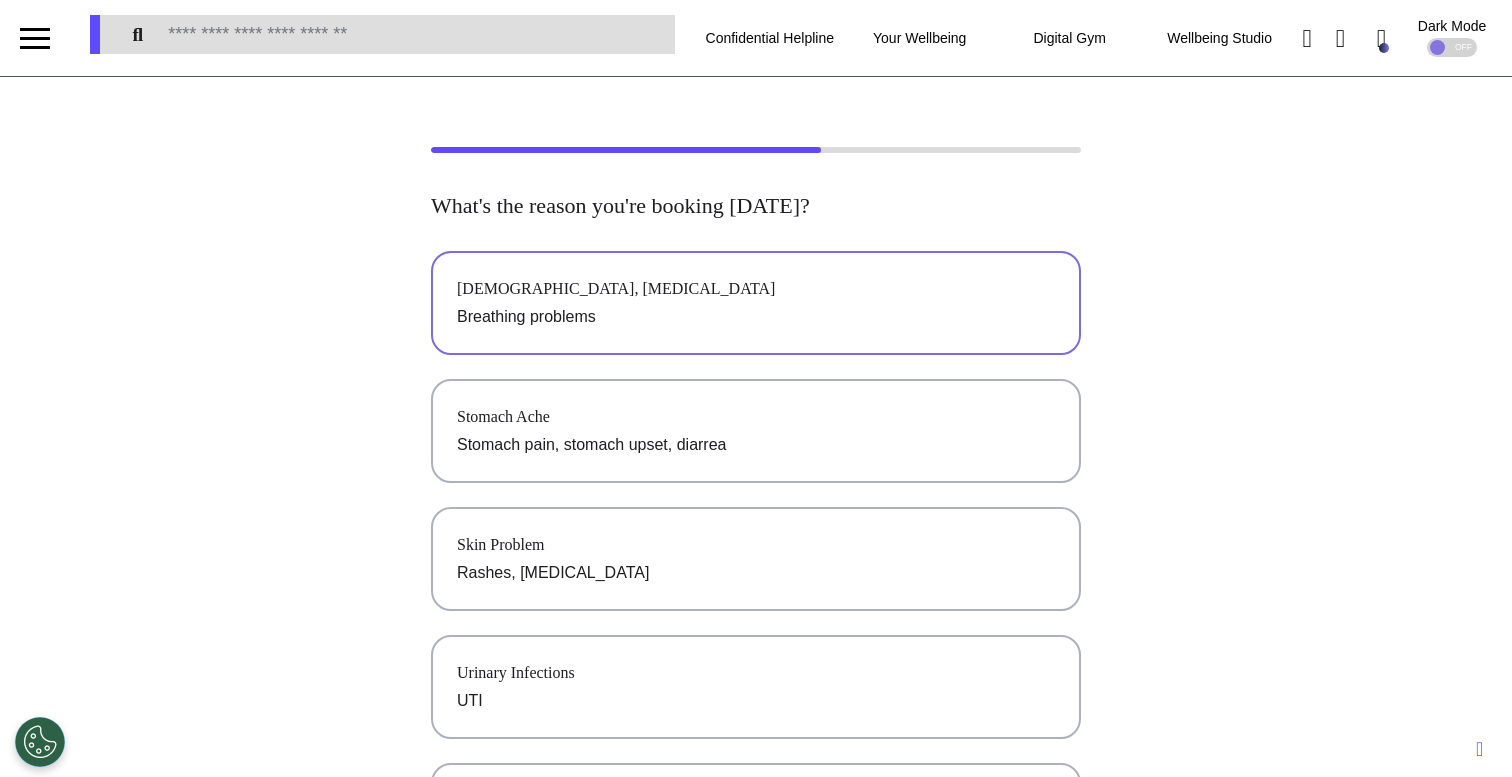 click on "[DEMOGRAPHIC_DATA], [MEDICAL_DATA] Breathing problems" at bounding box center [756, 303] 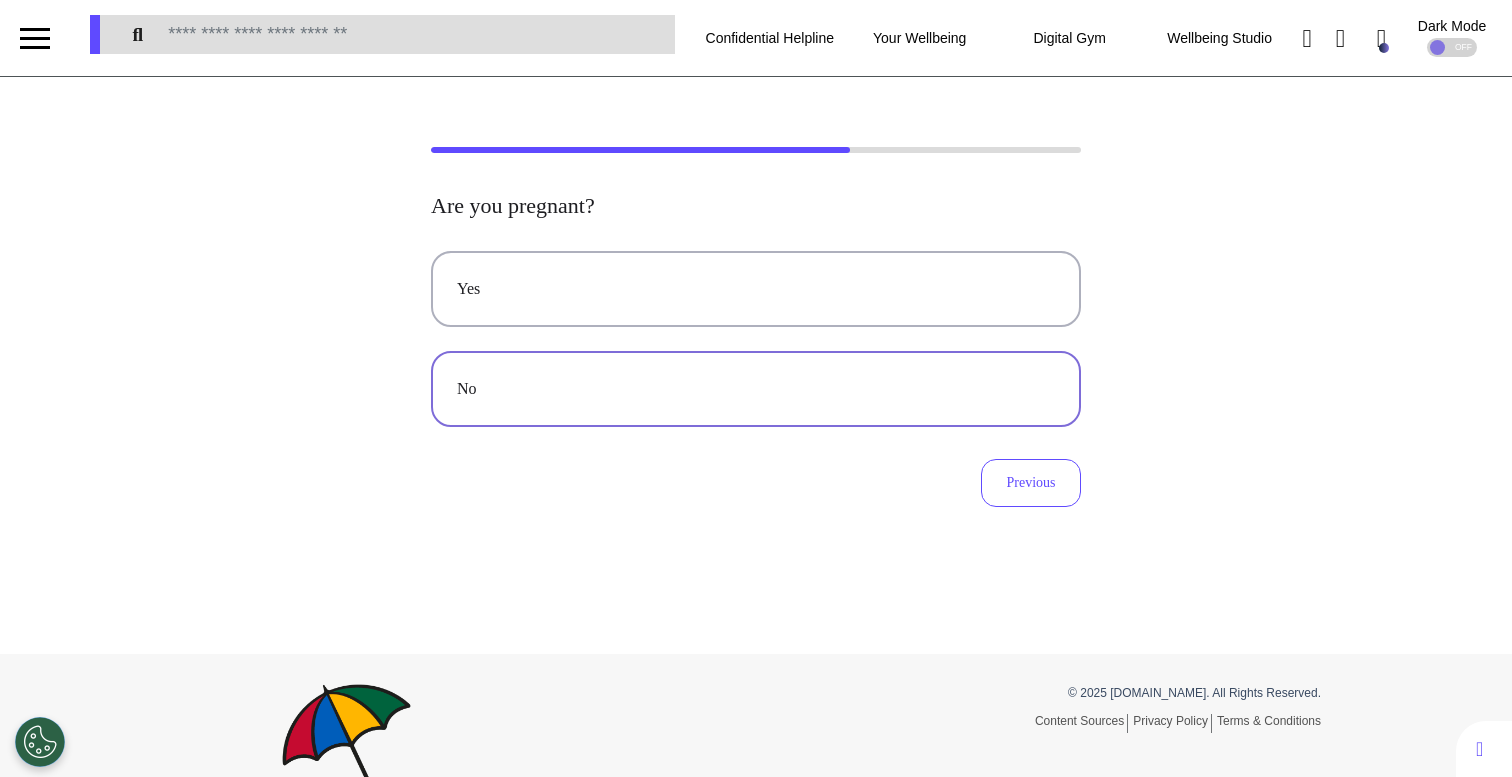 click on "No" at bounding box center (756, 389) 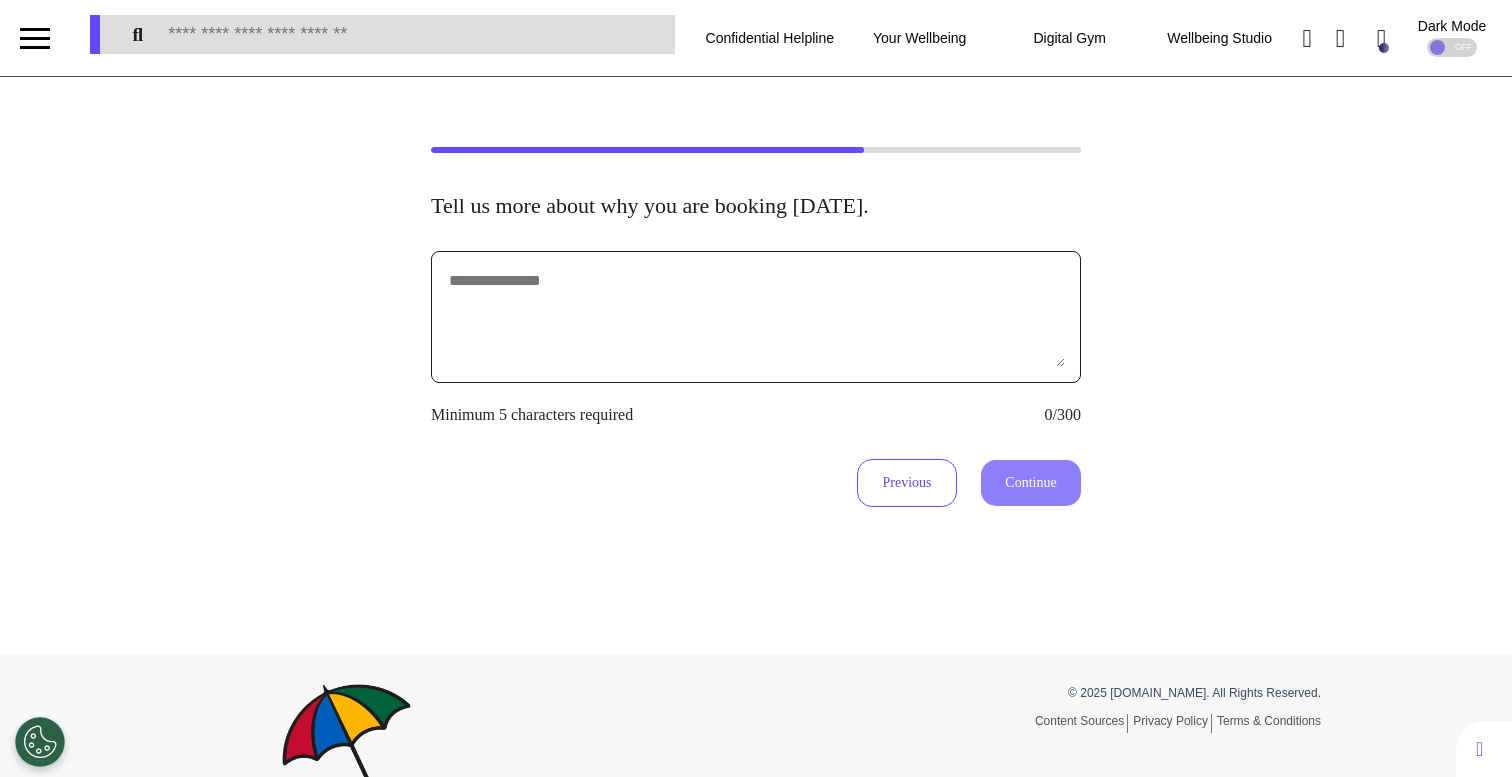 click at bounding box center [756, 317] 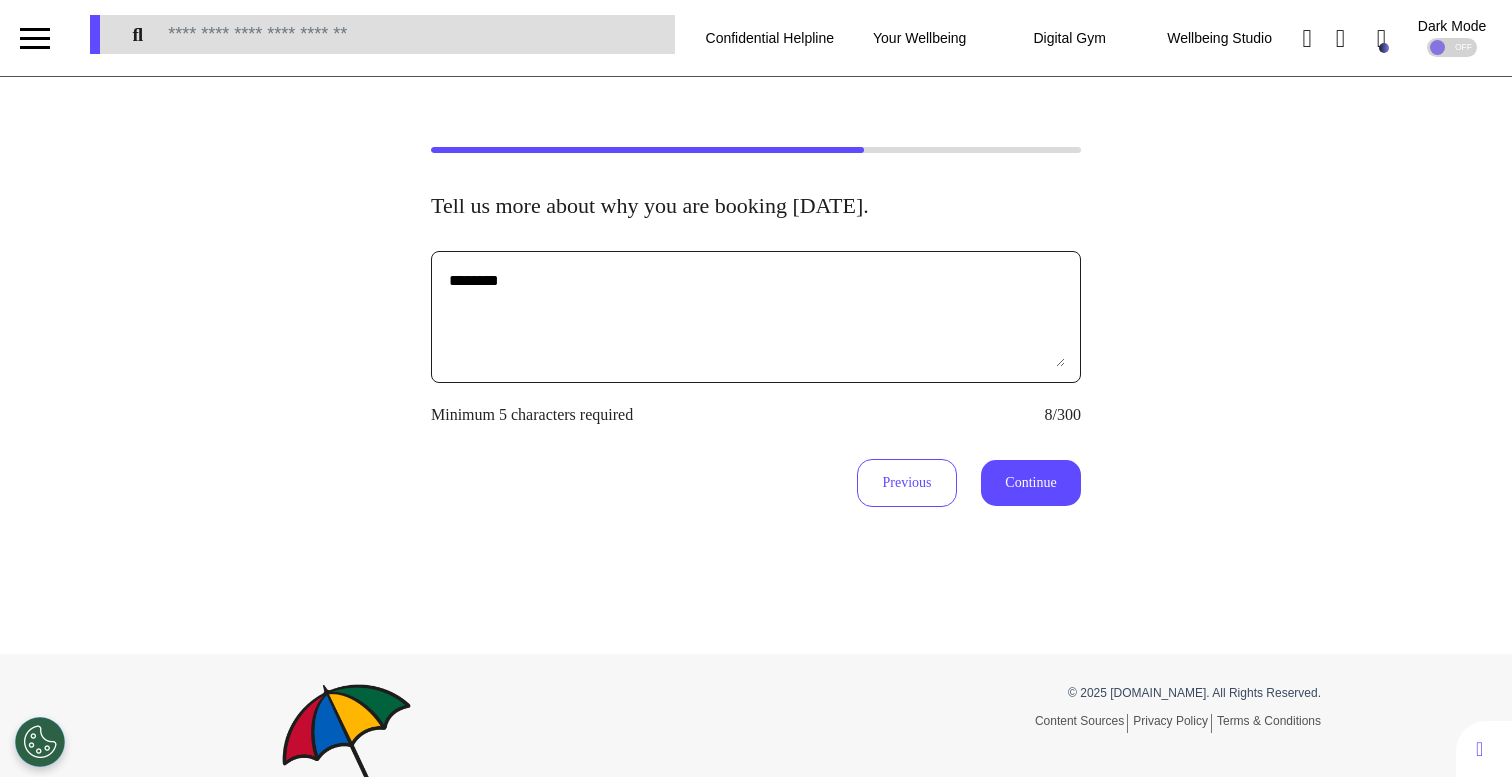 type on "********" 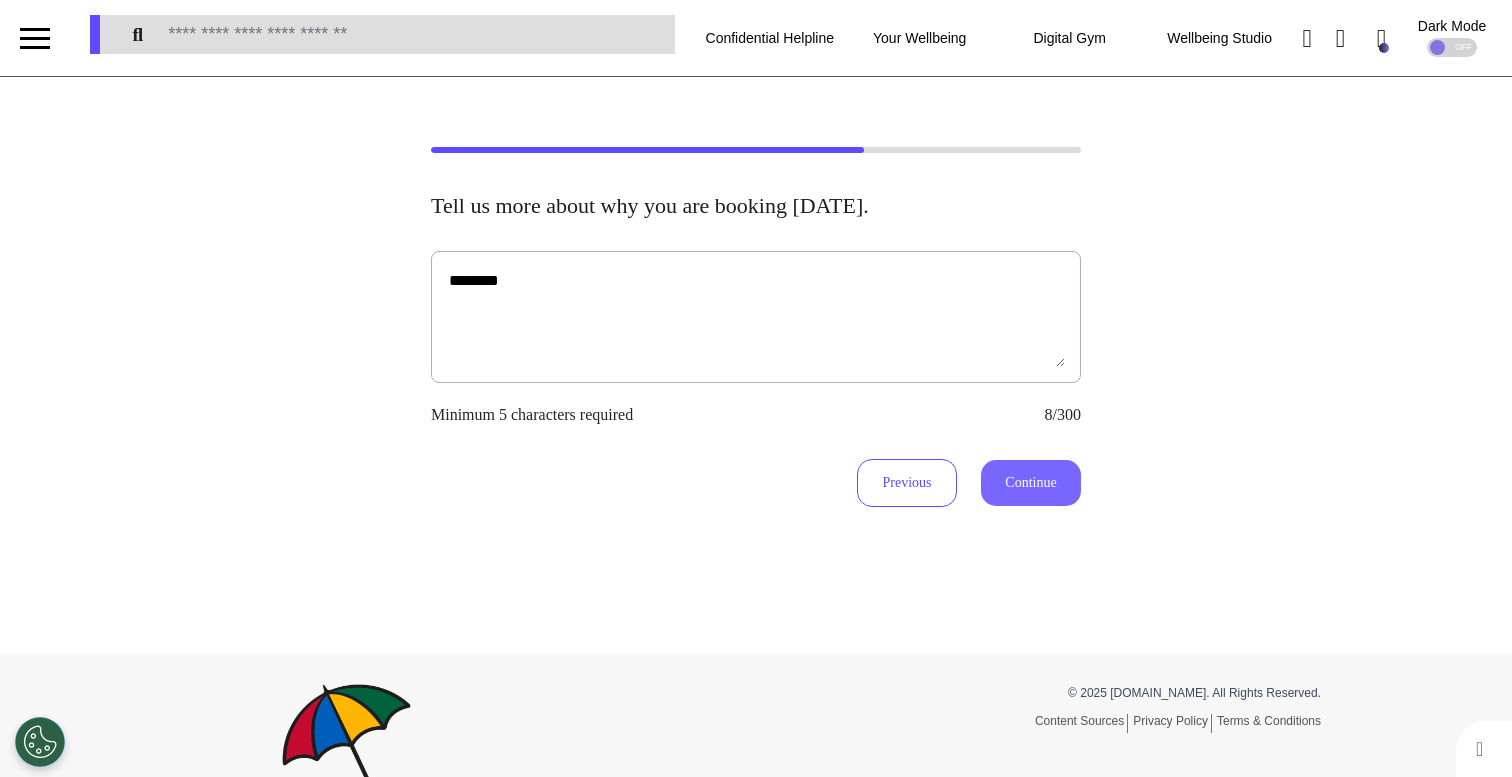click on "Continue" at bounding box center [1031, 483] 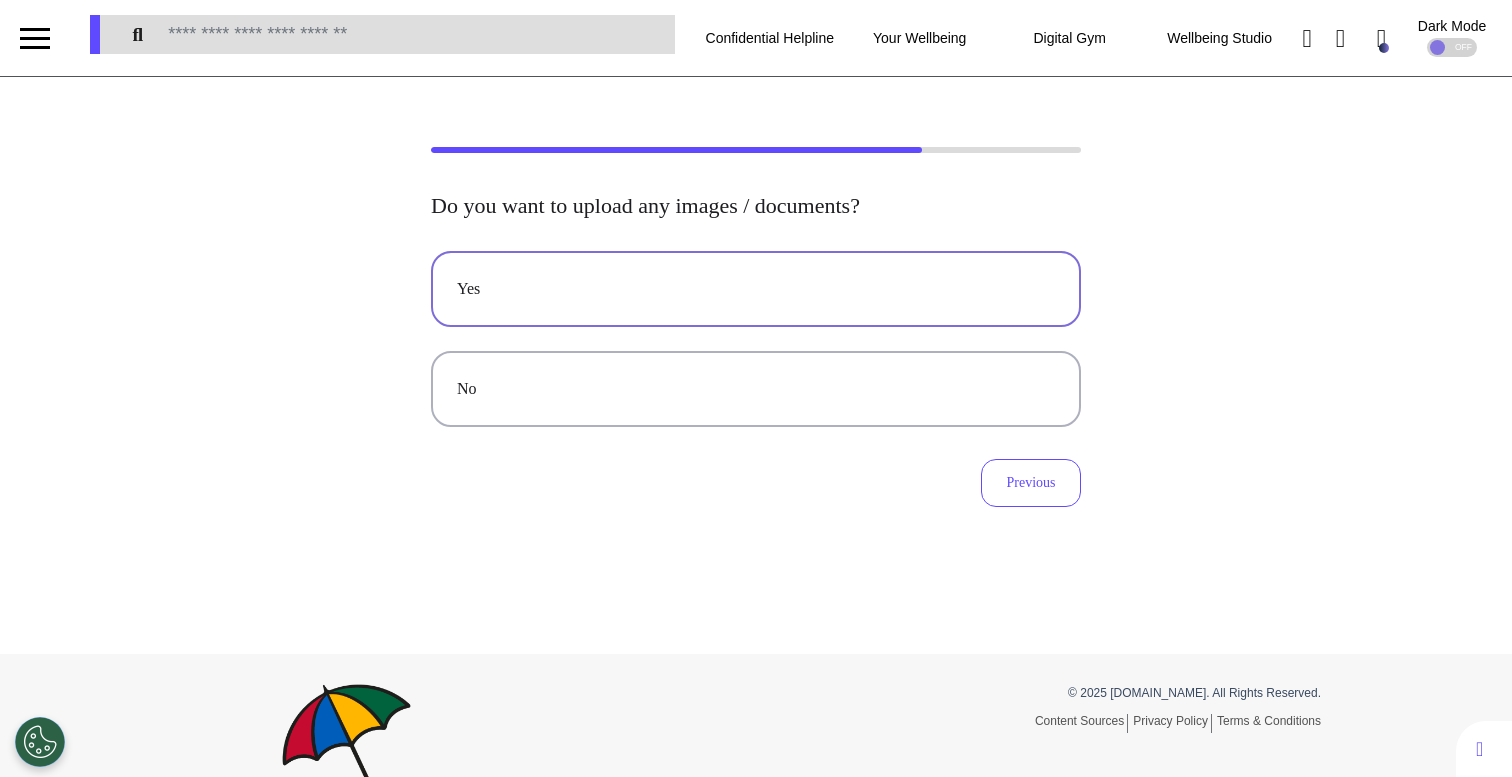 click on "Yes" at bounding box center (756, 289) 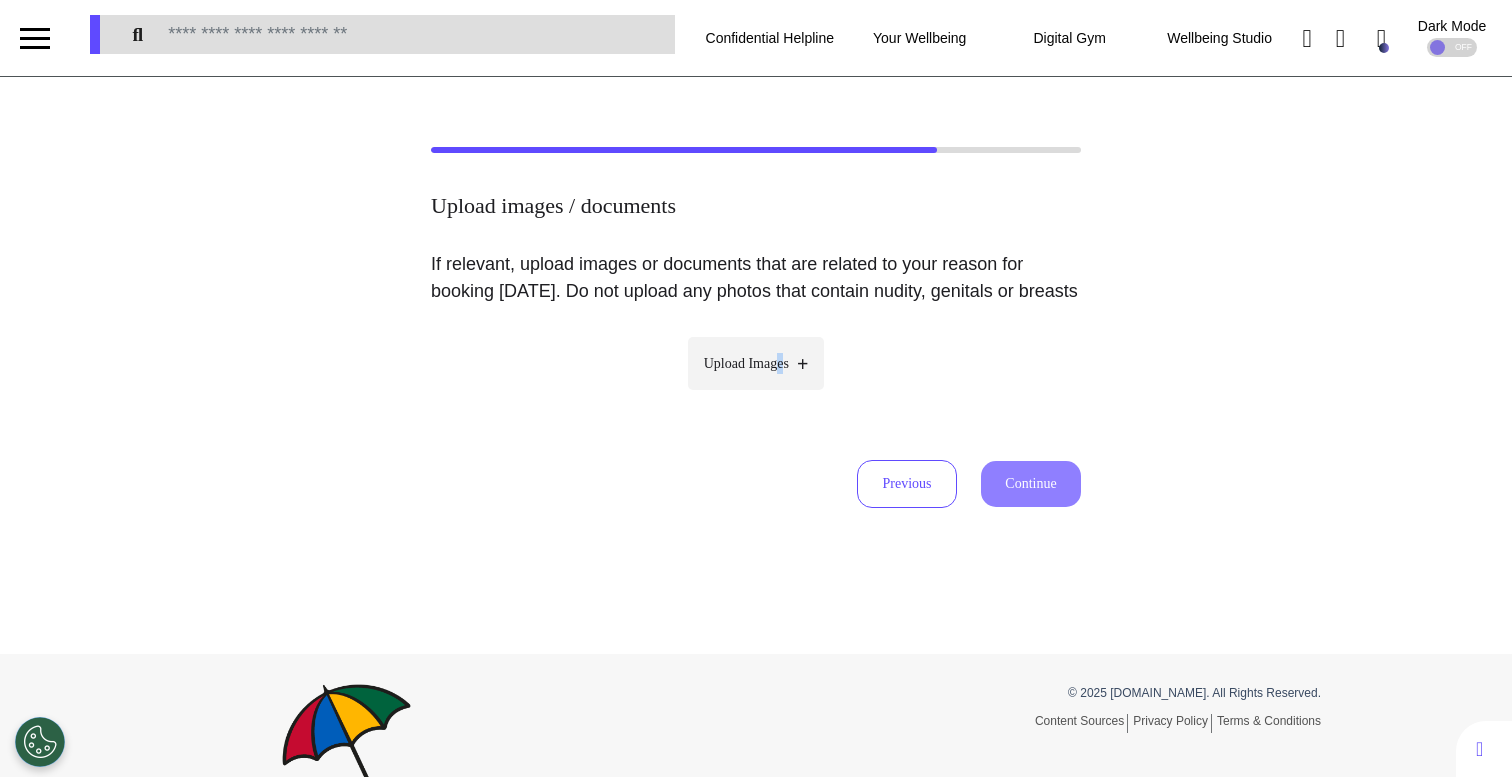 click on "Upload Images" at bounding box center (746, 363) 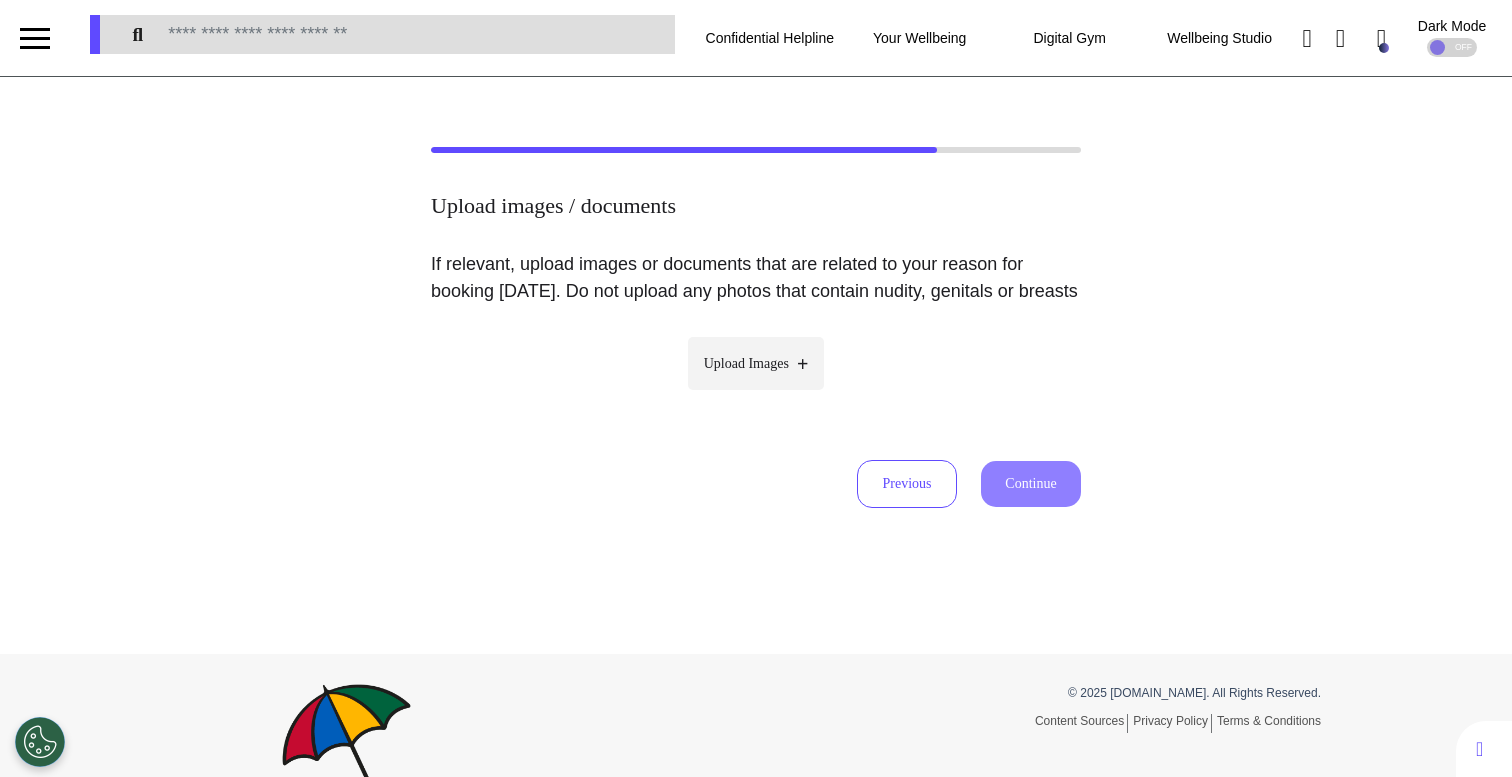 click on "Upload Images" at bounding box center [746, 363] 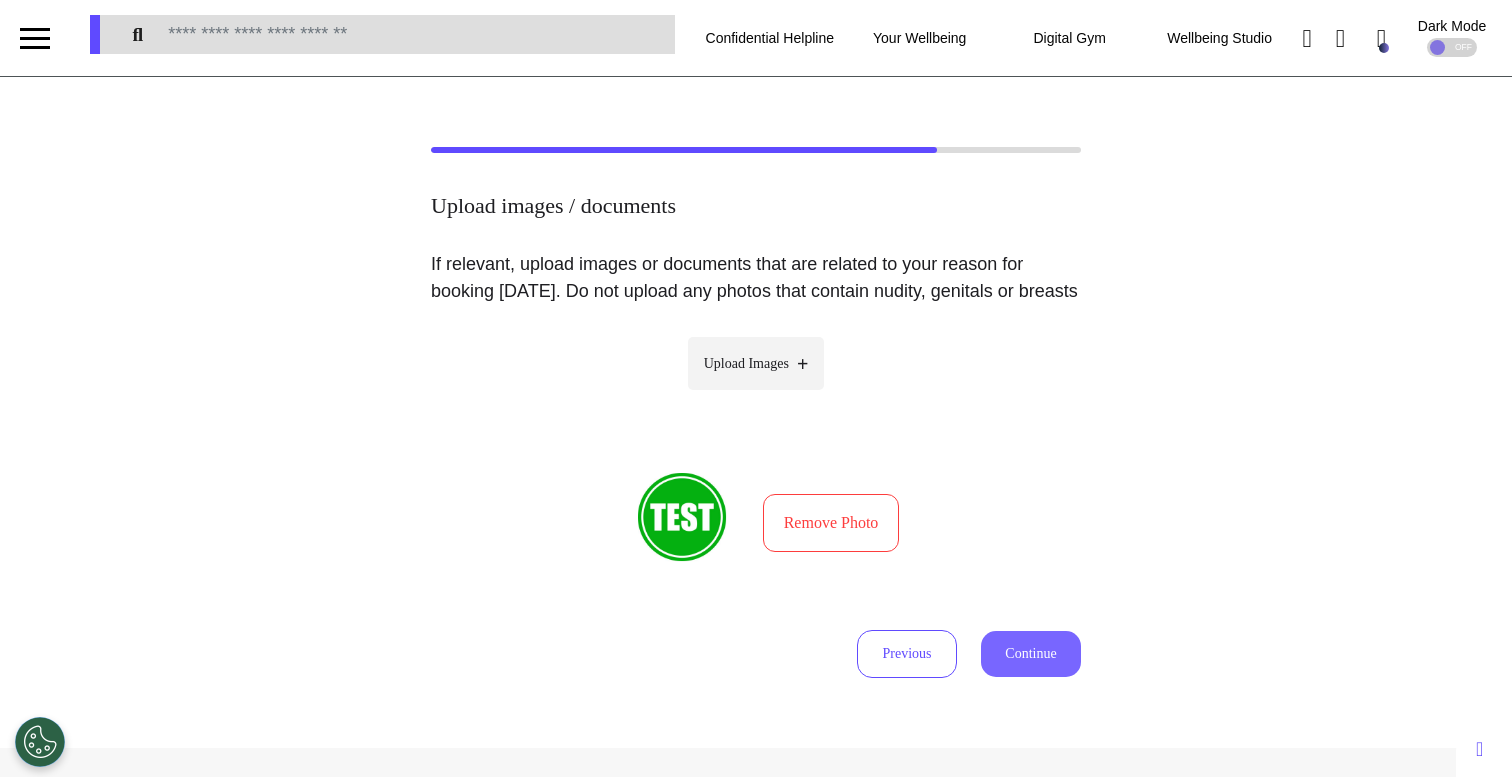 click on "Continue" at bounding box center [1031, 654] 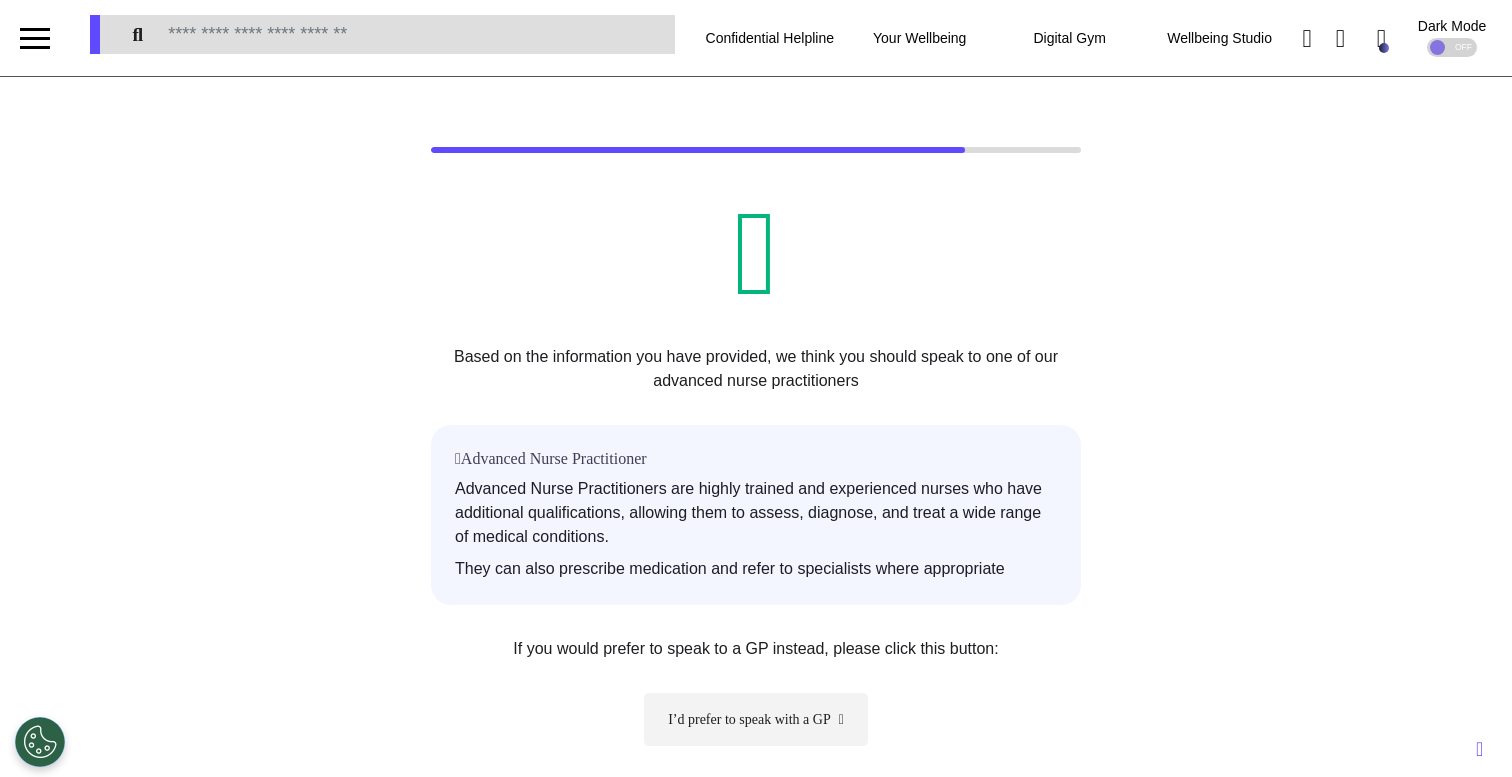 scroll, scrollTop: 300, scrollLeft: 0, axis: vertical 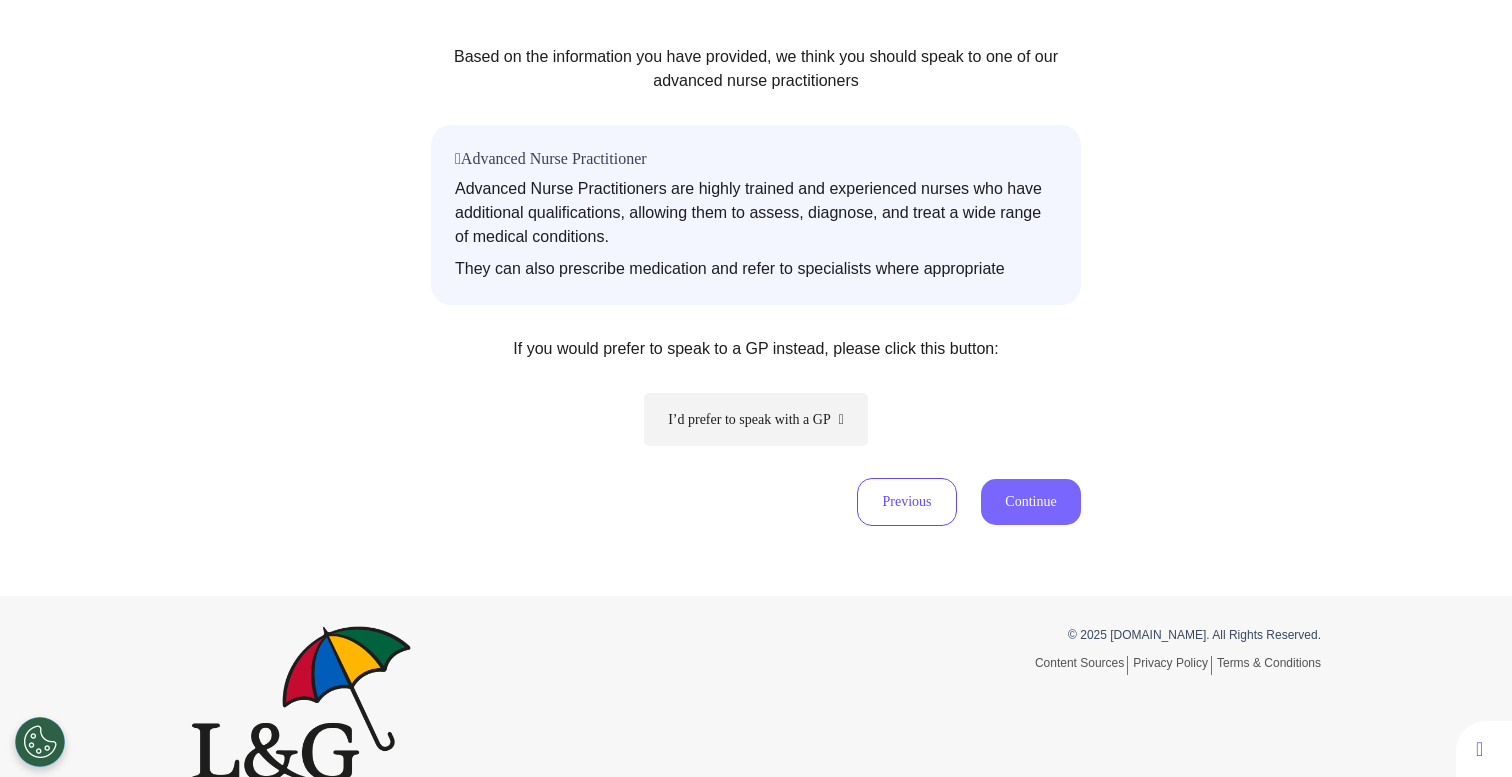click on "Continue" at bounding box center (1031, 502) 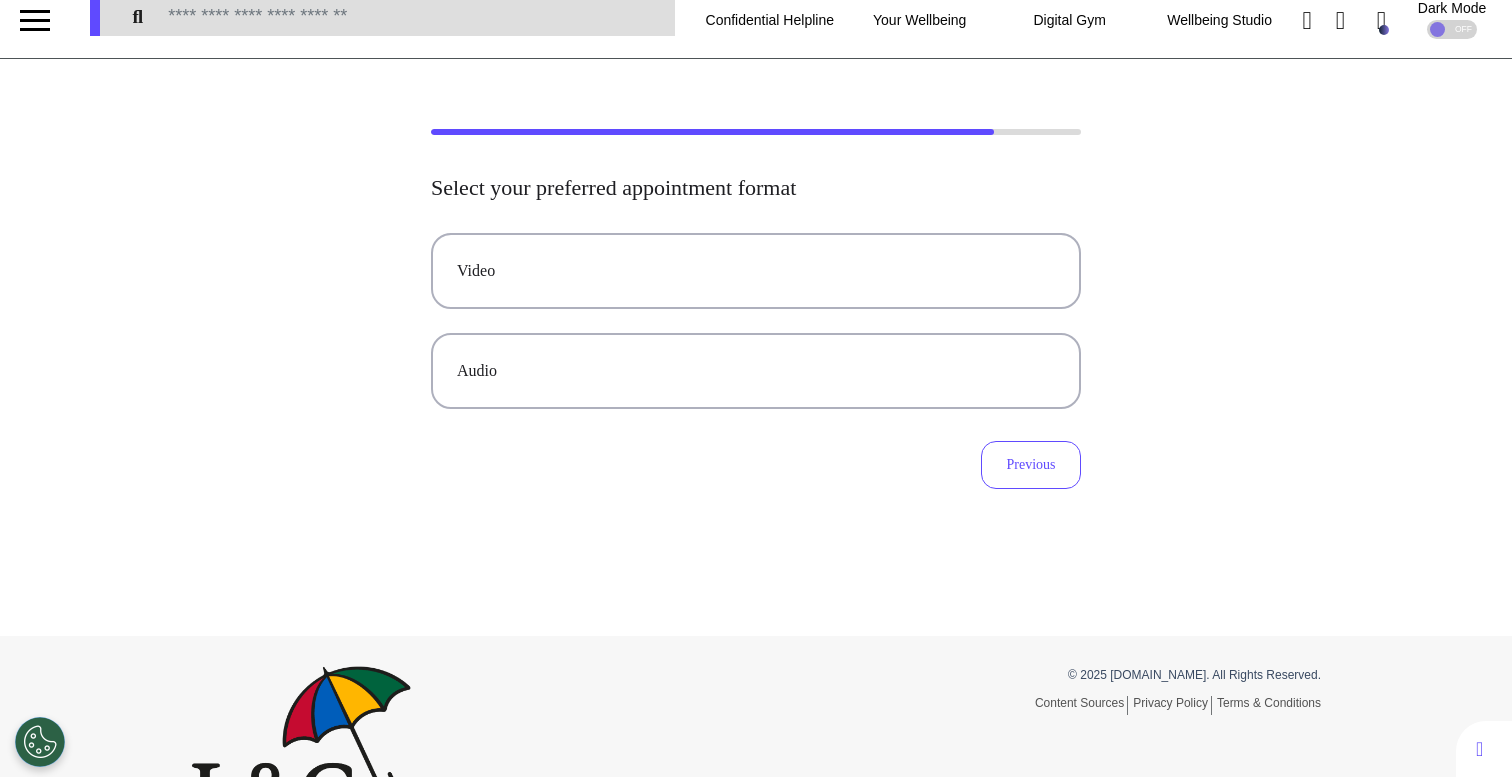 scroll, scrollTop: 0, scrollLeft: 0, axis: both 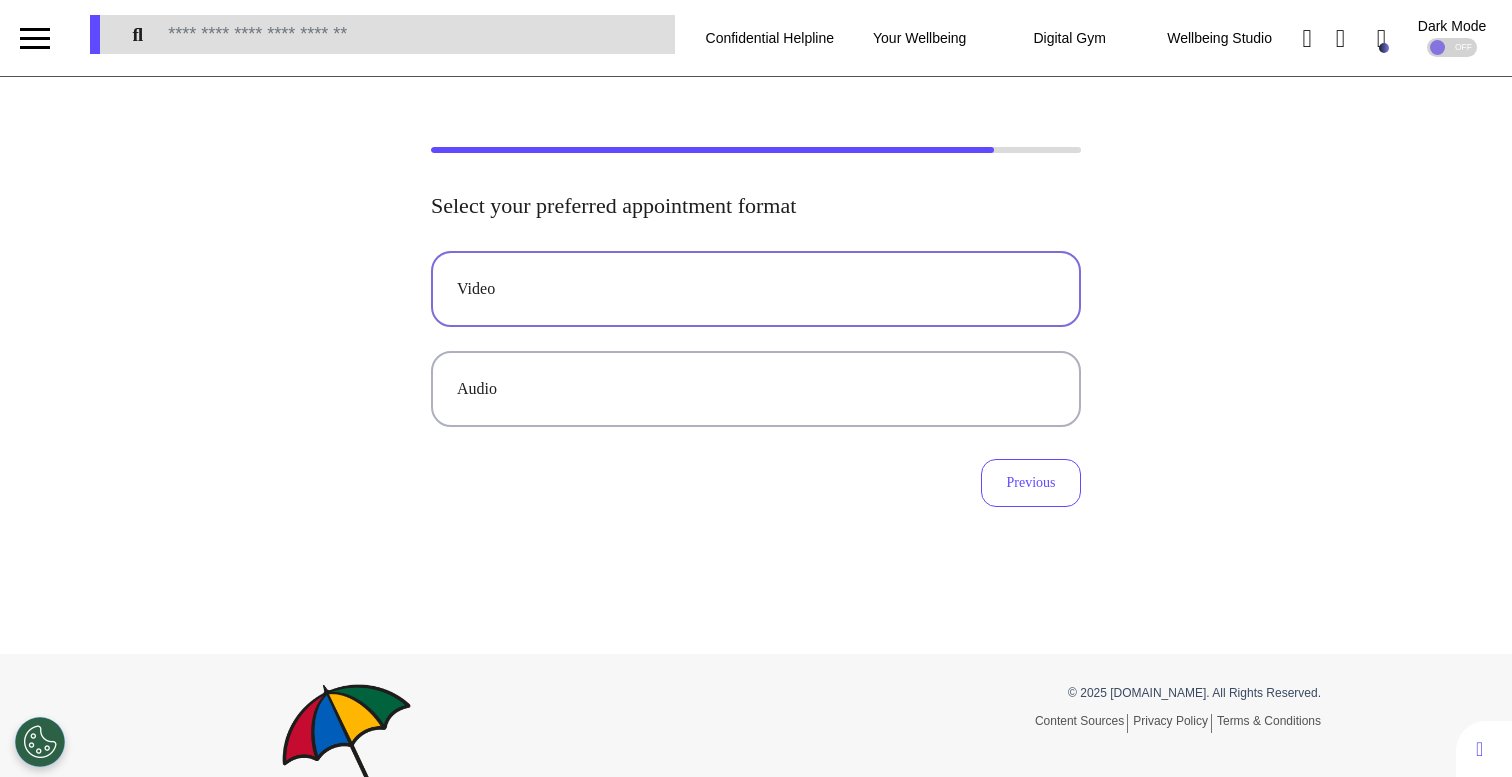 click on "Video" at bounding box center [756, 289] 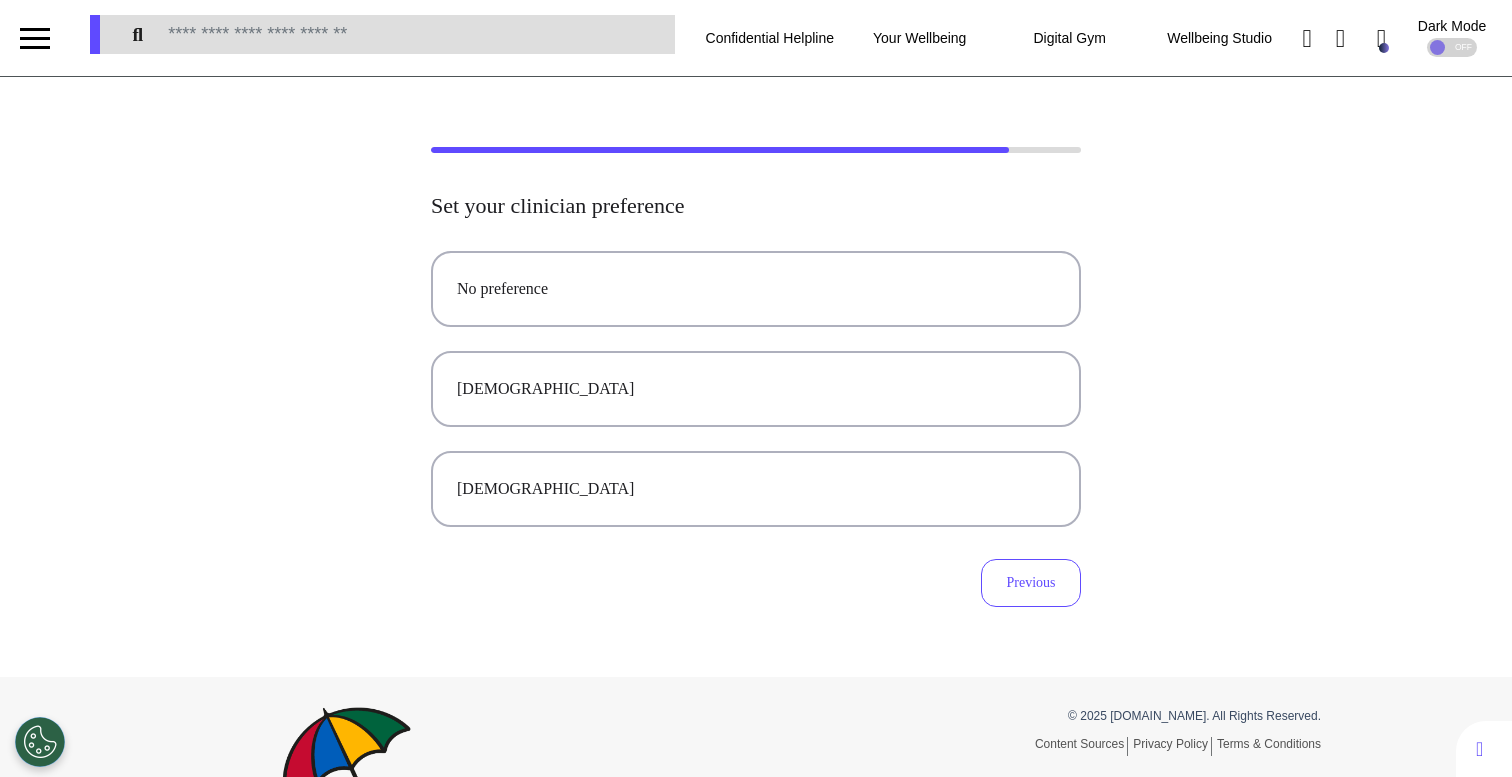 click on "No preference" at bounding box center (756, 289) 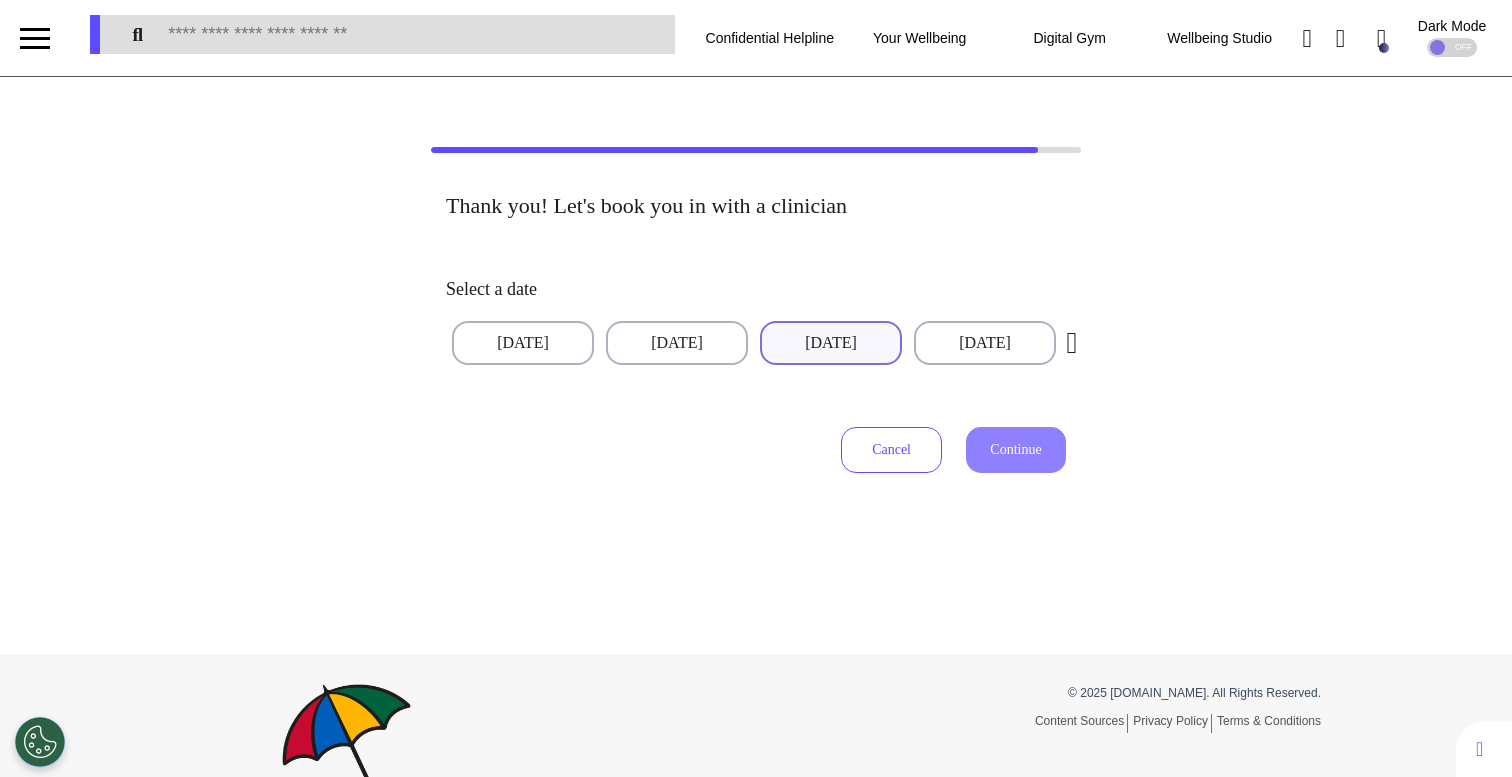 click on "[DATE]" at bounding box center (831, 343) 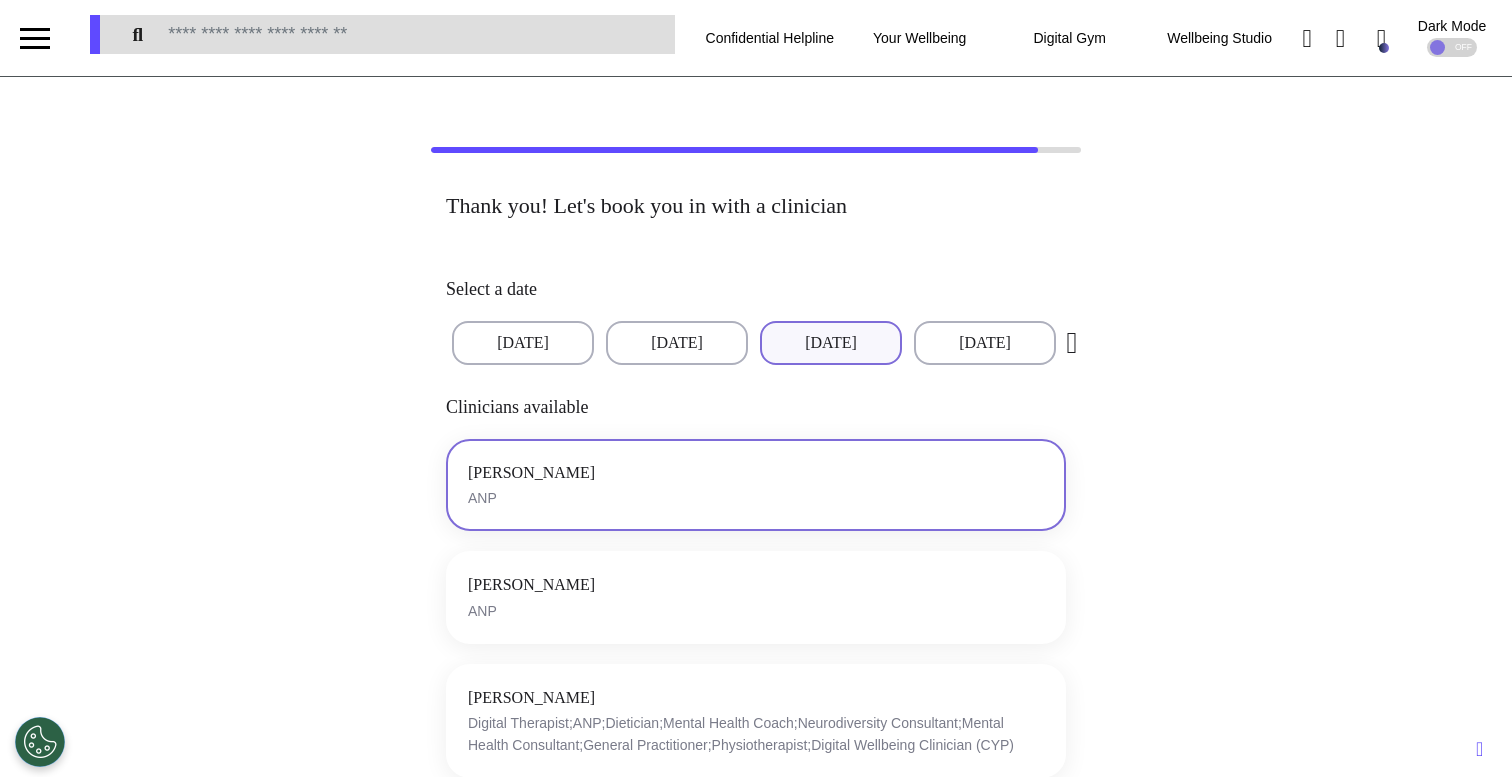 click on "[PERSON_NAME] ANP" at bounding box center [756, 485] 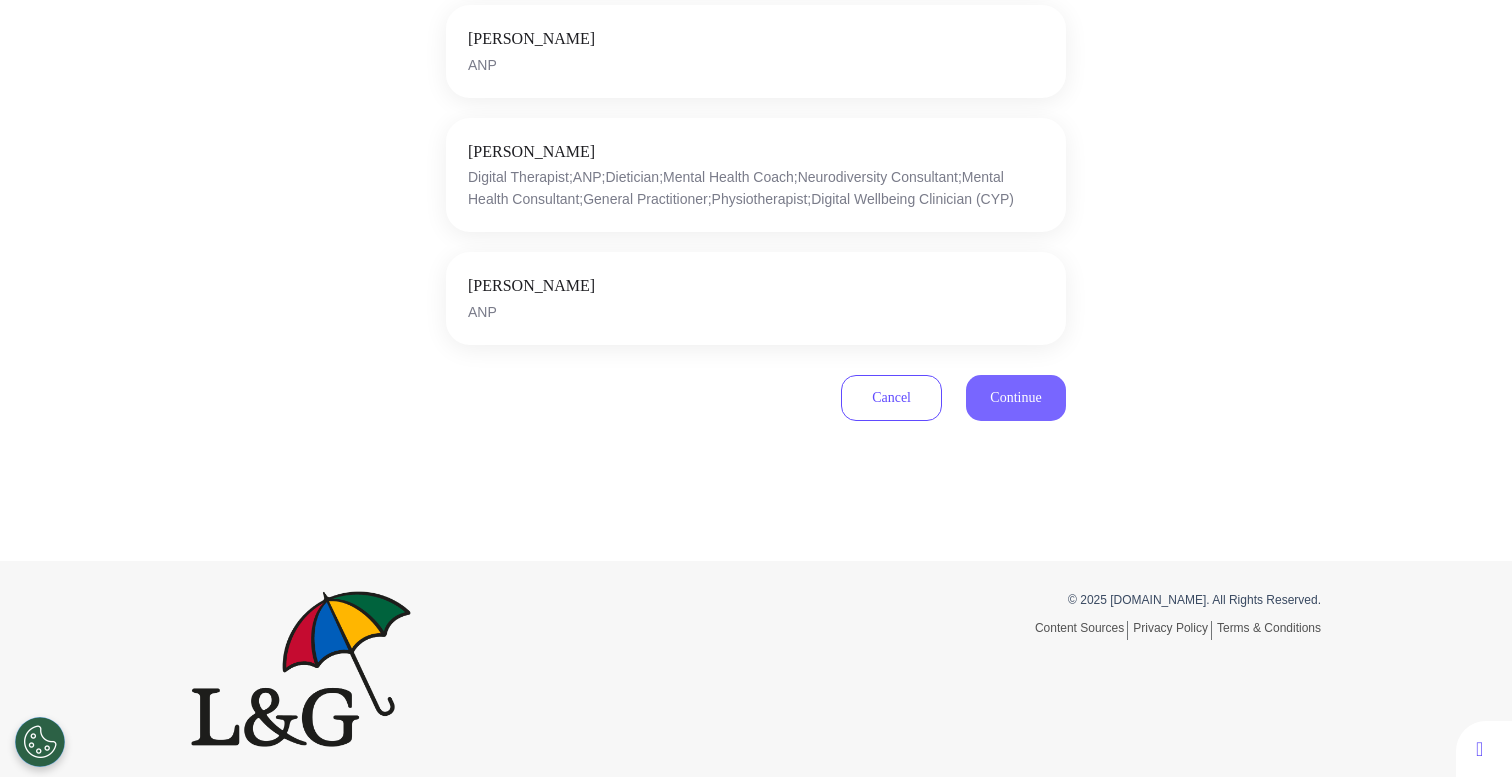 click on "Continue" at bounding box center [1015, 397] 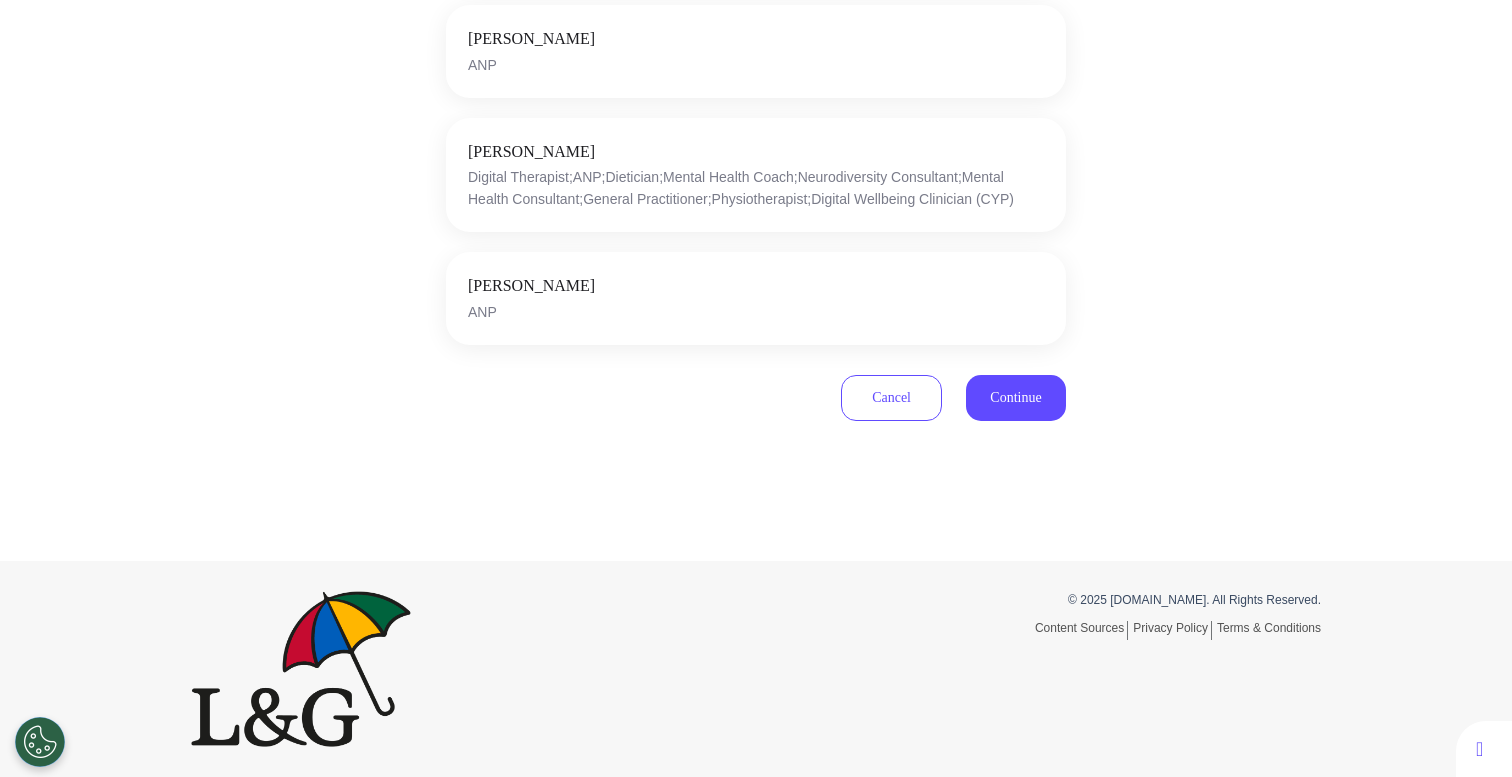 scroll, scrollTop: 590, scrollLeft: 0, axis: vertical 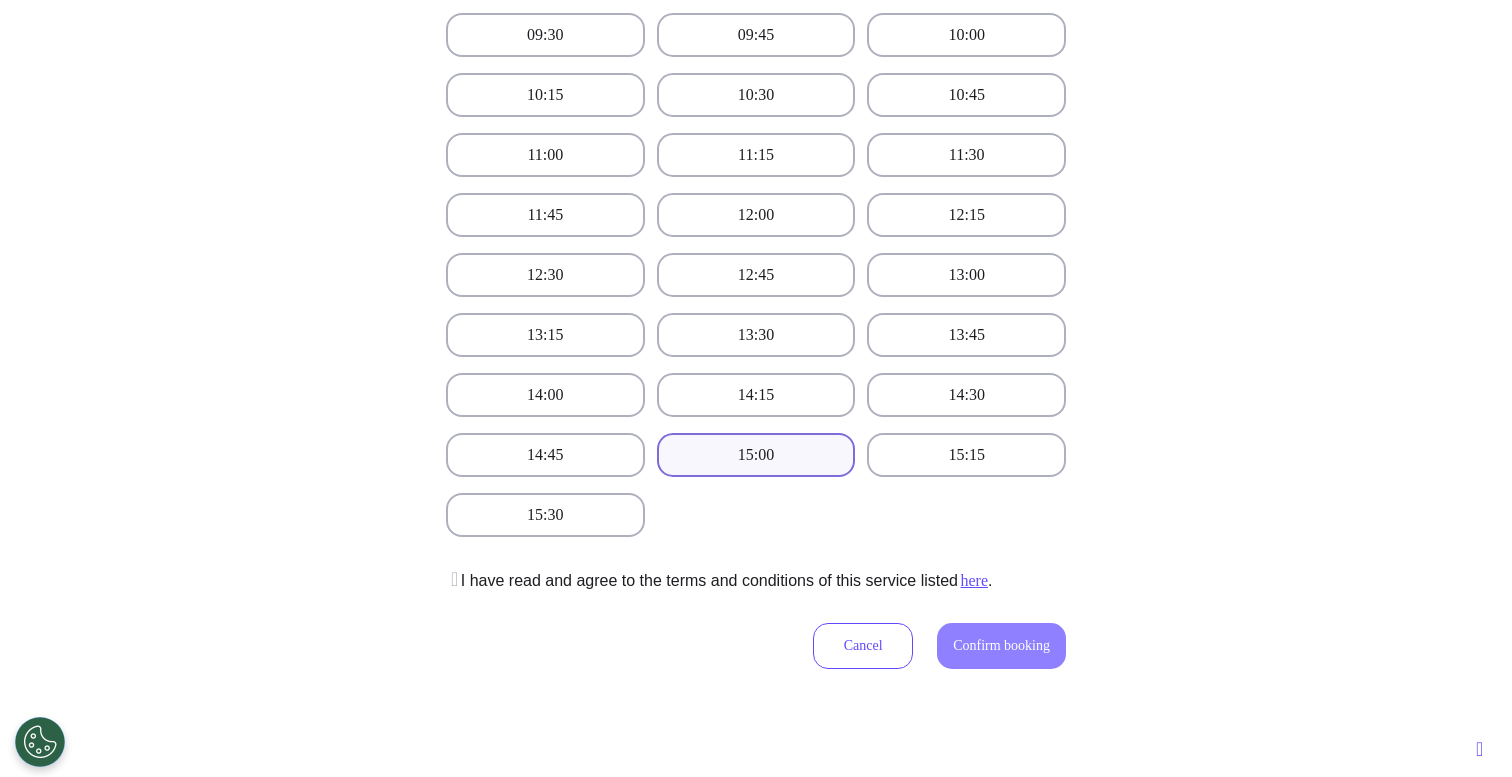 click on "15:00" at bounding box center (756, 455) 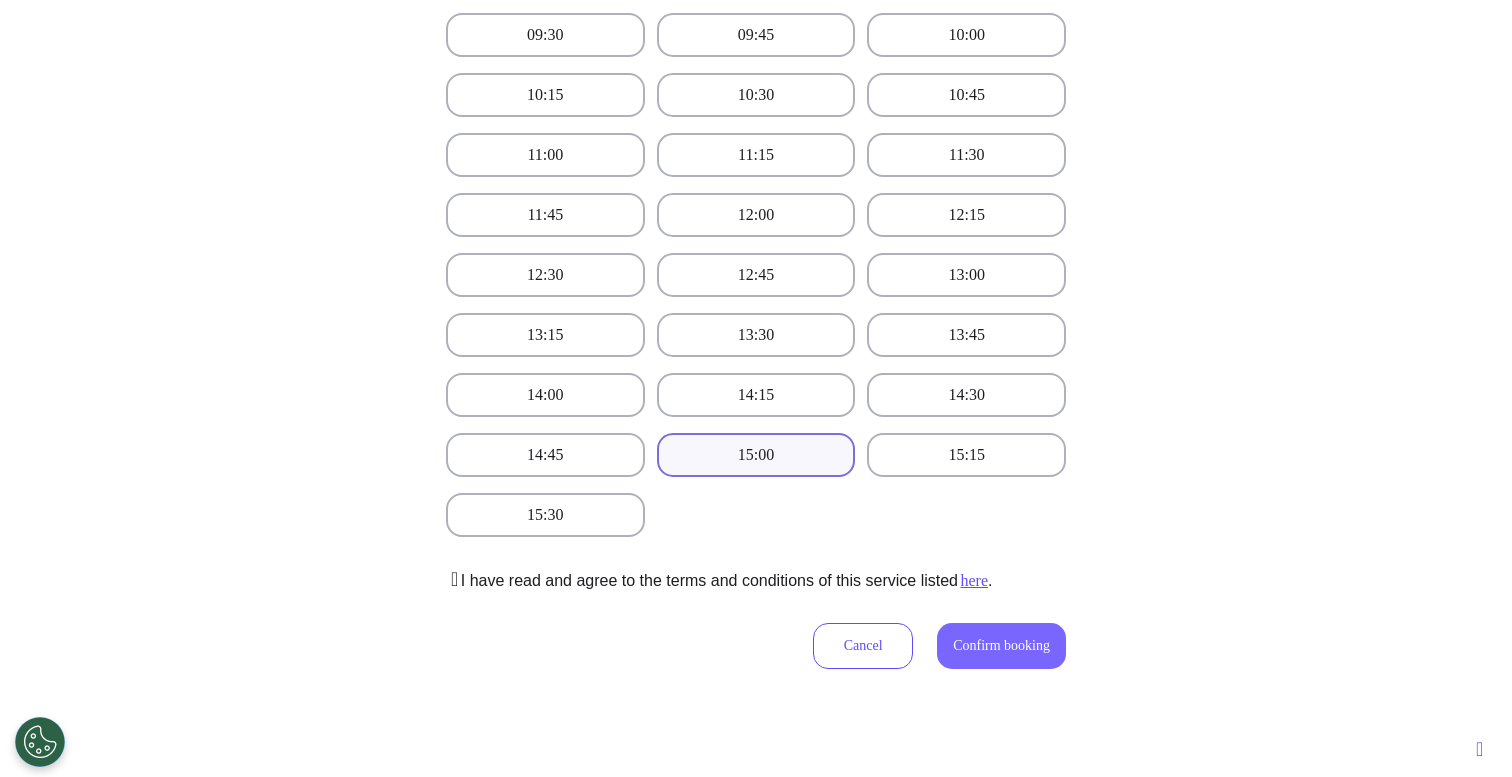 click on "Confirm booking" at bounding box center (1001, 645) 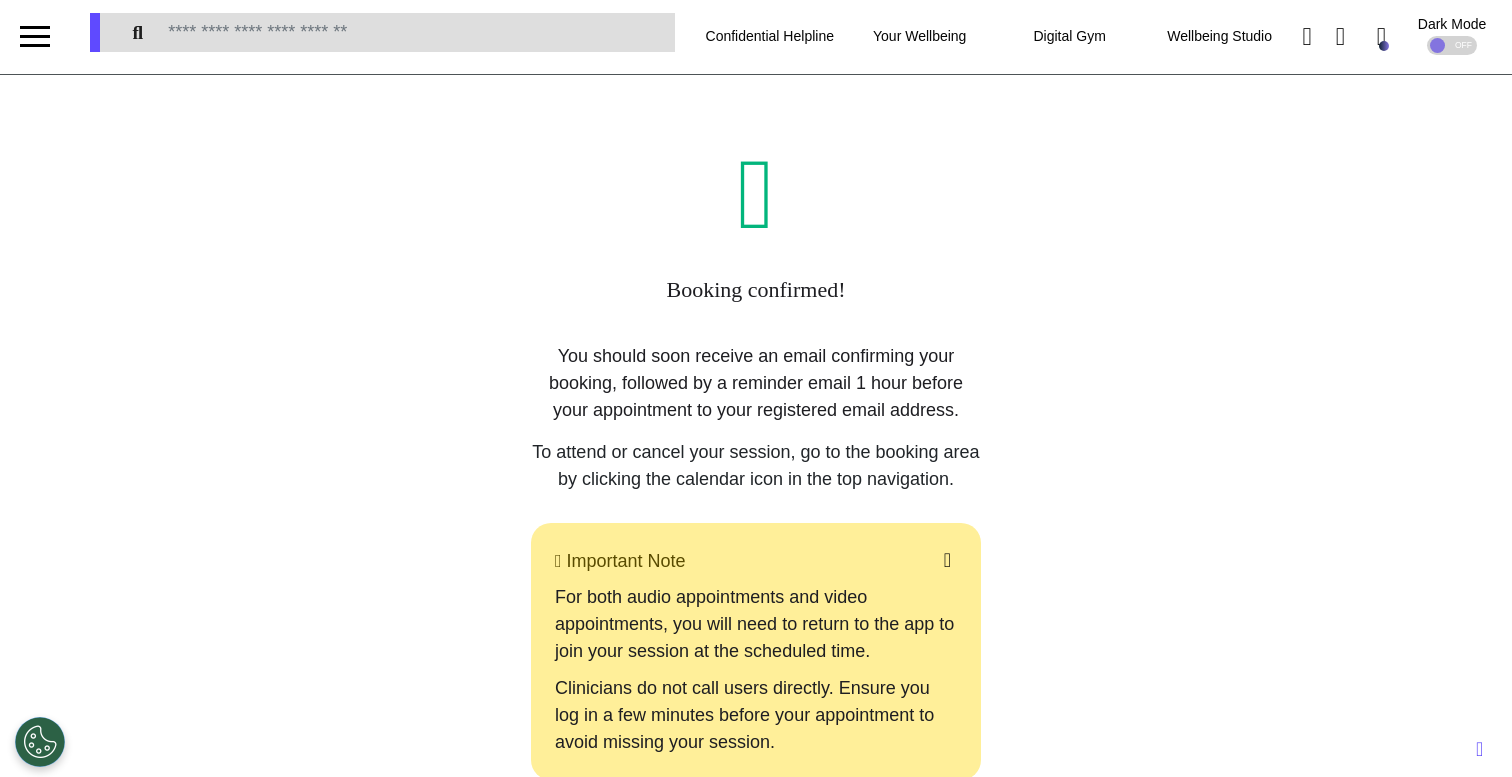 scroll, scrollTop: 0, scrollLeft: 0, axis: both 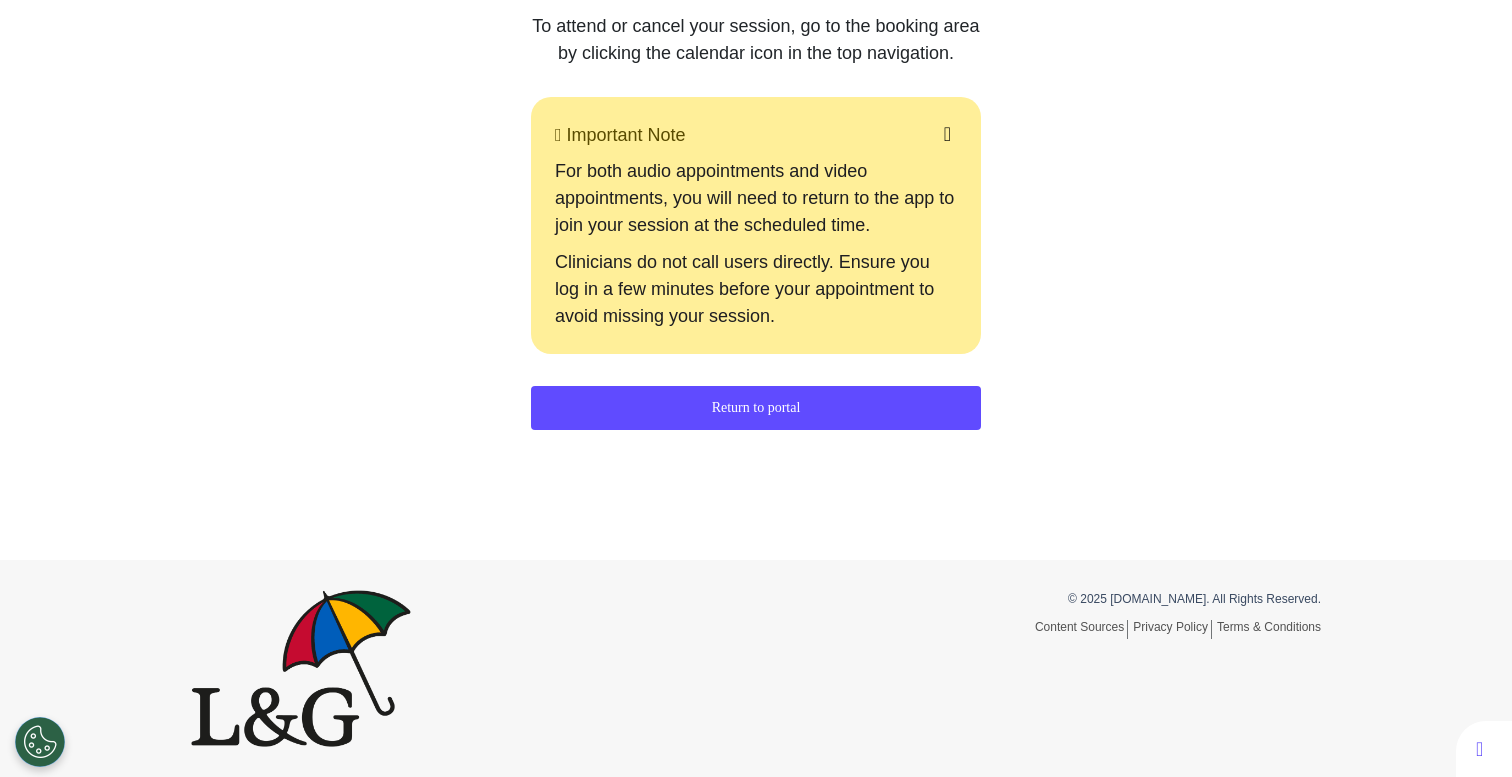 click on "Return to portal" at bounding box center (756, 408) 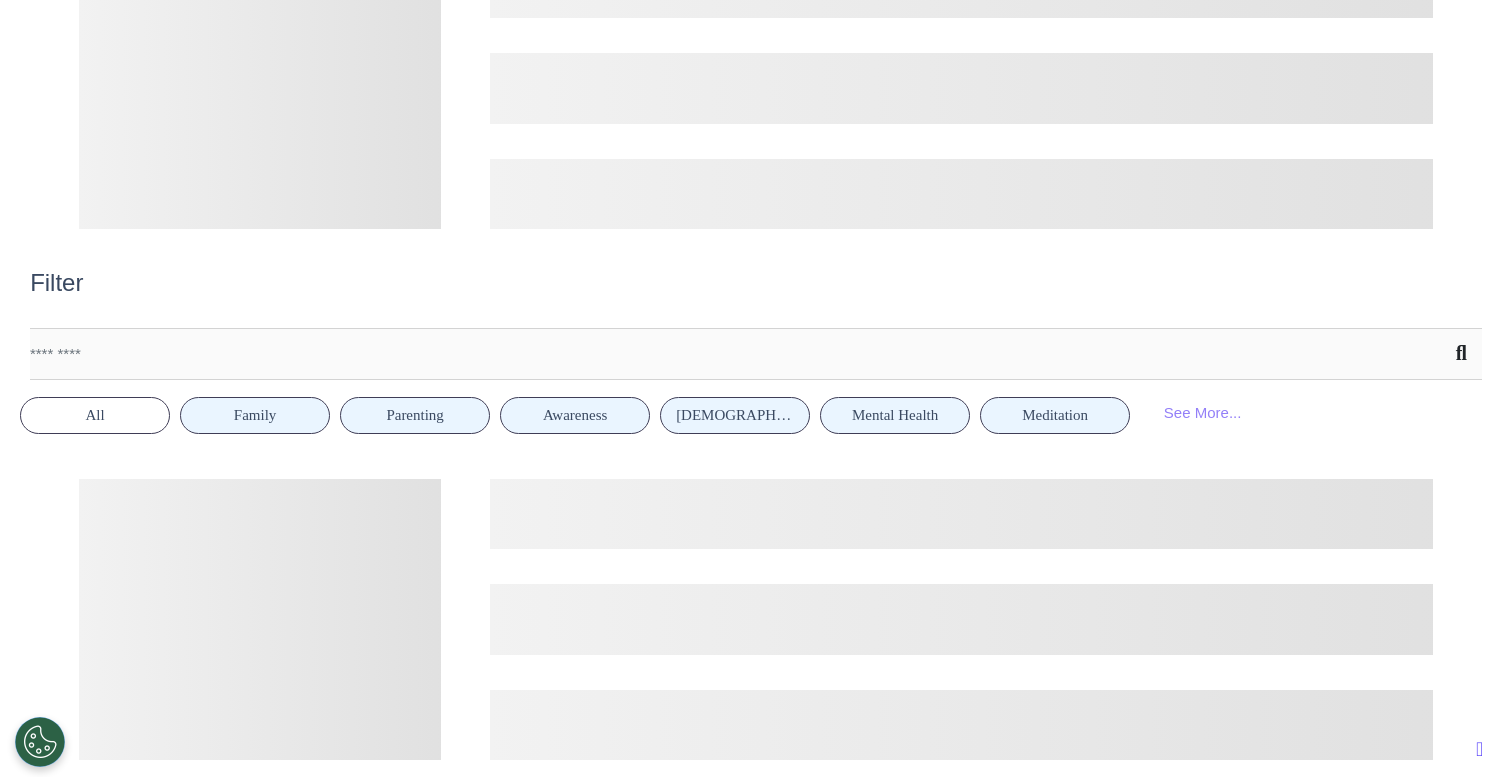 scroll, scrollTop: 606, scrollLeft: 0, axis: vertical 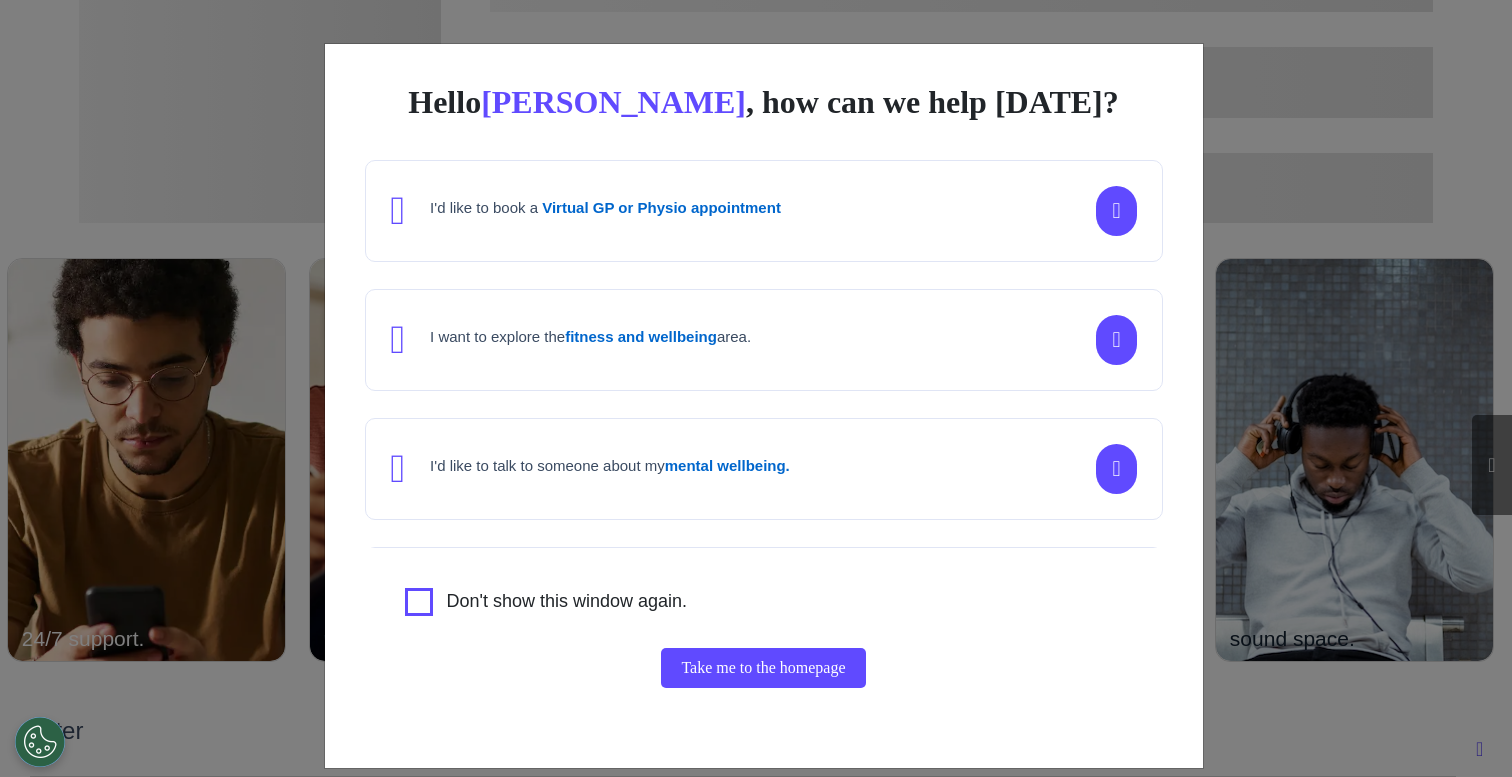 click on "Hello  [PERSON_NAME] , how can we help [DATE]? I'd like to book a   Virtual GP or Physio appointment I want to explore the  fitness and wellbeing  area. I'd like to talk to someone about my  mental wellbeing. I'd like to understand my  [MEDICAL_DATA] risk or speak to a [MEDICAL_DATA] nurse  about my symptoms or diagnosis. I am just  browsing.  Don't show this window again.   Take me to the homepage" at bounding box center [756, 388] 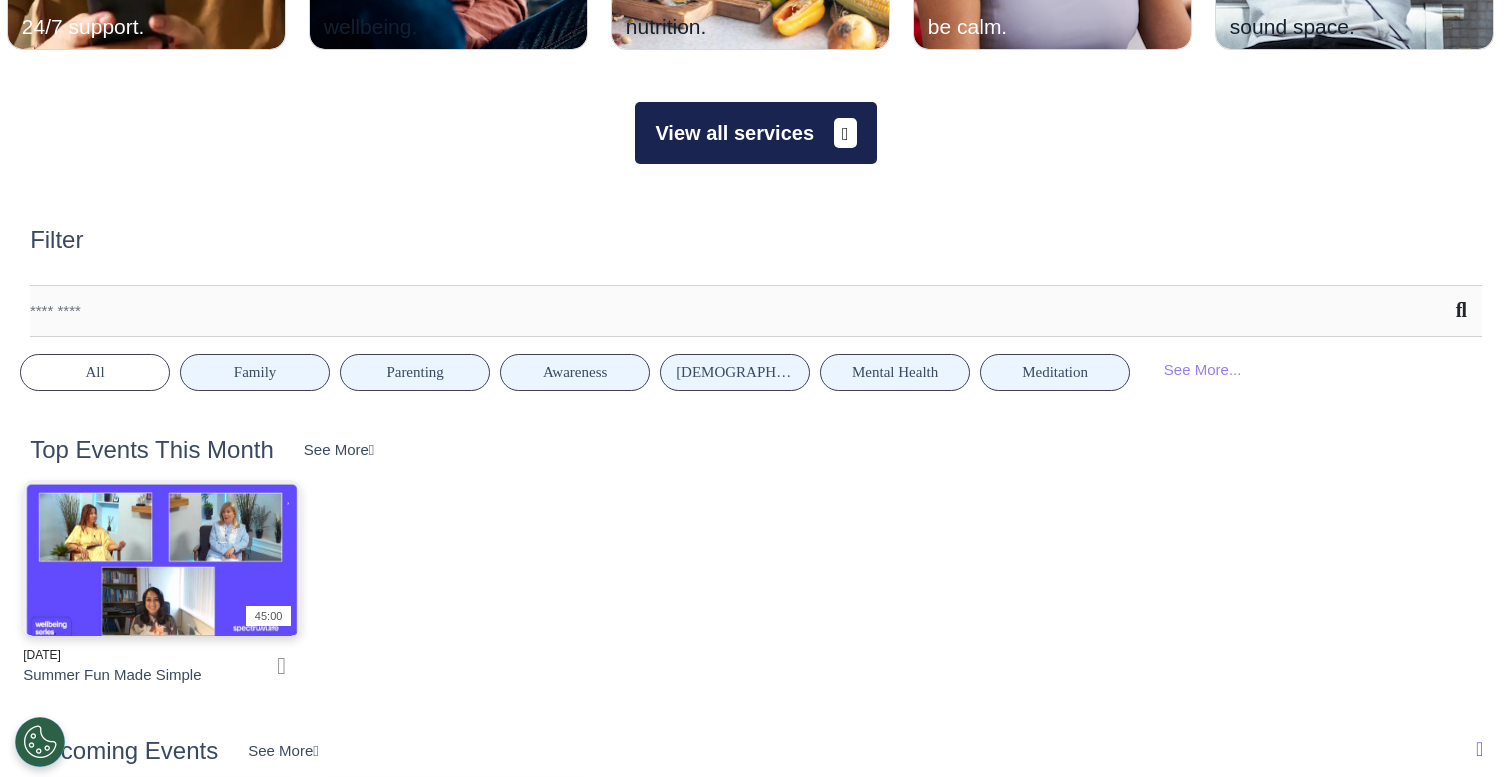 click on "View all services" at bounding box center (755, 133) 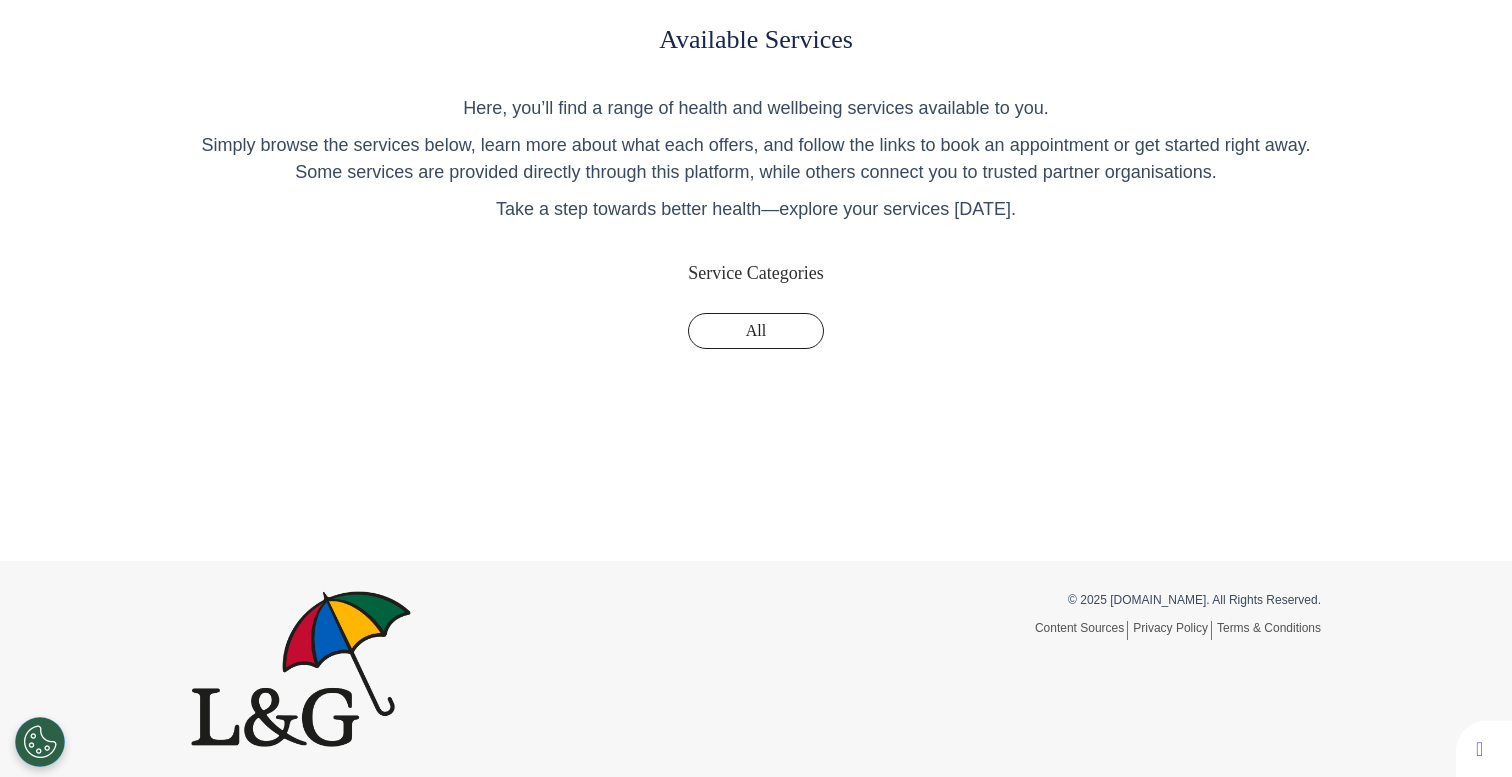 scroll, scrollTop: 0, scrollLeft: 0, axis: both 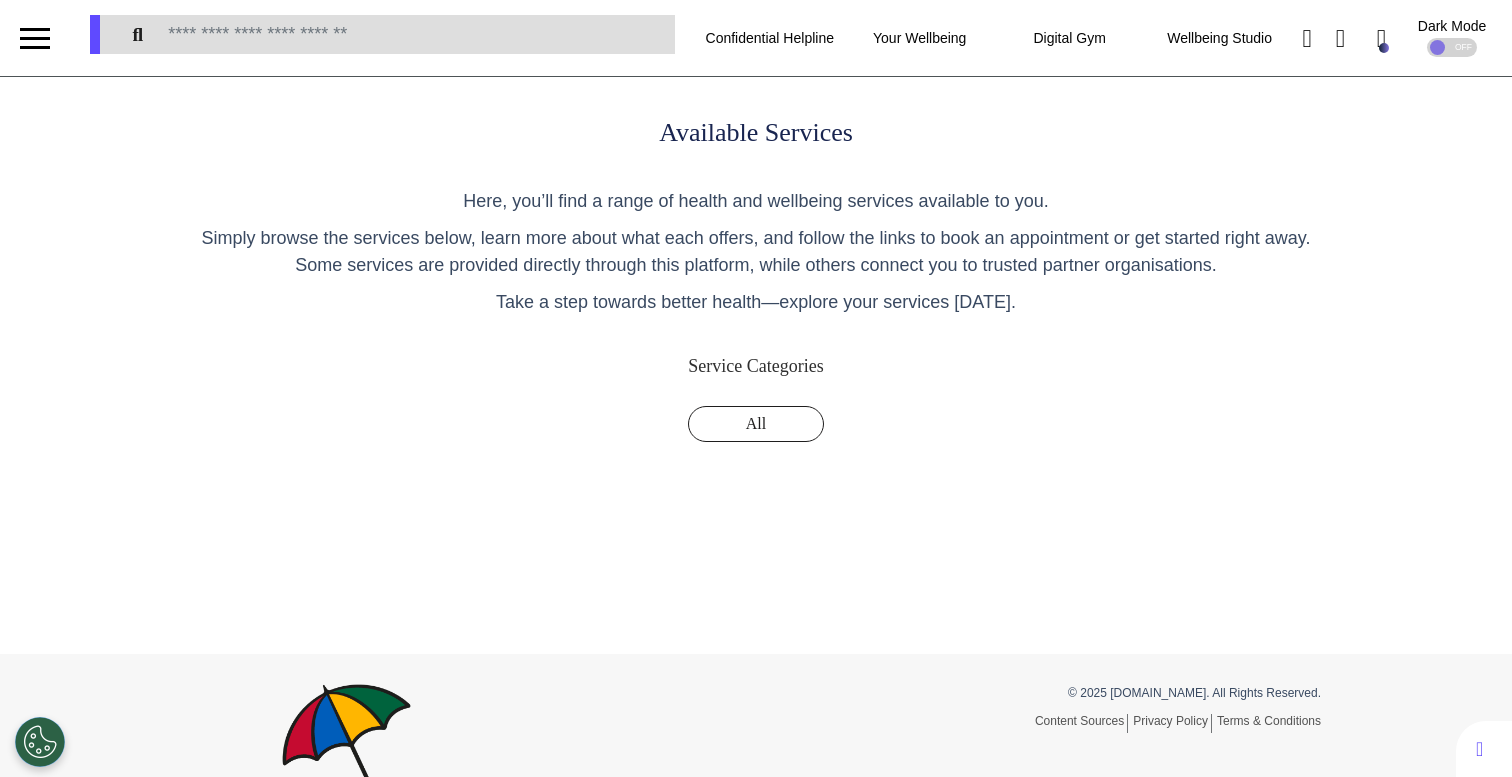 drag, startPoint x: 687, startPoint y: 412, endPoint x: 1511, endPoint y: 623, distance: 850.58624 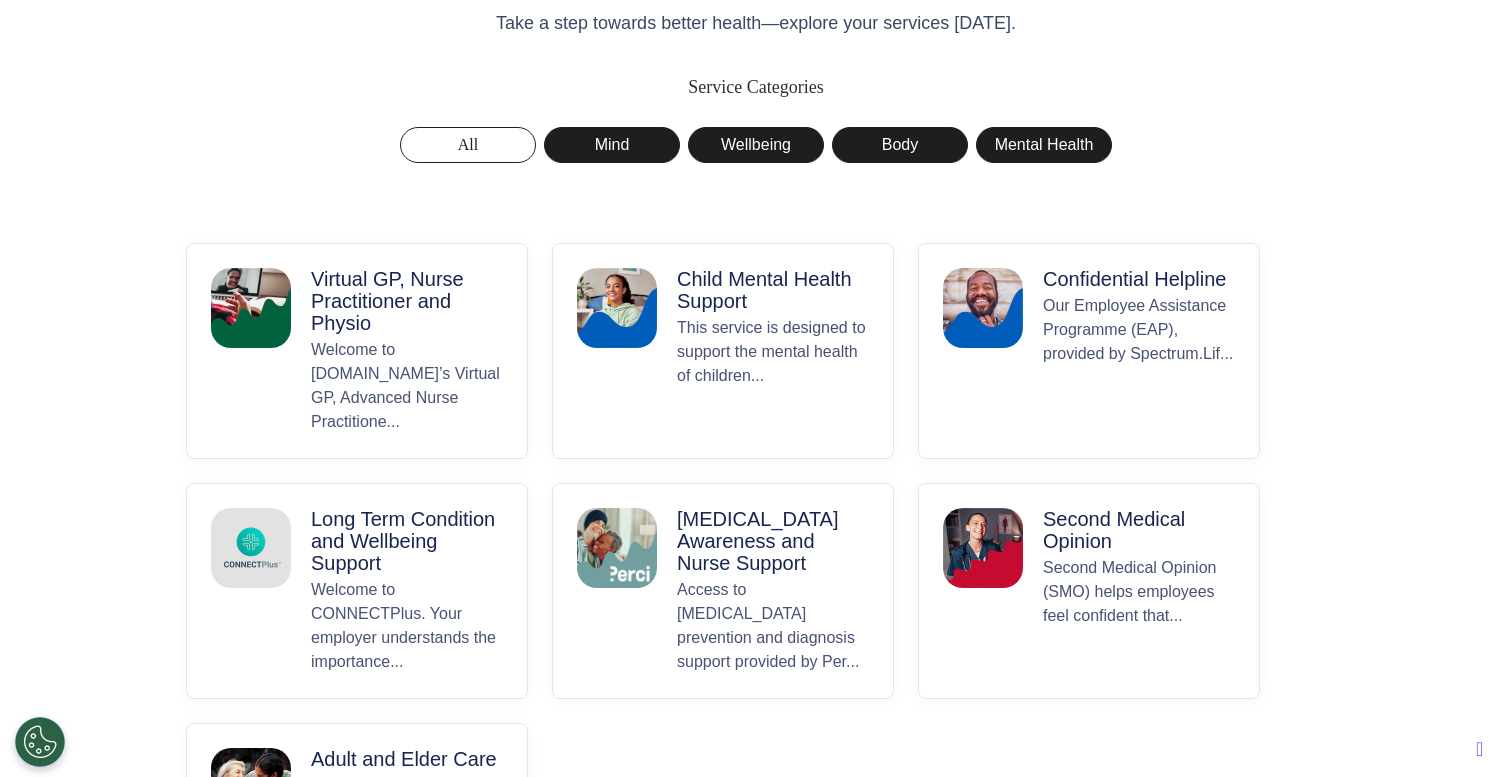 click on "Welcome to [DOMAIN_NAME]’s Virtual GP, Advanced Nurse Practitione..." at bounding box center [407, 386] 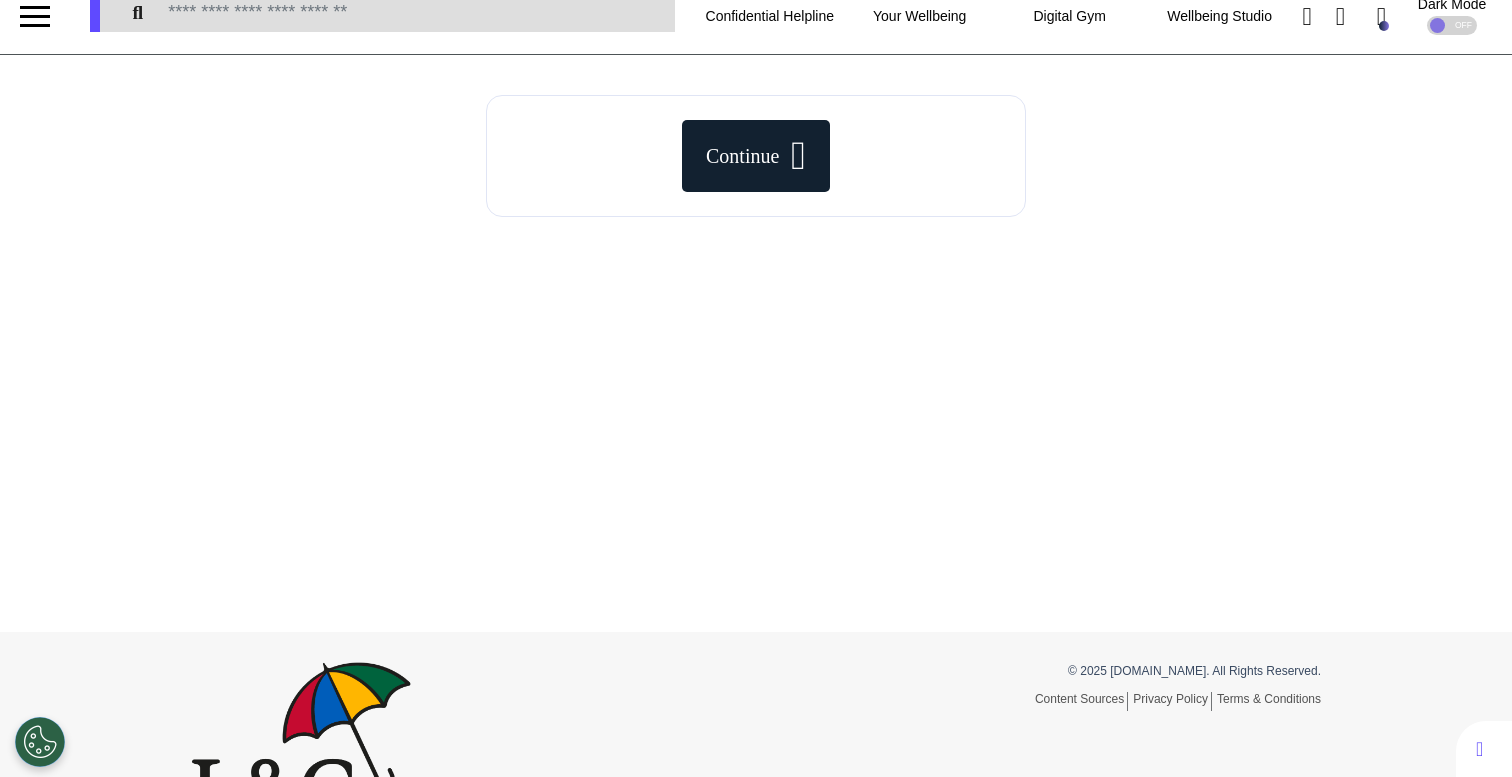 scroll, scrollTop: 0, scrollLeft: 0, axis: both 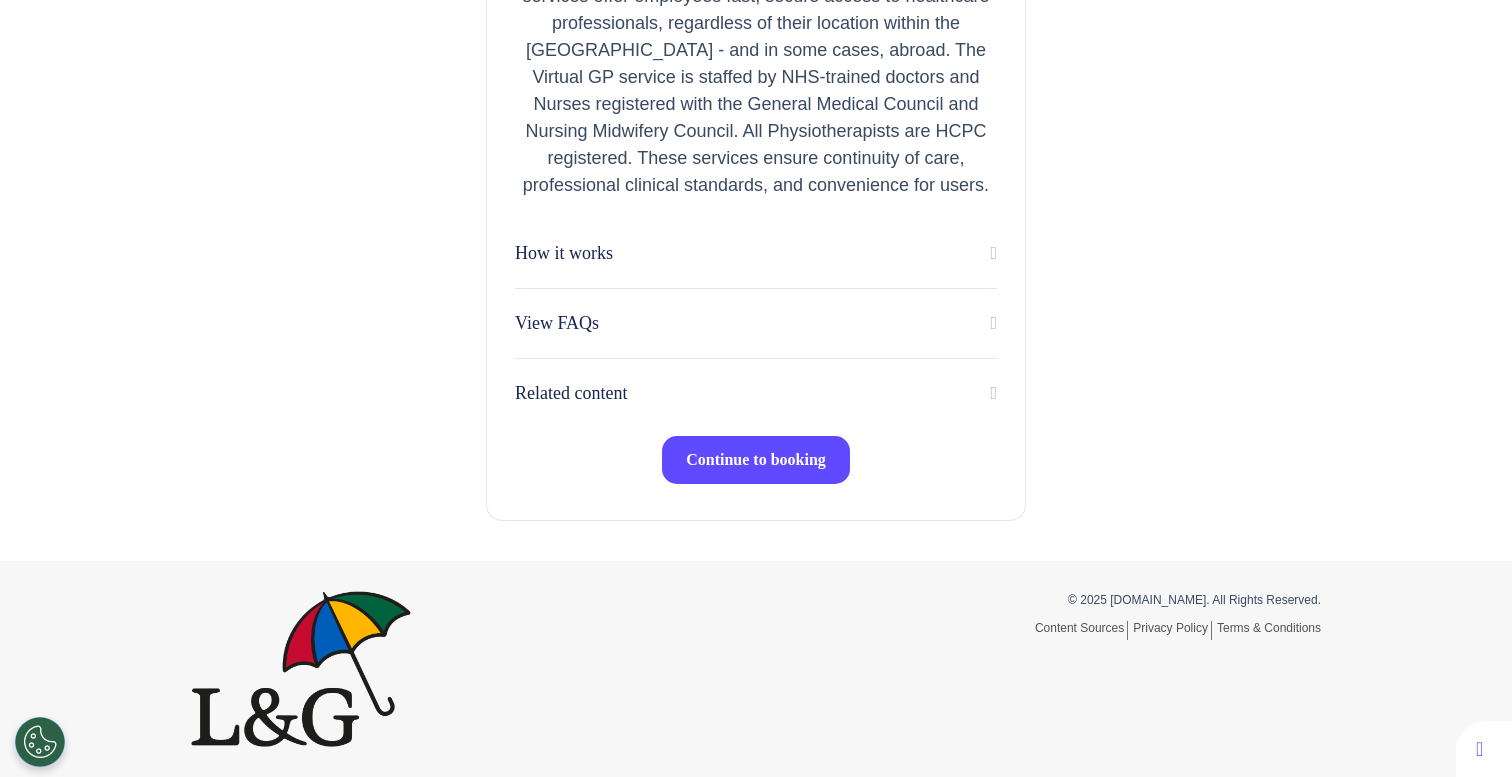 click on "Continue to booking" at bounding box center (756, 459) 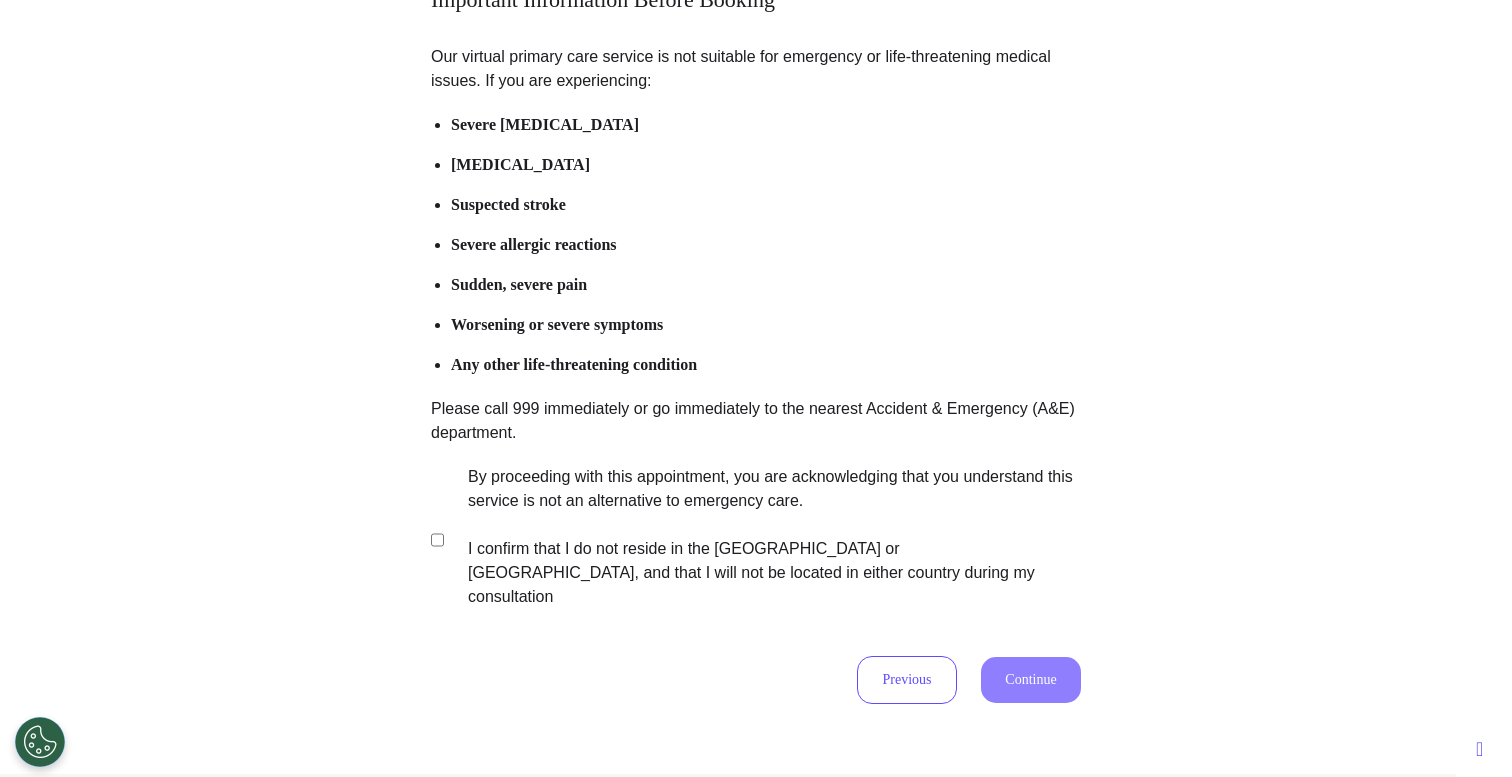 scroll, scrollTop: 209, scrollLeft: 0, axis: vertical 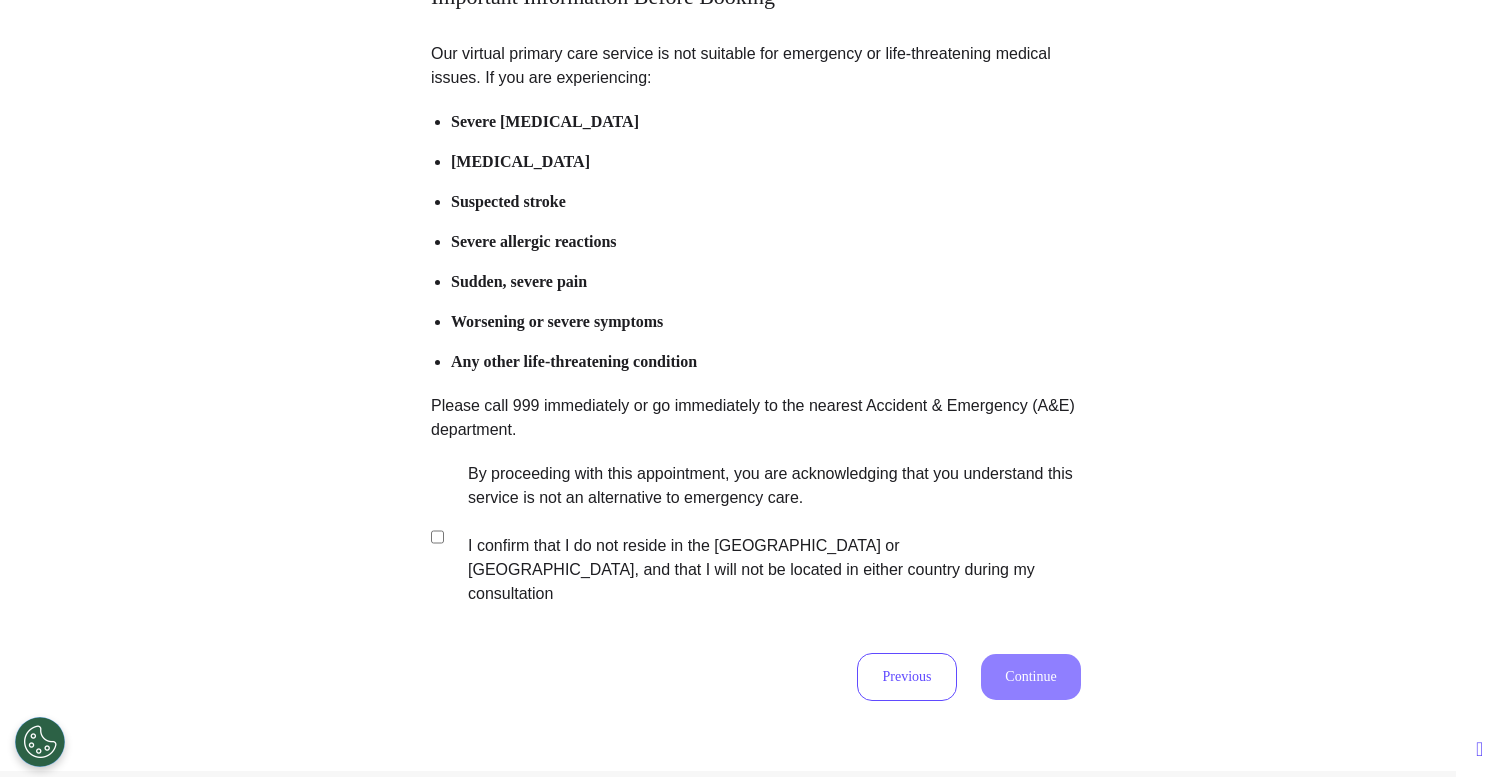 click on "By proceeding with this appointment, you are acknowledging that you understand this service is not an alternative to emergency care. I confirm that I do not reside in the [GEOGRAPHIC_DATA] or [GEOGRAPHIC_DATA], and that I will not be located in either country during my consultation" at bounding box center [761, 534] 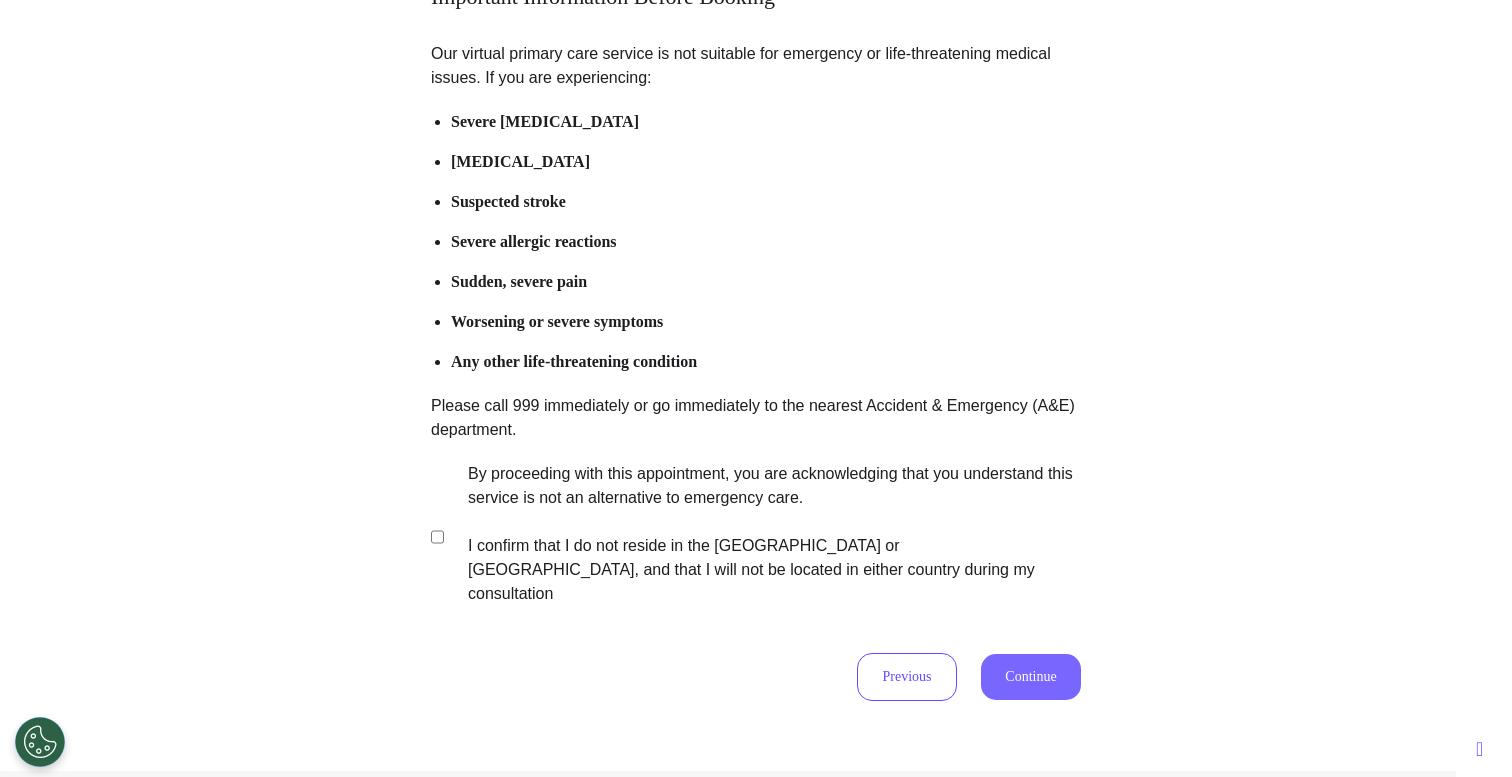click on "Continue" at bounding box center (1031, 677) 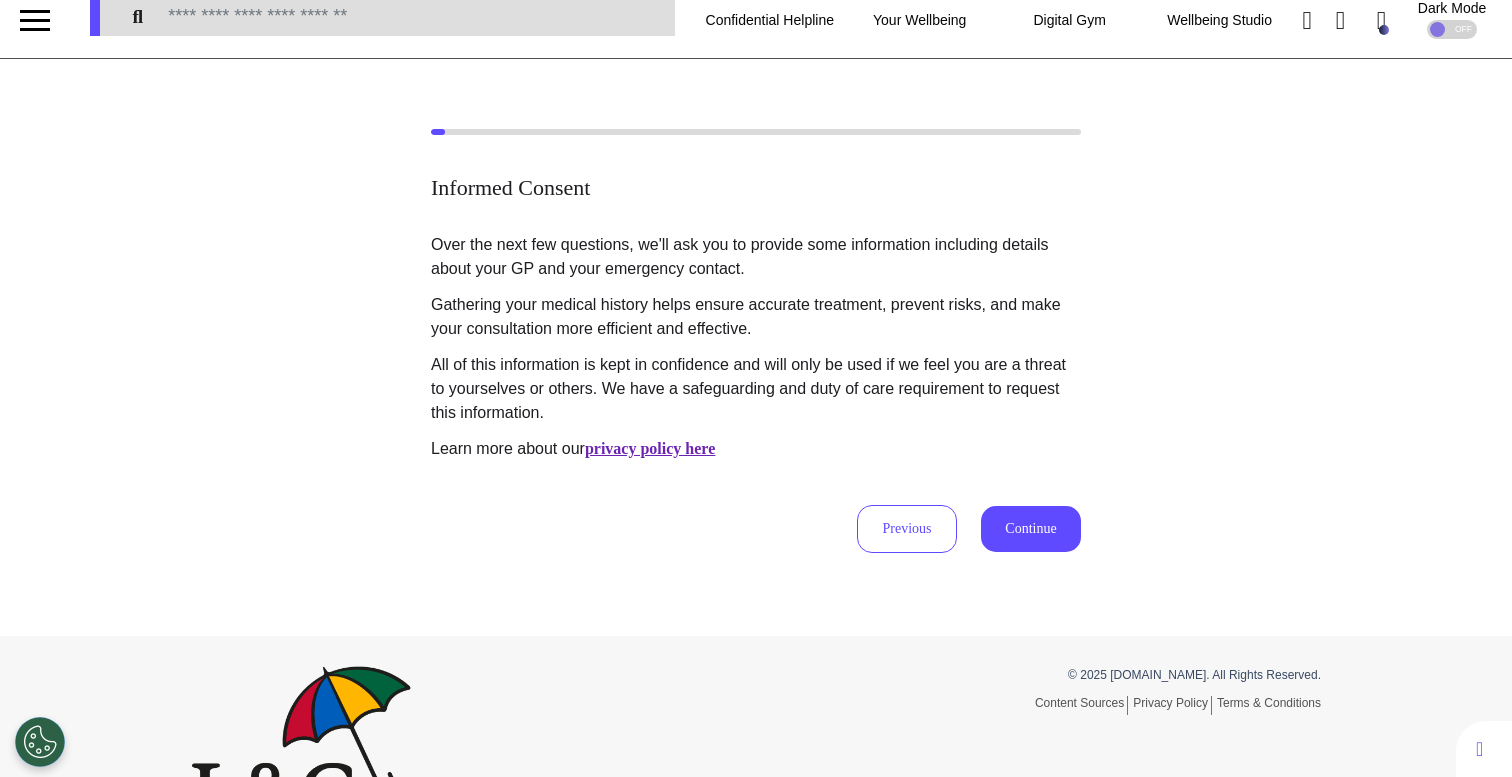scroll, scrollTop: 0, scrollLeft: 0, axis: both 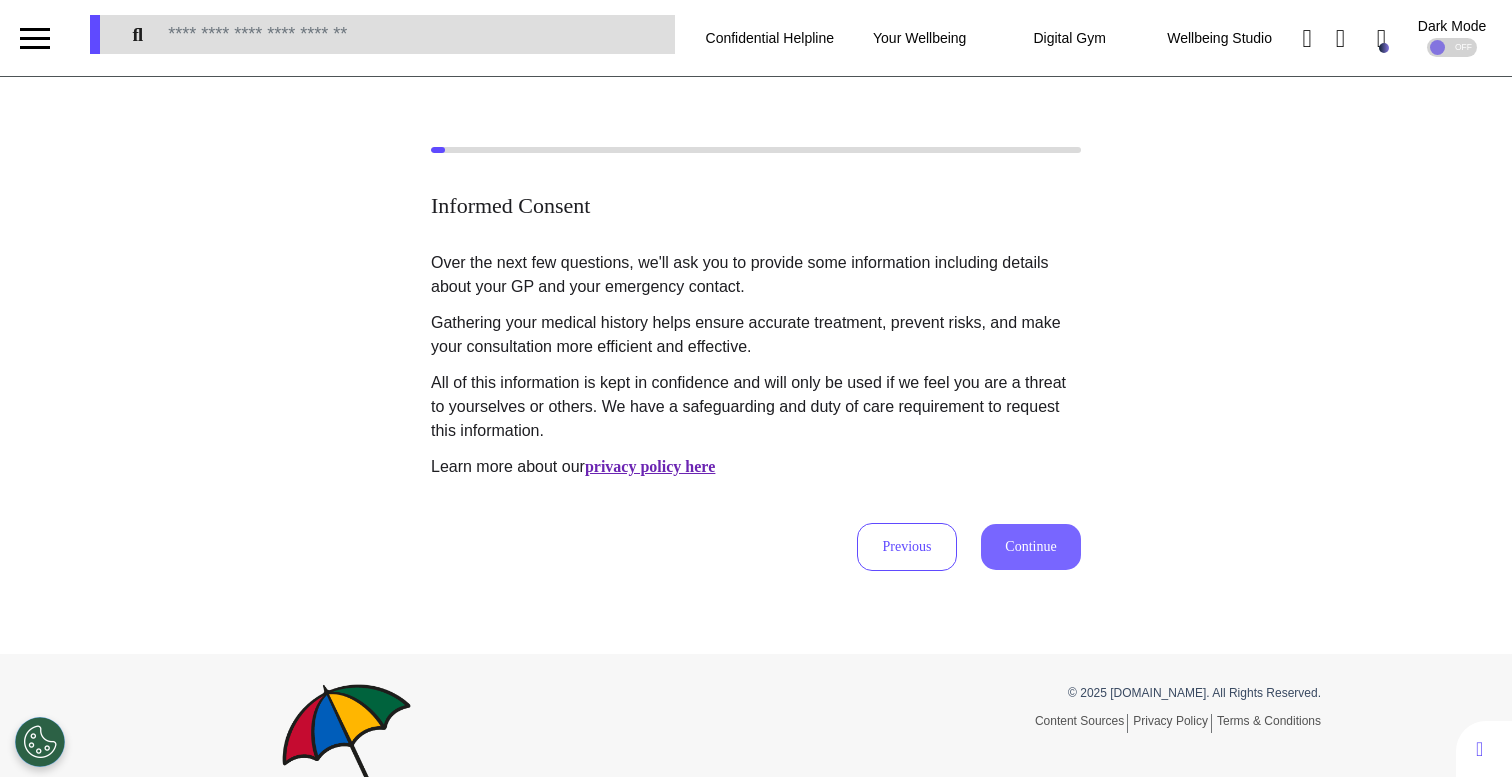 click on "Continue" at bounding box center (1031, 547) 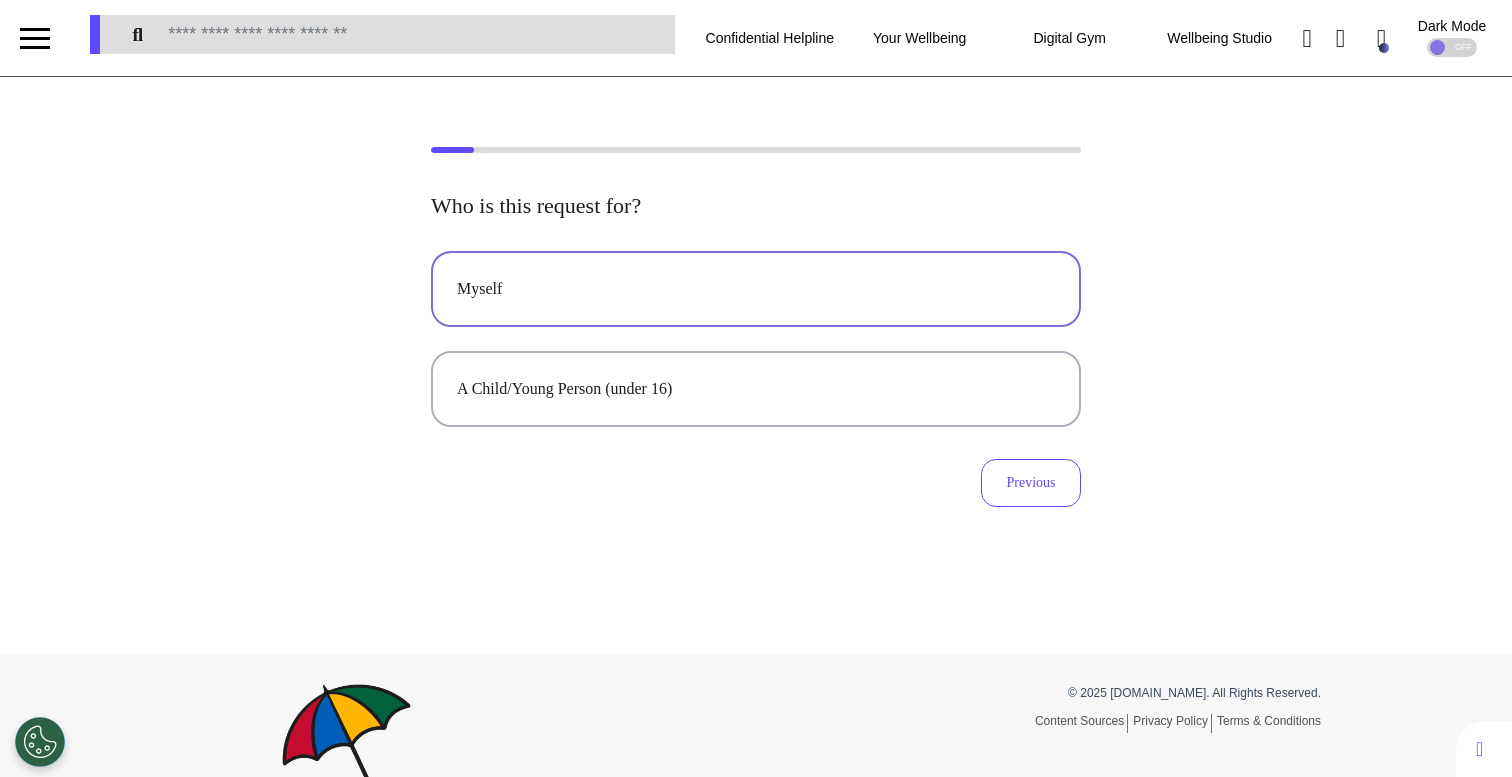 click on "Myself" at bounding box center (756, 289) 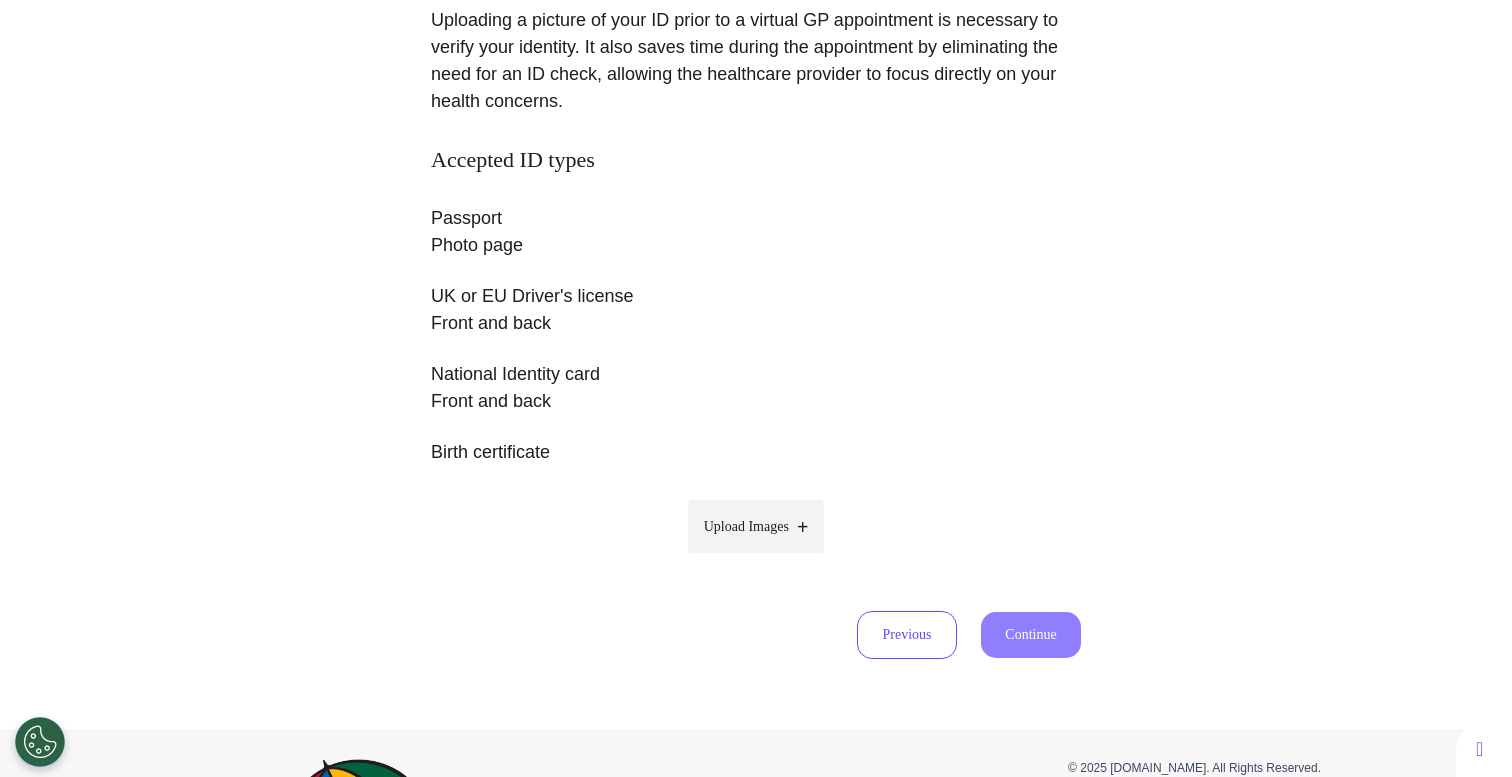 scroll, scrollTop: 439, scrollLeft: 0, axis: vertical 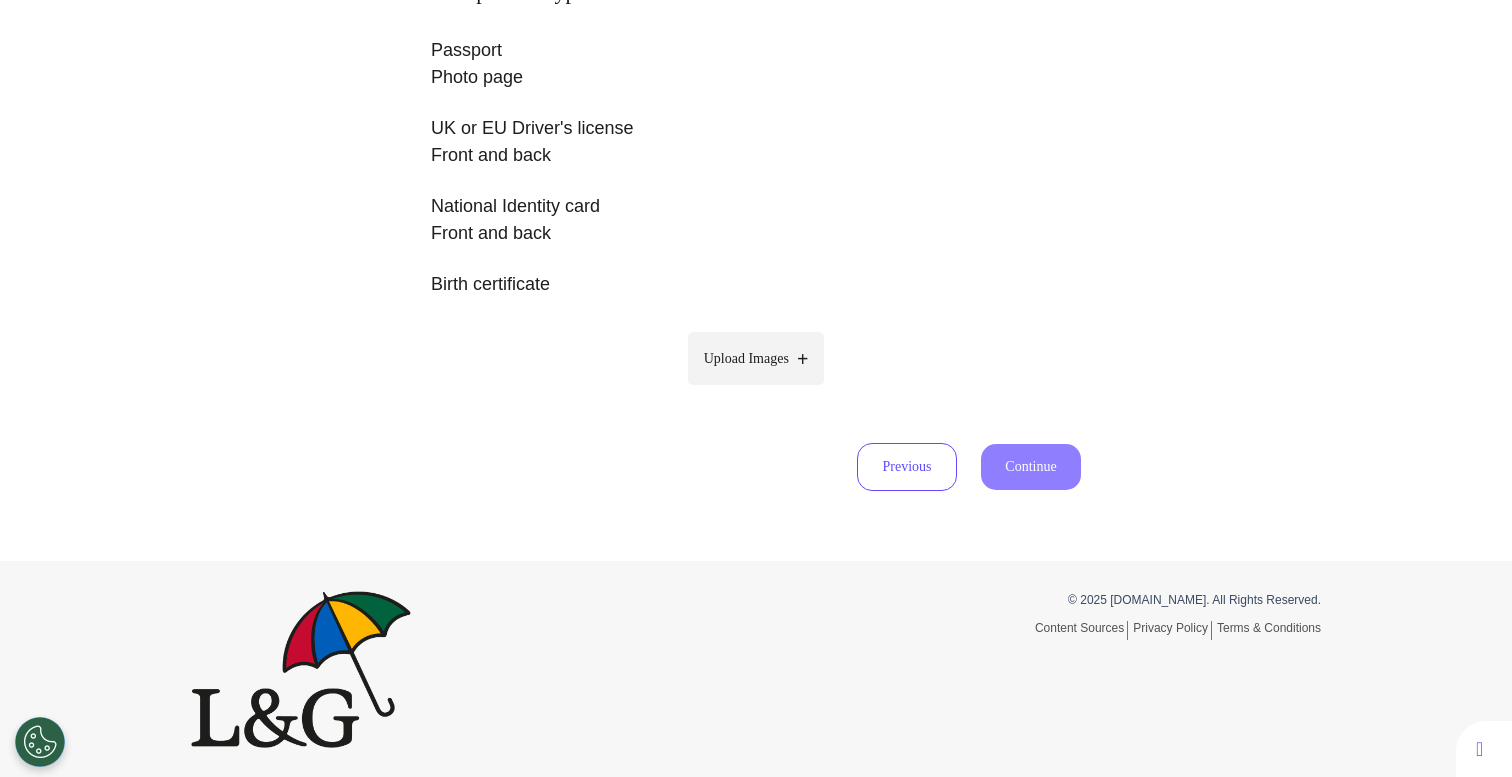 click on "Upload Images" at bounding box center [756, 358] 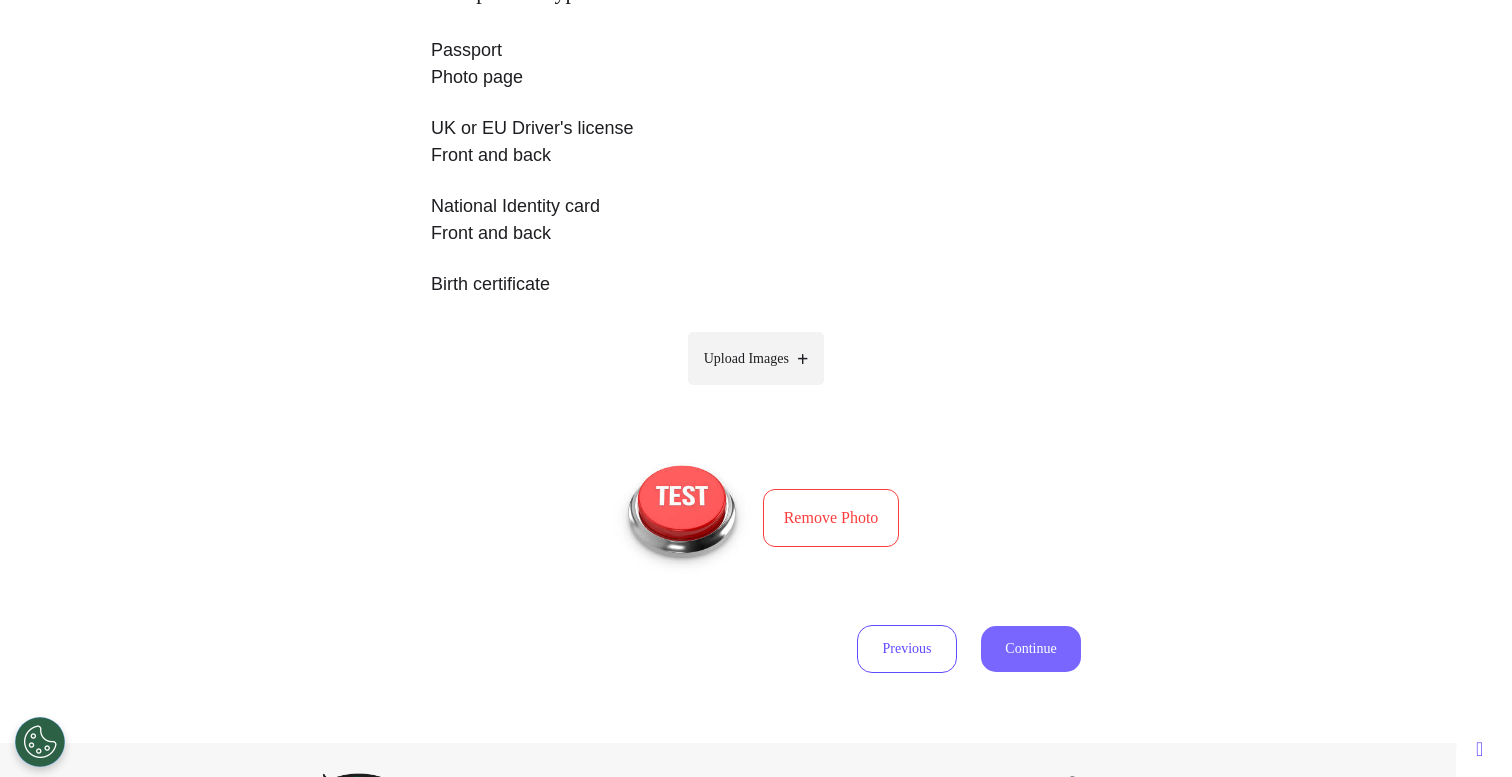 click on "Continue" at bounding box center (1031, 649) 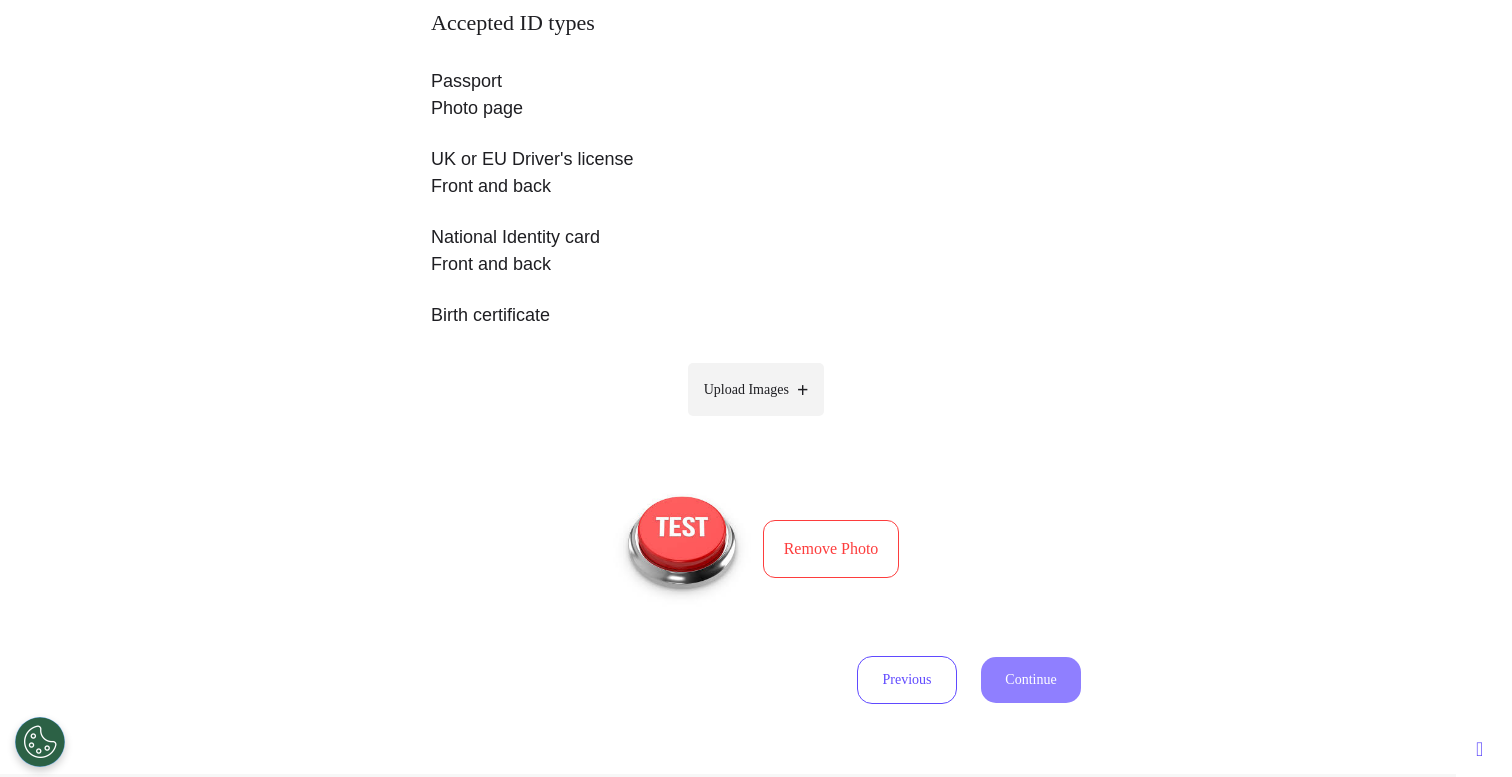 select on "******" 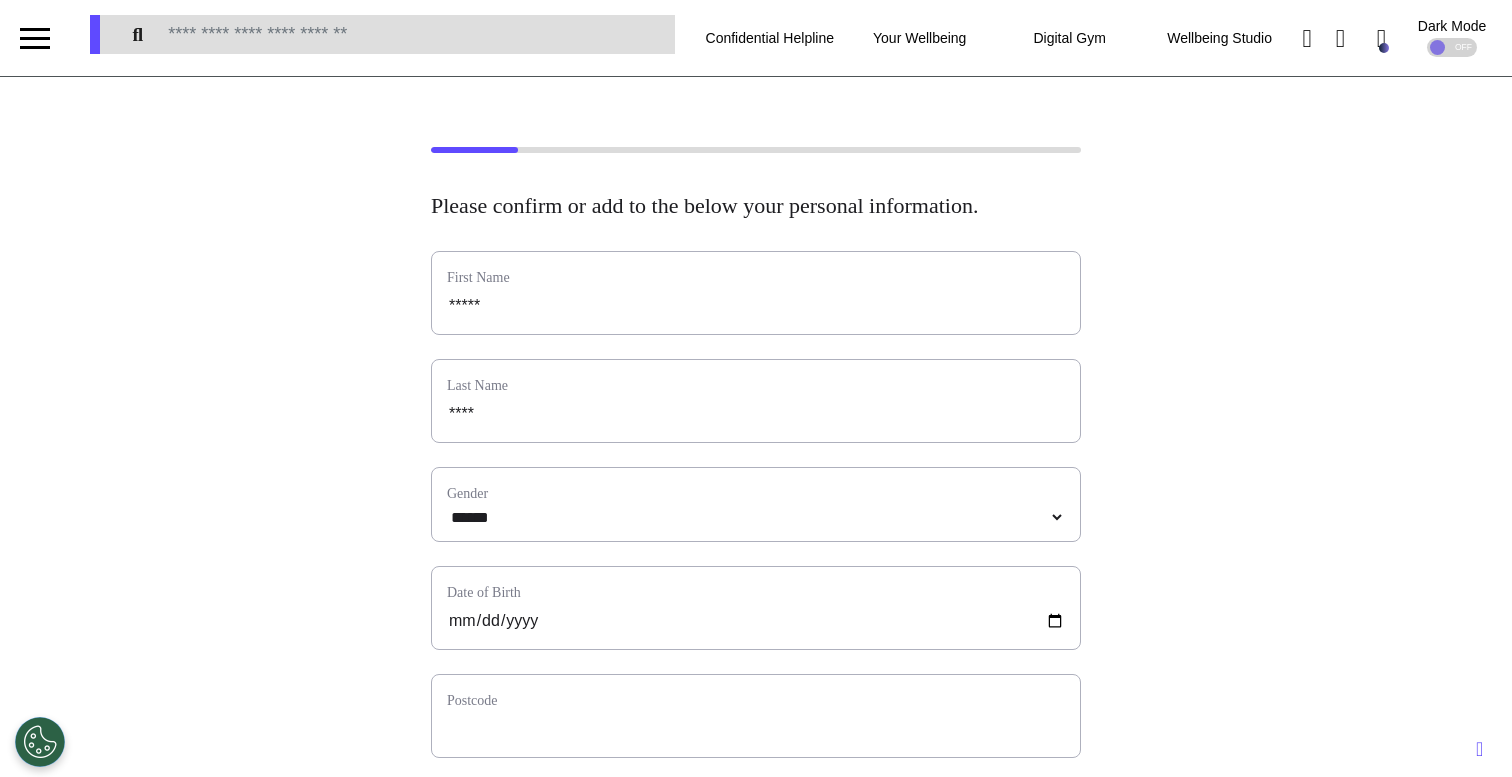 scroll, scrollTop: 266, scrollLeft: 0, axis: vertical 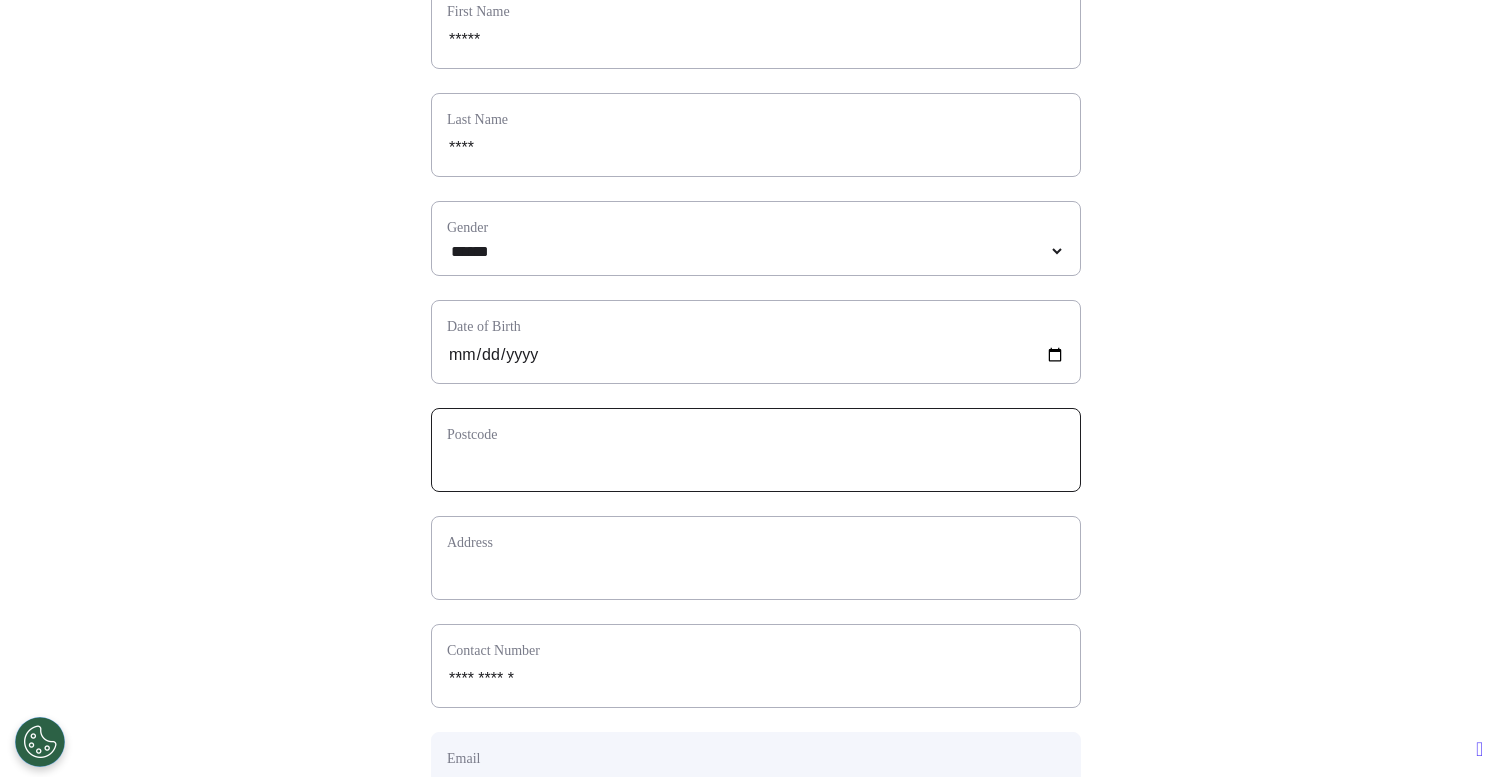 click at bounding box center [756, 463] 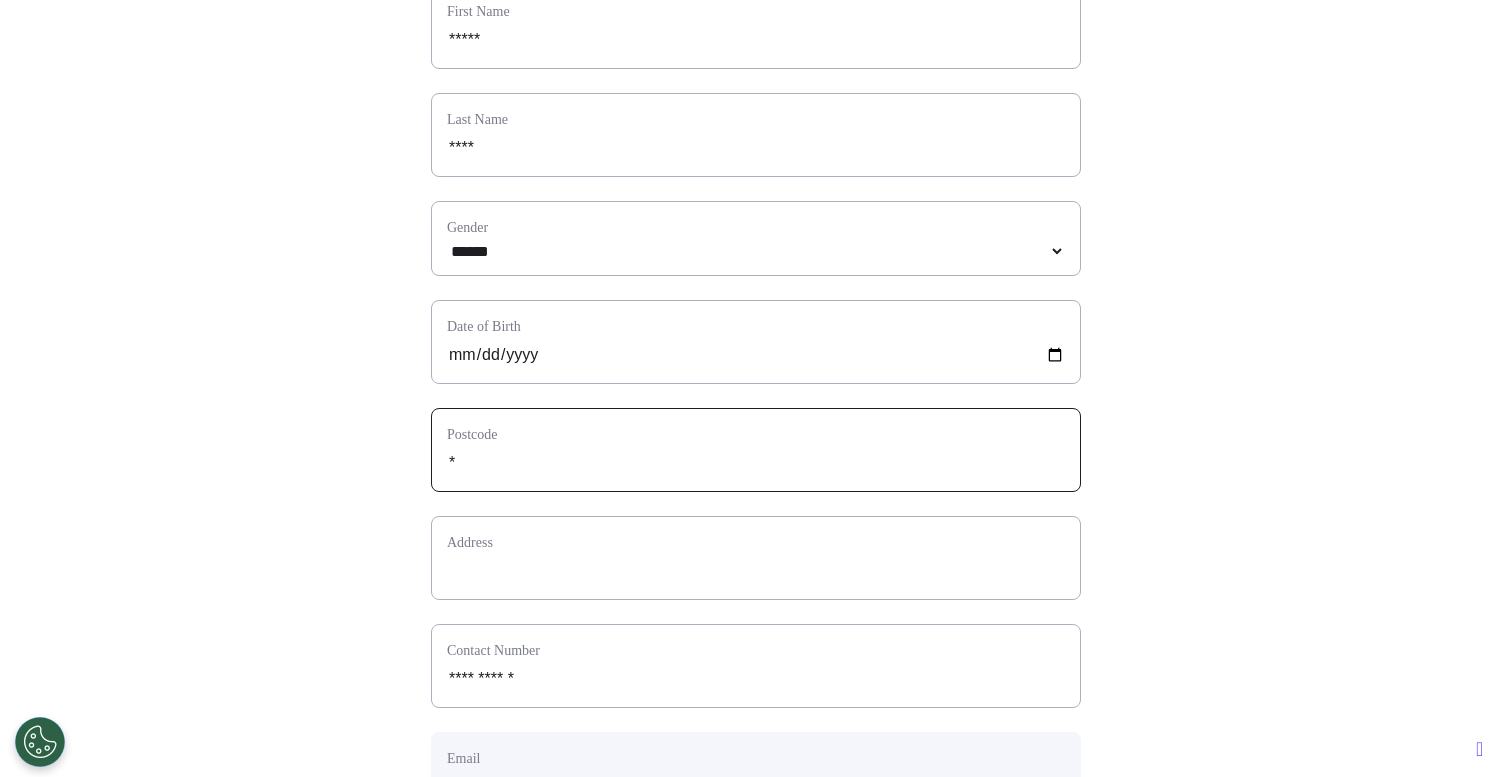 select 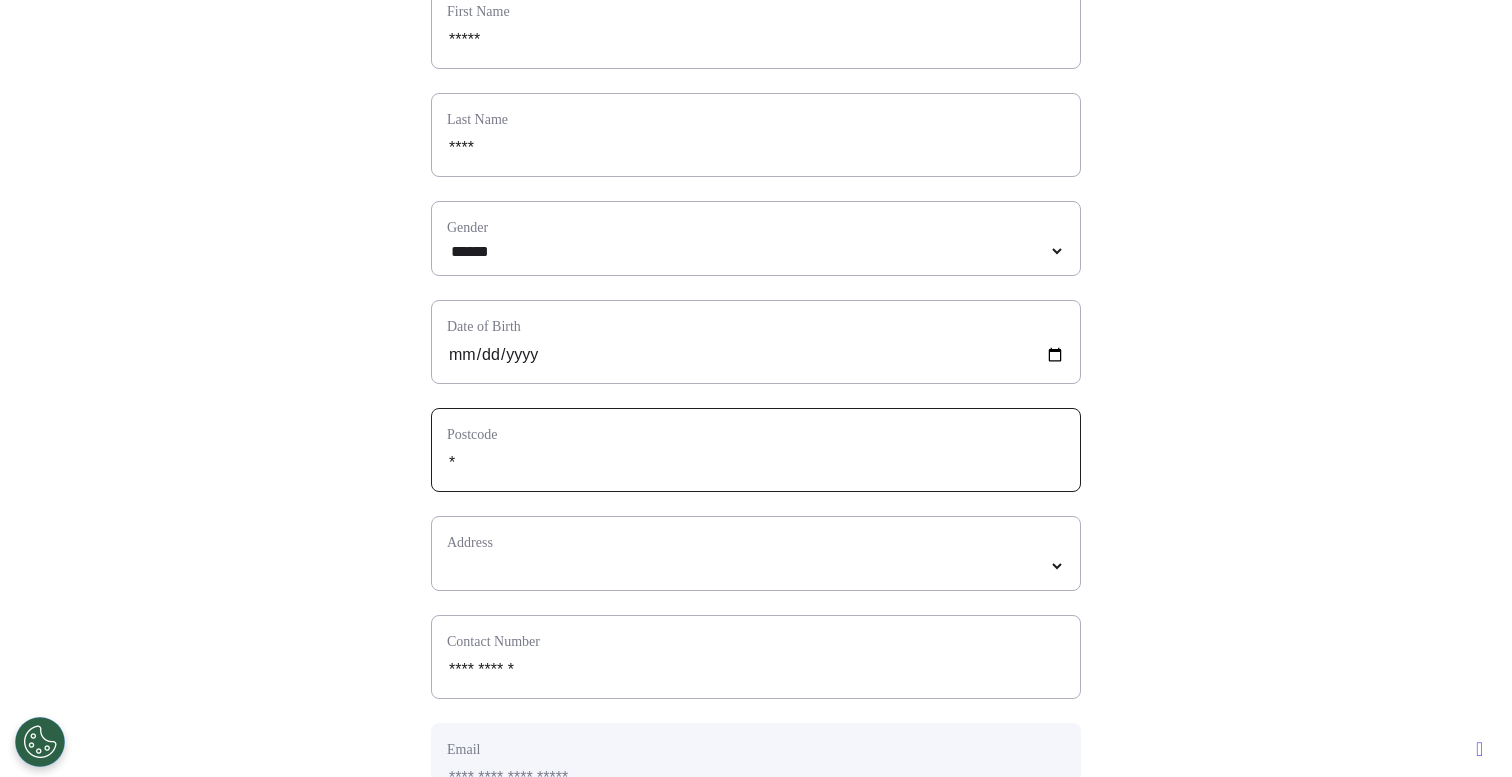type on "**" 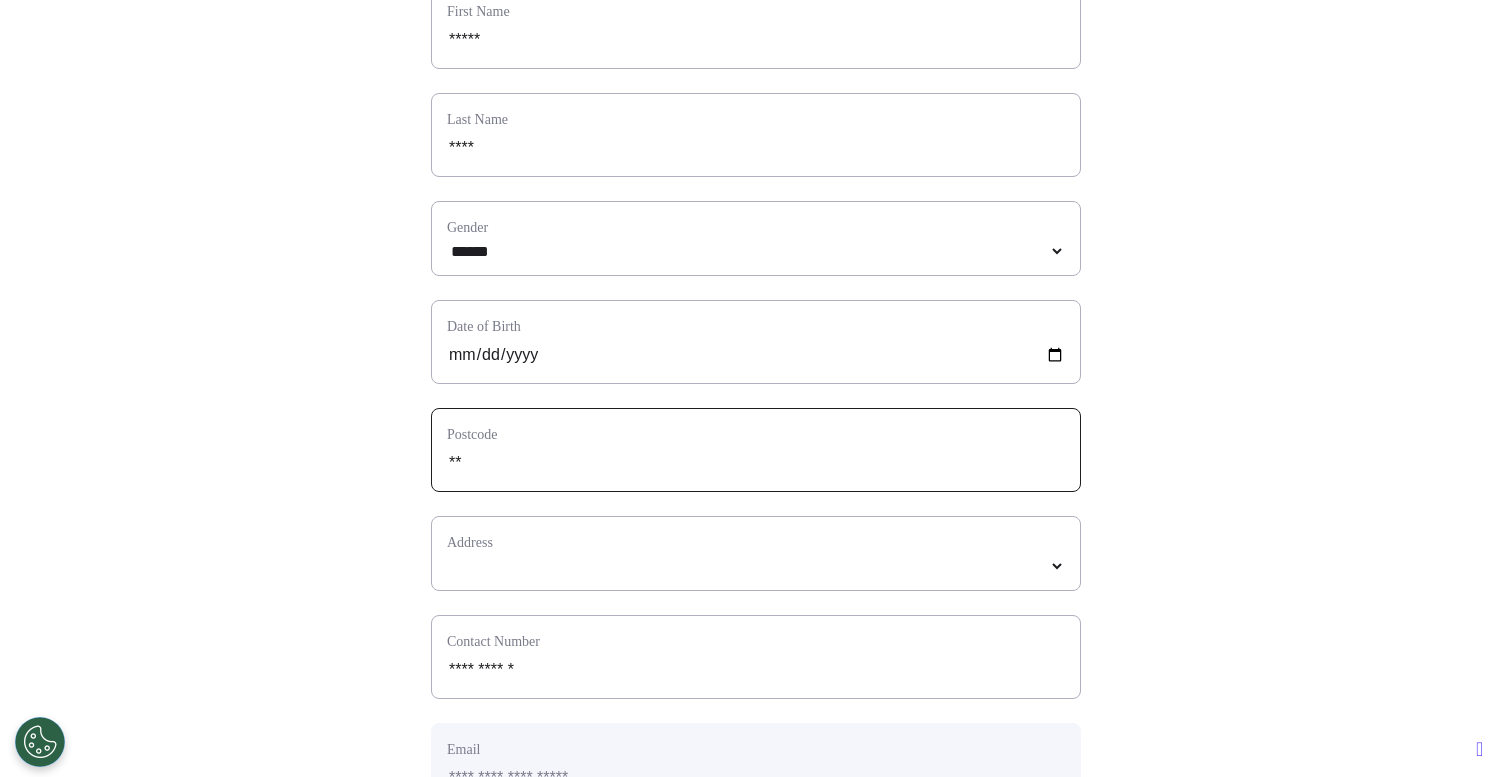 type on "***" 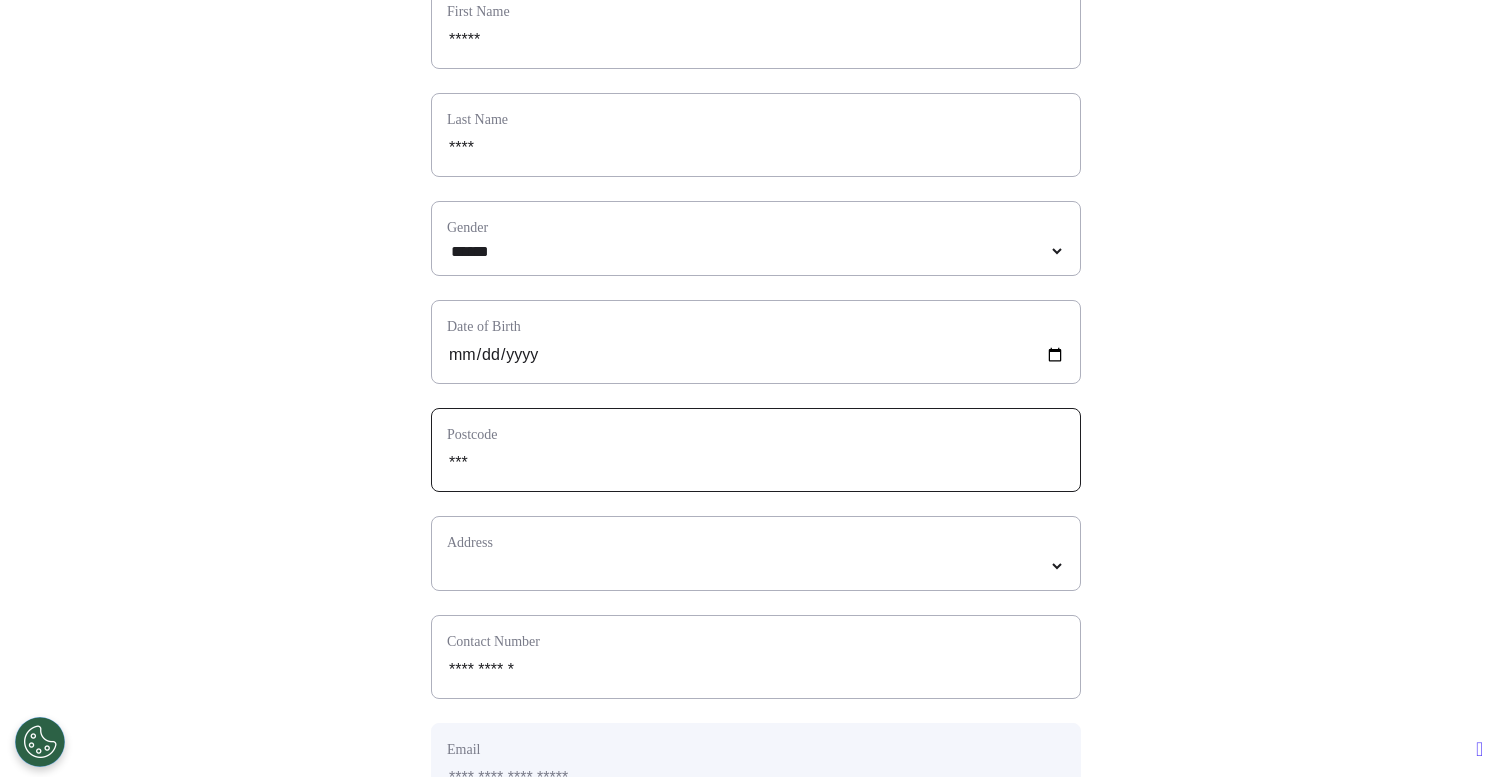 type on "****" 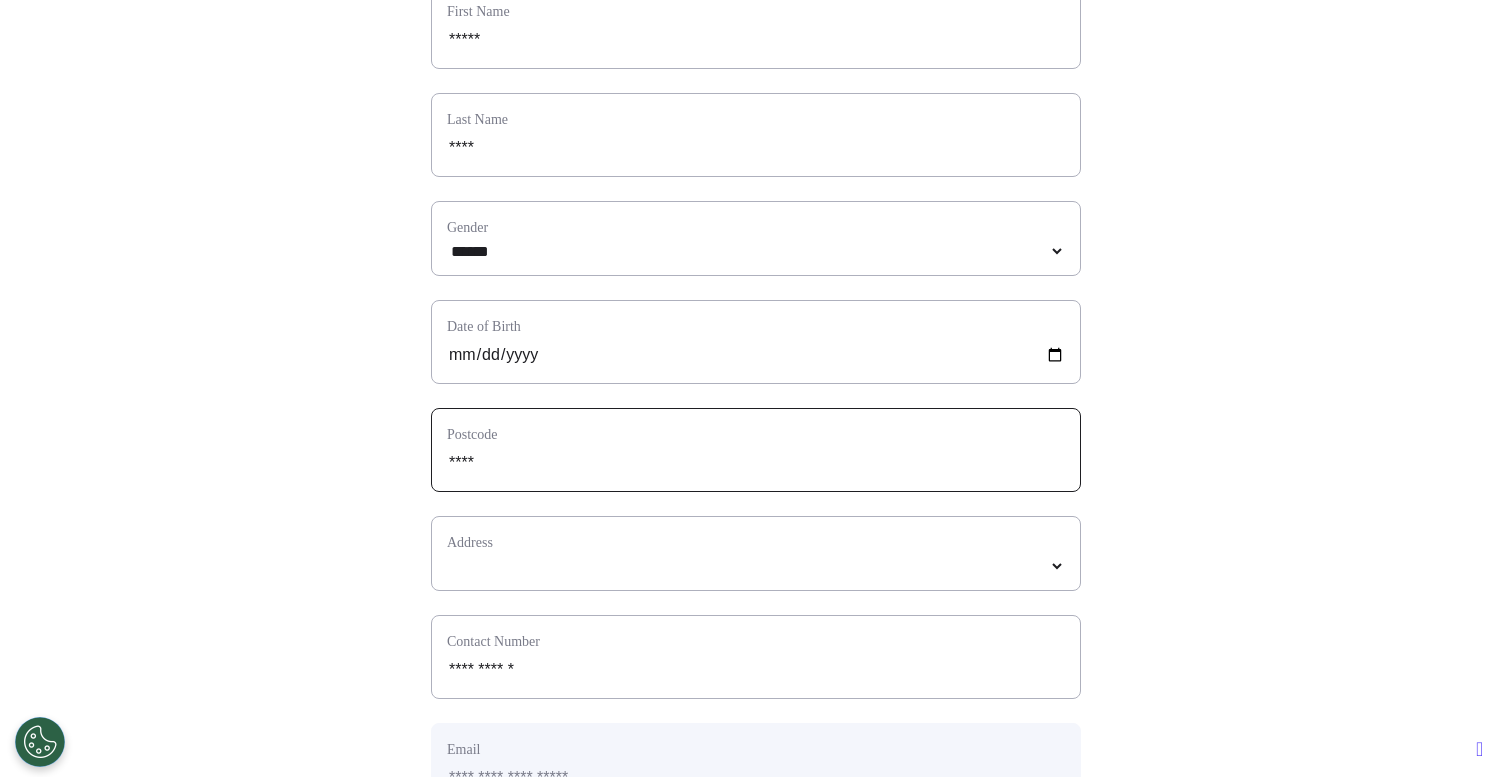 type on "*****" 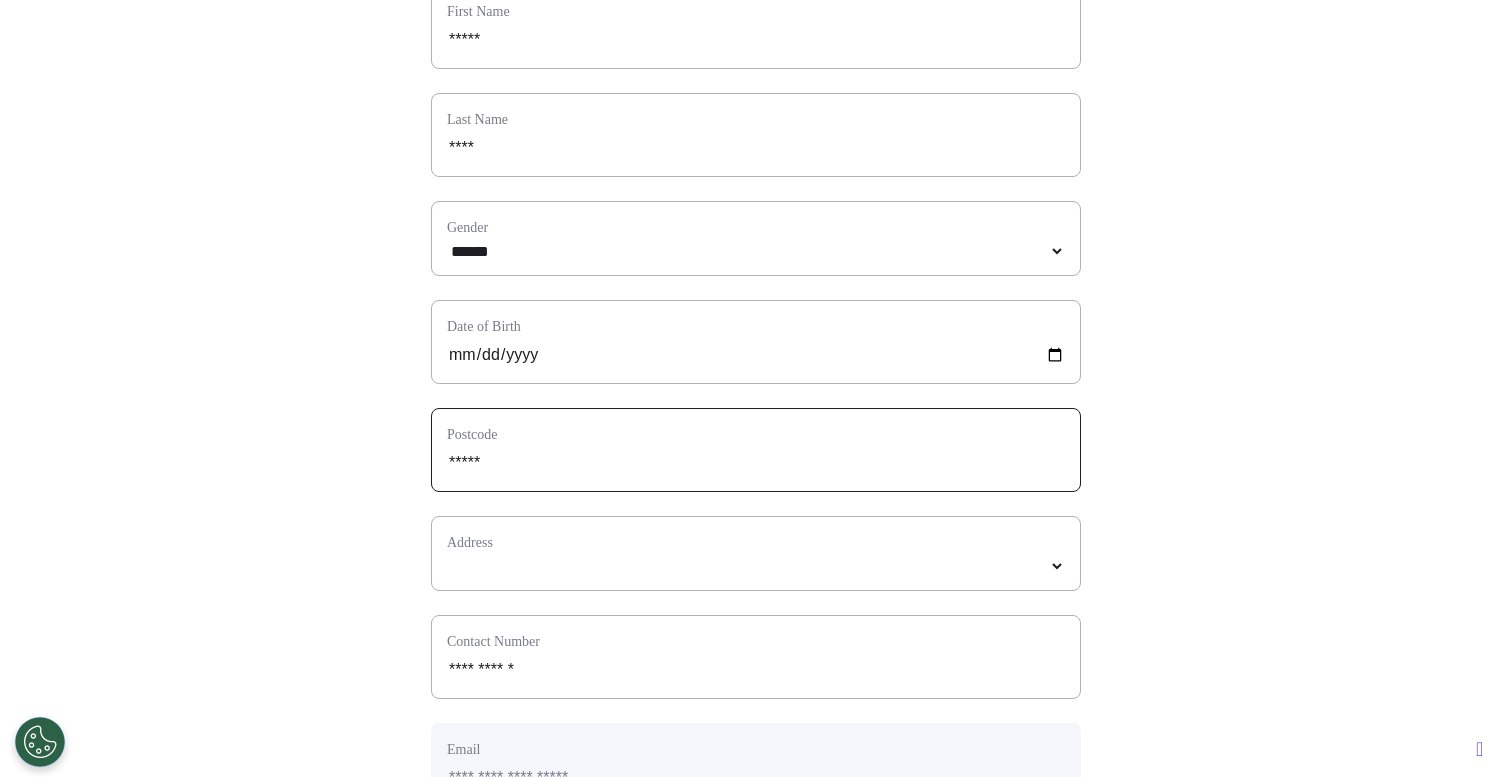 select 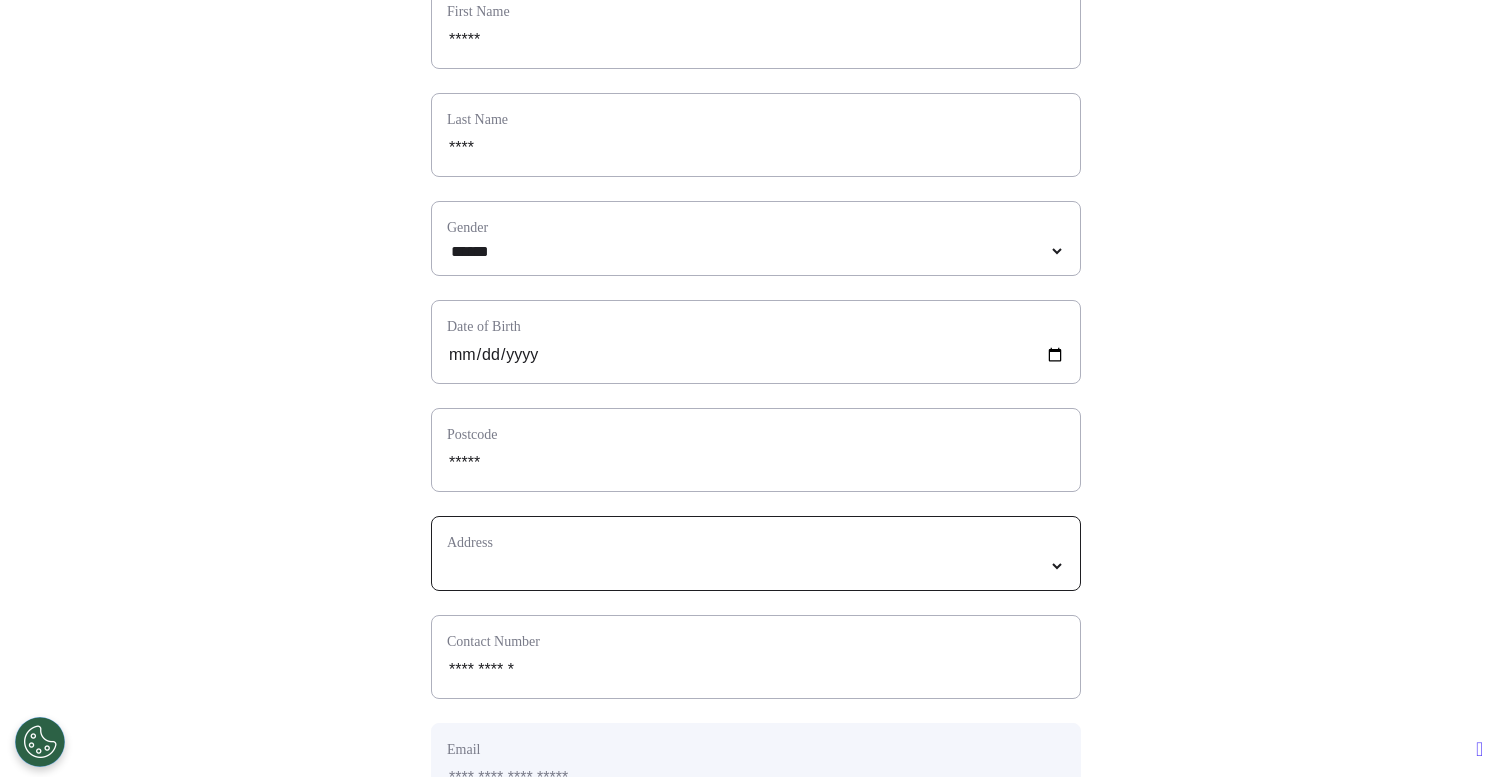 click on "*****" at bounding box center [756, 566] 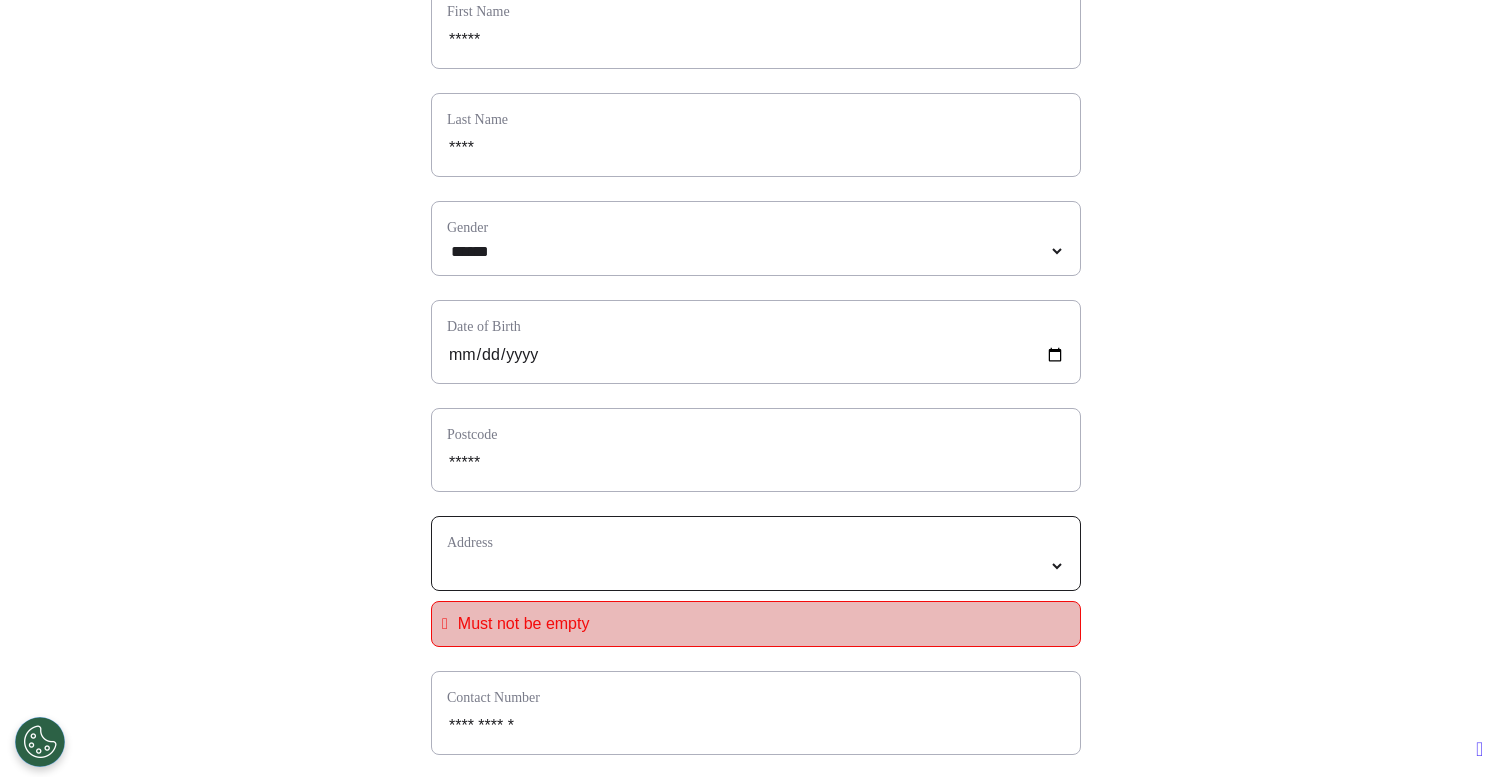select 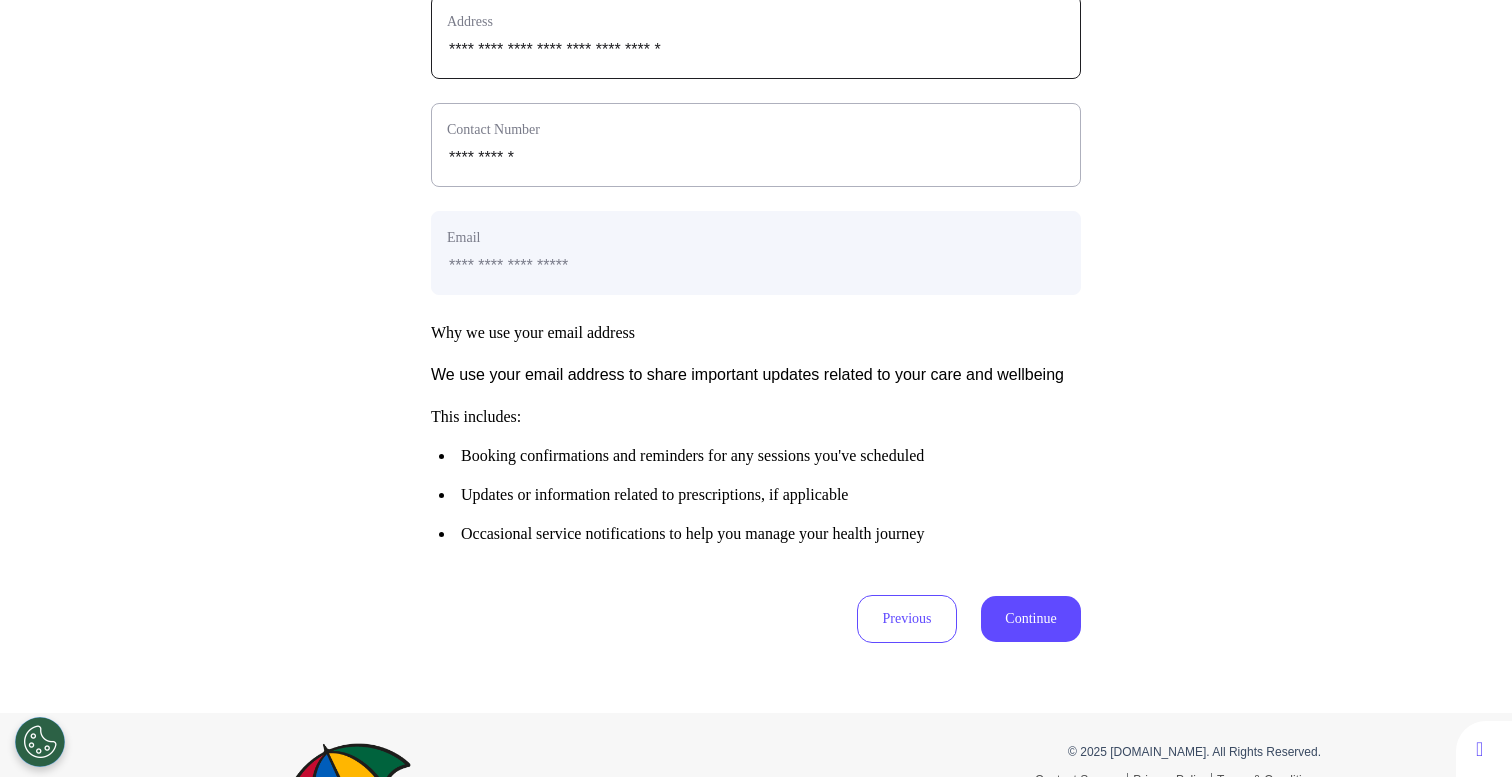 scroll, scrollTop: 810, scrollLeft: 0, axis: vertical 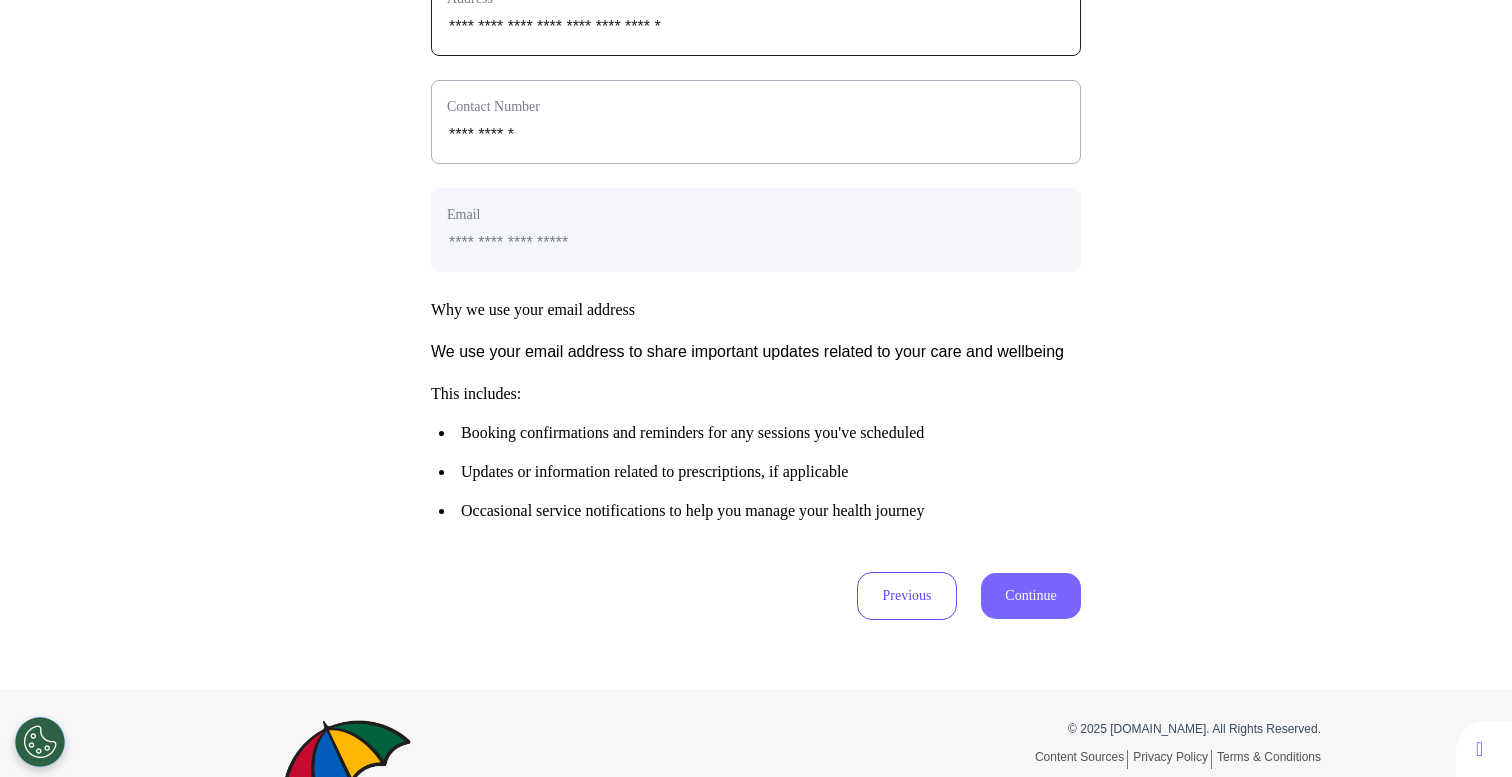 click on "Continue" at bounding box center [1031, 596] 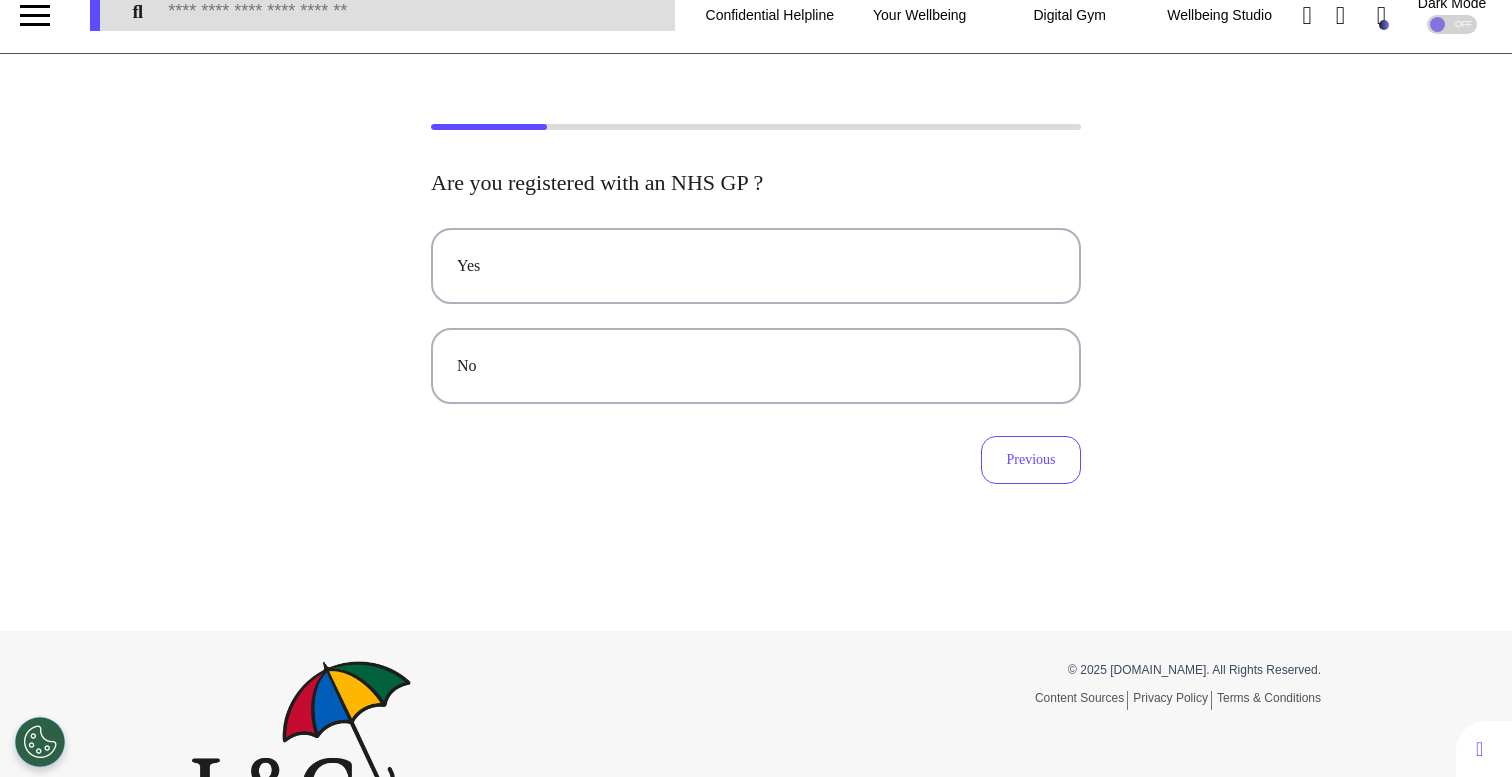 scroll, scrollTop: 0, scrollLeft: 0, axis: both 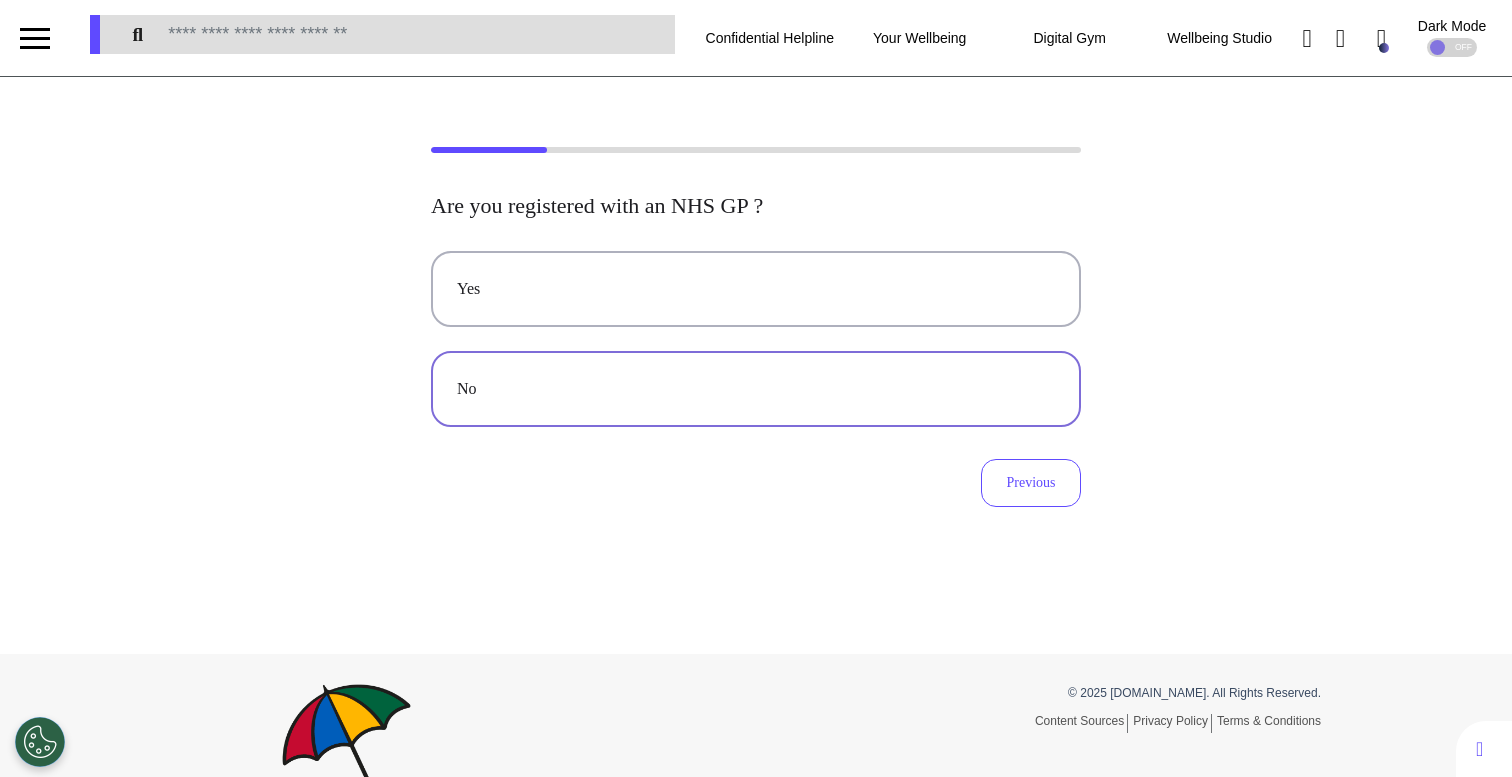 click on "No" at bounding box center (756, 389) 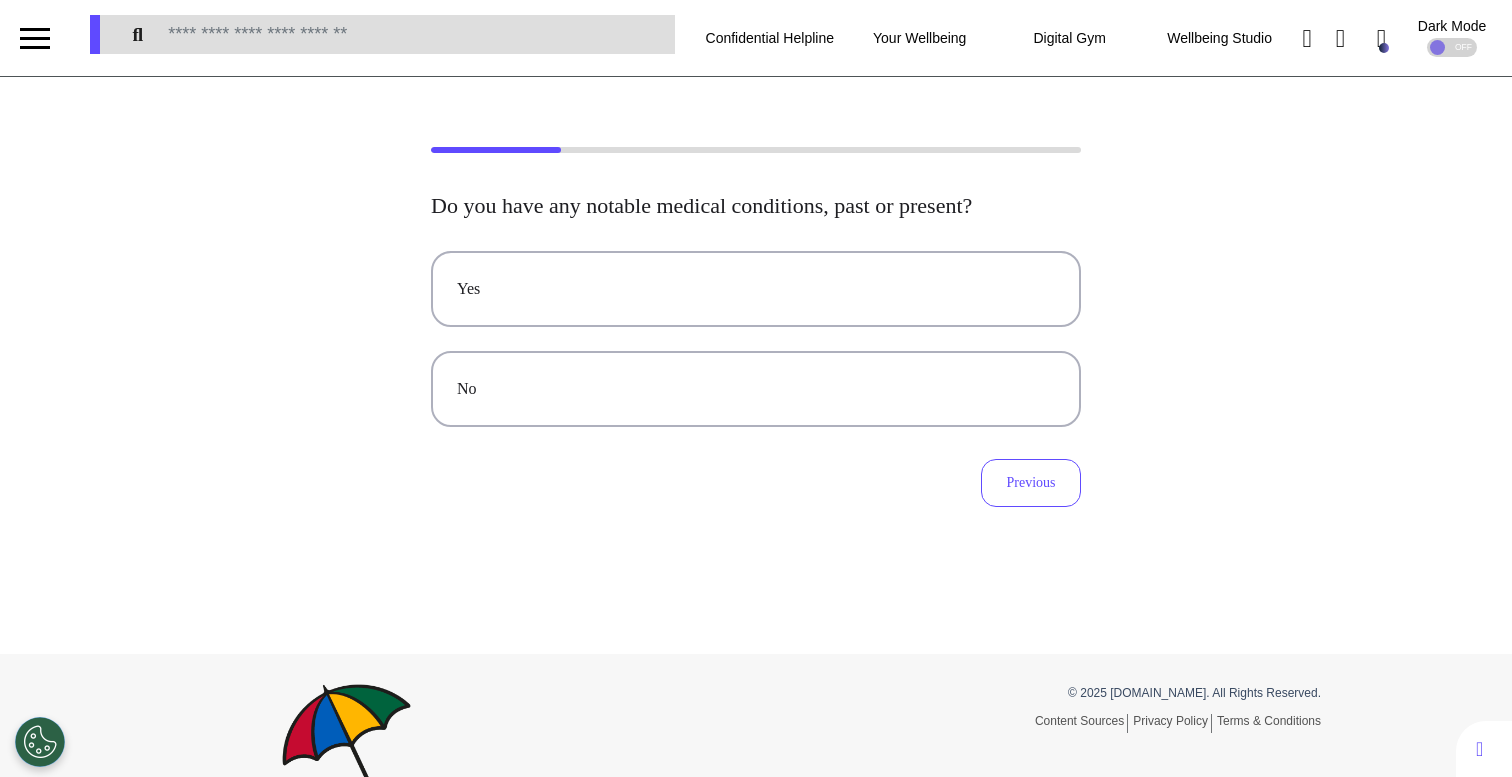 click on "No" at bounding box center (756, 389) 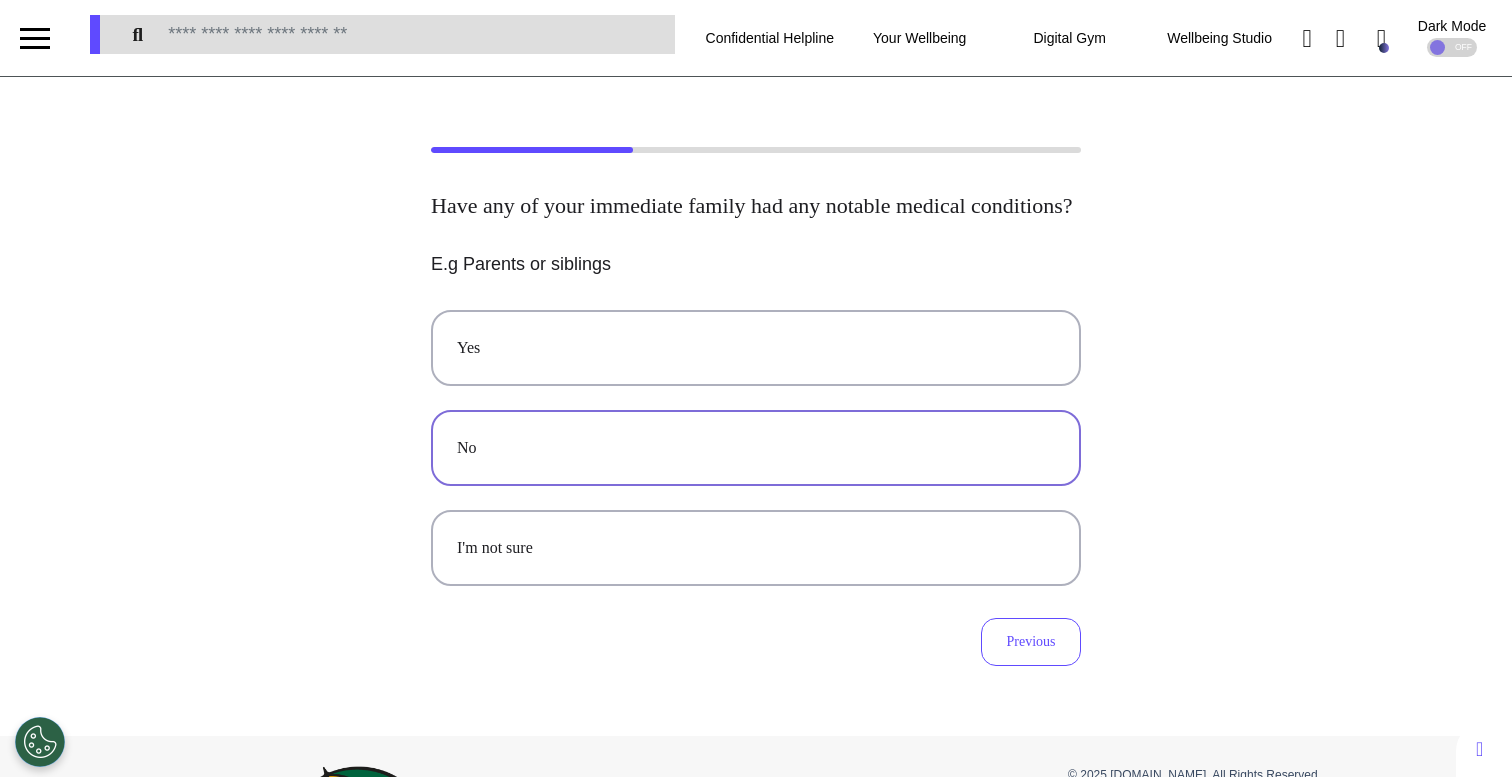 click on "No" at bounding box center (756, 448) 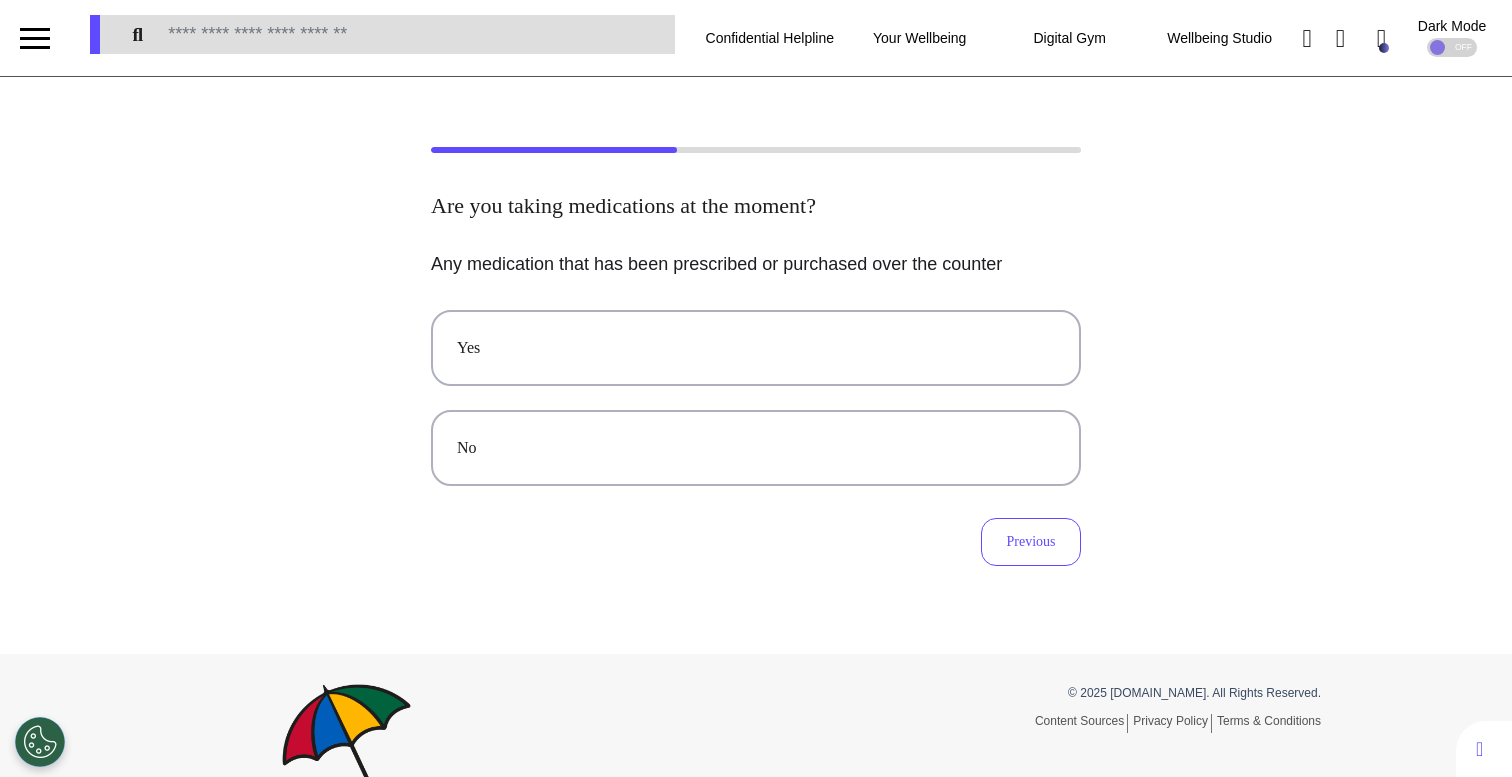 click on "No" at bounding box center [756, 448] 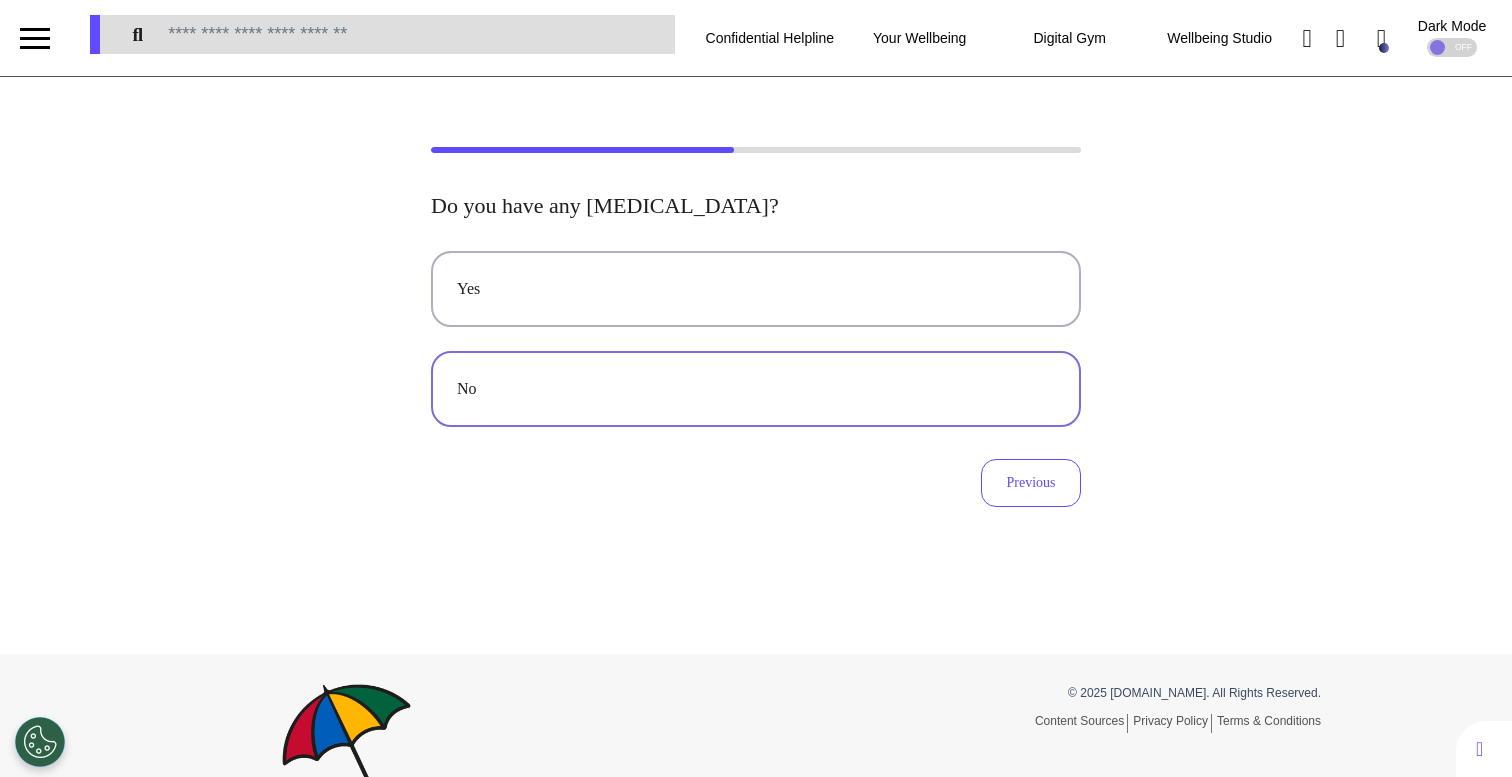 click on "No" at bounding box center (756, 389) 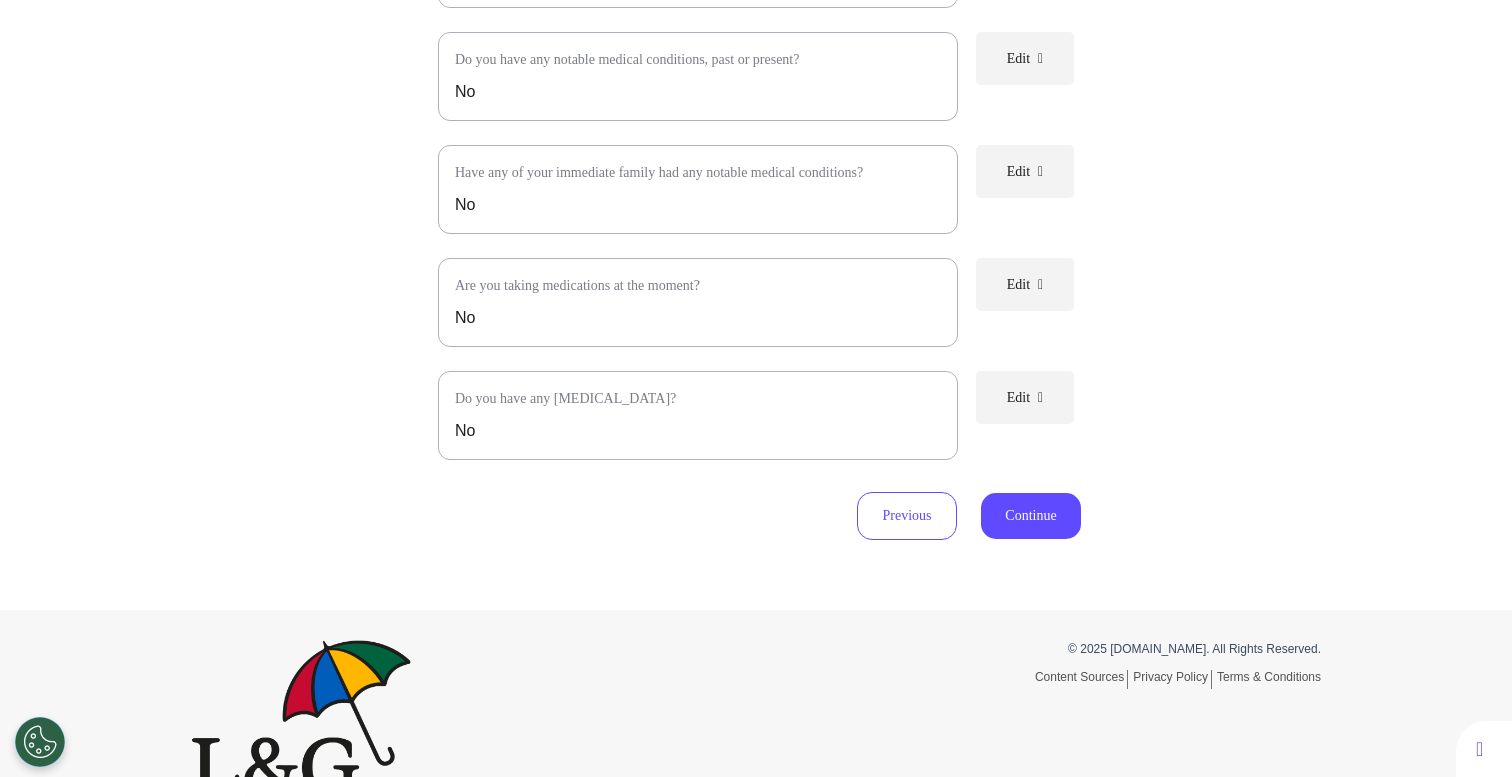 scroll, scrollTop: 462, scrollLeft: 0, axis: vertical 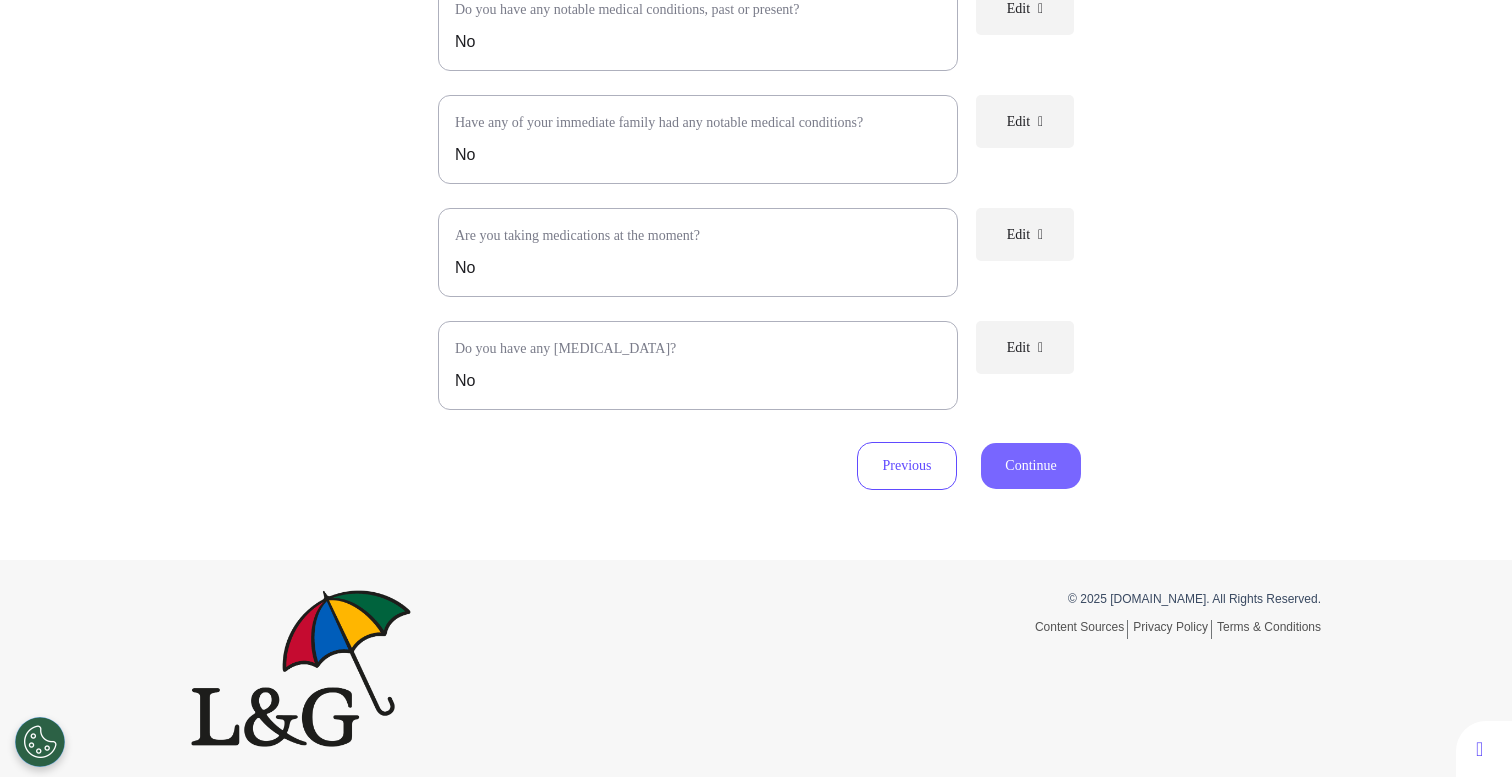 click on "Continue" at bounding box center [1031, 466] 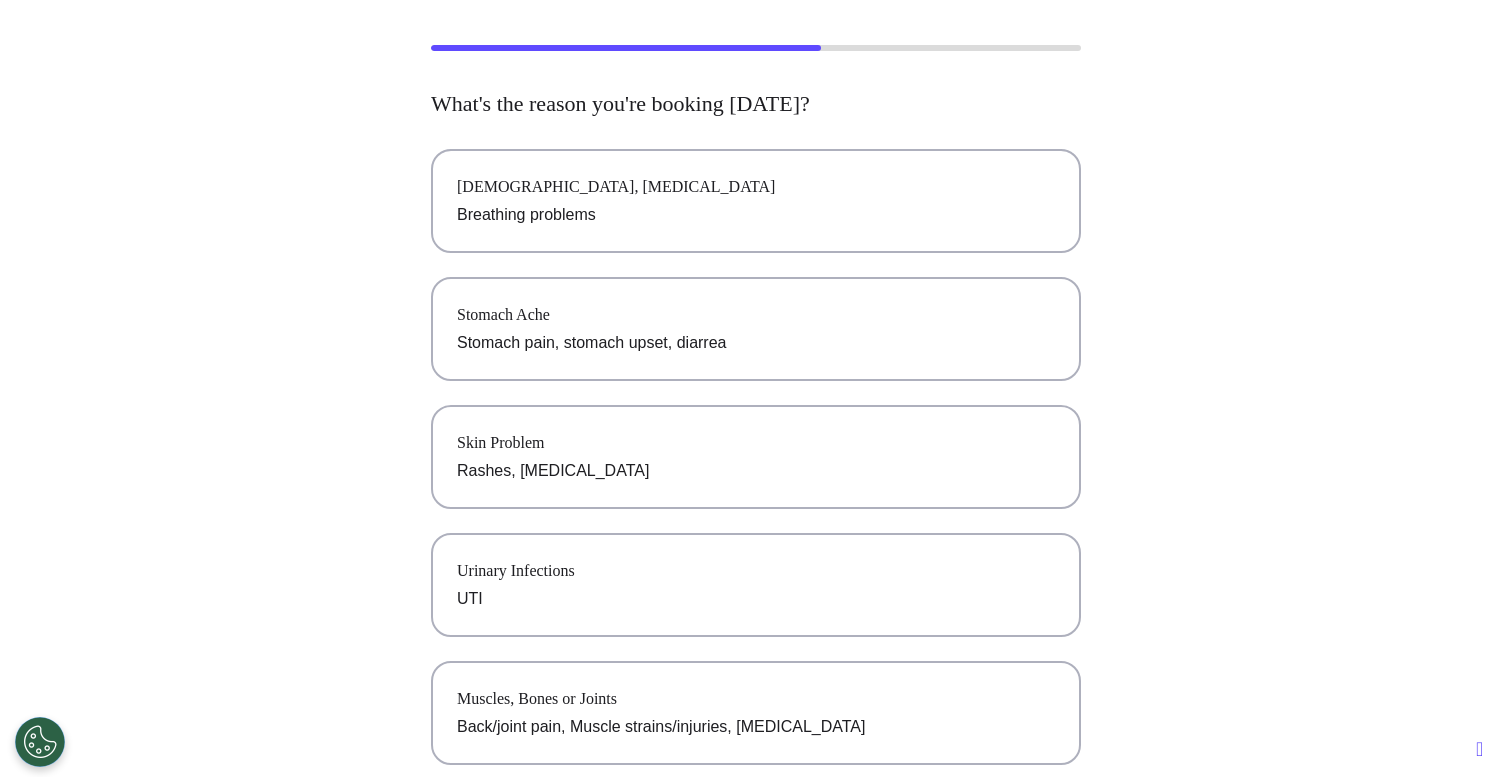 scroll, scrollTop: 0, scrollLeft: 0, axis: both 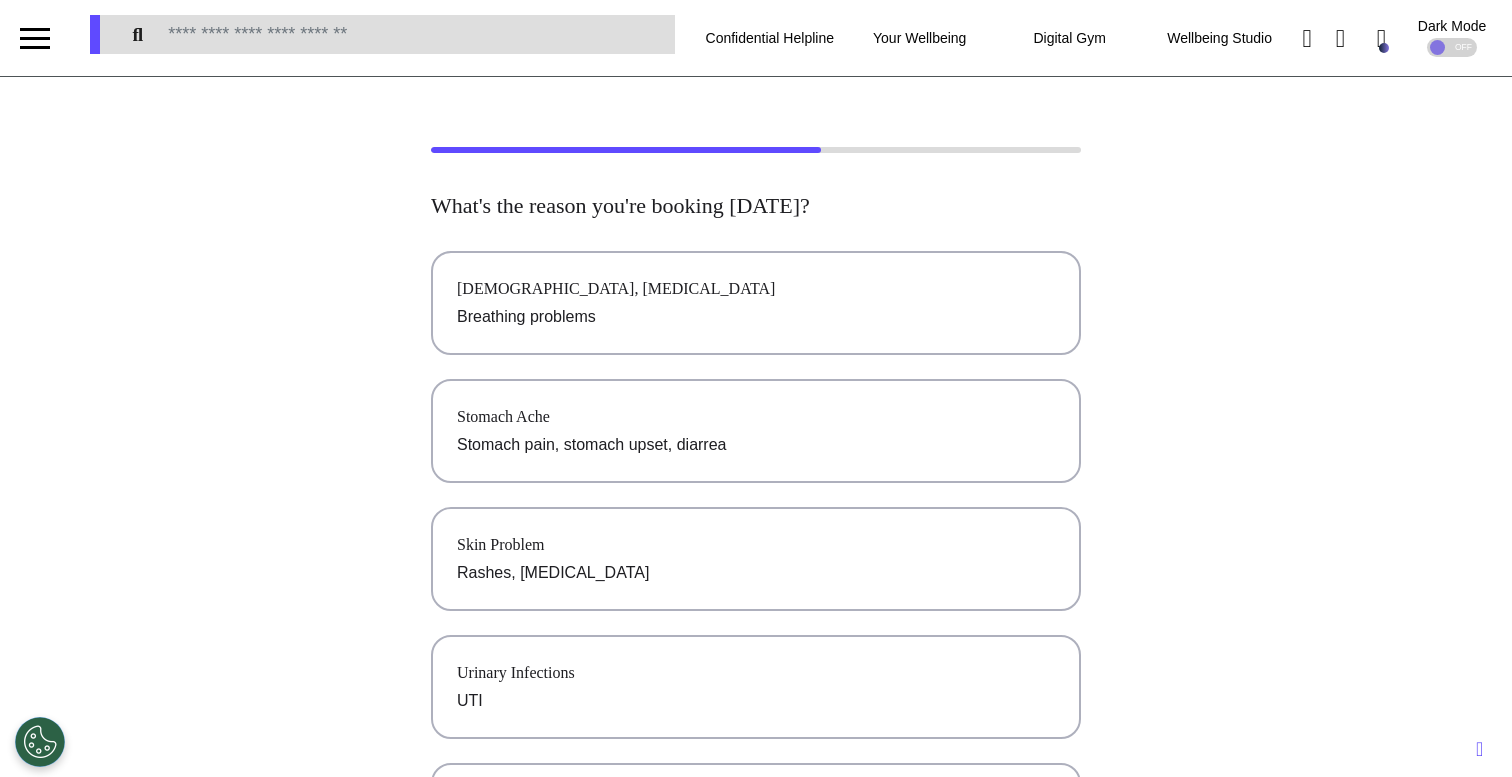 click on "[DEMOGRAPHIC_DATA], [MEDICAL_DATA] Breathing problems" at bounding box center [756, 303] 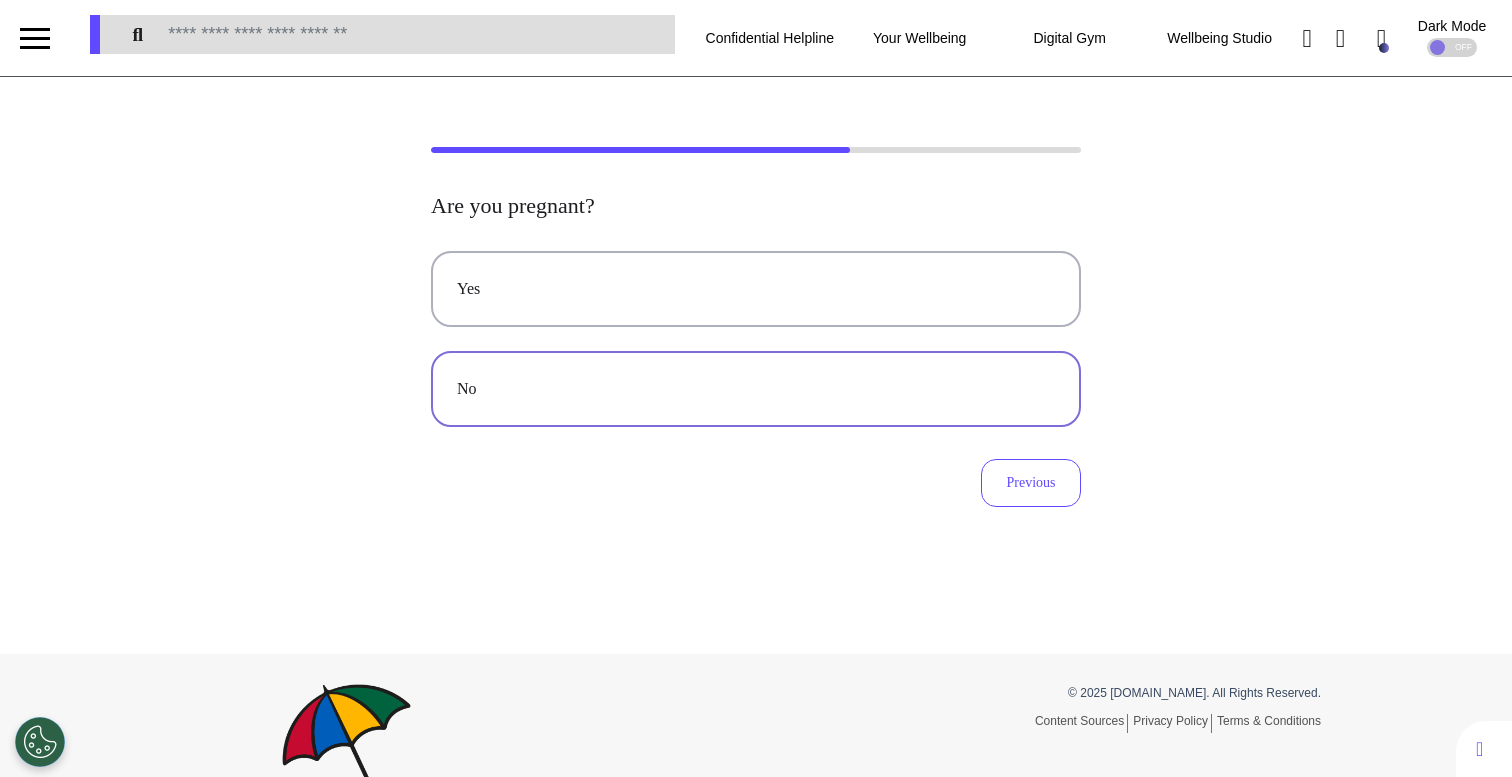 click on "No" at bounding box center (756, 389) 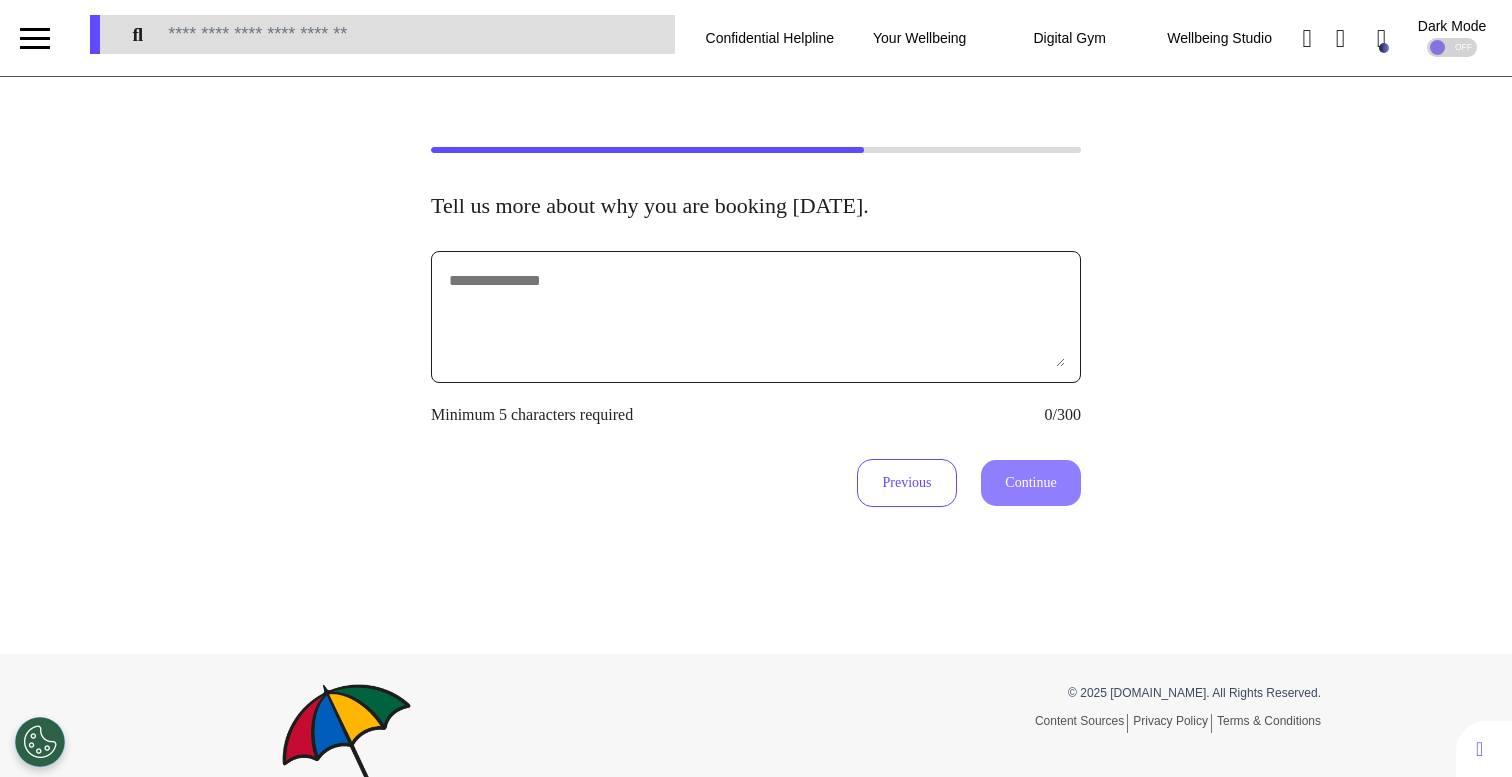 click at bounding box center (756, 317) 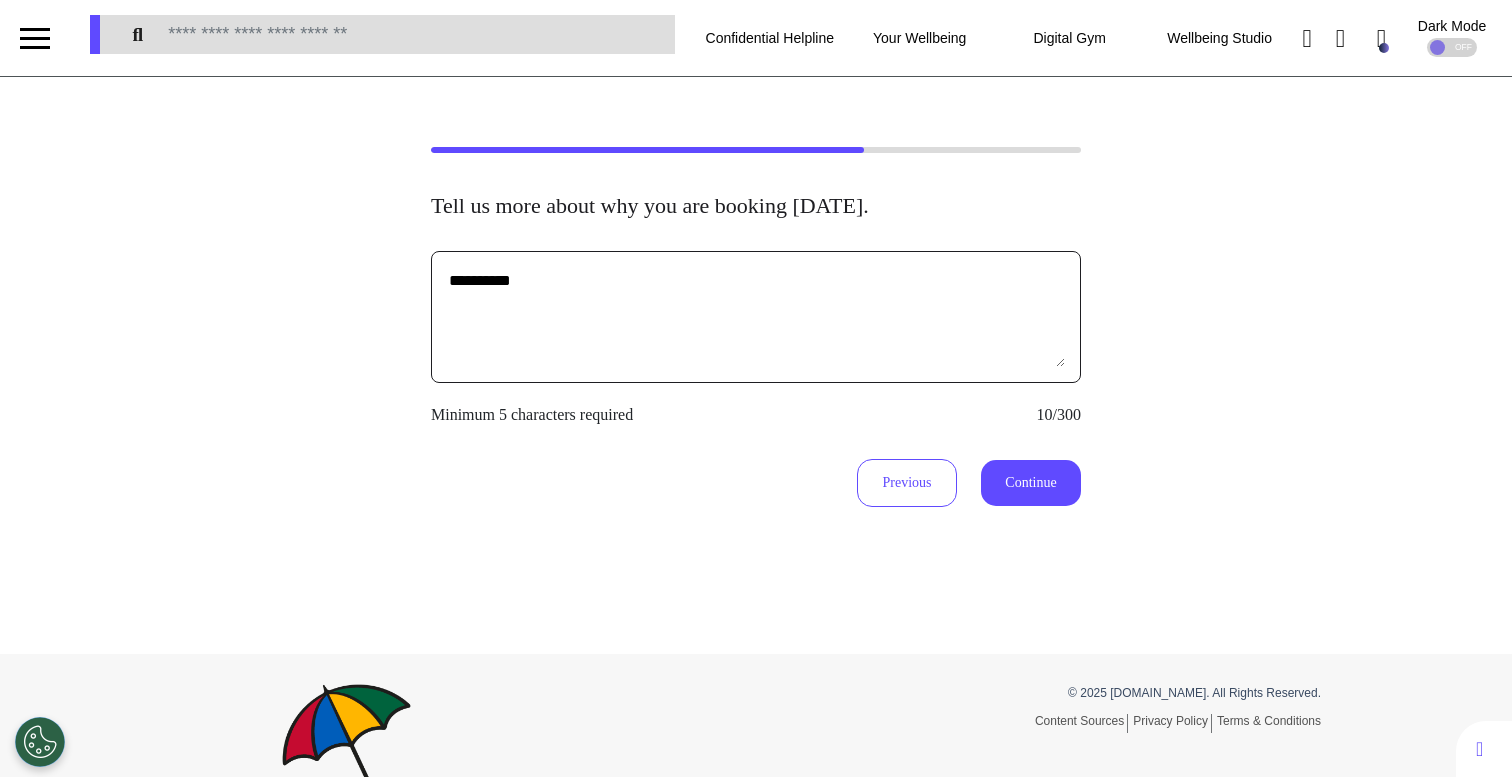 type on "**********" 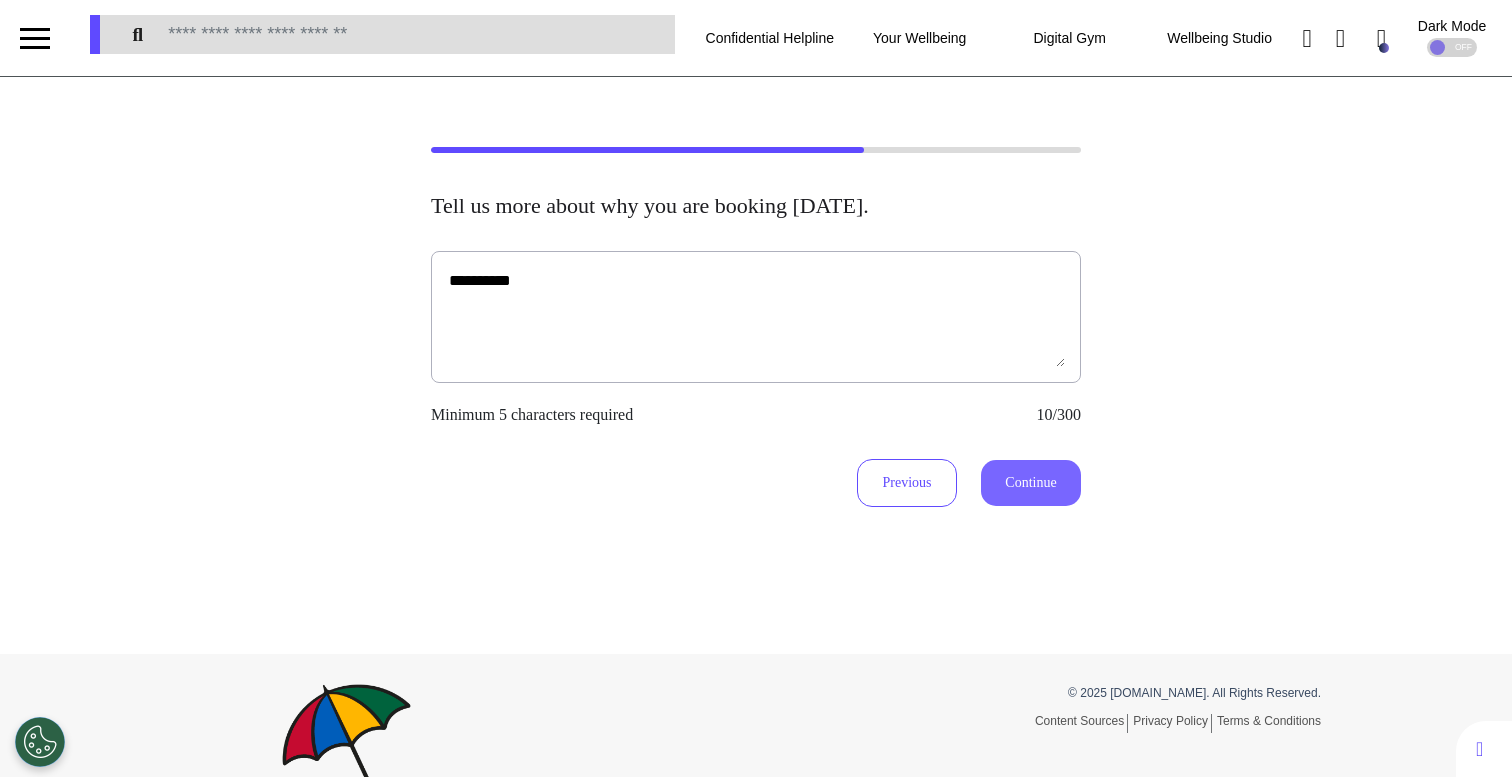 click on "Continue" at bounding box center [1031, 483] 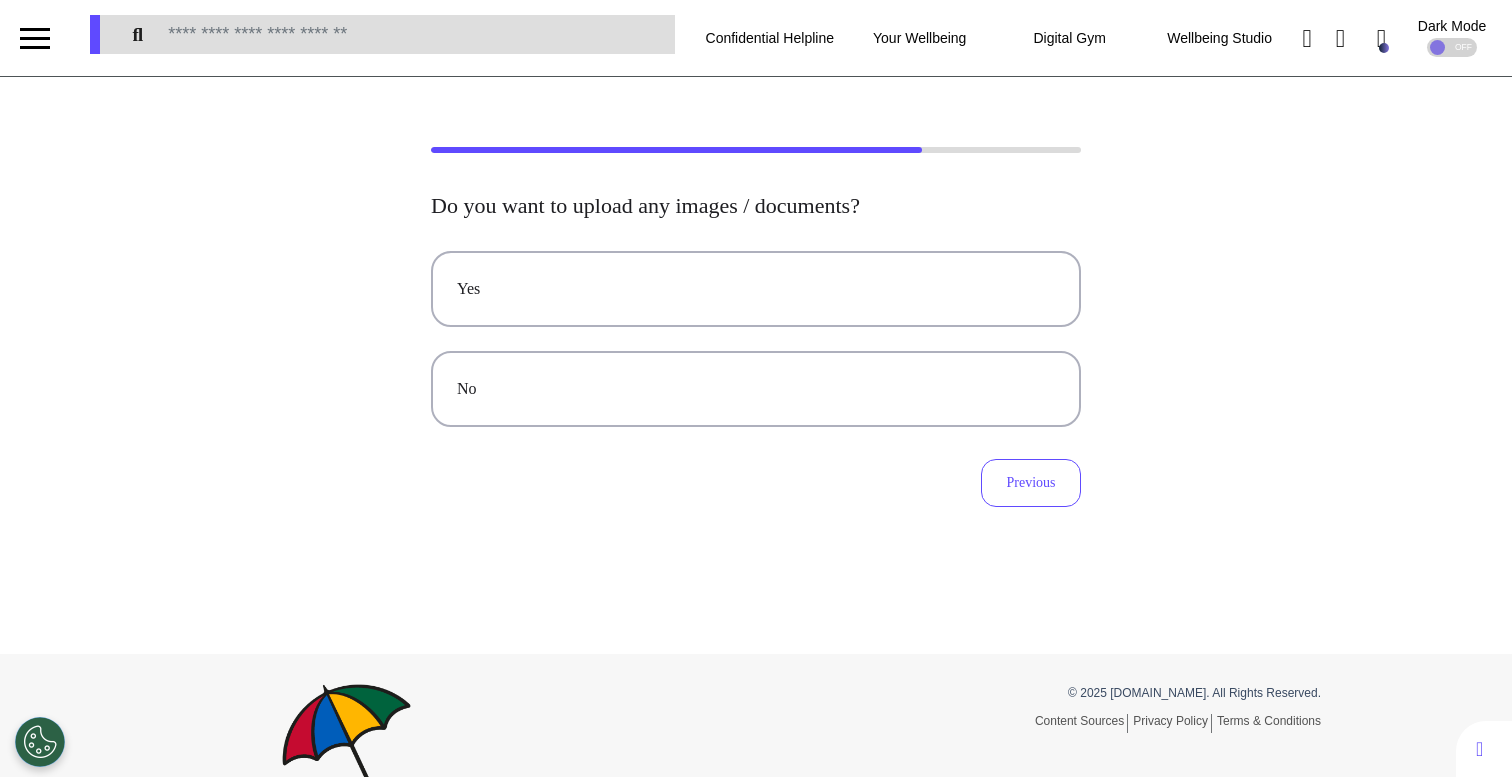 click on "No" at bounding box center (756, 389) 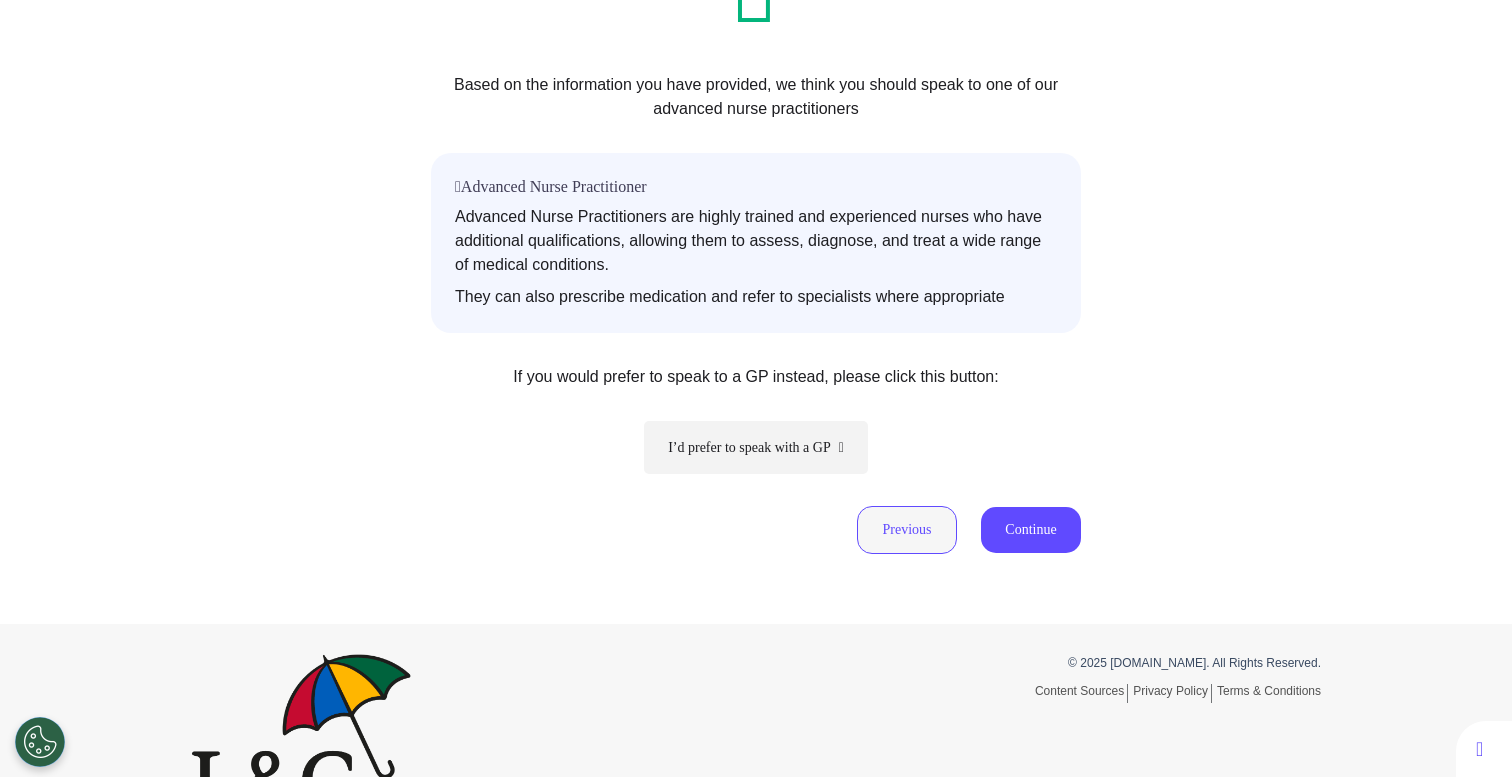 click on "Previous" at bounding box center (907, 530) 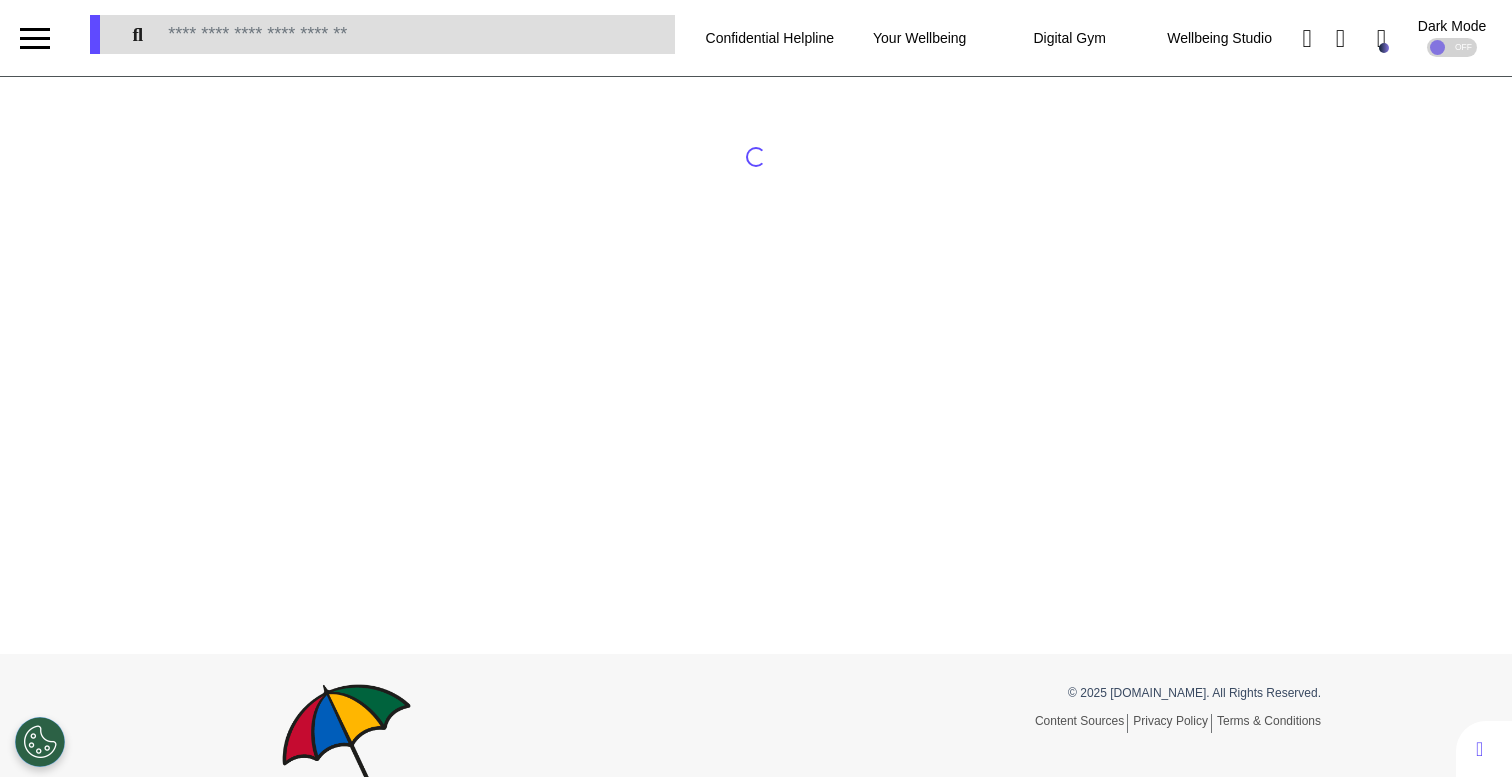 scroll, scrollTop: 2, scrollLeft: 0, axis: vertical 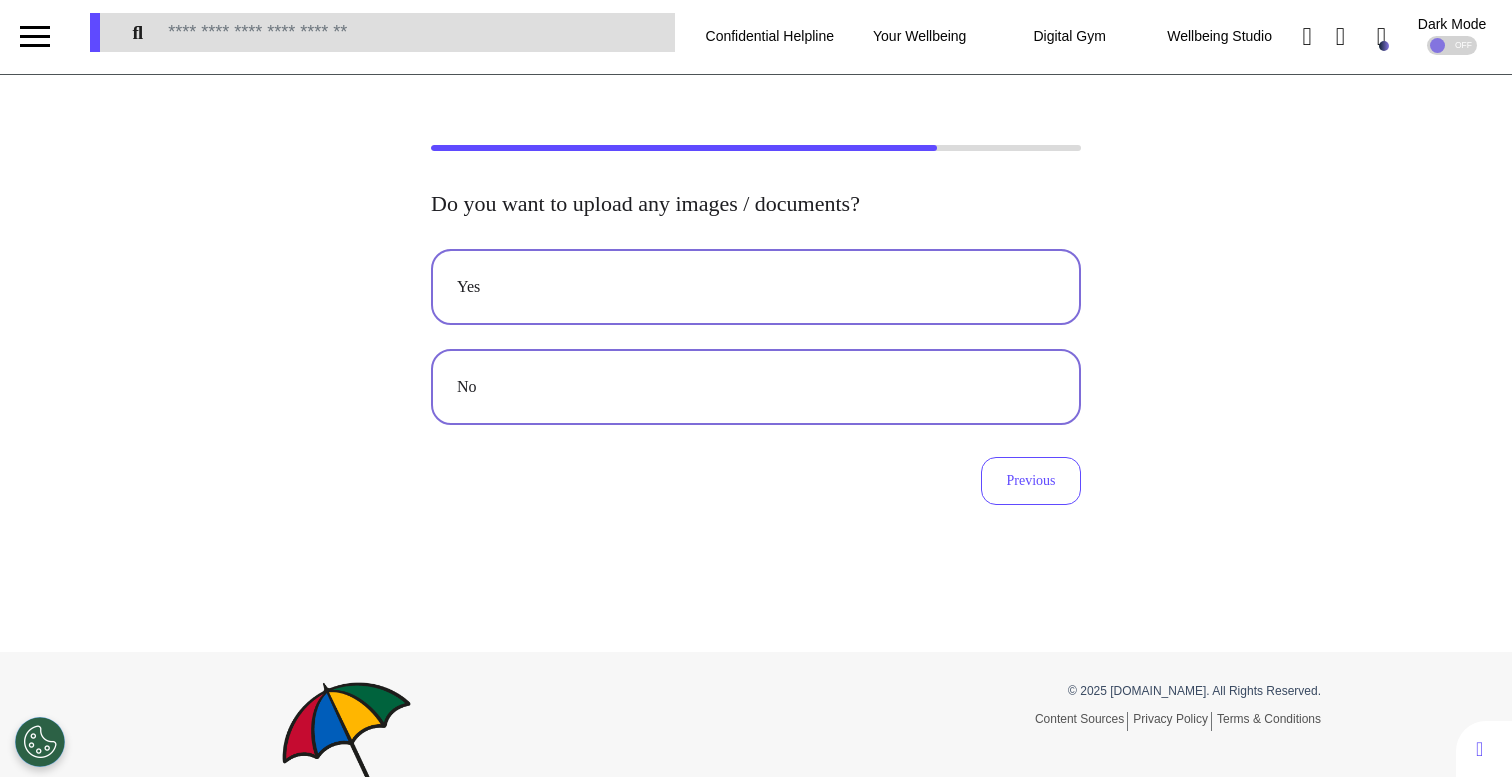 click on "Yes" at bounding box center [756, 287] 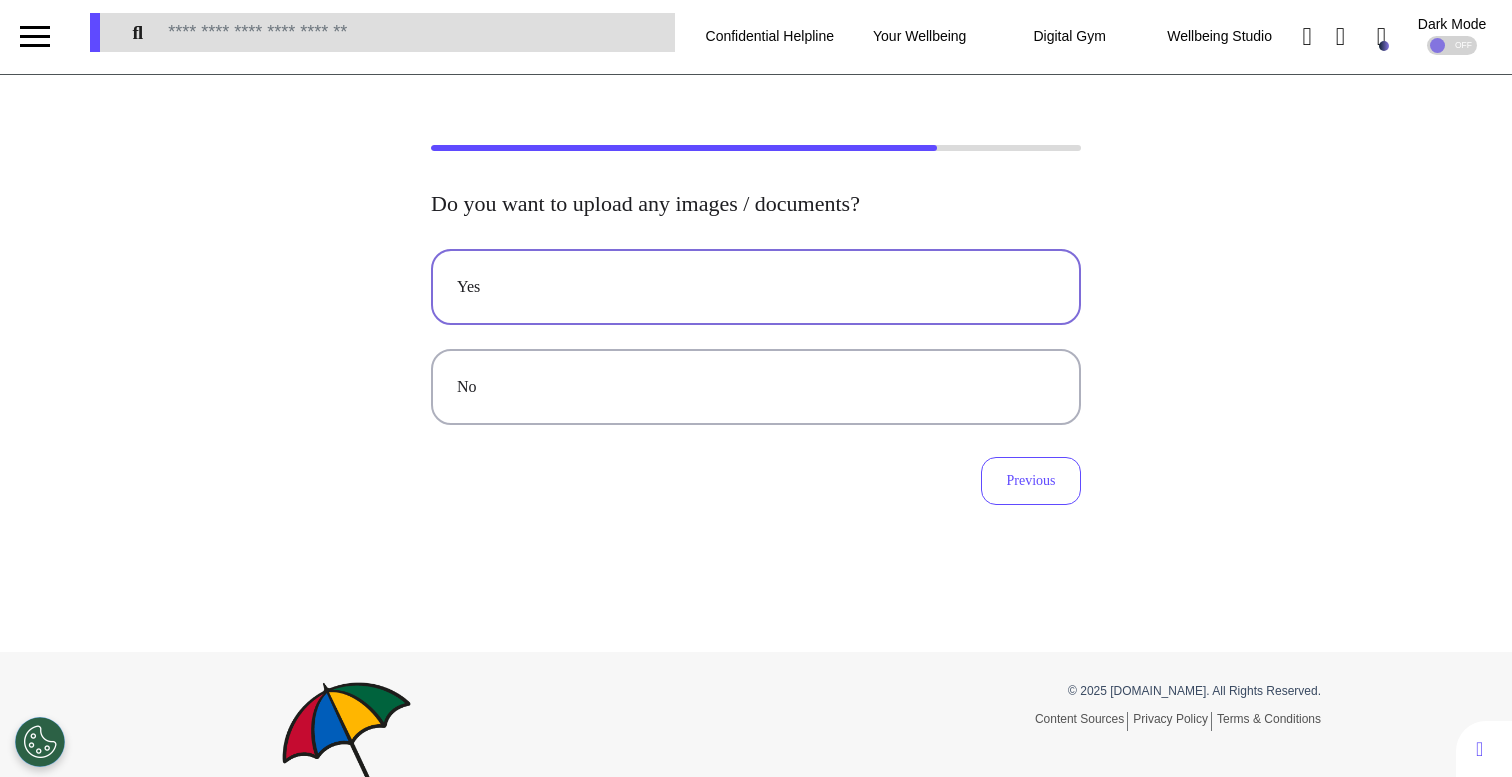 scroll, scrollTop: 0, scrollLeft: 0, axis: both 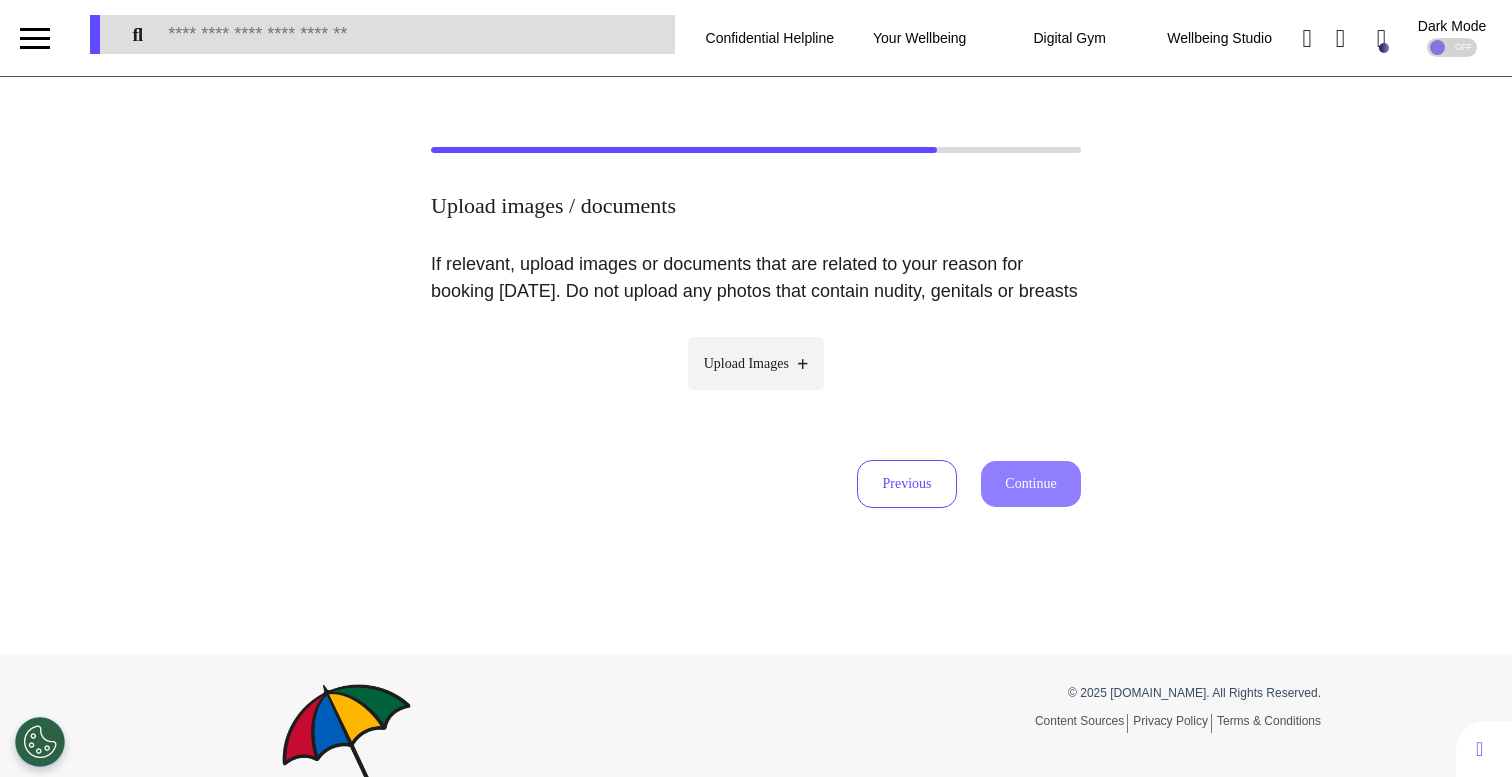 click on "Upload Images" at bounding box center [756, 363] 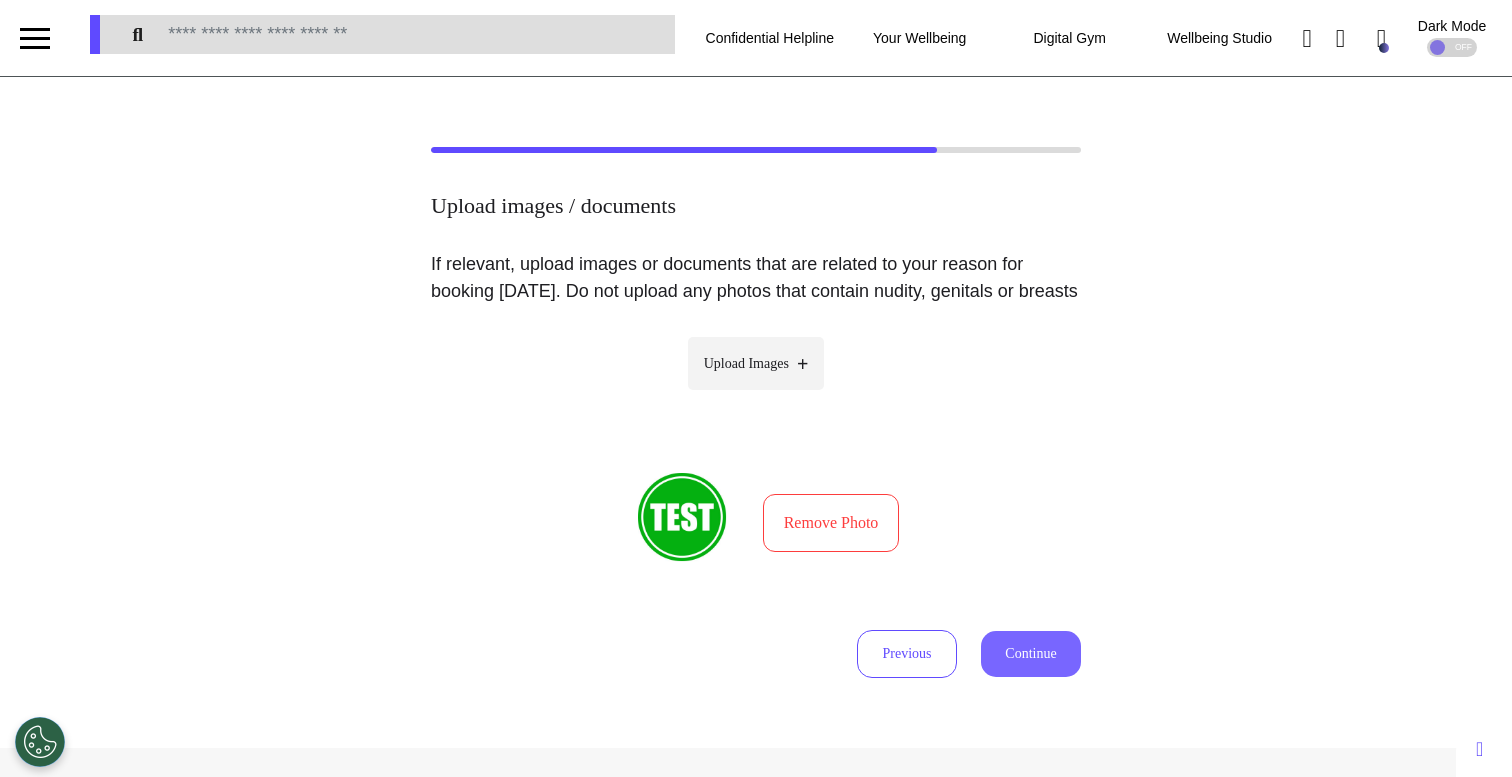 click on "Continue" at bounding box center (1031, 654) 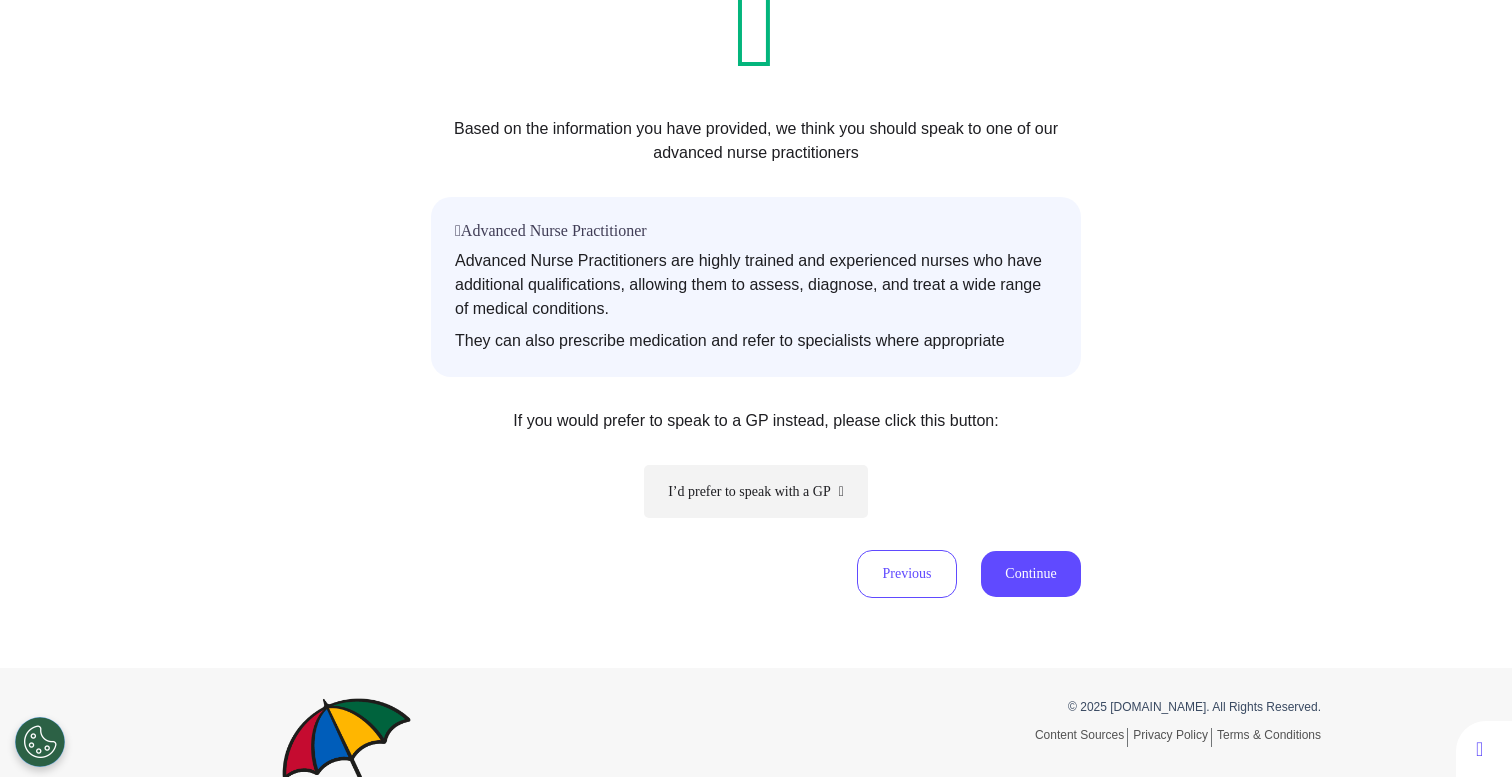 scroll, scrollTop: 243, scrollLeft: 0, axis: vertical 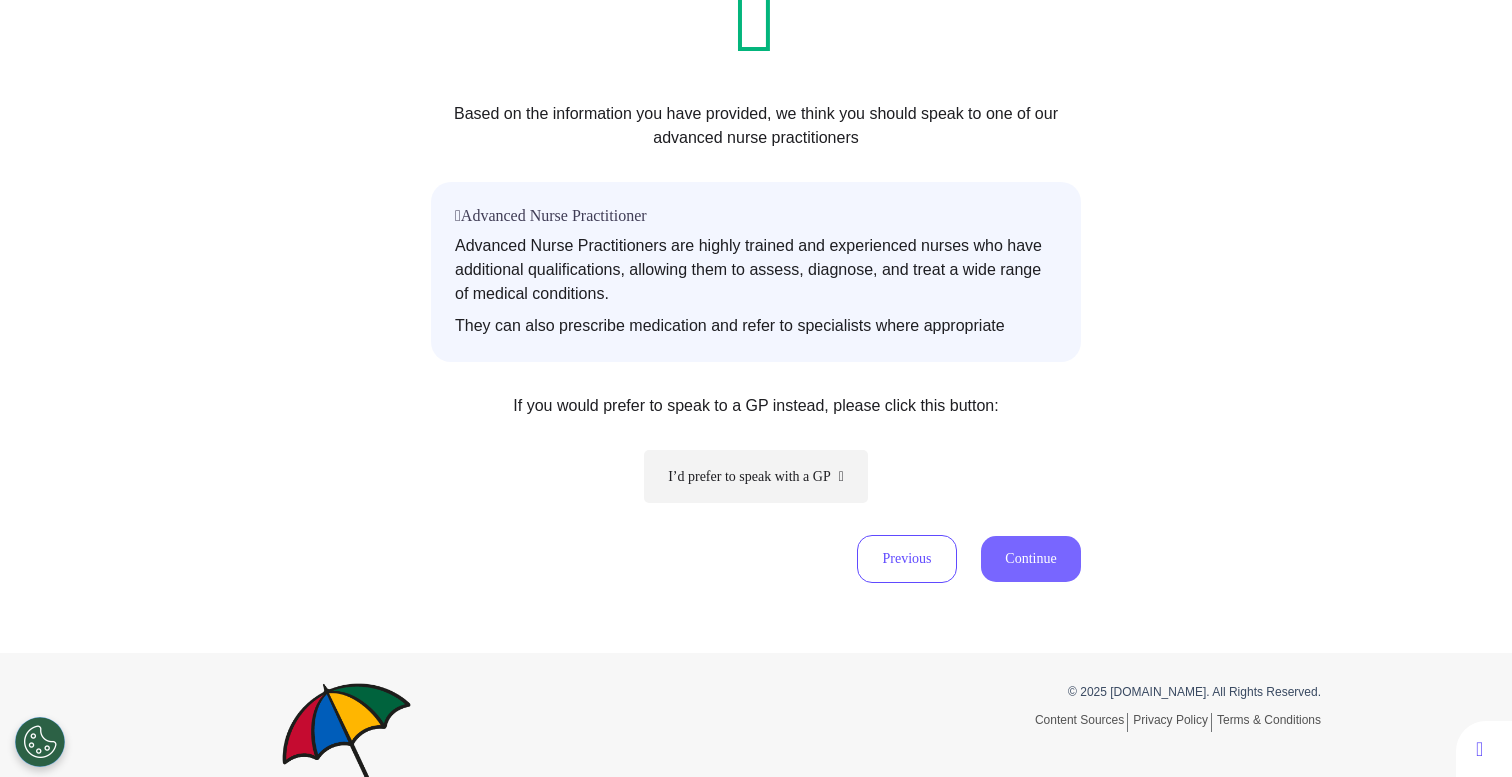 click on "Continue" at bounding box center (1031, 559) 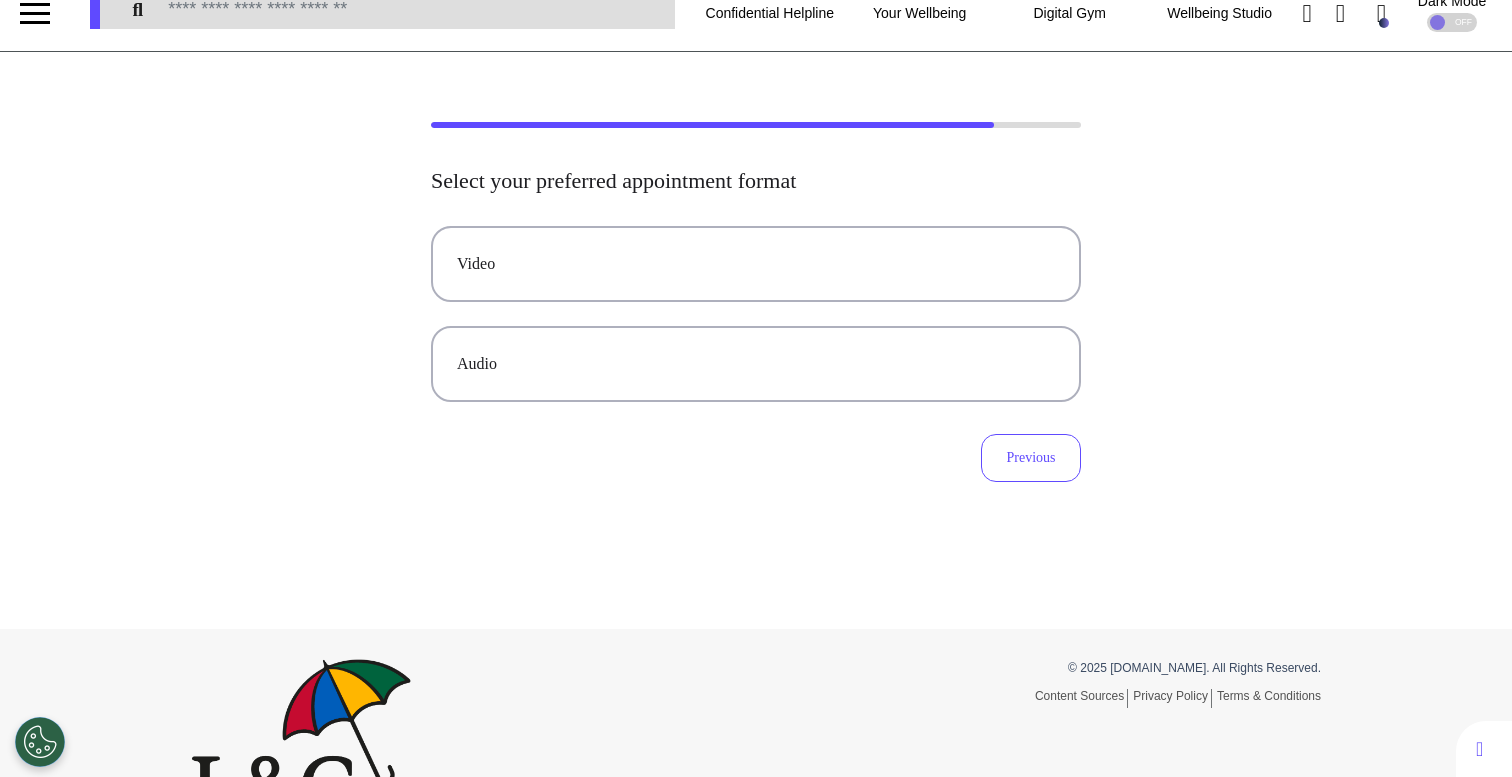 scroll, scrollTop: 0, scrollLeft: 0, axis: both 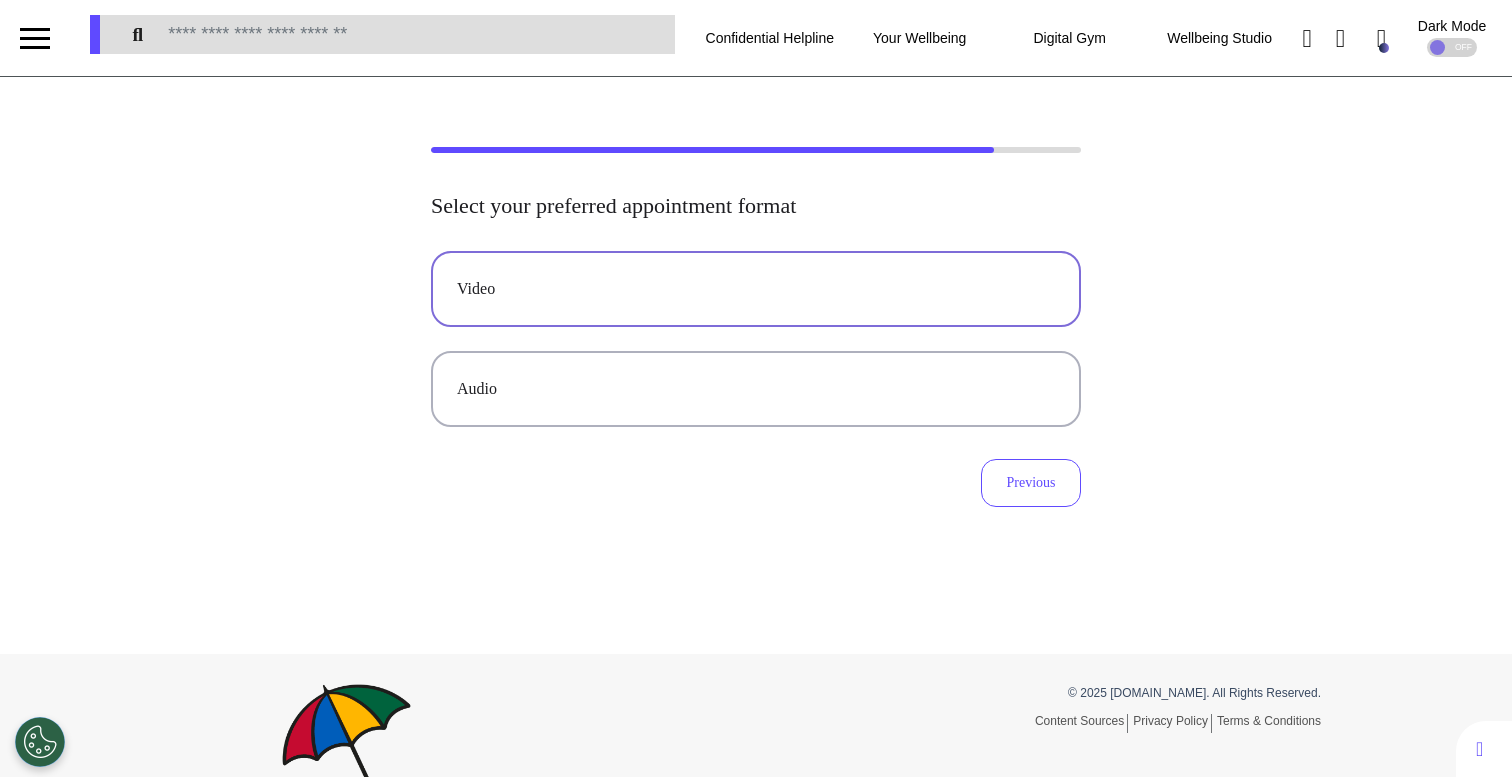 click on "Video" at bounding box center [756, 289] 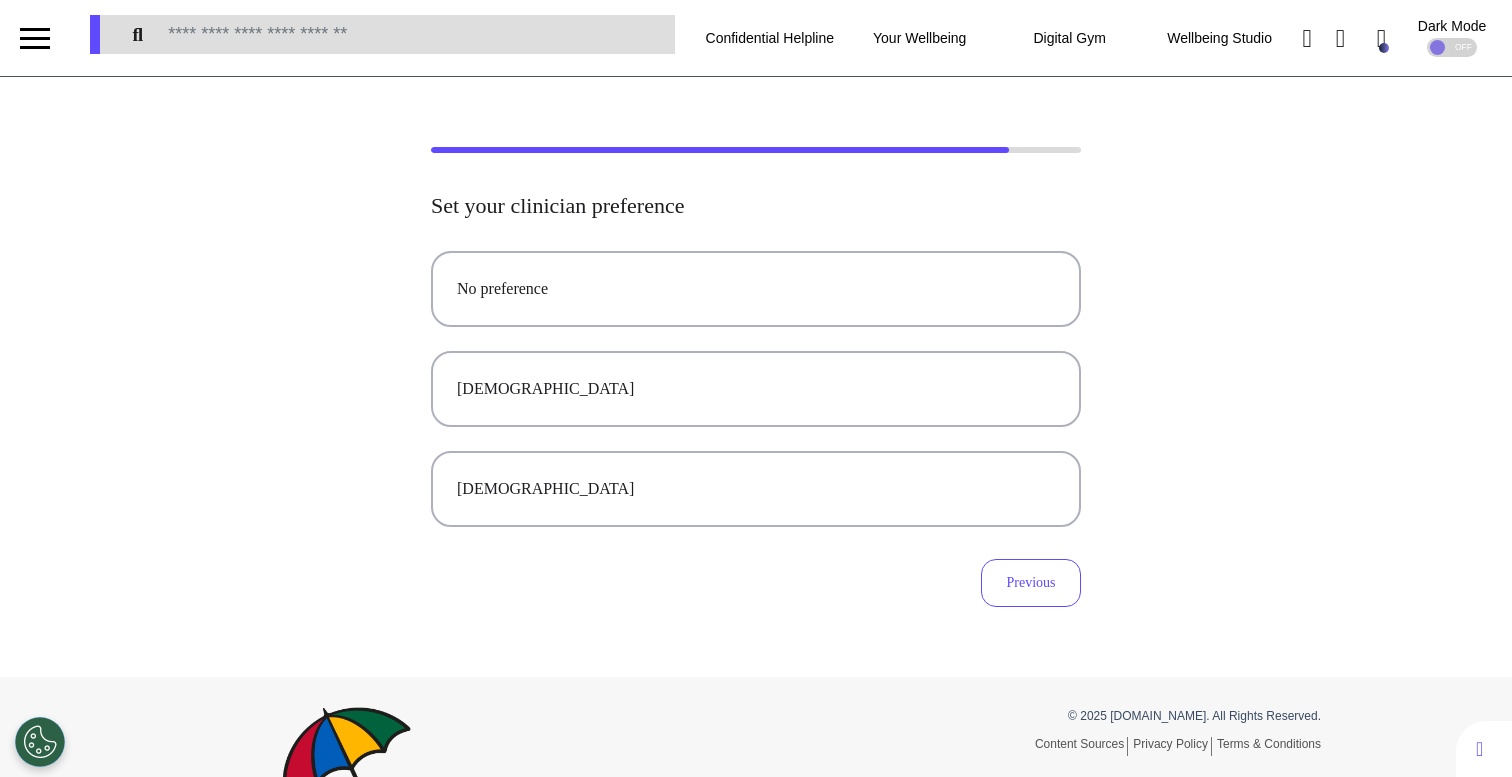 click on "No preference" at bounding box center (756, 289) 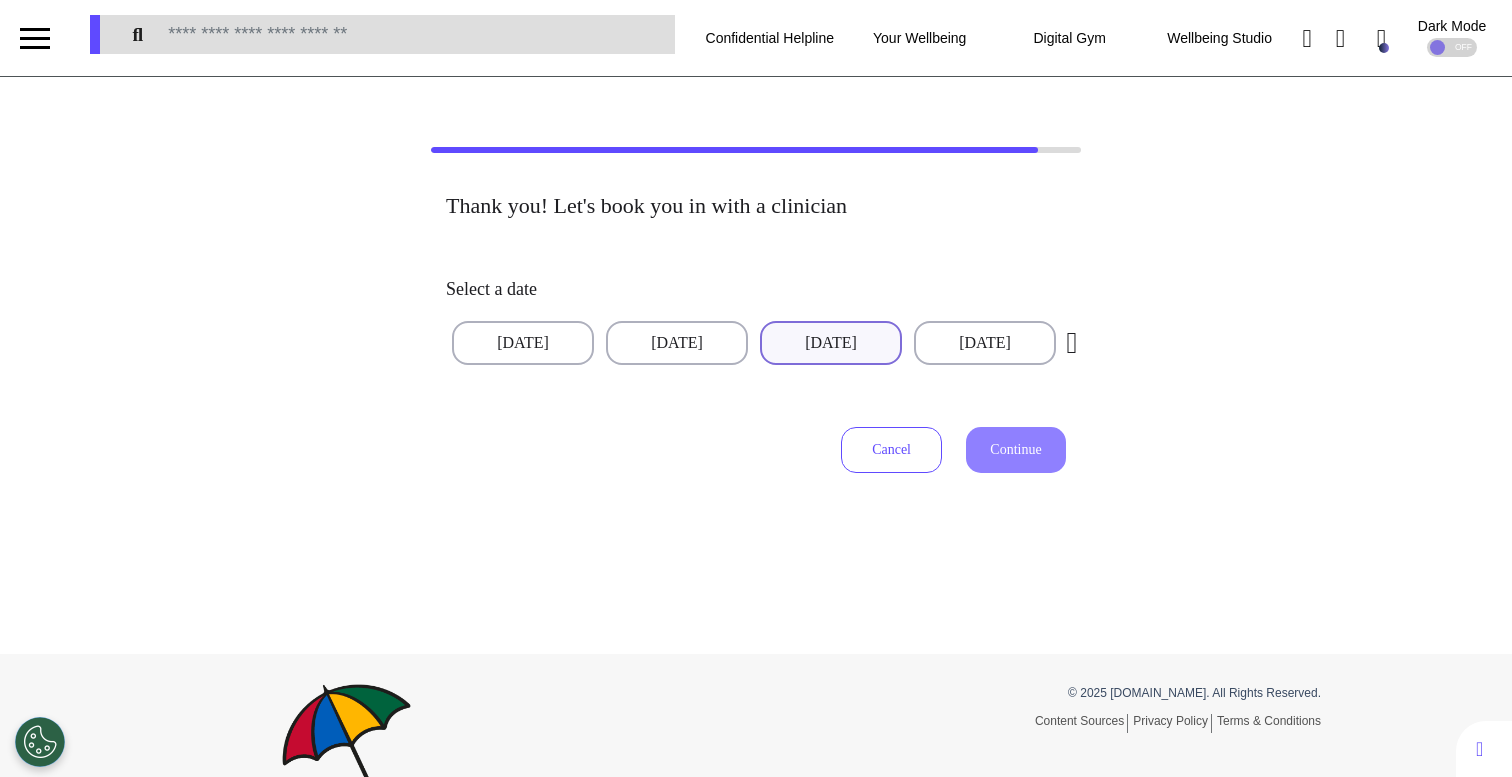 click on "[DATE]" at bounding box center [831, 343] 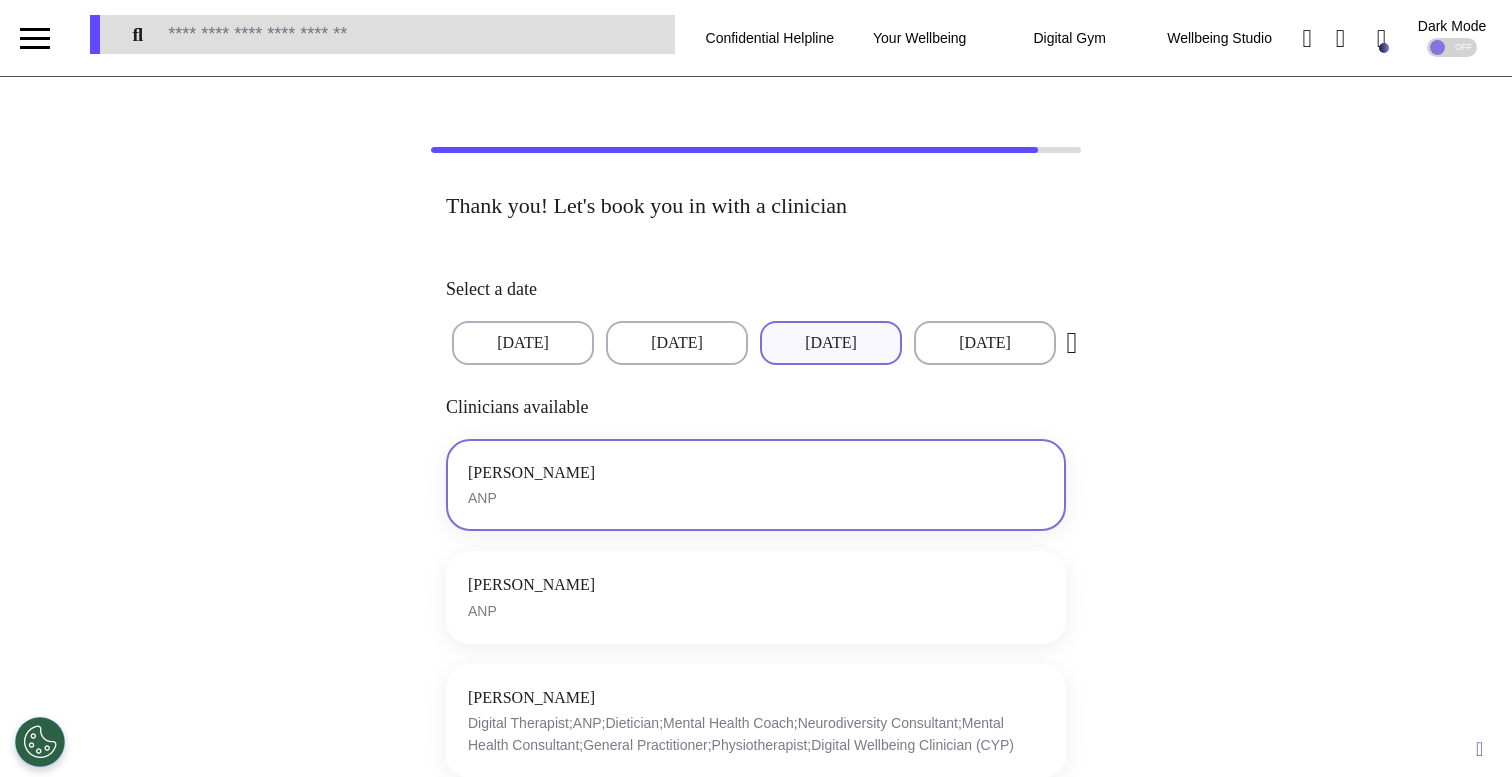 click on "[PERSON_NAME] ANP" at bounding box center (756, 485) 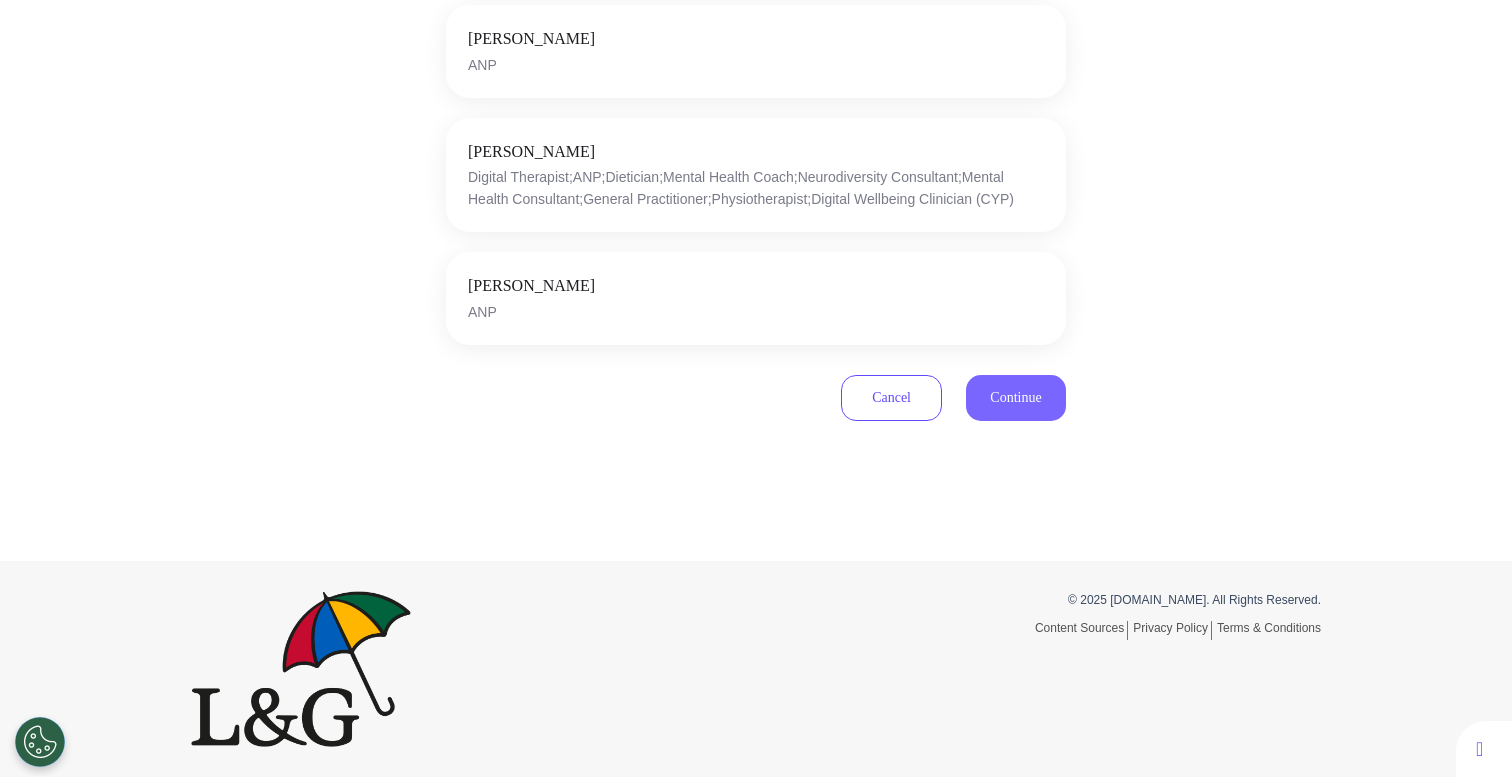click on "Continue" at bounding box center [1016, 398] 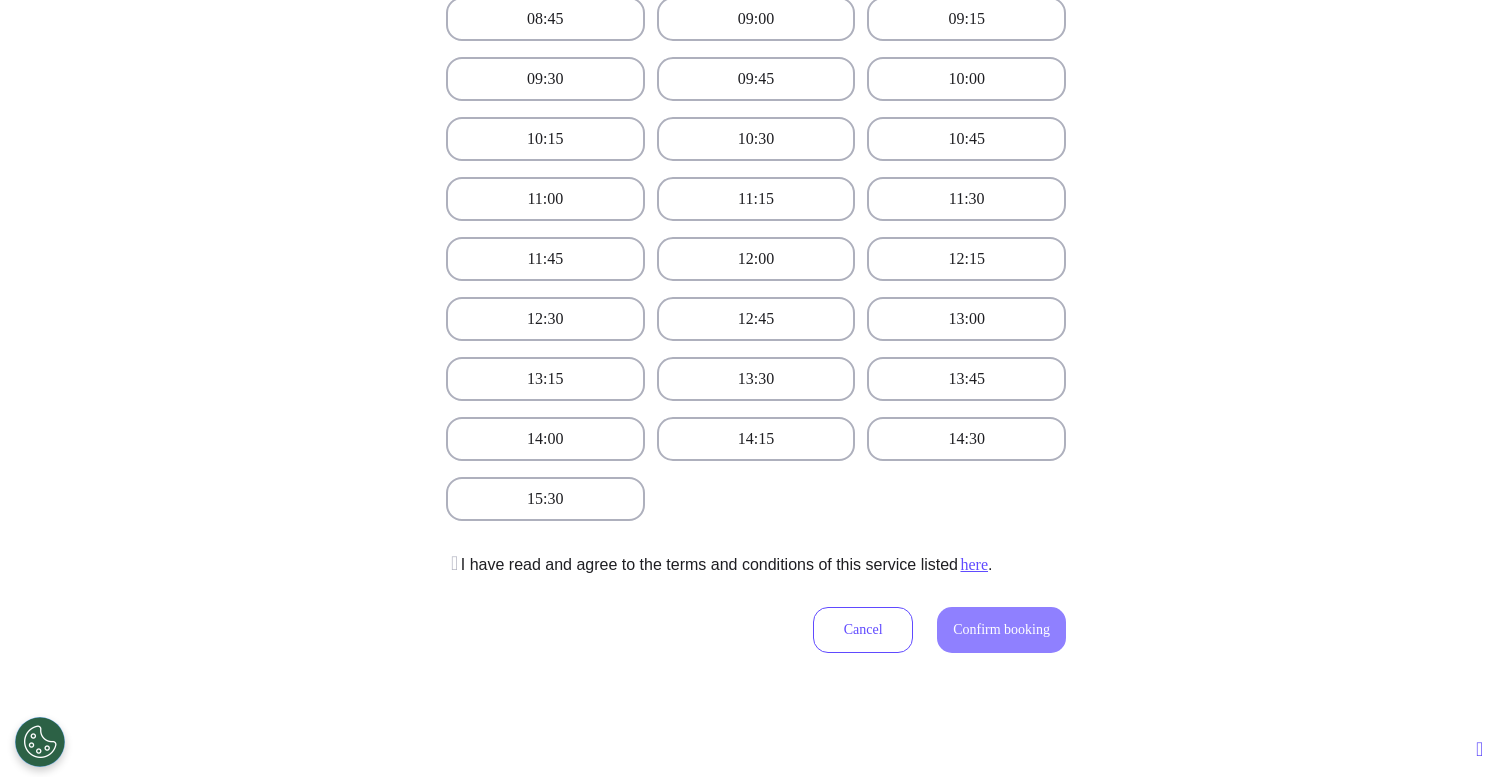 scroll, scrollTop: 590, scrollLeft: 0, axis: vertical 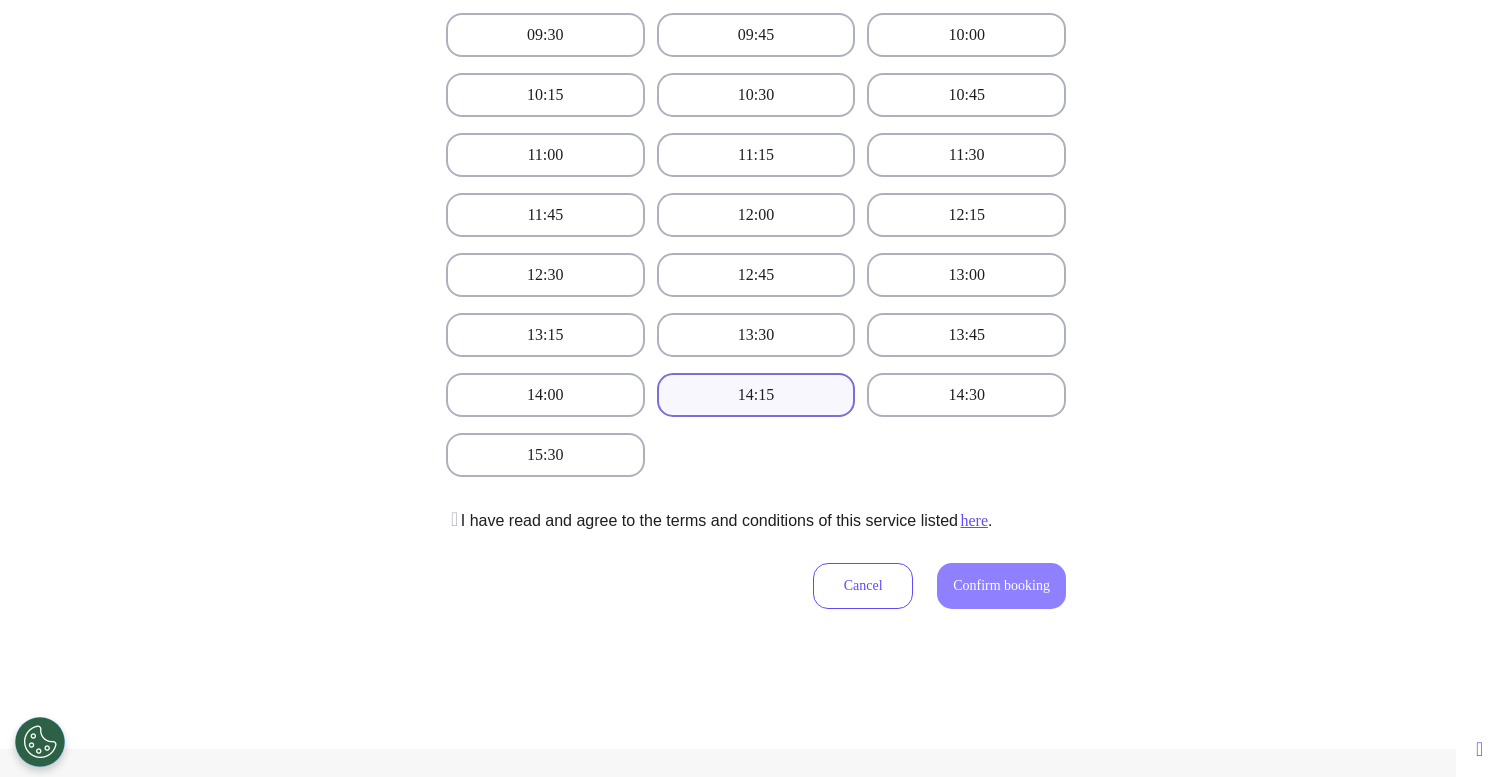 click on "14:15" at bounding box center (756, 395) 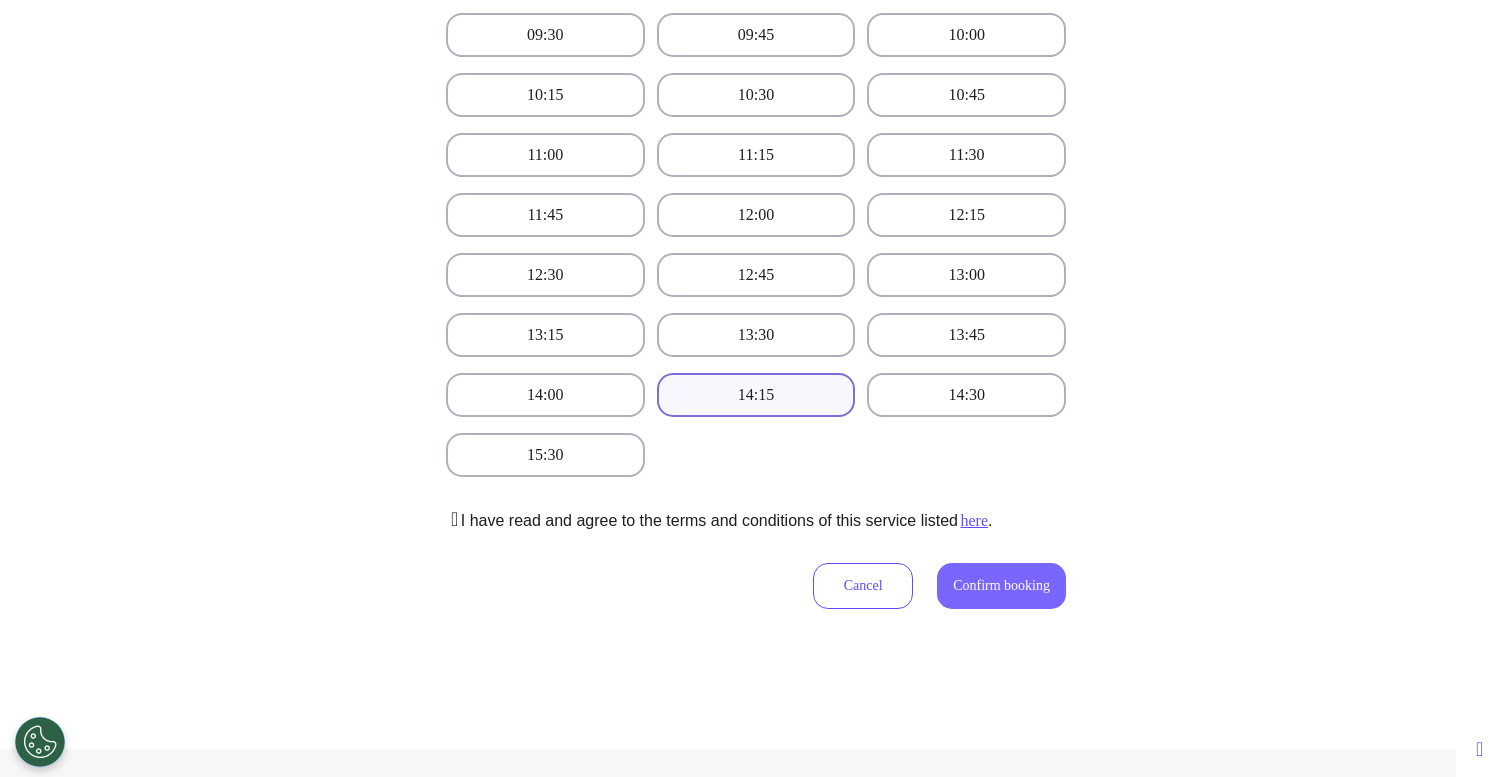 click on "Confirm booking" at bounding box center (1001, 585) 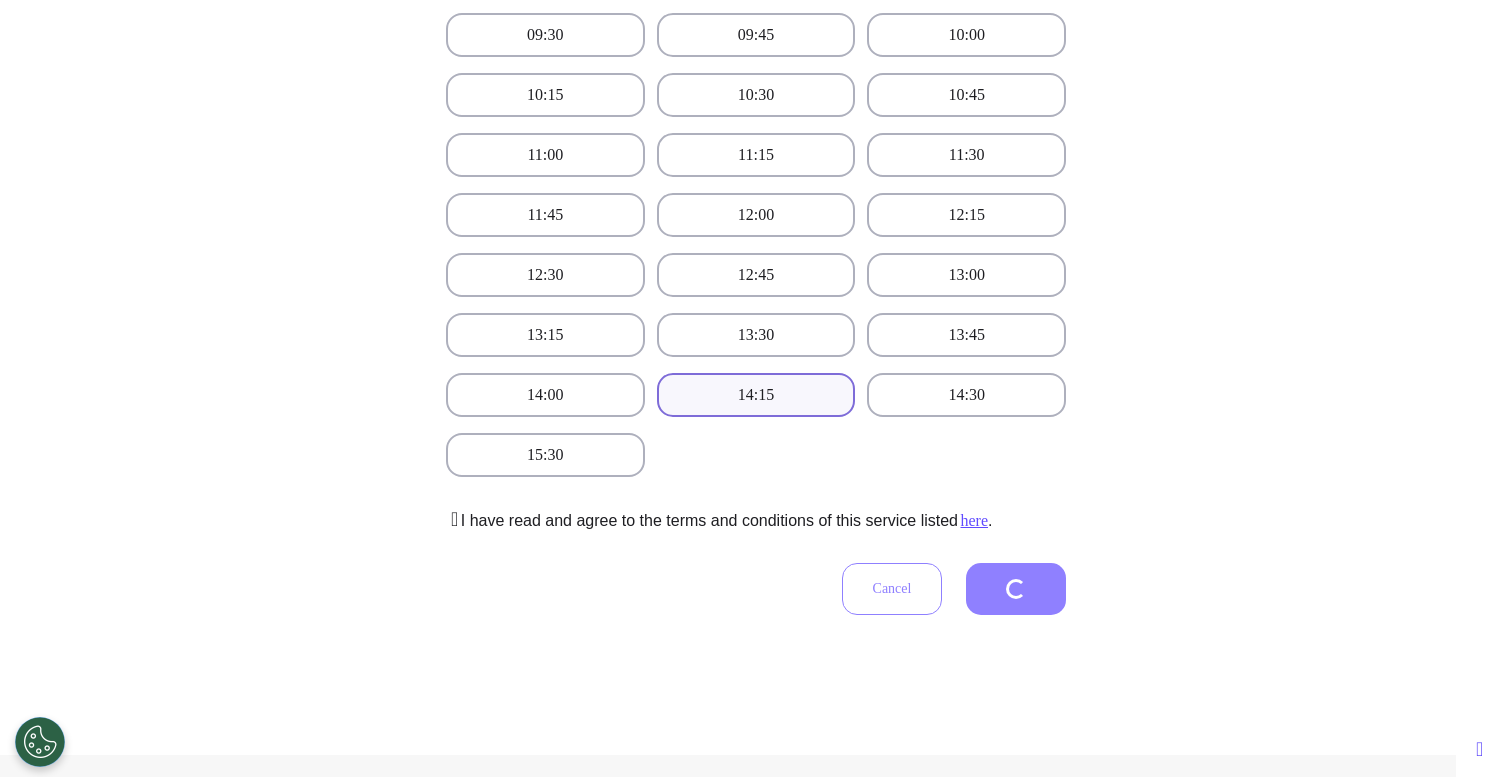 scroll, scrollTop: 455, scrollLeft: 0, axis: vertical 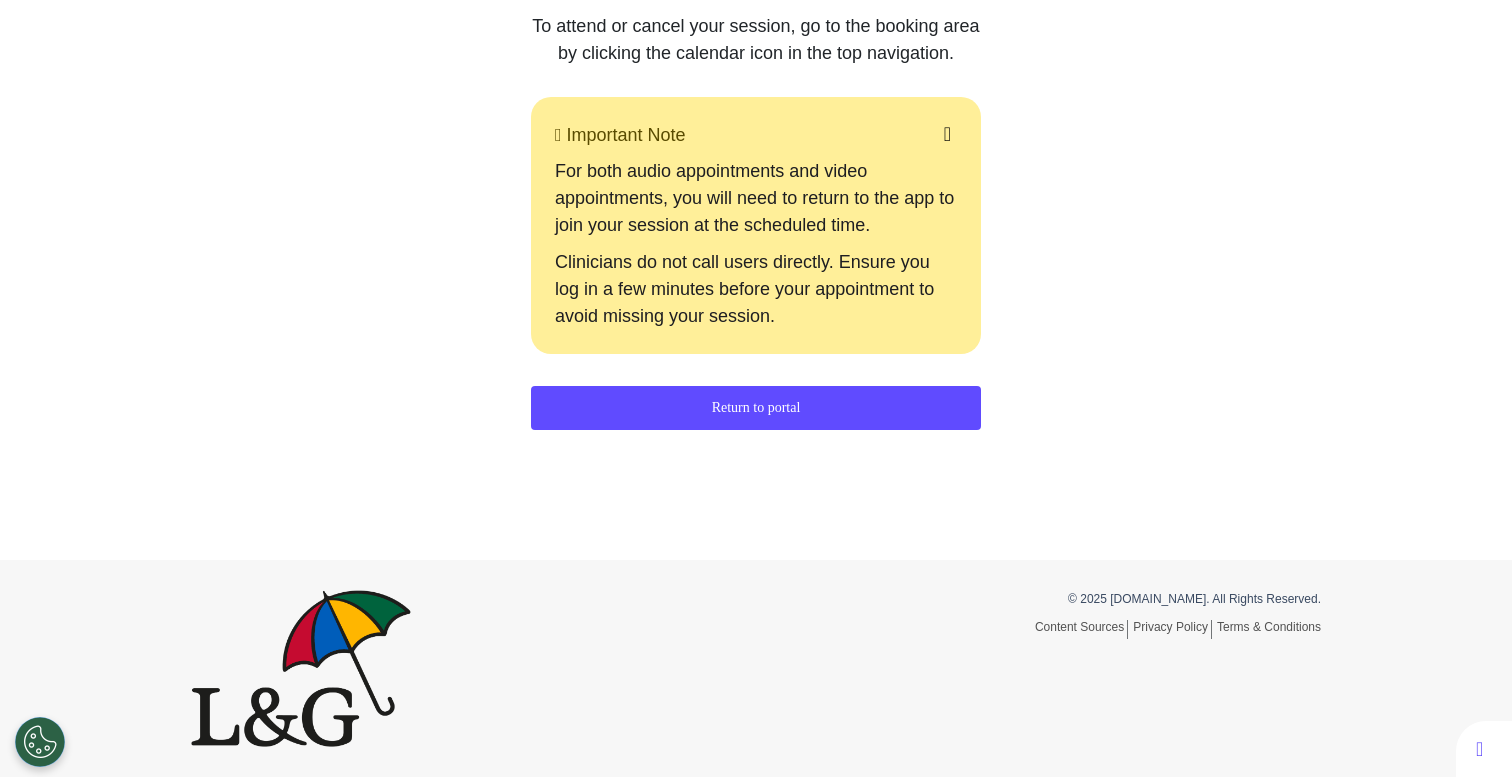 click on "Return to portal" at bounding box center (756, 408) 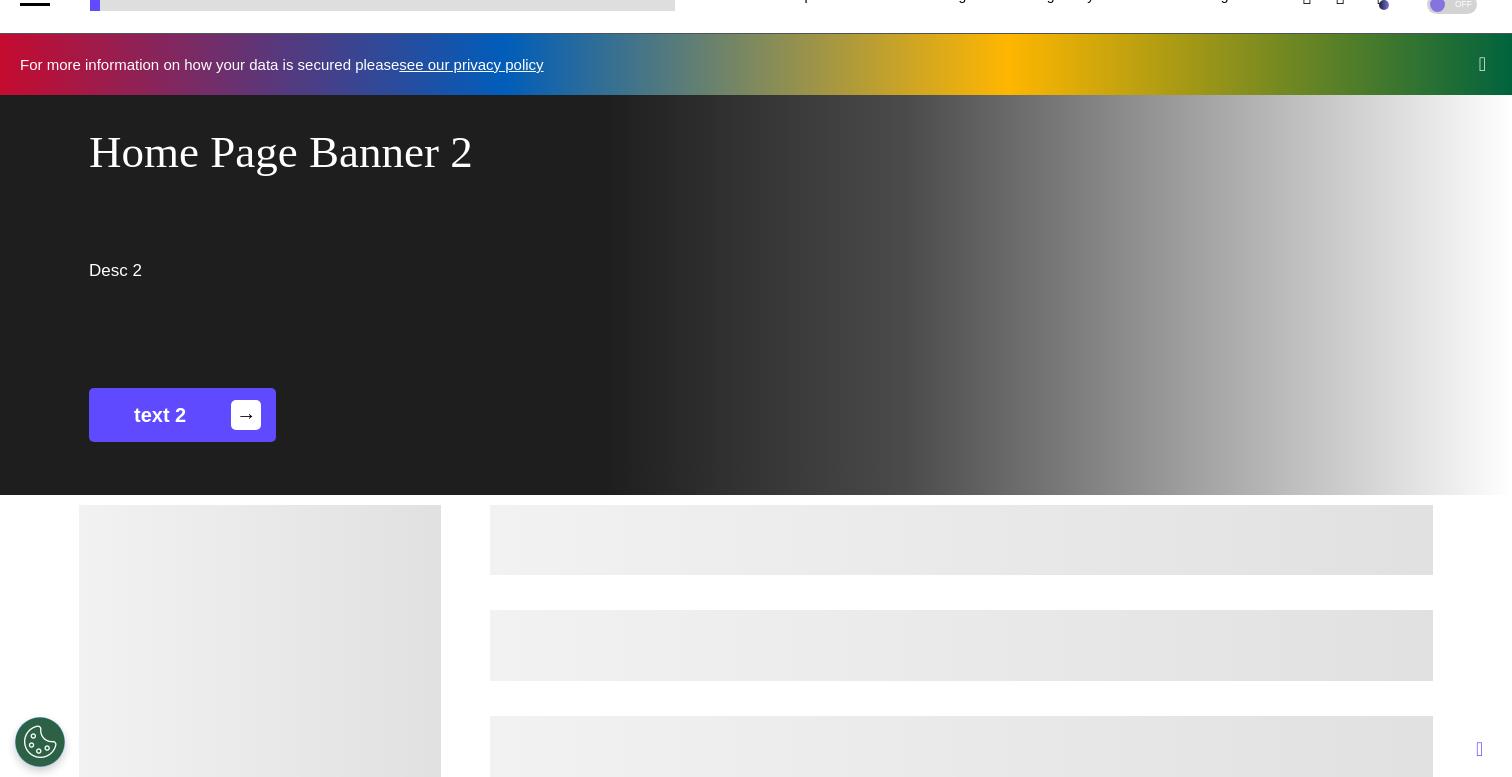 scroll, scrollTop: 49, scrollLeft: 0, axis: vertical 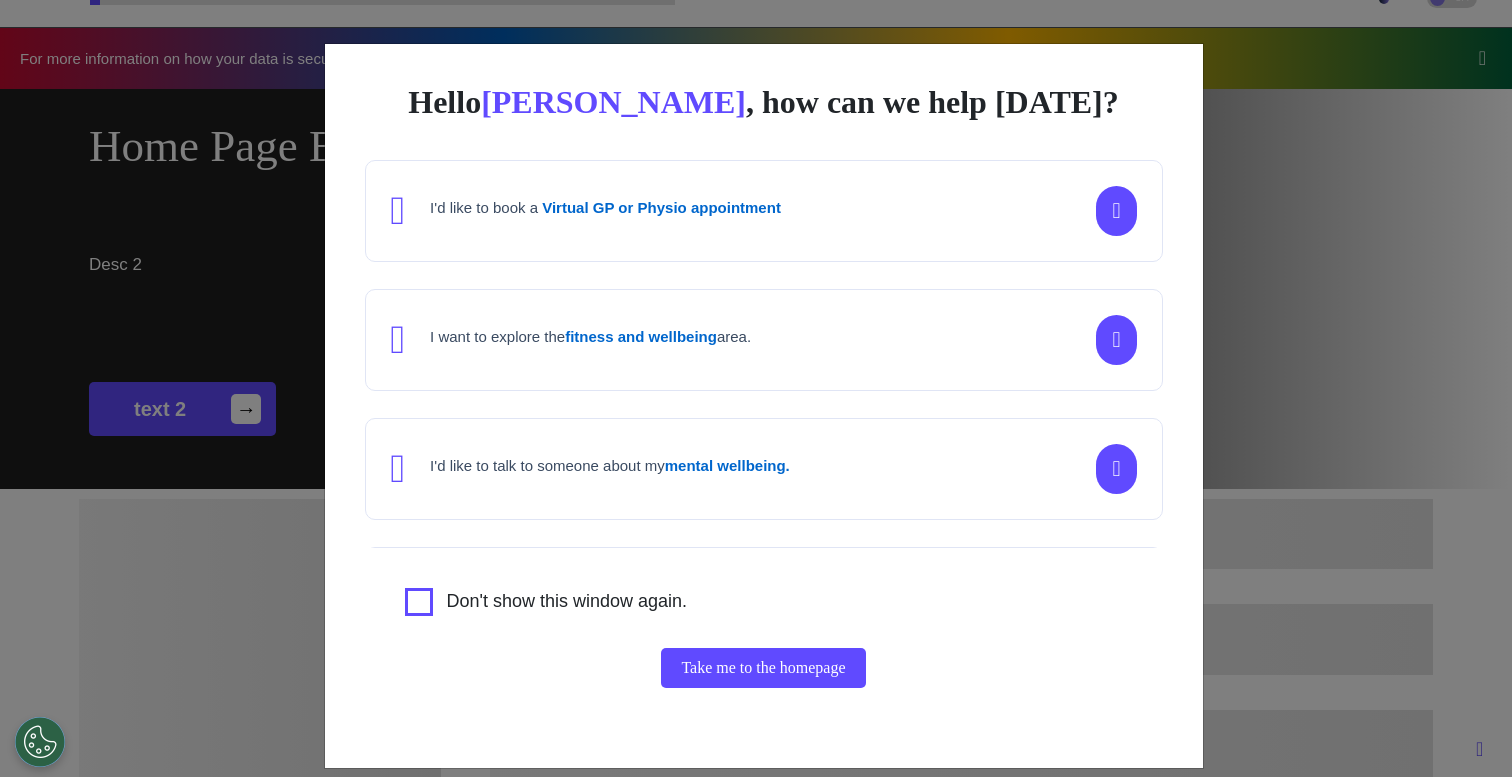 click on "Hello  [PERSON_NAME] , how can we help [DATE]? I'd like to book a   Virtual GP or Physio appointment I want to explore the  fitness and wellbeing  area. I'd like to talk to someone about my  mental wellbeing. I'd like to understand my  [MEDICAL_DATA] risk or speak to a [MEDICAL_DATA] nurse  about my symptoms or diagnosis. I am just  browsing.  Don't show this window again.   Take me to the homepage" at bounding box center (756, 388) 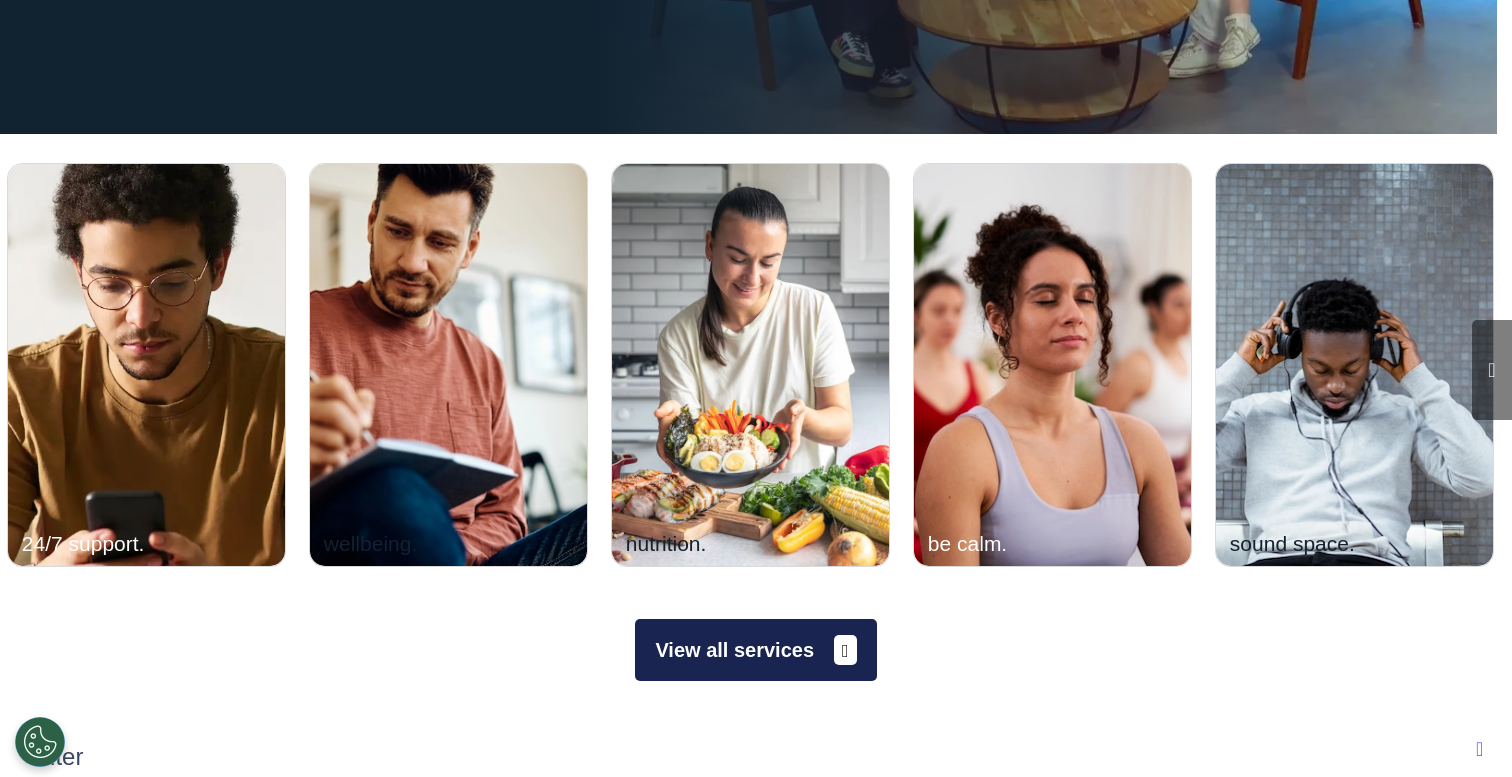 click on "View all services" at bounding box center (755, 650) 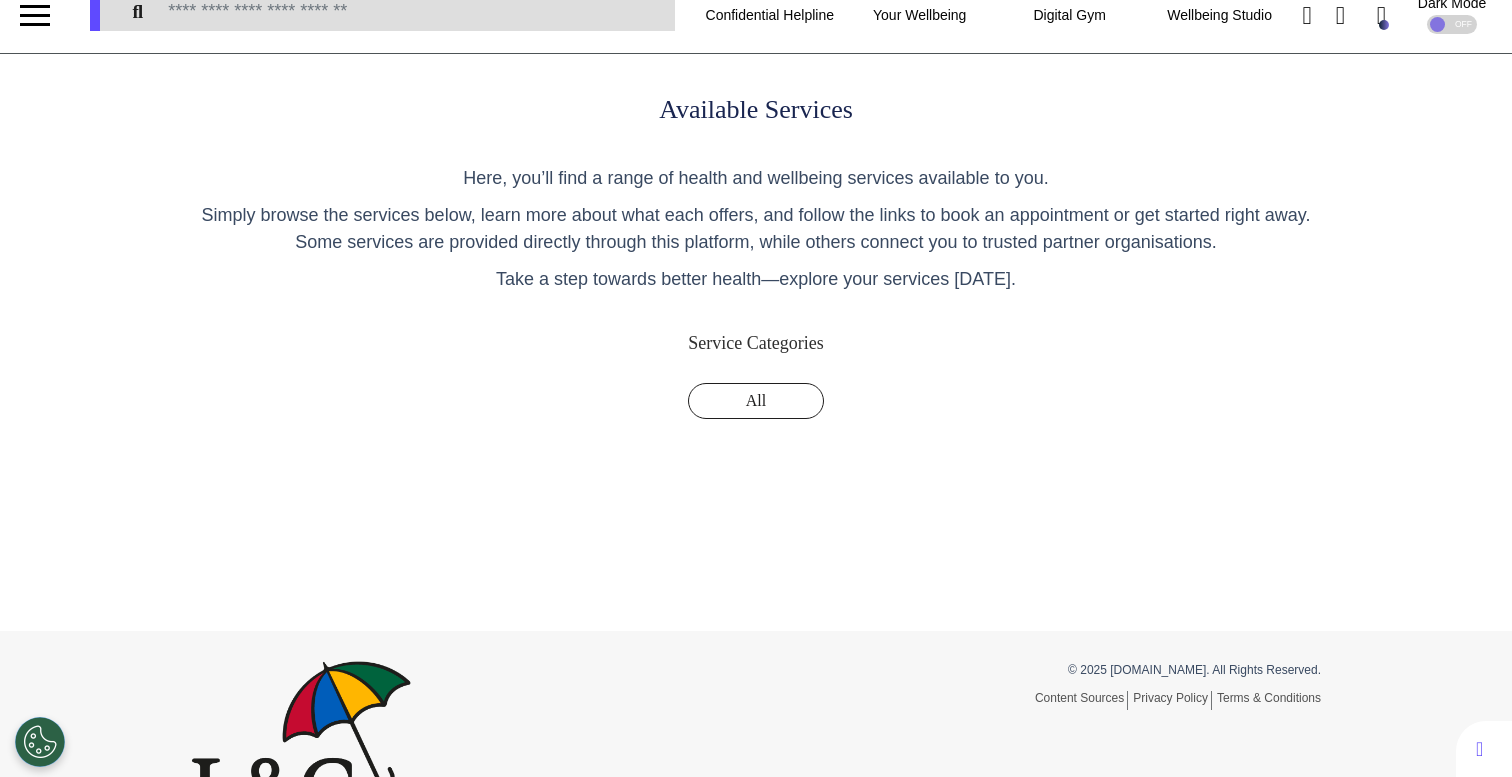 scroll, scrollTop: 0, scrollLeft: 0, axis: both 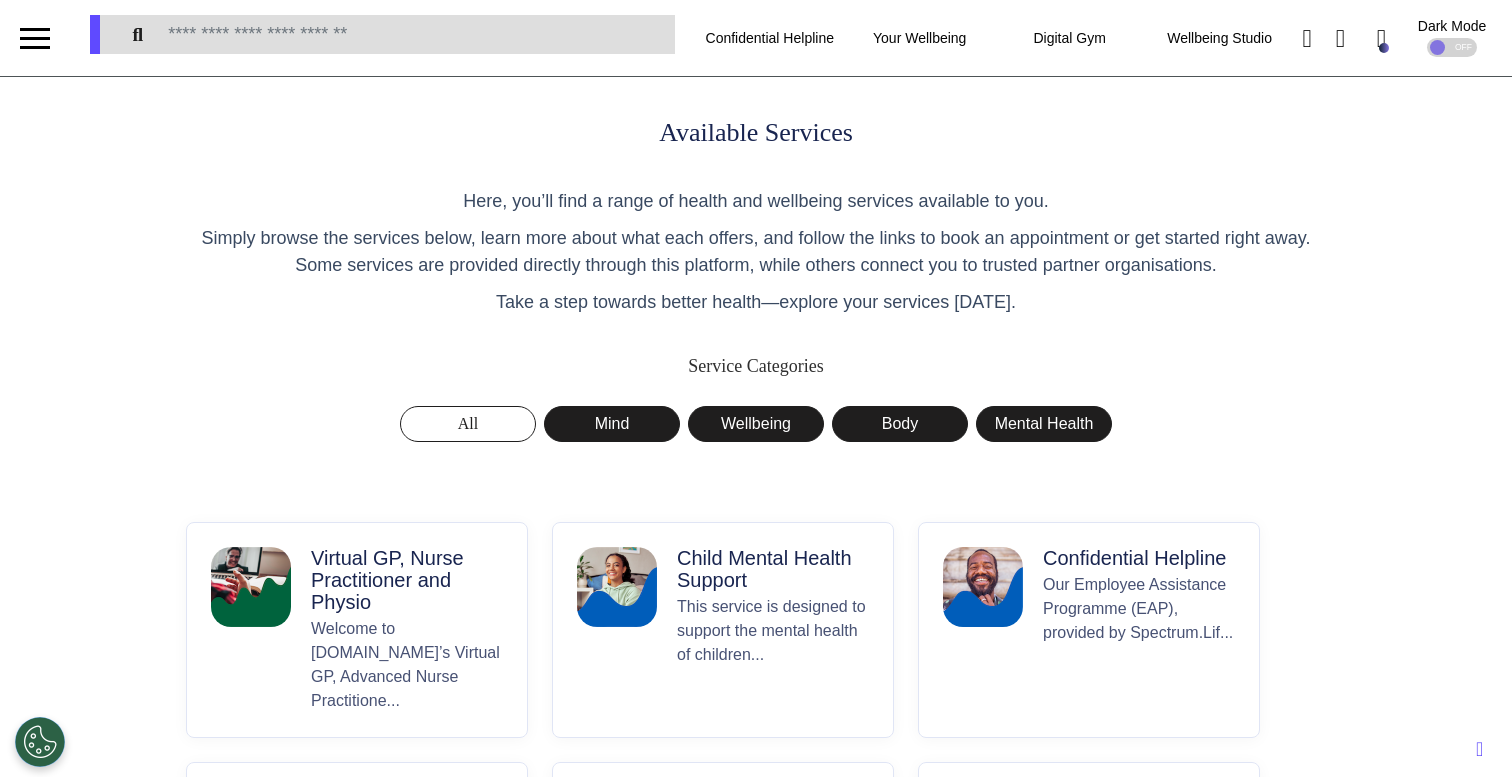 click on "Welcome to [DOMAIN_NAME]’s Virtual GP, Advanced Nurse Practitione..." at bounding box center [407, 665] 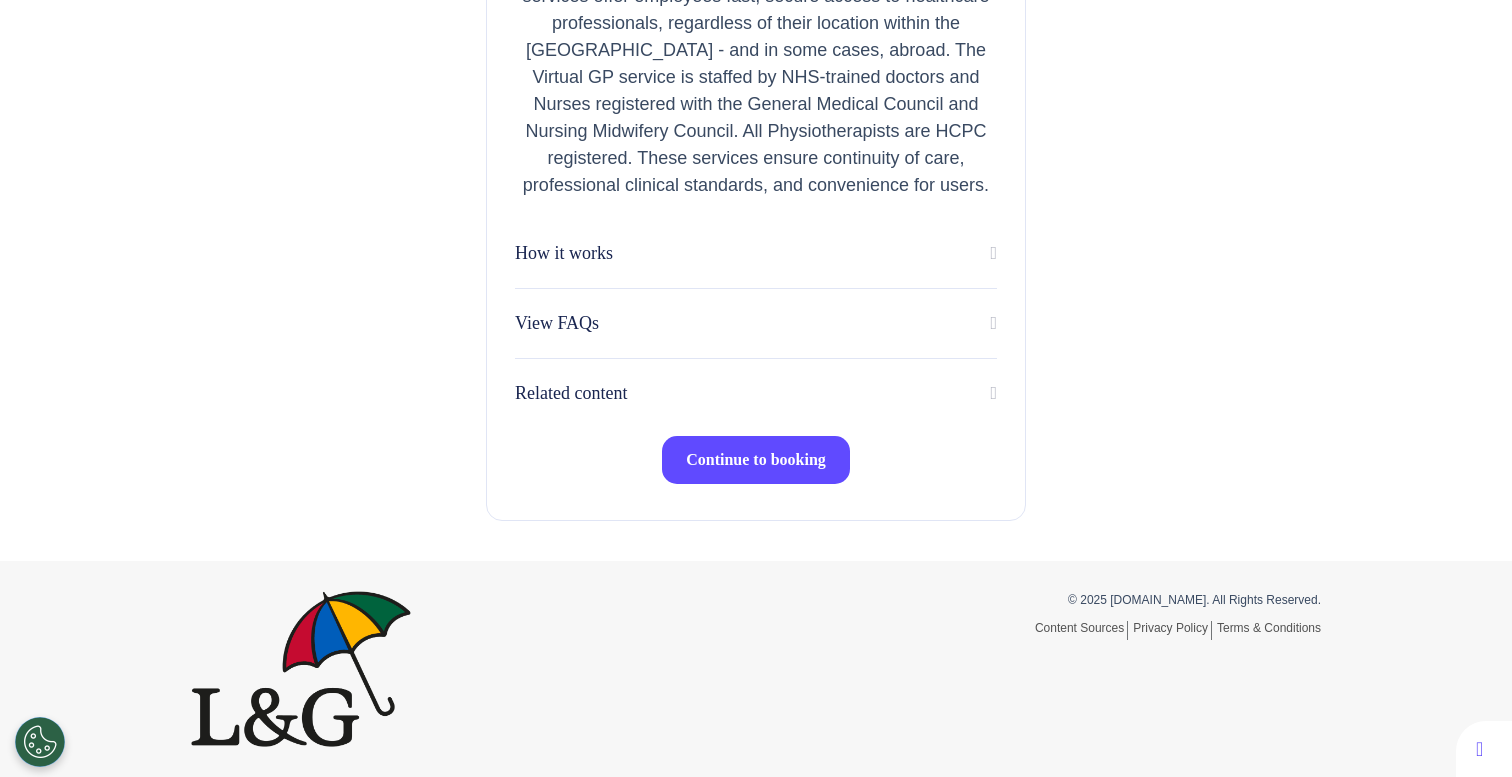 click on "Continue to booking" at bounding box center [756, 460] 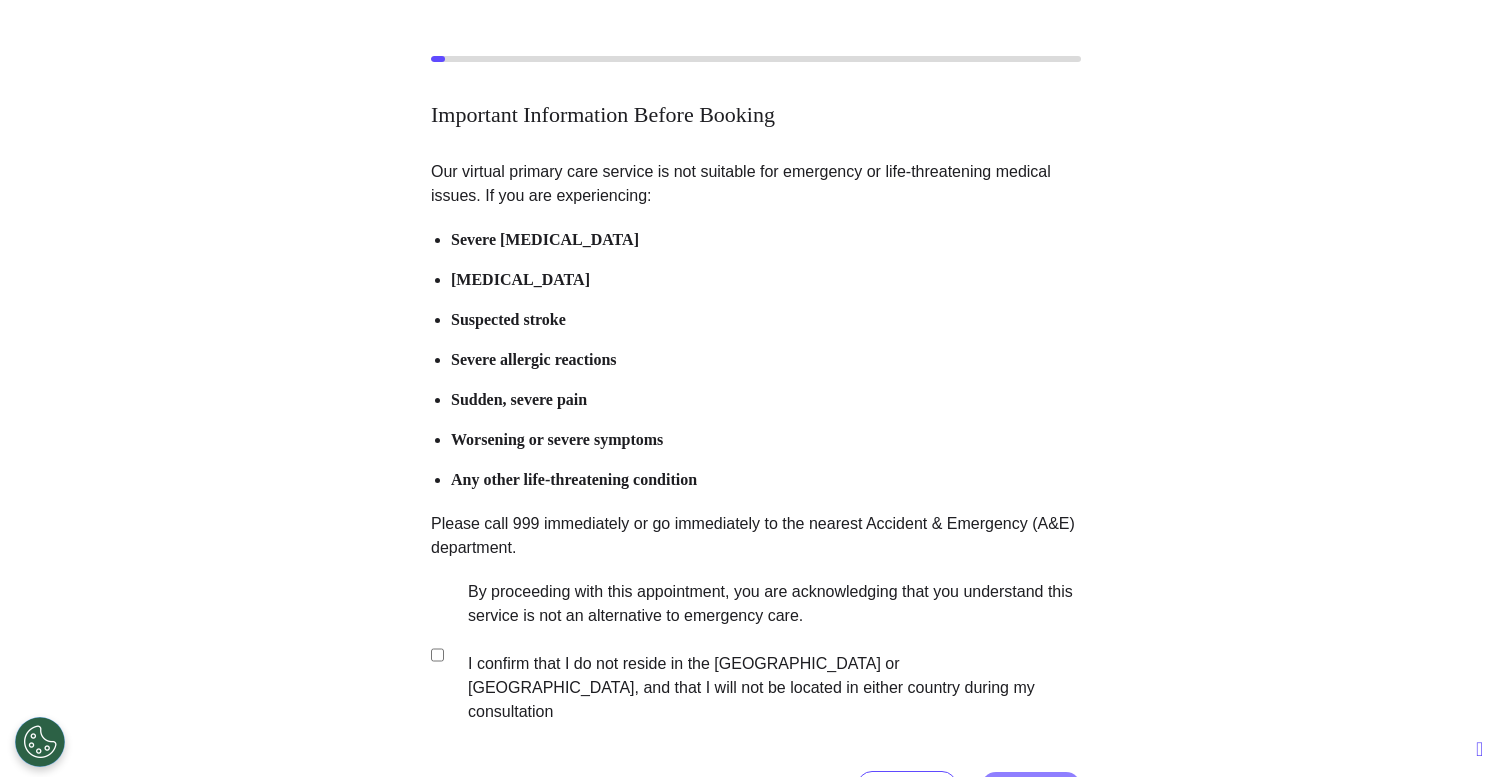 scroll, scrollTop: 242, scrollLeft: 0, axis: vertical 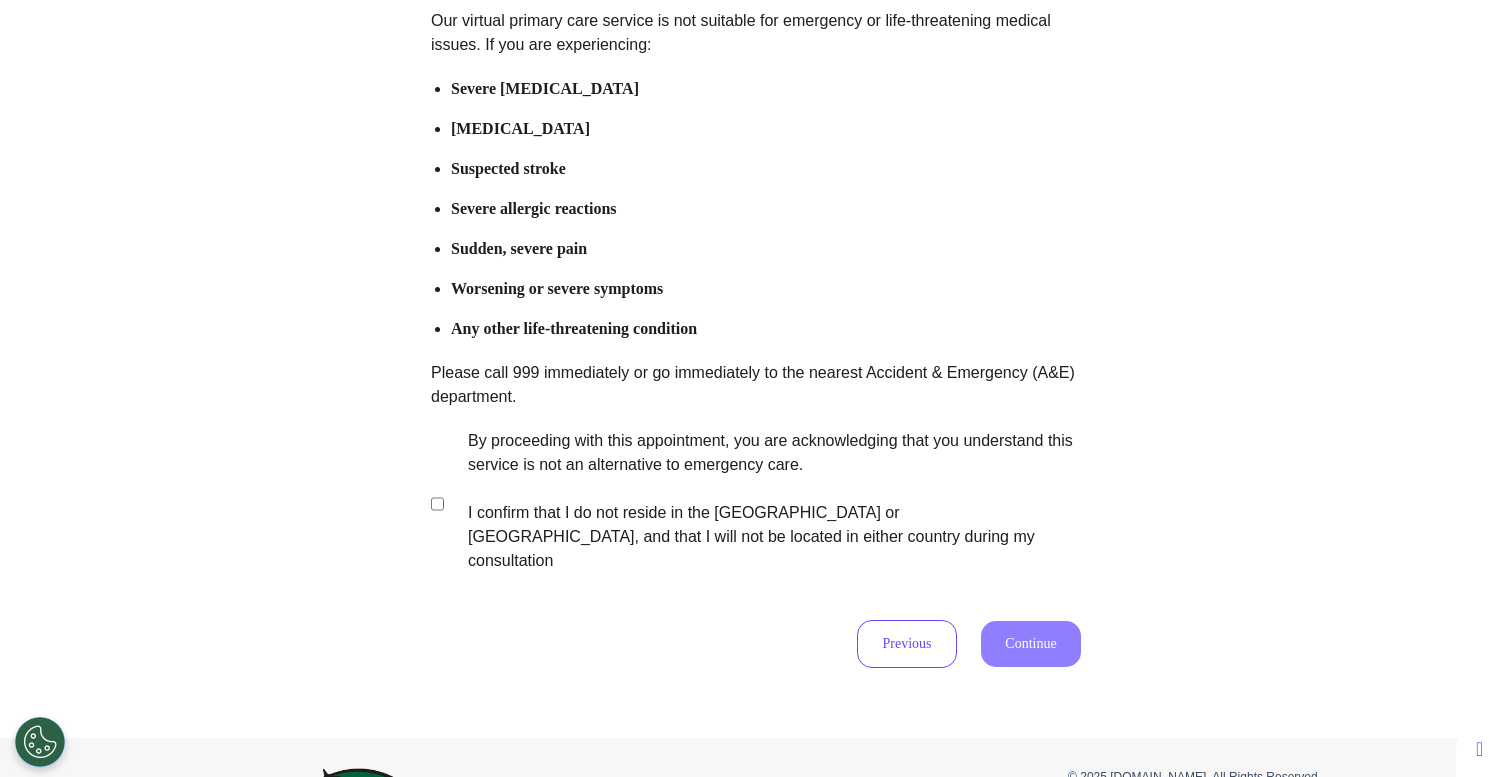 click on "By proceeding with this appointment, you are acknowledging that you understand this service is not an alternative to emergency care. I confirm that I do not reside in the [GEOGRAPHIC_DATA] or [GEOGRAPHIC_DATA], and that I will not be located in either country during my consultation" at bounding box center (761, 501) 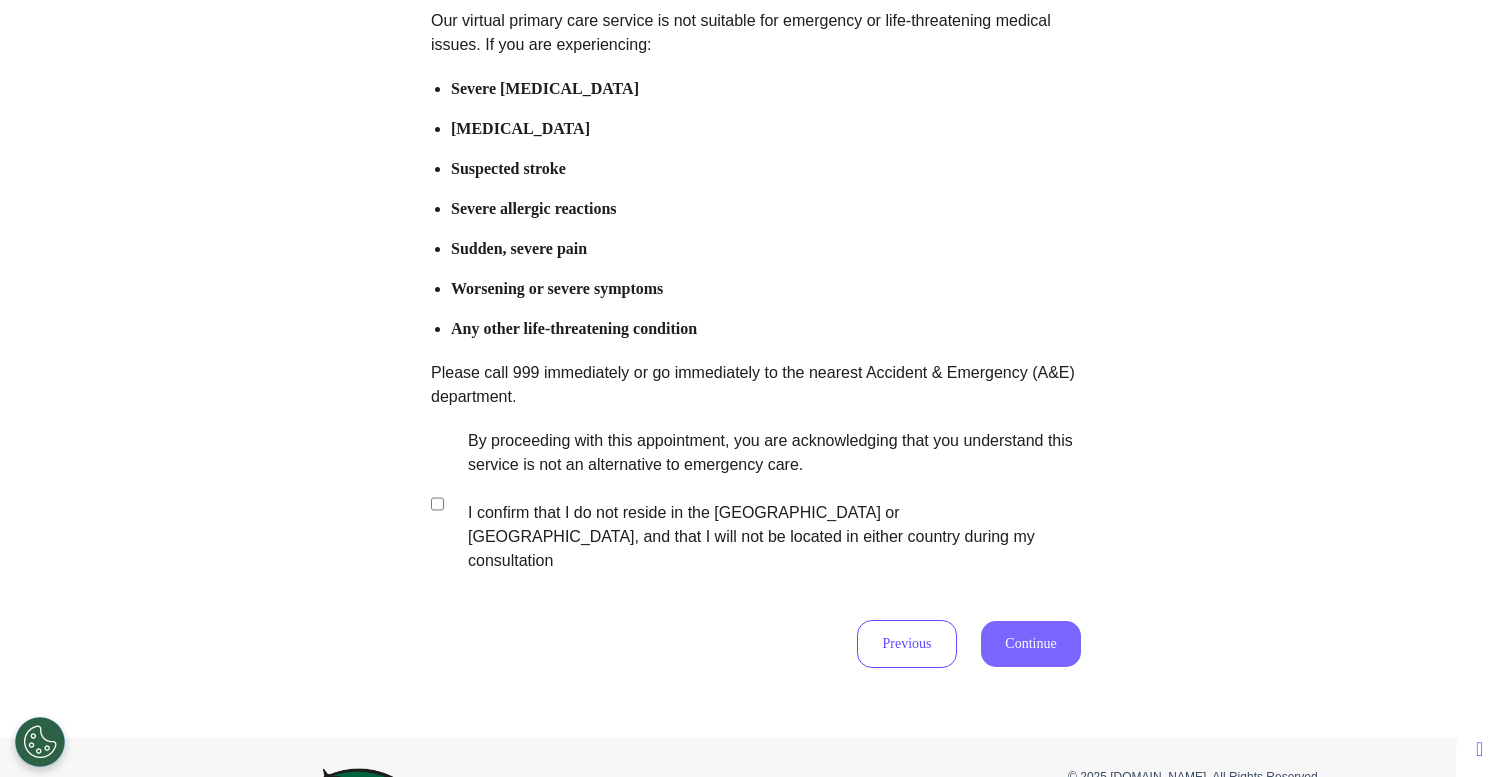 click on "Continue" at bounding box center [1031, 644] 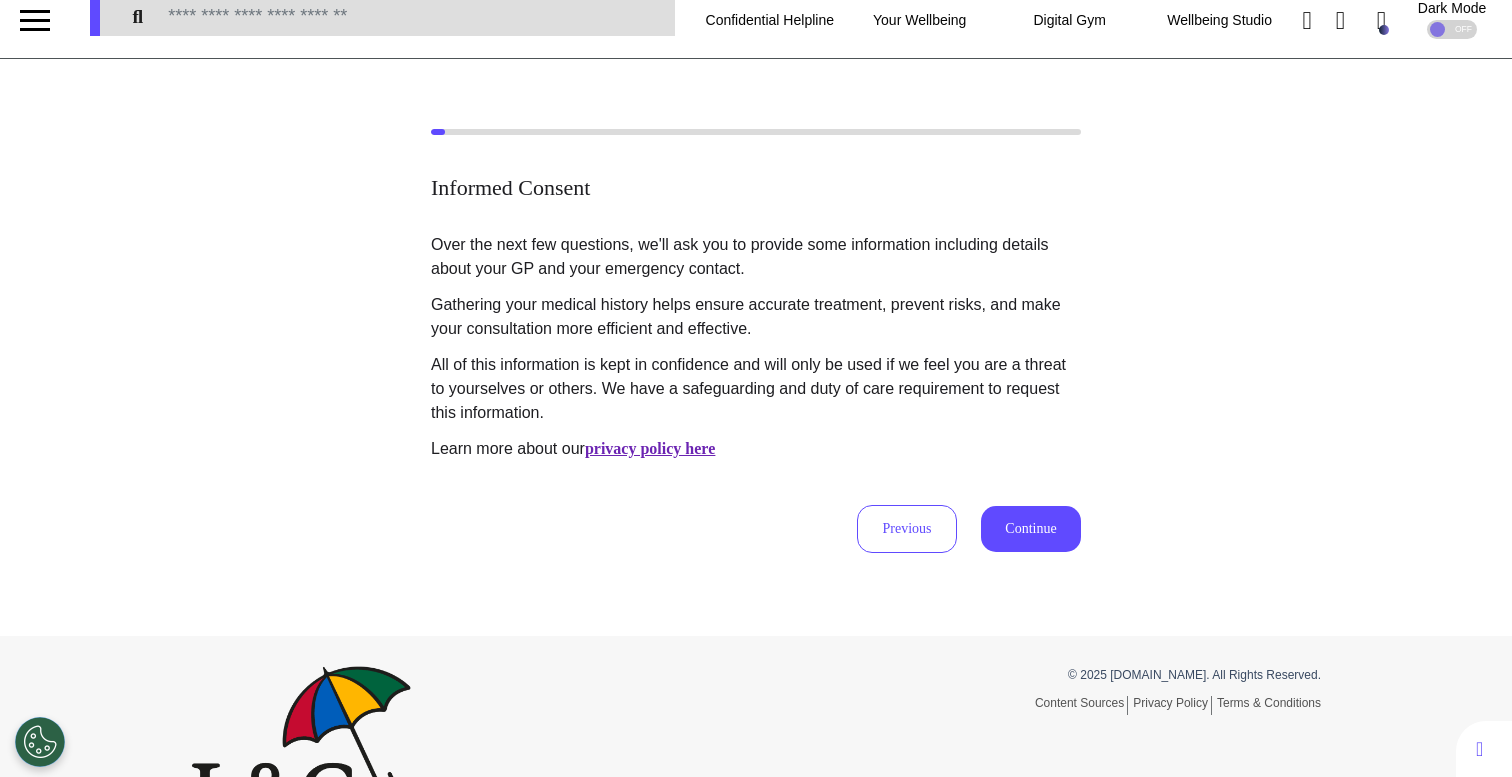 scroll, scrollTop: 0, scrollLeft: 0, axis: both 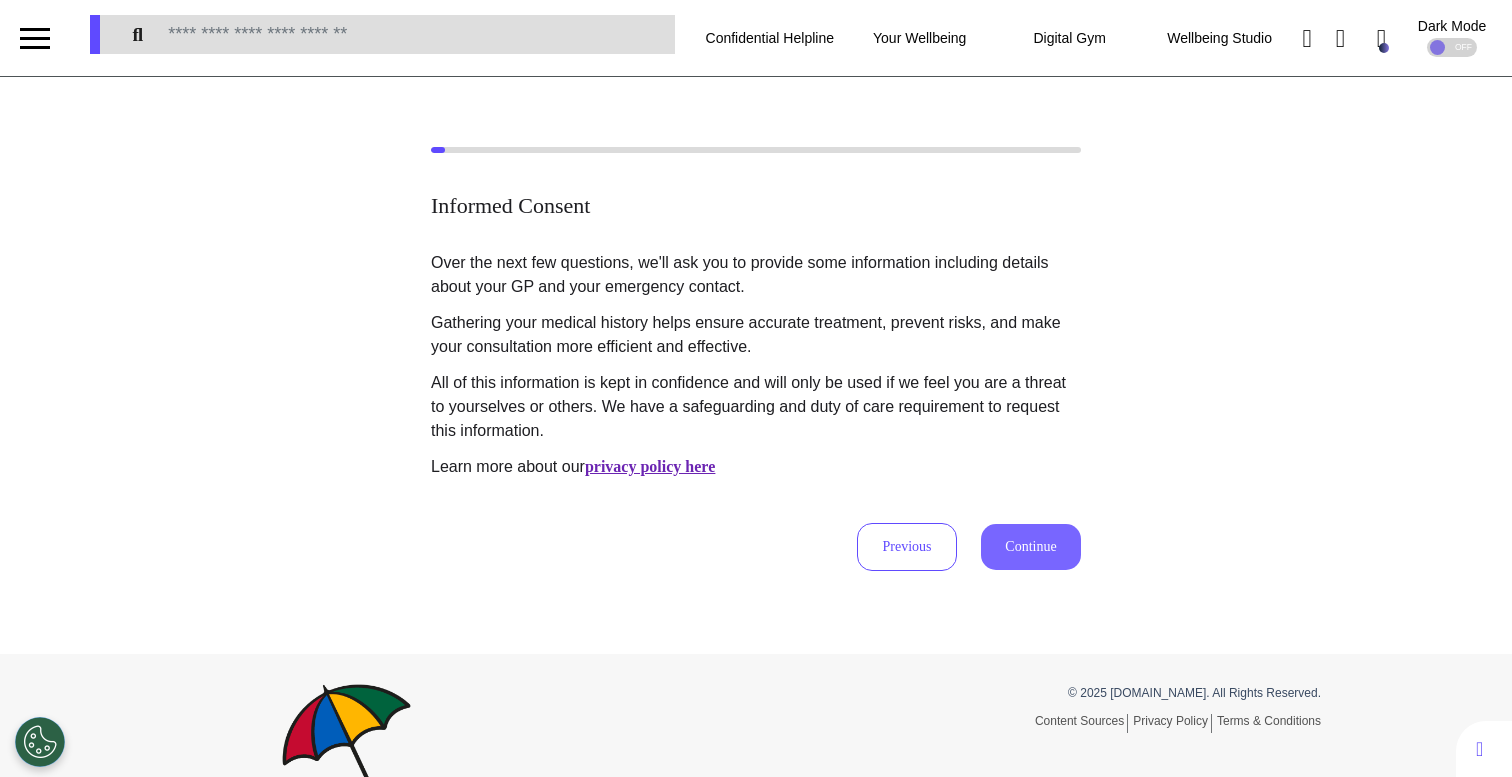 click on "Continue" at bounding box center [1031, 547] 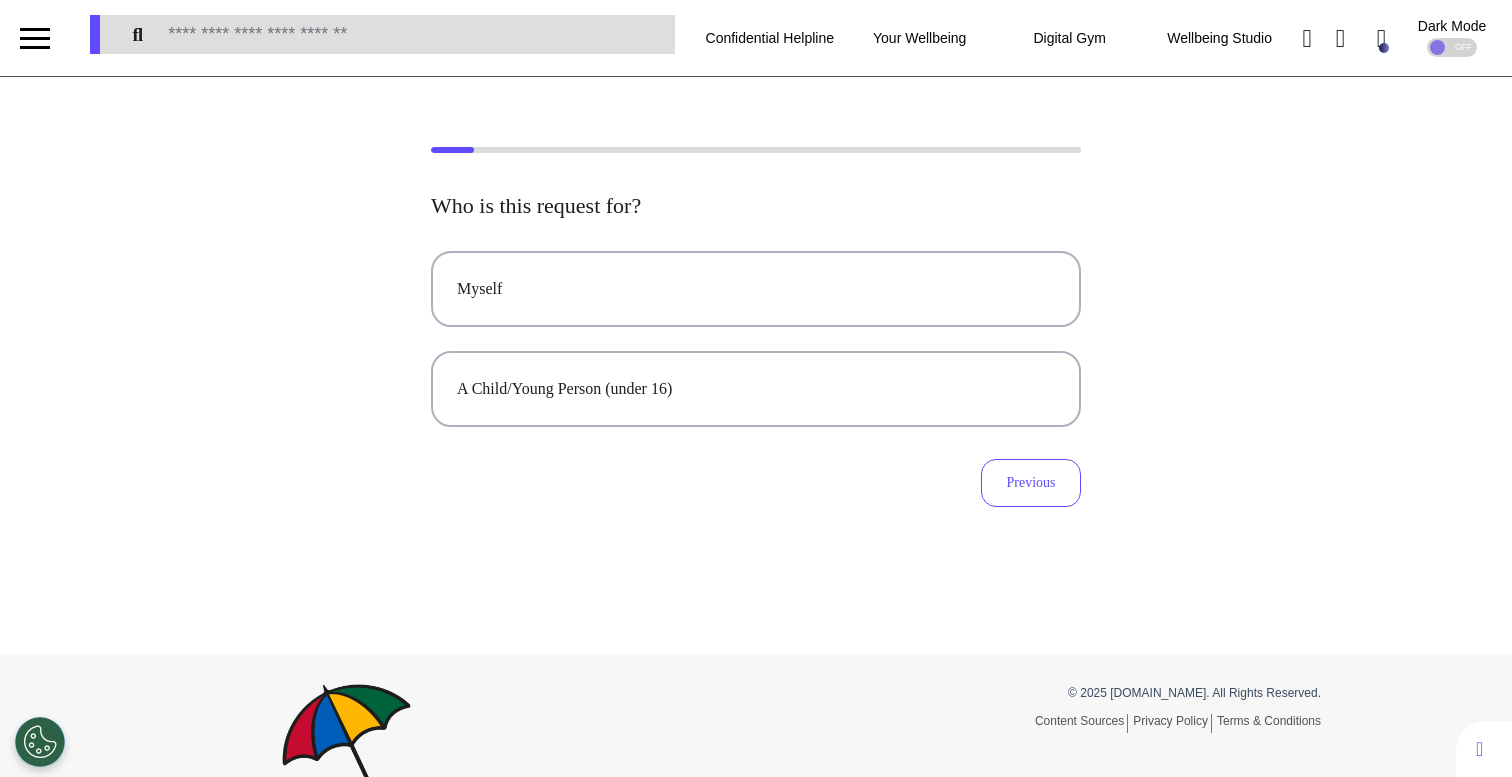click on "Who is this request for?  Myself A Child/Young Person (under 16) Previous" at bounding box center [756, 350] 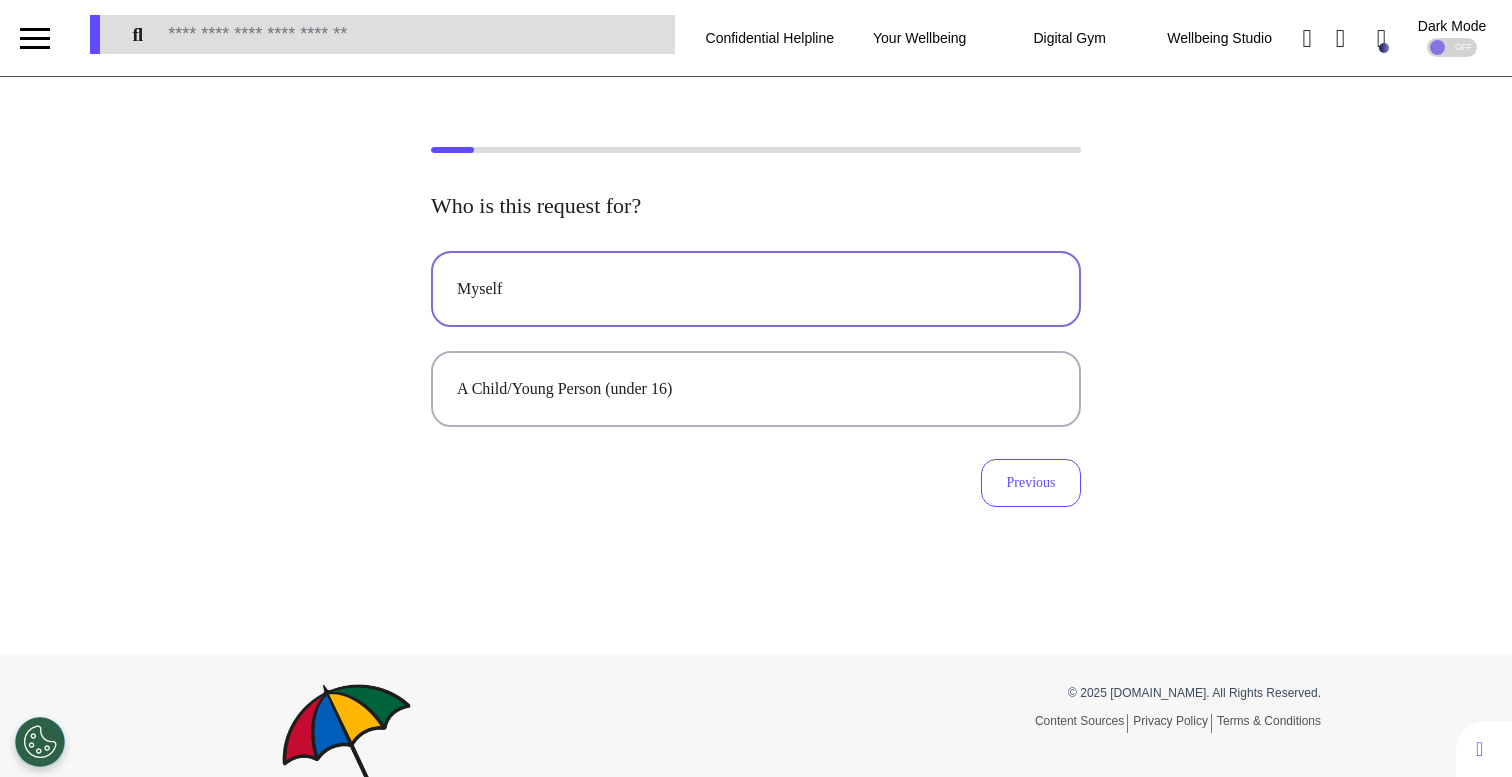 click on "Myself" at bounding box center [756, 289] 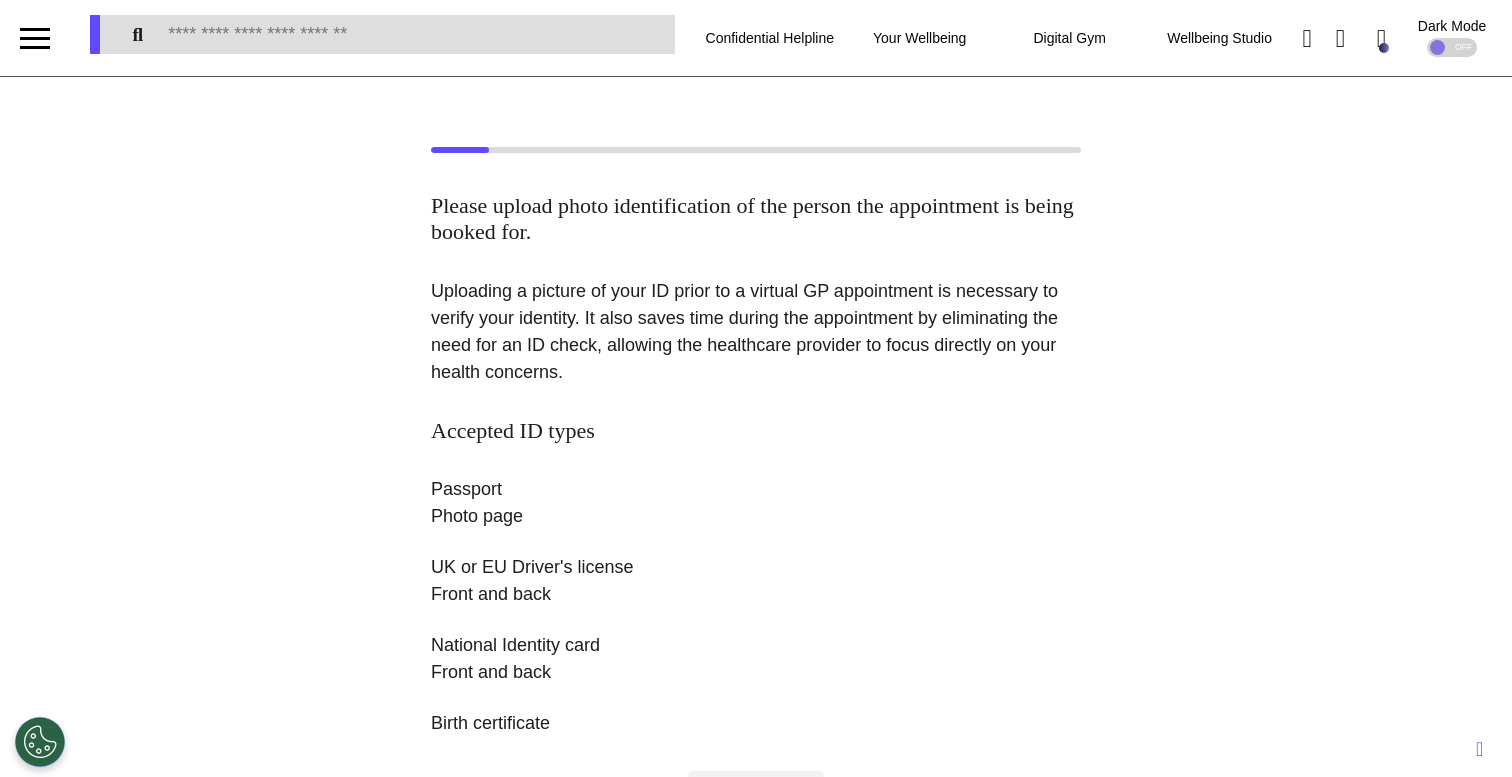 scroll, scrollTop: 439, scrollLeft: 0, axis: vertical 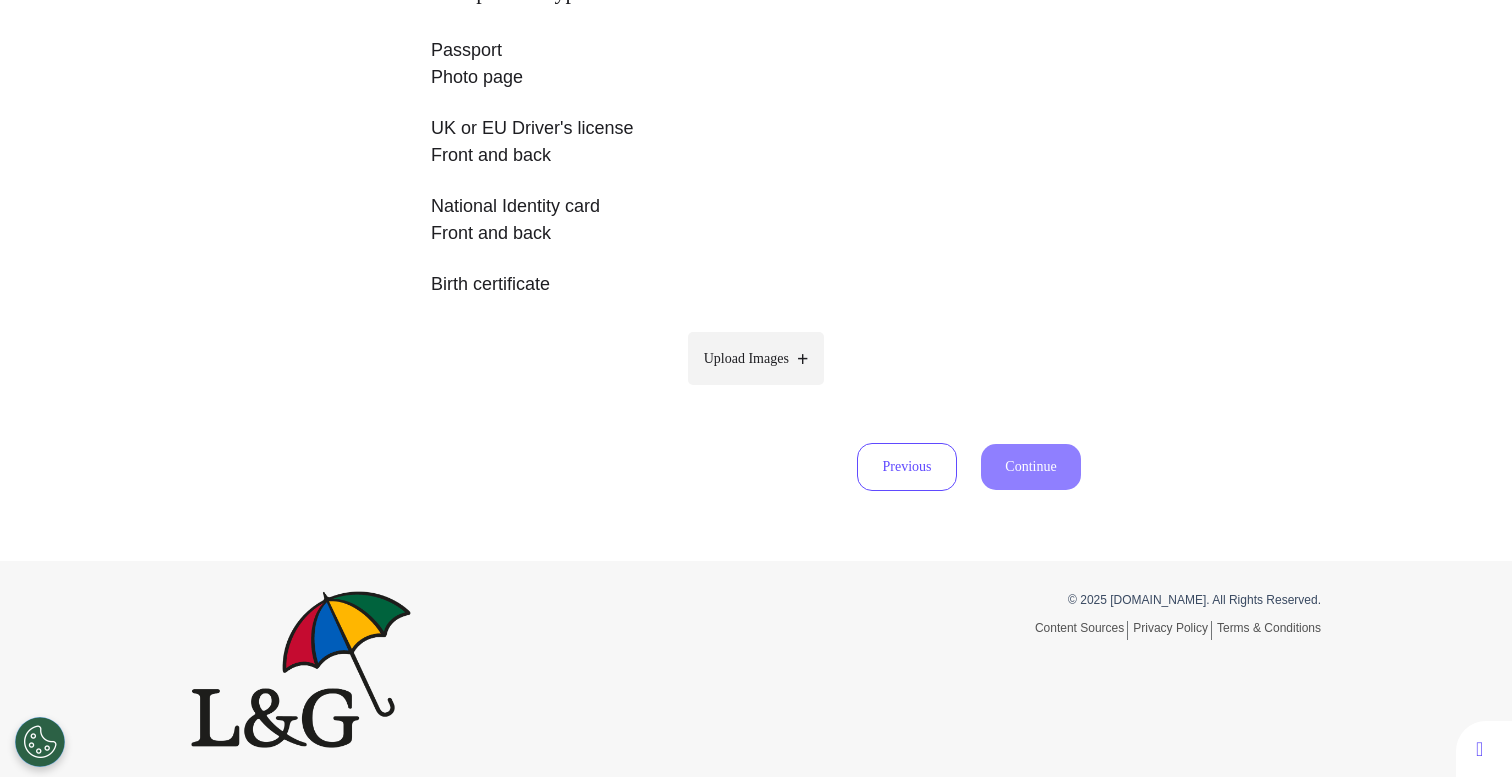 click on "Upload Images" at bounding box center [756, 358] 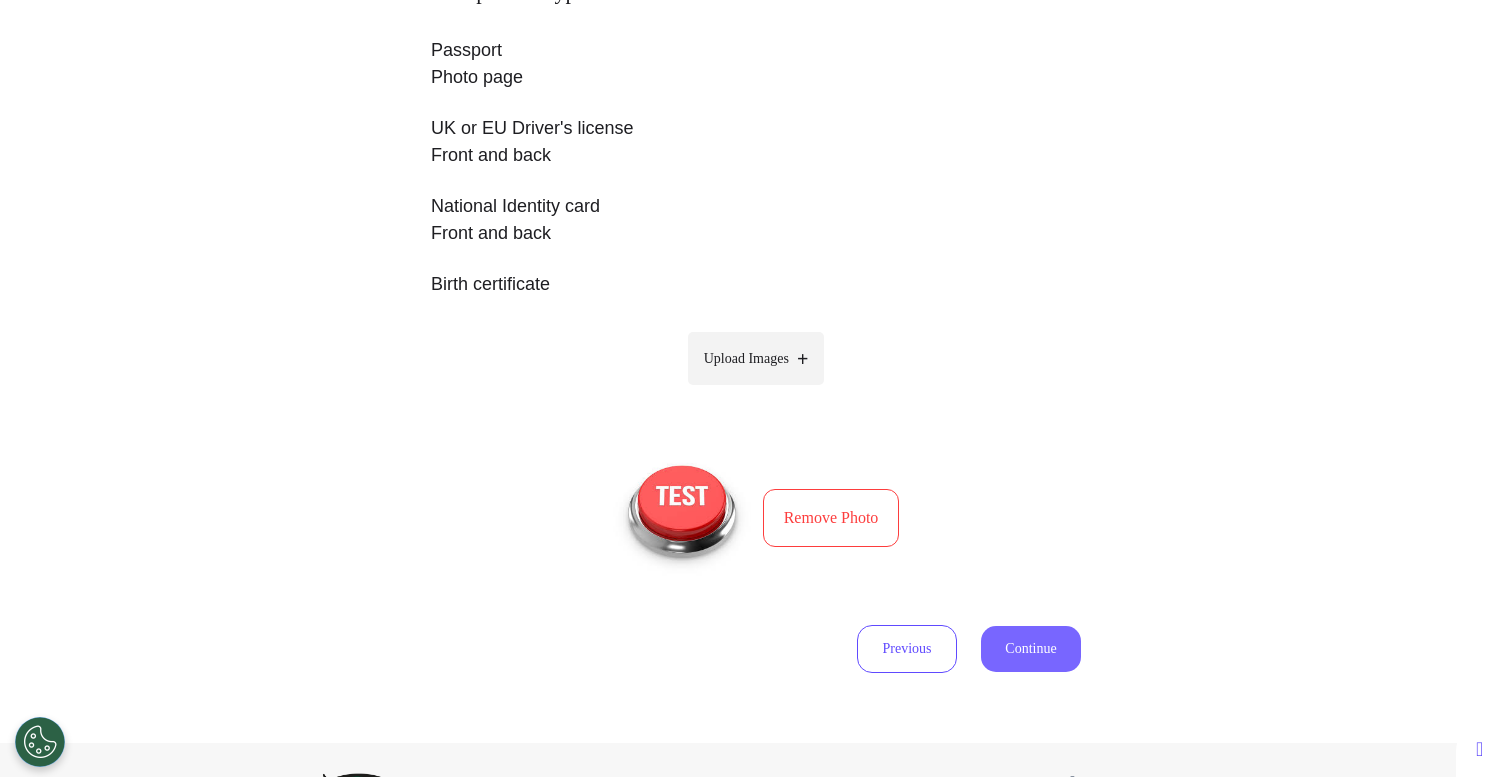 click on "Continue" at bounding box center (1031, 649) 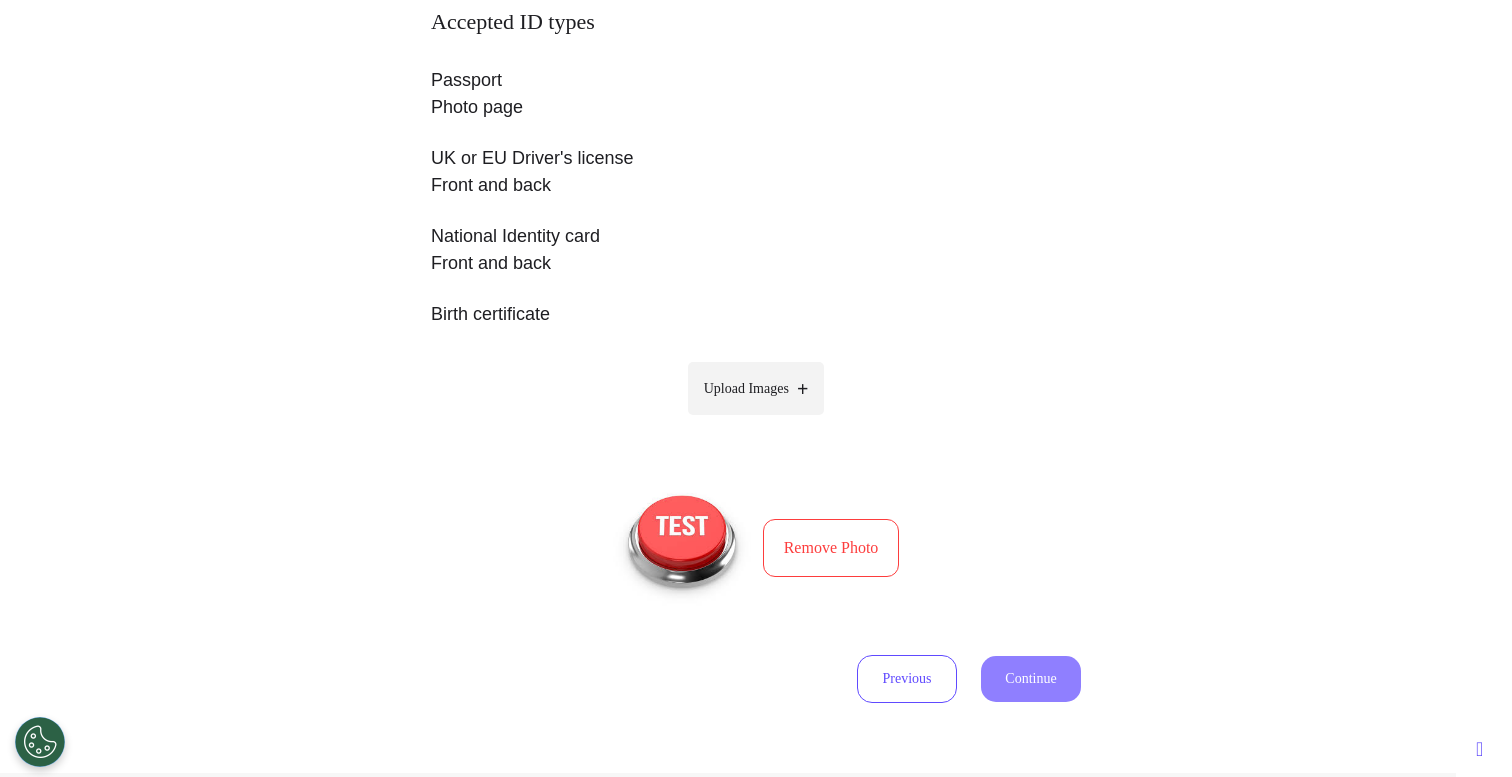select on "******" 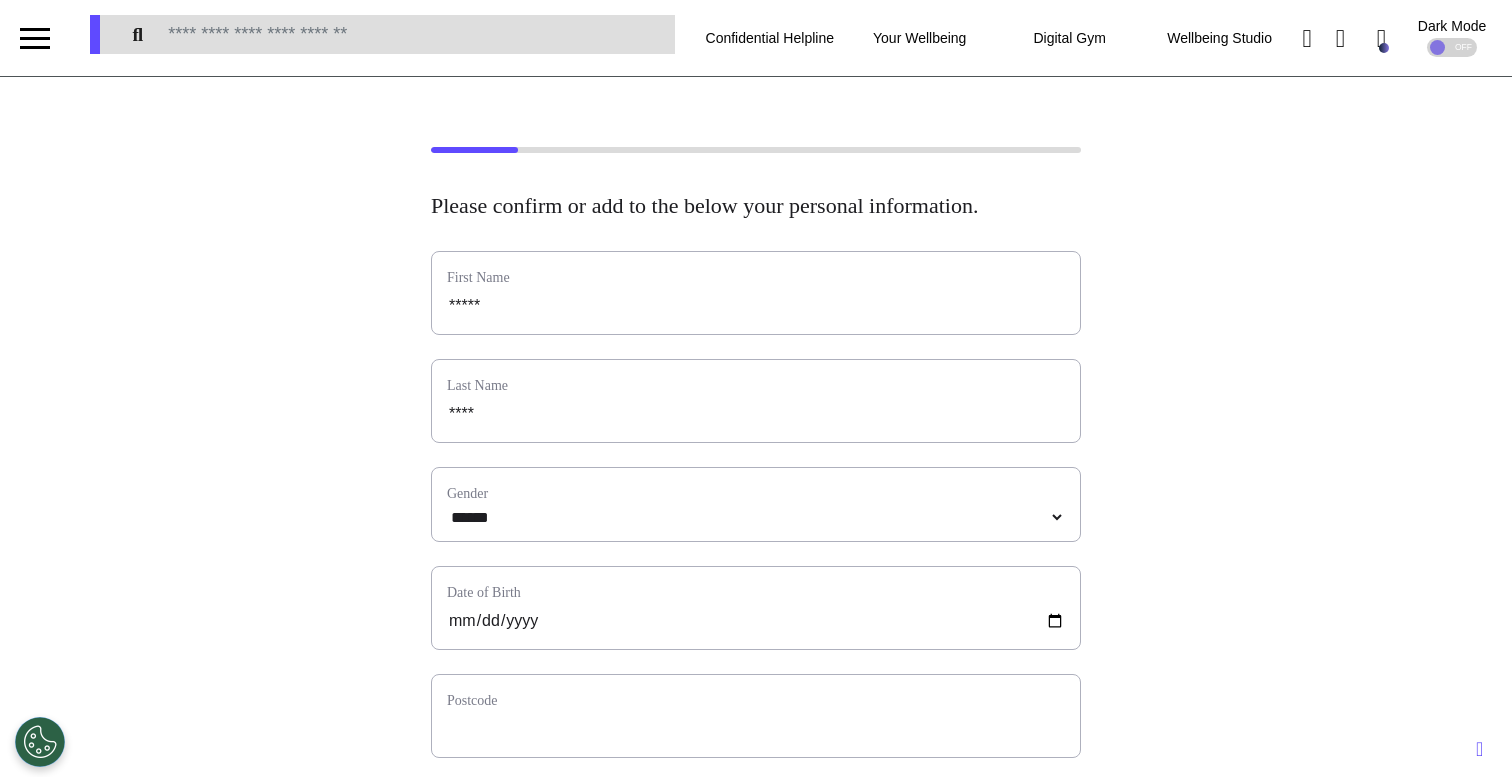 scroll, scrollTop: 284, scrollLeft: 0, axis: vertical 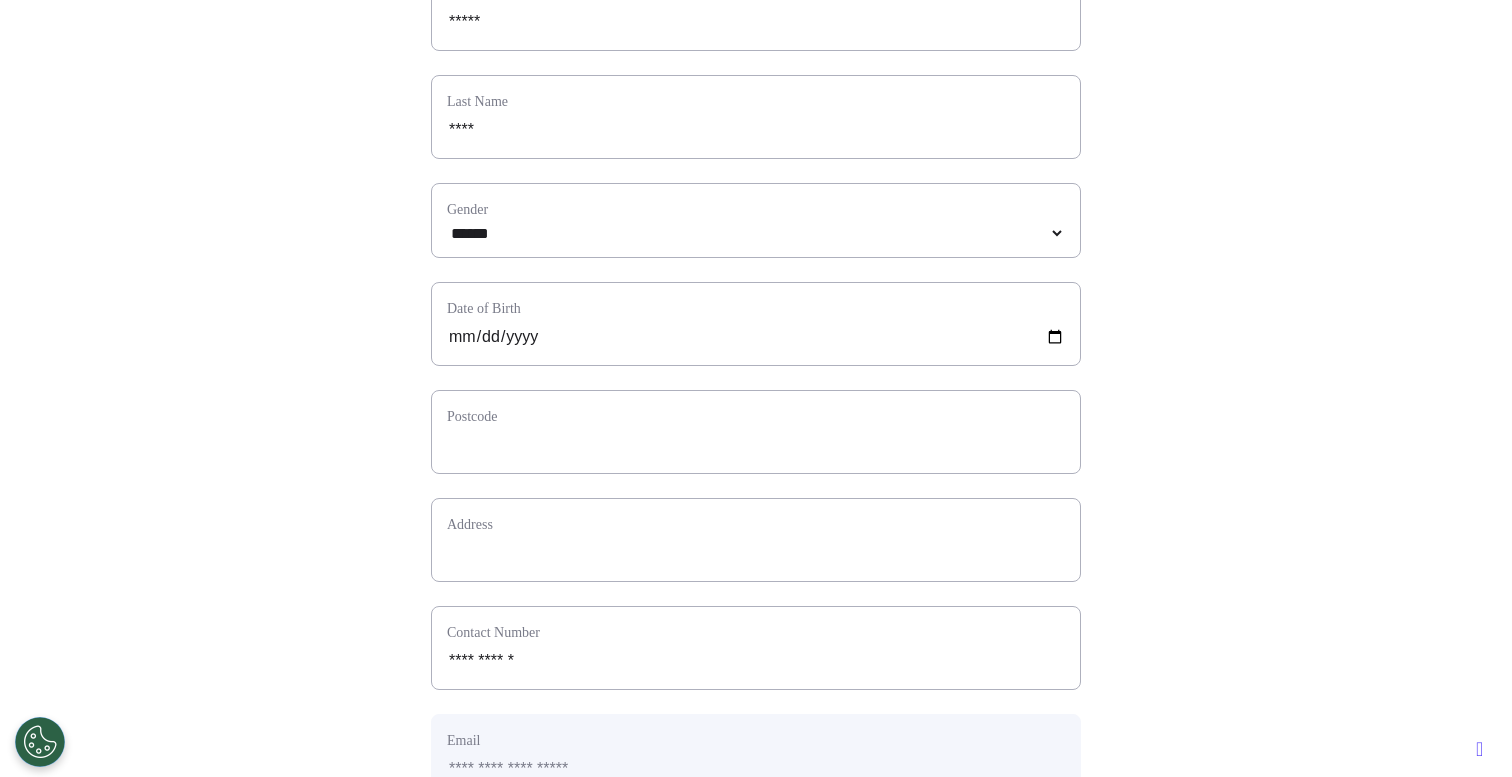 click on "Postcode" at bounding box center (756, 432) 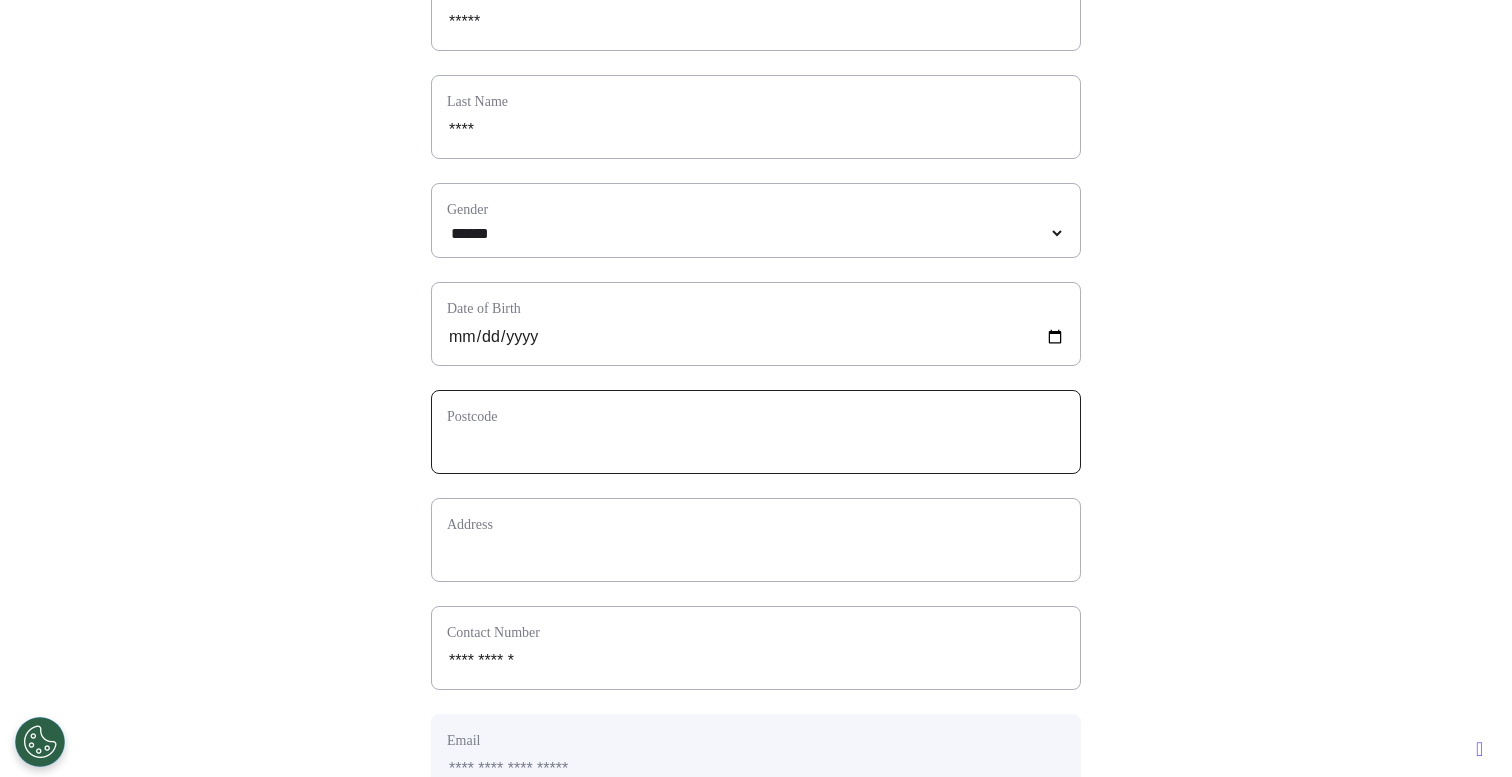 click at bounding box center (756, 445) 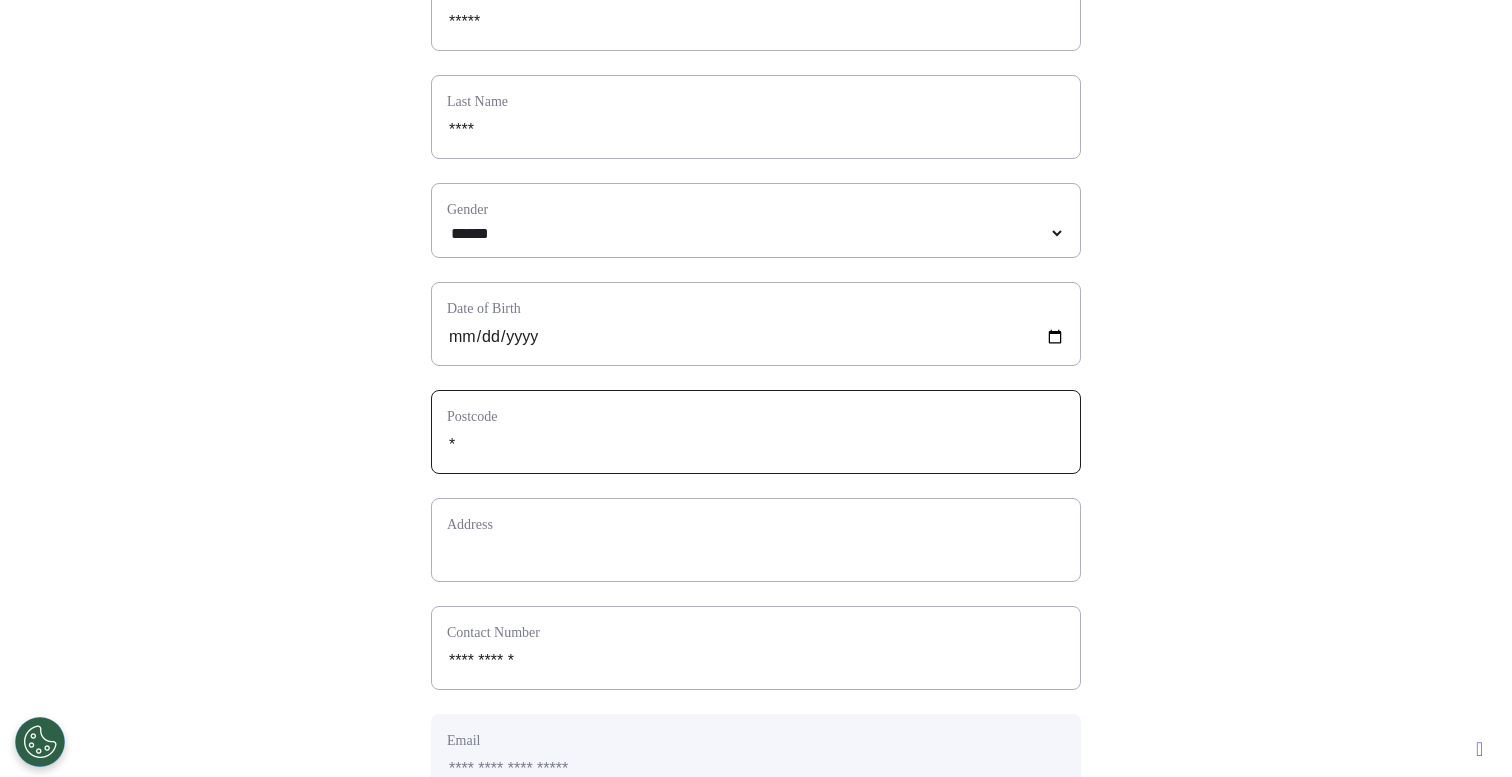 select 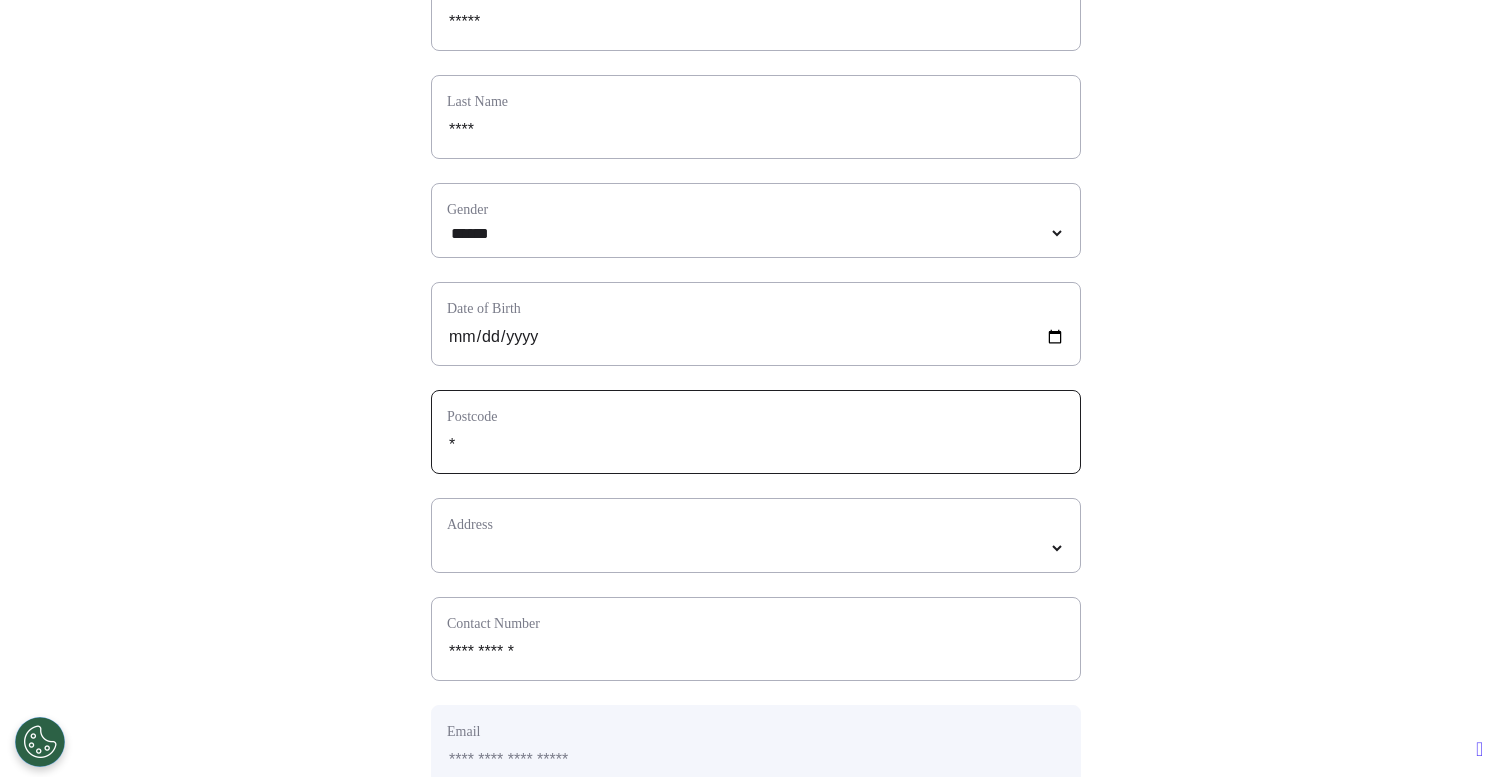 type on "**" 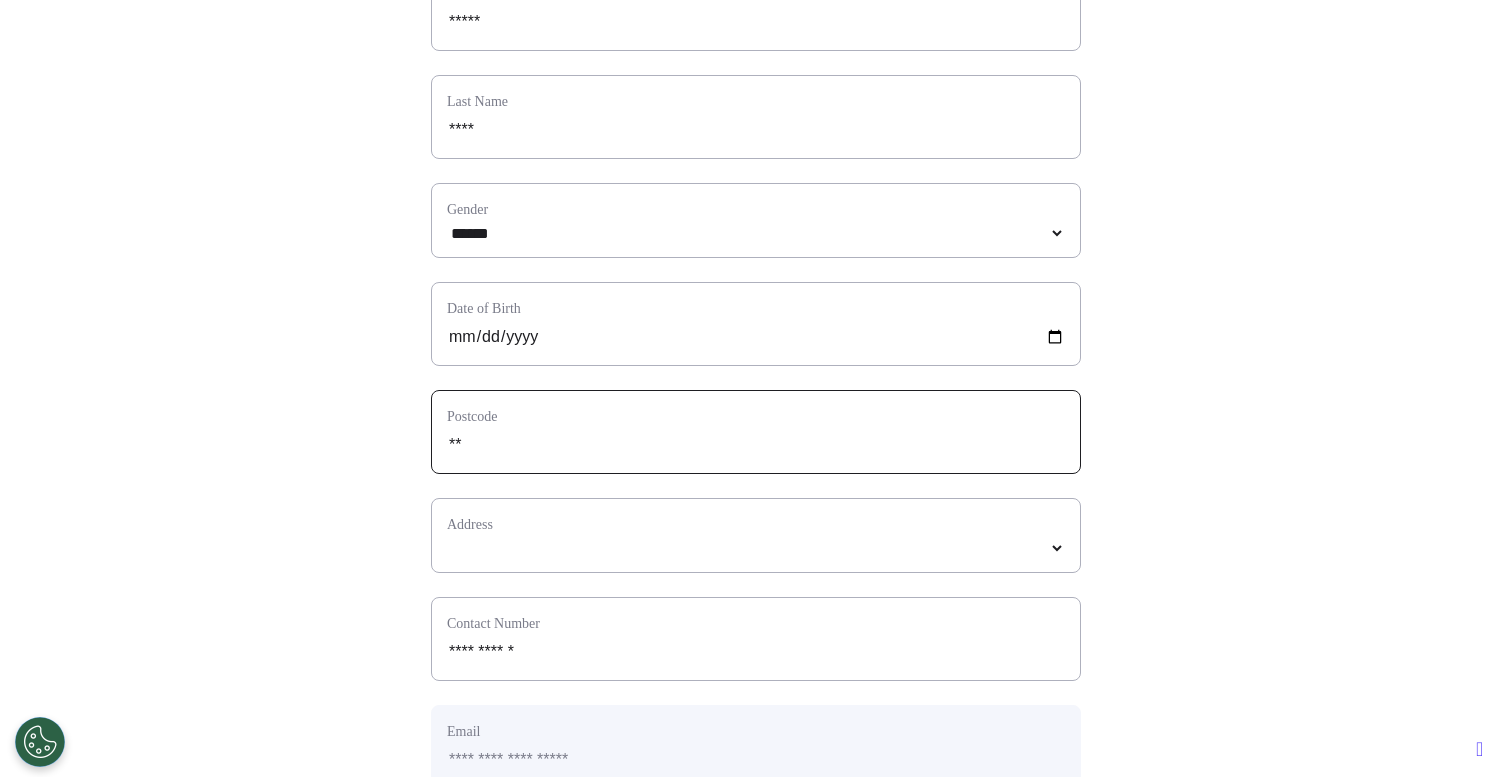 type on "***" 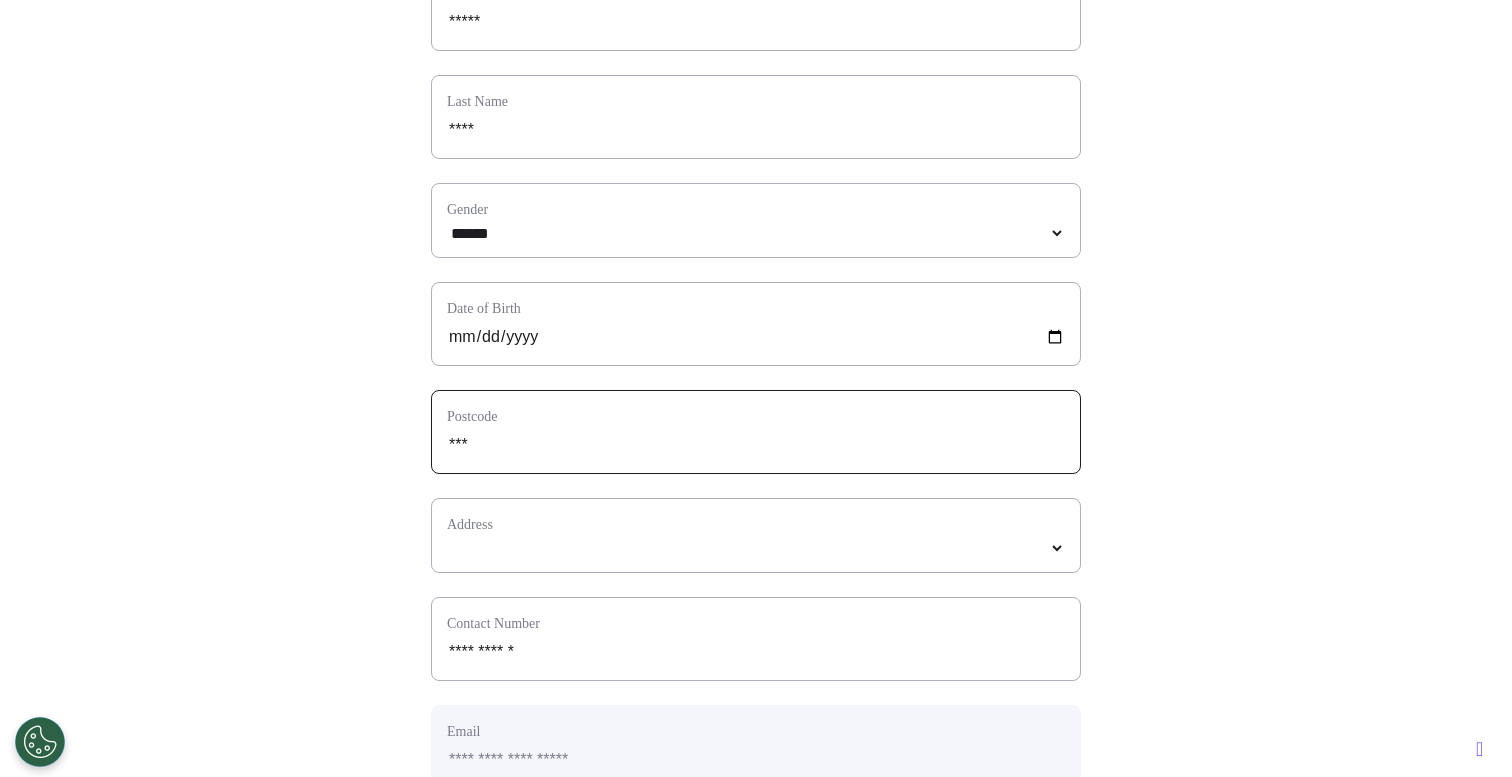 select 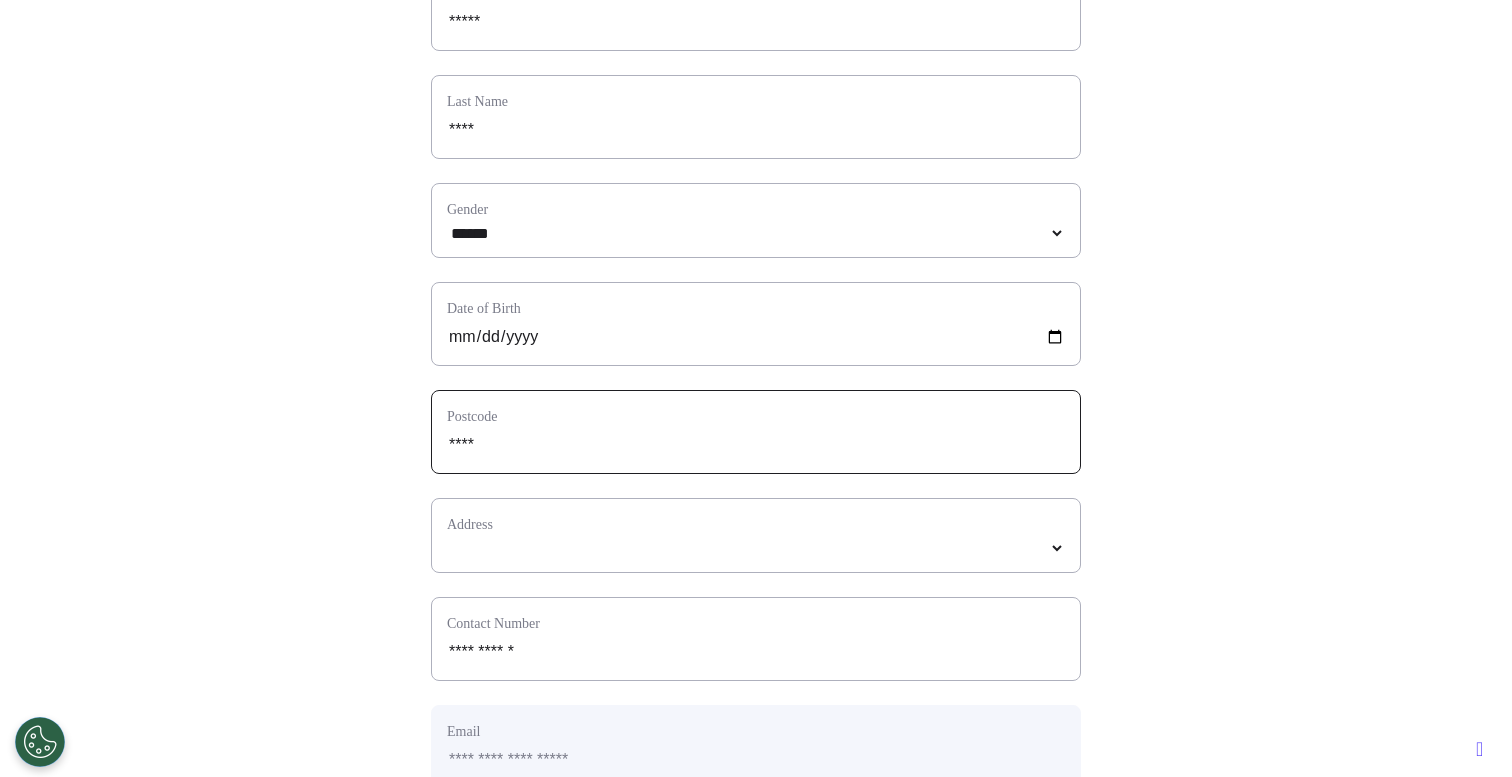 type on "*****" 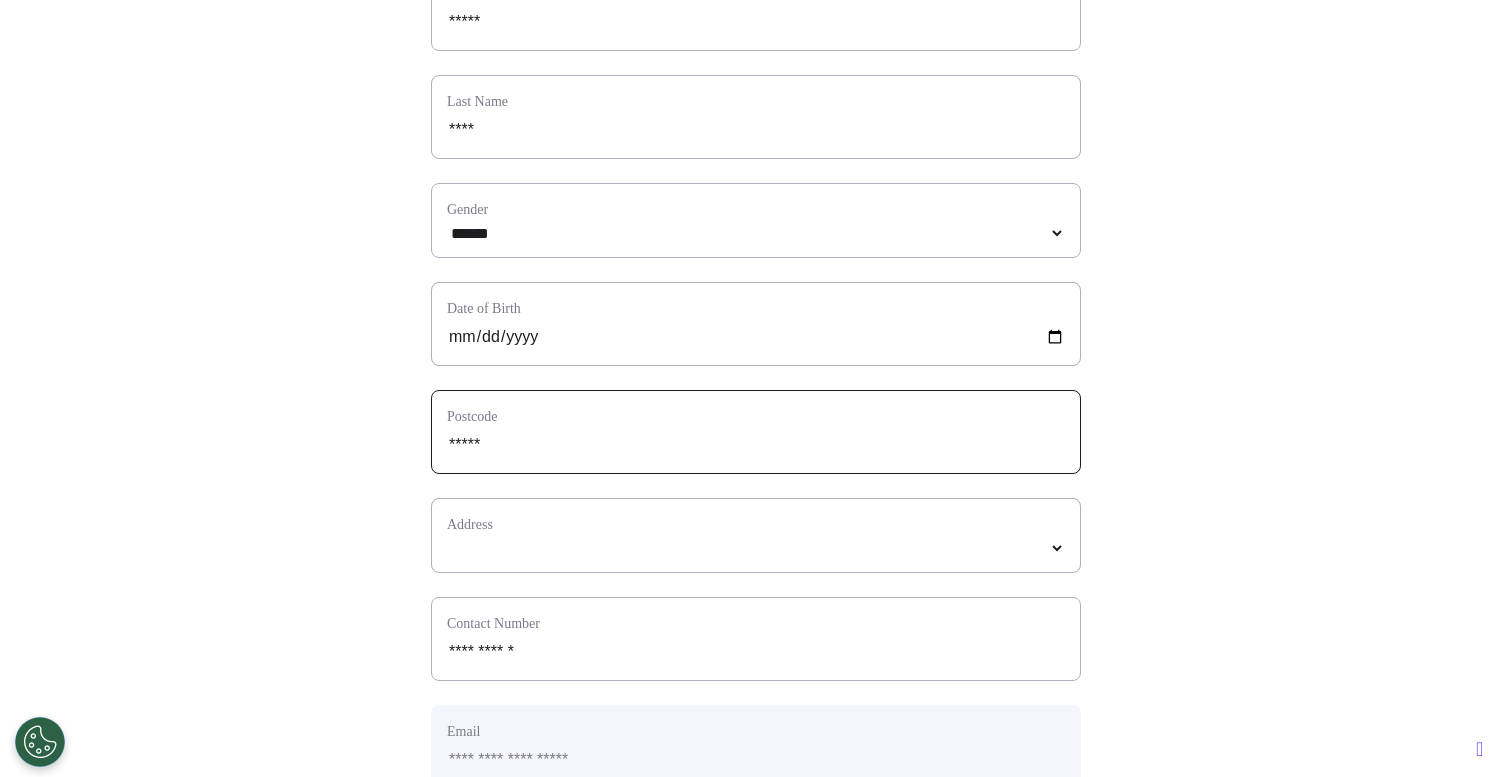 select 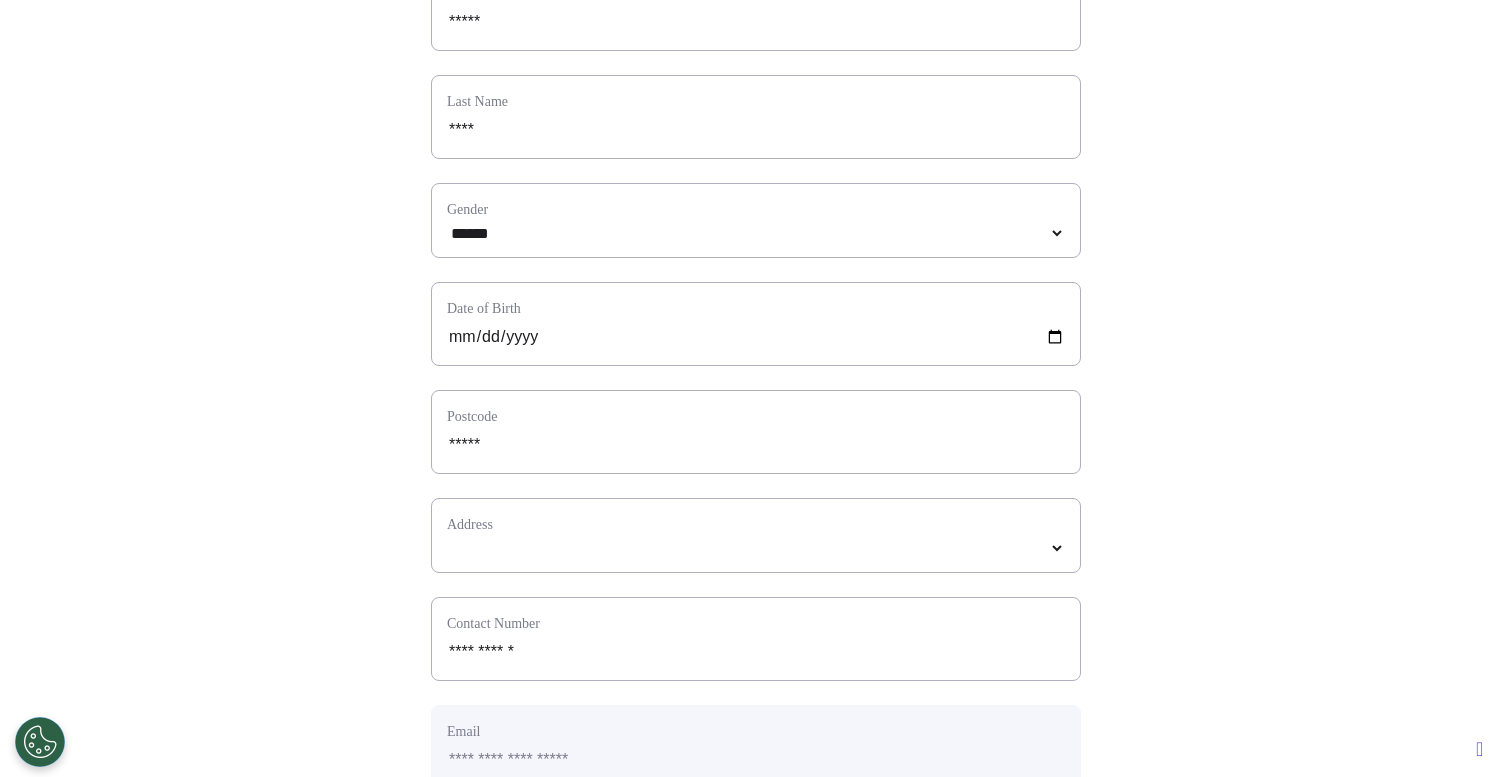 click on "Address *****" at bounding box center (756, 535) 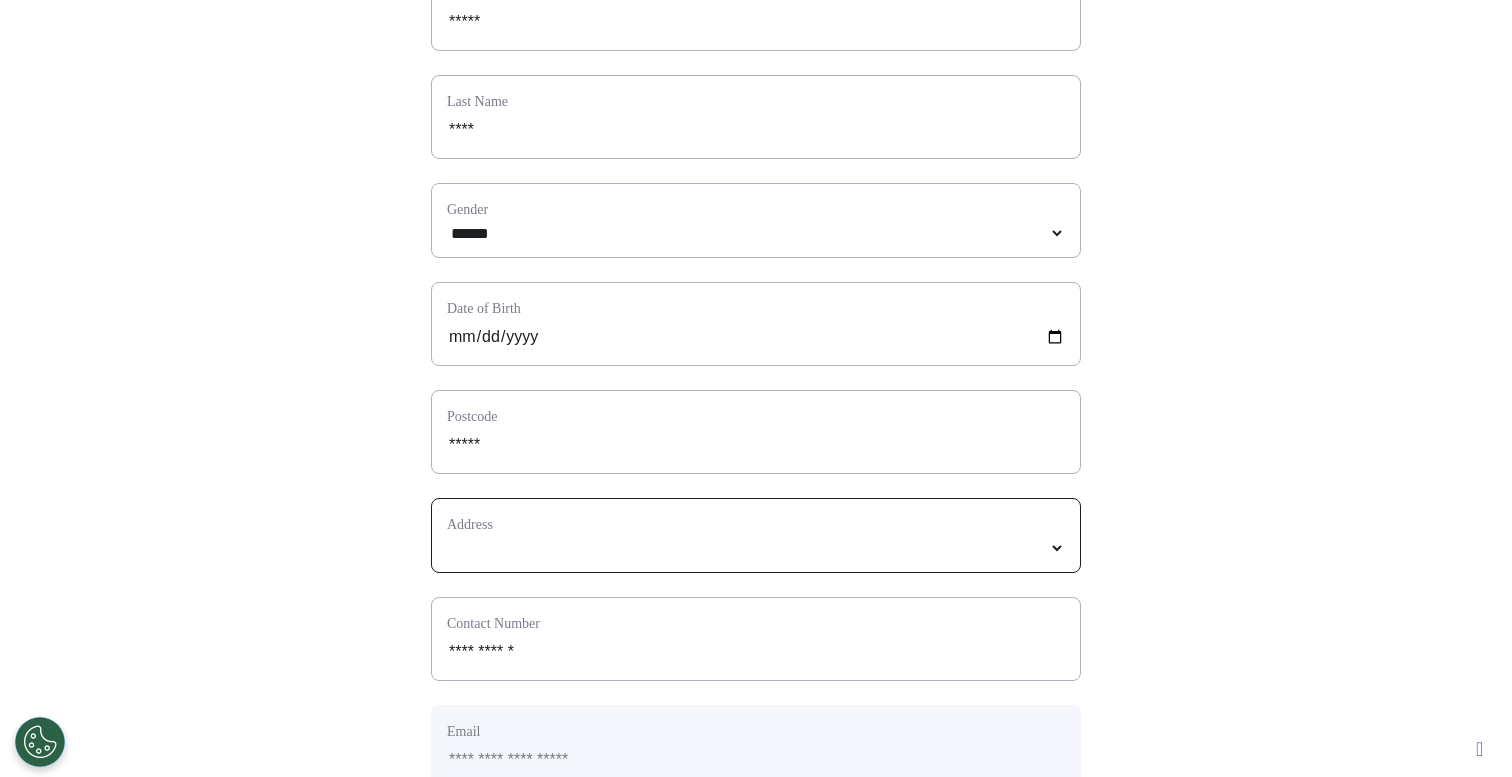 click on "*****" at bounding box center (756, 548) 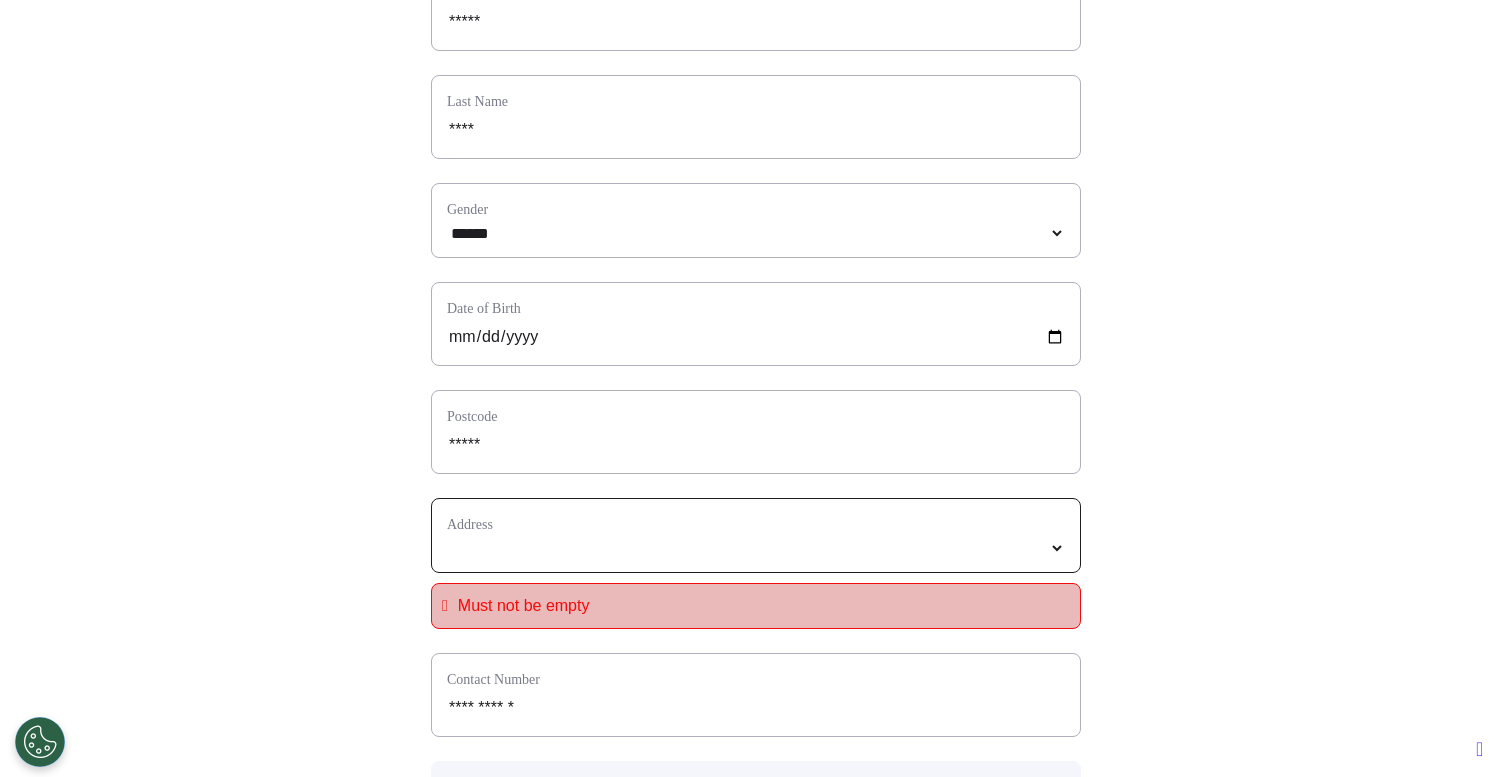 select 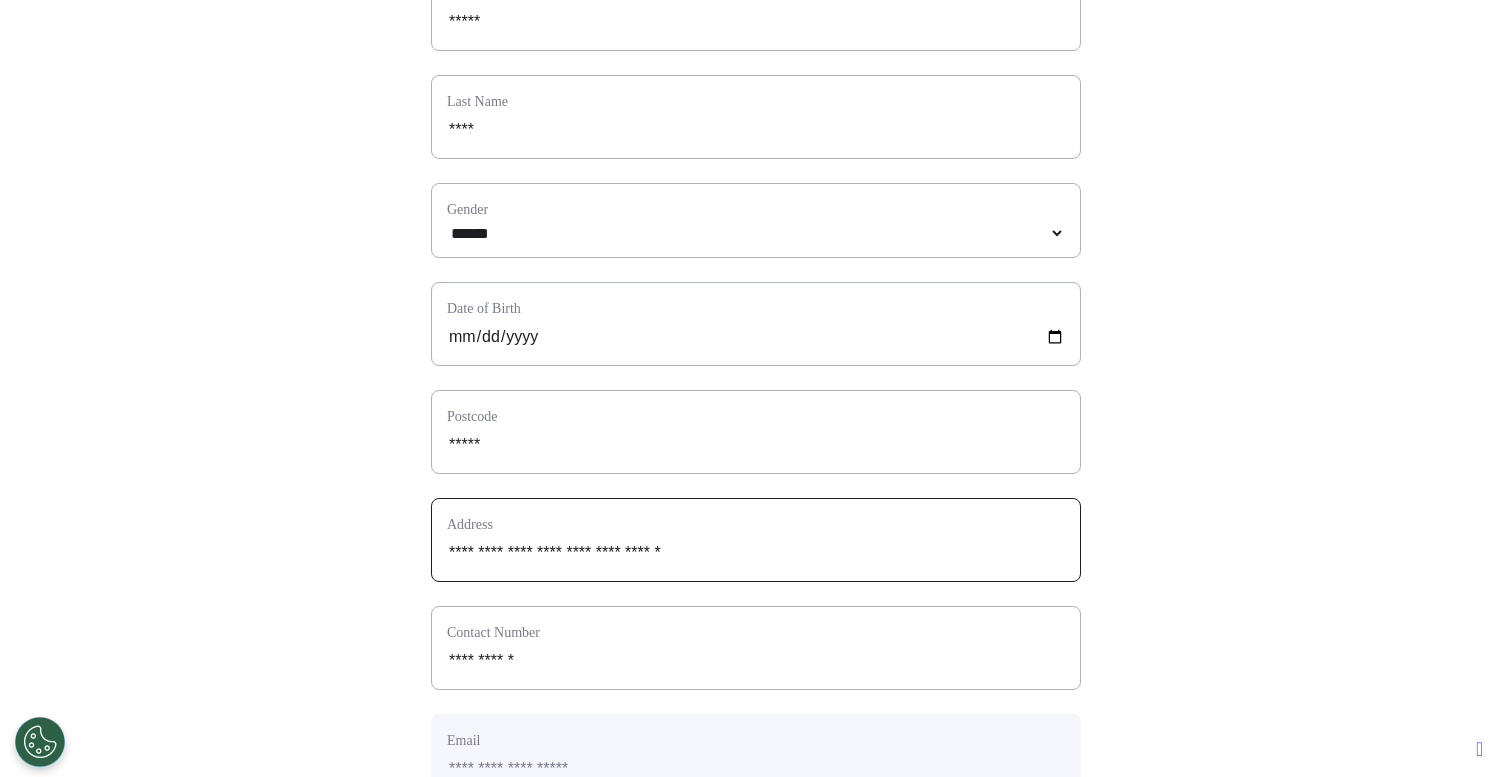 scroll, scrollTop: 943, scrollLeft: 0, axis: vertical 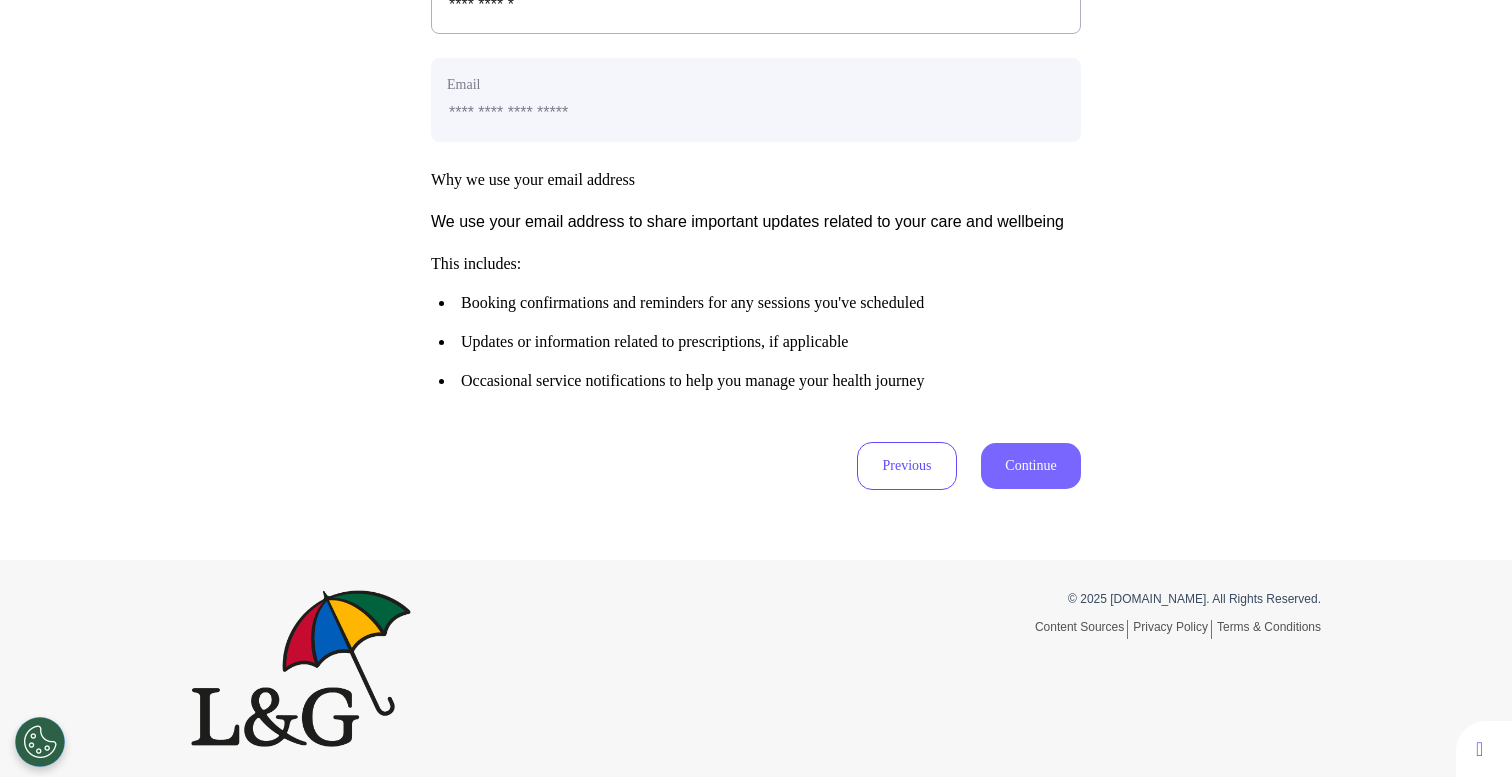 click on "Continue" at bounding box center [1031, 466] 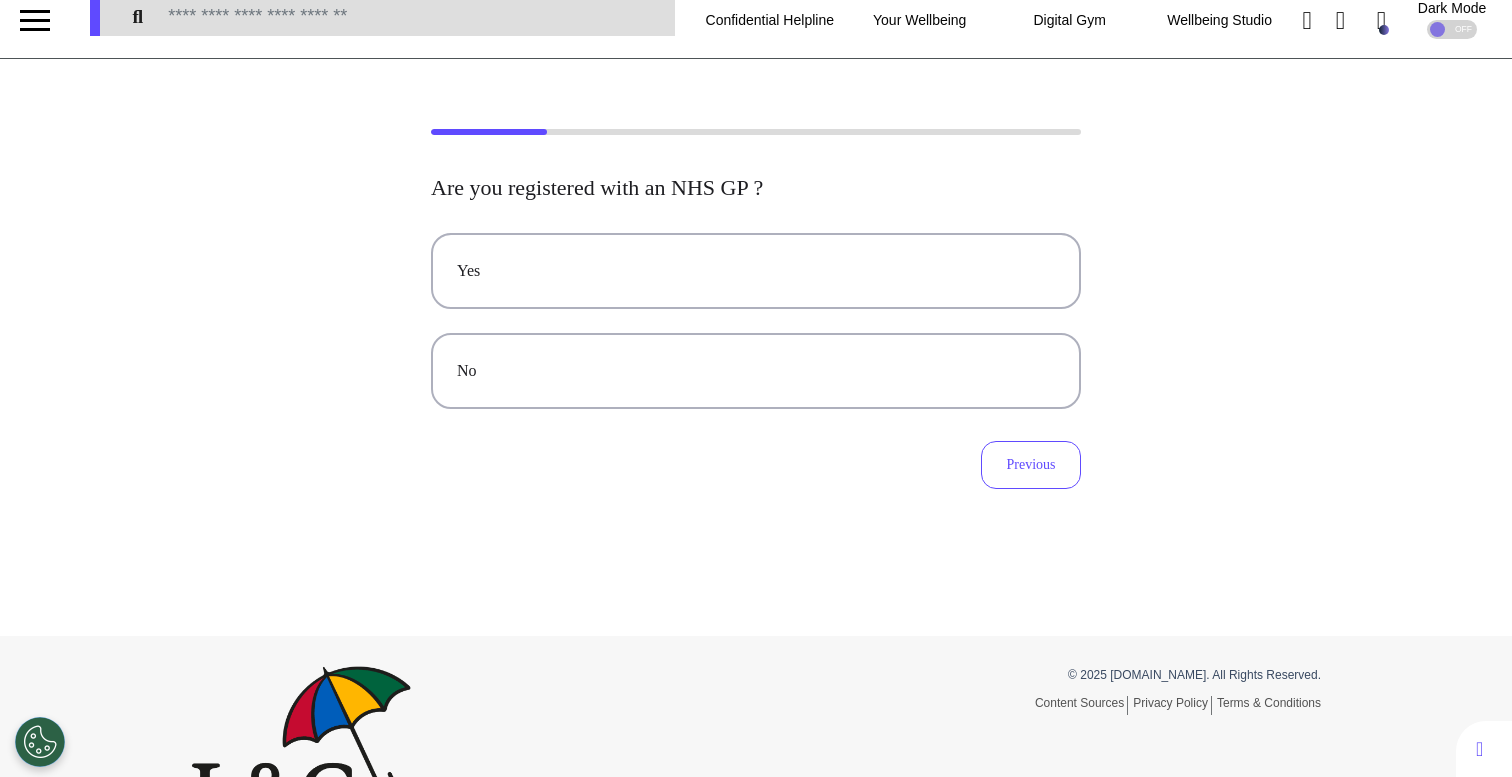 scroll, scrollTop: 0, scrollLeft: 0, axis: both 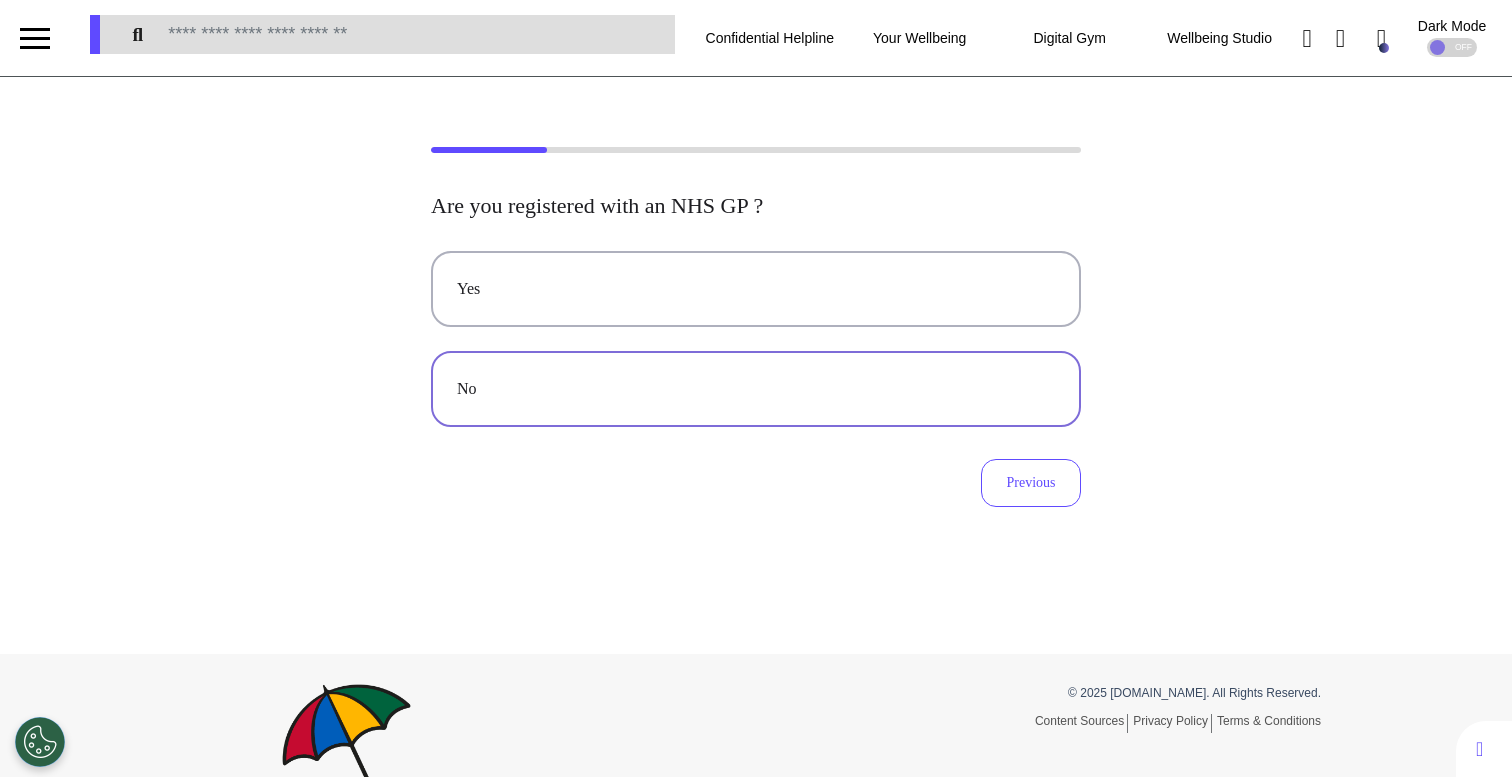 click on "No" at bounding box center [756, 389] 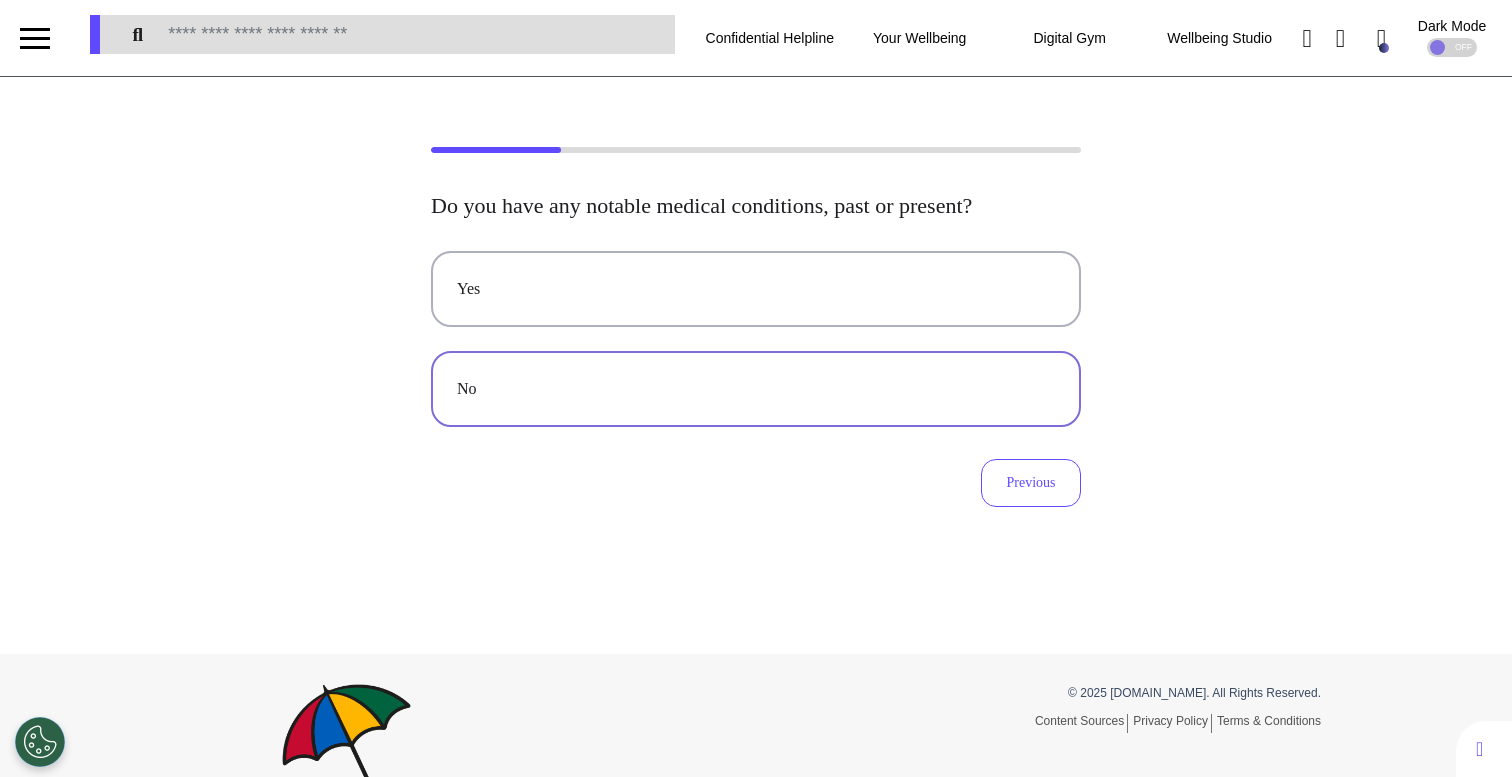 click on "No" at bounding box center (756, 389) 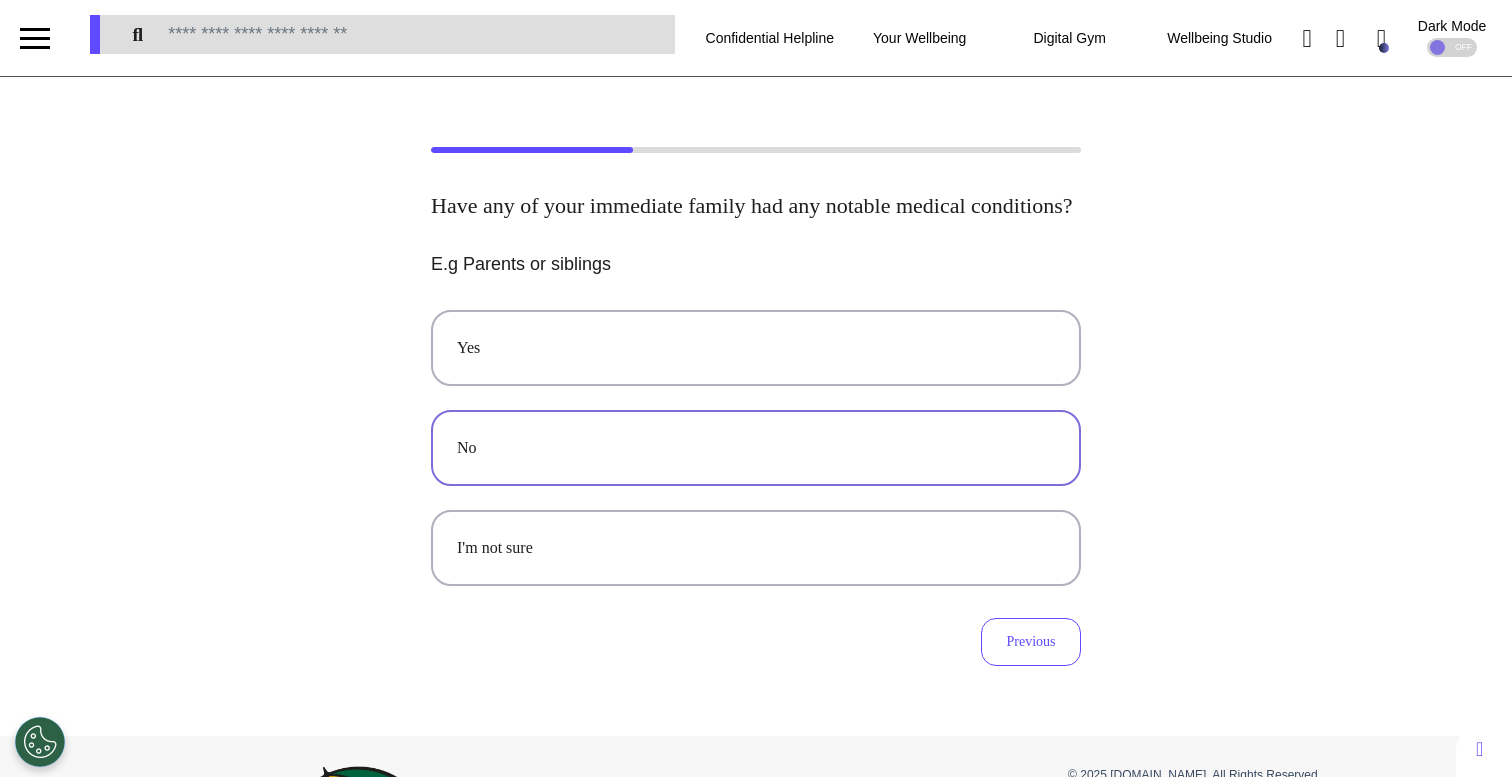 click on "No" at bounding box center [756, 448] 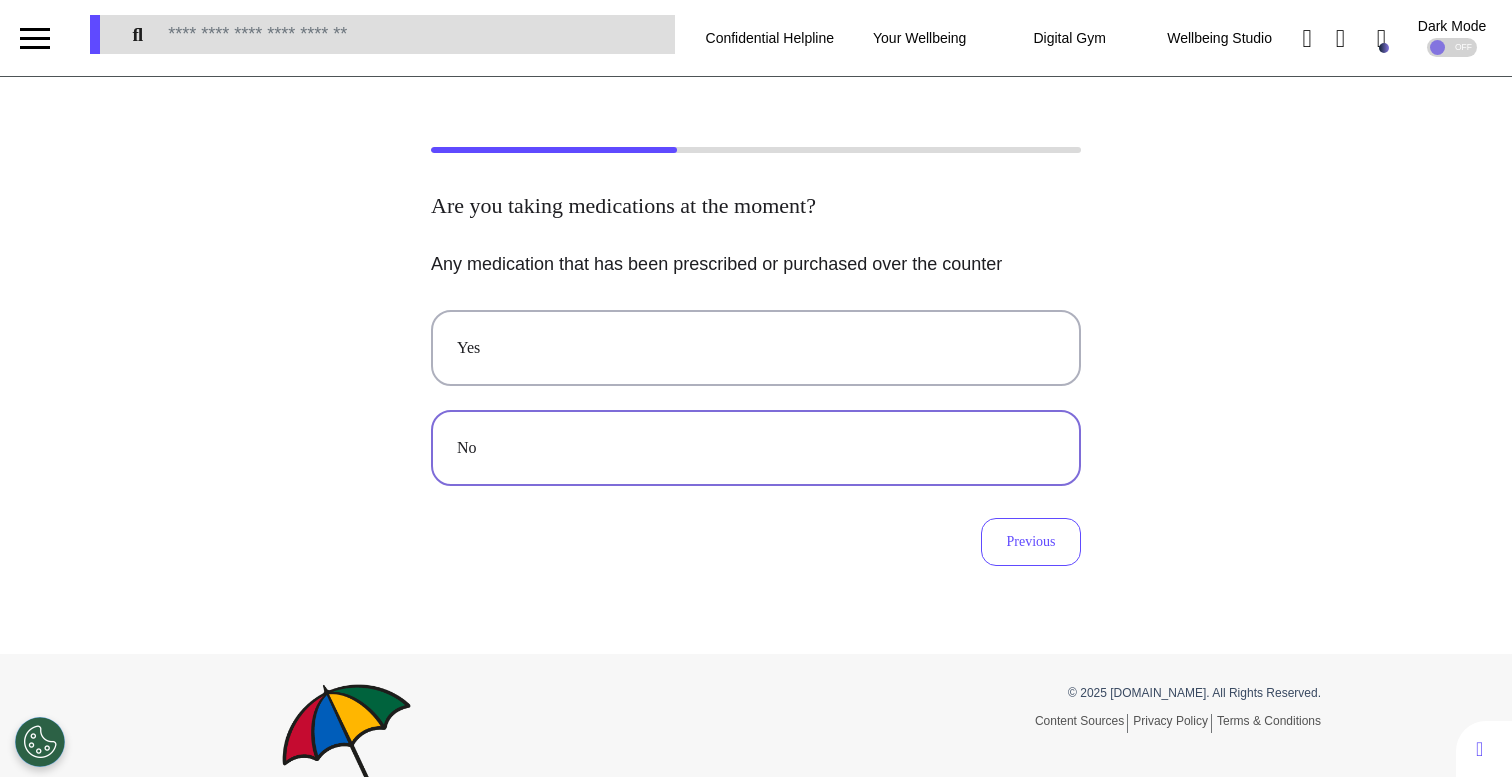 click on "No" at bounding box center (756, 448) 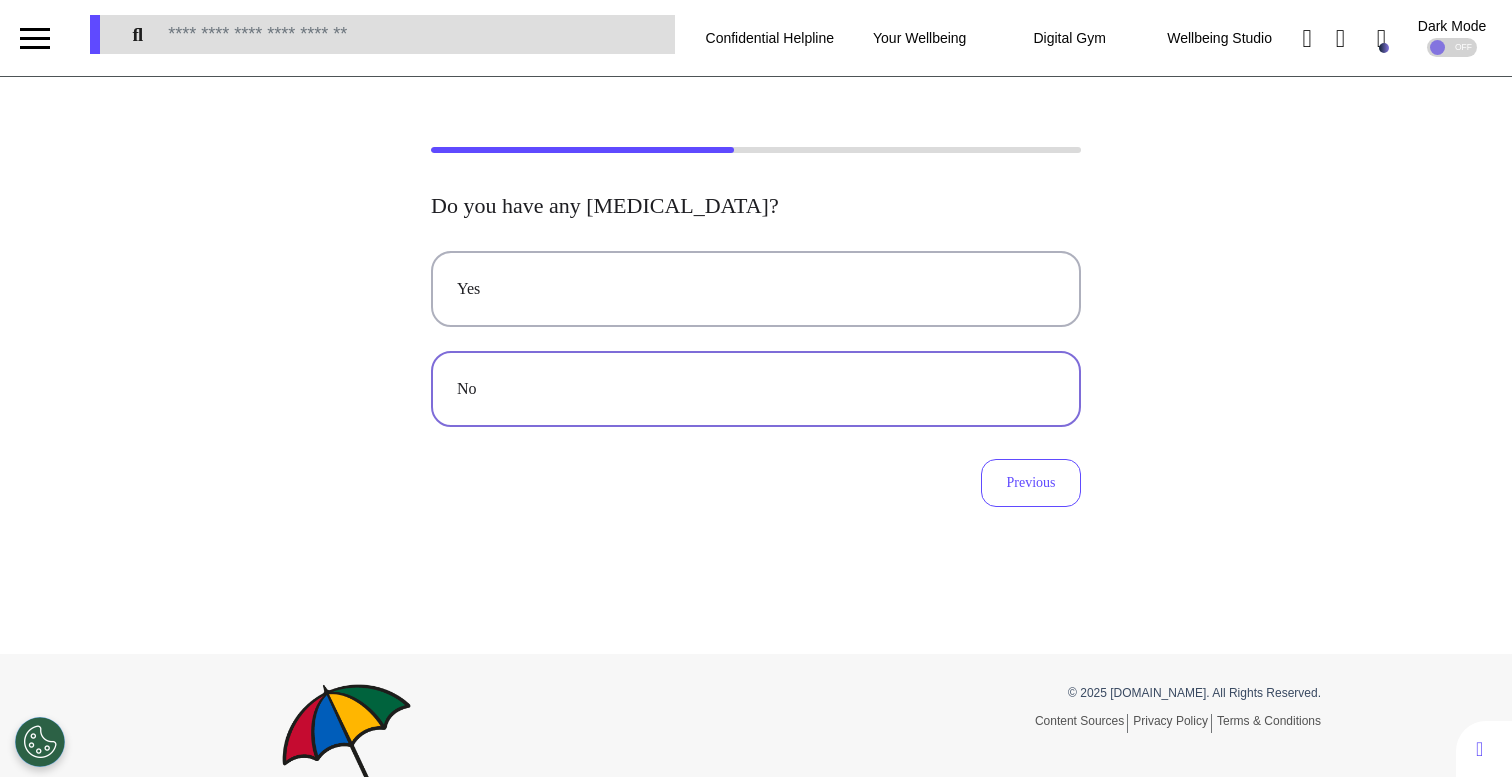click on "No" at bounding box center [756, 389] 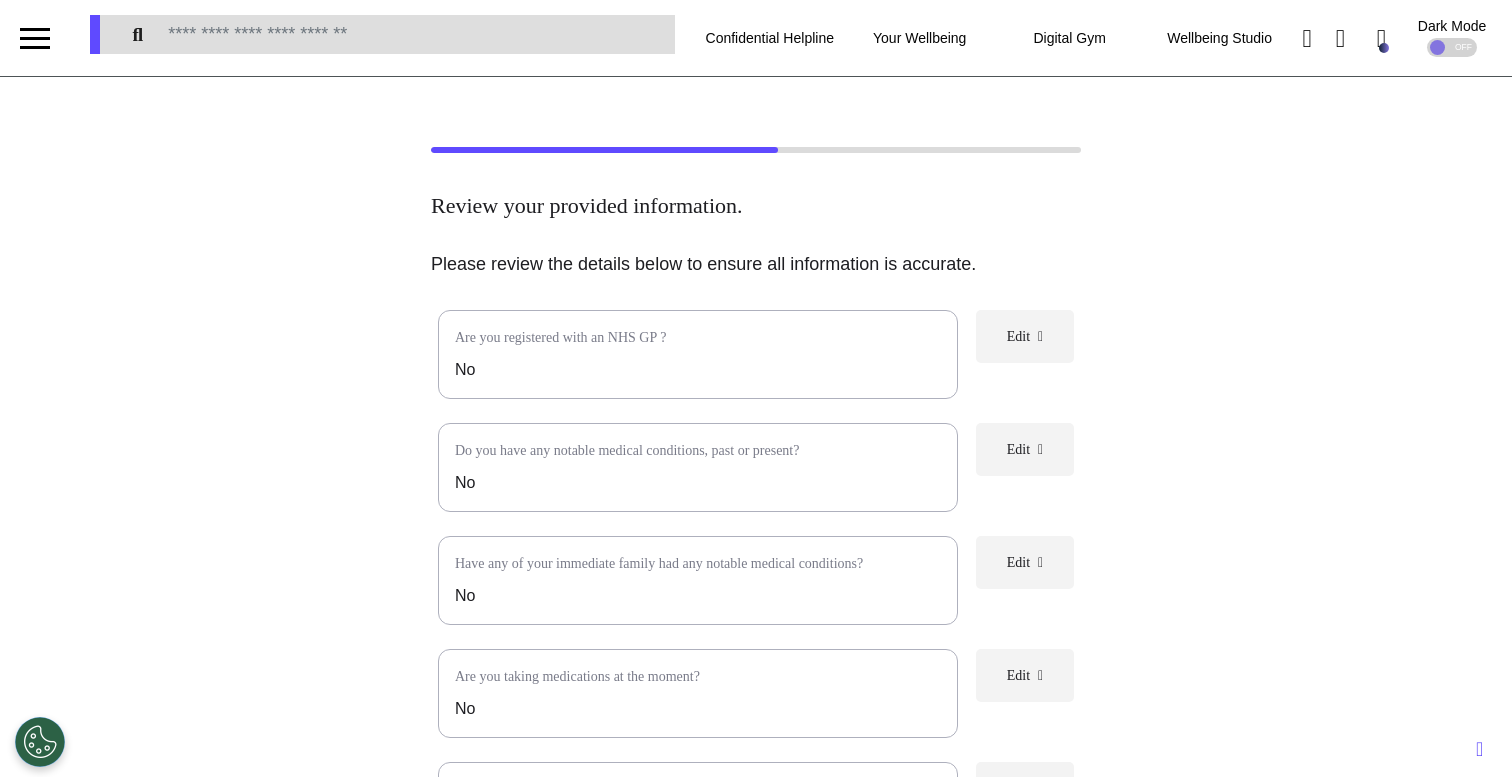 scroll, scrollTop: 462, scrollLeft: 0, axis: vertical 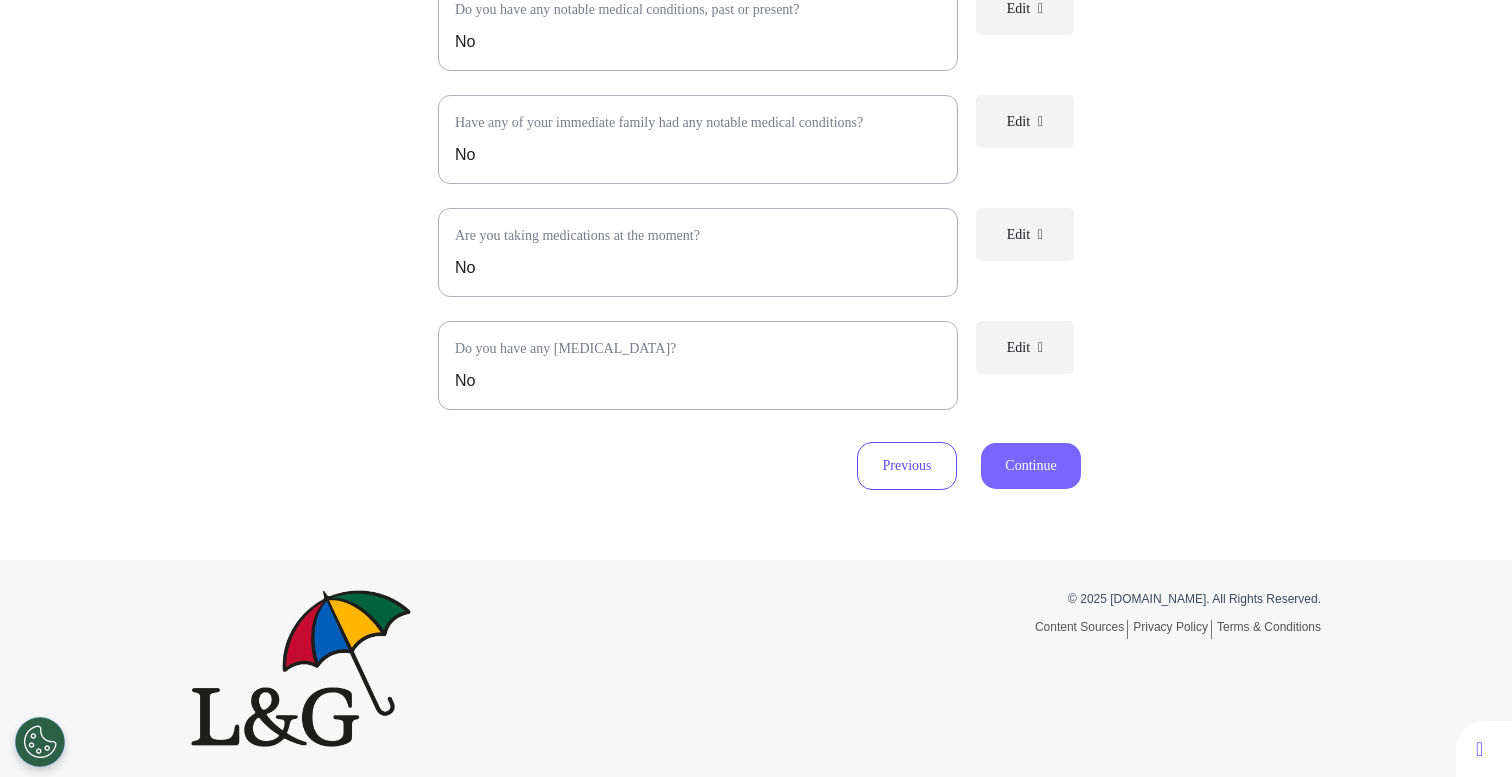 click on "Continue" at bounding box center (1031, 466) 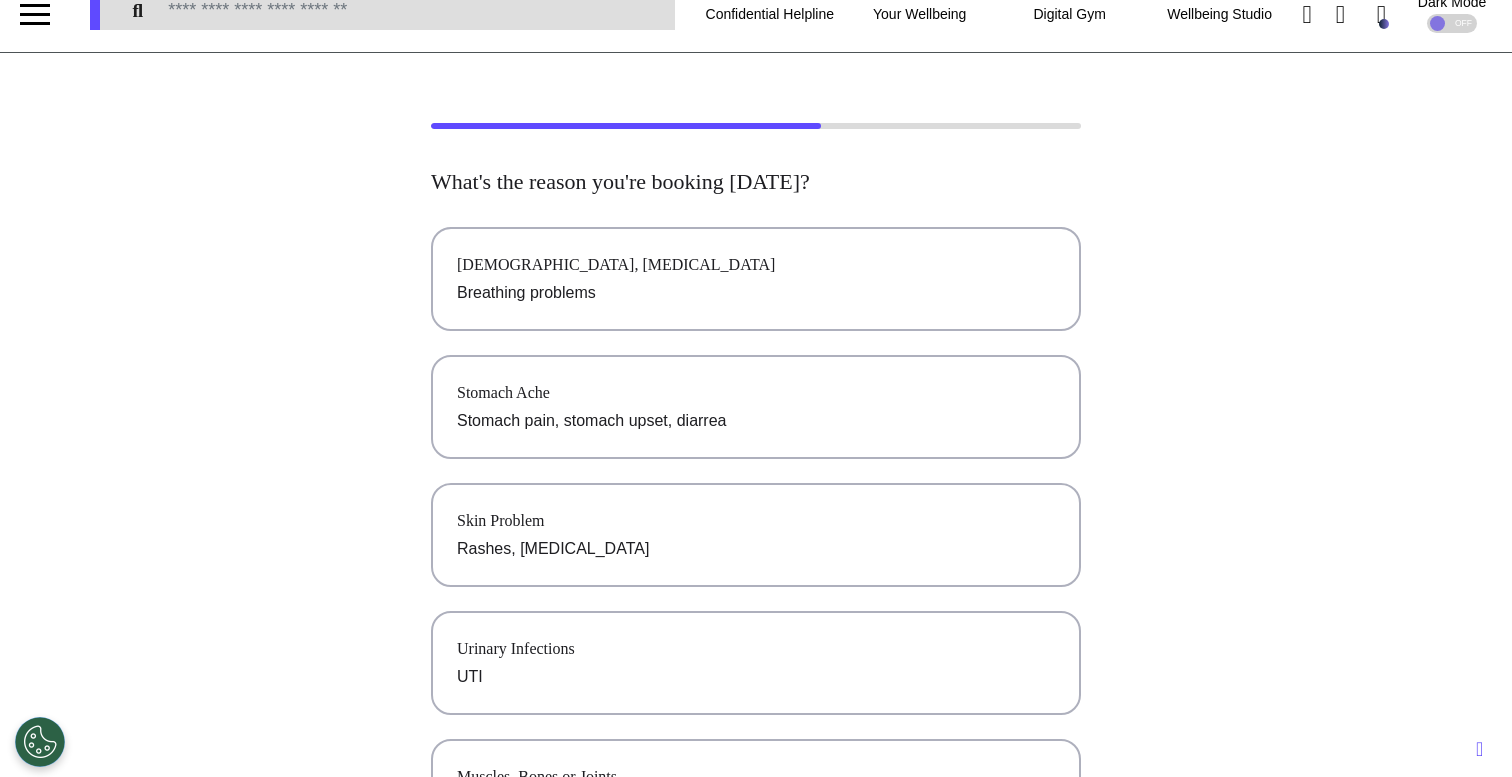 scroll, scrollTop: 0, scrollLeft: 0, axis: both 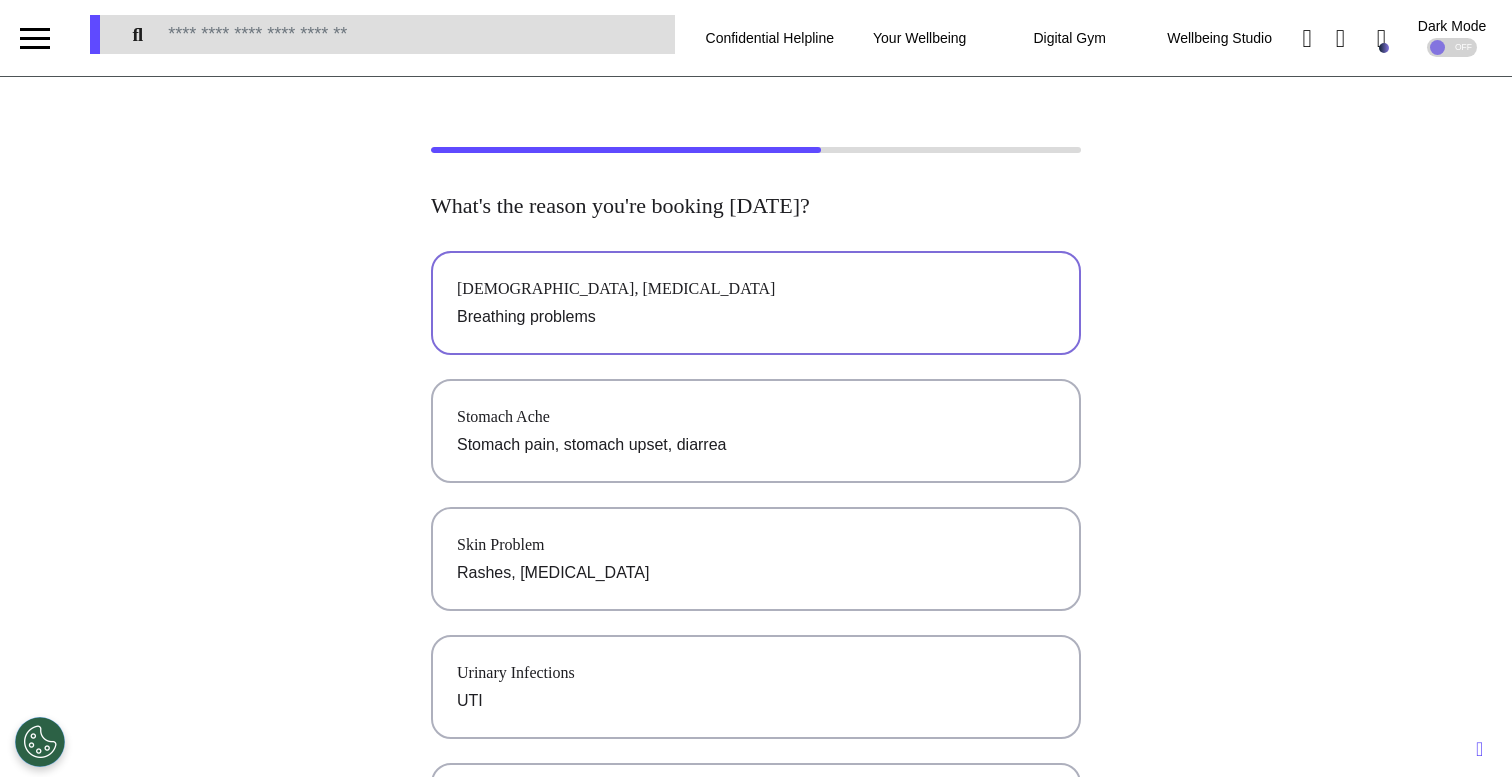 click on "[DEMOGRAPHIC_DATA], [MEDICAL_DATA]" at bounding box center (756, 289) 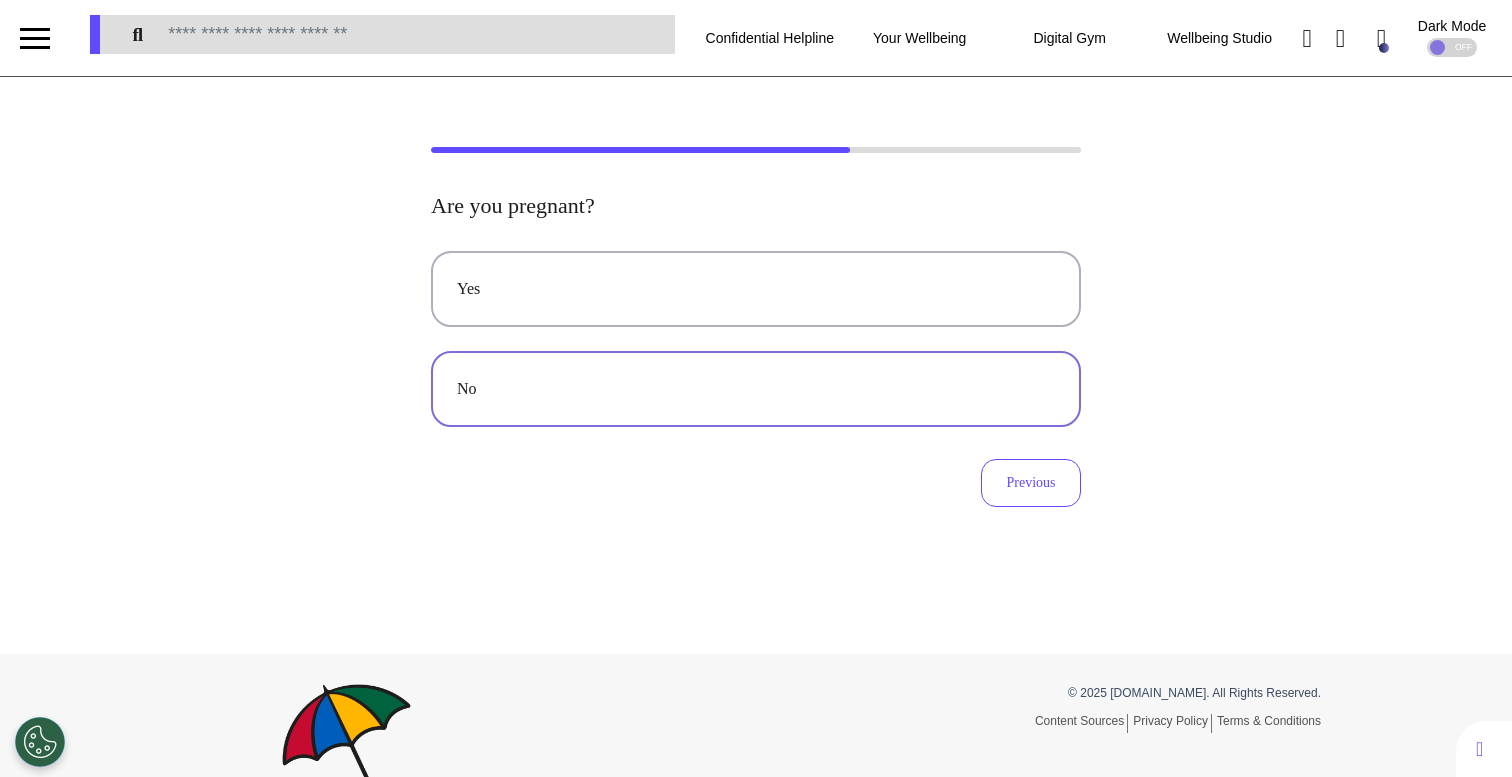 click on "No" at bounding box center [756, 389] 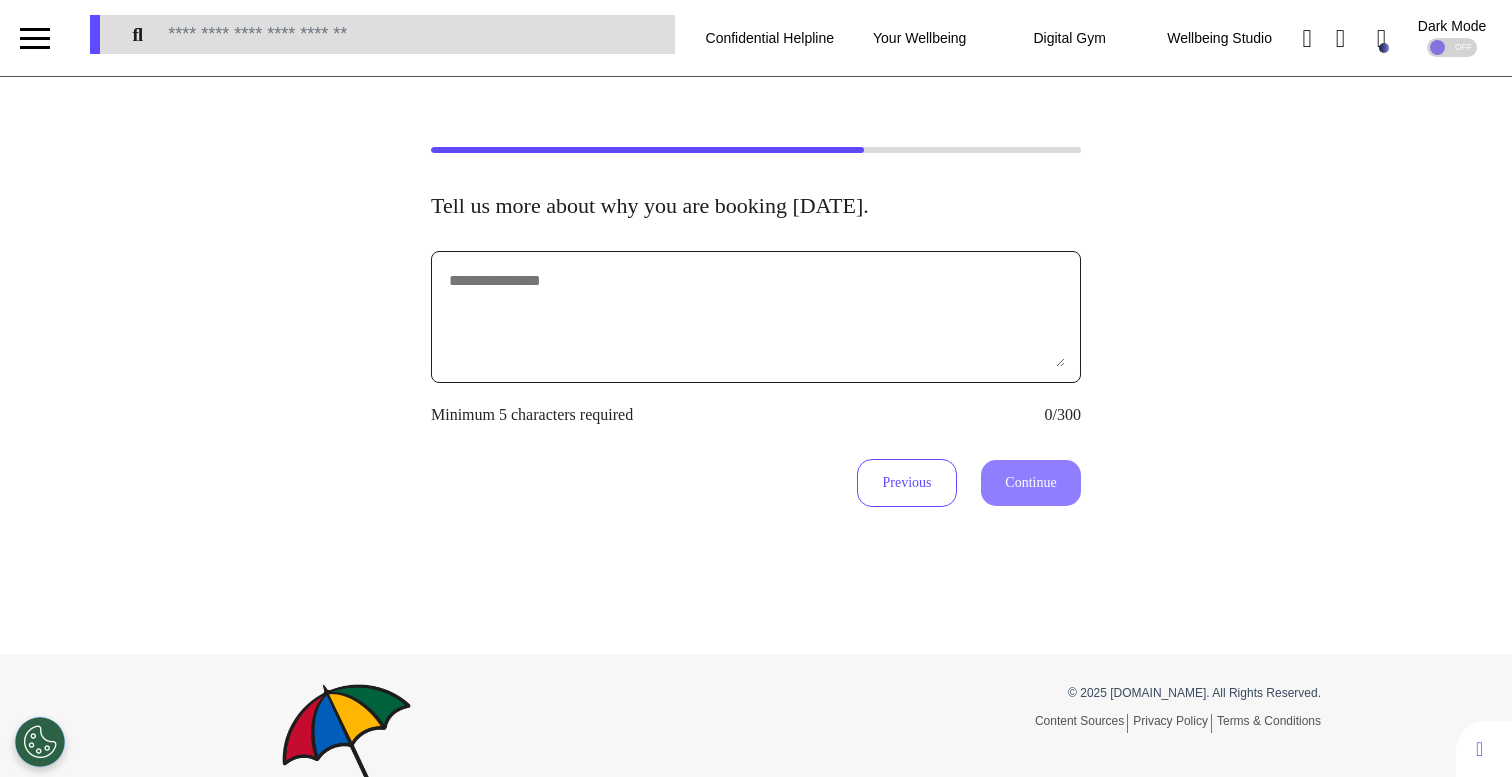 click at bounding box center [756, 317] 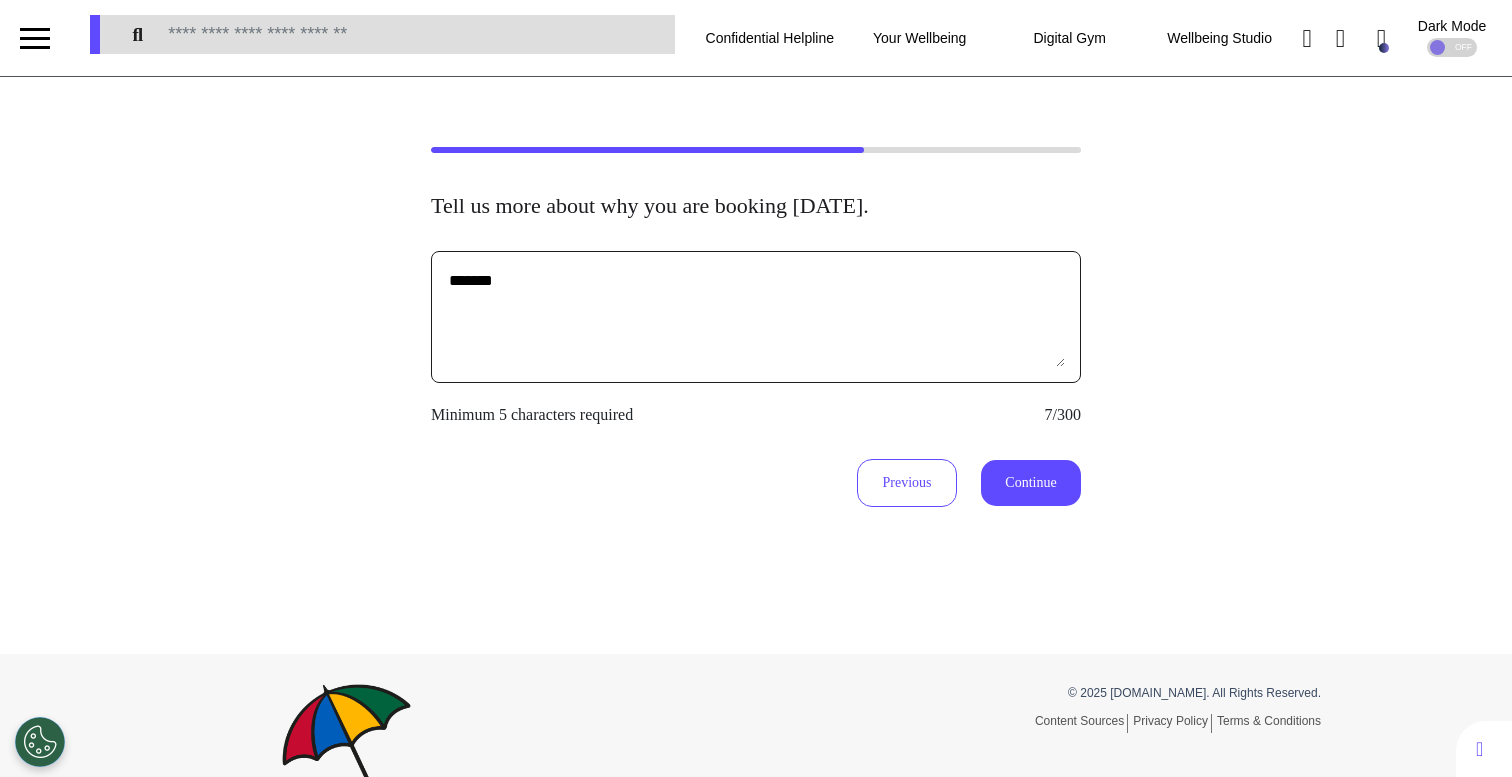 type on "*******" 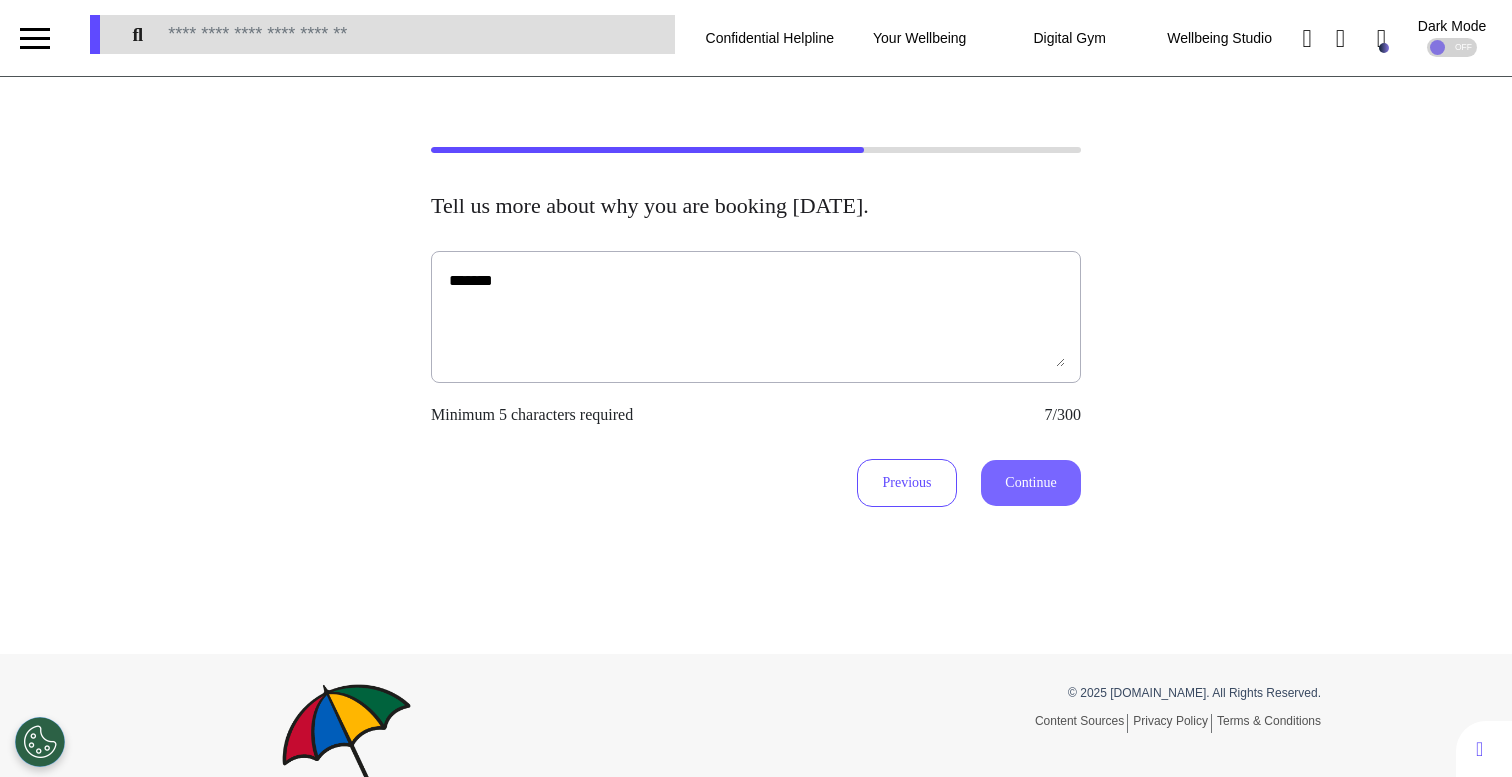 click on "Continue" at bounding box center (1031, 483) 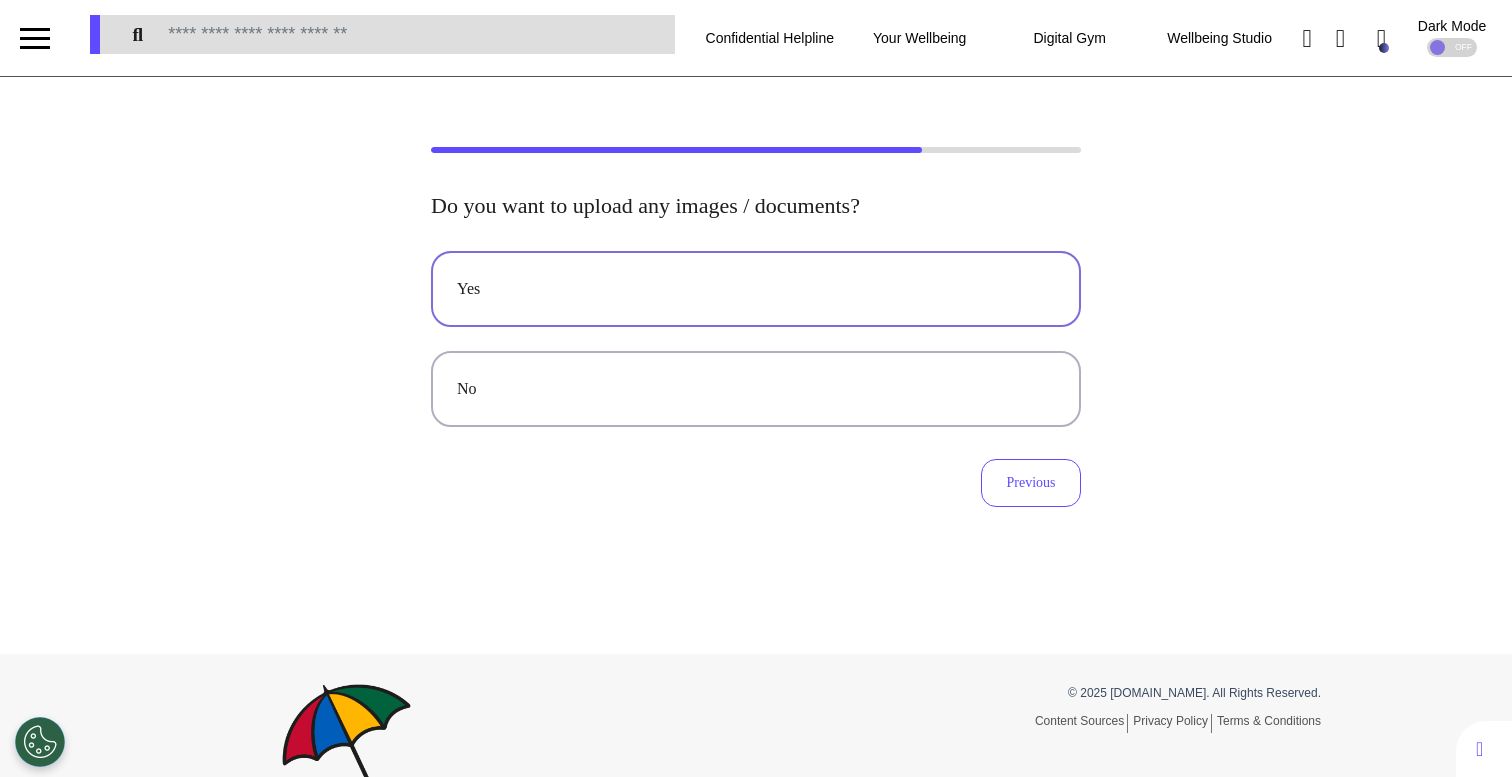 click on "Yes" at bounding box center (756, 289) 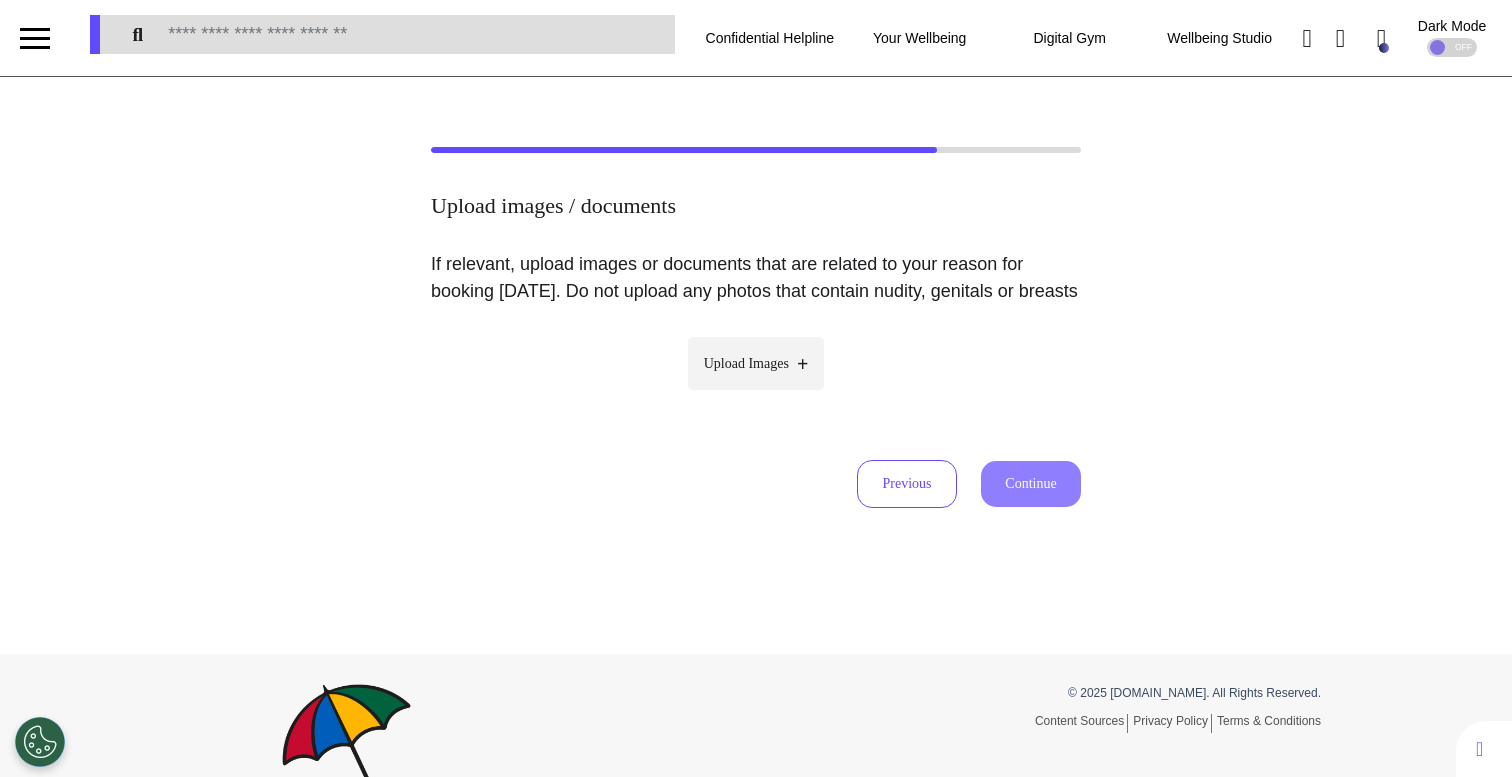 click on "Upload Images" at bounding box center [756, 363] 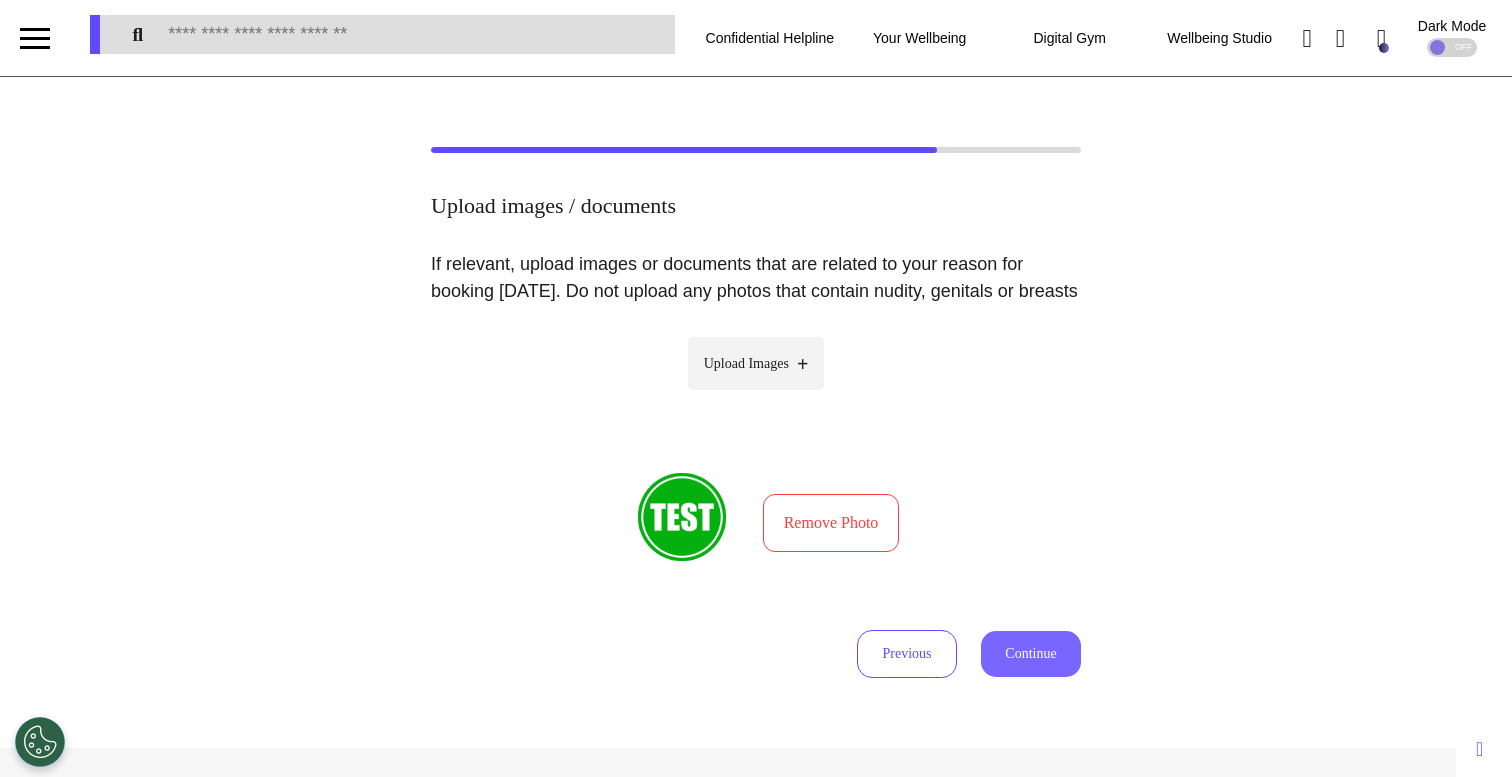 click on "Continue" at bounding box center (1031, 654) 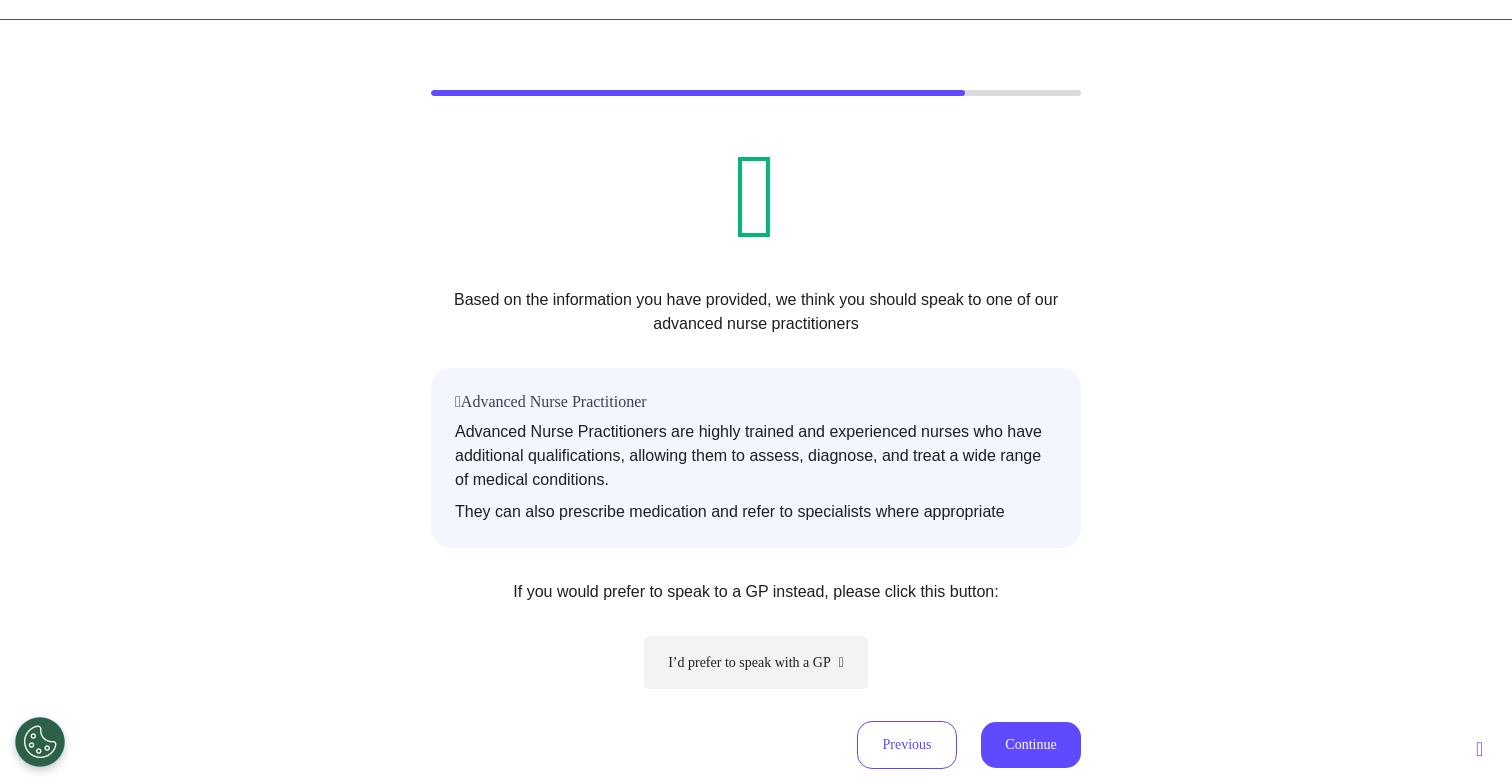 scroll, scrollTop: 230, scrollLeft: 0, axis: vertical 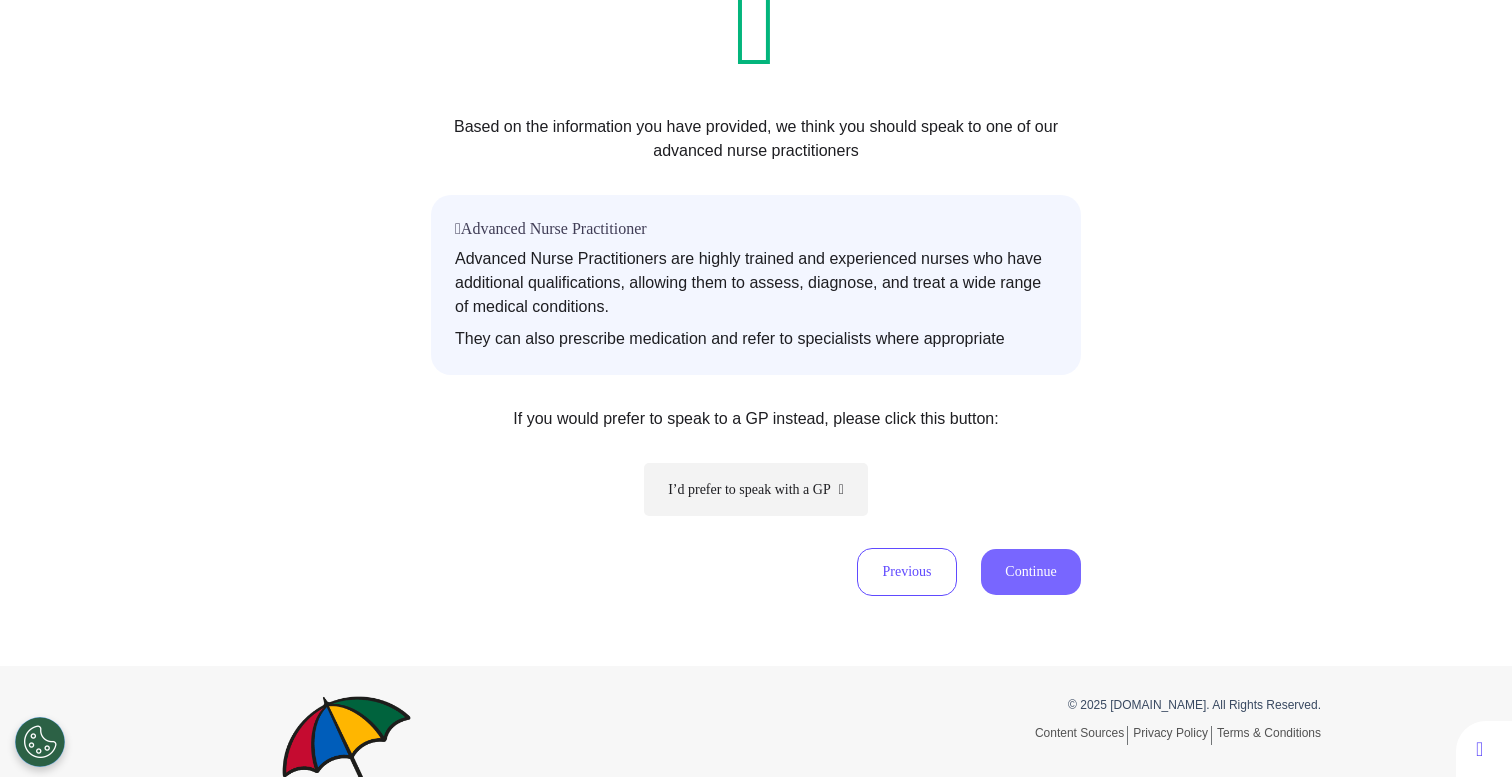 click on "Continue" at bounding box center [1031, 572] 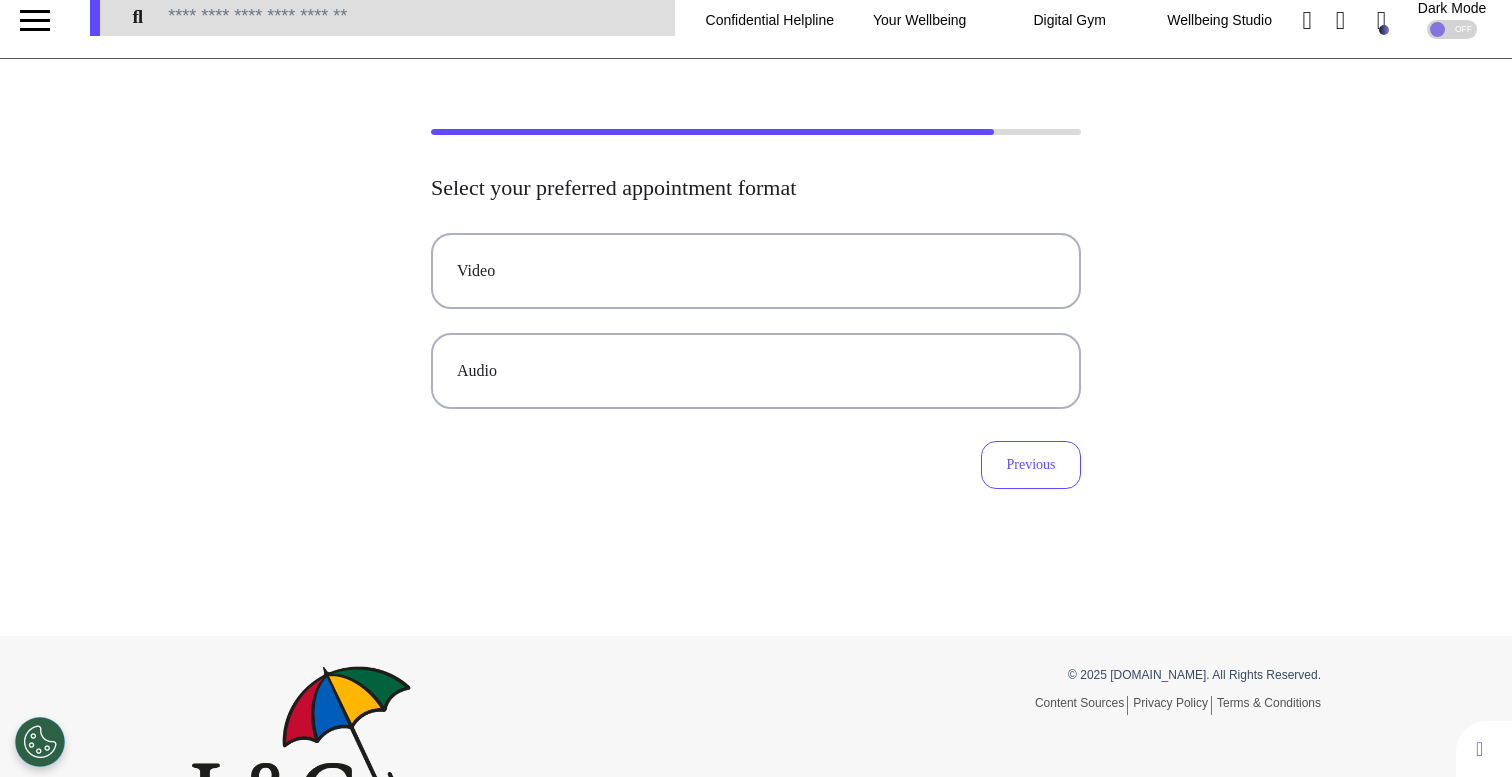scroll, scrollTop: 0, scrollLeft: 0, axis: both 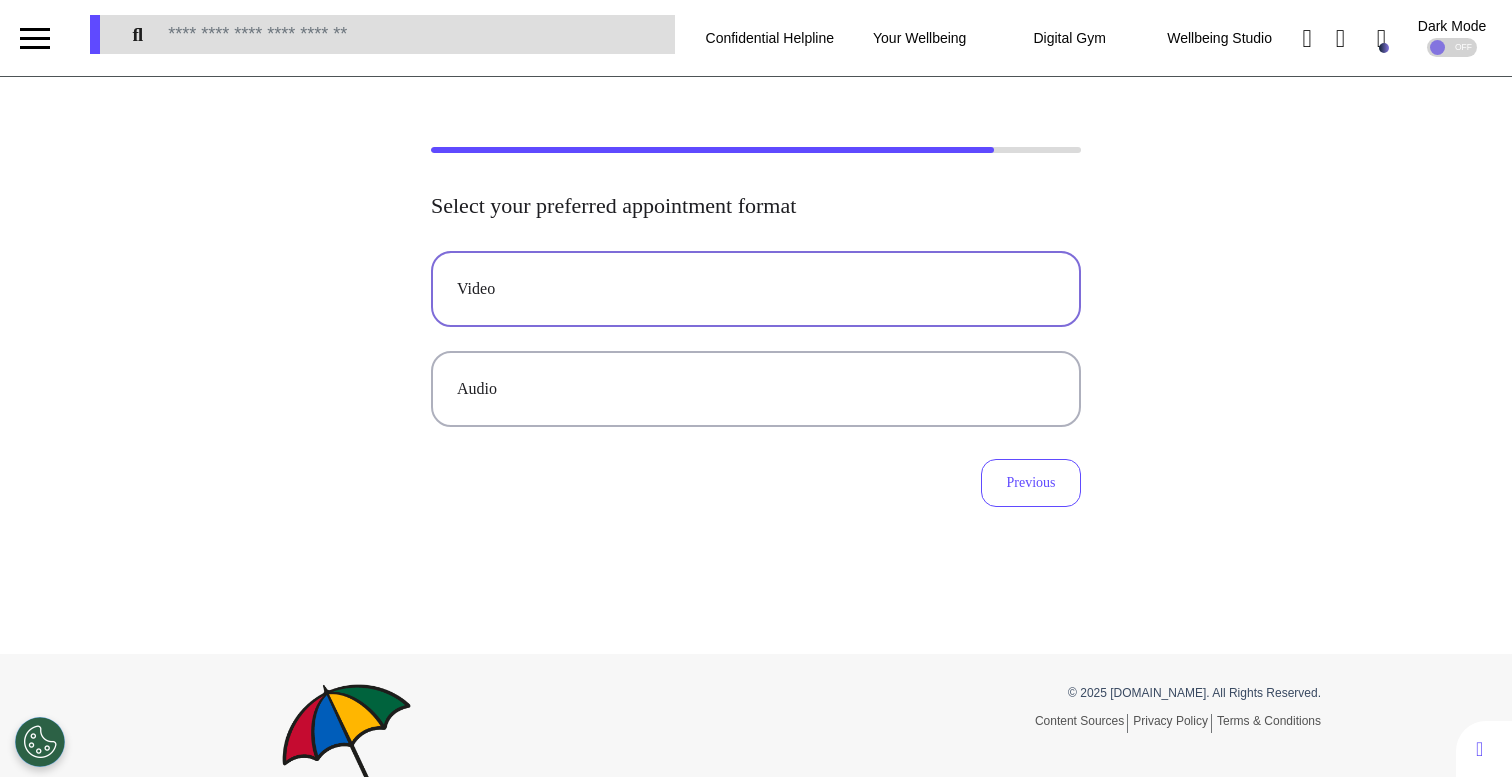 click on "Video" at bounding box center [756, 289] 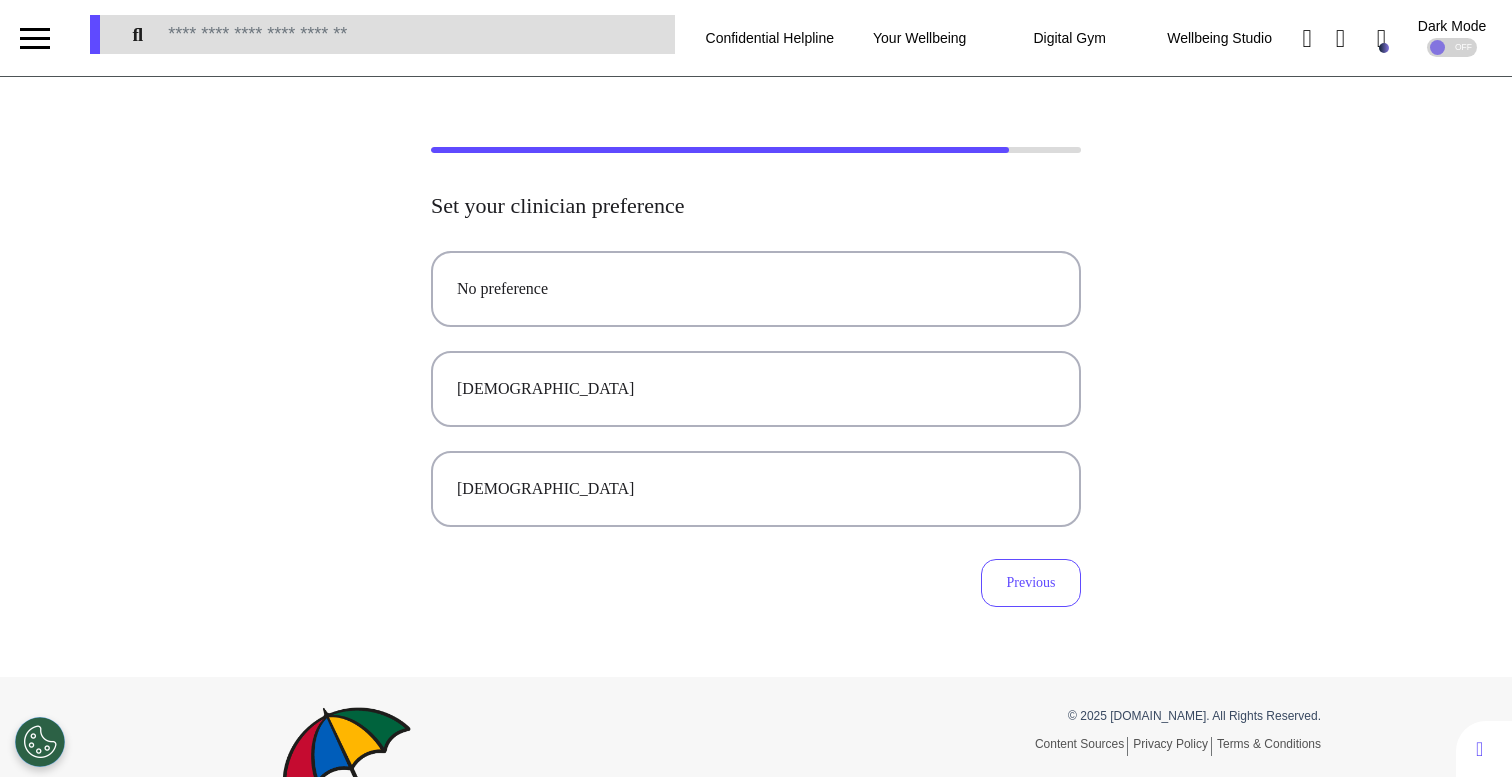 click on "No preference" at bounding box center (756, 289) 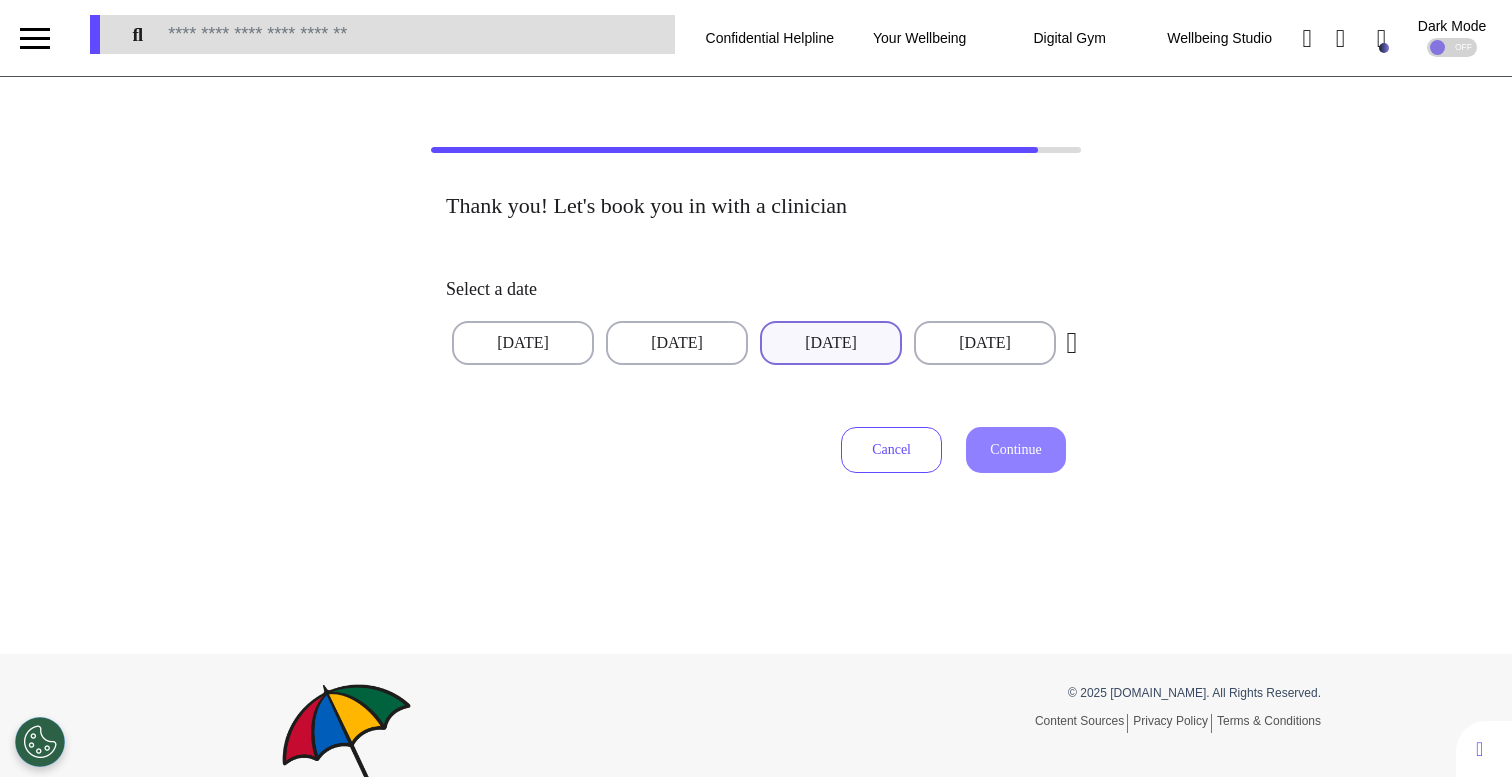 click on "[DATE]" at bounding box center [831, 343] 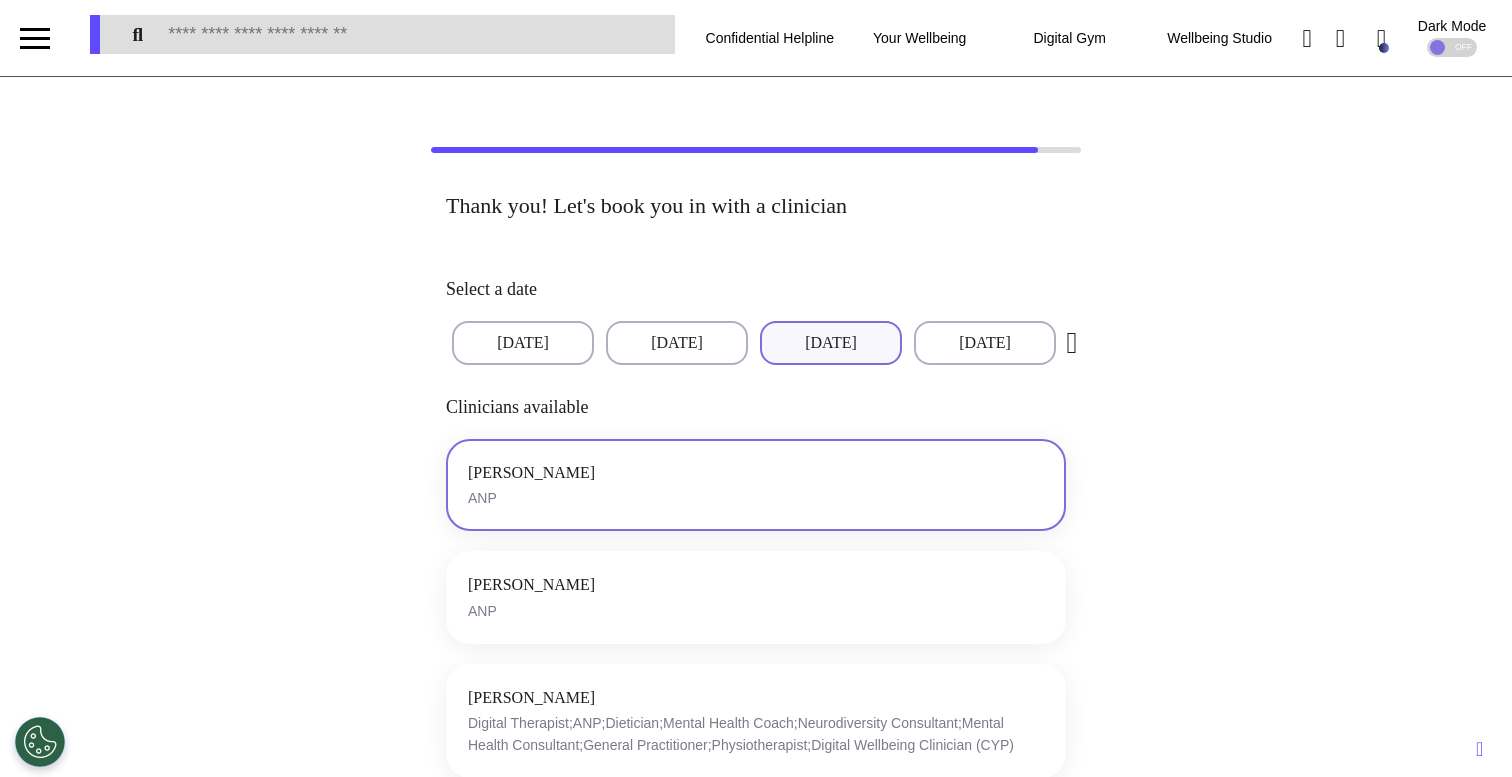 click on "[PERSON_NAME] ANP" at bounding box center [756, 485] 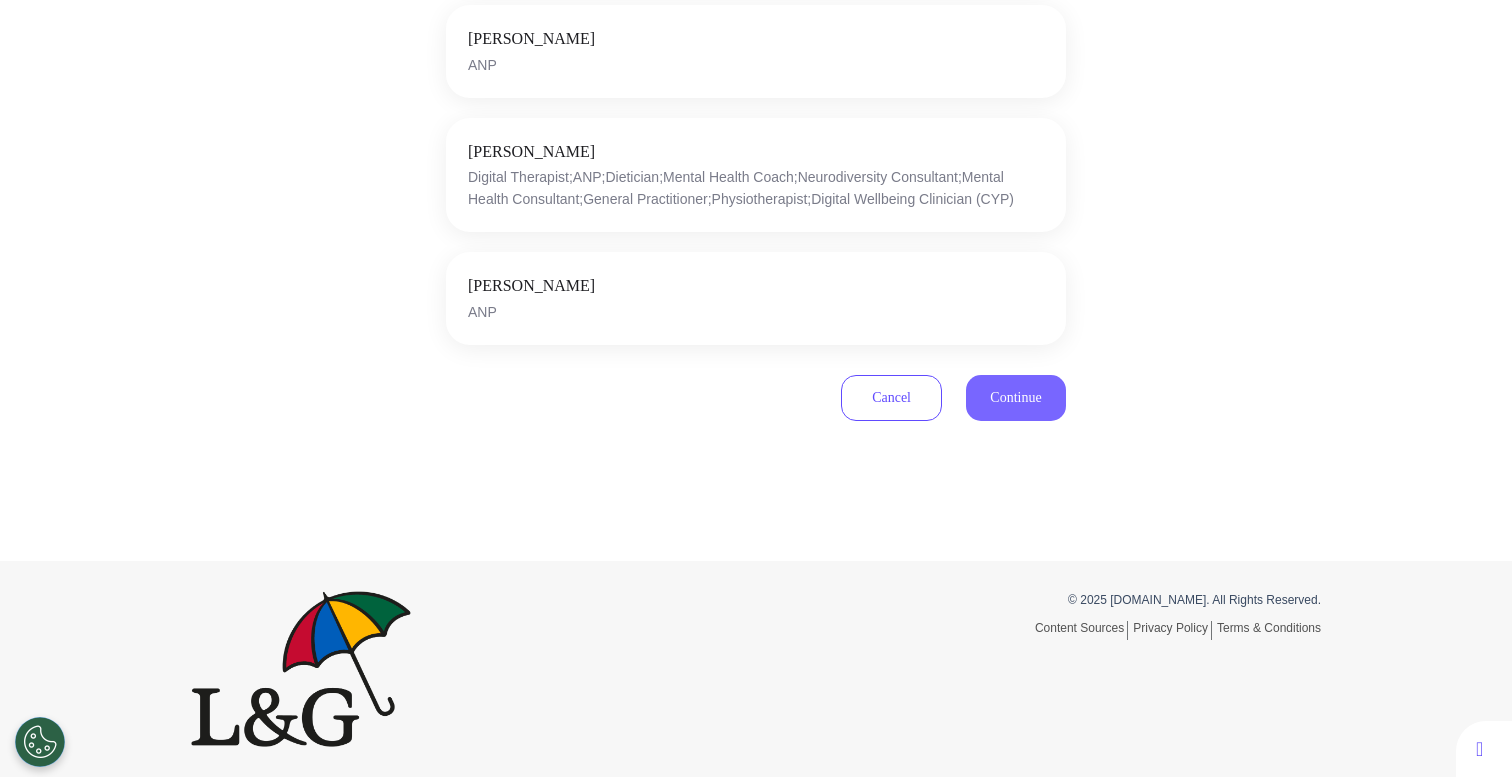 click on "Continue" at bounding box center (1015, 397) 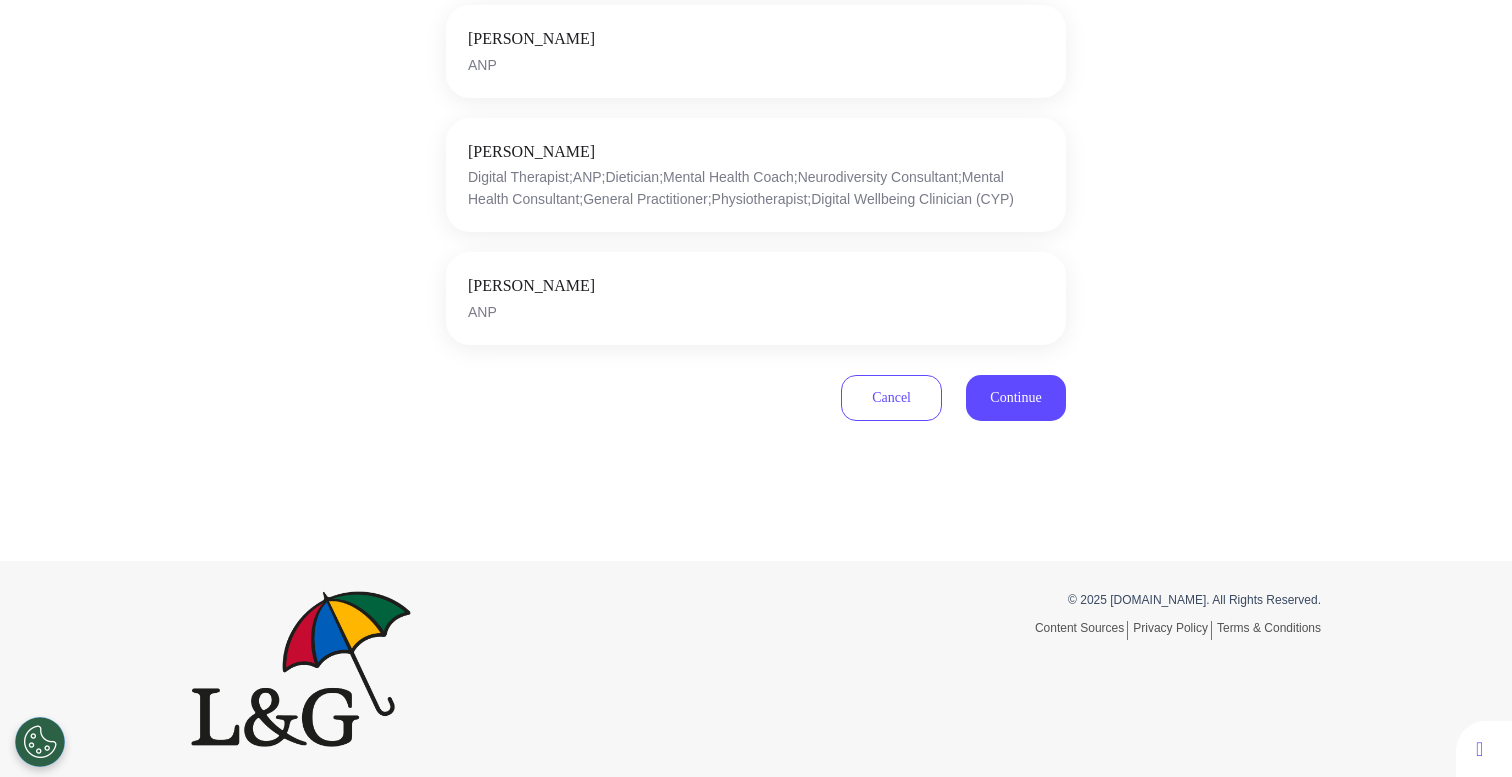 scroll, scrollTop: 590, scrollLeft: 0, axis: vertical 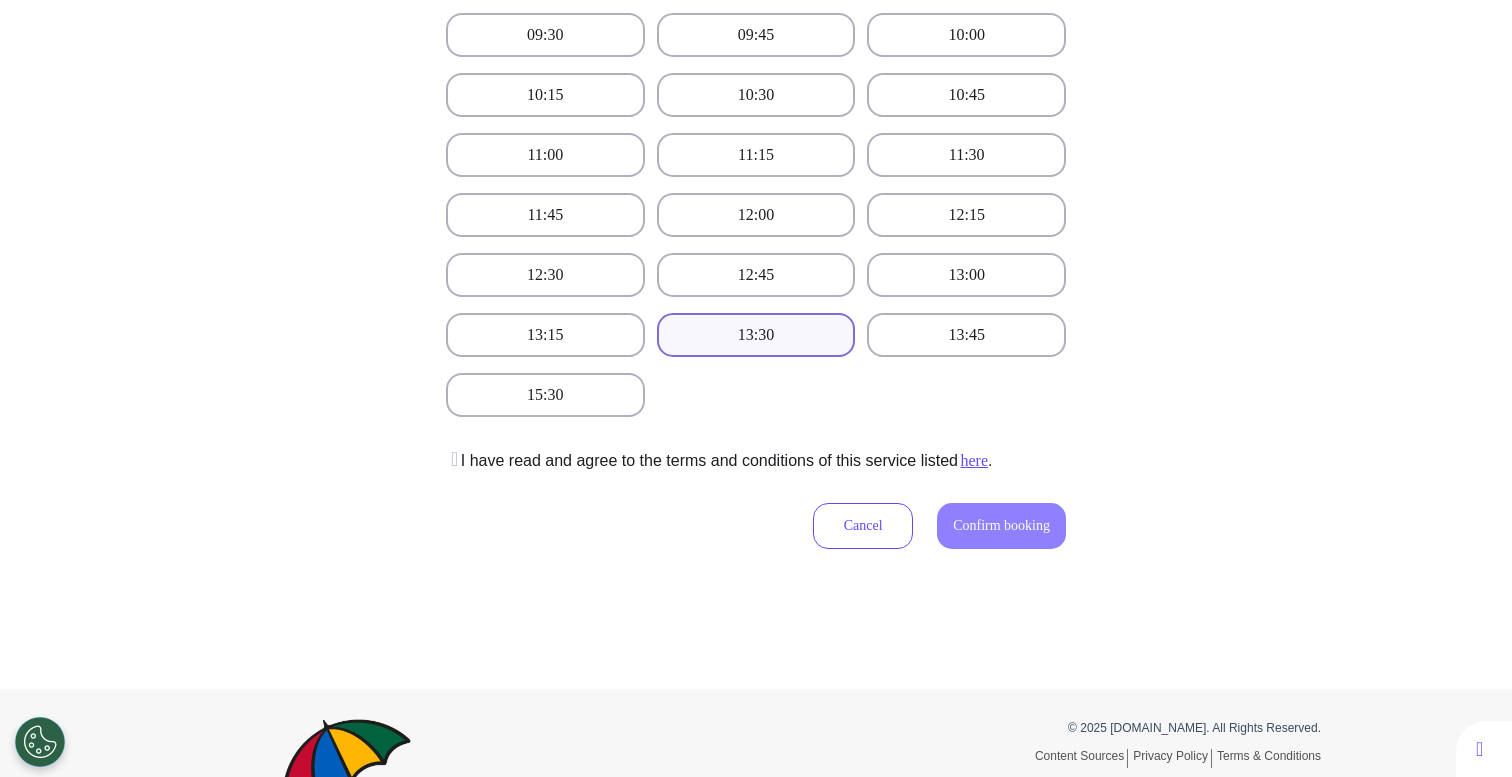 click on "13:30" at bounding box center [756, 335] 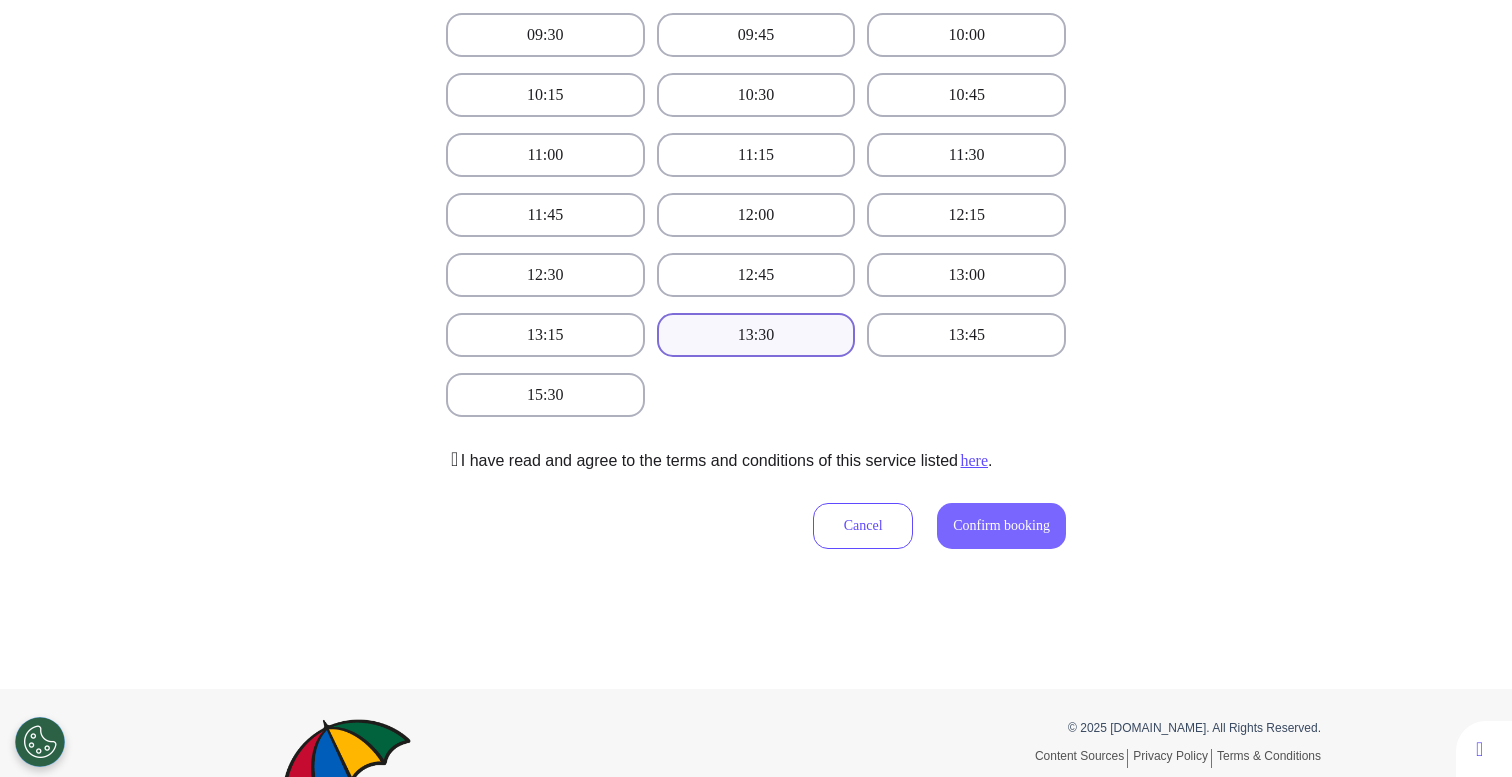 click on "Confirm booking" at bounding box center [1001, 525] 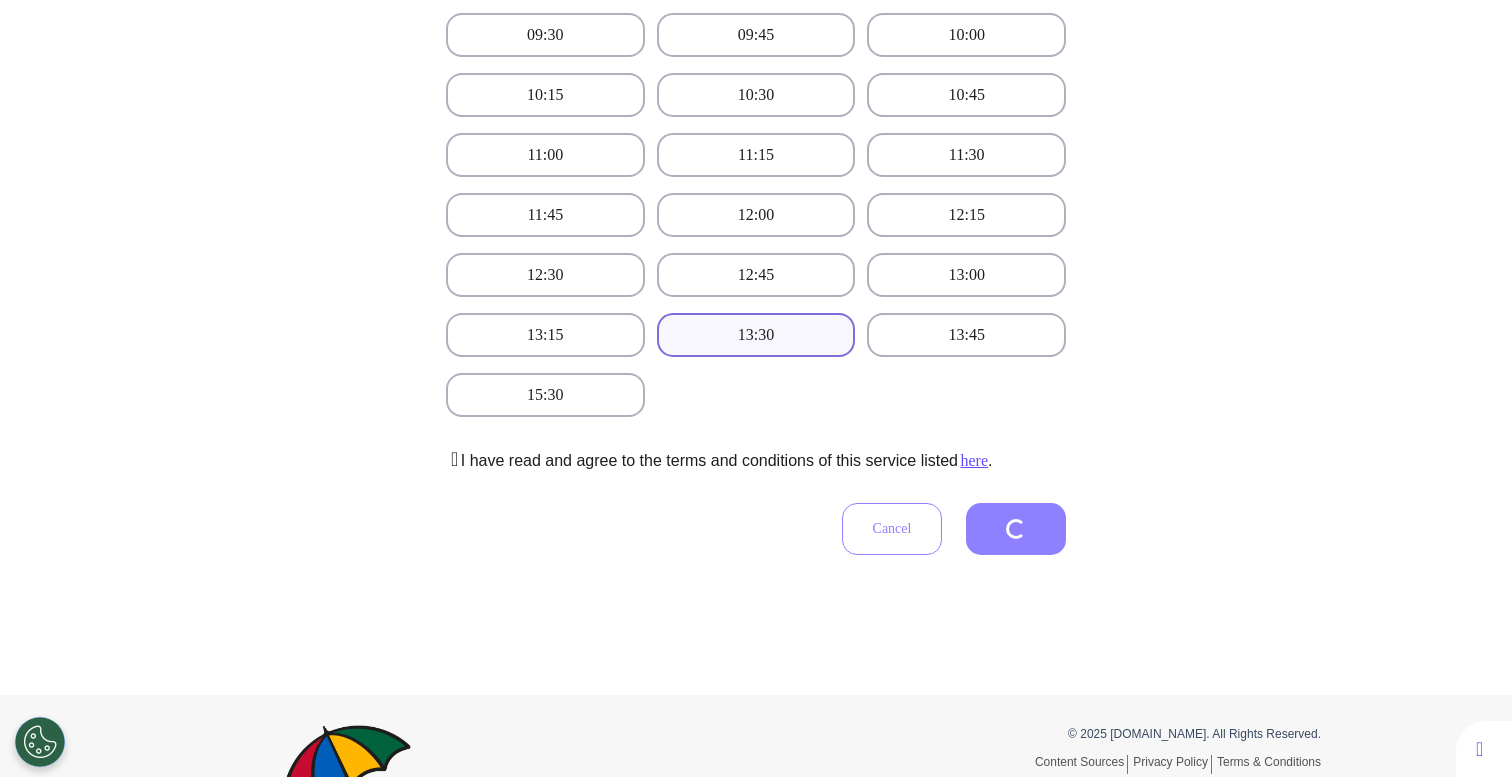 scroll, scrollTop: 455, scrollLeft: 0, axis: vertical 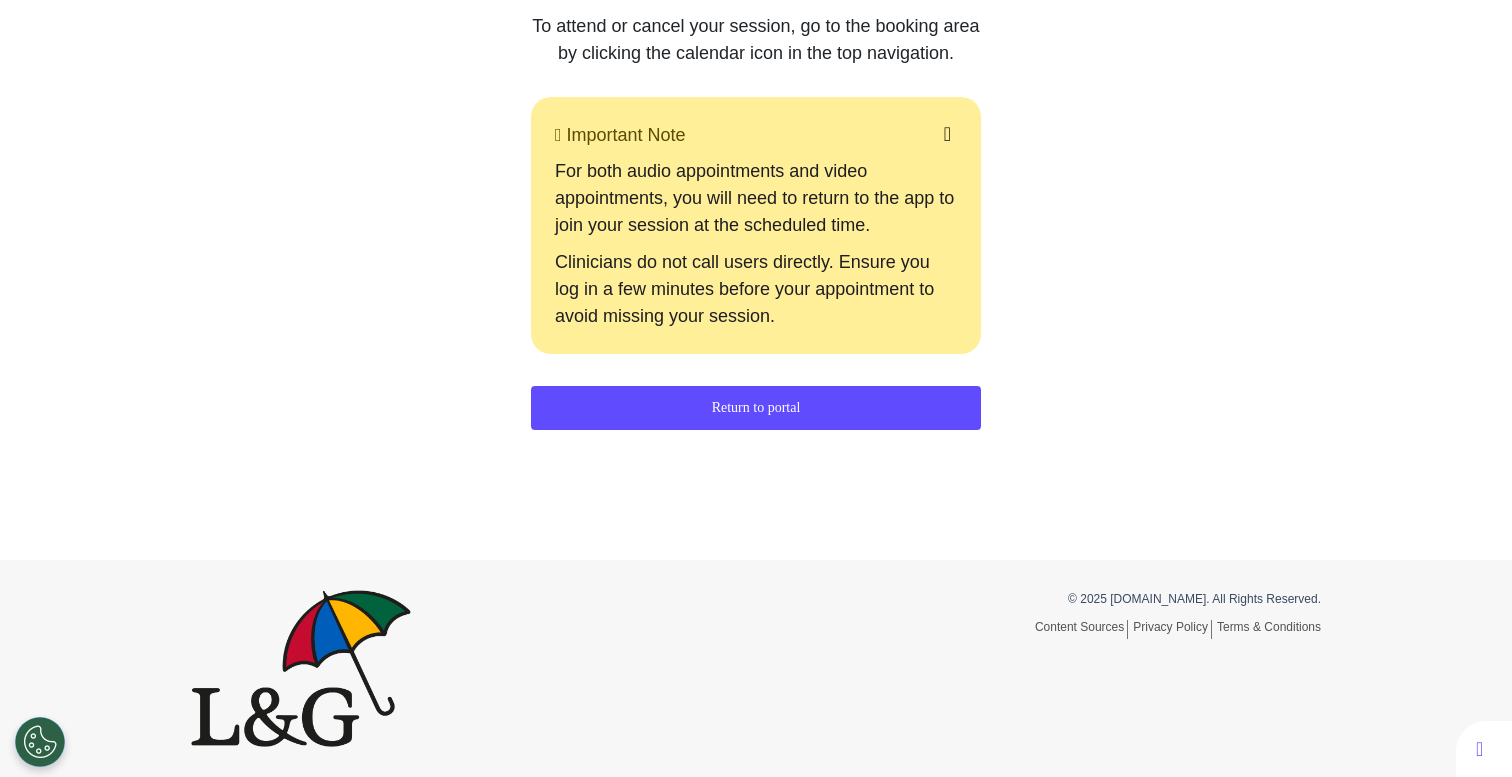 click on "Return to portal" at bounding box center [756, 408] 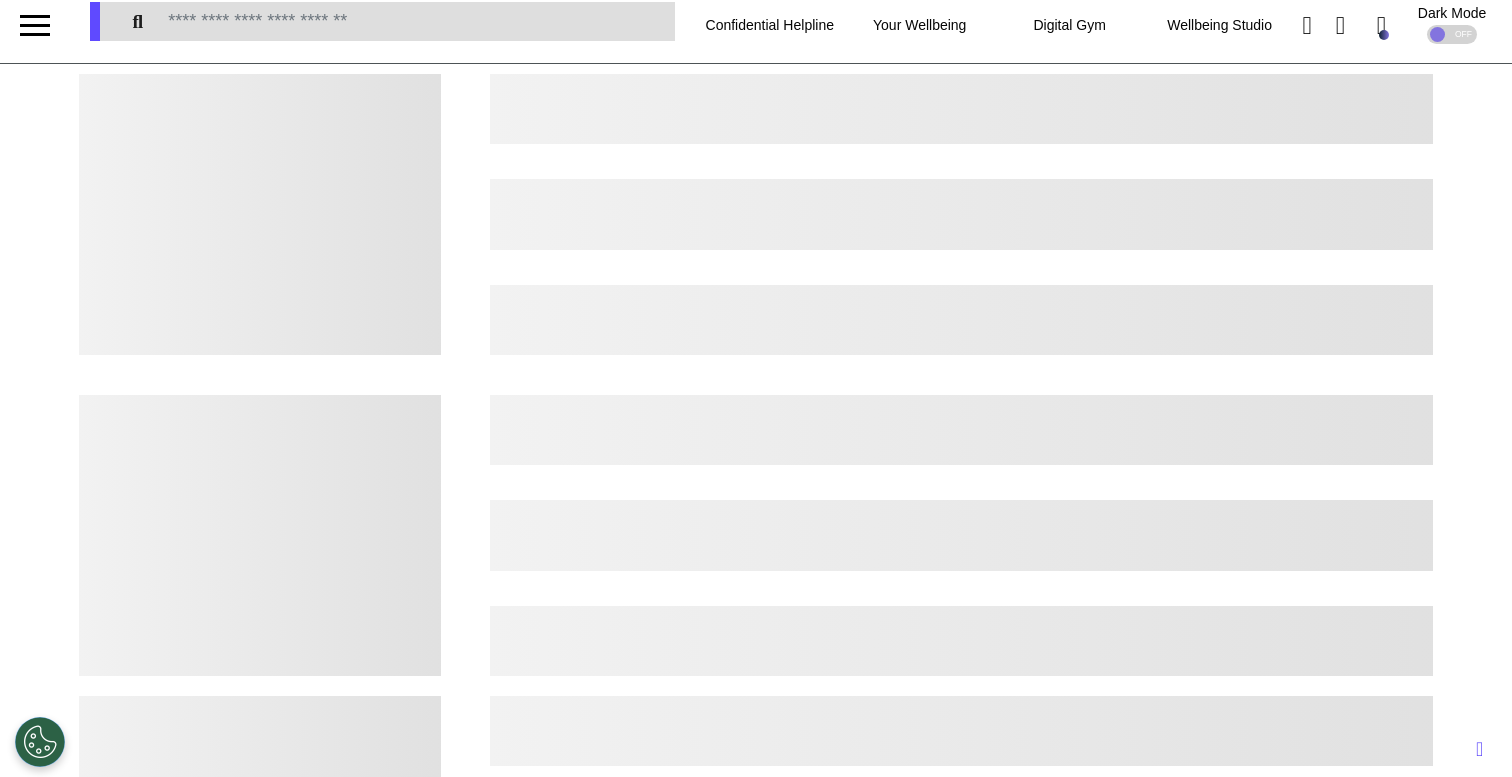 scroll, scrollTop: 0, scrollLeft: 0, axis: both 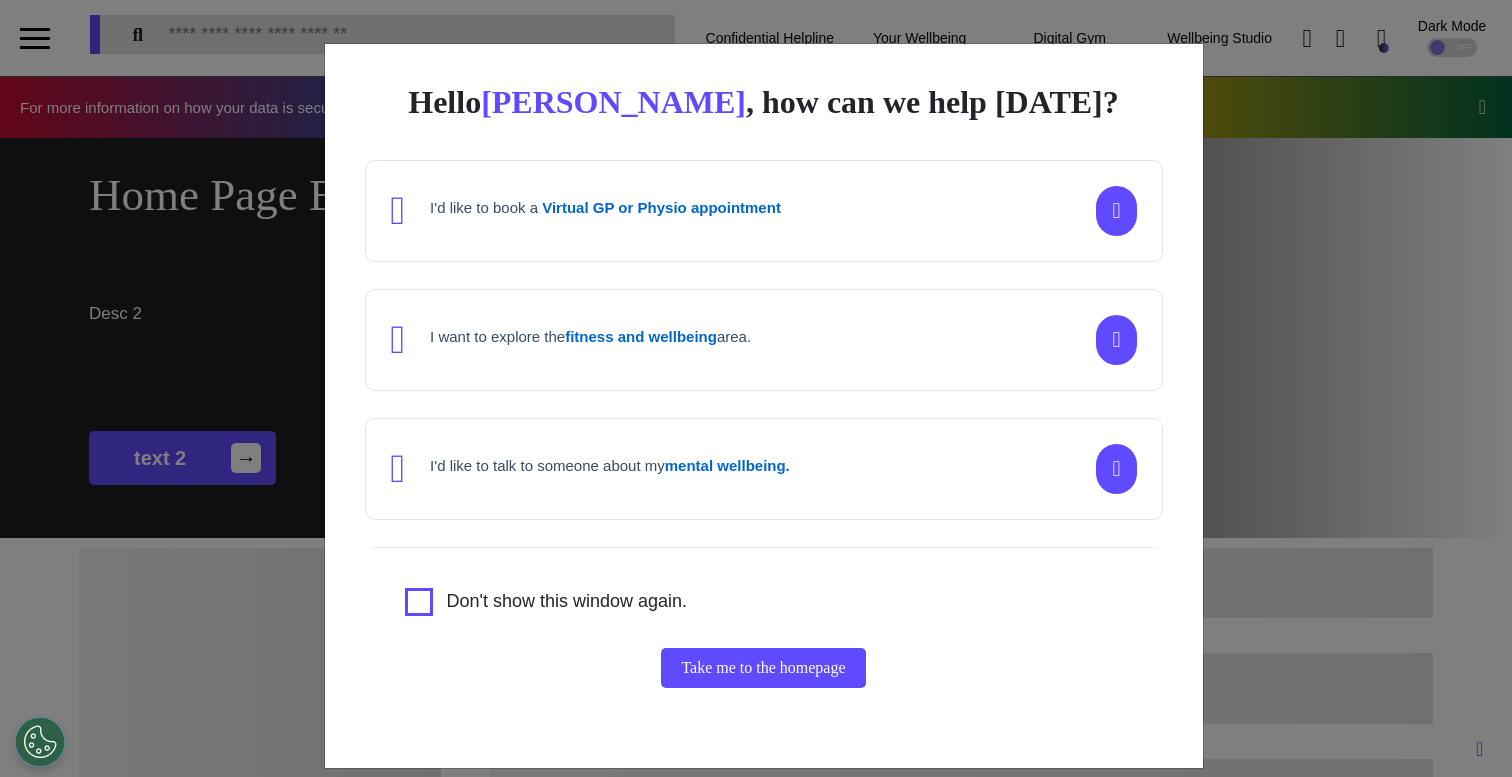 click on "Hello  [PERSON_NAME] , how can we help [DATE]? I'd like to book a   Virtual GP or Physio appointment I want to explore the  fitness and wellbeing  area. I'd like to talk to someone about my  mental wellbeing. I'd like to understand my  [MEDICAL_DATA] risk or speak to a [MEDICAL_DATA] nurse  about my symptoms or diagnosis. I am just  browsing.  Don't show this window again.   Take me to the homepage" at bounding box center (756, 388) 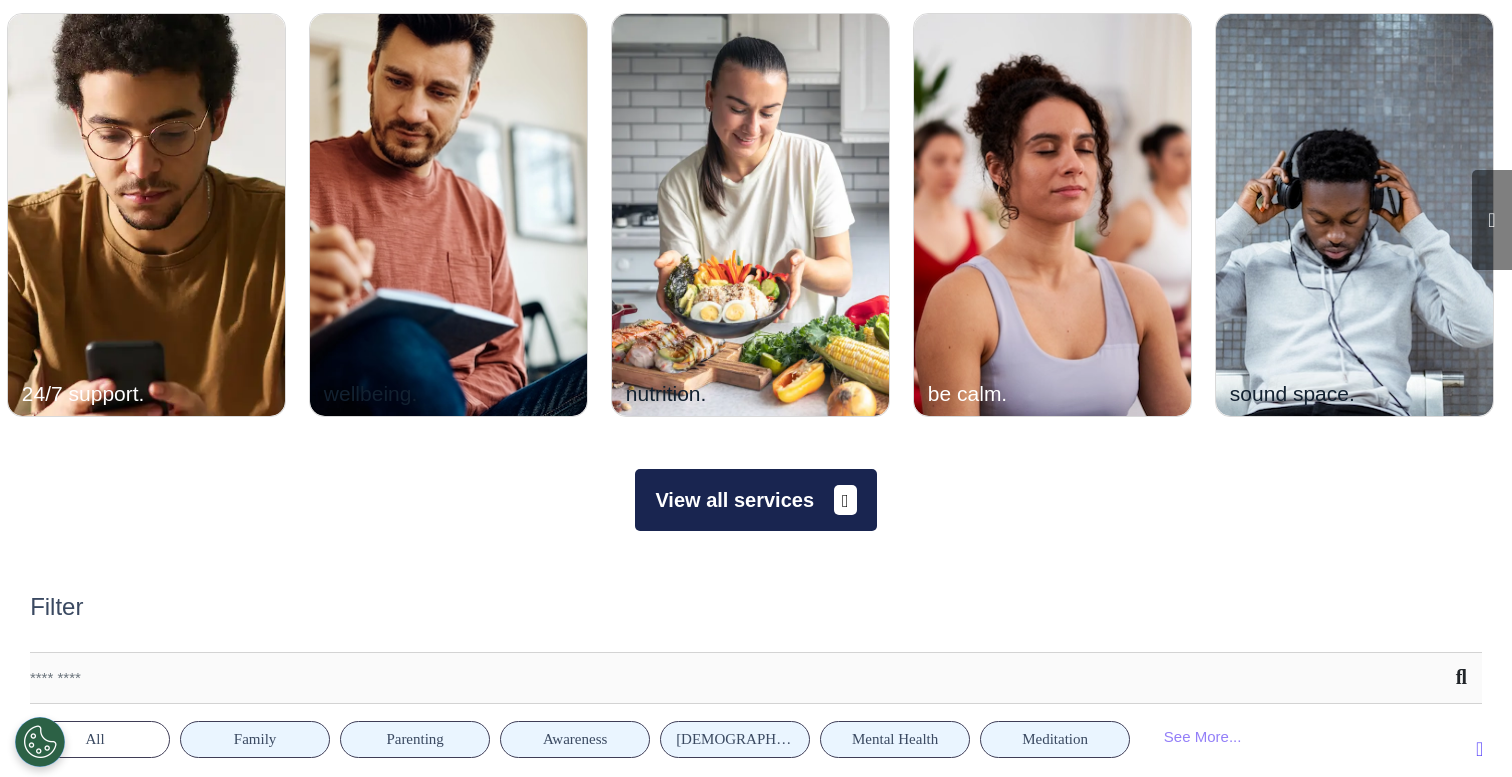 click on "View all services" at bounding box center [755, 500] 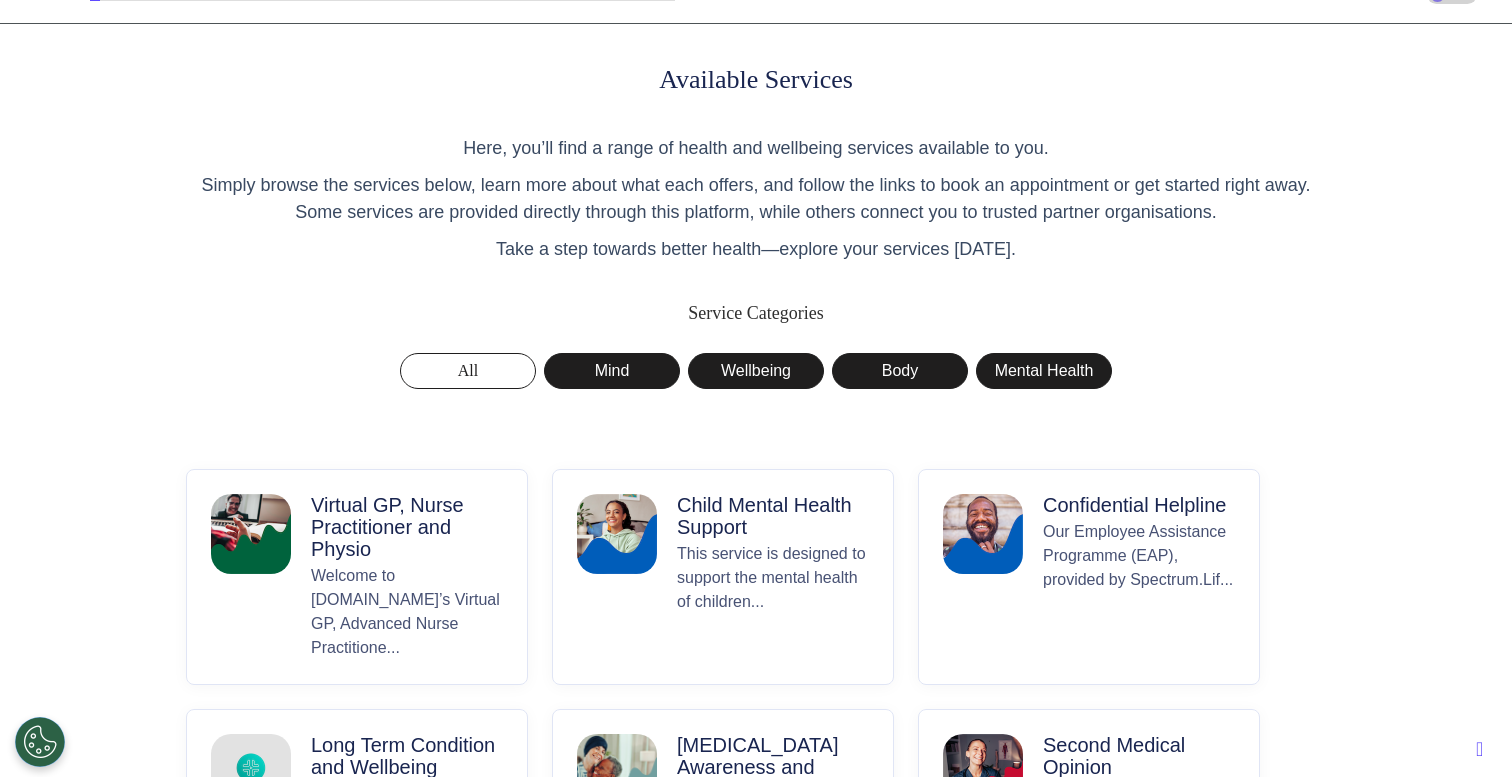 scroll, scrollTop: 56, scrollLeft: 0, axis: vertical 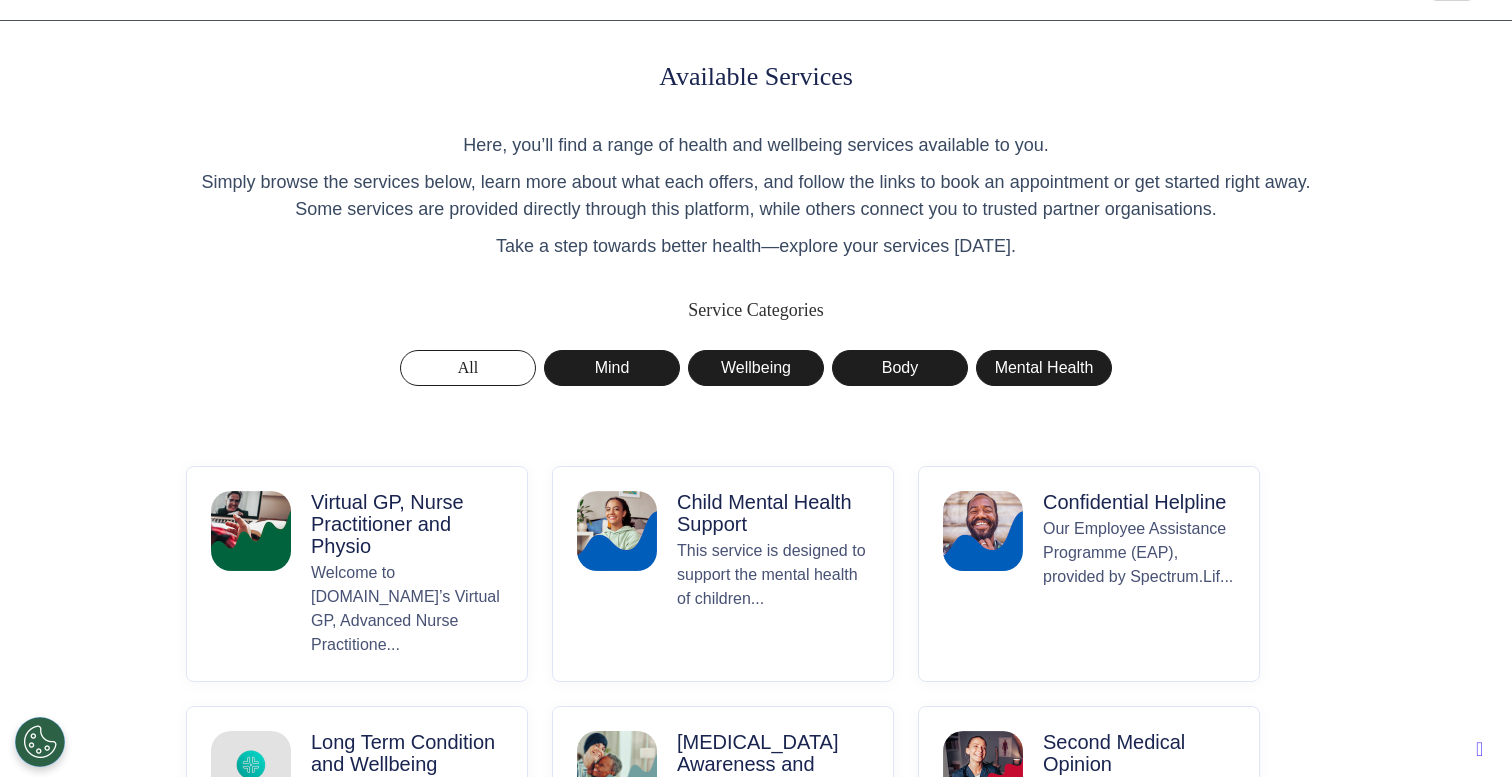 click on "Welcome to [DOMAIN_NAME]’s Virtual GP, Advanced Nurse Practitione..." at bounding box center [407, 609] 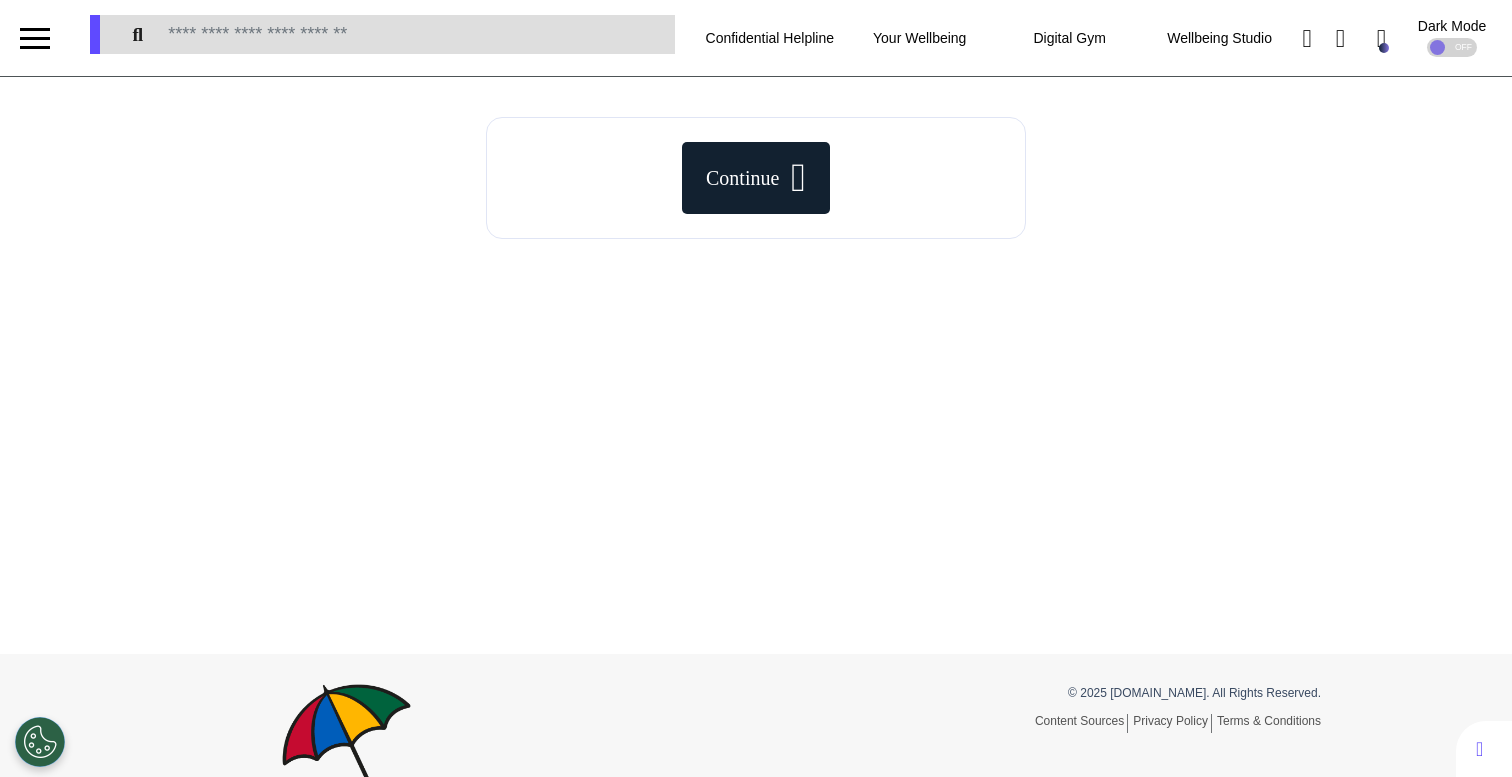 scroll, scrollTop: 0, scrollLeft: 0, axis: both 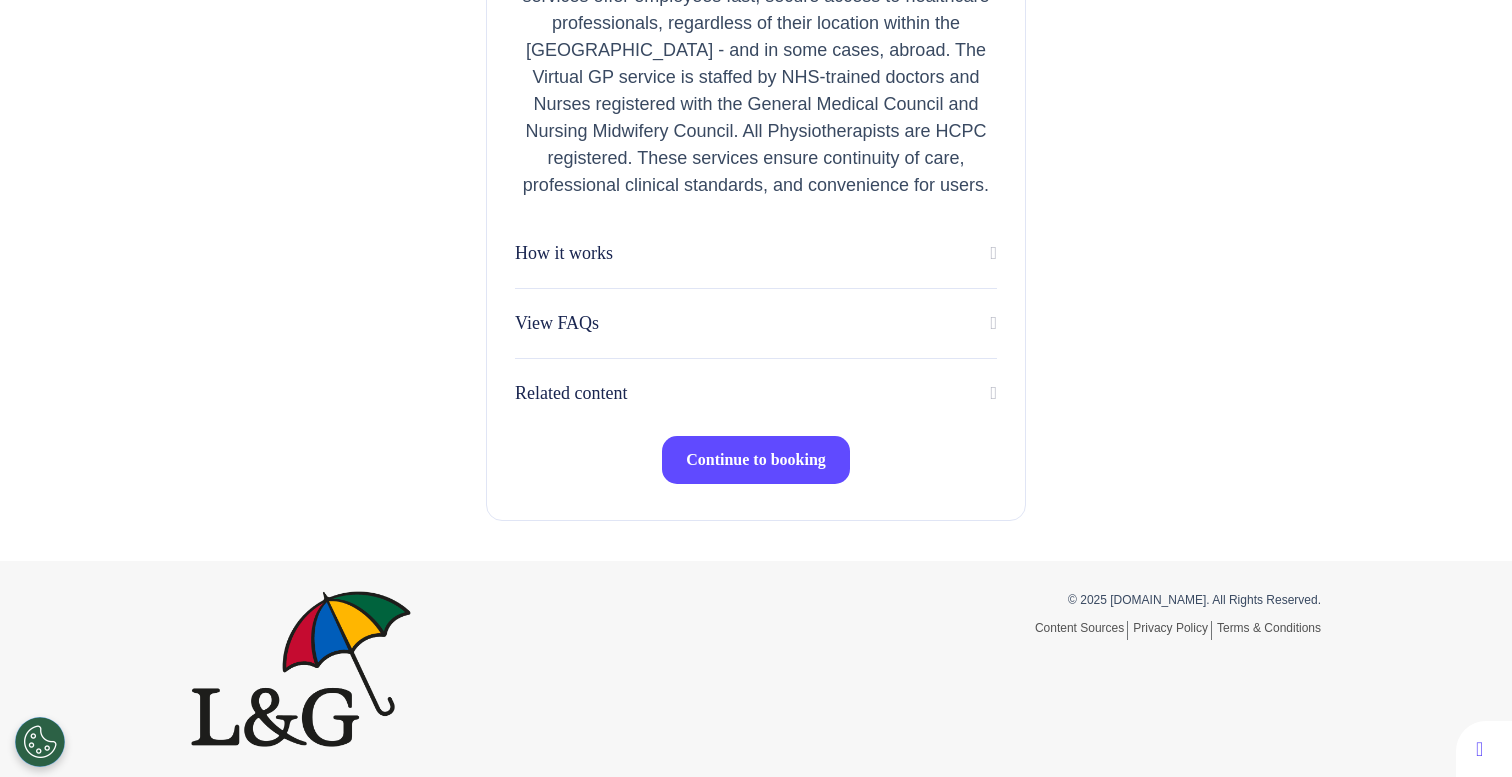 click on "Continue to booking" at bounding box center (756, 460) 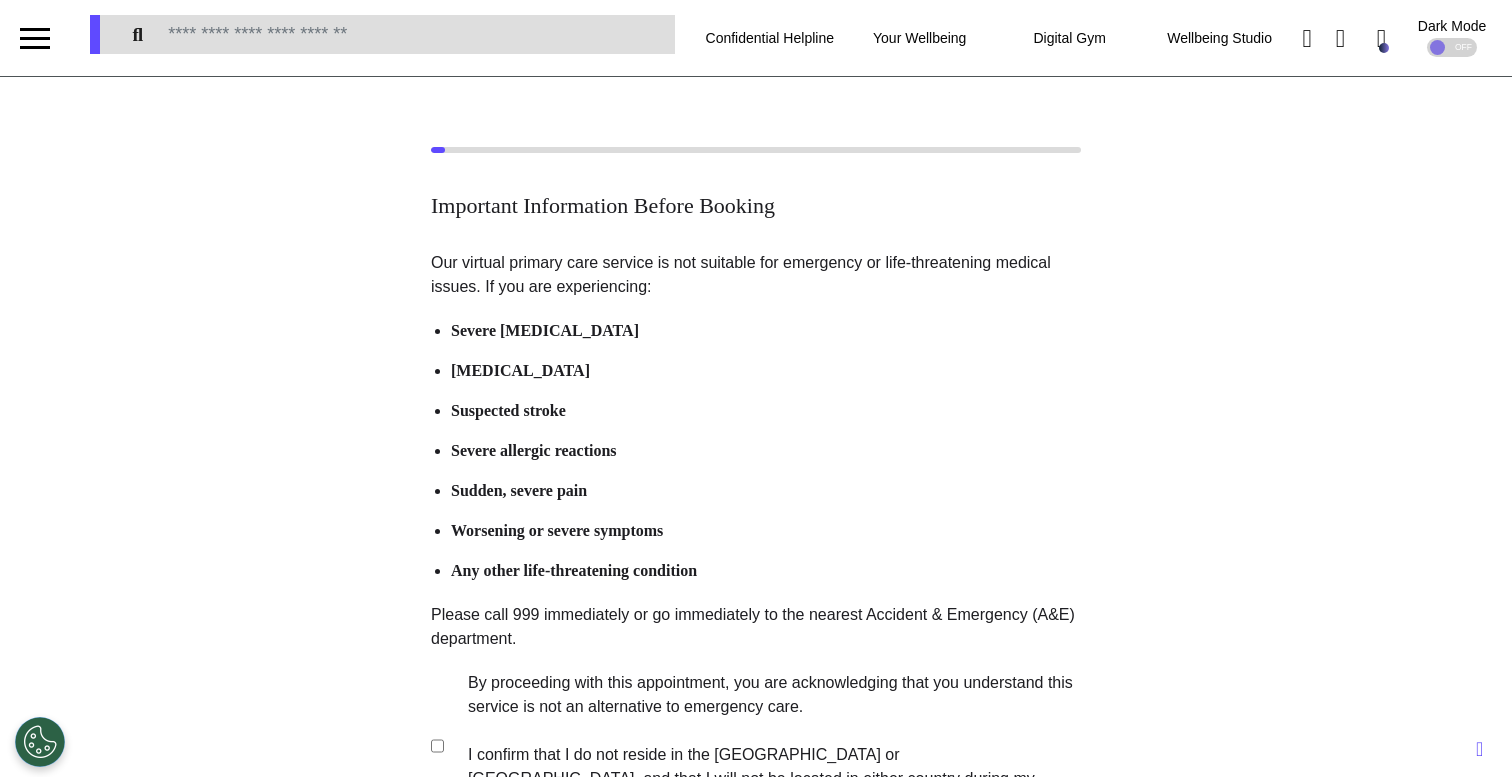 scroll, scrollTop: 396, scrollLeft: 0, axis: vertical 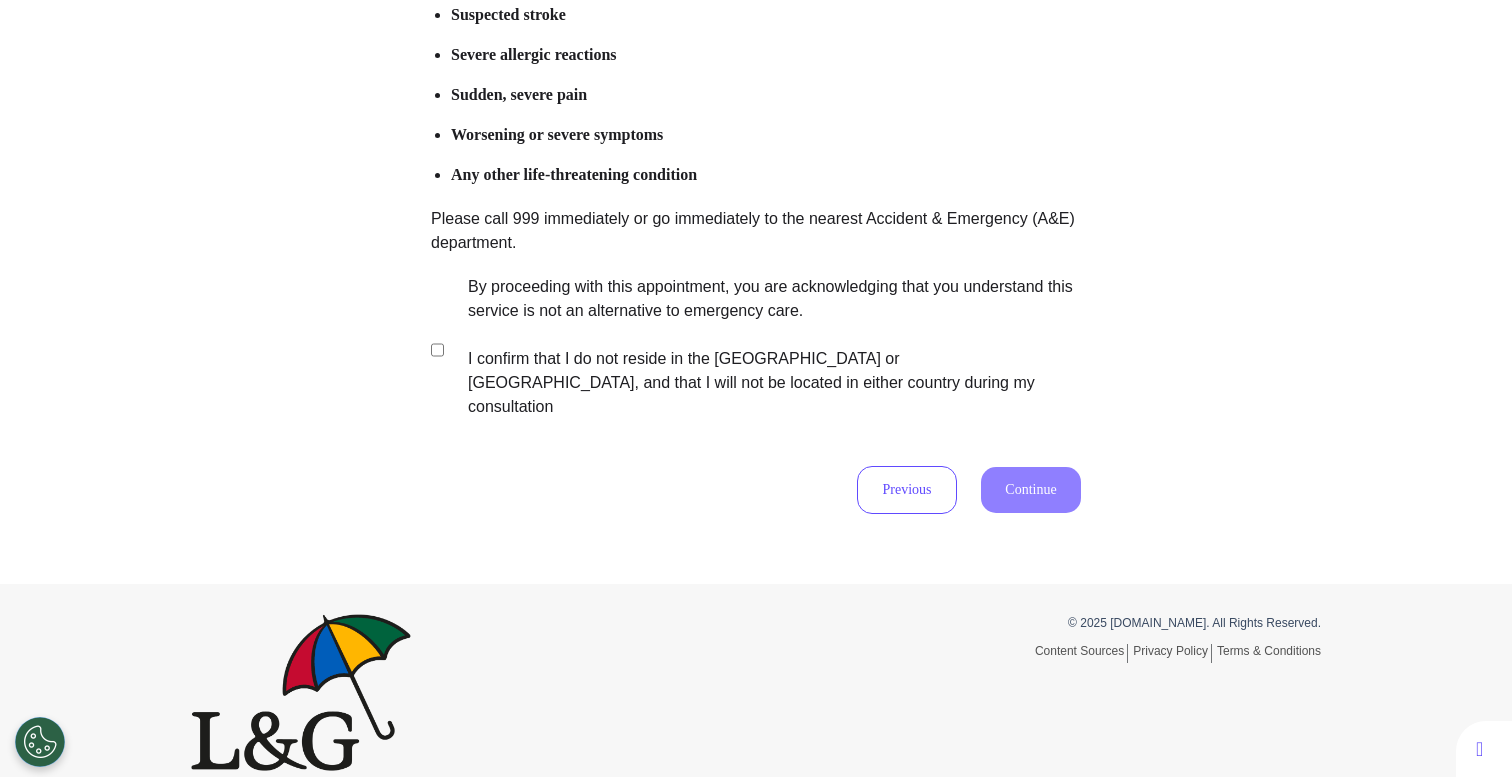 click on "By proceeding with this appointment, you are acknowledging that you understand this service is not an alternative to emergency care. I confirm that I do not reside in the [GEOGRAPHIC_DATA] or [GEOGRAPHIC_DATA], and that I will not be located in either country during my consultation" at bounding box center (761, 347) 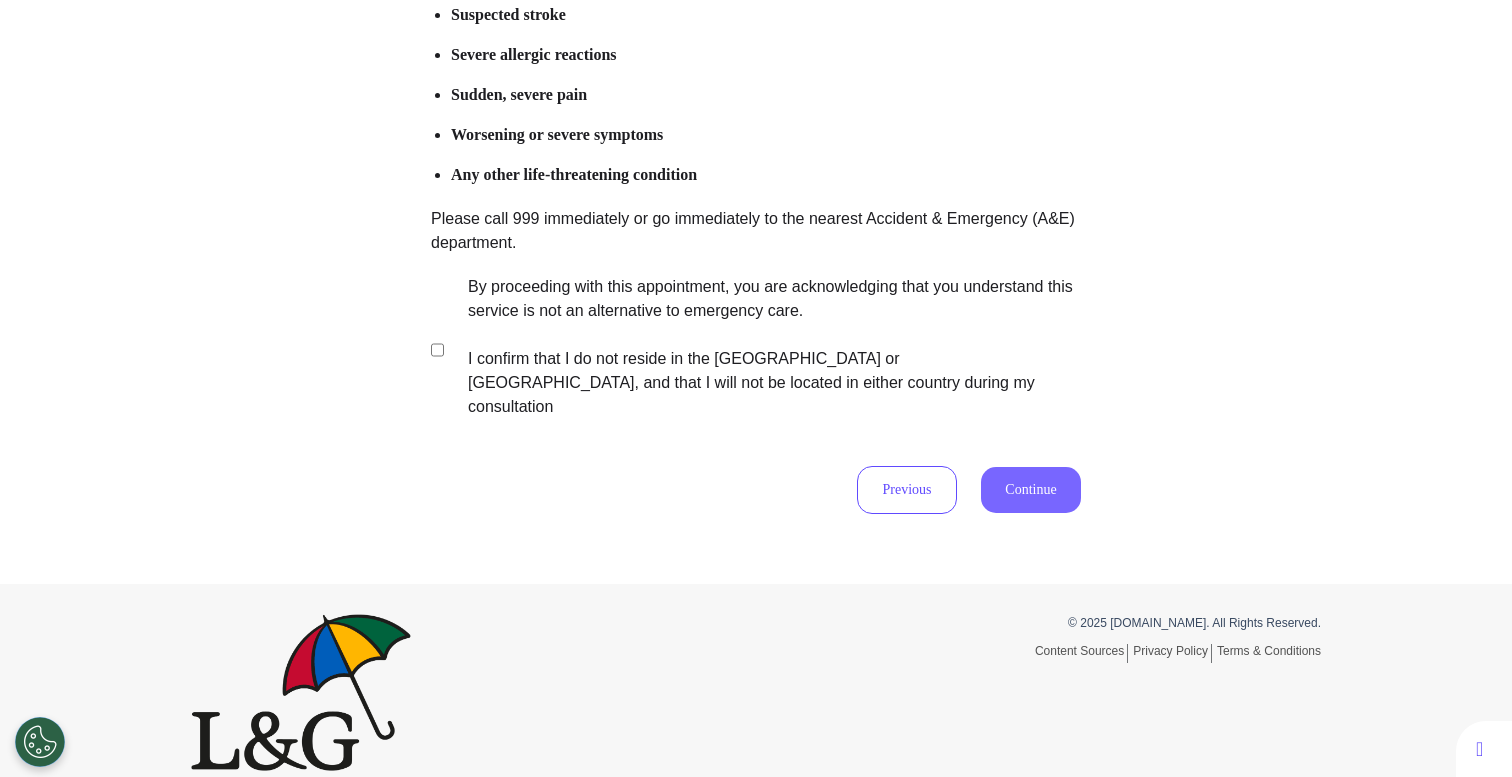 click on "Continue" at bounding box center [1031, 490] 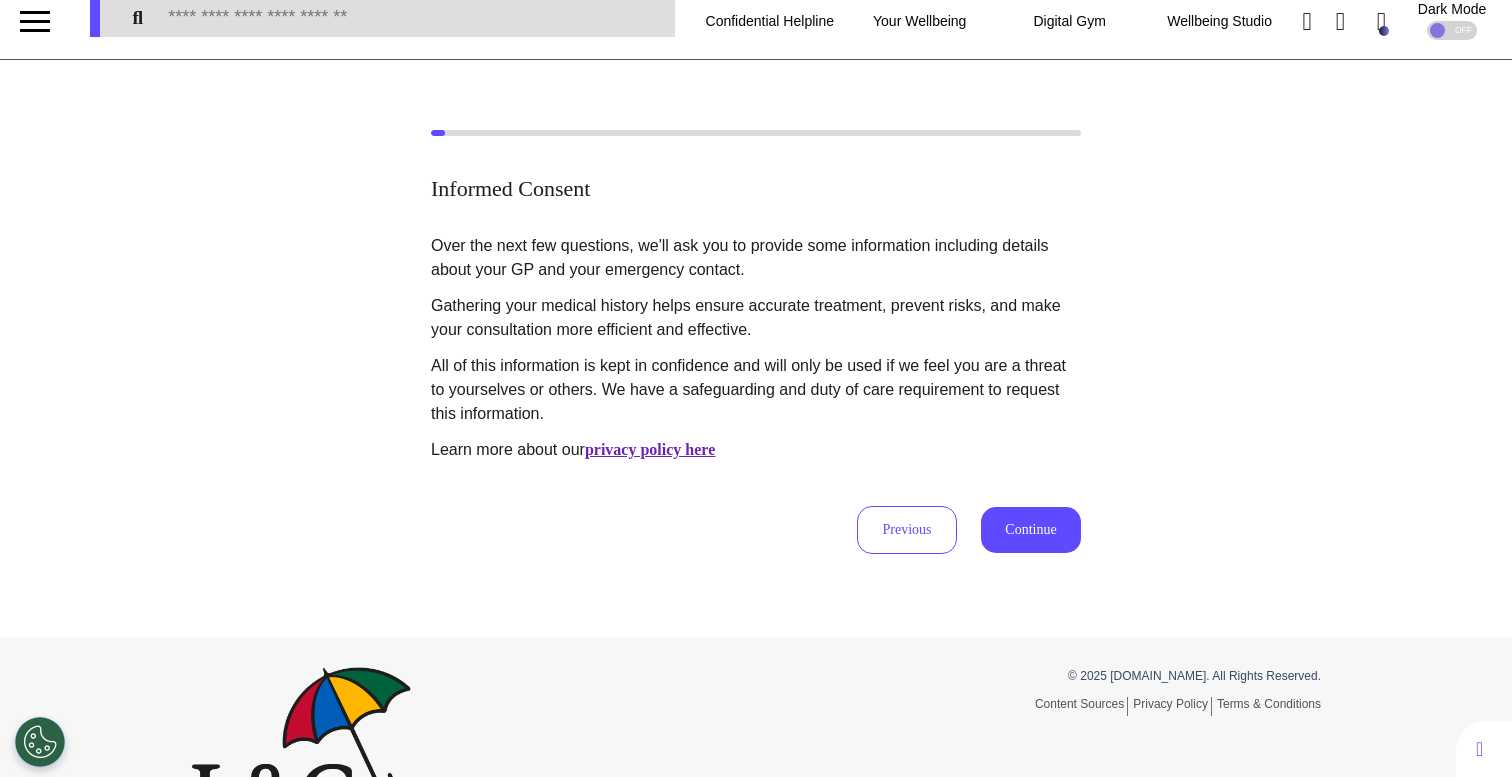 scroll, scrollTop: 0, scrollLeft: 0, axis: both 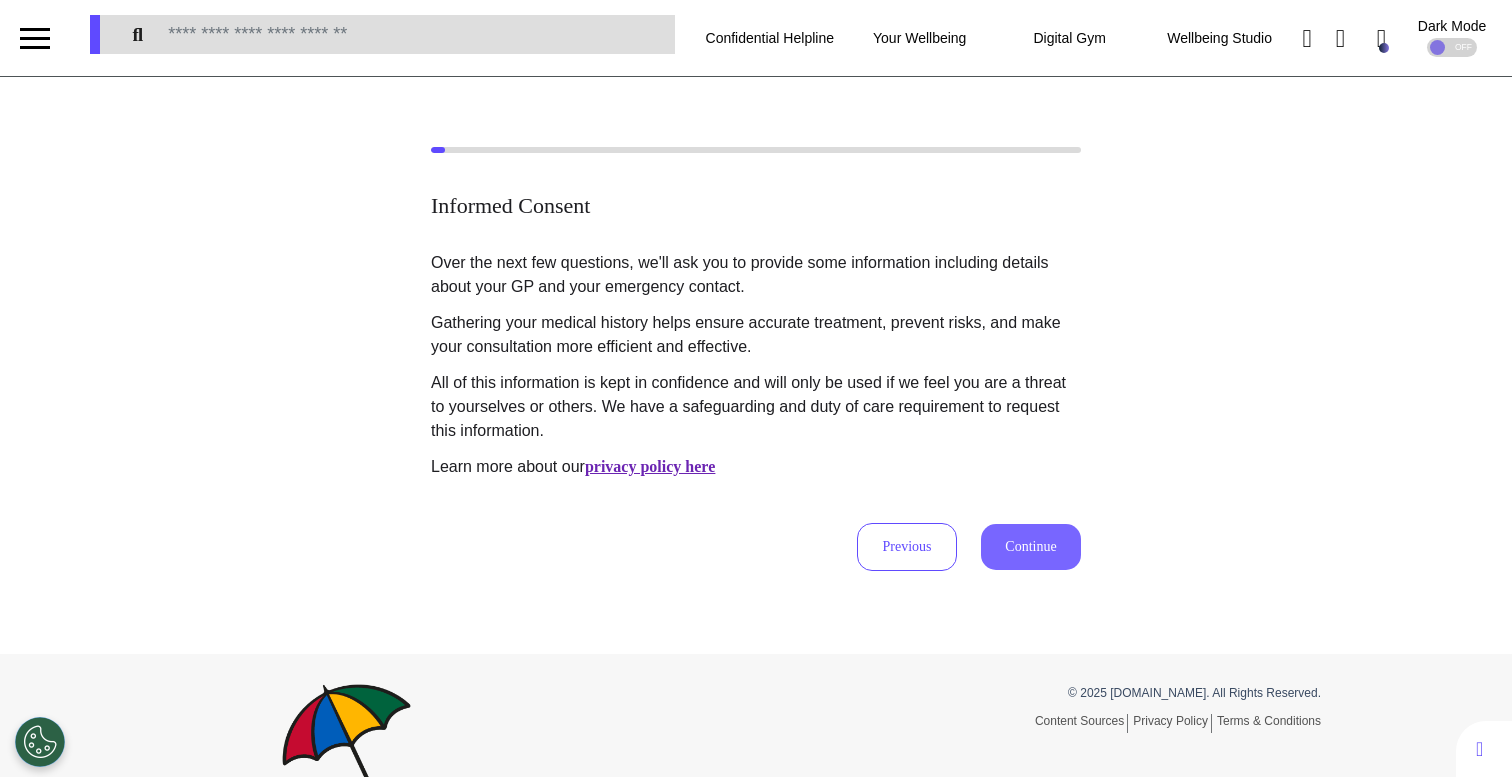 click on "Continue" at bounding box center [1031, 547] 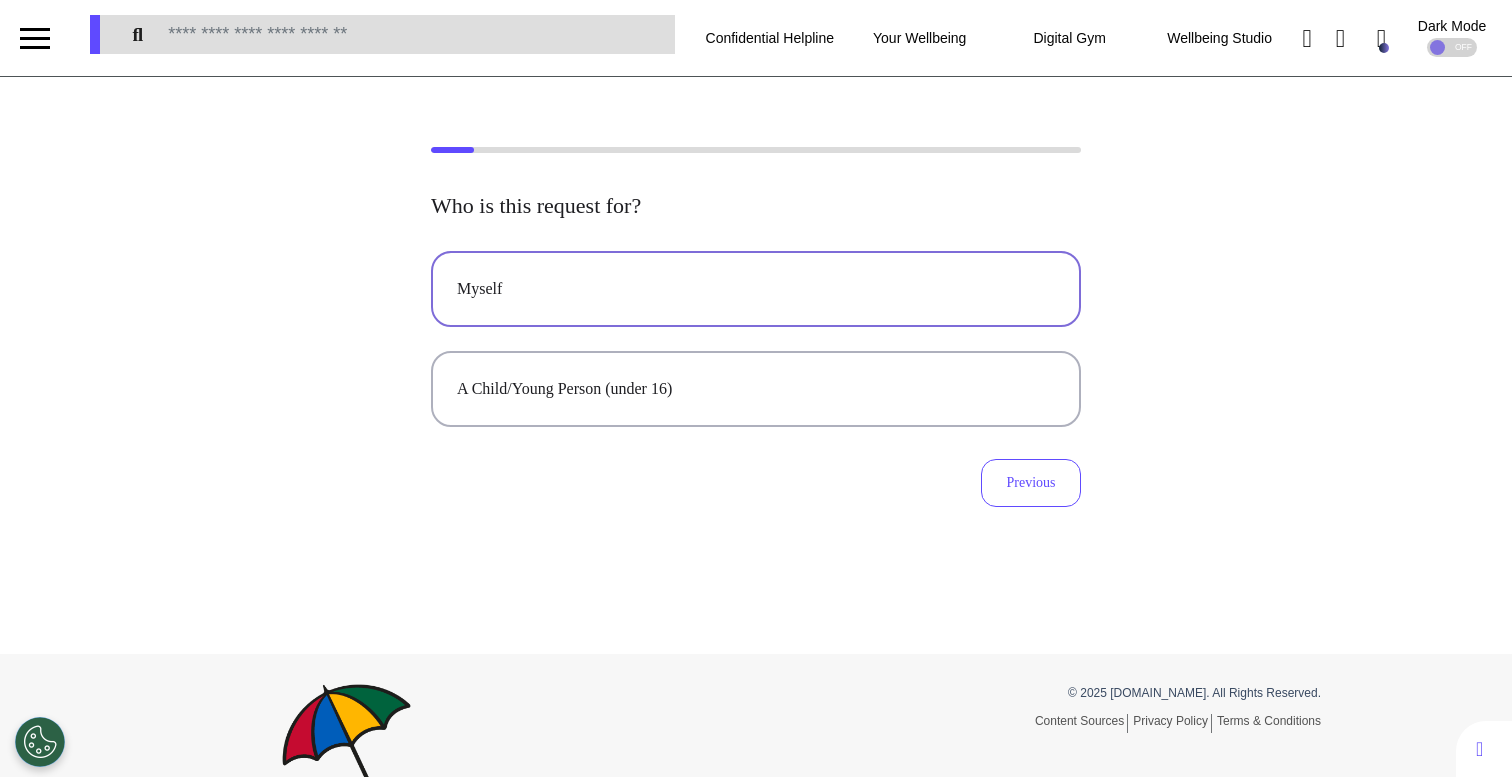 click on "Myself" at bounding box center [756, 289] 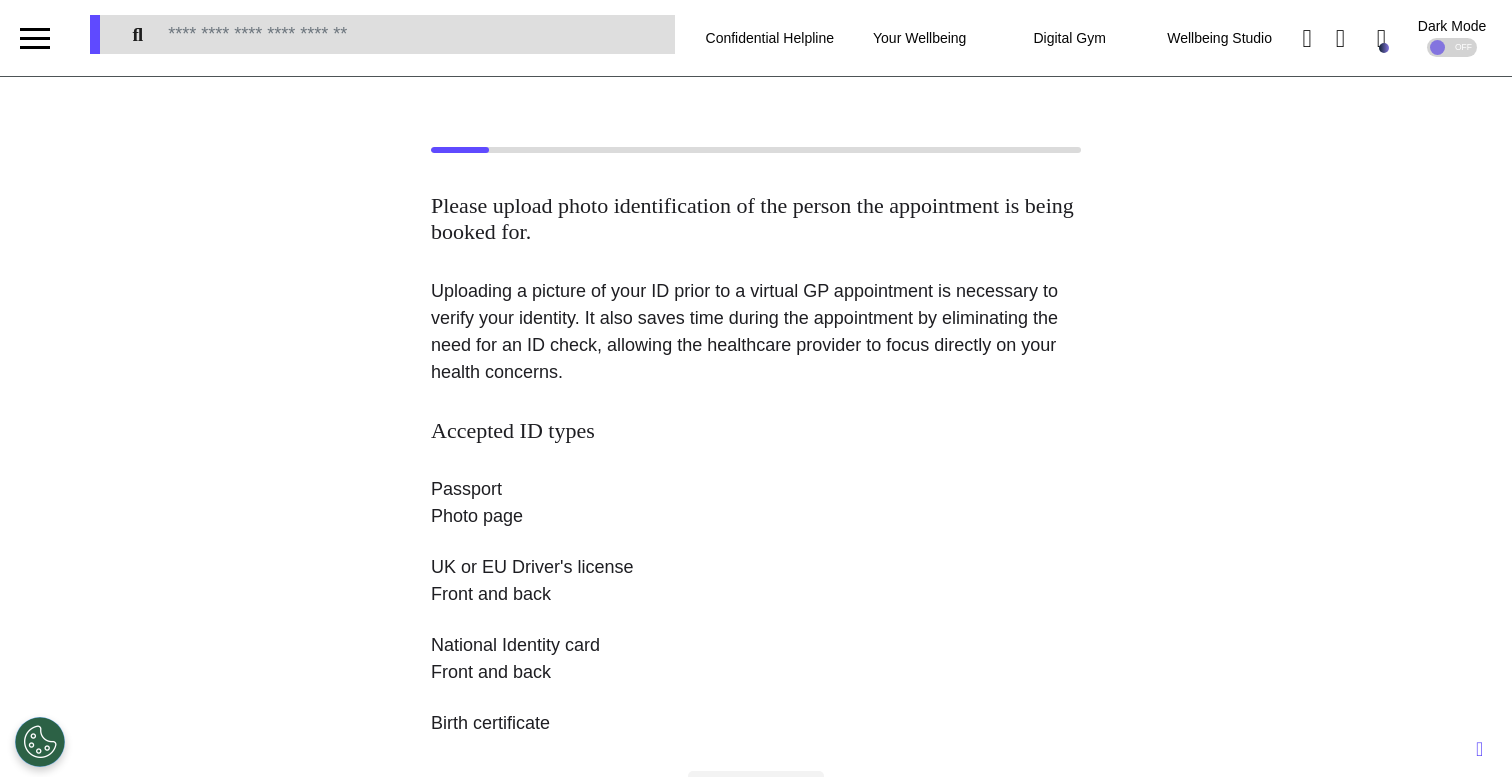 scroll, scrollTop: 439, scrollLeft: 0, axis: vertical 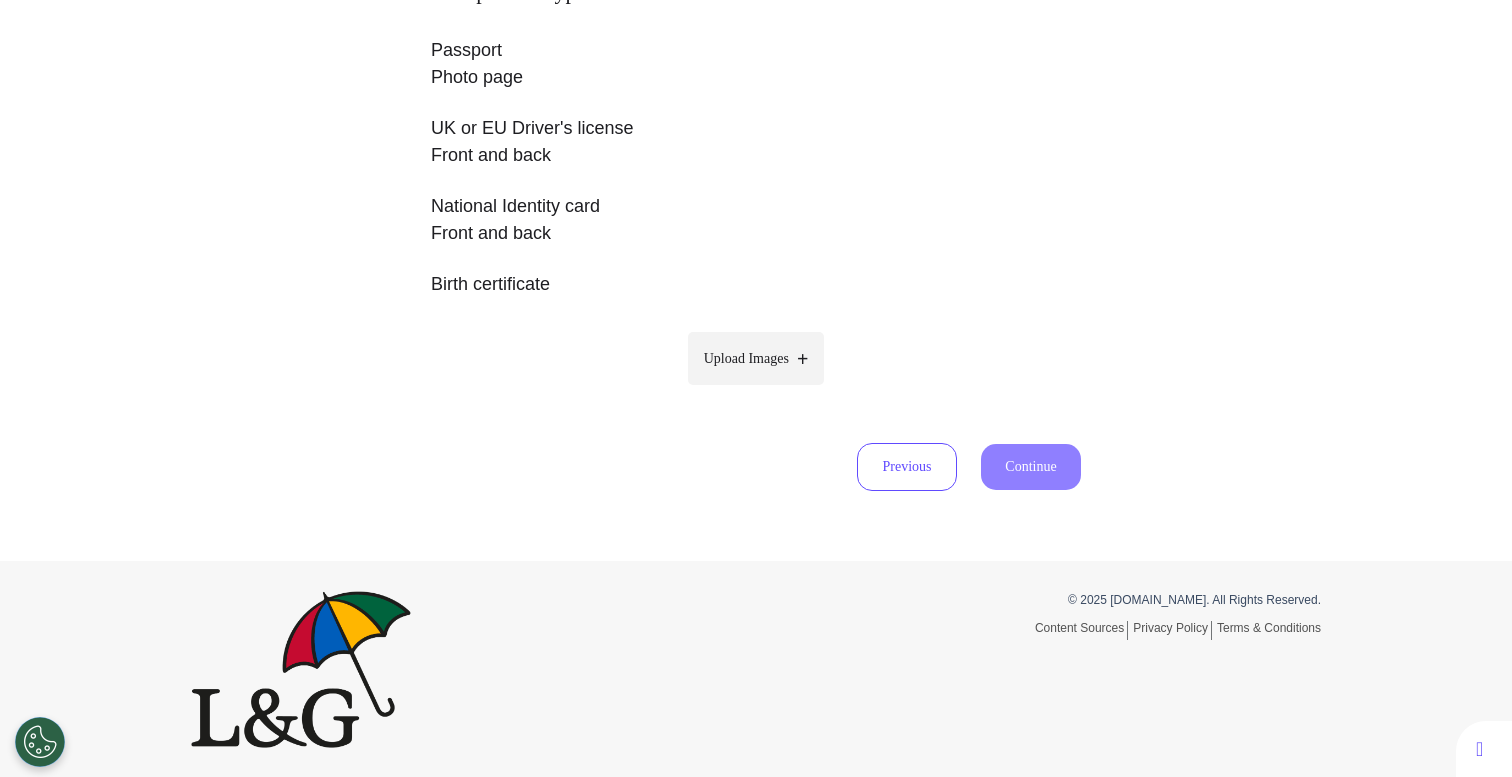 click on "Upload Images" at bounding box center [746, 358] 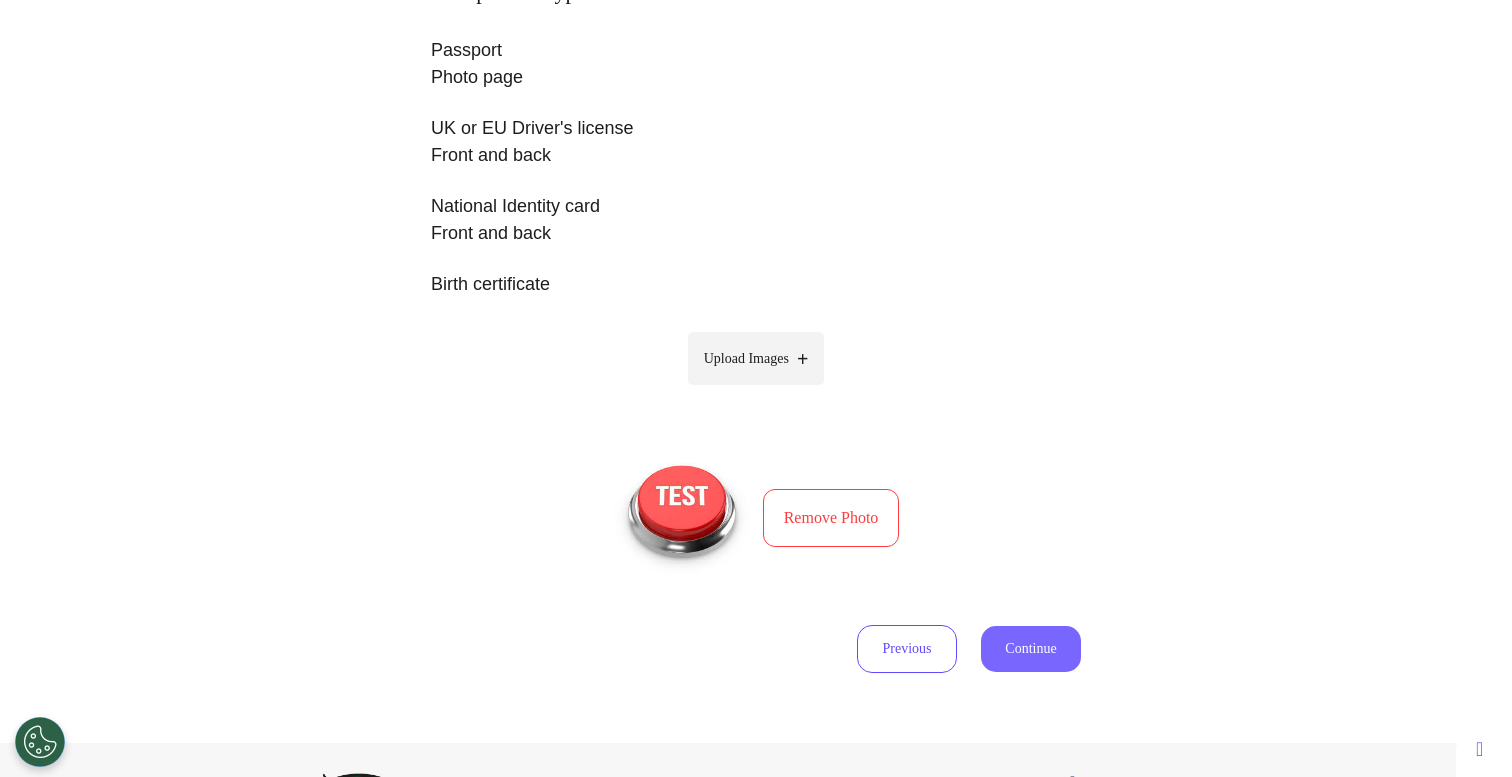click on "Continue" at bounding box center [1031, 649] 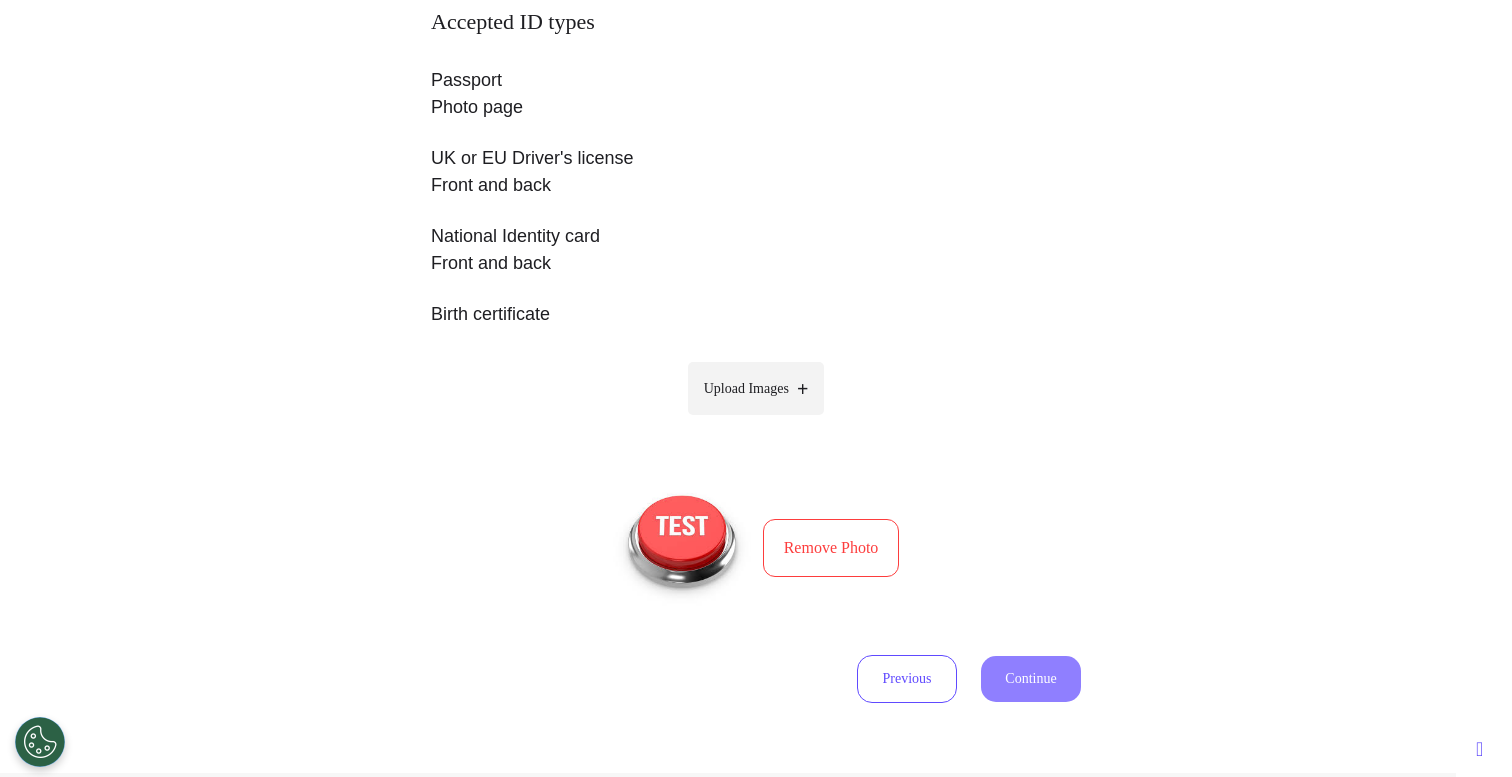 select on "******" 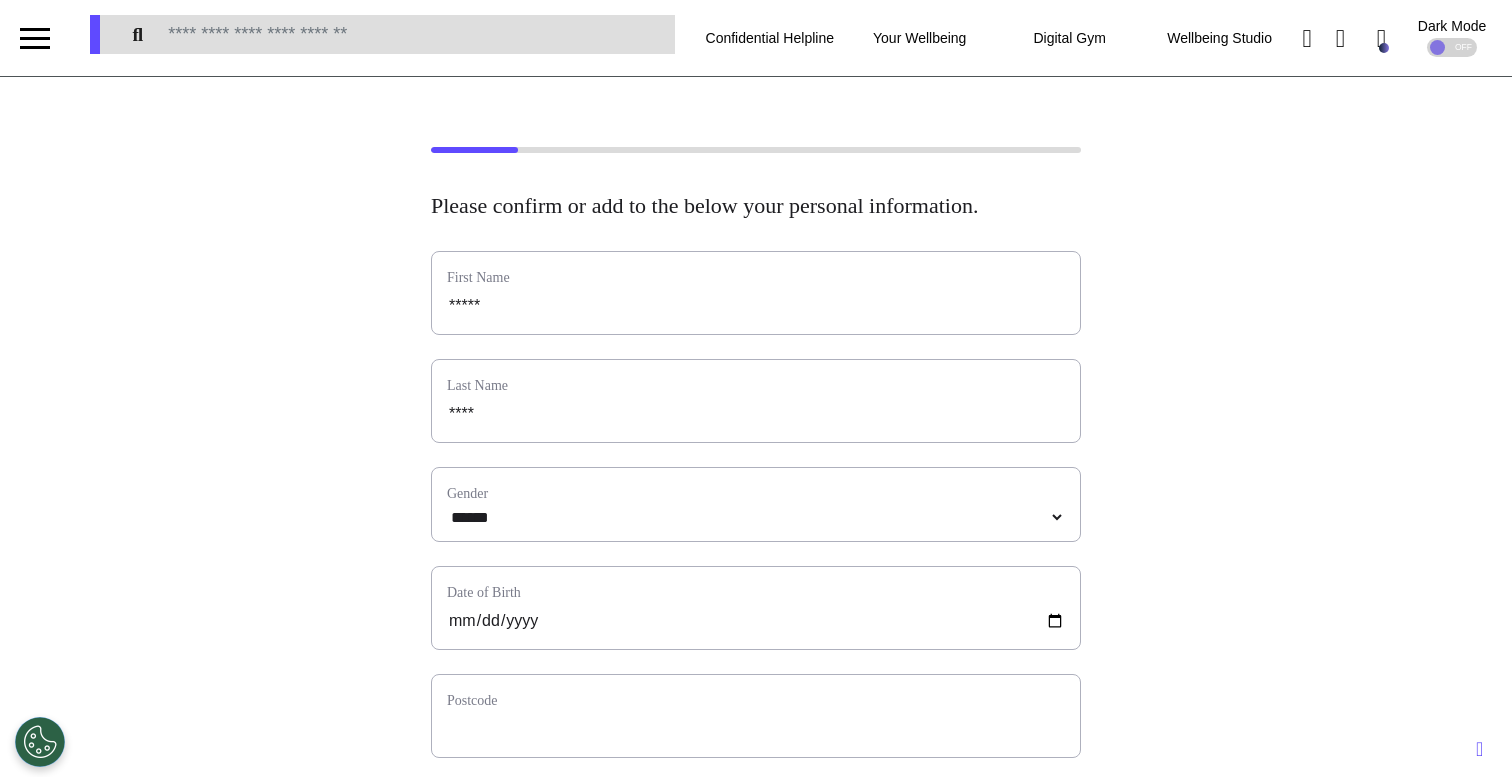 scroll, scrollTop: 320, scrollLeft: 0, axis: vertical 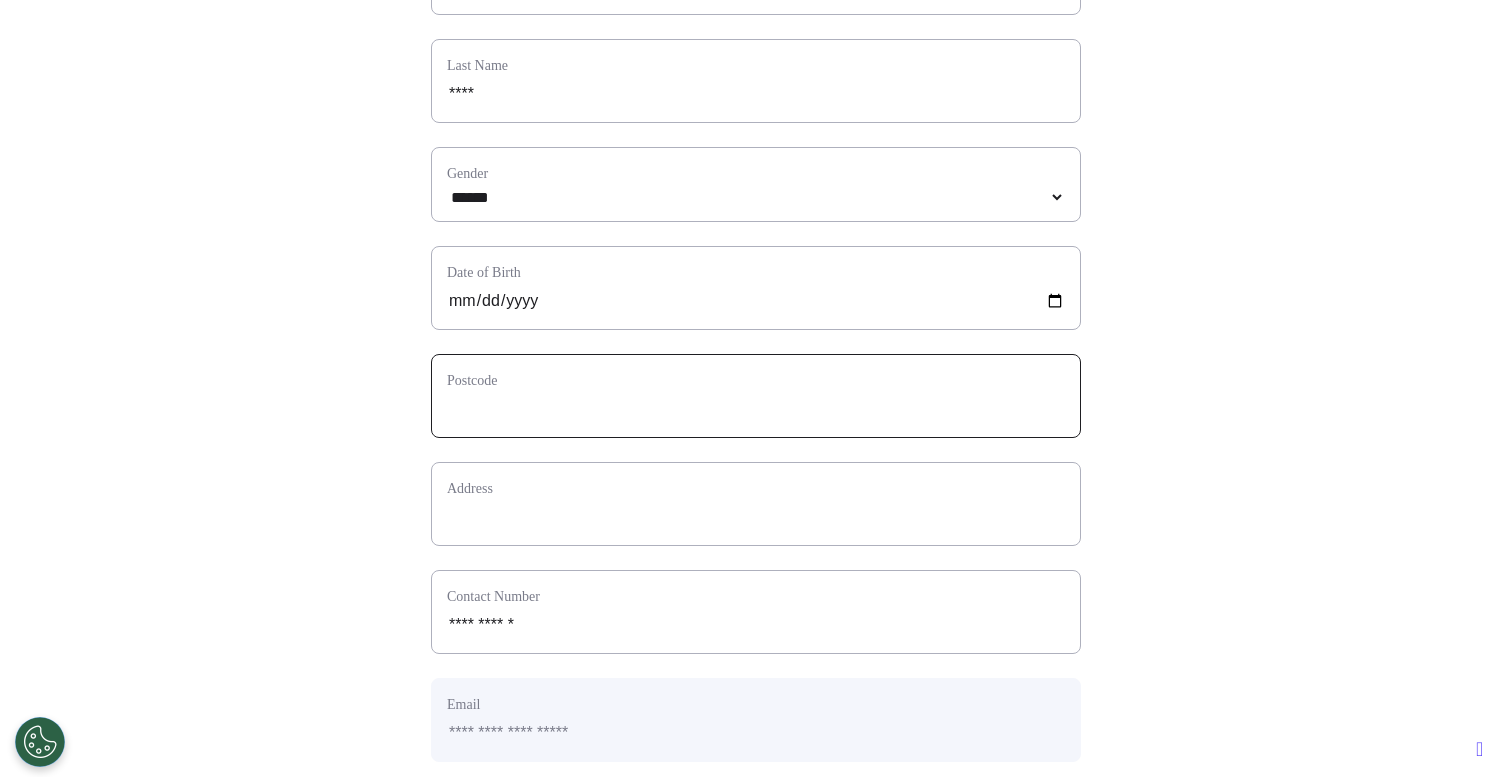 click at bounding box center [756, 409] 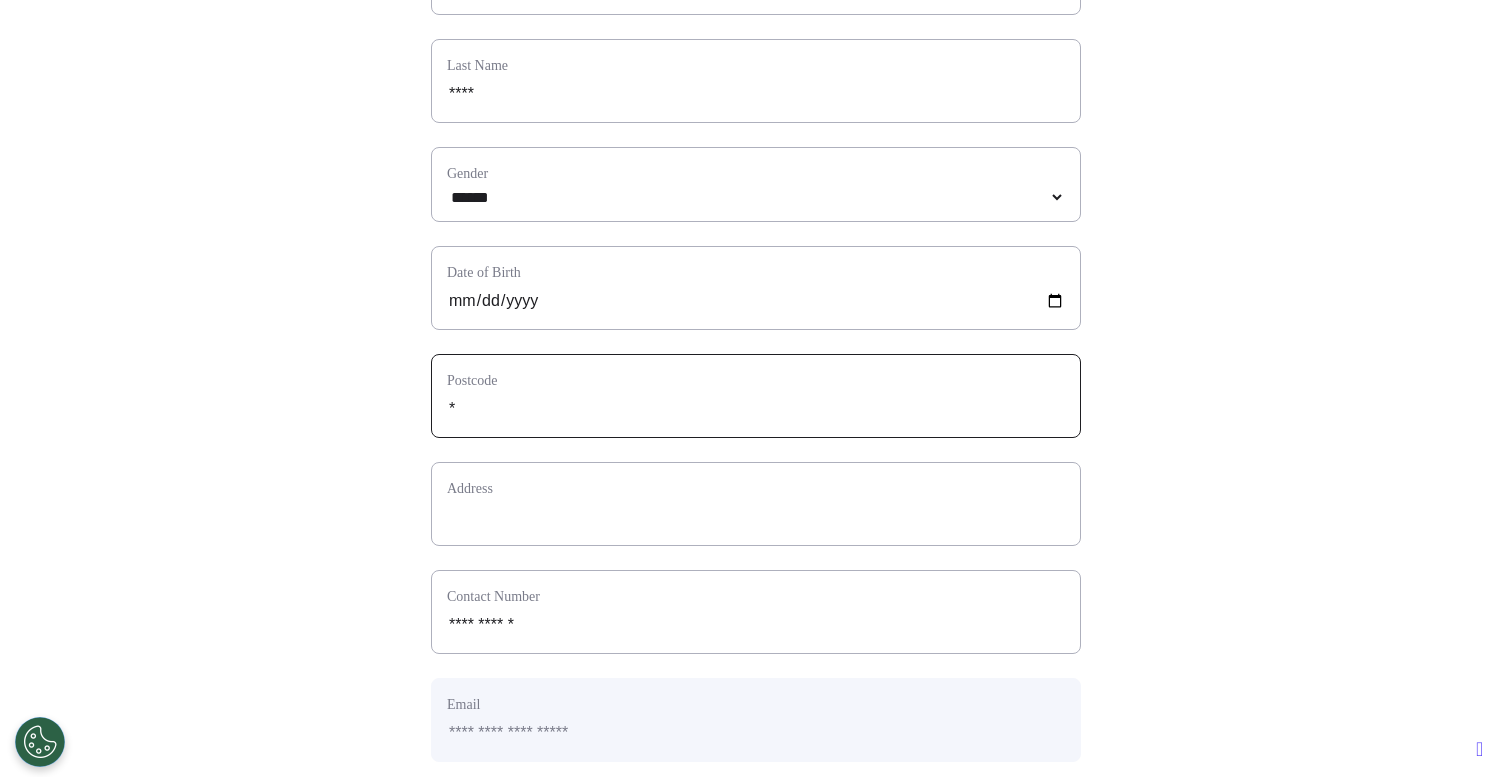 type on "**" 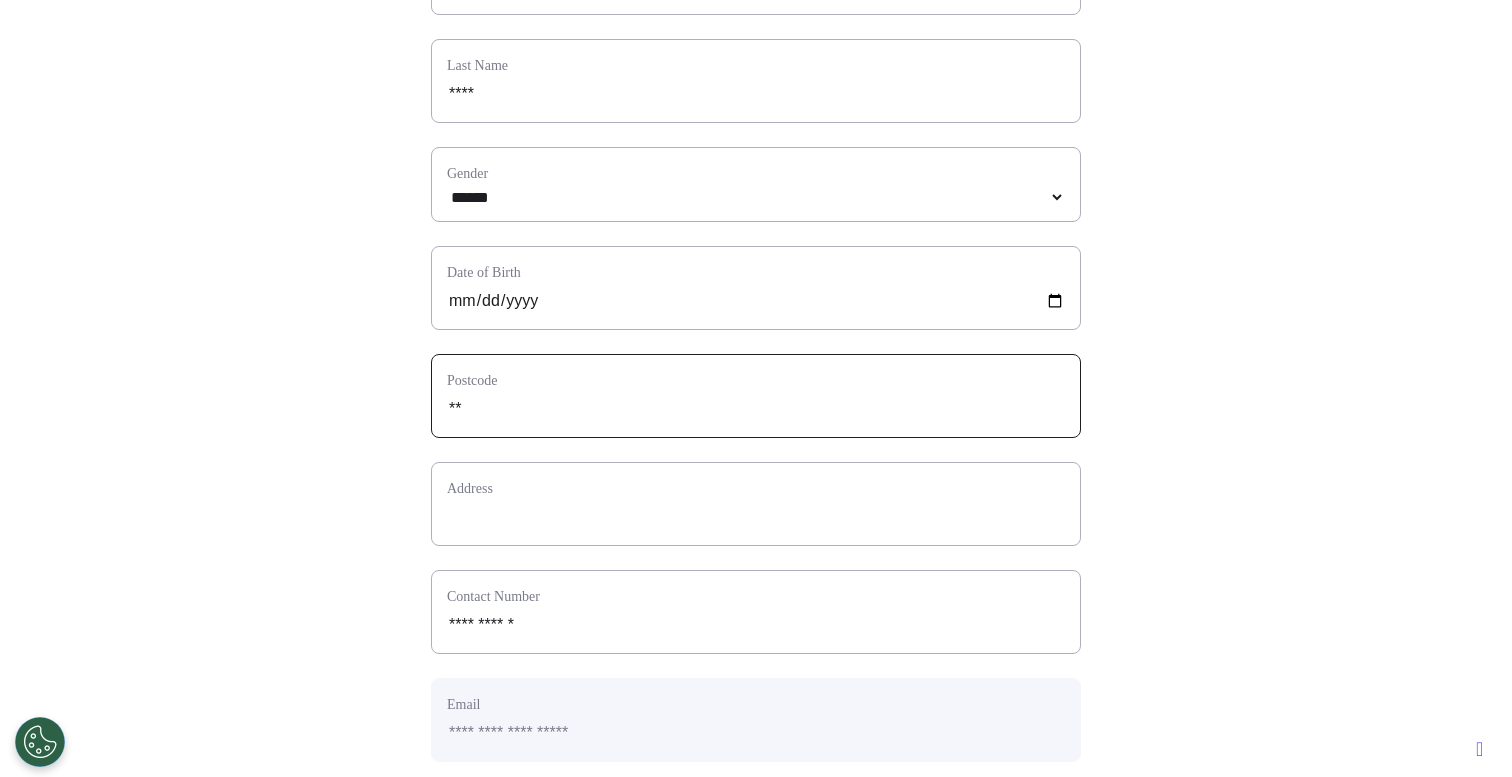 select 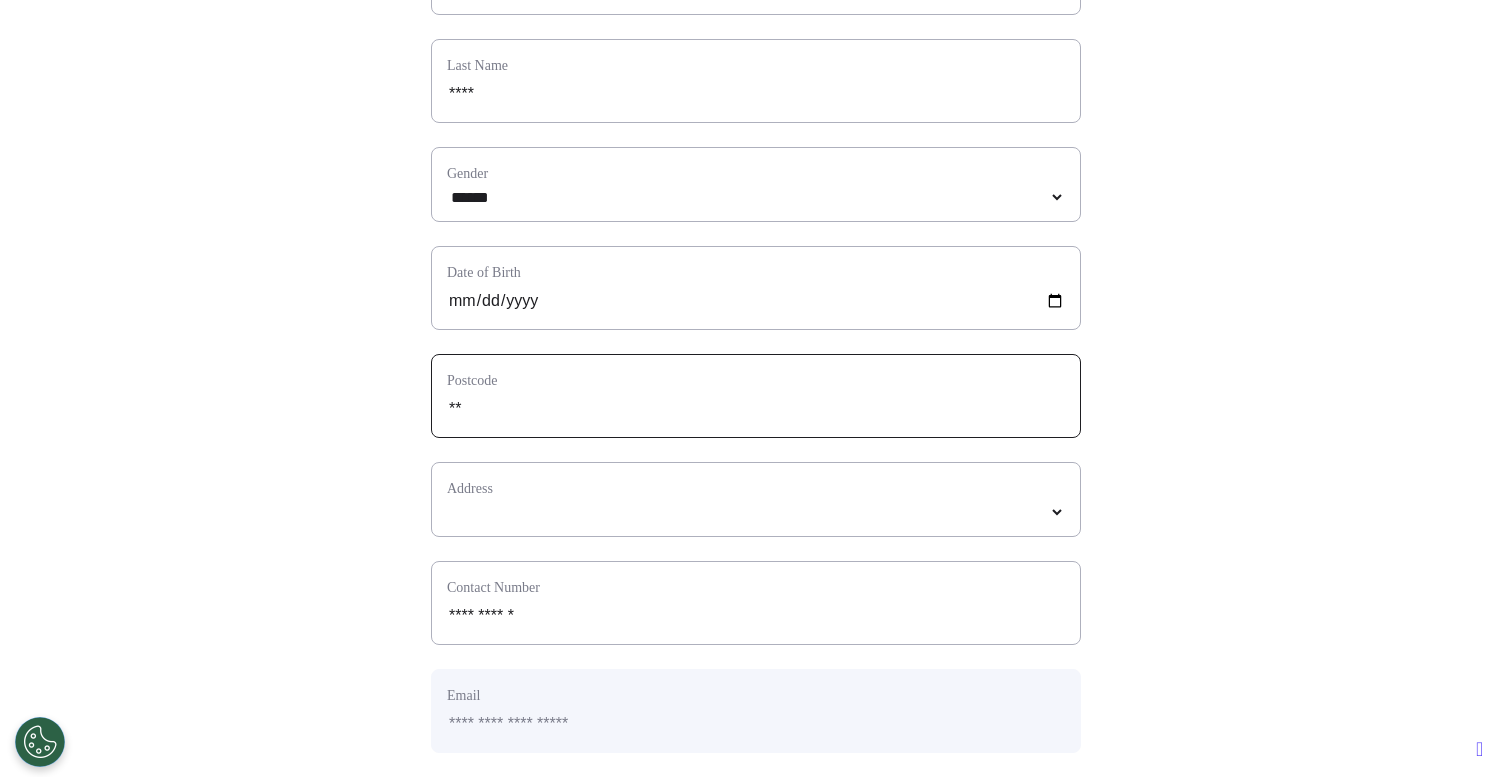 type on "***" 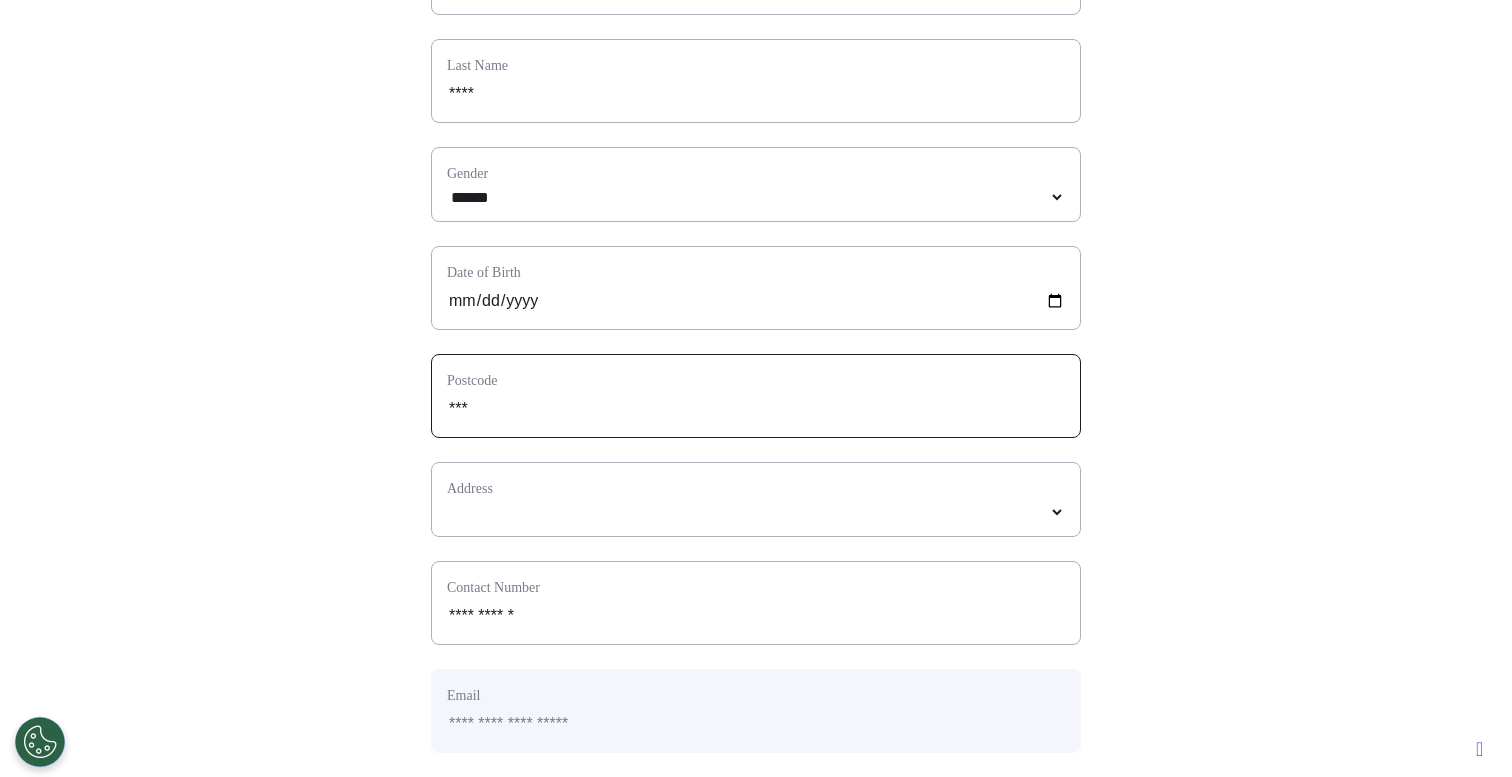 type on "****" 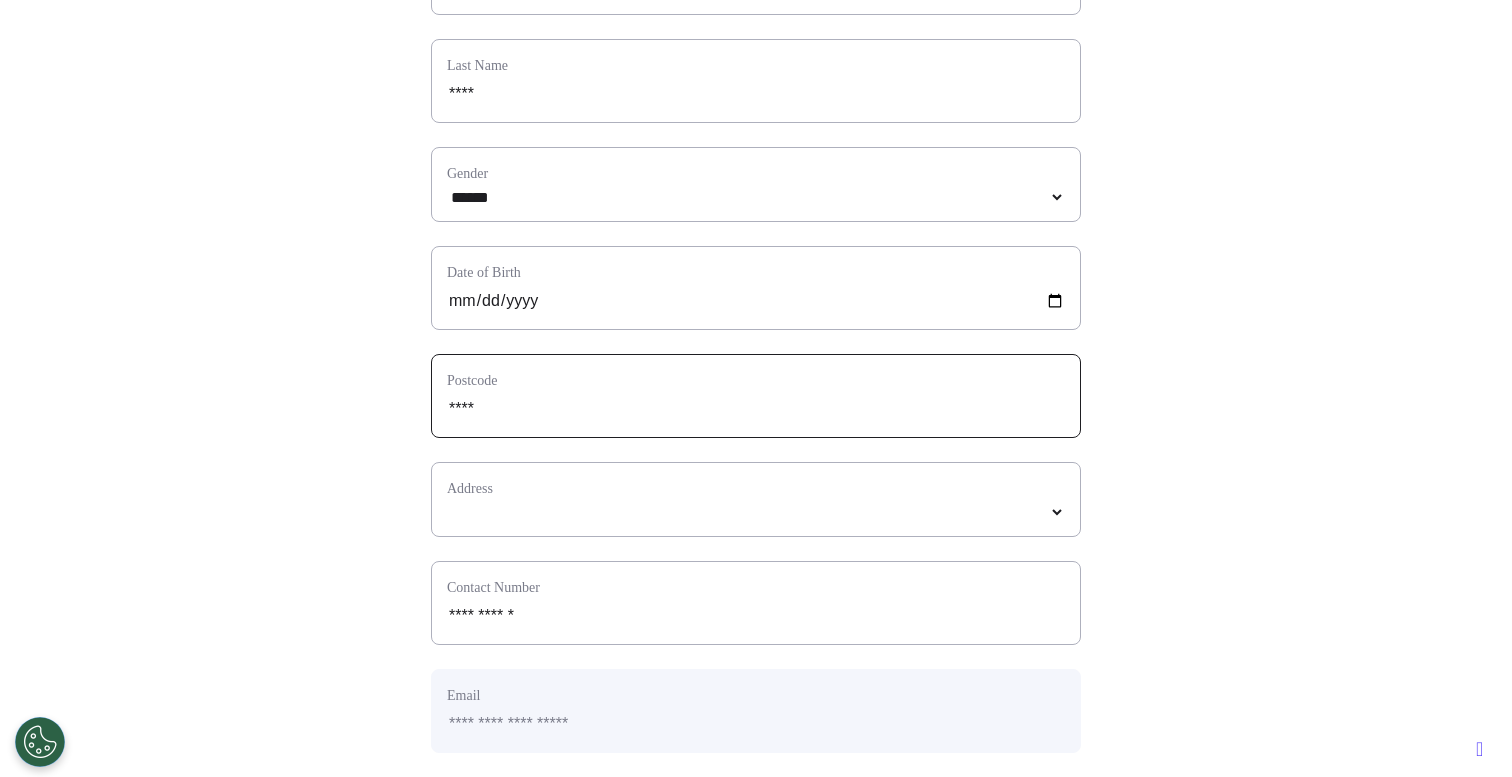type on "*****" 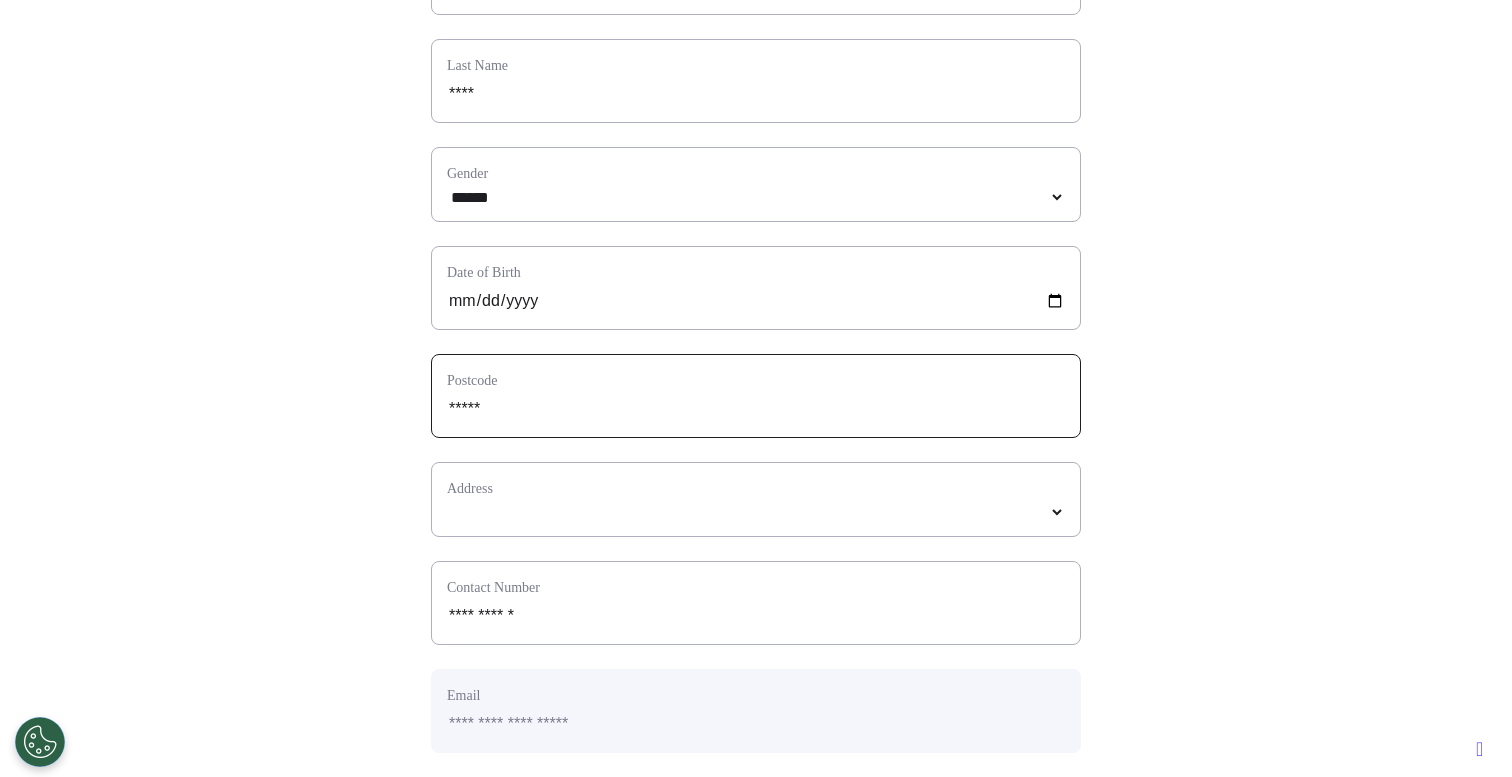 select 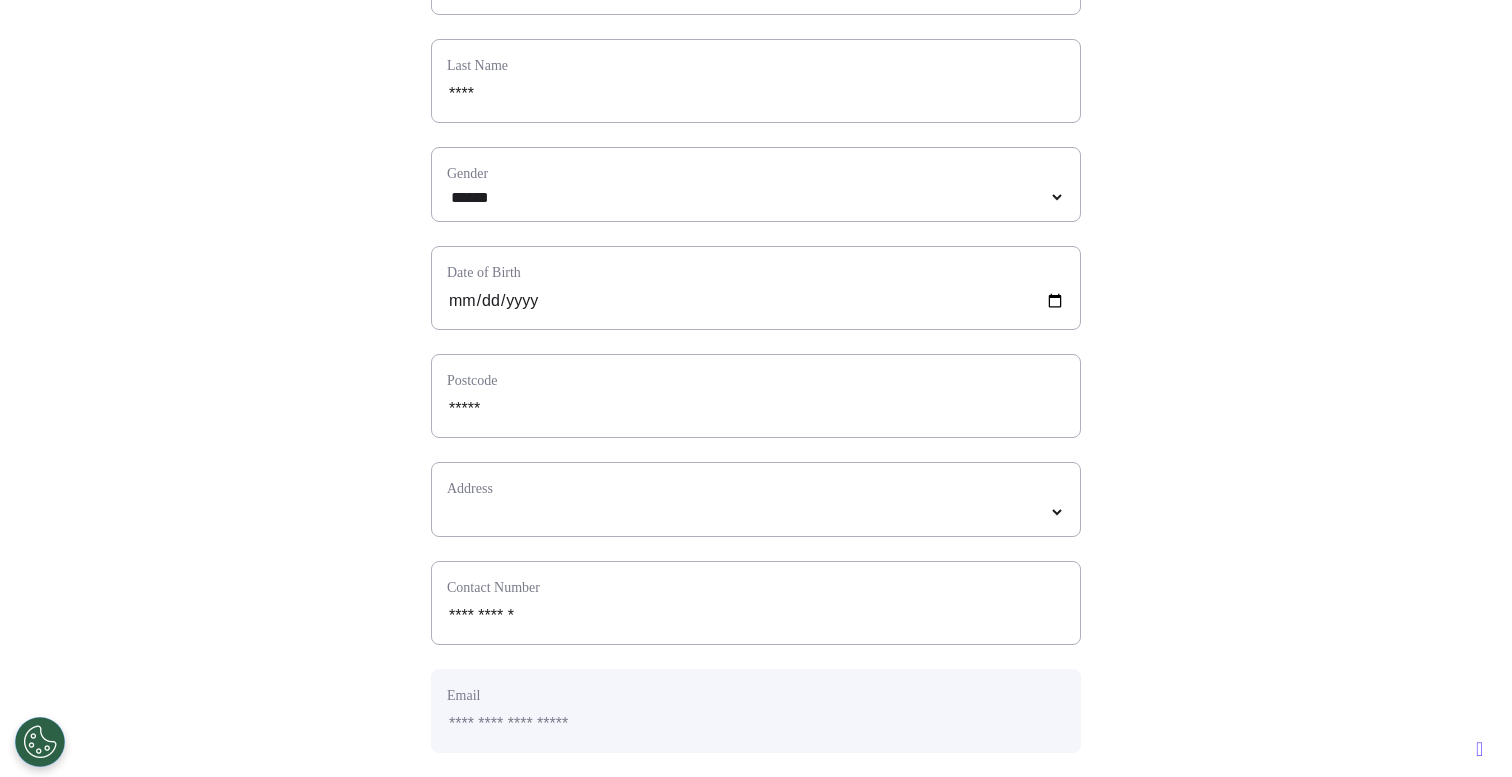 click on "Address *****" at bounding box center [756, 499] 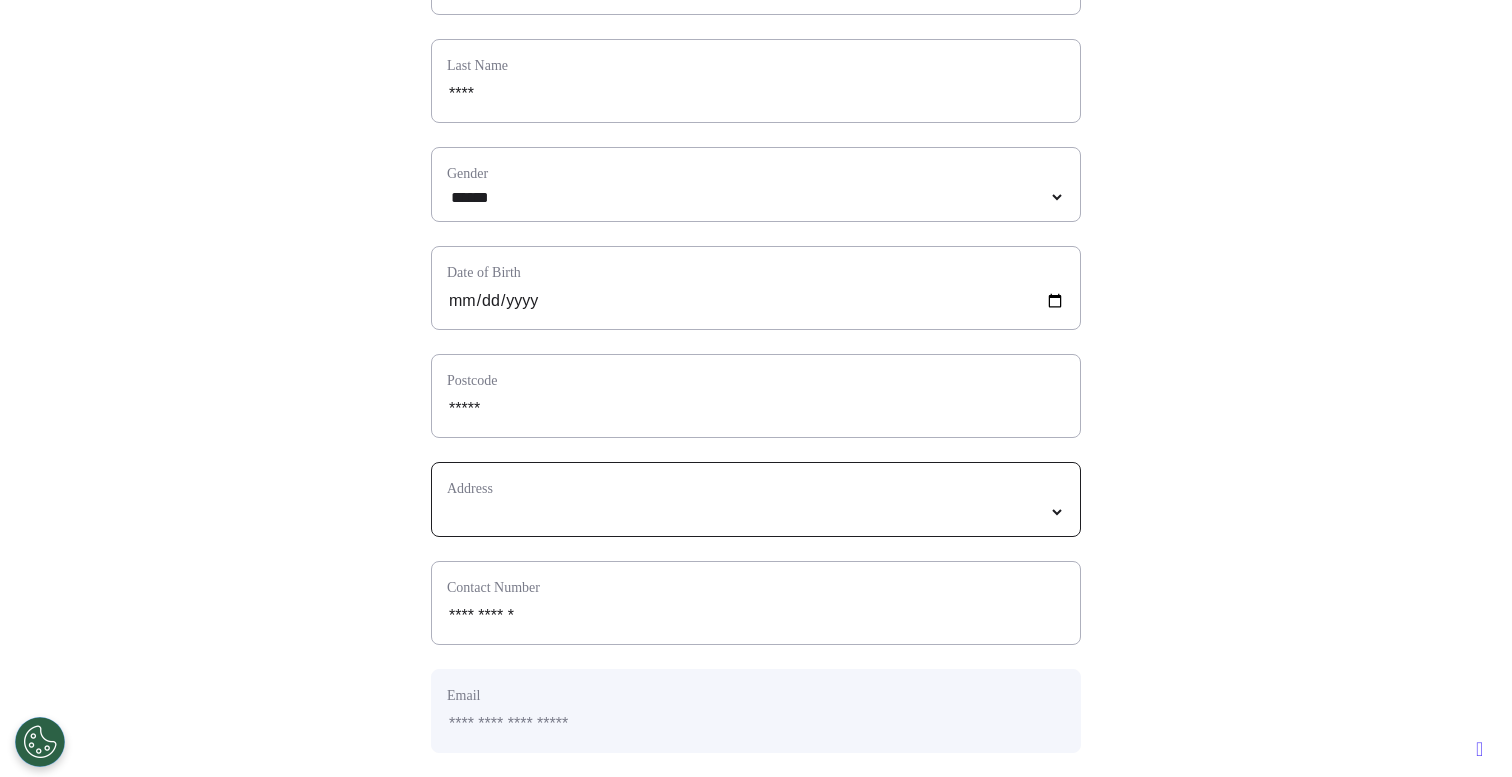 click on "*****" at bounding box center [756, 512] 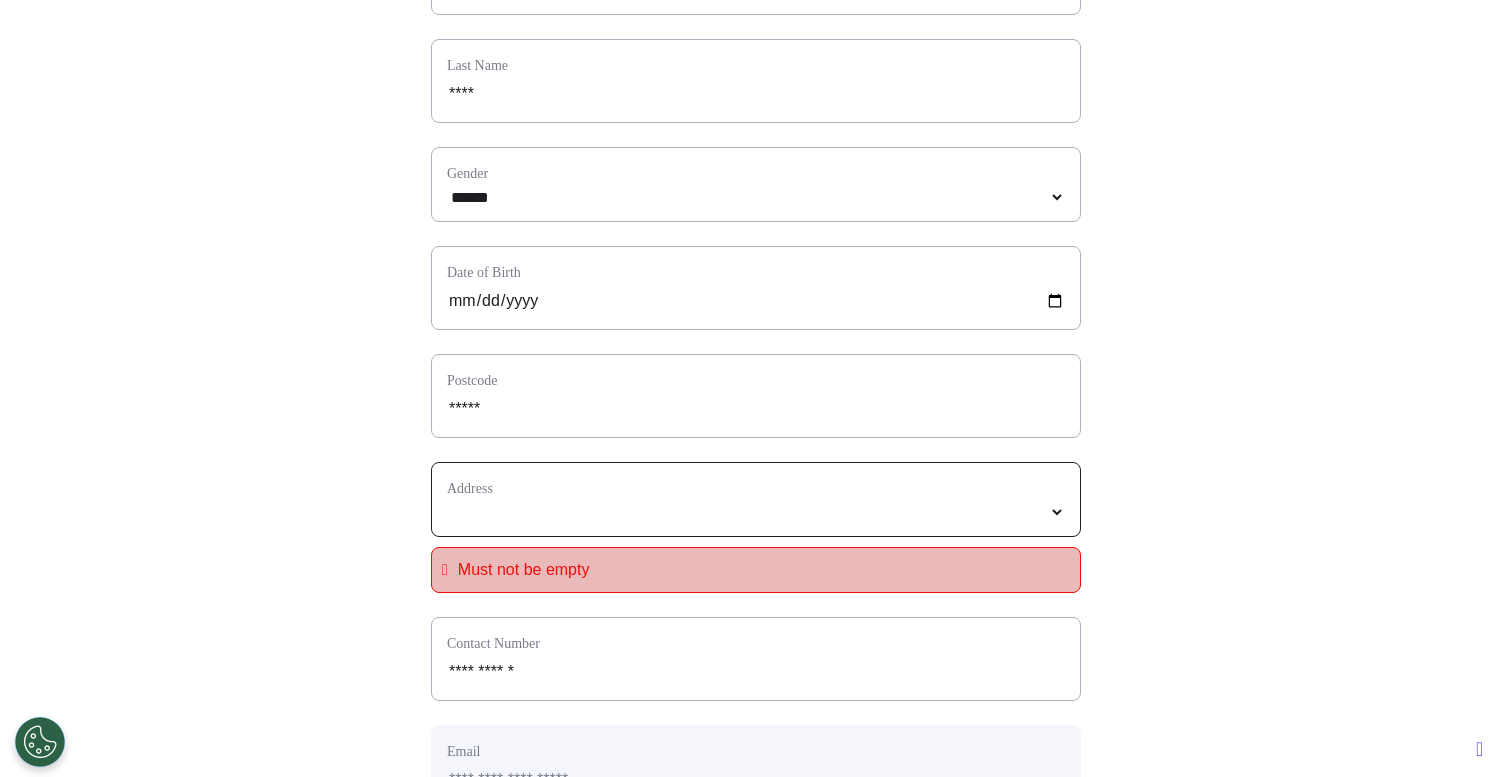 select 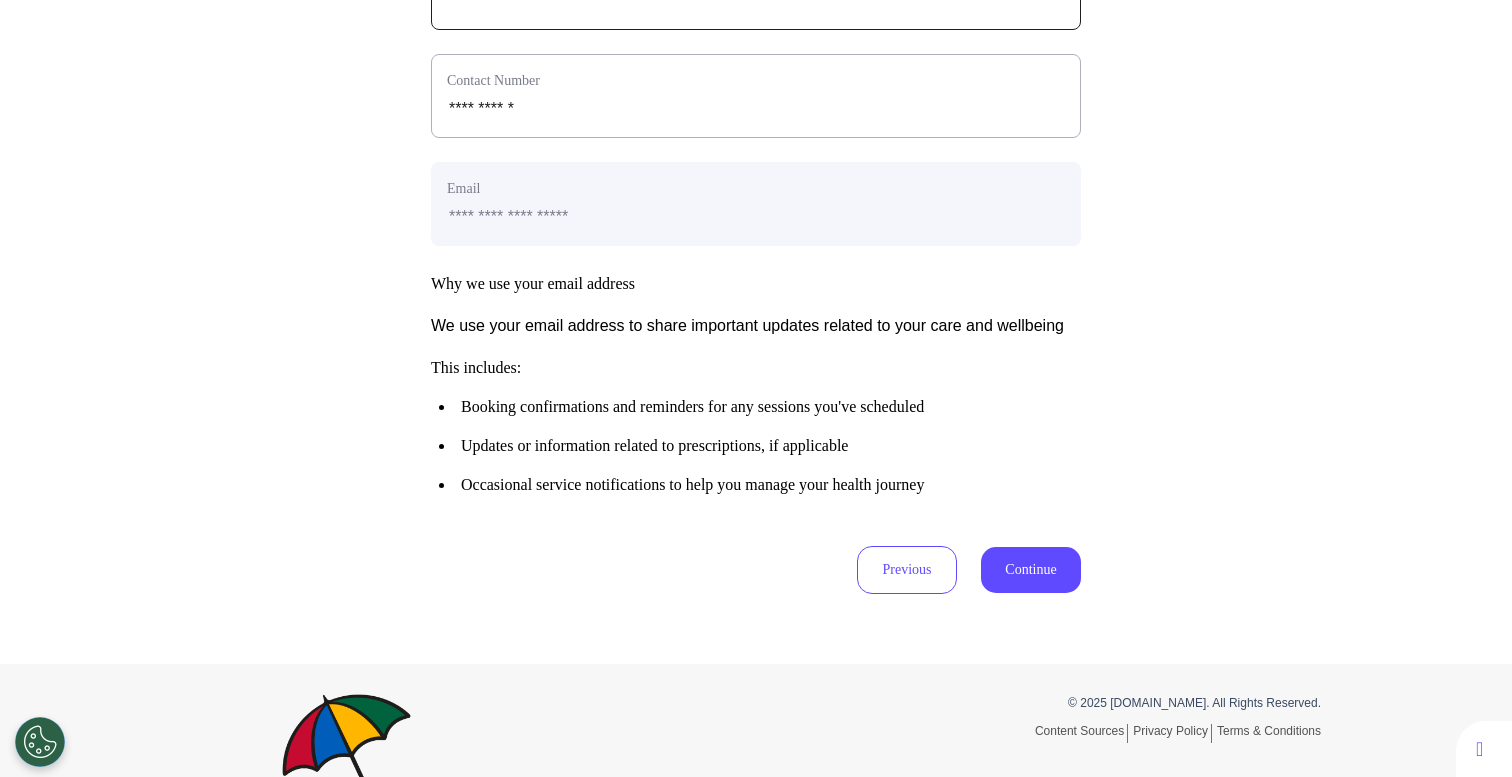 scroll, scrollTop: 853, scrollLeft: 0, axis: vertical 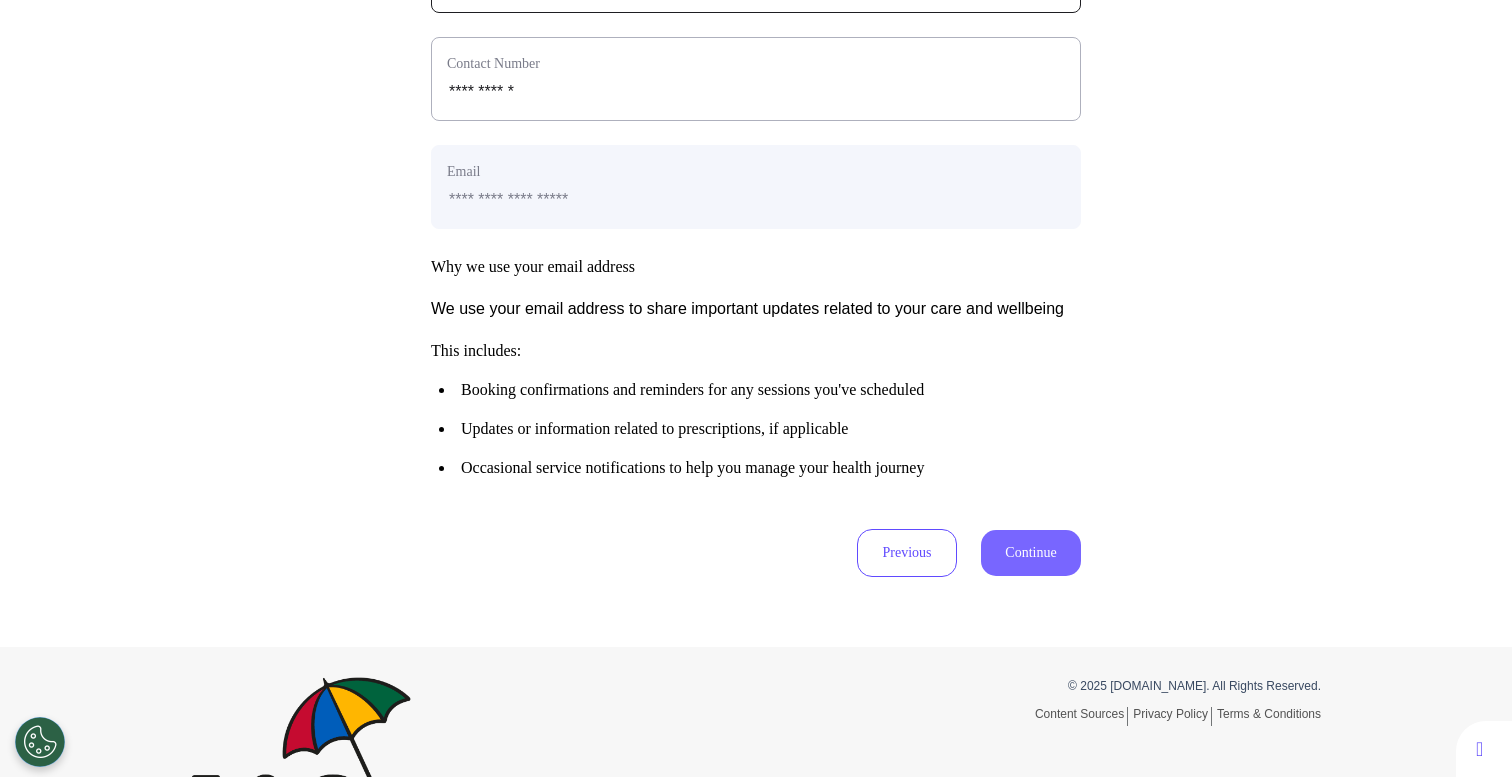click on "Continue" at bounding box center [1031, 553] 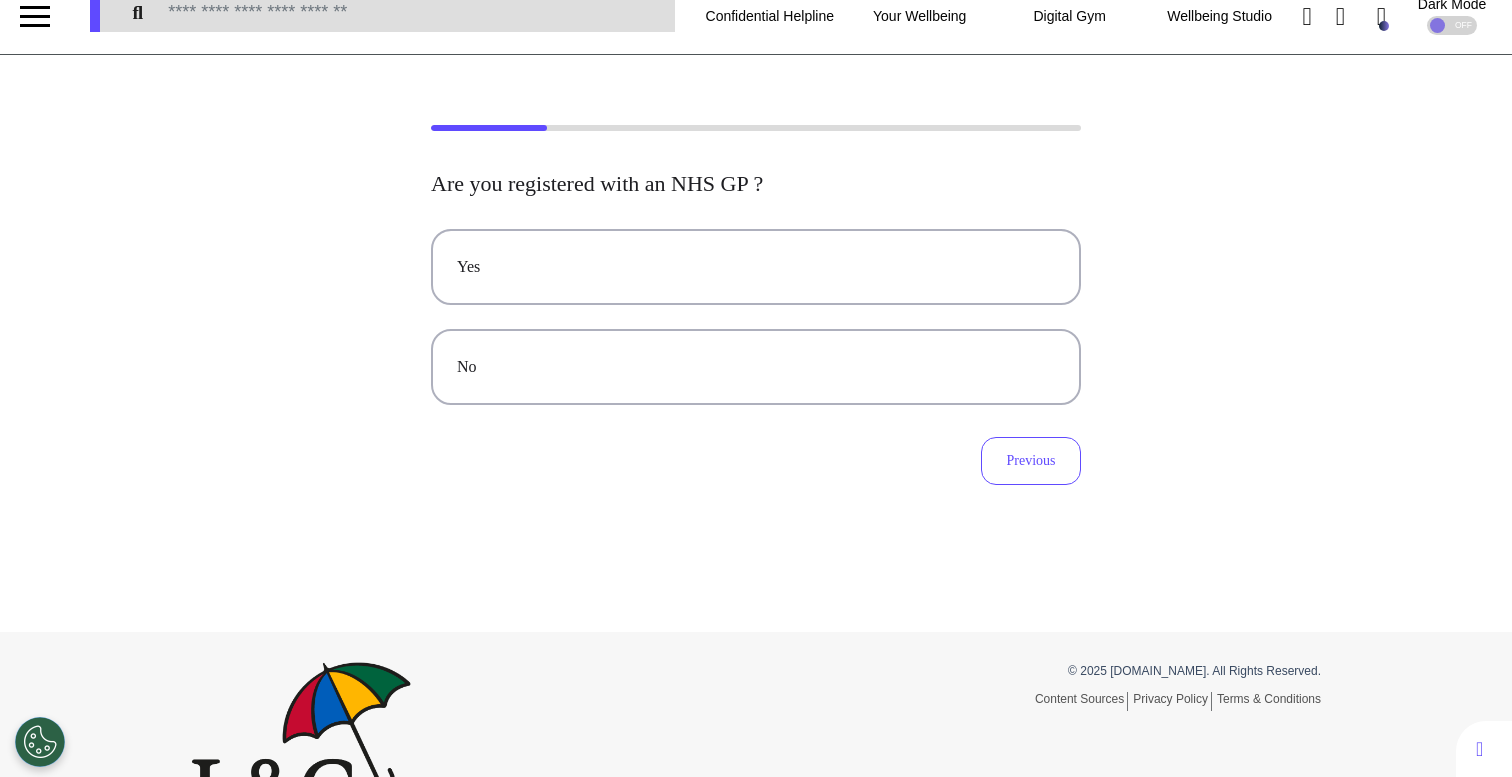 scroll, scrollTop: 0, scrollLeft: 0, axis: both 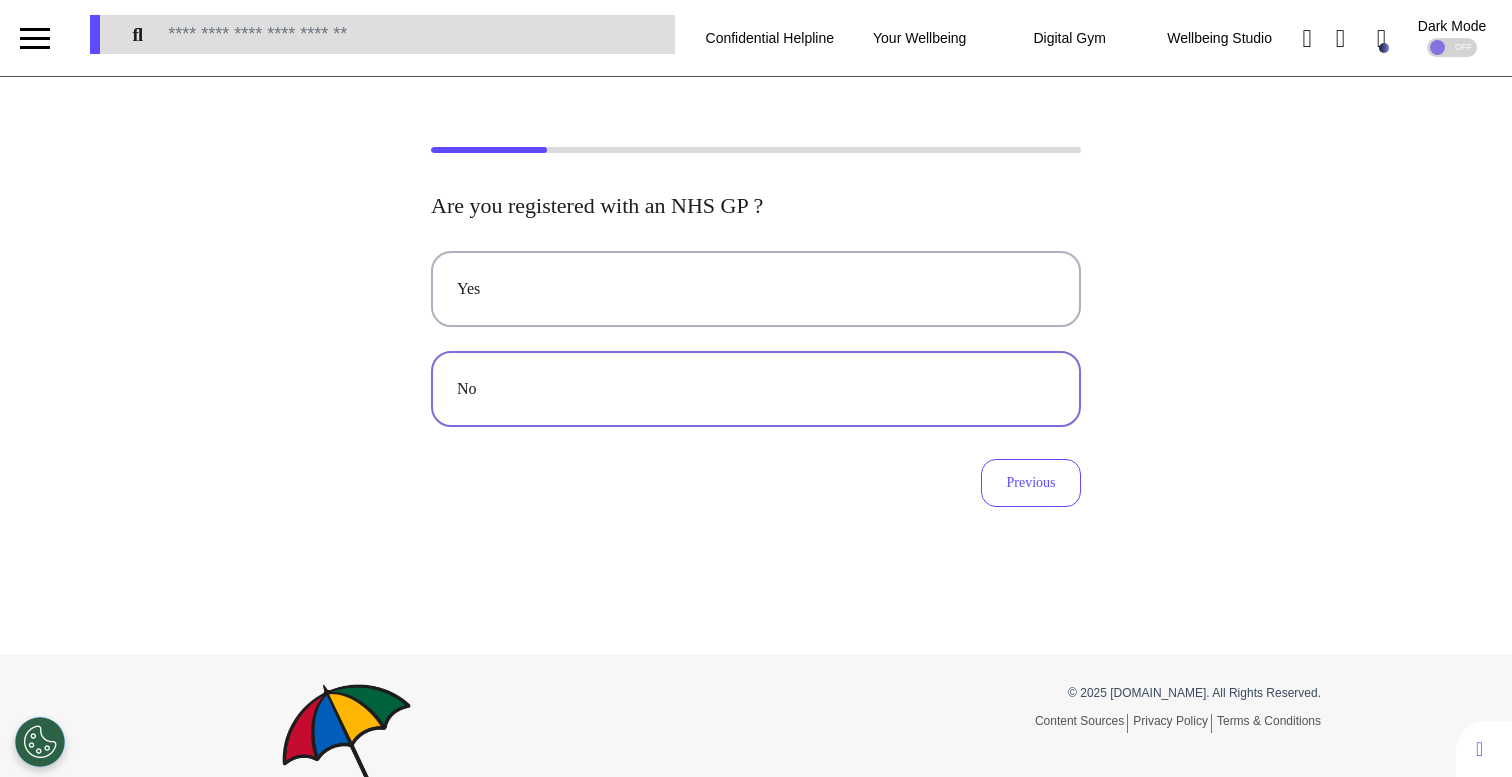 click on "No" at bounding box center (756, 389) 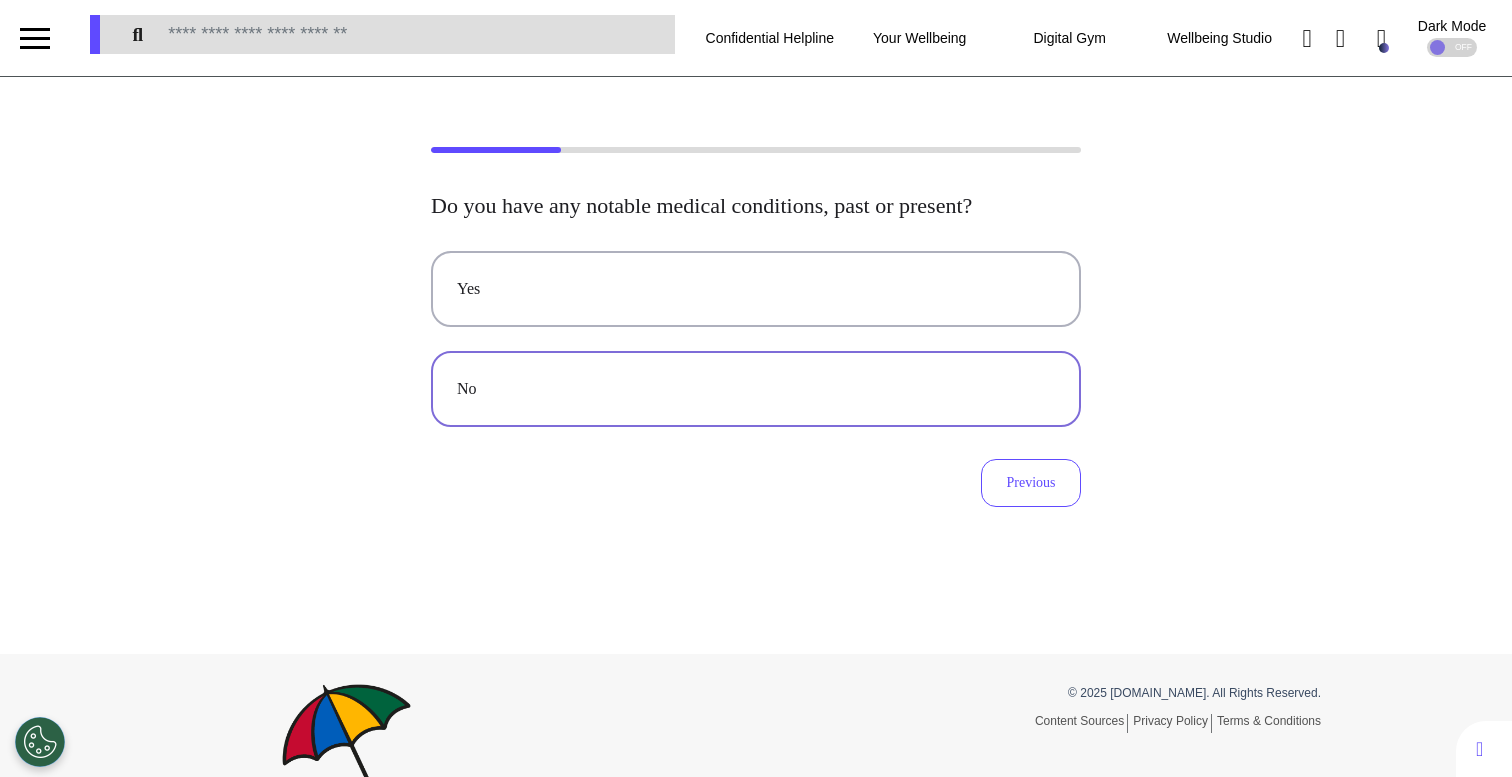 click on "No" at bounding box center [756, 389] 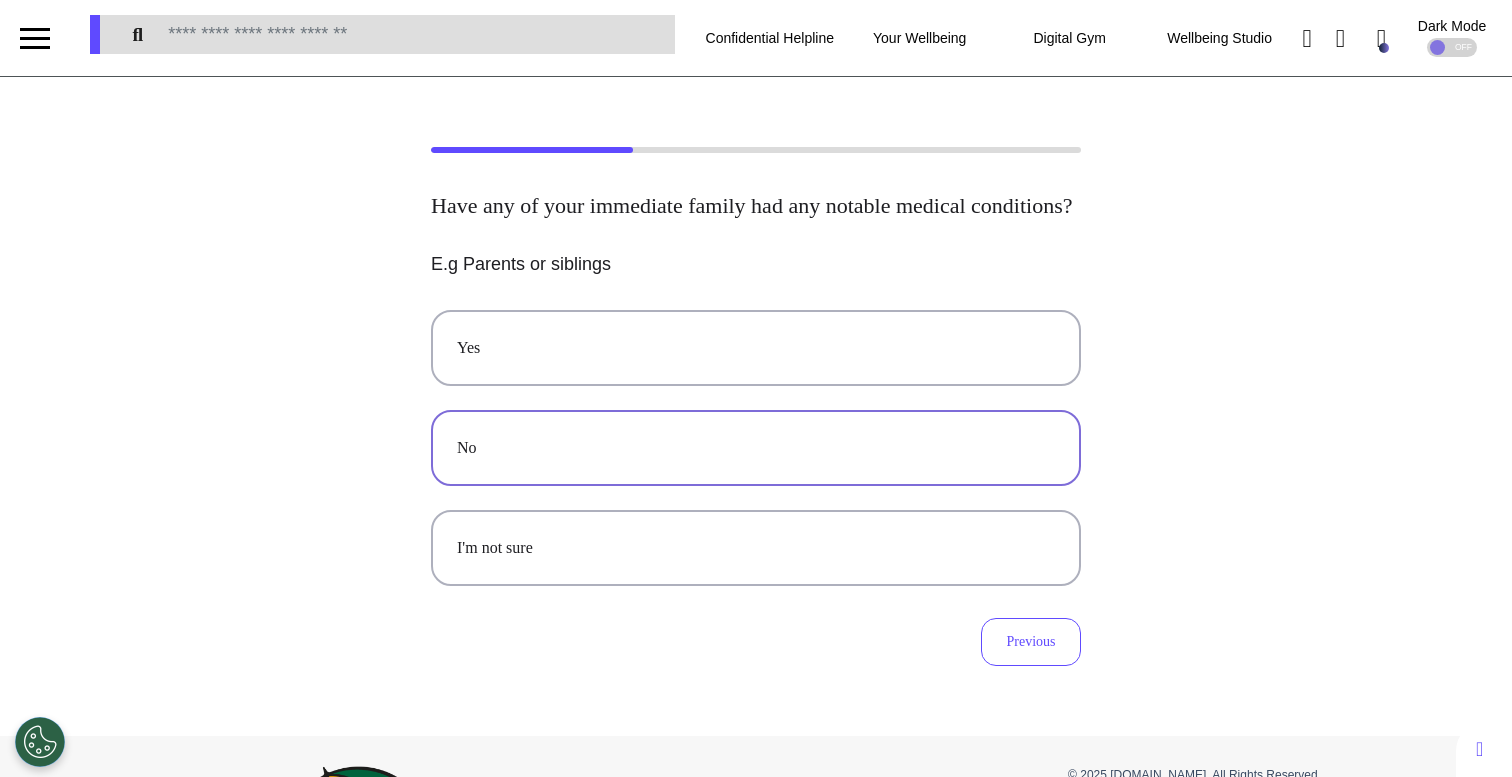 click on "No" at bounding box center (756, 448) 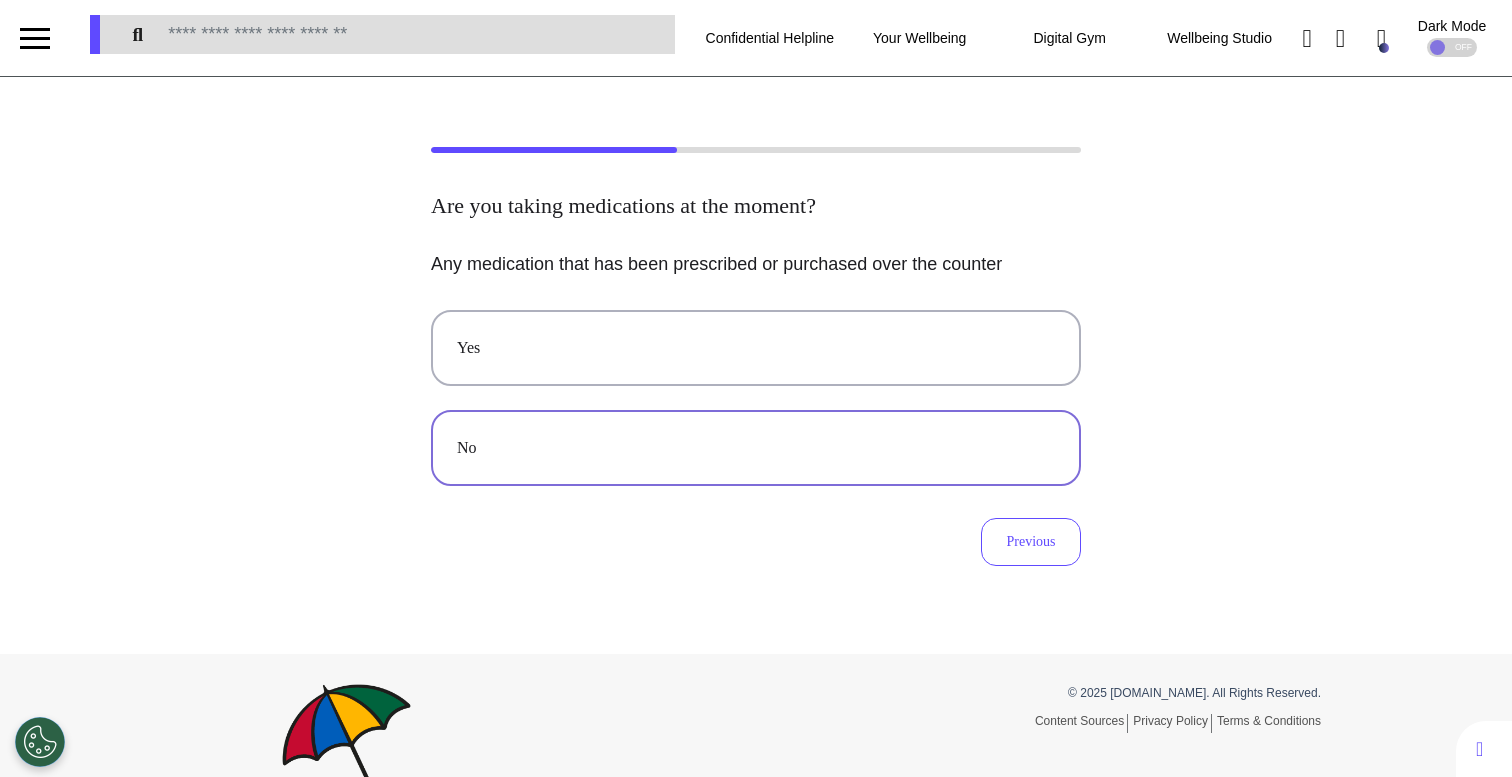 click on "No" at bounding box center [756, 448] 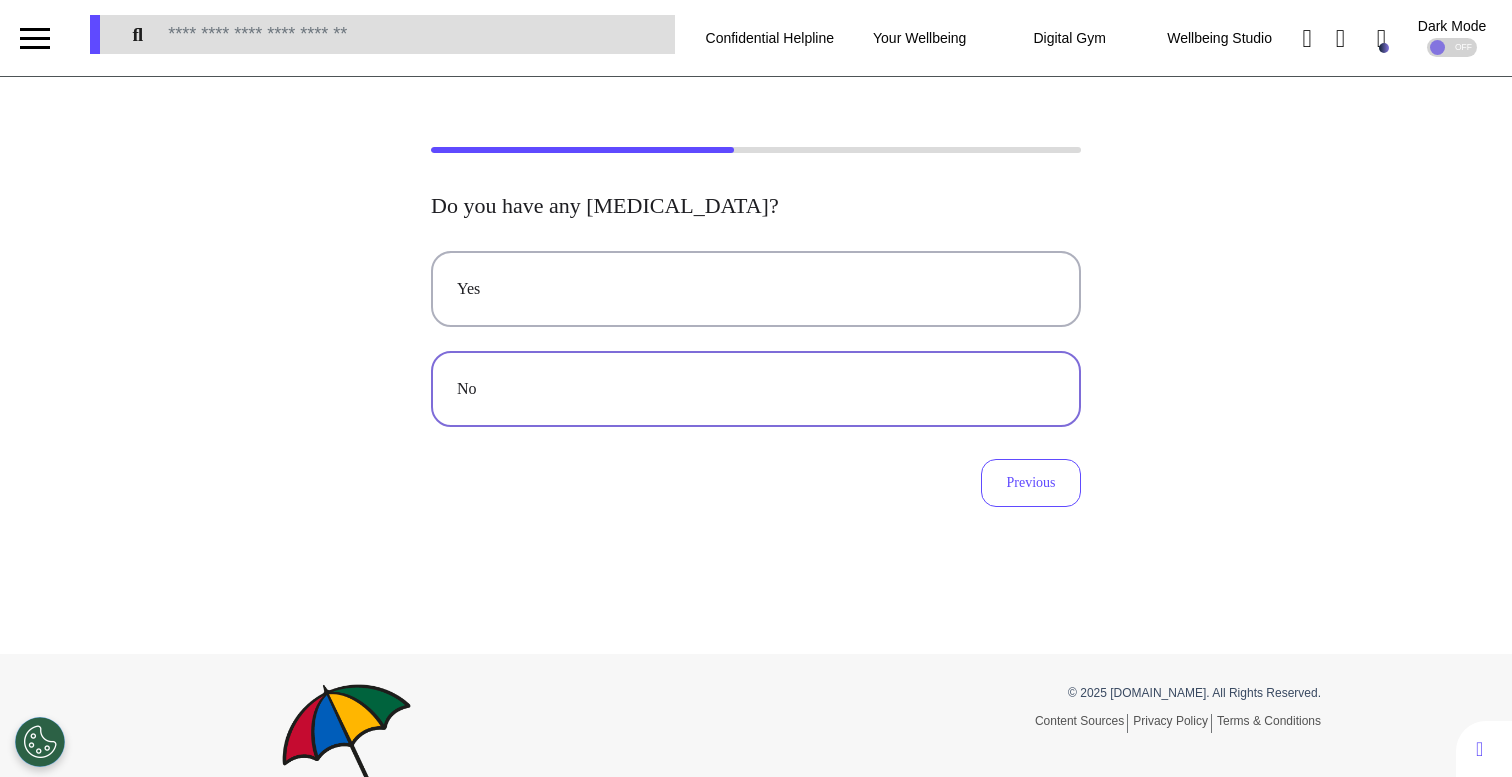 click on "No" at bounding box center [756, 389] 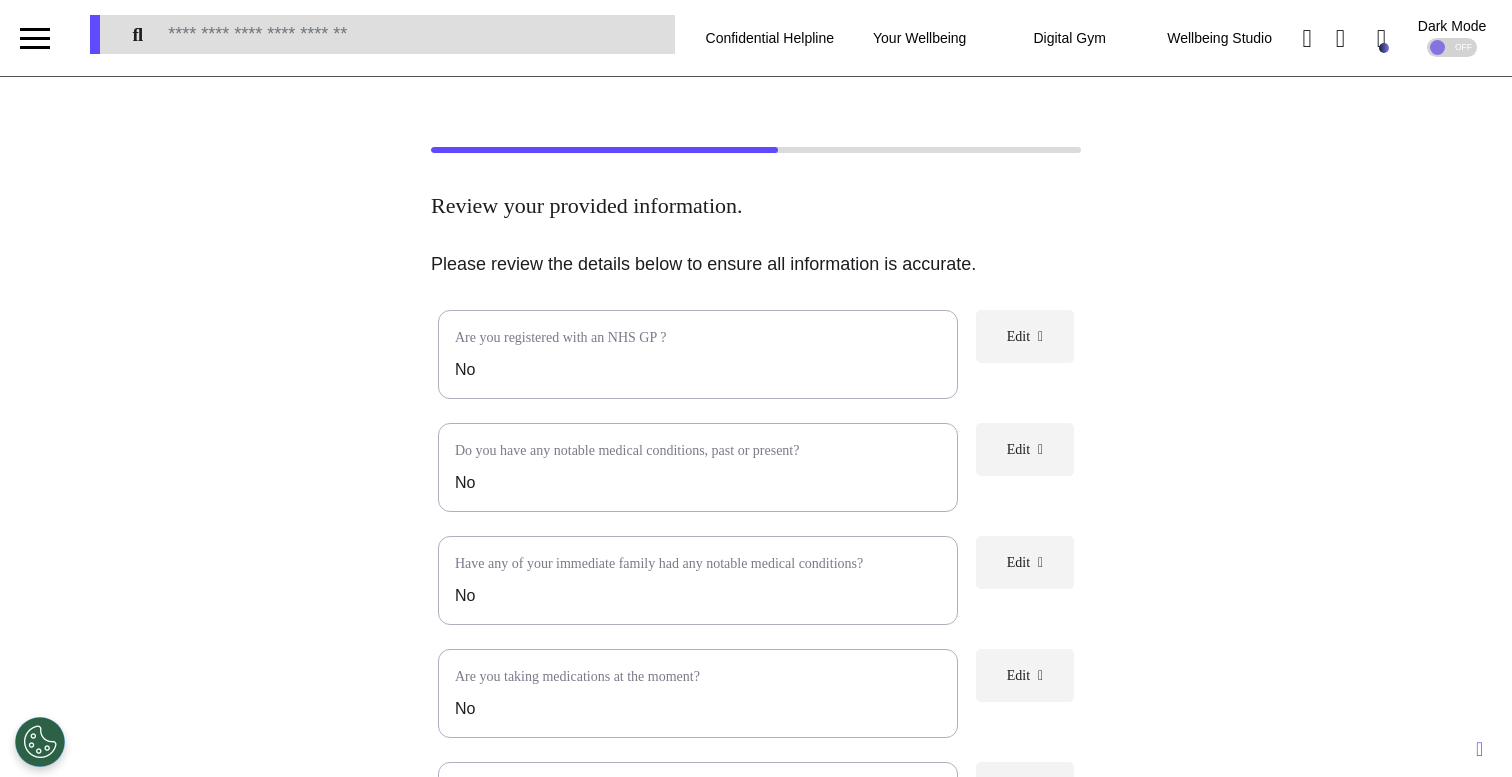 scroll, scrollTop: 462, scrollLeft: 0, axis: vertical 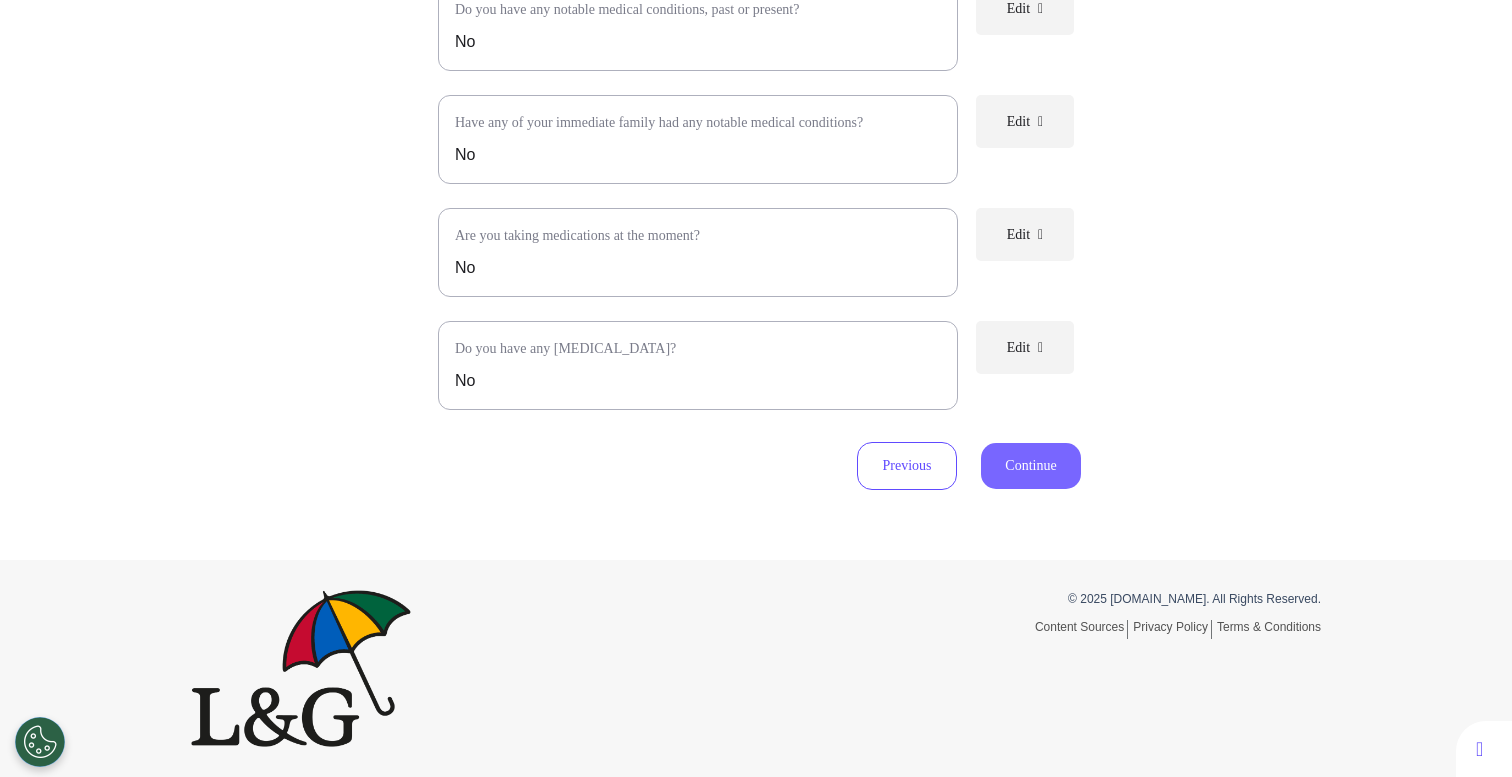 click on "Continue" at bounding box center [1031, 466] 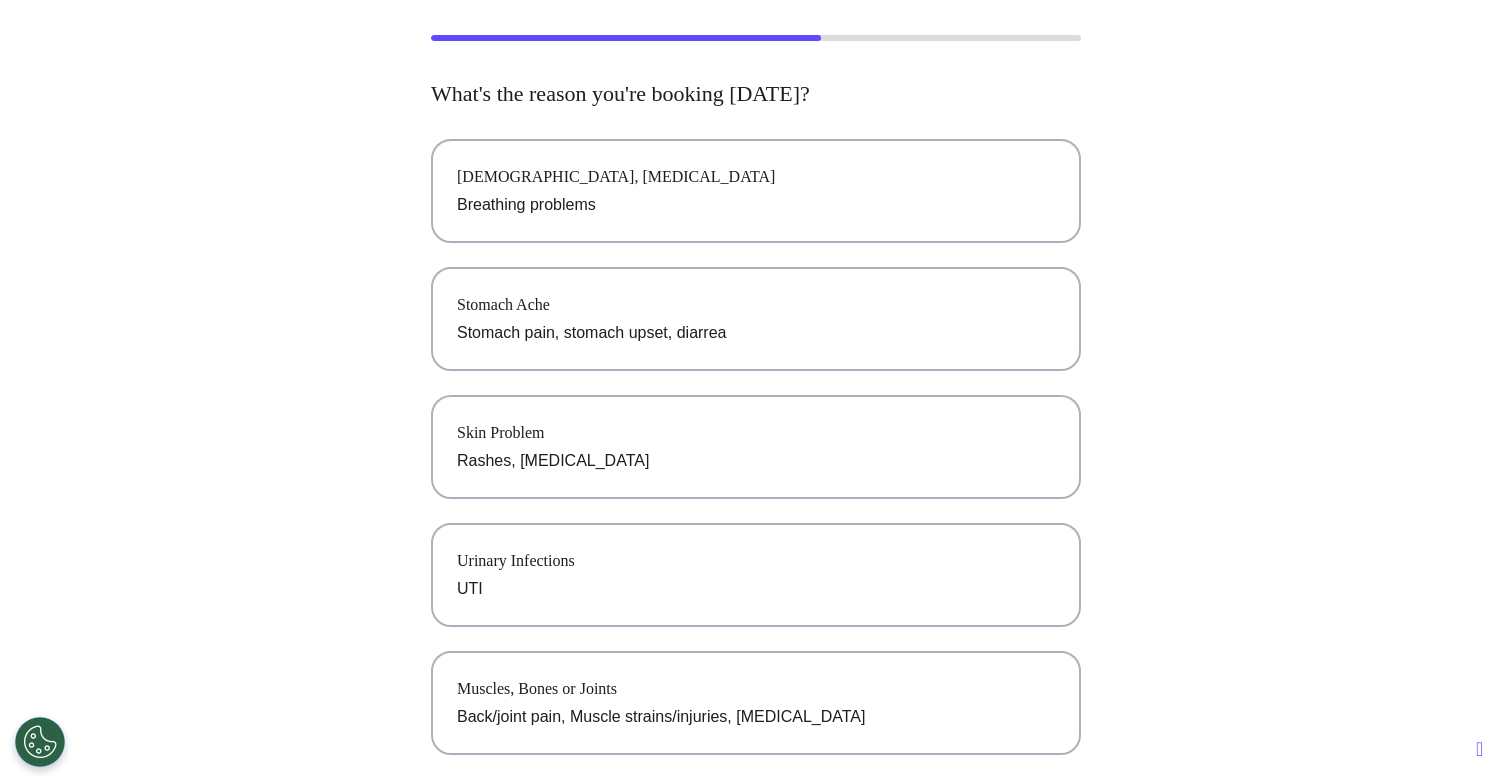 scroll, scrollTop: 0, scrollLeft: 0, axis: both 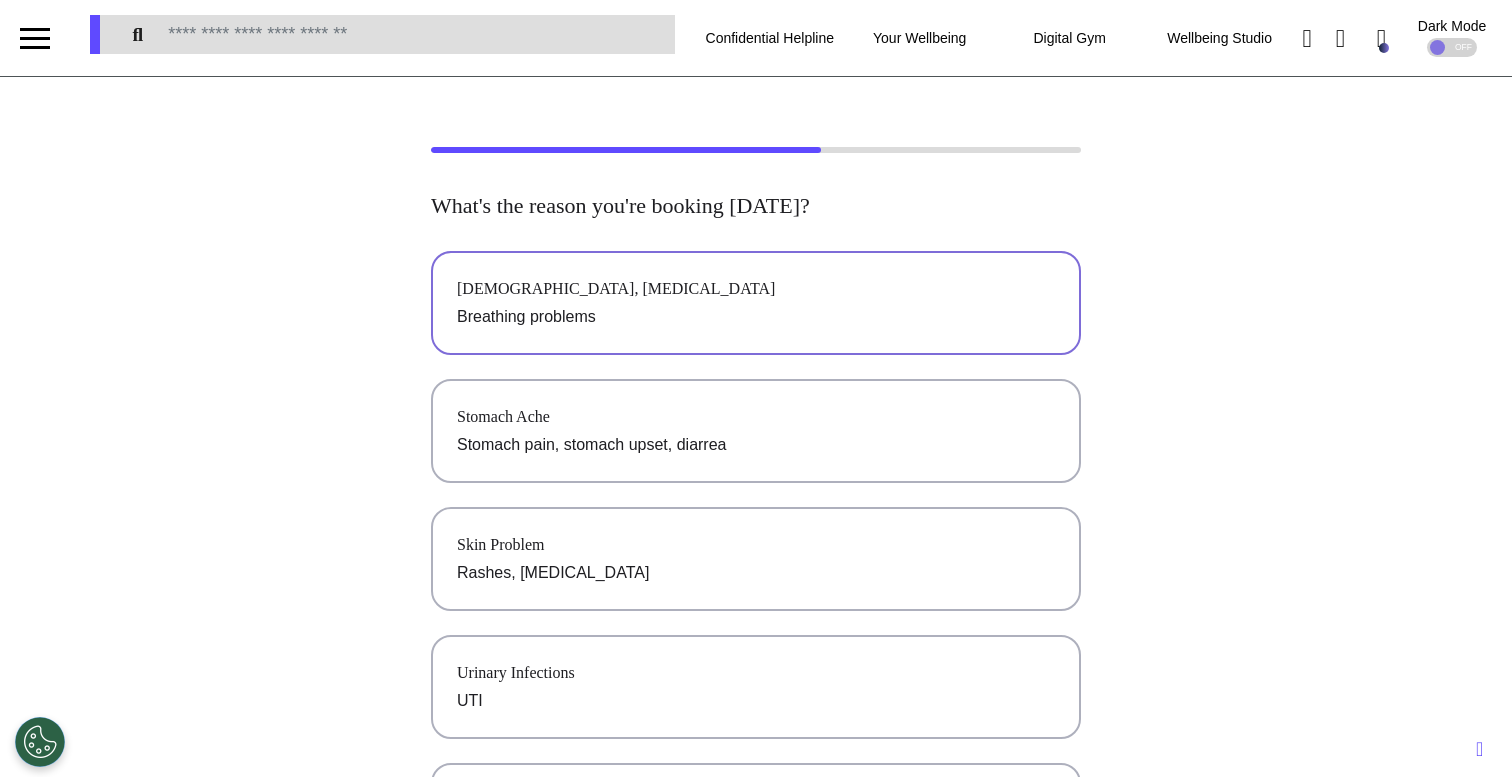click on "[DEMOGRAPHIC_DATA], [MEDICAL_DATA]" at bounding box center [756, 289] 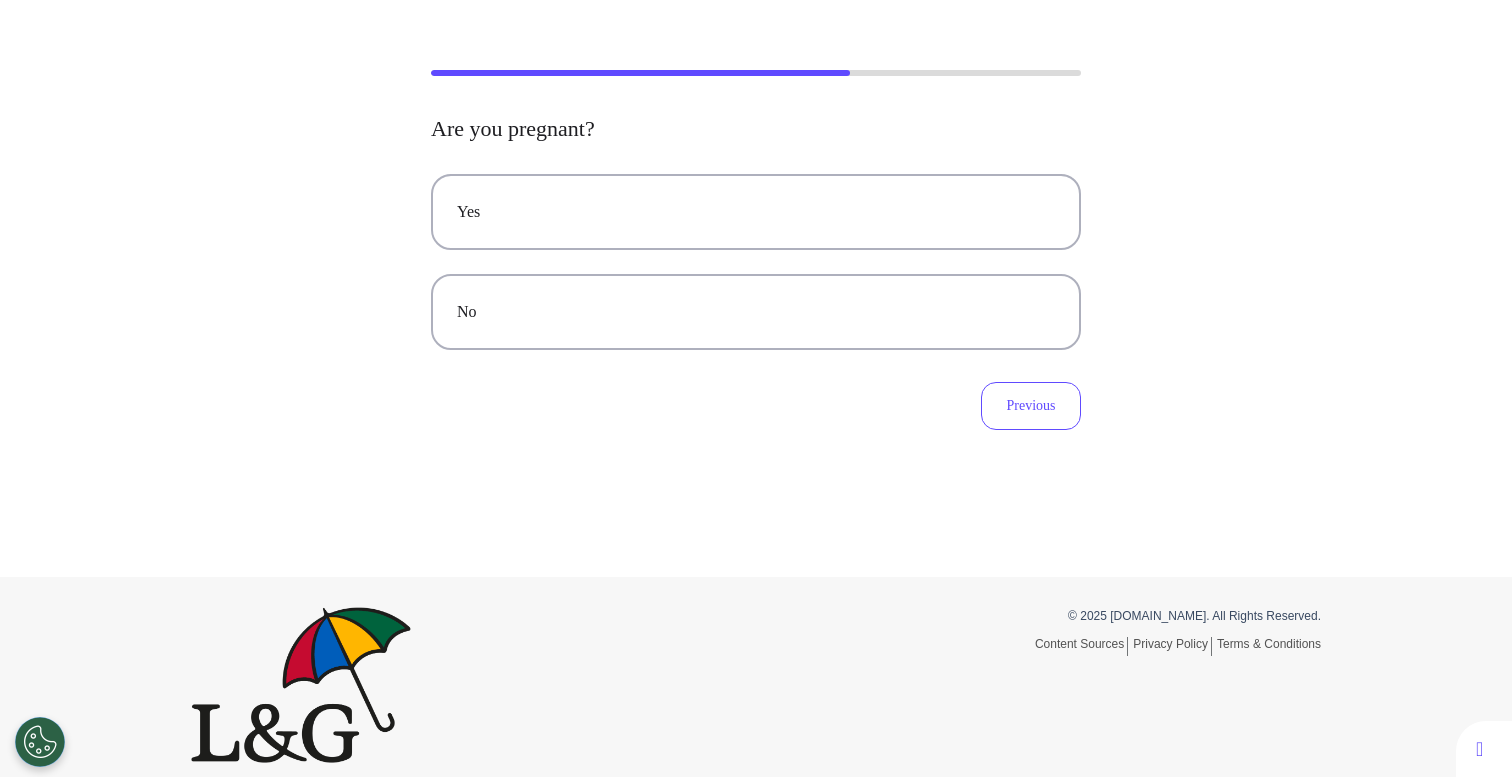 scroll, scrollTop: 93, scrollLeft: 0, axis: vertical 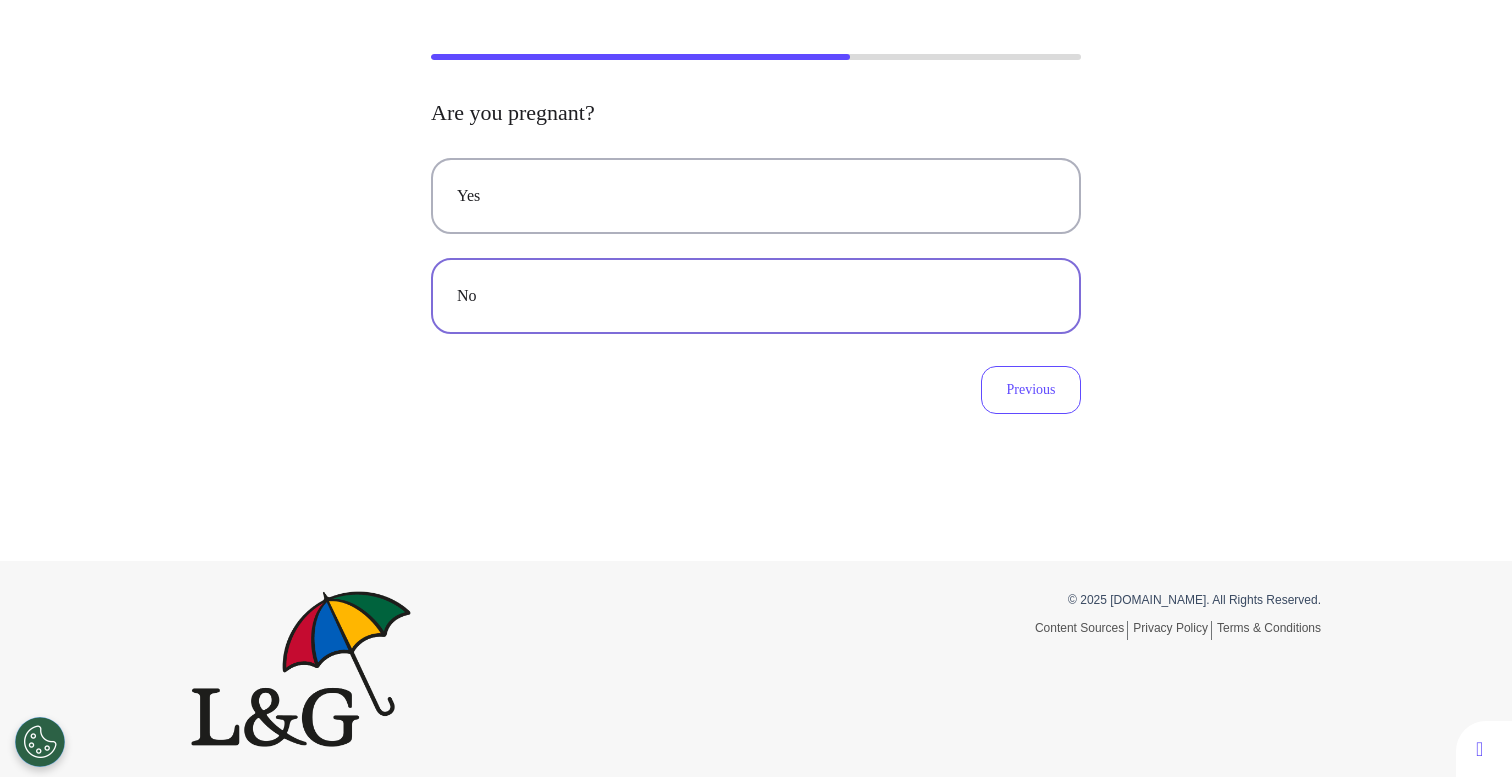 click on "No" at bounding box center (756, 296) 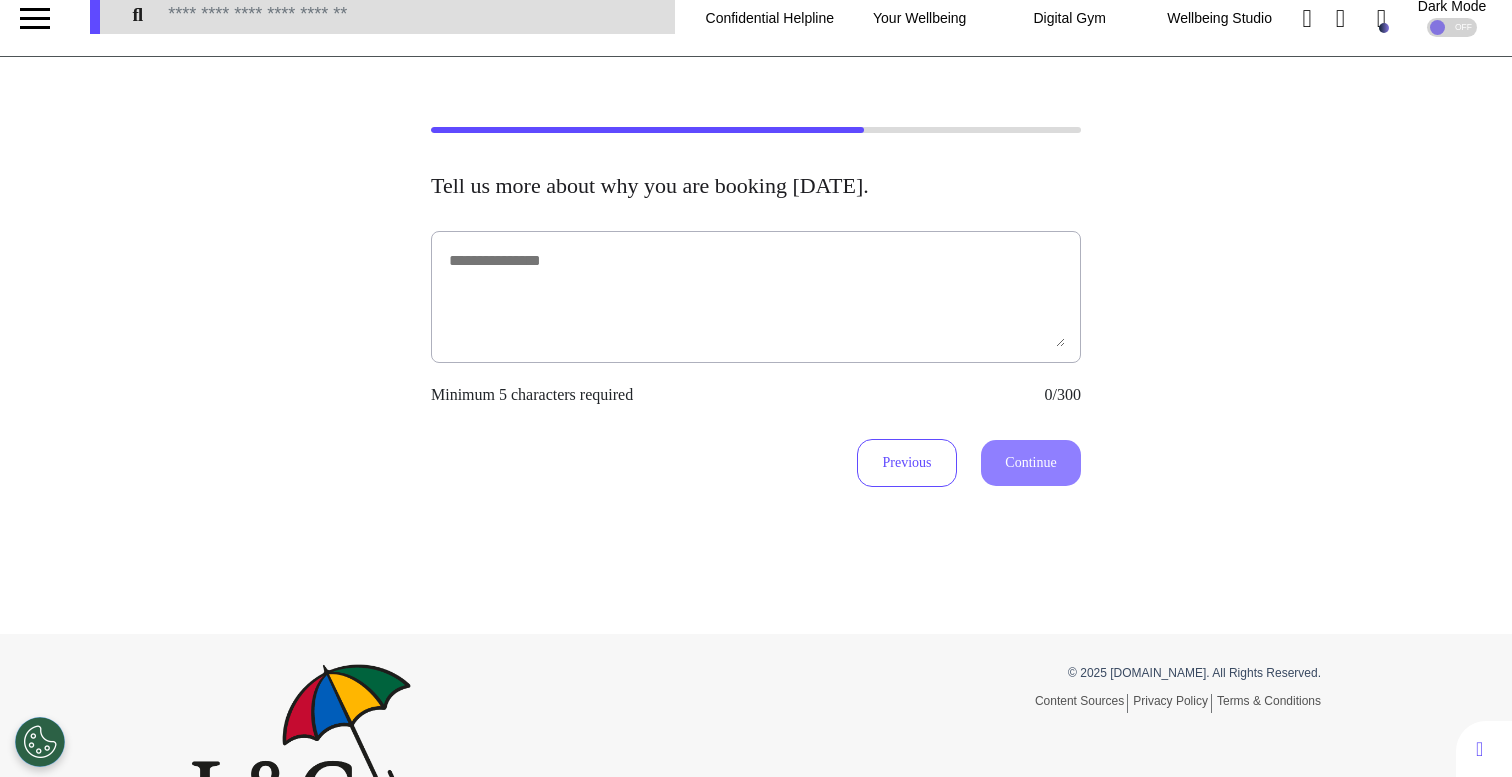 scroll, scrollTop: 0, scrollLeft: 0, axis: both 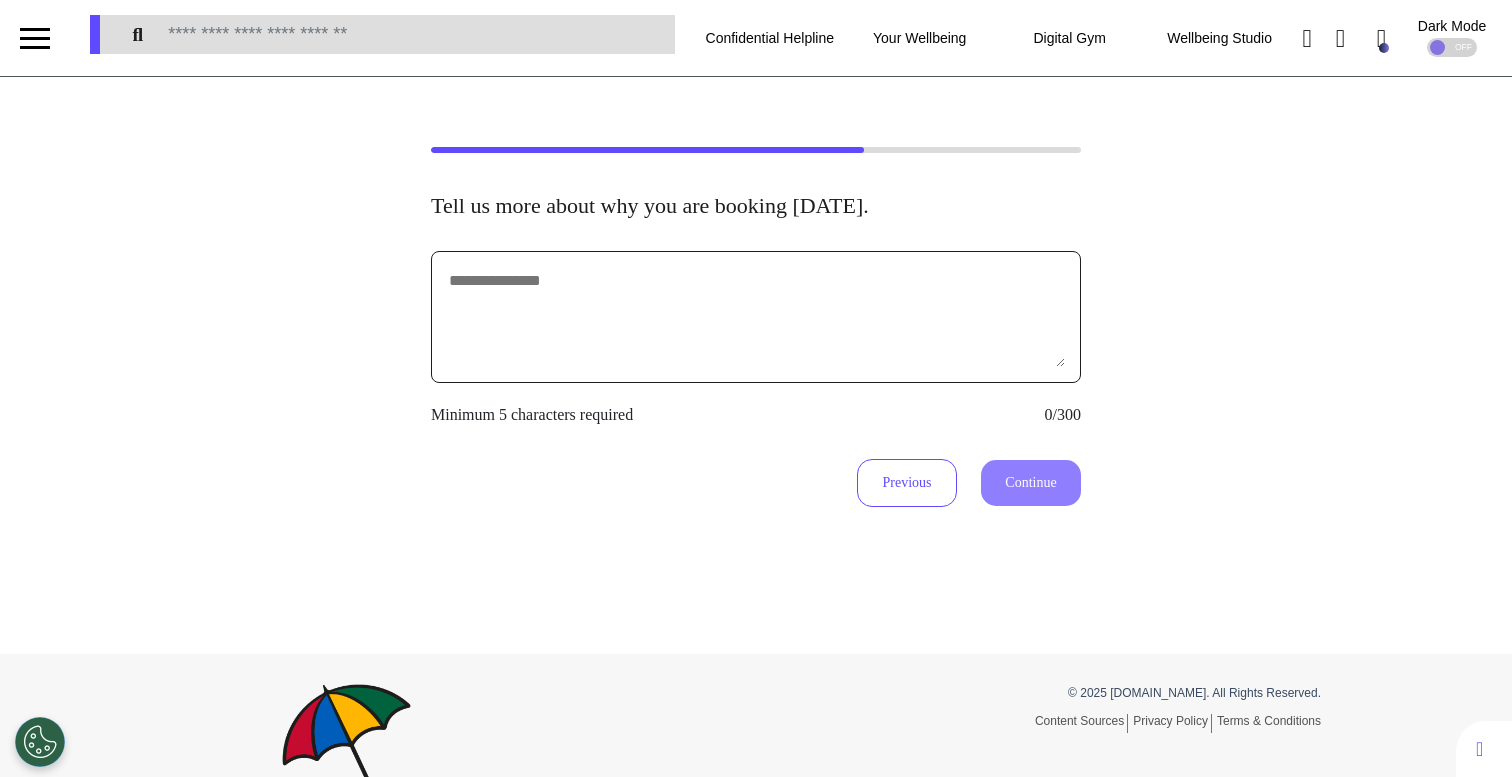 click at bounding box center [756, 317] 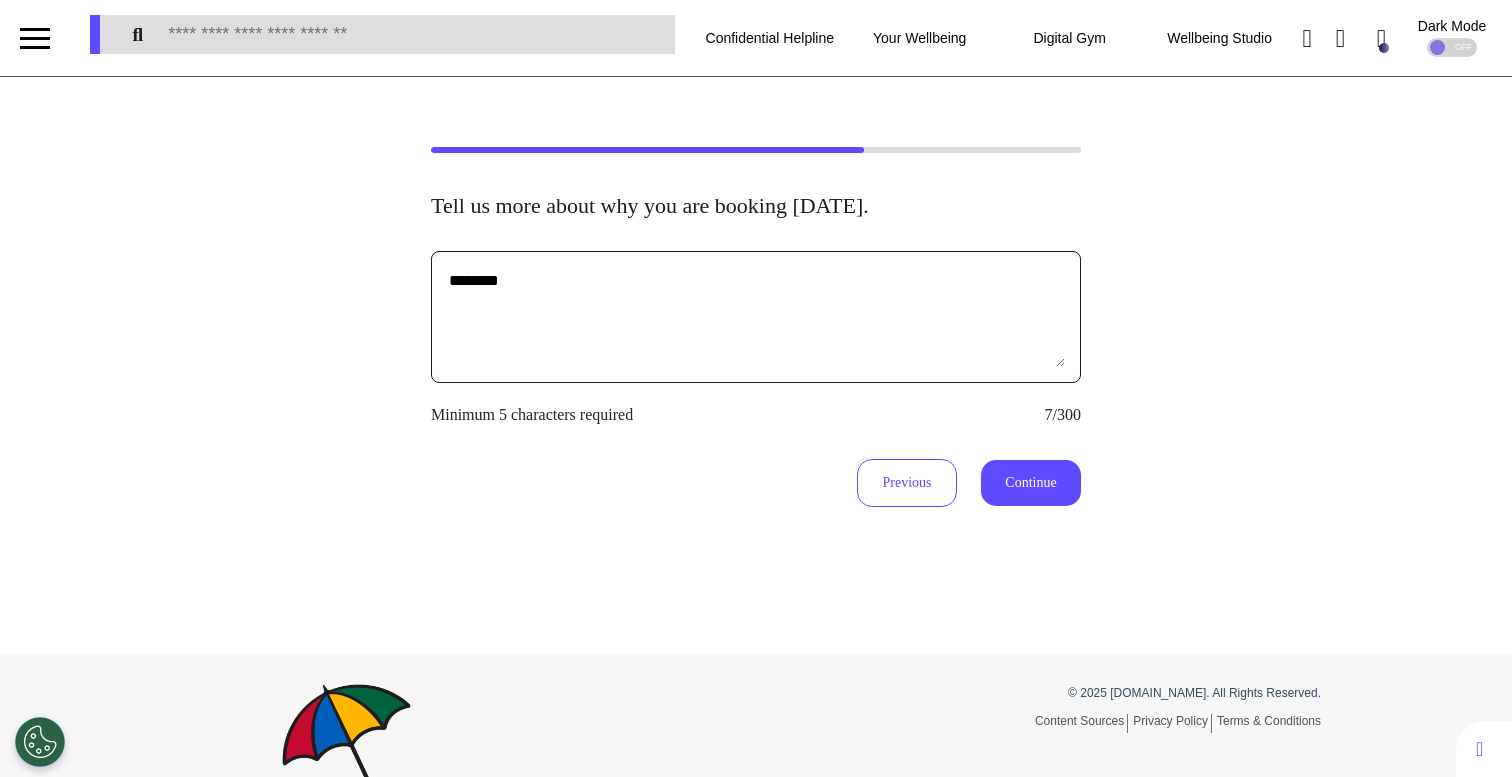 type on "********" 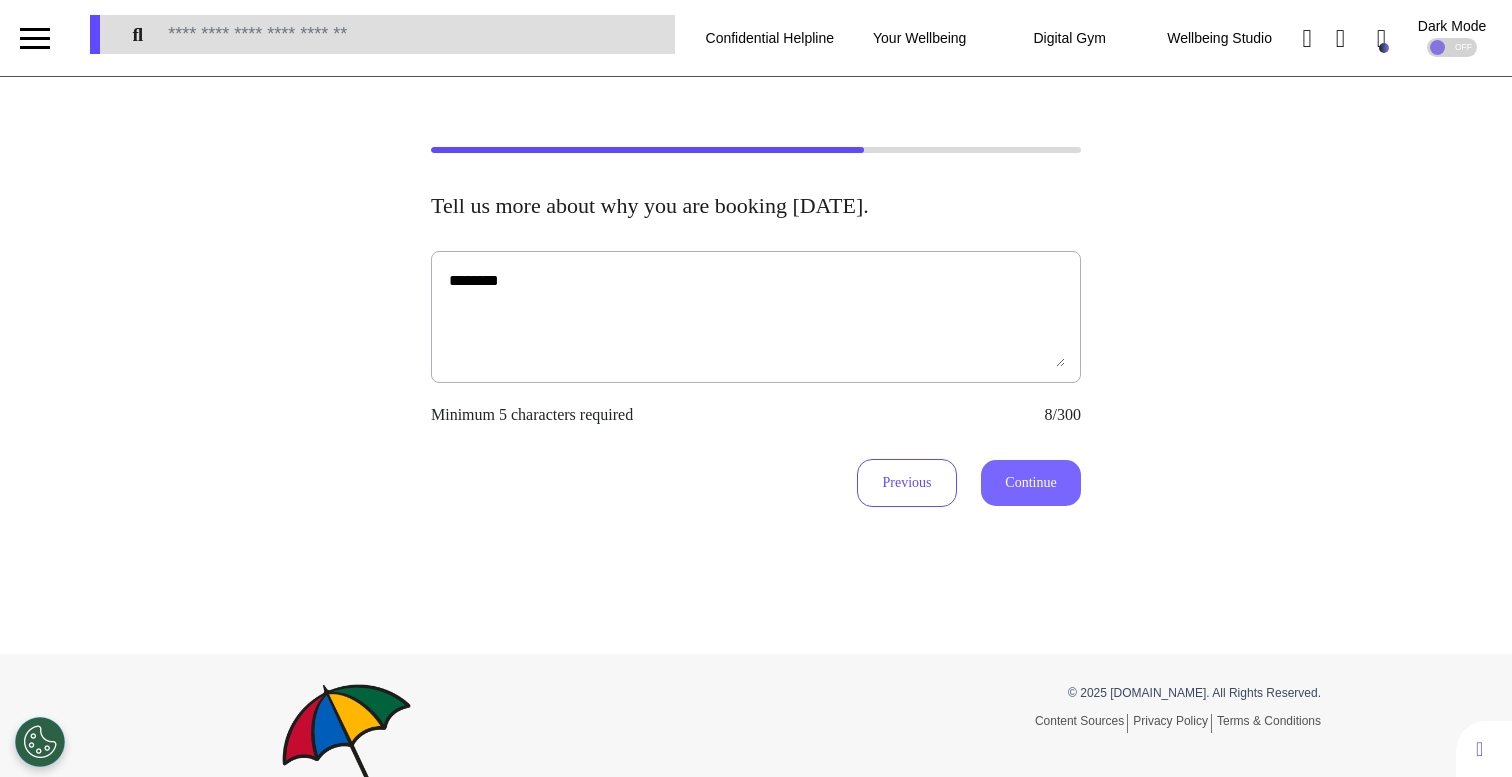 click on "Continue" at bounding box center [1031, 483] 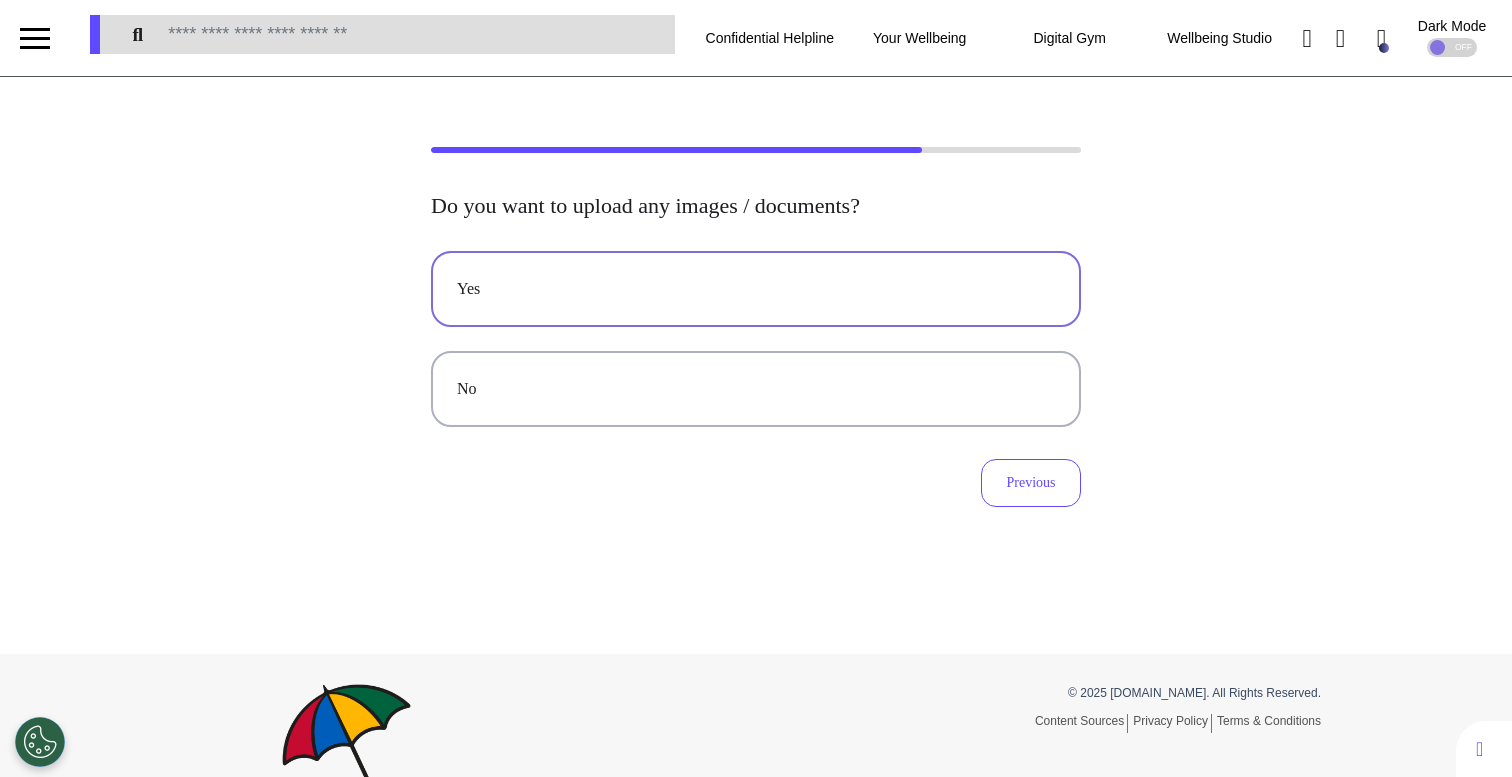 click on "Yes" at bounding box center [756, 289] 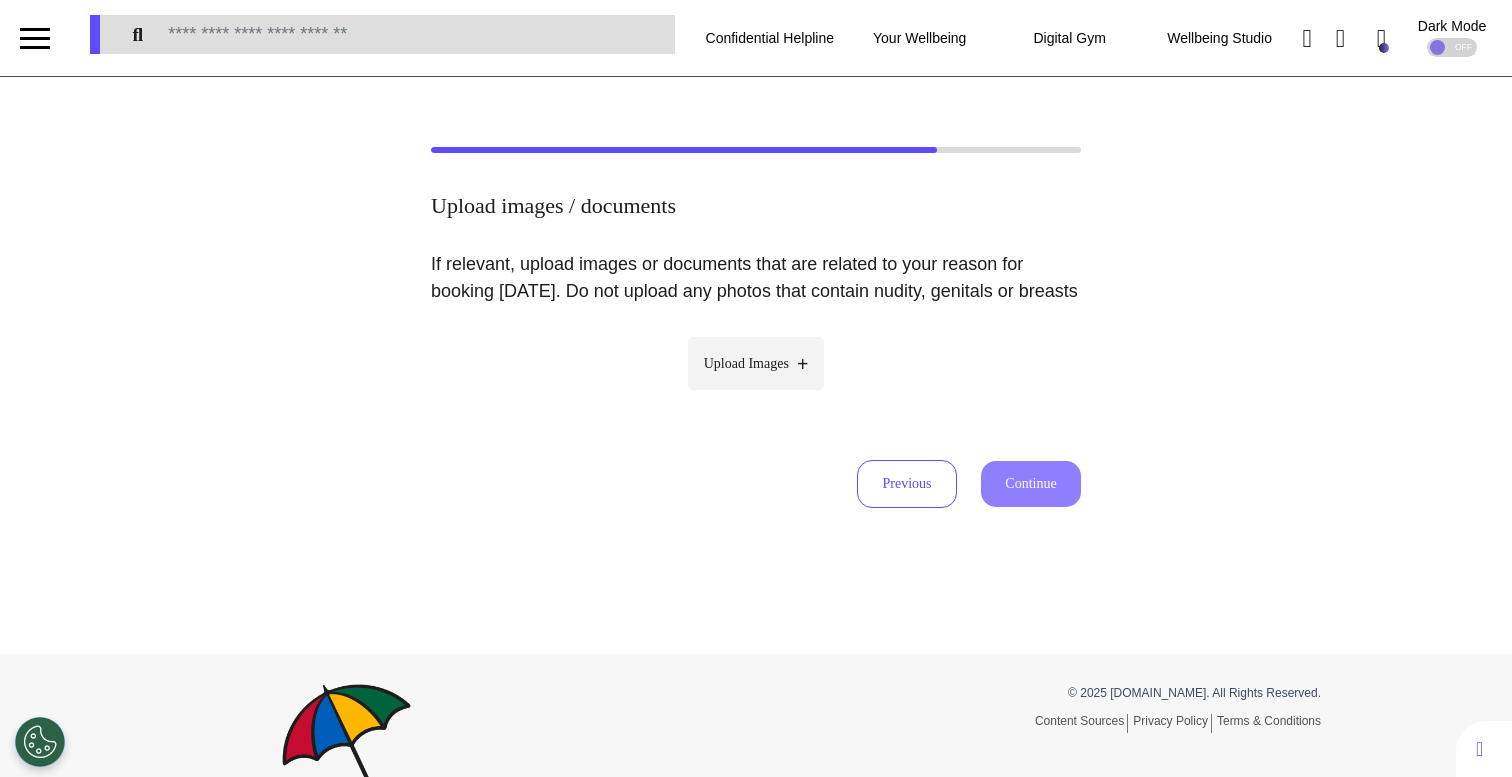 click on "Upload Images" at bounding box center [756, 363] 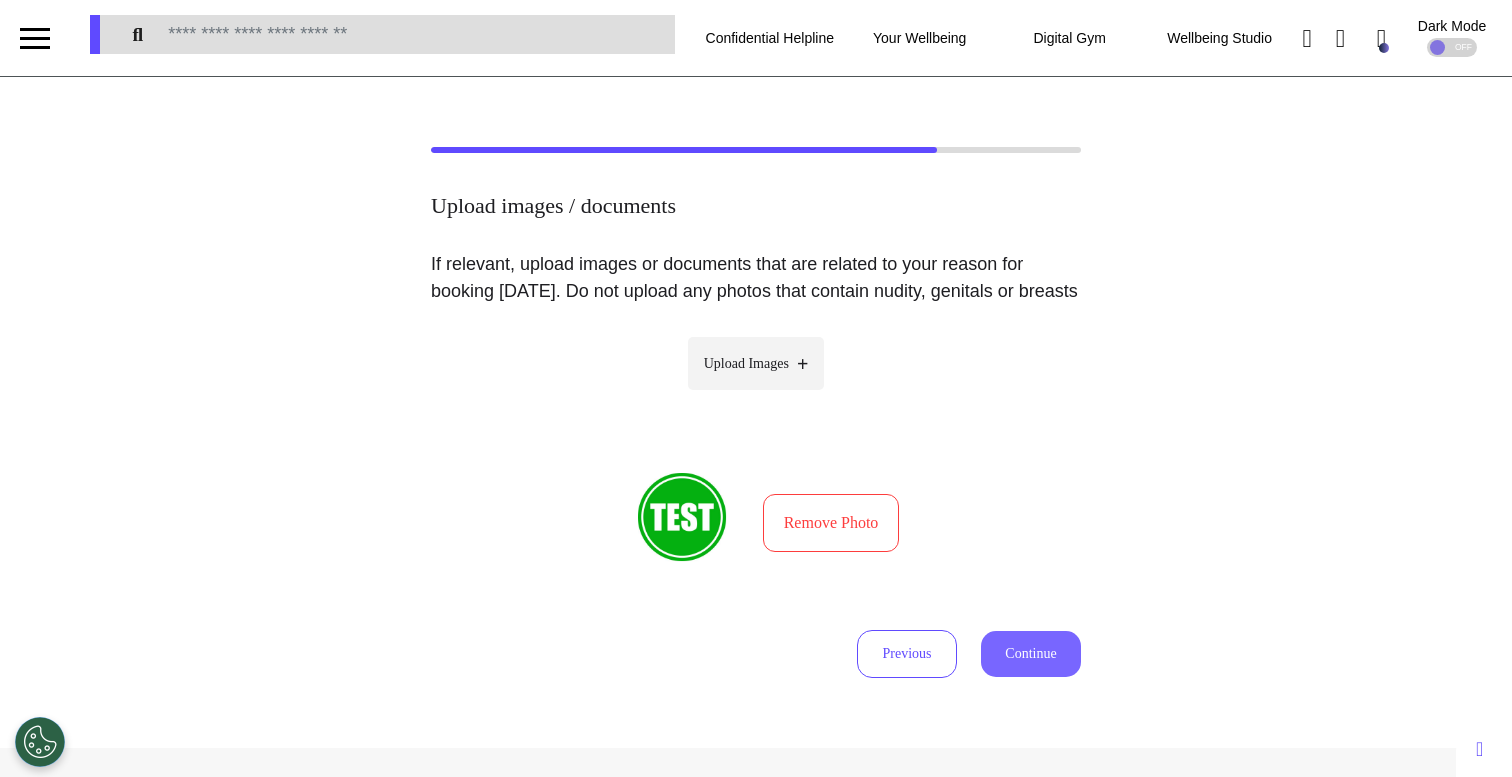 click on "Continue" at bounding box center (1031, 654) 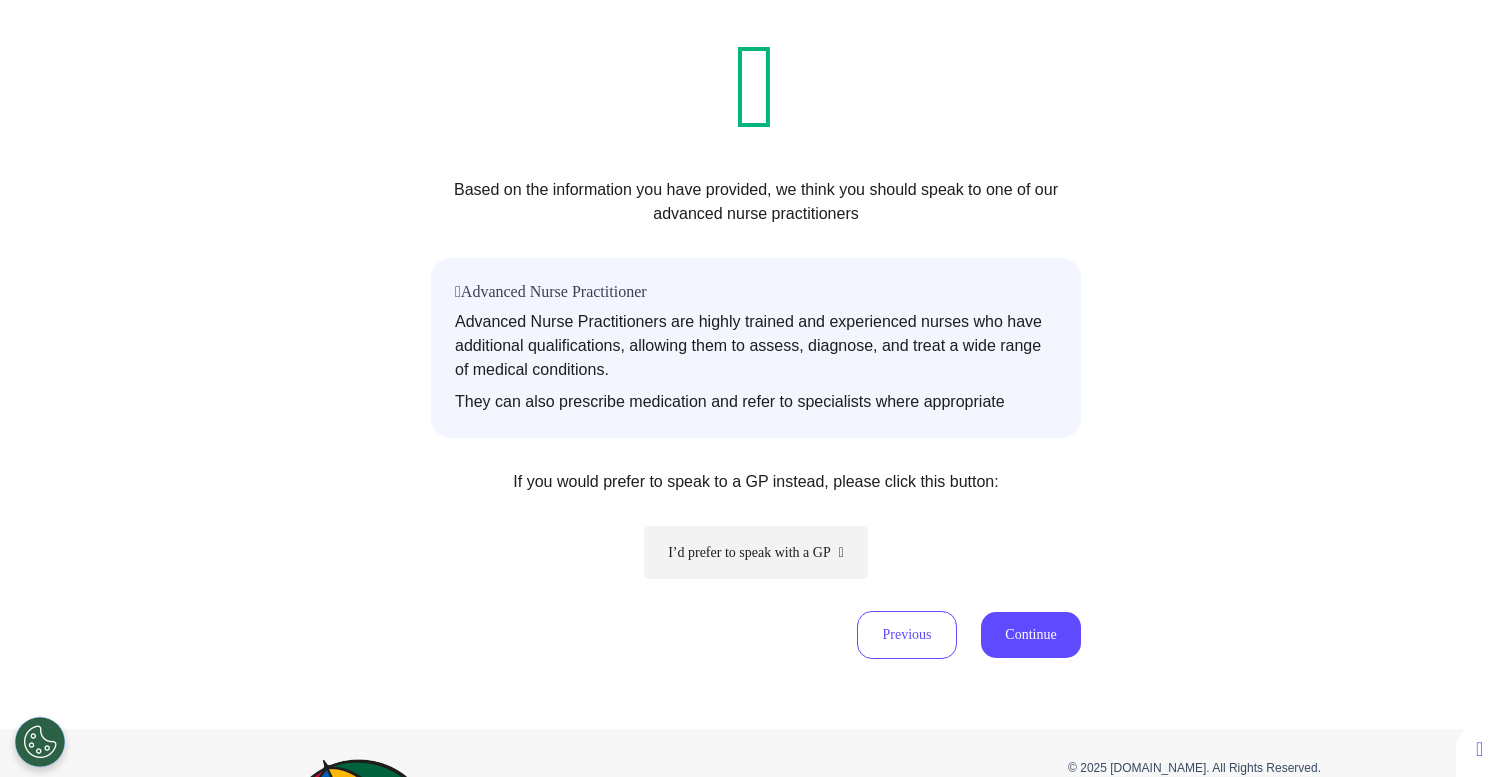 scroll, scrollTop: 335, scrollLeft: 0, axis: vertical 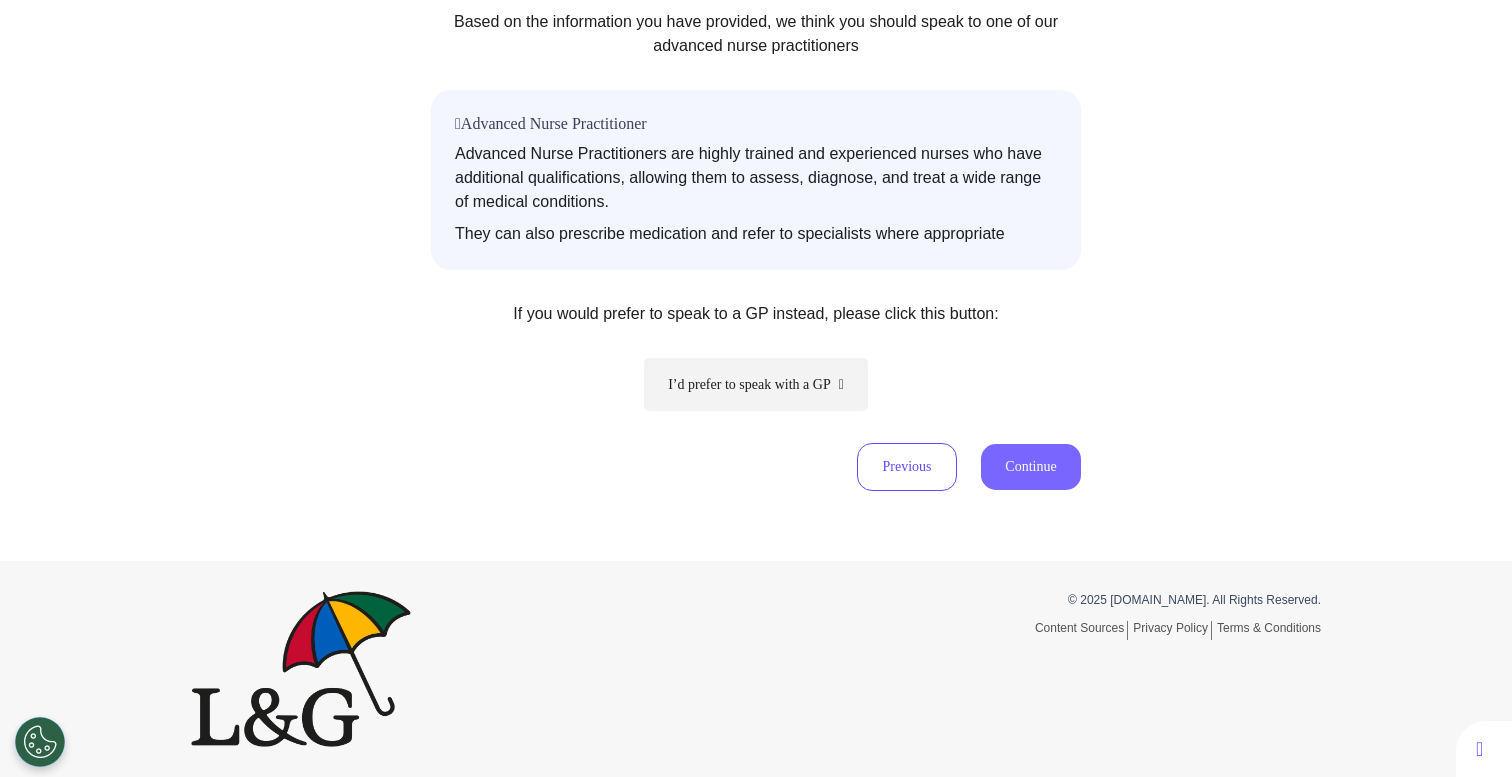 click on "Continue" at bounding box center [1031, 467] 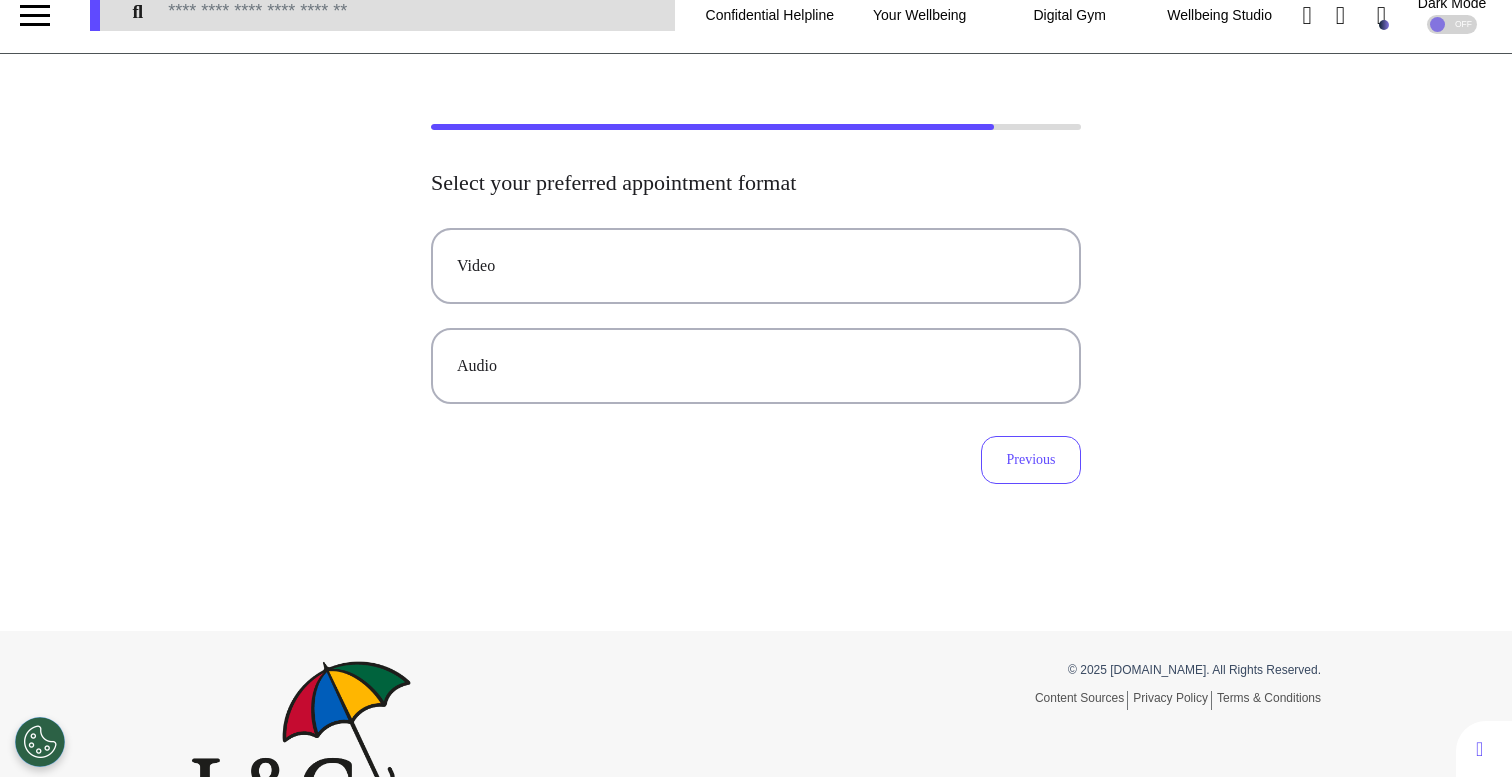 scroll, scrollTop: 0, scrollLeft: 0, axis: both 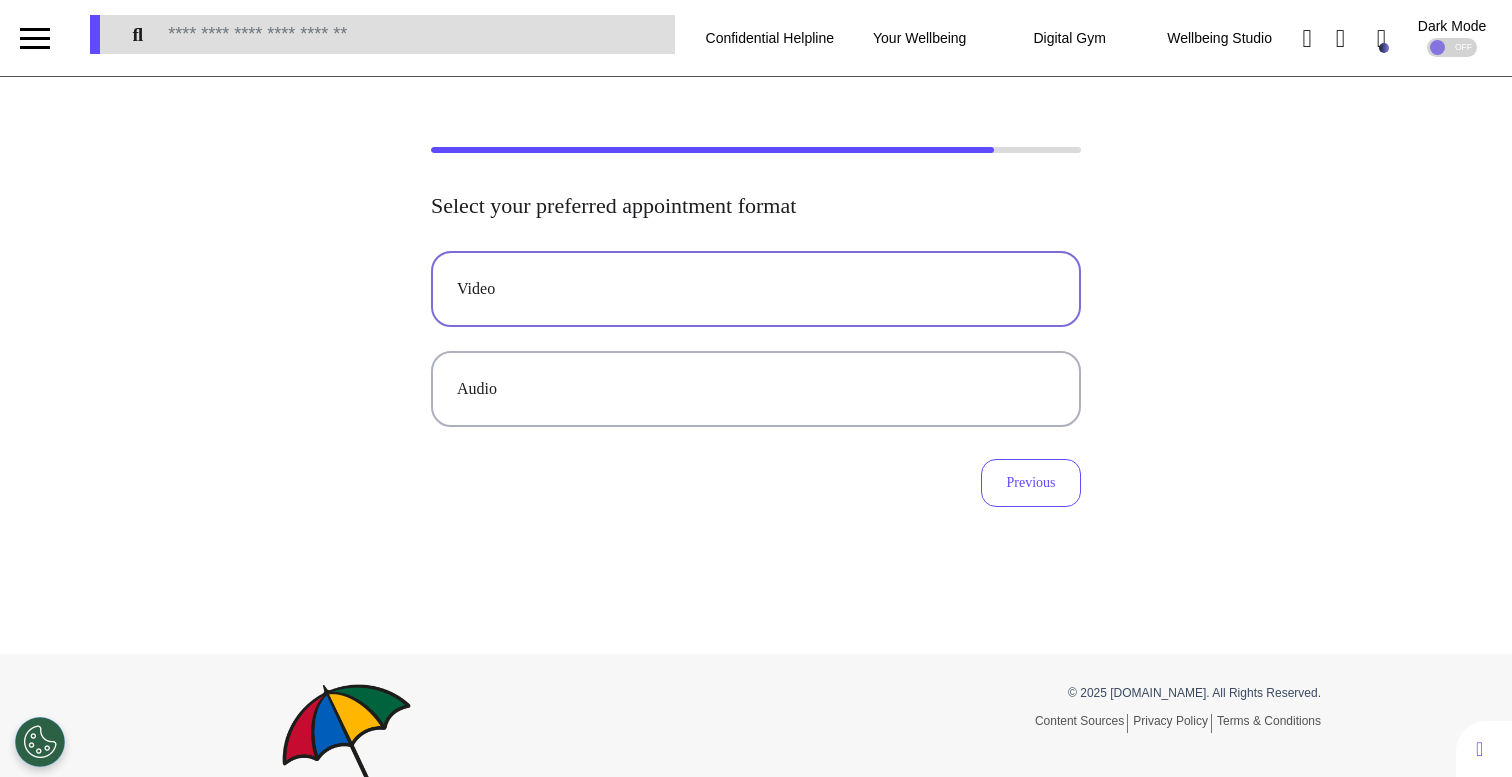 click on "Video" at bounding box center [756, 289] 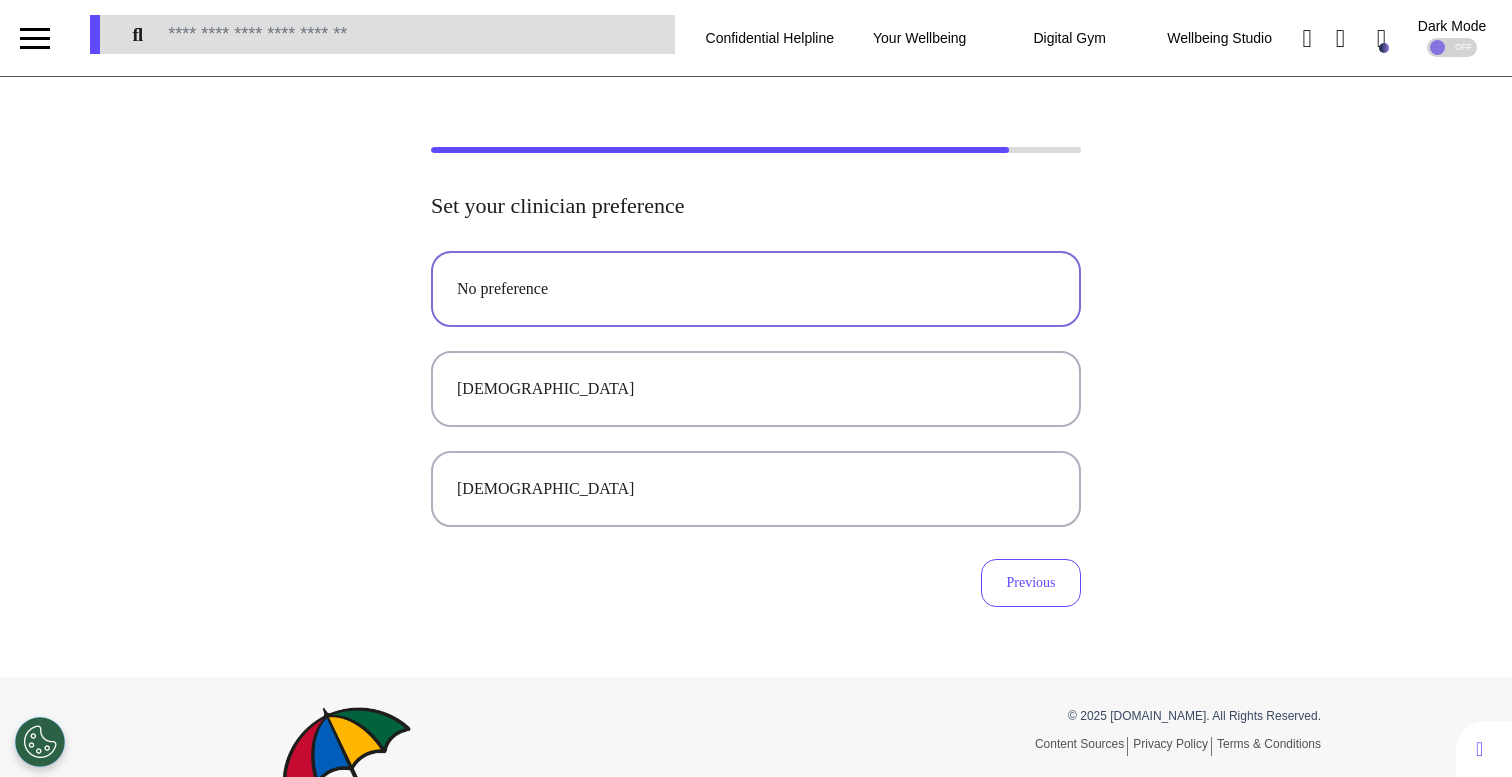 click on "No preference" at bounding box center [756, 289] 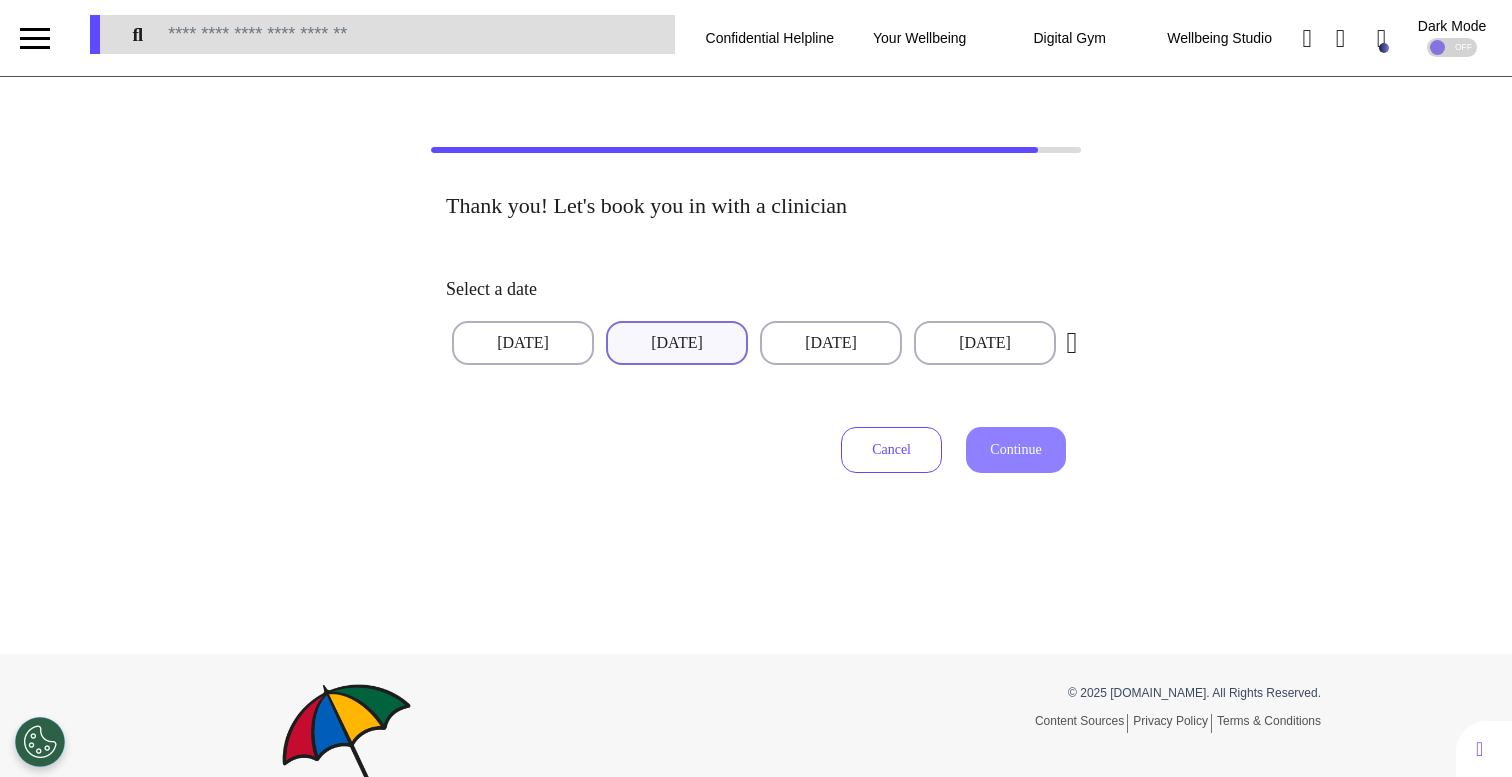 click on "[DATE]" at bounding box center [677, 343] 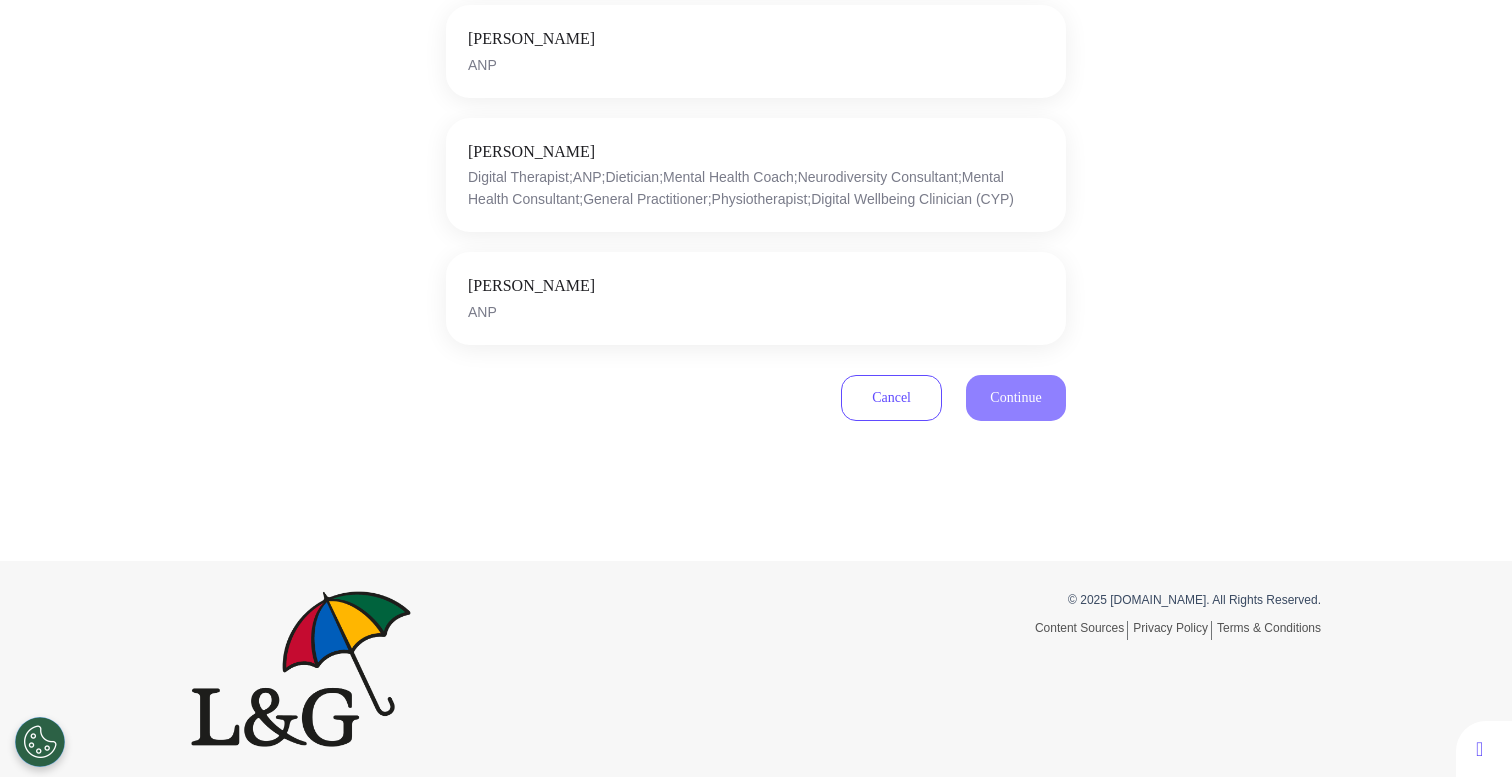 scroll, scrollTop: 0, scrollLeft: 0, axis: both 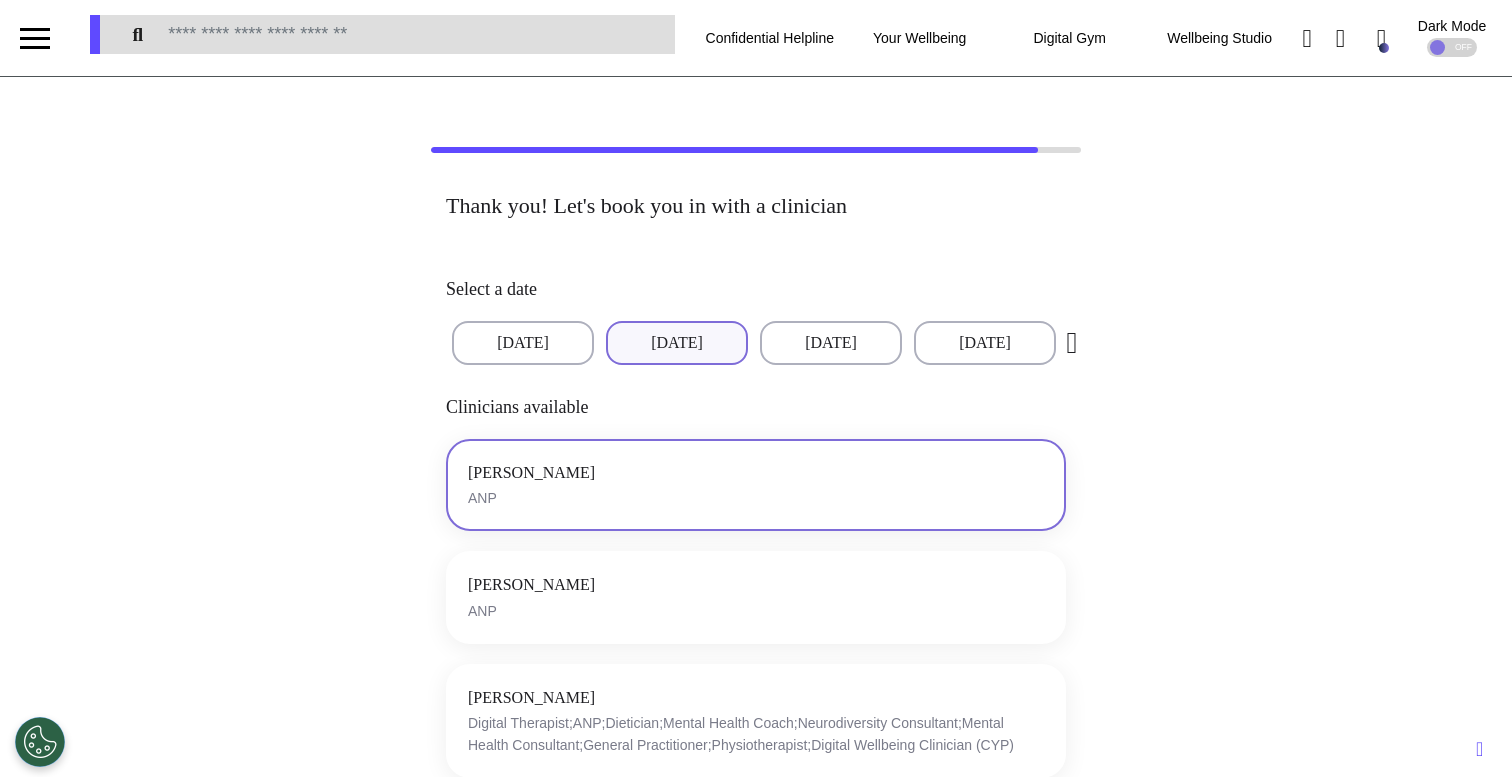 click on "[PERSON_NAME] ANP" at bounding box center (756, 485) 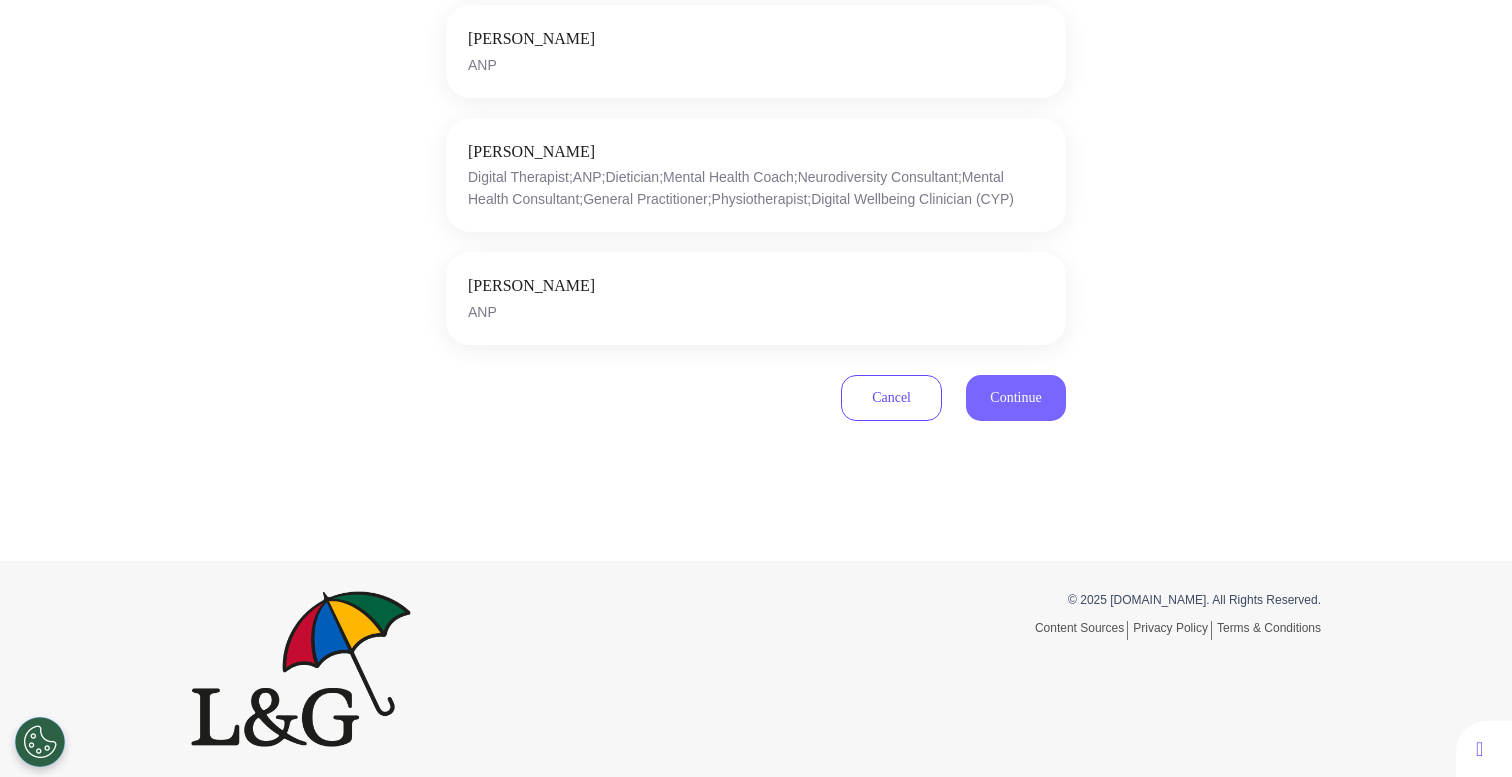 click on "Continue" at bounding box center [1015, 397] 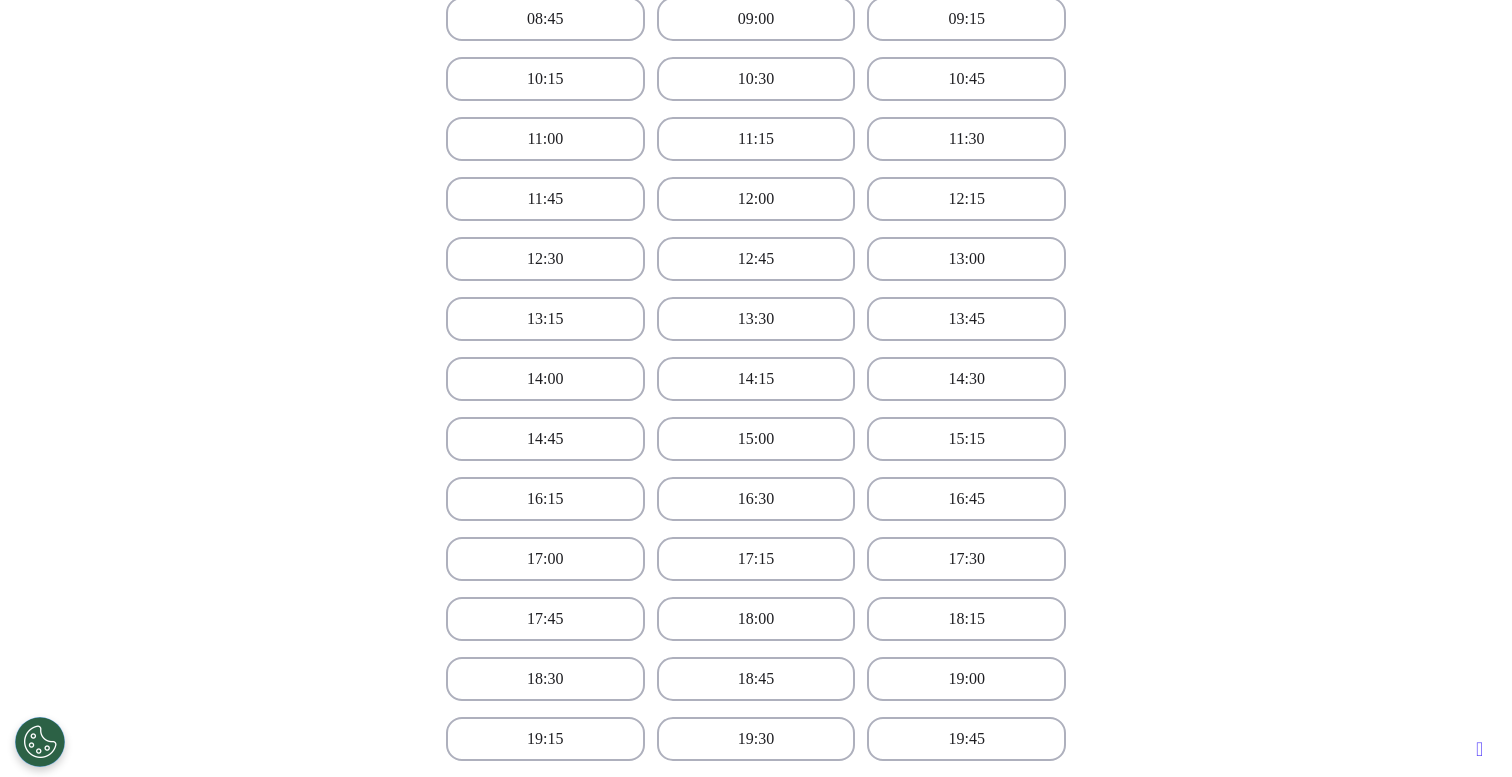 scroll, scrollTop: 590, scrollLeft: 0, axis: vertical 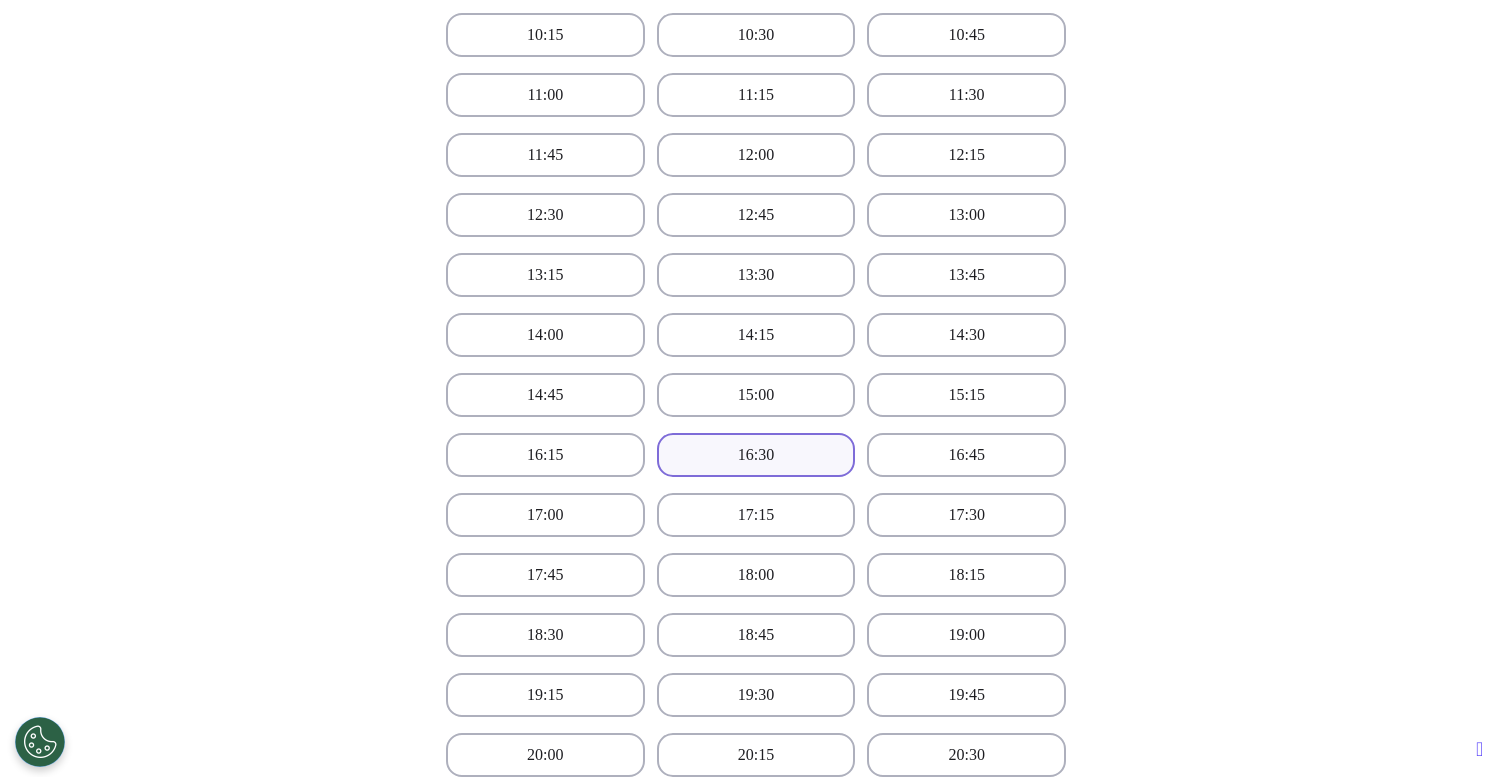 click on "16:30" at bounding box center (756, 455) 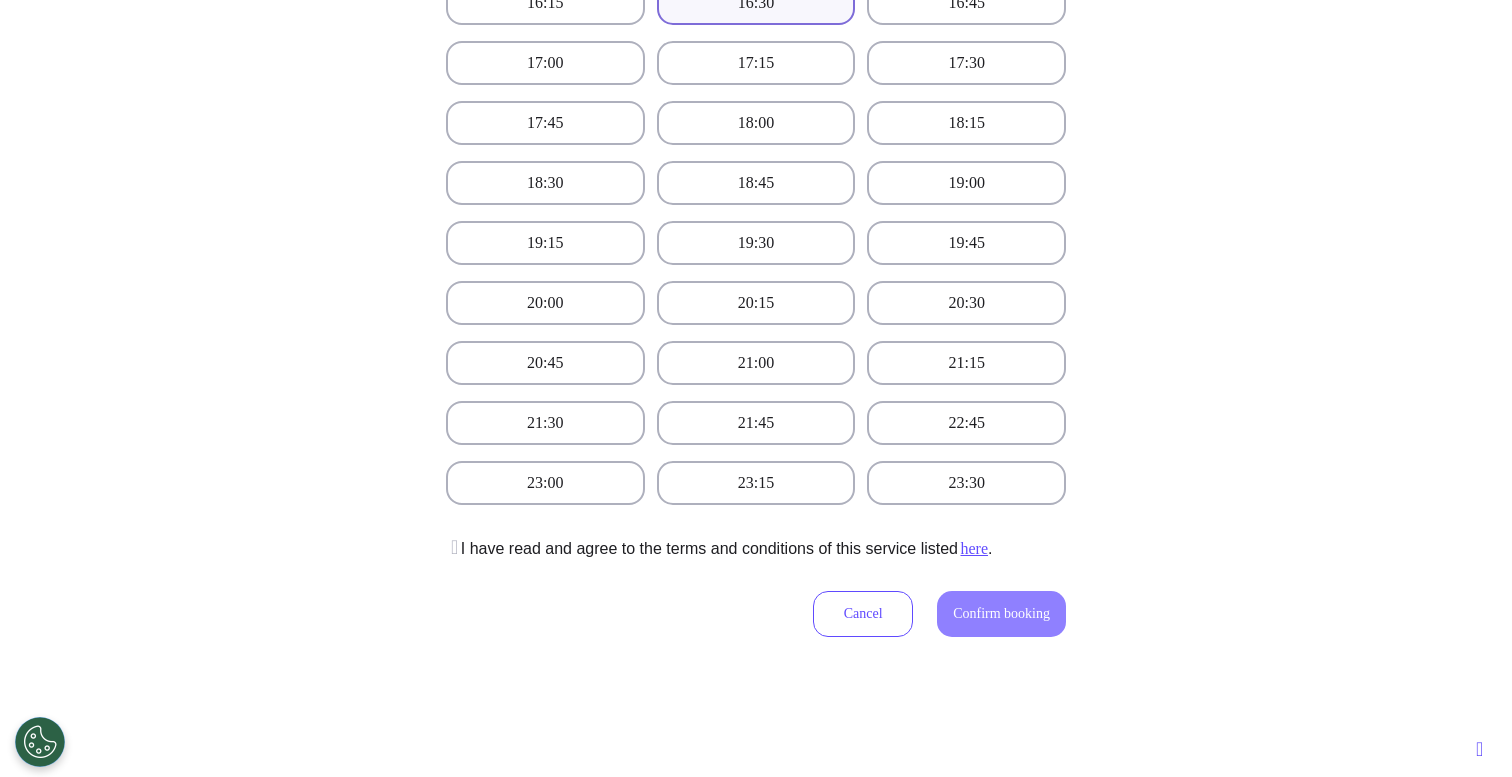 scroll, scrollTop: 1259, scrollLeft: 0, axis: vertical 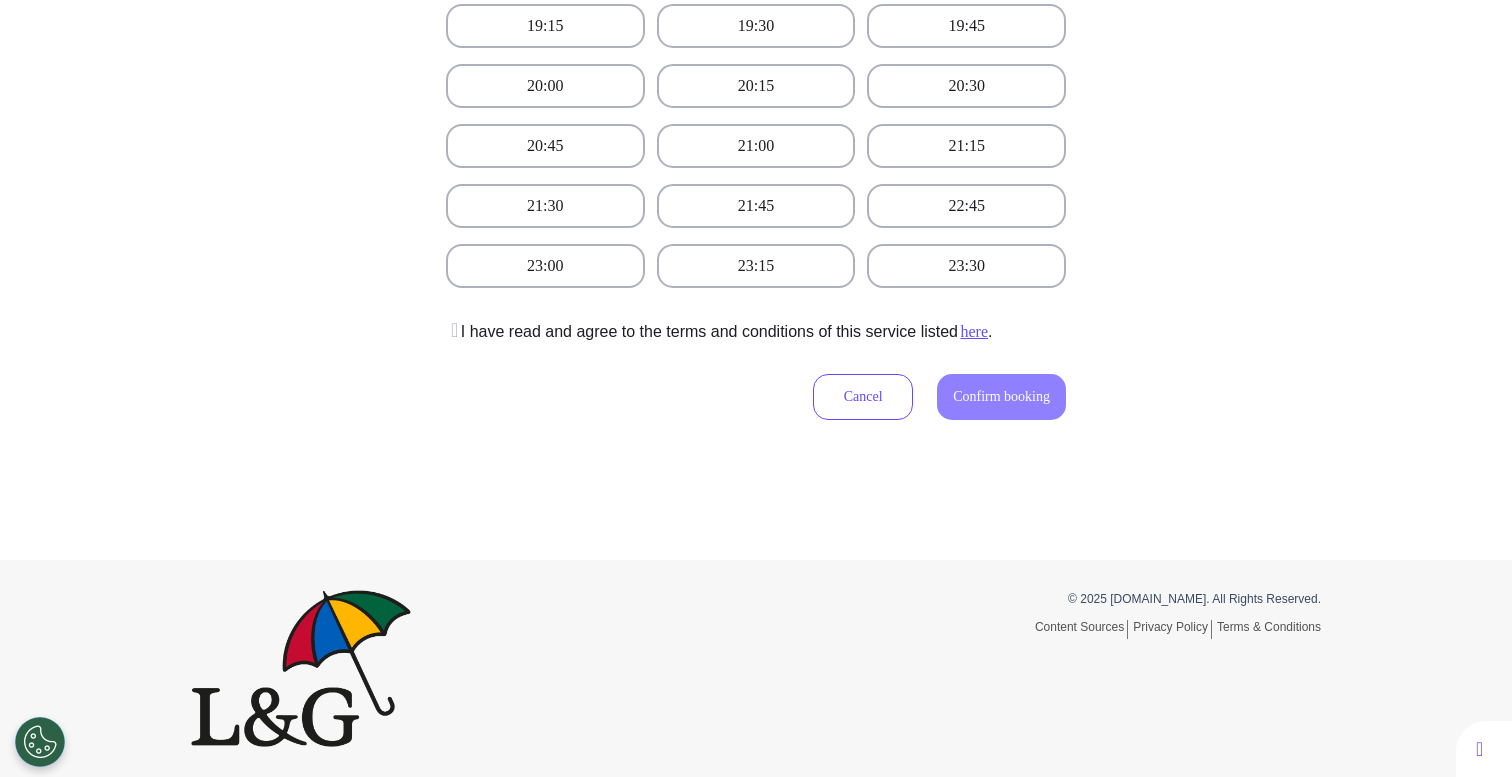 click on "I have read and agree to the terms and conditions of this service listed  here ." at bounding box center (719, 332) 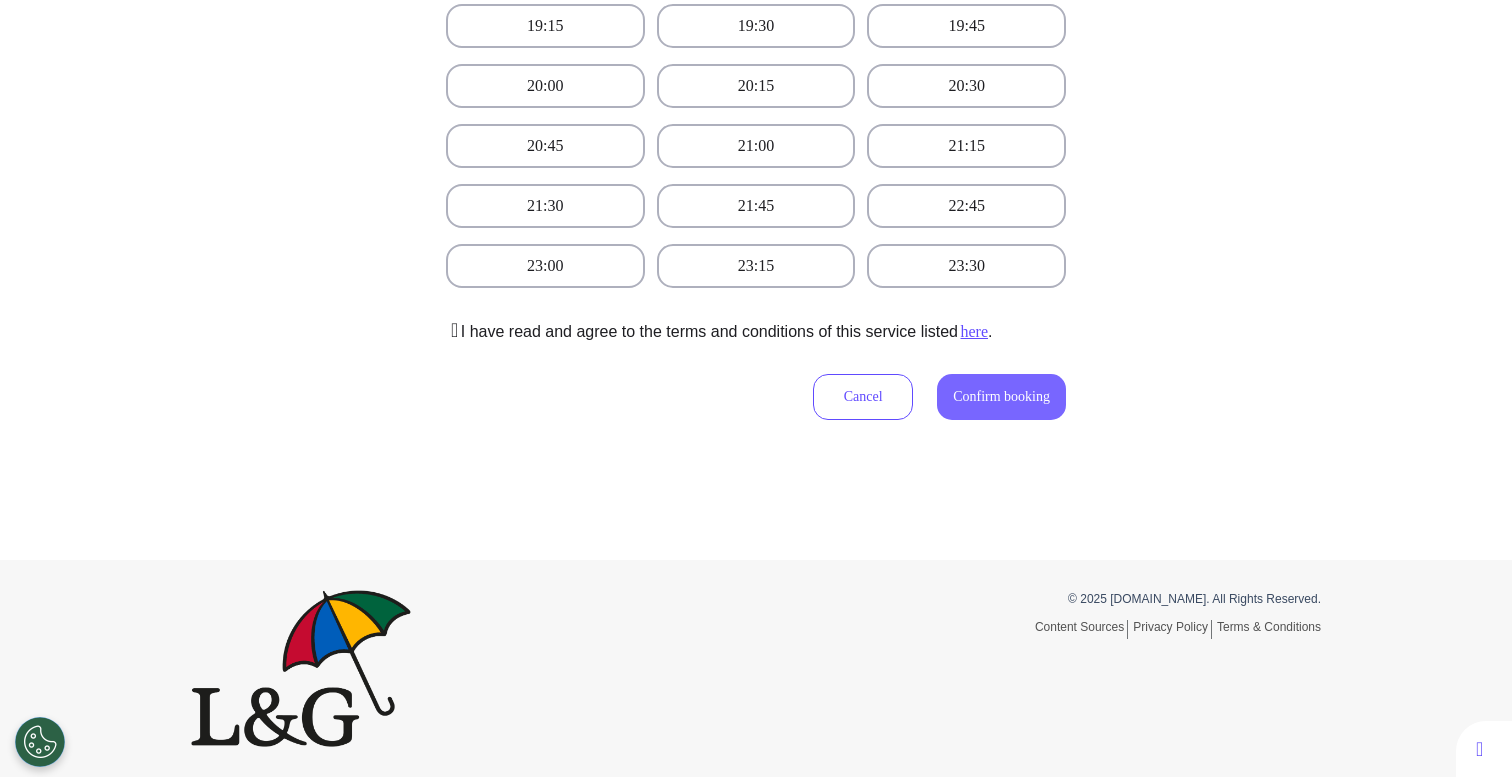 click on "Confirm booking" at bounding box center [1001, 397] 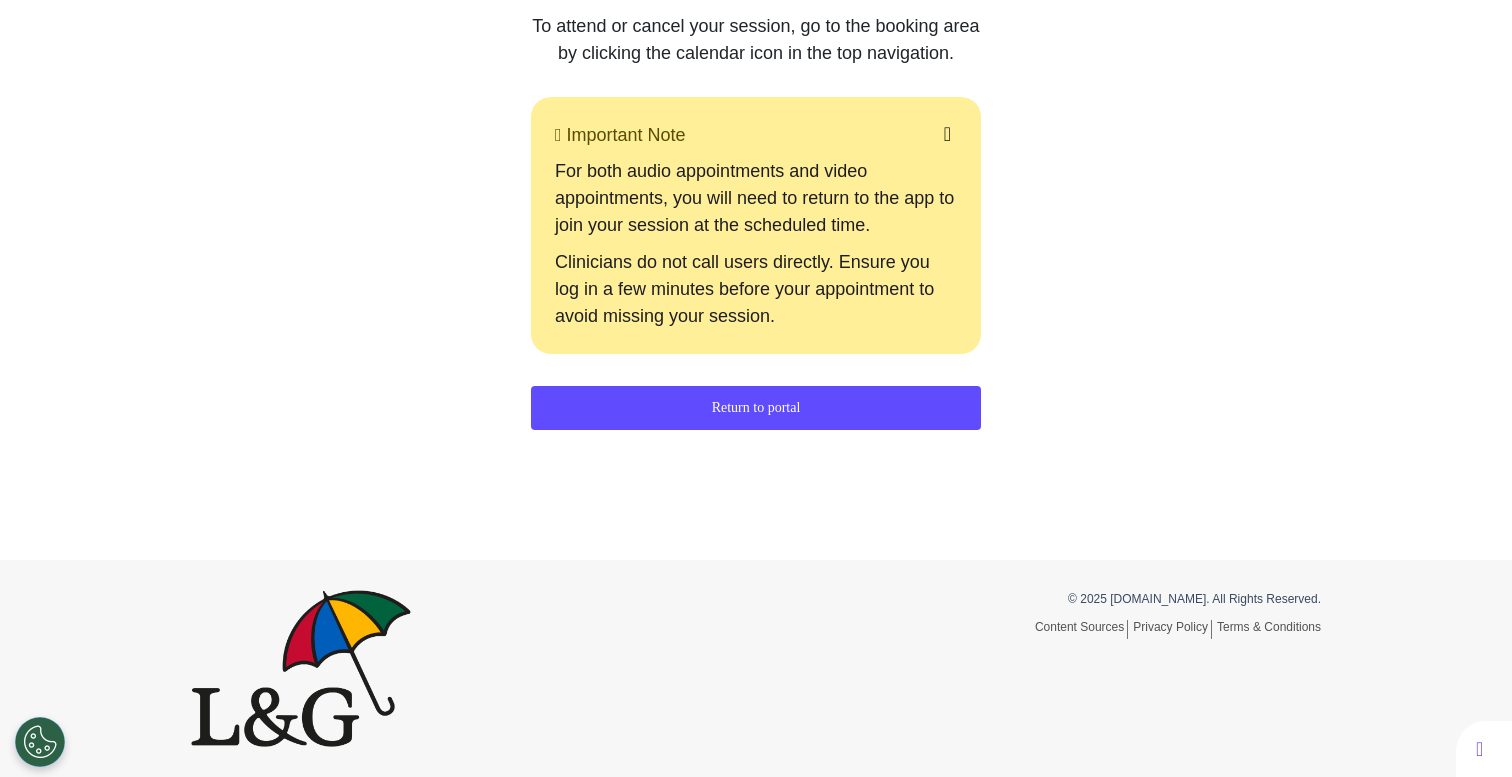 scroll, scrollTop: 455, scrollLeft: 0, axis: vertical 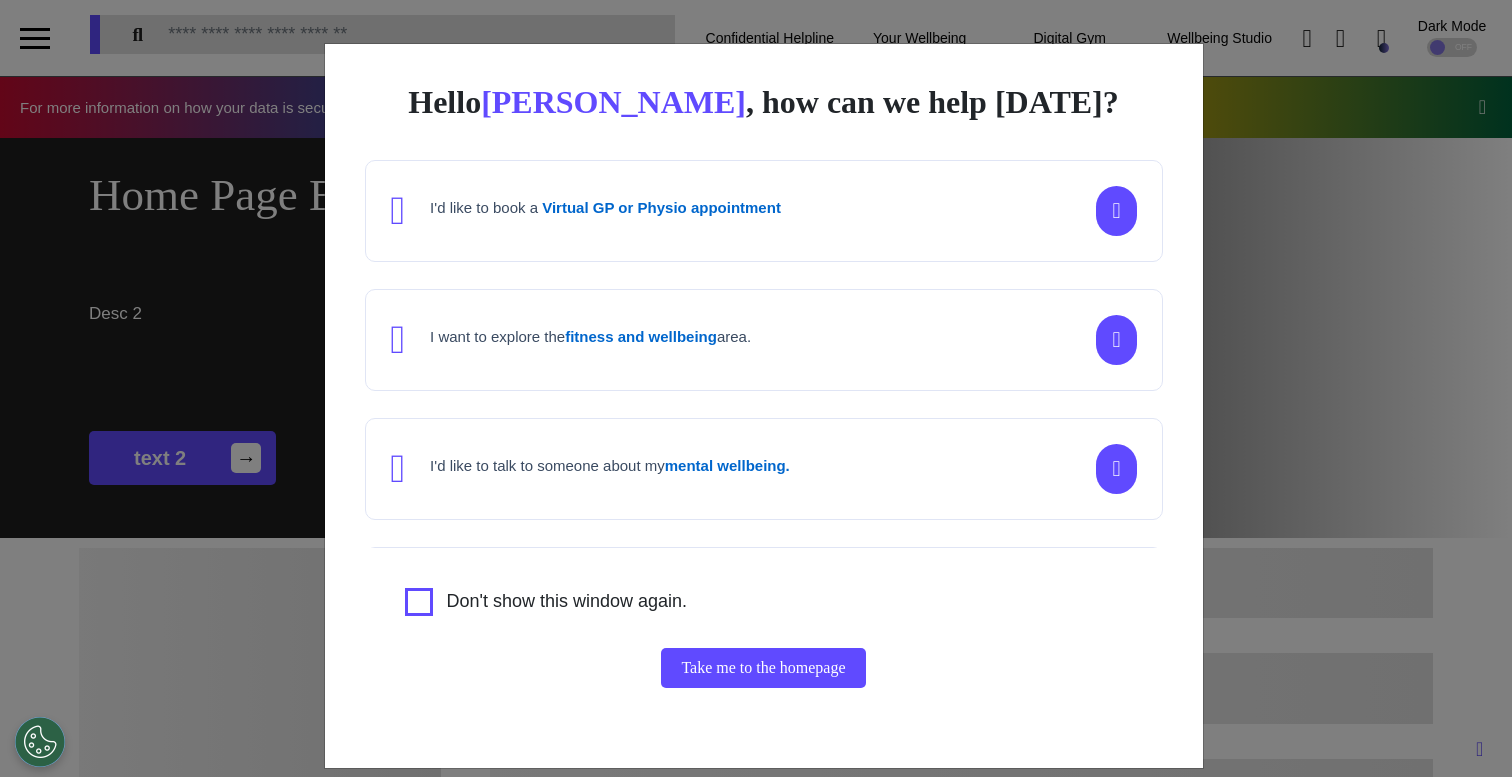 click on "Hello  [PERSON_NAME] , how can we help [DATE]? I'd like to book a   Virtual GP or Physio appointment I want to explore the  fitness and wellbeing  area. I'd like to talk to someone about my  mental wellbeing. I'd like to understand my  [MEDICAL_DATA] risk or speak to a [MEDICAL_DATA] nurse  about my symptoms or diagnosis. I am just  browsing.  Don't show this window again.   Take me to the homepage" at bounding box center (756, 388) 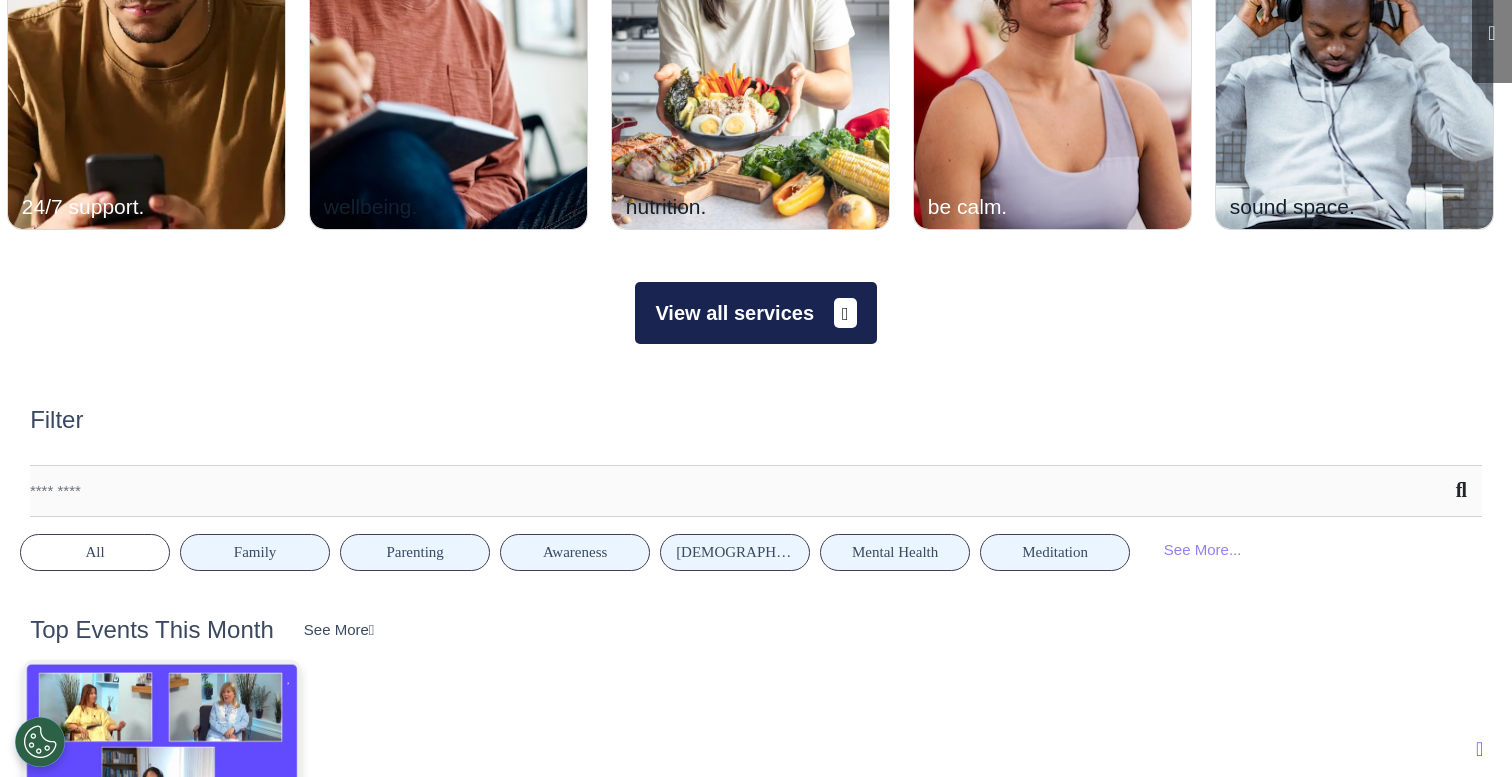 click on "View all services" at bounding box center [755, 313] 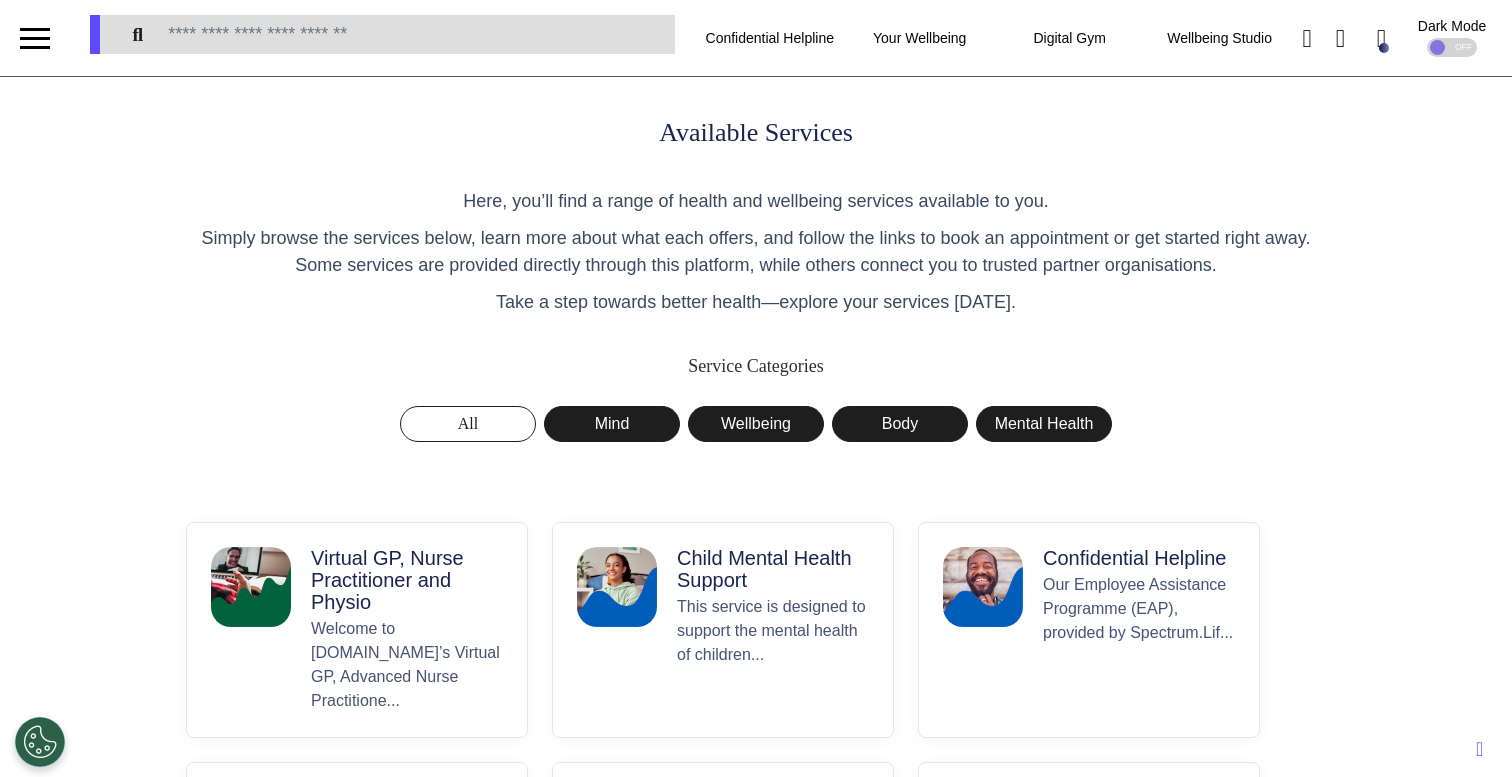 scroll, scrollTop: 4, scrollLeft: 0, axis: vertical 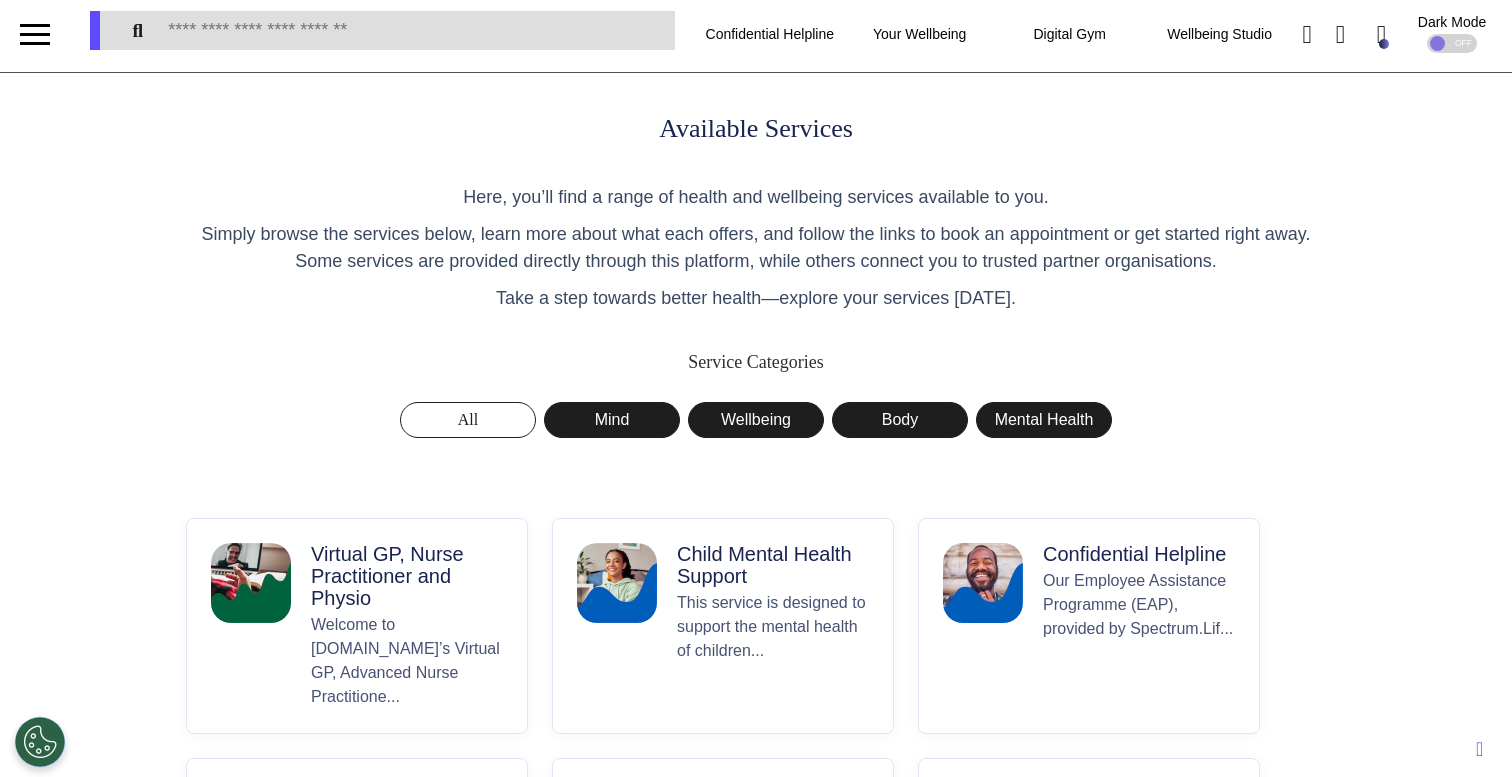 click on "Welcome to [DOMAIN_NAME]’s Virtual GP, Advanced Nurse Practitione..." at bounding box center [407, 661] 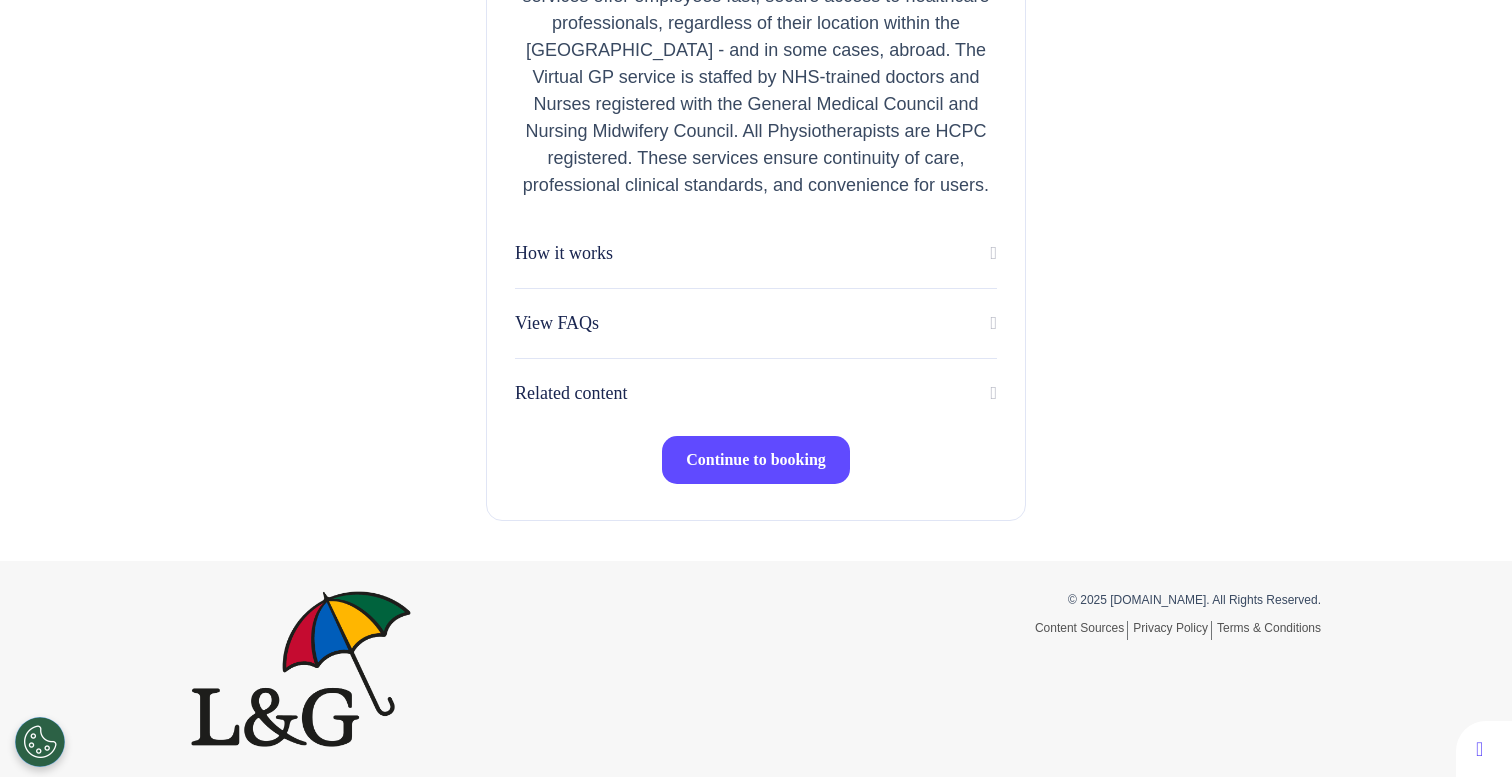 click on "Continue to booking" at bounding box center (756, 459) 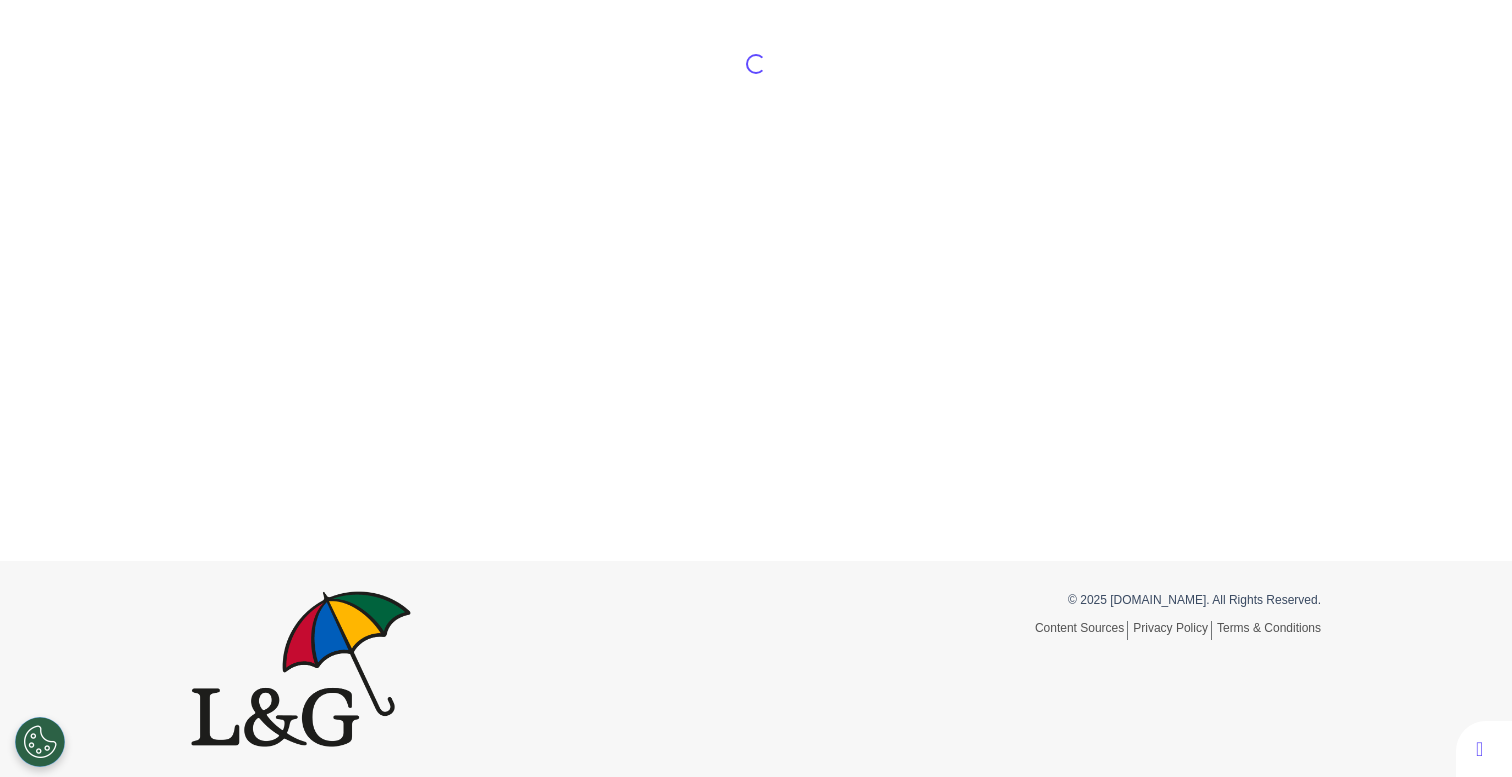 scroll, scrollTop: 0, scrollLeft: 0, axis: both 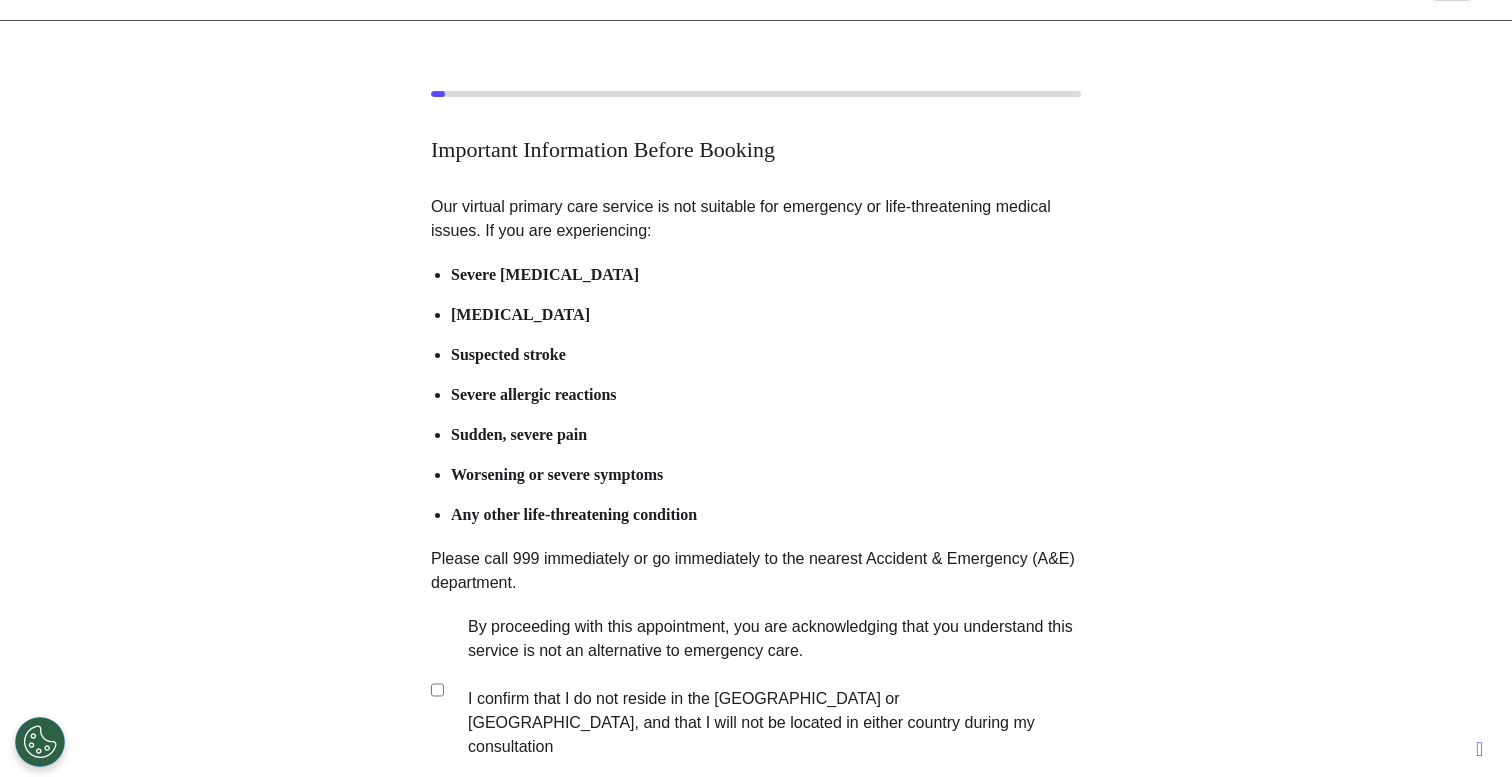 click on "By proceeding with this appointment, you are acknowledging that you understand this service is not an alternative to emergency care. I confirm that I do not reside in the [GEOGRAPHIC_DATA] or [GEOGRAPHIC_DATA], and that I will not be located in either country during my consultation" at bounding box center (761, 687) 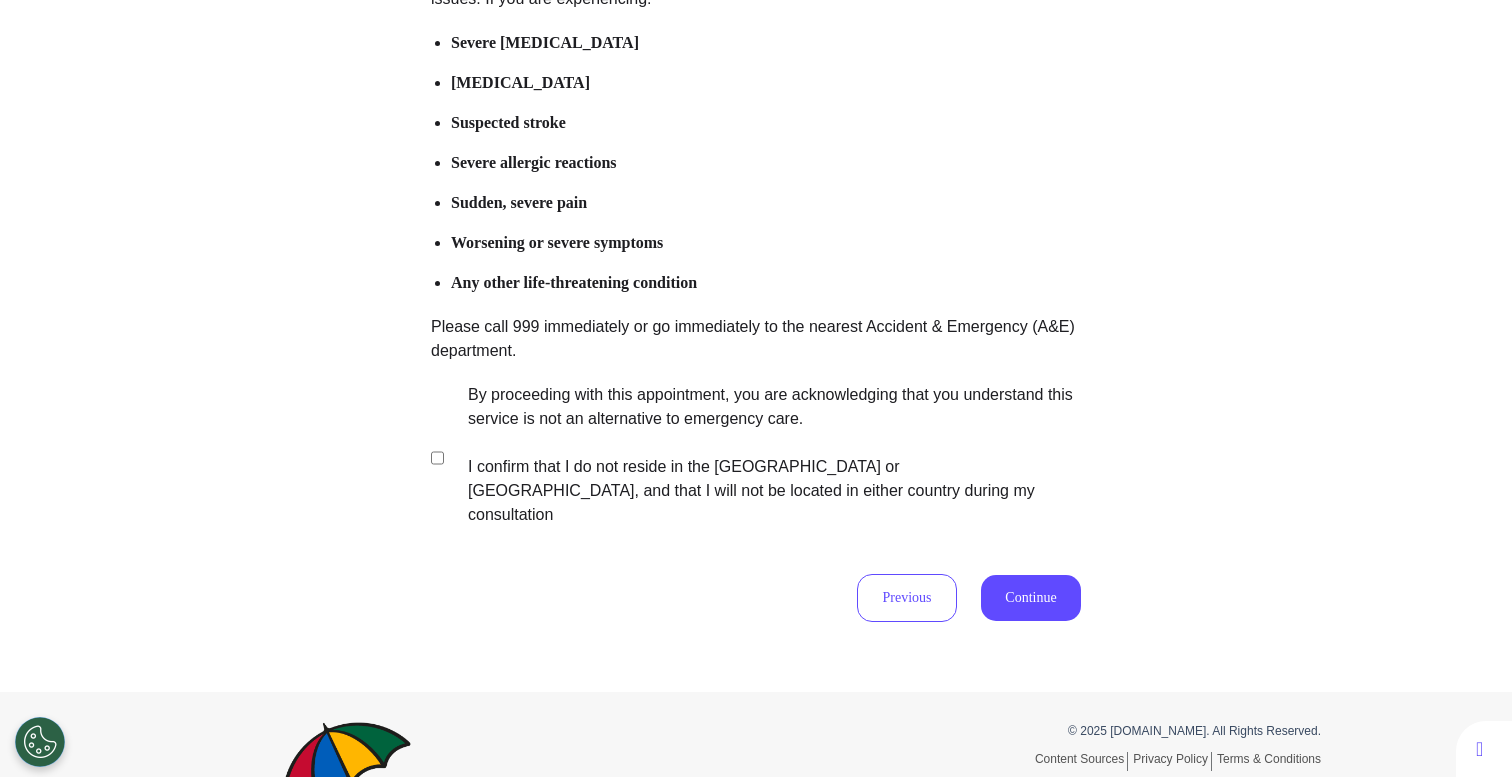 scroll, scrollTop: 353, scrollLeft: 0, axis: vertical 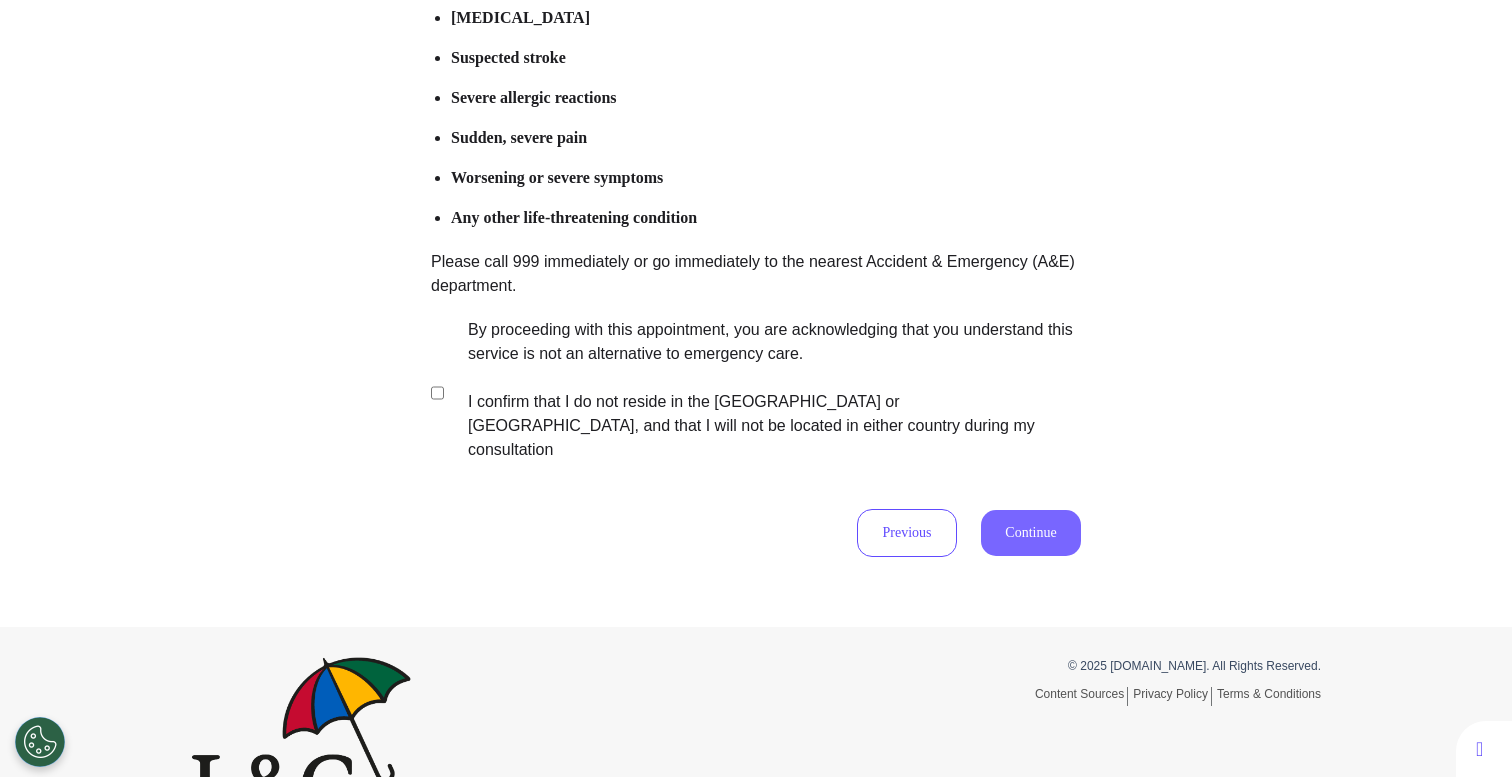 click on "Continue" at bounding box center [1031, 533] 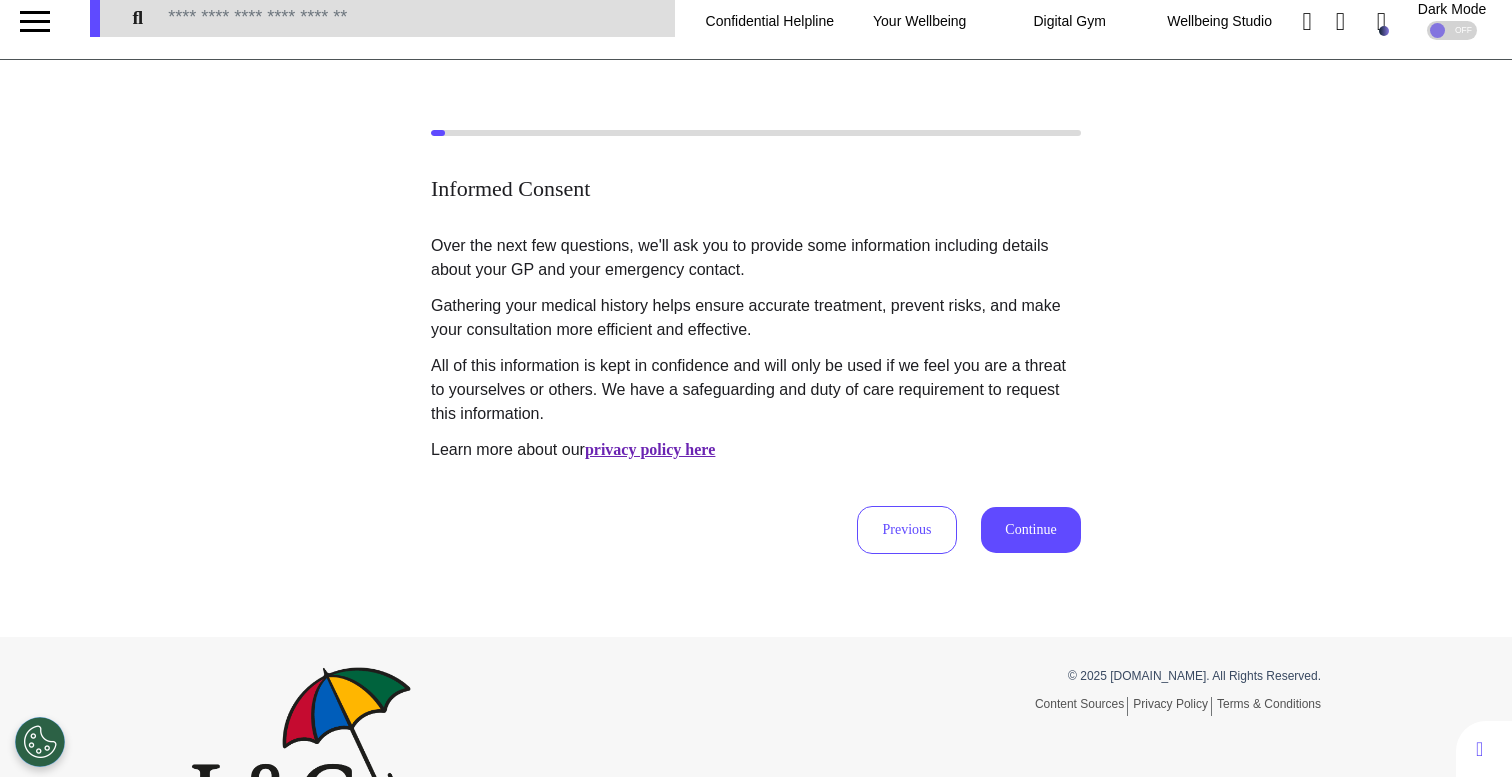 scroll, scrollTop: 0, scrollLeft: 0, axis: both 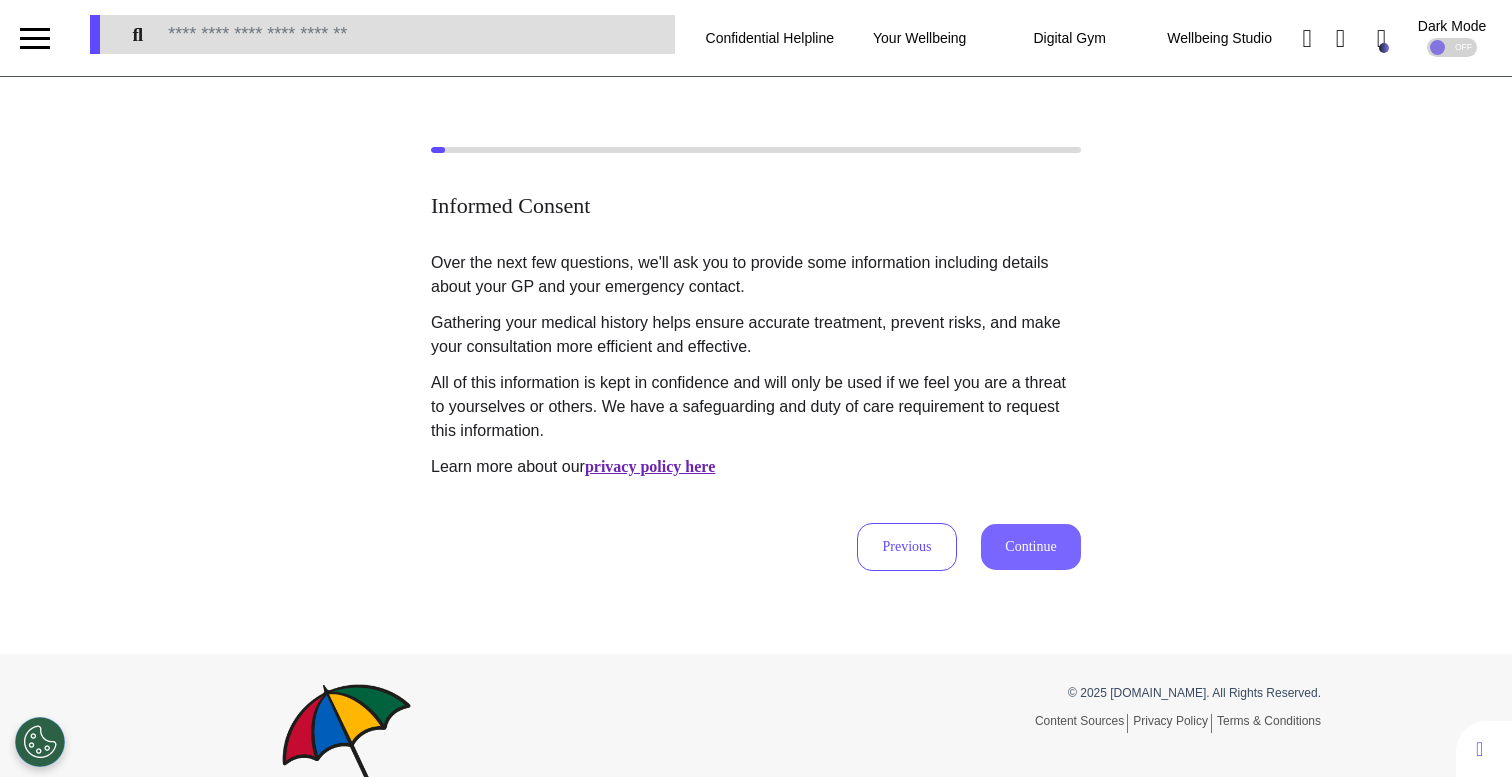 click on "Continue" at bounding box center [1031, 547] 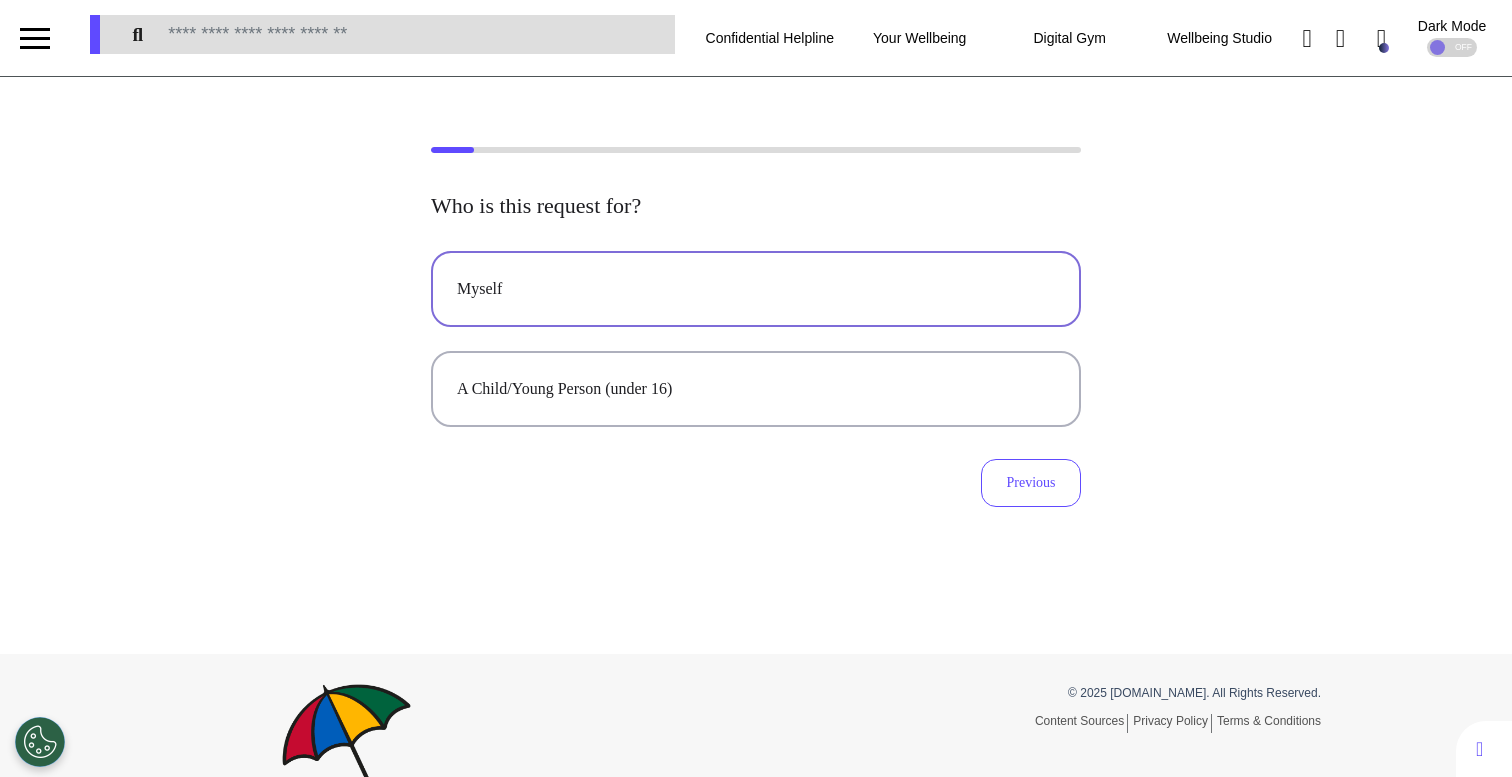 click on "Myself" at bounding box center [756, 289] 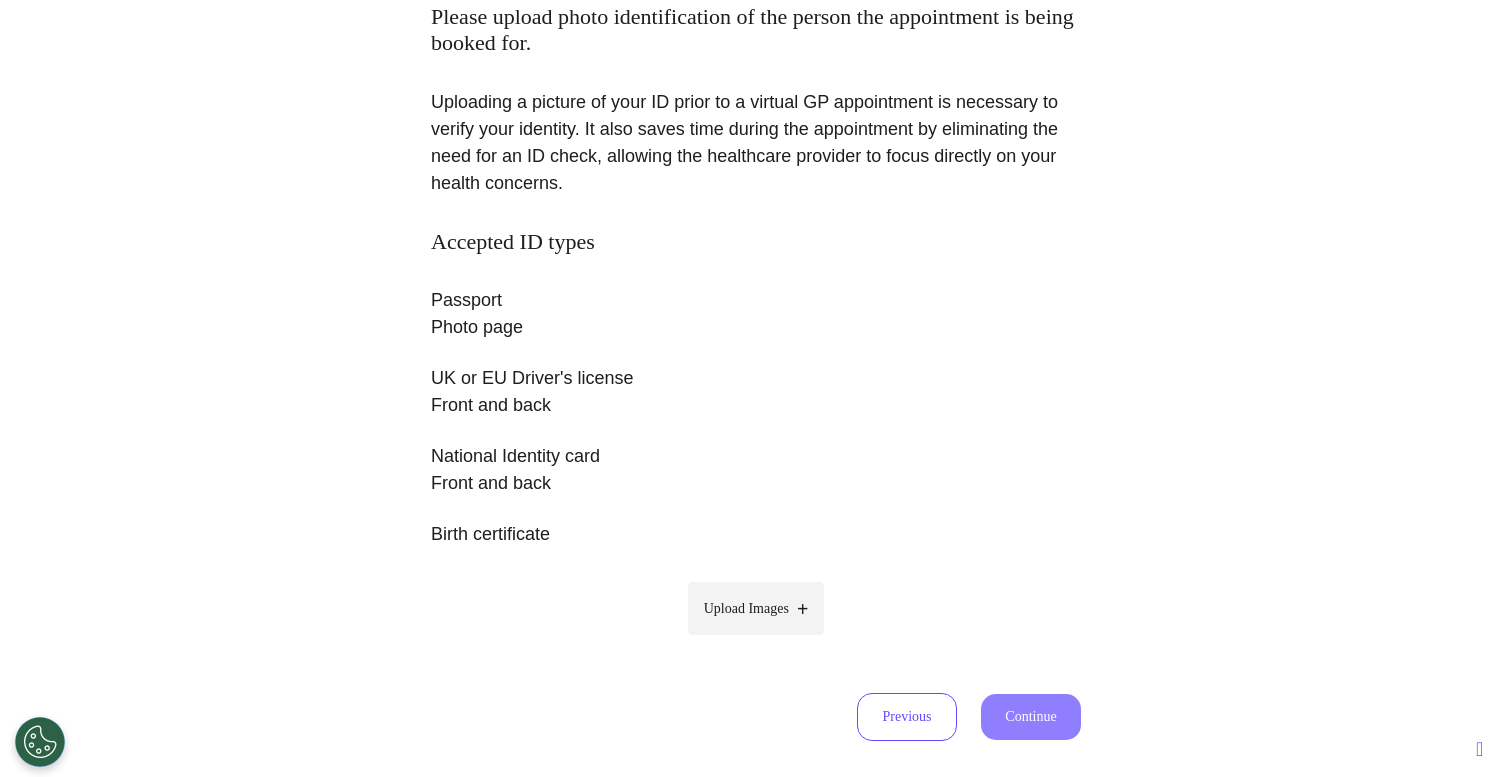 scroll, scrollTop: 282, scrollLeft: 0, axis: vertical 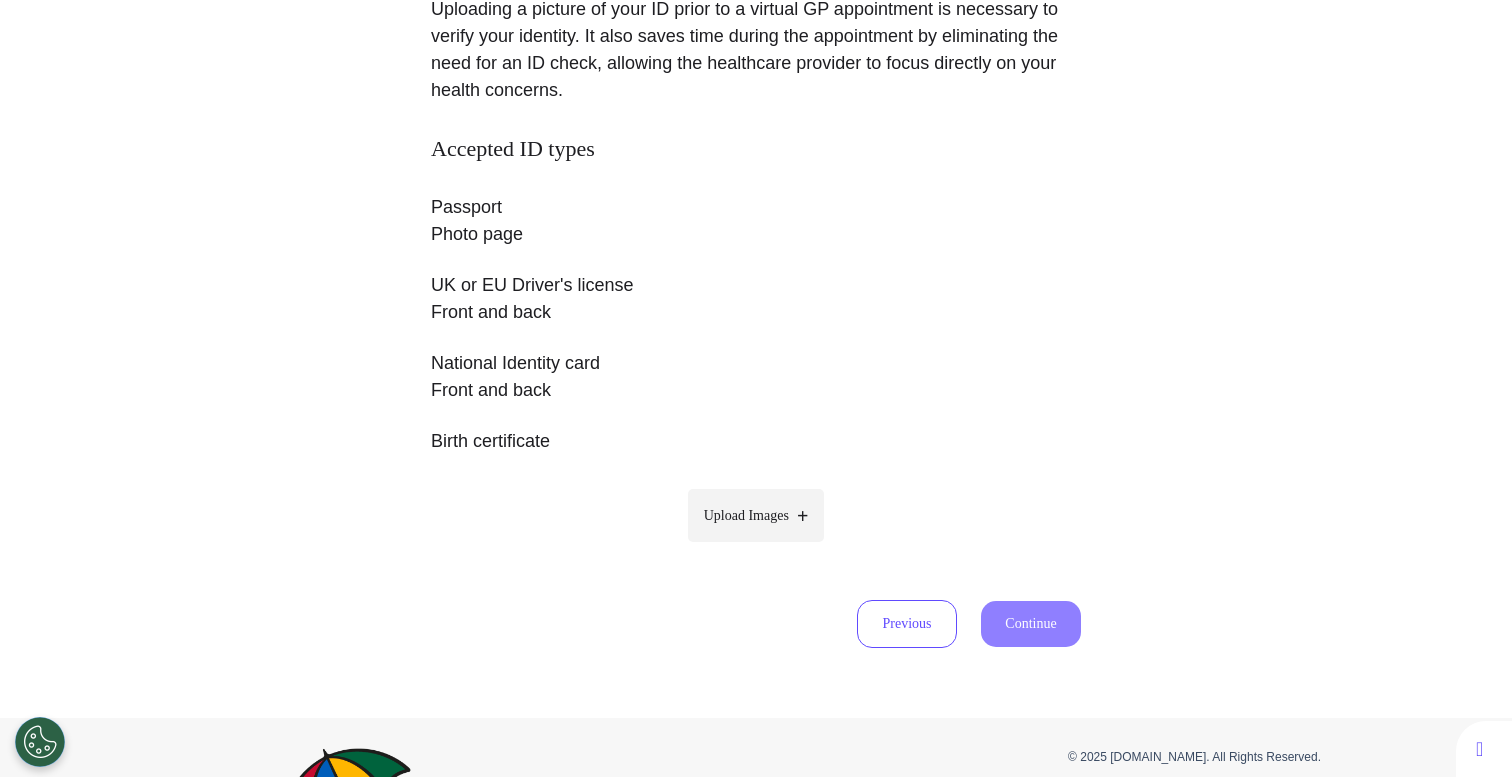 click on "Upload Images" at bounding box center [756, 515] 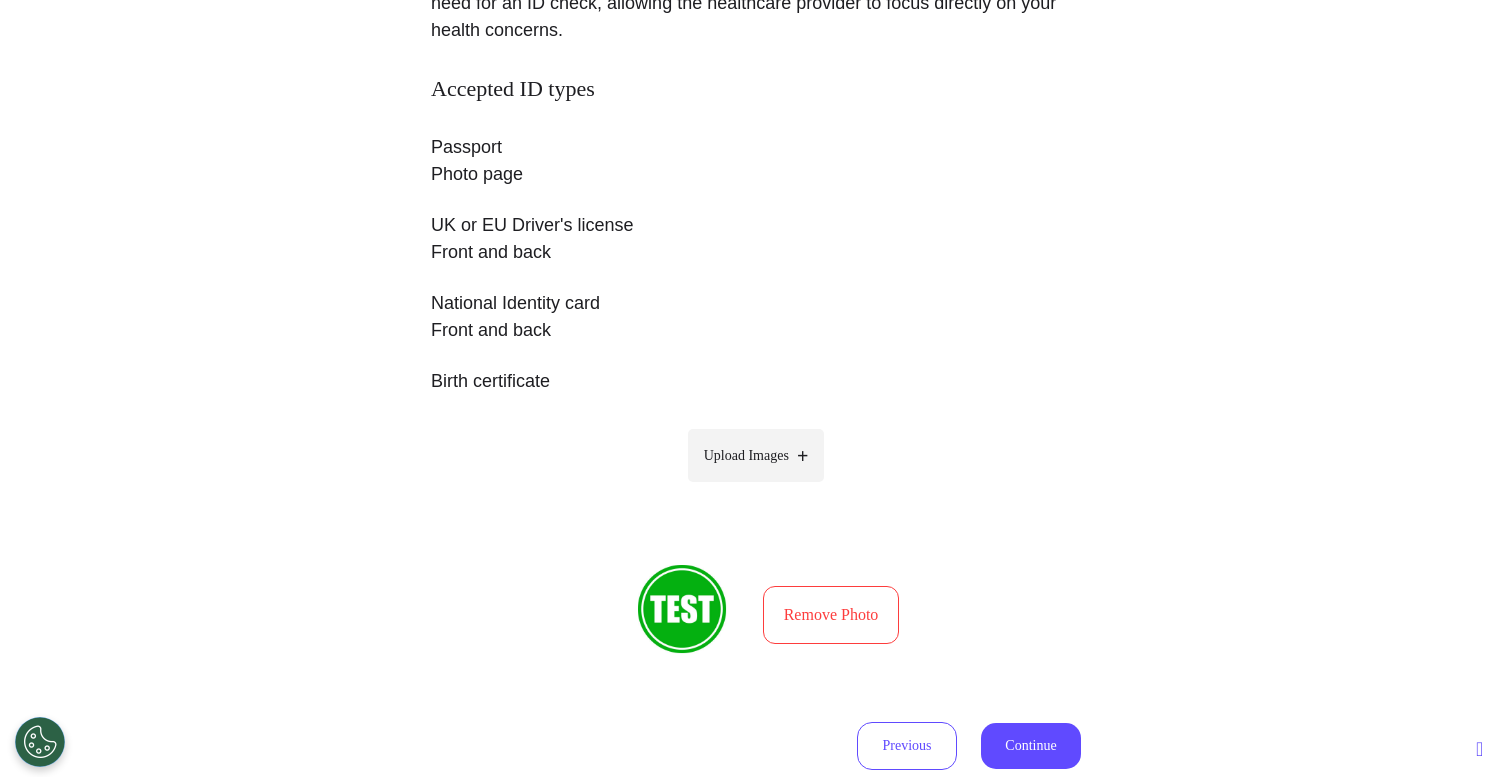 scroll, scrollTop: 621, scrollLeft: 0, axis: vertical 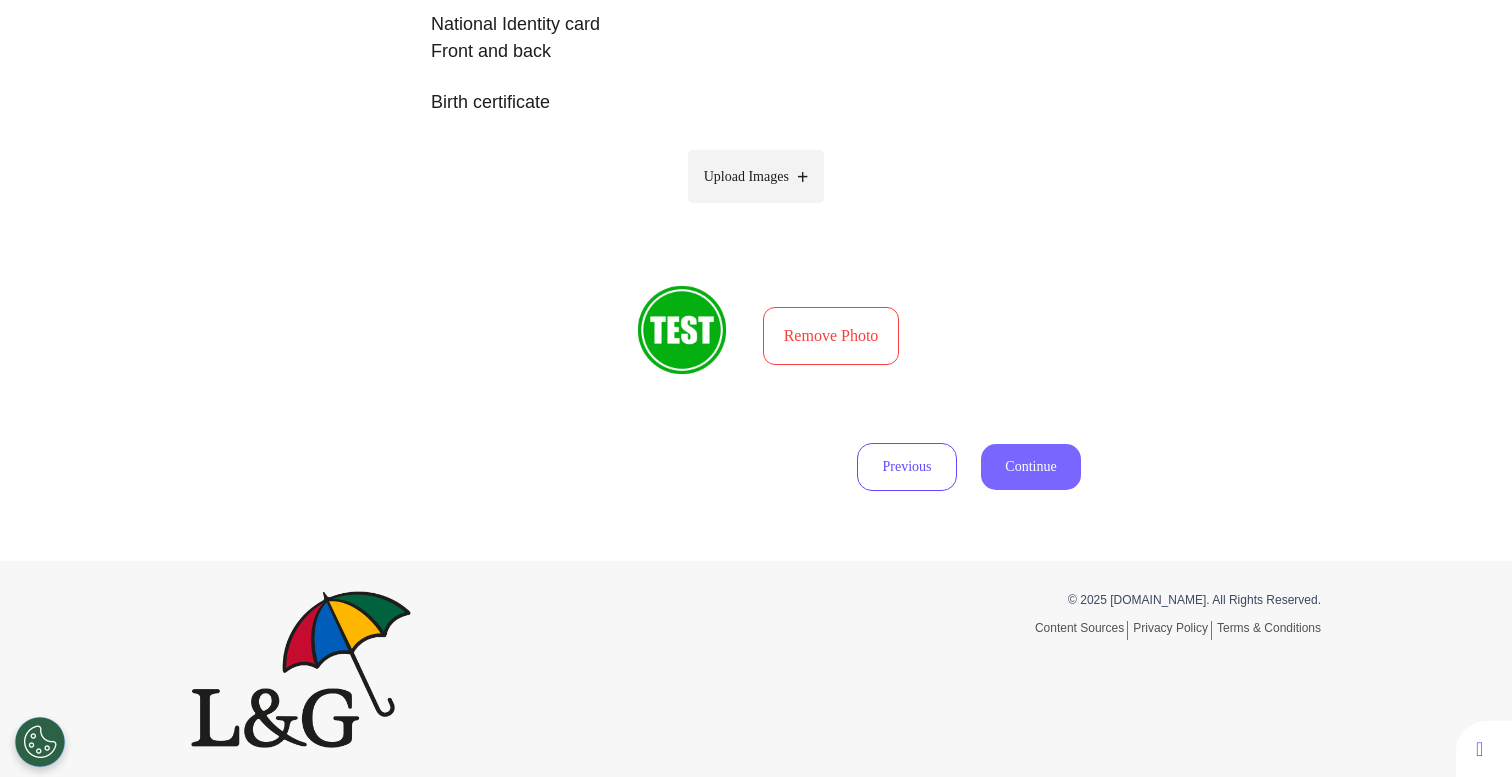 click on "Continue" at bounding box center [1031, 467] 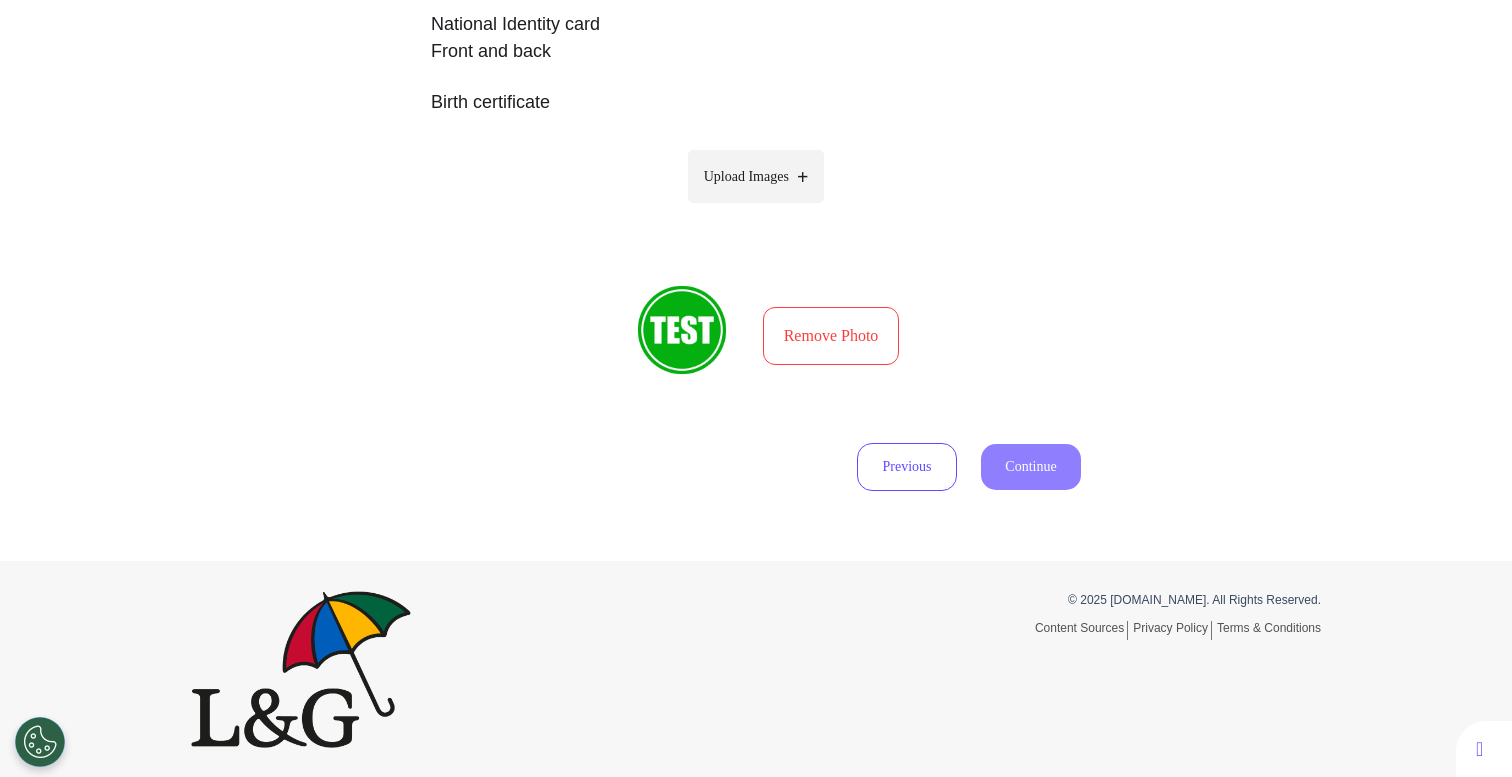 select on "******" 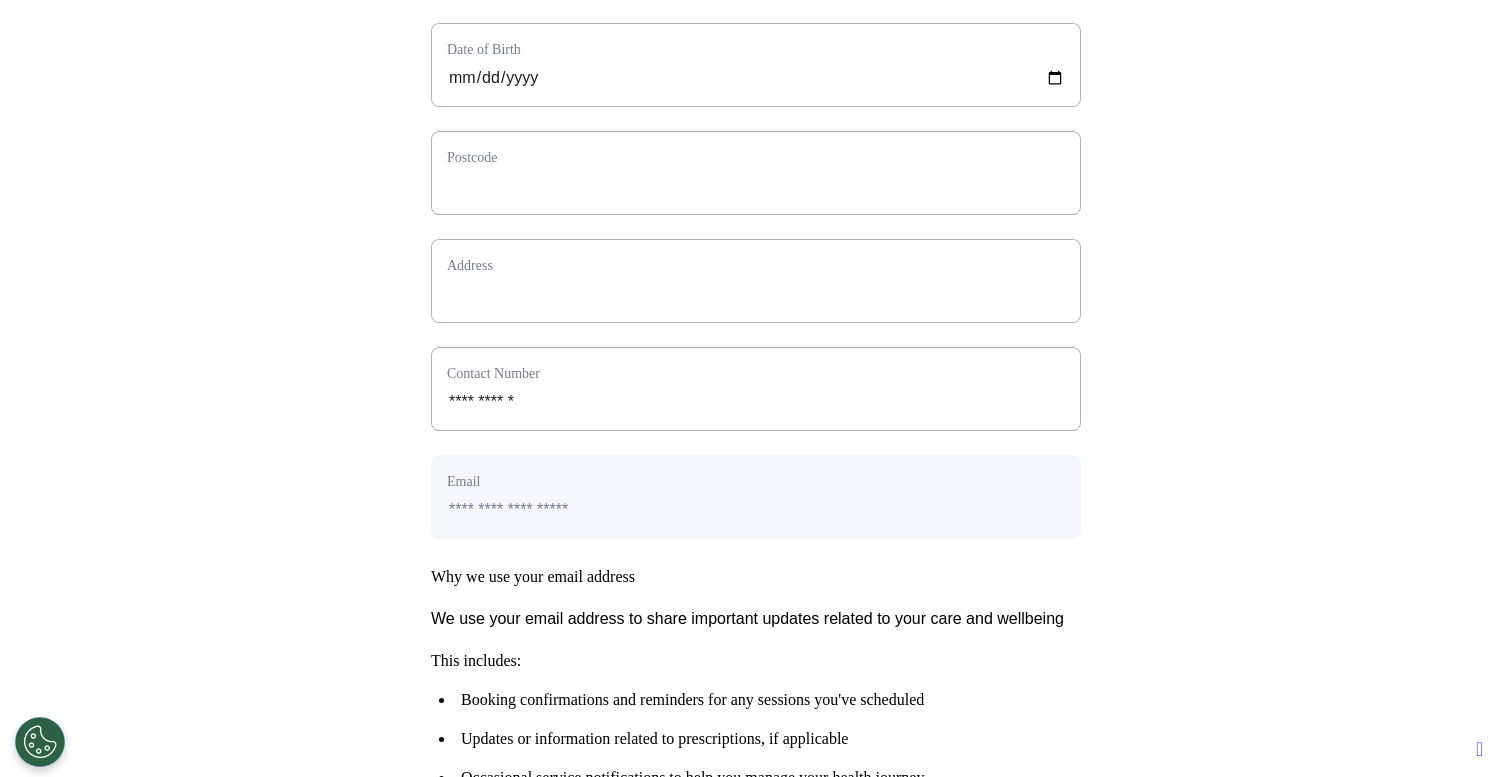 scroll, scrollTop: 545, scrollLeft: 0, axis: vertical 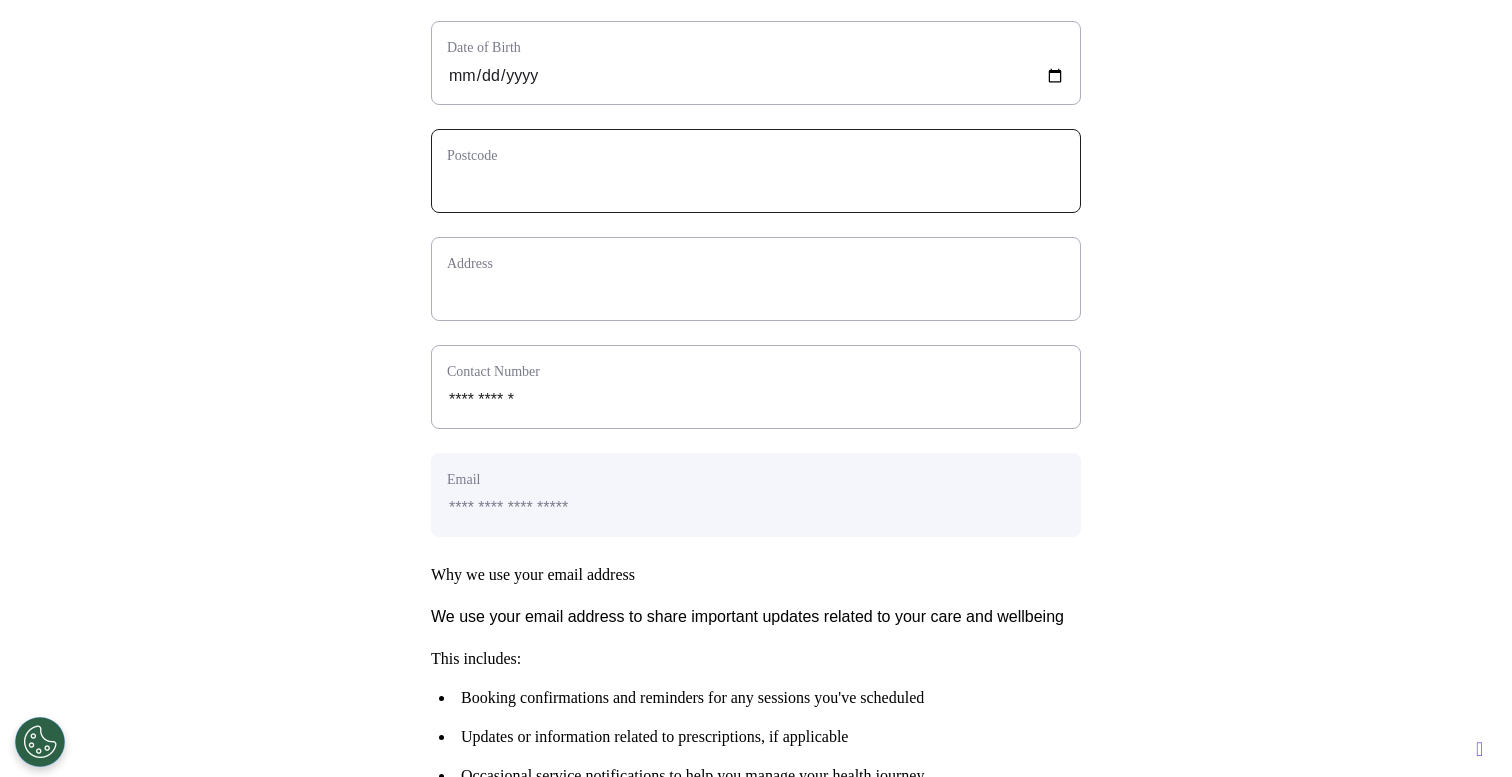 click at bounding box center (756, 184) 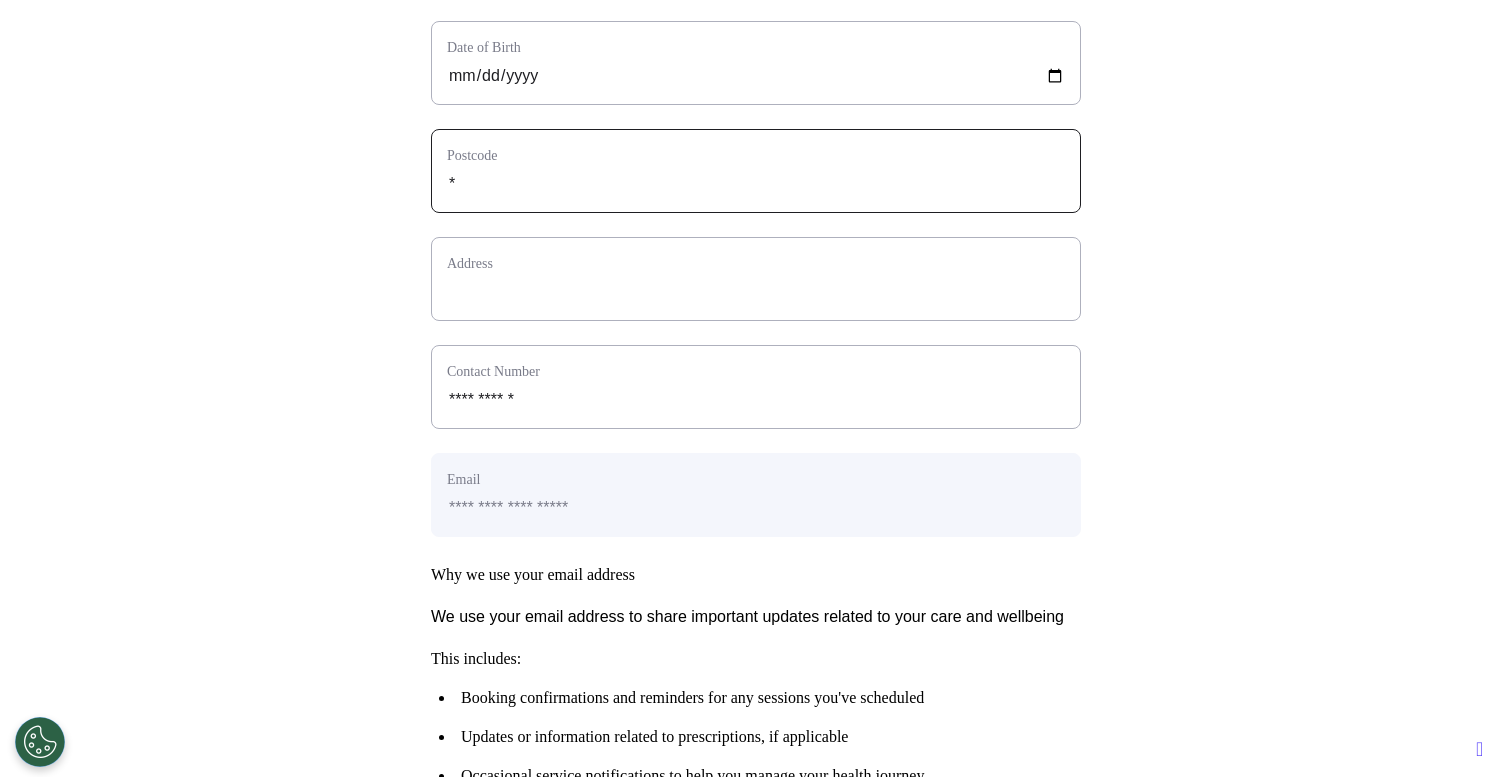 select 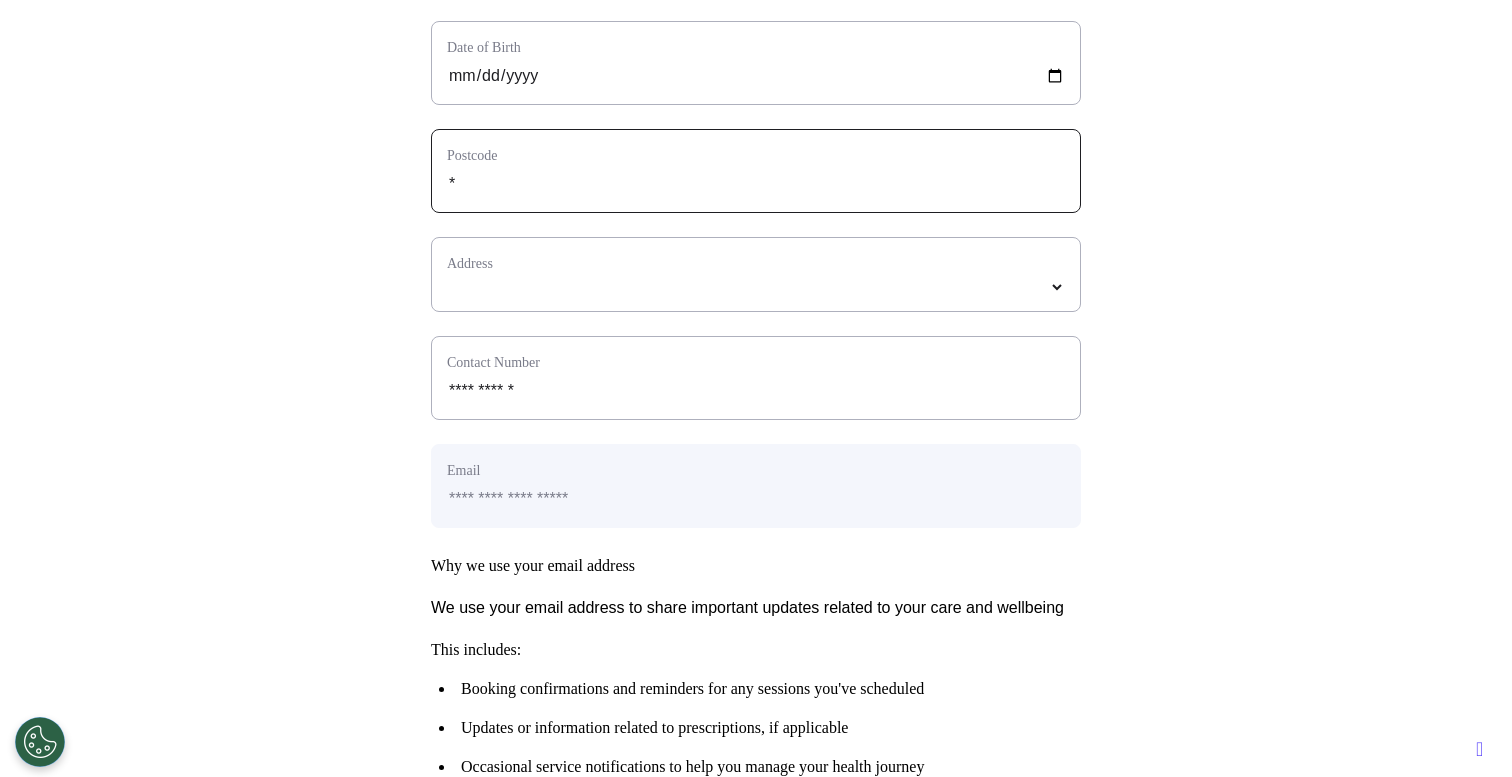 type on "**" 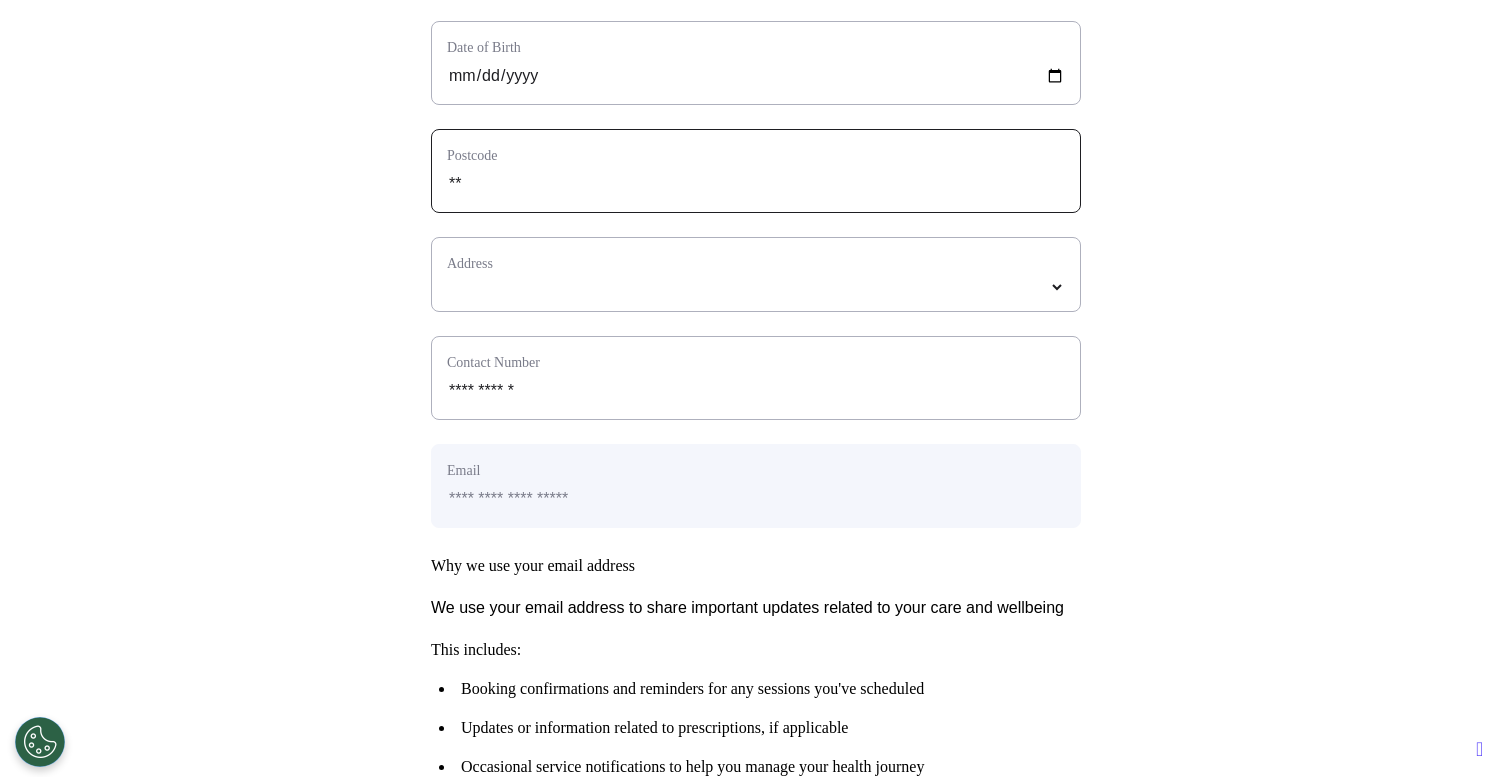 type on "***" 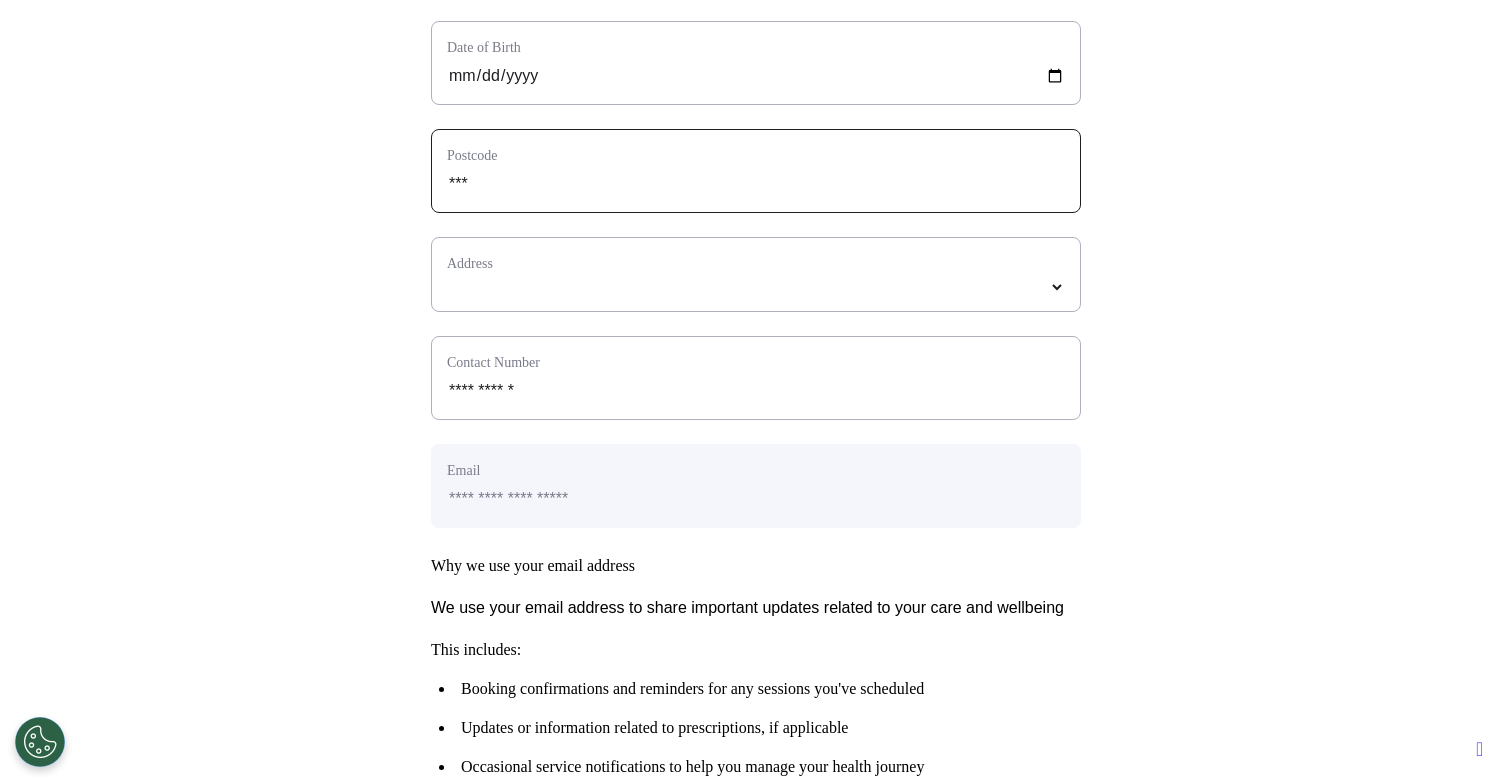 type on "****" 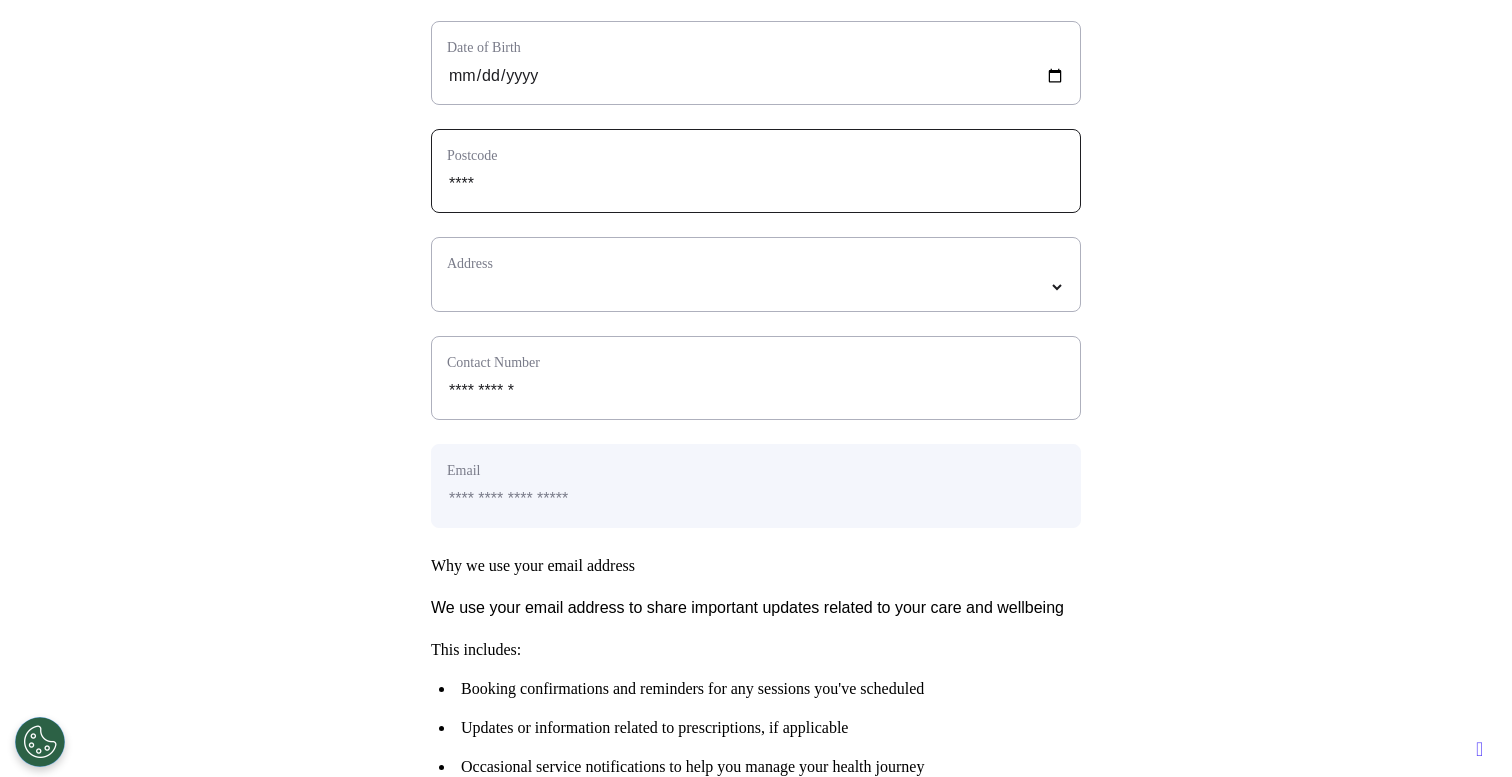 type on "*****" 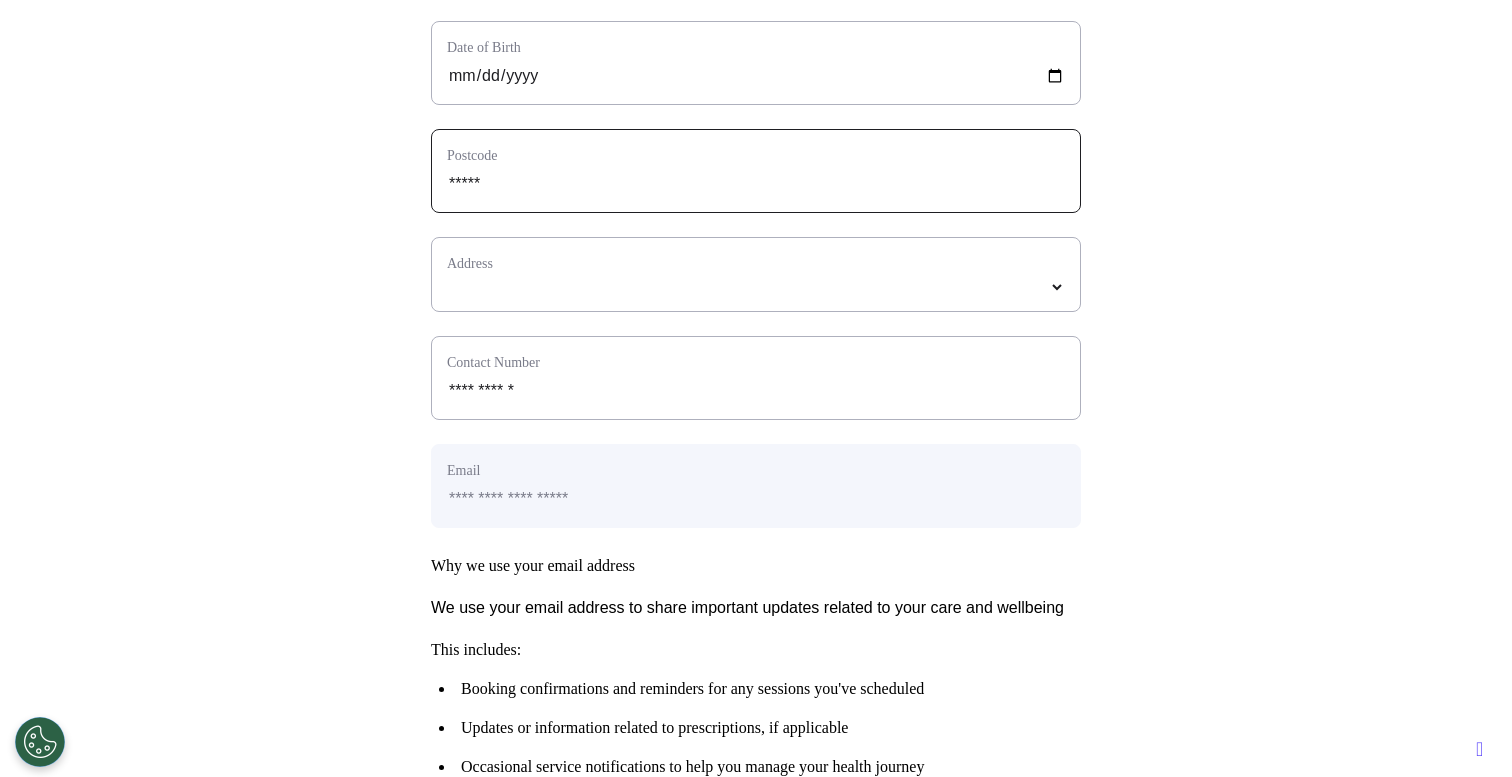 select 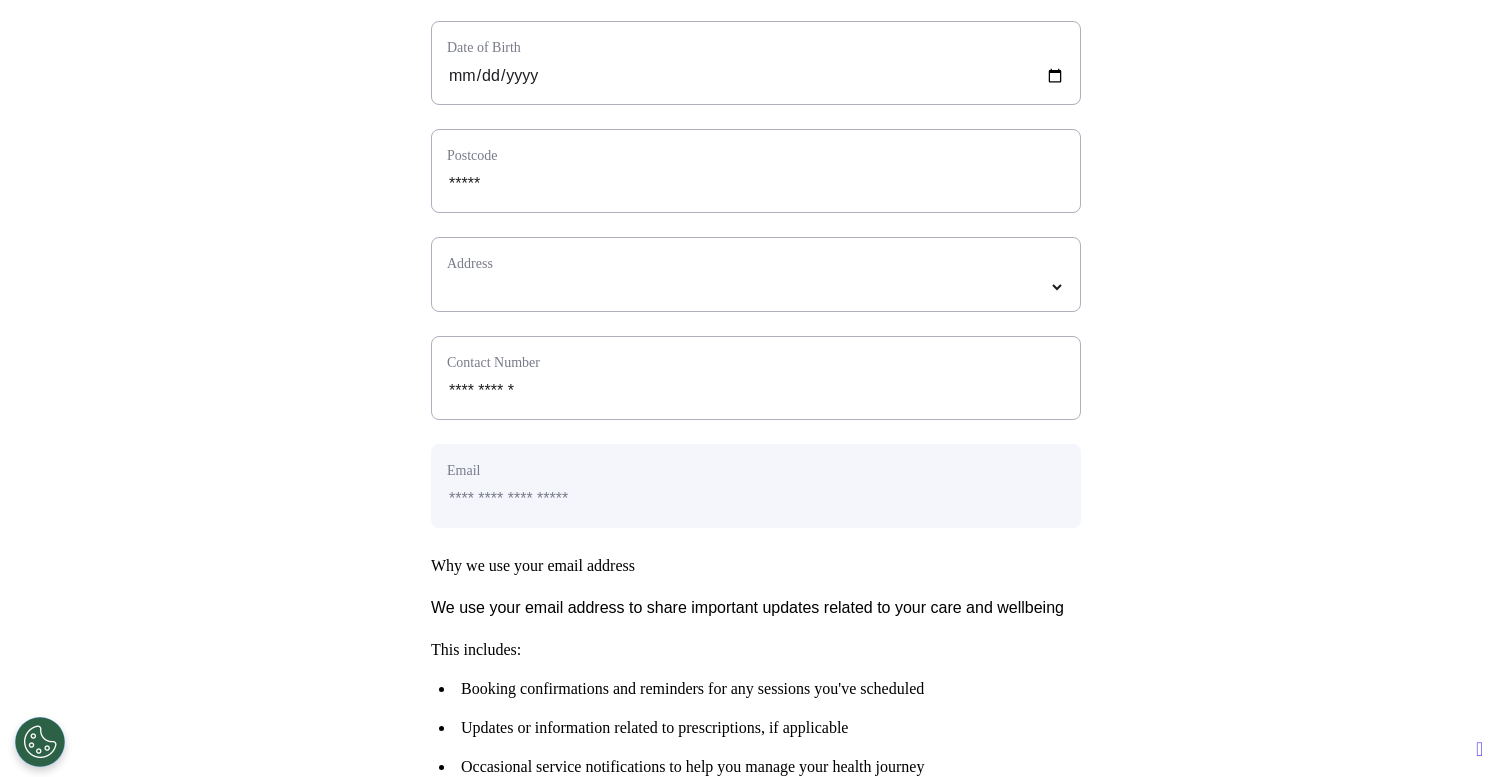click on "Address *****" at bounding box center [756, 274] 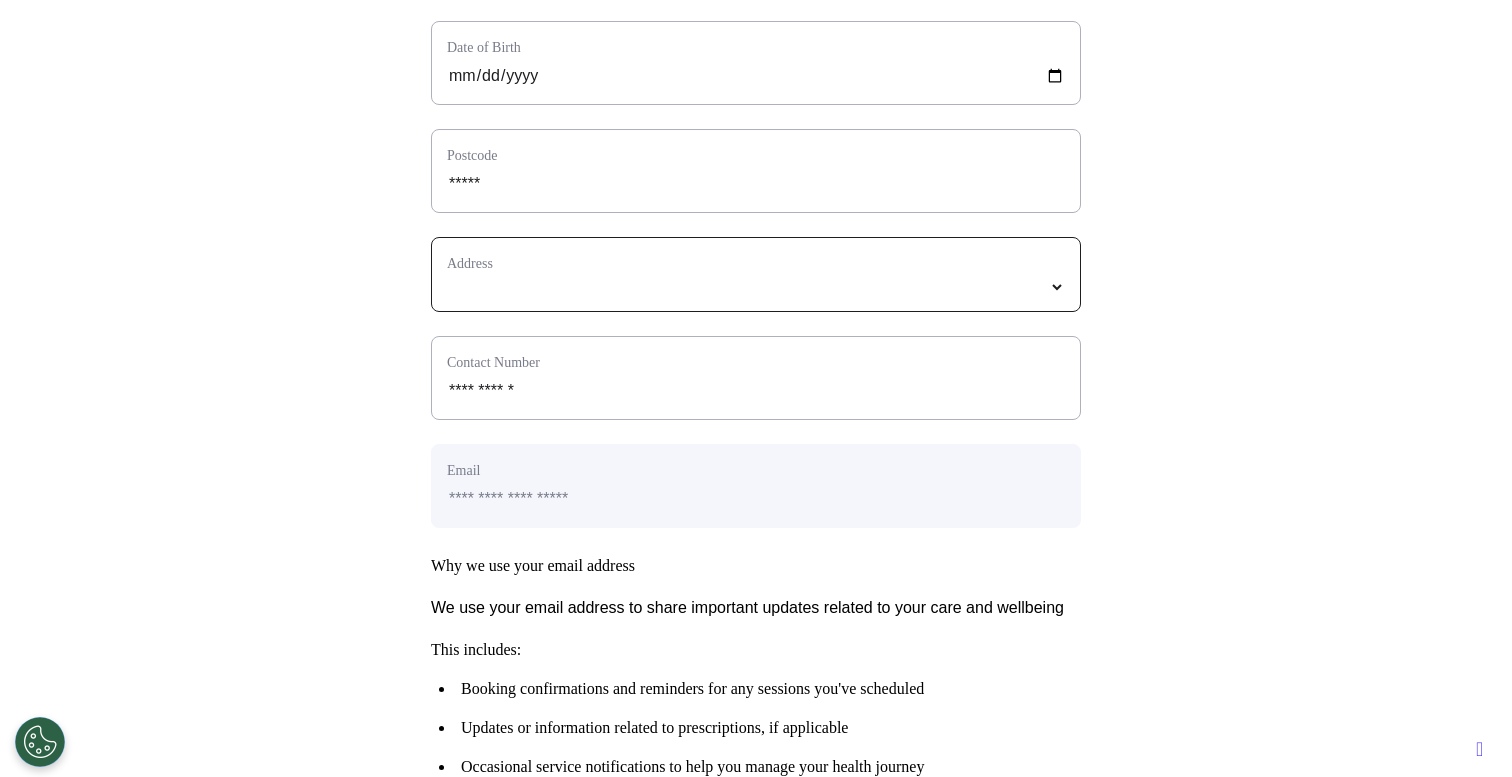 click on "*****" at bounding box center [756, 287] 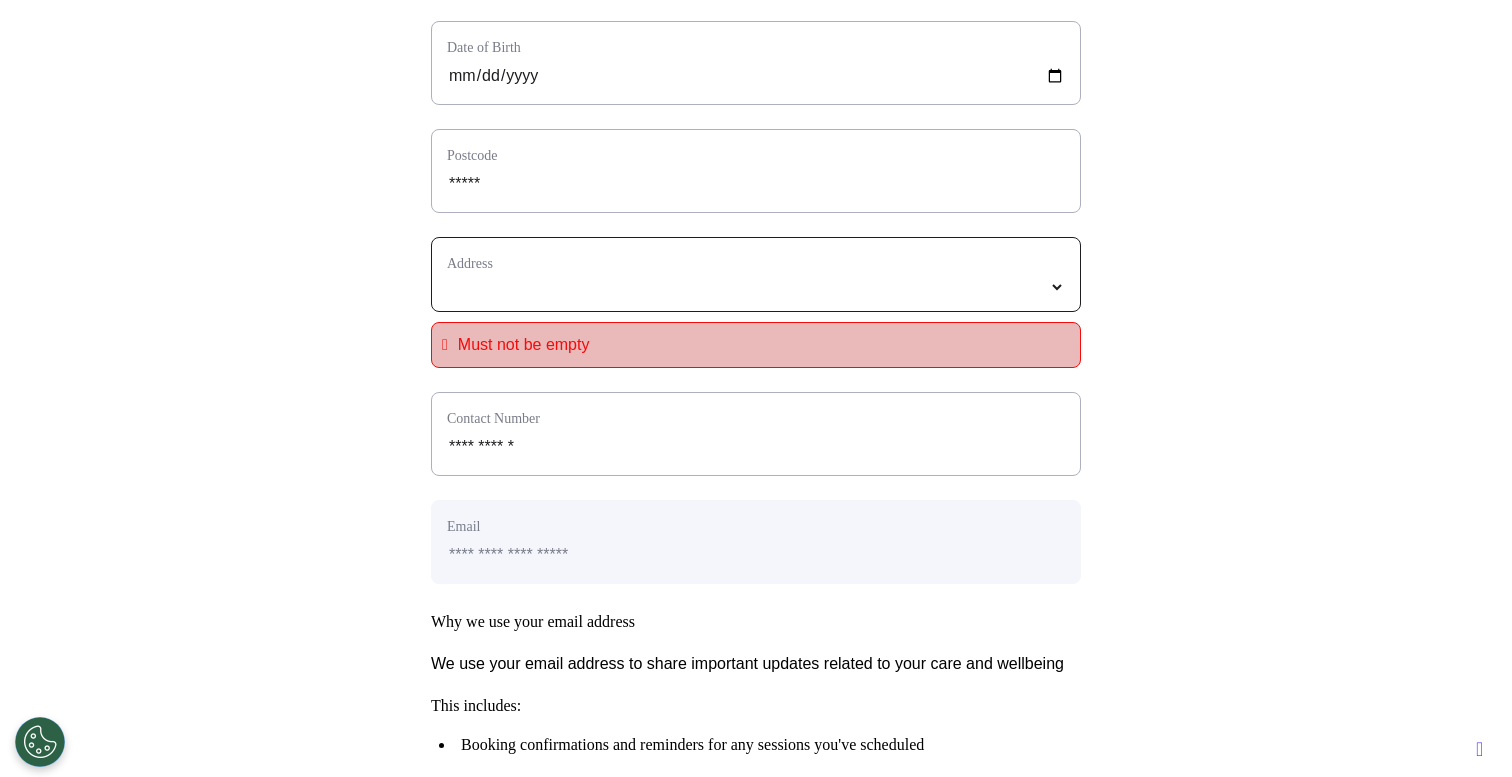 select 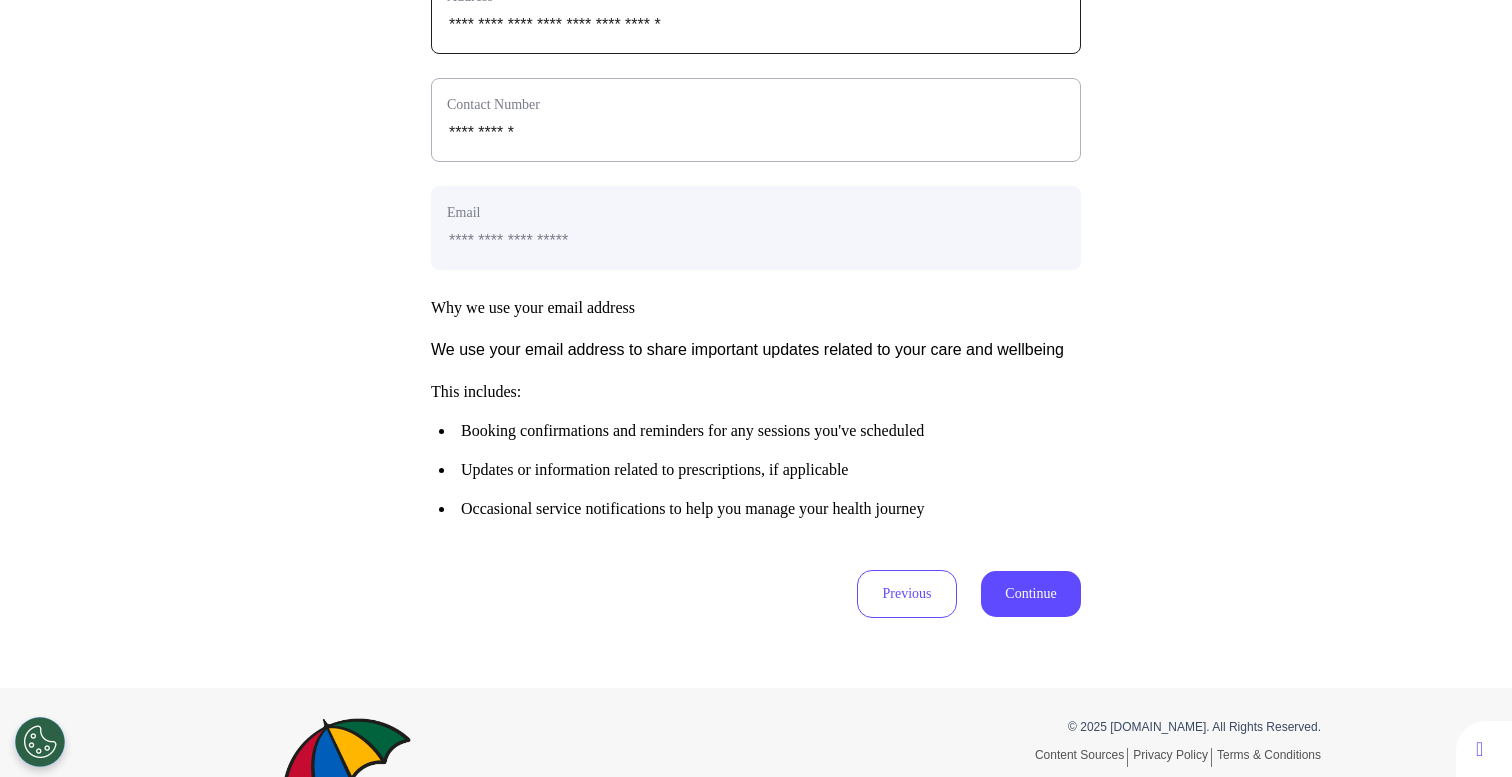 scroll, scrollTop: 816, scrollLeft: 0, axis: vertical 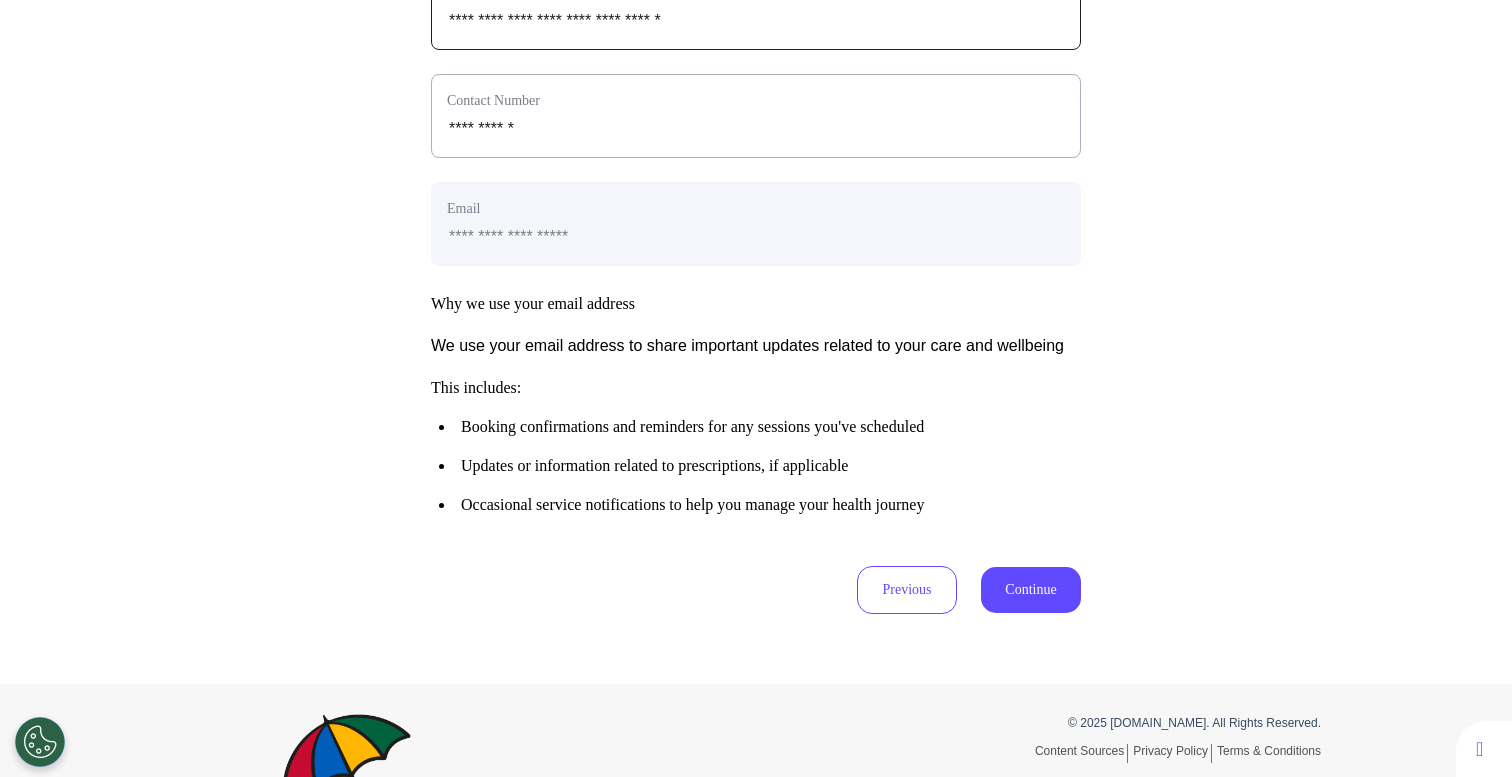 click on "**********" at bounding box center [756, -28] 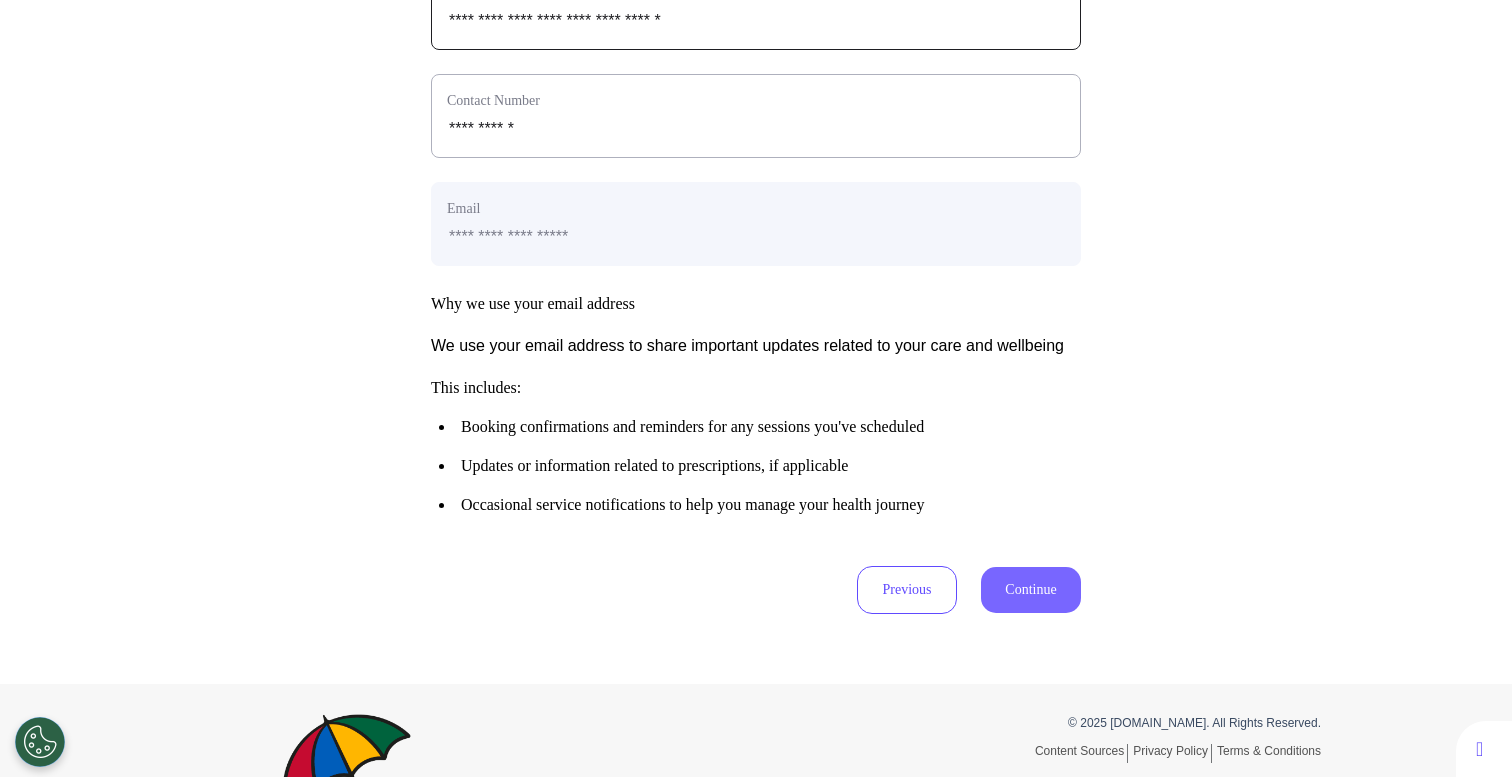 click on "Continue" at bounding box center [1031, 590] 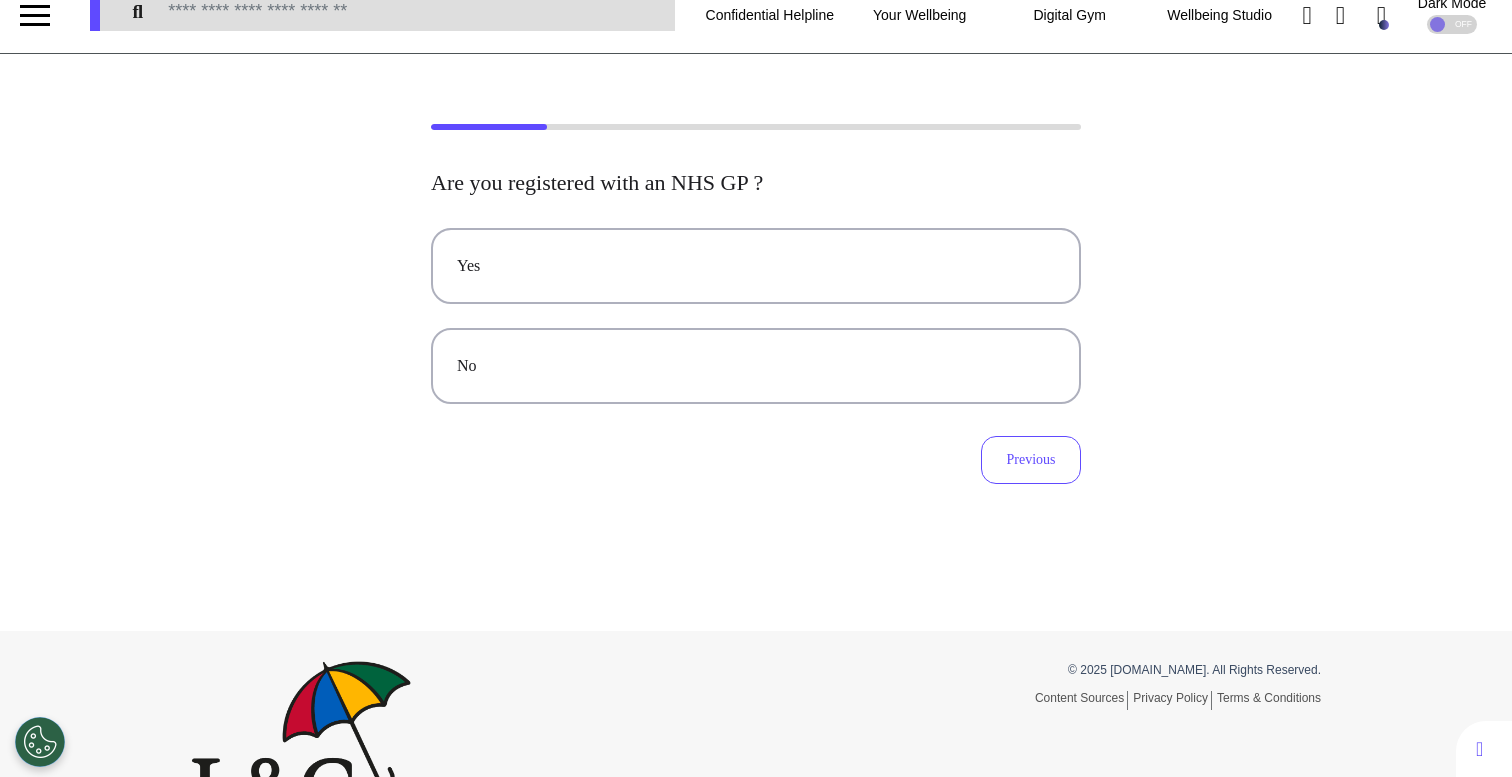 scroll, scrollTop: 0, scrollLeft: 0, axis: both 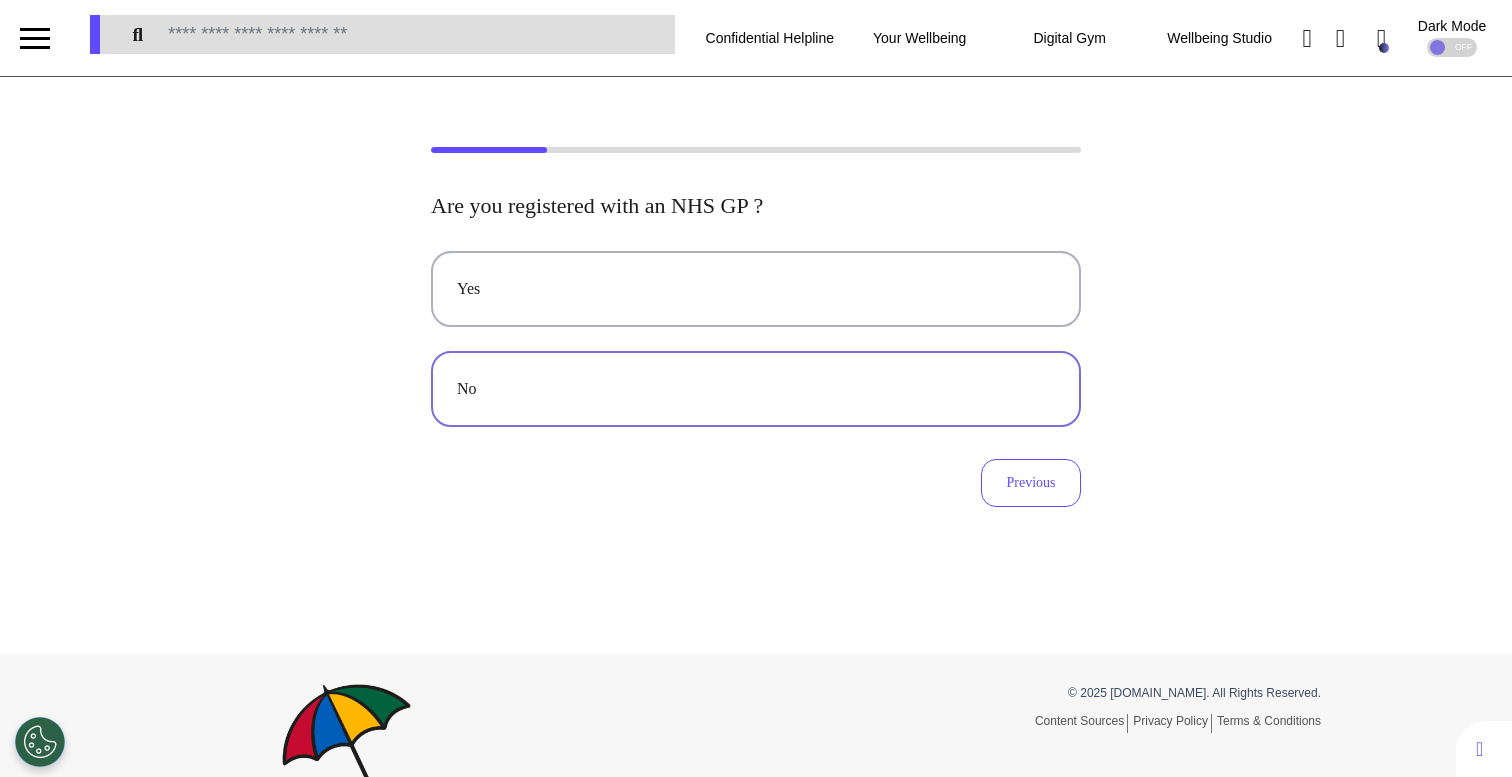 click on "No" at bounding box center (756, 389) 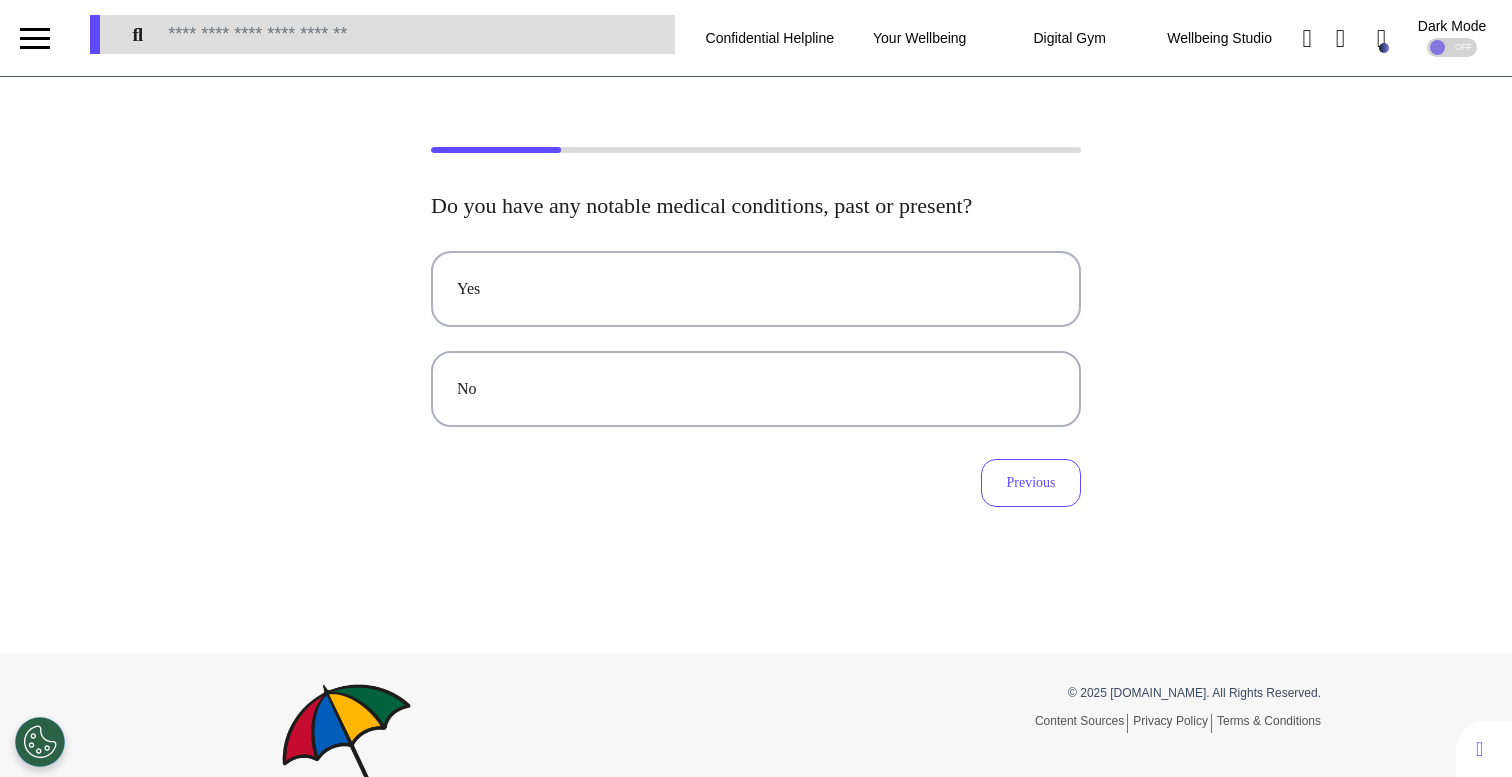 click on "No" at bounding box center [756, 389] 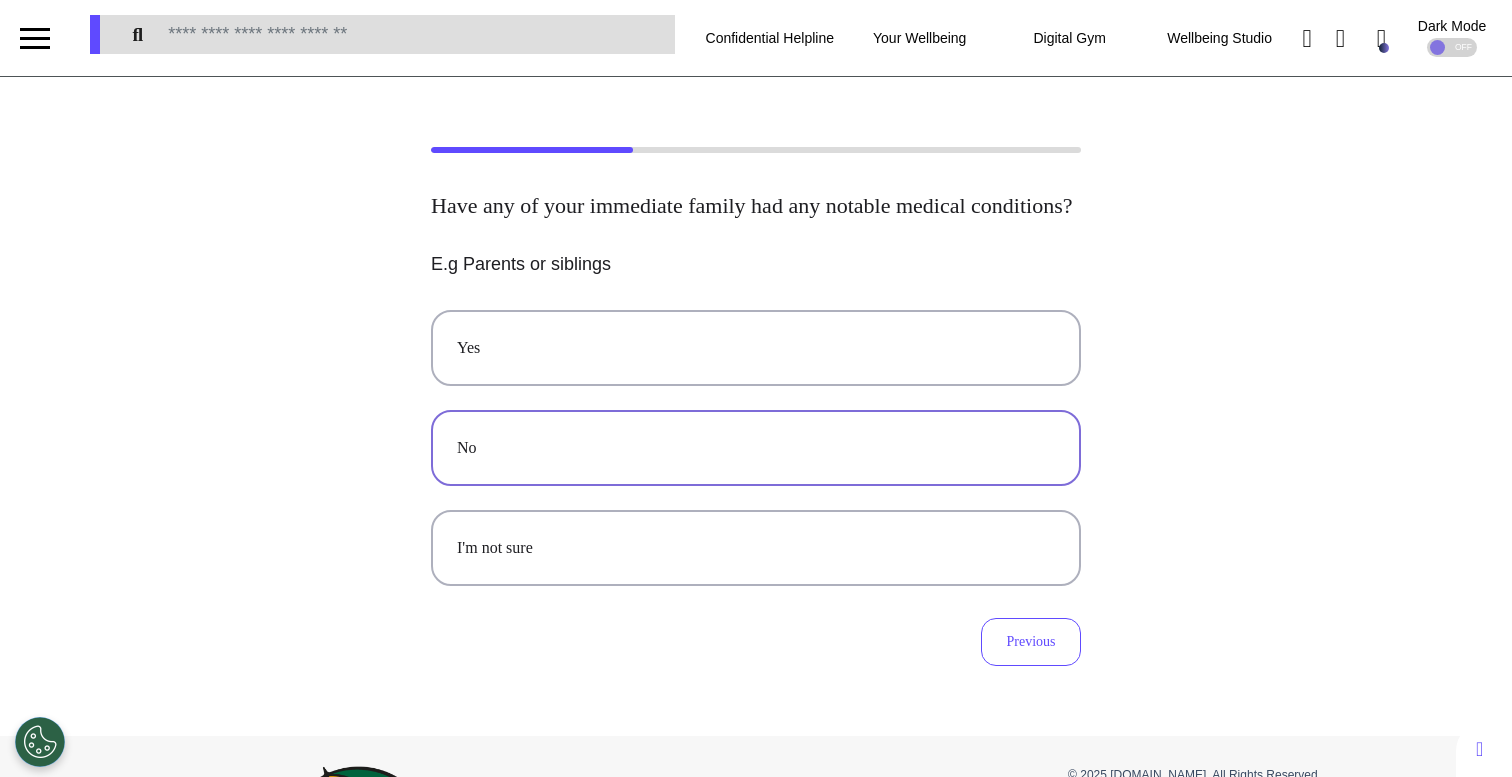 click on "No" at bounding box center [756, 448] 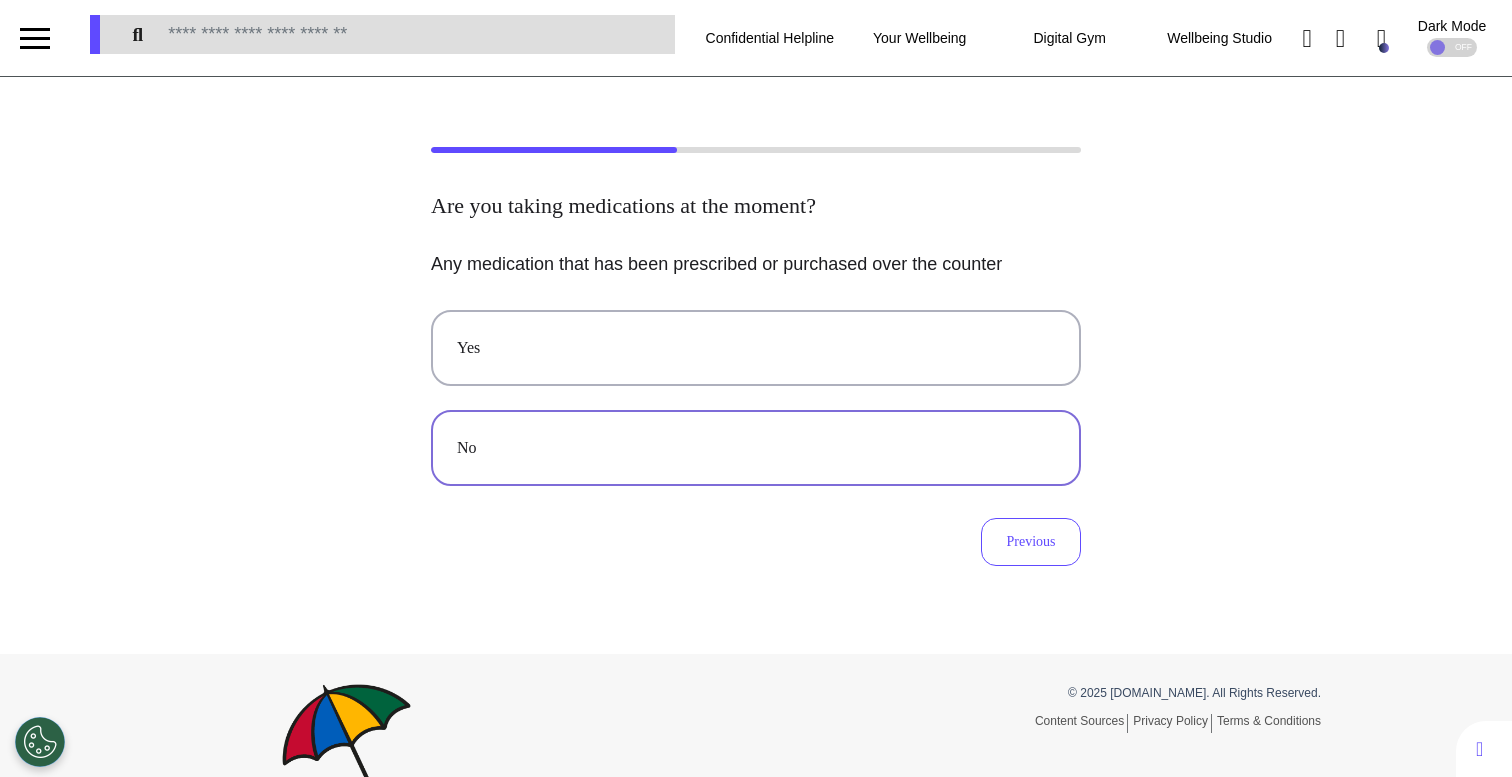 click on "No" at bounding box center (756, 448) 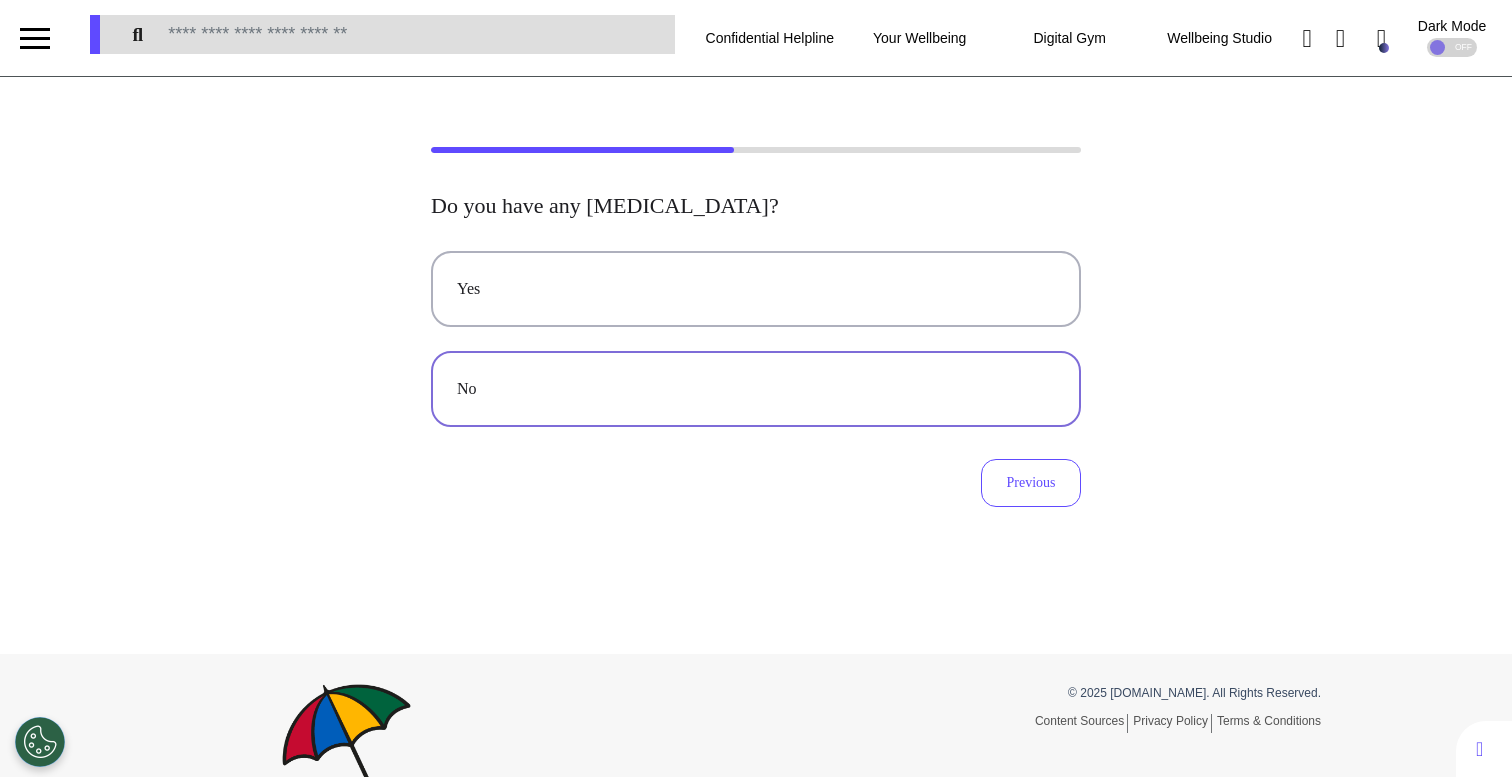 click on "No" at bounding box center [756, 389] 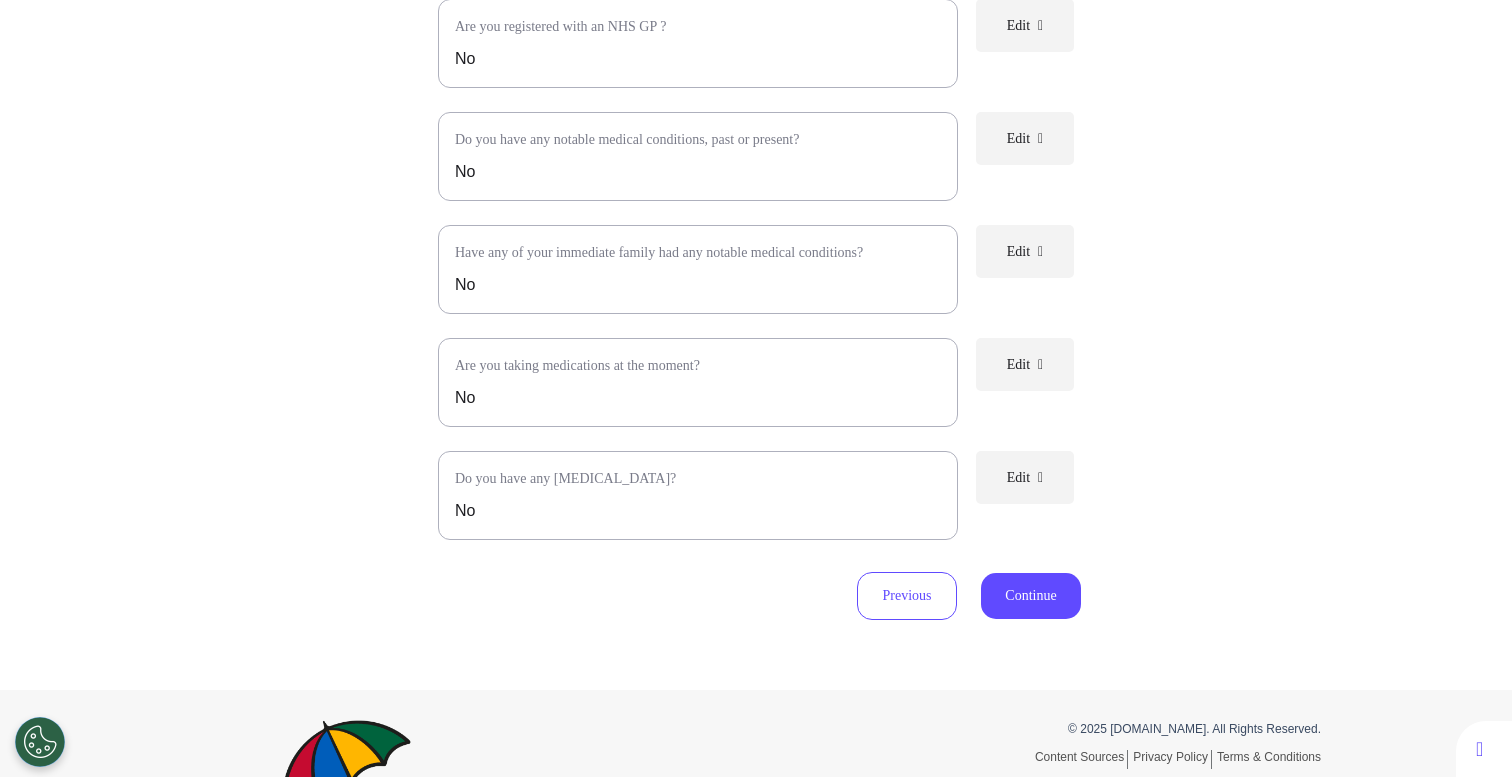 scroll, scrollTop: 462, scrollLeft: 0, axis: vertical 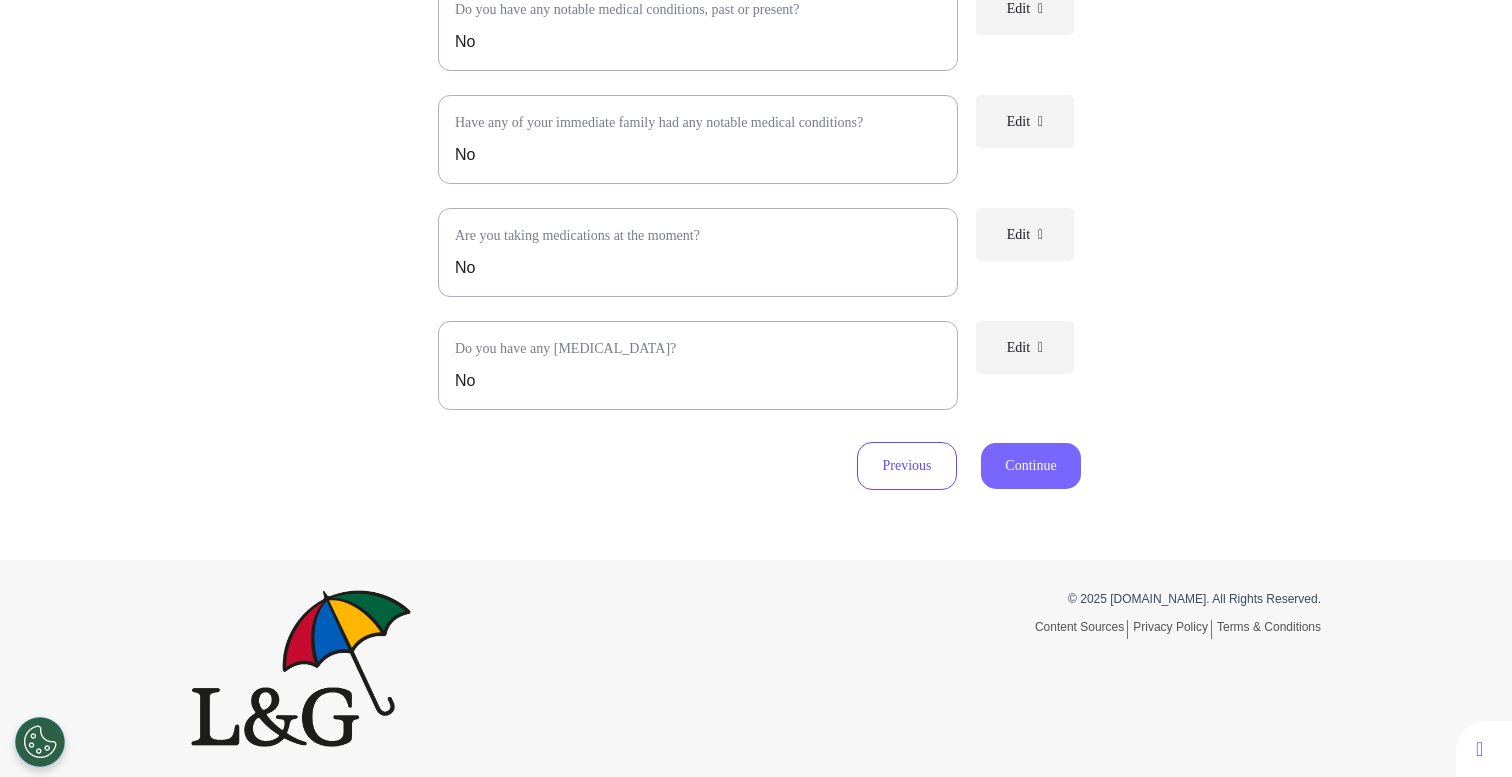 click on "Continue" at bounding box center [1031, 466] 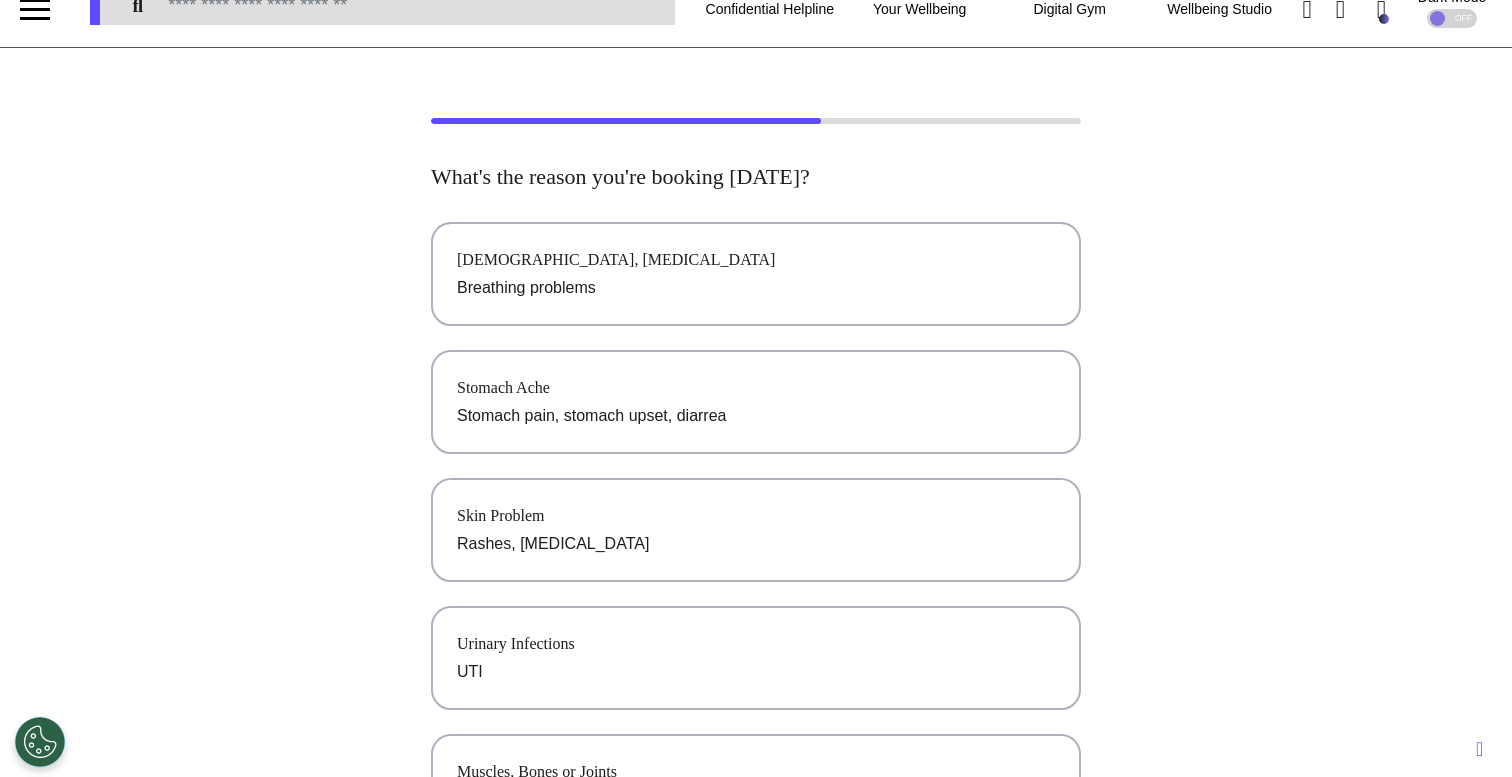 scroll, scrollTop: 0, scrollLeft: 0, axis: both 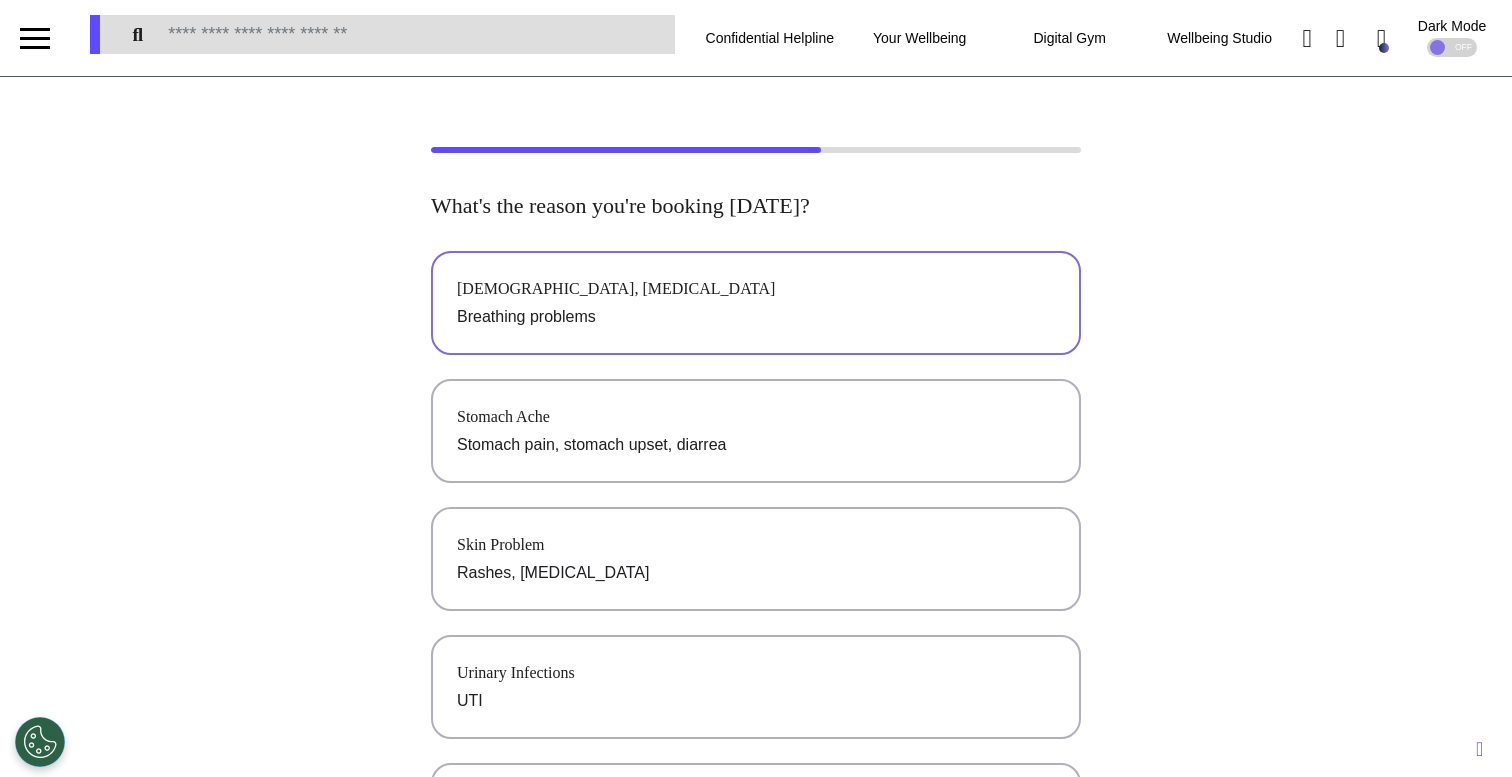 click on "Breathing problems" at bounding box center (756, 317) 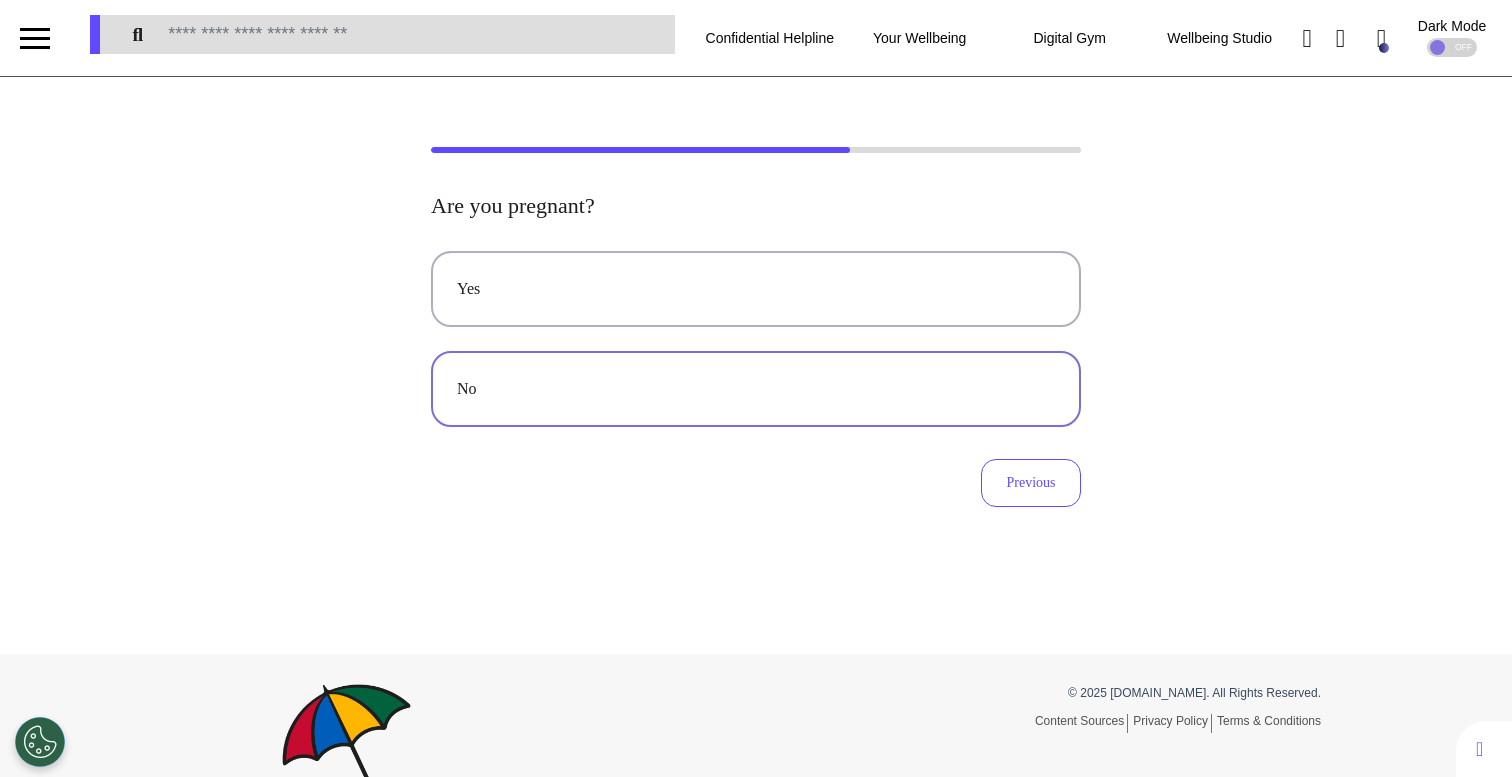 click on "No" at bounding box center (756, 389) 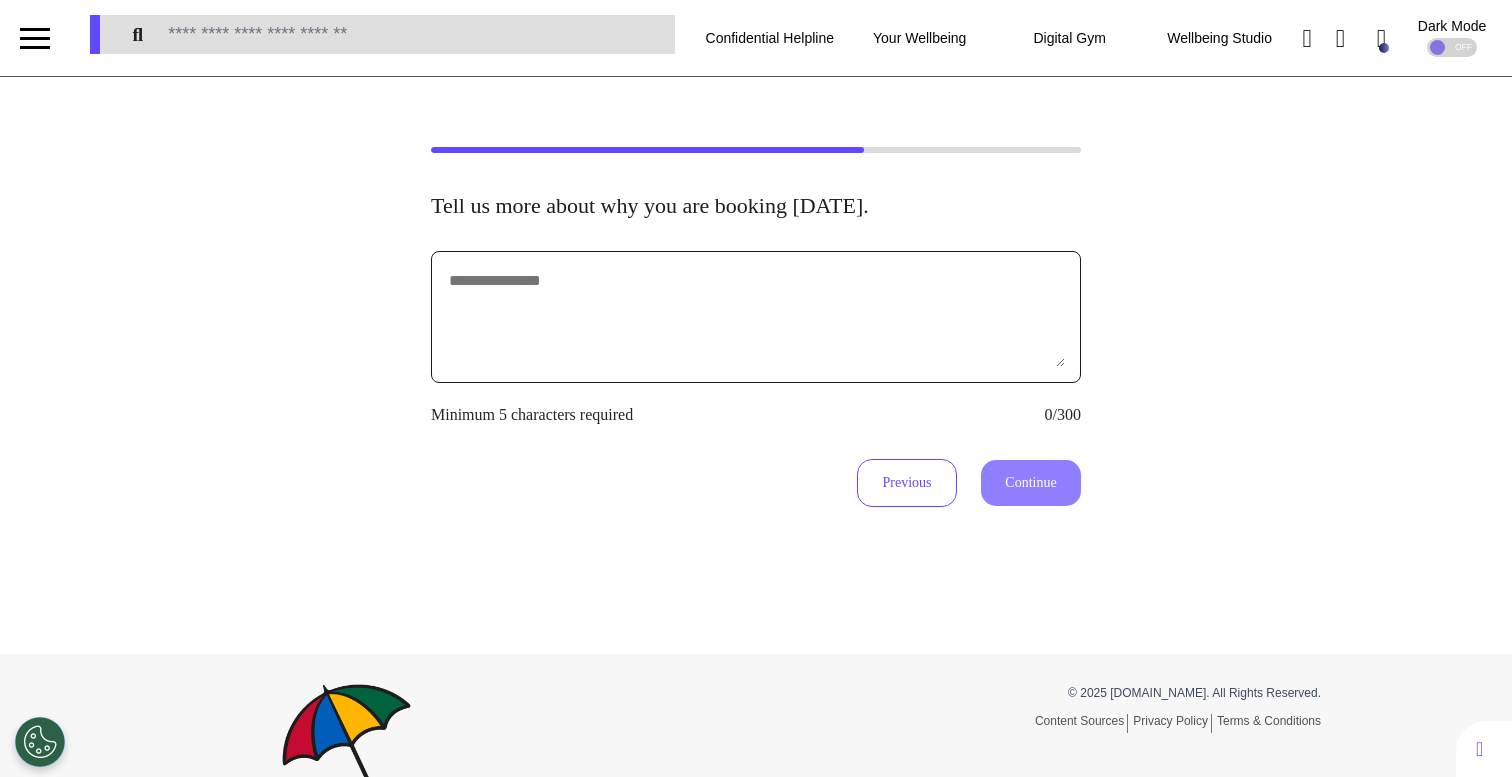 click at bounding box center [756, 317] 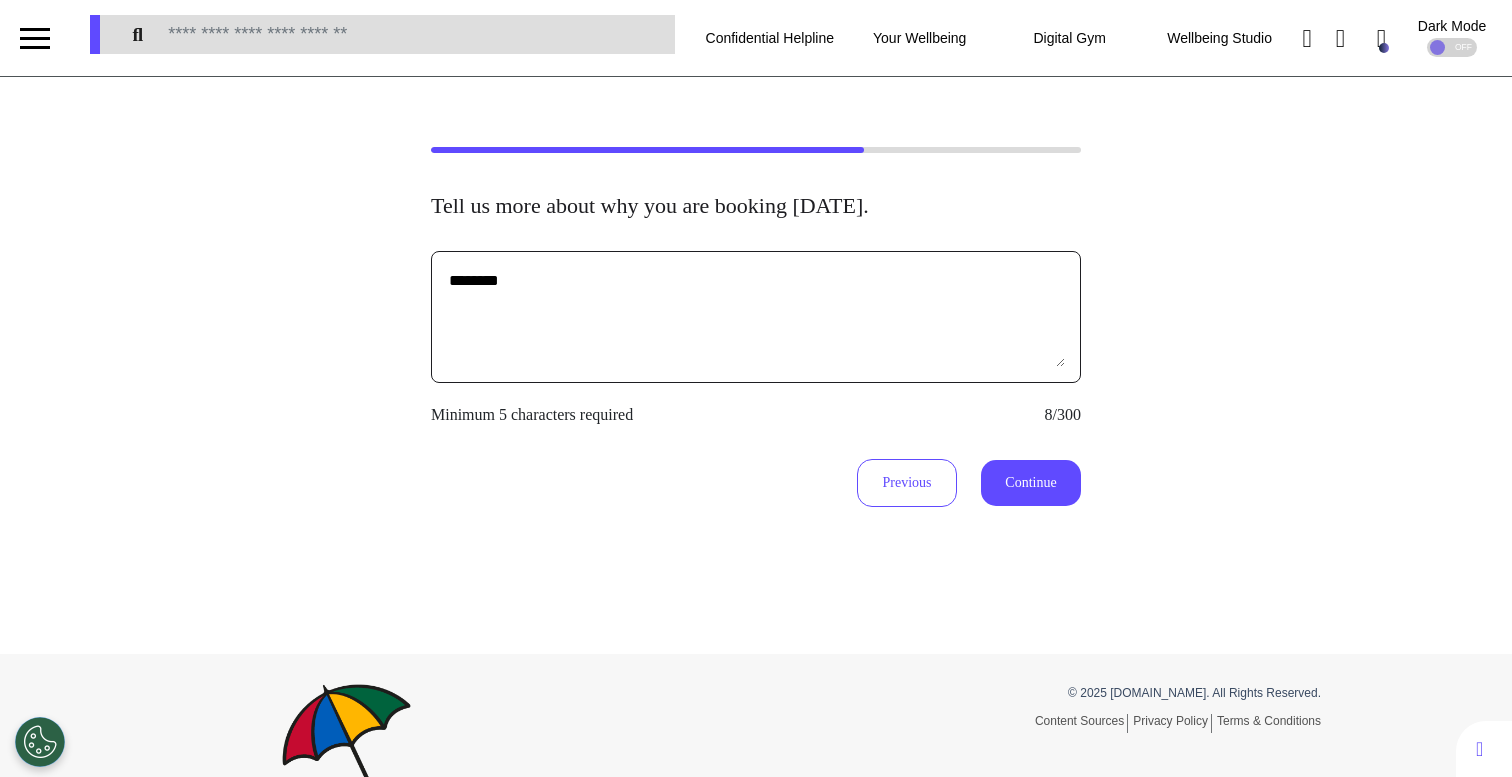 type on "********" 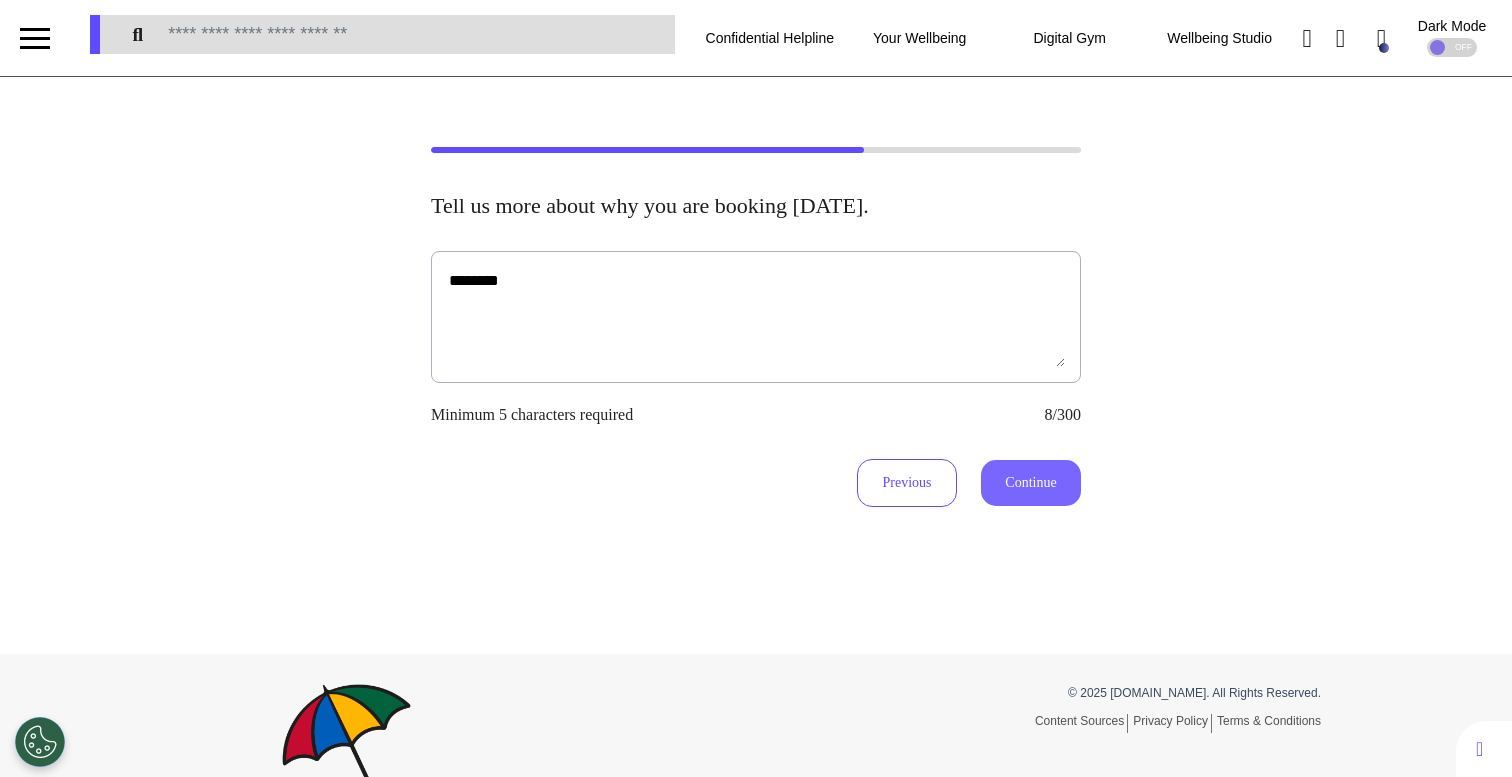 click on "Continue" at bounding box center [1031, 483] 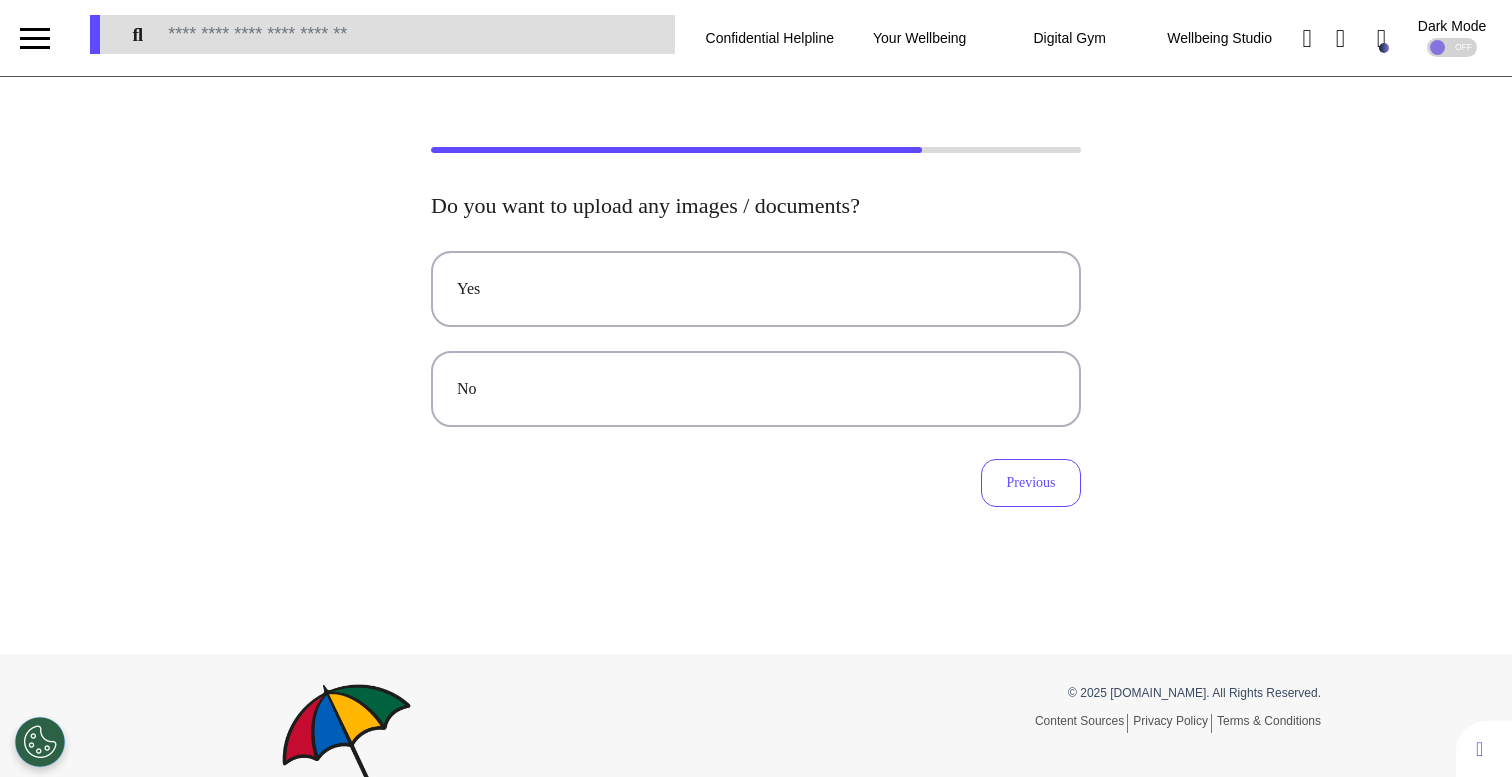 click on "Yes No" at bounding box center [756, 339] 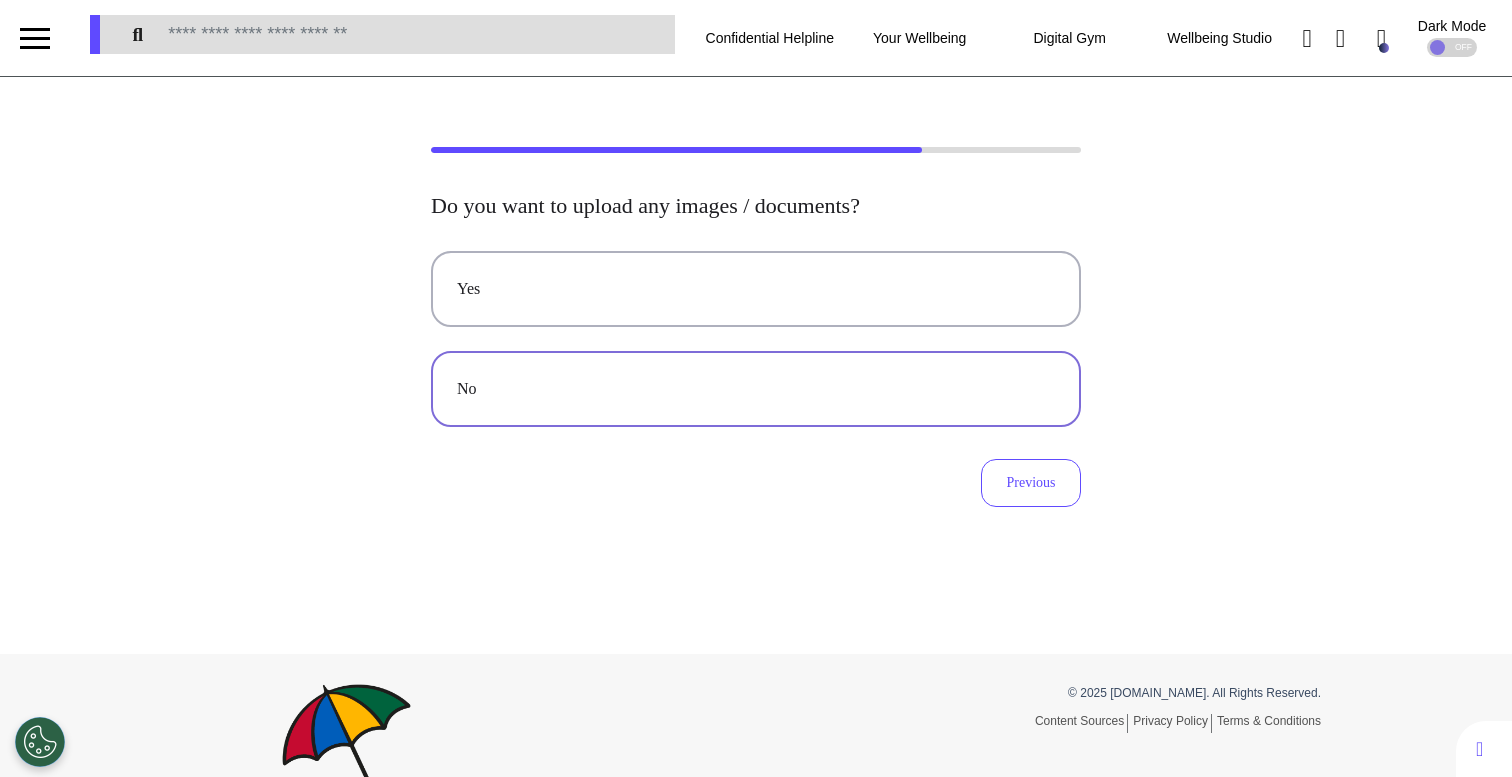 click on "No" at bounding box center (756, 389) 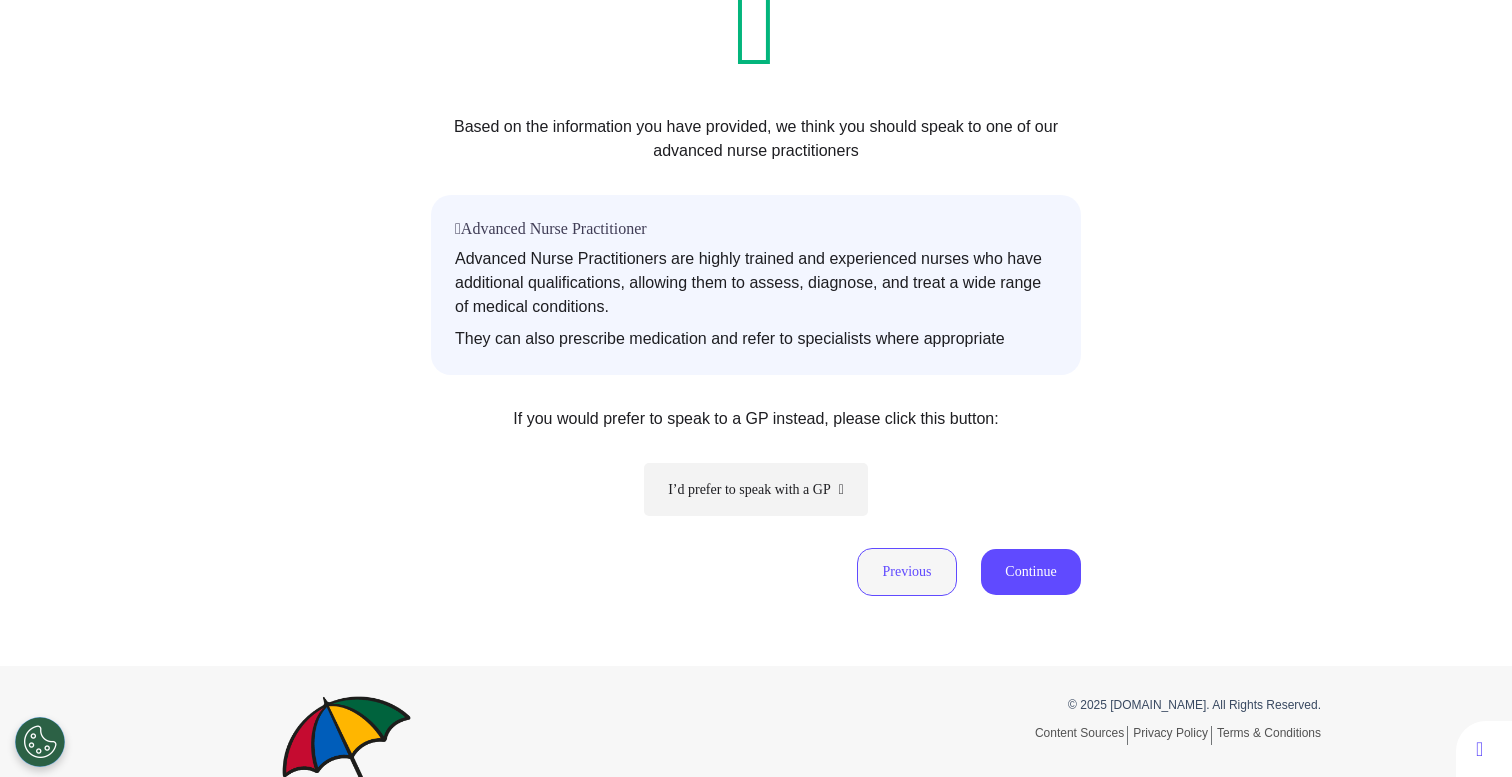 click on "Previous" at bounding box center [907, 572] 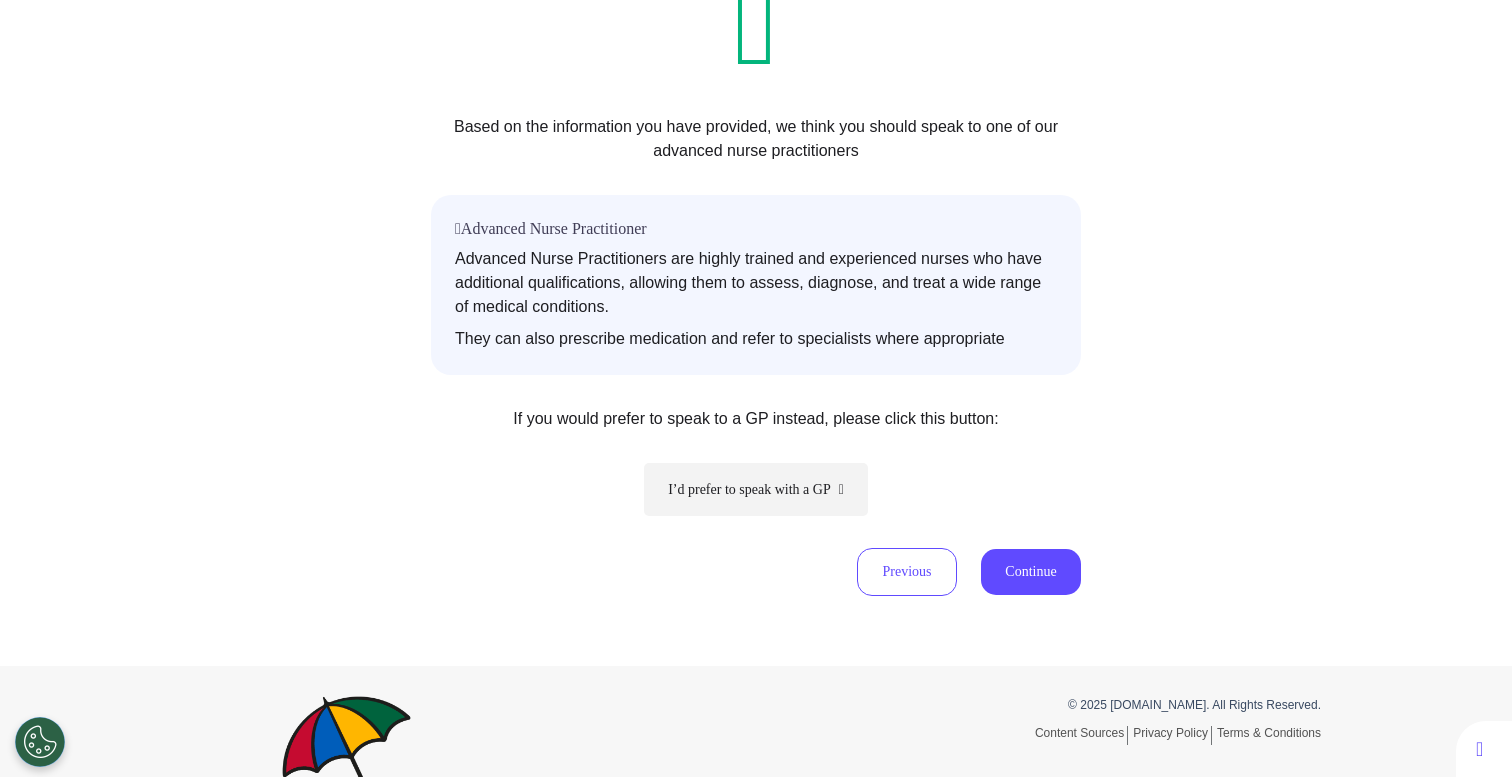 scroll, scrollTop: 93, scrollLeft: 0, axis: vertical 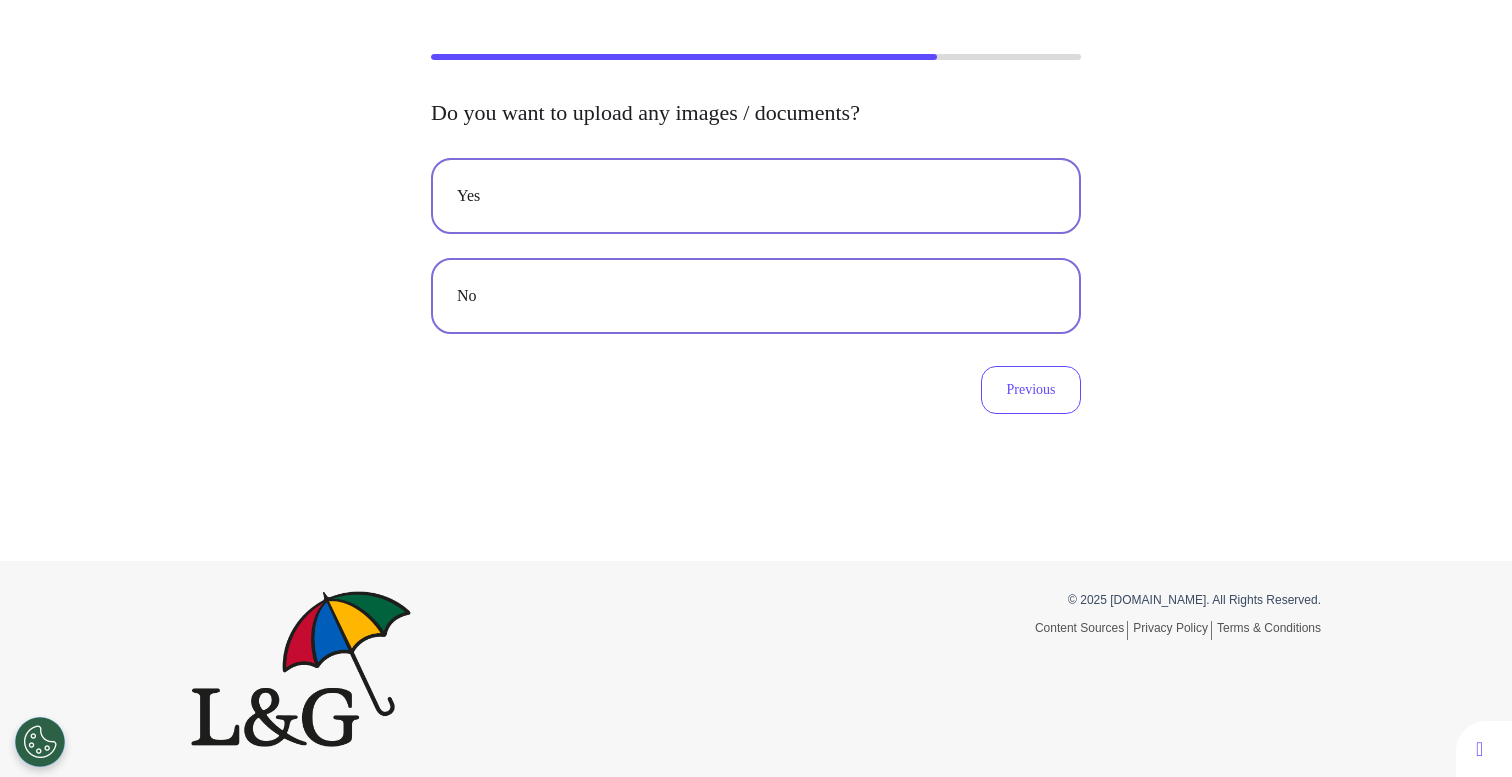 click on "Yes" at bounding box center [756, 196] 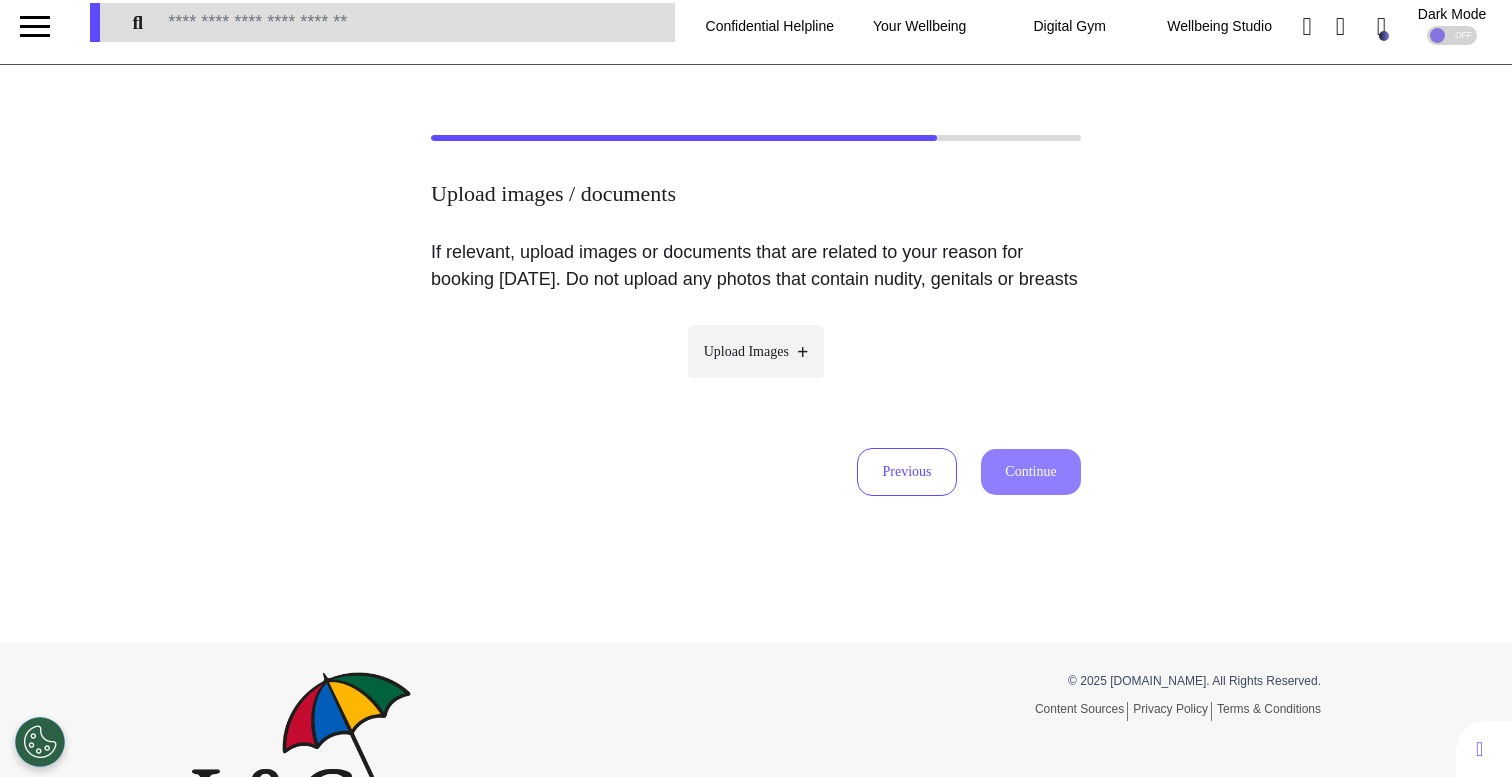 scroll, scrollTop: 0, scrollLeft: 0, axis: both 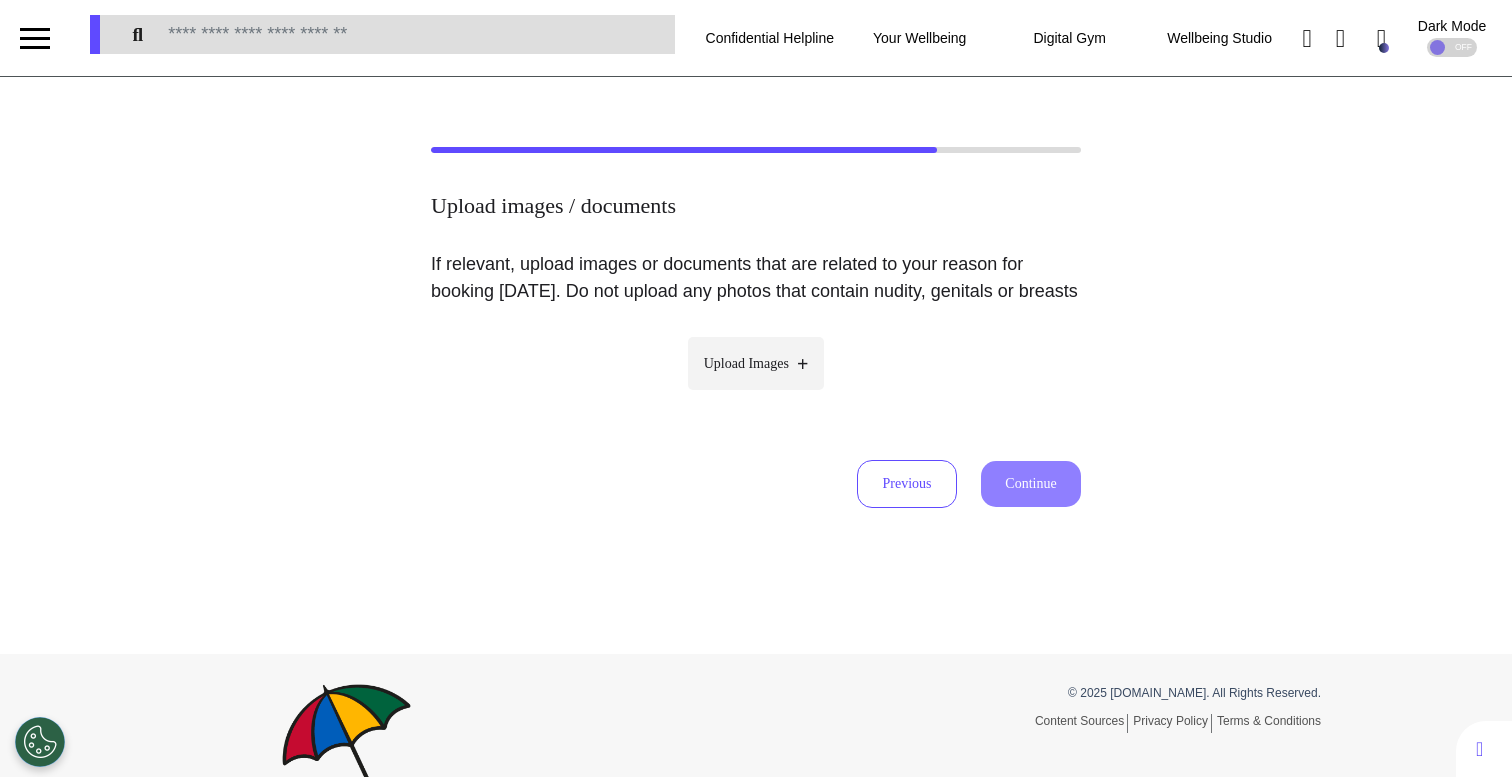 click on "Upload Images" at bounding box center (756, 382) 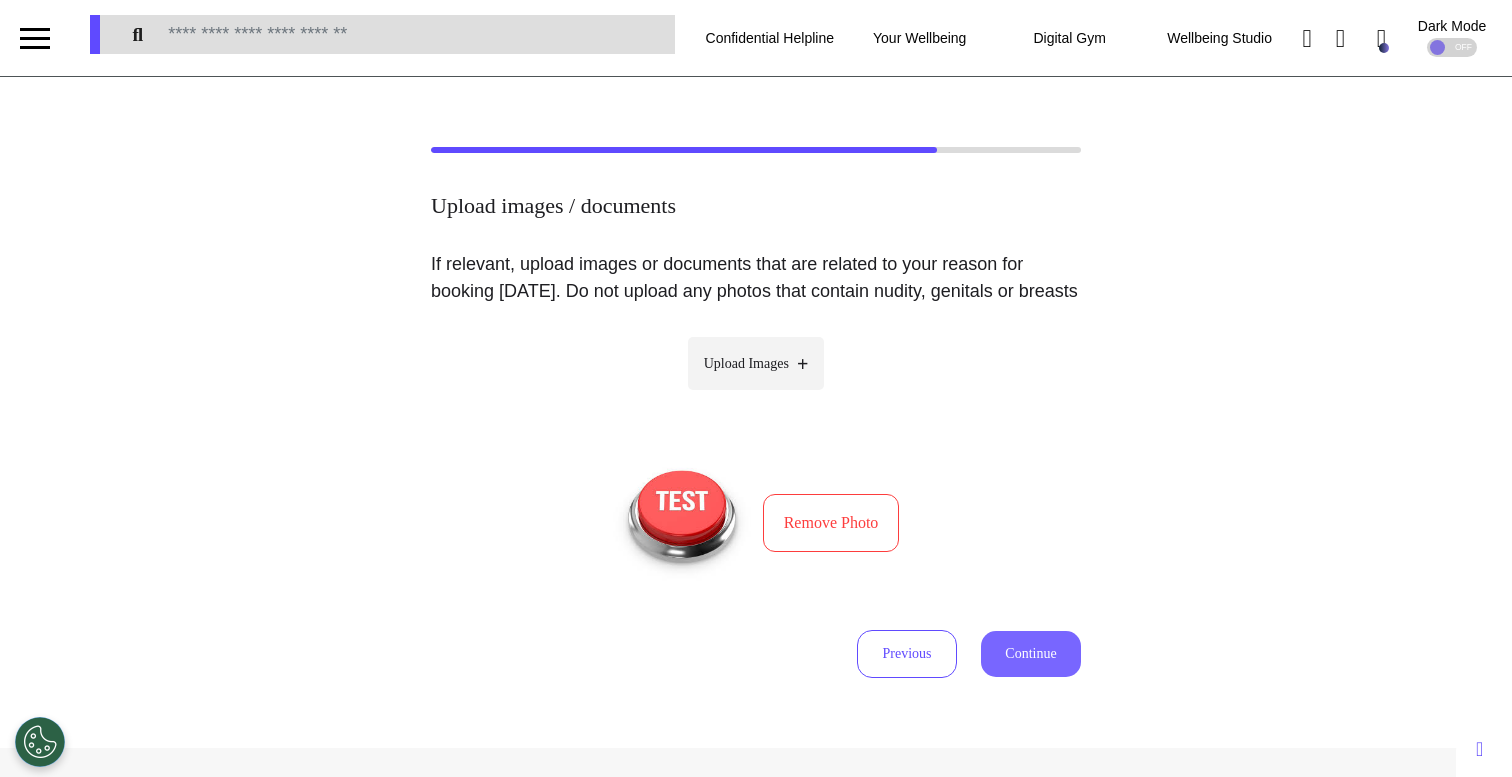 click on "Continue" at bounding box center (1031, 654) 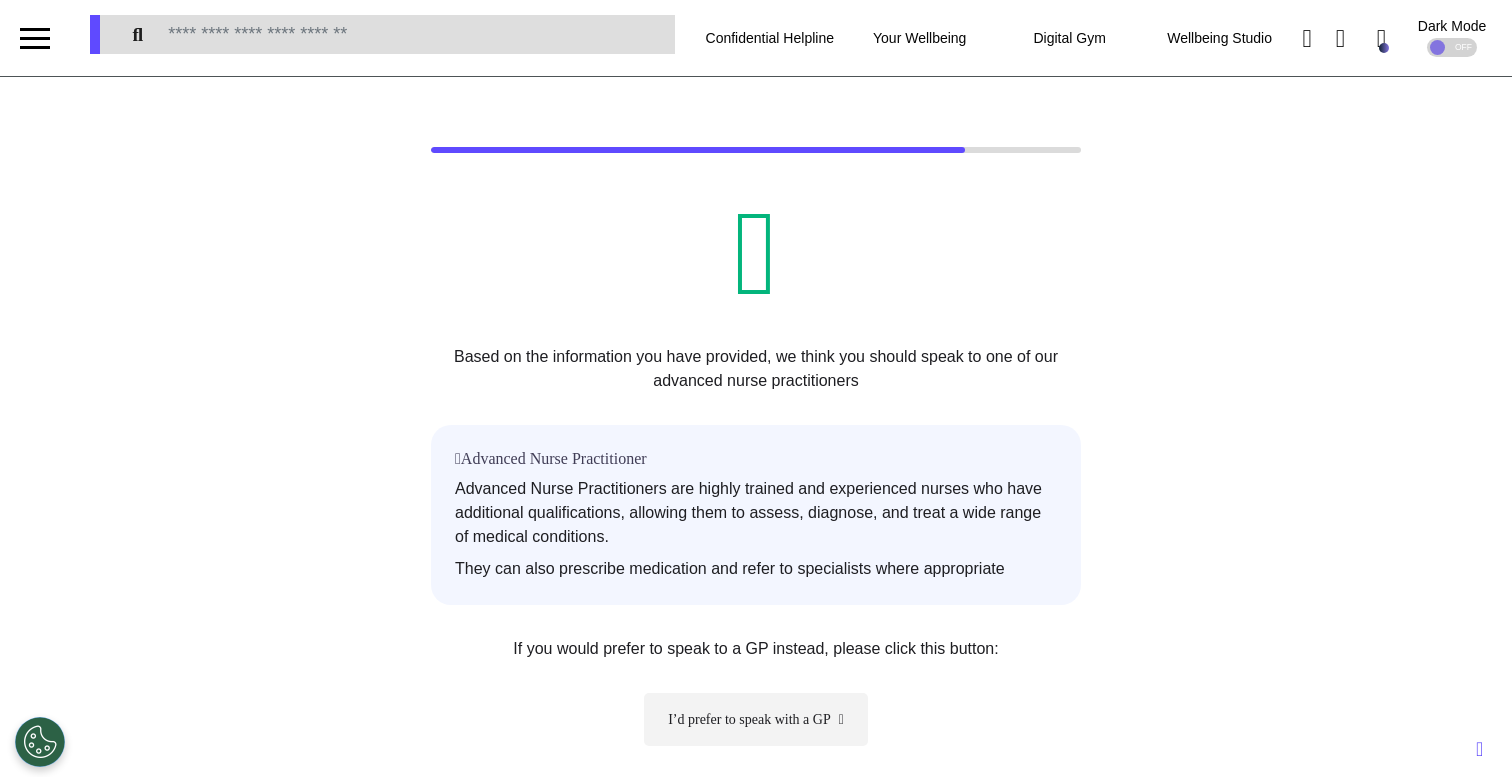 scroll, scrollTop: 260, scrollLeft: 0, axis: vertical 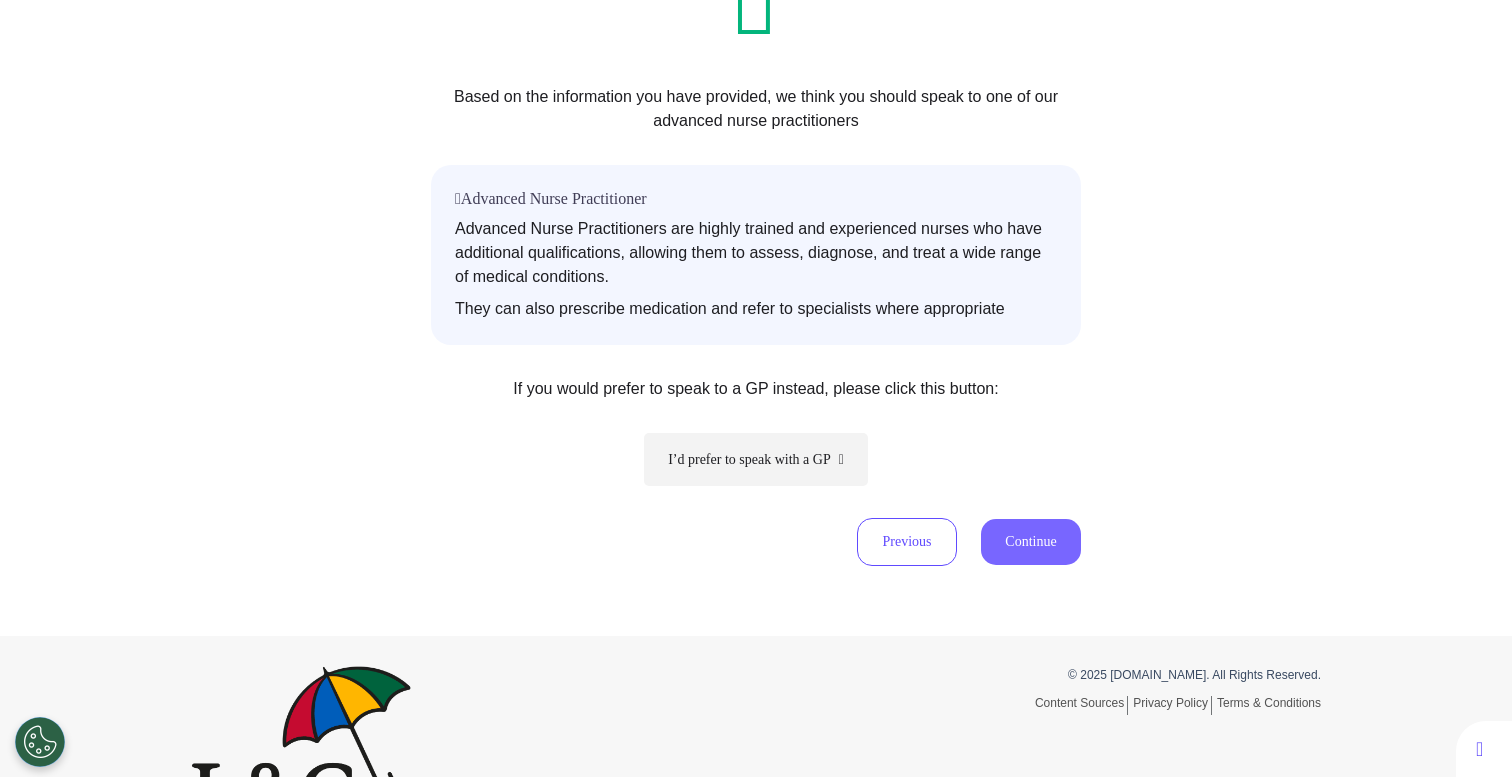 click on "Continue" at bounding box center [1031, 542] 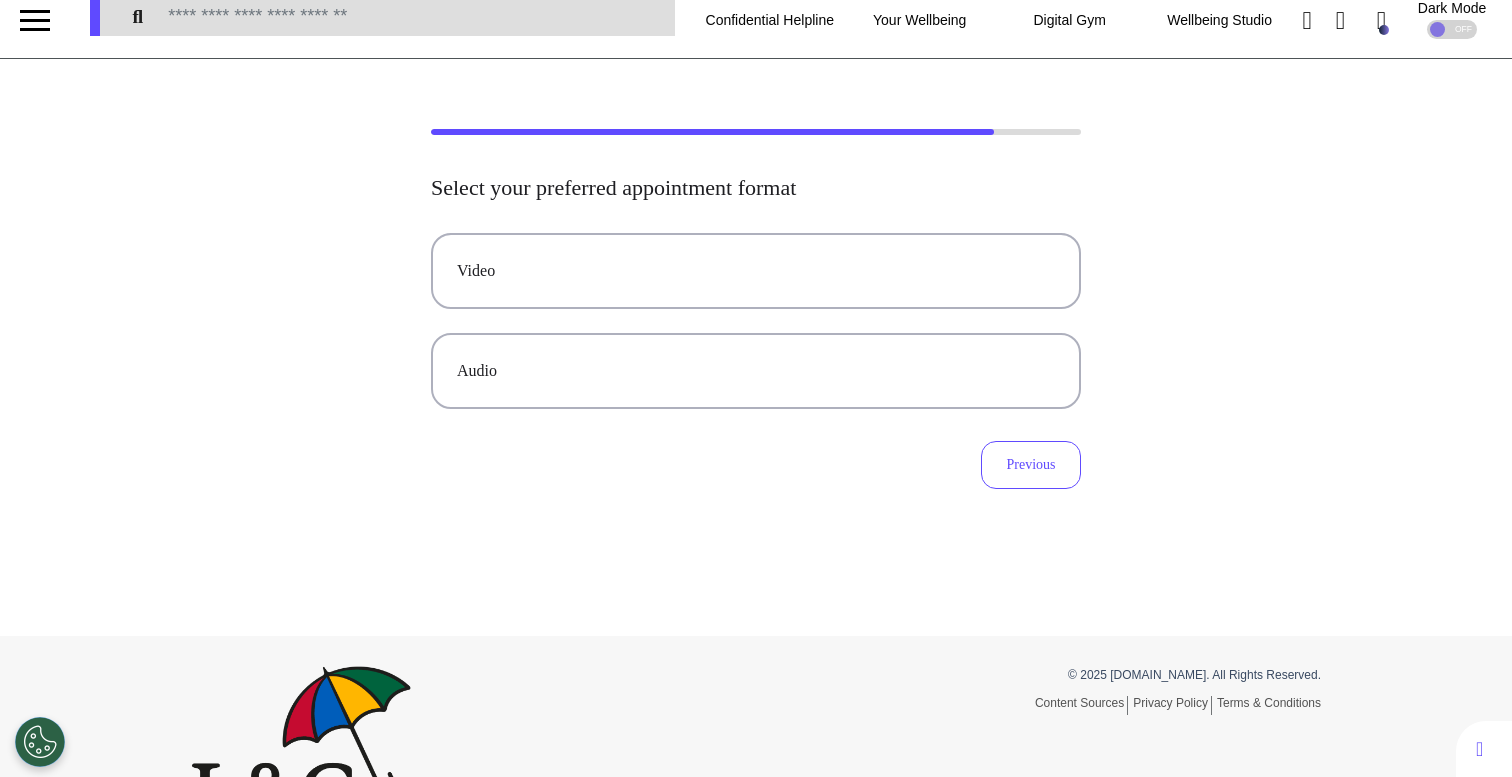 scroll, scrollTop: 0, scrollLeft: 0, axis: both 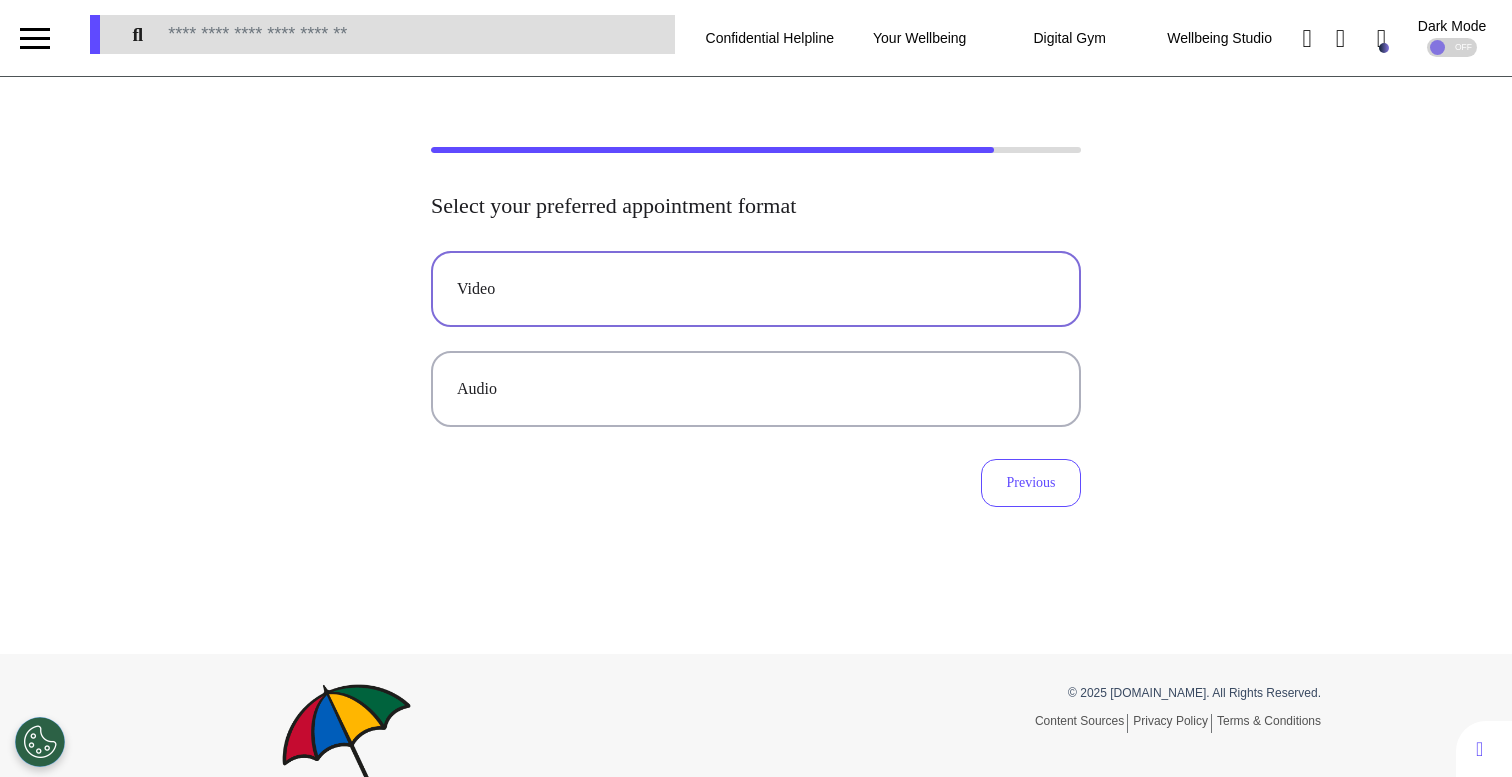 click on "Video" at bounding box center (756, 289) 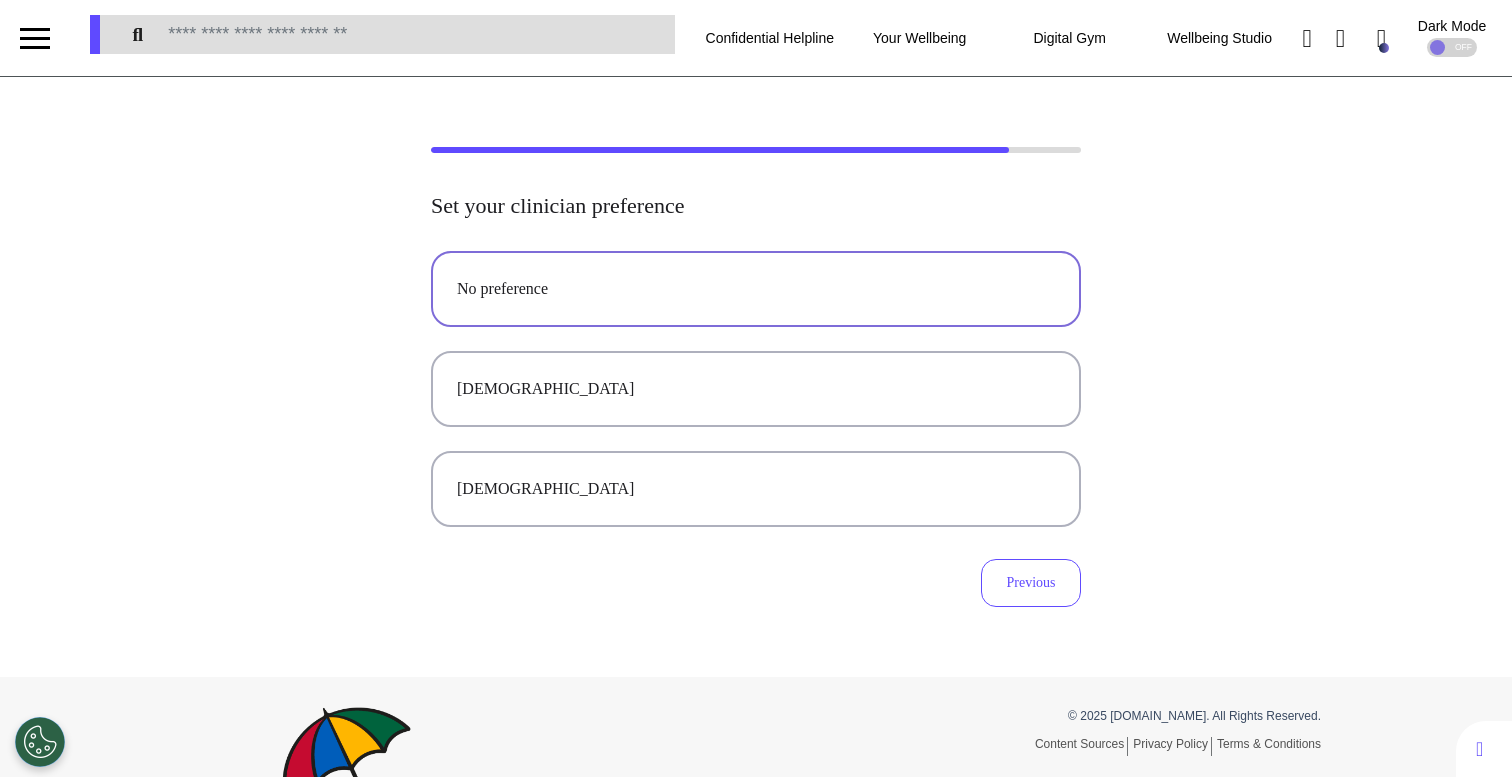 click on "No preference" at bounding box center (756, 289) 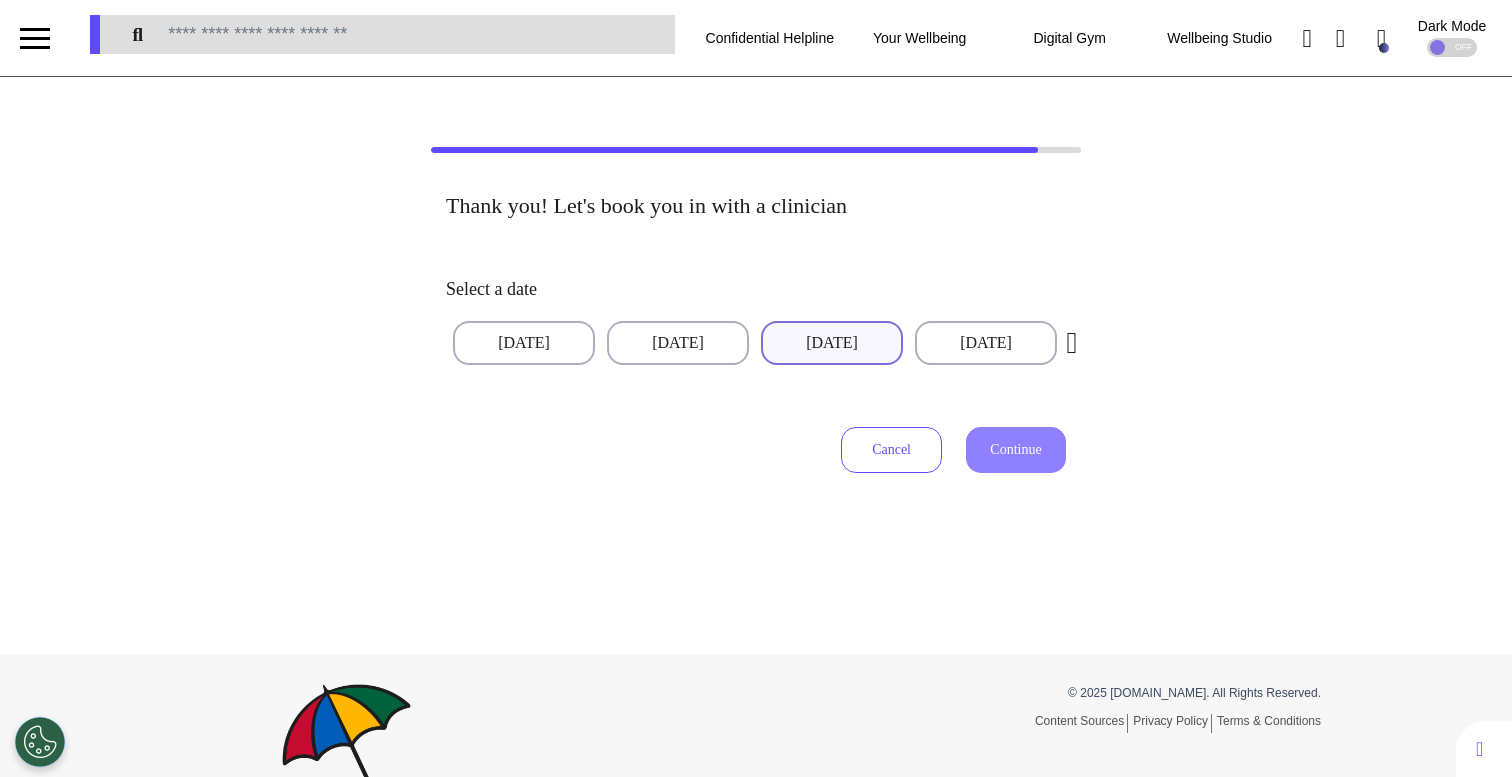 click on "[DATE]" at bounding box center (832, 343) 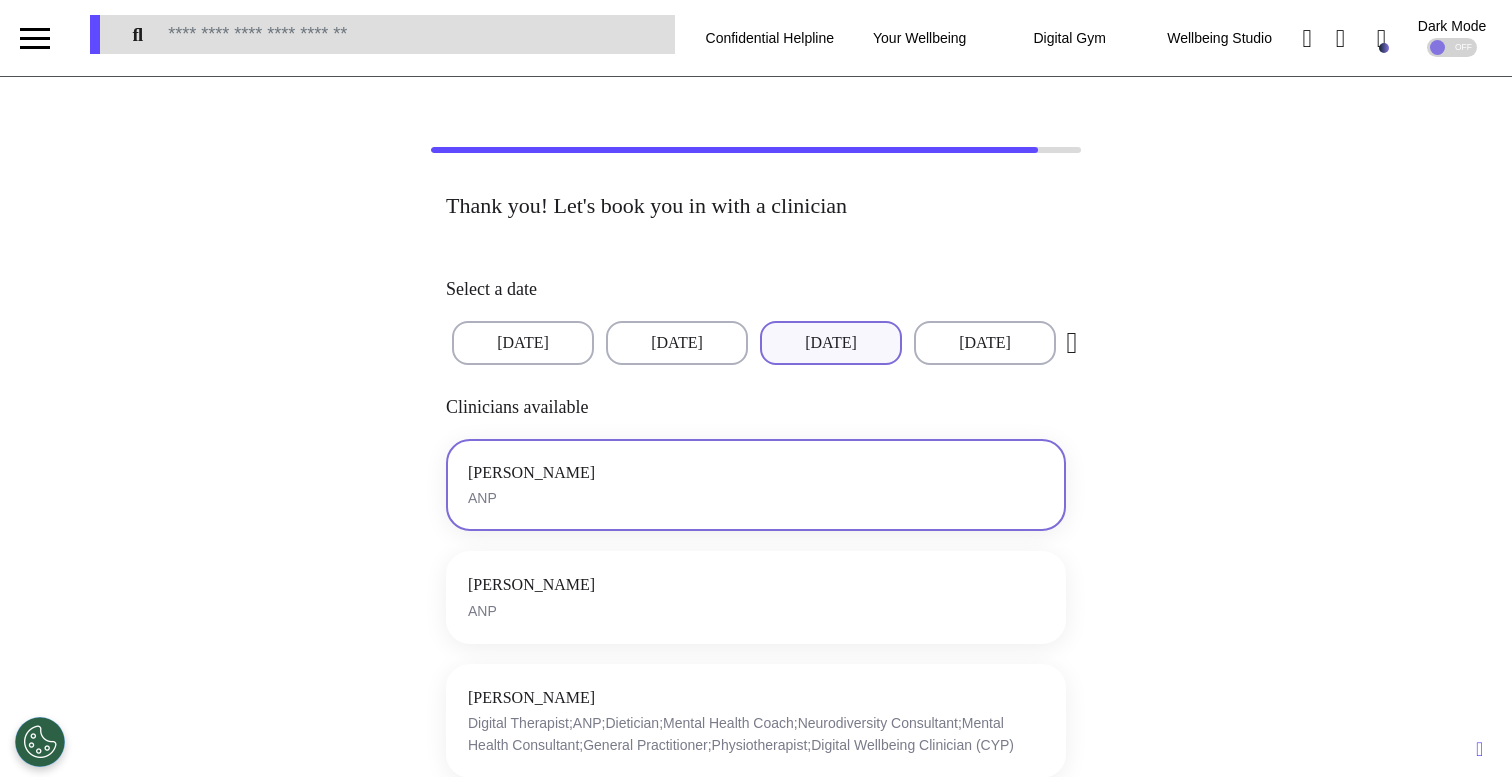 click on "[PERSON_NAME] ANP" at bounding box center [756, 485] 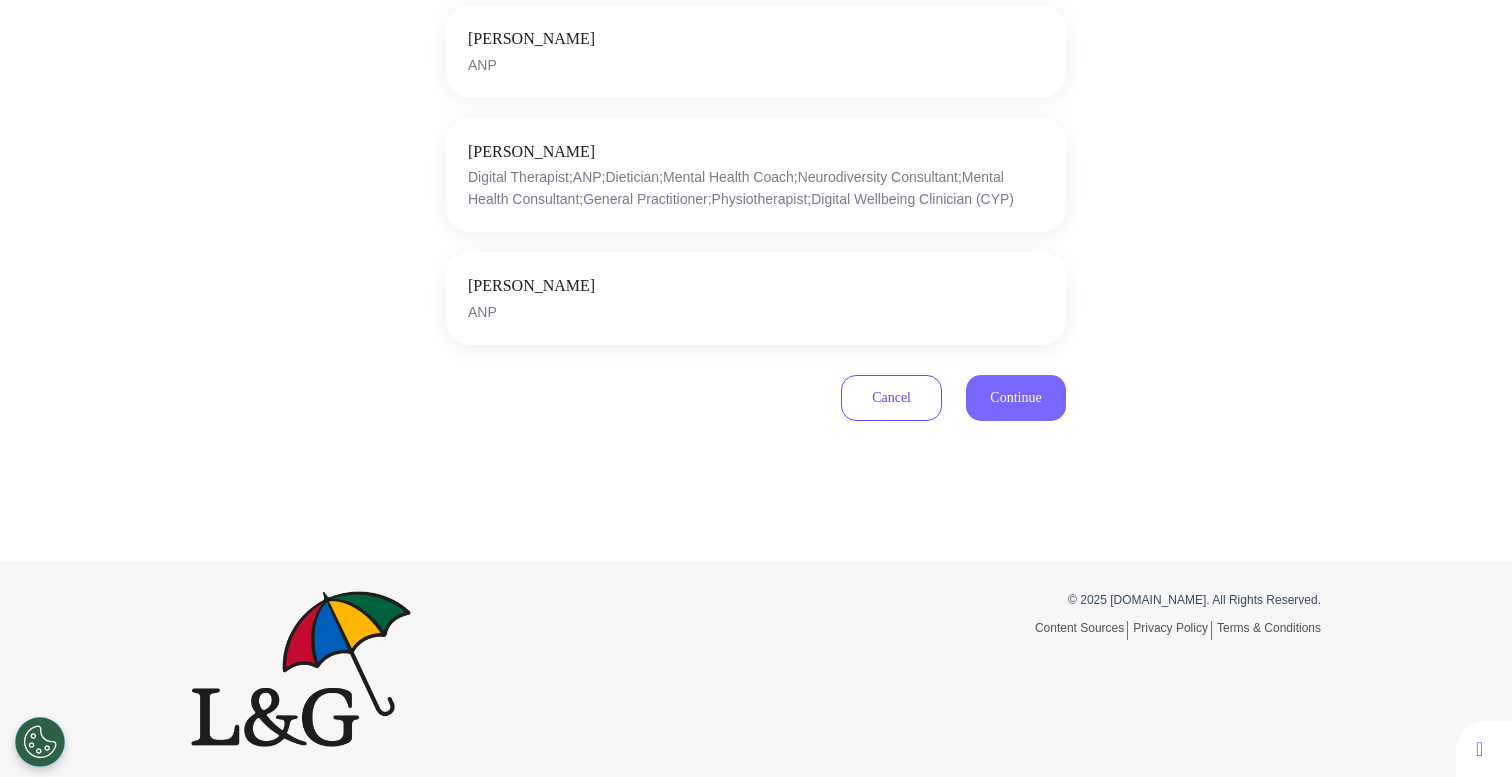 click on "Continue" at bounding box center [1016, 398] 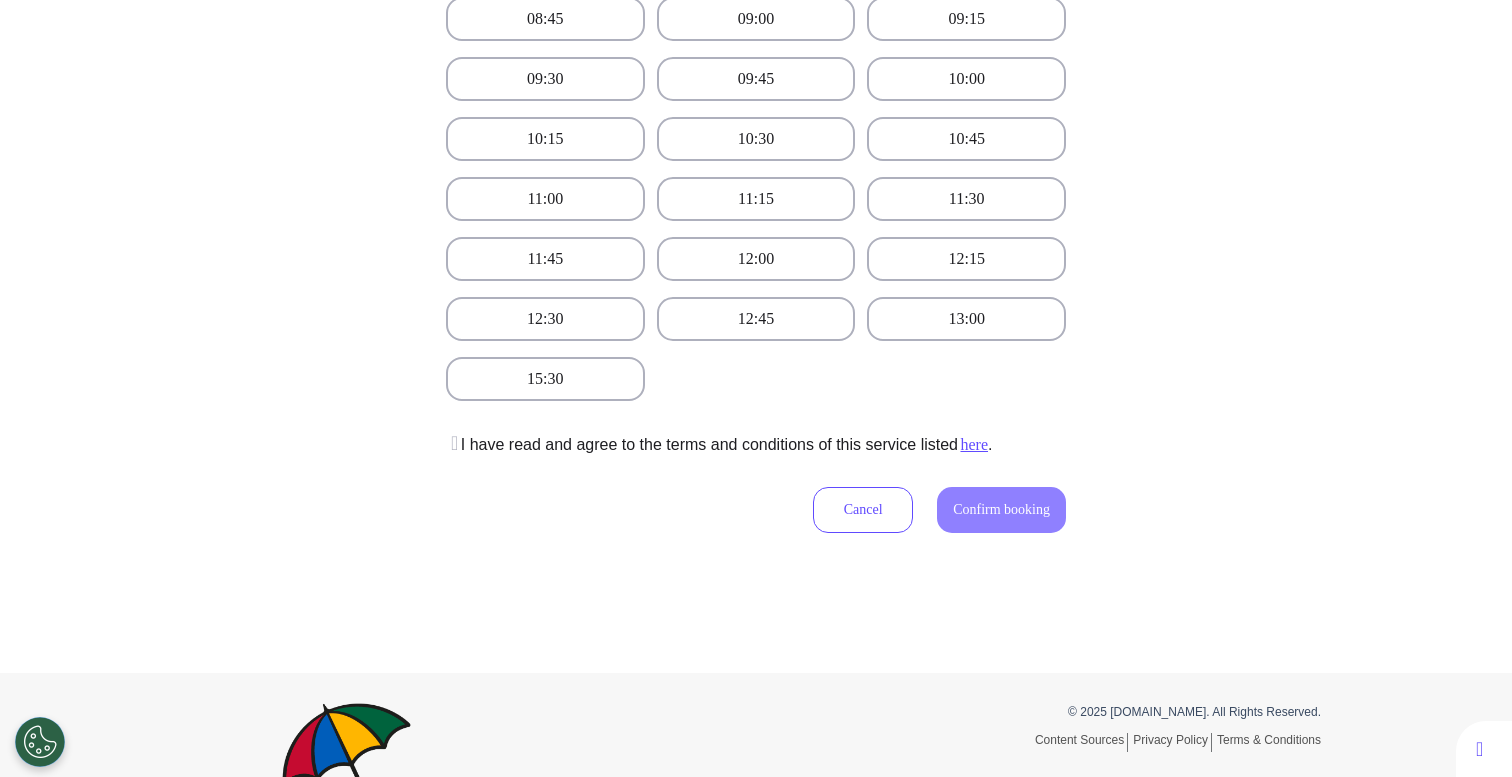 scroll, scrollTop: 590, scrollLeft: 0, axis: vertical 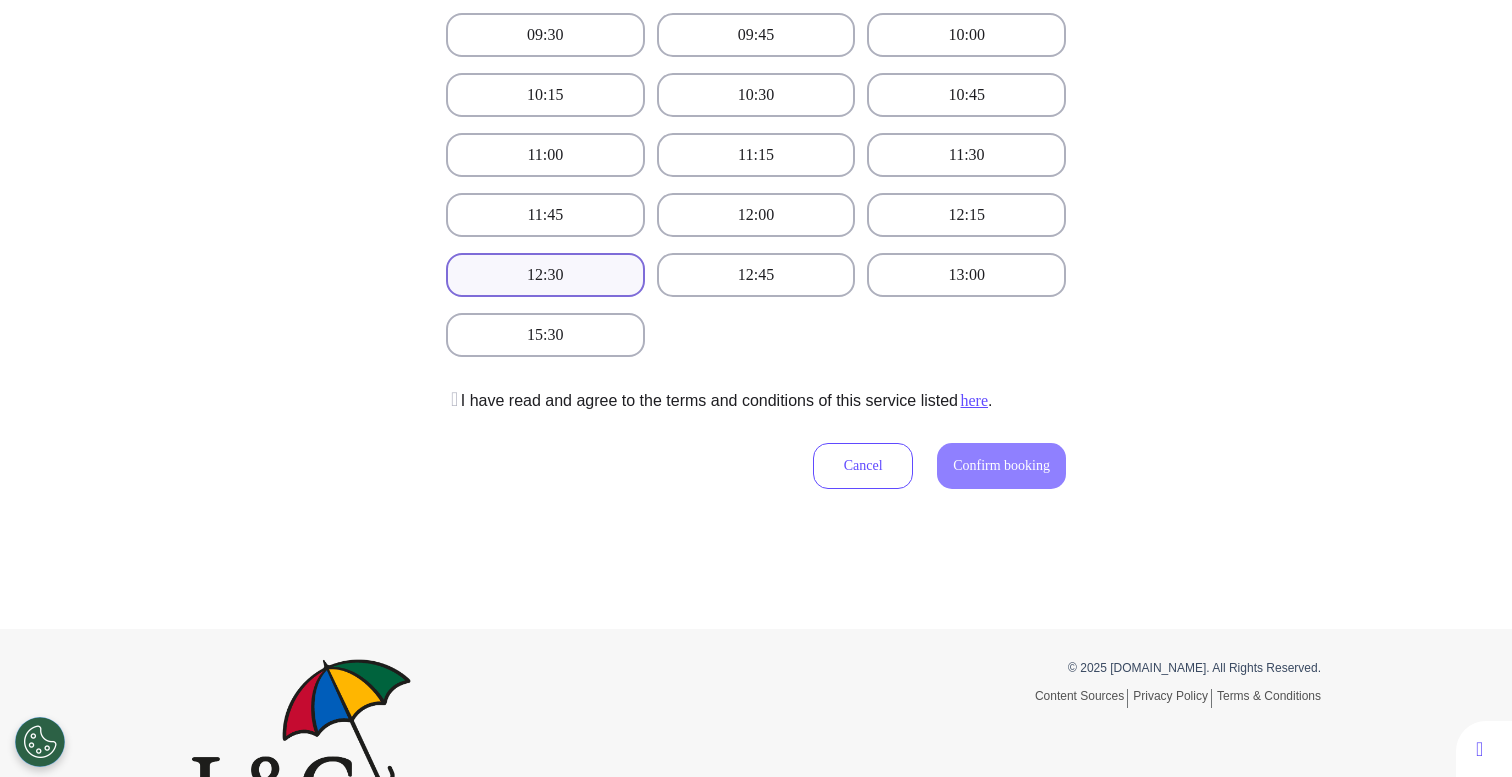 click on "12:30" at bounding box center (545, 275) 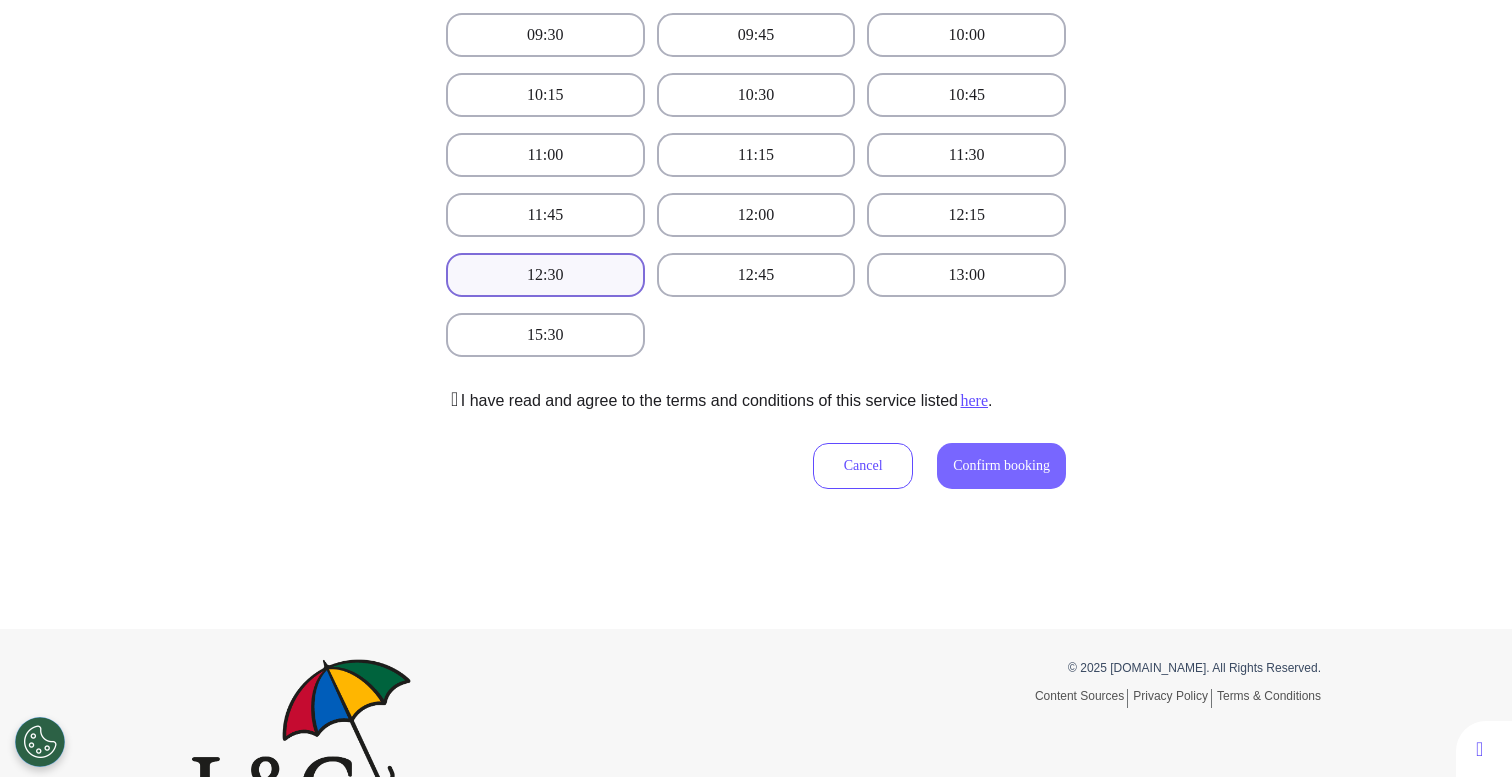 click on "Confirm booking" at bounding box center (1001, 466) 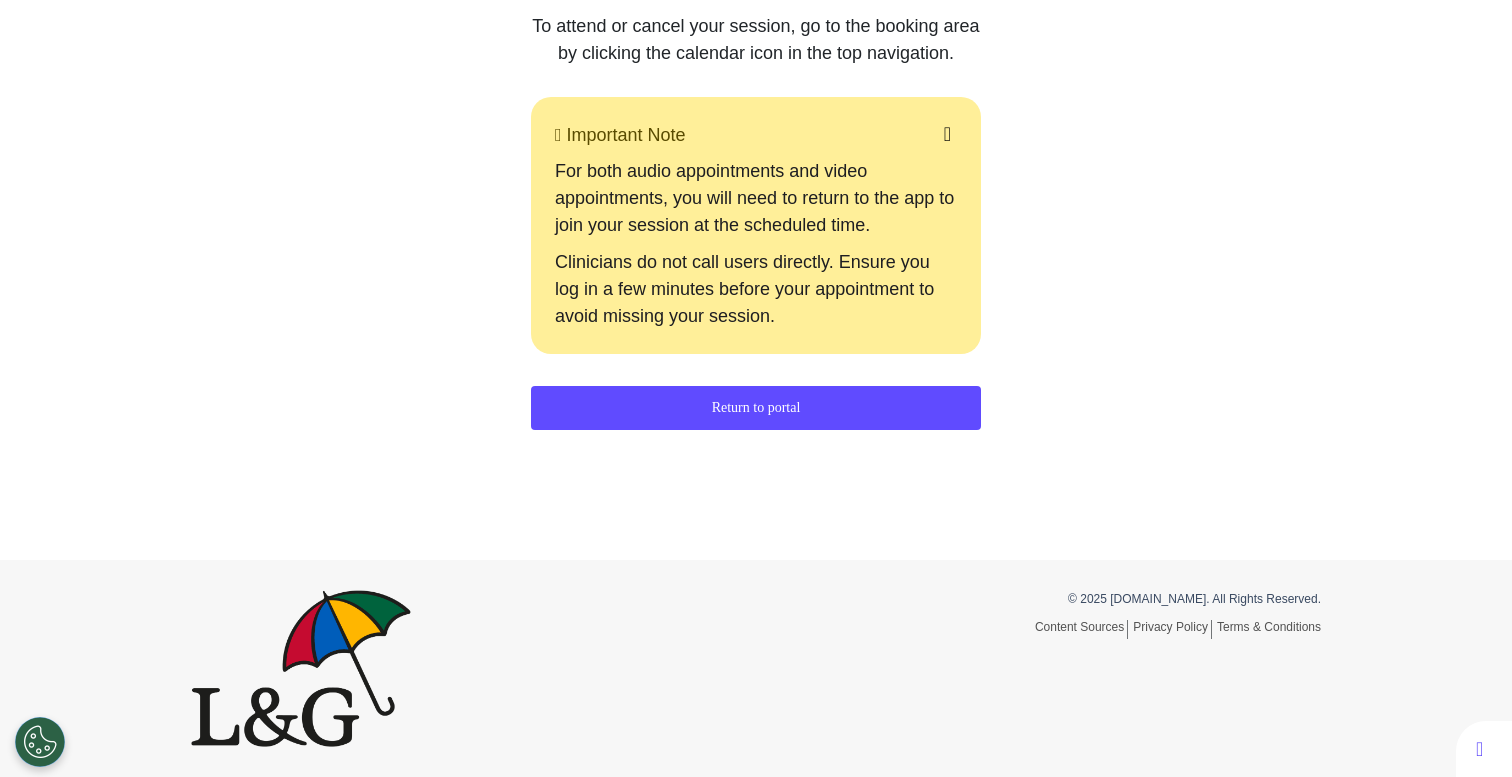 scroll, scrollTop: 0, scrollLeft: 0, axis: both 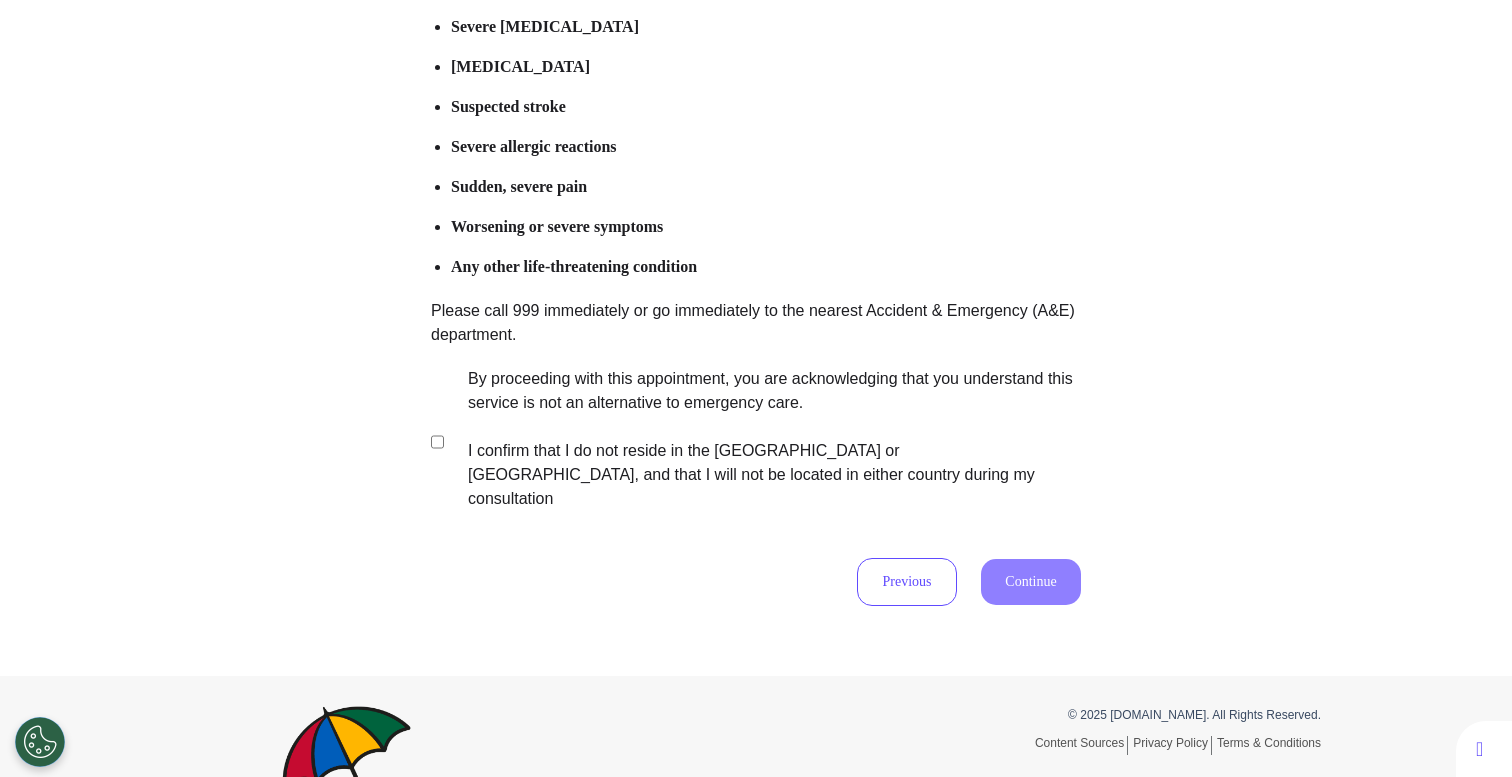 click on "By proceeding with this appointment, you are acknowledging that you understand this service is not an alternative to emergency care. I confirm that I do not reside in the [GEOGRAPHIC_DATA] or [GEOGRAPHIC_DATA], and that I will not be located in either country during my consultation" at bounding box center [761, 439] 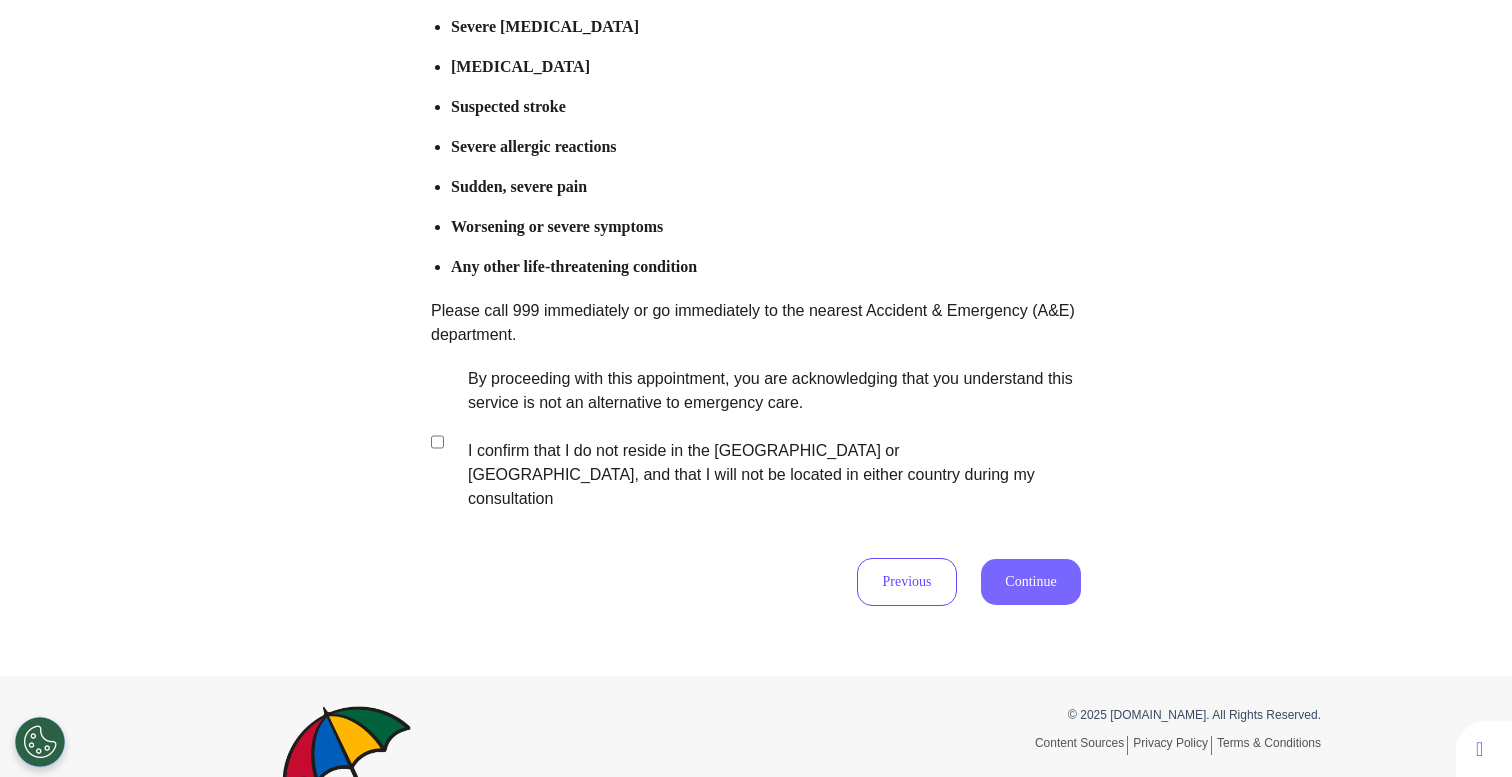 click on "Continue" at bounding box center (1031, 582) 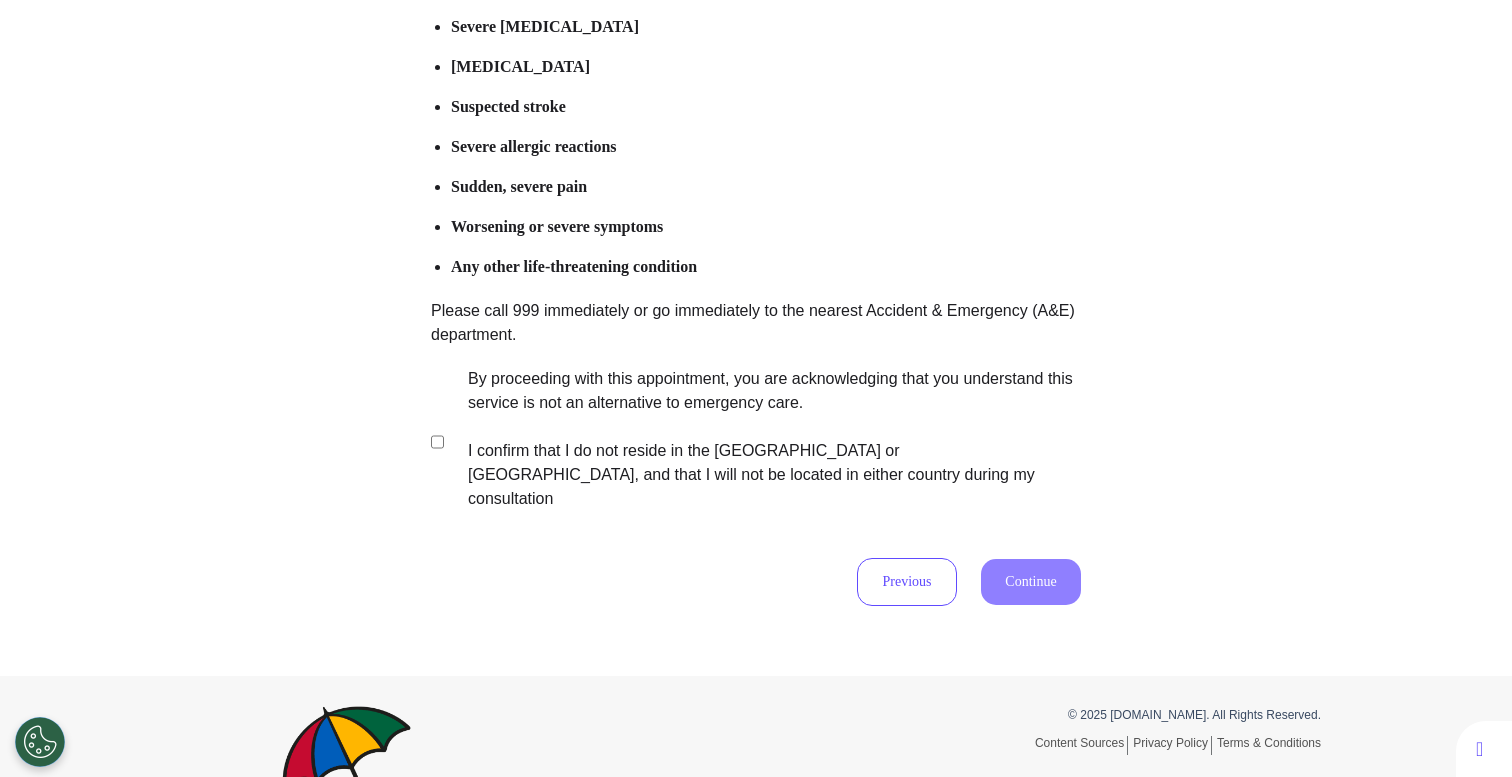 scroll, scrollTop: 93, scrollLeft: 0, axis: vertical 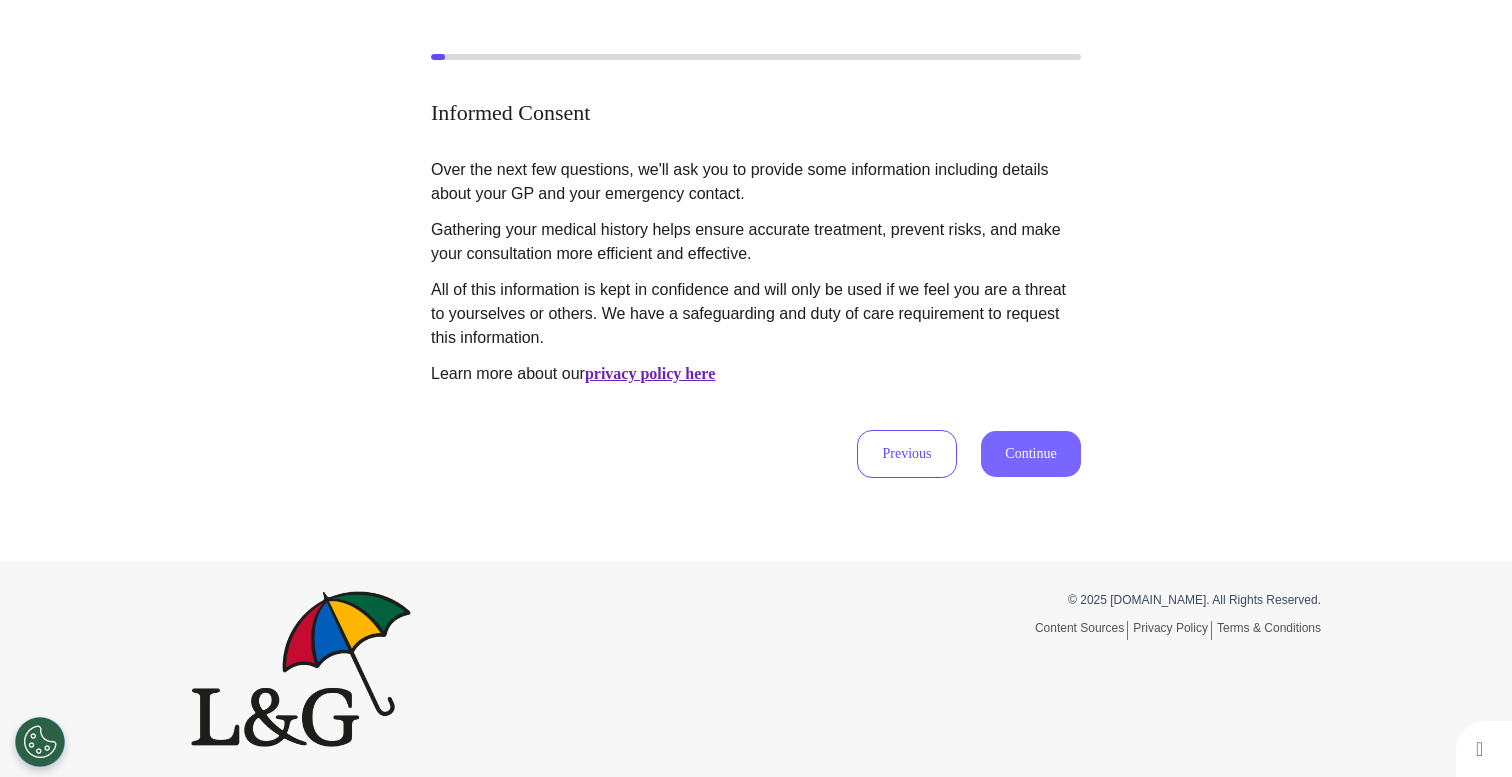click on "Continue" at bounding box center (1031, 454) 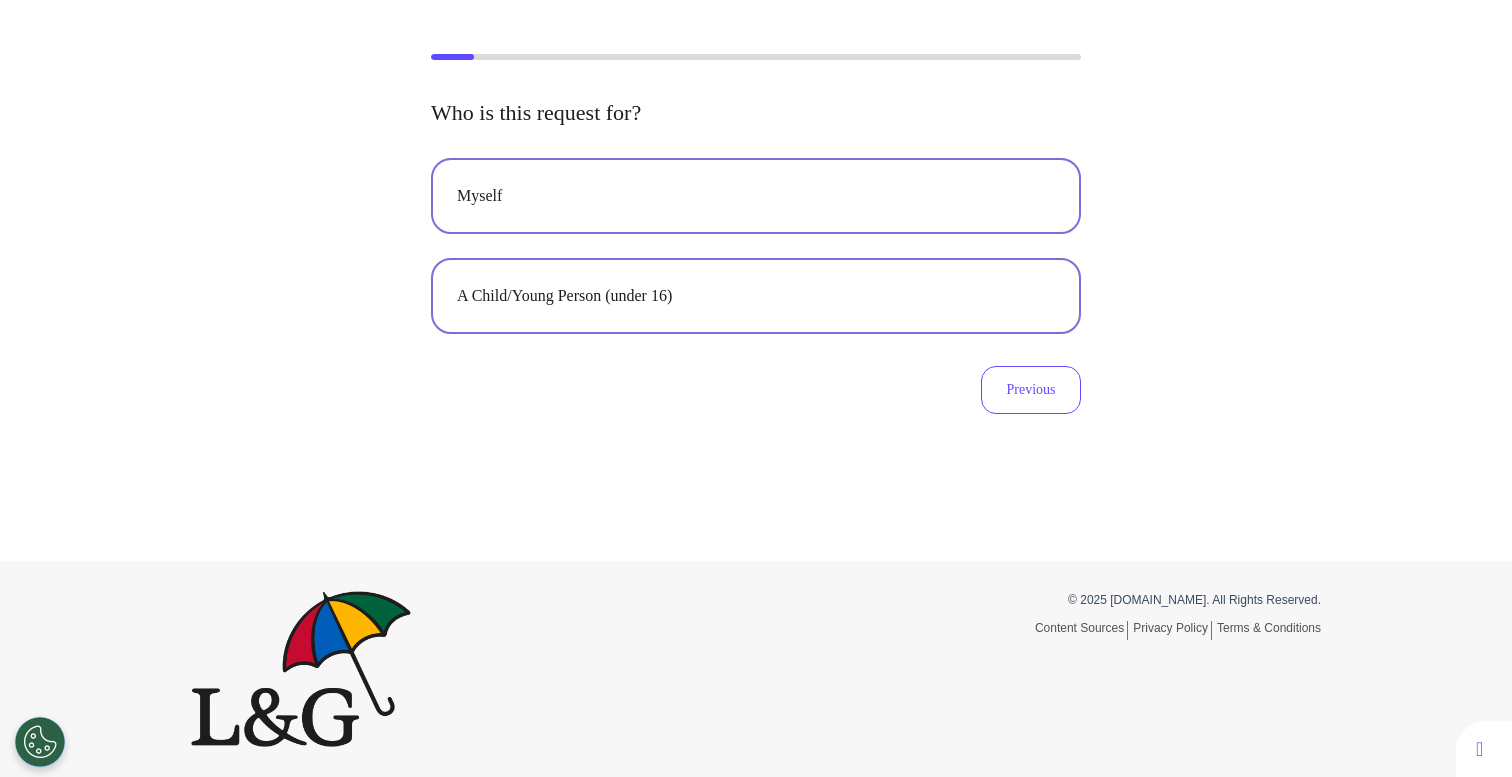 click on "Myself" at bounding box center (756, 196) 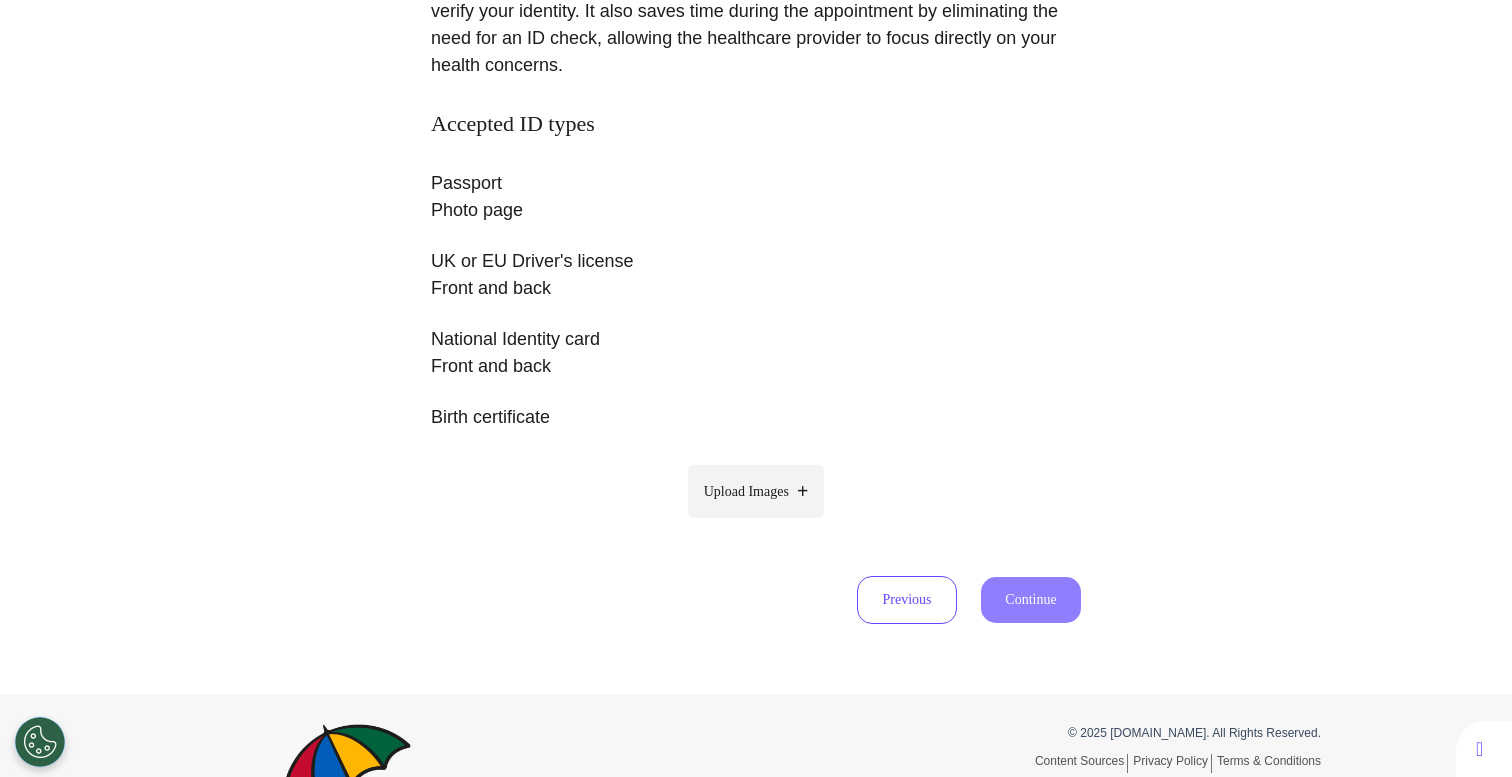 scroll, scrollTop: 413, scrollLeft: 0, axis: vertical 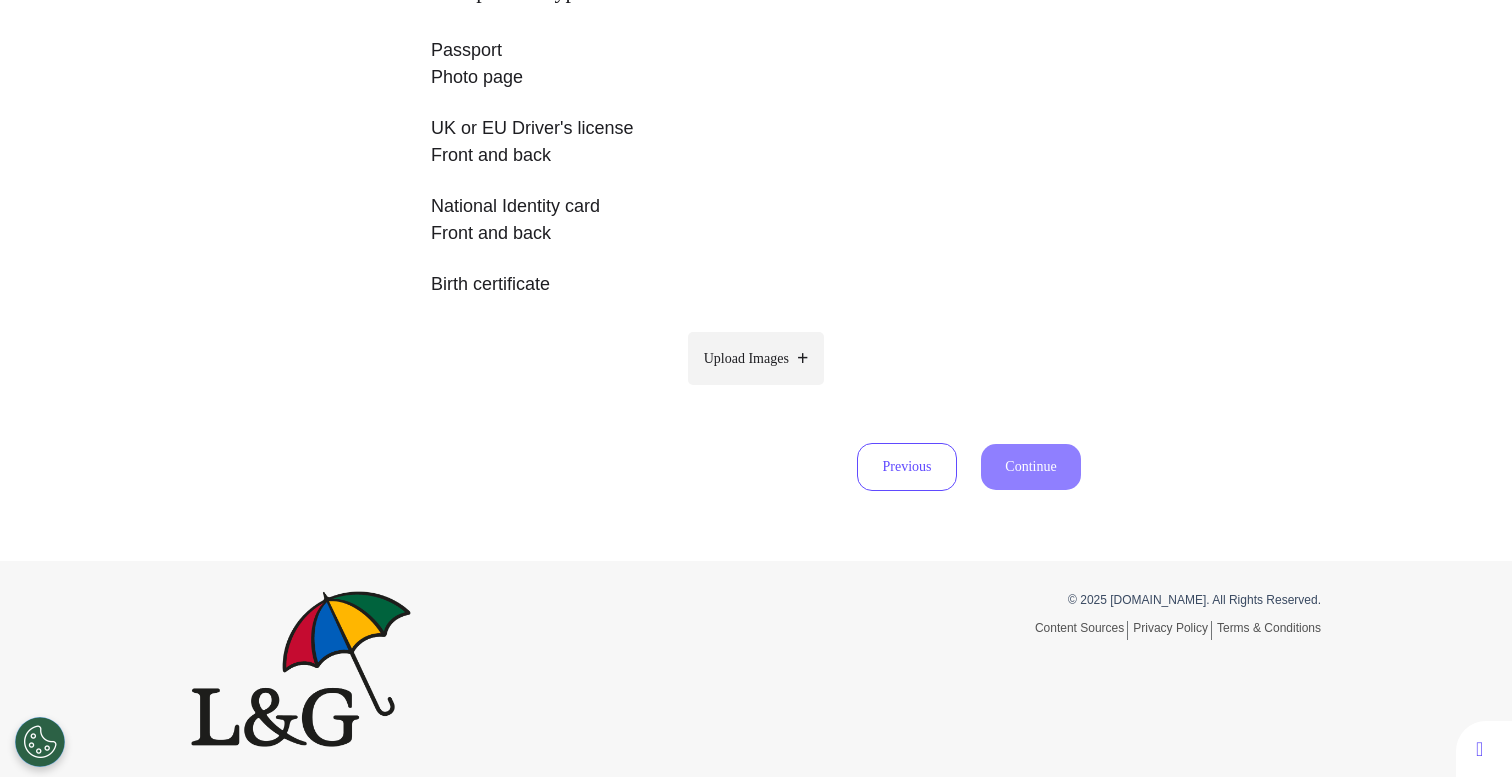 click on "Upload Images" at bounding box center (746, 358) 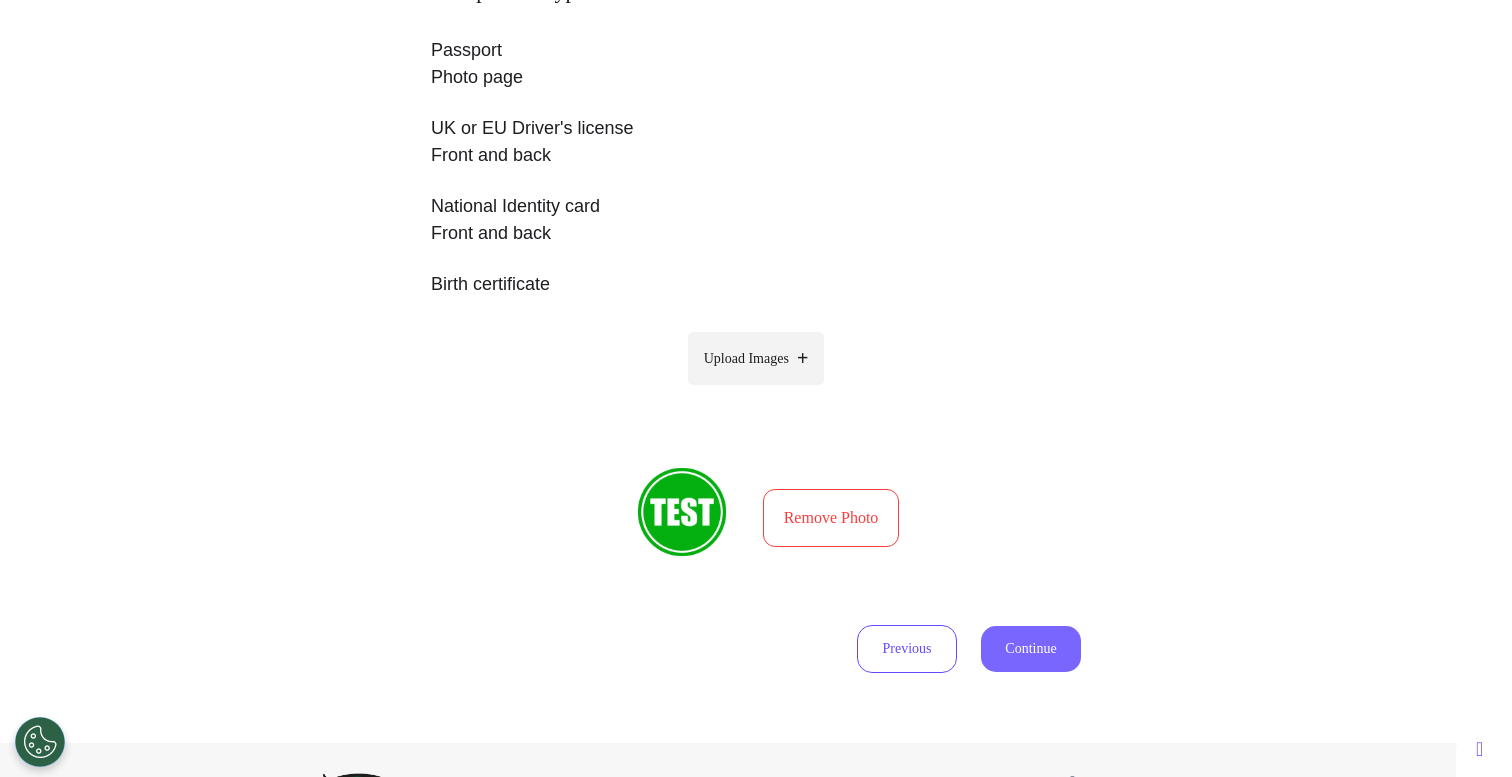 click on "Continue" at bounding box center (1031, 649) 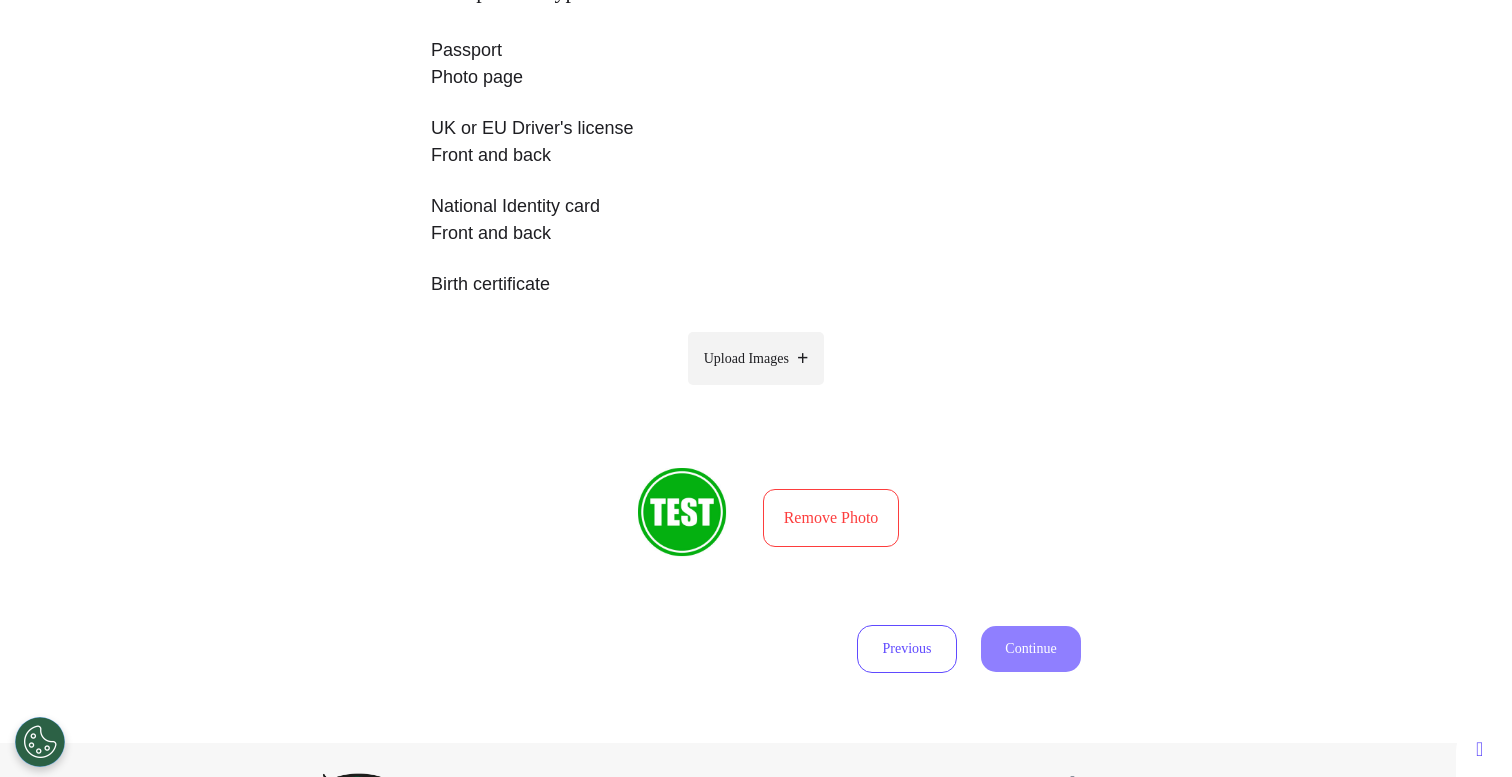select on "******" 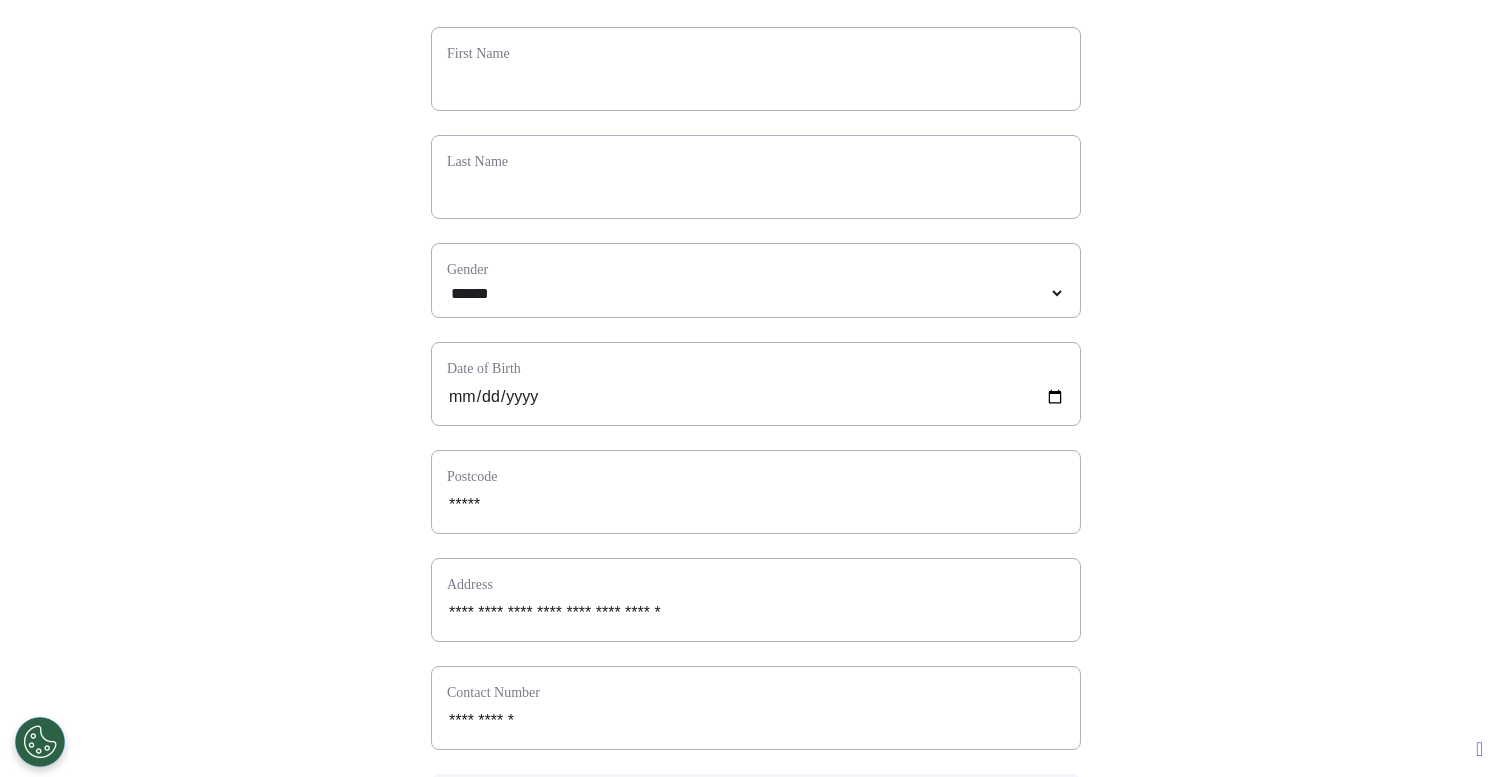 scroll, scrollTop: 193, scrollLeft: 0, axis: vertical 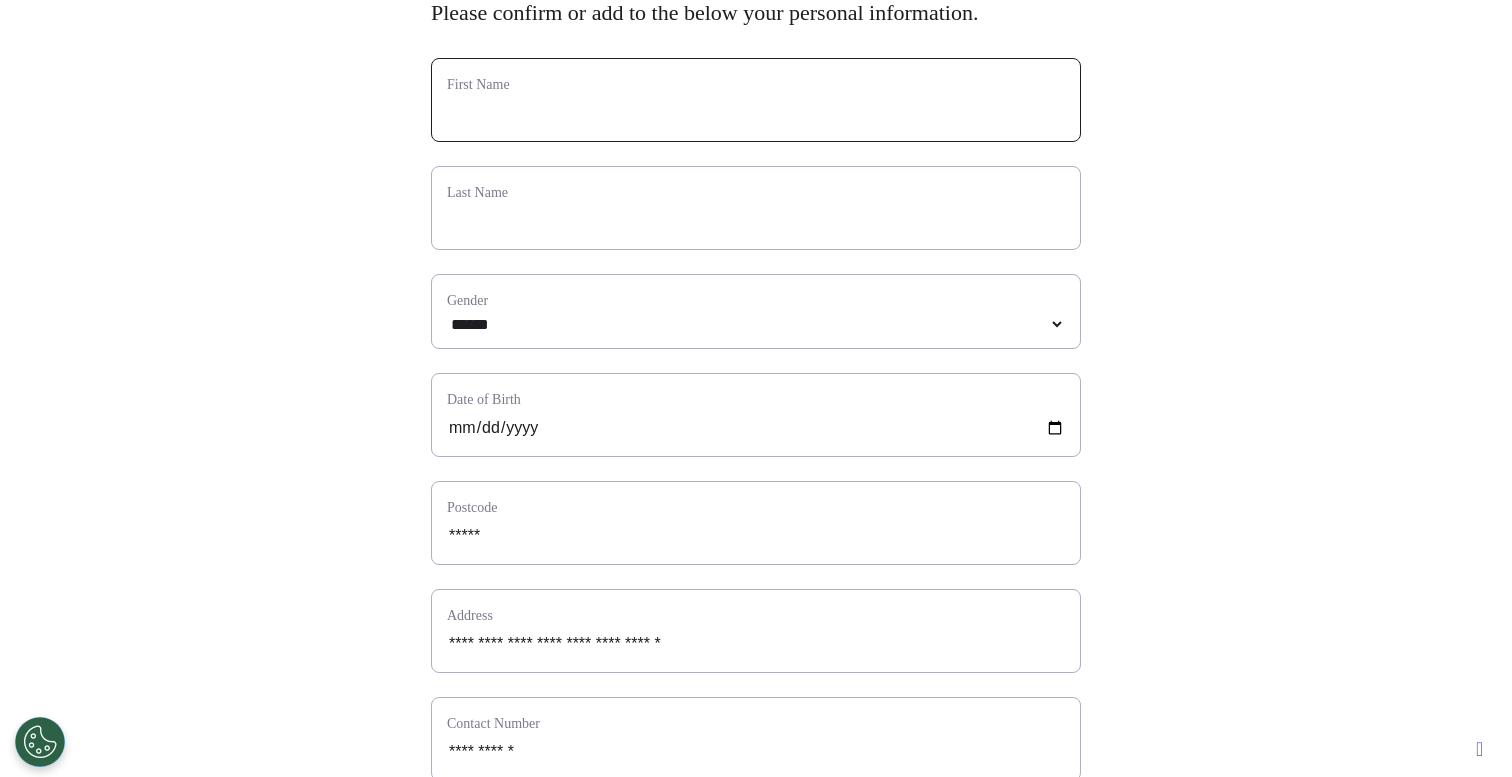 click at bounding box center [756, 113] 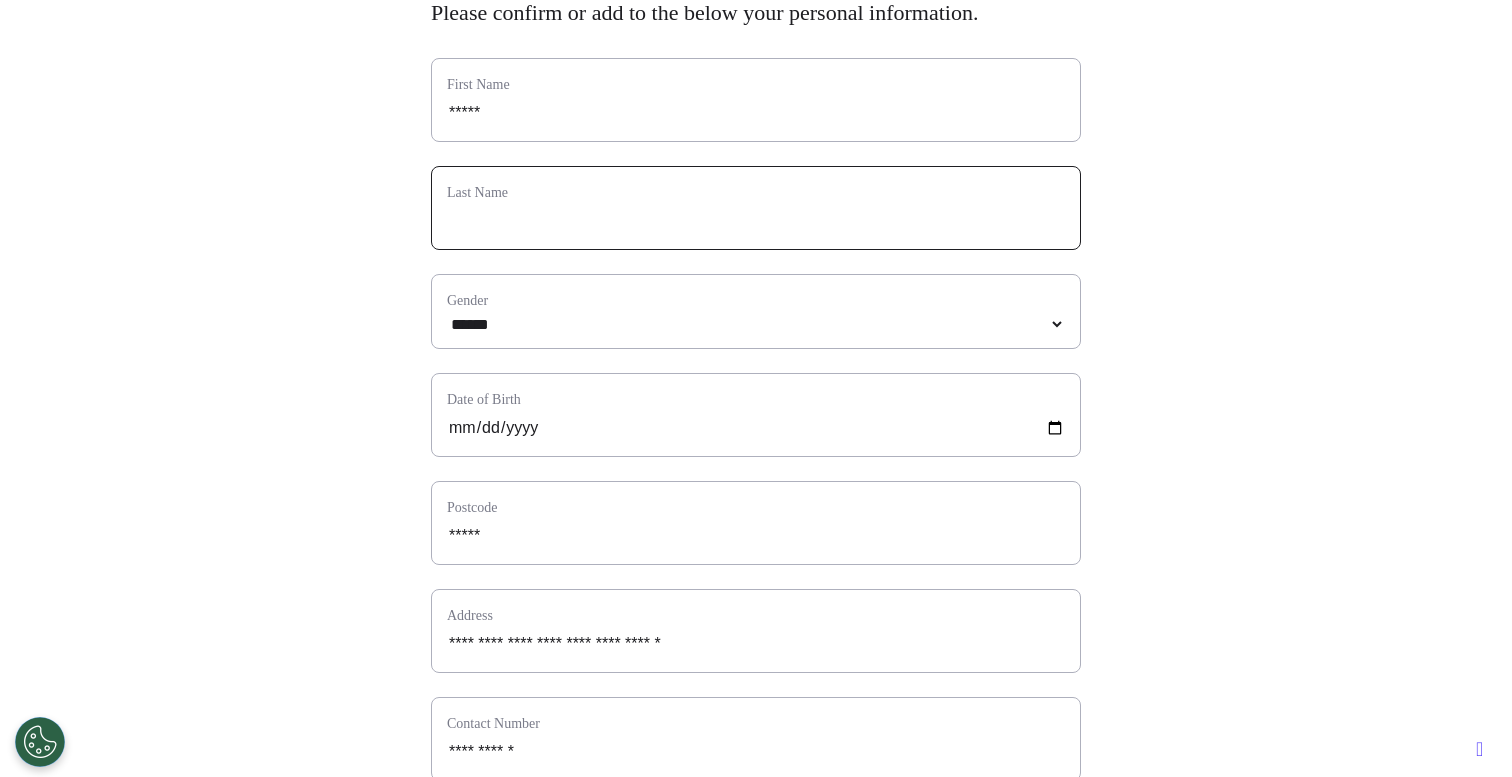 type on "****" 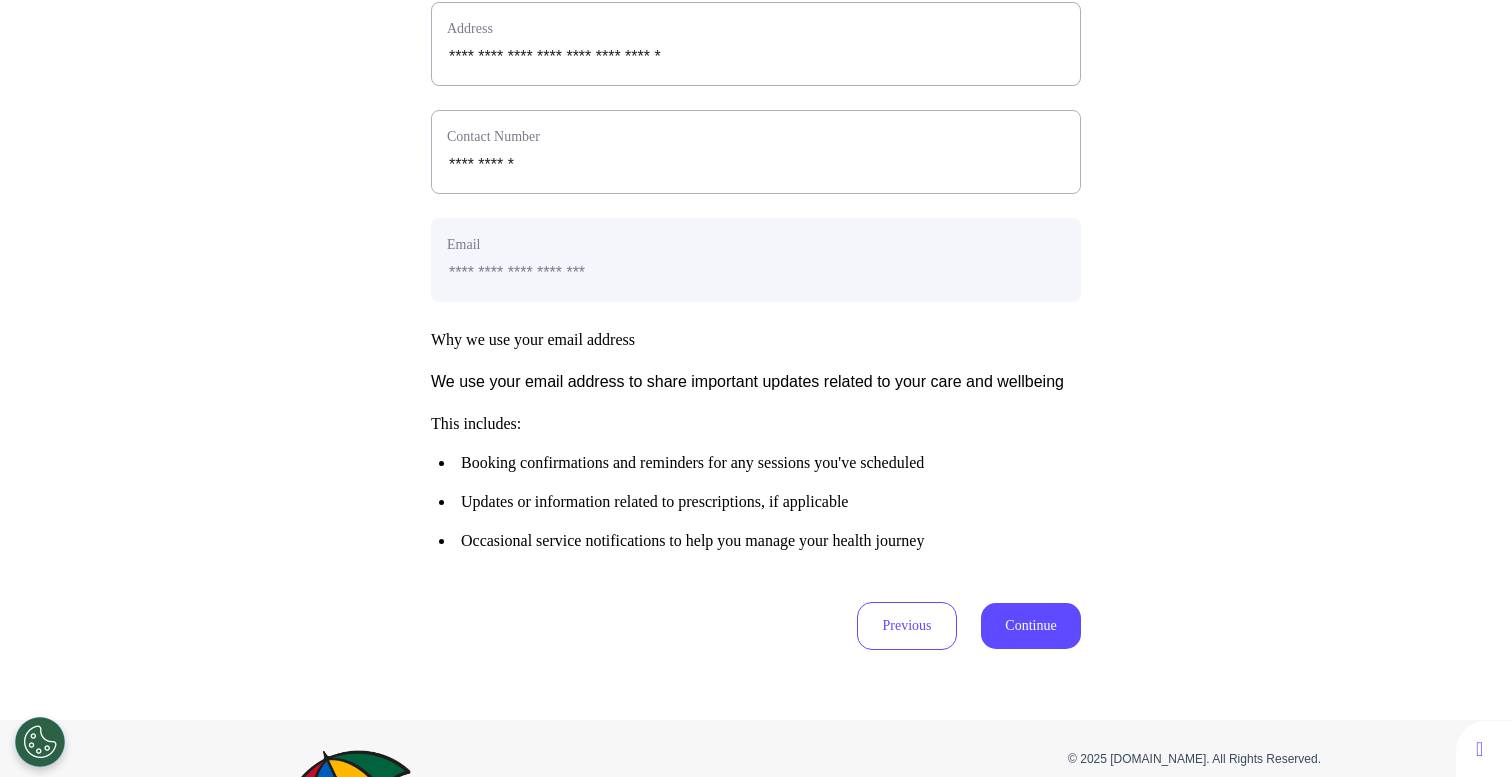 scroll, scrollTop: 877, scrollLeft: 0, axis: vertical 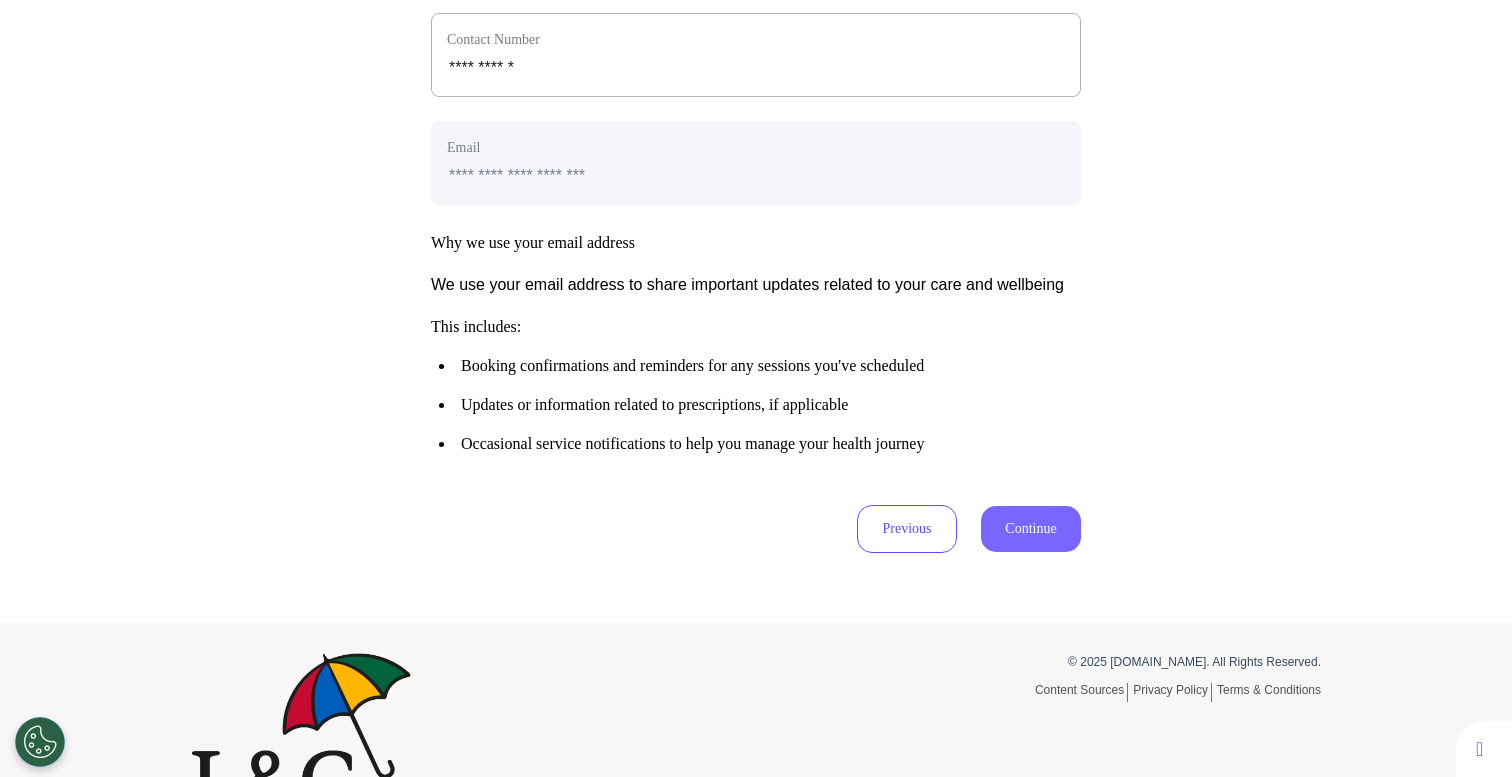 click on "Continue" at bounding box center [1031, 529] 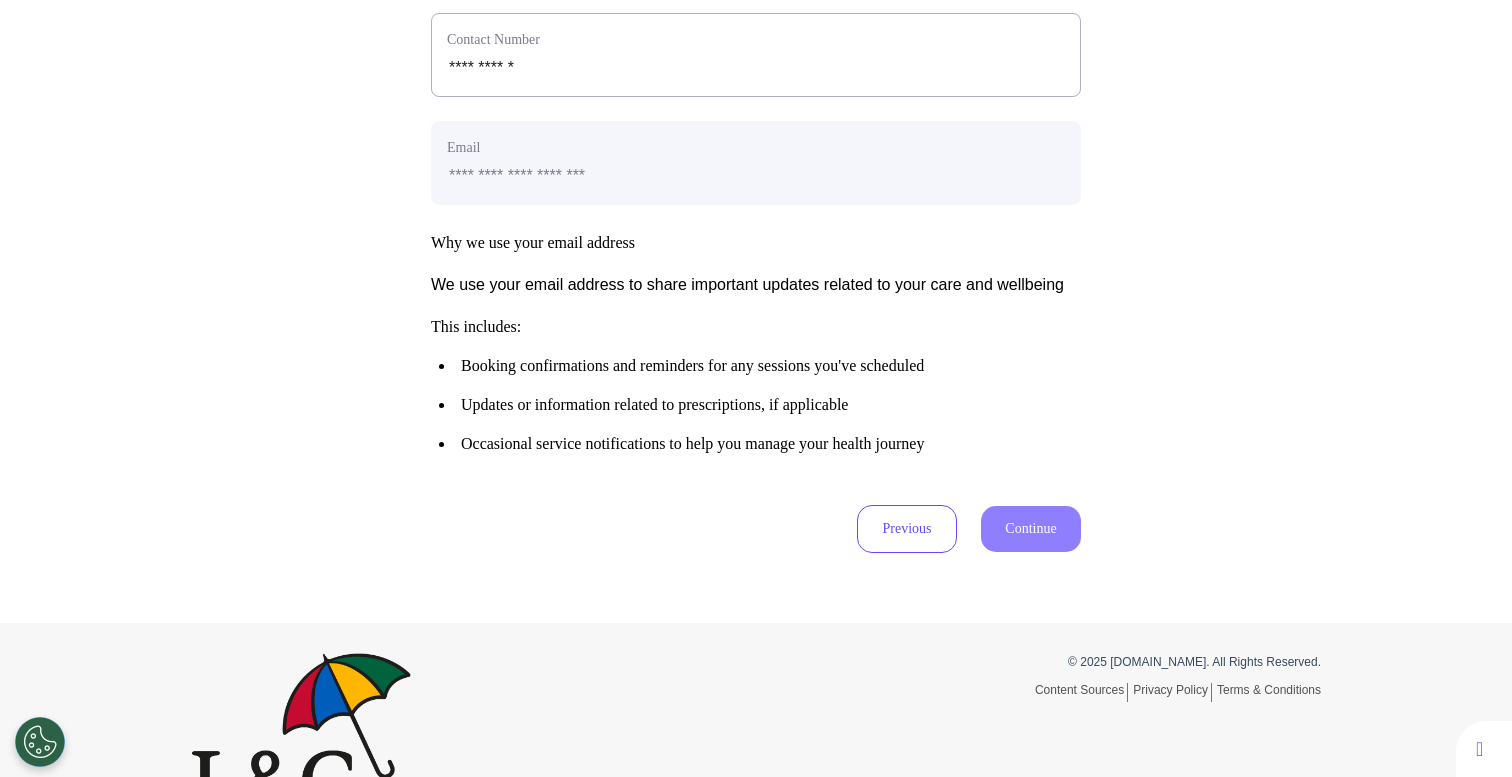 scroll, scrollTop: 0, scrollLeft: 0, axis: both 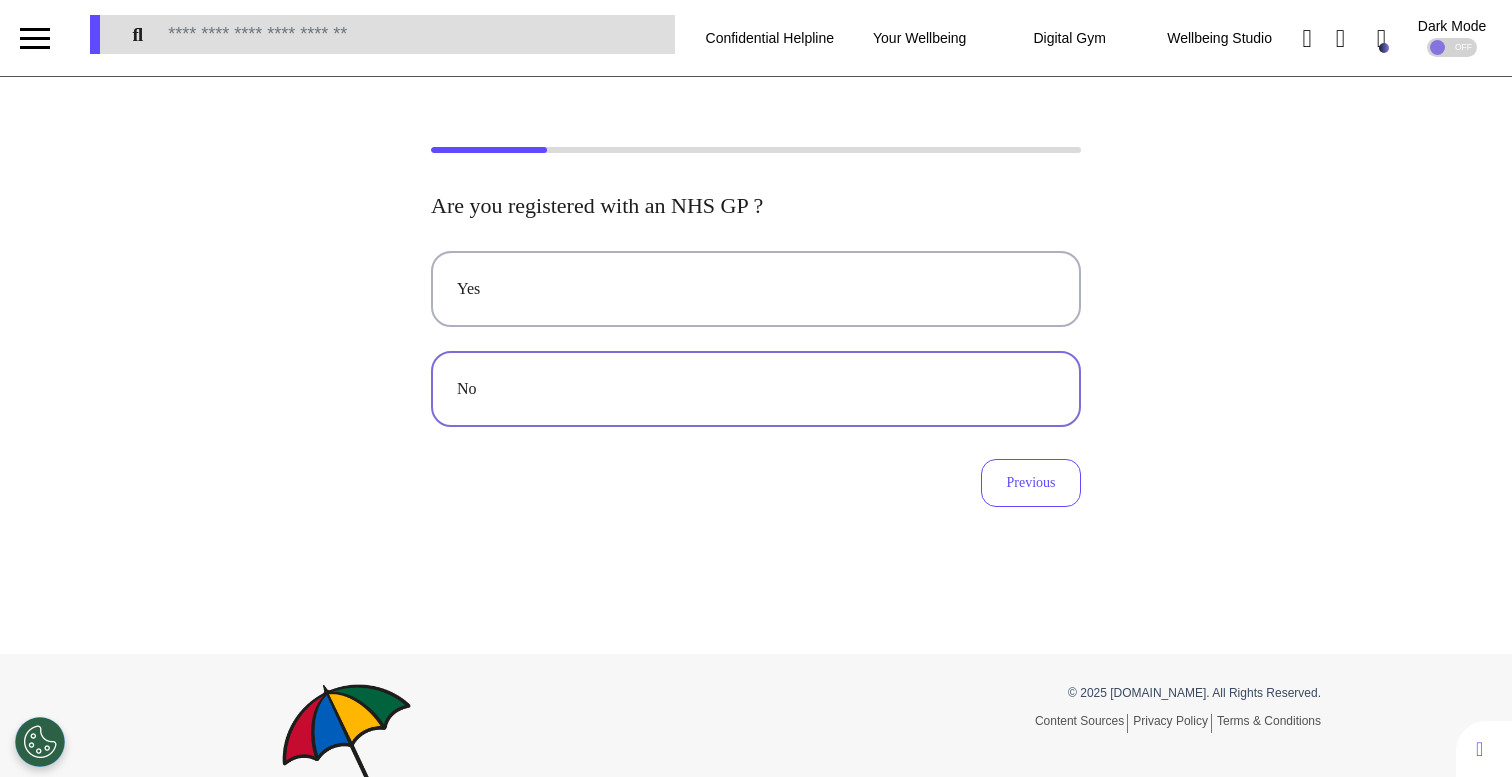 click on "No" at bounding box center [756, 389] 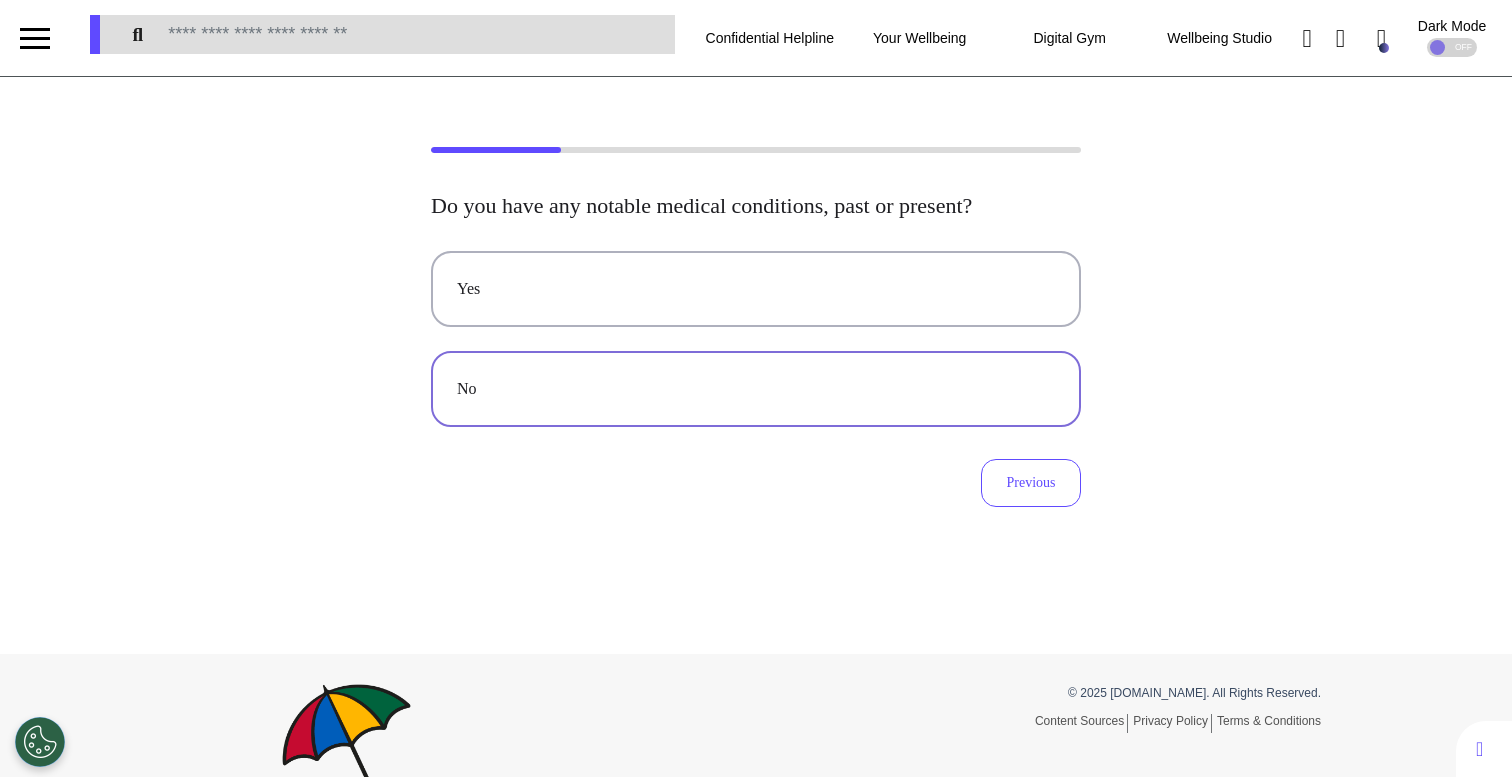 click on "No" at bounding box center [756, 389] 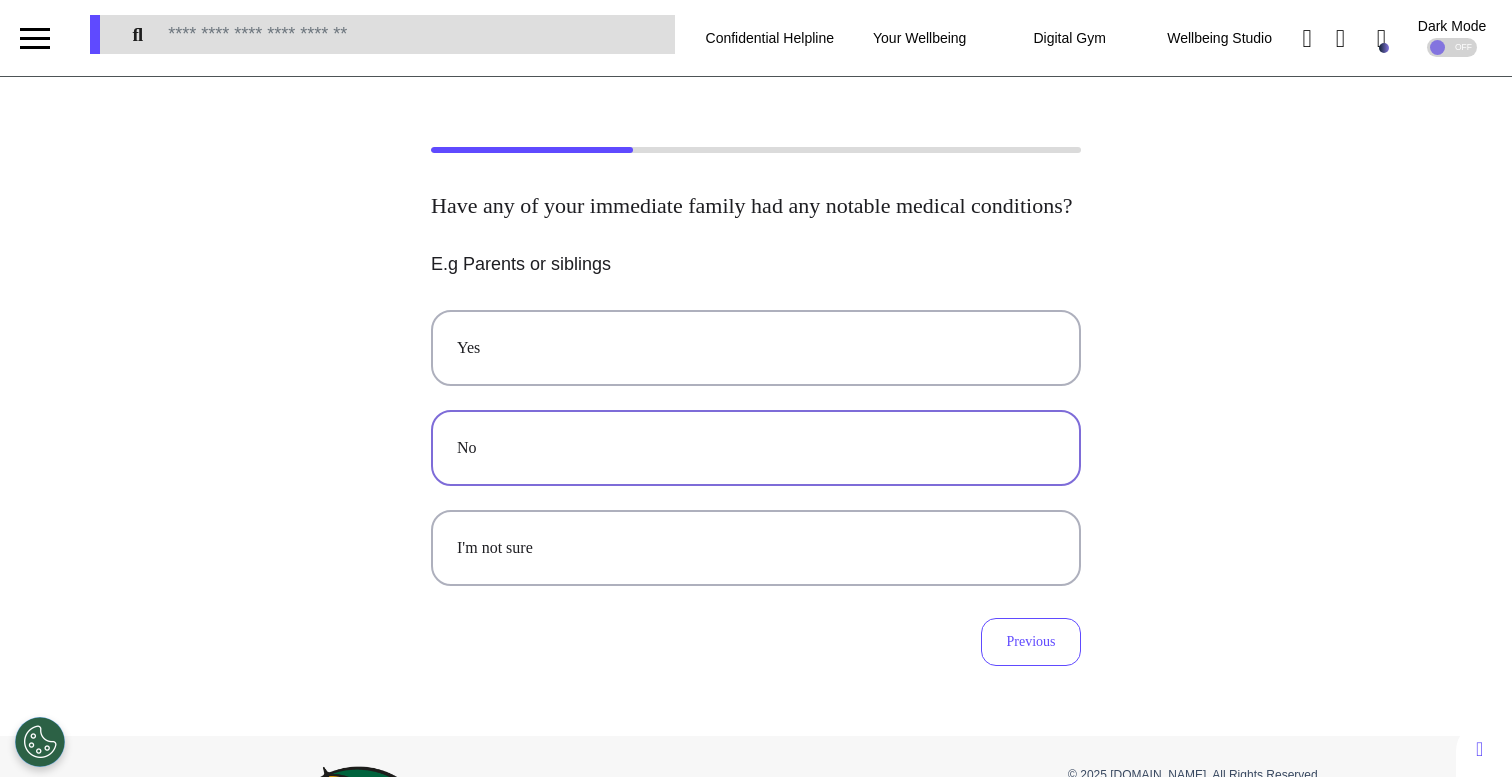 click on "No" at bounding box center [756, 448] 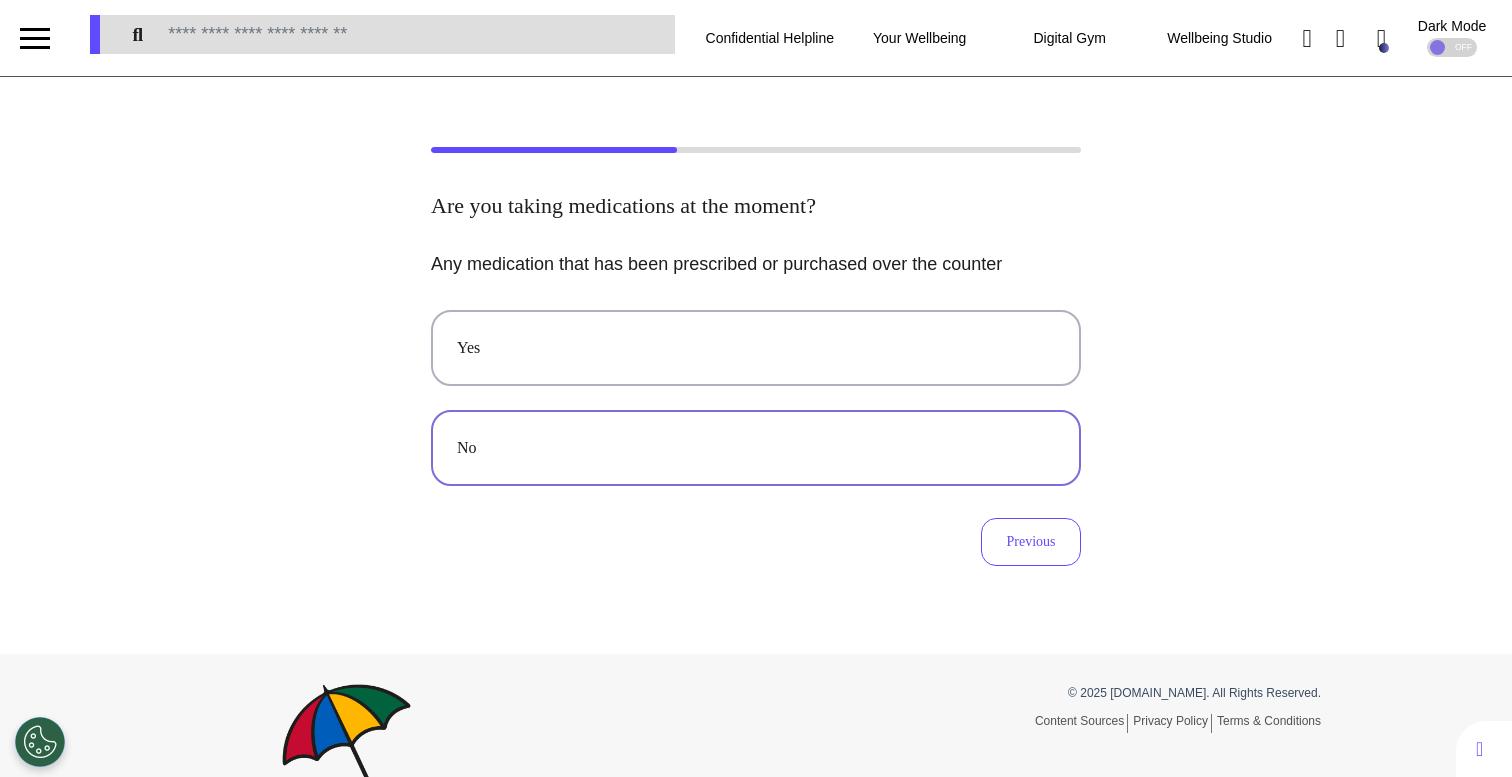 click on "No" at bounding box center [756, 448] 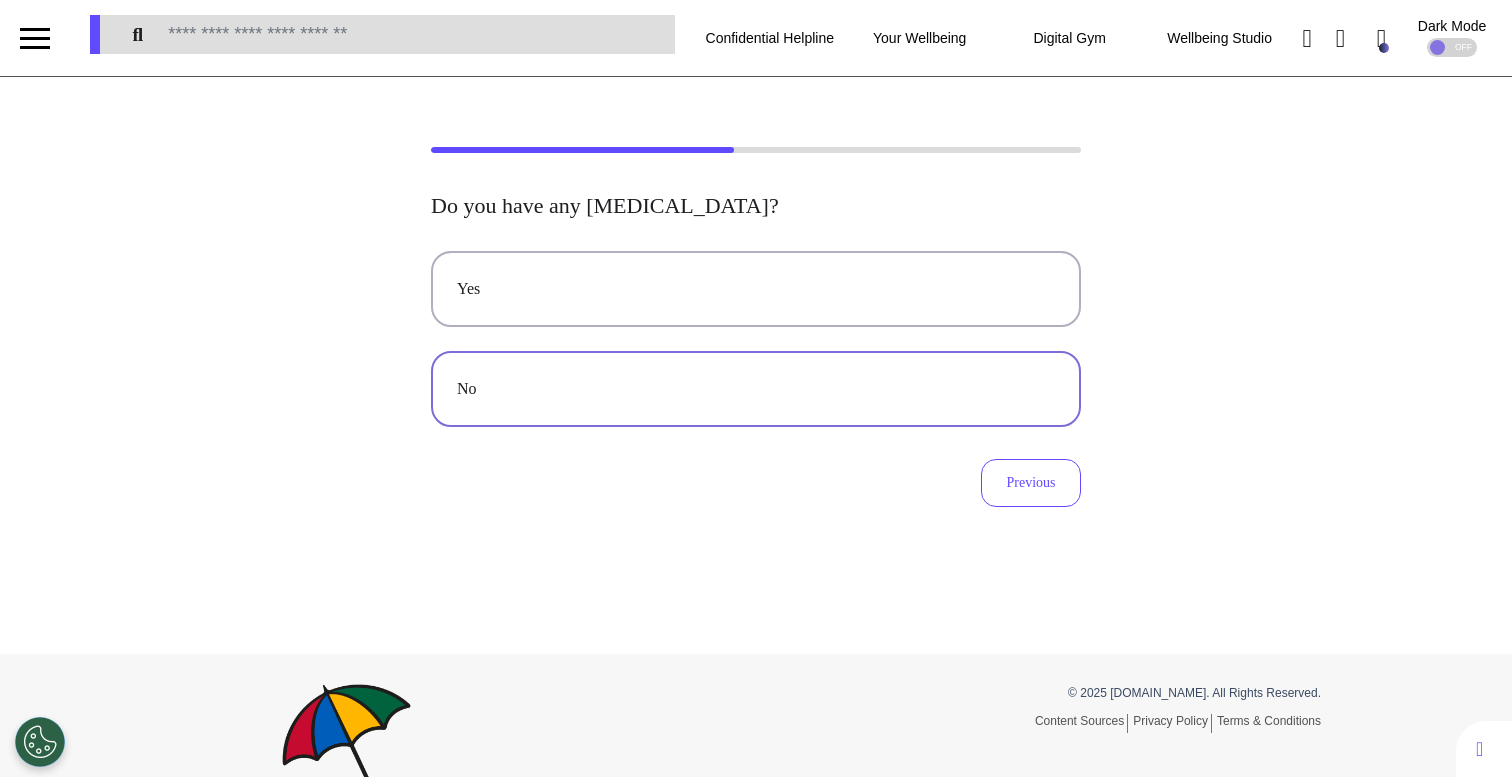 click on "No" at bounding box center [756, 389] 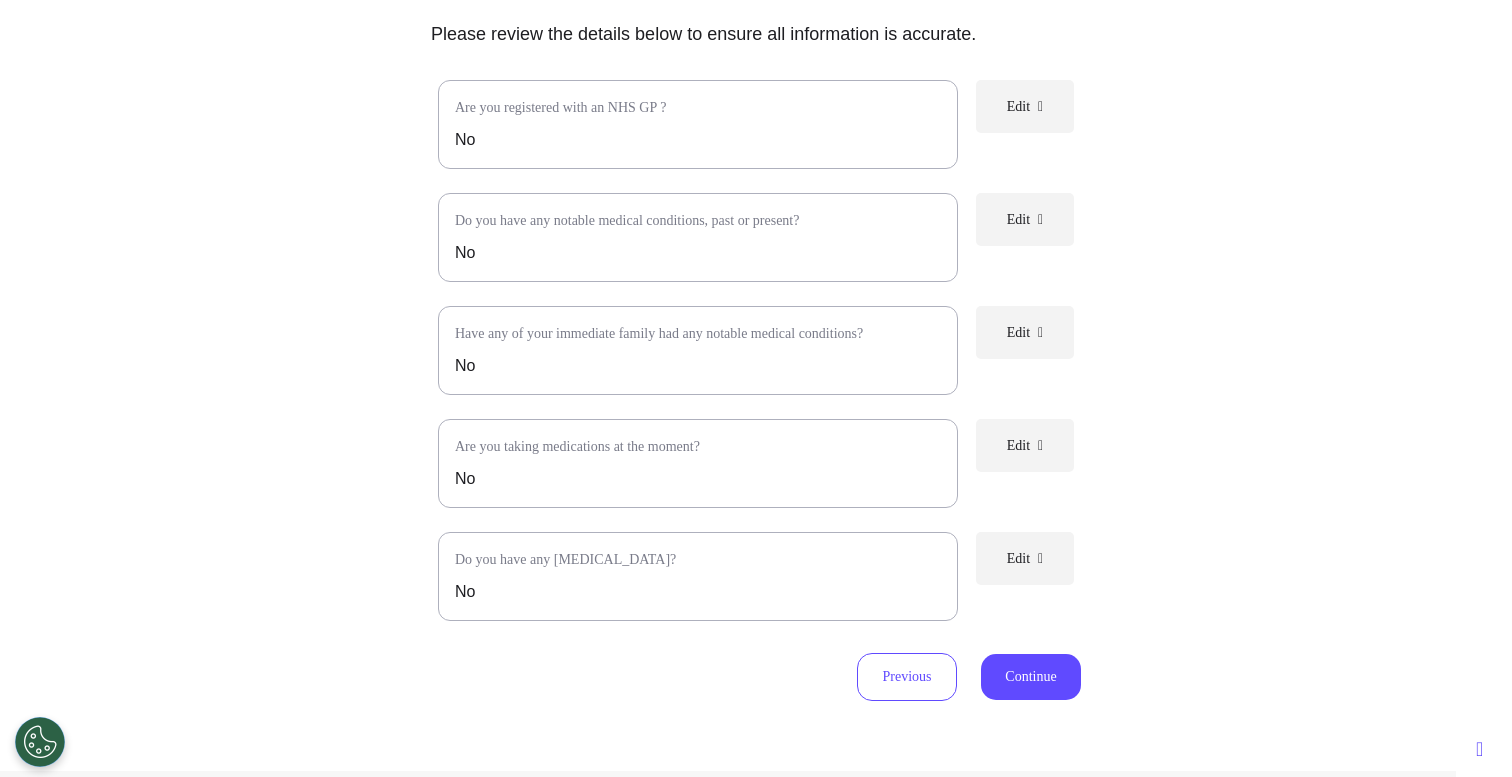 scroll, scrollTop: 462, scrollLeft: 0, axis: vertical 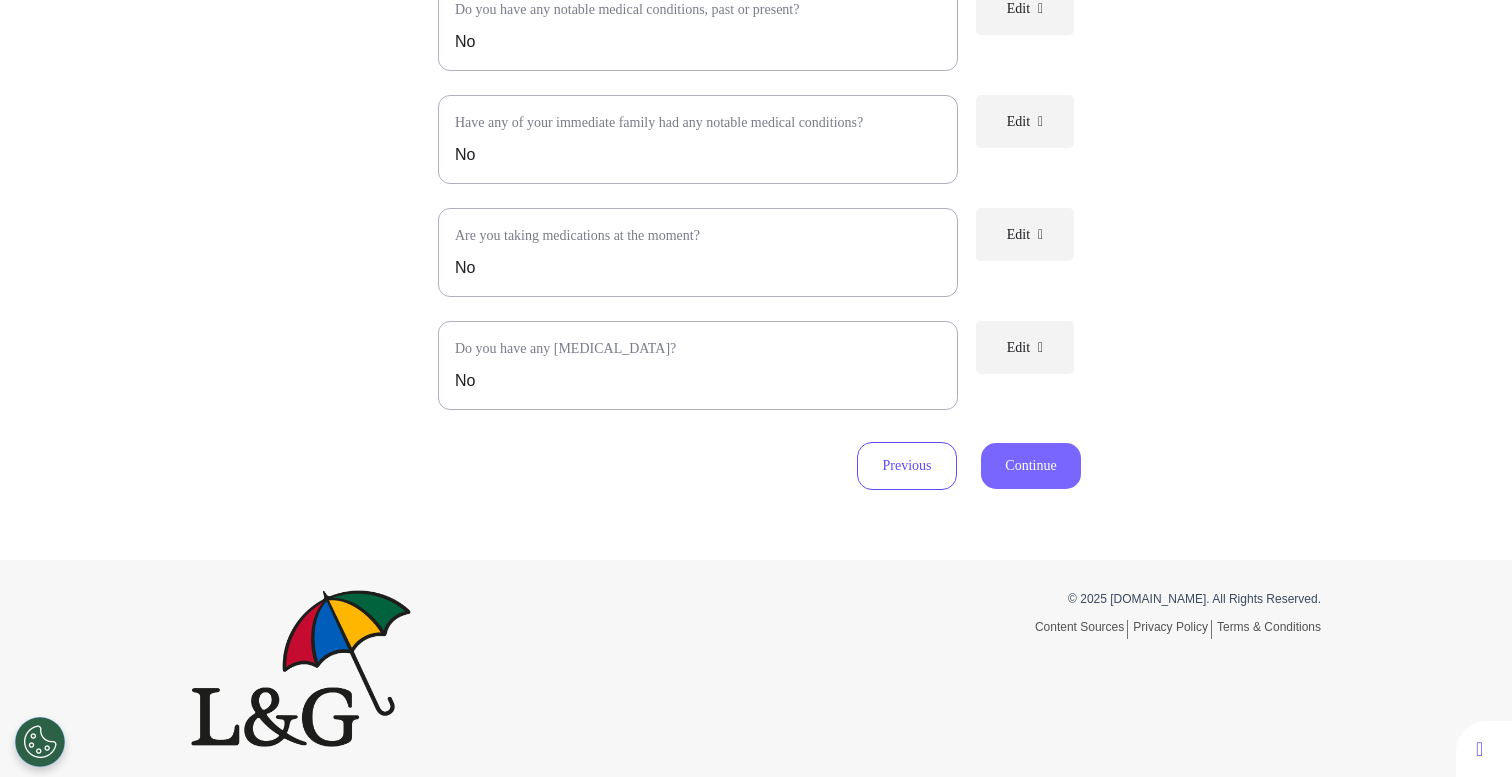 click on "Continue" at bounding box center (1031, 466) 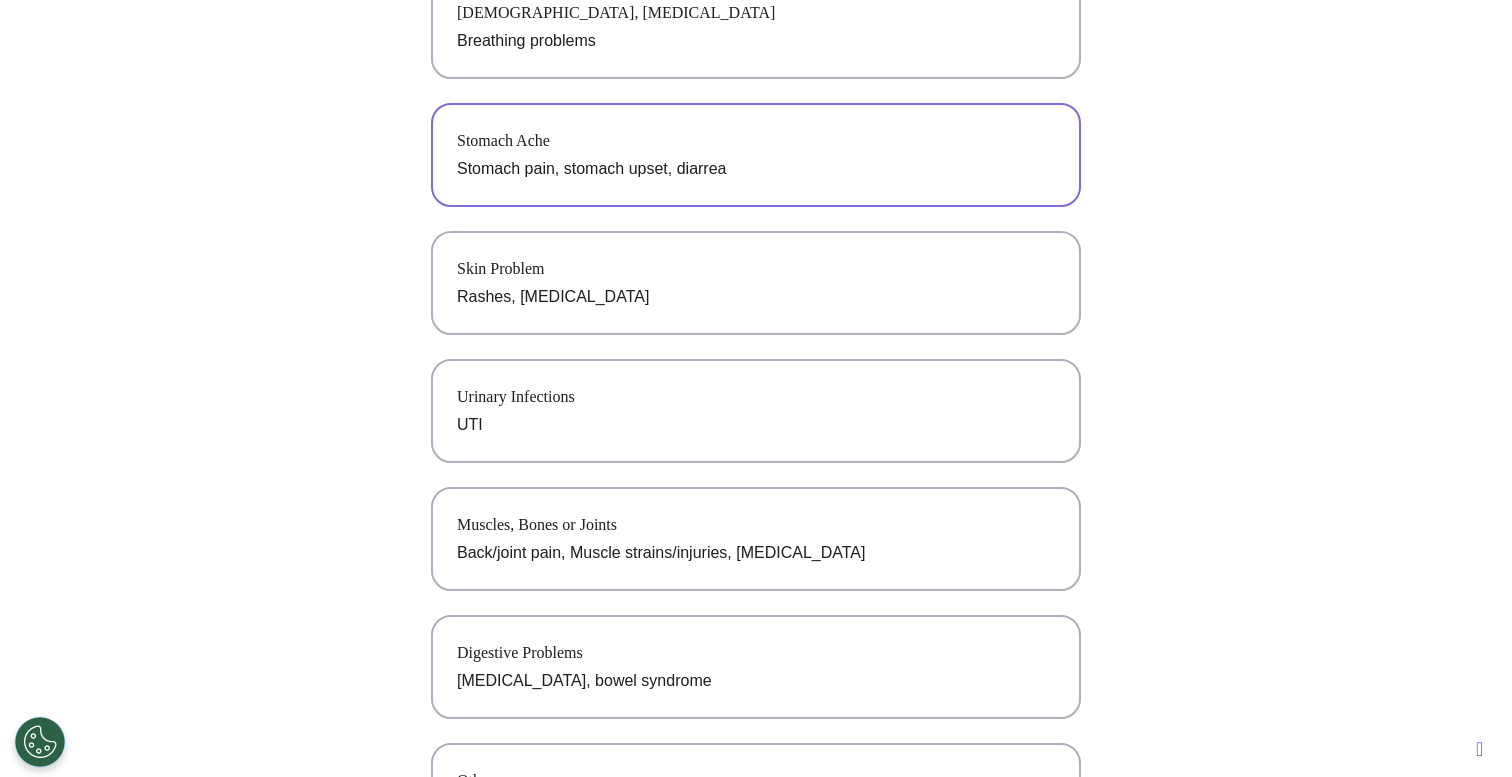 scroll, scrollTop: 0, scrollLeft: 0, axis: both 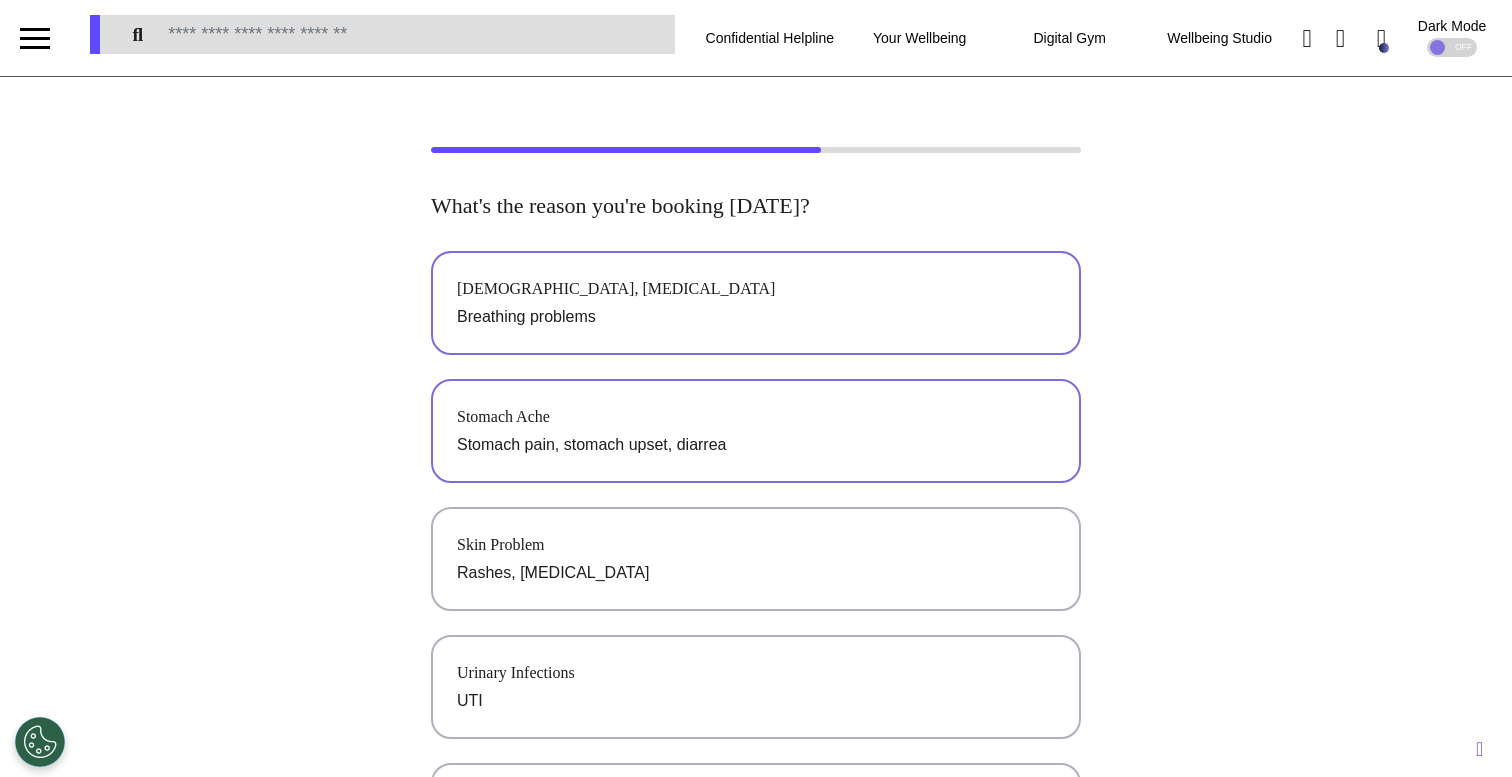 click on "[DEMOGRAPHIC_DATA], [MEDICAL_DATA]" at bounding box center (756, 289) 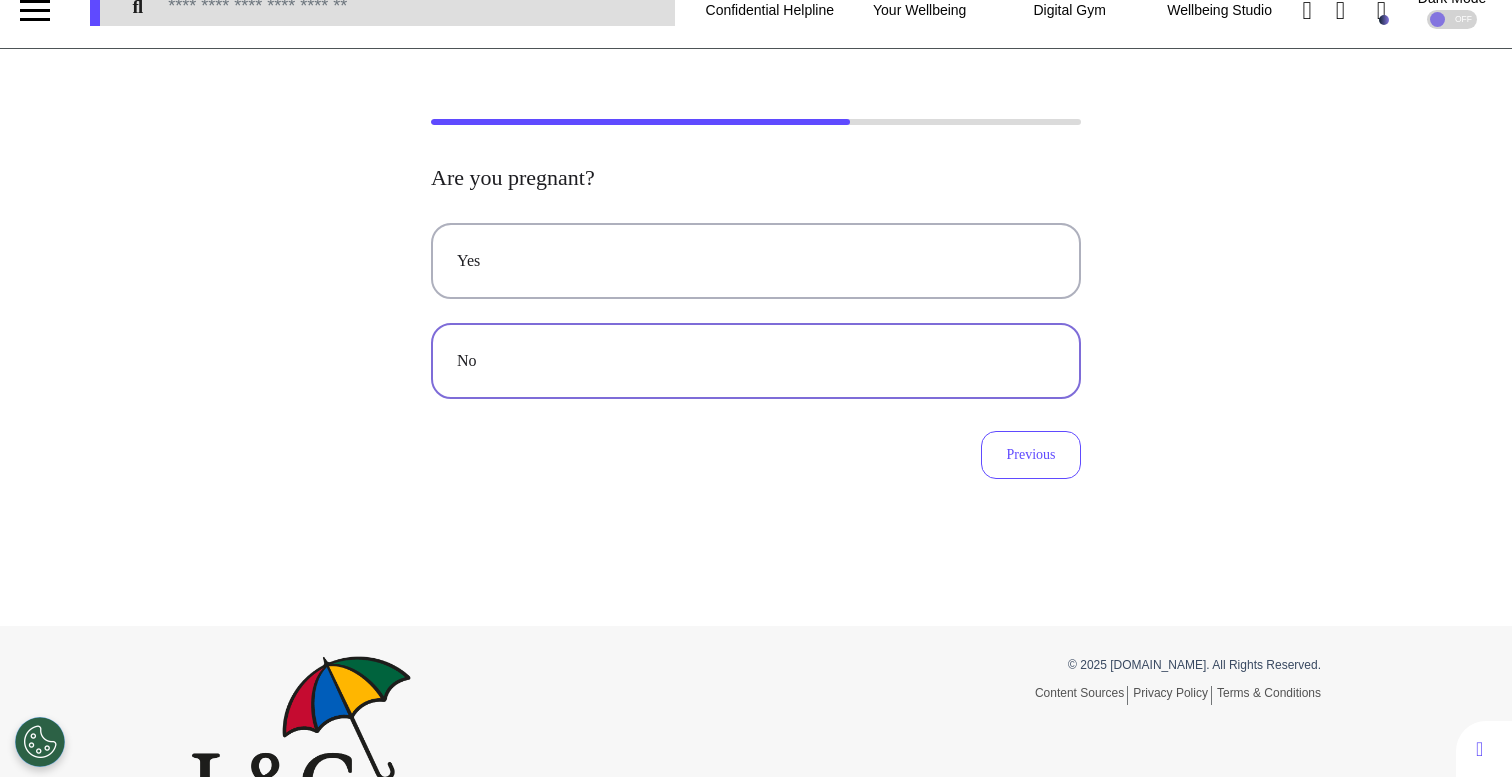 scroll, scrollTop: 38, scrollLeft: 0, axis: vertical 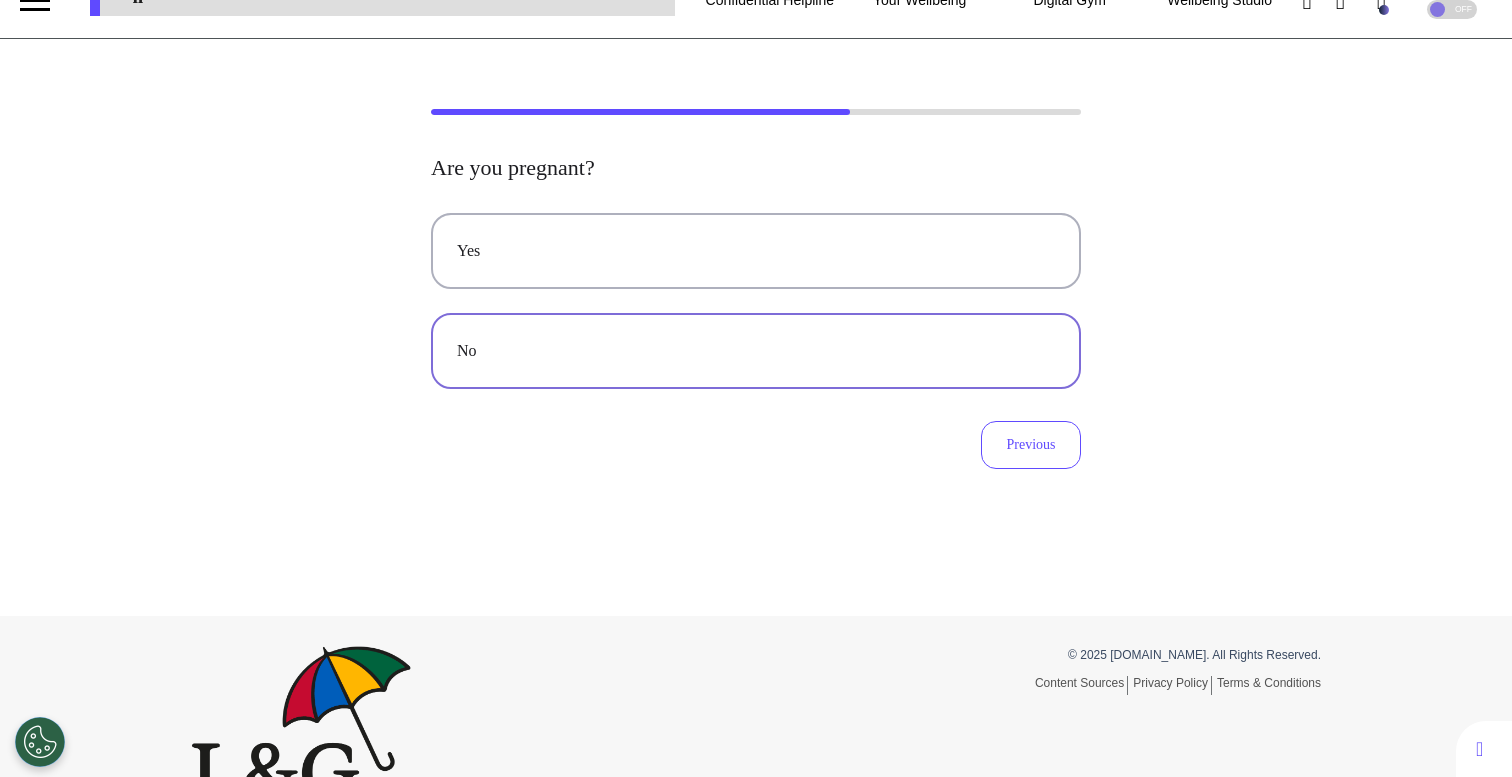 click on "No" at bounding box center [756, 351] 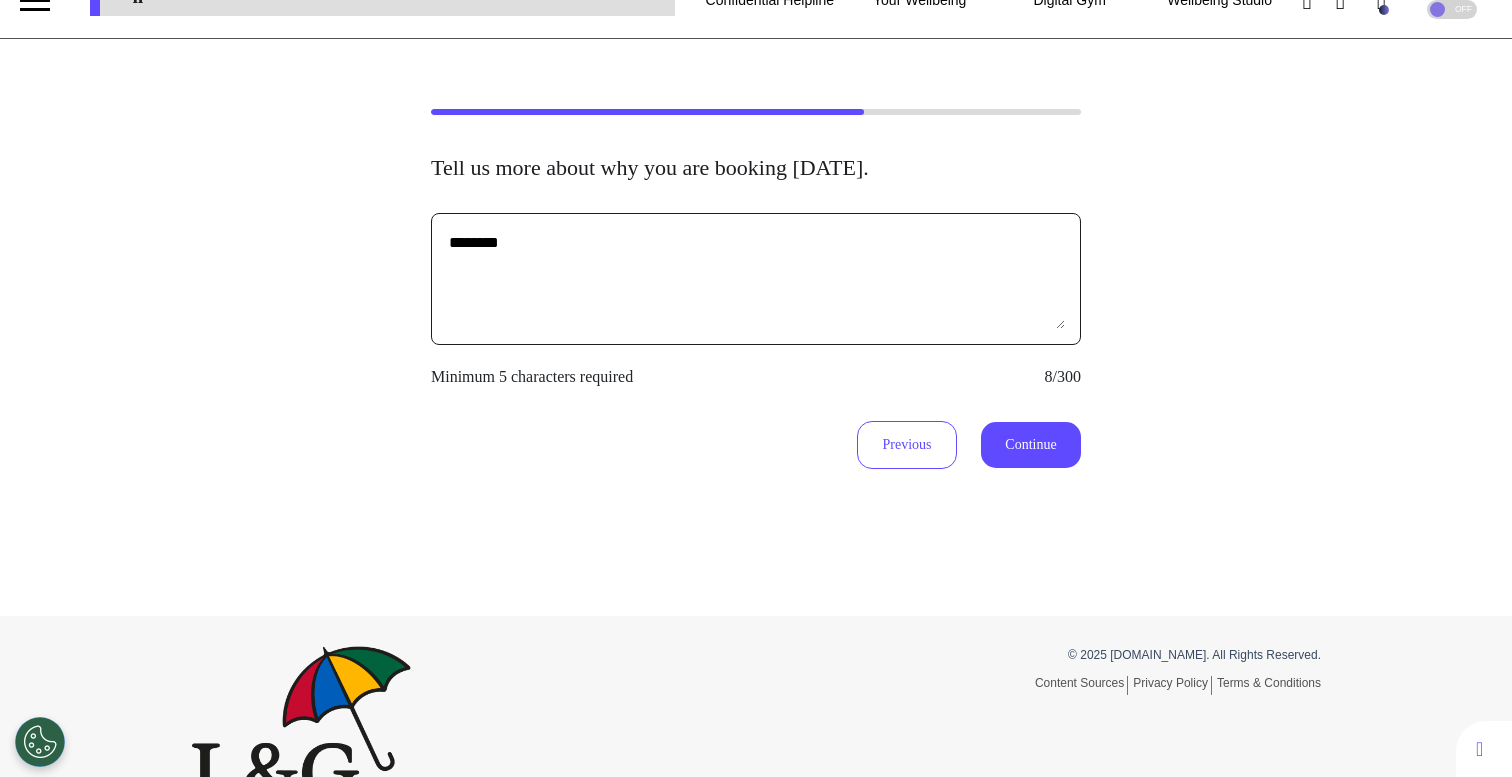 click on "********" at bounding box center (756, 279) 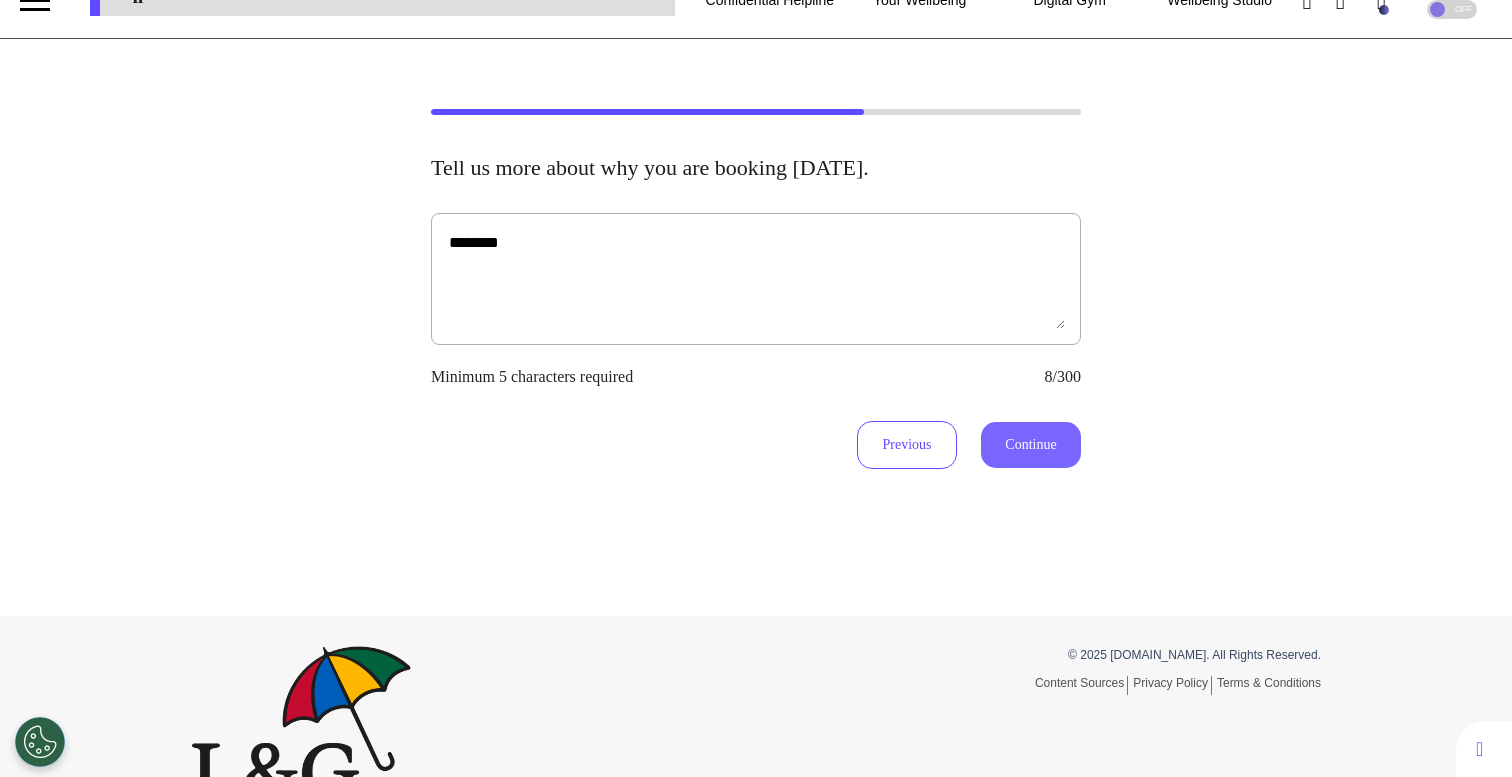 click on "Continue" at bounding box center (1031, 445) 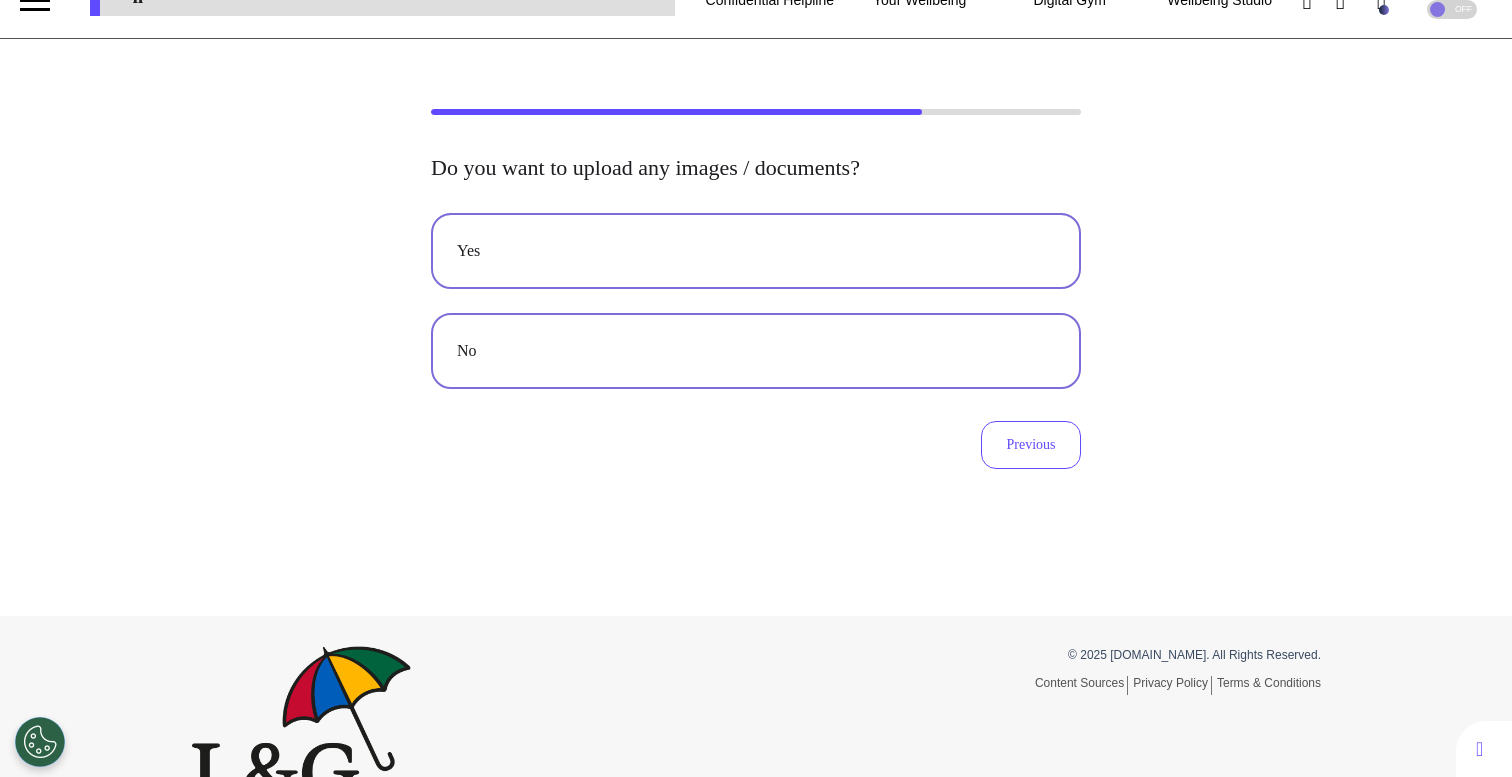 click on "Yes" at bounding box center (756, 251) 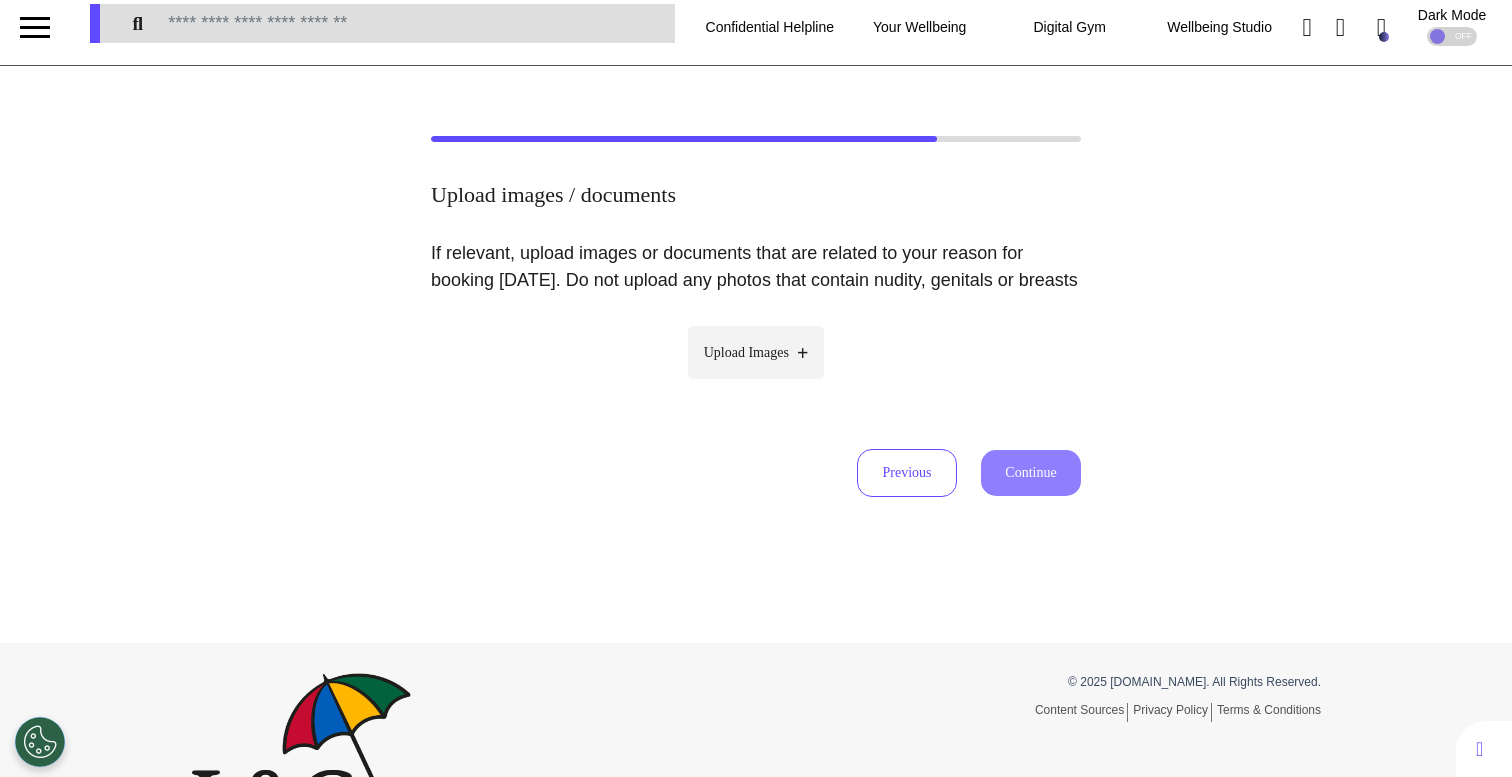scroll, scrollTop: 0, scrollLeft: 0, axis: both 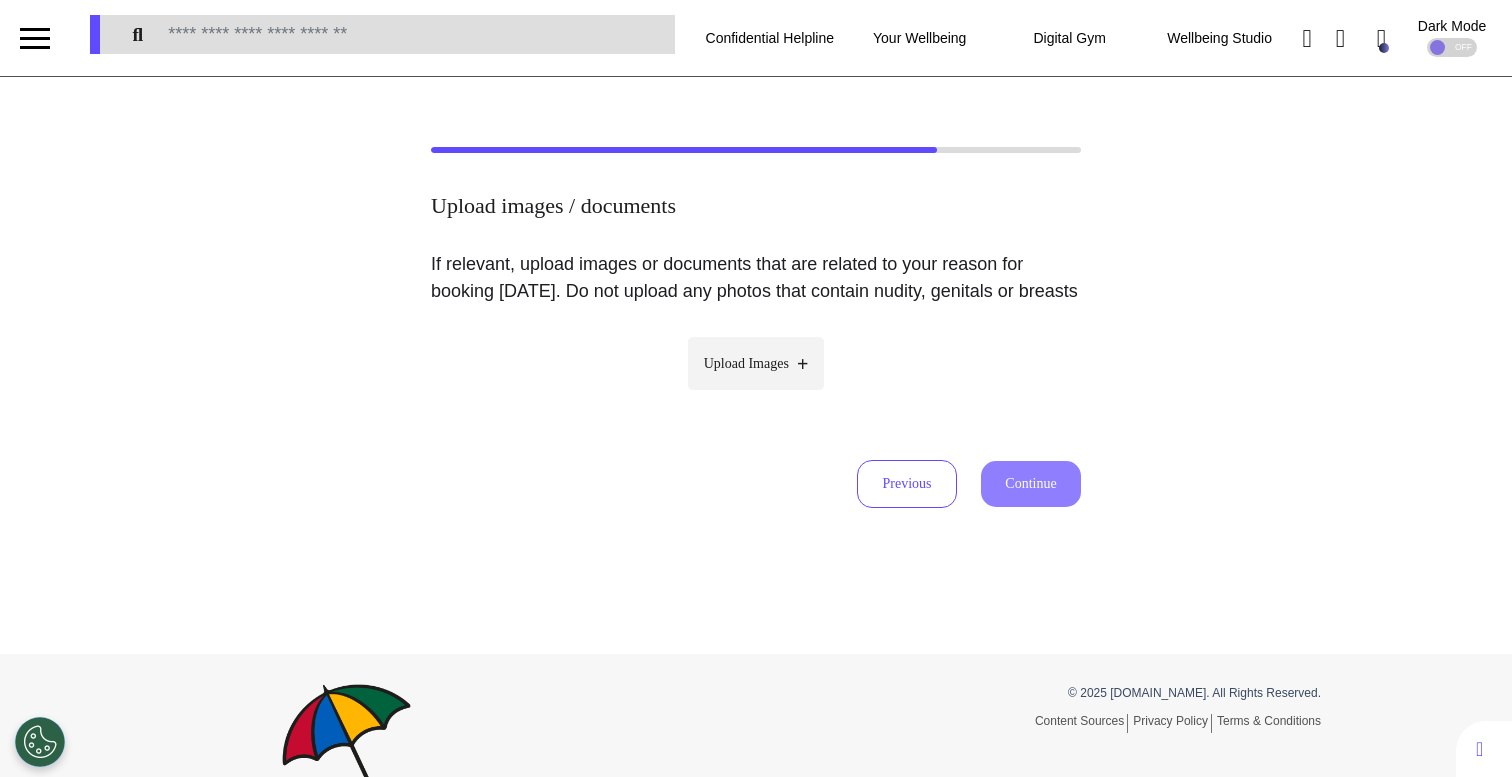 click on "Upload Images" at bounding box center (756, 363) 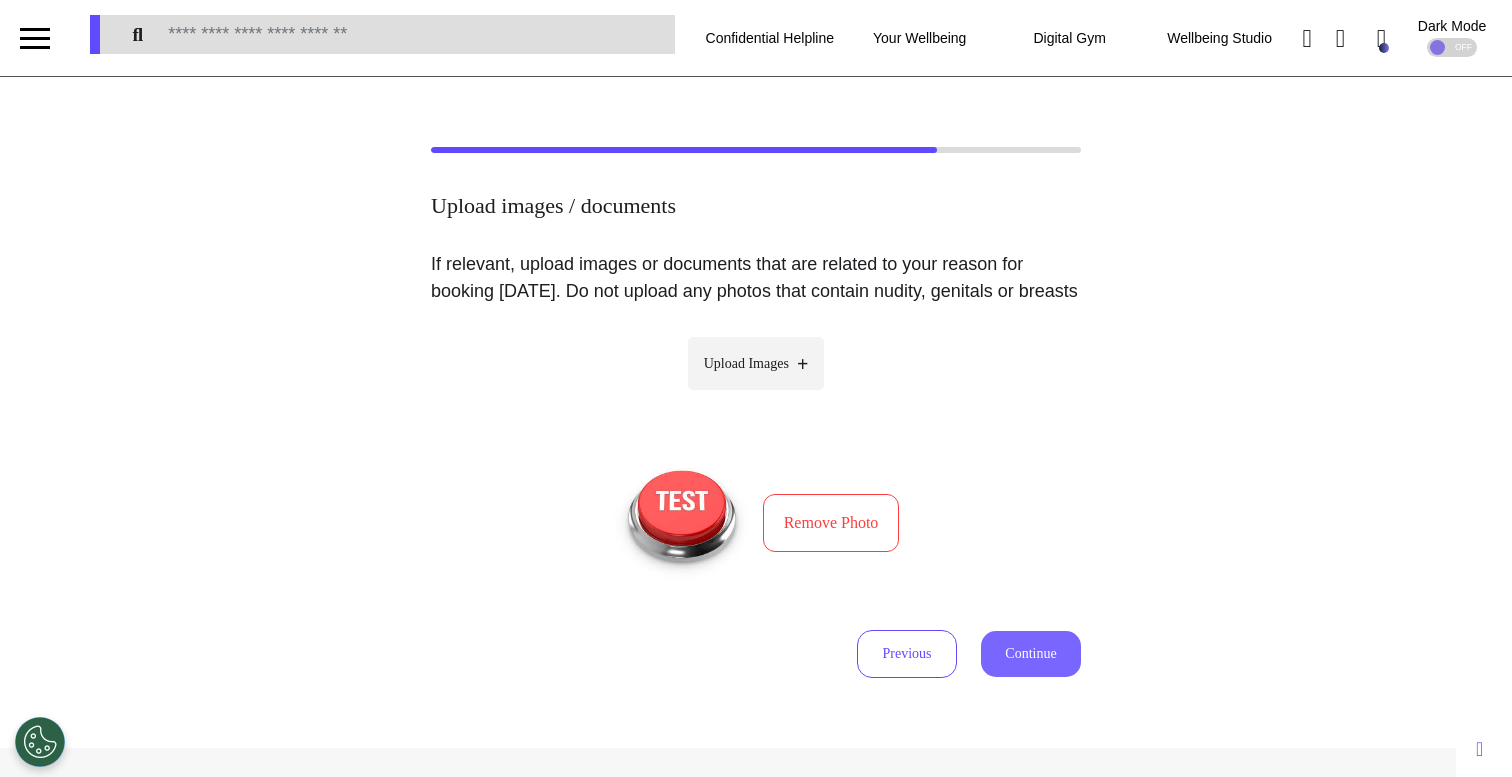click on "Continue" at bounding box center (1031, 654) 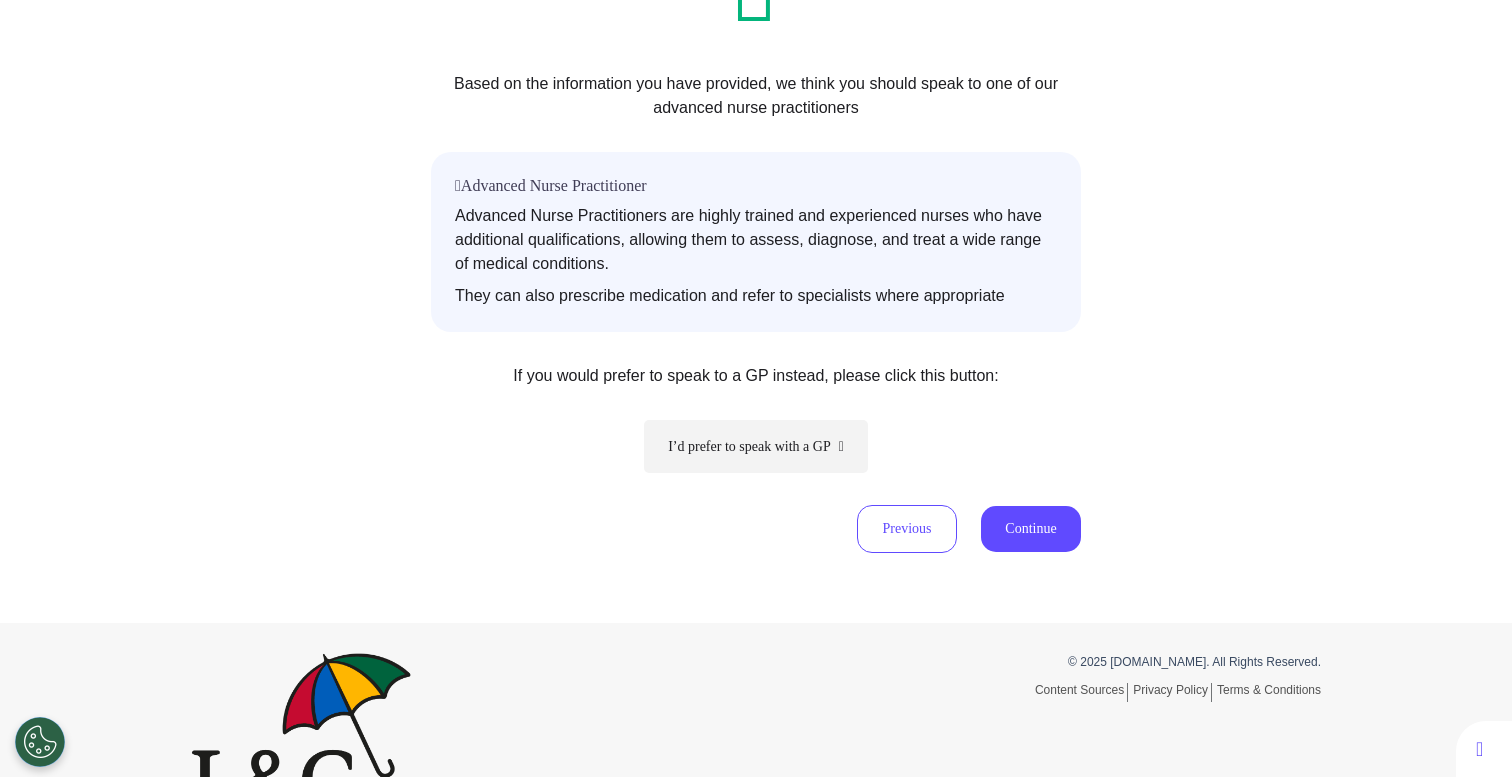 scroll, scrollTop: 335, scrollLeft: 0, axis: vertical 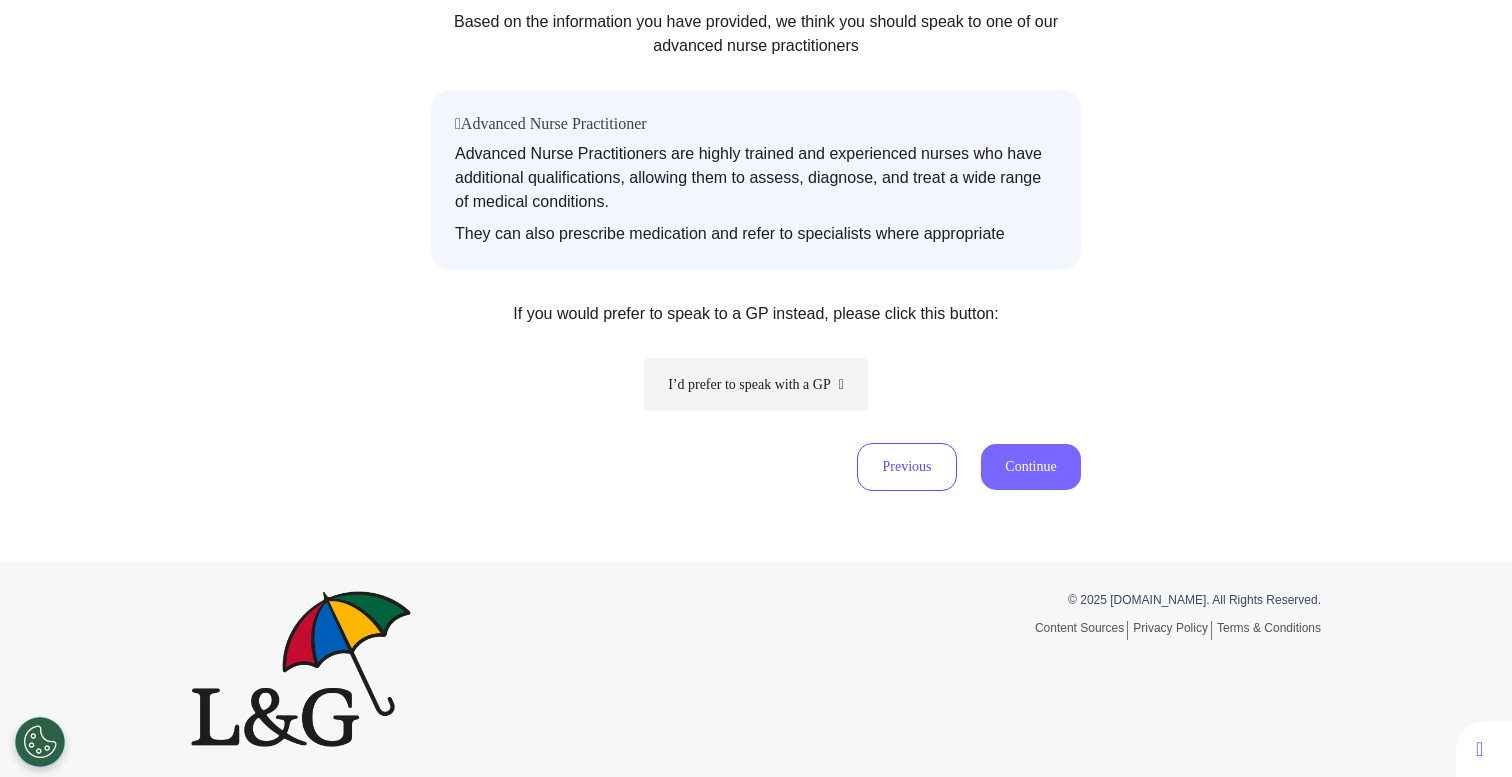 click on "Continue" at bounding box center (1031, 467) 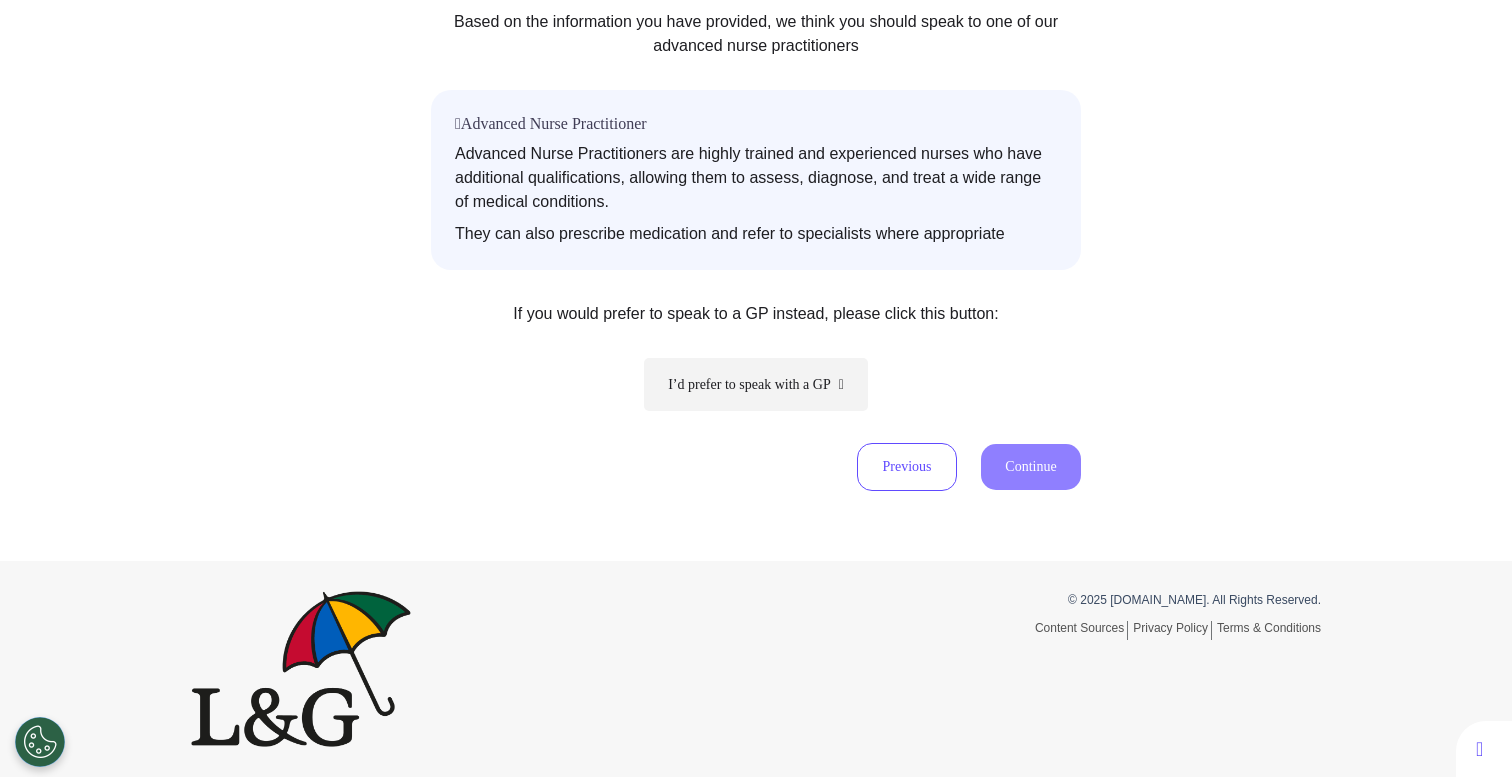 scroll, scrollTop: 93, scrollLeft: 0, axis: vertical 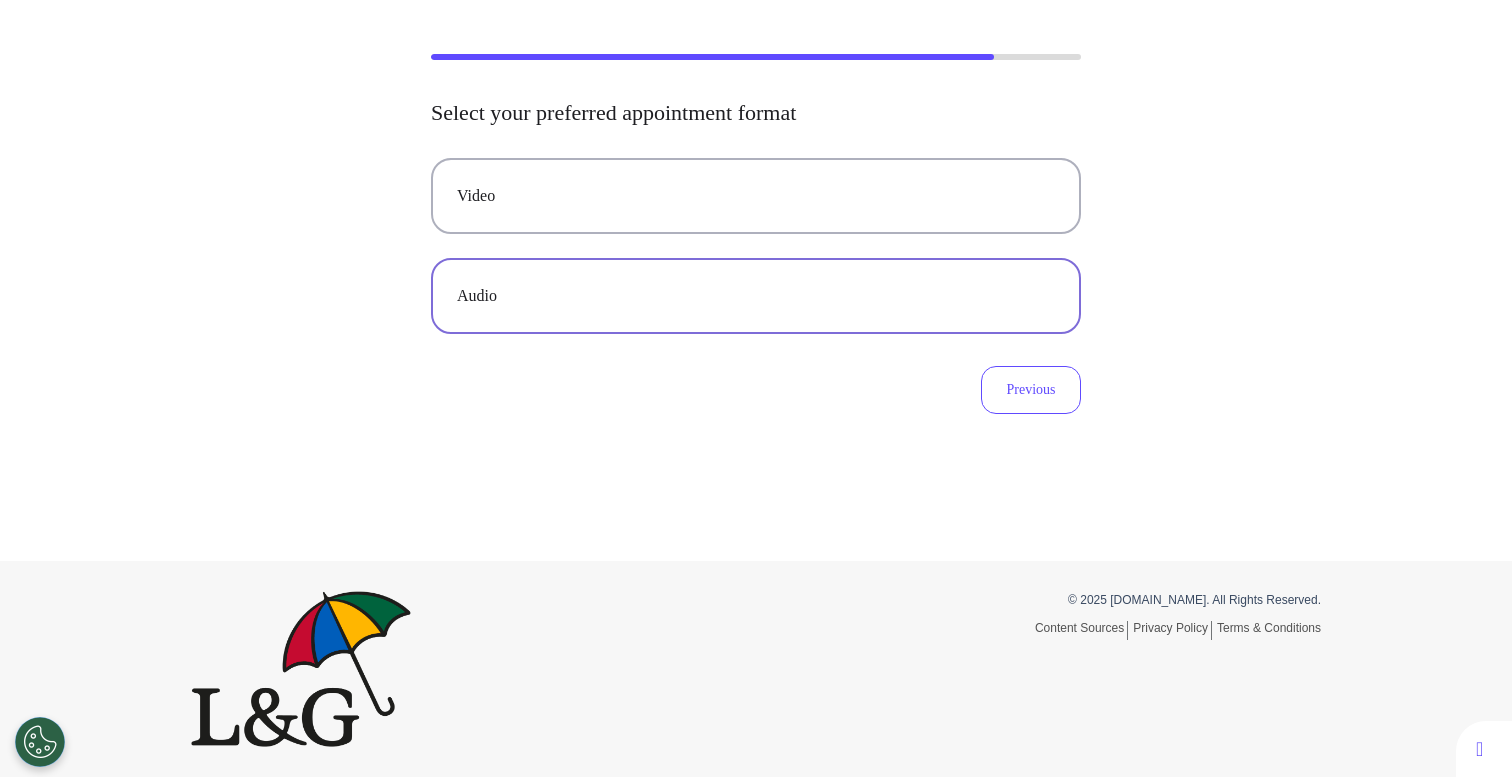click on "Audio" at bounding box center (756, 296) 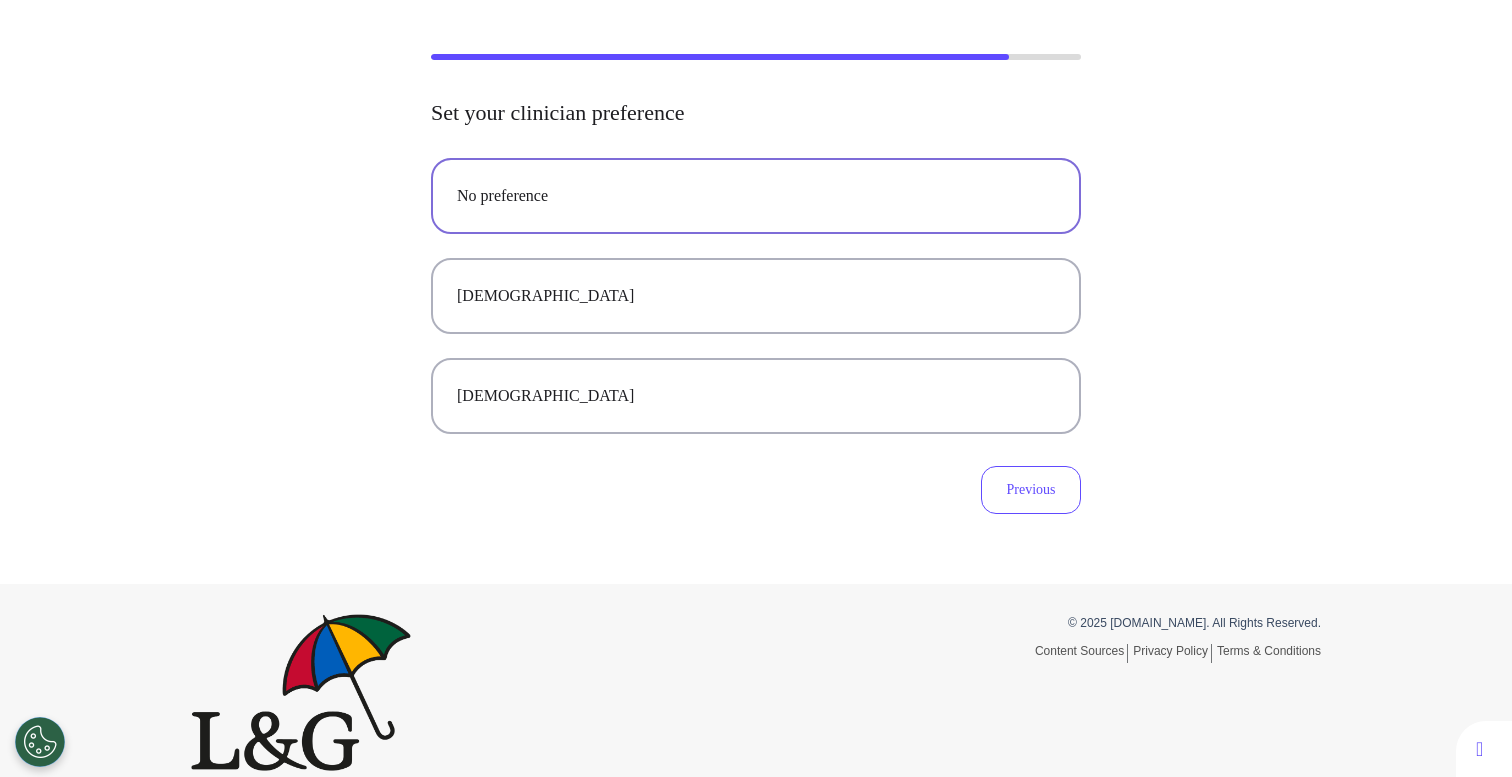click on "No preference Female Male" at bounding box center (756, 296) 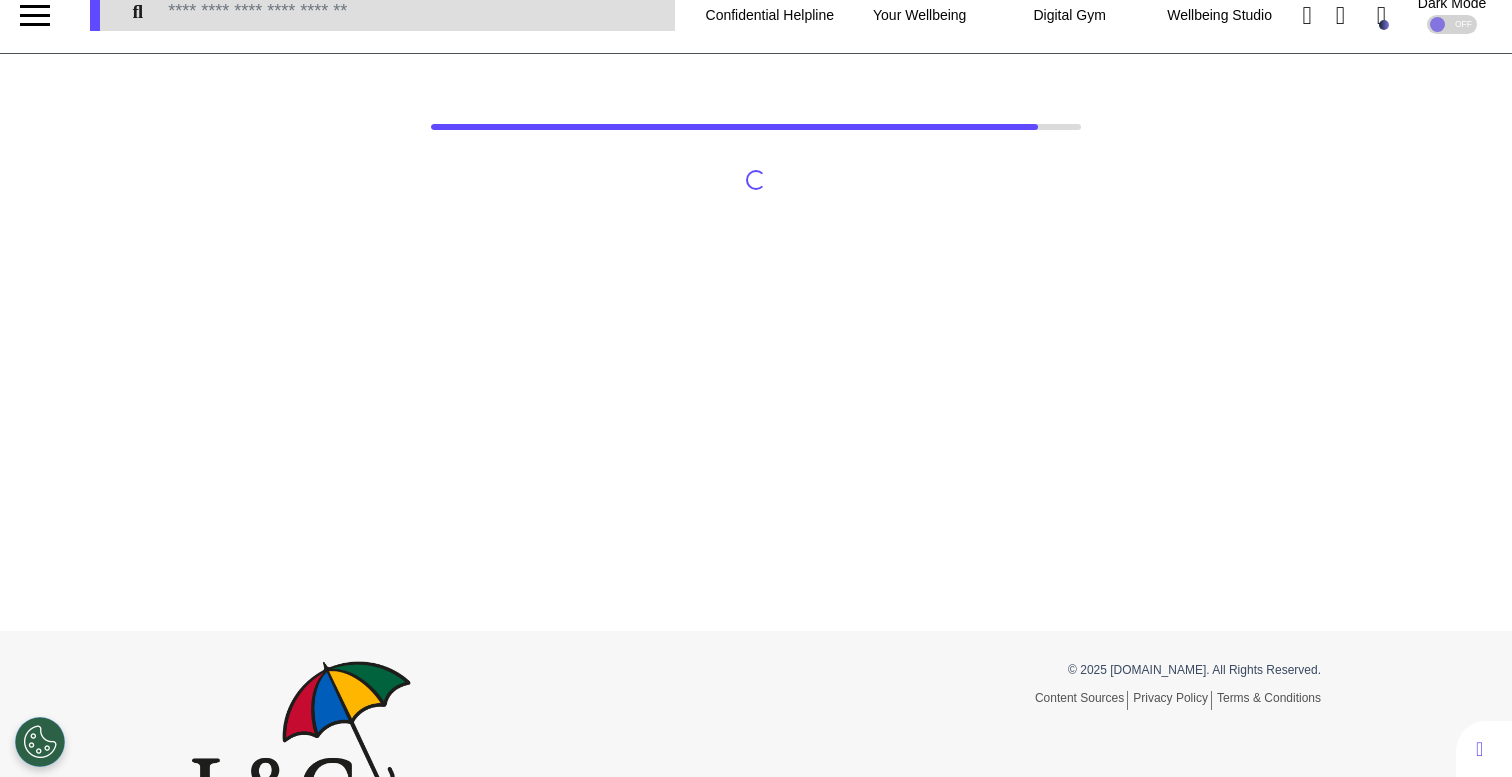 scroll, scrollTop: 0, scrollLeft: 0, axis: both 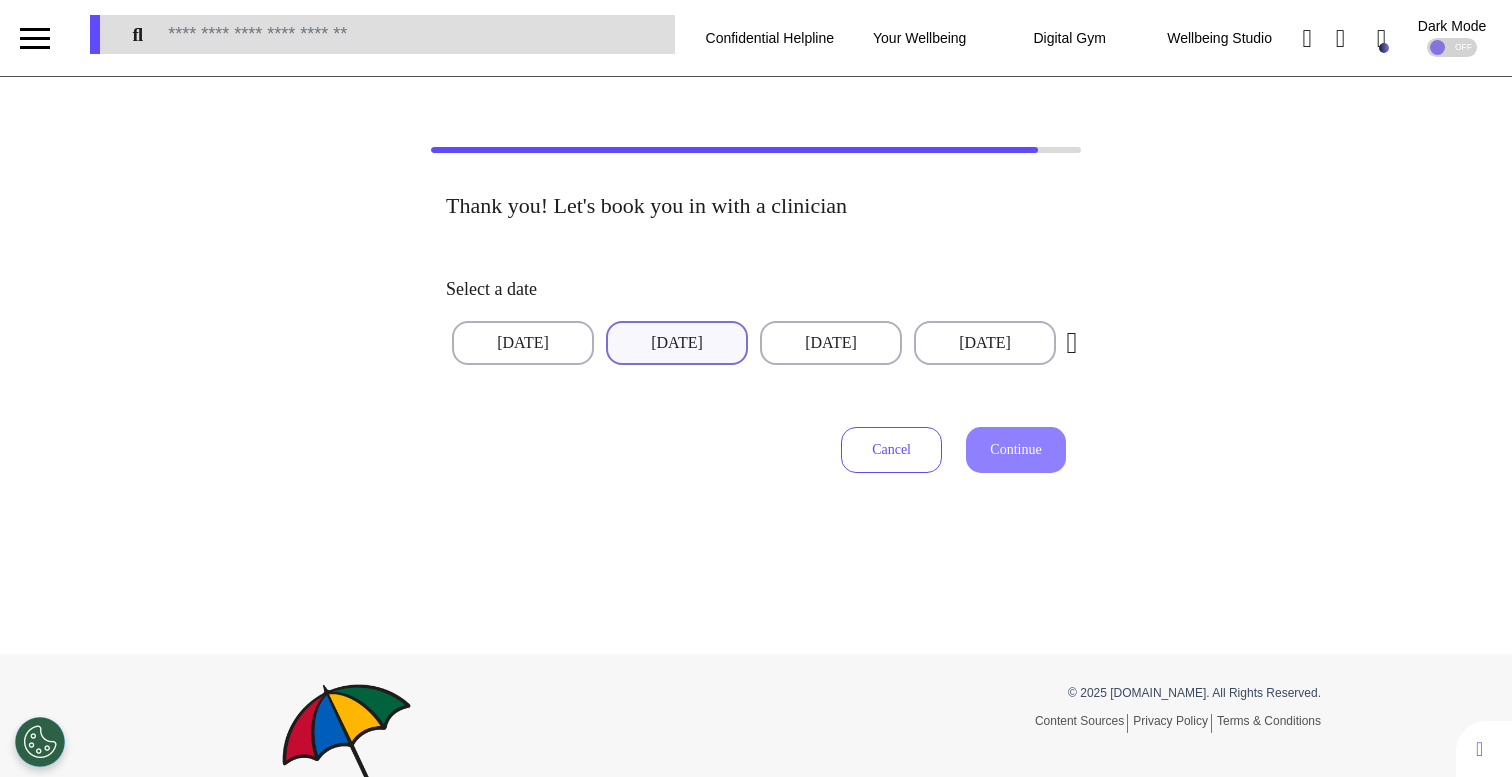 click on "[DATE]" at bounding box center (677, 343) 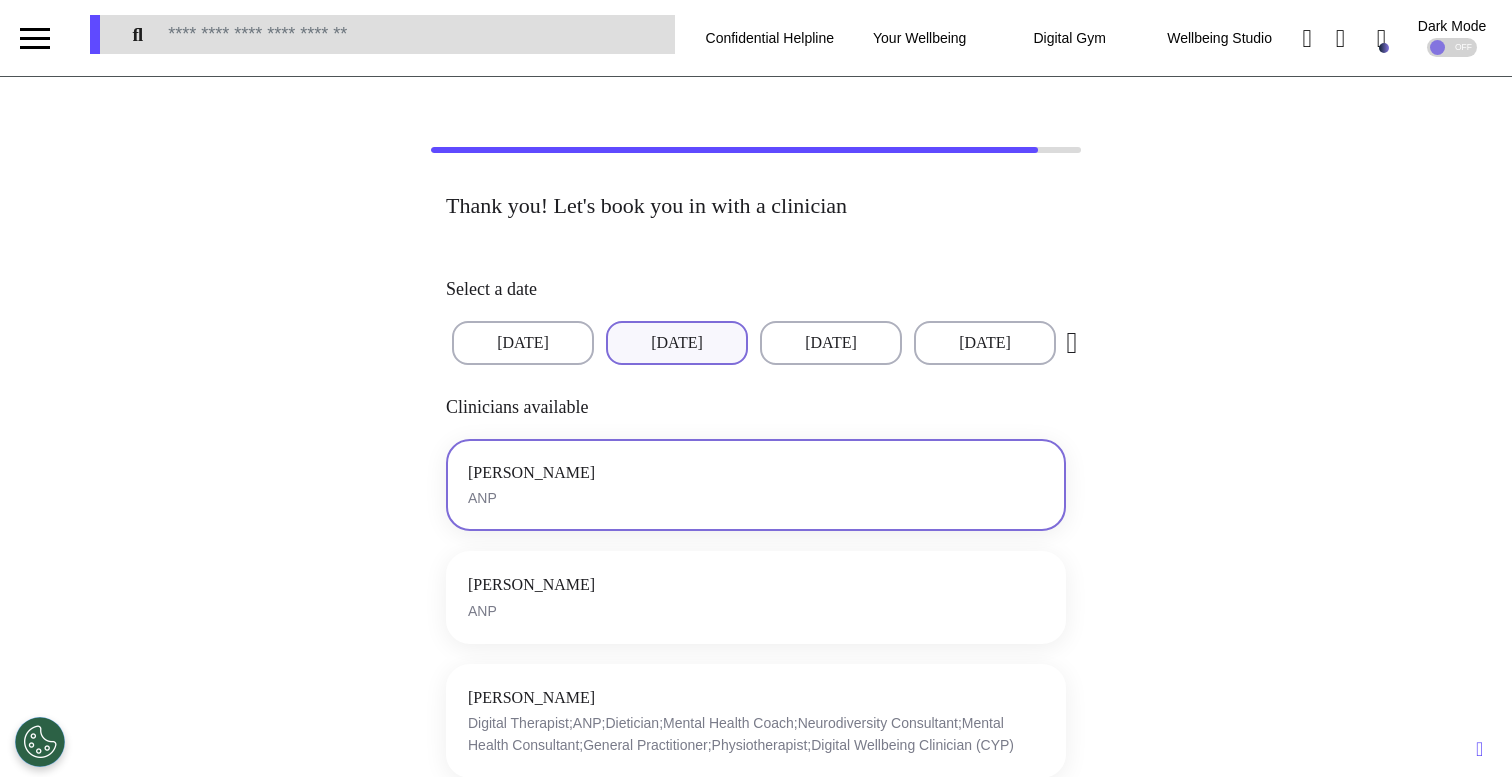 click on "[PERSON_NAME] ANP" at bounding box center [756, 485] 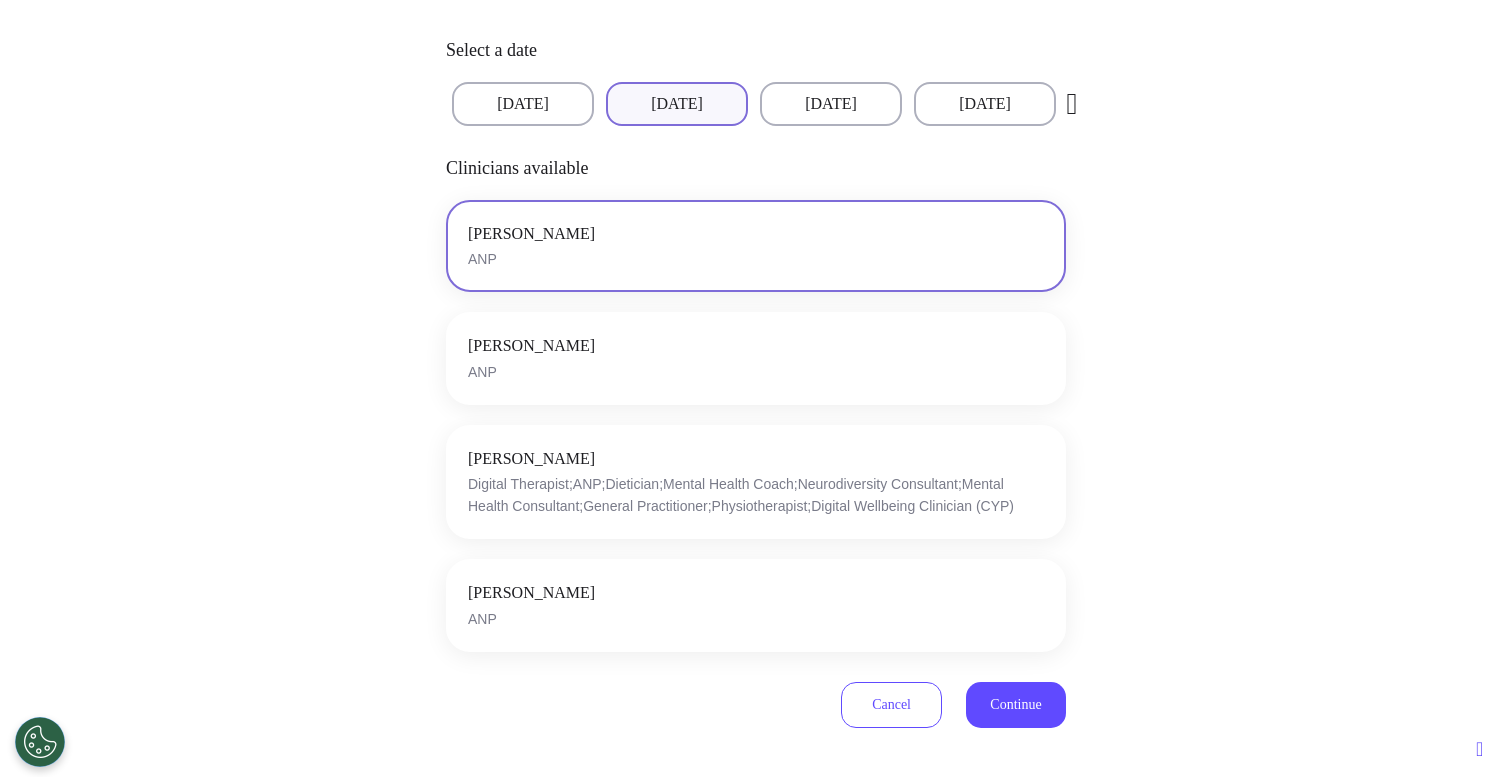 scroll, scrollTop: 546, scrollLeft: 0, axis: vertical 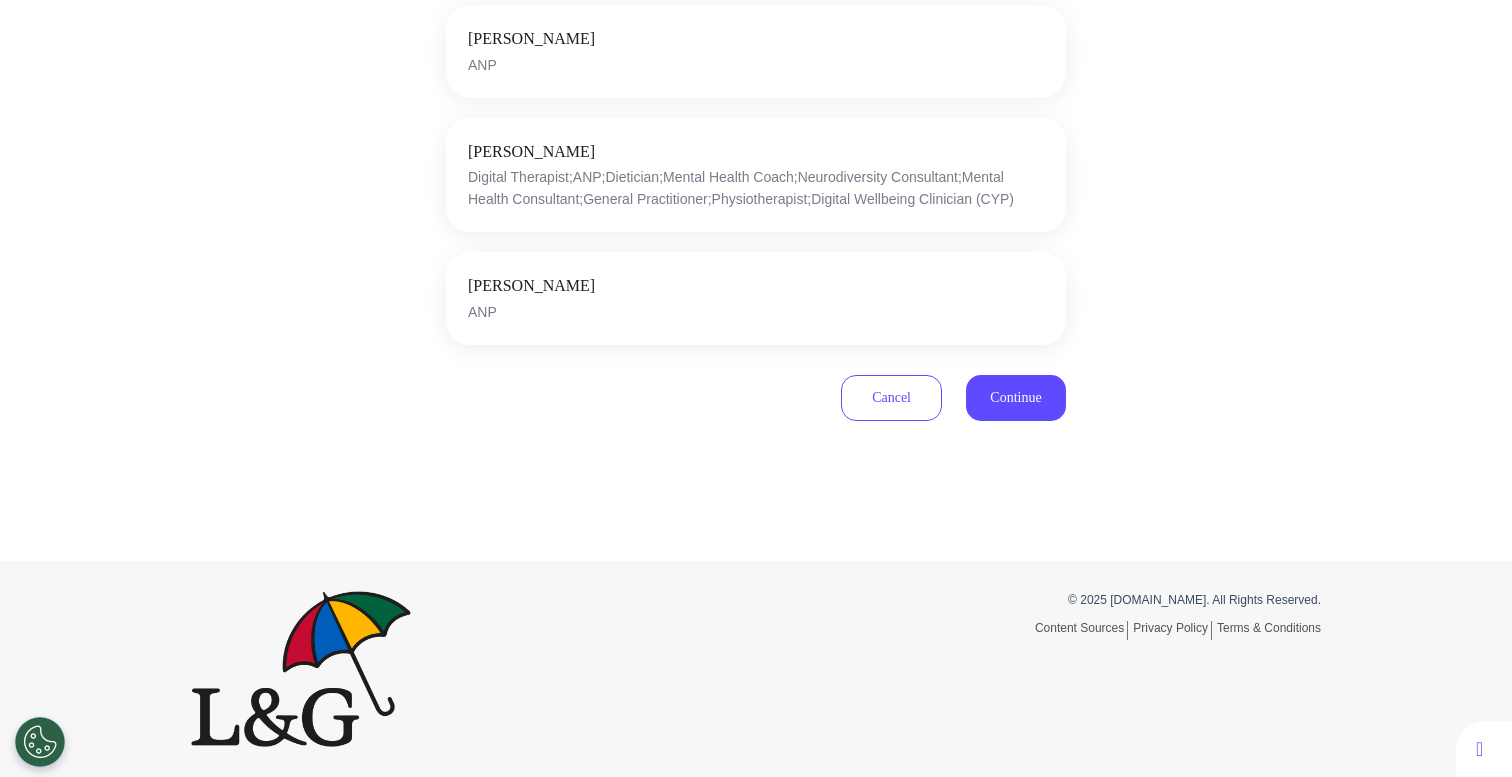 click on "Cancel Continue" at bounding box center [953, 388] 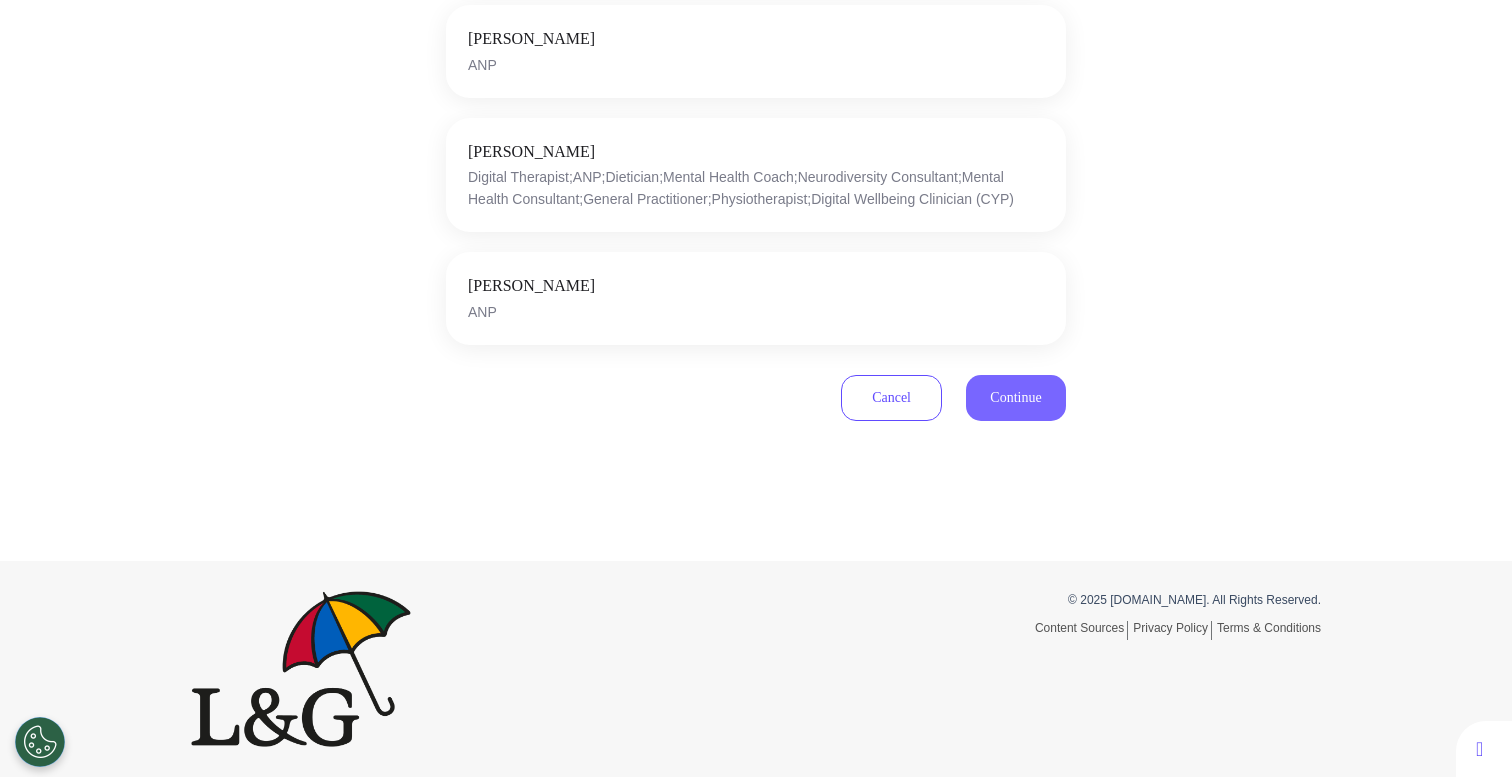 click on "Continue" at bounding box center [1016, 398] 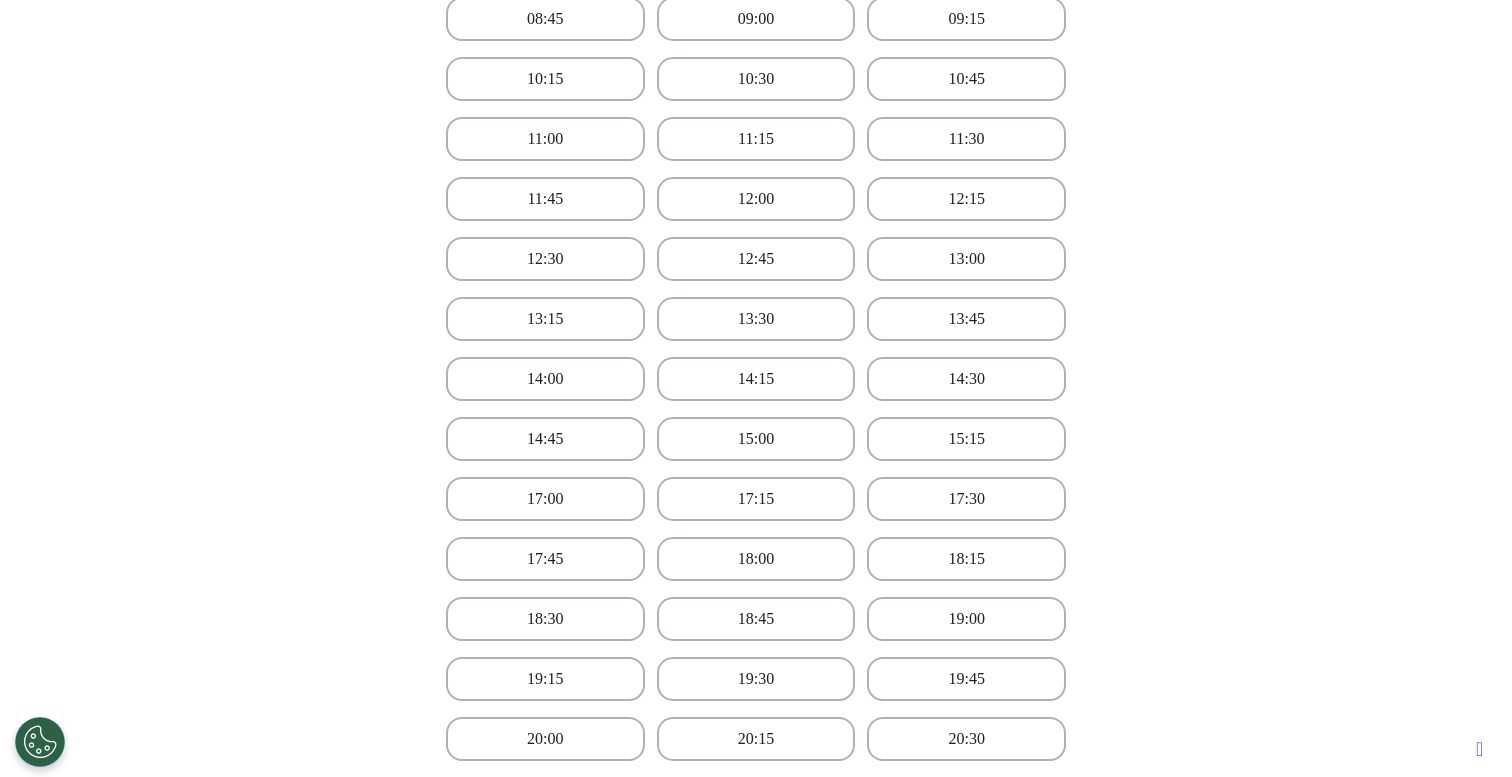 scroll, scrollTop: 590, scrollLeft: 0, axis: vertical 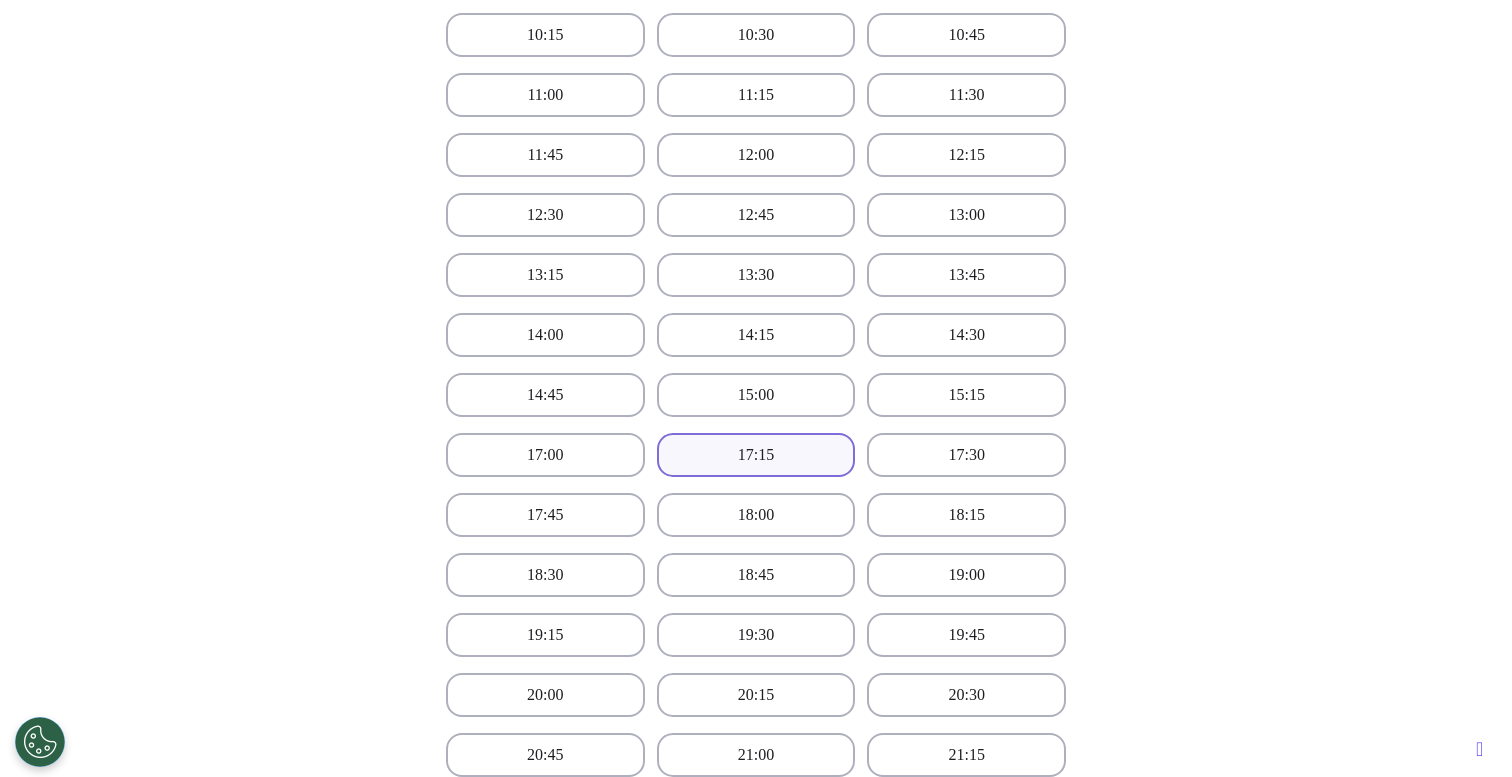 click on "17:15" at bounding box center [756, 455] 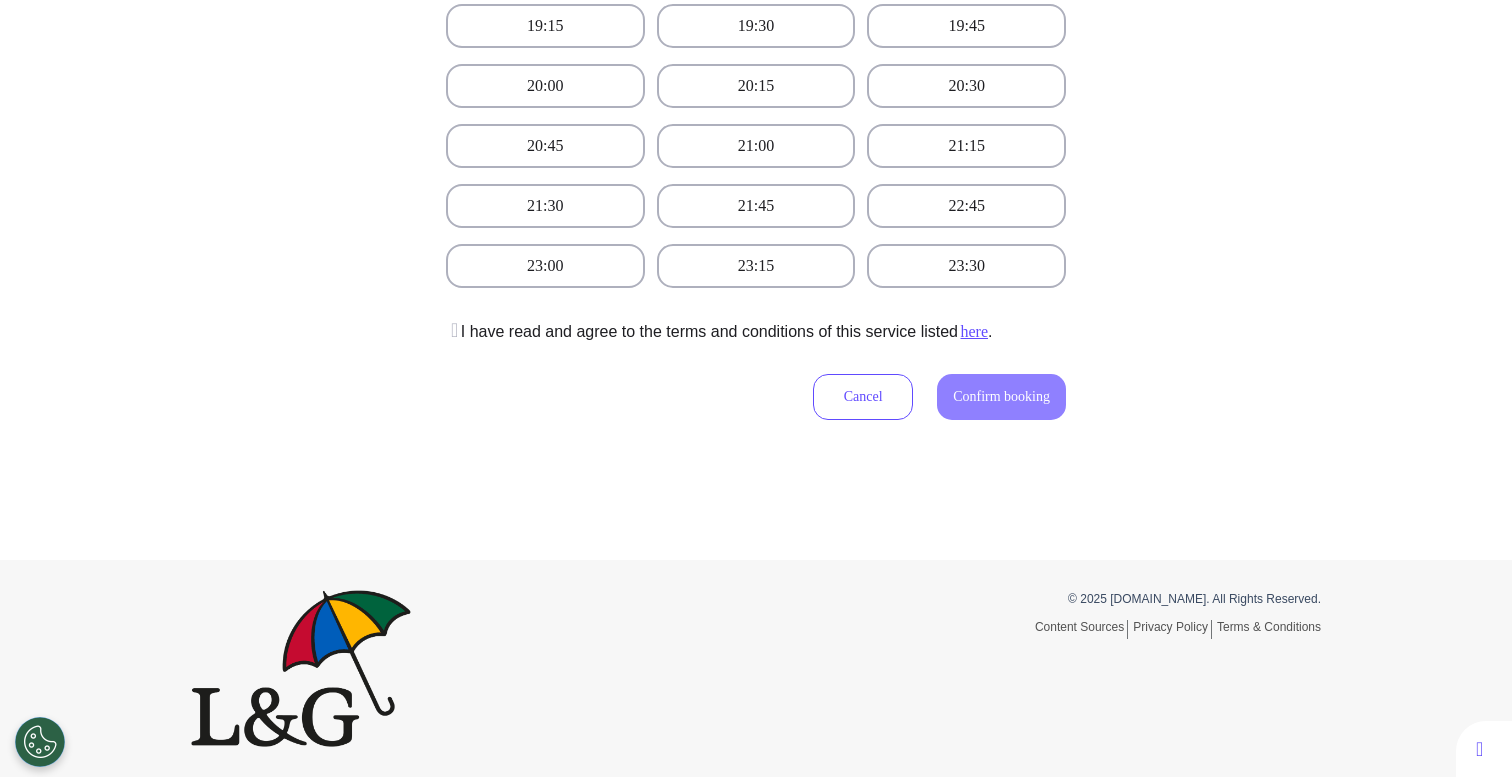 click at bounding box center [452, 330] 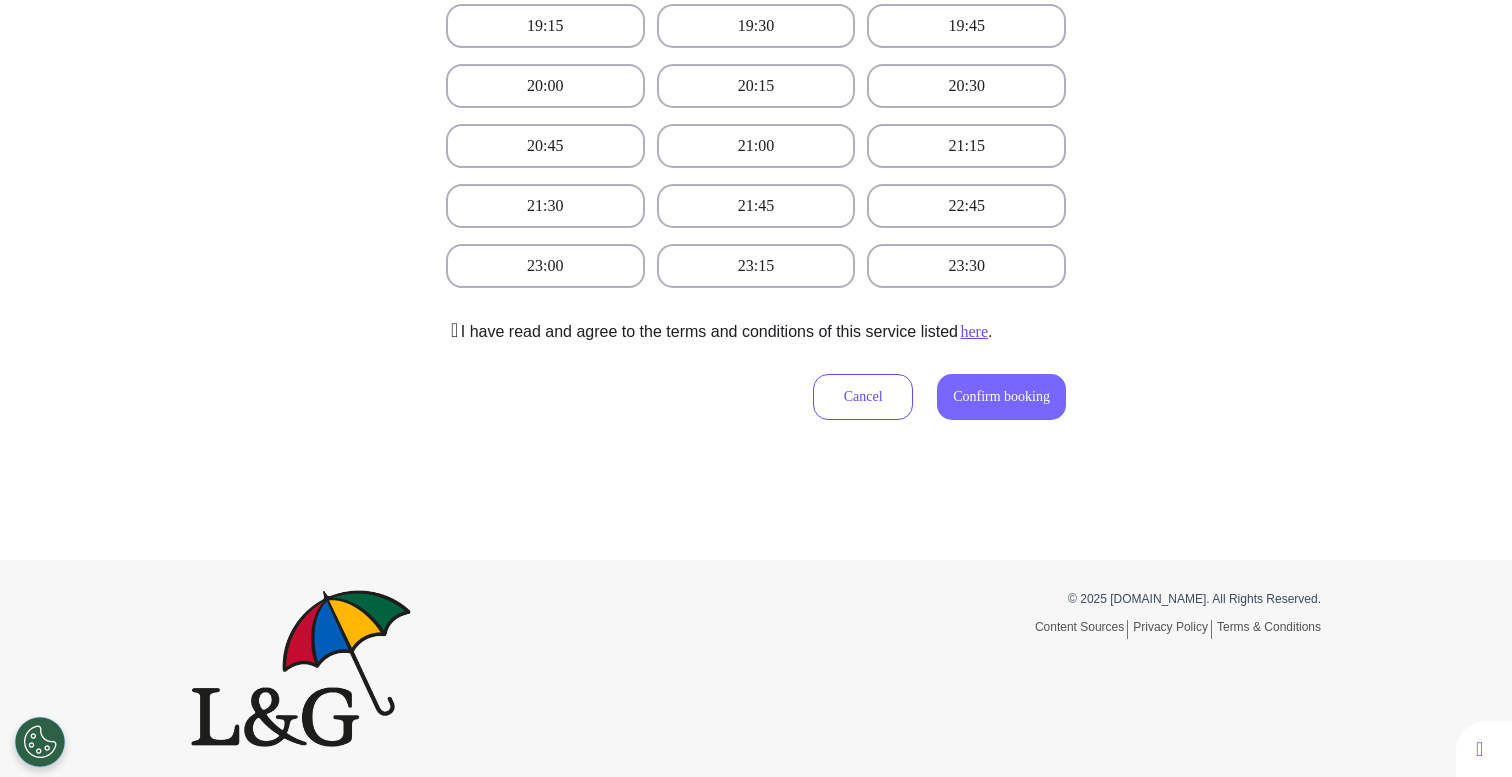 click on "Confirm booking" at bounding box center (1001, 396) 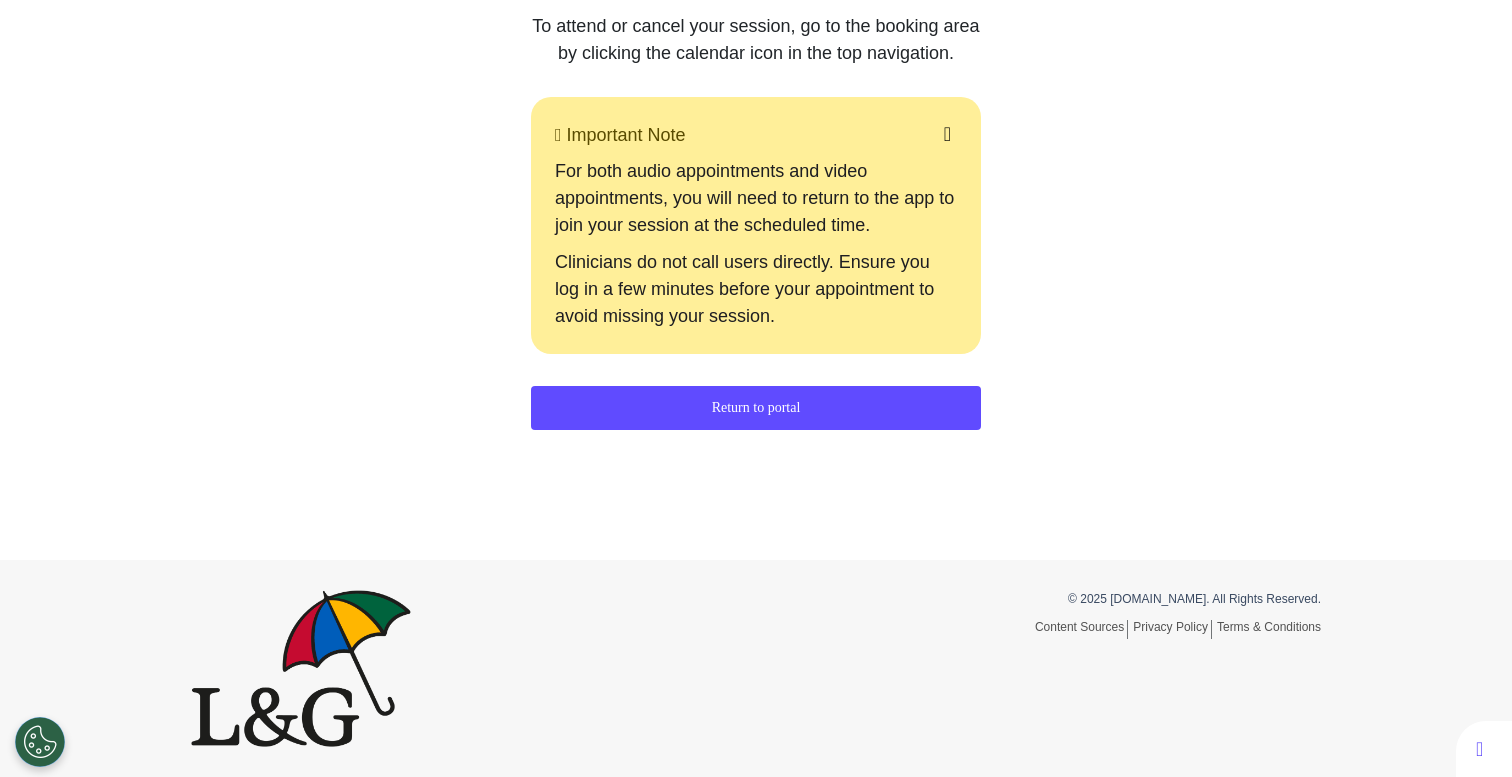 scroll, scrollTop: 455, scrollLeft: 0, axis: vertical 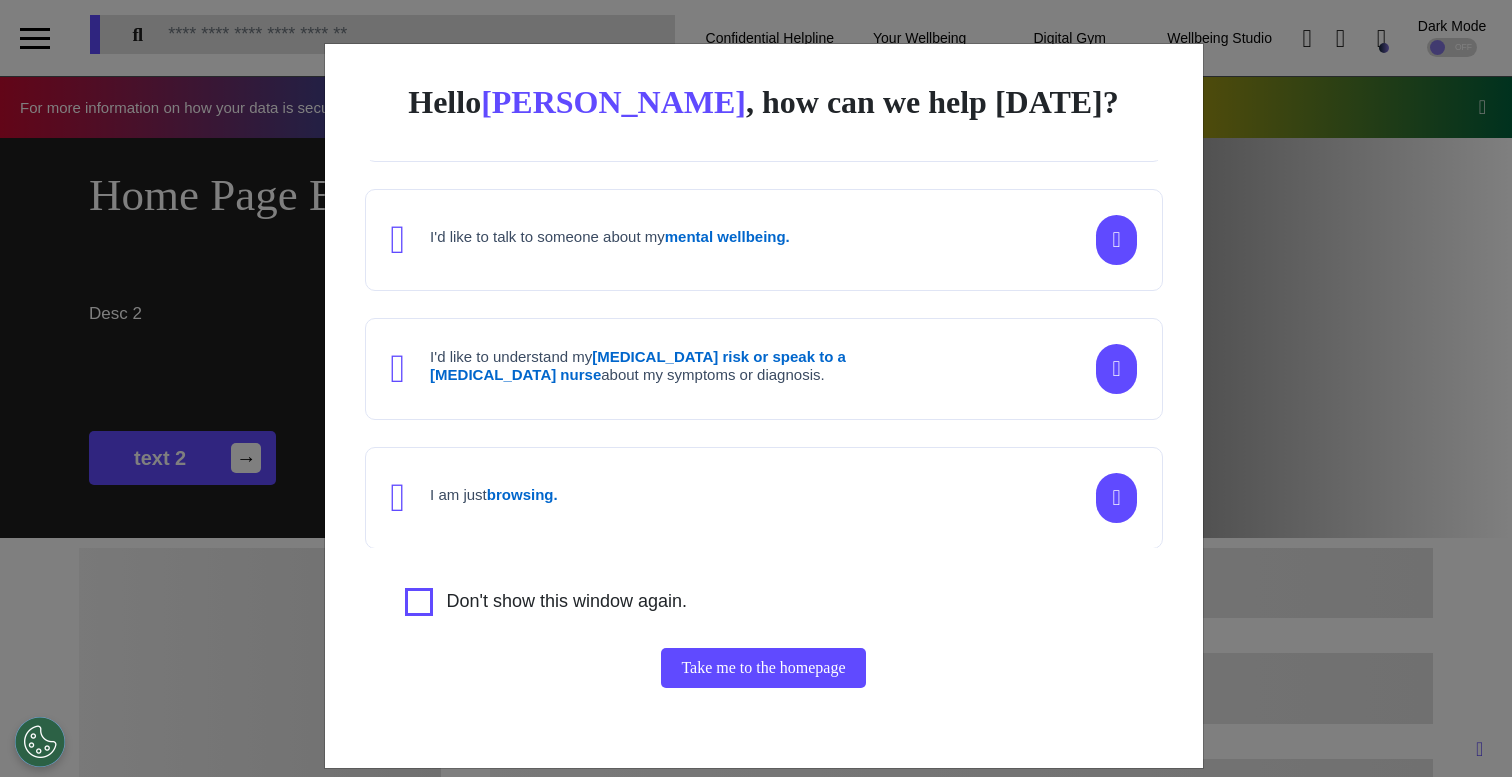 click on "Hello  [PERSON_NAME] , how can we help [DATE]? I'd like to book a   Virtual GP or Physio appointment I want to explore the  fitness and wellbeing  area. I'd like to talk to someone about my  mental wellbeing. I'd like to understand my  [MEDICAL_DATA] risk or speak to a [MEDICAL_DATA] nurse  about my symptoms or diagnosis. I am just  browsing.  Don't show this window again.   Take me to the homepage" at bounding box center [756, 388] 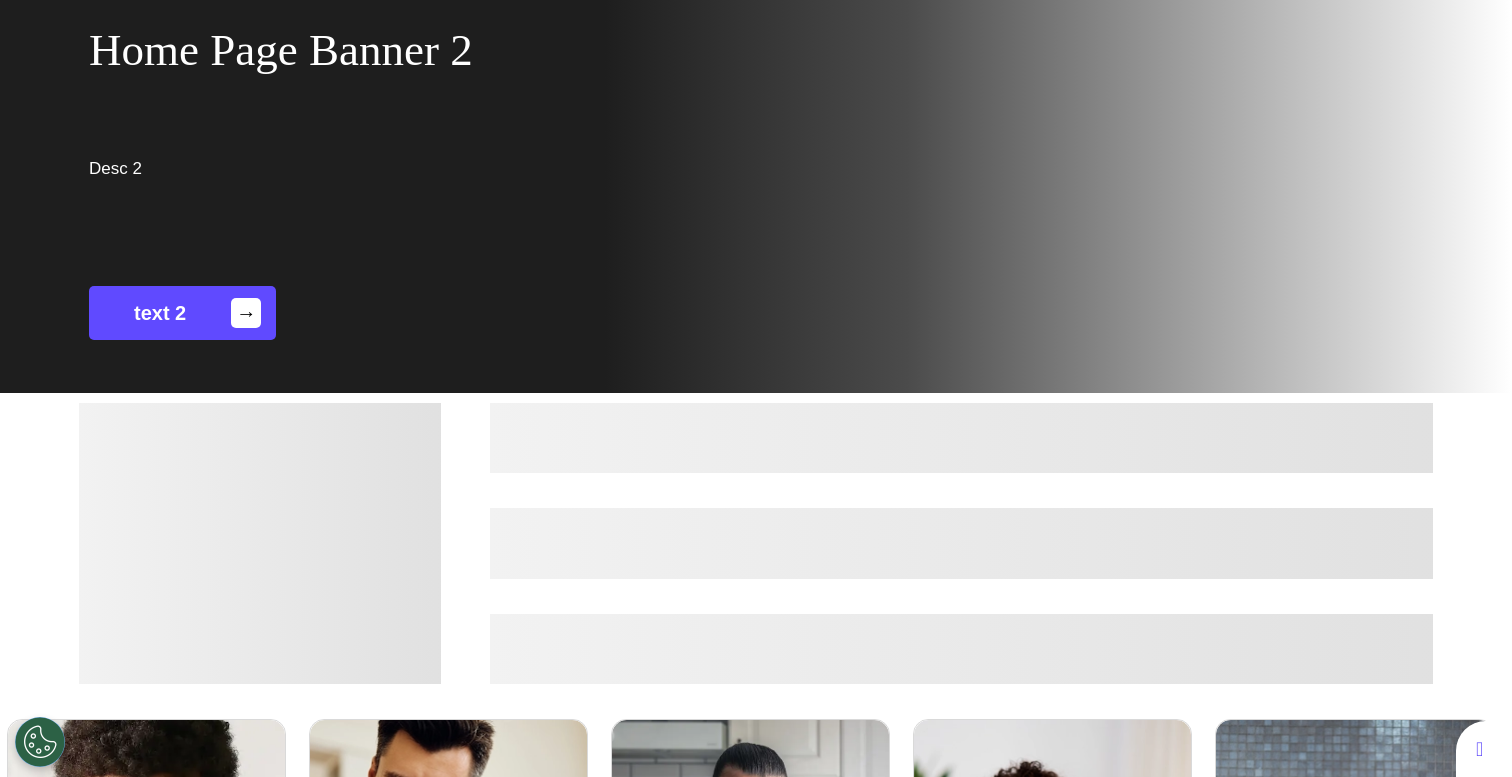 scroll, scrollTop: 327, scrollLeft: 0, axis: vertical 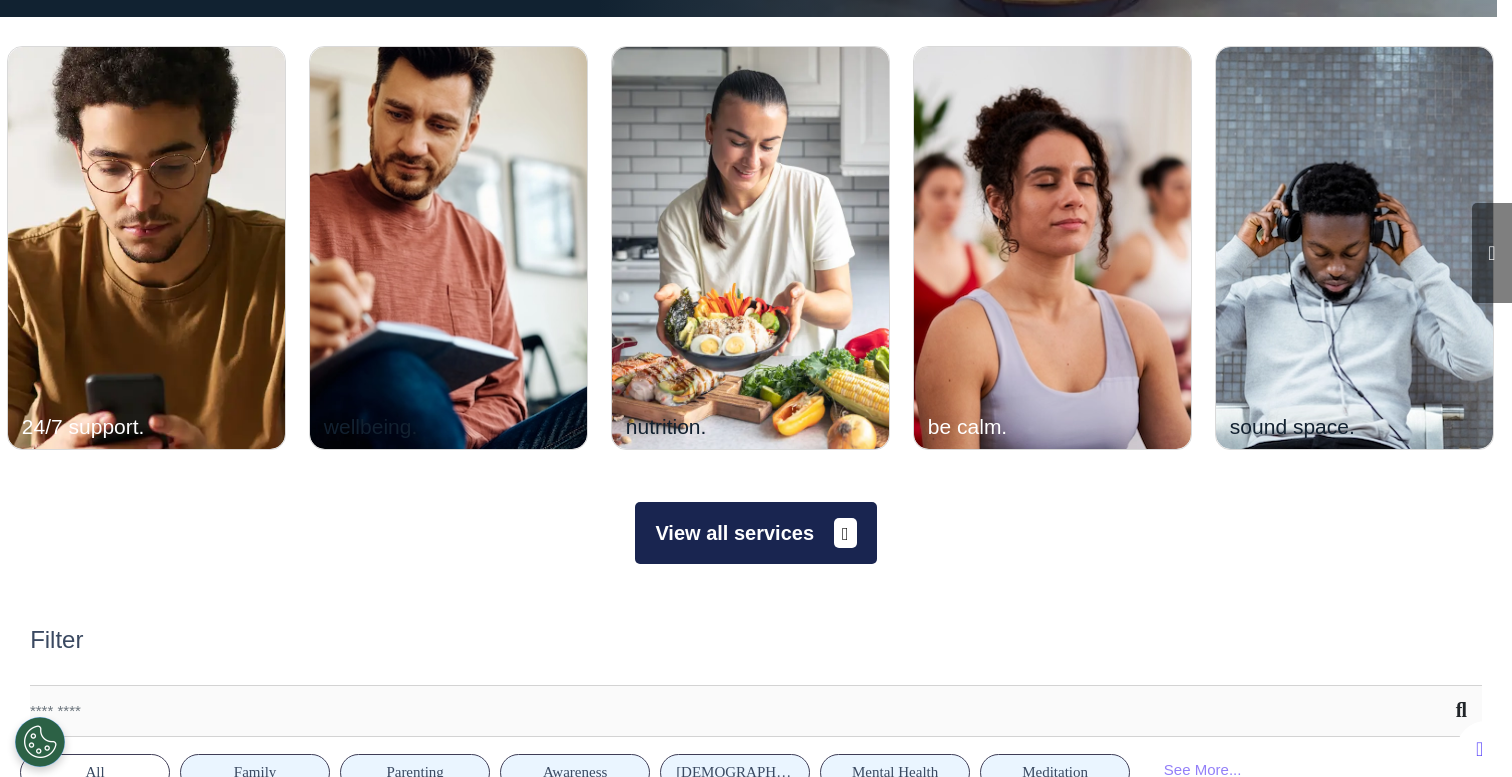click on "View all services" at bounding box center (755, 533) 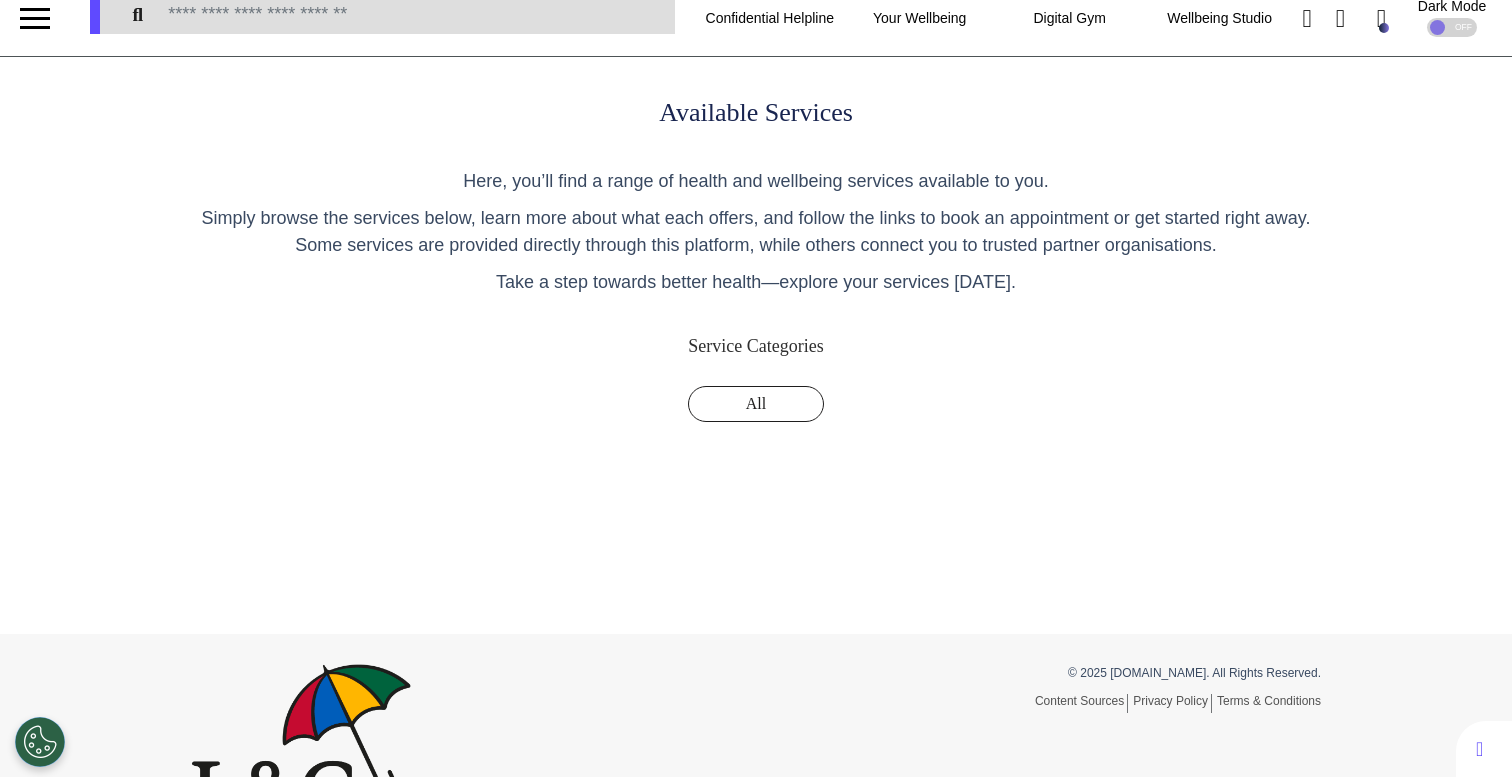 scroll, scrollTop: 0, scrollLeft: 0, axis: both 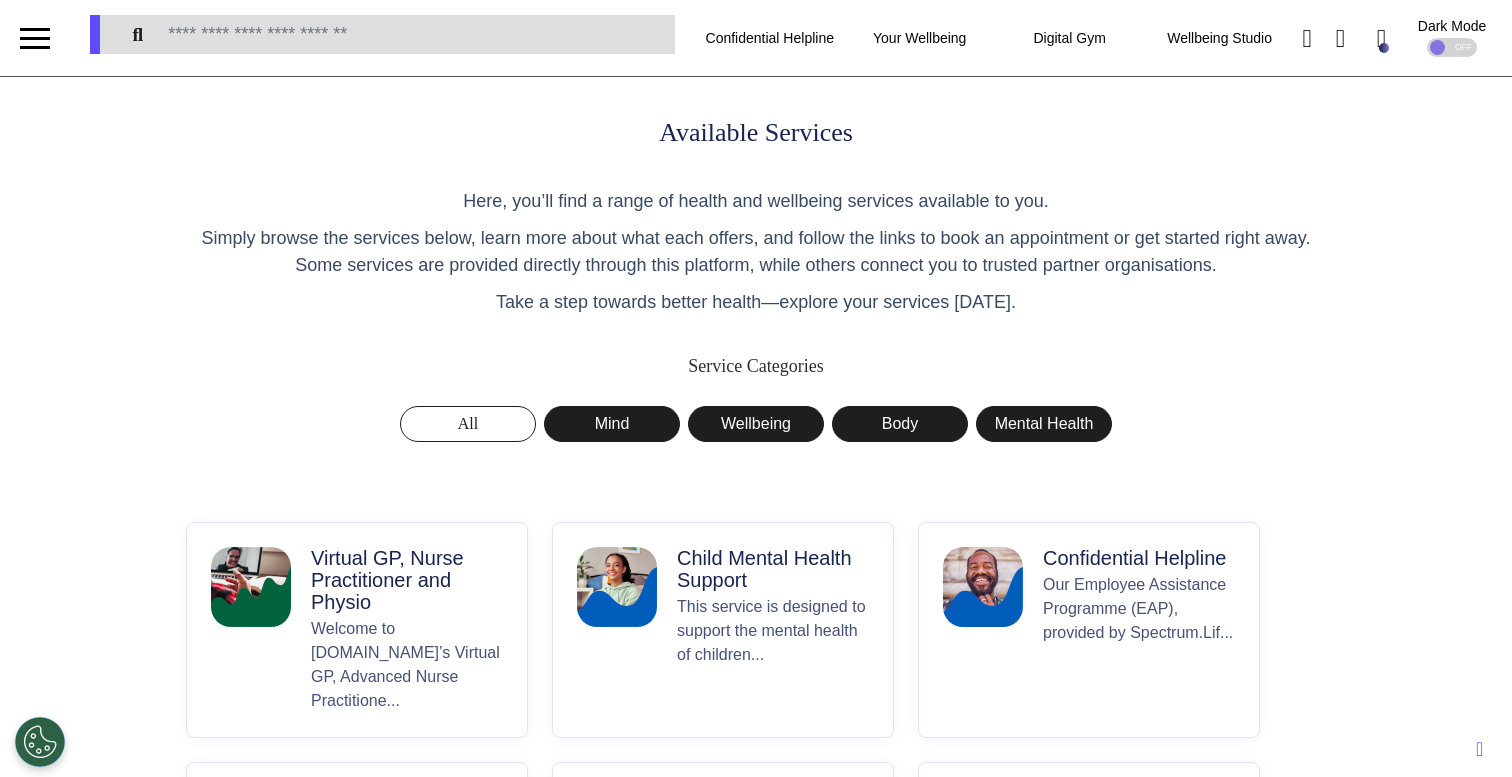 click on "Virtual GP, Nurse Practitioner and Physio Welcome to [DOMAIN_NAME]’s Virtual GP, Advanced Nurse Practitione..." at bounding box center (357, 630) 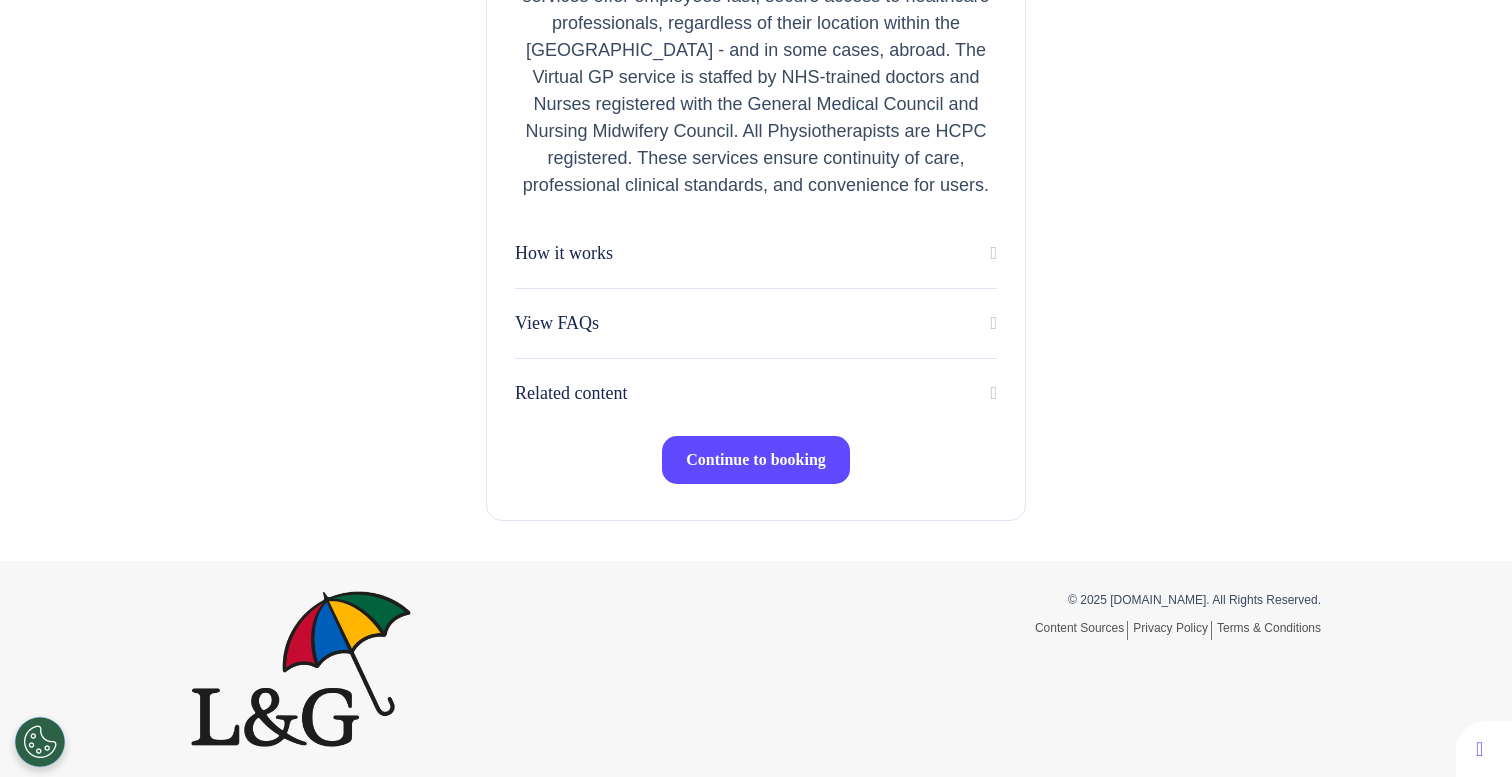 click on "Continue to booking" at bounding box center [756, 459] 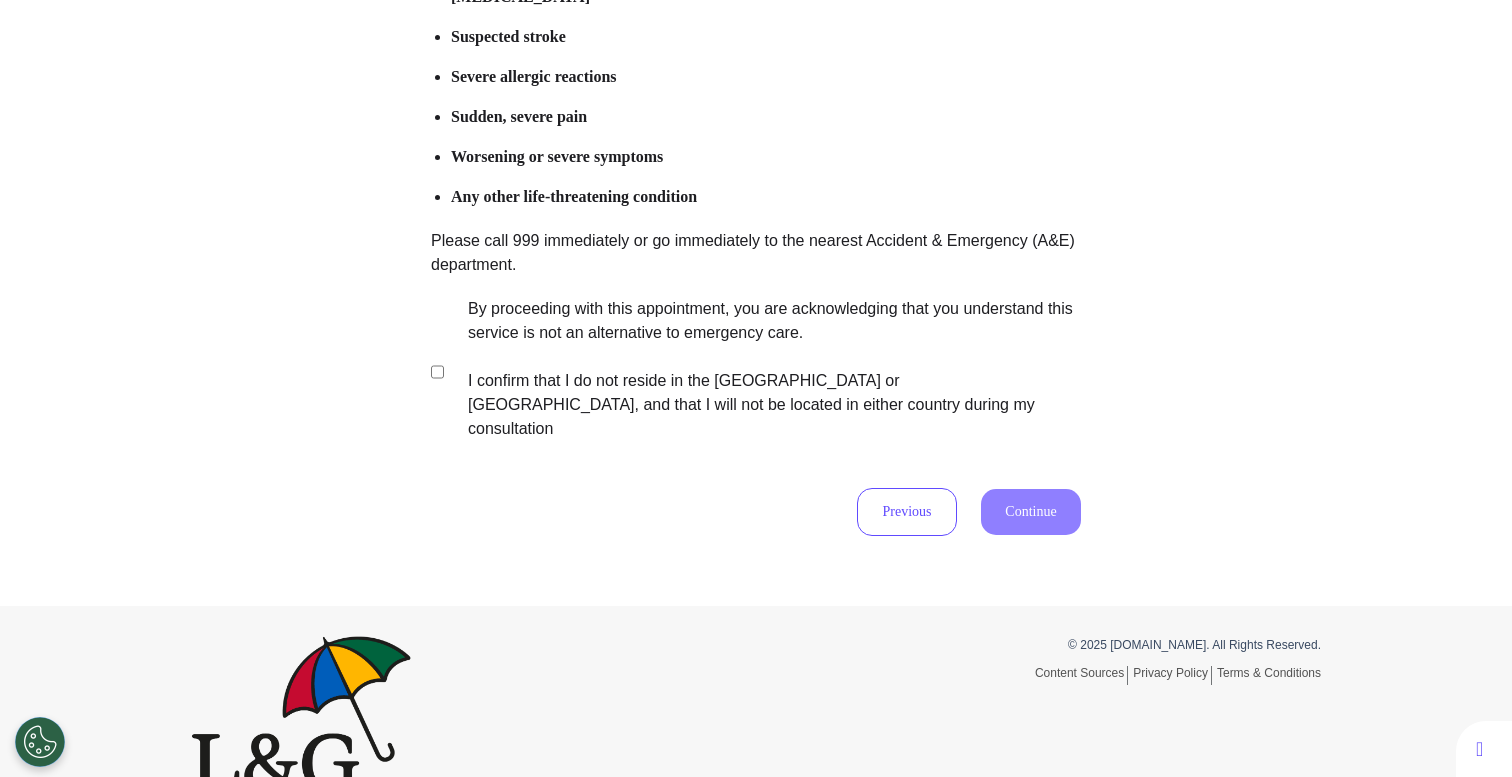 scroll, scrollTop: 396, scrollLeft: 0, axis: vertical 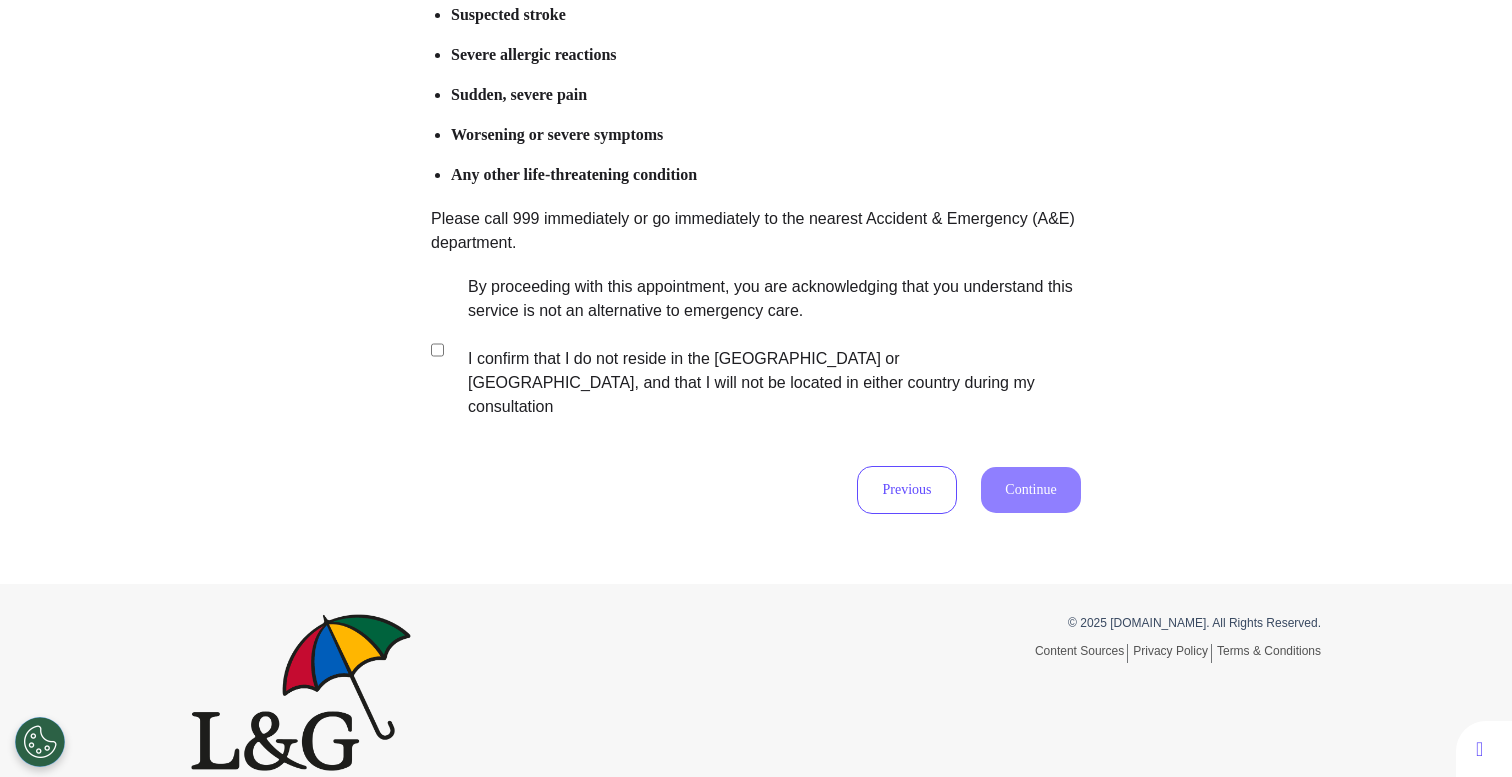 click on "By proceeding with this appointment, you are acknowledging that you understand this service is not an alternative to emergency care. I confirm that I do not reside in the [GEOGRAPHIC_DATA] or [GEOGRAPHIC_DATA], and that I will not be located in either country during my consultation" at bounding box center (761, 347) 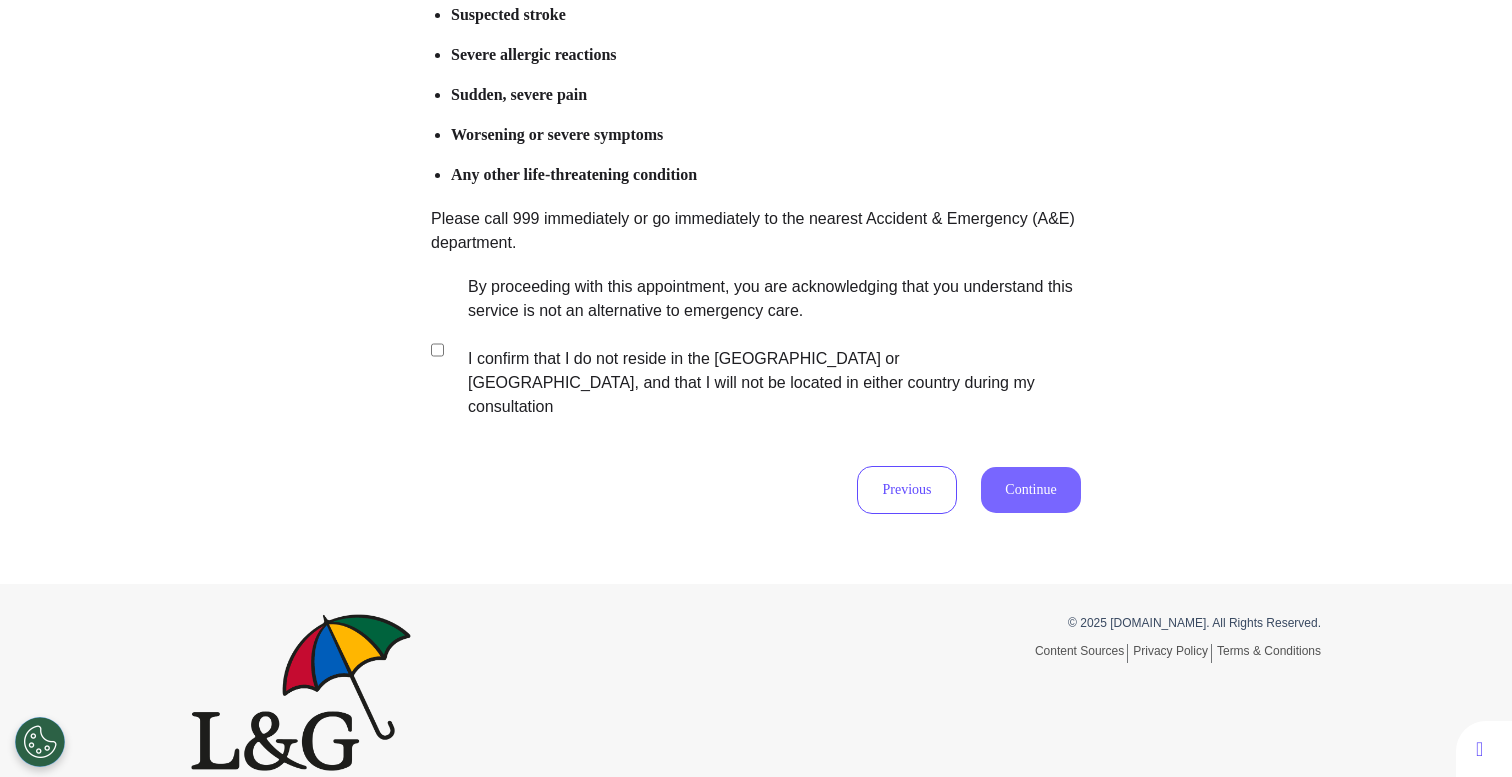 click on "Continue" at bounding box center [1031, 490] 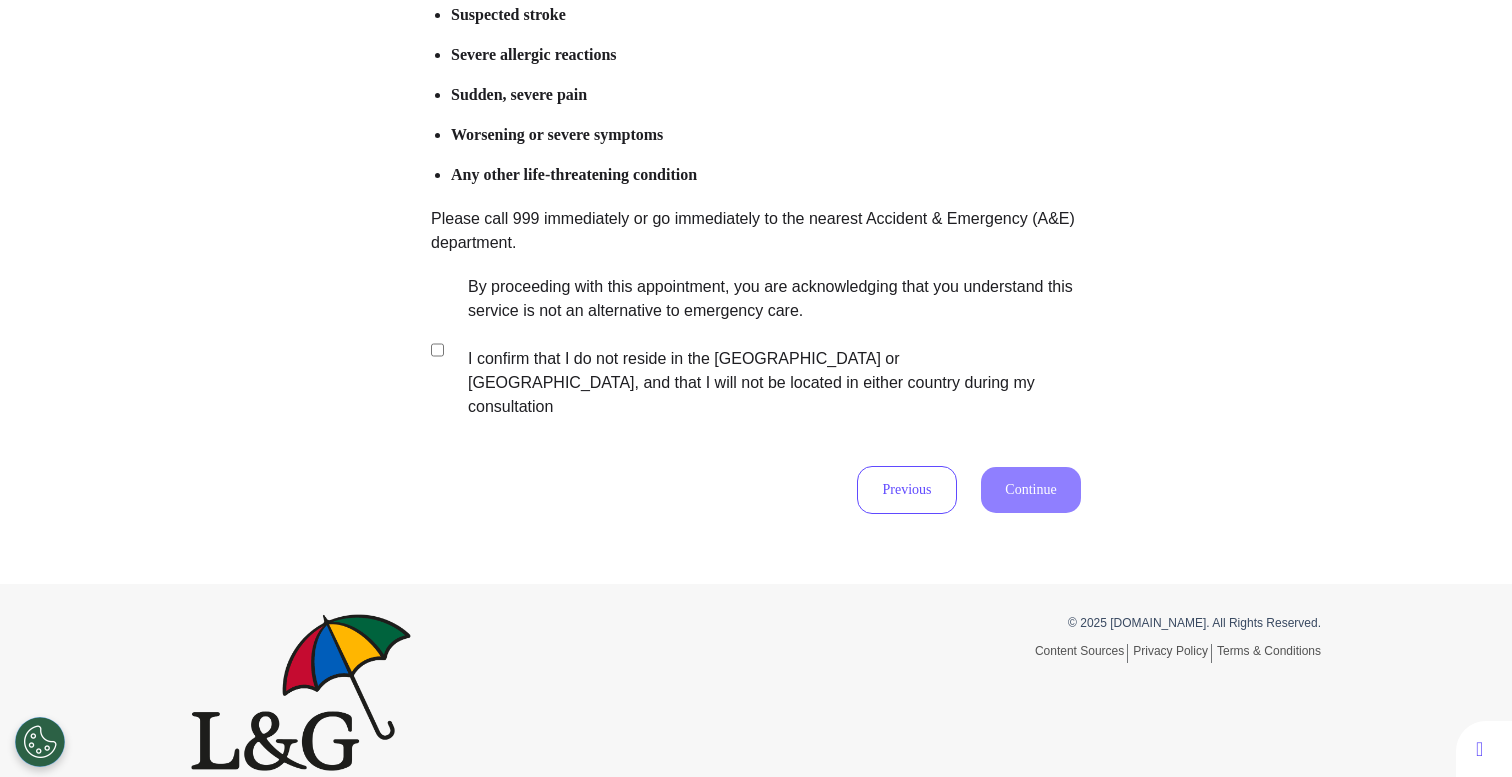 scroll, scrollTop: 93, scrollLeft: 0, axis: vertical 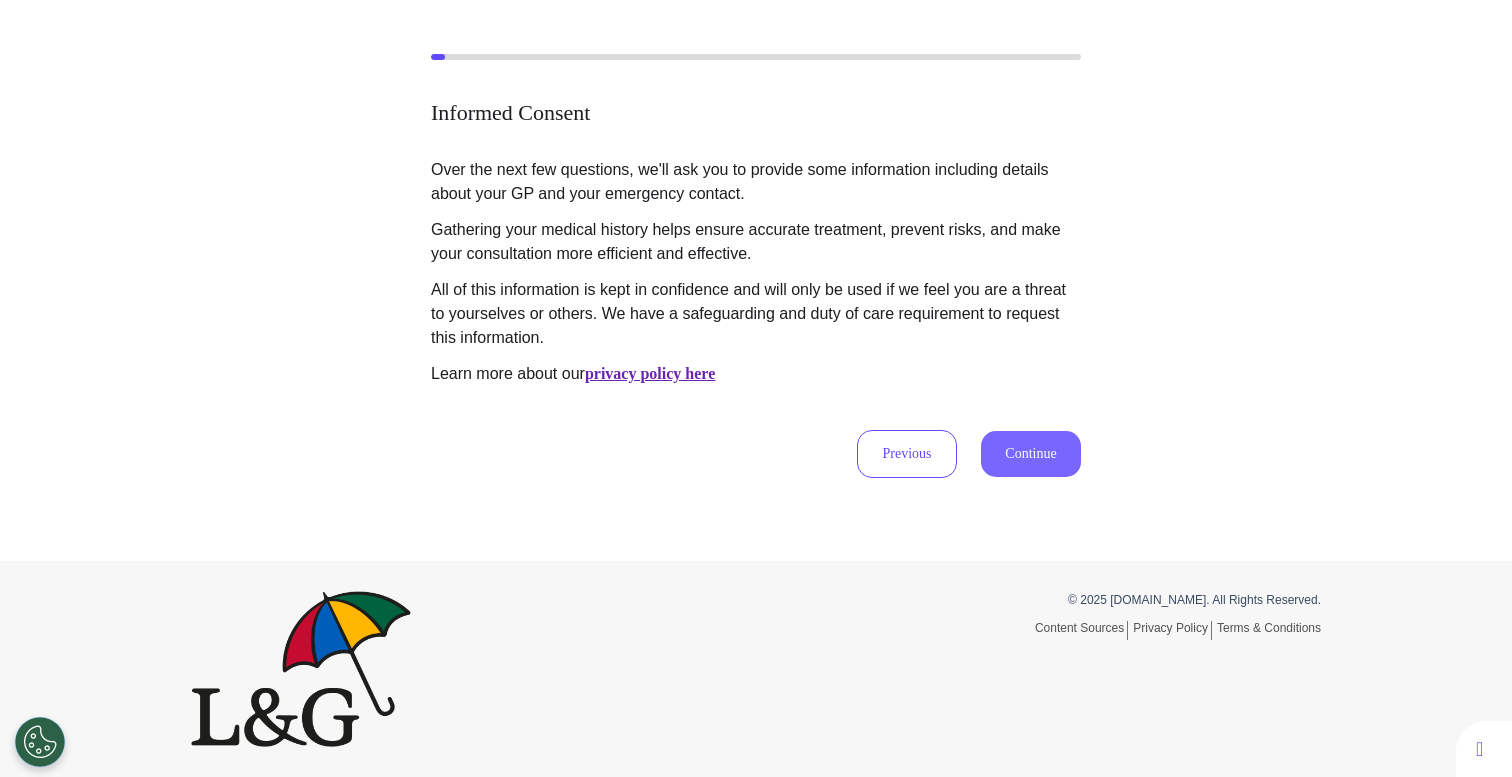 click on "Continue" at bounding box center [1031, 454] 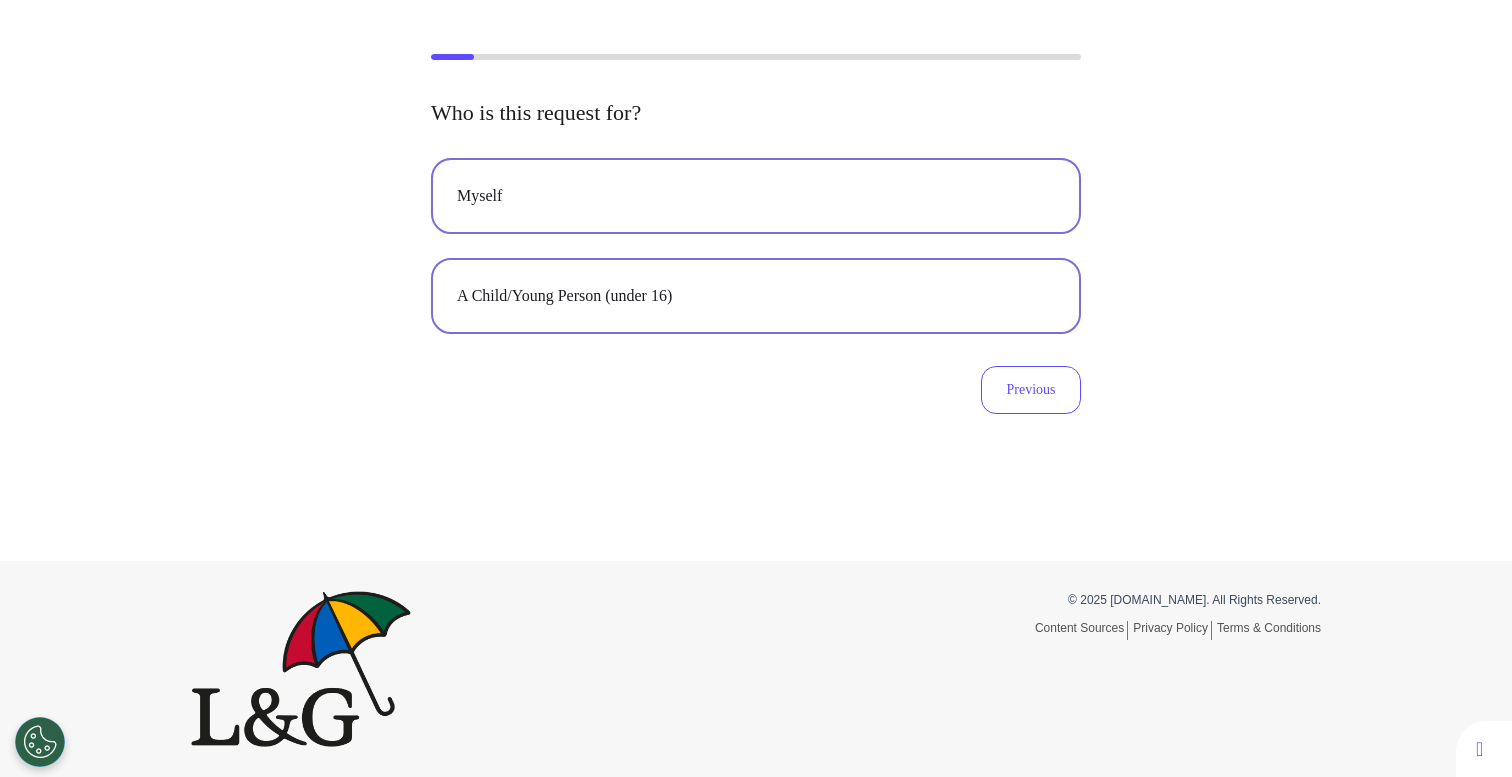 click on "Myself" at bounding box center (756, 196) 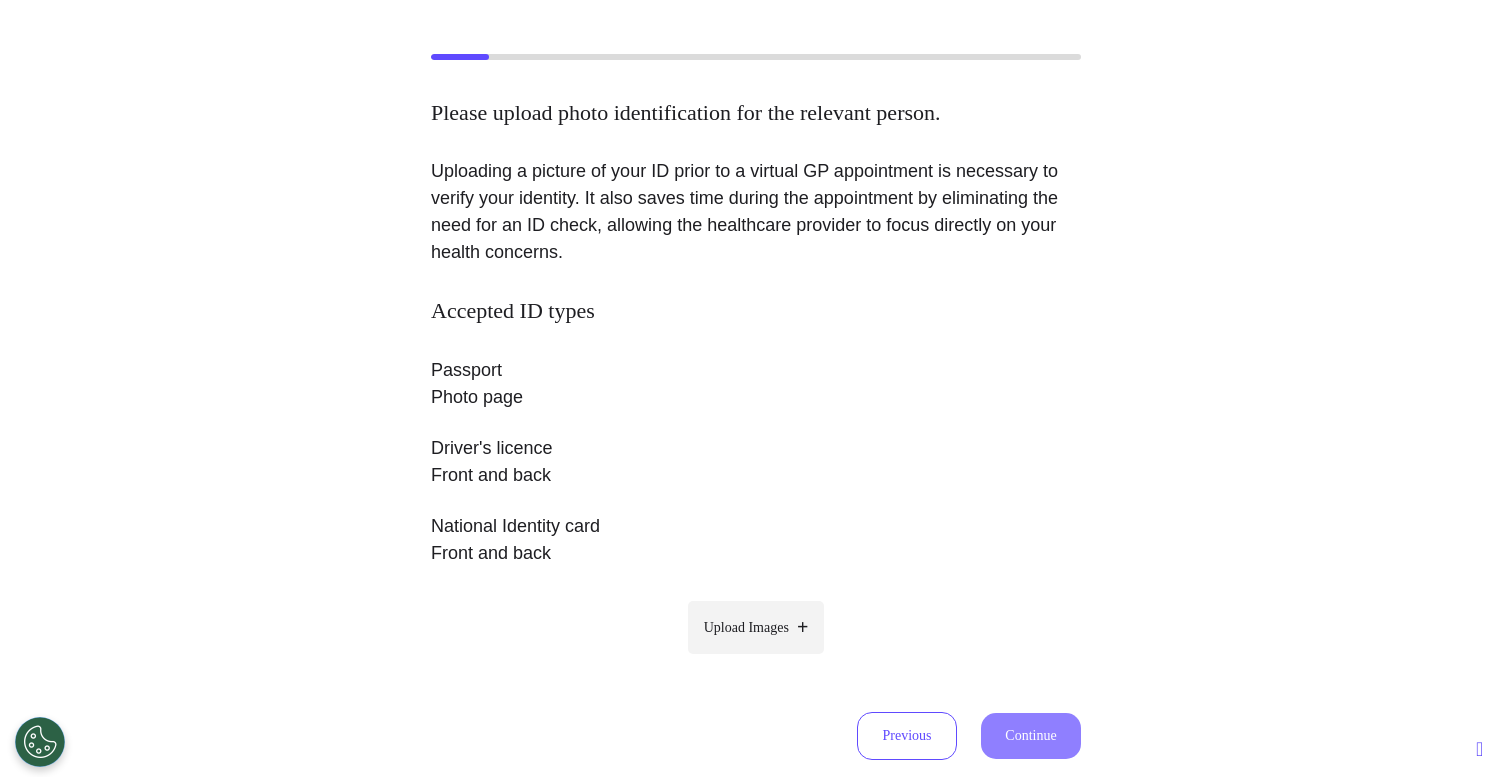 click on "Upload Images" at bounding box center [746, 627] 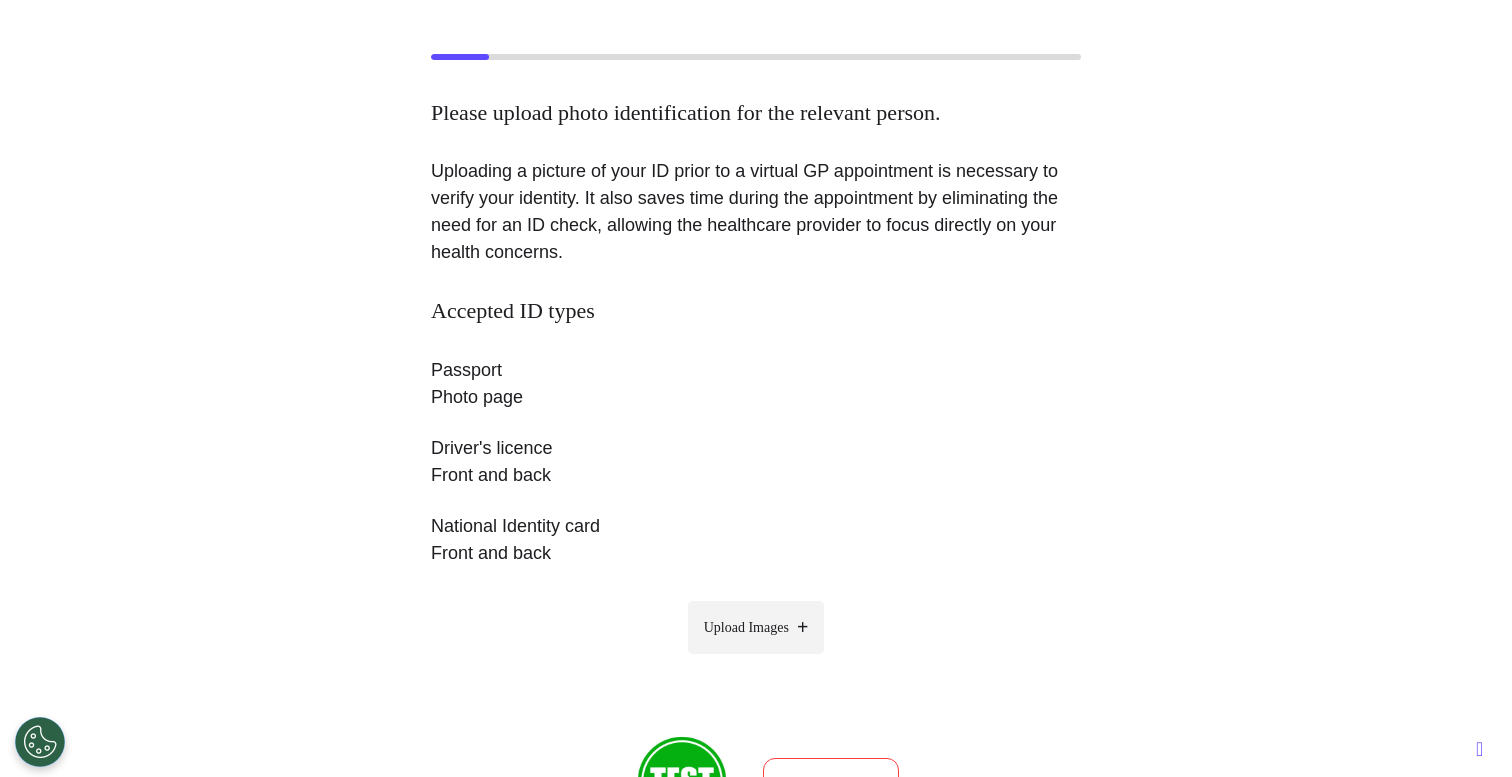 scroll, scrollTop: 400, scrollLeft: 0, axis: vertical 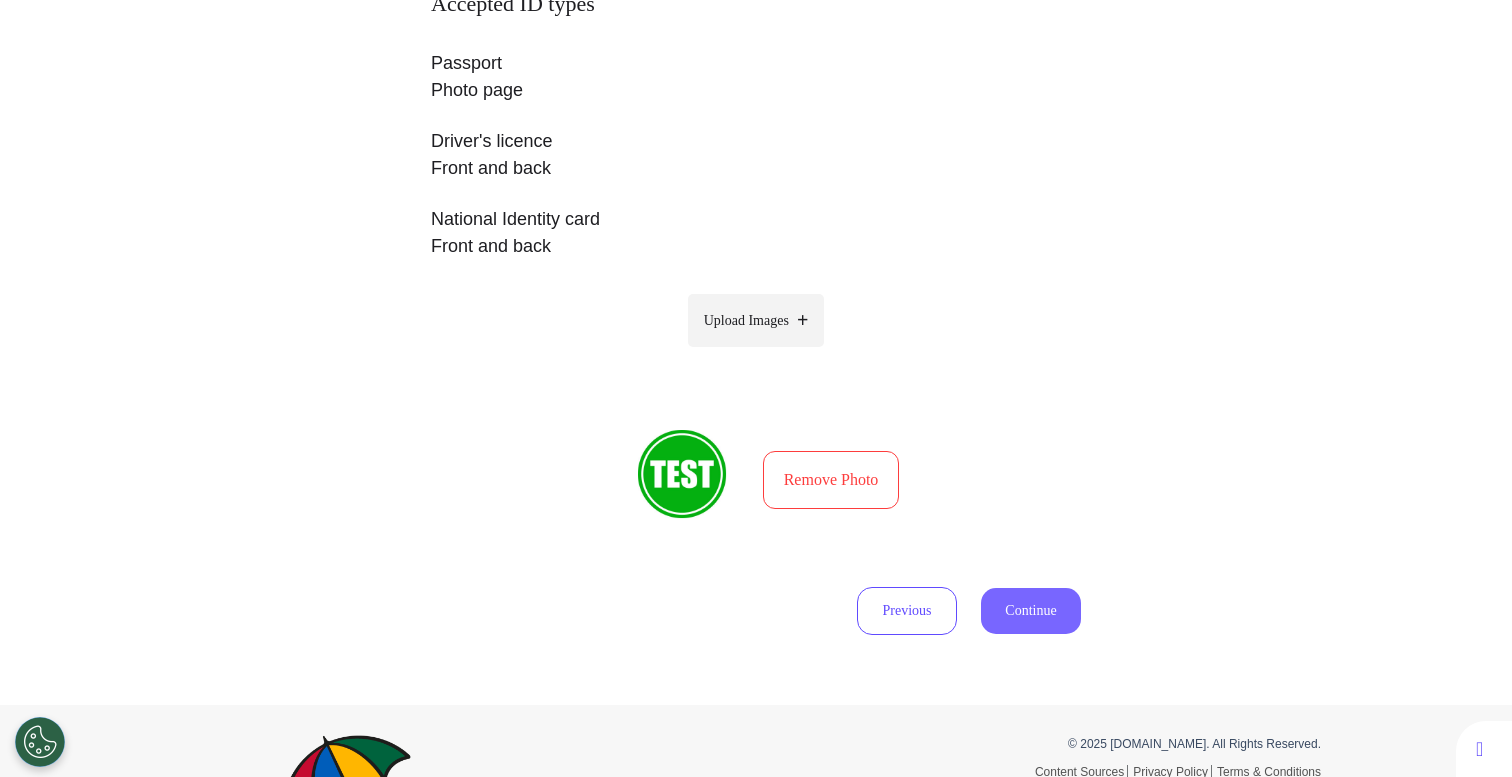 click on "Continue" at bounding box center (1031, 611) 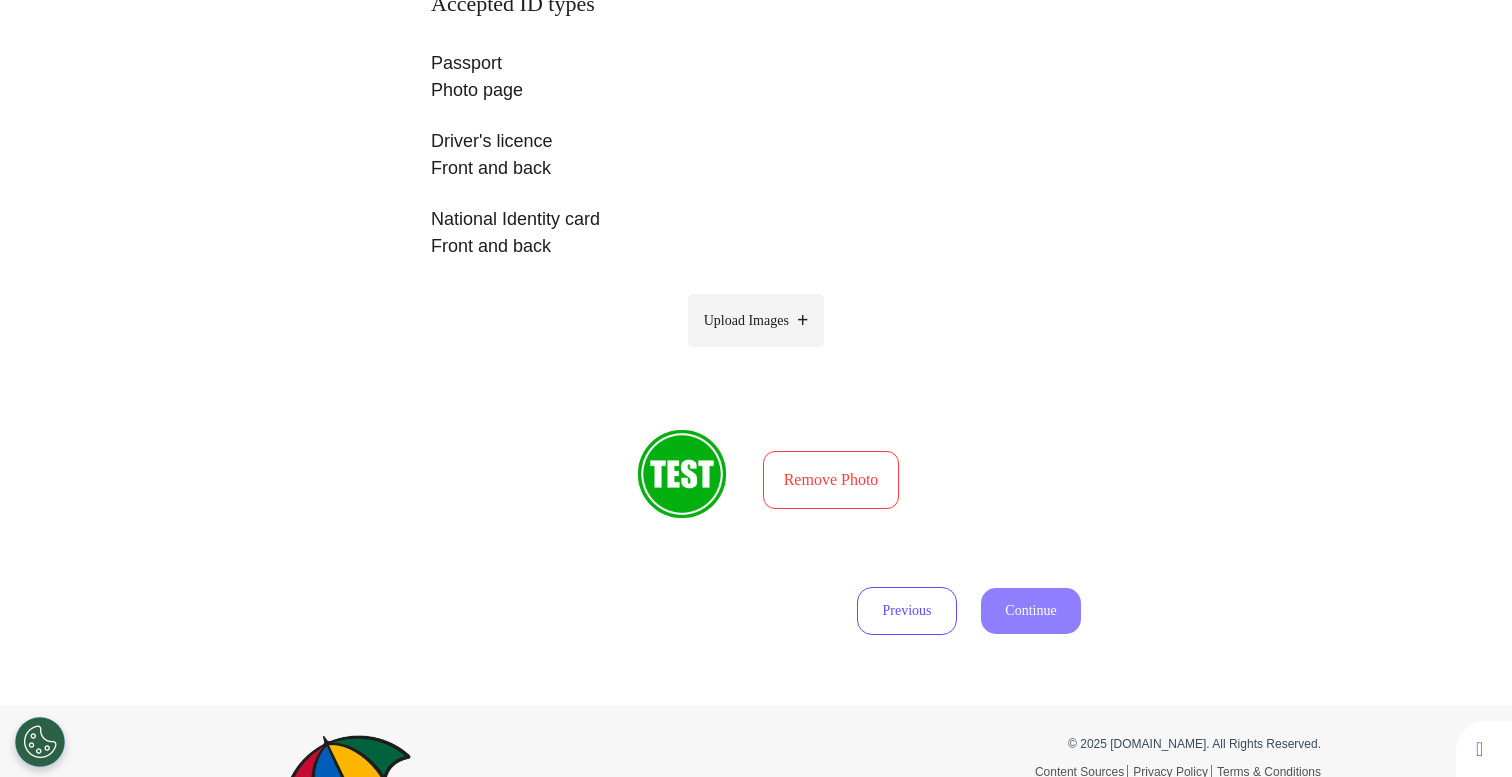 select on "******" 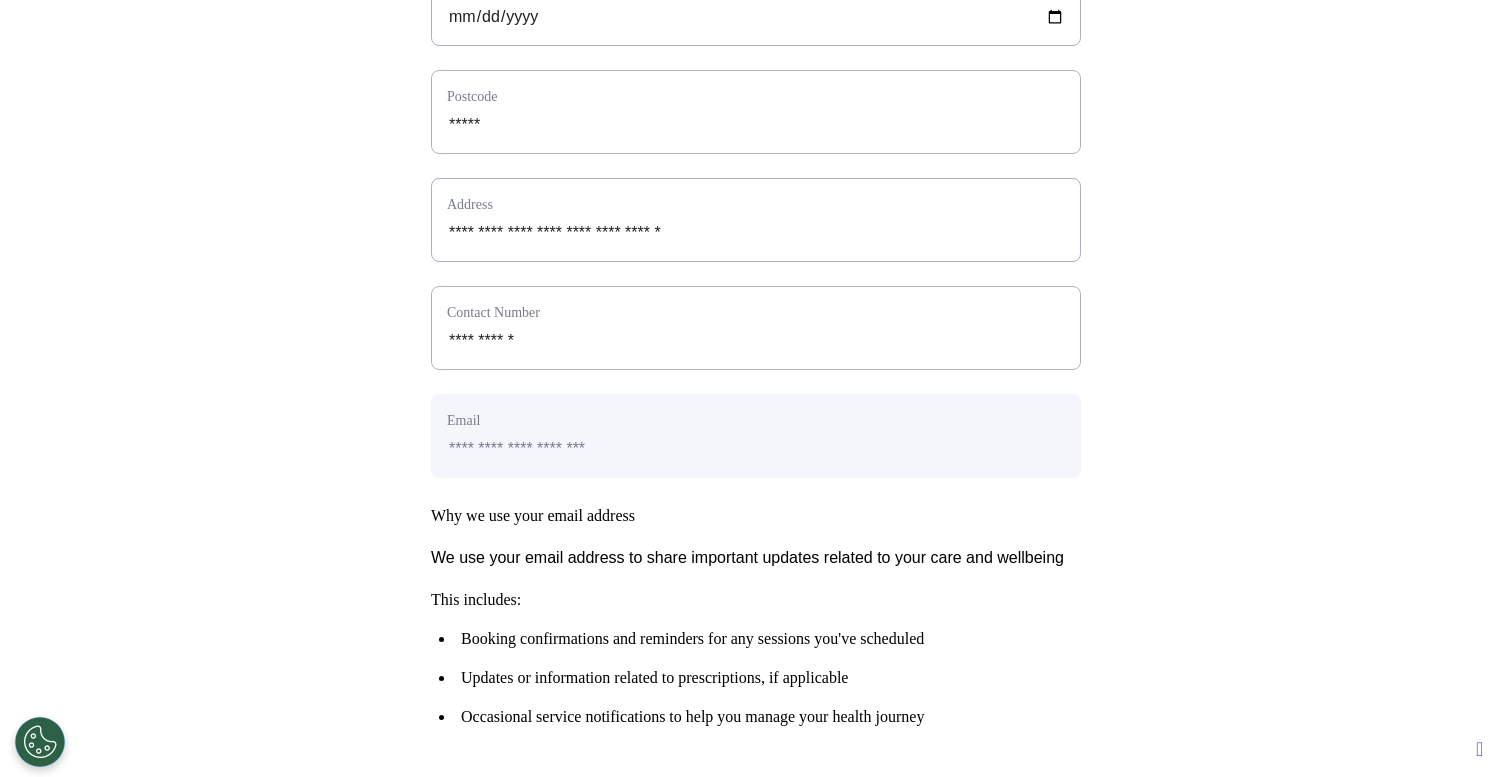 scroll, scrollTop: 888, scrollLeft: 0, axis: vertical 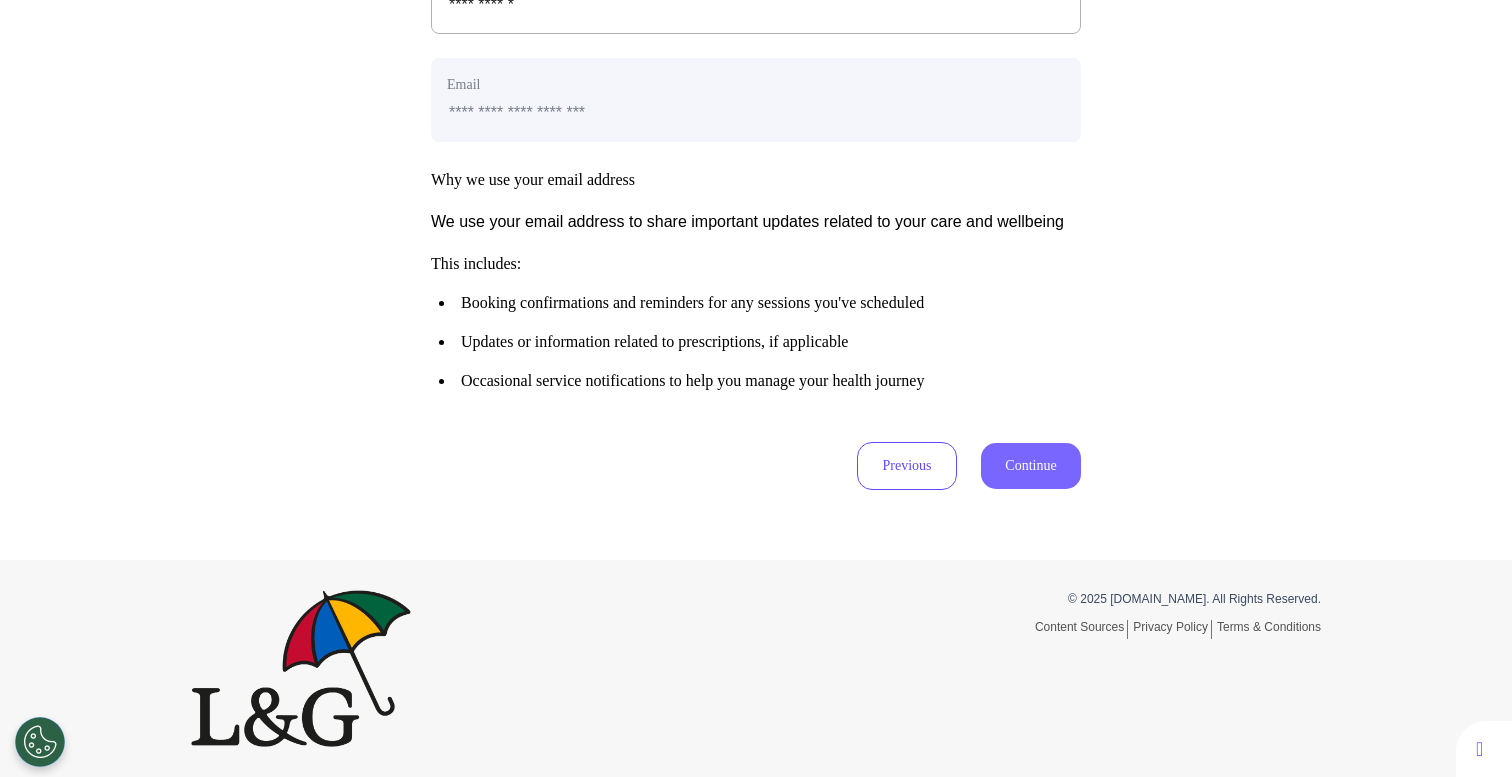 click on "Continue" at bounding box center (1031, 466) 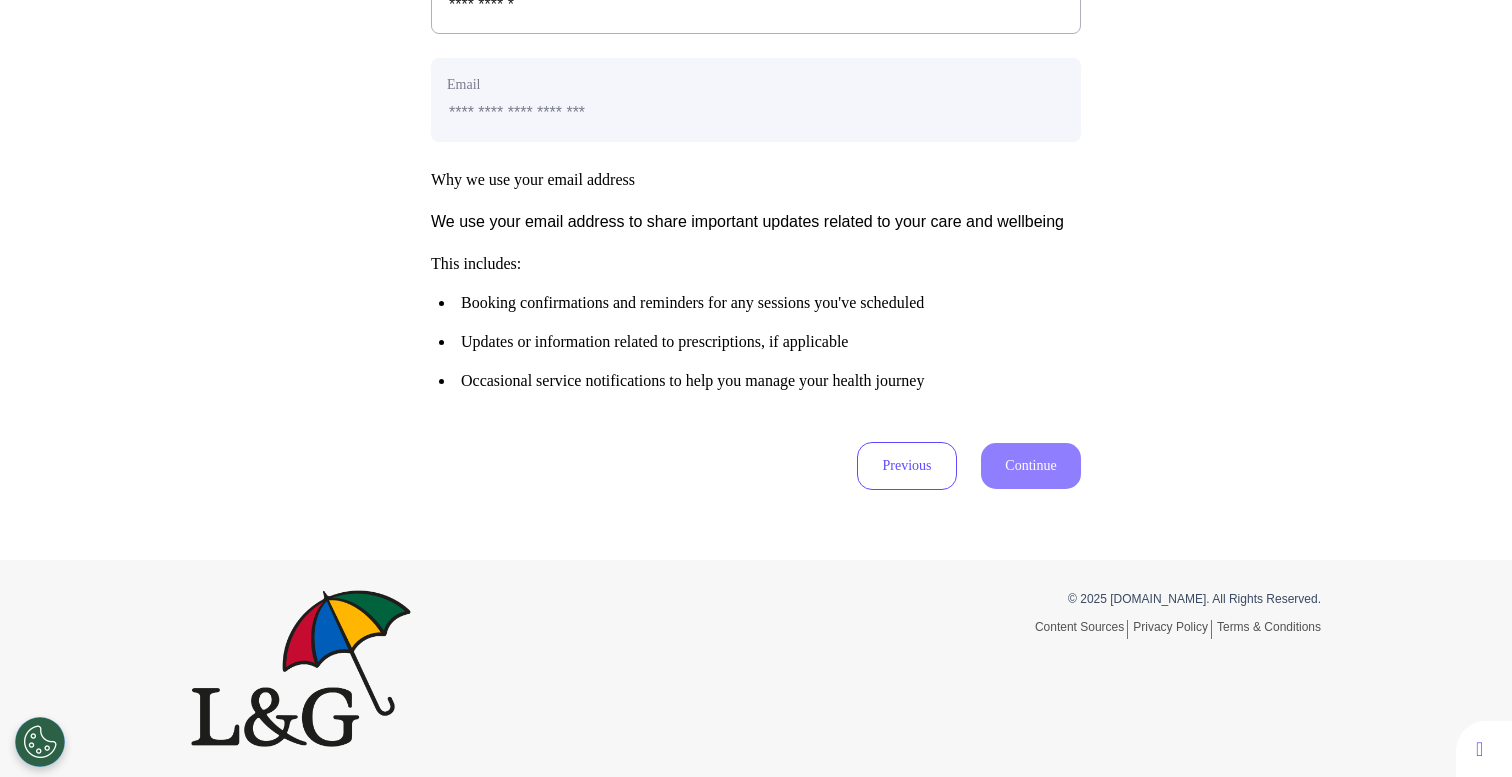 scroll, scrollTop: 93, scrollLeft: 0, axis: vertical 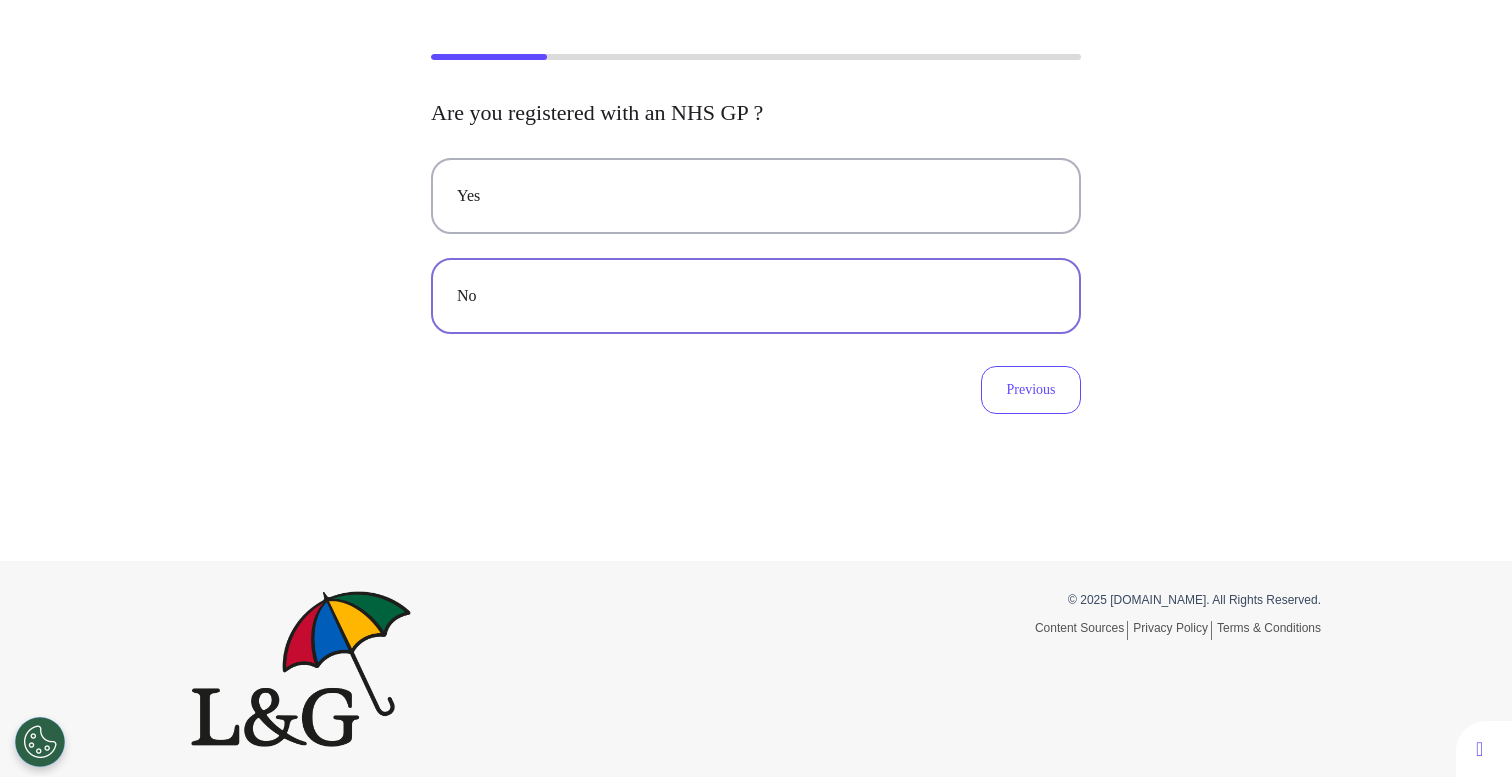 click on "Yes No Previous" at bounding box center [756, 286] 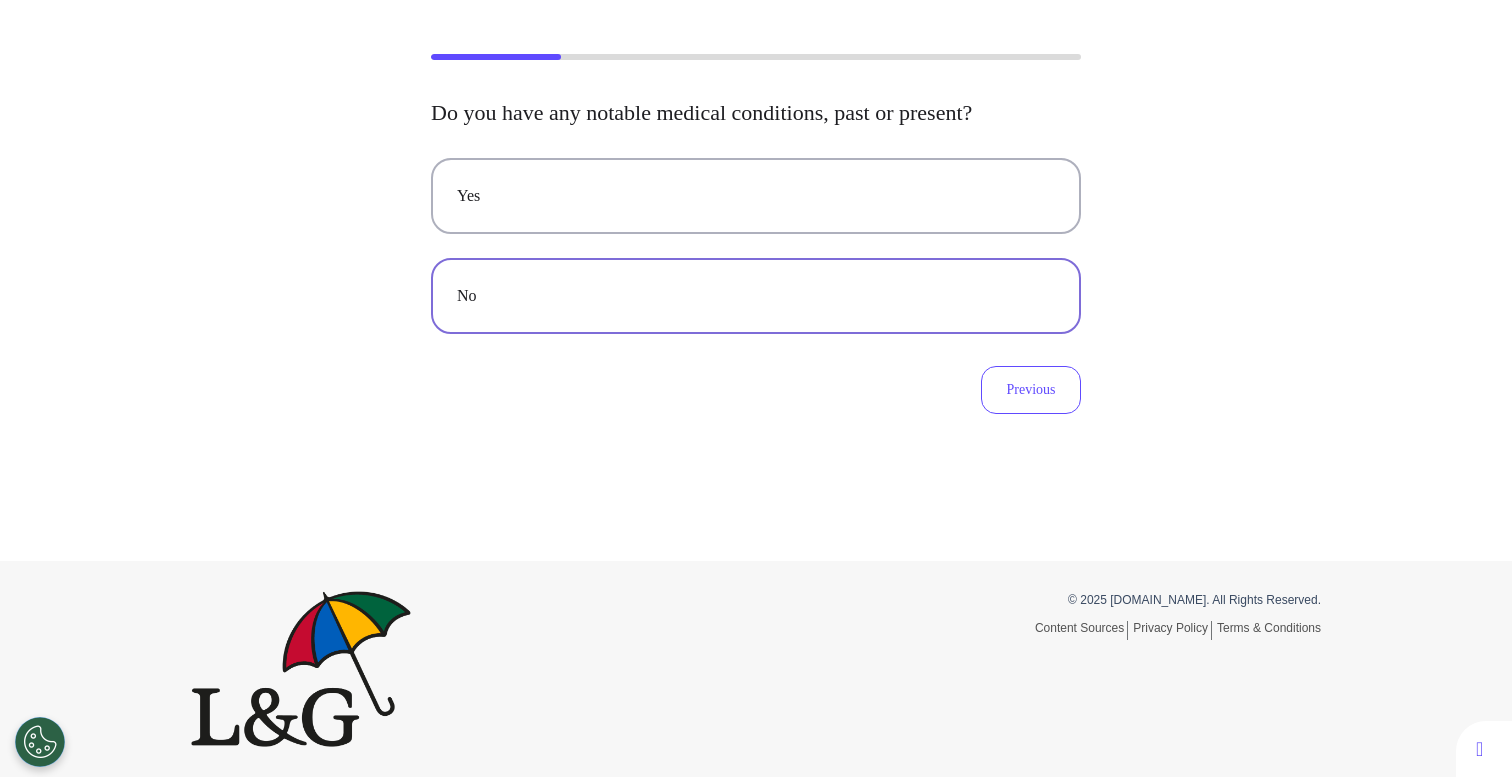 click on "No" at bounding box center [756, 296] 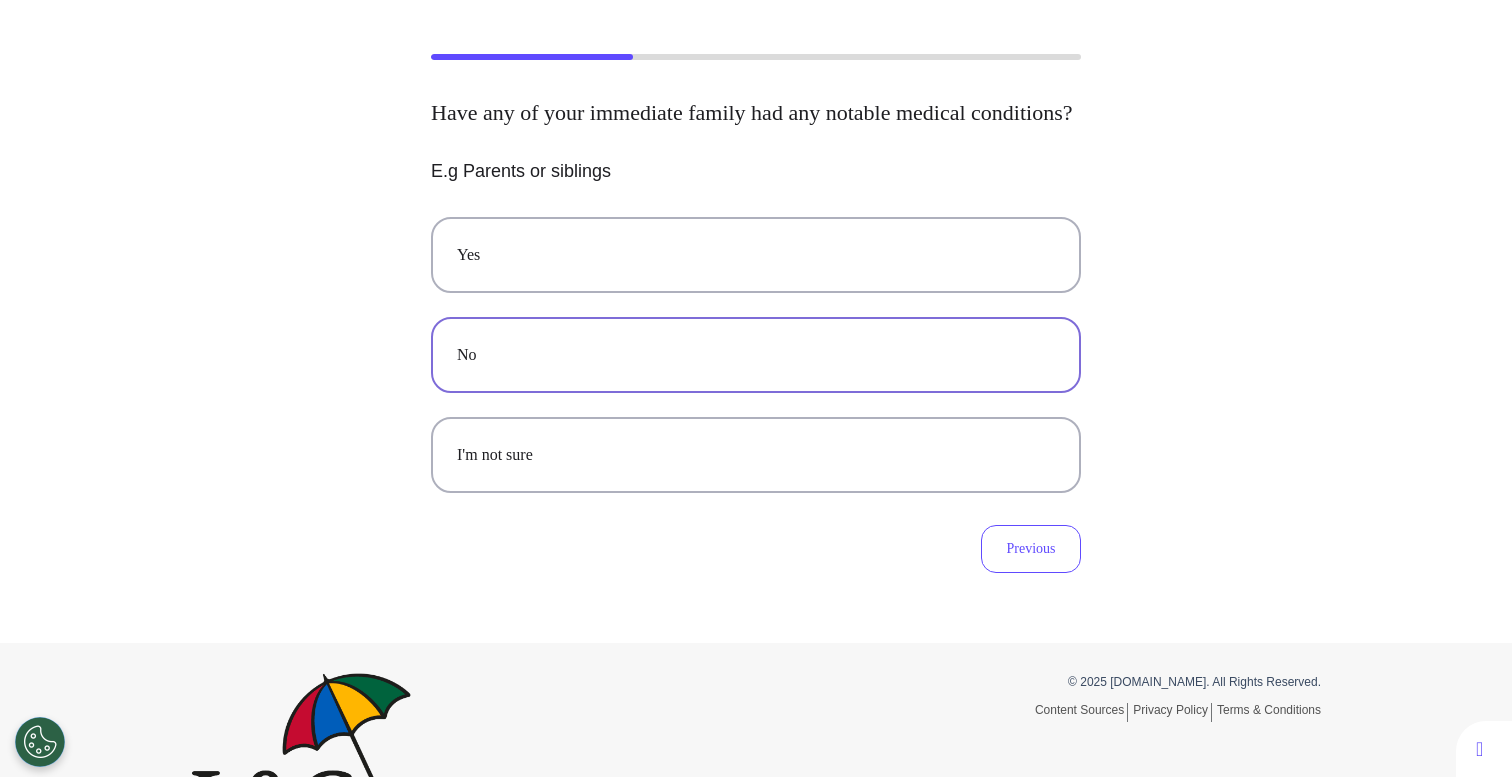 click on "No" at bounding box center [756, 355] 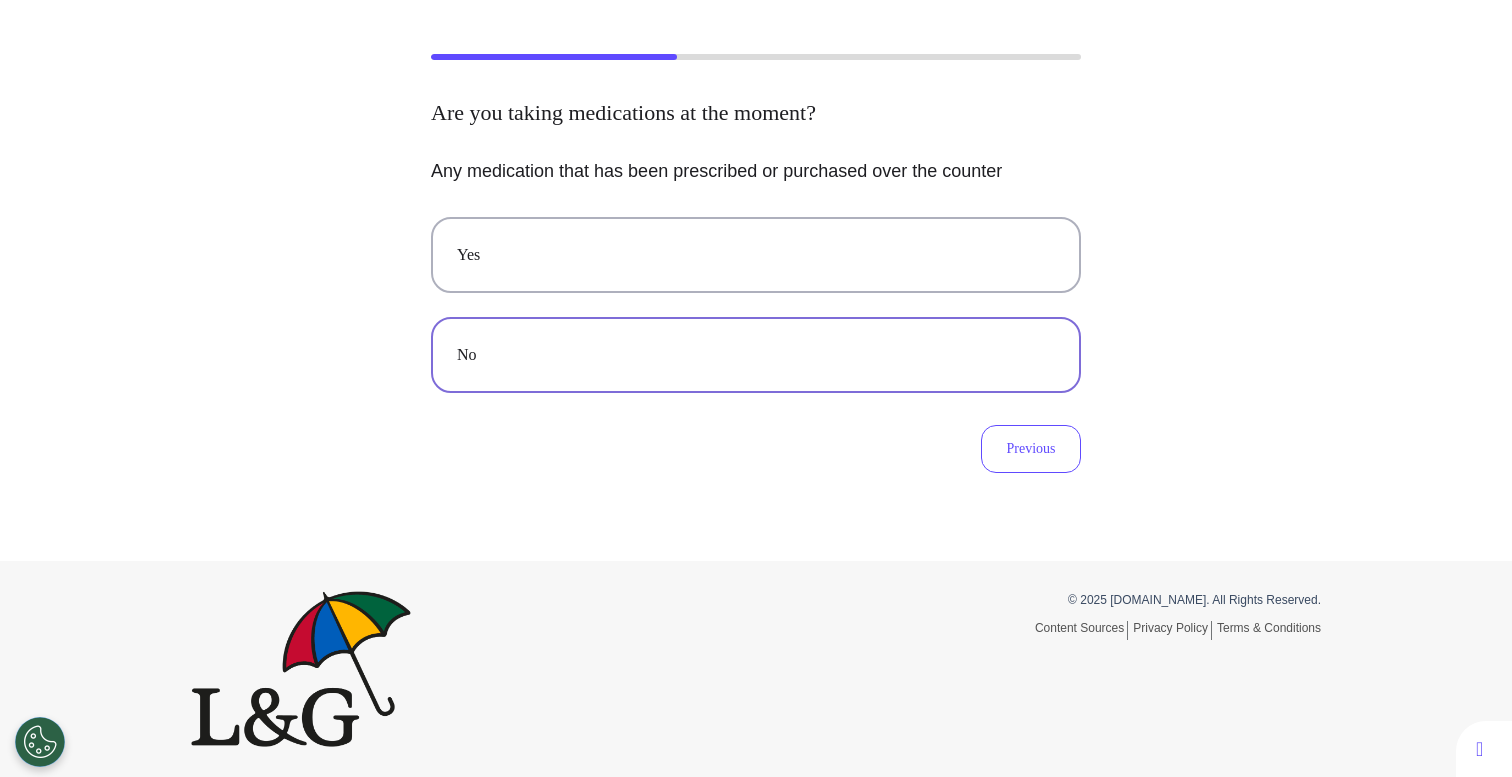 click on "No" at bounding box center (756, 355) 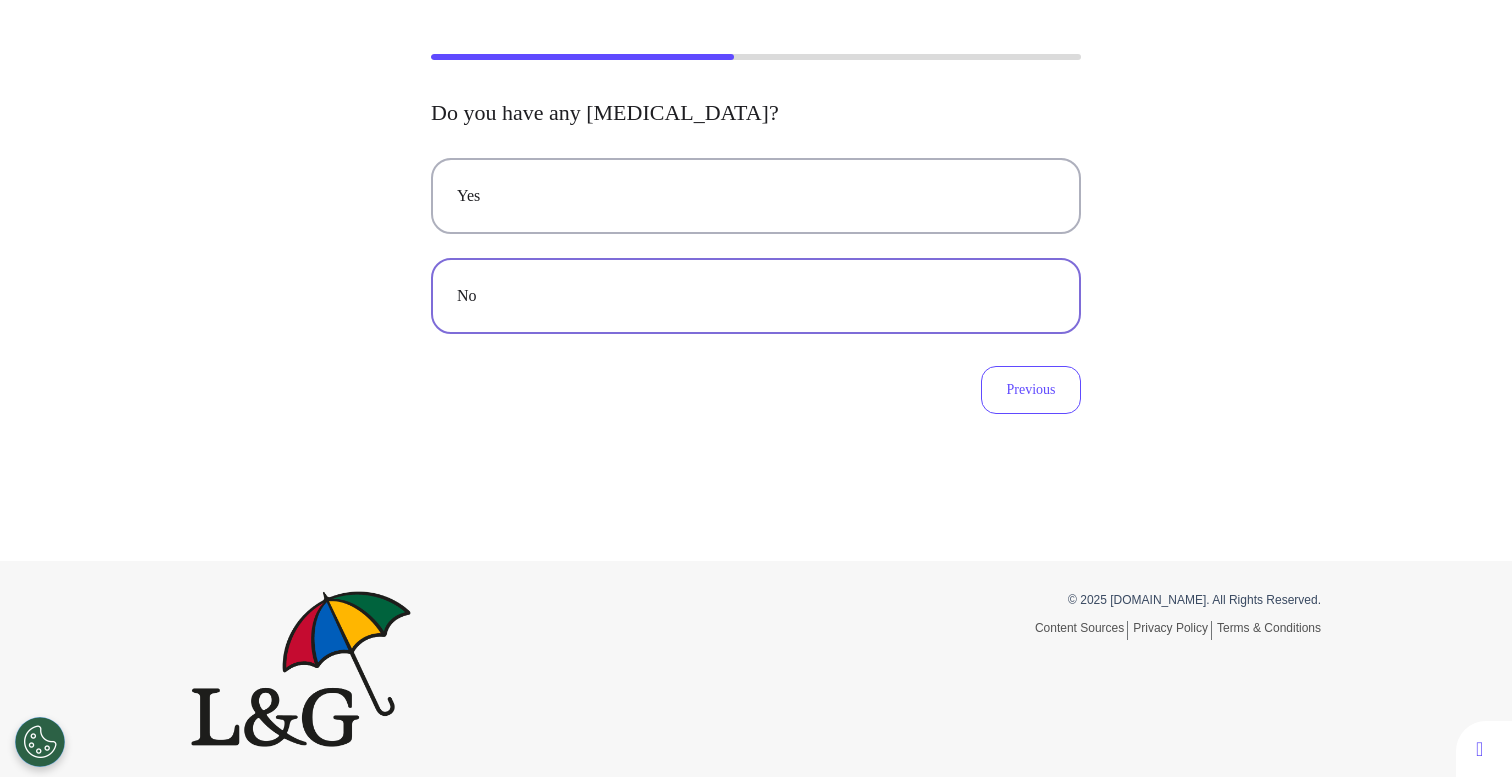 click on "No" at bounding box center [756, 296] 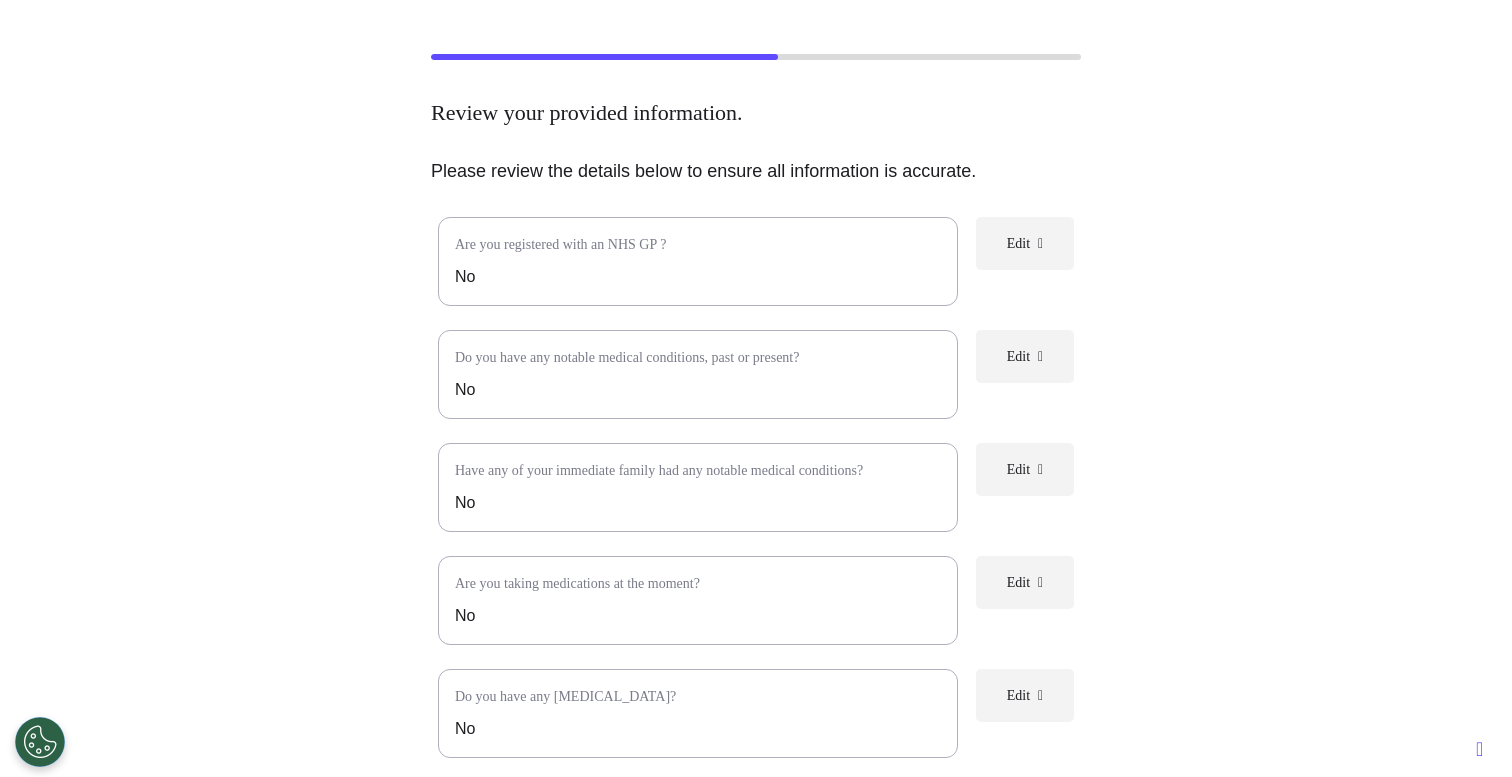 scroll, scrollTop: 462, scrollLeft: 0, axis: vertical 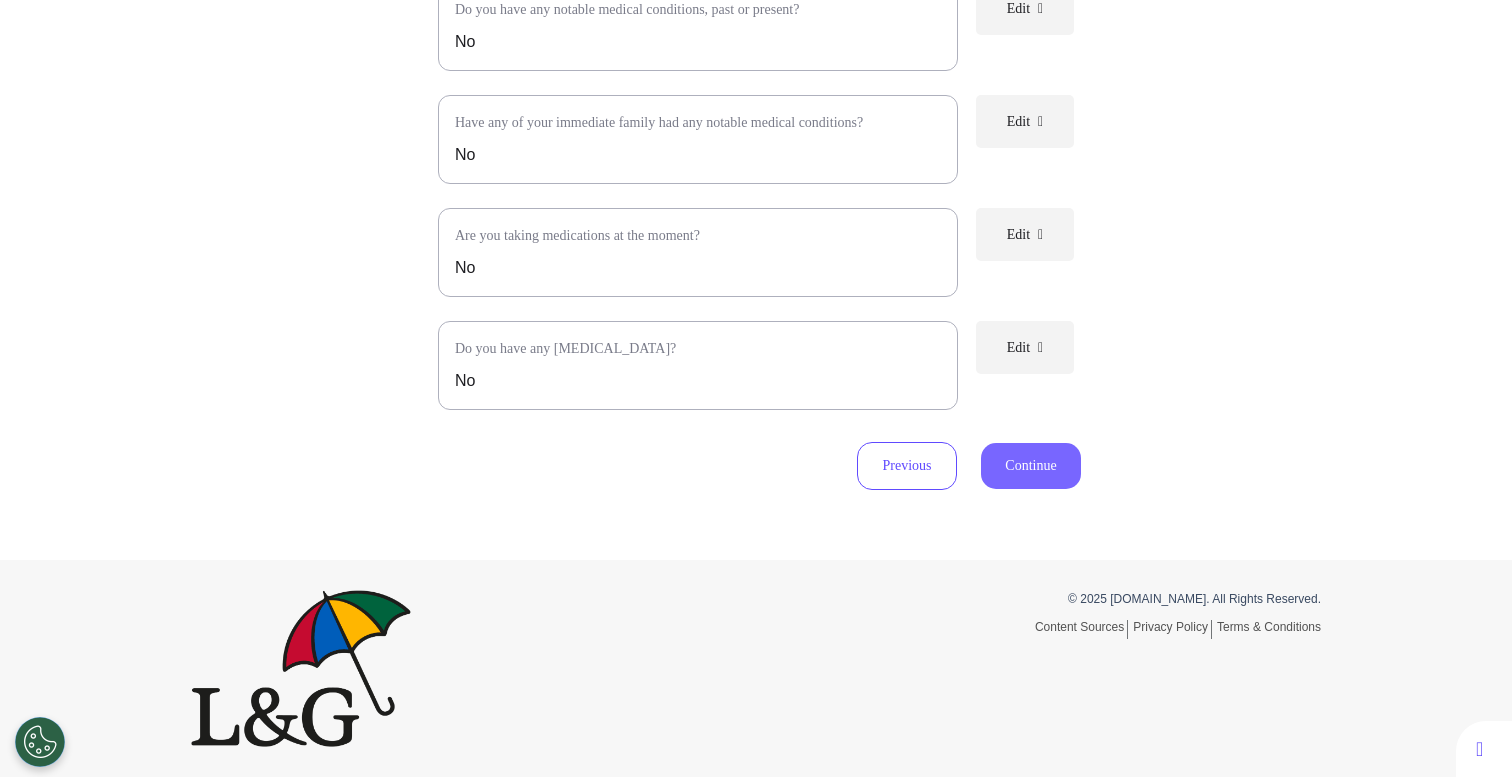 click on "Continue" at bounding box center [1031, 466] 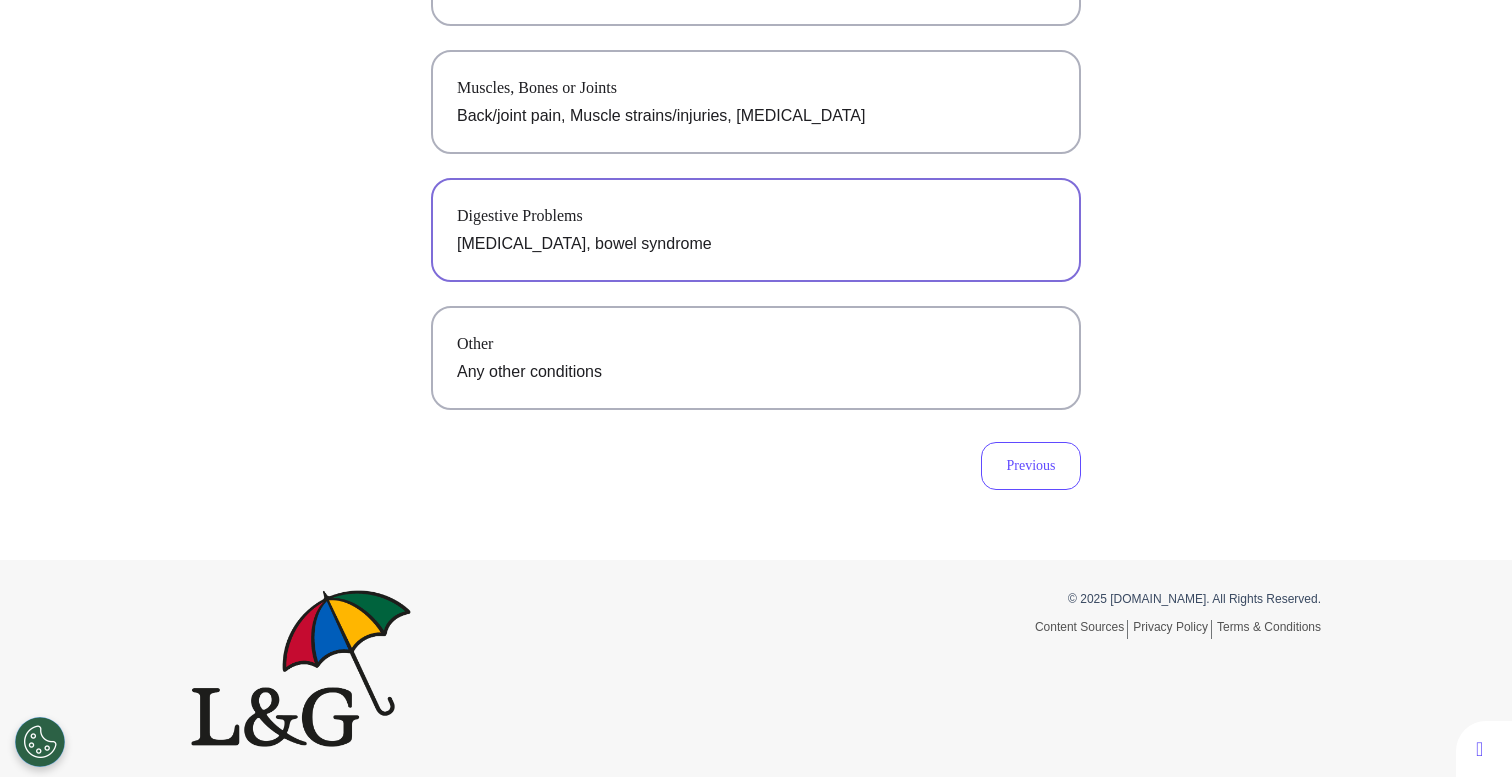 scroll, scrollTop: 0, scrollLeft: 0, axis: both 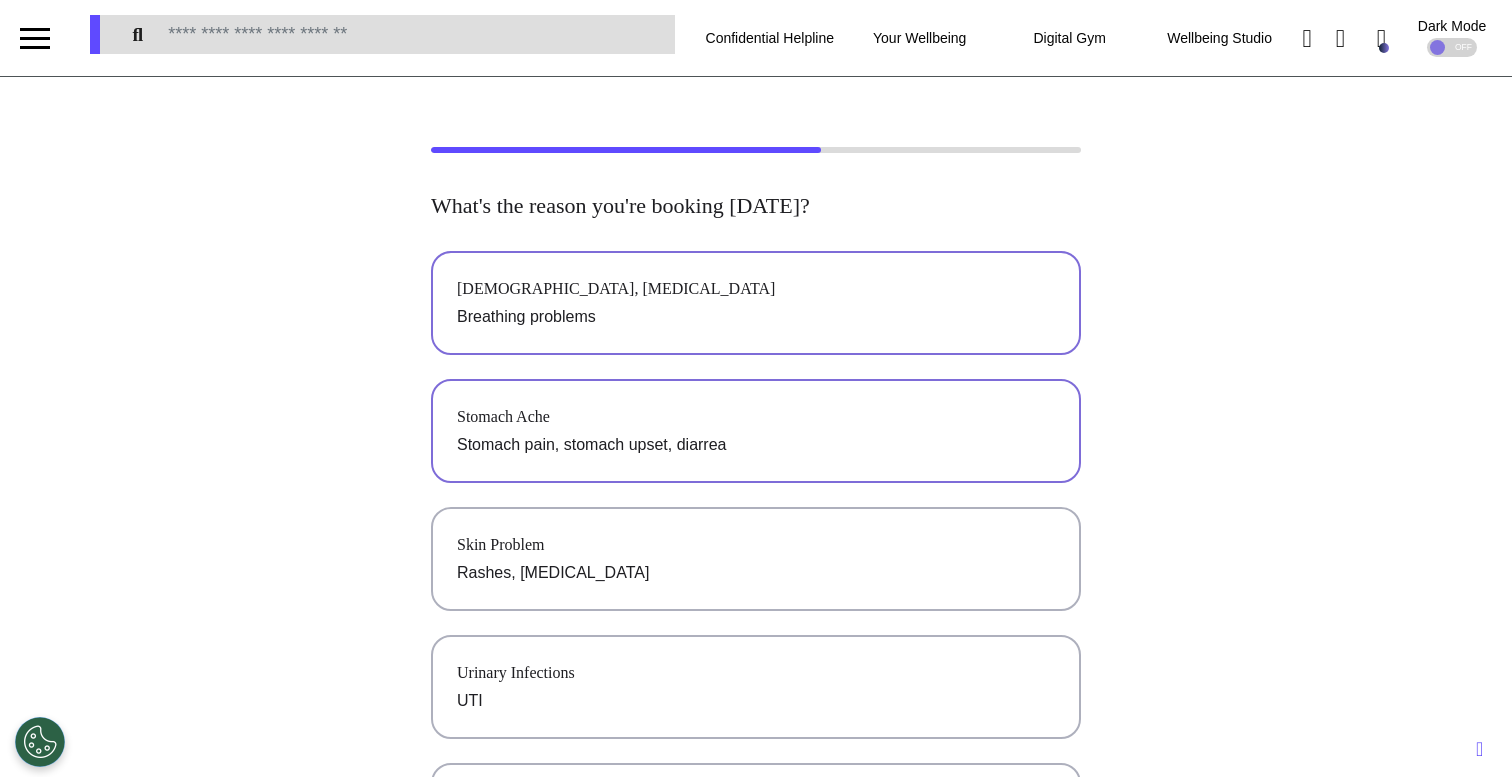 click on "Breathing problems" at bounding box center (756, 317) 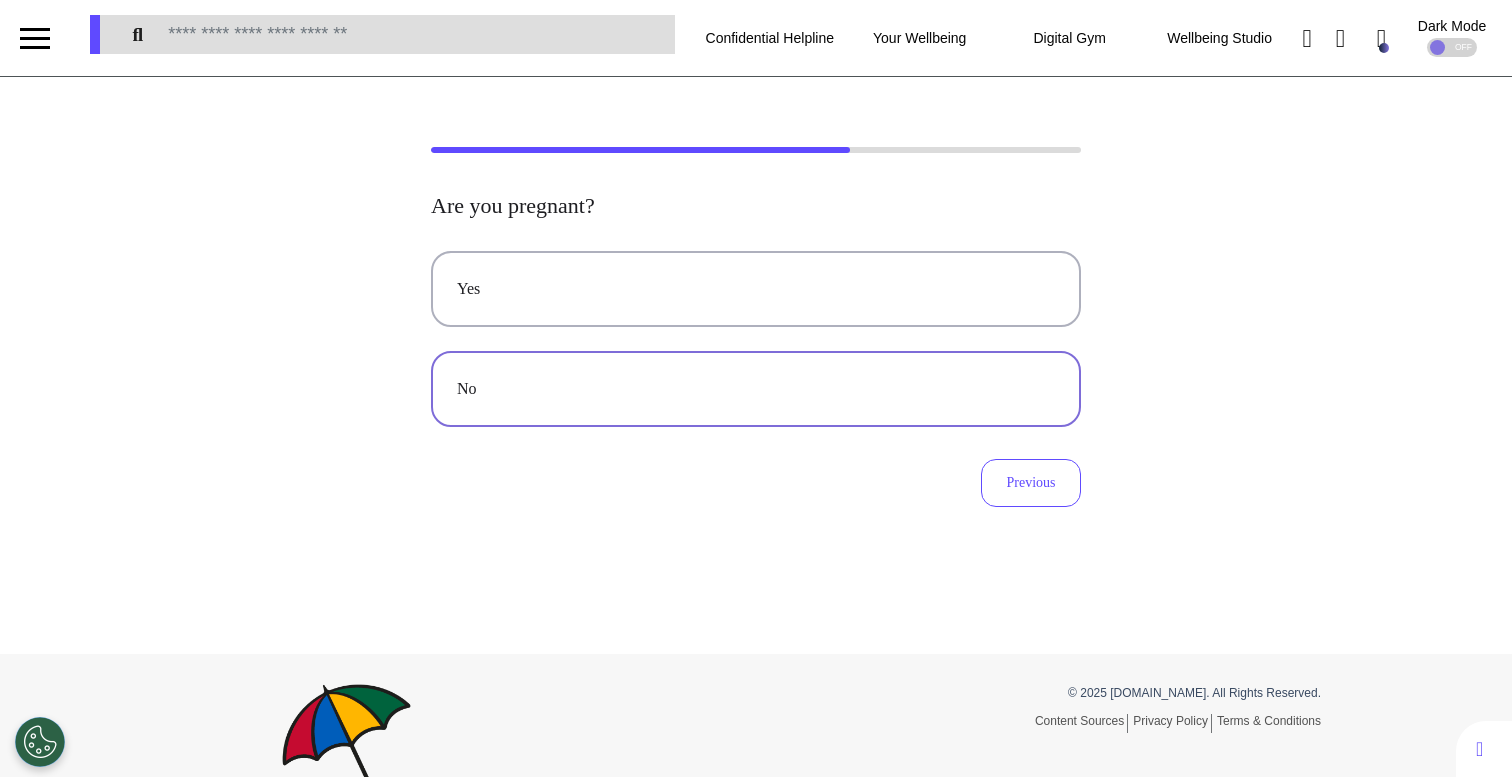 click on "No" at bounding box center [756, 389] 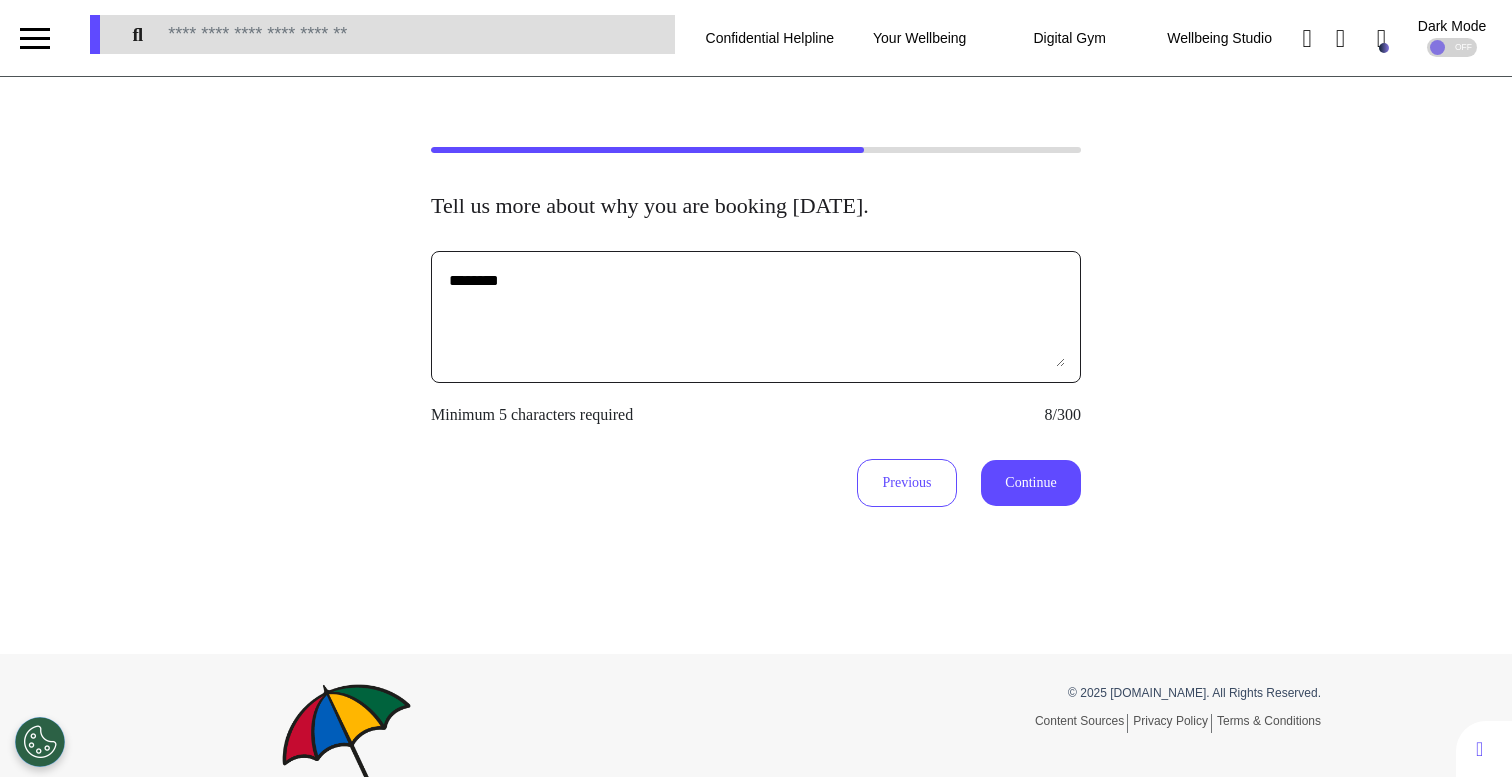 click on "********" at bounding box center (756, 317) 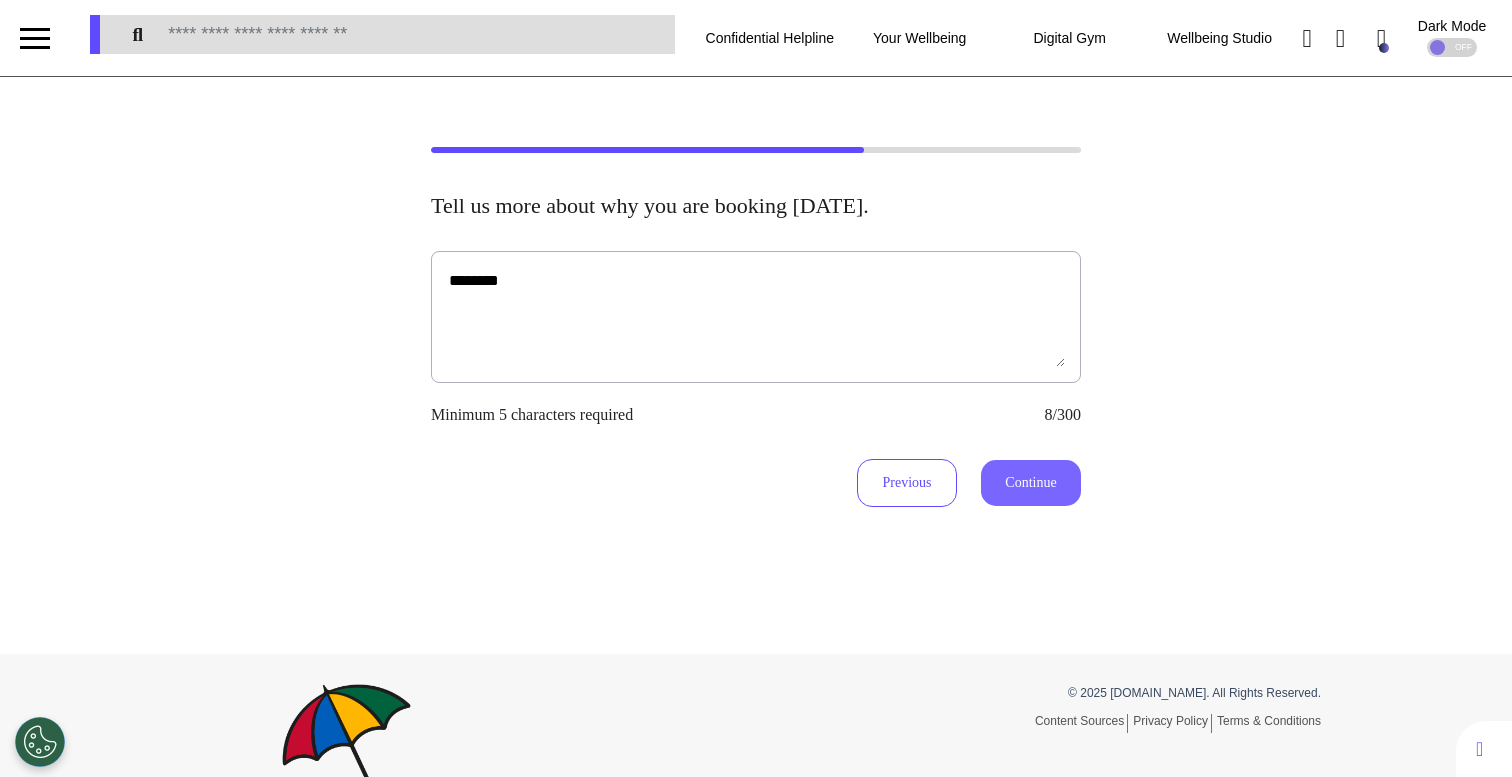 click on "Continue" at bounding box center (1031, 483) 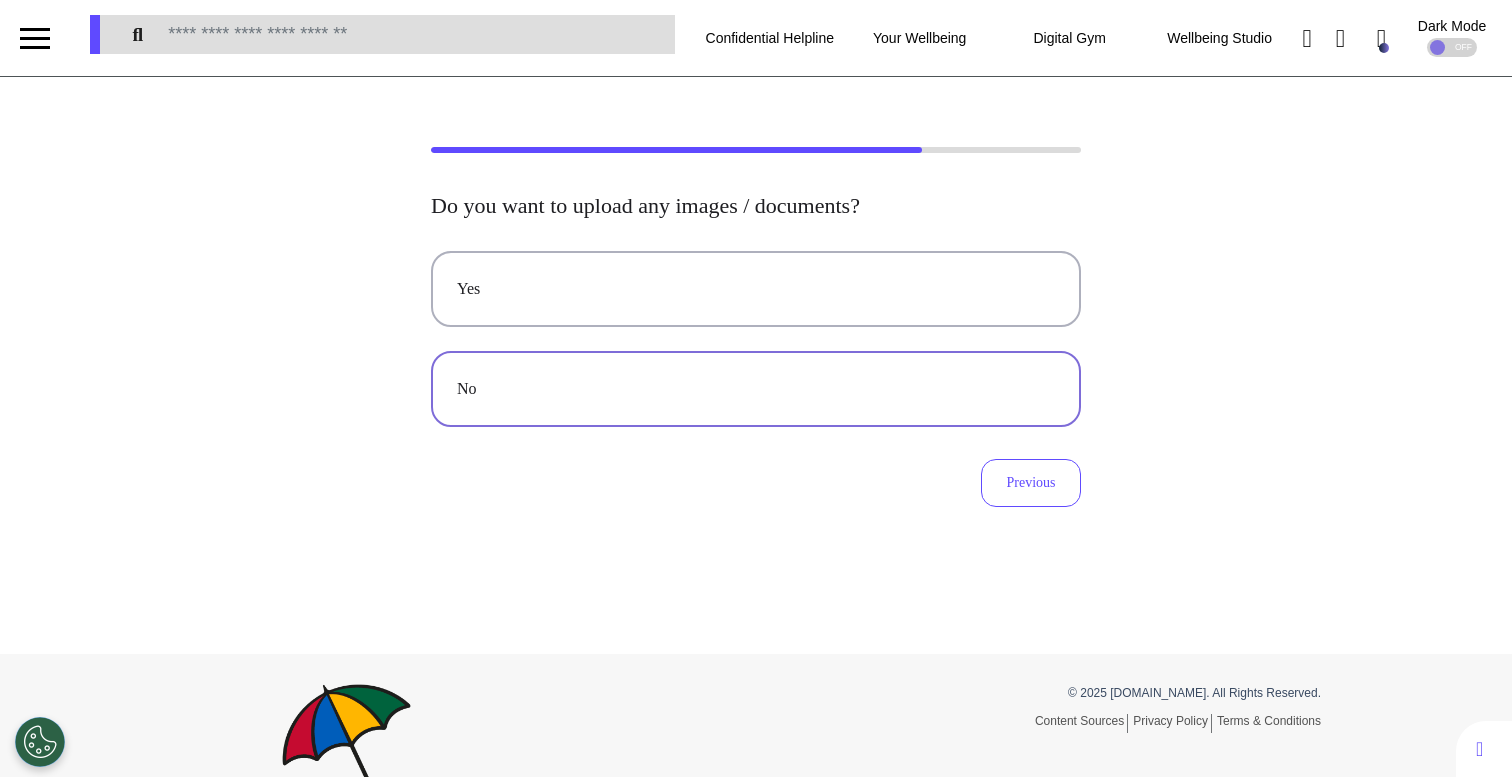 click on "No" at bounding box center (756, 389) 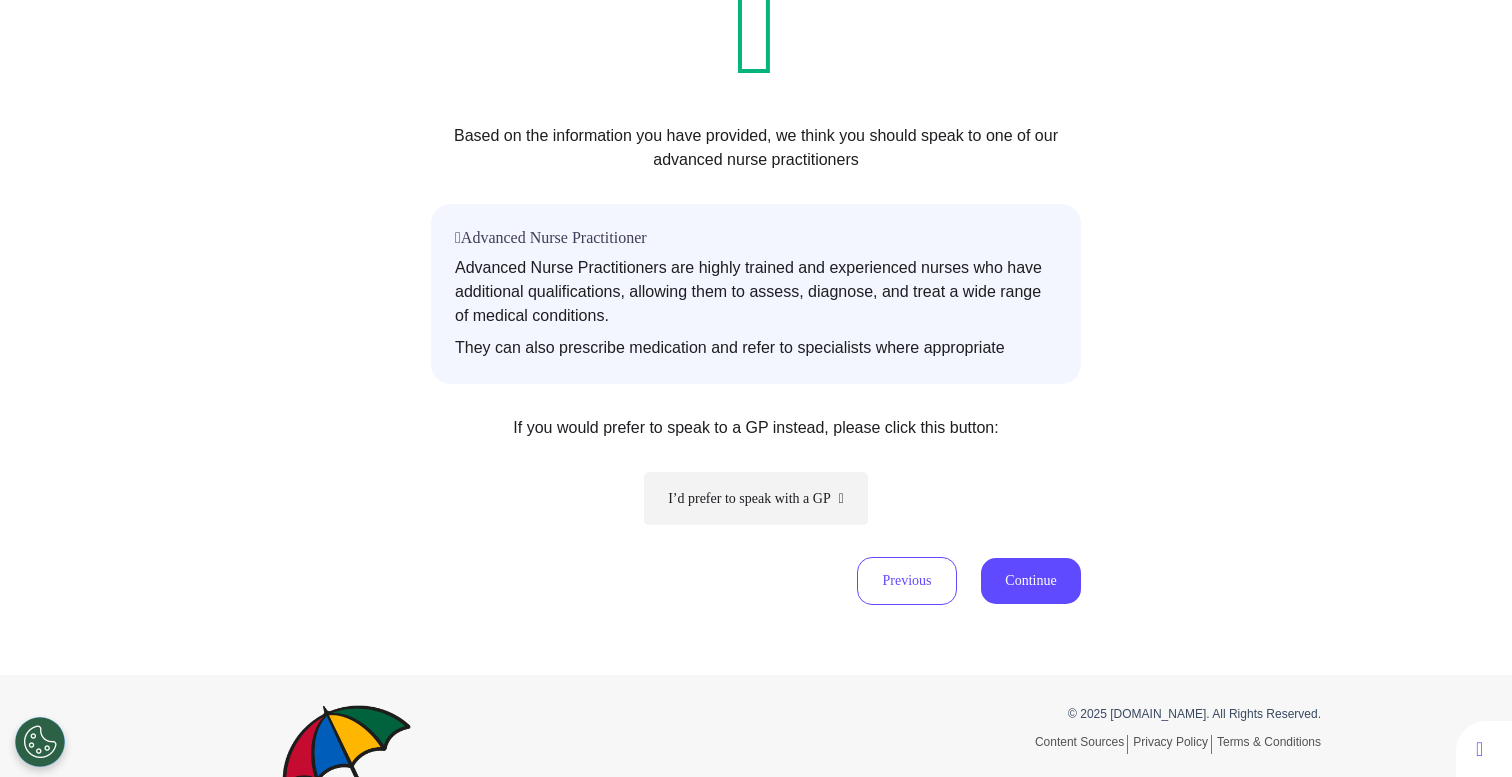 scroll, scrollTop: 297, scrollLeft: 0, axis: vertical 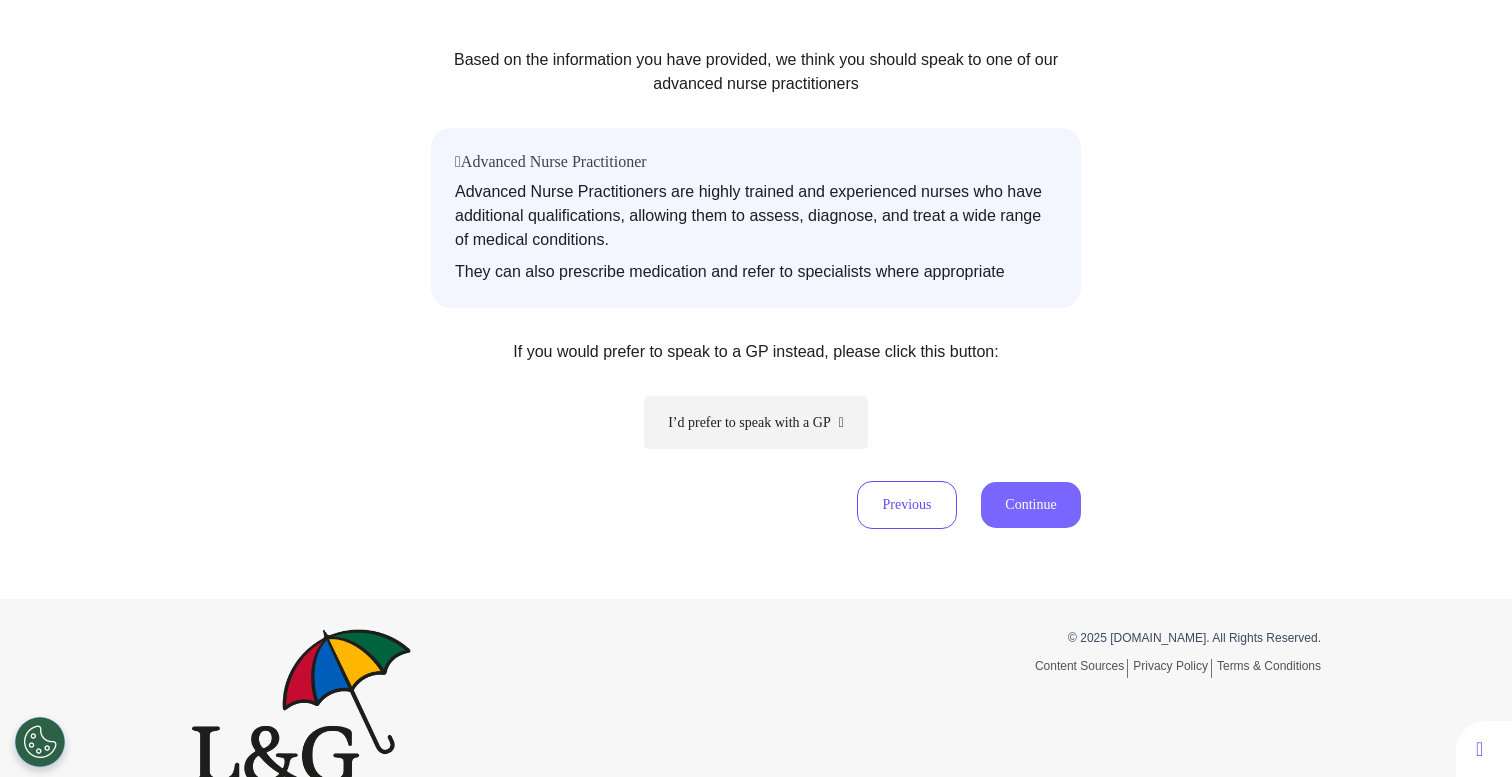 click on "Continue" at bounding box center [1031, 505] 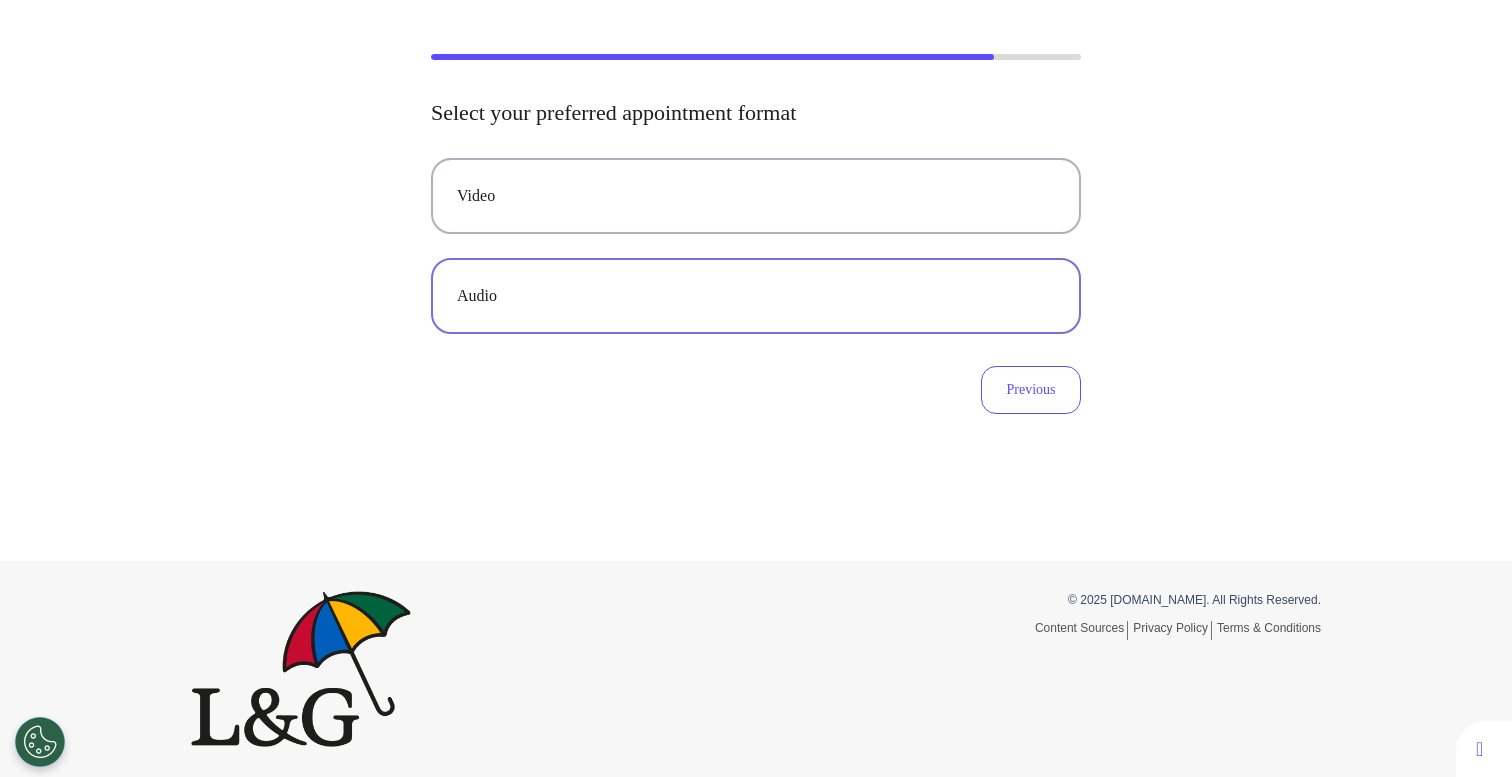 scroll, scrollTop: 93, scrollLeft: 0, axis: vertical 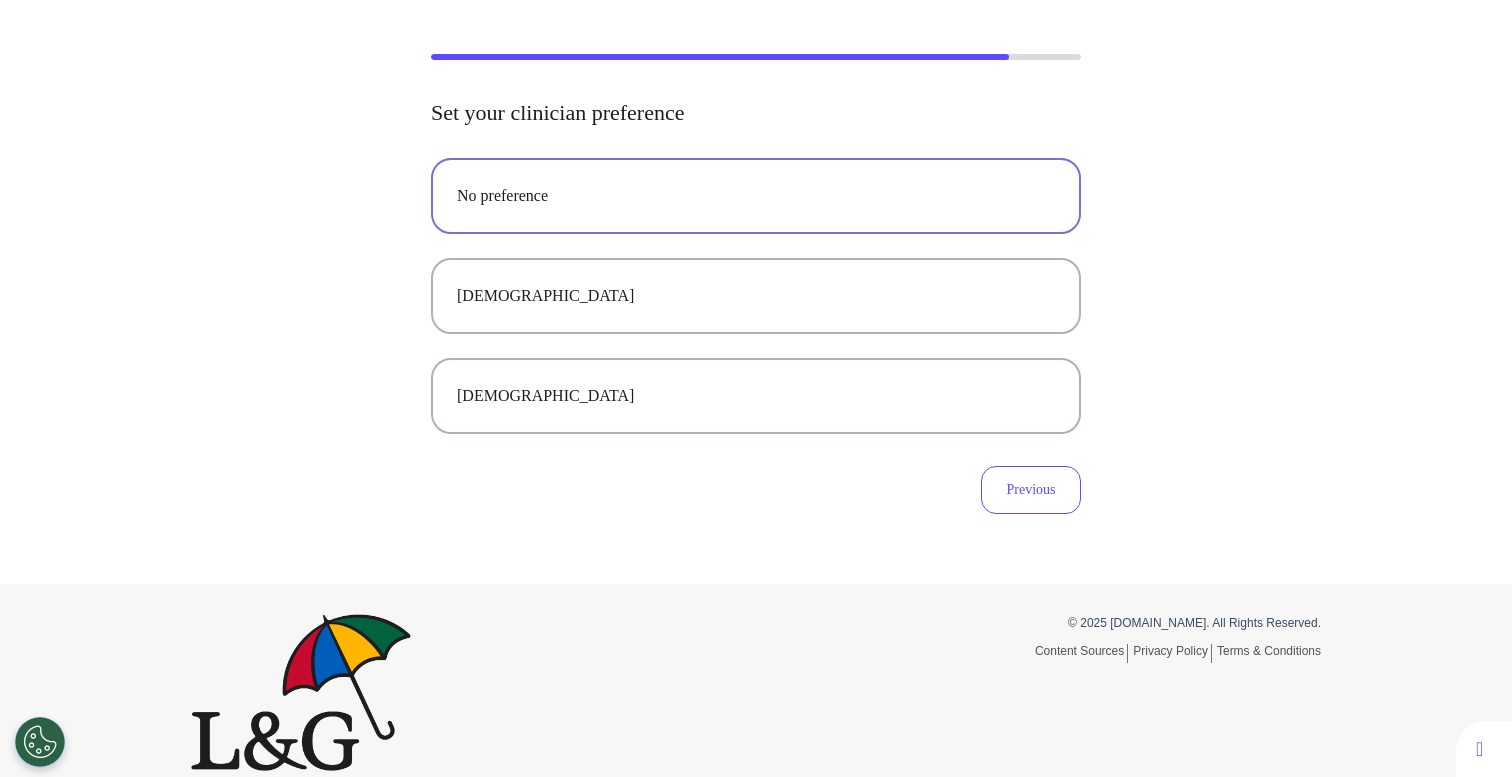 click on "No preference" at bounding box center (756, 196) 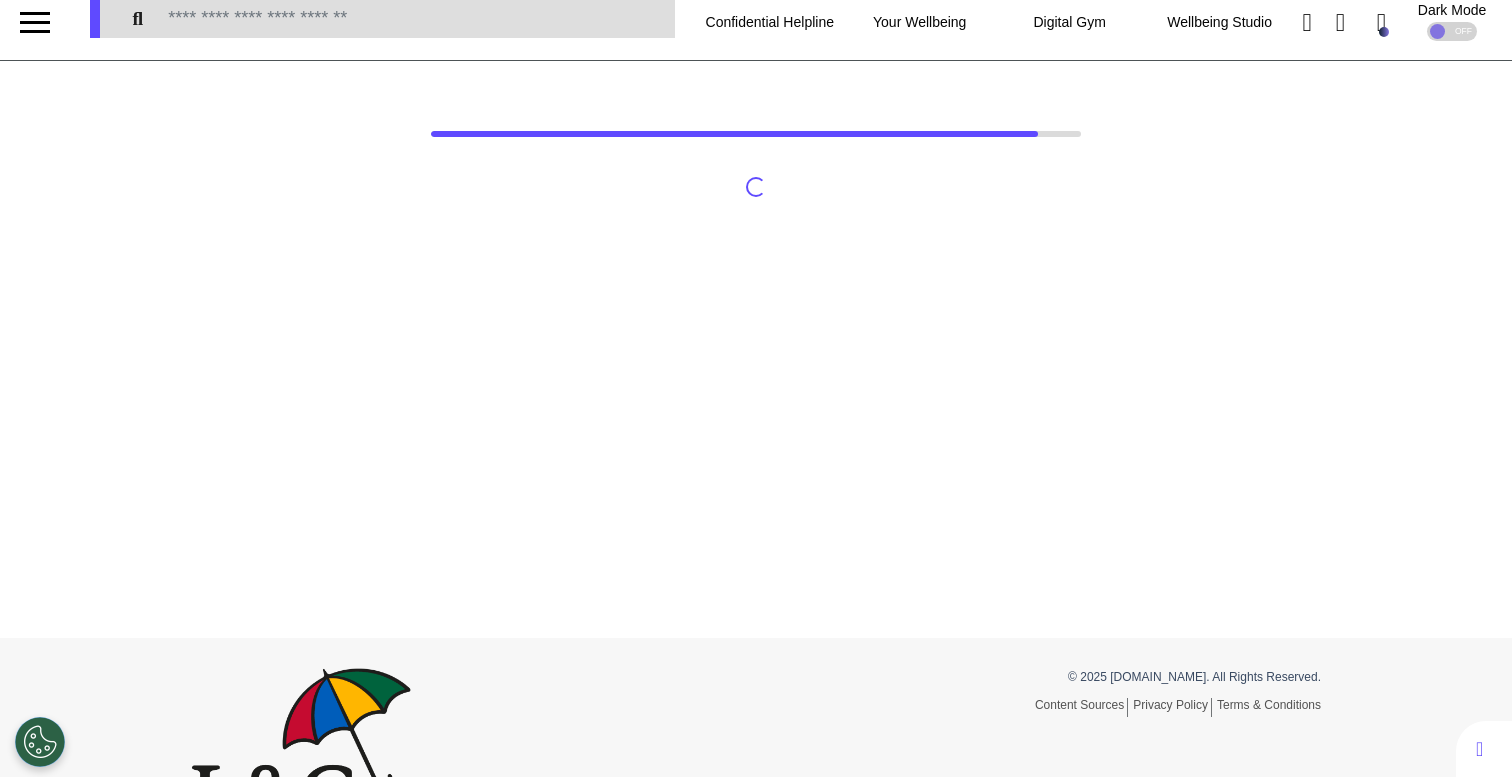 scroll, scrollTop: 0, scrollLeft: 0, axis: both 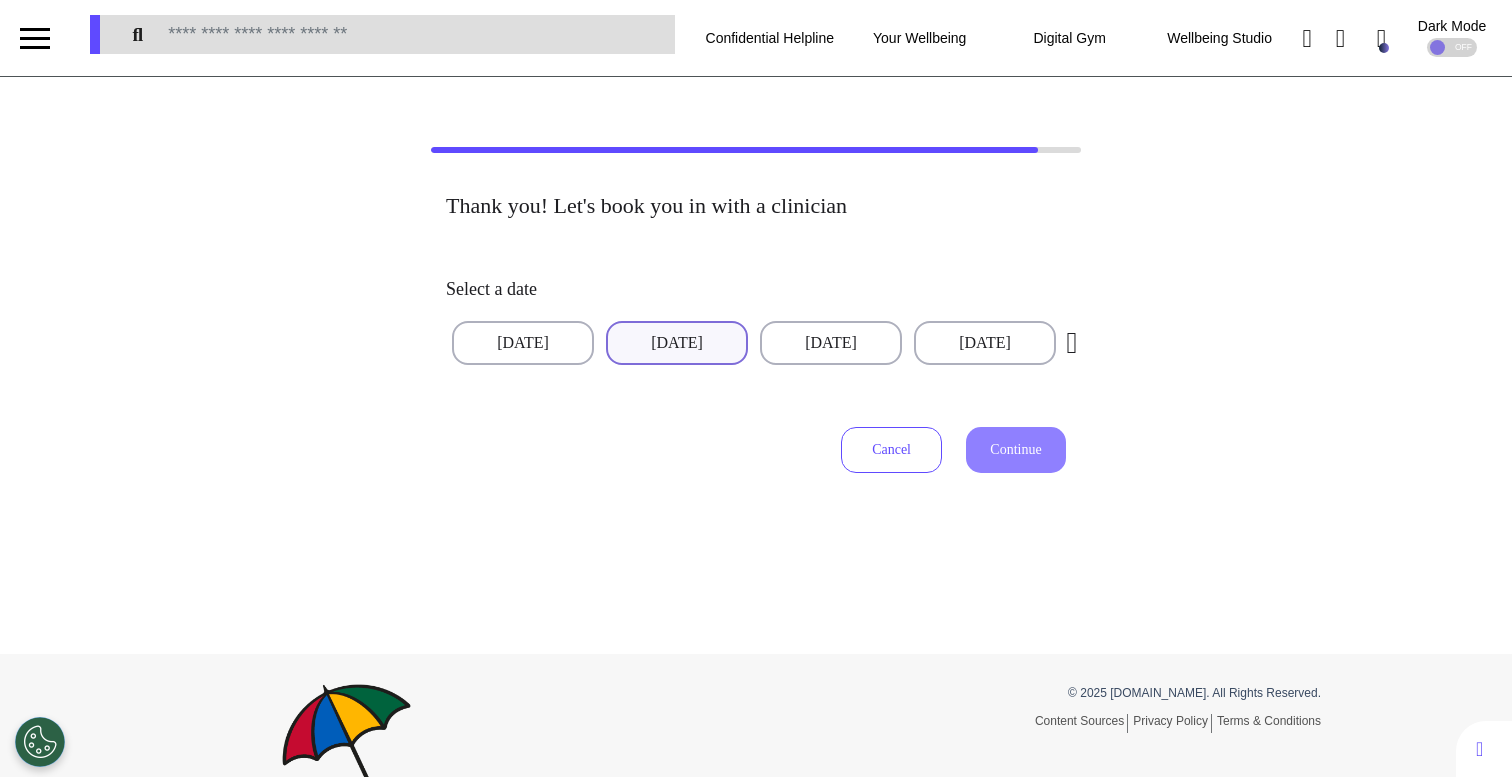 click on "[DATE]" at bounding box center [677, 343] 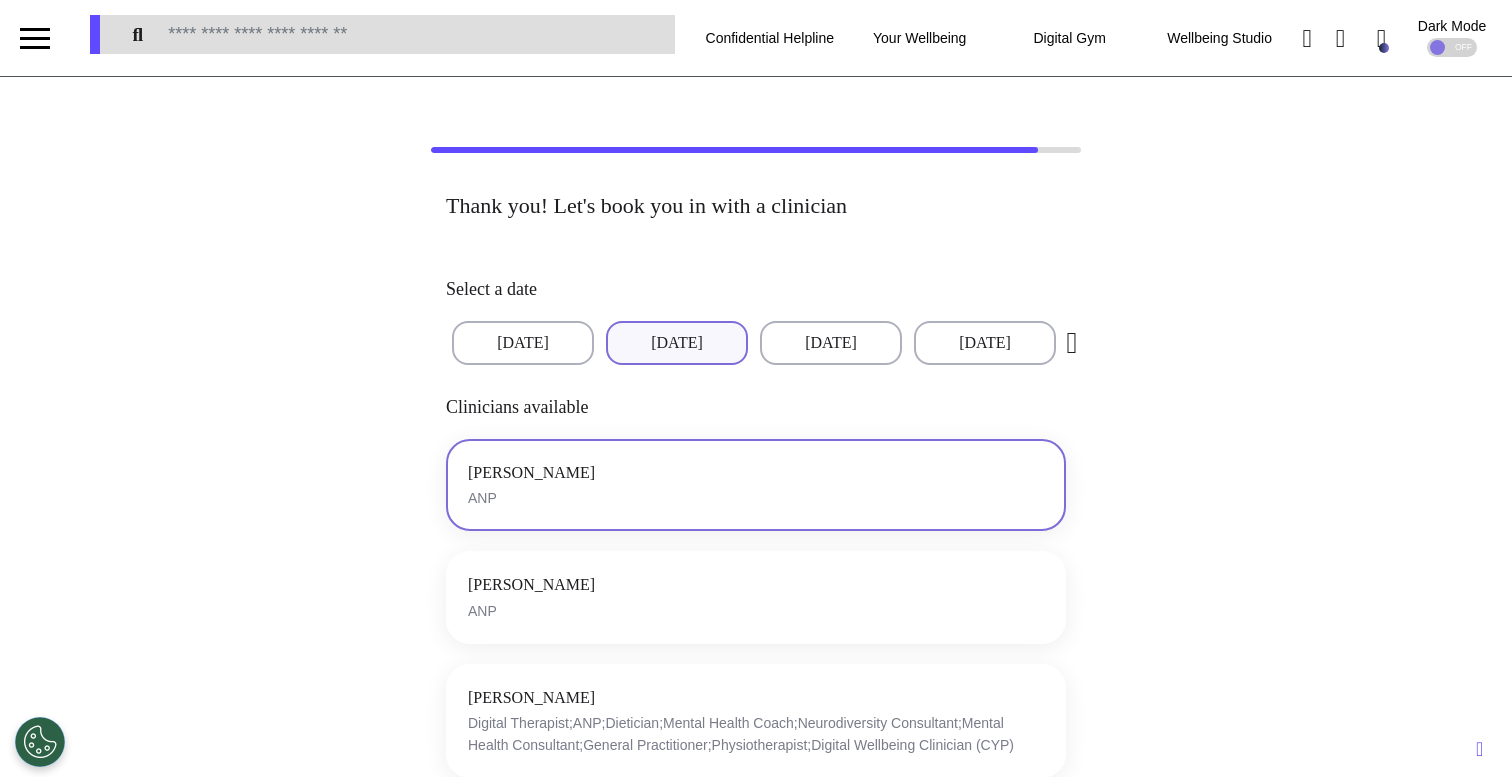 click on "[PERSON_NAME] ANP" at bounding box center [756, 485] 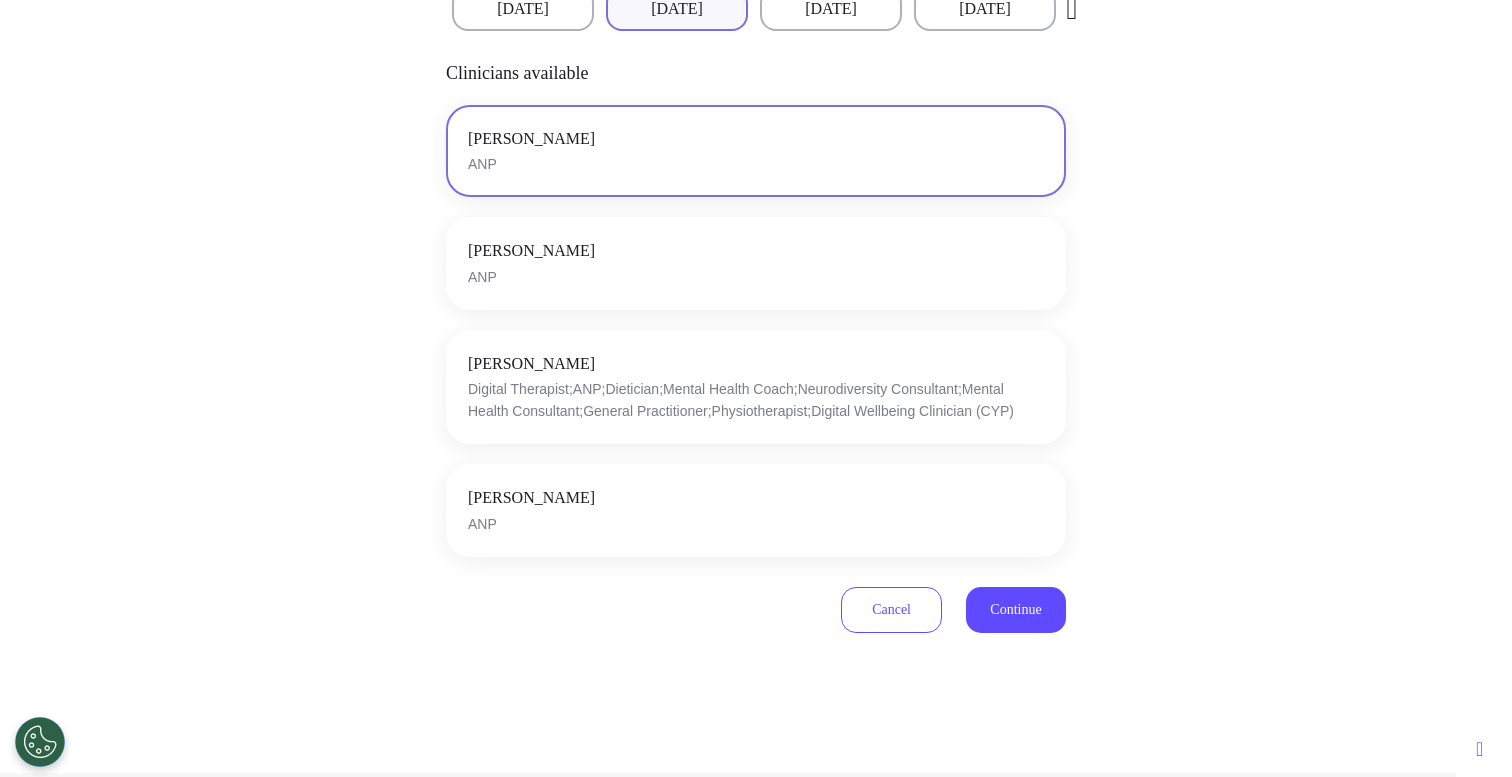 scroll, scrollTop: 546, scrollLeft: 0, axis: vertical 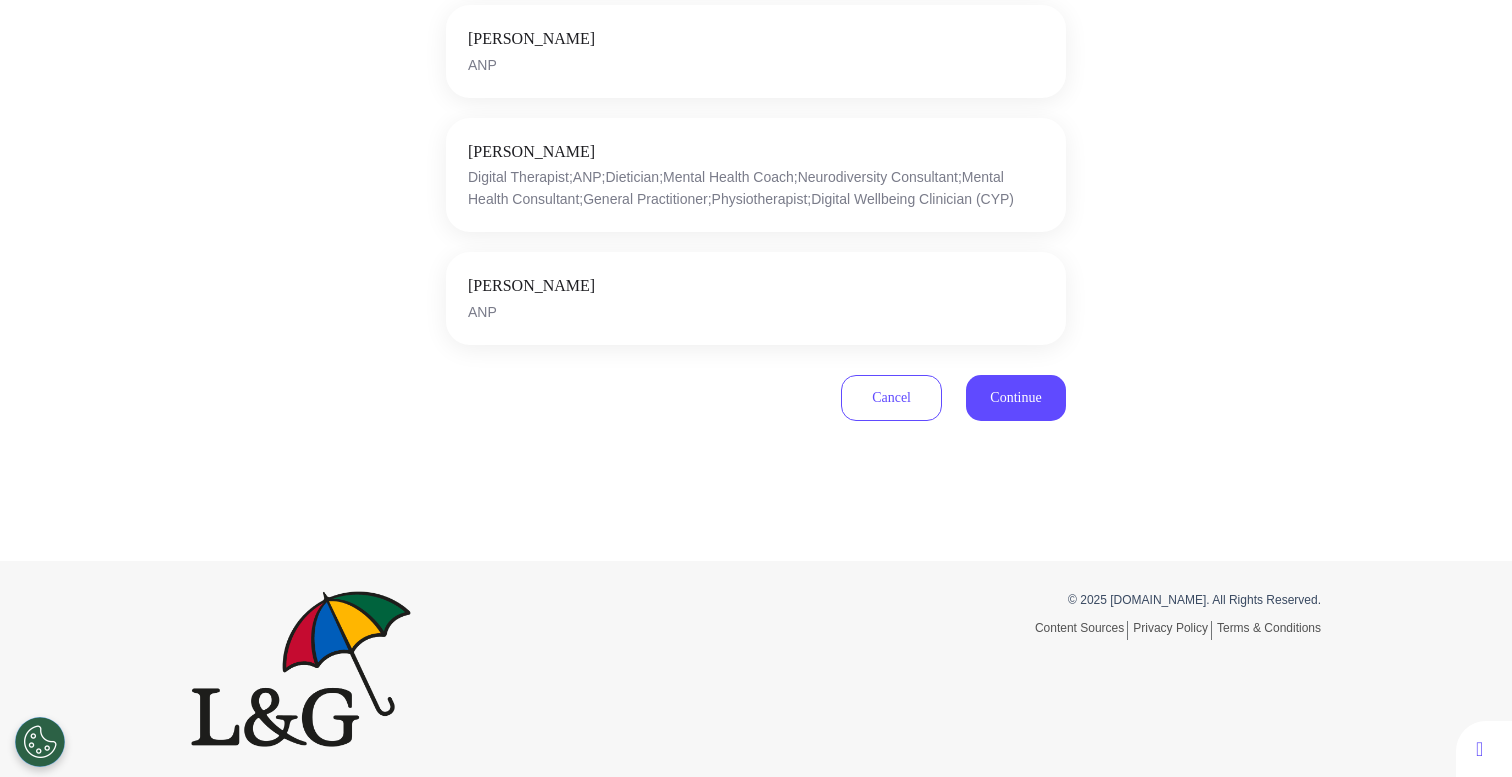 click on "Cancel Continue" at bounding box center (953, 388) 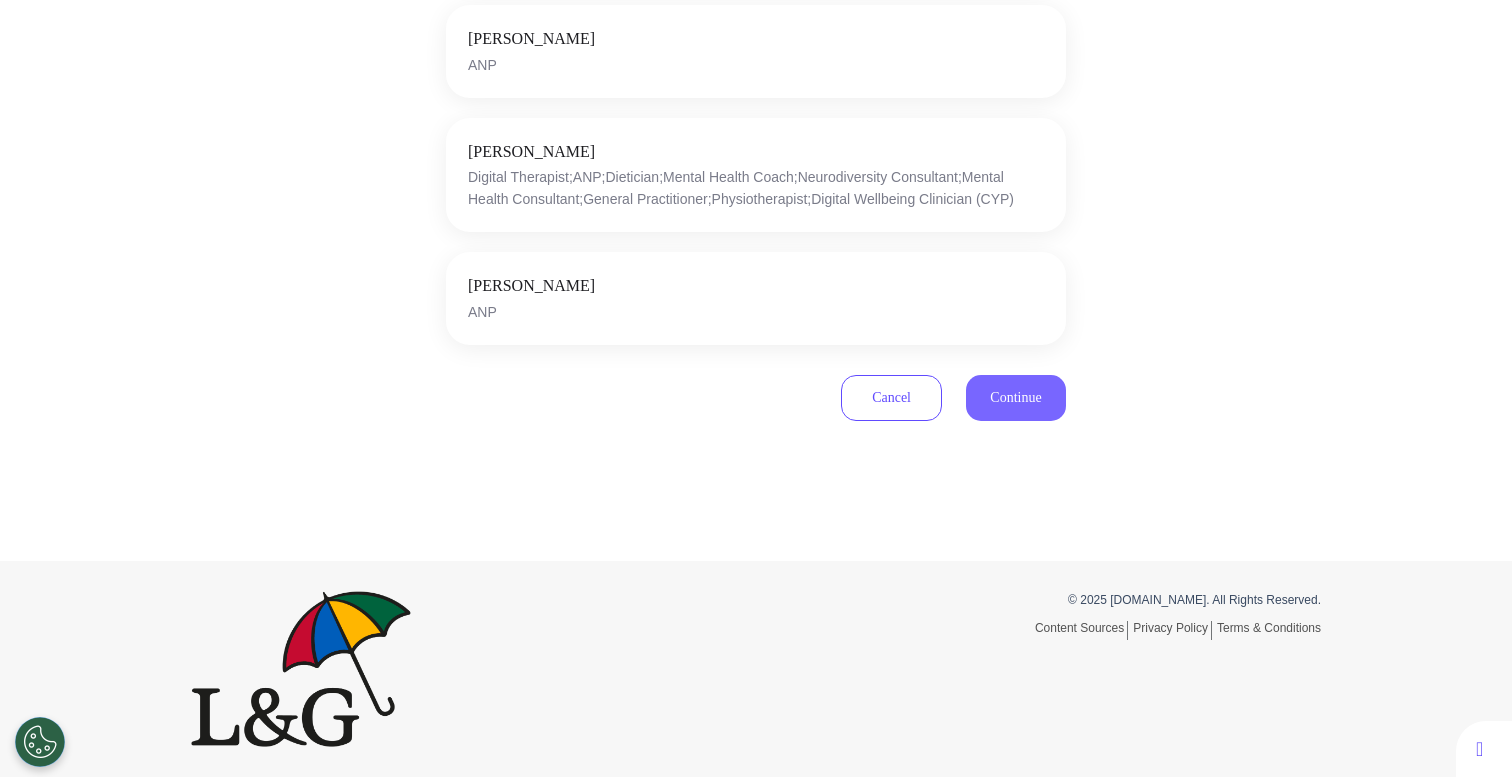 click on "Continue" at bounding box center [1016, 398] 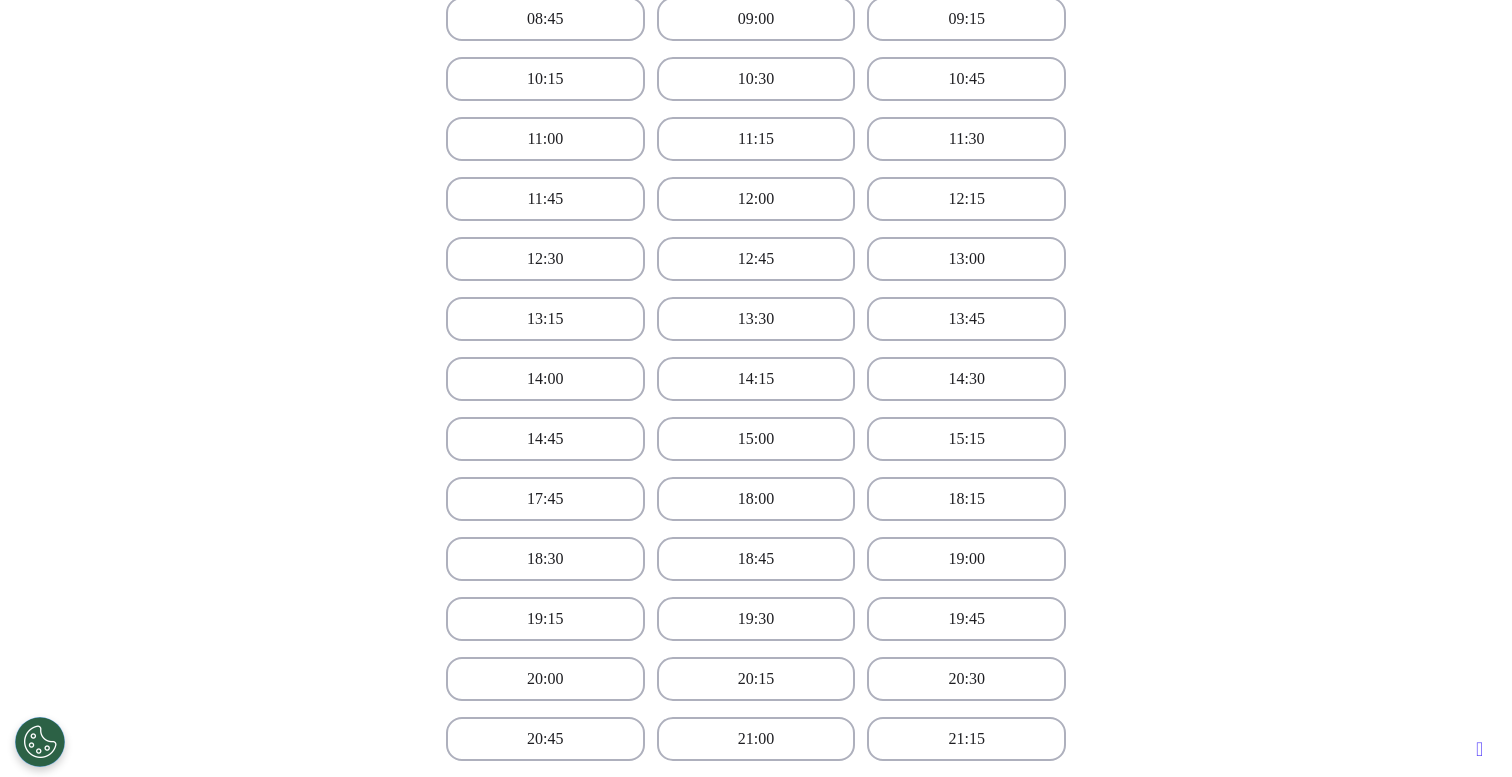 scroll, scrollTop: 590, scrollLeft: 0, axis: vertical 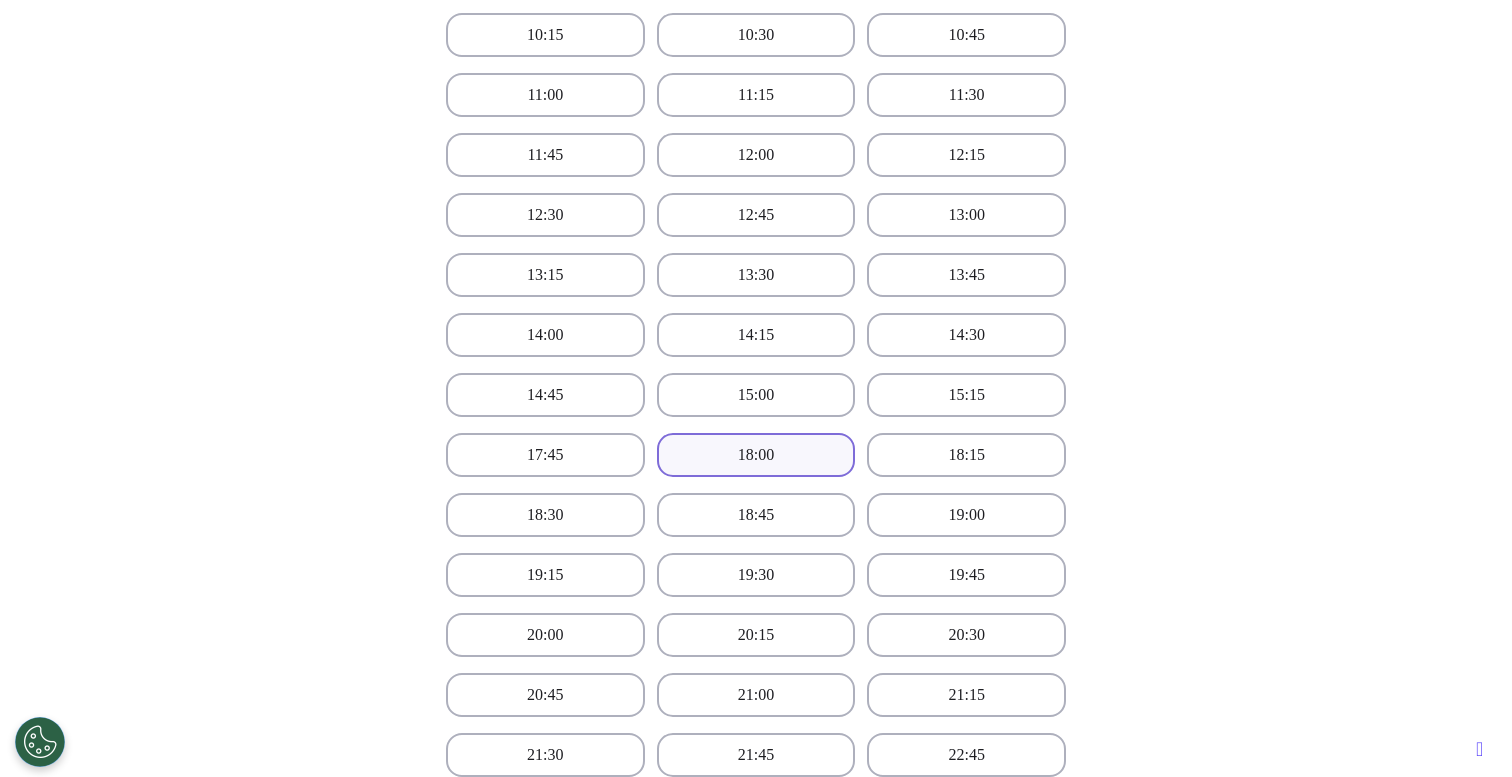 click on "18:00" at bounding box center (756, 455) 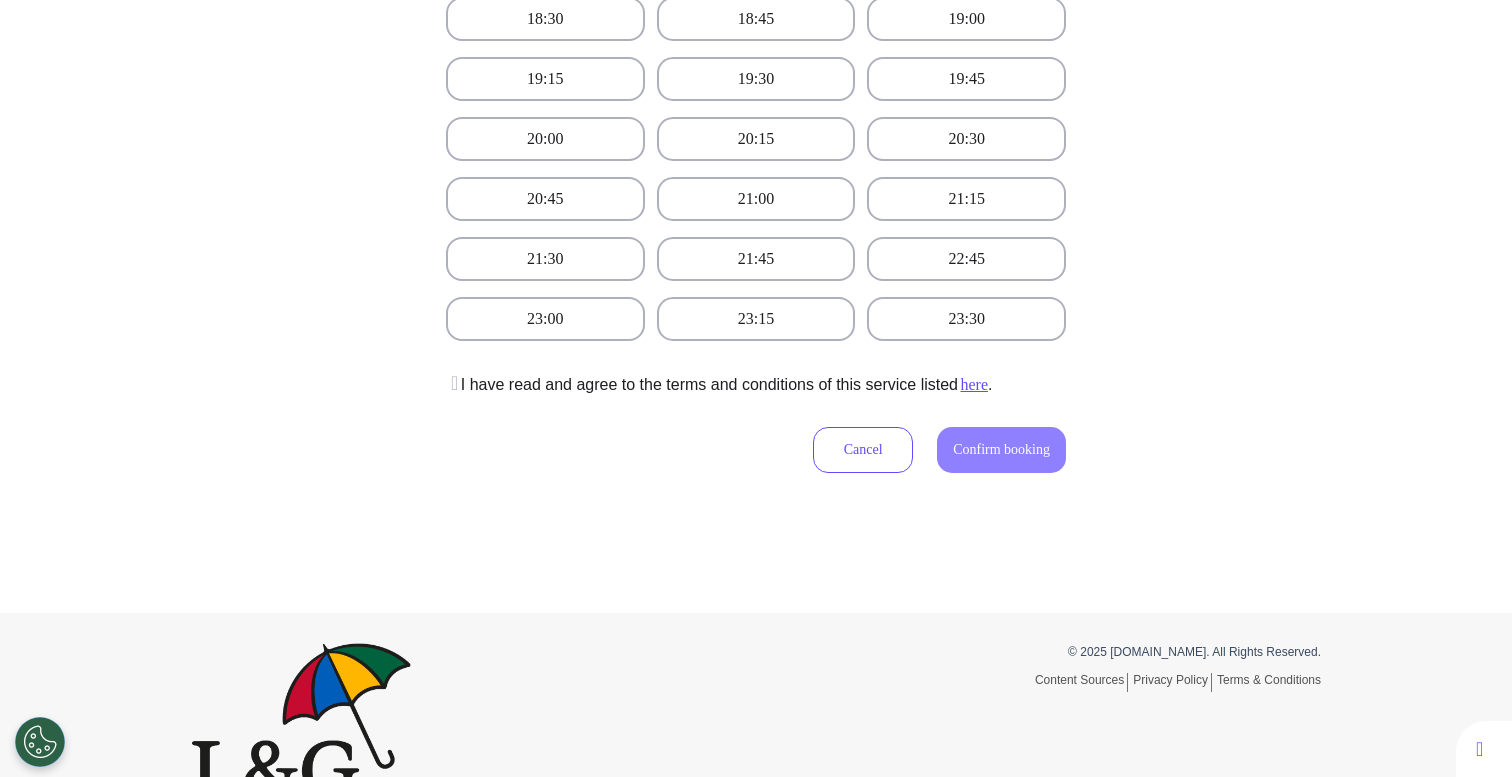 scroll, scrollTop: 1139, scrollLeft: 0, axis: vertical 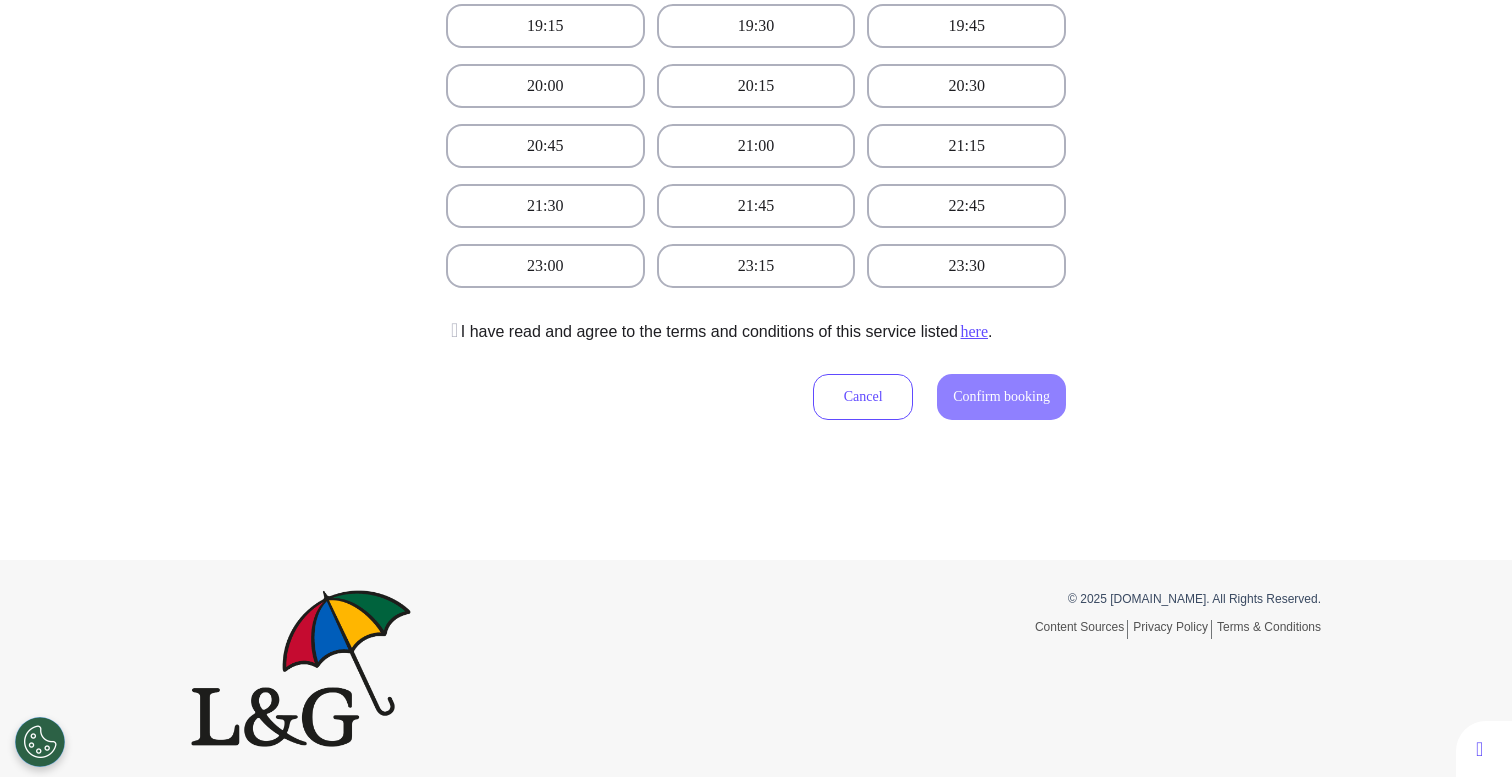 click at bounding box center [452, 330] 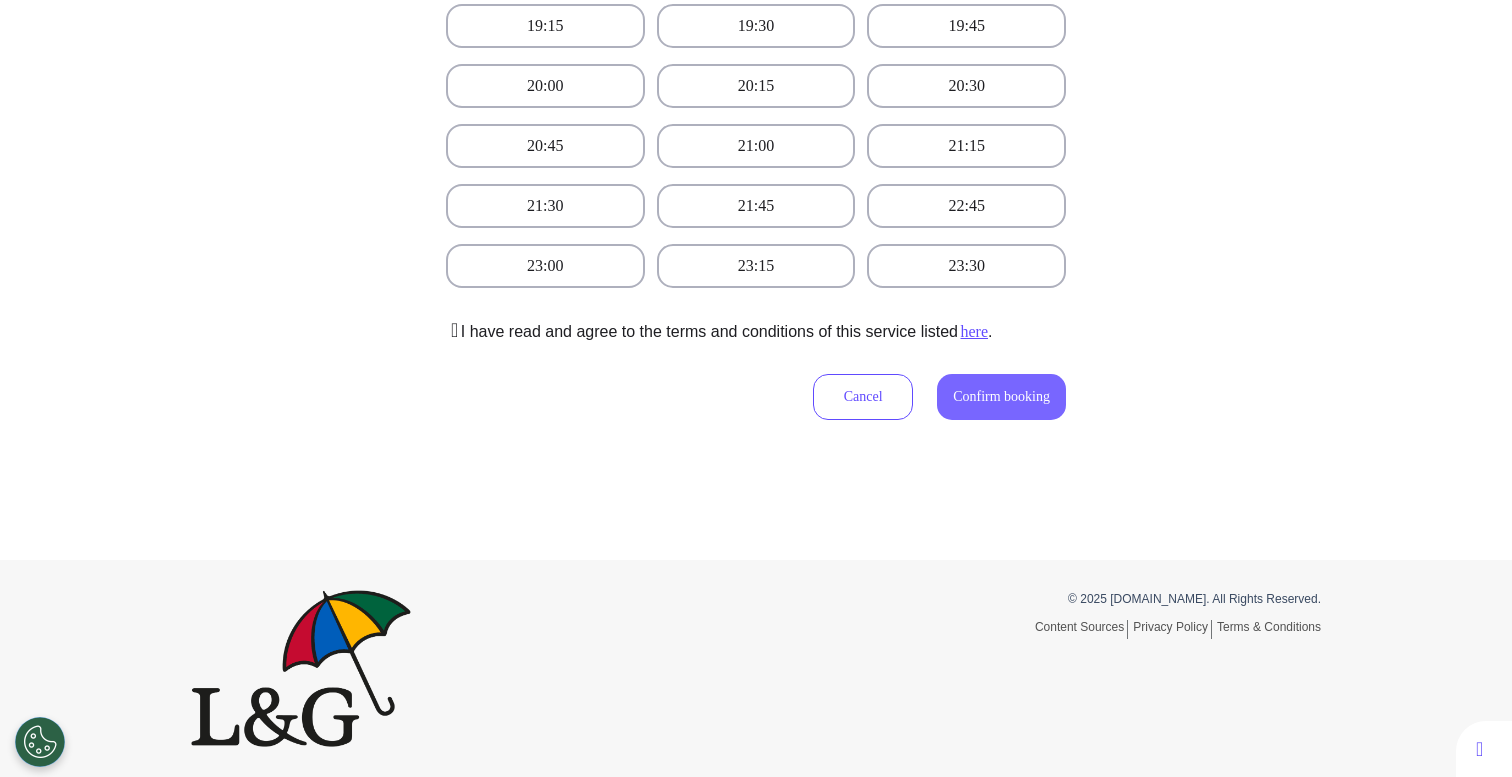click on "Confirm booking" at bounding box center (1001, 397) 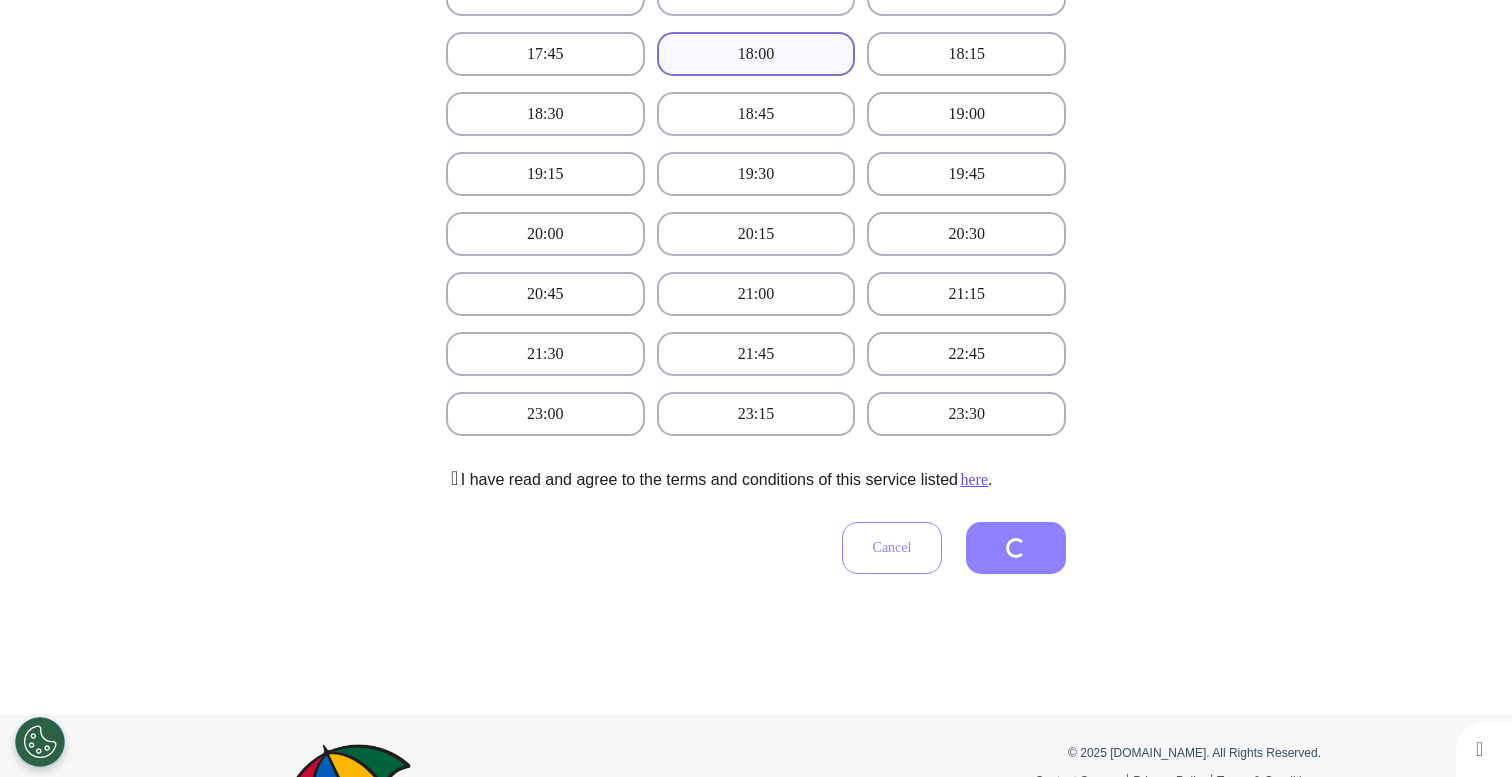 scroll, scrollTop: 455, scrollLeft: 0, axis: vertical 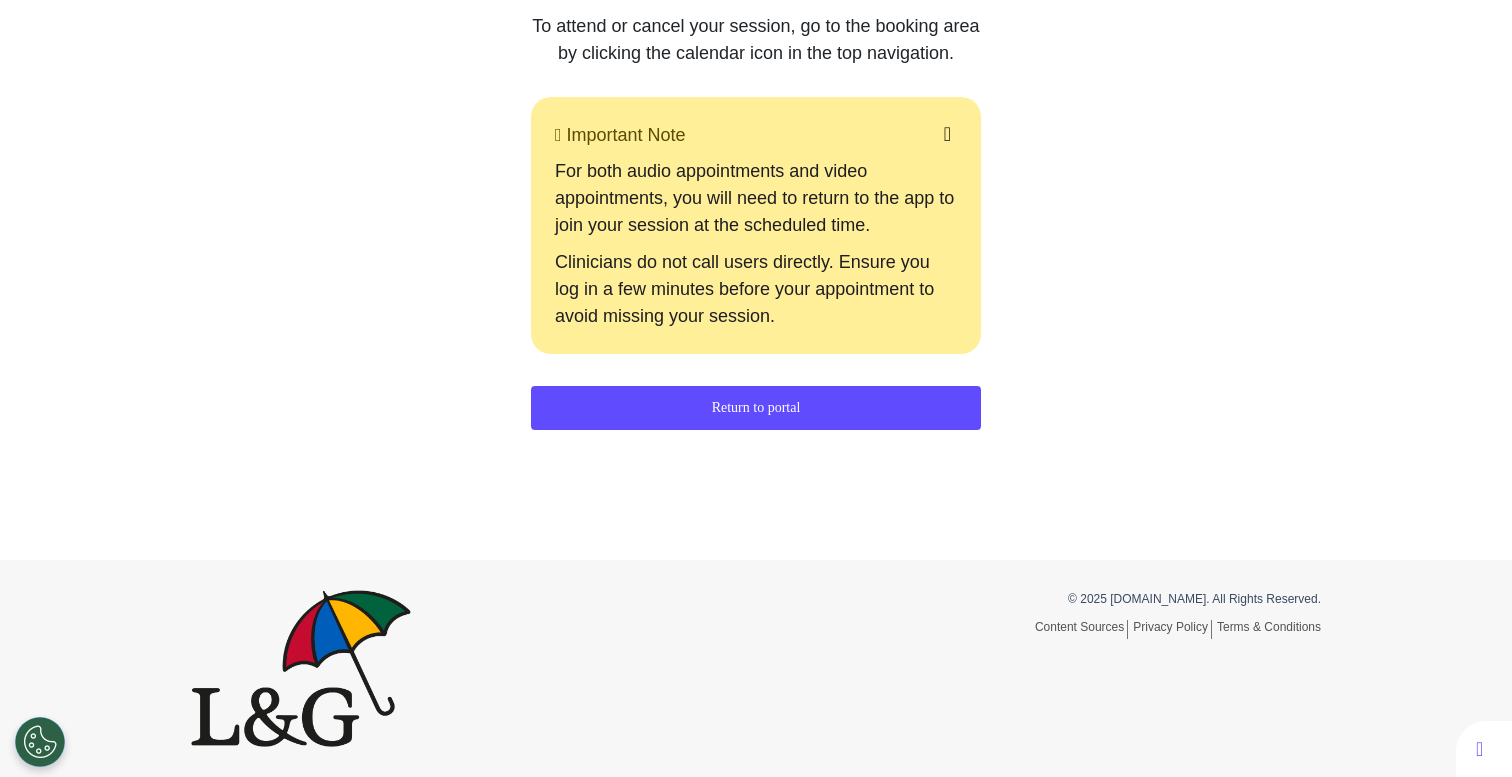 click on "Return to portal" at bounding box center [756, 408] 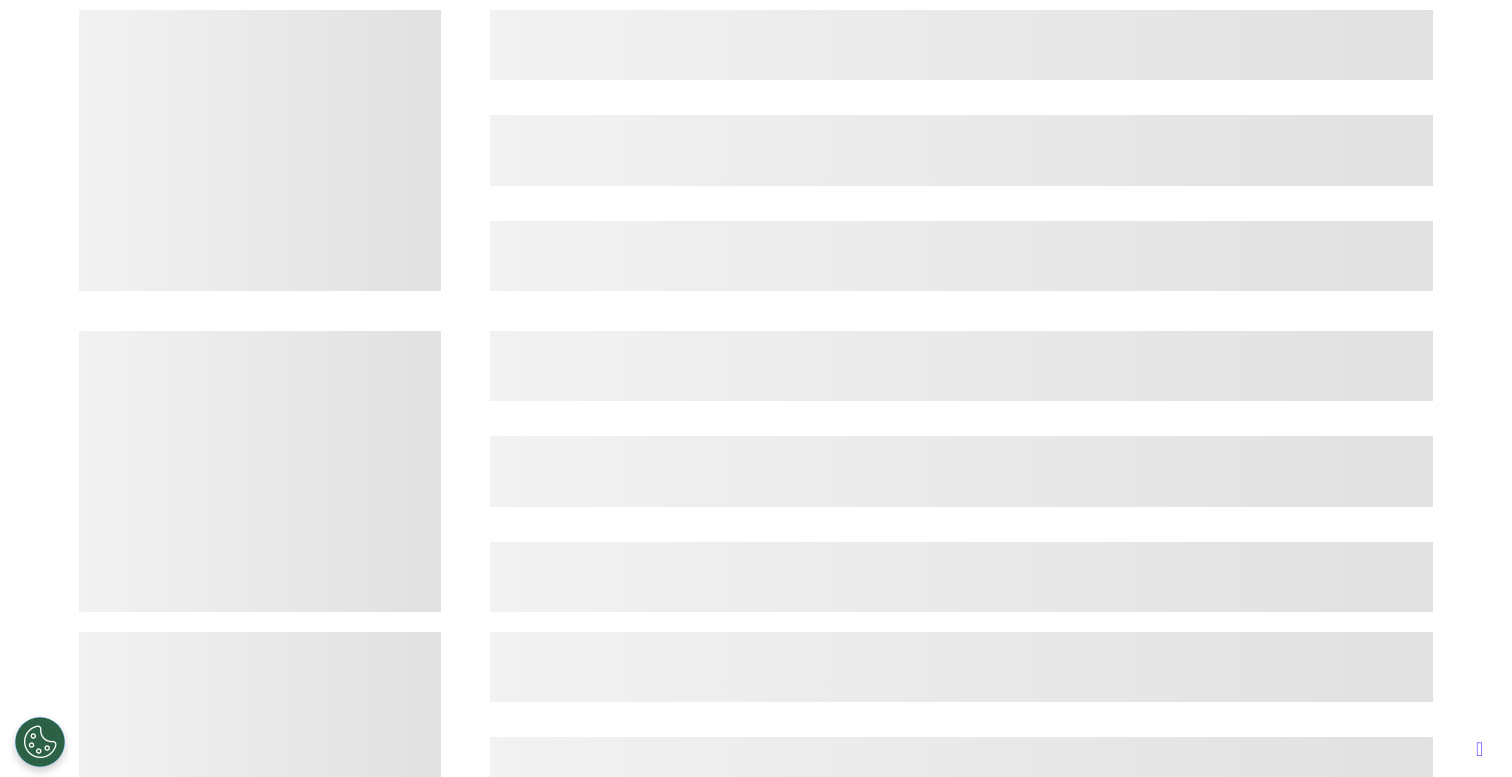 scroll, scrollTop: 0, scrollLeft: 0, axis: both 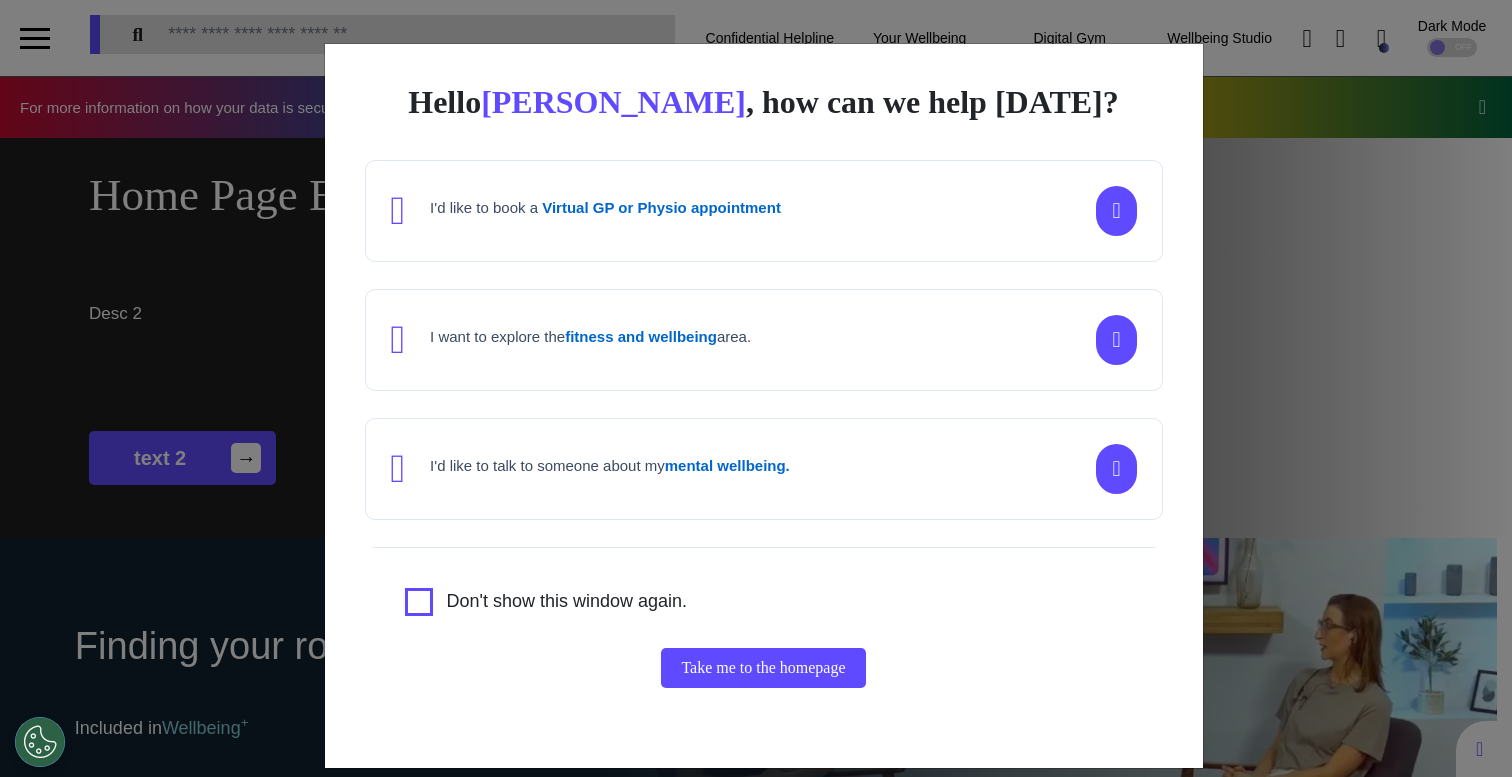 click on "Hello  [PERSON_NAME] , how can we help [DATE]? I'd like to book a   Virtual GP or Physio appointment I want to explore the  fitness and wellbeing  area. I'd like to talk to someone about my  mental wellbeing. I'd like to understand my  [MEDICAL_DATA] risk or speak to a [MEDICAL_DATA] nurse  about my symptoms or diagnosis. I am just  browsing.  Don't show this window again.   Take me to the homepage" at bounding box center [756, 388] 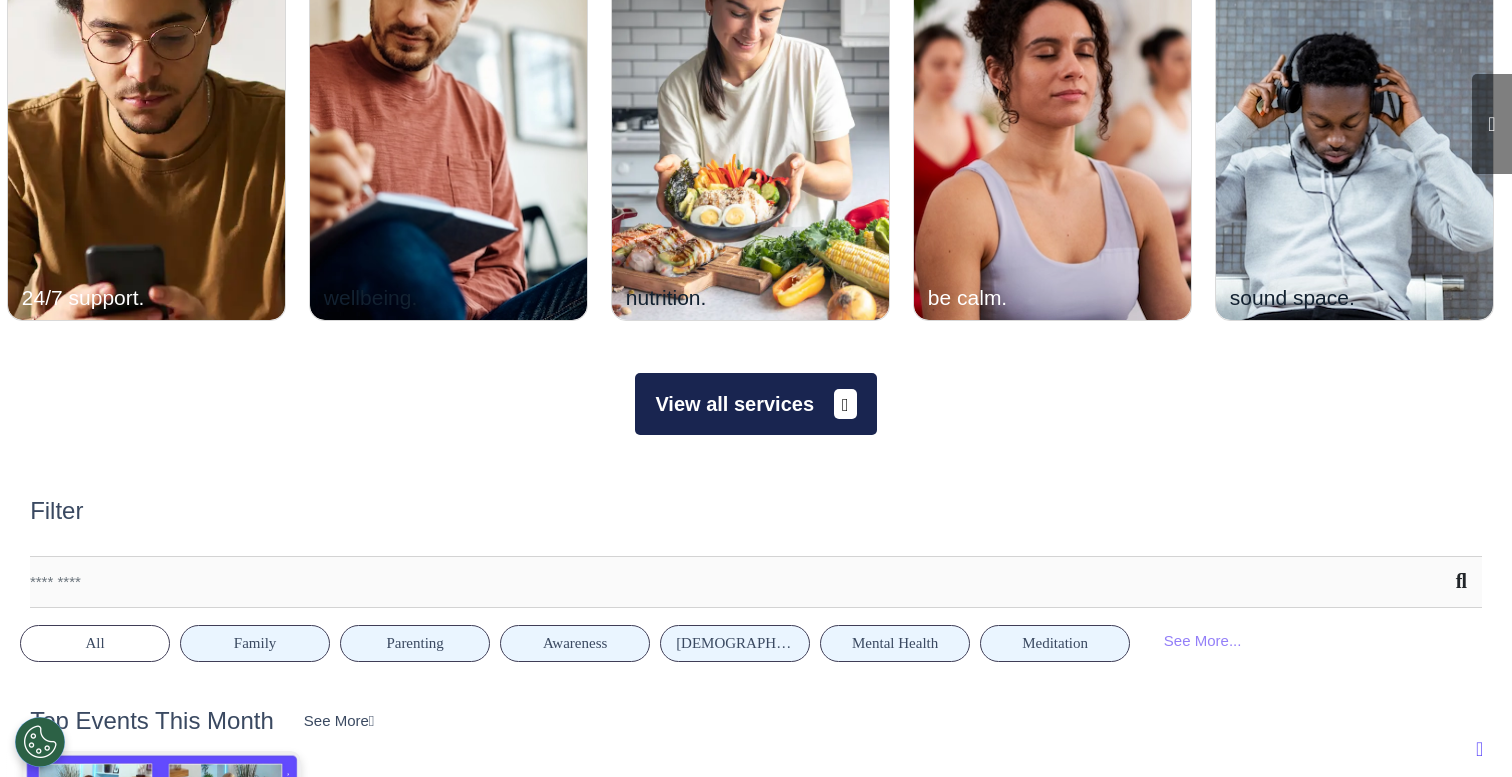 click on "View all services" at bounding box center (755, 404) 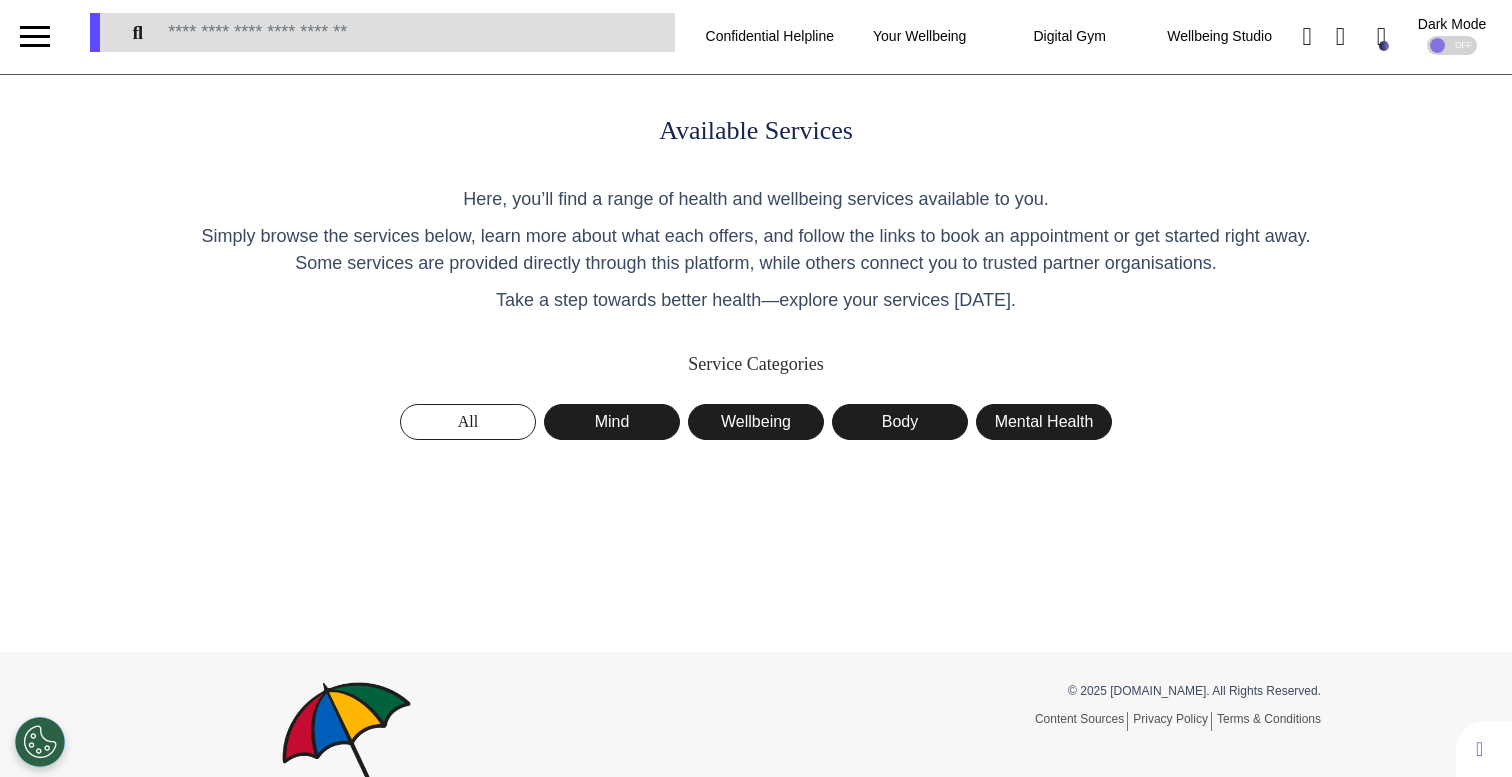 scroll, scrollTop: 4, scrollLeft: 0, axis: vertical 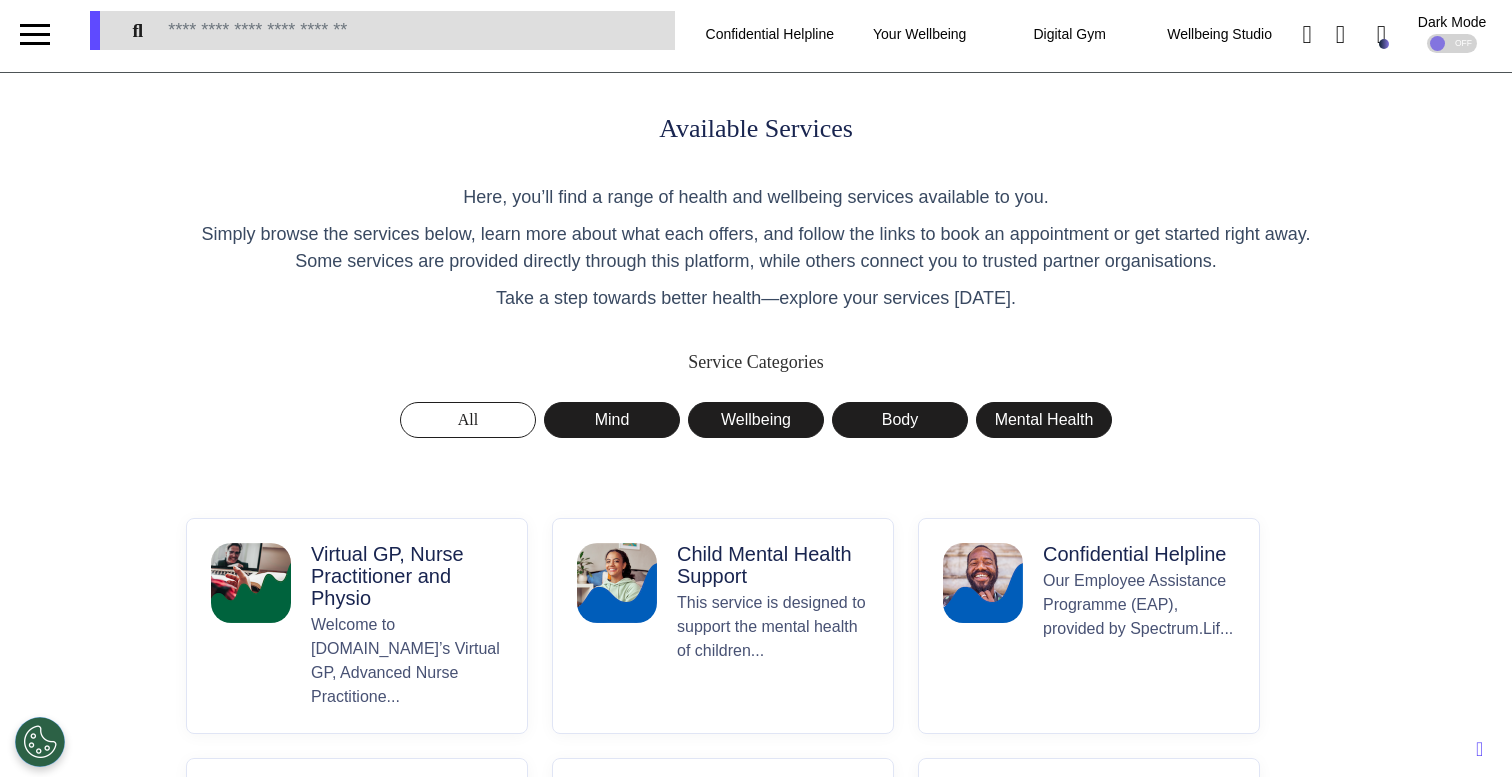 click on "Virtual GP, Nurse Practitioner and Physio" at bounding box center [407, 576] 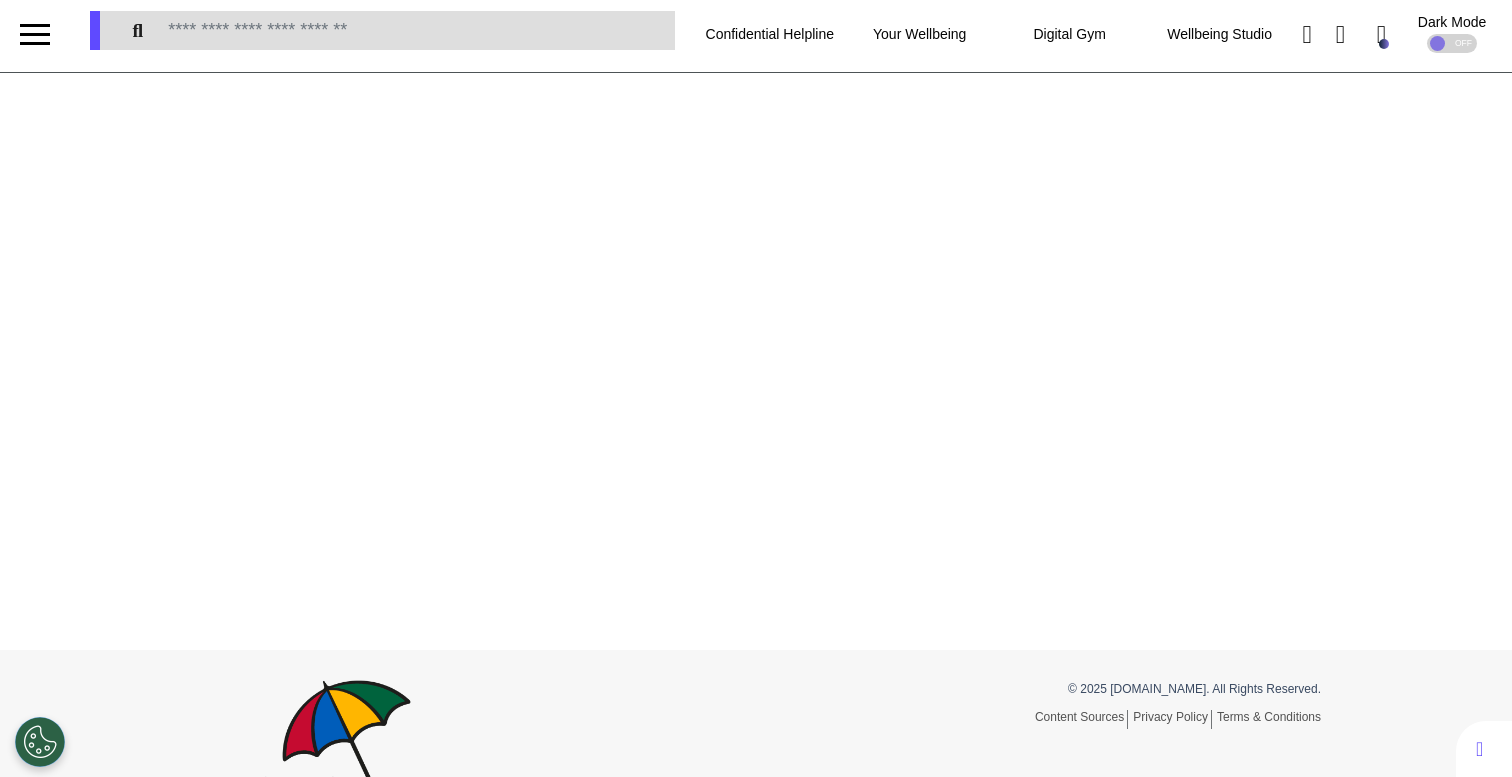 scroll, scrollTop: 0, scrollLeft: 0, axis: both 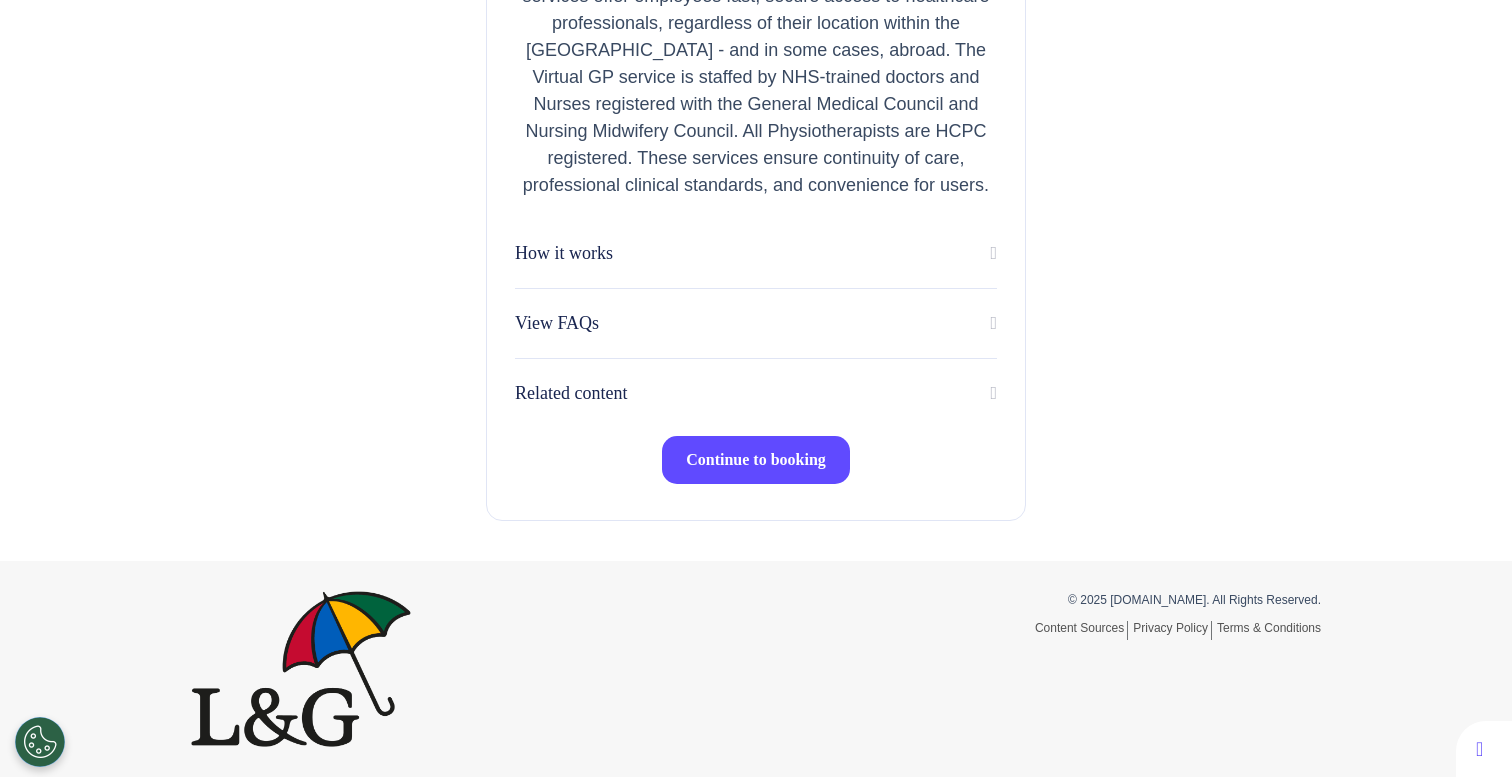 click on "Continue to booking" at bounding box center [756, 459] 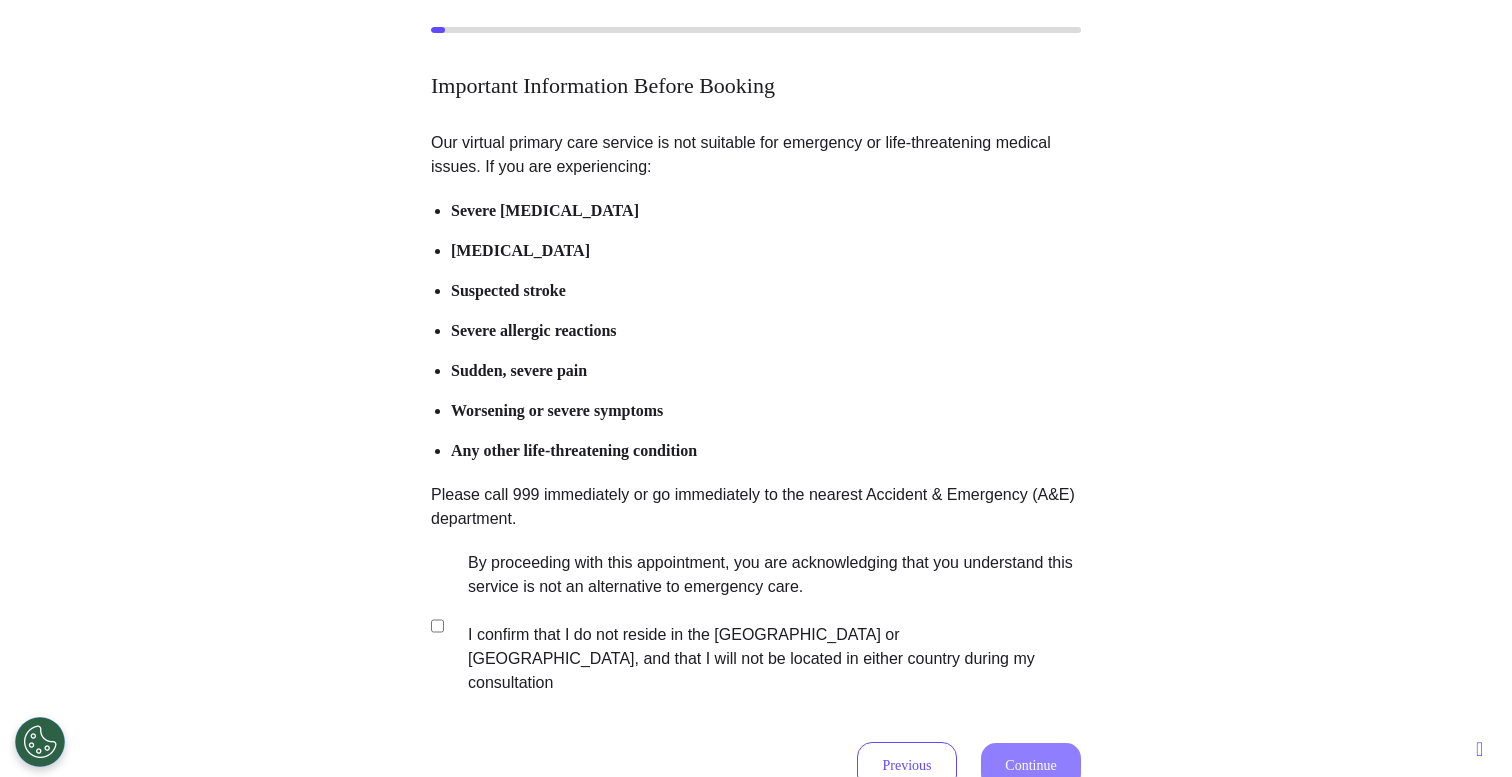 scroll, scrollTop: 257, scrollLeft: 0, axis: vertical 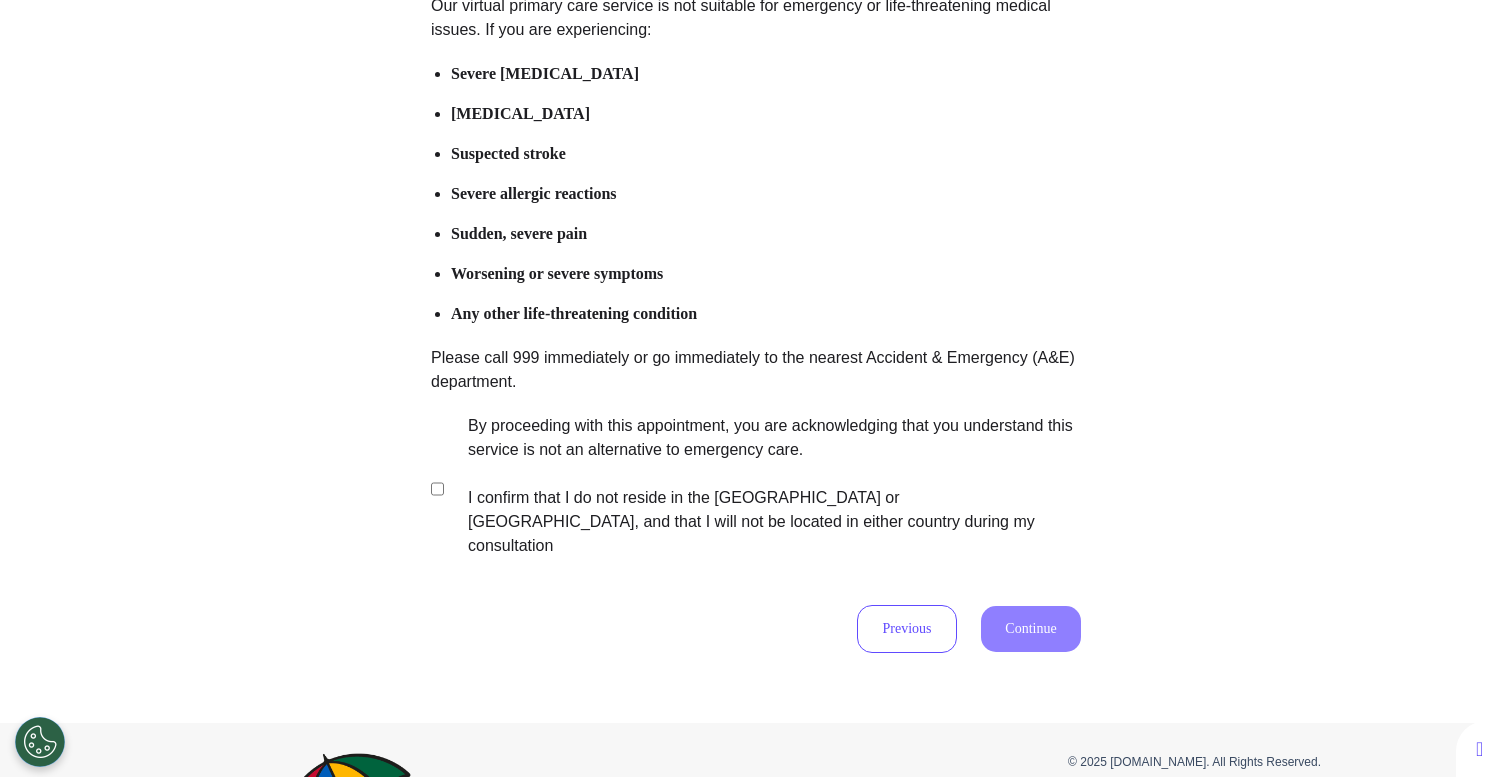 click on "By proceeding with this appointment, you are acknowledging that you understand this service is not an alternative to emergency care. I confirm that I do not reside in the [GEOGRAPHIC_DATA] or [GEOGRAPHIC_DATA], and that I will not be located in either country during my consultation" at bounding box center (761, 486) 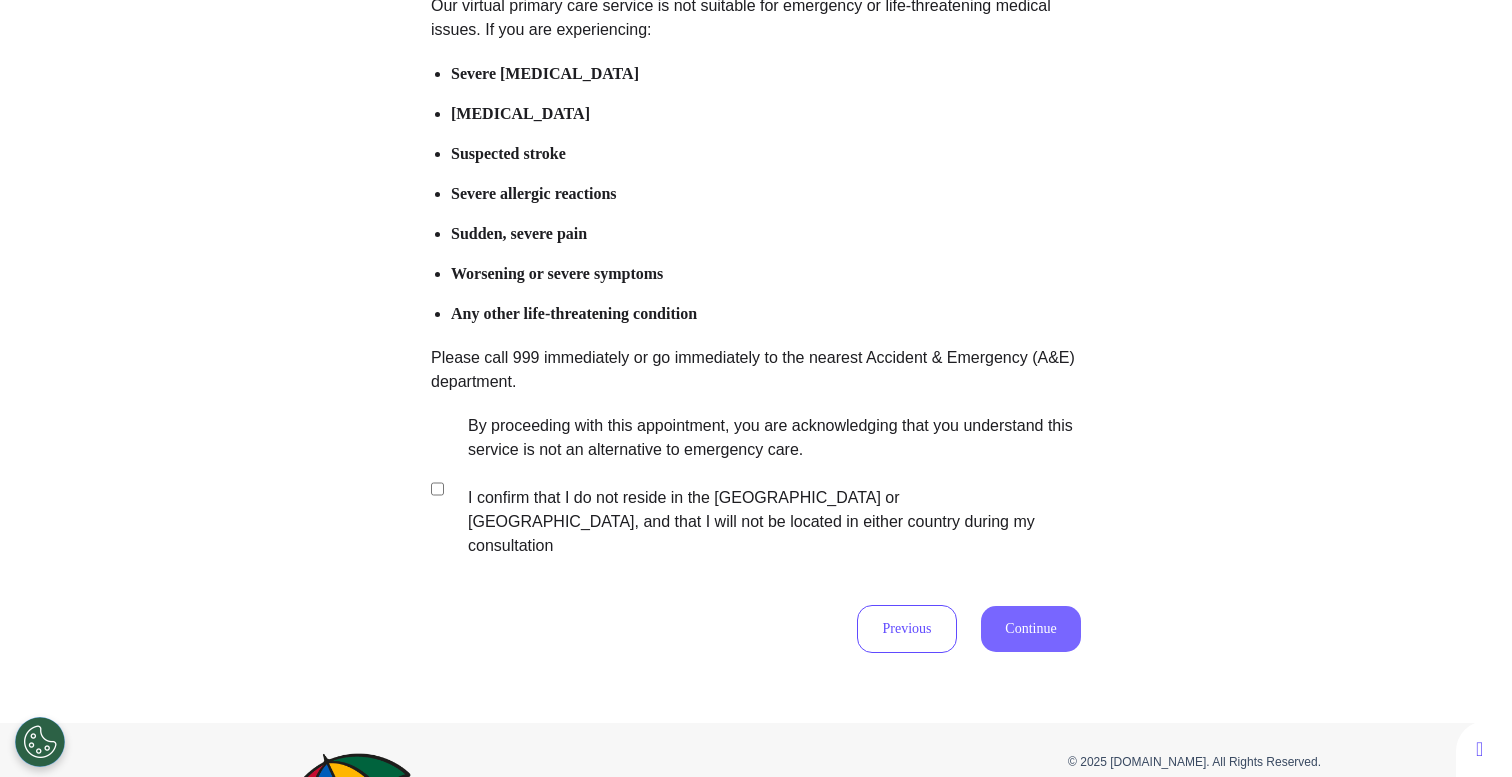 click on "Continue" at bounding box center [1031, 629] 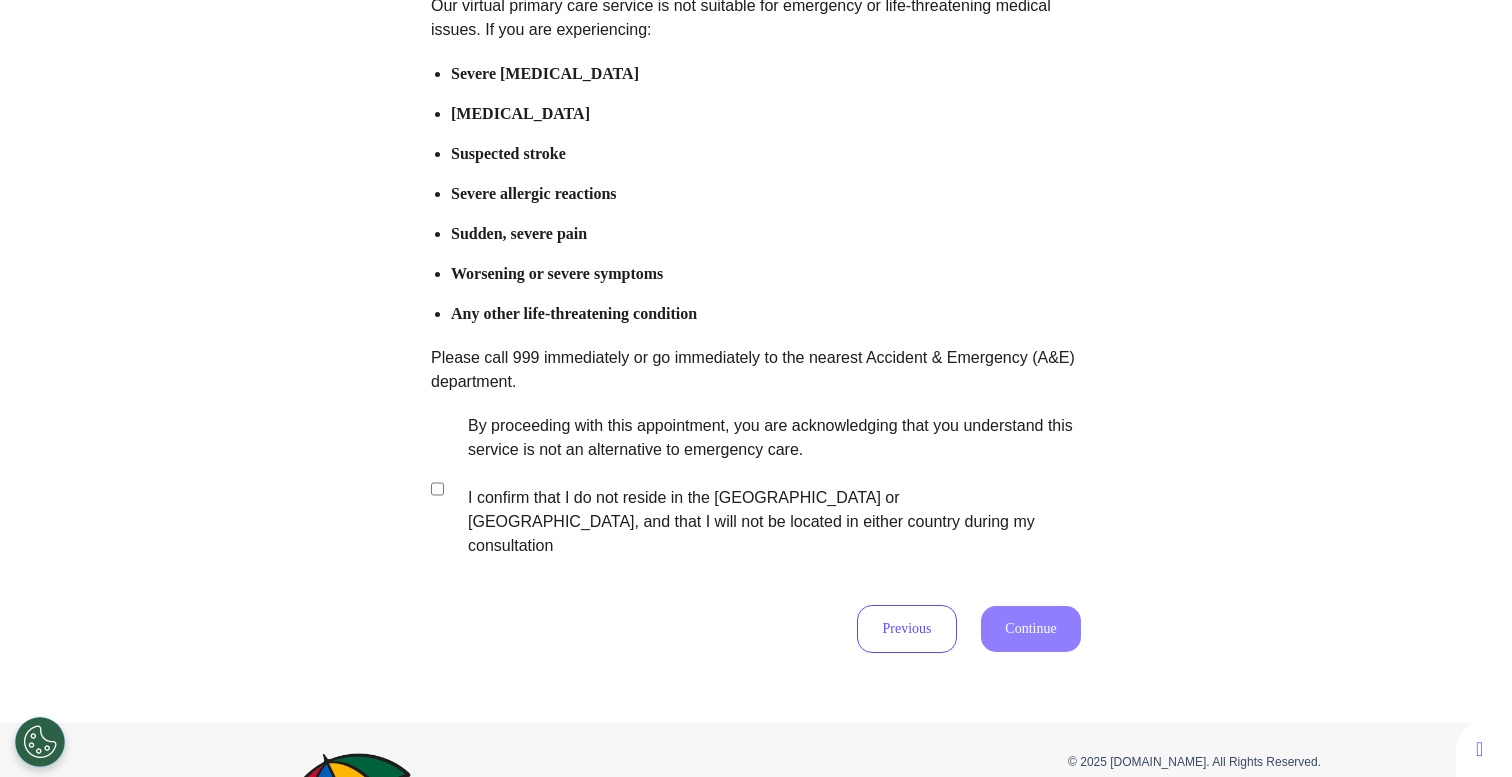 scroll, scrollTop: 93, scrollLeft: 0, axis: vertical 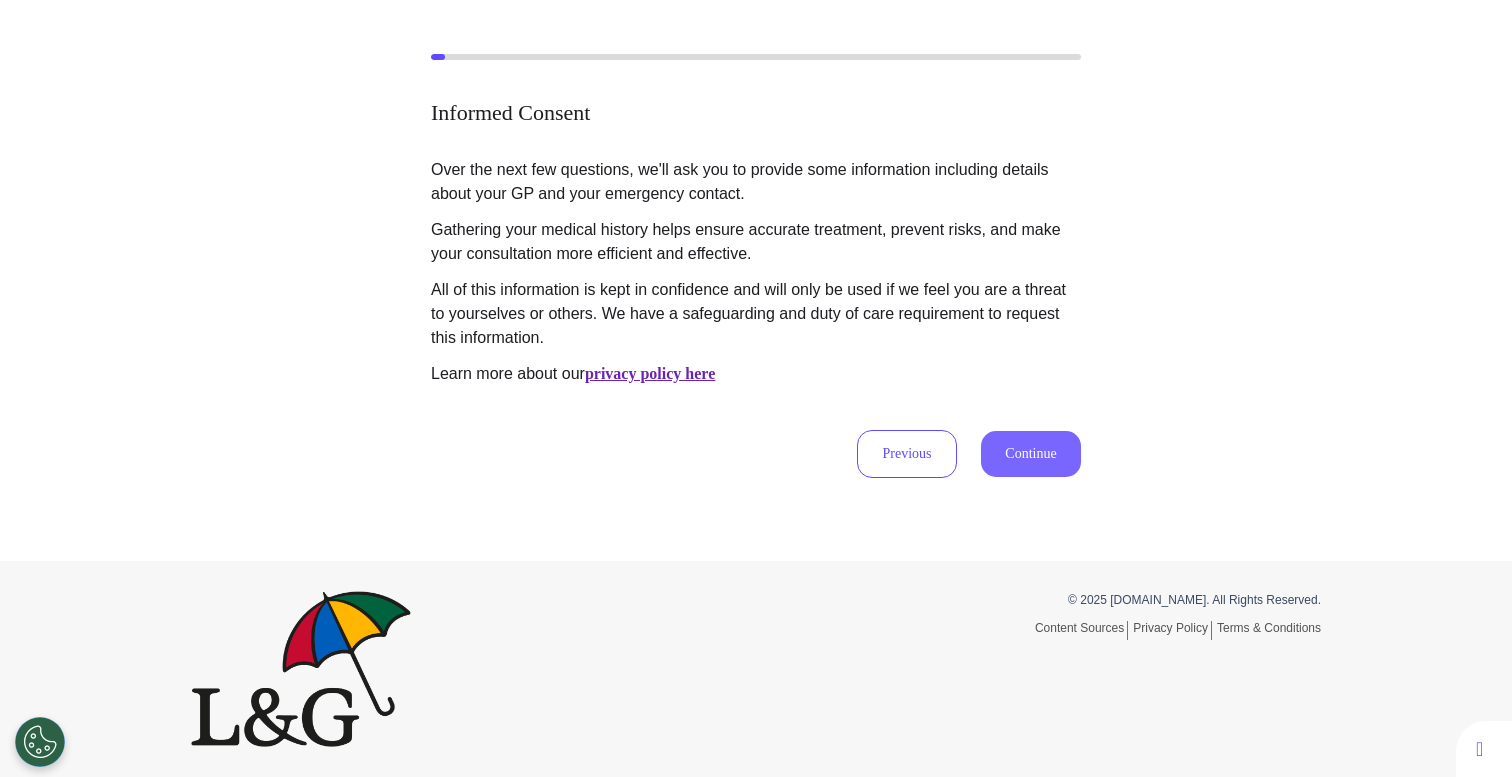 click on "Continue" at bounding box center (1031, 454) 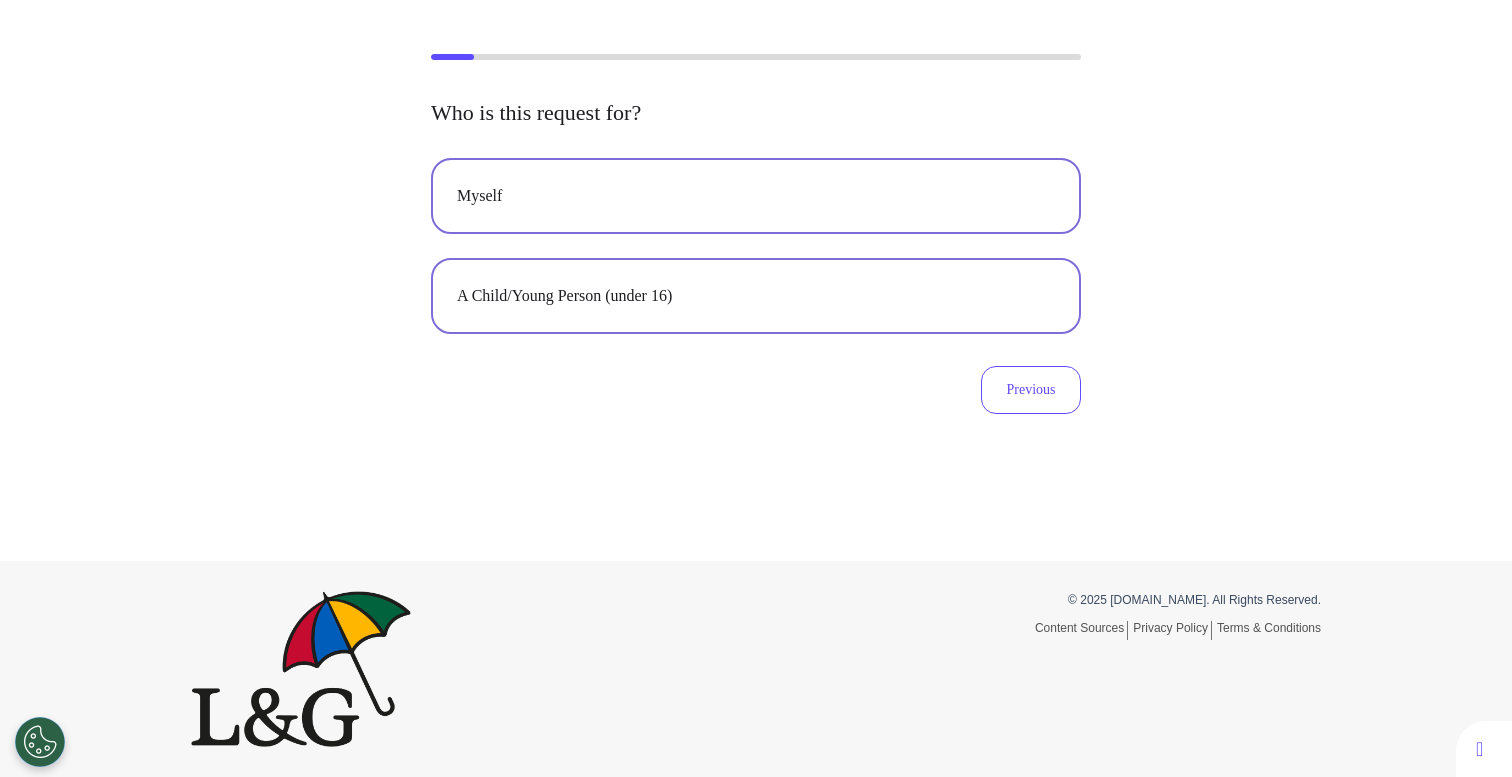 click on "Myself" at bounding box center (756, 196) 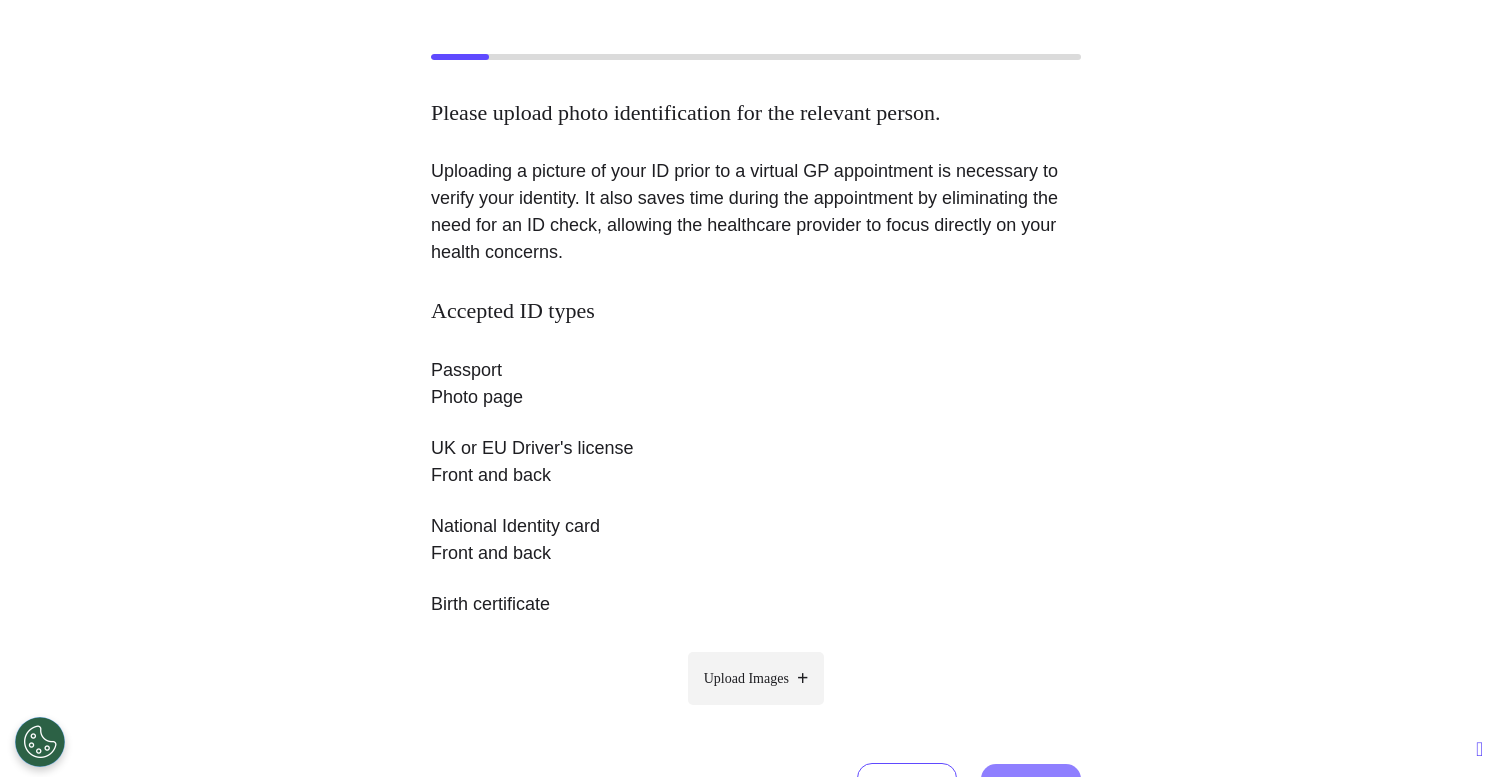 click on "Upload Images" at bounding box center [746, 678] 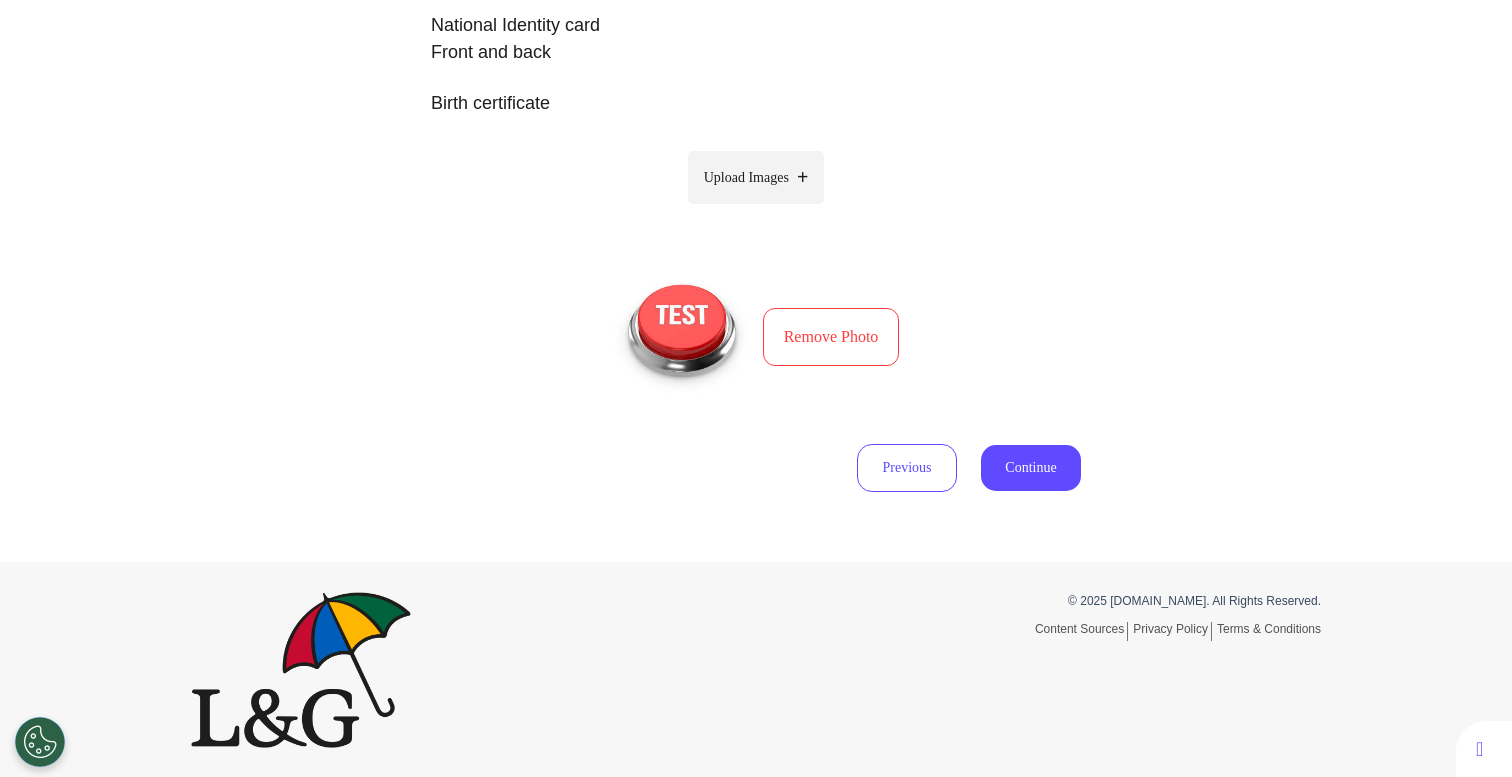scroll, scrollTop: 595, scrollLeft: 0, axis: vertical 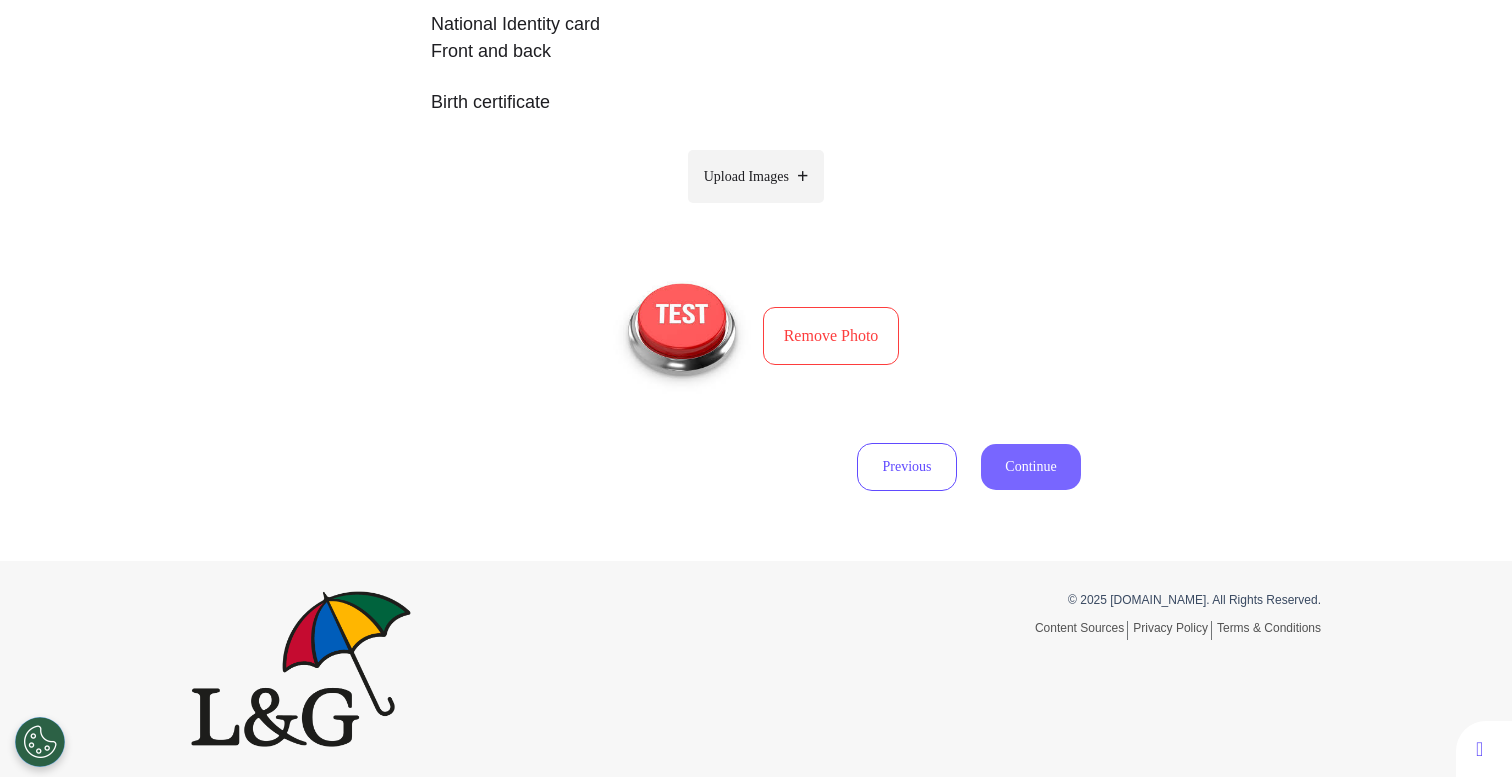 click on "Continue" at bounding box center (1031, 467) 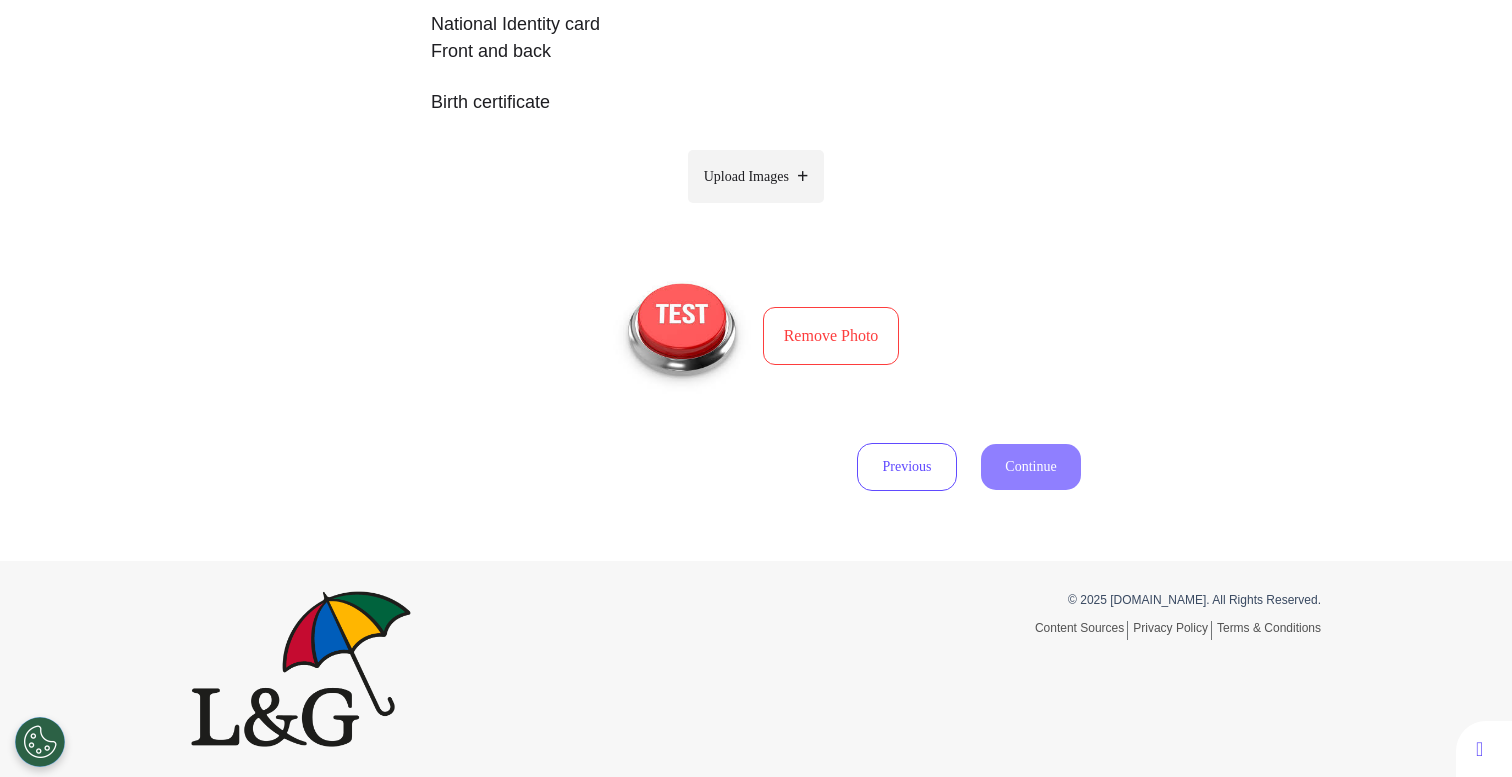 select on "******" 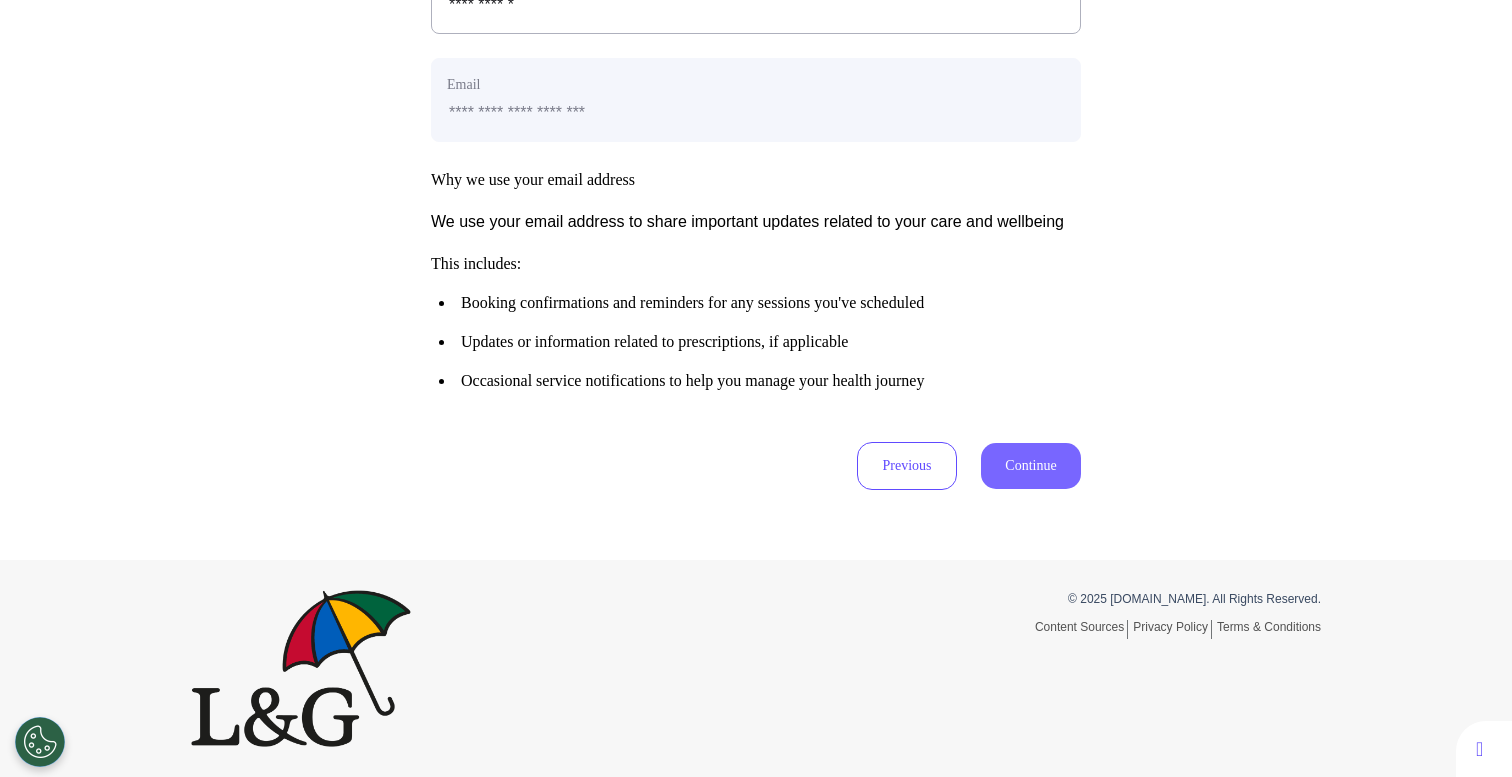 drag, startPoint x: 1042, startPoint y: 465, endPoint x: 949, endPoint y: 473, distance: 93.34345 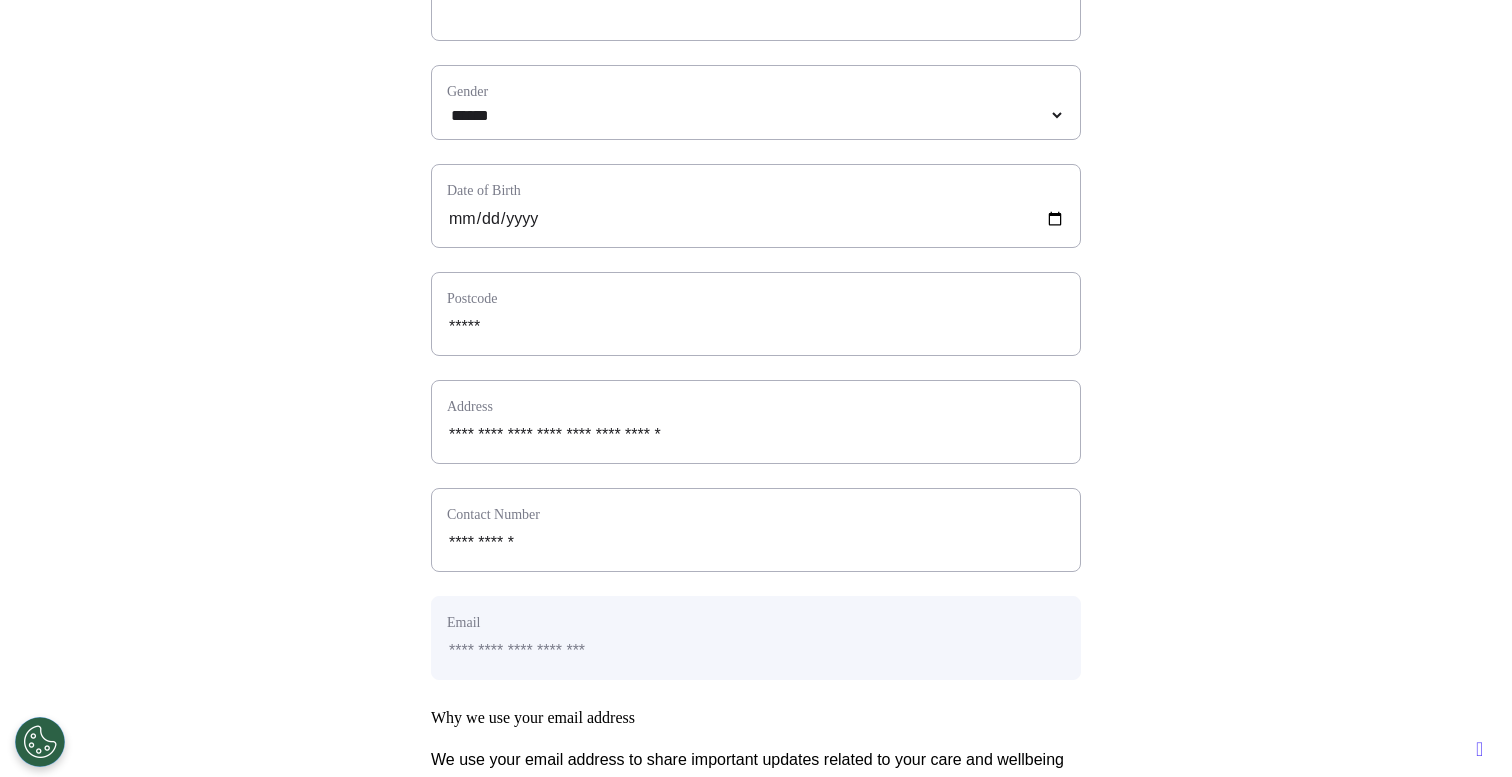 scroll, scrollTop: 0, scrollLeft: 0, axis: both 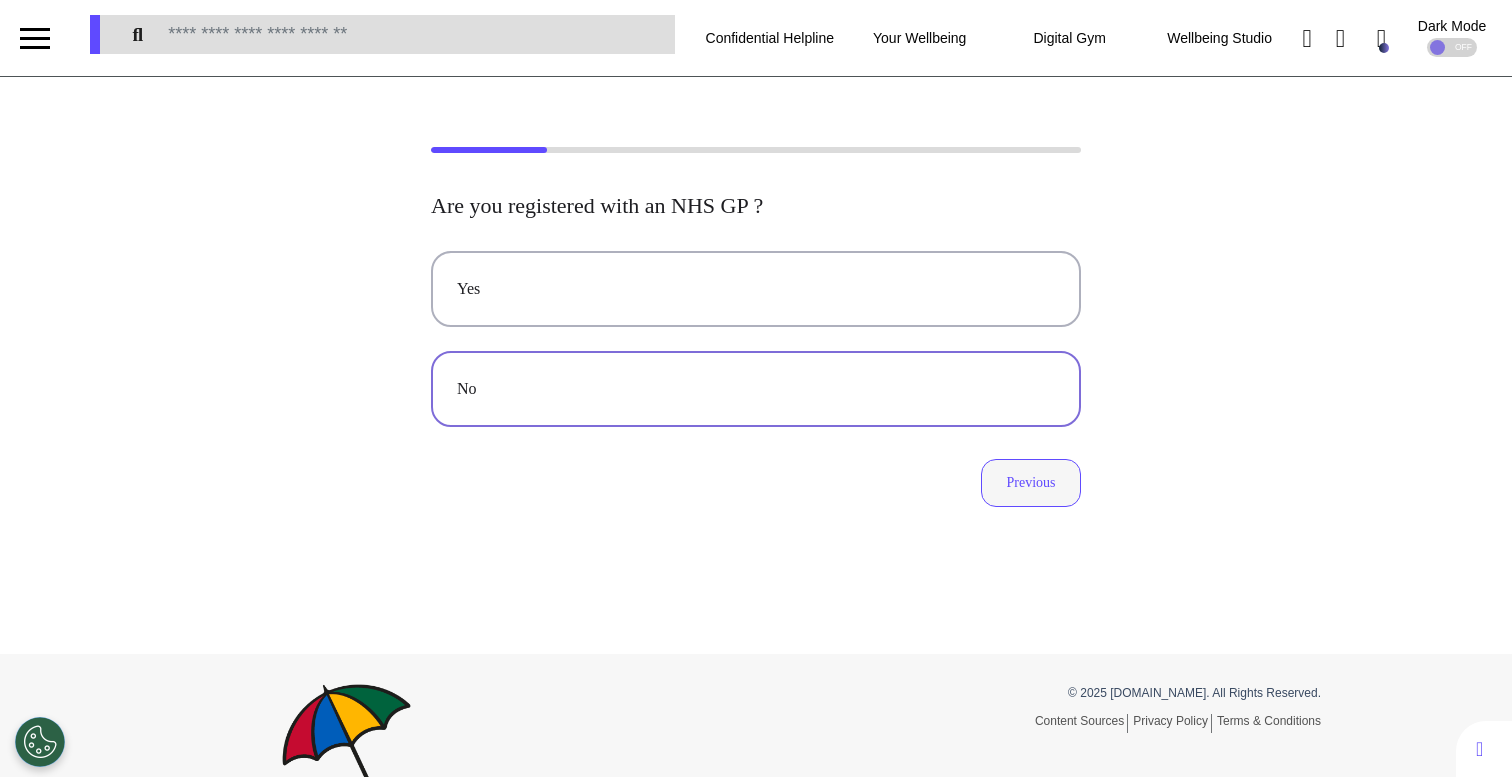 click on "Previous" at bounding box center [1031, 483] 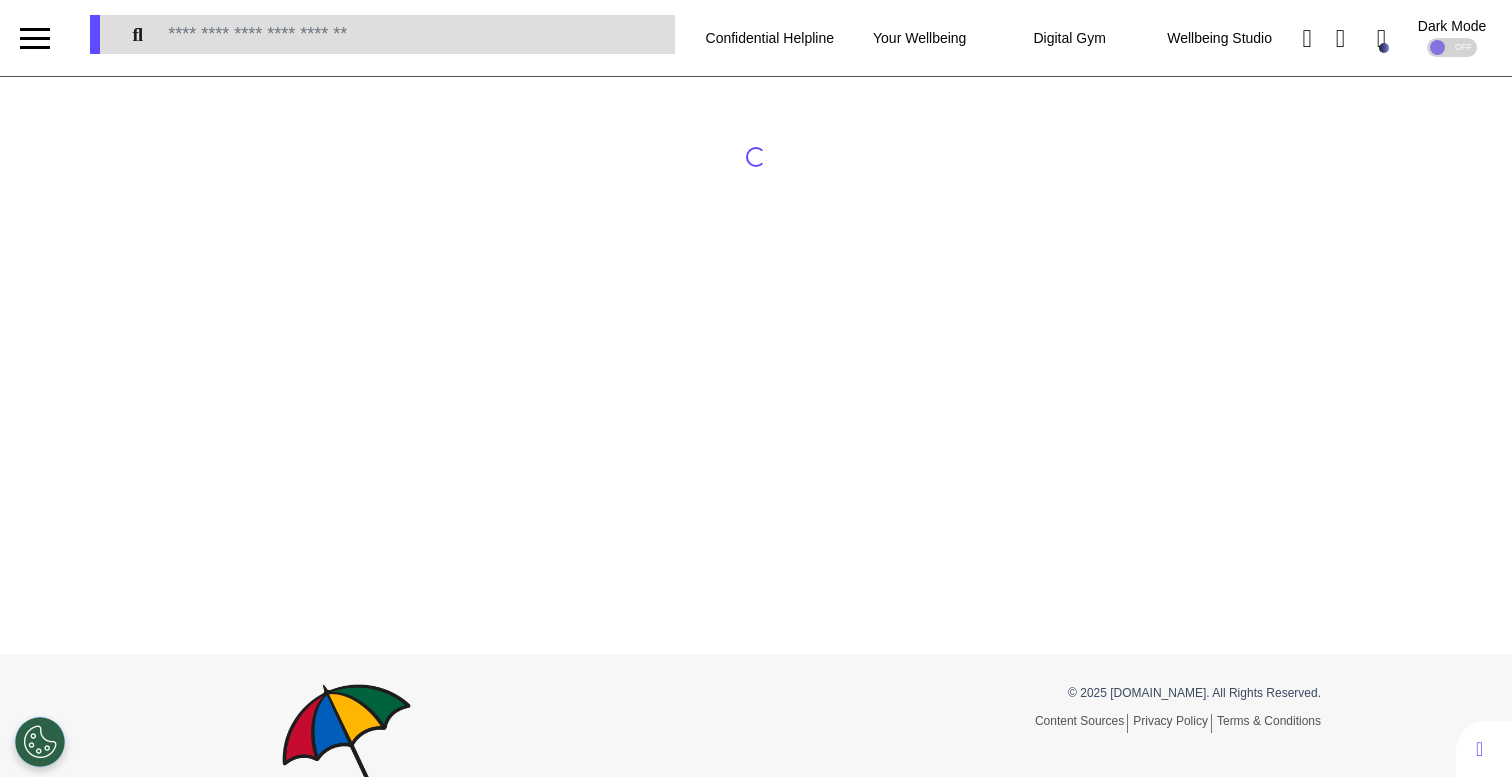 select on "******" 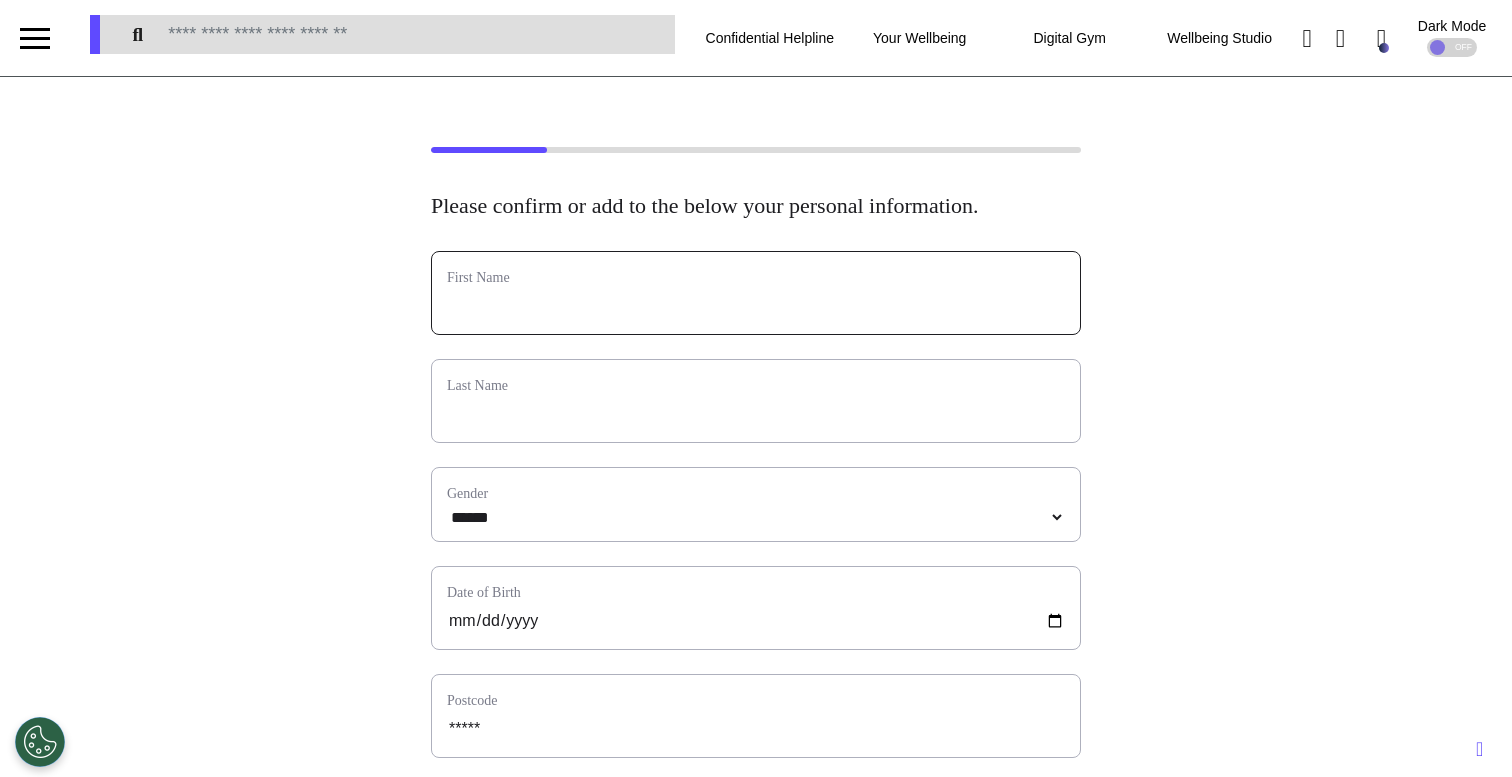 click at bounding box center [756, 306] 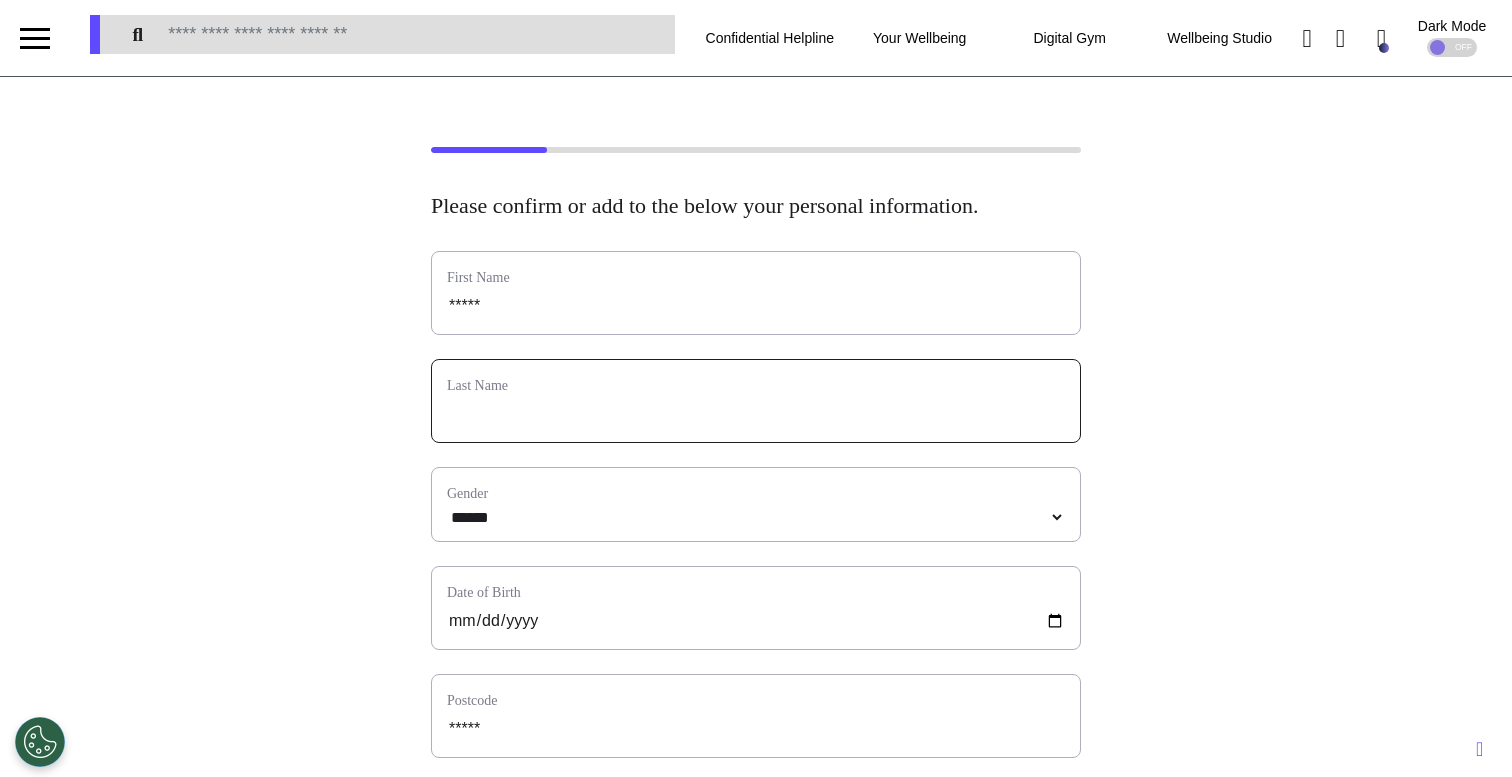 type on "****" 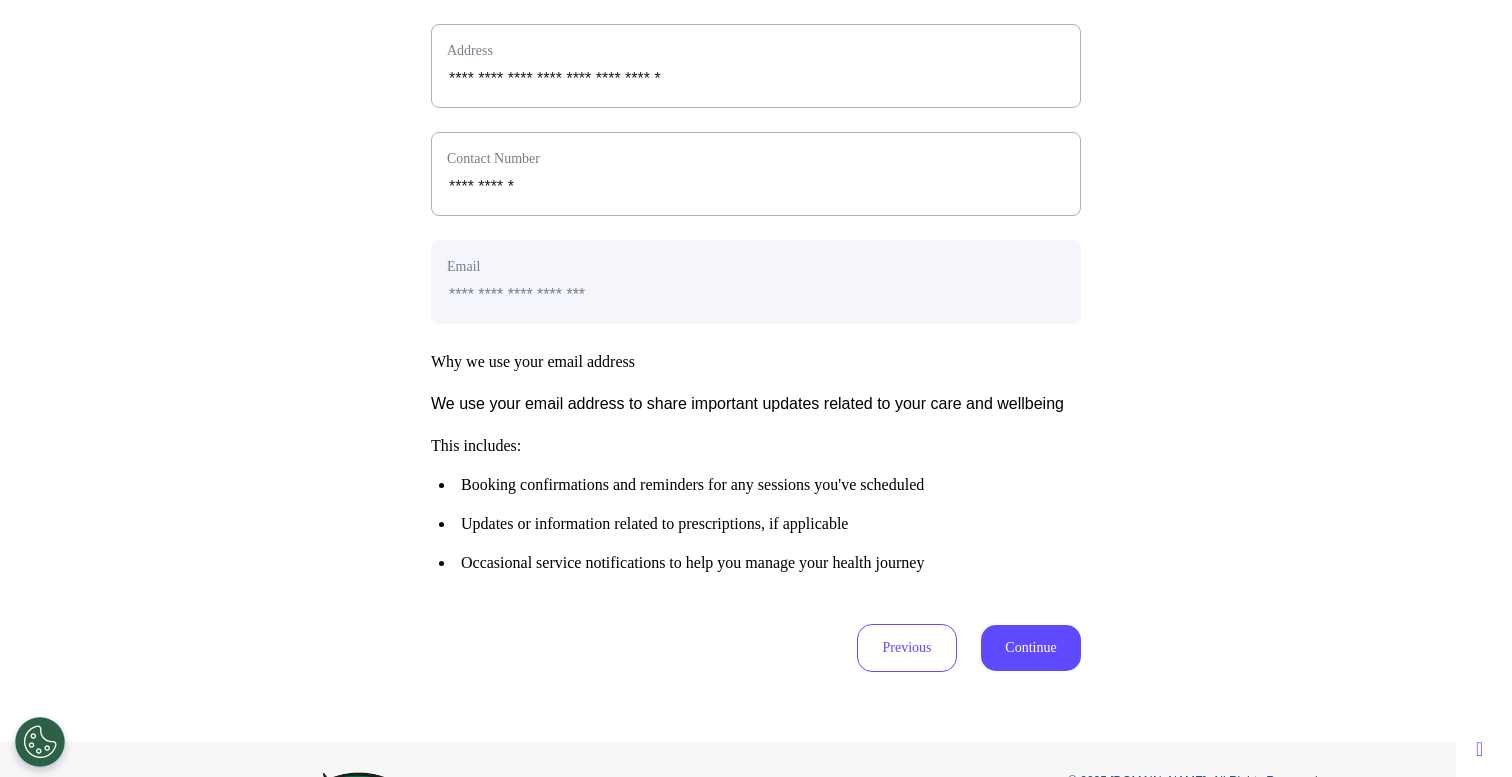 scroll, scrollTop: 760, scrollLeft: 0, axis: vertical 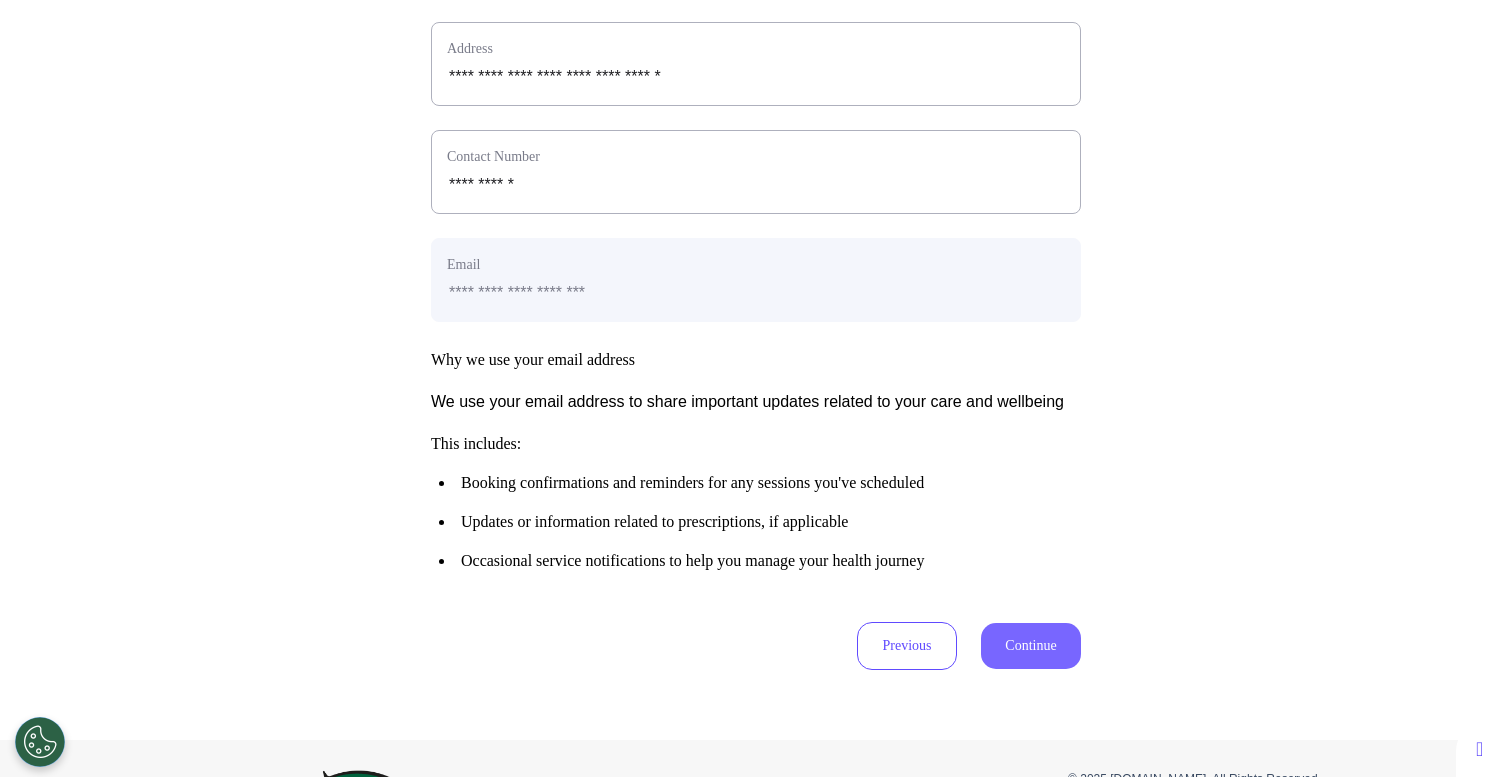 click on "Continue" at bounding box center [1031, 646] 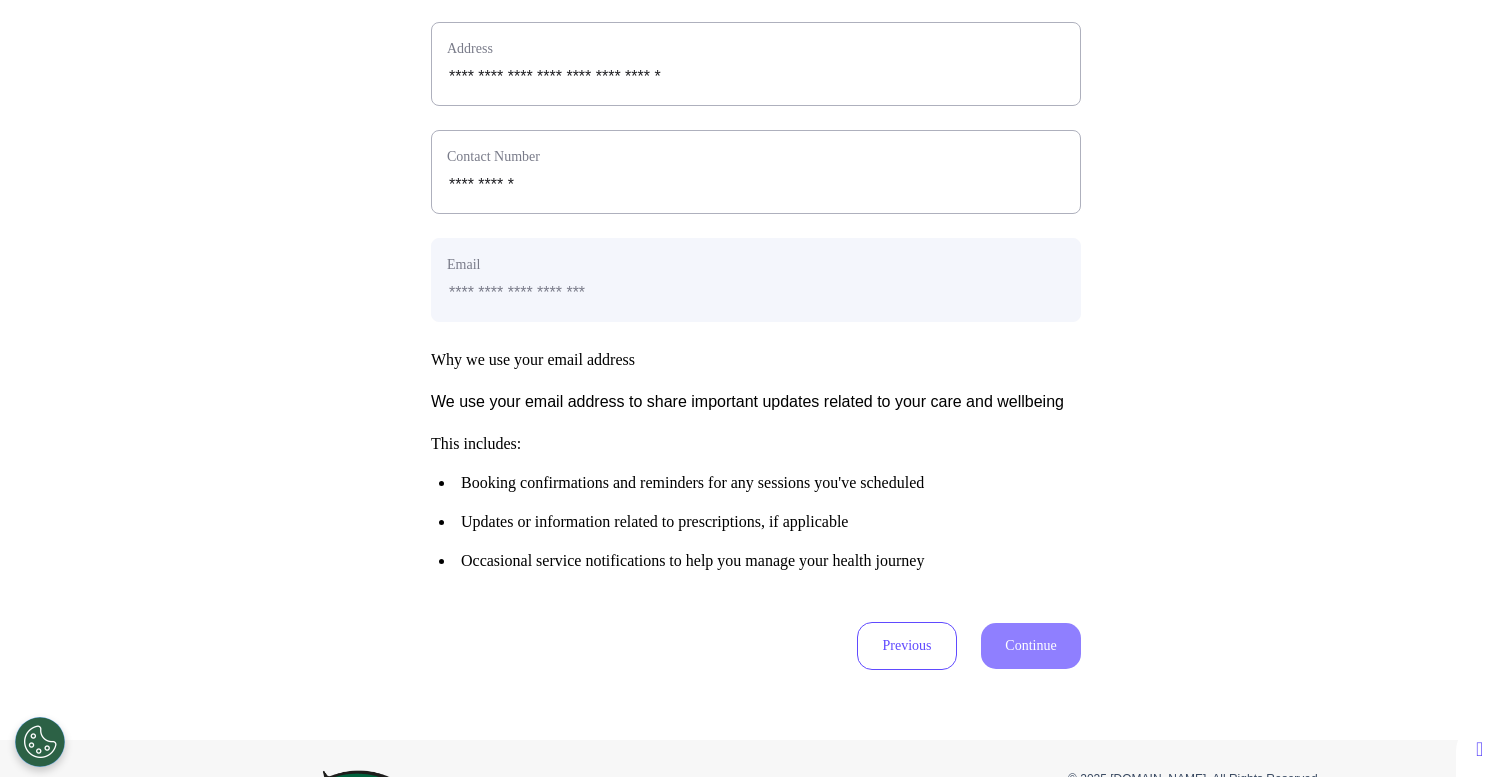 scroll, scrollTop: 93, scrollLeft: 0, axis: vertical 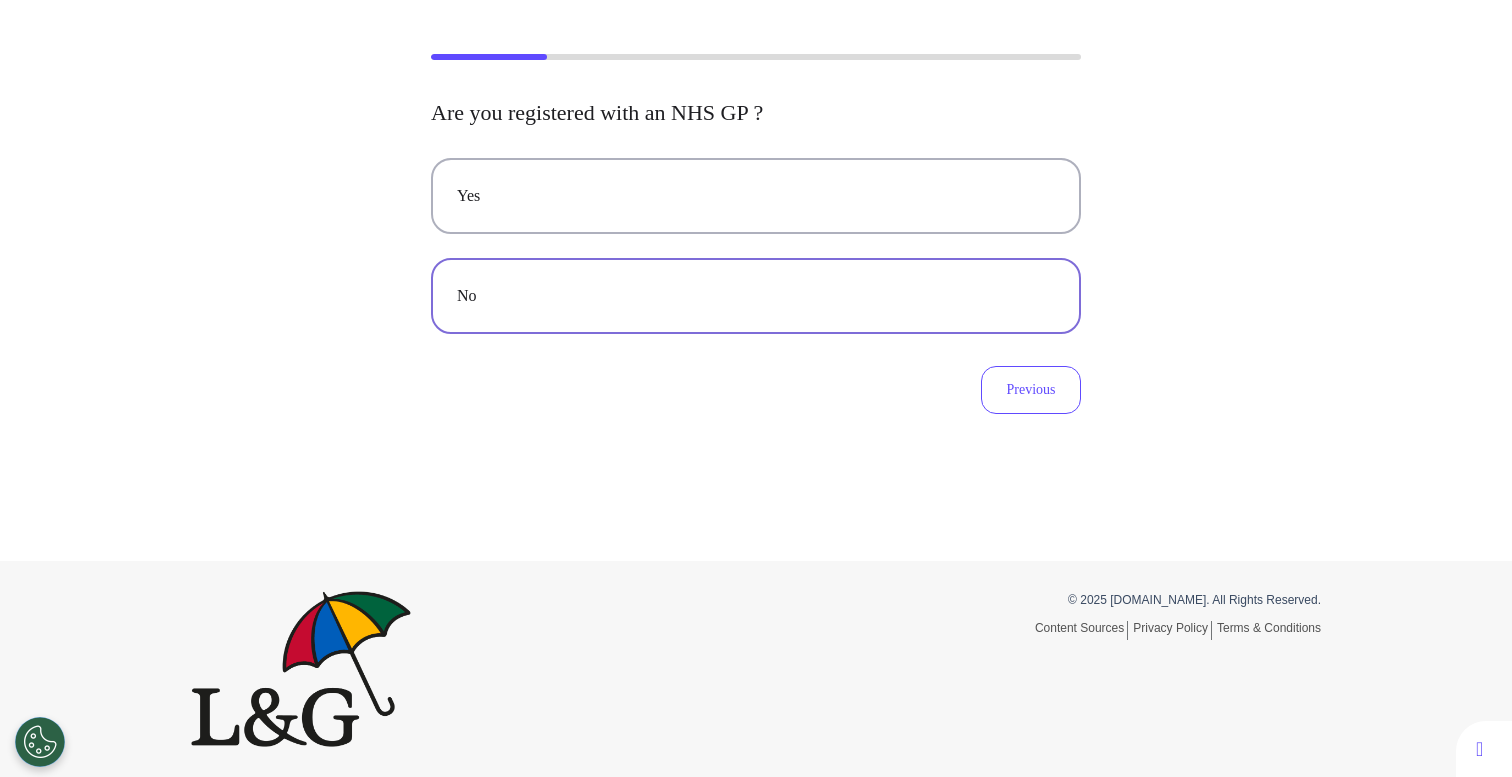 click on "No" at bounding box center [756, 296] 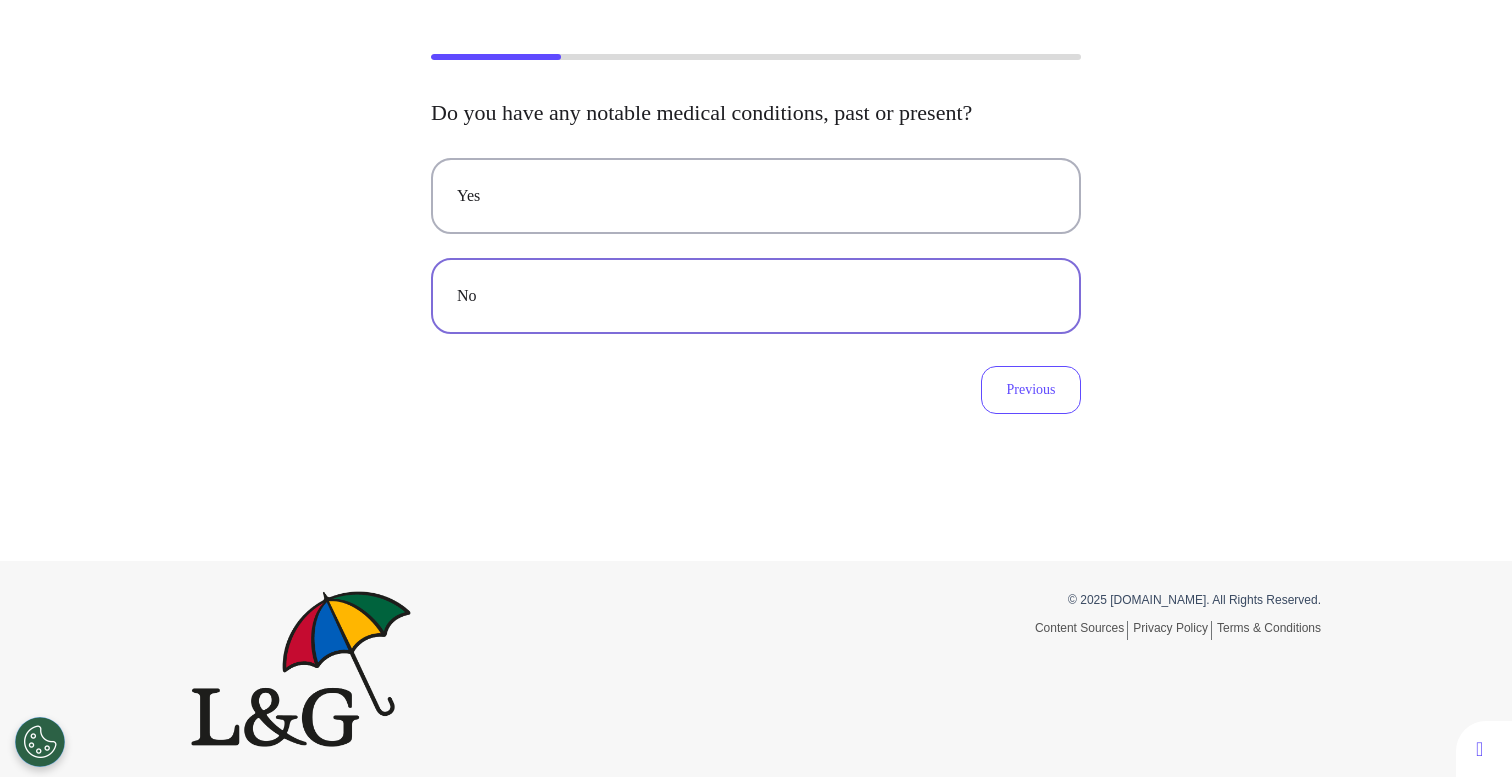 click on "No" at bounding box center (756, 296) 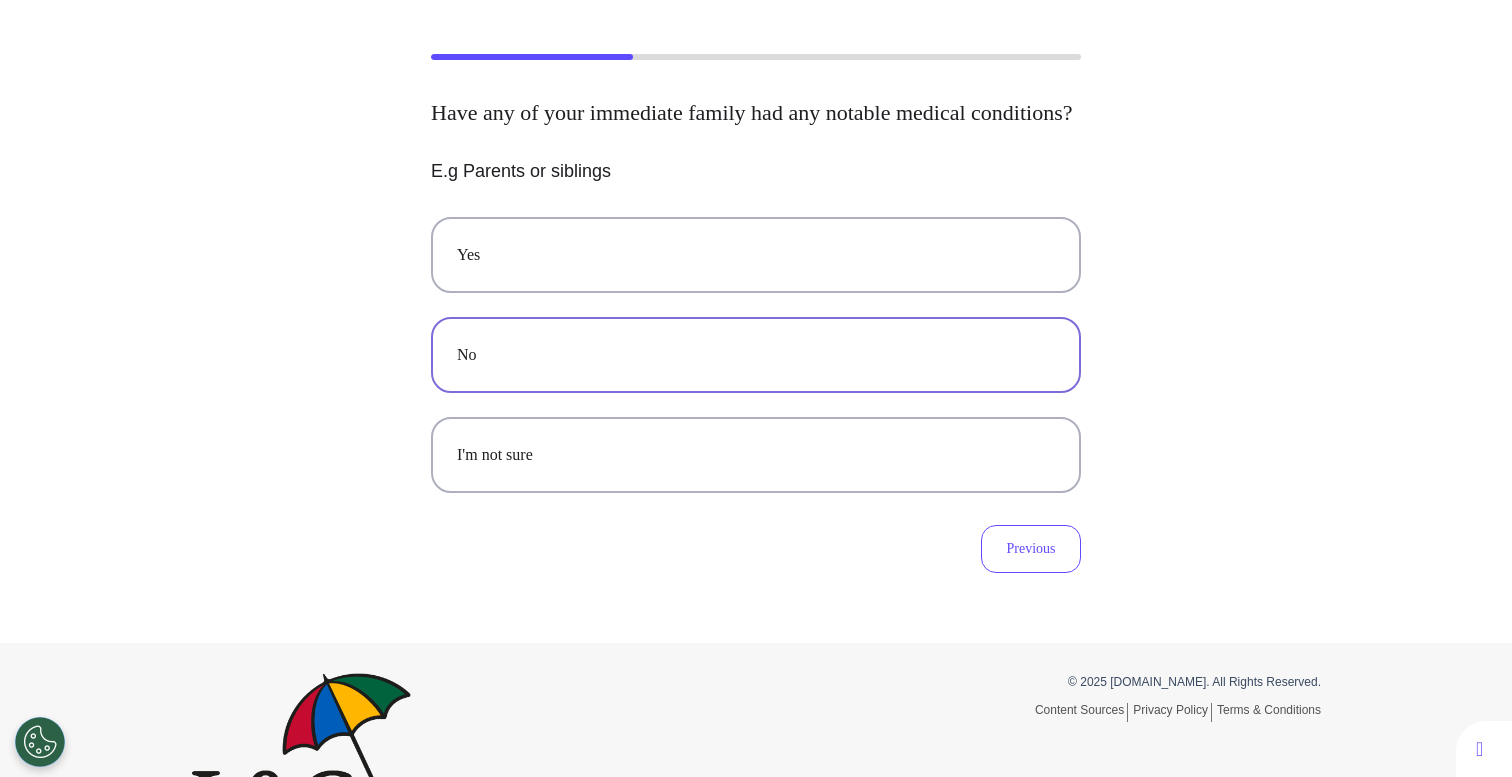 click on "No" at bounding box center [756, 355] 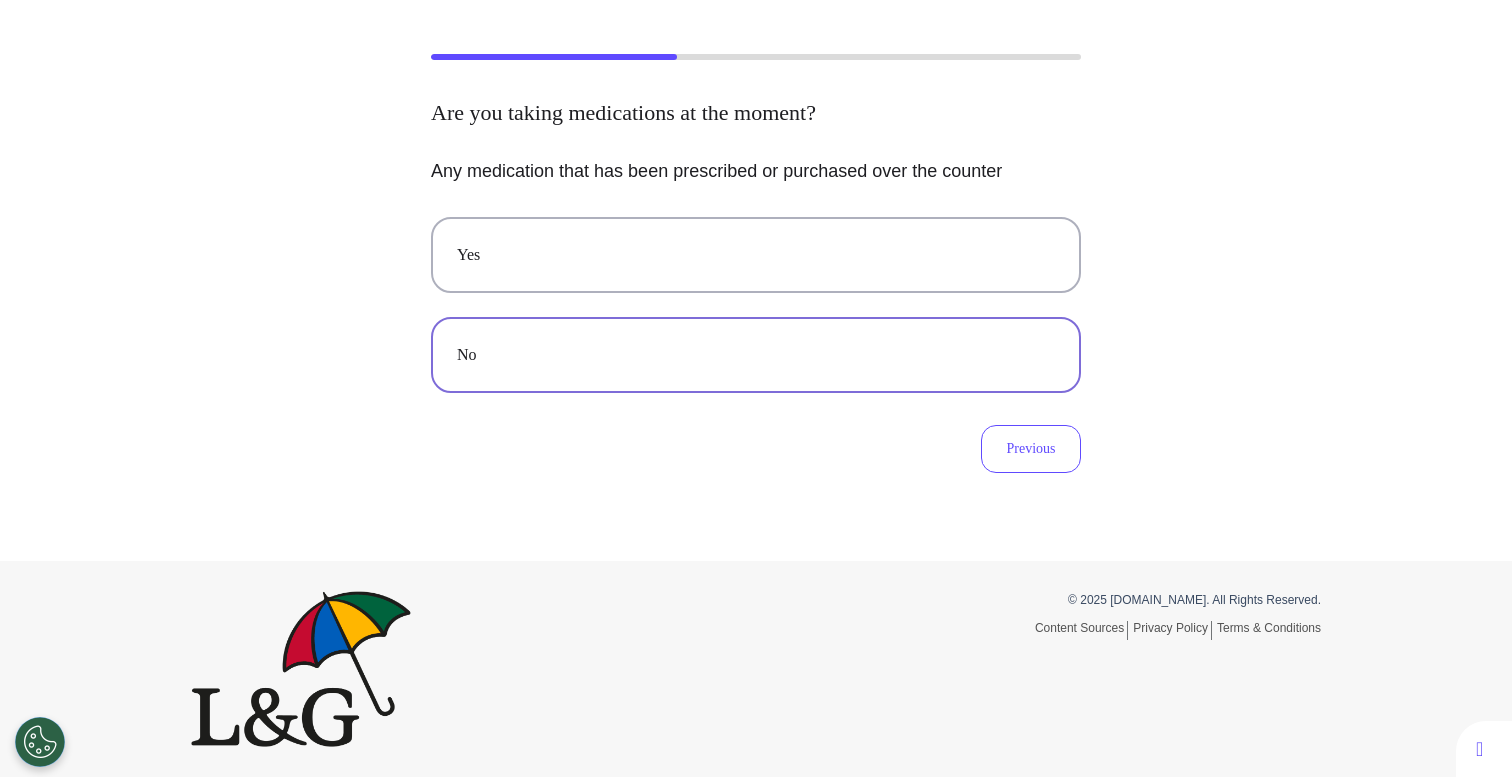 click on "No" at bounding box center (756, 355) 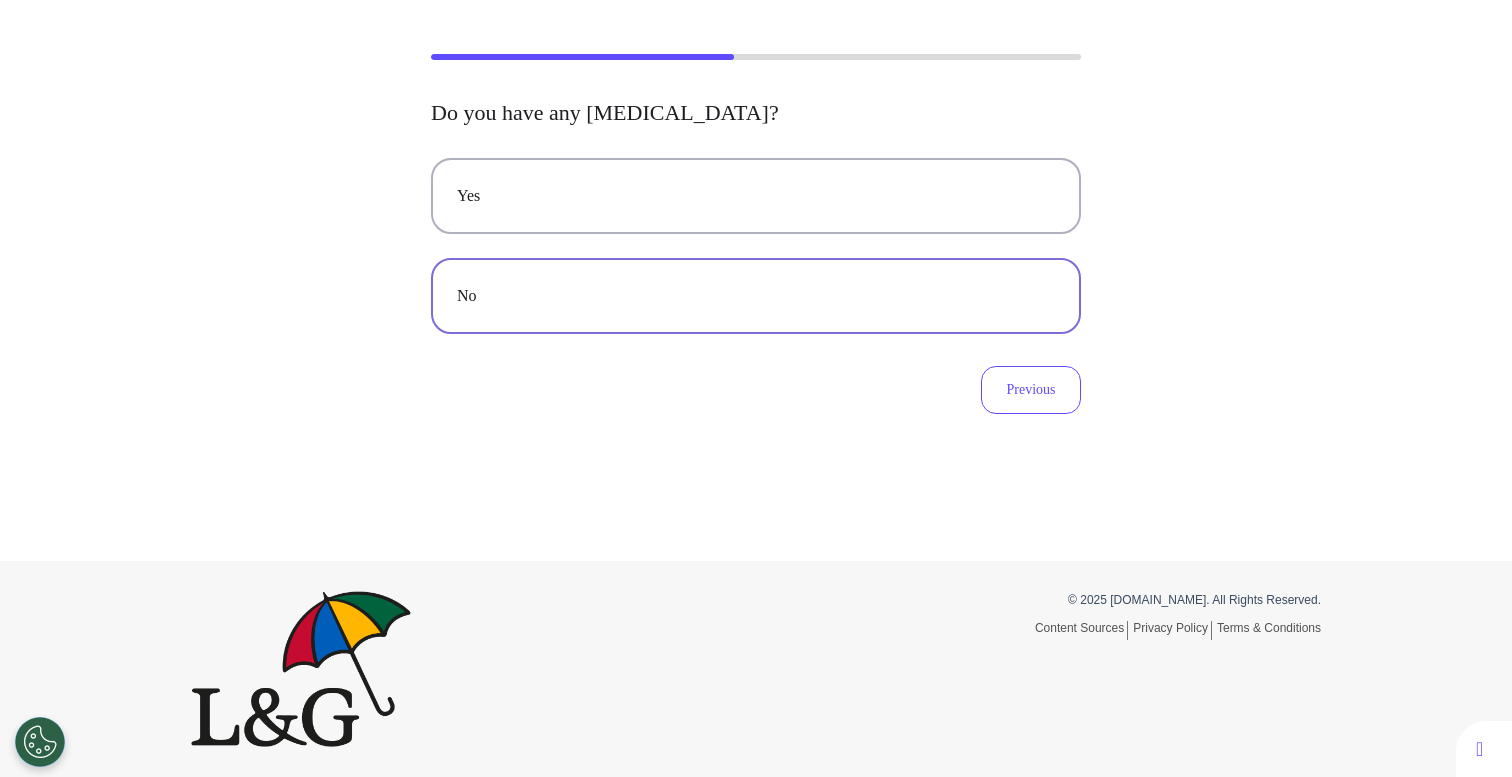 click on "No" at bounding box center (756, 296) 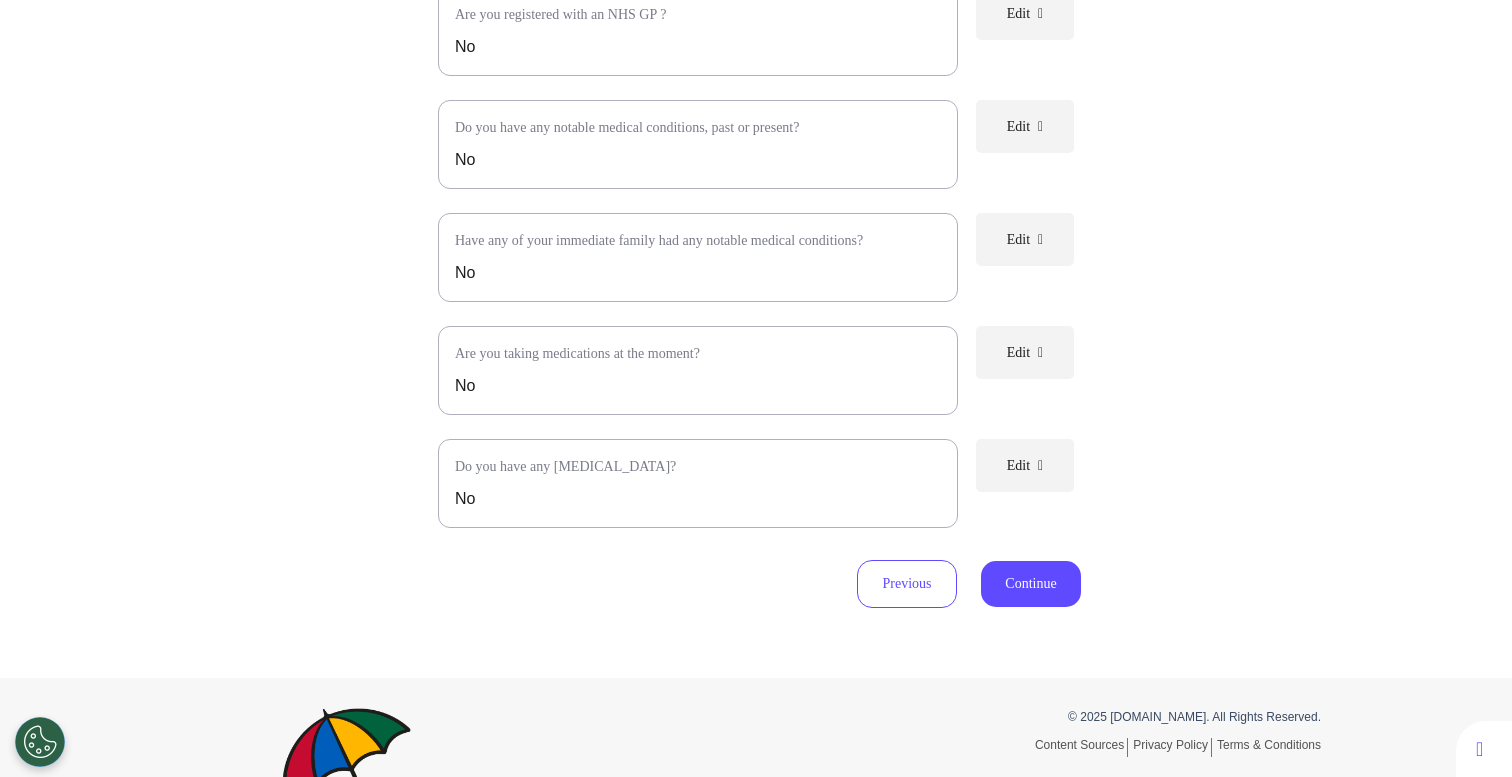 scroll, scrollTop: 462, scrollLeft: 0, axis: vertical 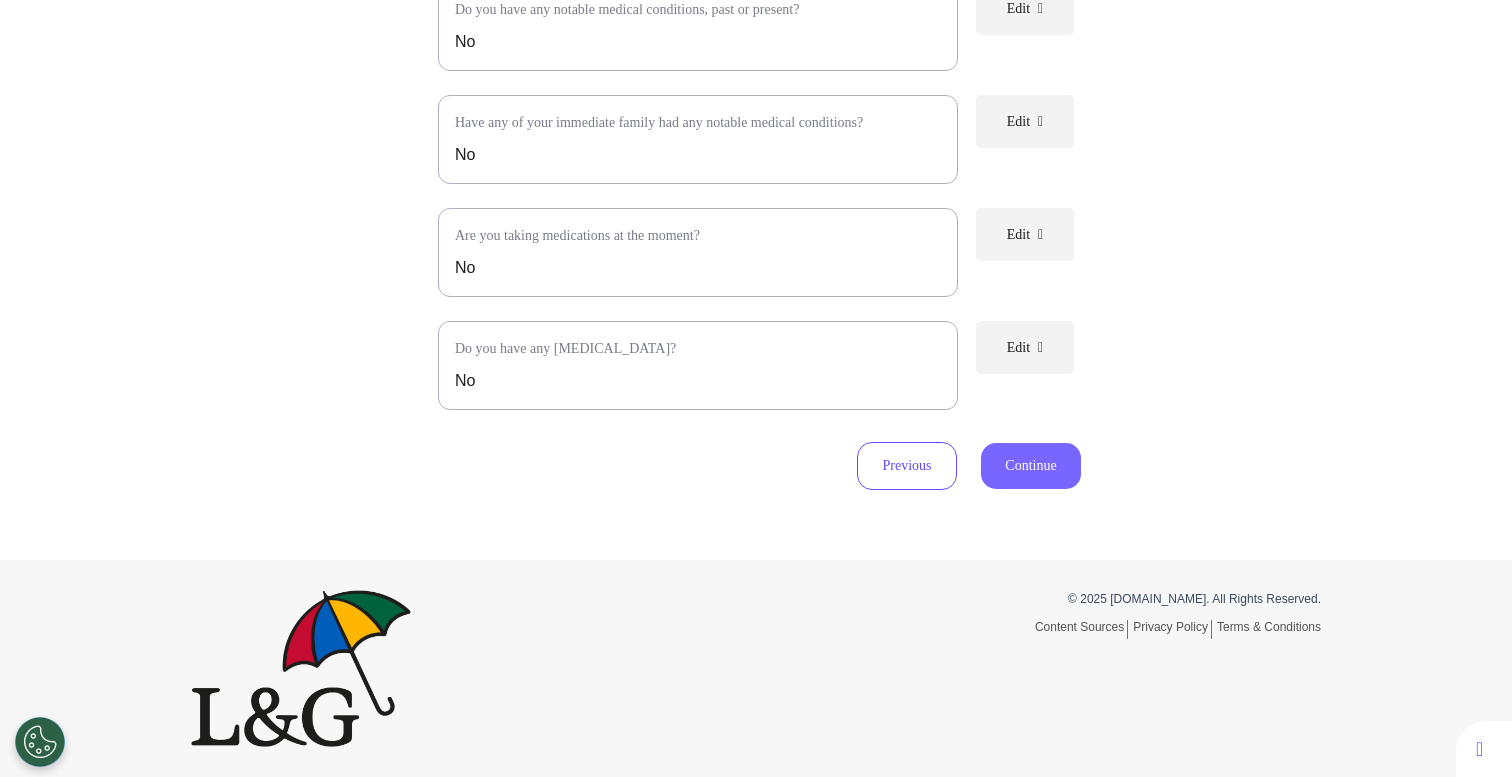 click on "Continue" at bounding box center (1031, 466) 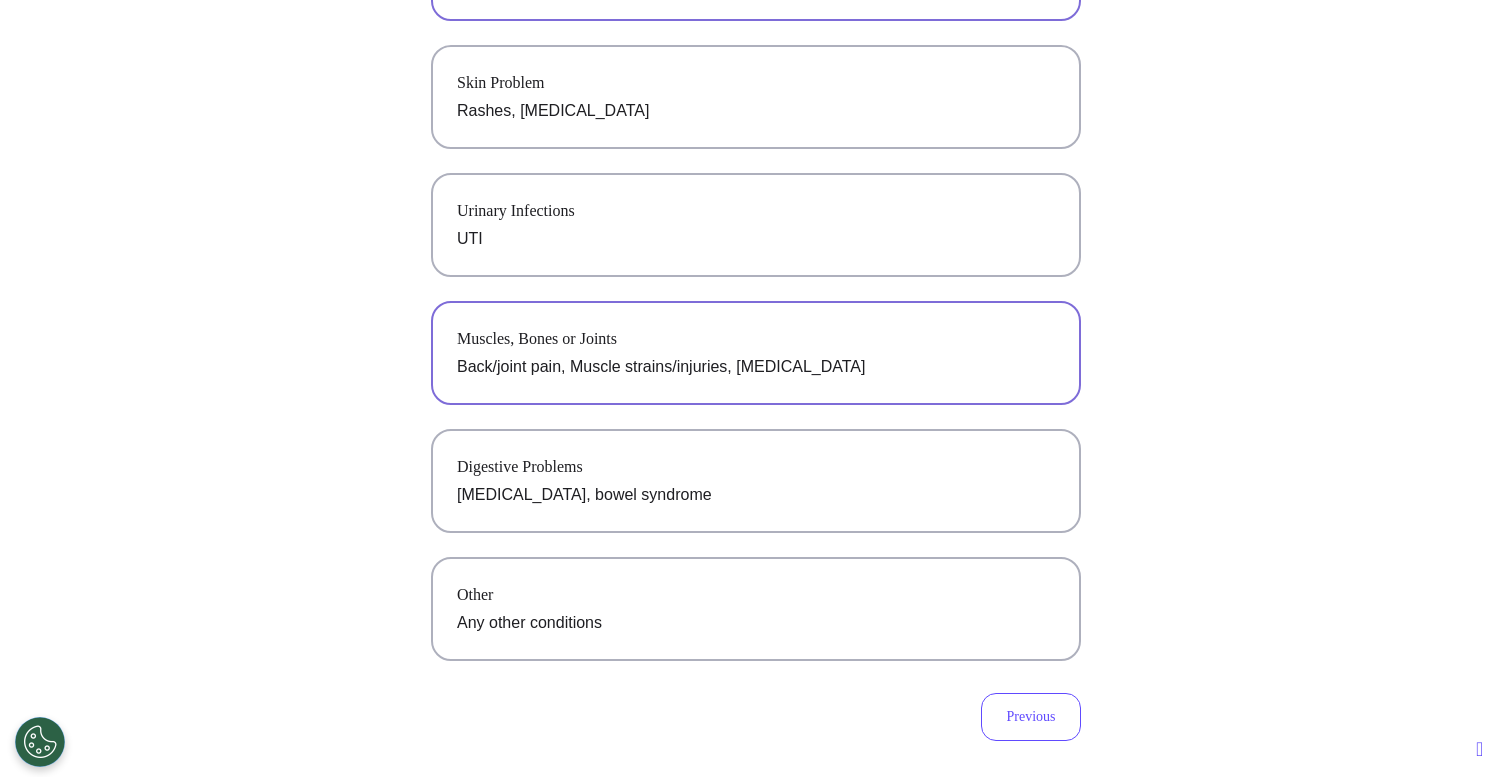 click on "Muscles, Bones or Joints Back/joint pain, Muscle strains/injuries, Tendonitis" at bounding box center (756, 353) 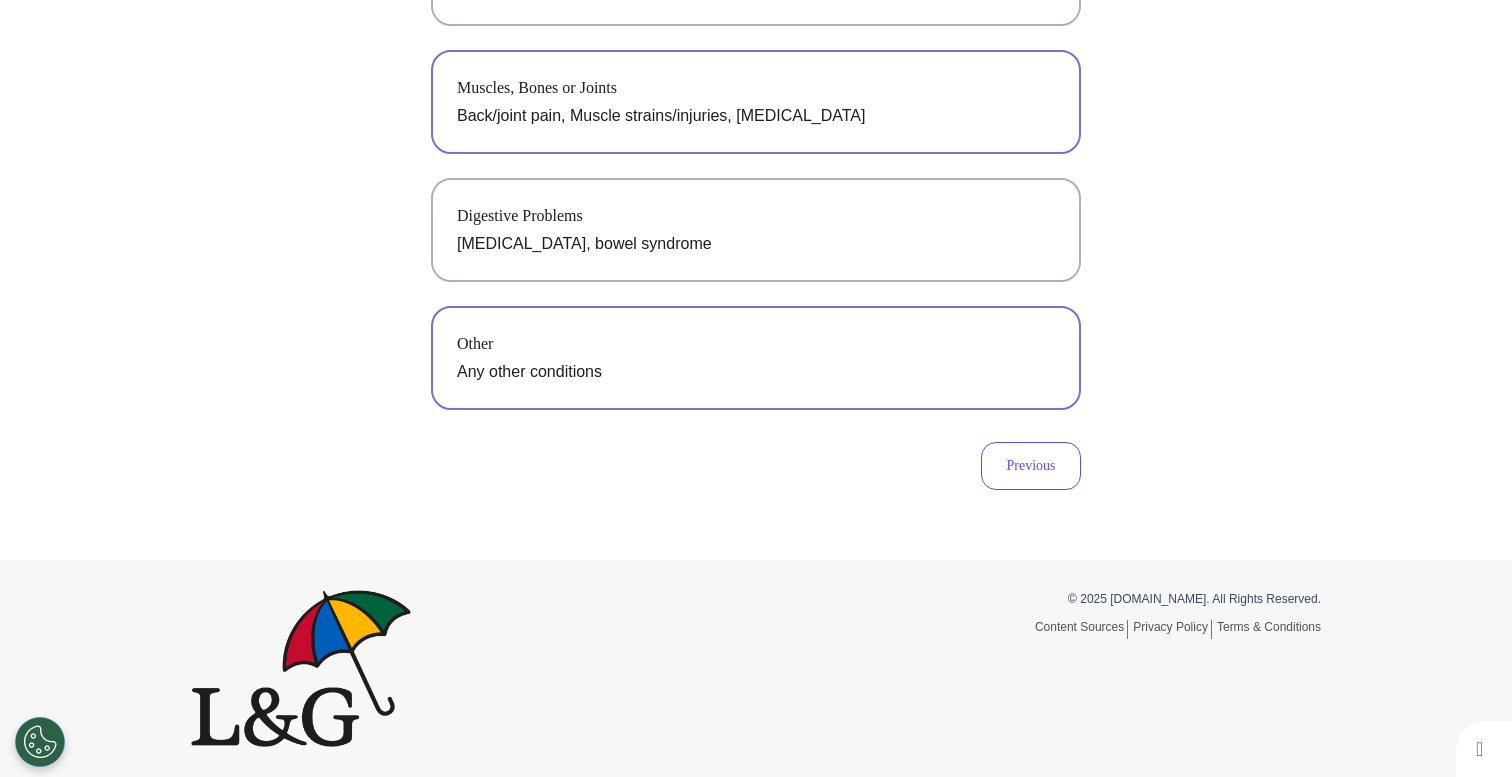 scroll, scrollTop: 93, scrollLeft: 0, axis: vertical 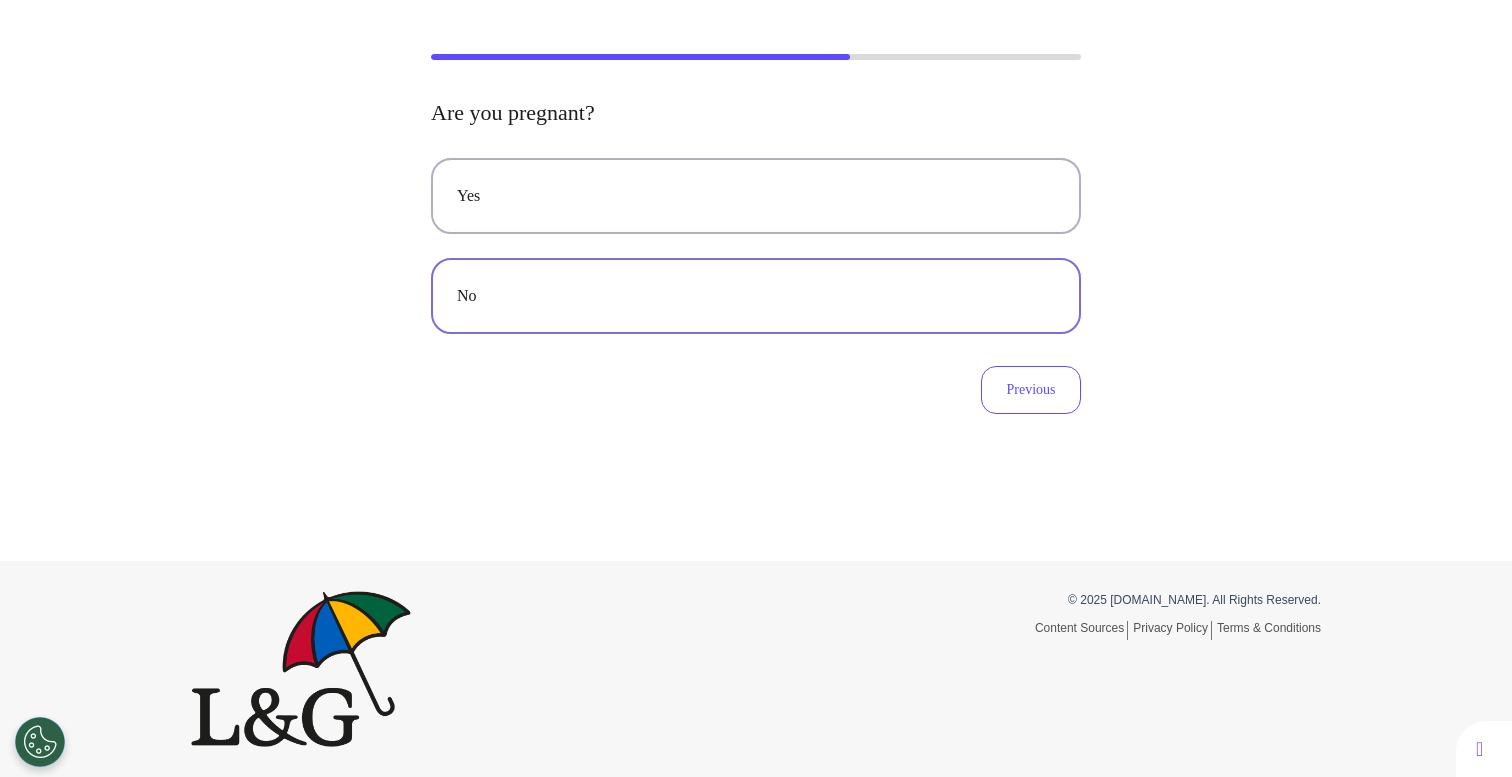 click on "No" at bounding box center [756, 296] 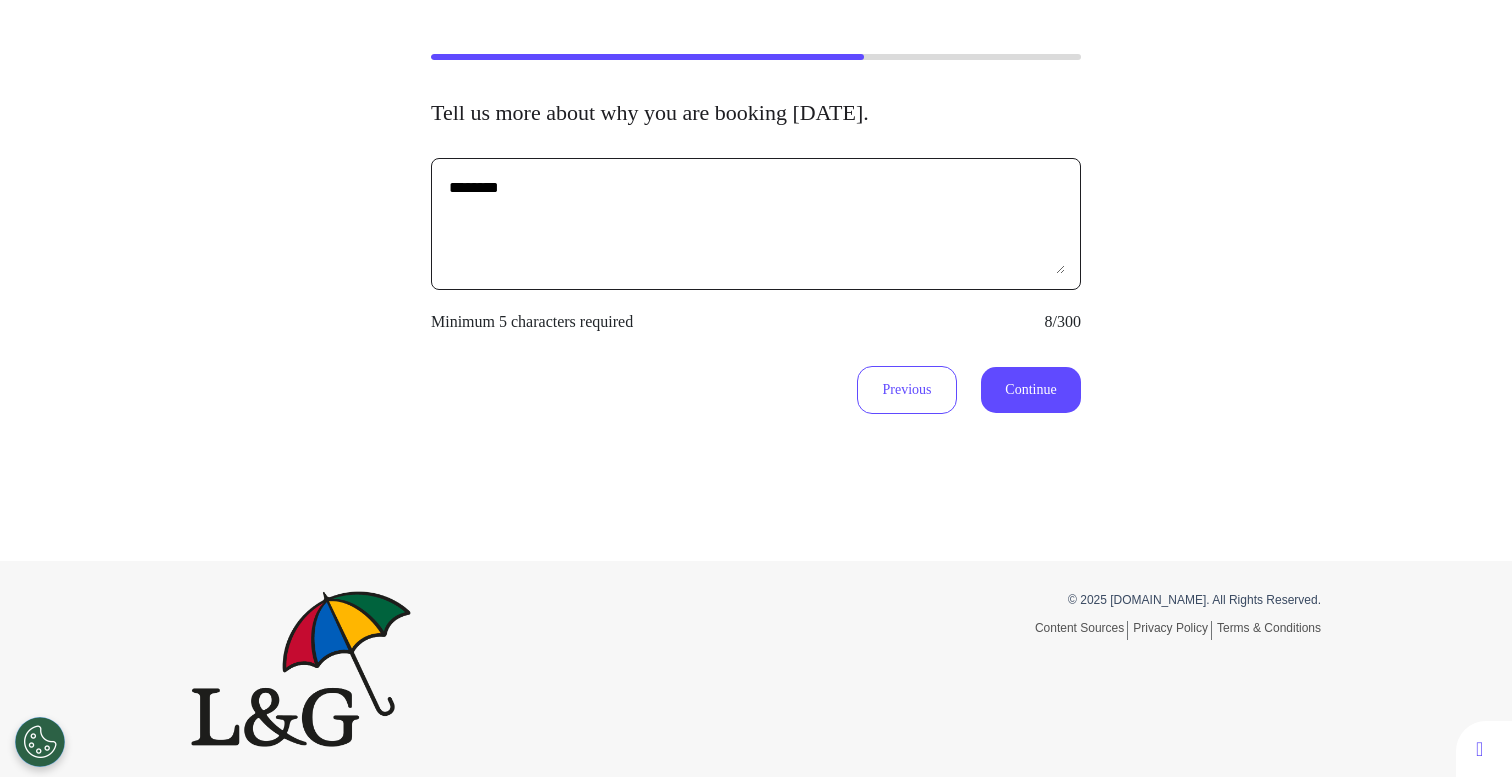 click on "********" at bounding box center (756, 224) 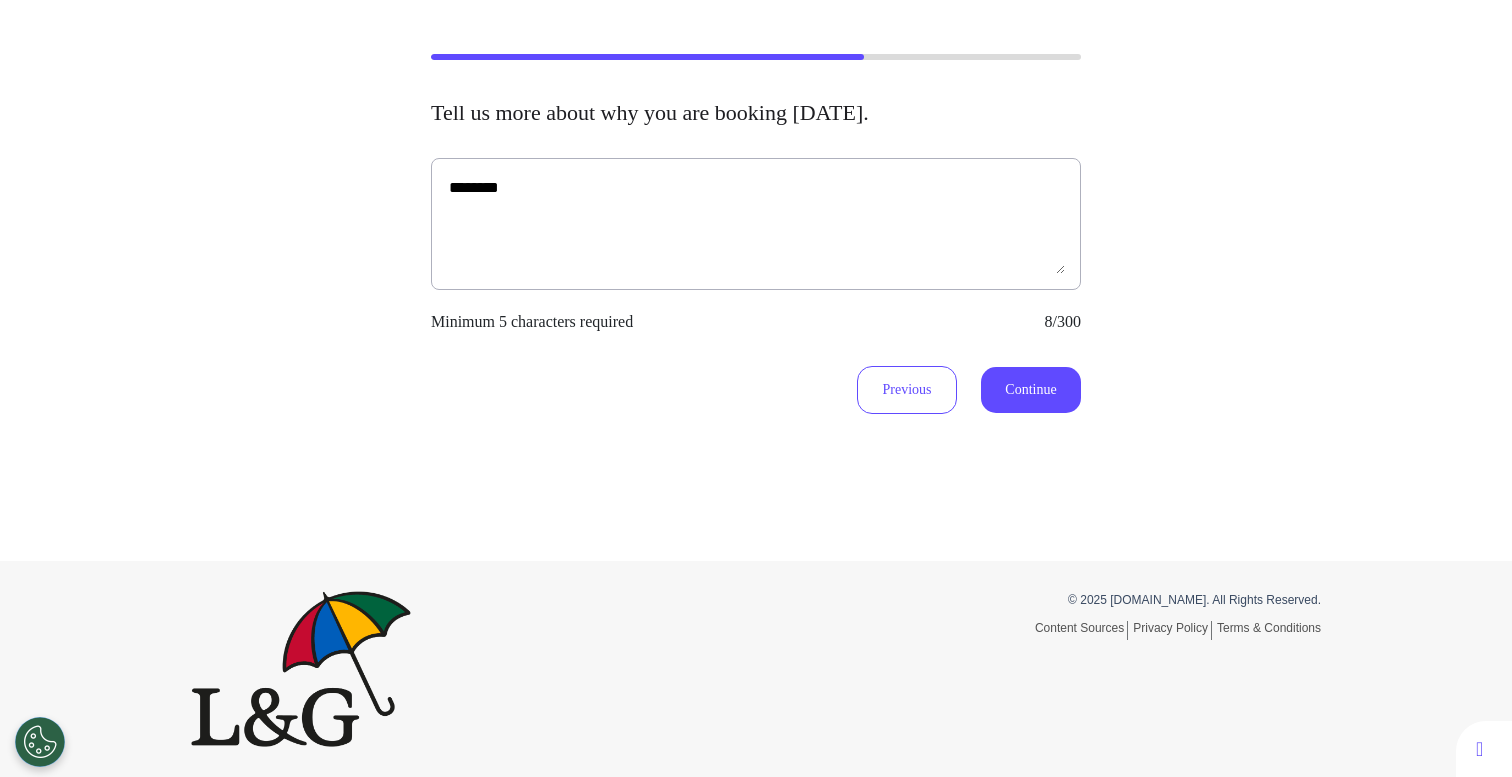 click on "Tell us more about why you are booking today.  ******** Minimum 5 characters required 8/300 Previous Continue" at bounding box center [756, 234] 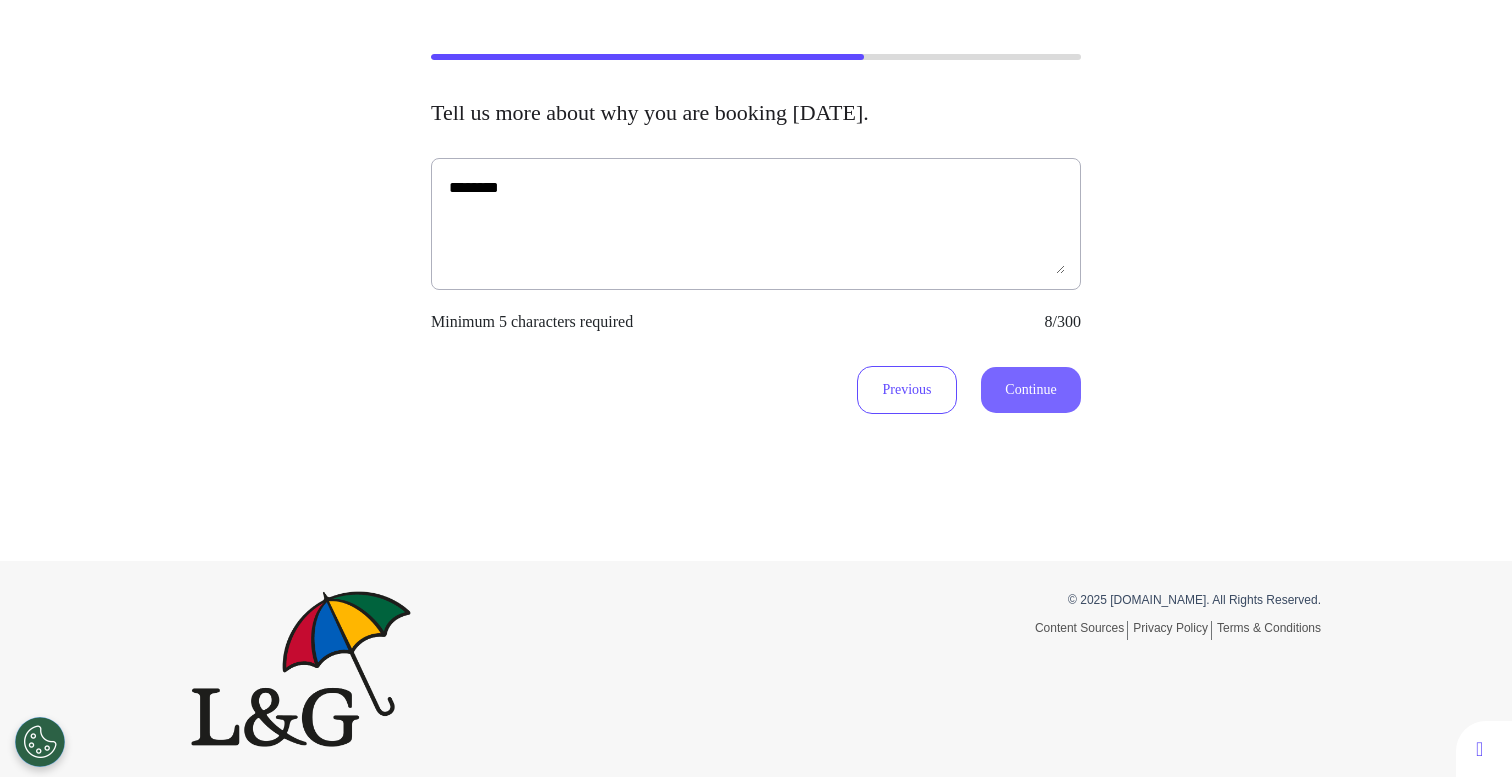 click on "Continue" at bounding box center [1031, 390] 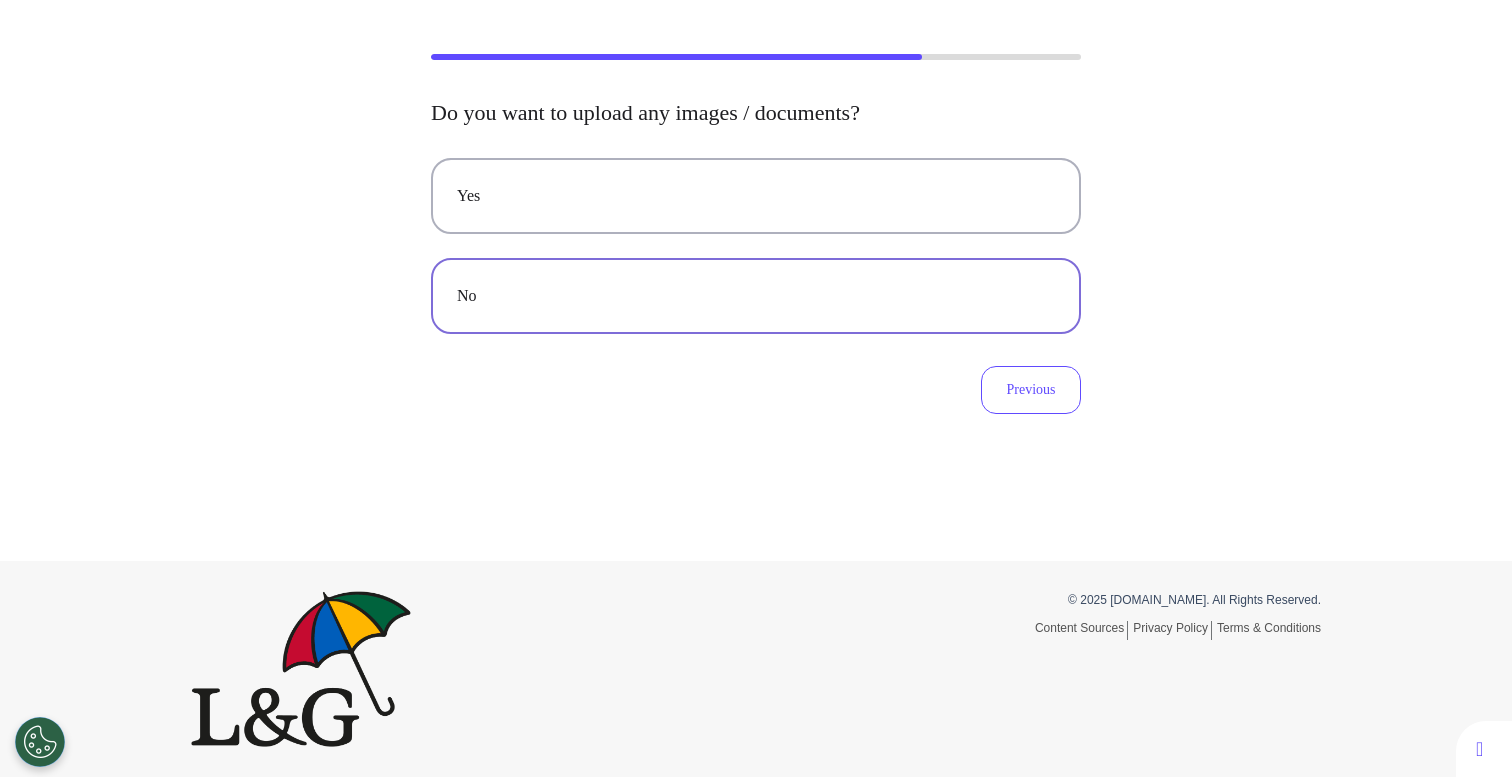 click on "No" at bounding box center (756, 296) 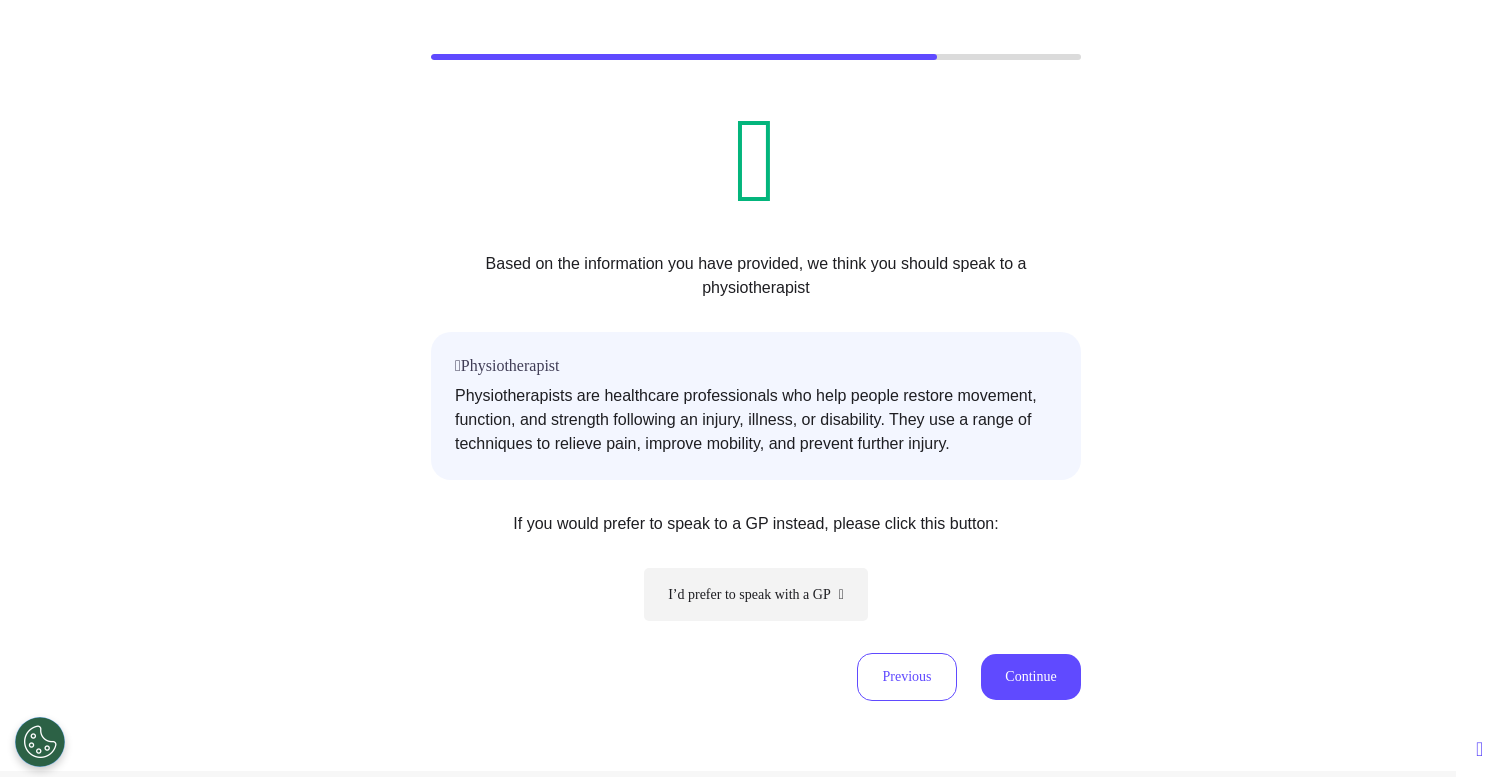 scroll, scrollTop: 327, scrollLeft: 0, axis: vertical 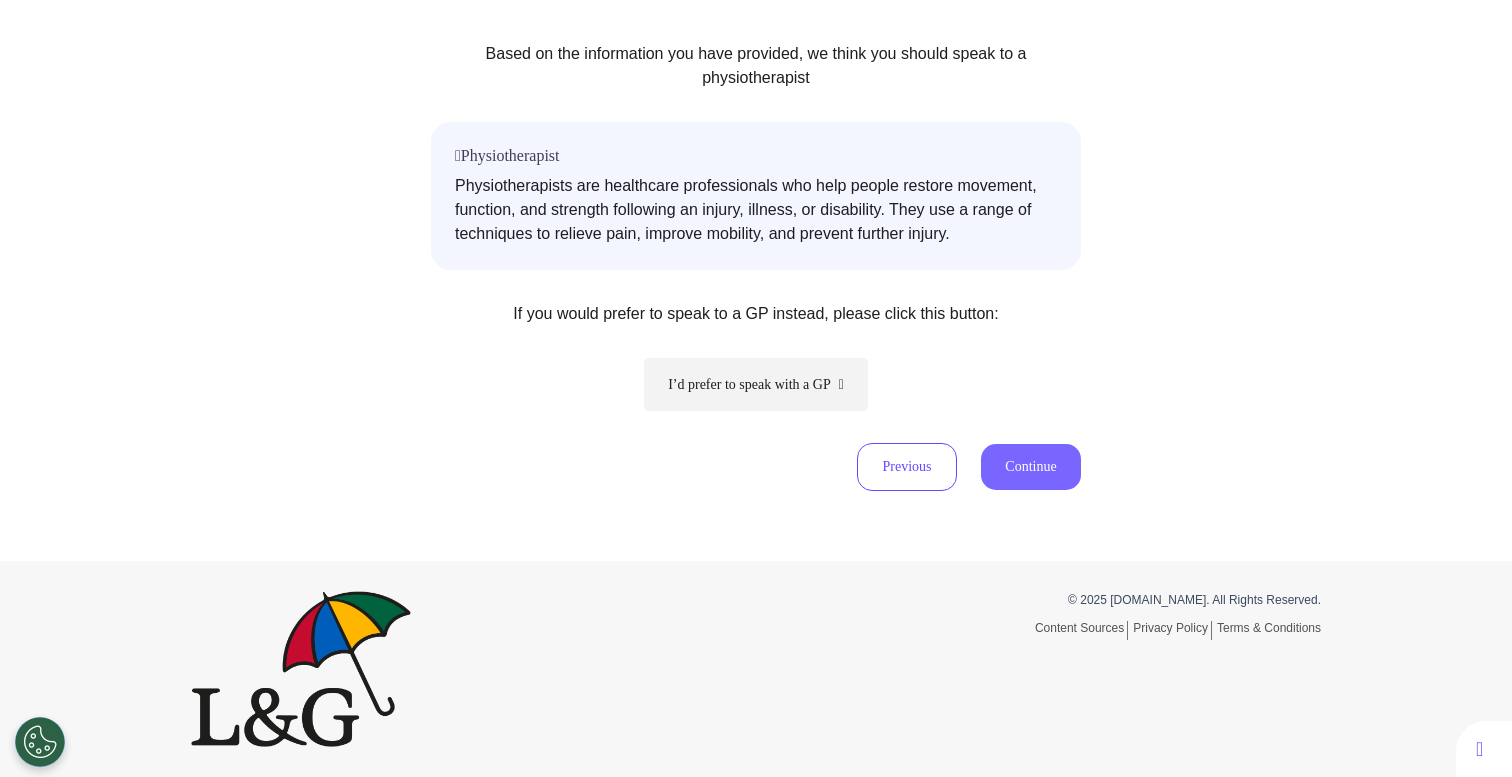 click on "Continue" at bounding box center [1031, 467] 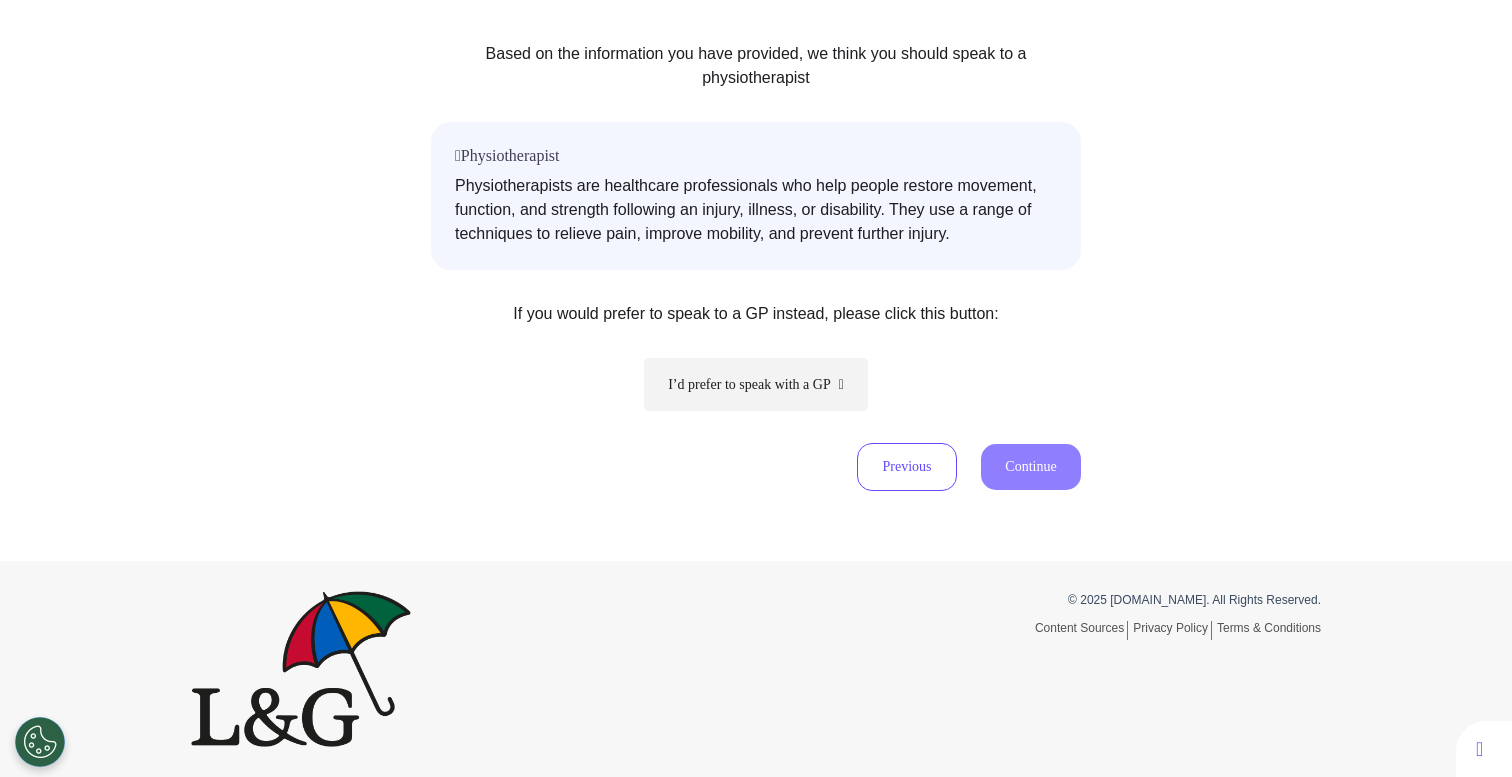scroll, scrollTop: 93, scrollLeft: 0, axis: vertical 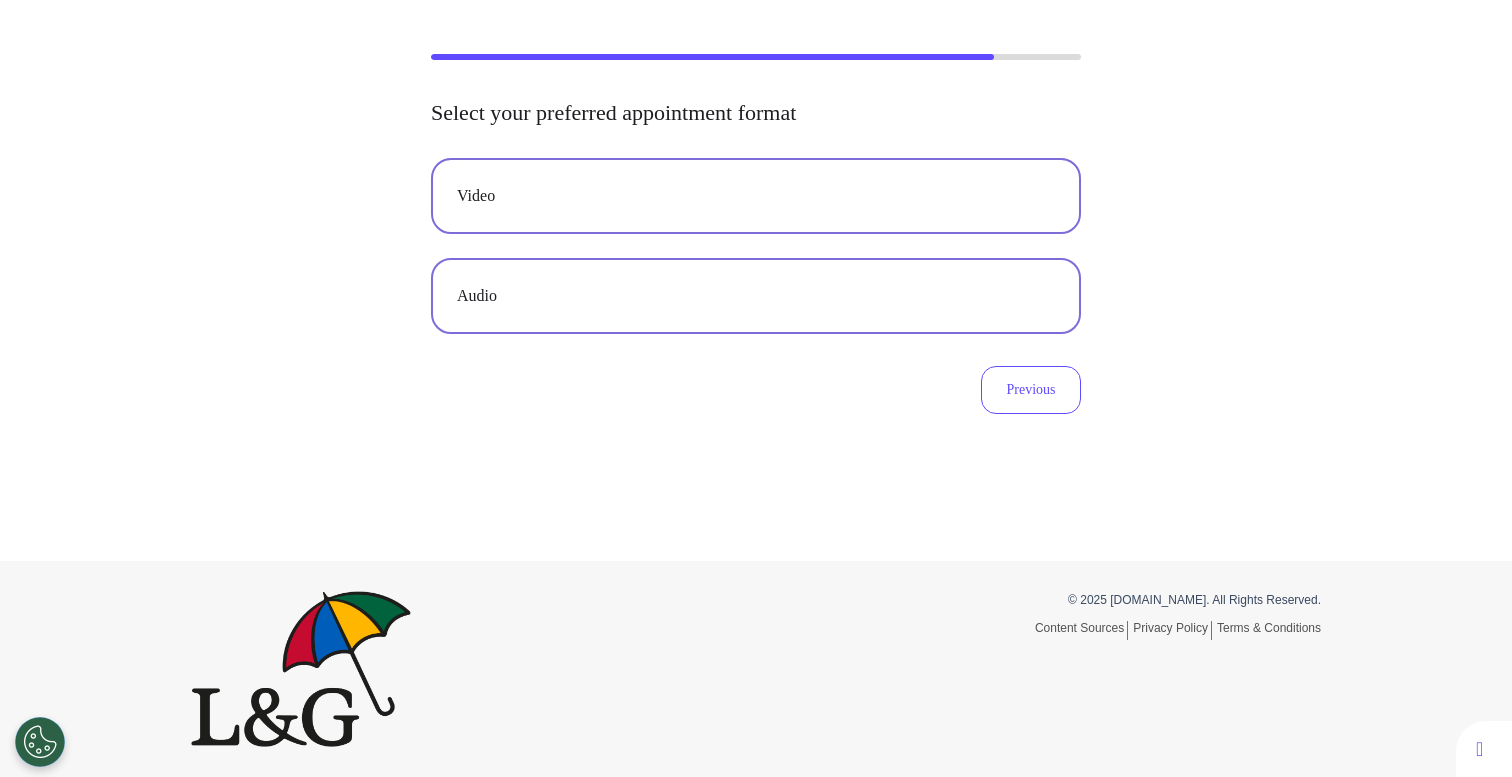 click on "Video" at bounding box center (756, 196) 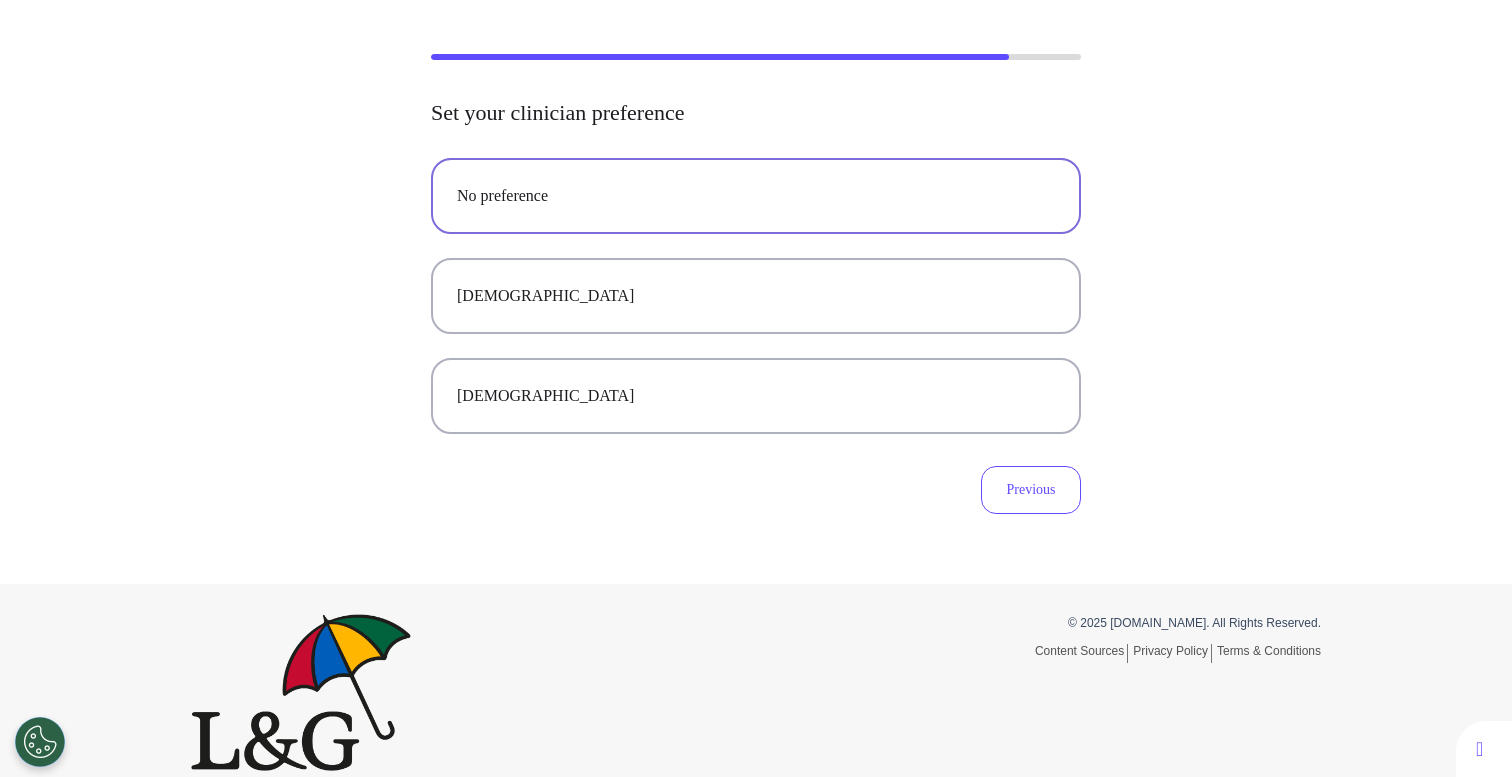 click on "No preference" at bounding box center [756, 196] 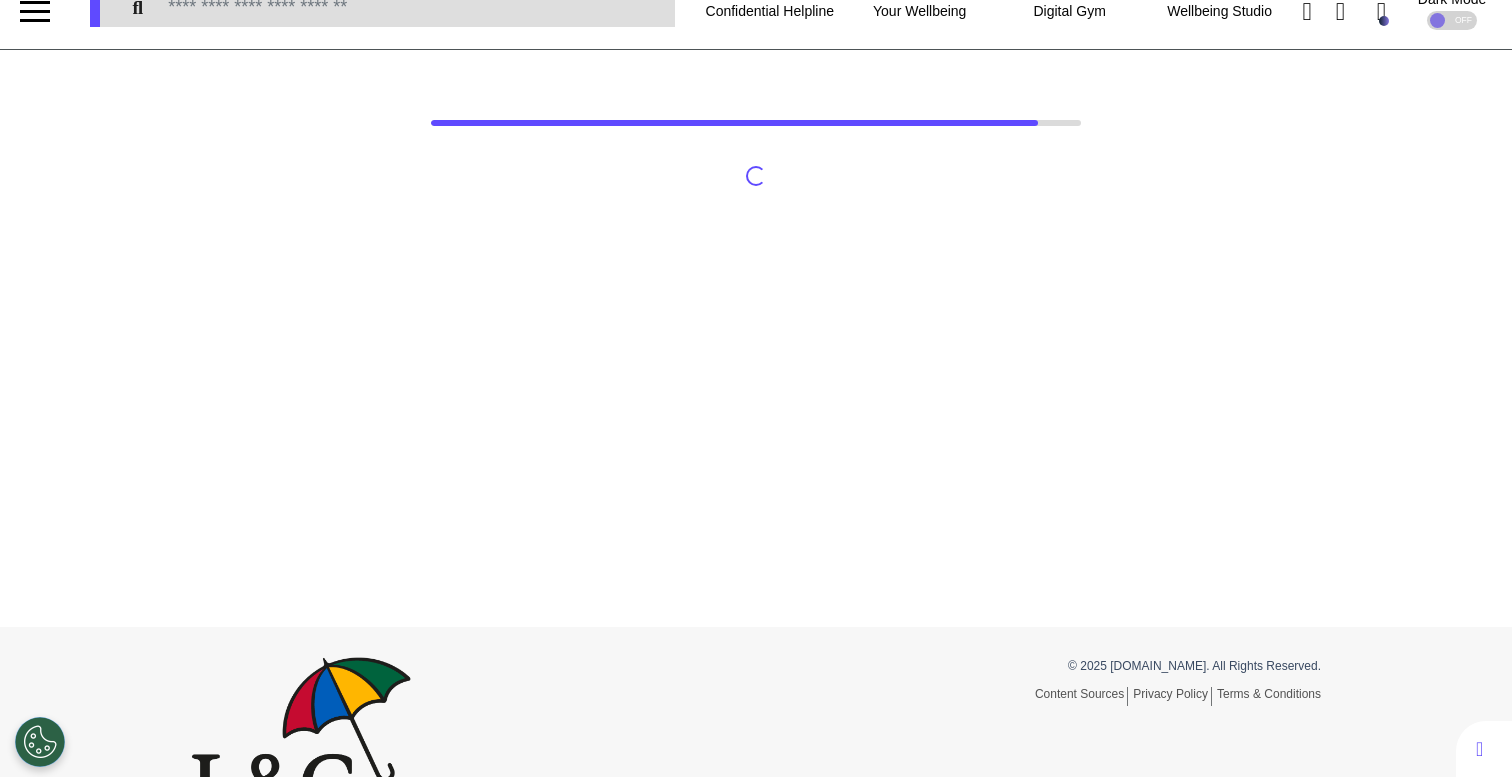 scroll, scrollTop: 0, scrollLeft: 0, axis: both 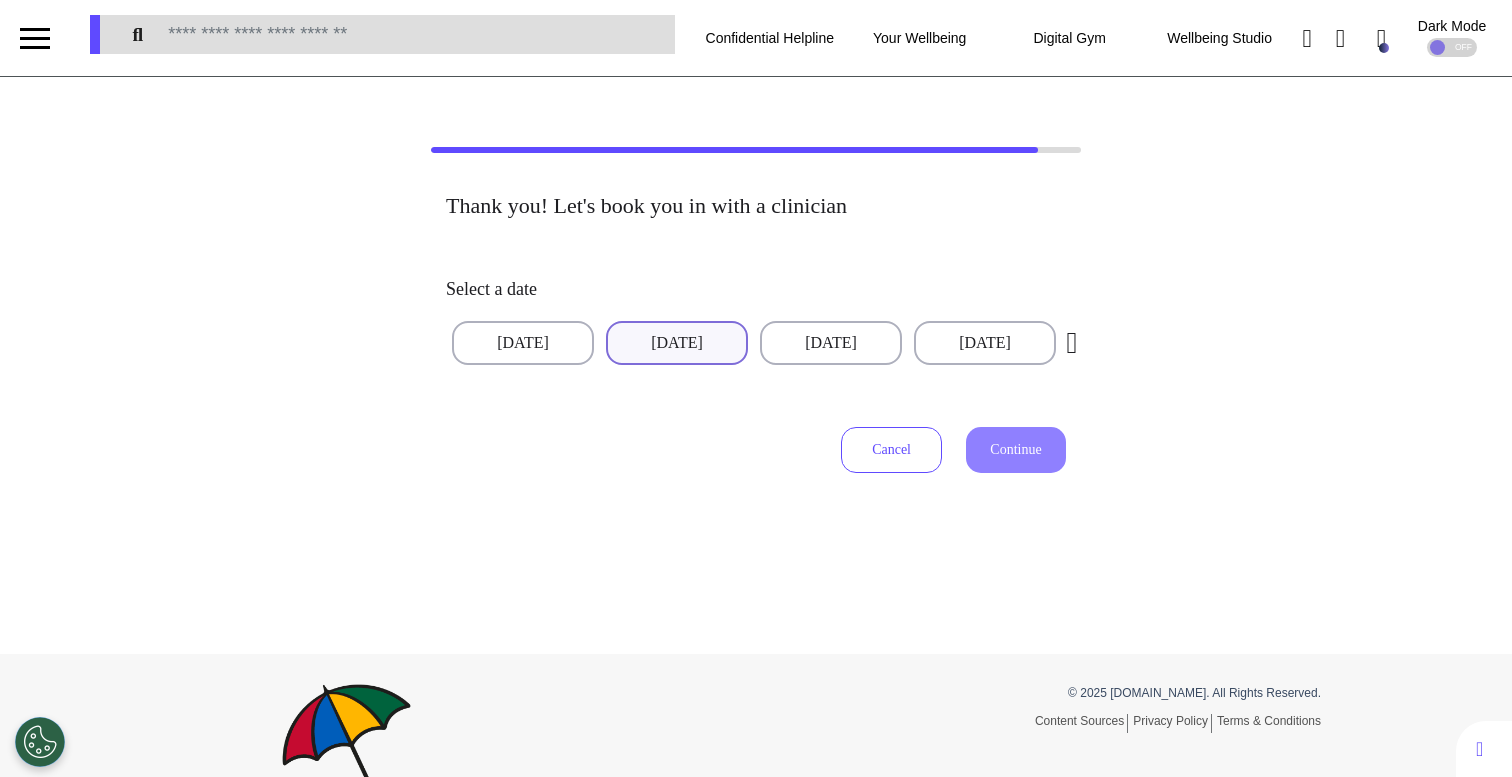 click on "[DATE]" at bounding box center (677, 343) 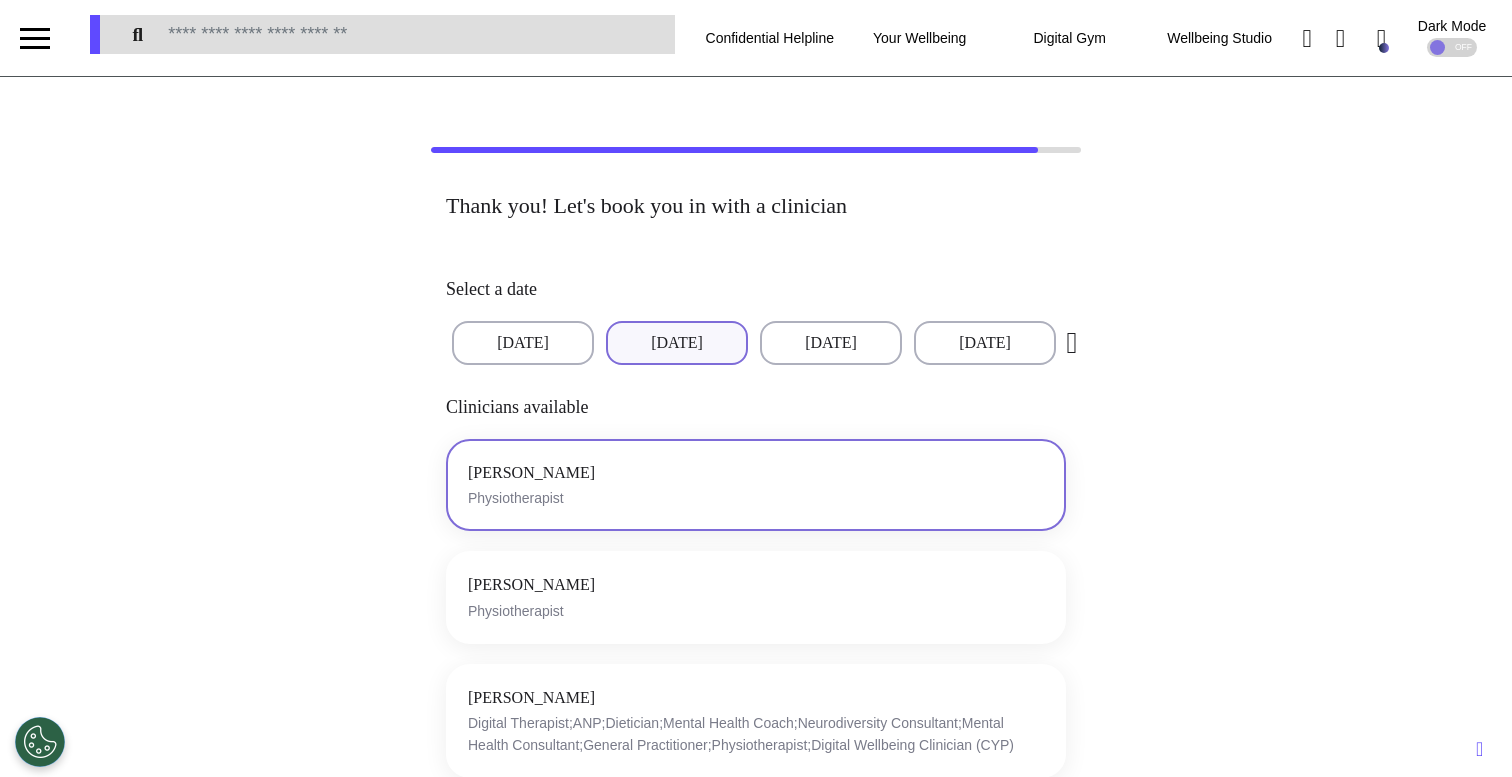 click on "Emma Lewis Physiotherapist" at bounding box center [756, 485] 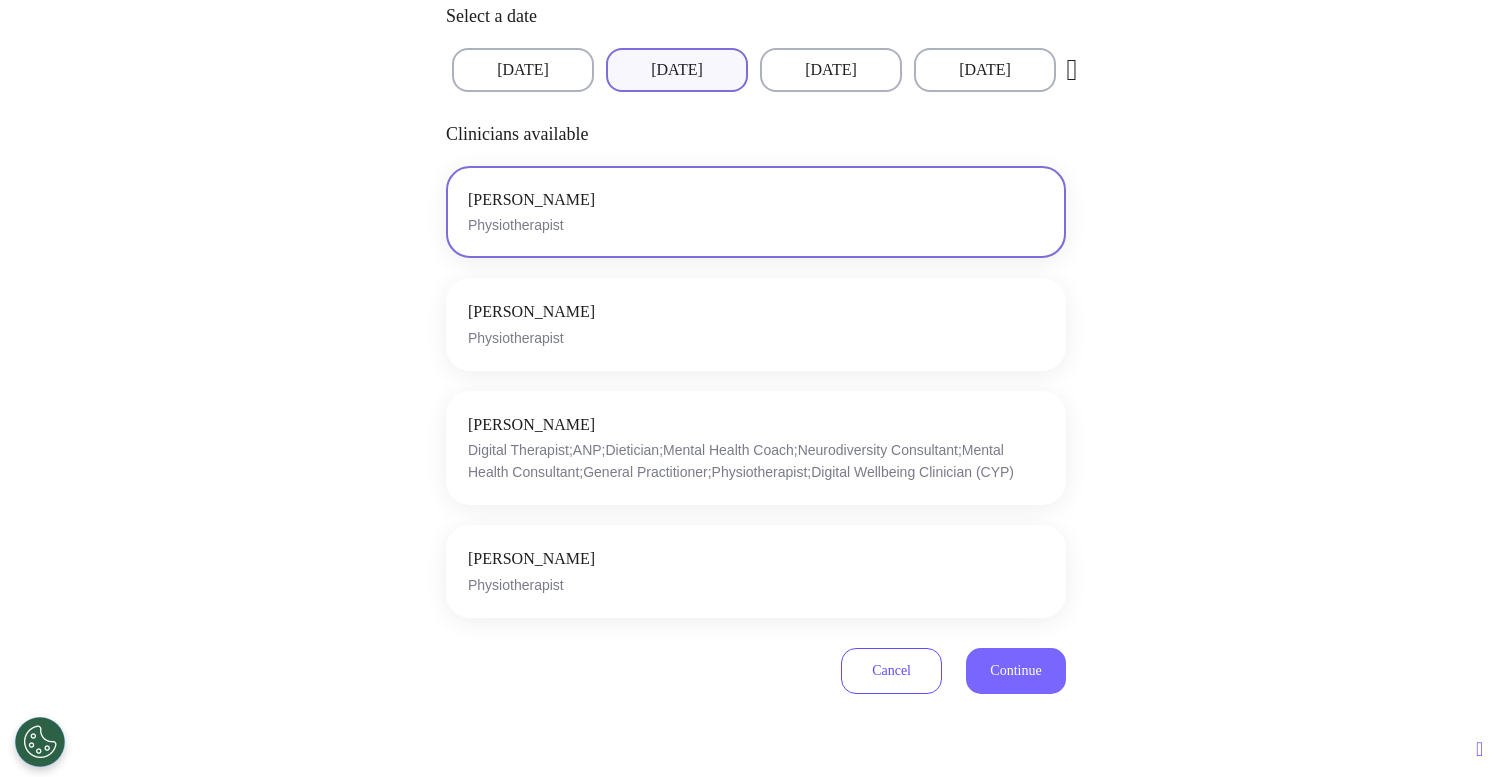 click on "Continue" at bounding box center [1015, 670] 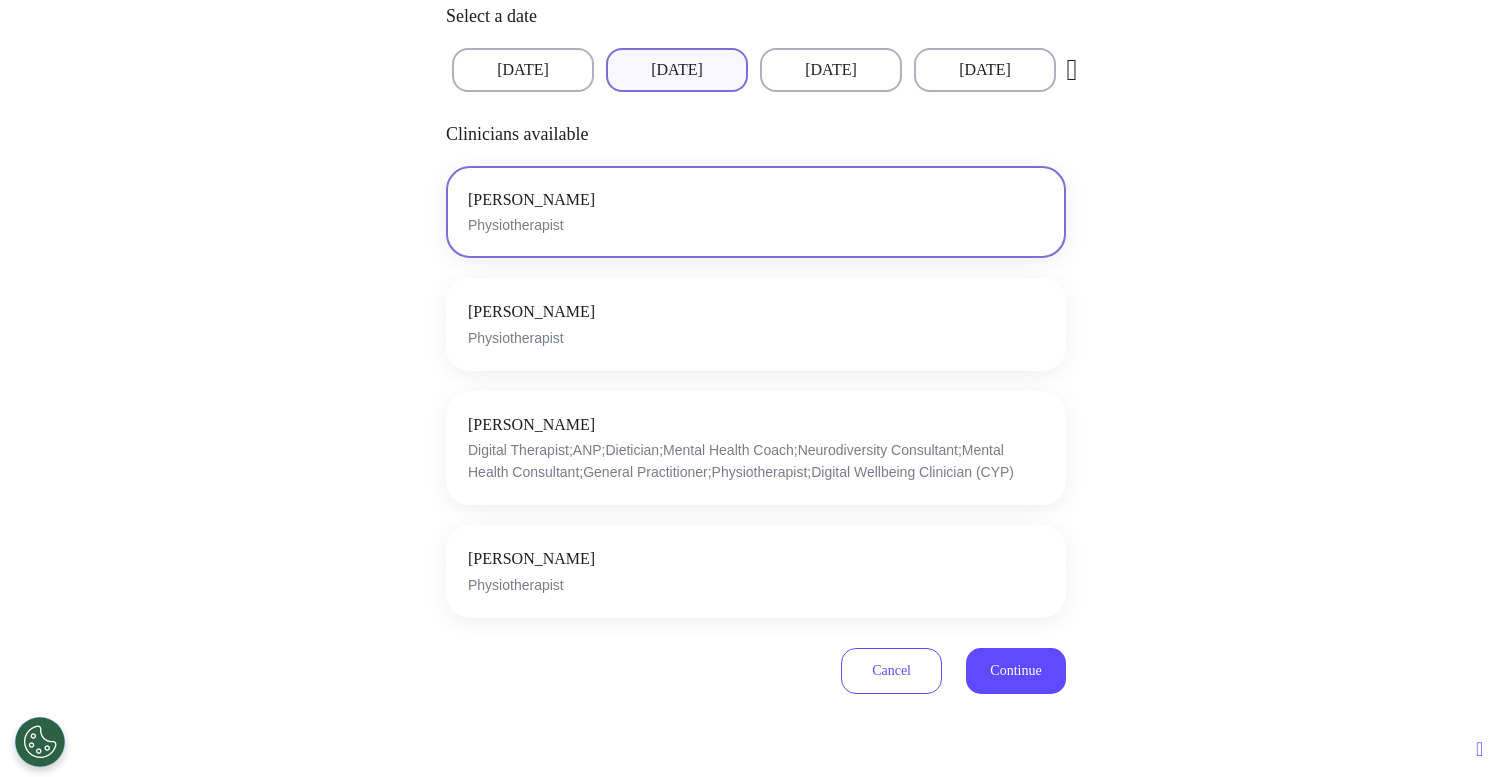 scroll, scrollTop: 317, scrollLeft: 0, axis: vertical 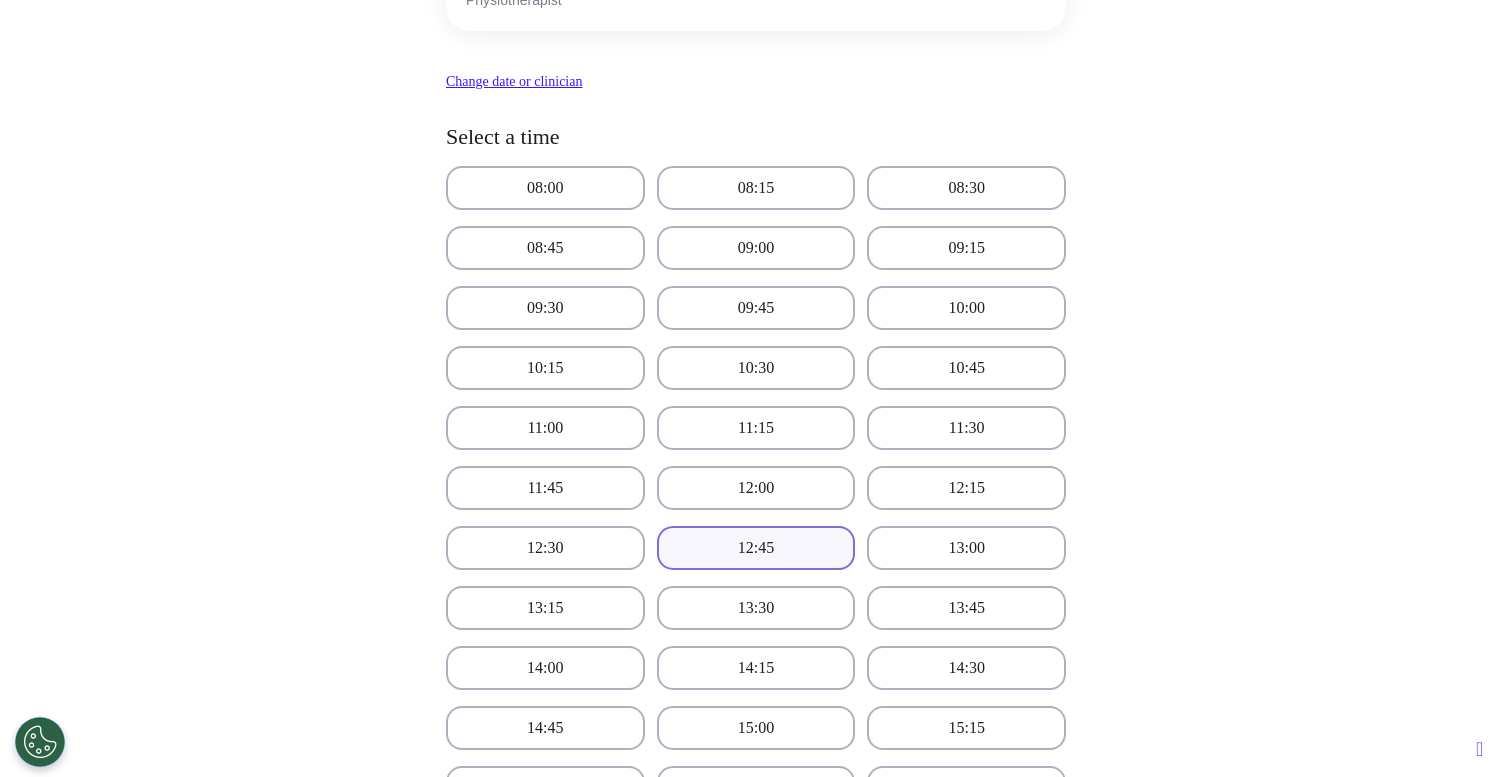 click on "12:45" at bounding box center (756, 548) 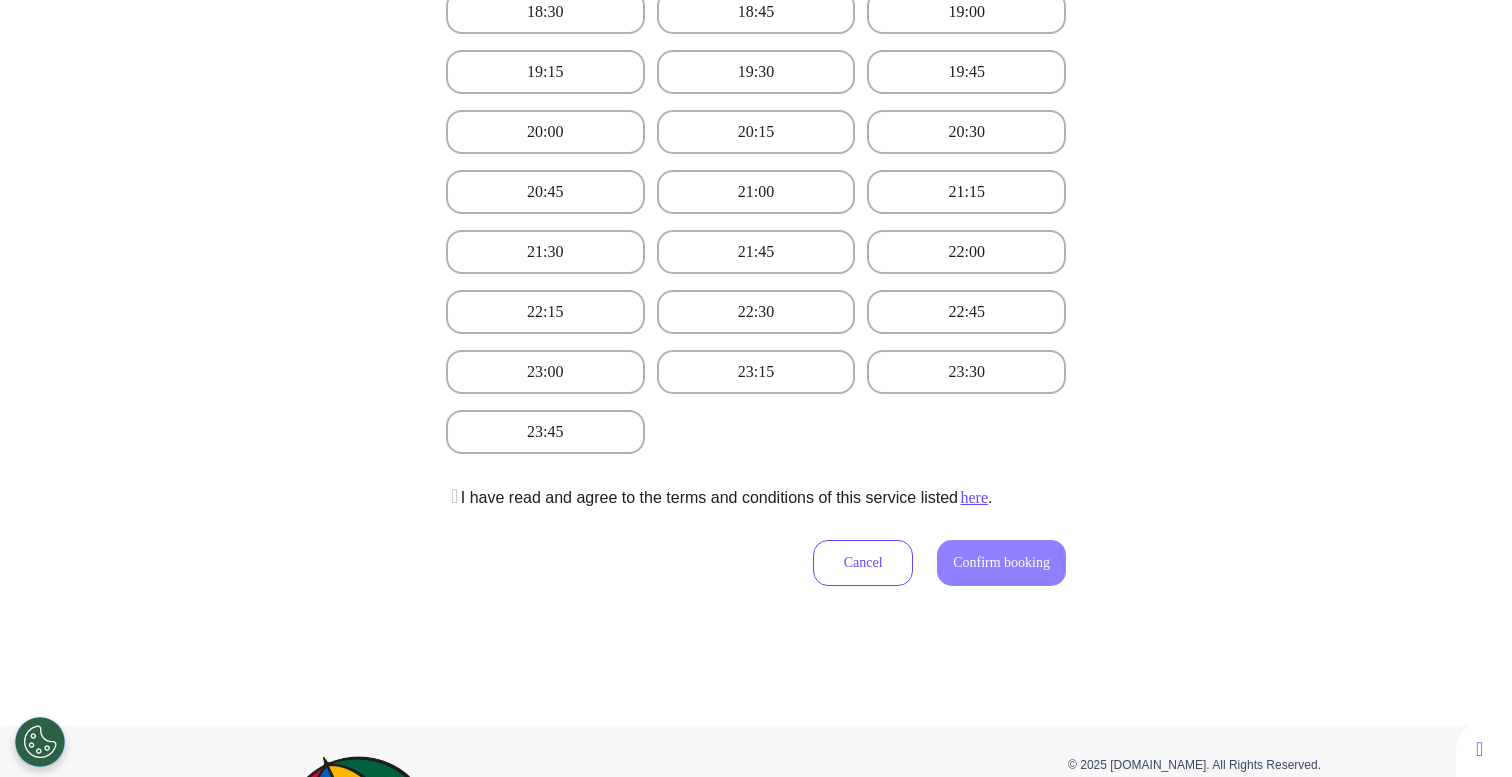 scroll, scrollTop: 1499, scrollLeft: 0, axis: vertical 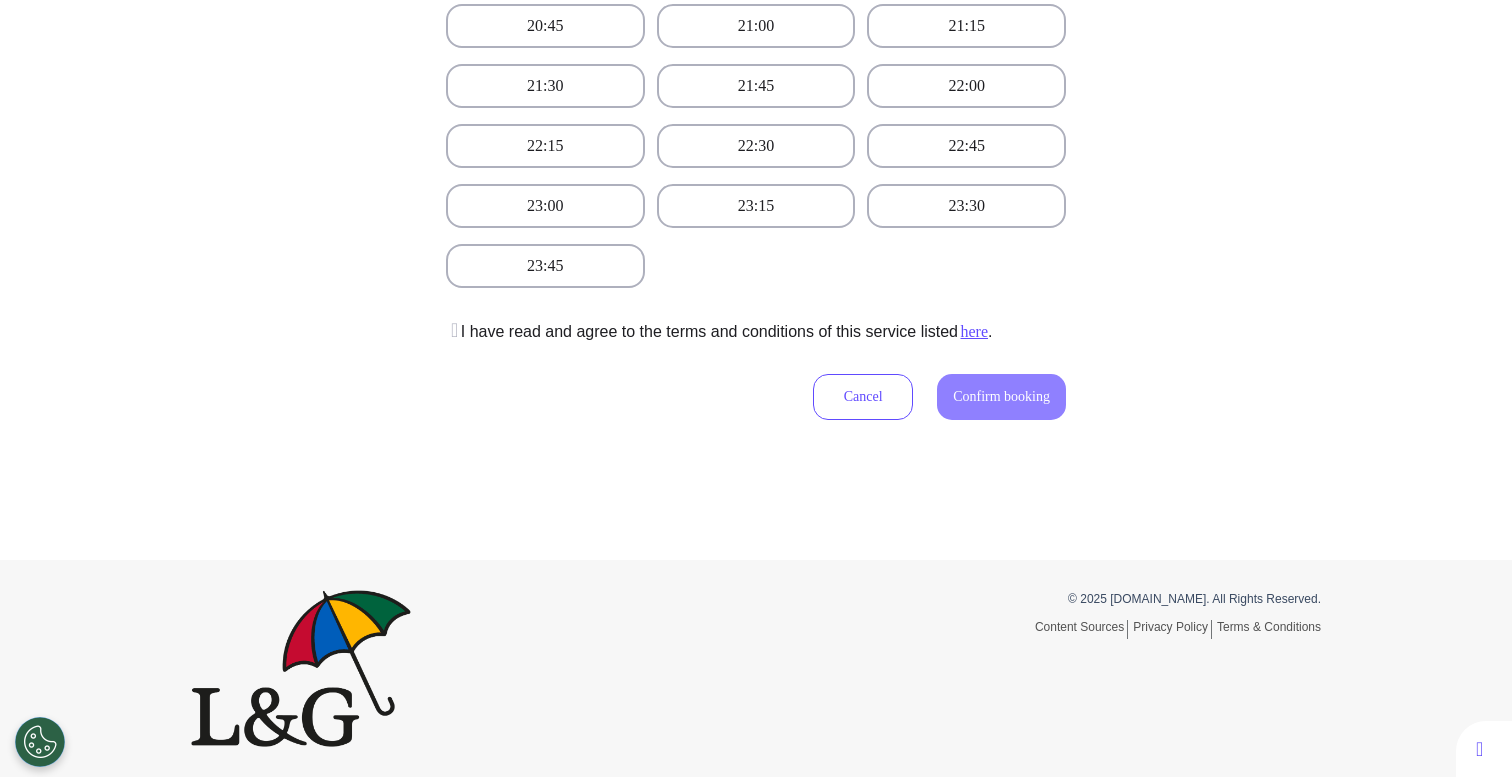 click at bounding box center (452, 330) 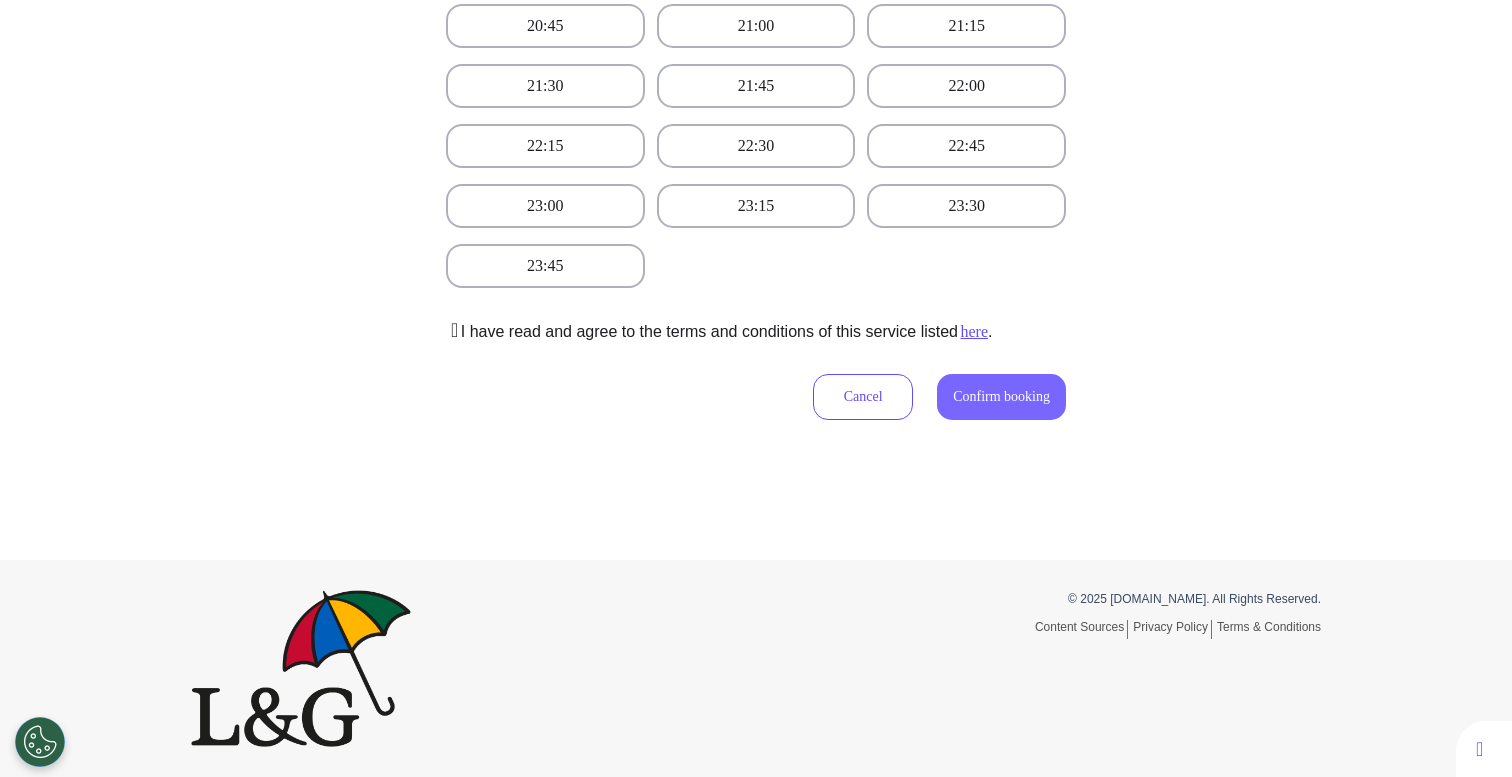 click on "Confirm booking" at bounding box center (1001, 397) 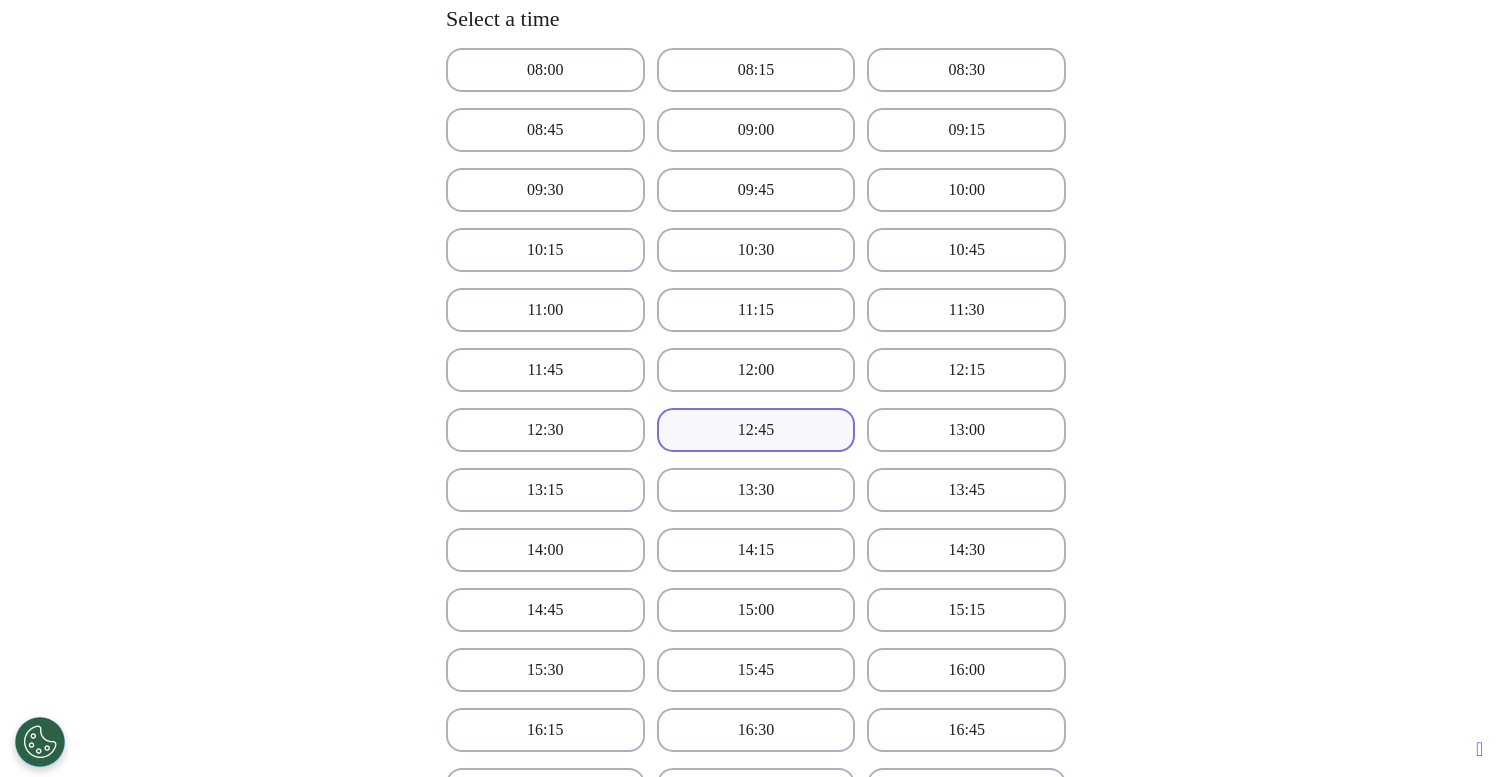 scroll, scrollTop: 389, scrollLeft: 0, axis: vertical 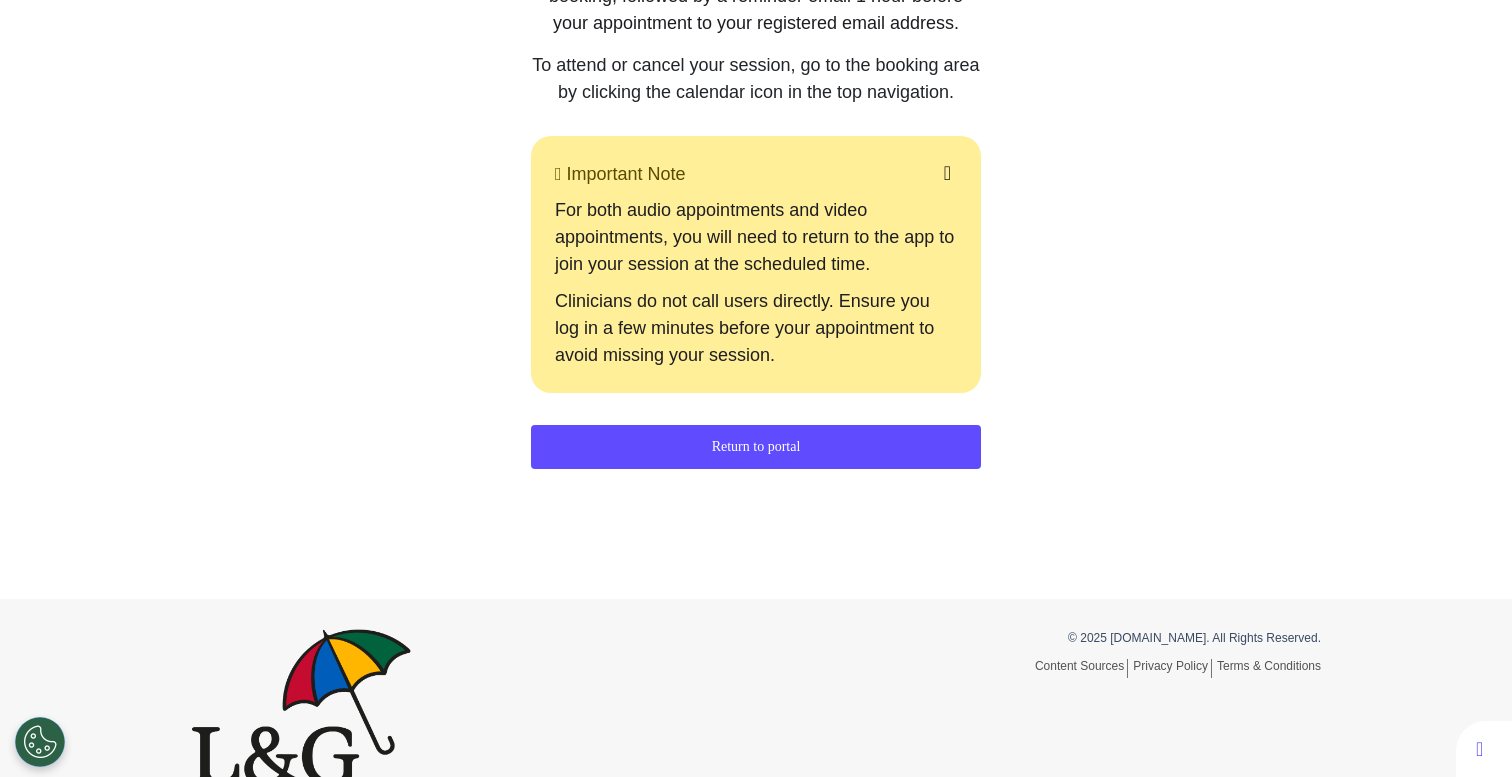 click on "Return to portal" at bounding box center (756, 447) 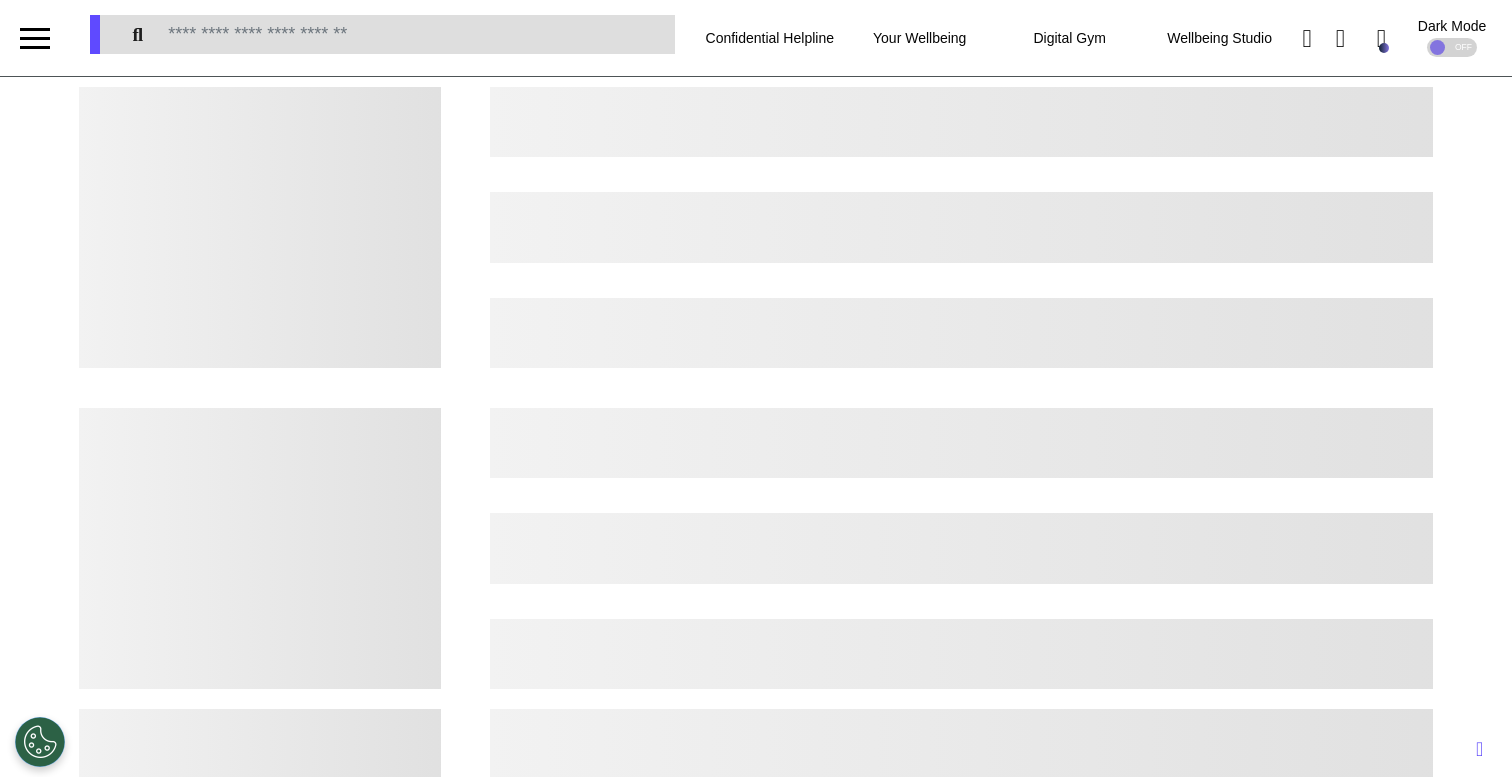 scroll, scrollTop: 0, scrollLeft: 0, axis: both 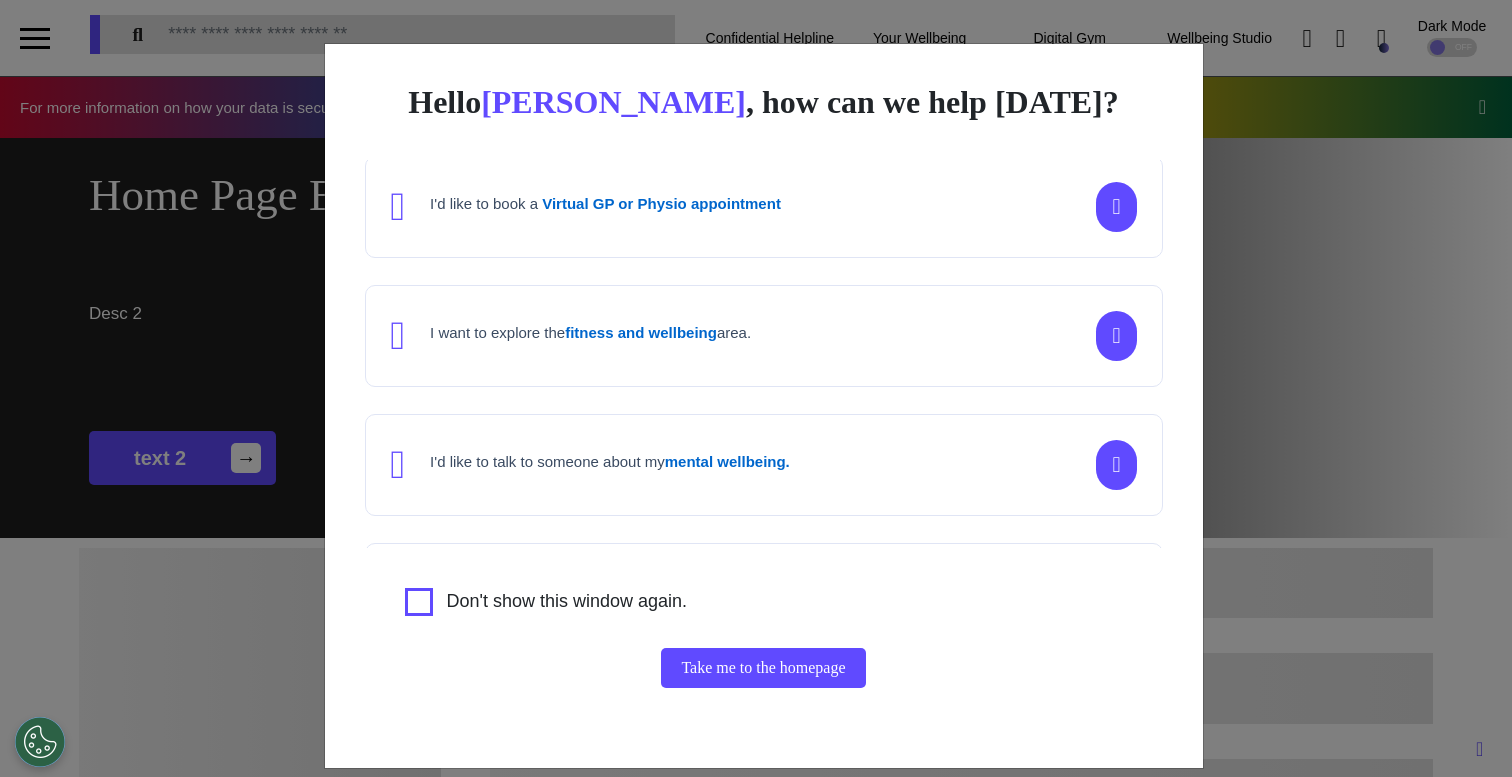 click on "Hello  [PERSON_NAME] , how can we help [DATE]? I'd like to book a   Virtual GP or Physio appointment I want to explore the  fitness and wellbeing  area. I'd like to talk to someone about my  mental wellbeing. I'd like to understand my  [MEDICAL_DATA] risk or speak to a [MEDICAL_DATA] nurse  about my symptoms or diagnosis. I am just  browsing.  Don't show this window again.   Take me to the homepage" at bounding box center [756, 388] 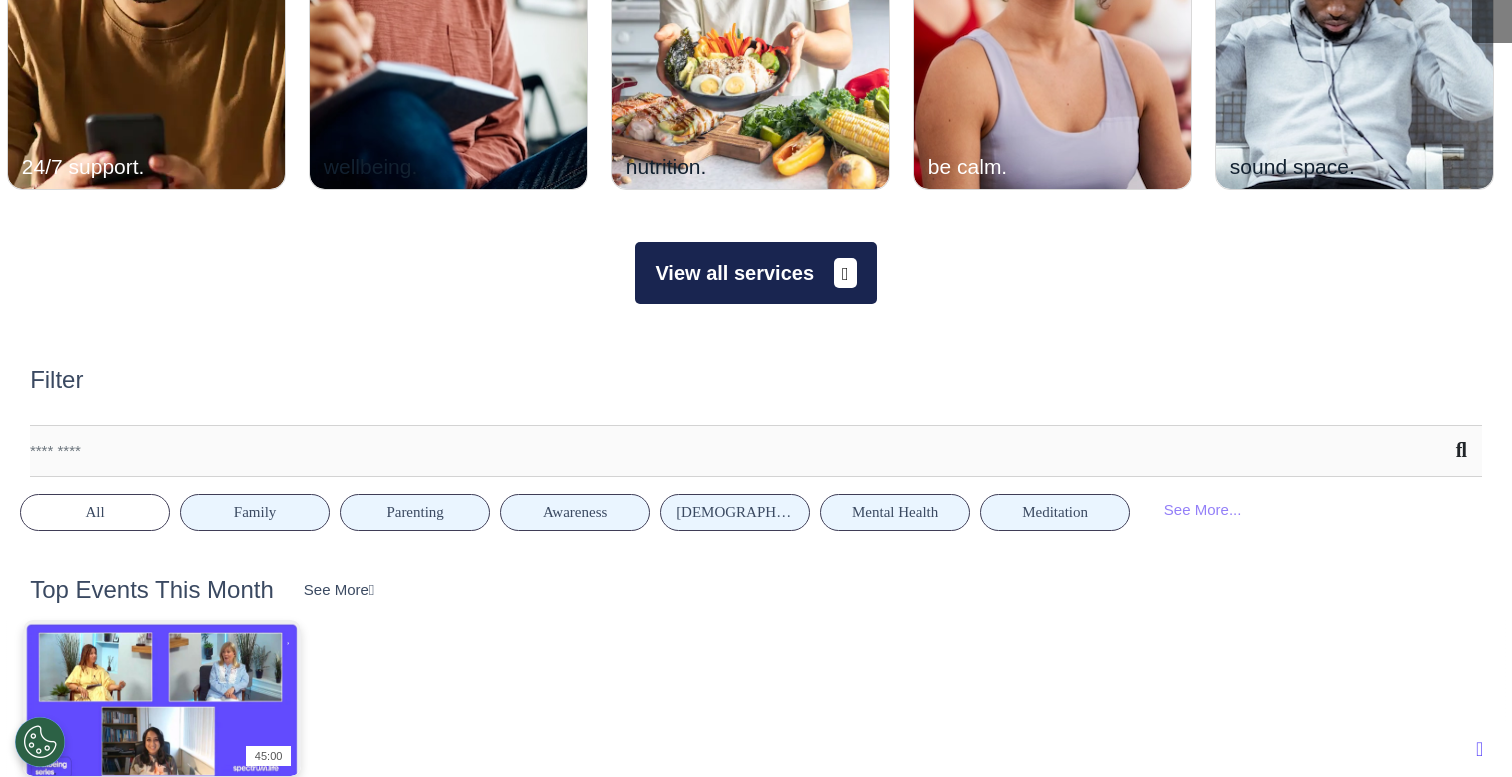 click on "View all services" at bounding box center (755, 273) 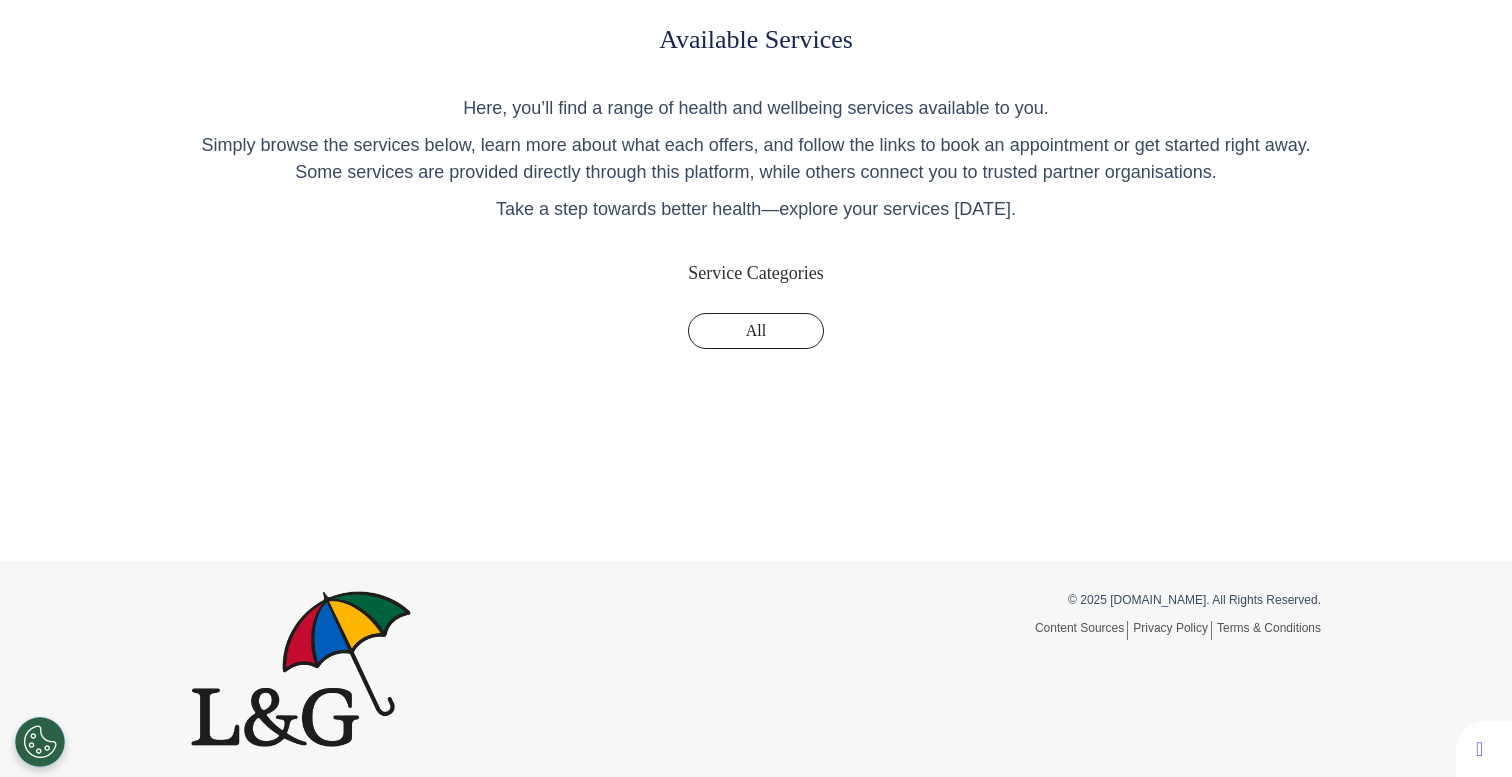 scroll, scrollTop: 0, scrollLeft: 0, axis: both 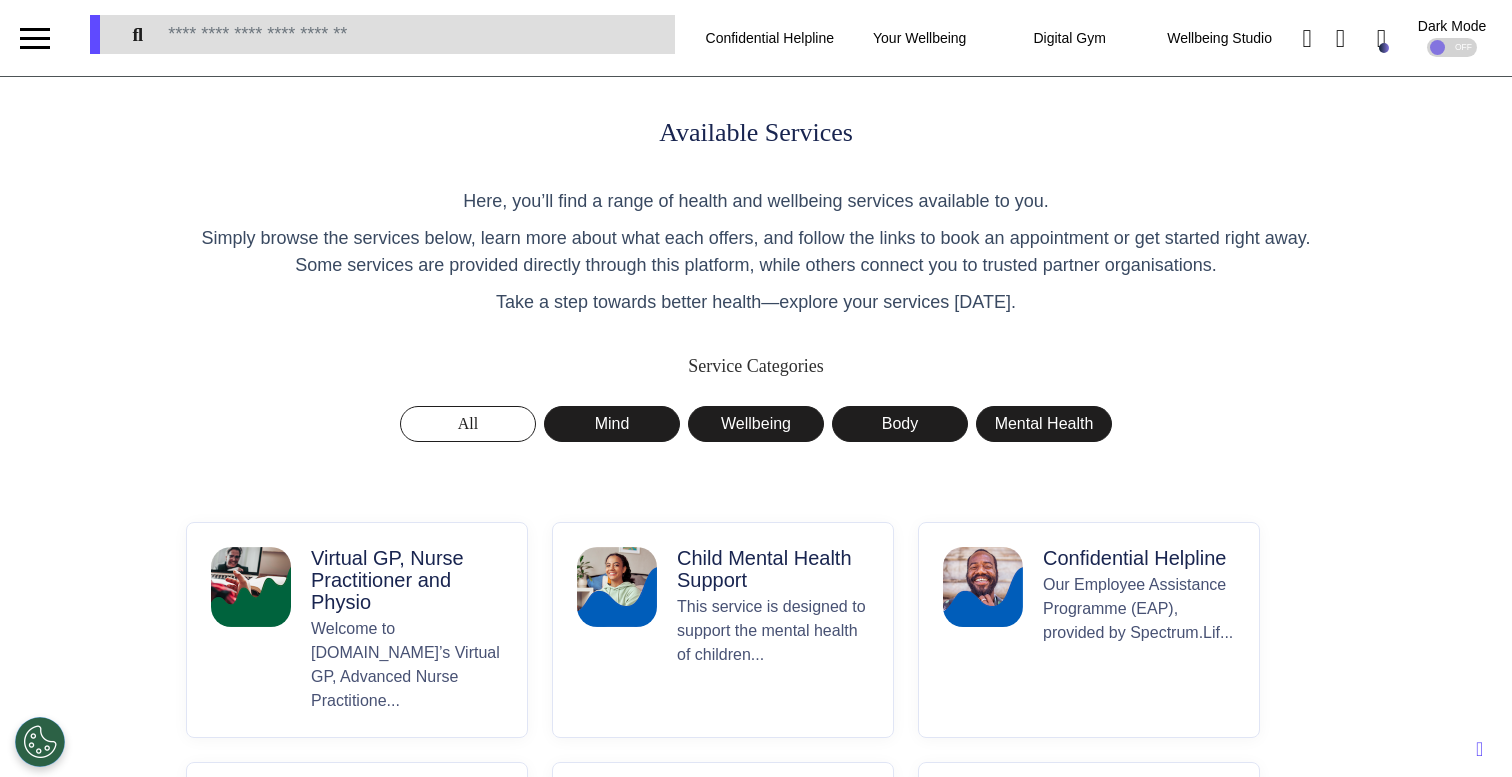click on "Virtual GP, Nurse Practitioner and Physio" at bounding box center (407, 580) 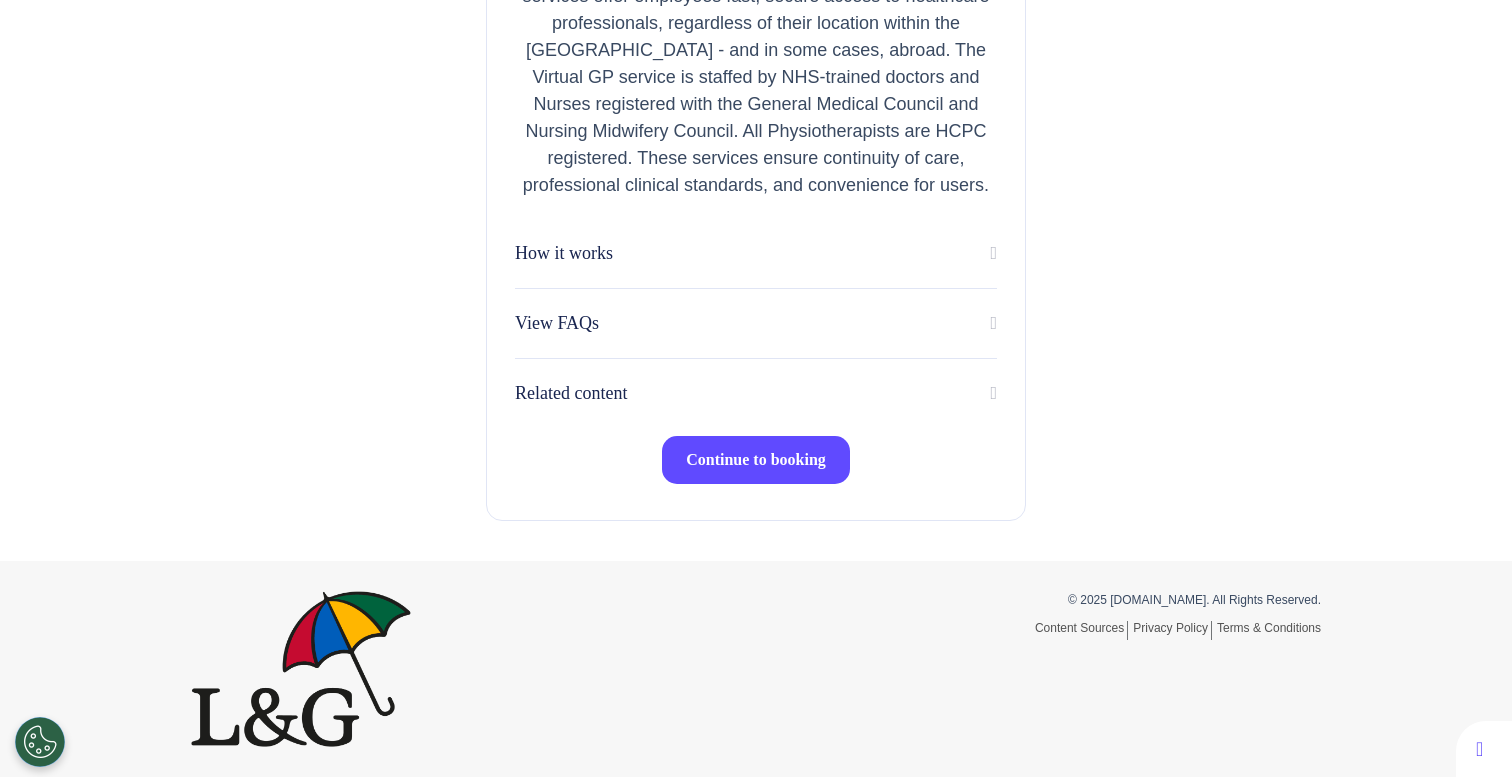 click on "Continue to booking" at bounding box center [756, 459] 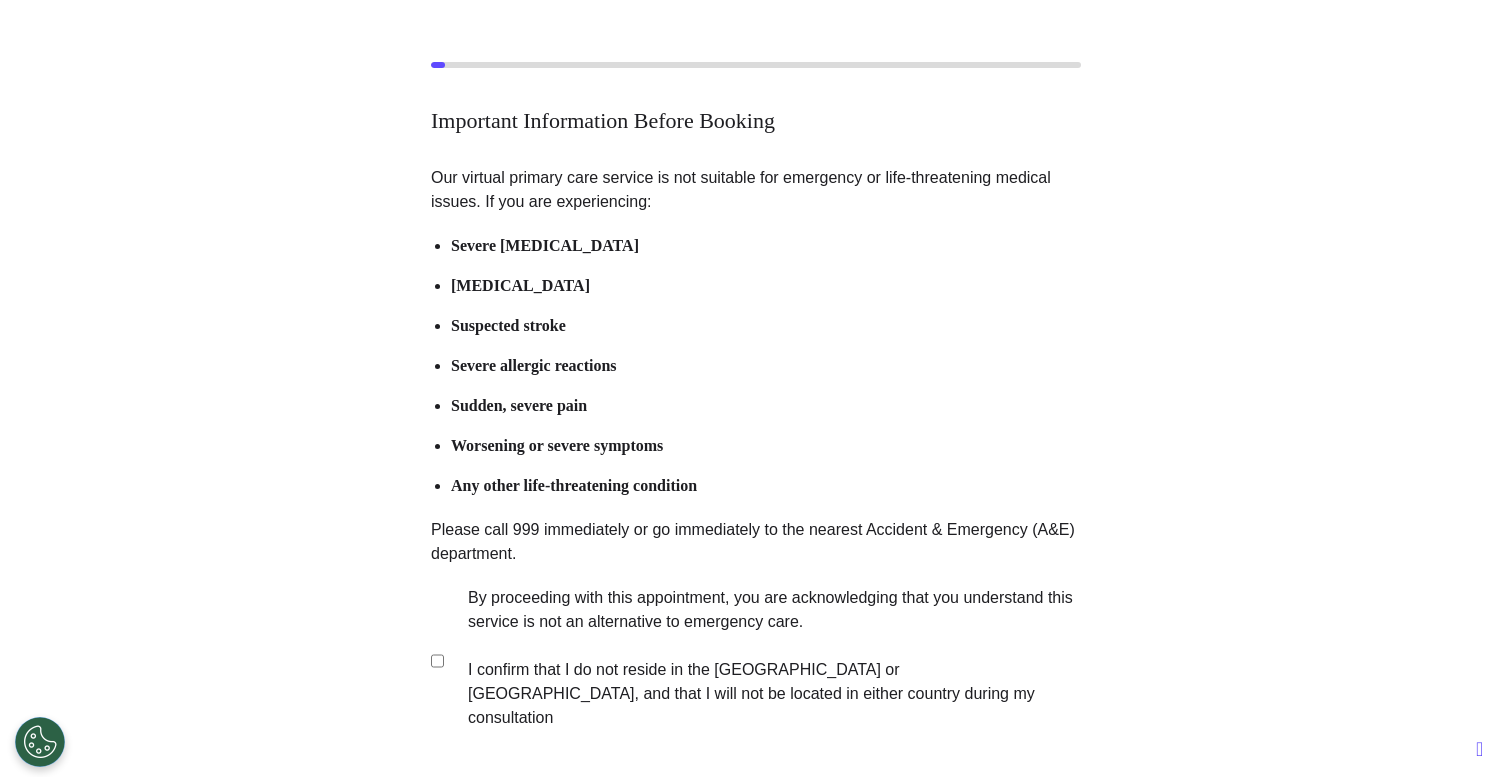 scroll, scrollTop: 159, scrollLeft: 0, axis: vertical 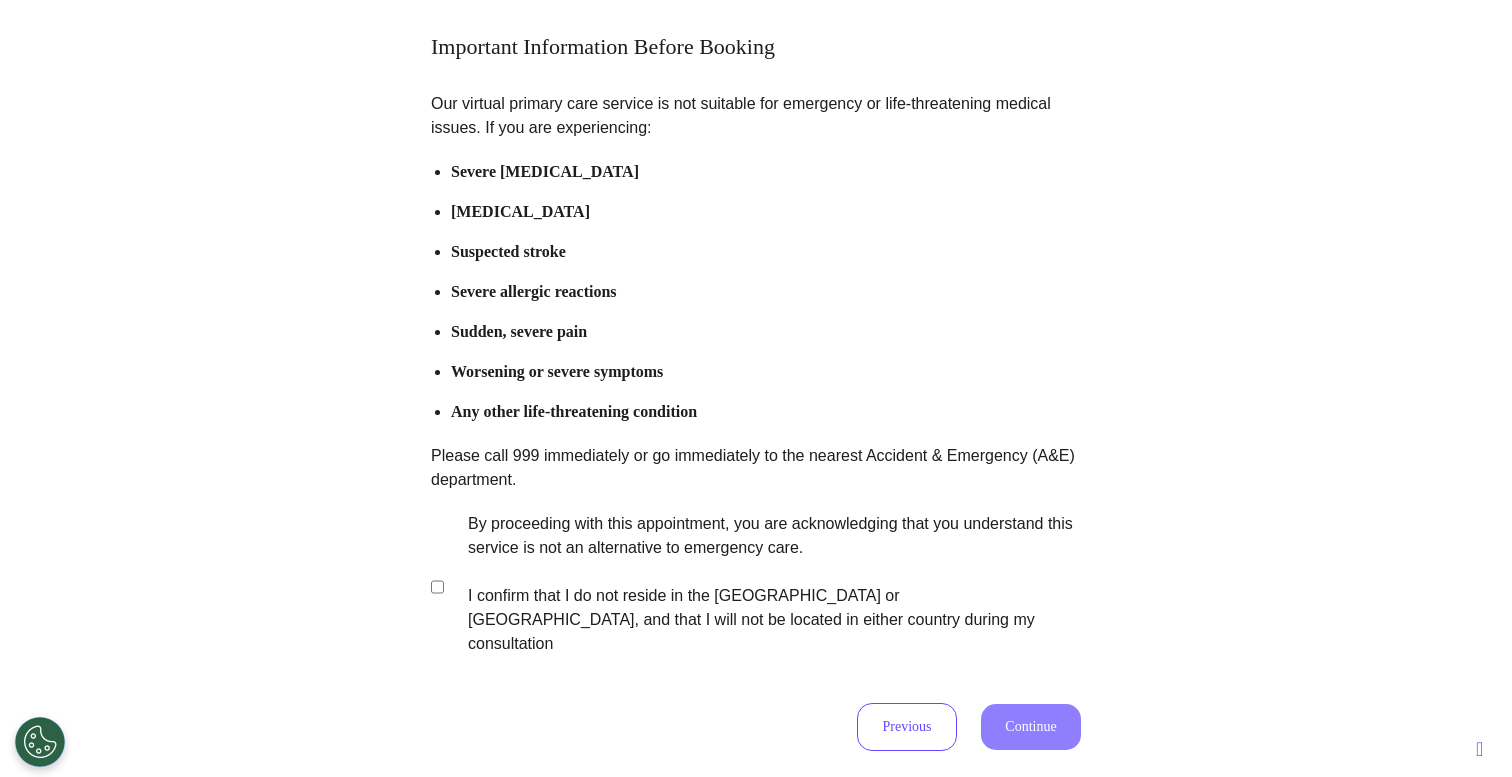 click on "By proceeding with this appointment, you are acknowledging that you understand this service is not an alternative to emergency care. I confirm that I do not reside in the [GEOGRAPHIC_DATA] or [GEOGRAPHIC_DATA], and that I will not be located in either country during my consultation" at bounding box center [761, 584] 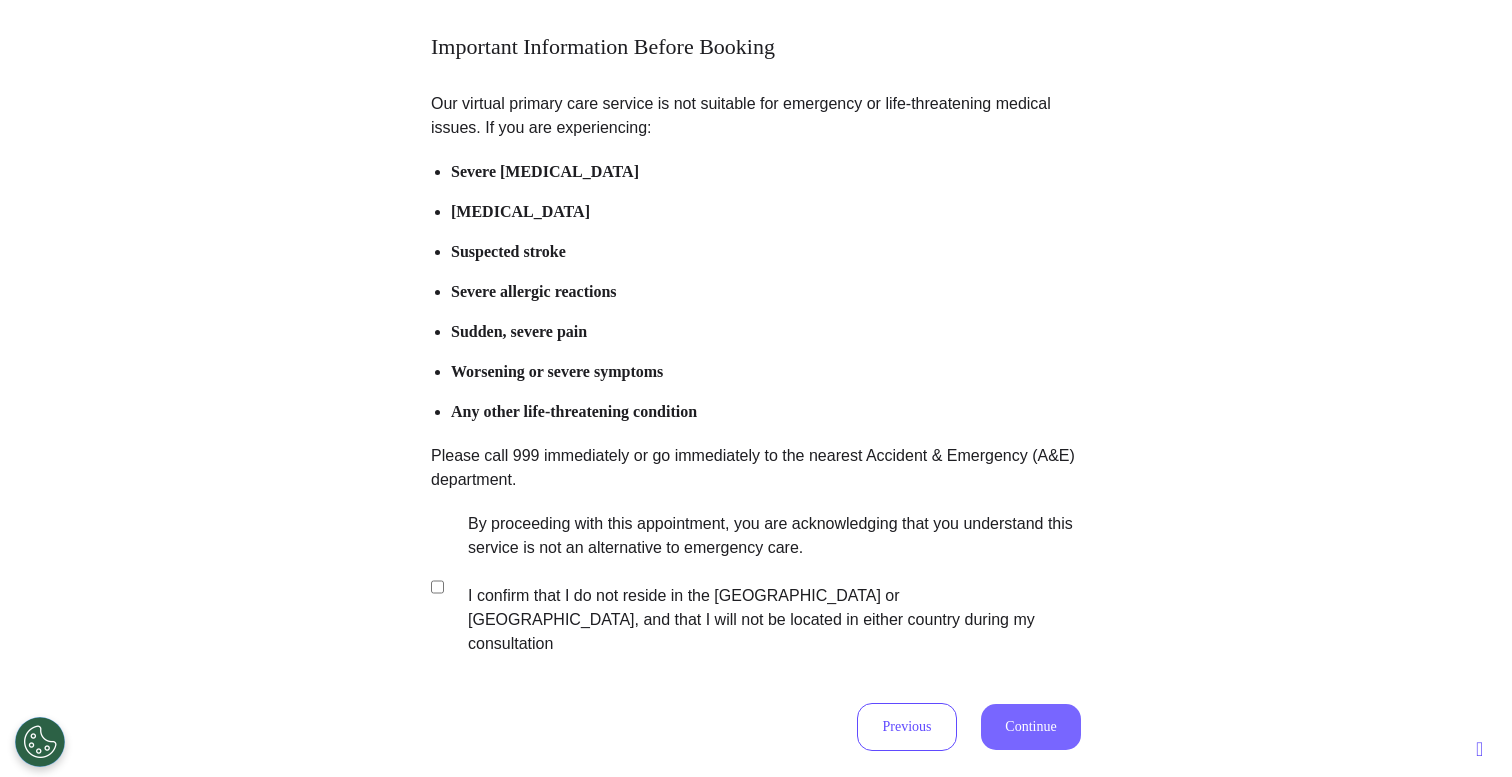 click on "Continue" at bounding box center [1031, 727] 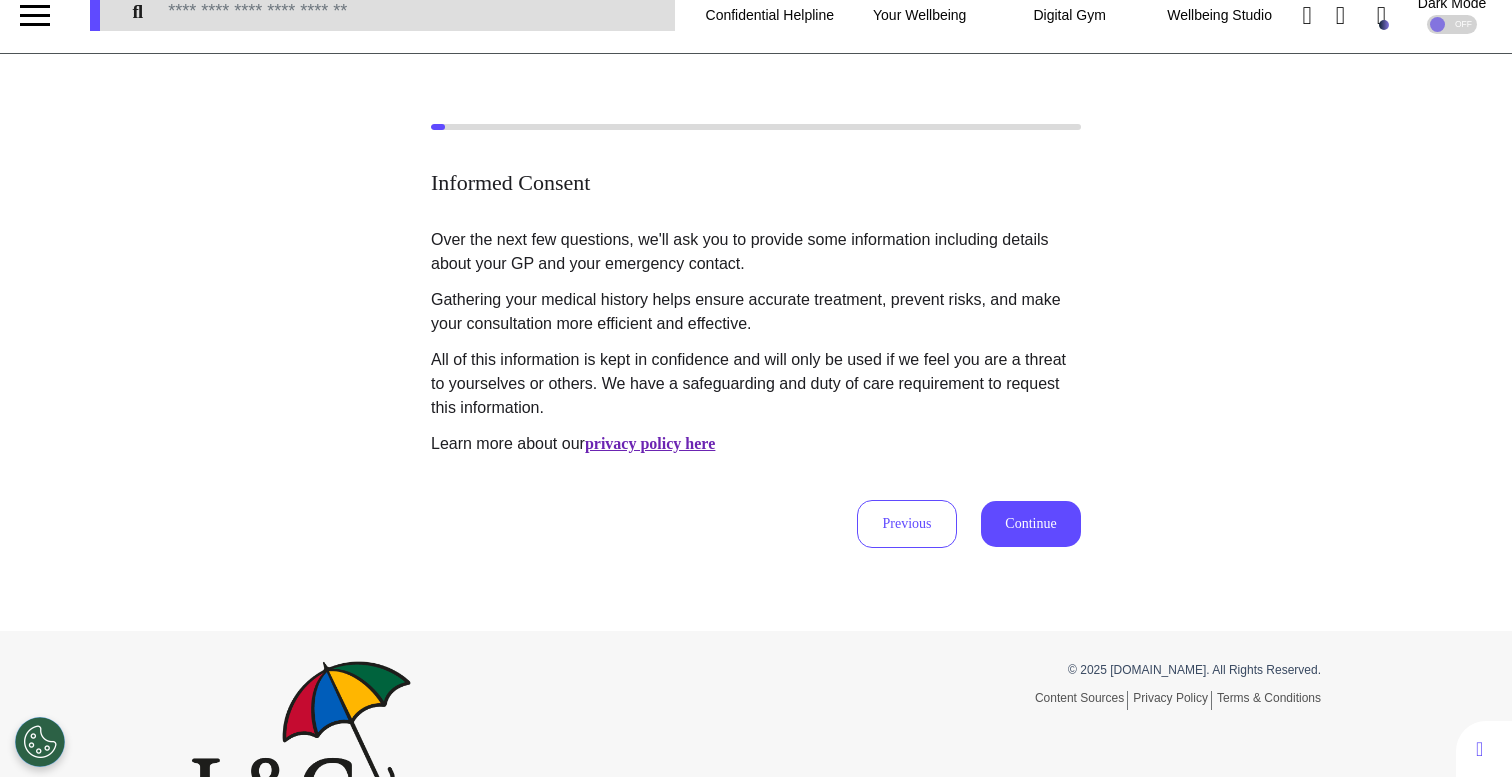 scroll, scrollTop: 0, scrollLeft: 0, axis: both 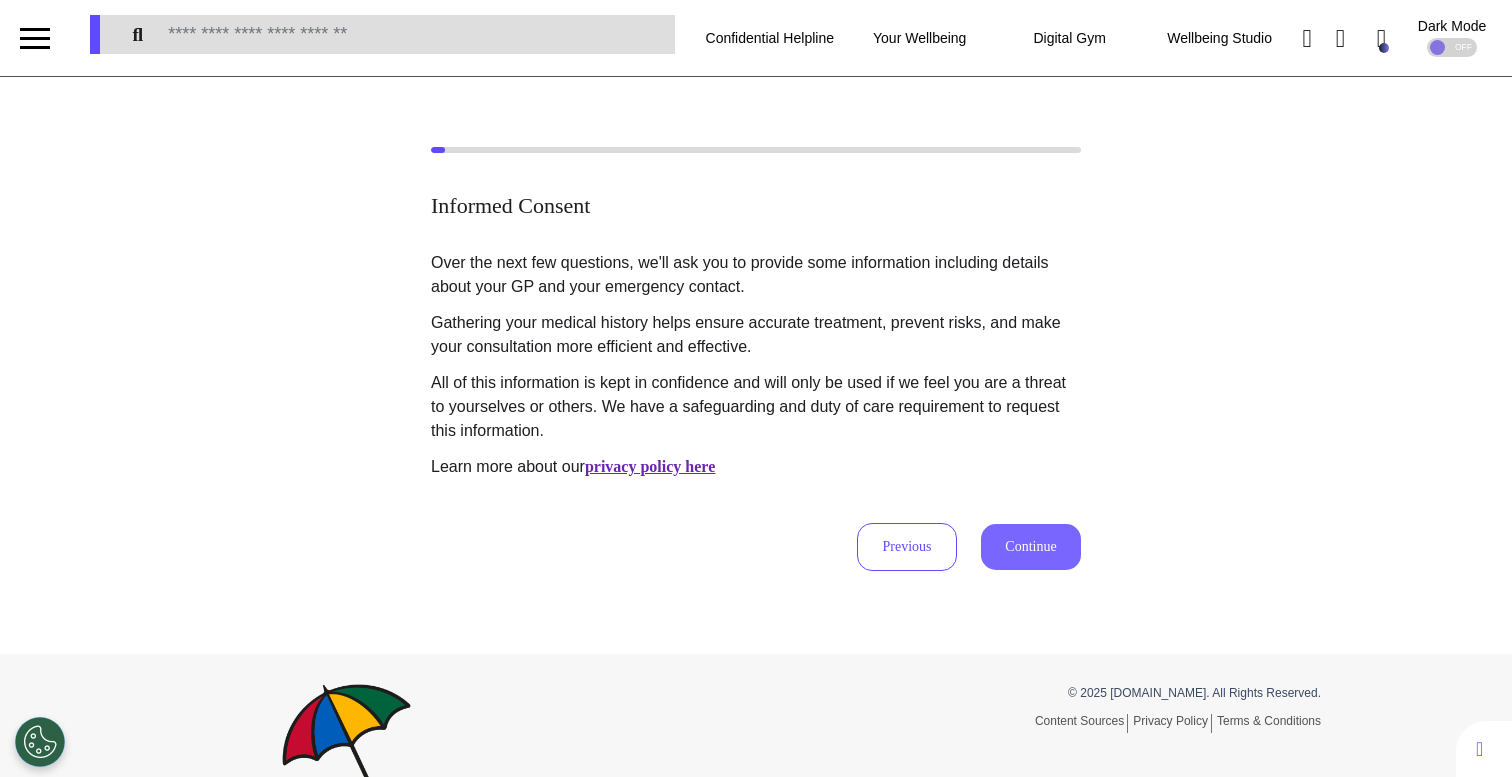 click on "Continue" at bounding box center [1031, 547] 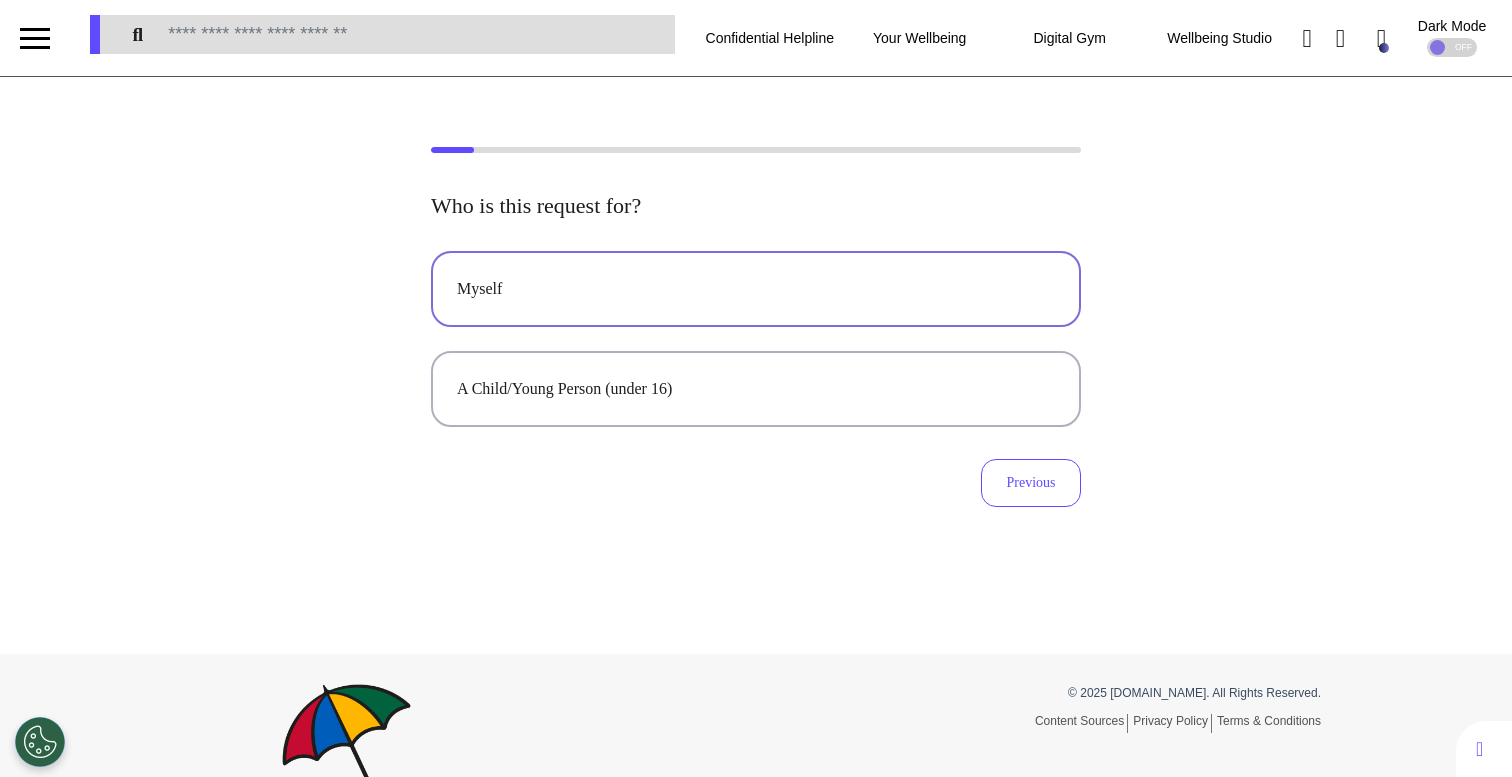 click on "Myself" at bounding box center [756, 289] 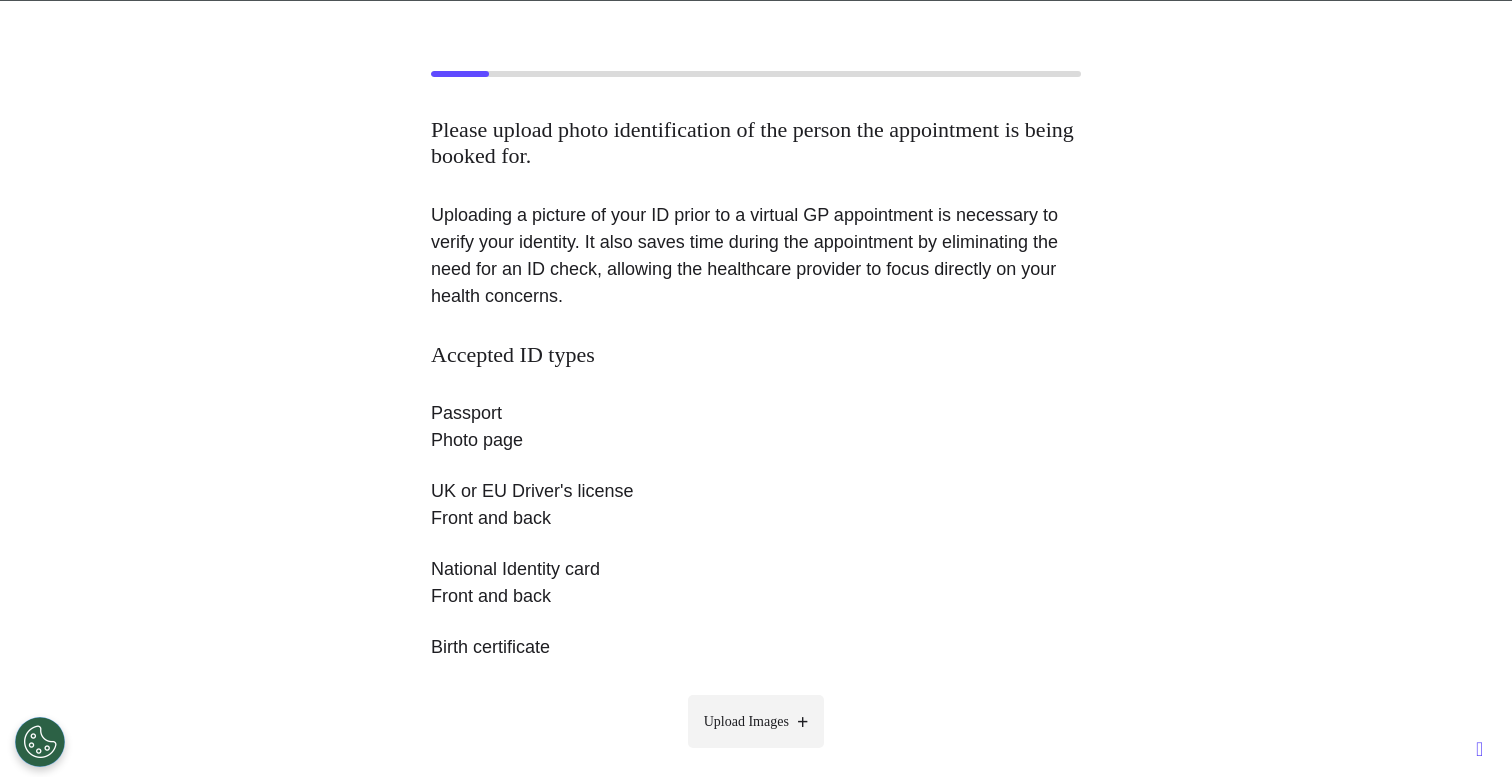 scroll, scrollTop: 260, scrollLeft: 0, axis: vertical 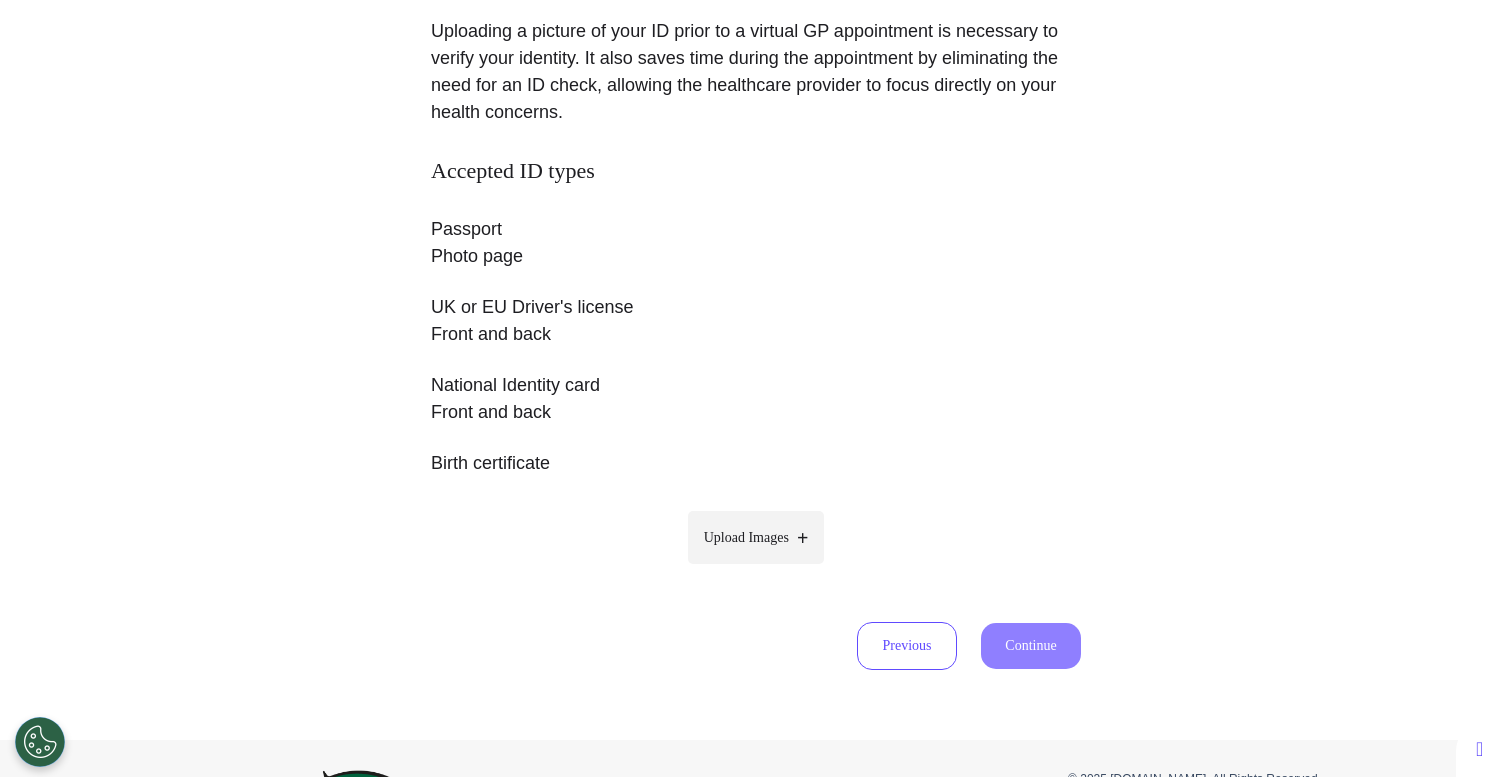 click on "Upload Images" at bounding box center (746, 537) 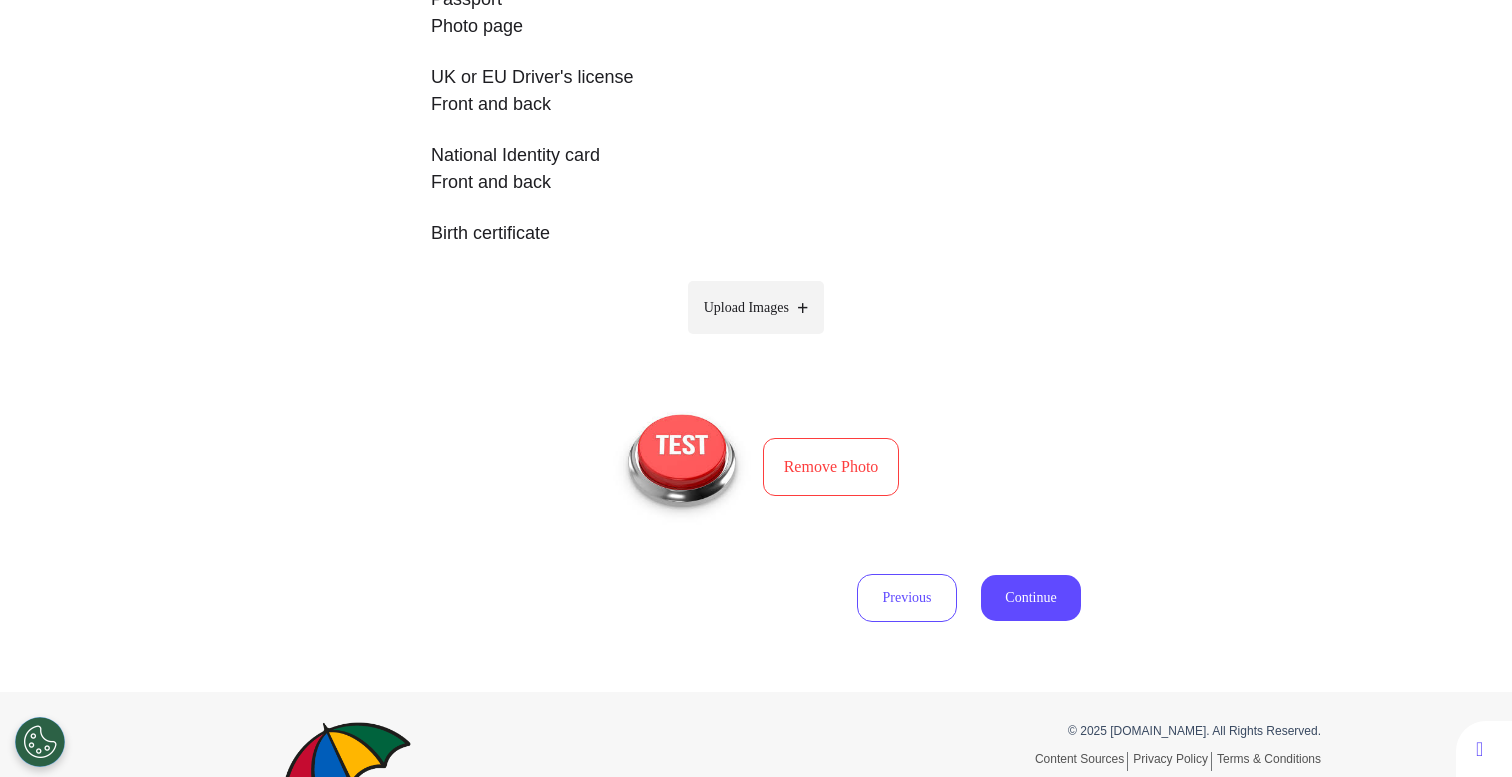 scroll, scrollTop: 621, scrollLeft: 0, axis: vertical 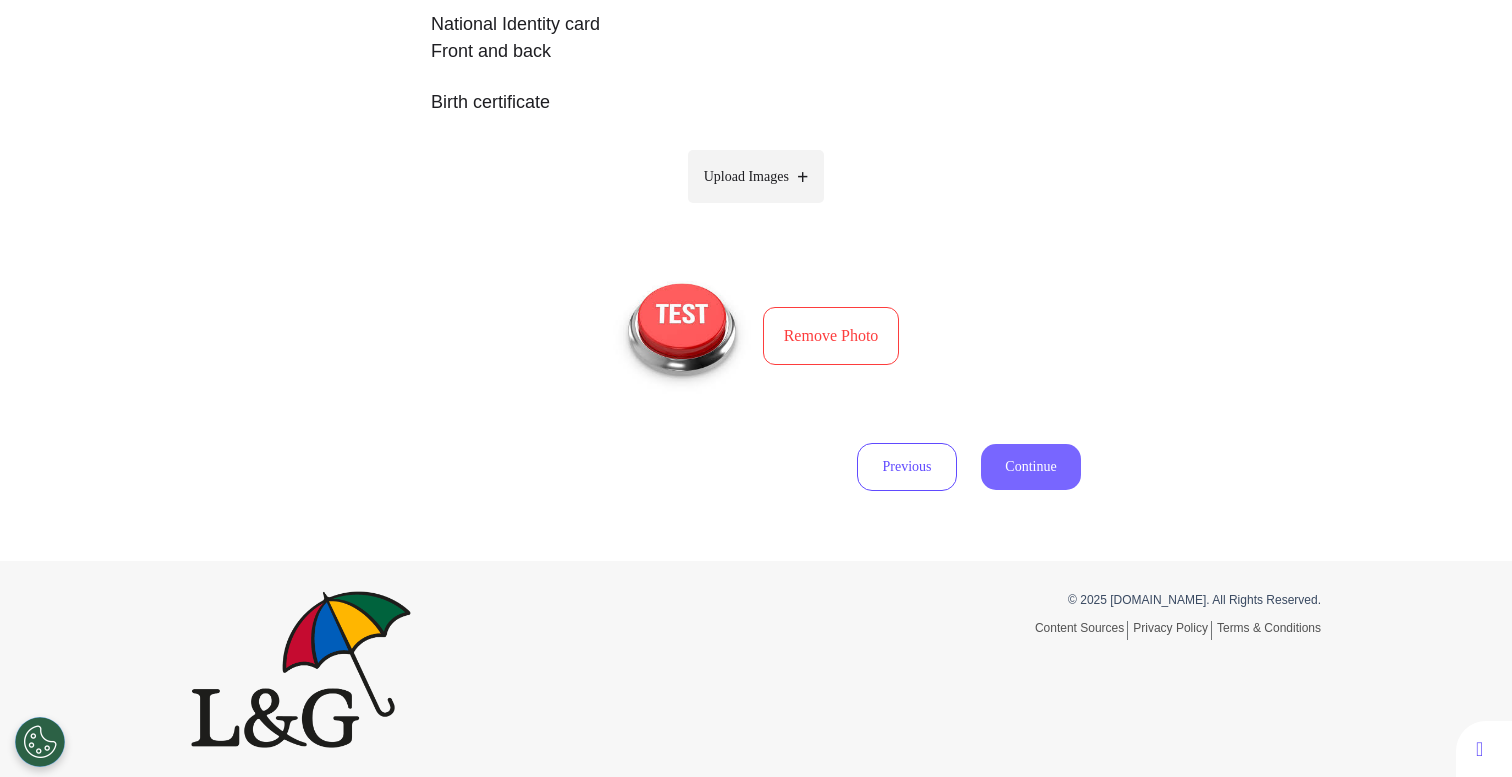 click on "Continue" at bounding box center [1031, 467] 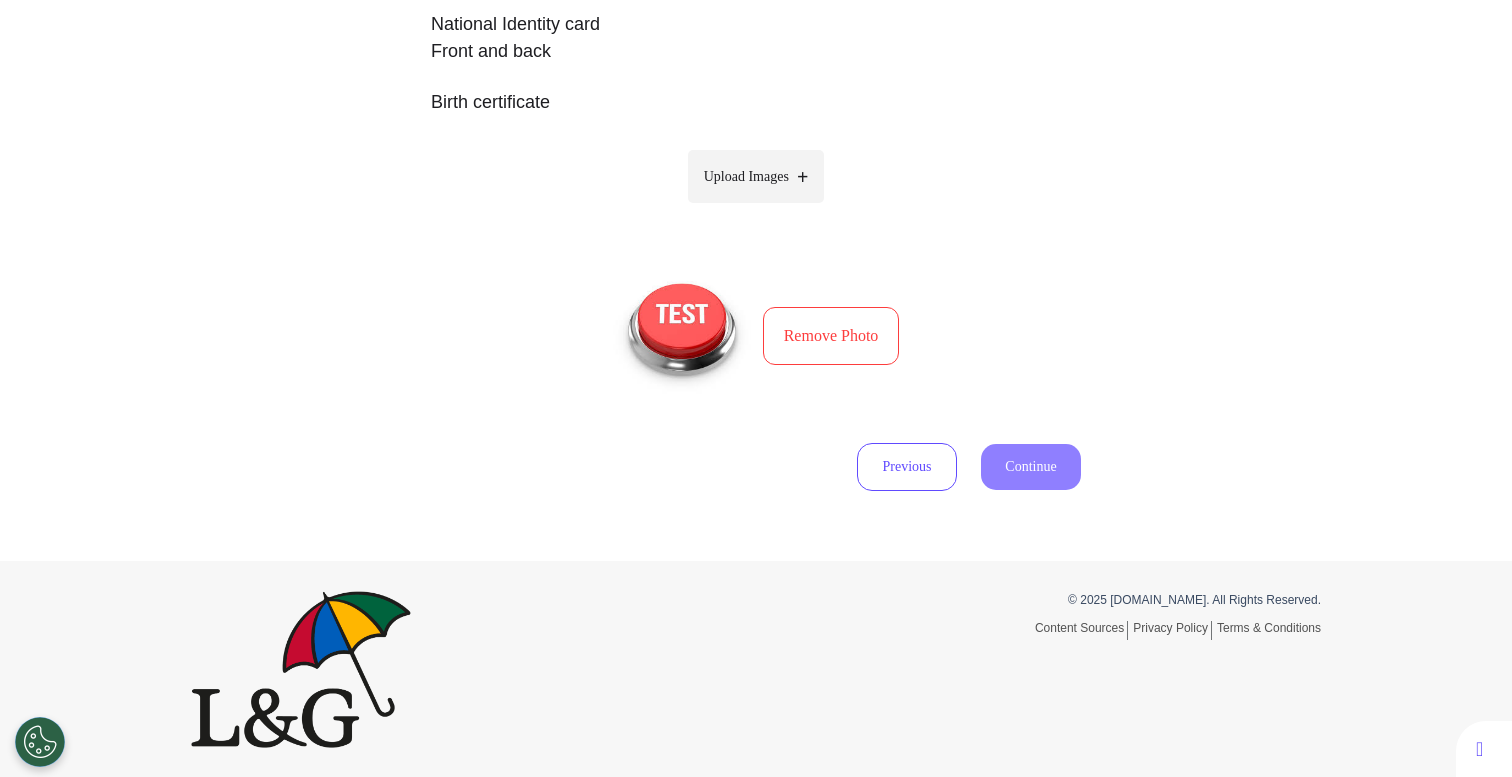 select on "******" 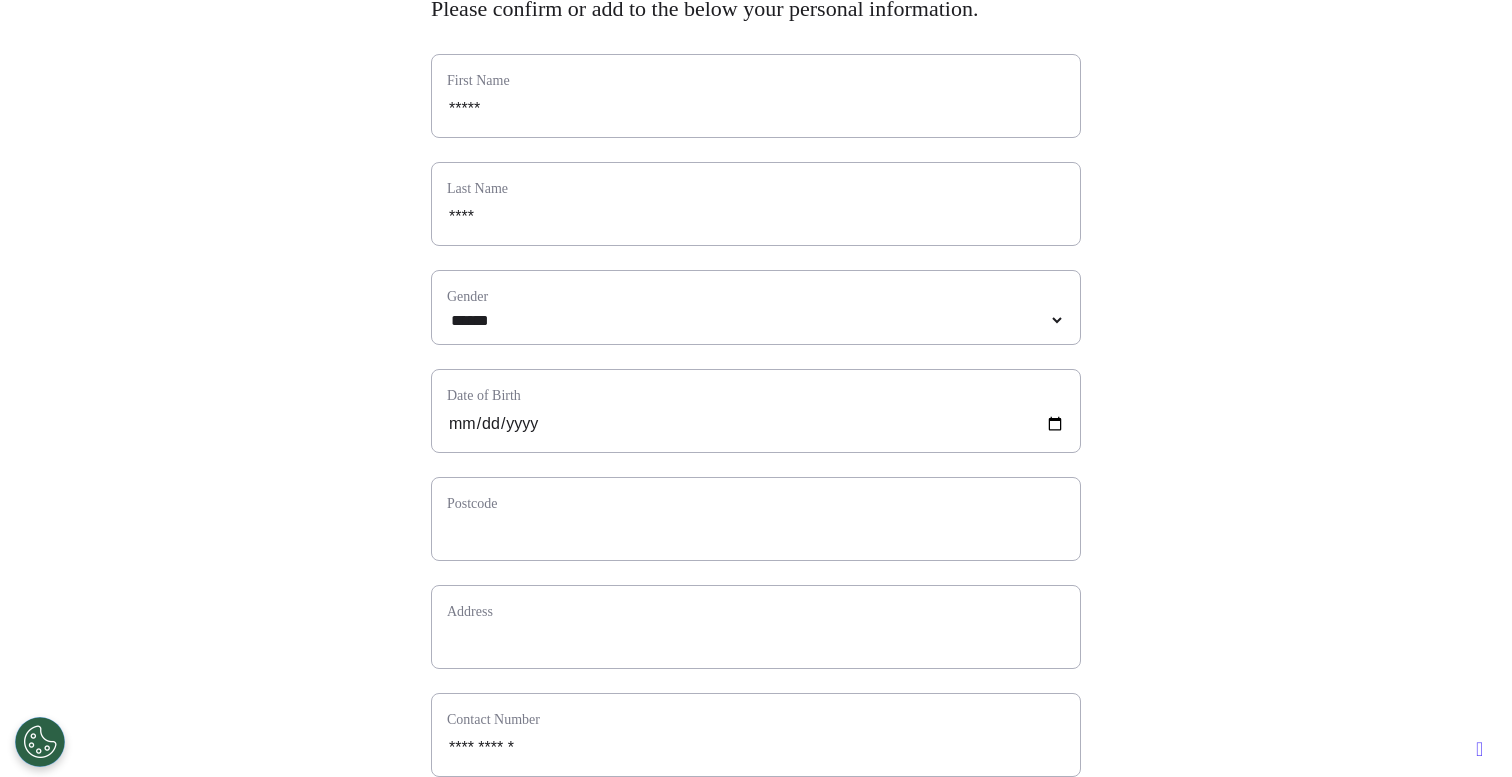 scroll, scrollTop: 205, scrollLeft: 0, axis: vertical 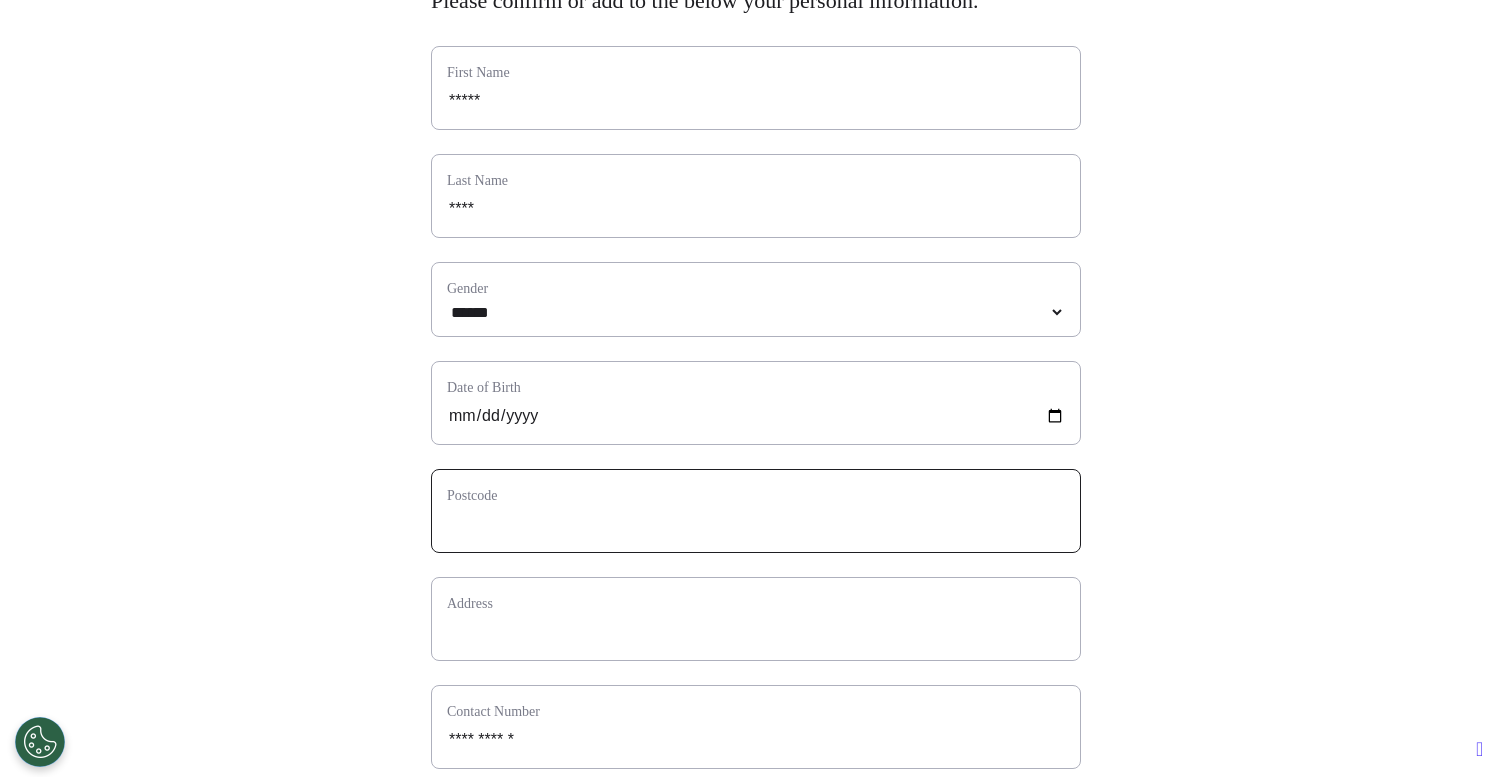 click at bounding box center [756, 524] 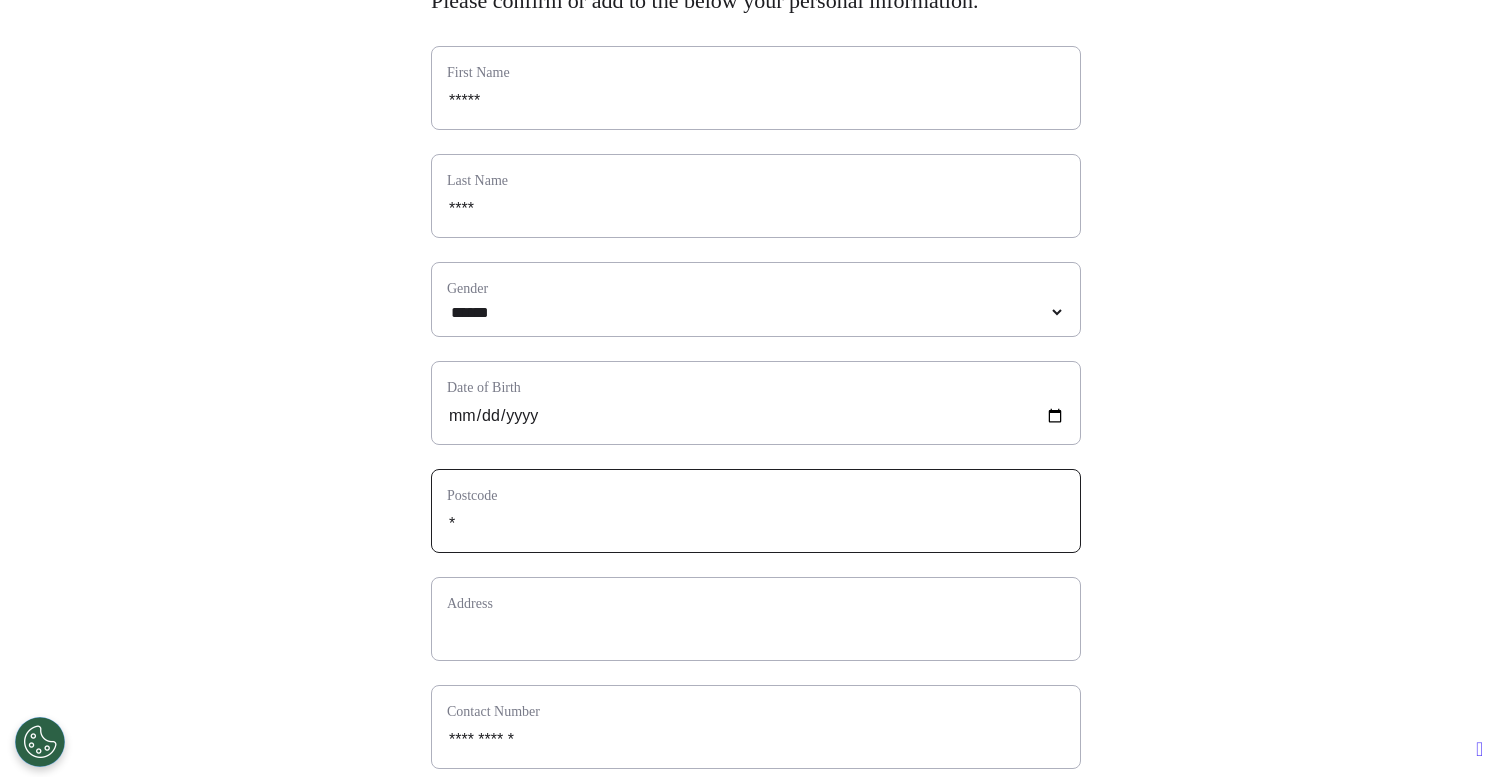 select 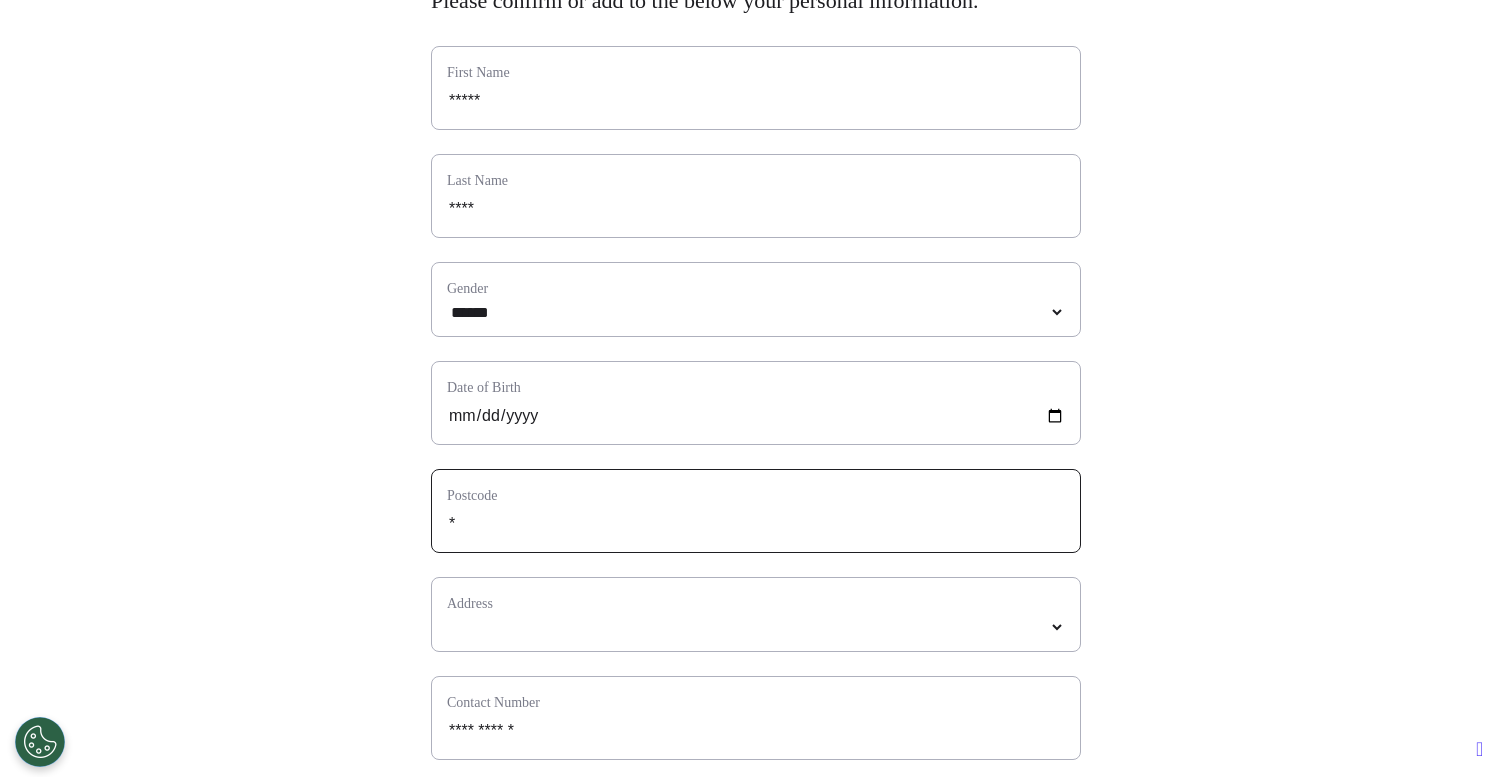 type on "**" 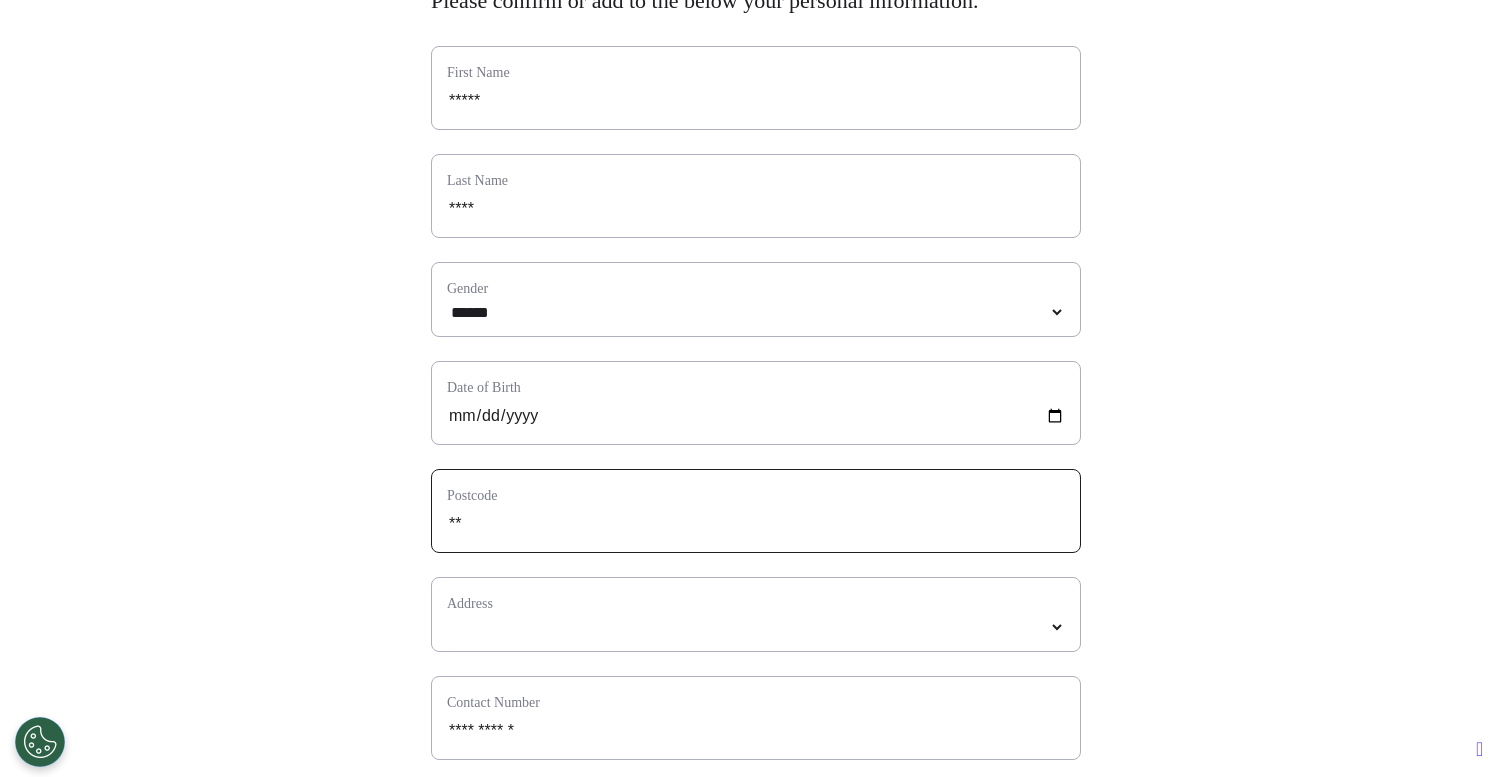 type on "***" 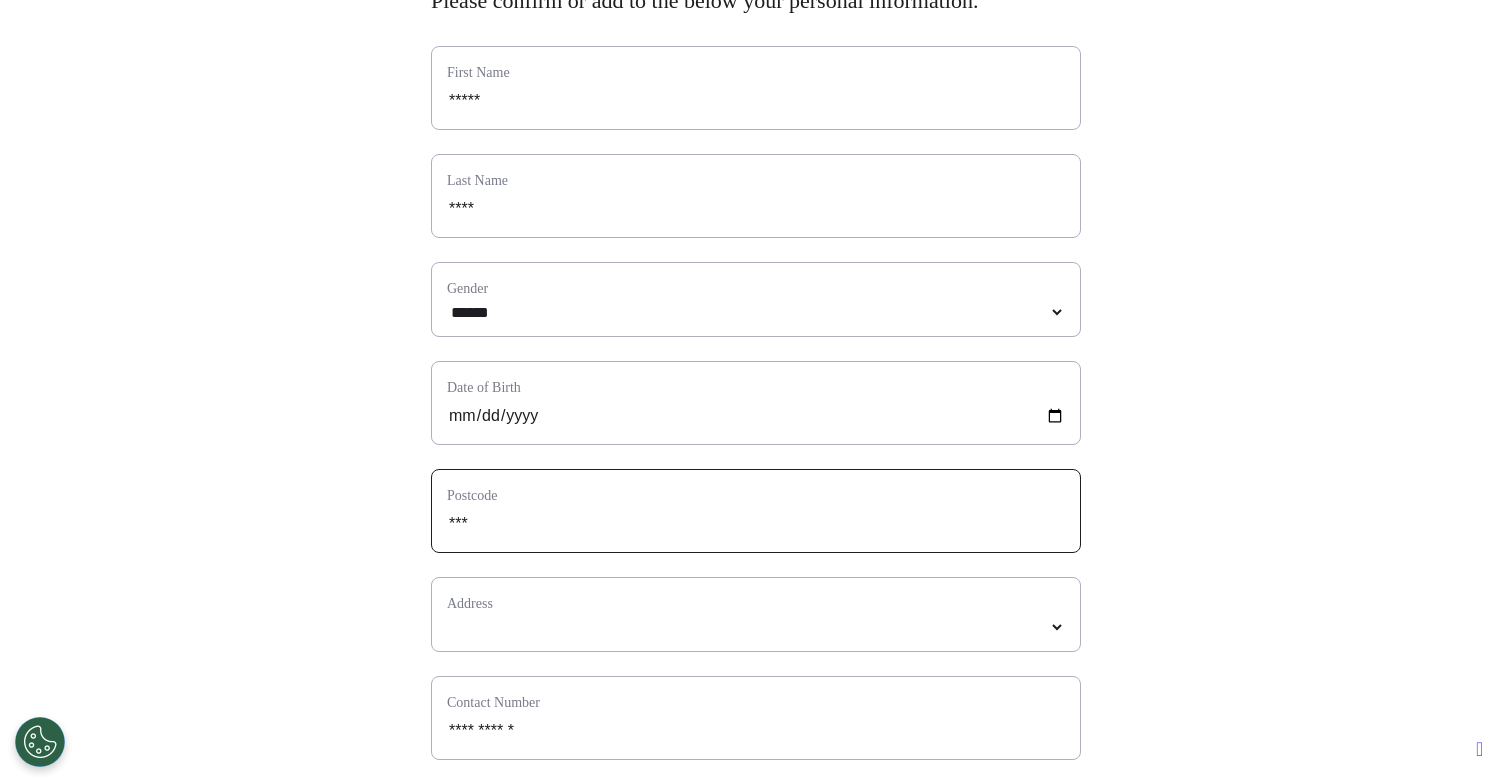 select 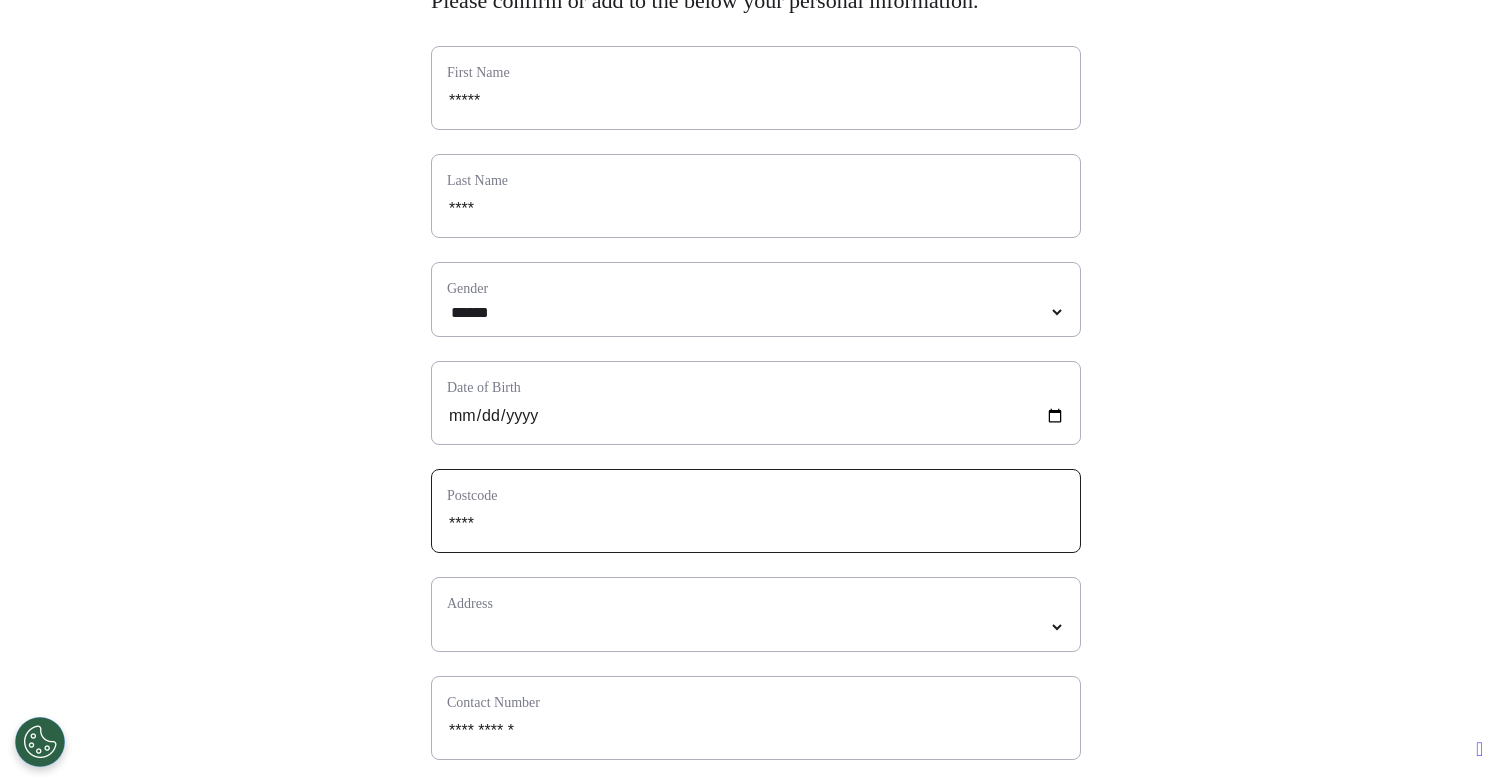 type on "*****" 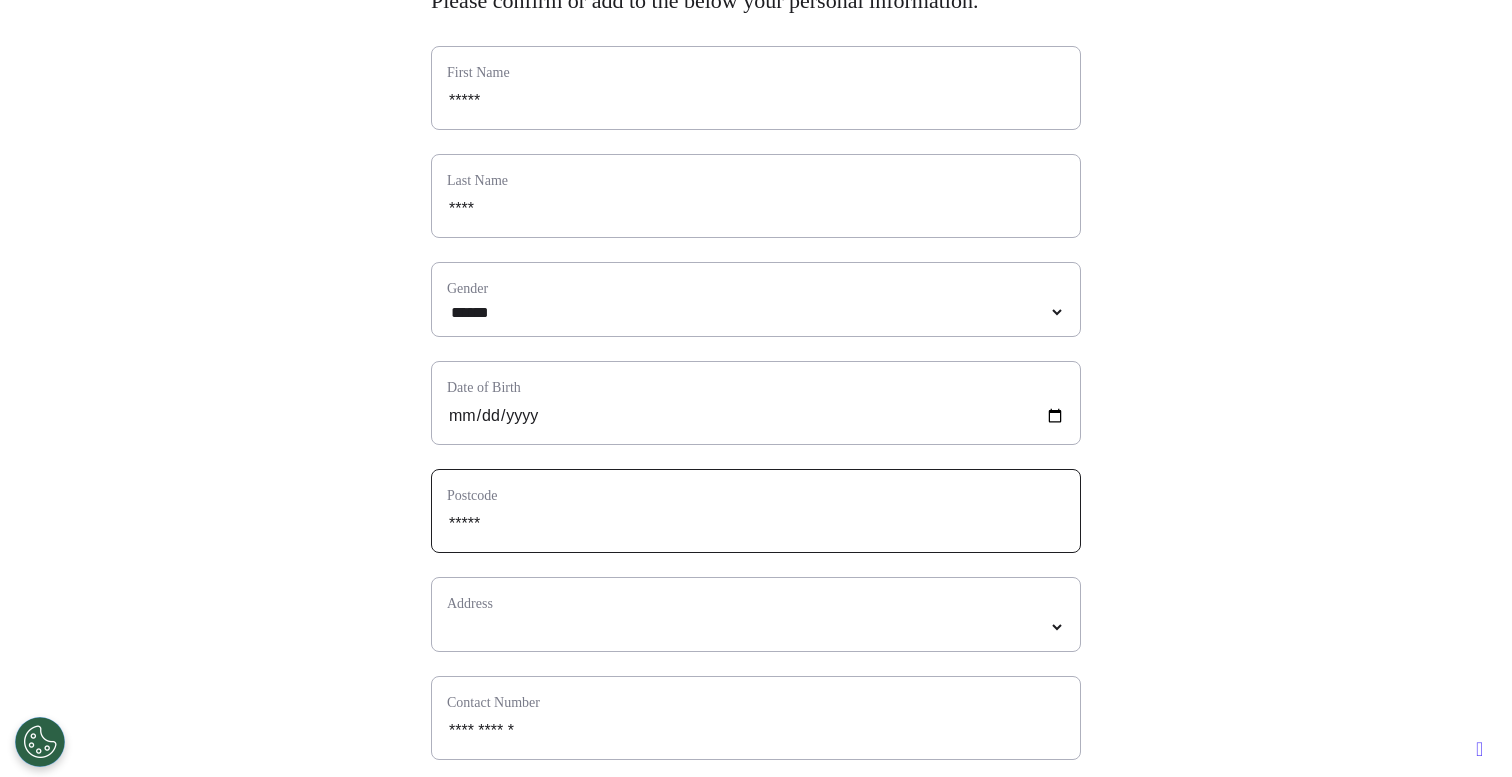 select 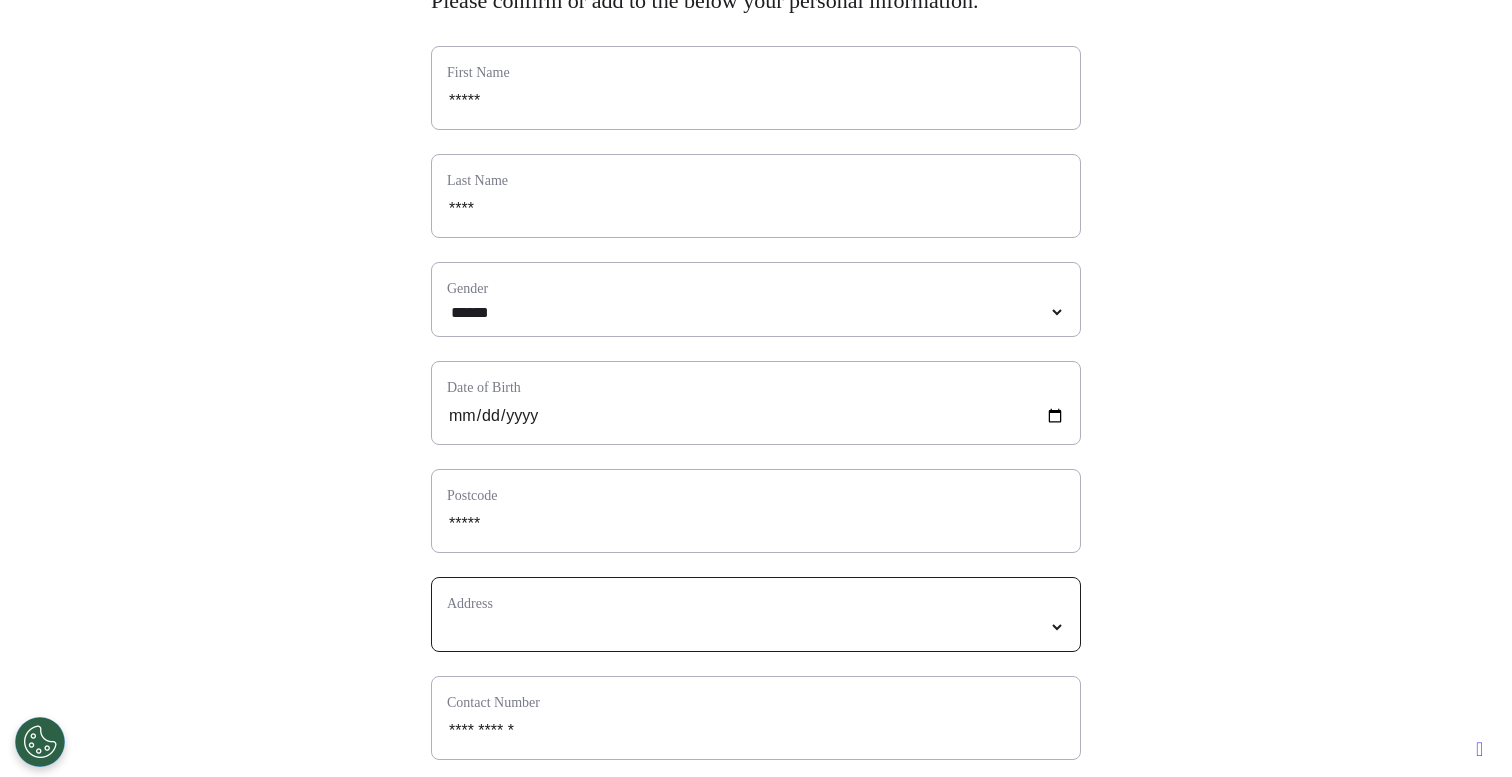 click on "*****" at bounding box center [756, 627] 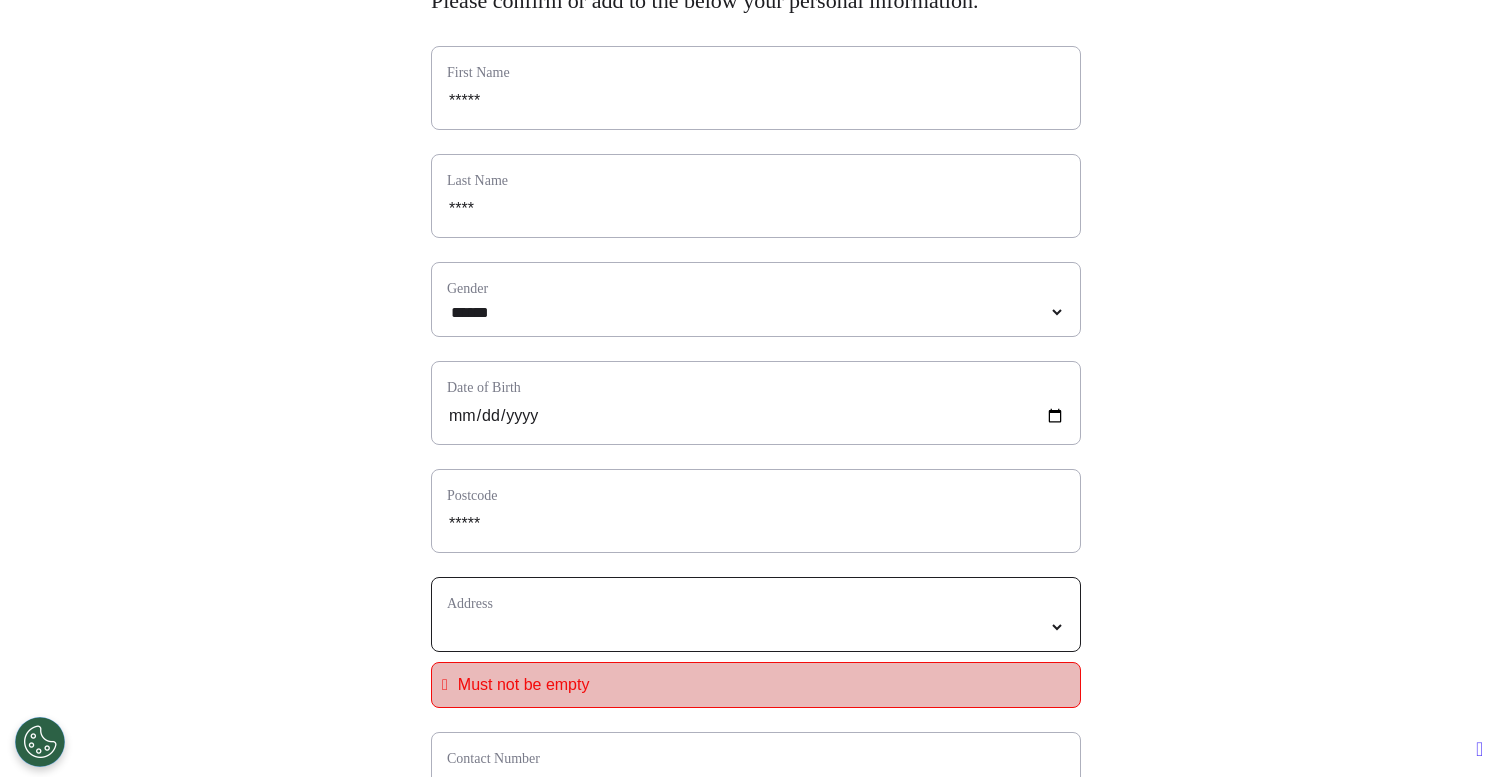 select 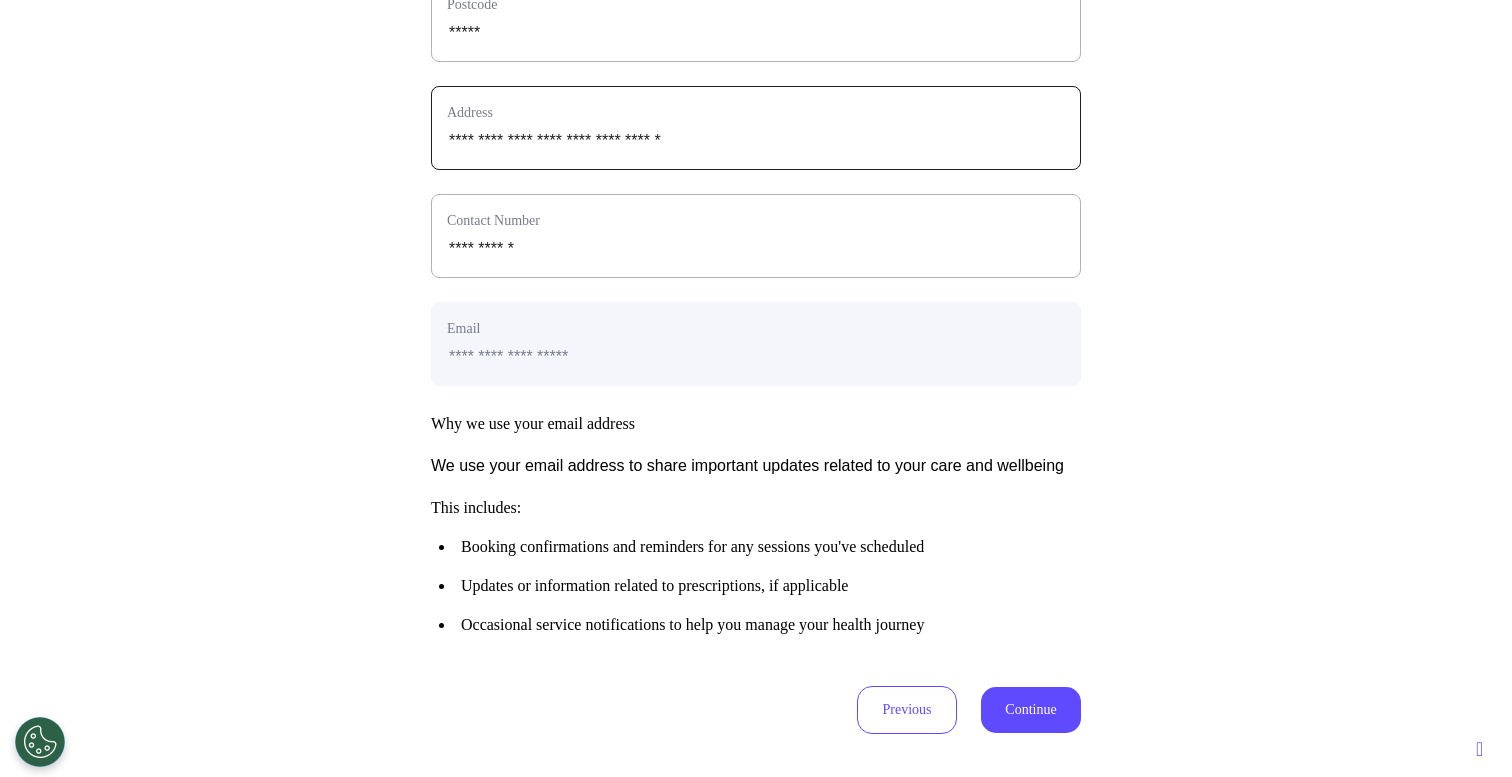 scroll, scrollTop: 996, scrollLeft: 0, axis: vertical 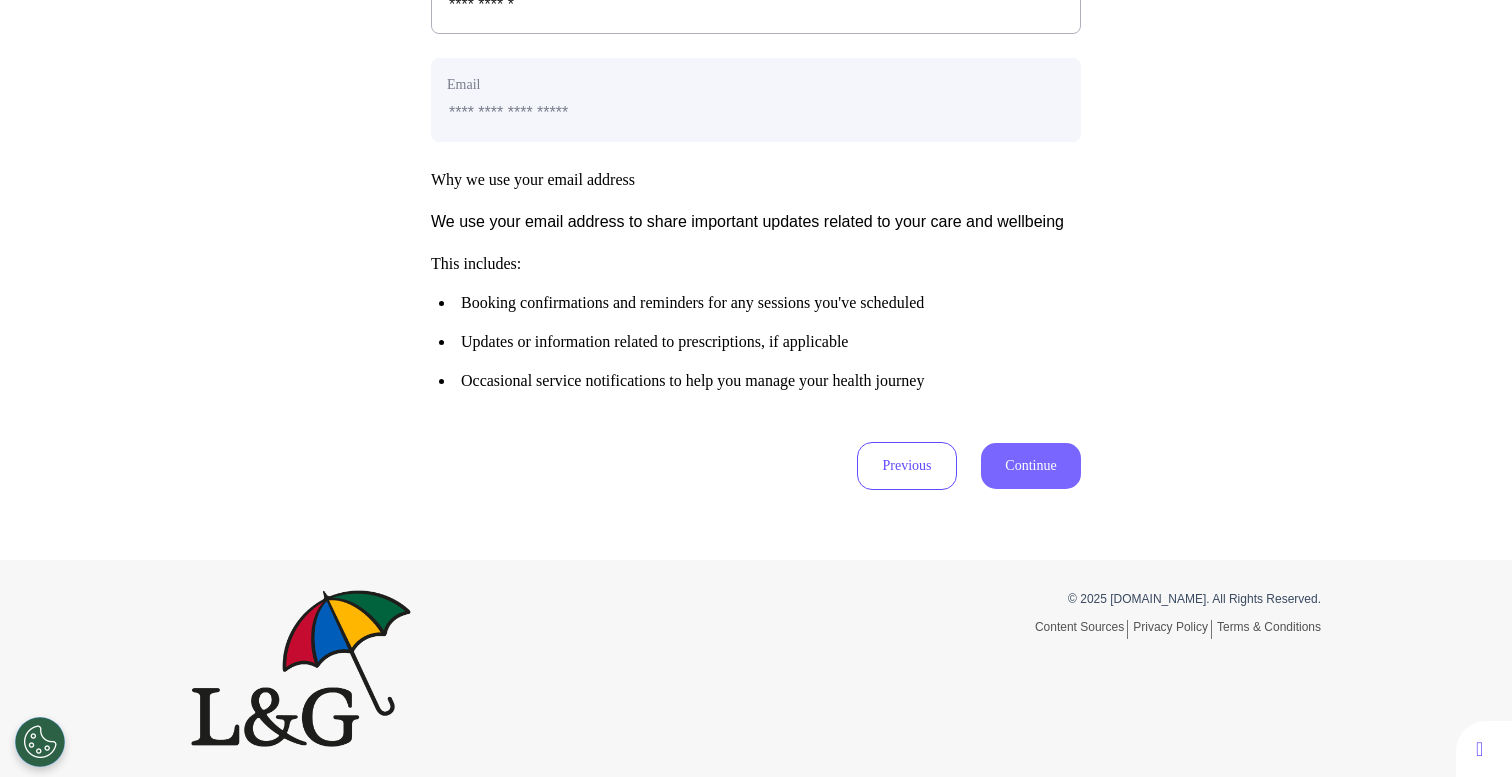 click on "Continue" at bounding box center [1031, 466] 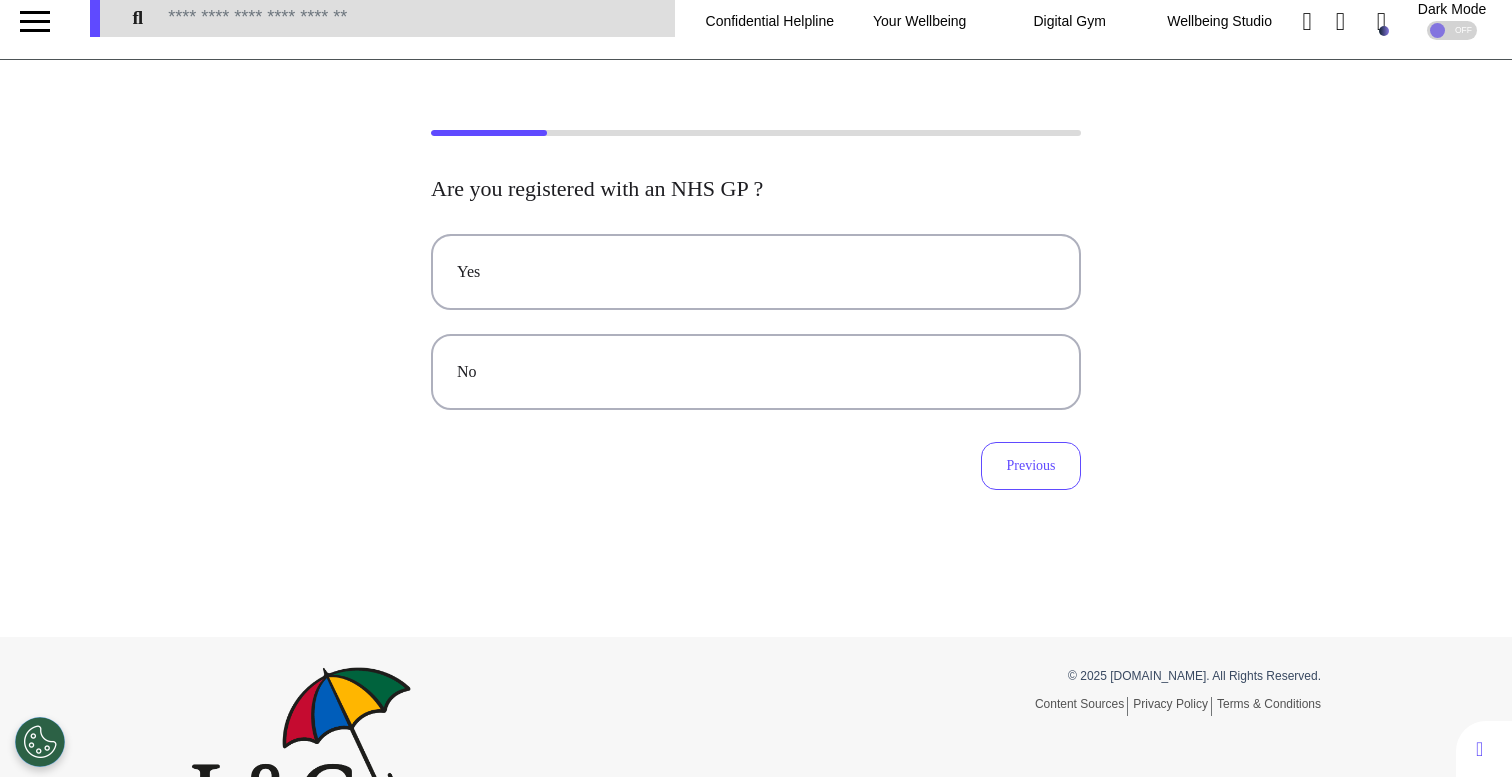 scroll, scrollTop: 0, scrollLeft: 0, axis: both 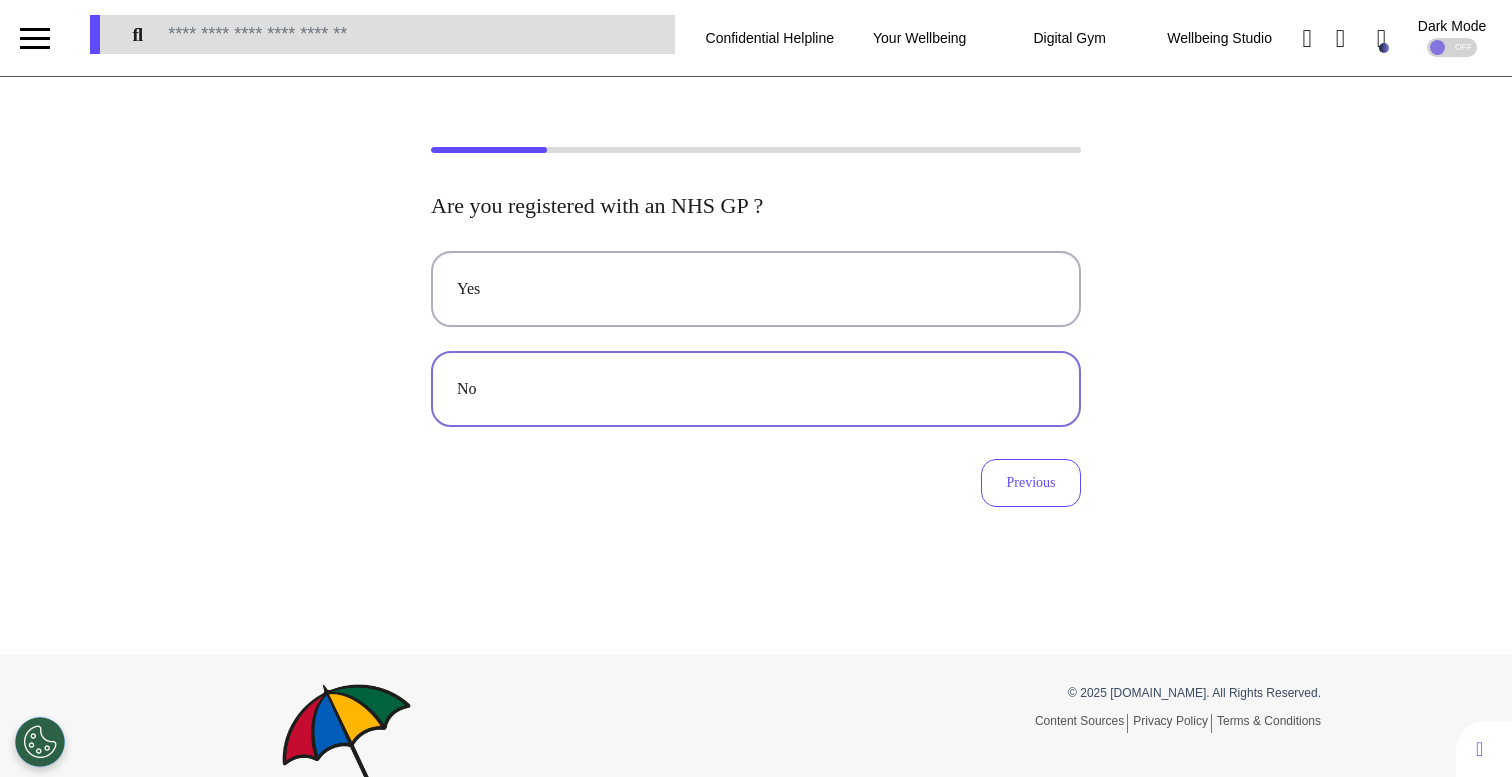 click on "No" at bounding box center (756, 389) 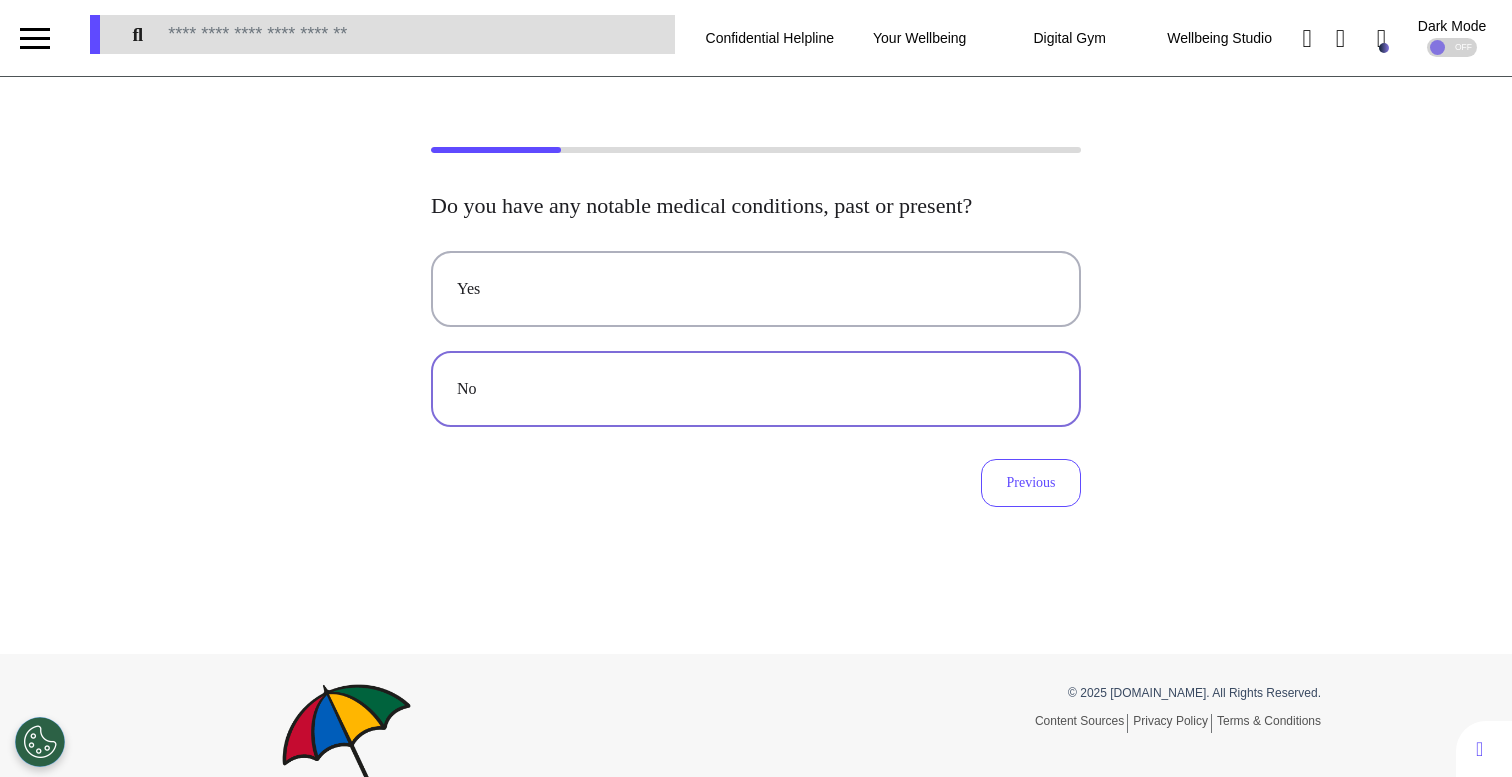 click on "No" at bounding box center [756, 389] 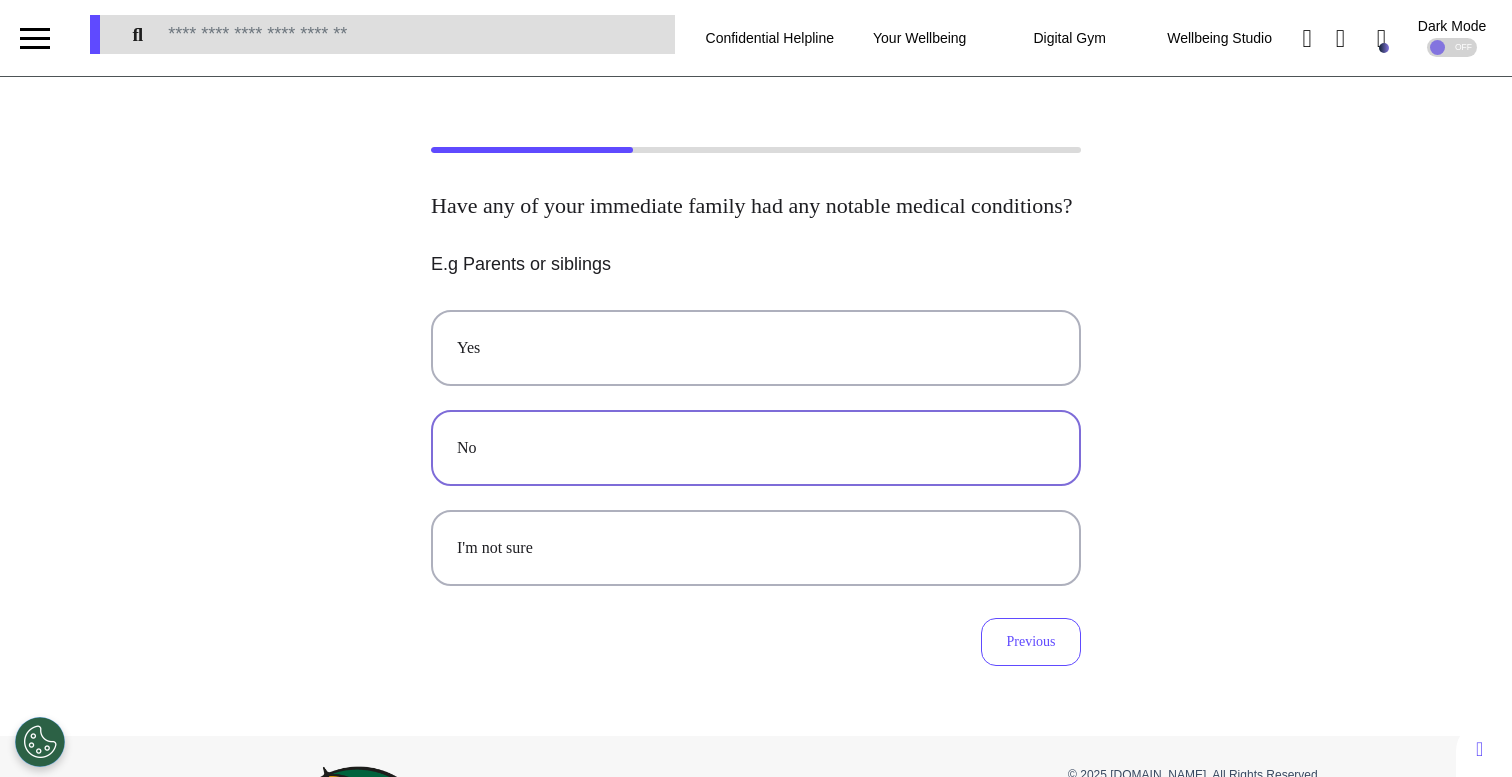 click on "No" at bounding box center [756, 448] 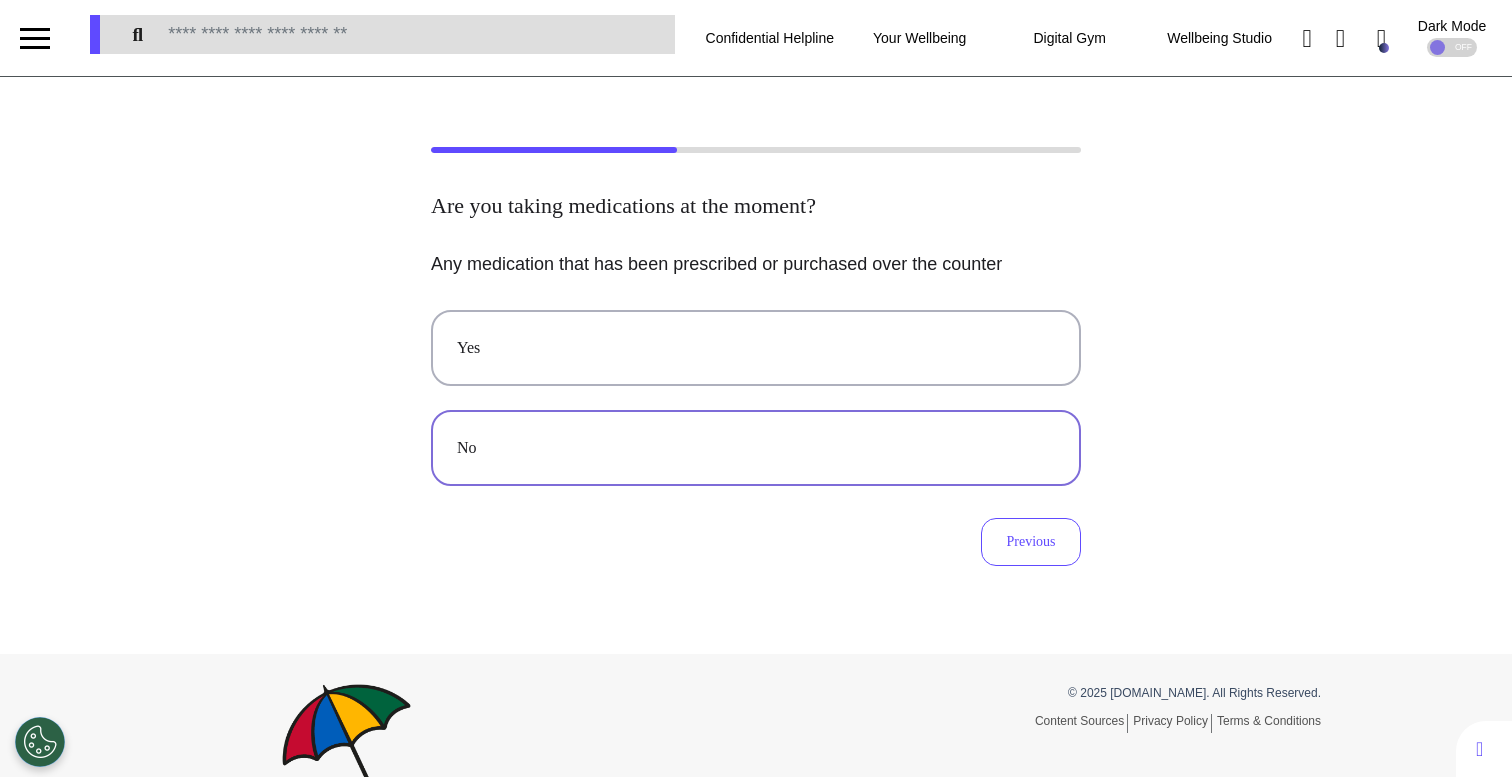 click on "No" at bounding box center [756, 448] 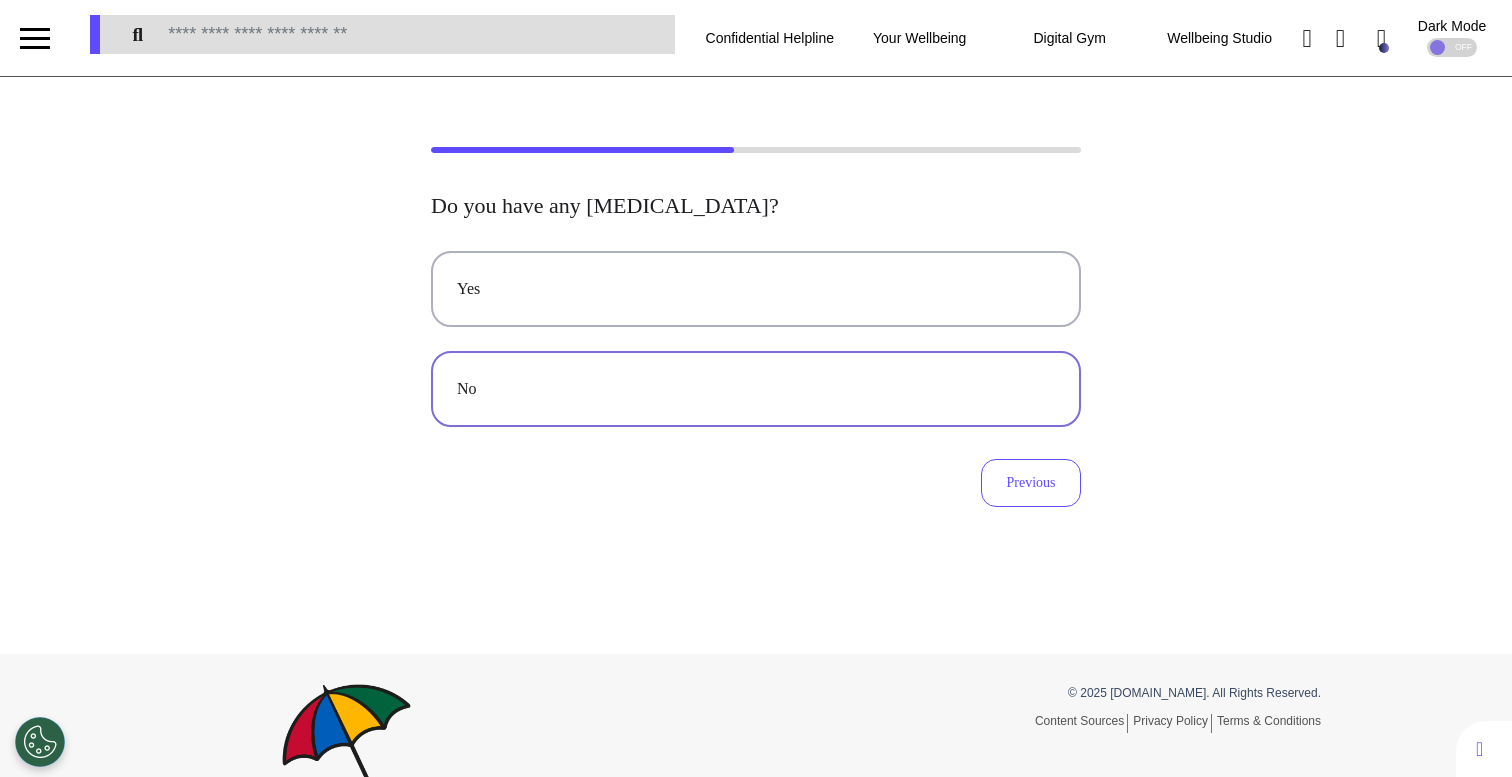 click on "No" at bounding box center (756, 389) 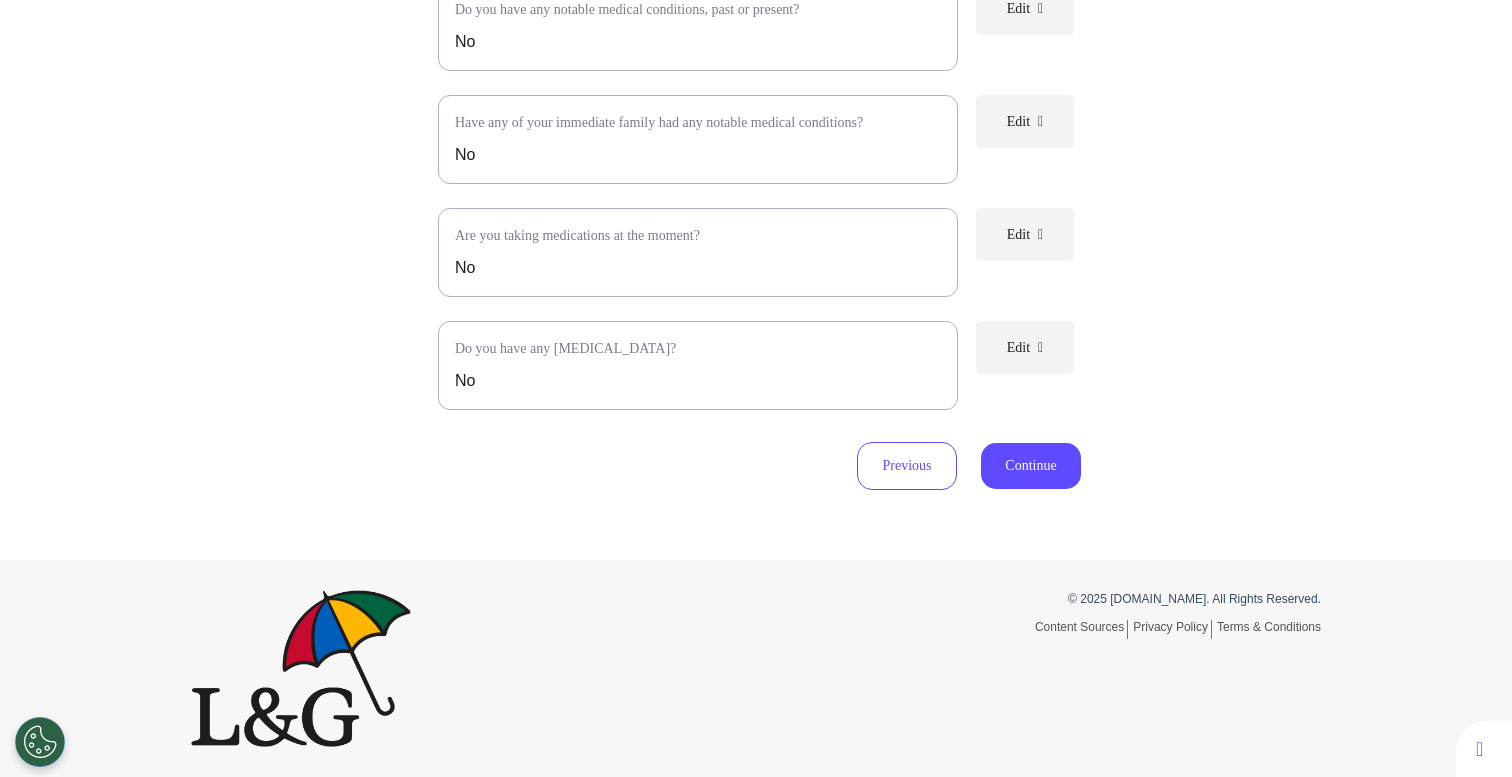 scroll, scrollTop: 462, scrollLeft: 0, axis: vertical 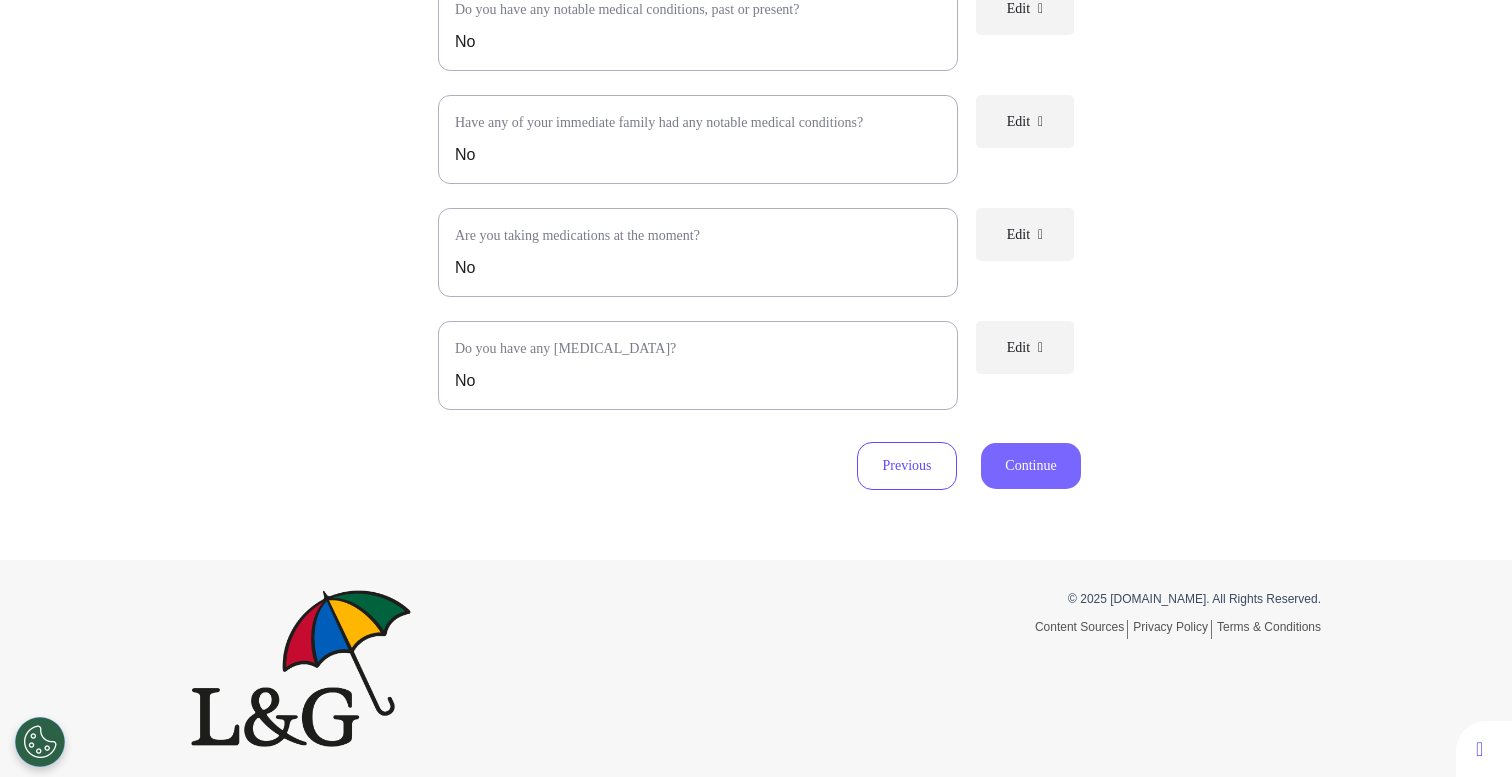 click on "Continue" at bounding box center [1031, 466] 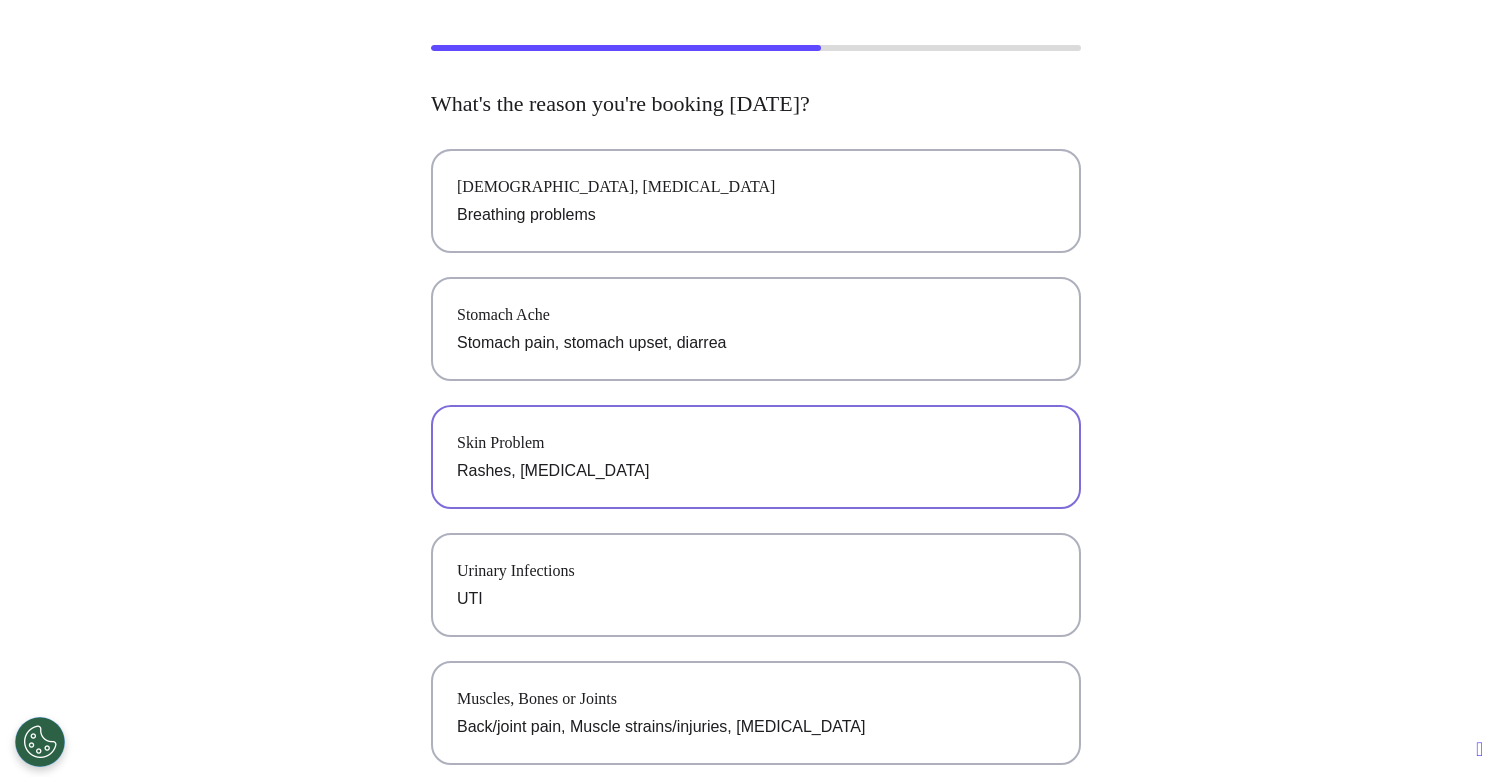 scroll, scrollTop: 0, scrollLeft: 0, axis: both 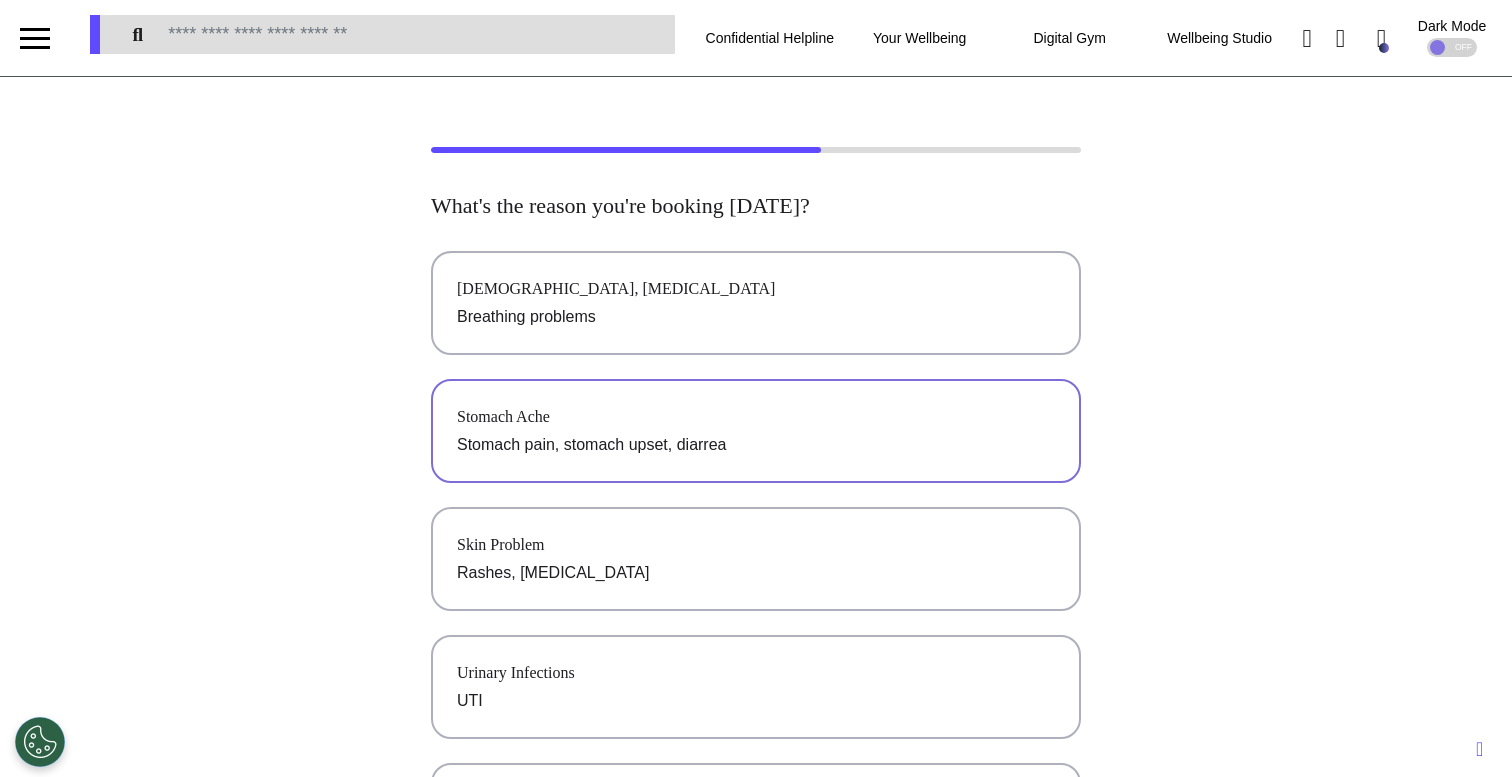 click on "Stomach pain, stomach upset, diarrea" at bounding box center [756, 445] 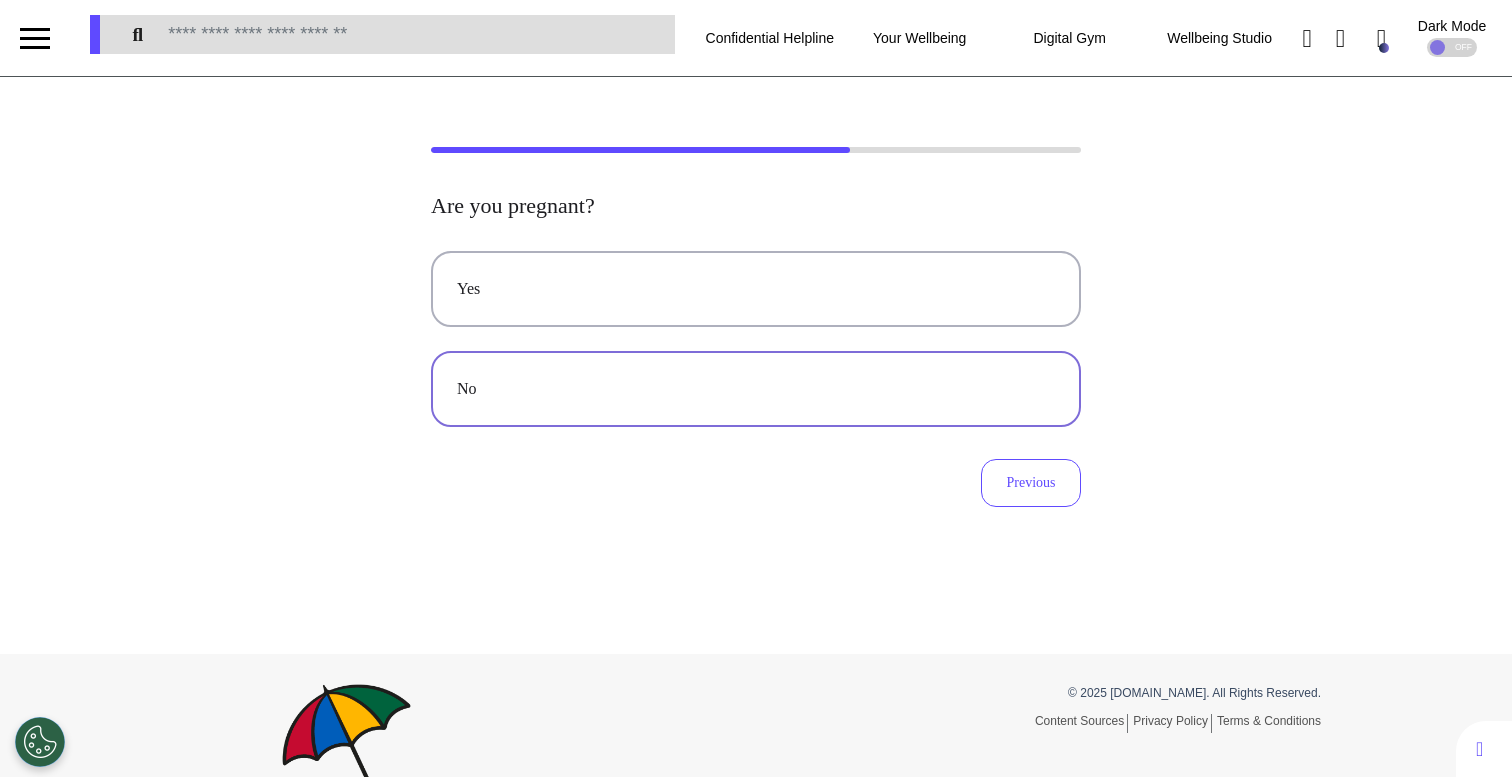 click on "No" at bounding box center [756, 389] 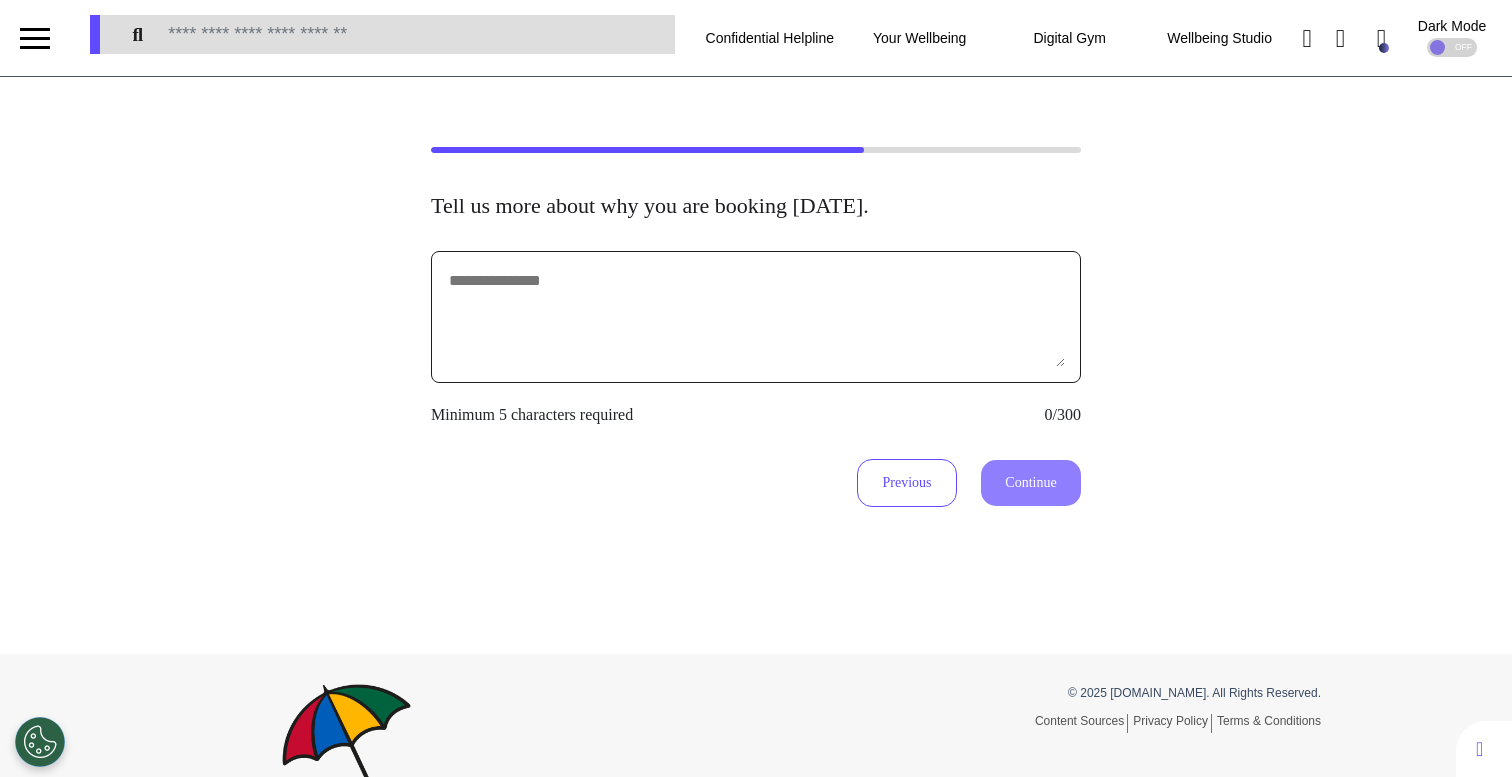 click at bounding box center (756, 317) 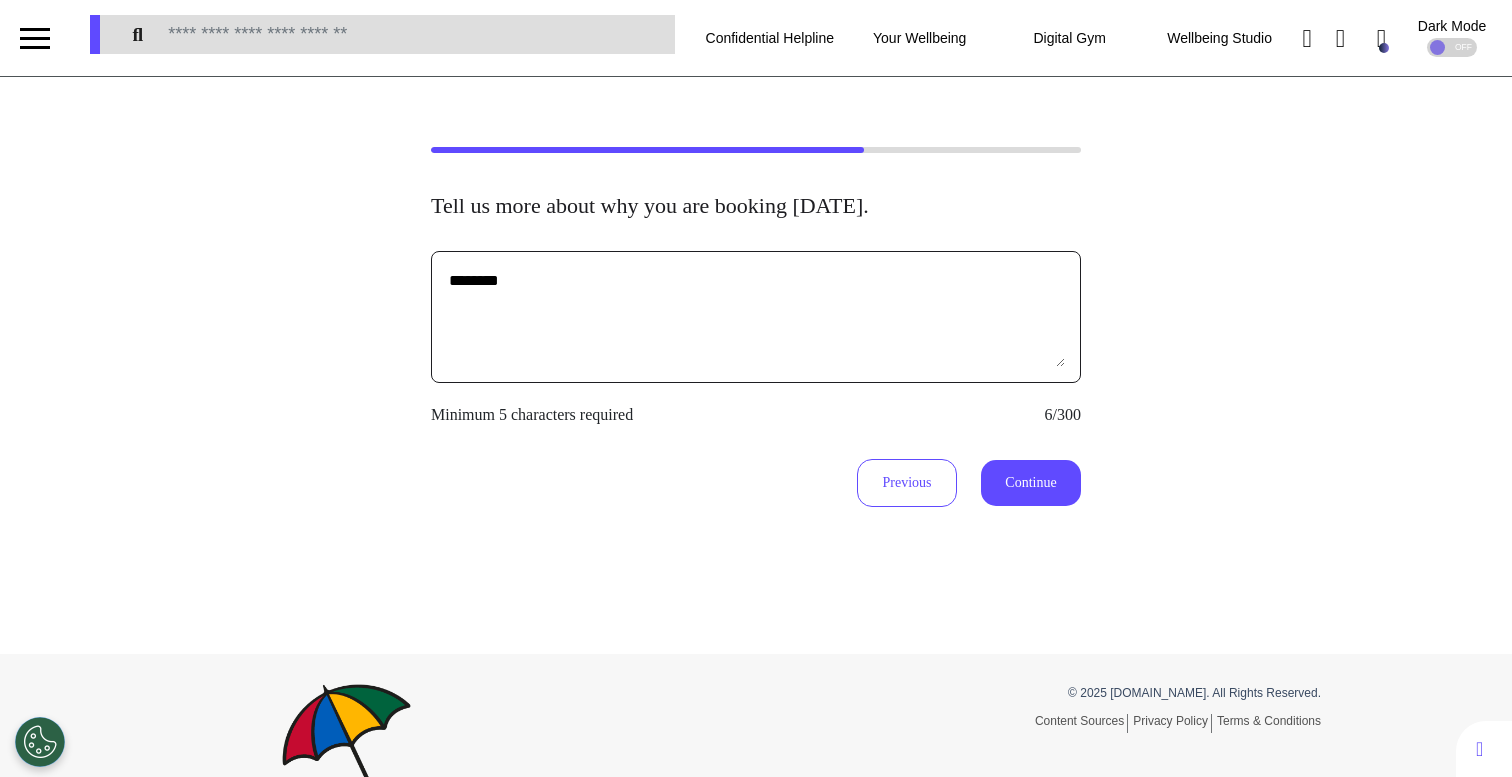 type on "********" 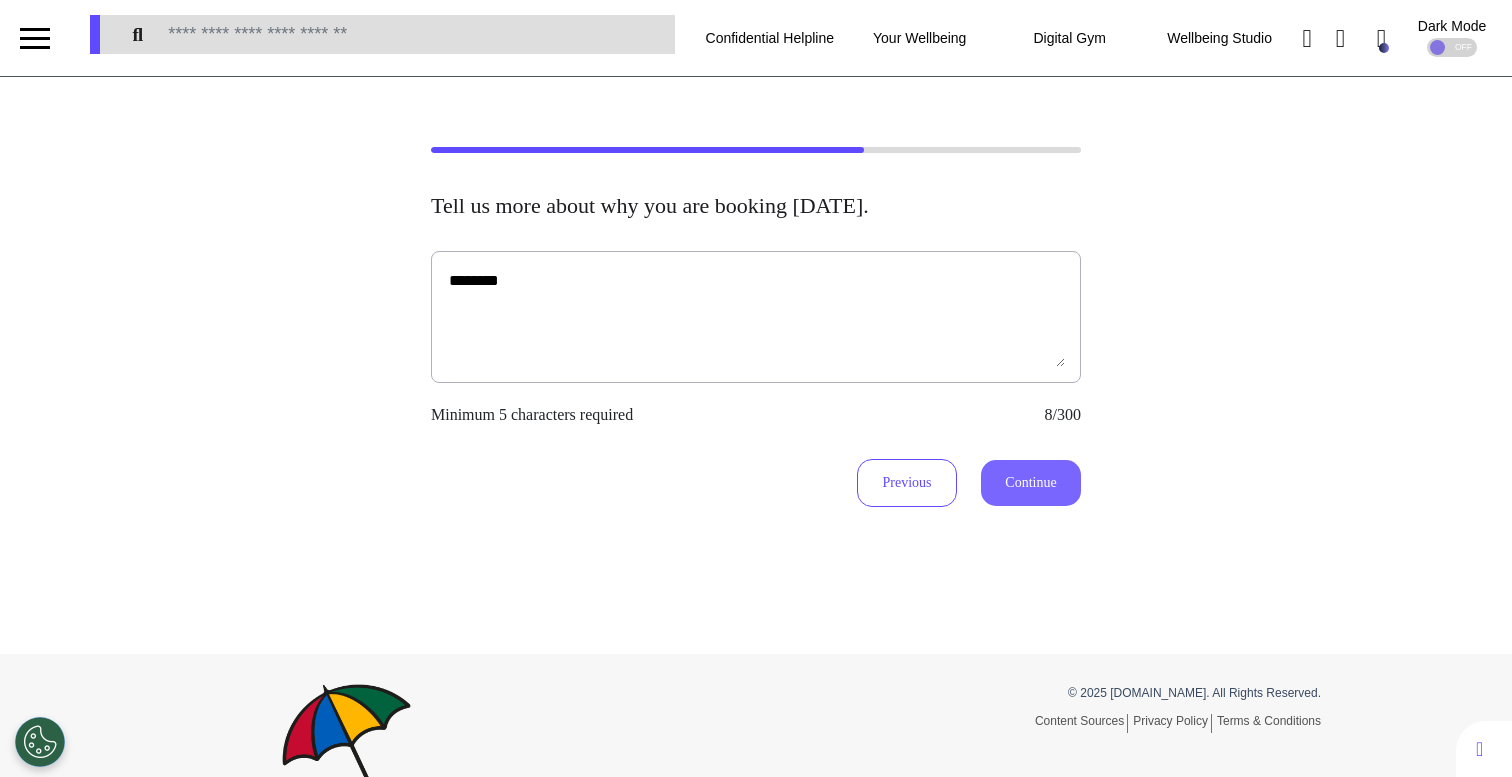 click on "Continue" at bounding box center [1031, 483] 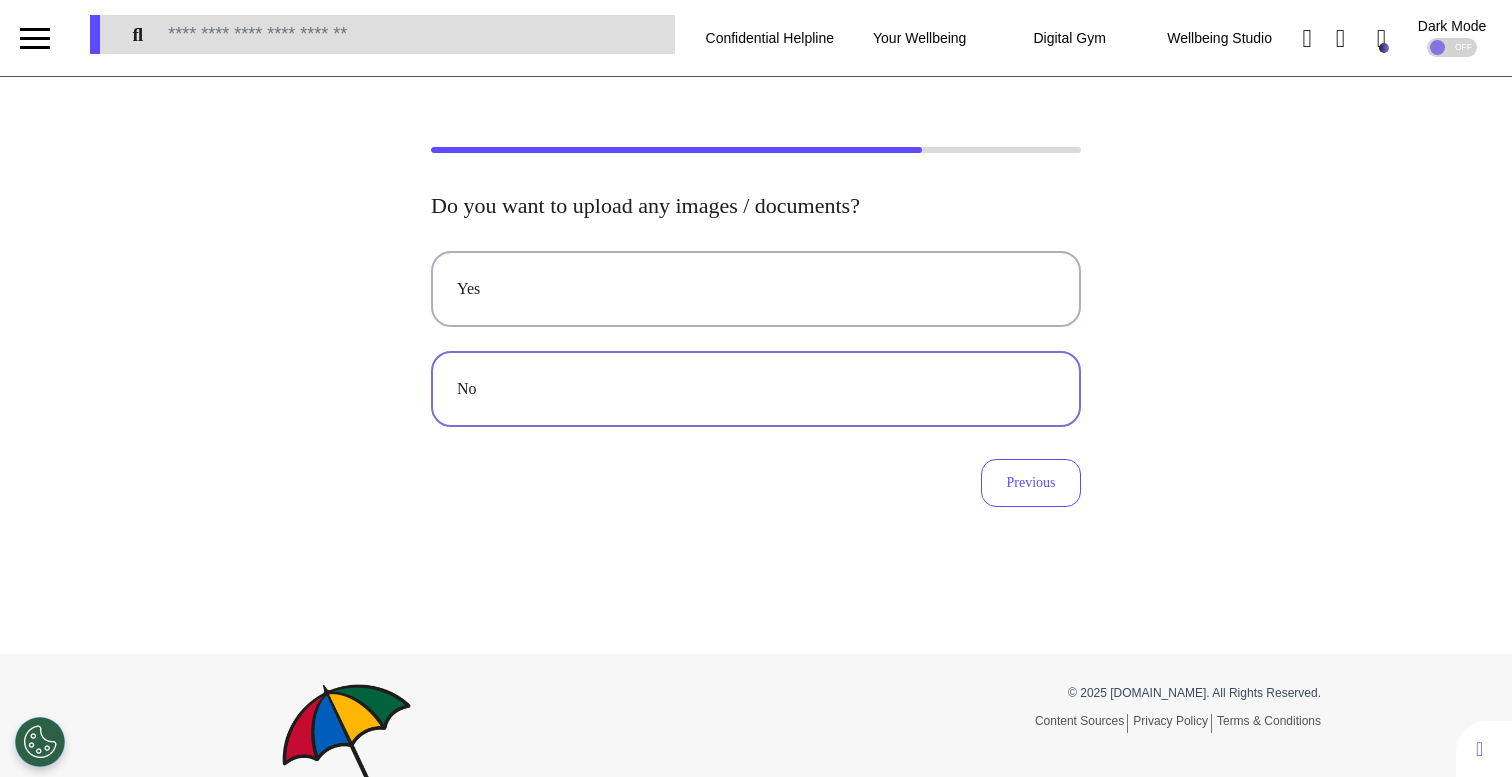 click on "No" at bounding box center (756, 389) 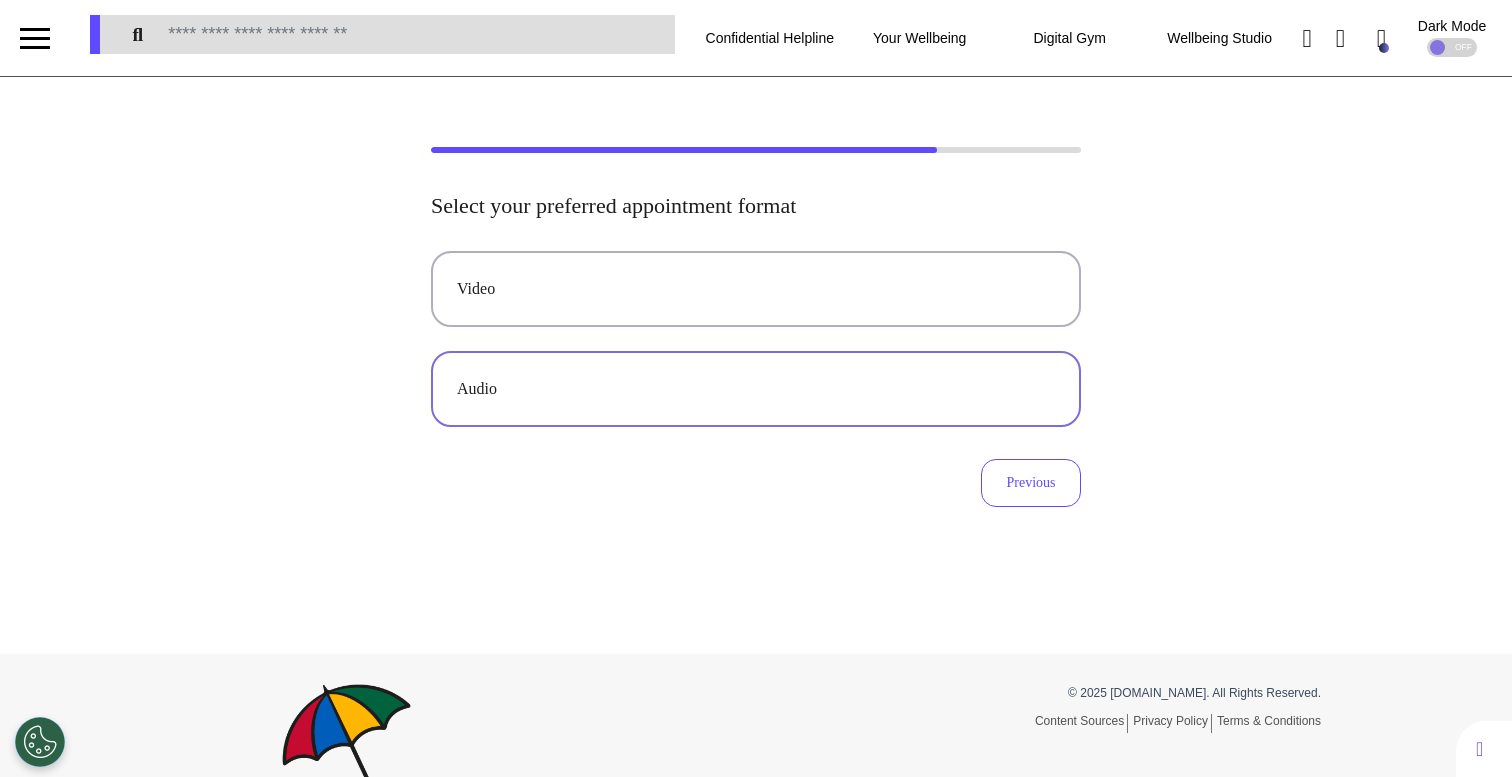 click on "Video Audio" at bounding box center (756, 339) 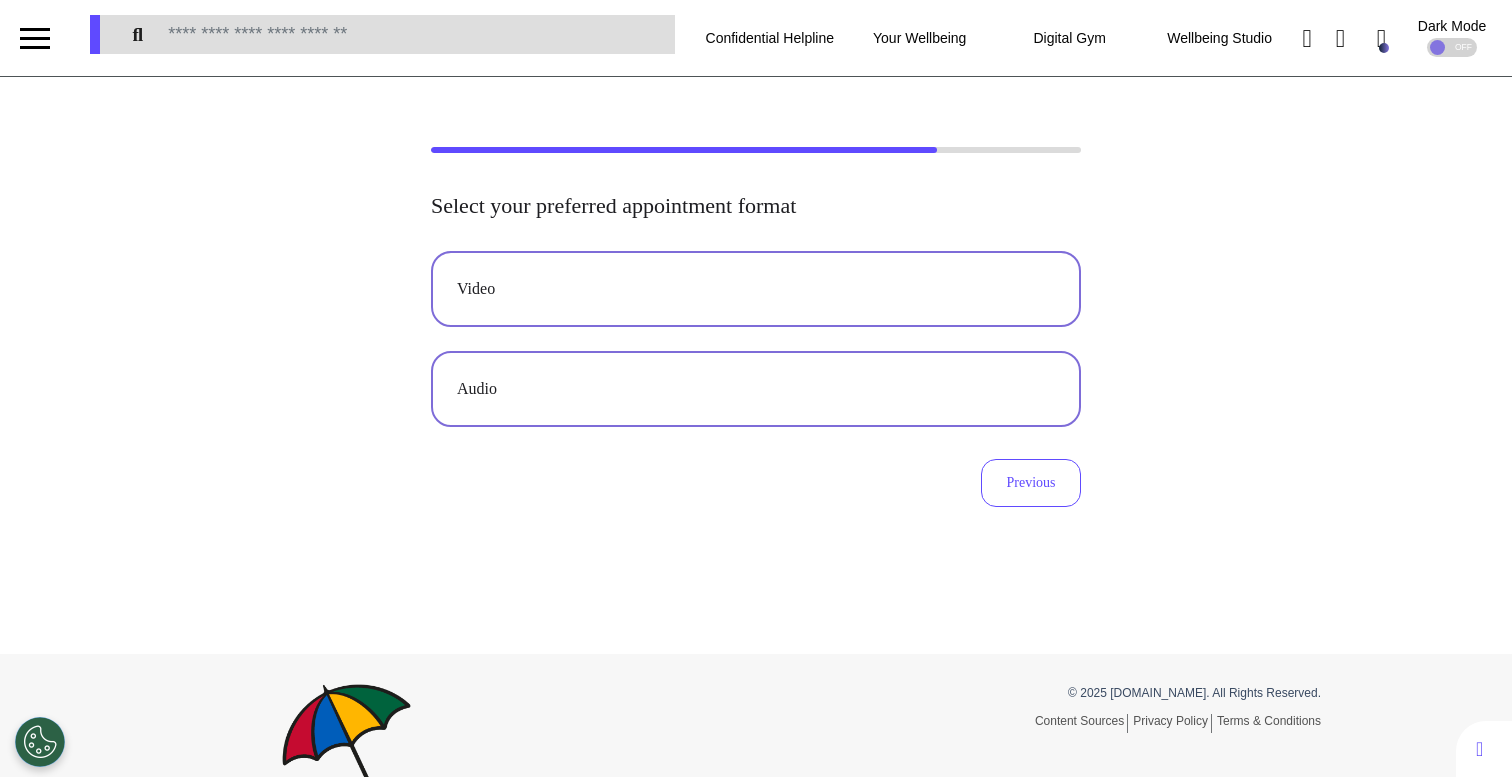 click on "Video" at bounding box center [756, 289] 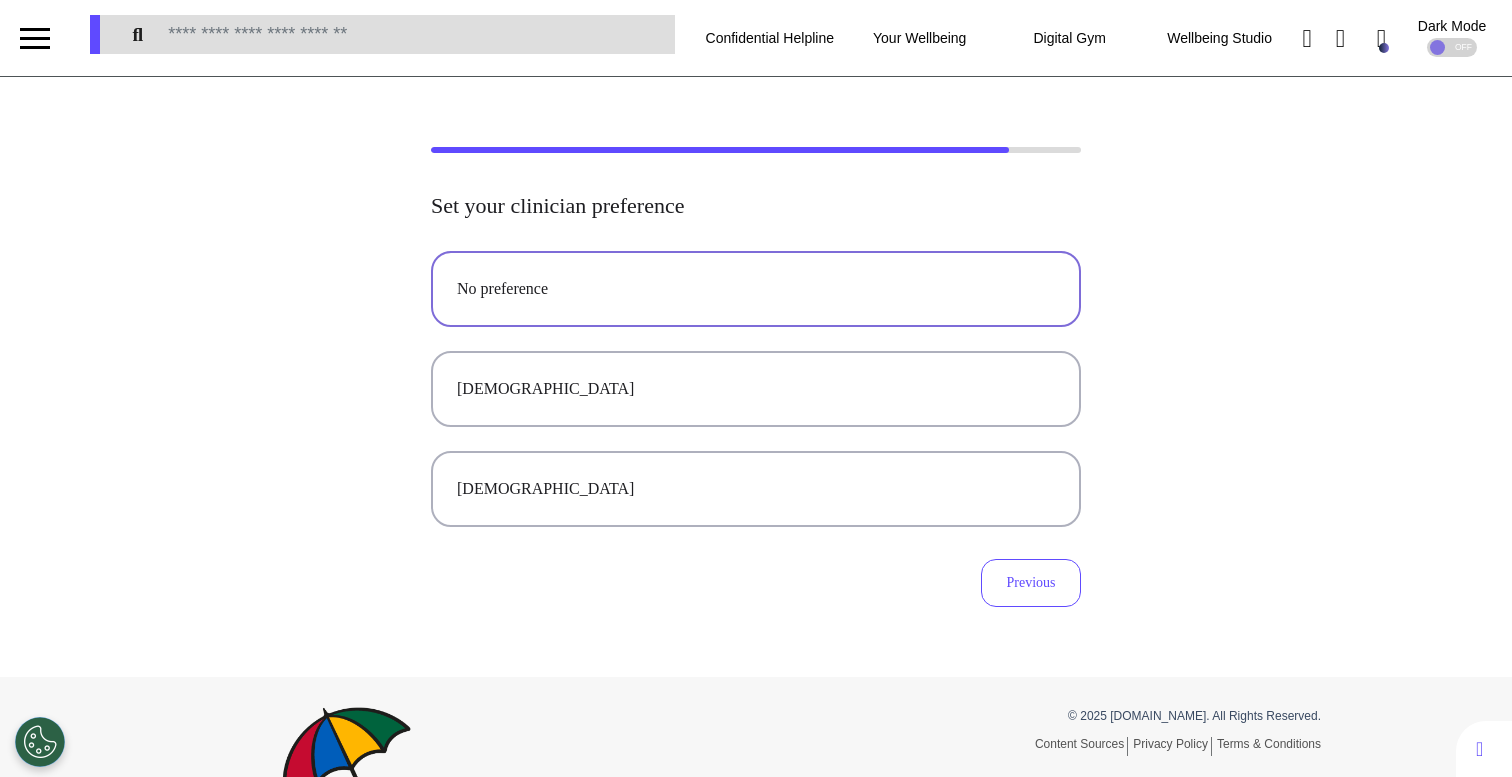 click on "No preference" at bounding box center (756, 289) 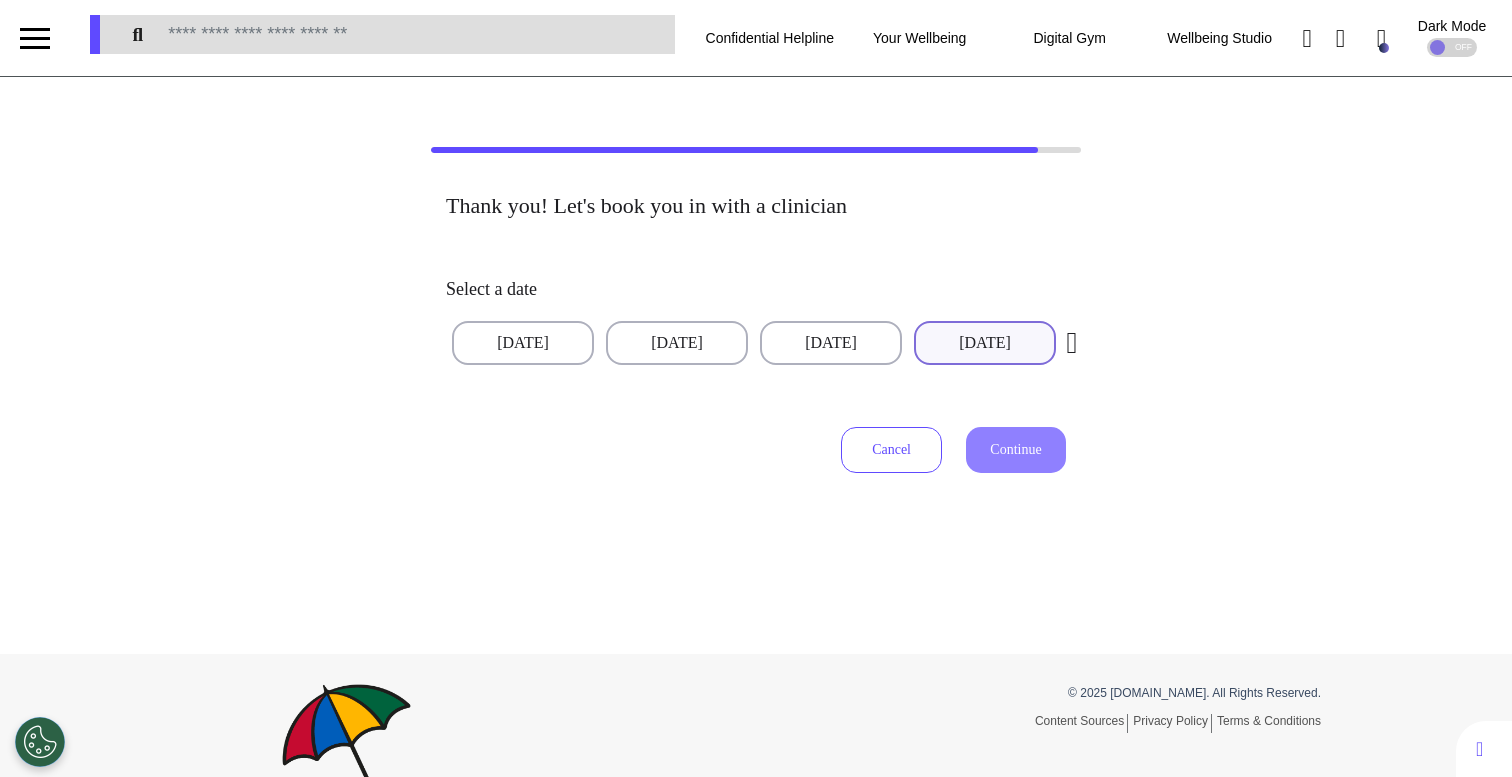 click on "[DATE]" at bounding box center [985, 343] 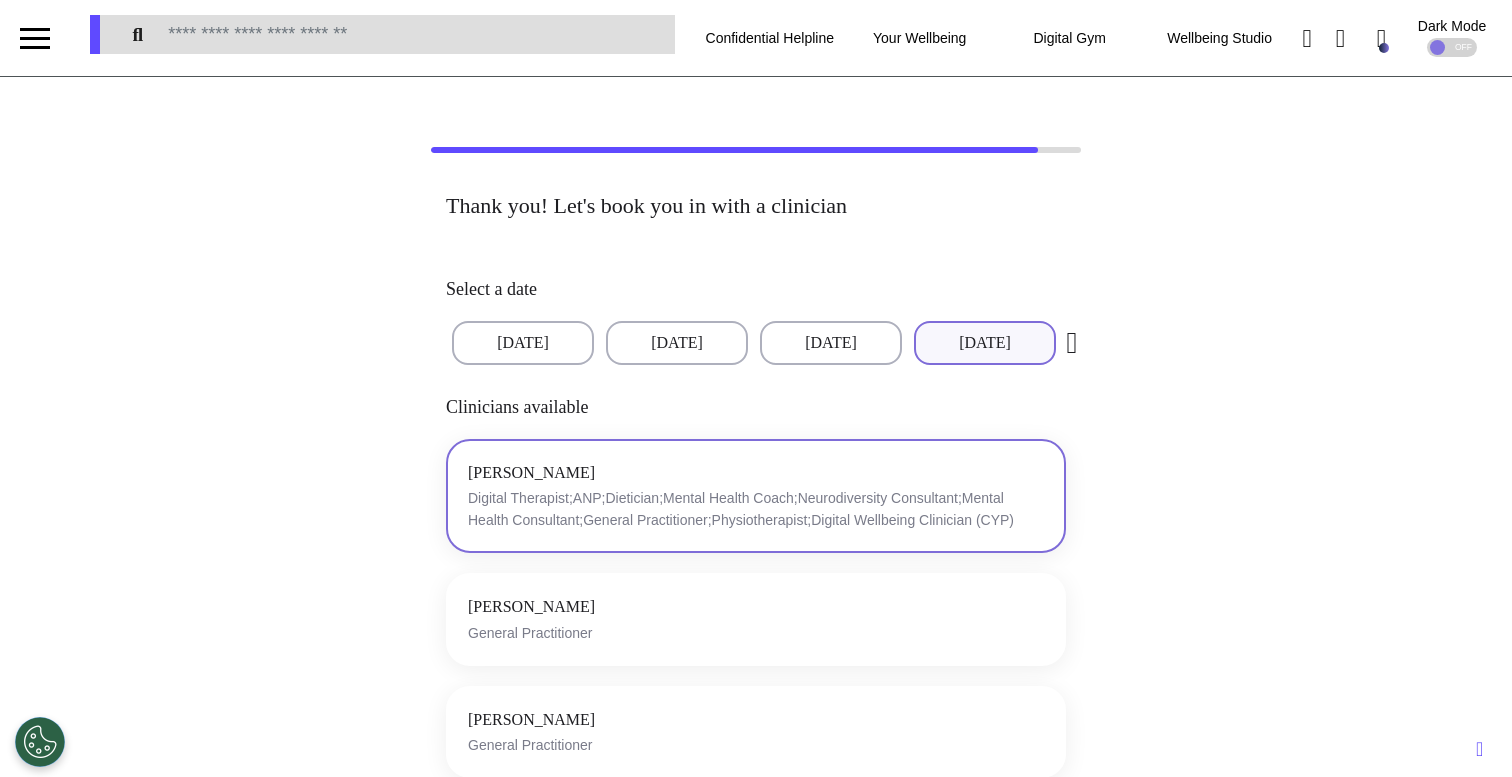 click on "Digital Therapist;ANP;Dietician;Mental Health Coach;Neurodiversity Consultant;Mental Health Consultant;General Practitioner;Physiotherapist;Digital Wellbeing Clinician (CYP)" at bounding box center (756, 509) 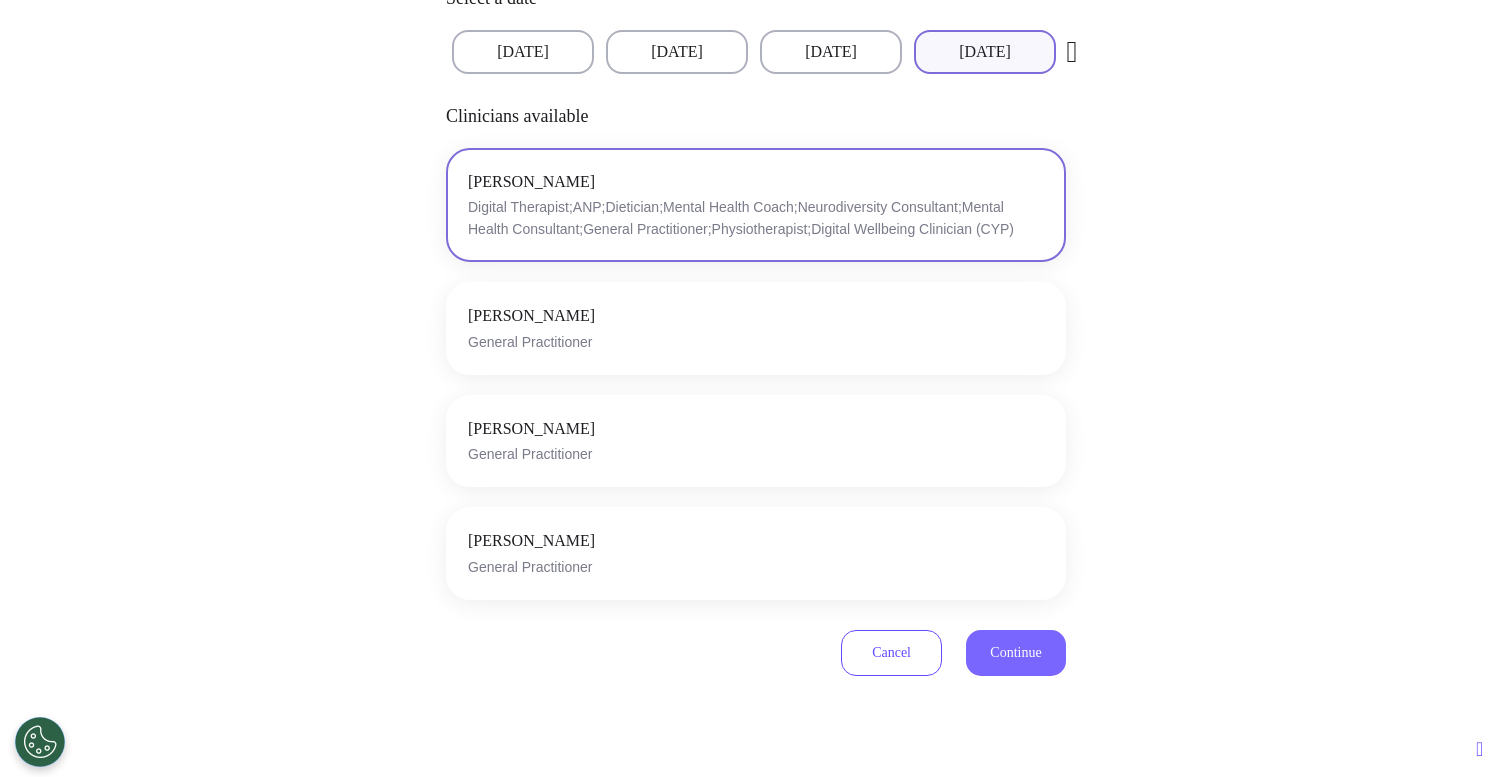 click on "Continue" at bounding box center [1015, 652] 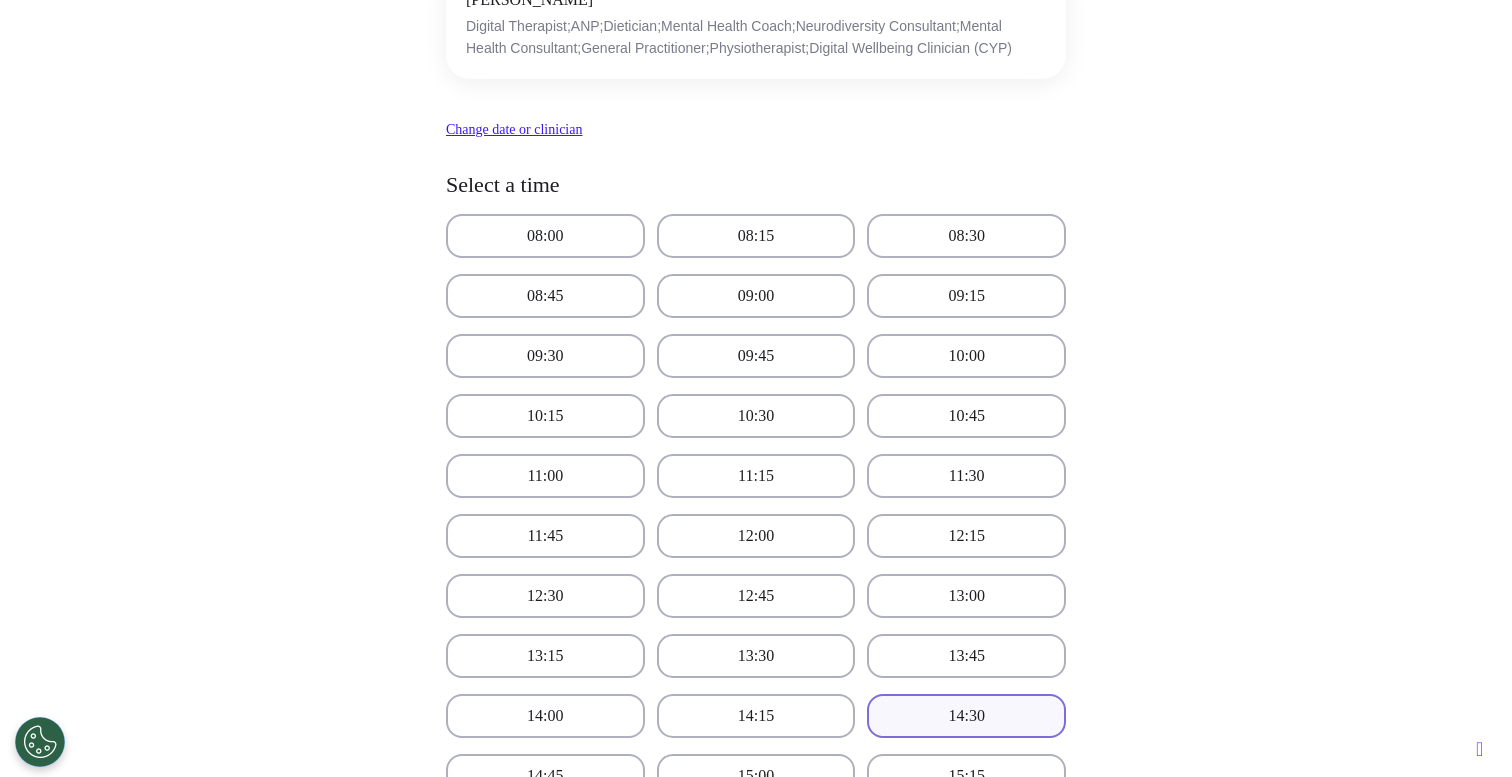 scroll, scrollTop: 357, scrollLeft: 0, axis: vertical 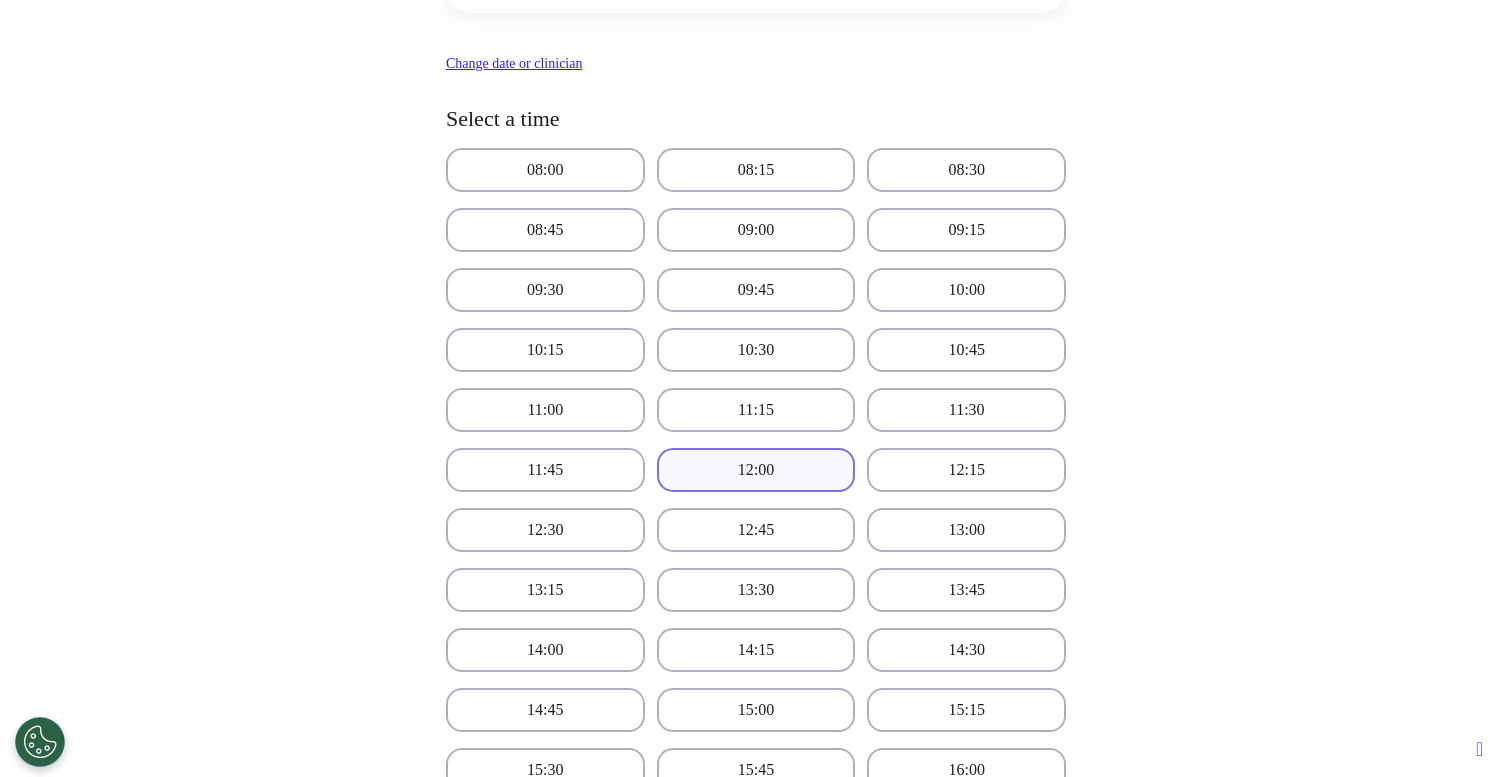 click on "12:00" at bounding box center [756, 470] 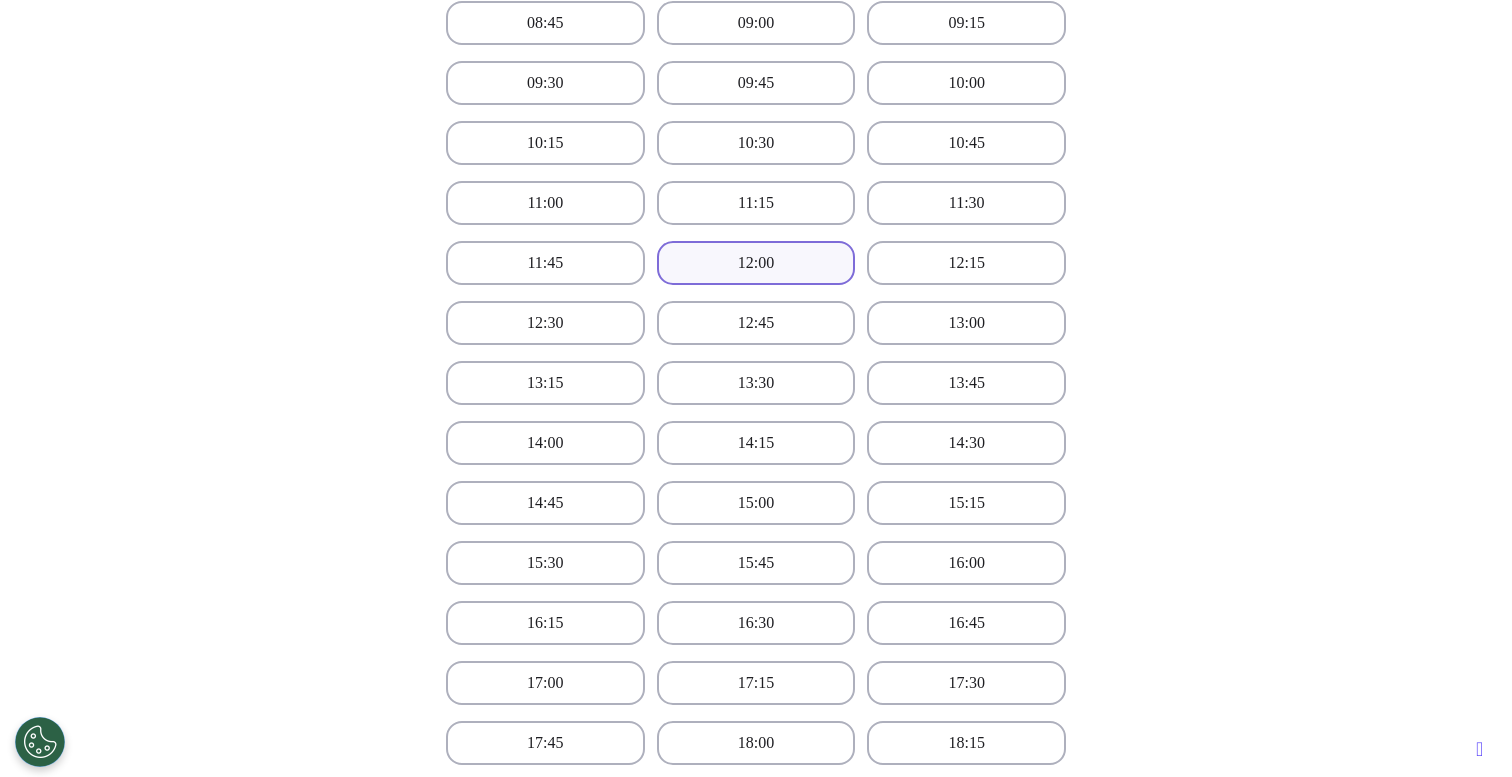 scroll, scrollTop: 1375, scrollLeft: 0, axis: vertical 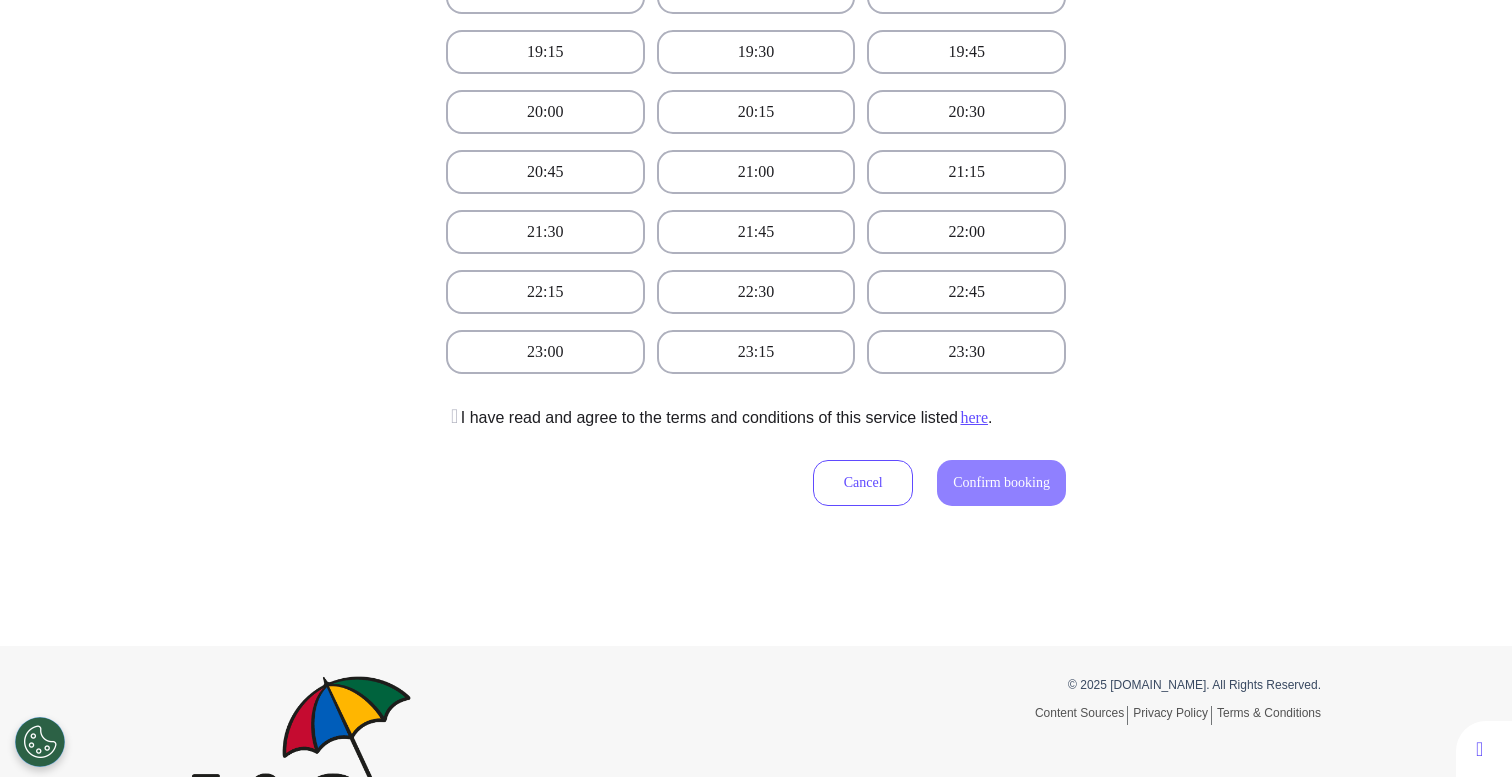 click at bounding box center [452, 416] 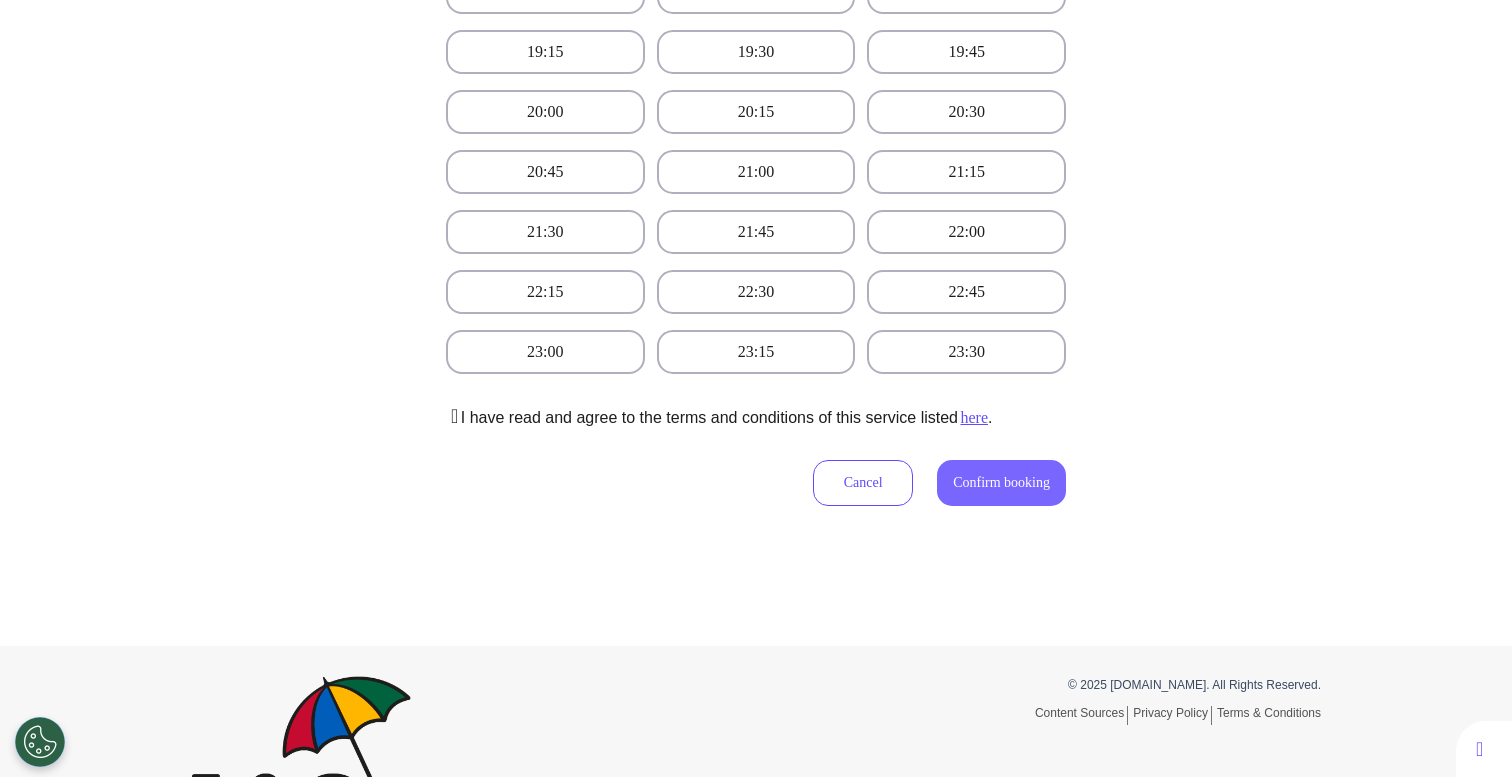 drag, startPoint x: 961, startPoint y: 490, endPoint x: 867, endPoint y: 481, distance: 94.42987 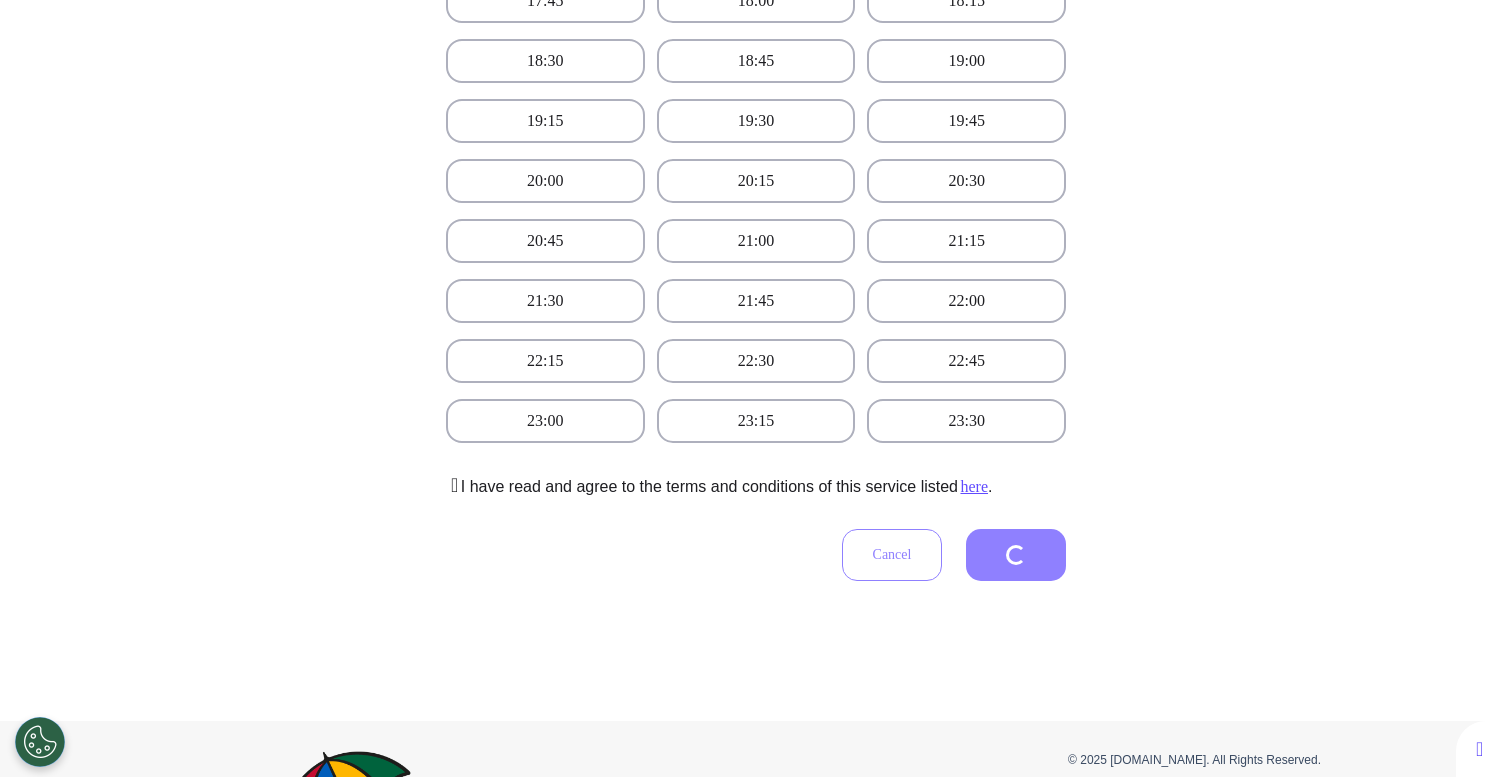 scroll, scrollTop: 455, scrollLeft: 0, axis: vertical 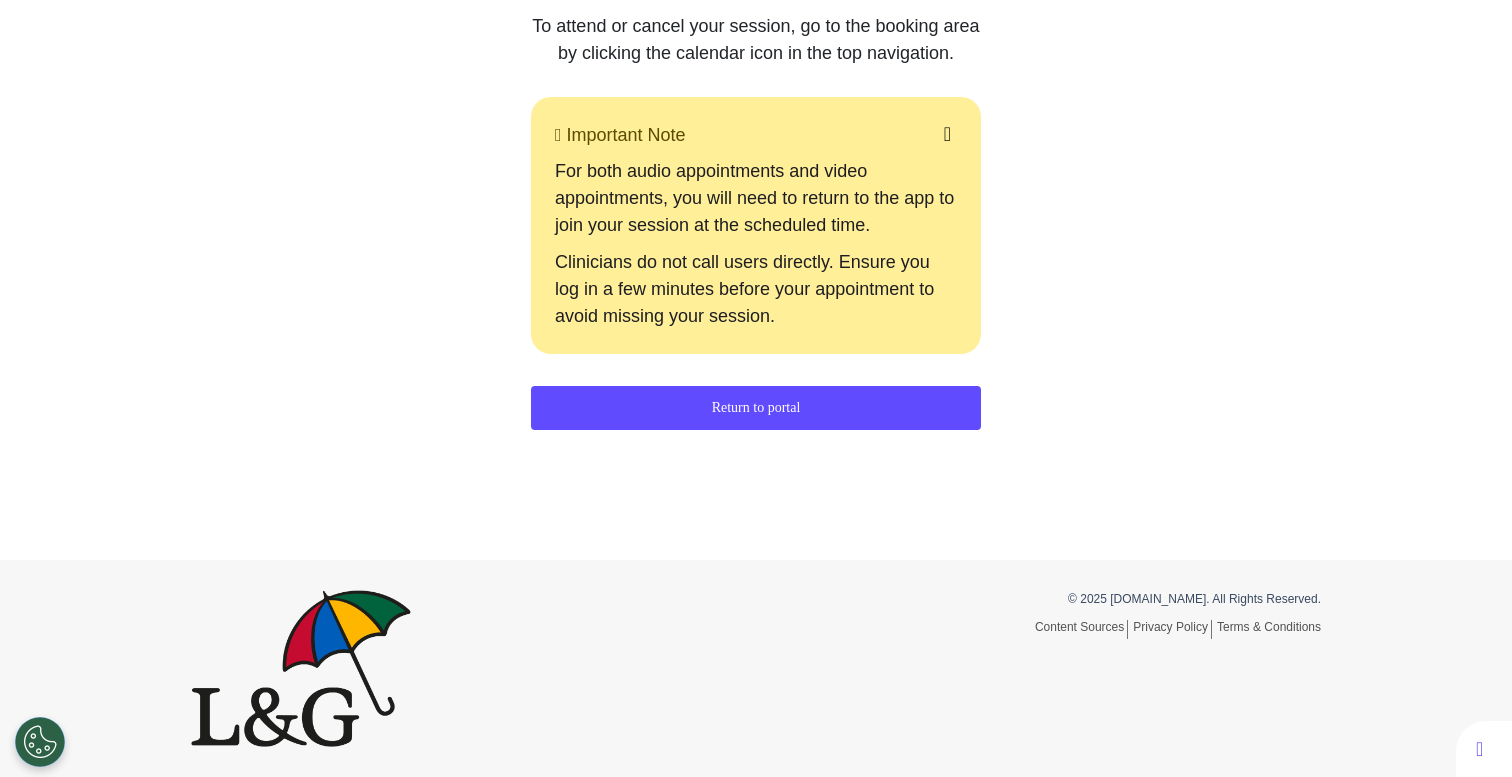 click on "Return to portal" at bounding box center (756, 408) 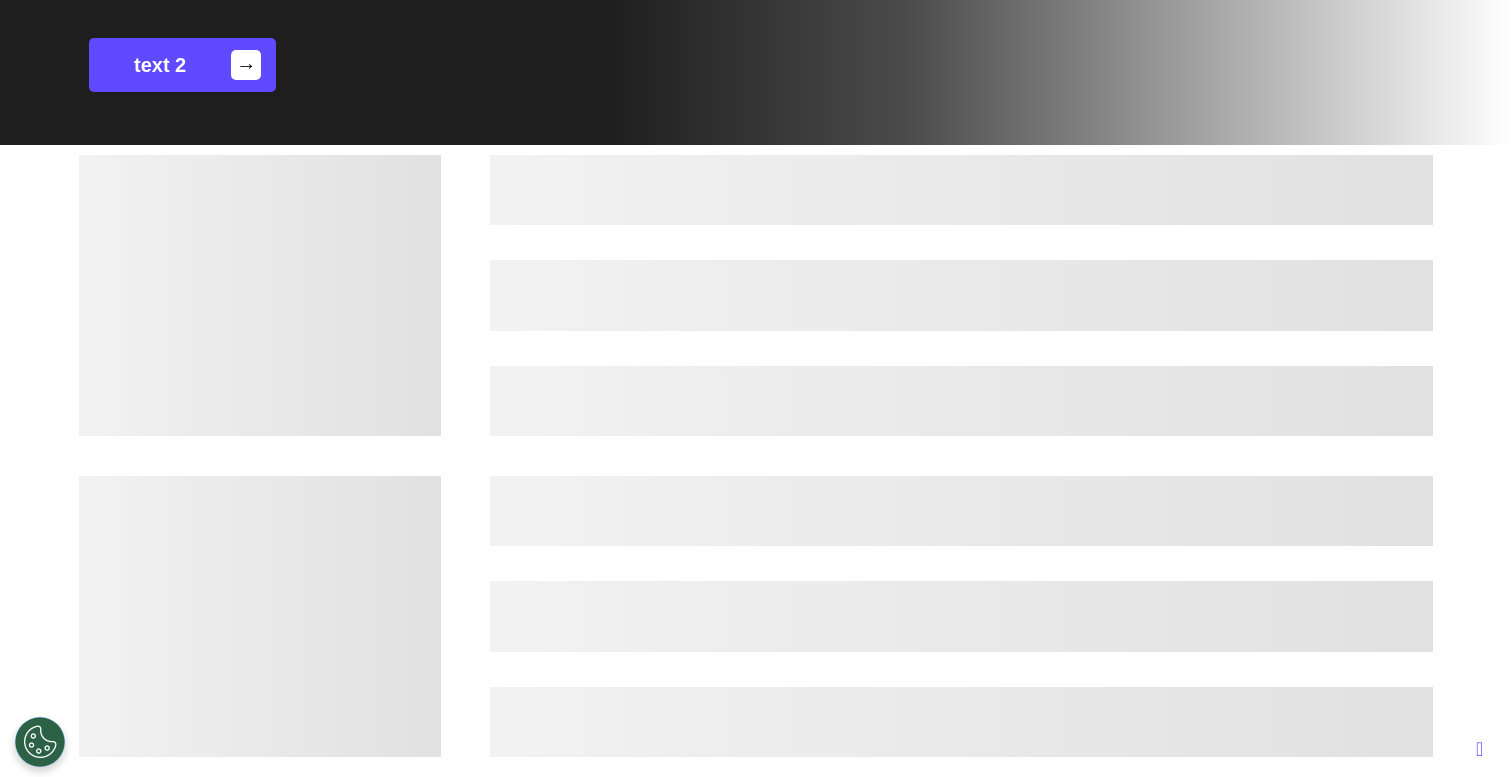 scroll, scrollTop: 754, scrollLeft: 0, axis: vertical 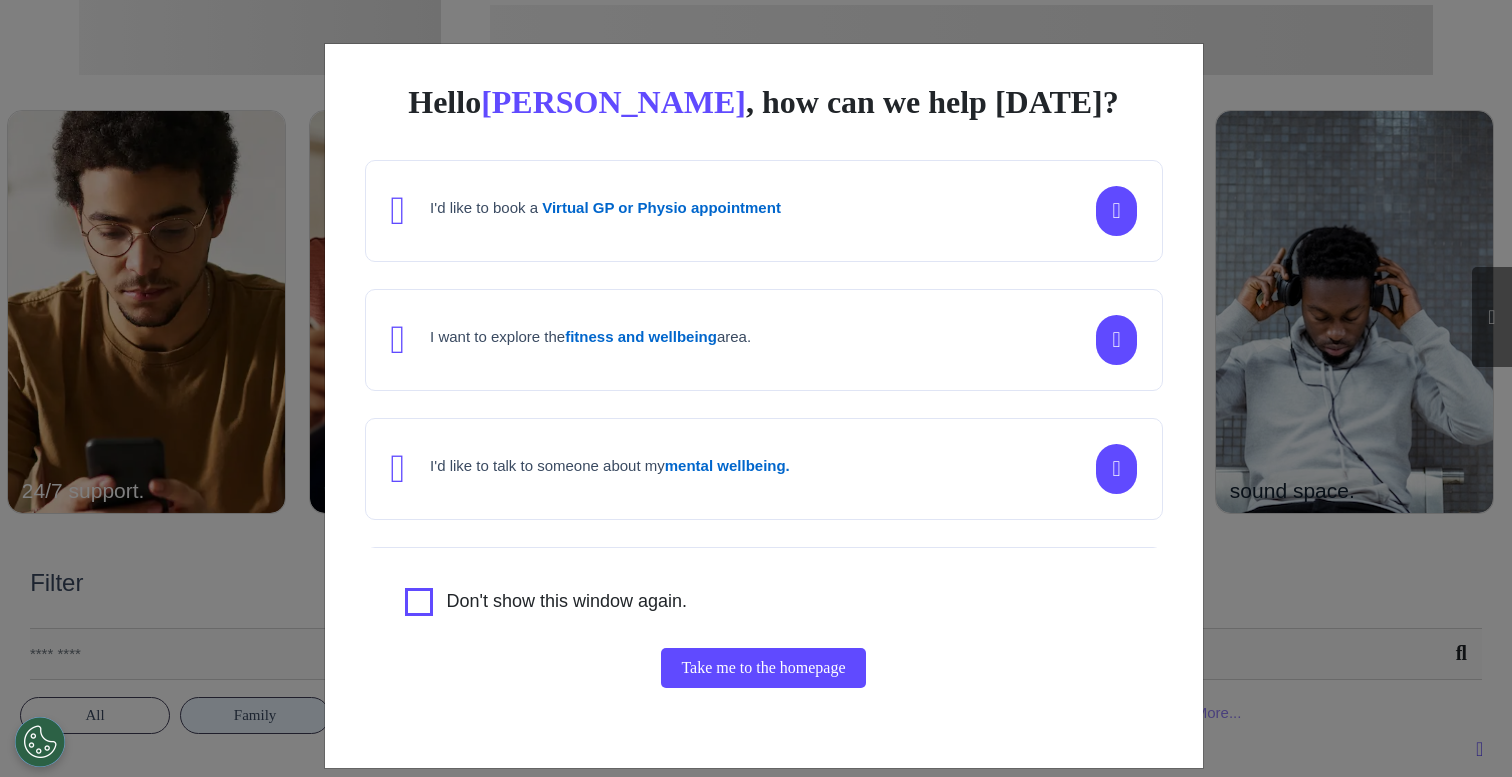 click on "Hello  [PERSON_NAME] , how can we help [DATE]? I'd like to book a   Virtual GP or Physio appointment I want to explore the  fitness and wellbeing  area. I'd like to talk to someone about my  mental wellbeing. I'd like to understand my  [MEDICAL_DATA] risk or speak to a [MEDICAL_DATA] nurse  about my symptoms or diagnosis. I am just  browsing.  Don't show this window again.   Take me to the homepage" at bounding box center (756, 388) 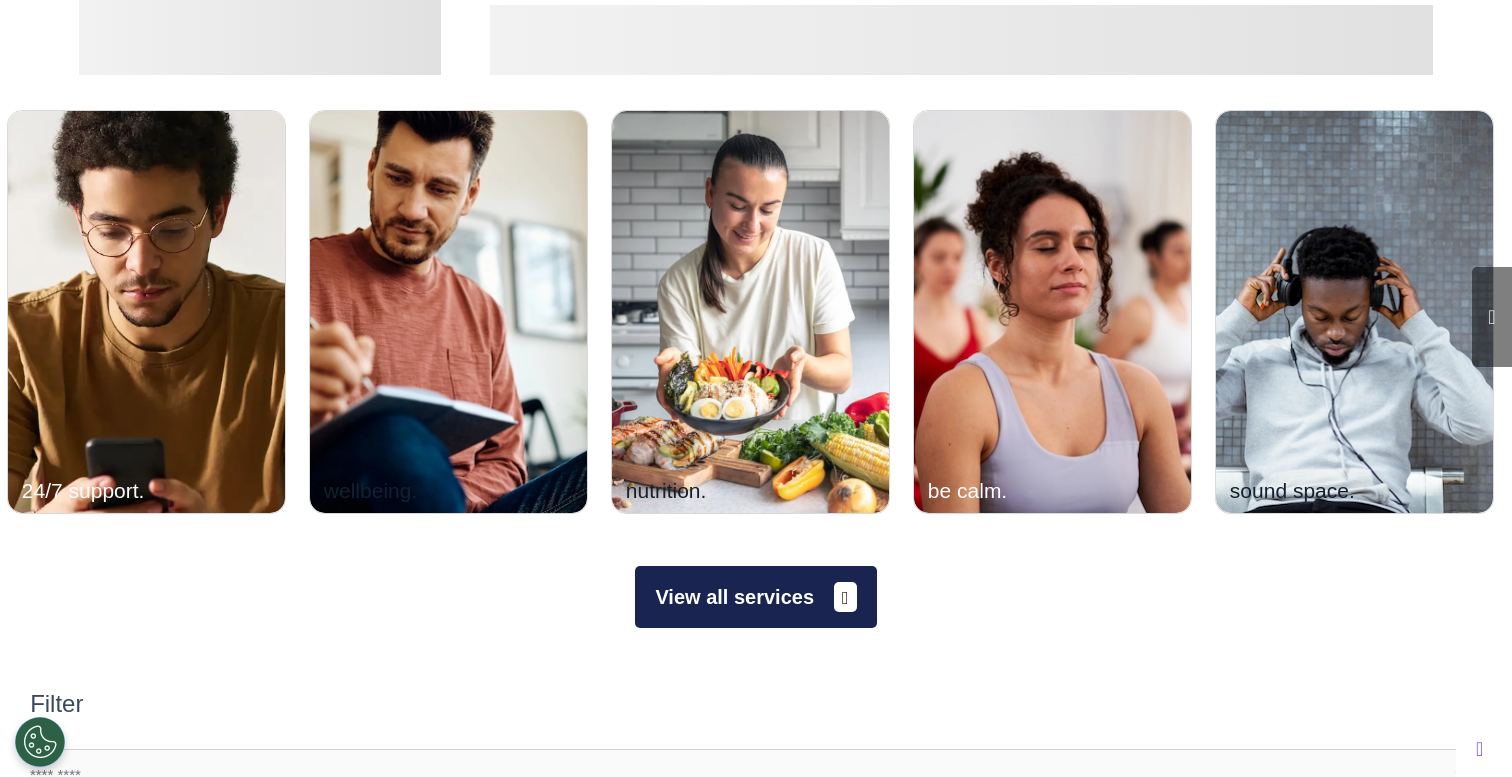 click on "View all services" at bounding box center [755, 597] 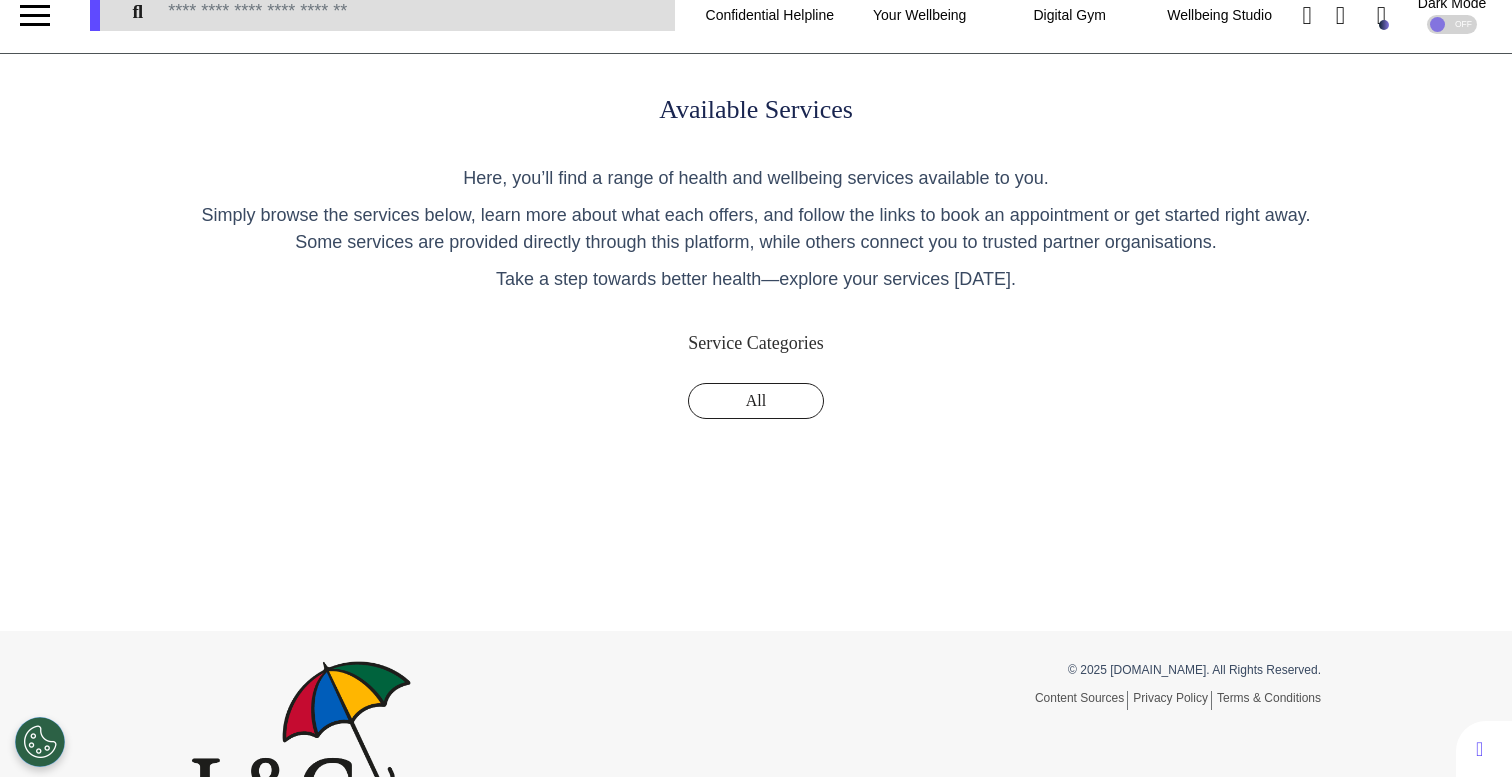 scroll, scrollTop: 0, scrollLeft: 0, axis: both 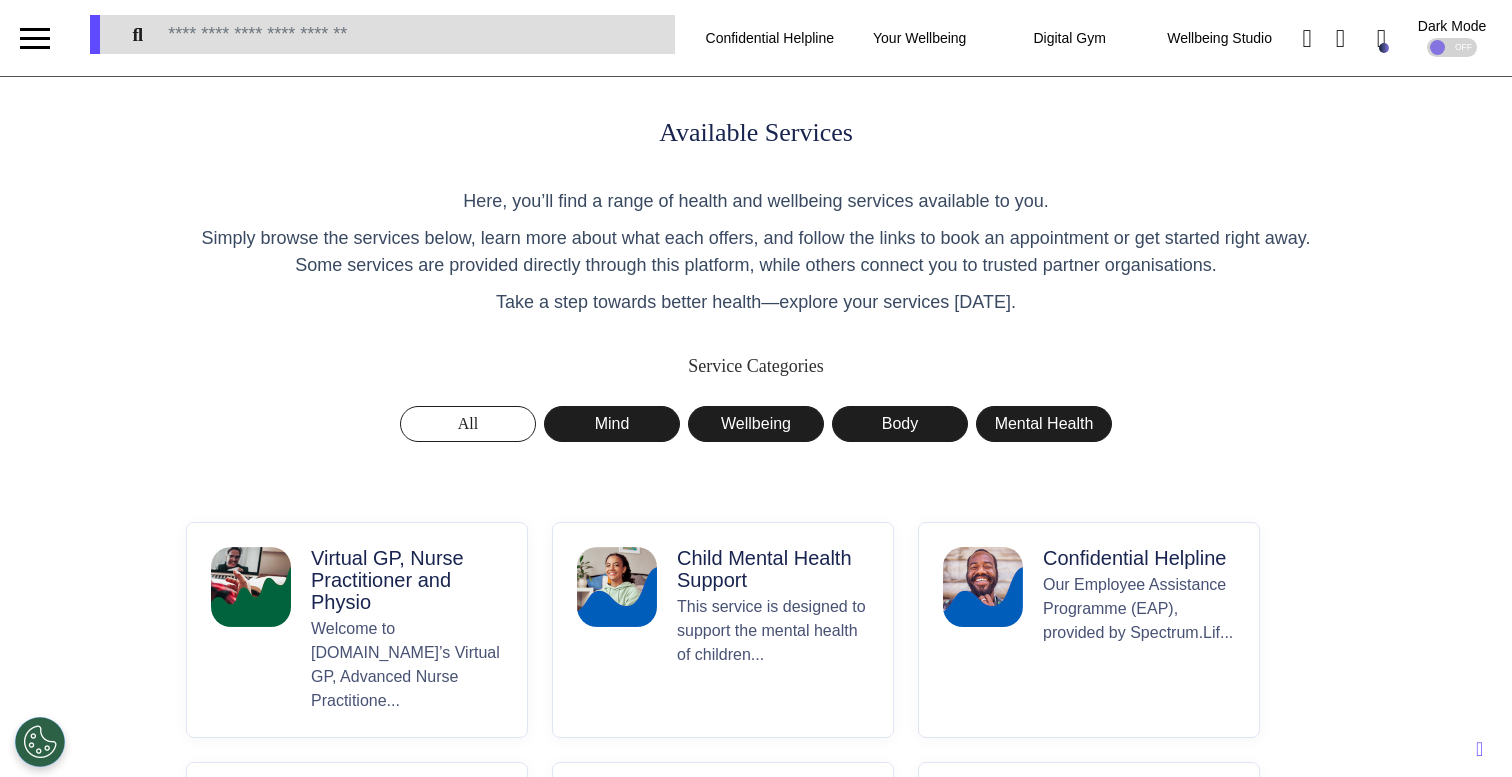 click on "Virtual GP, Nurse Practitioner and Physio" at bounding box center [407, 580] 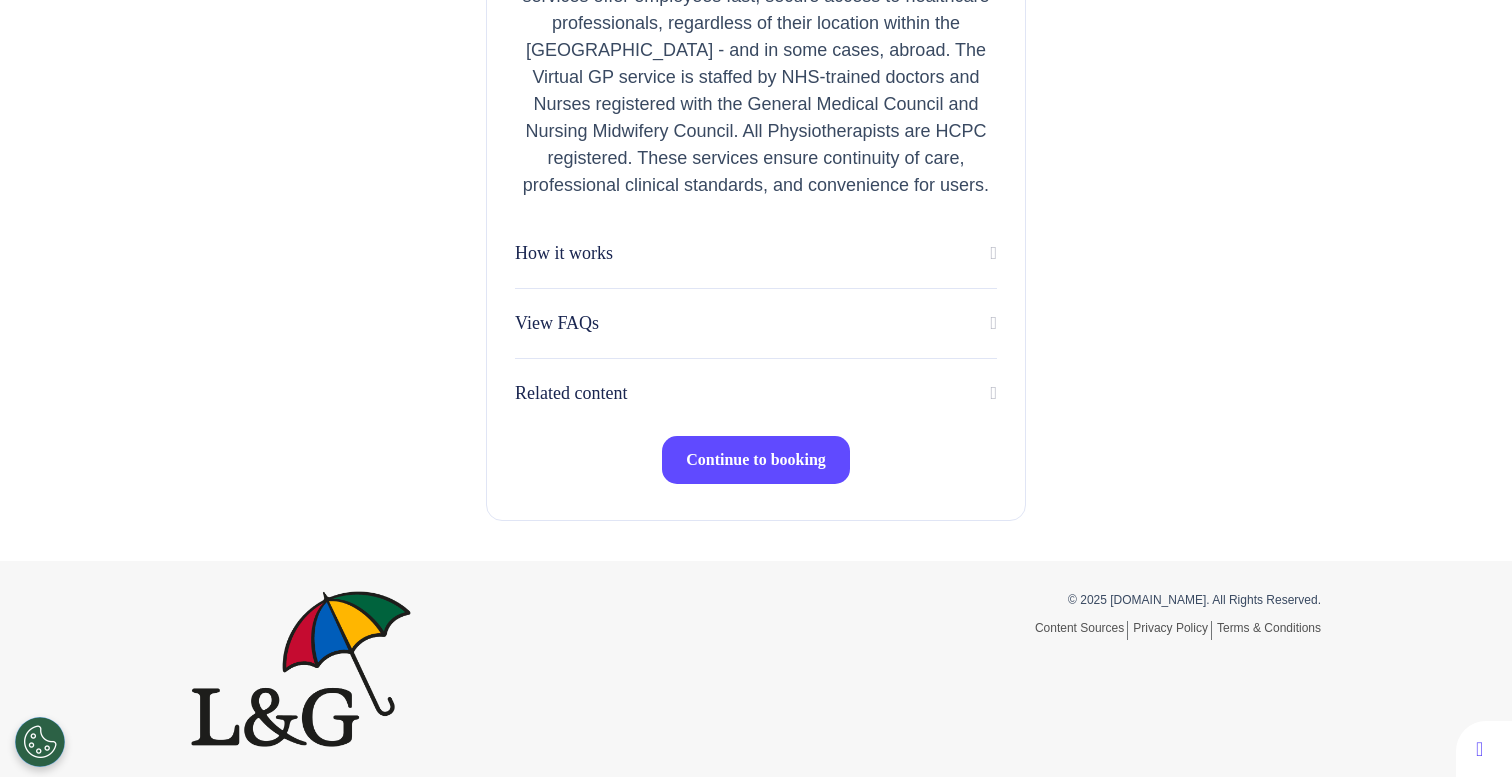 click on "Continue to booking" at bounding box center [756, 460] 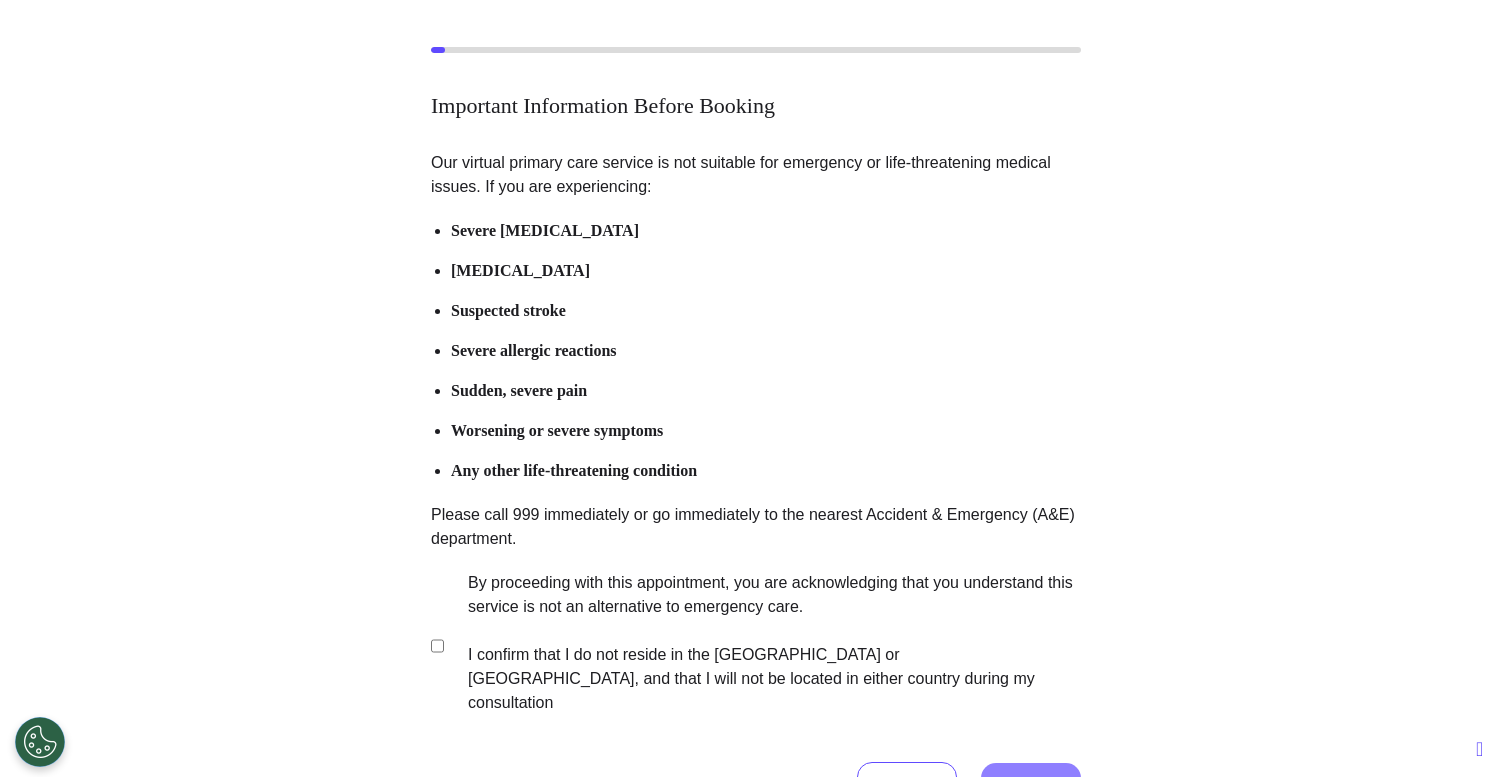 scroll, scrollTop: 260, scrollLeft: 0, axis: vertical 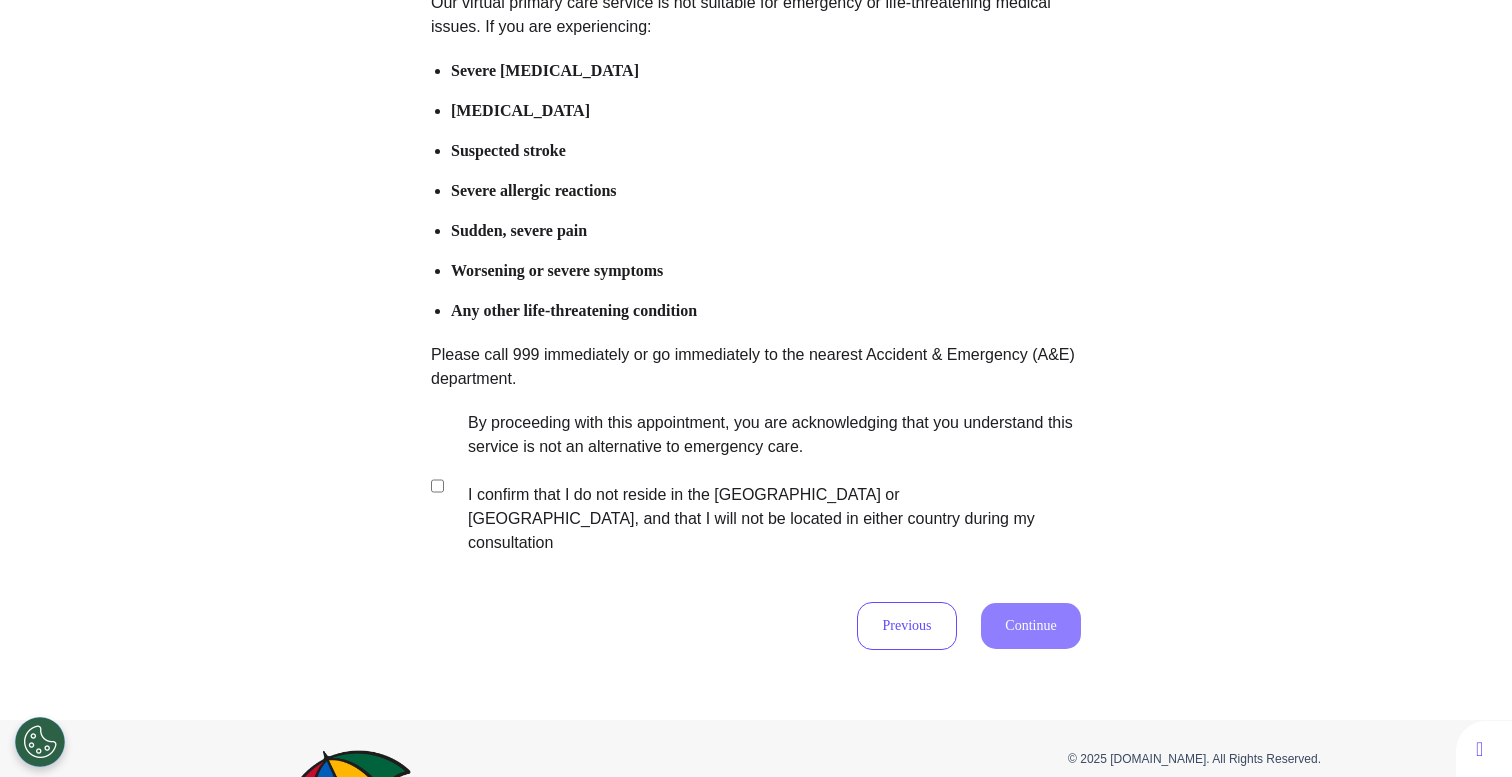 click on "By proceeding with this appointment, you are acknowledging that you understand this service is not an alternative to emergency care. I confirm that I do not reside in the [GEOGRAPHIC_DATA] or [GEOGRAPHIC_DATA], and that I will not be located in either country during my consultation" at bounding box center [761, 483] 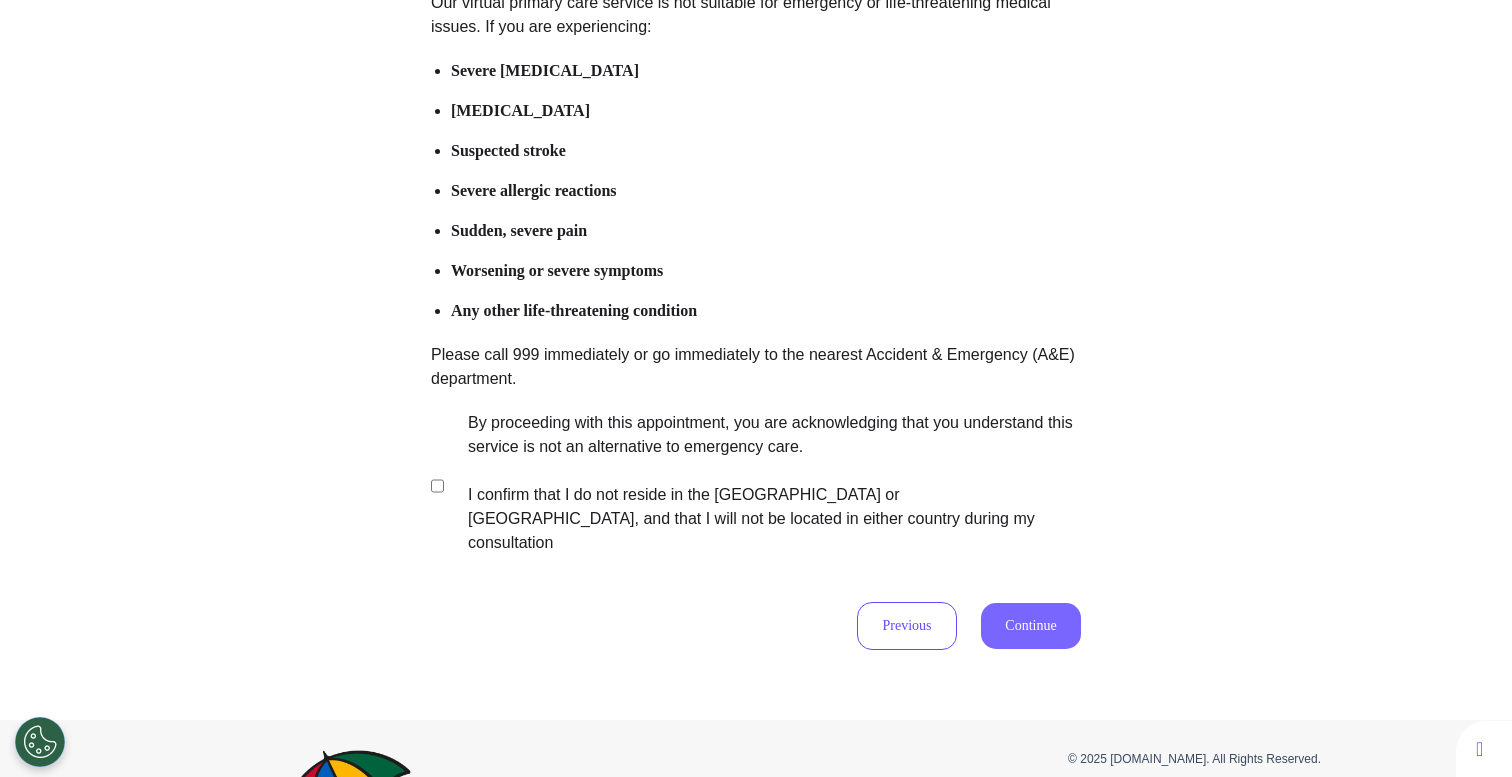 click on "Continue" at bounding box center (1031, 626) 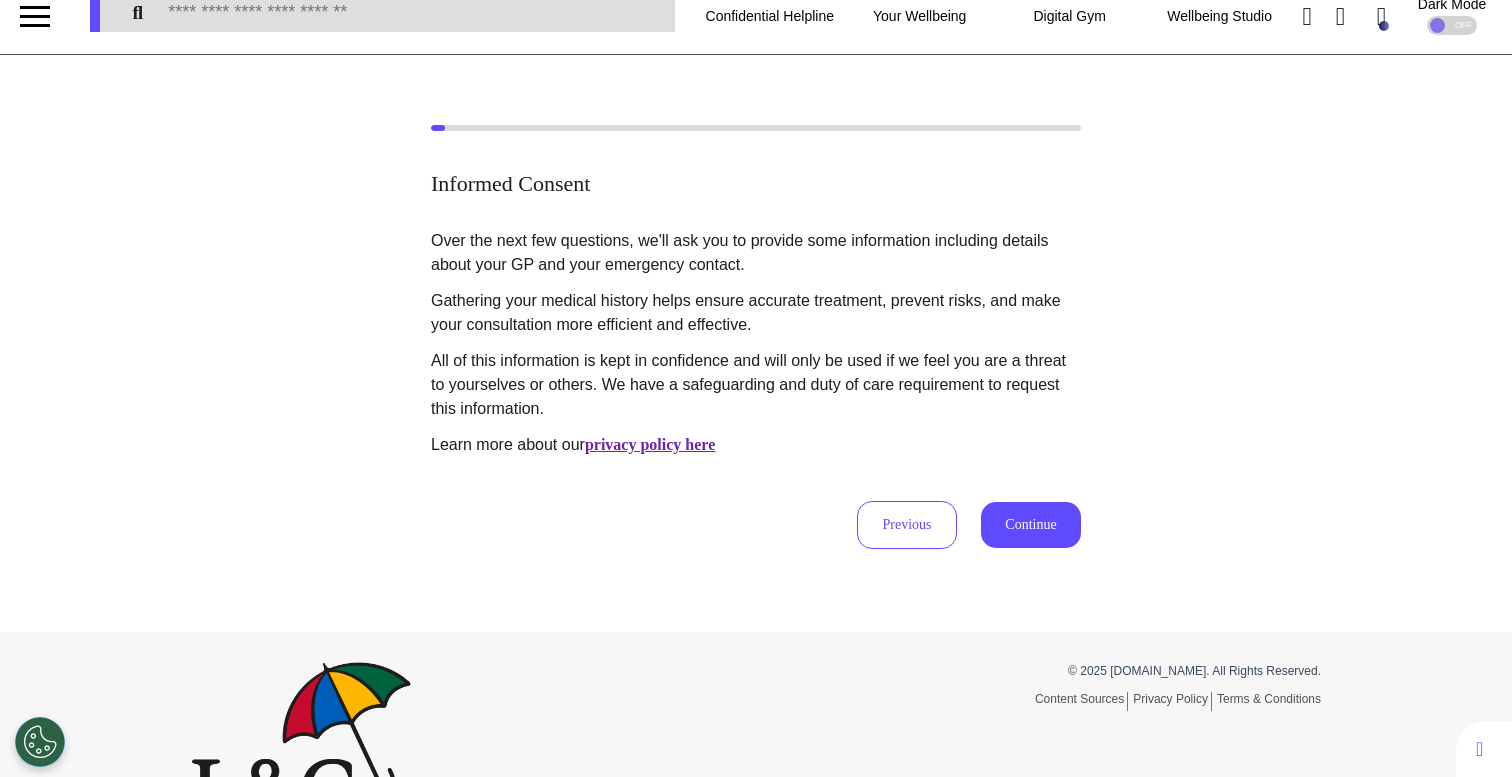 scroll, scrollTop: 0, scrollLeft: 0, axis: both 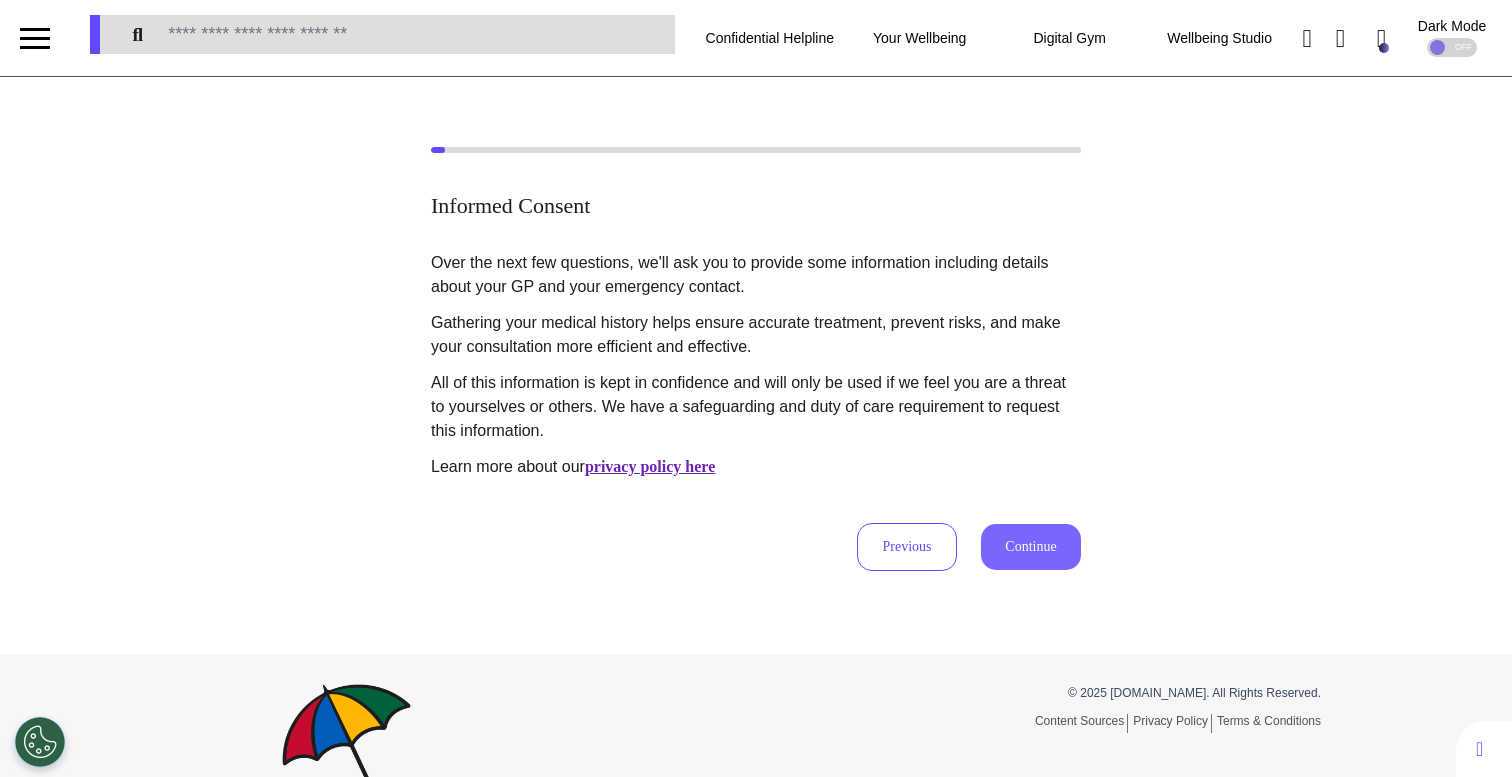 click on "Continue" at bounding box center (1031, 547) 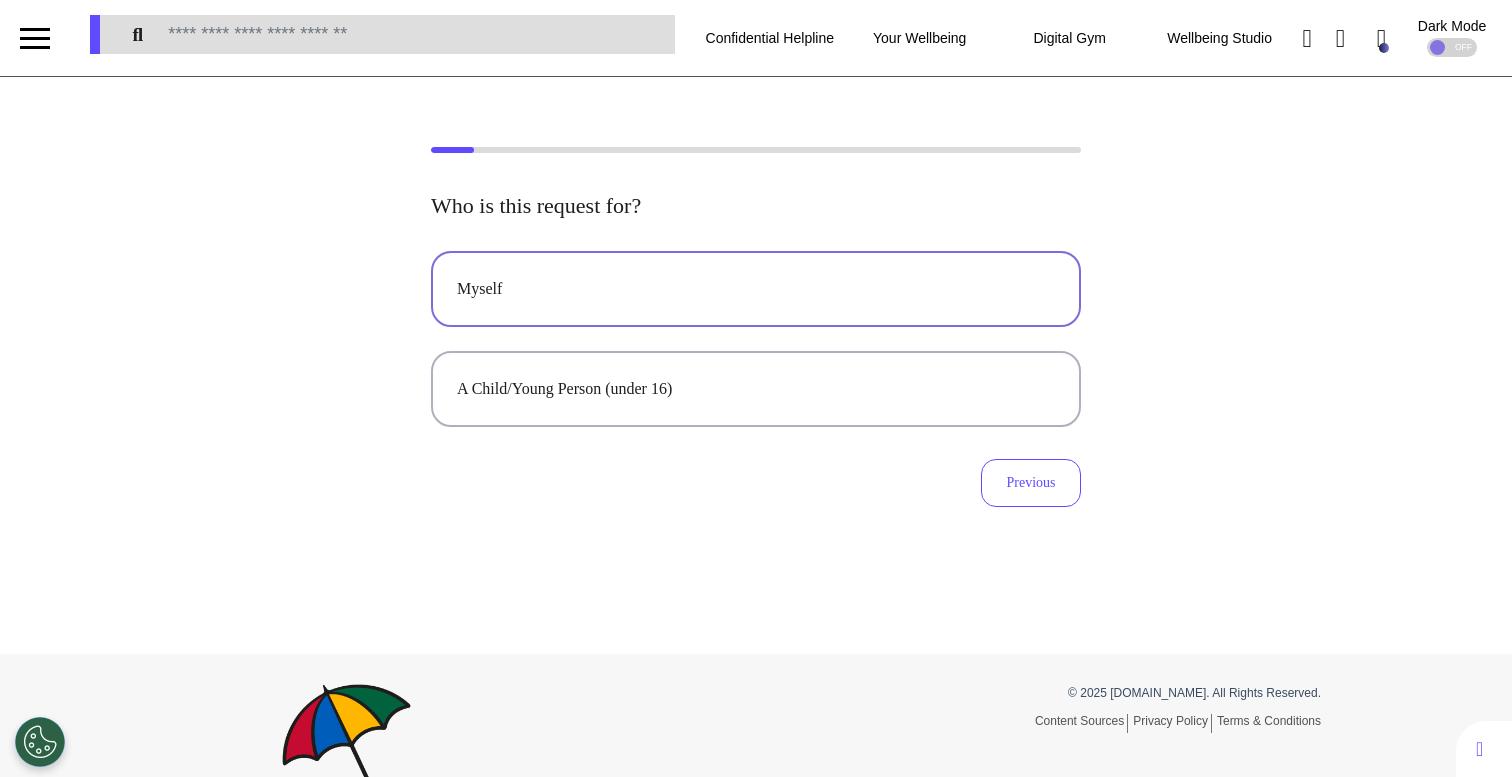 click on "Myself" at bounding box center (756, 289) 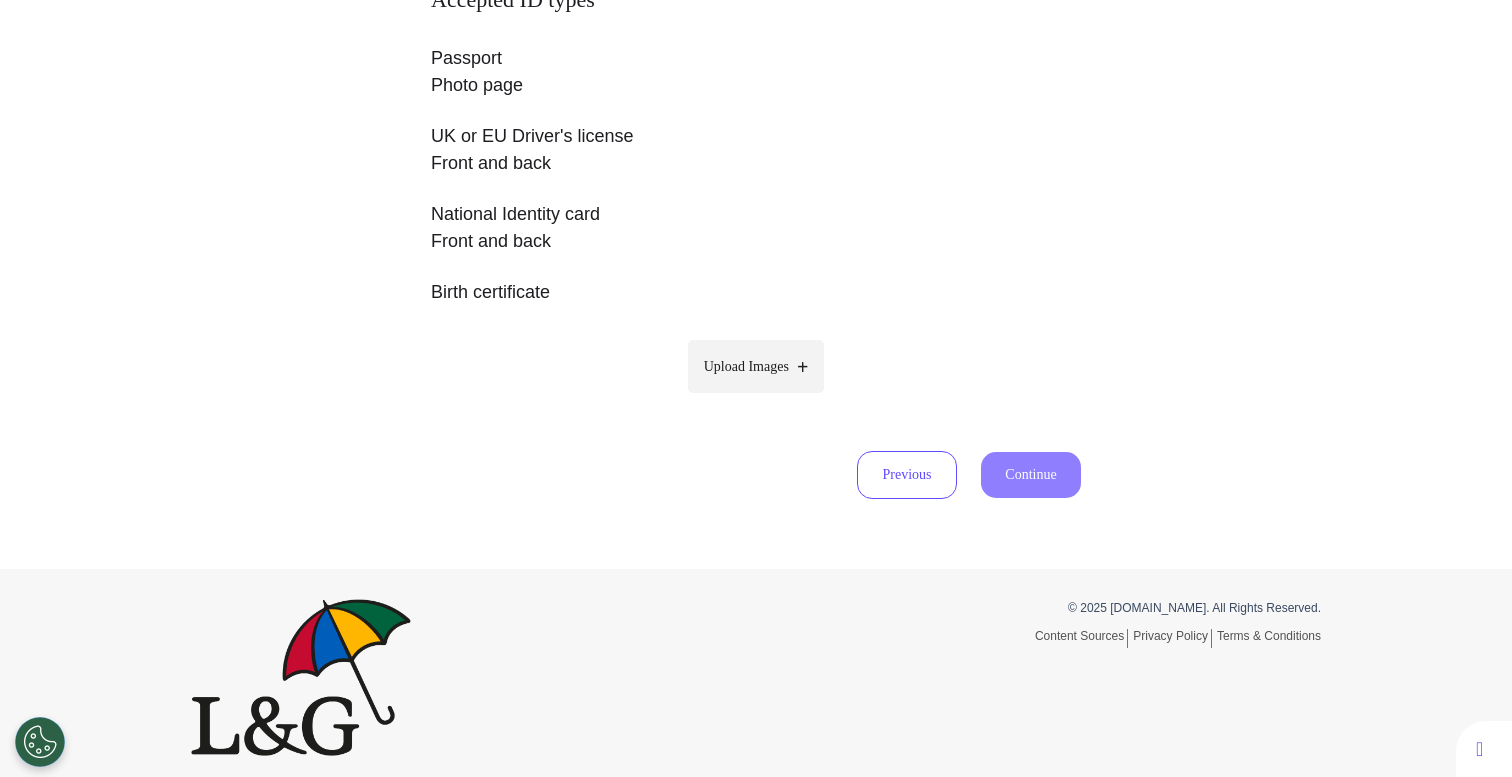 scroll, scrollTop: 439, scrollLeft: 0, axis: vertical 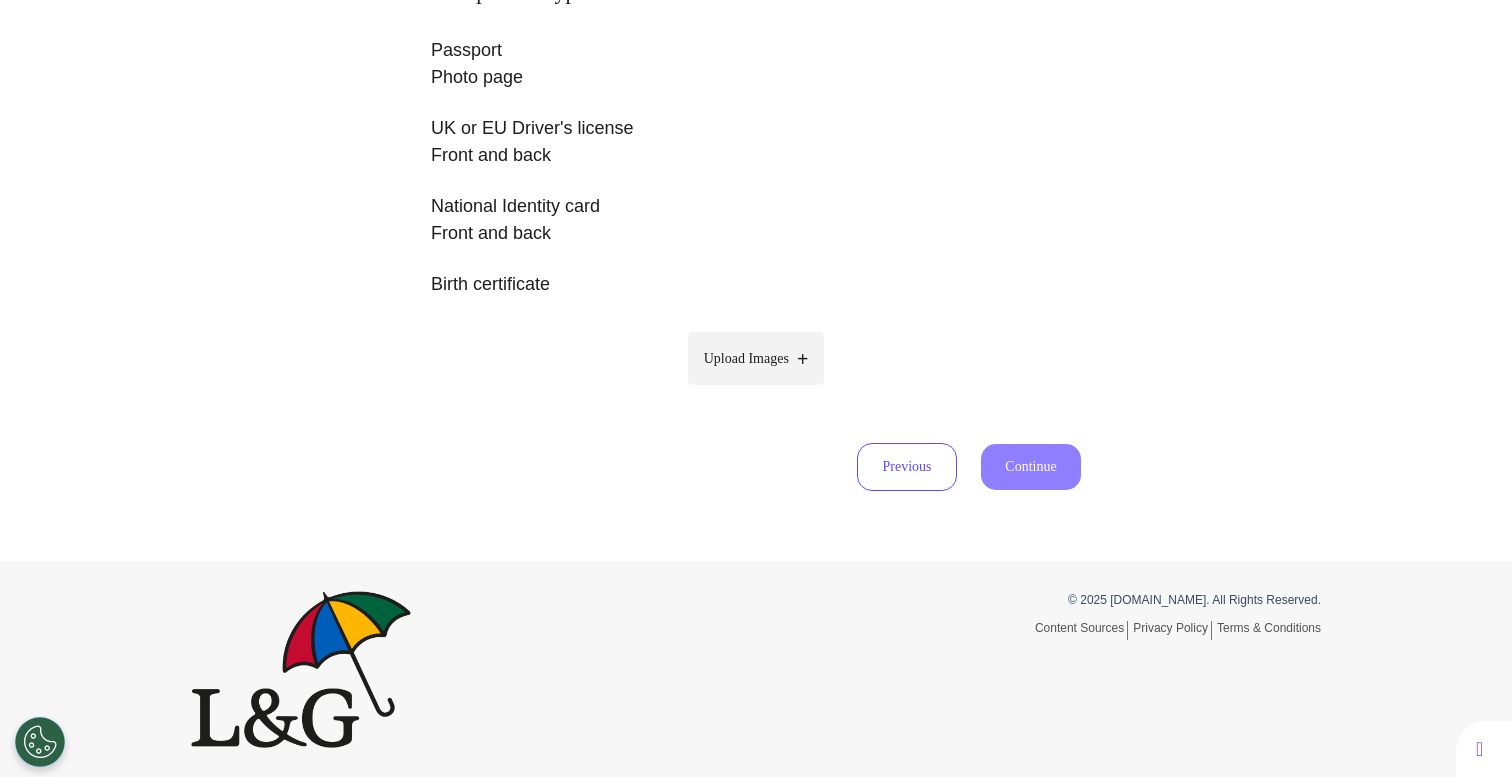 click on "Upload Images" at bounding box center (746, 358) 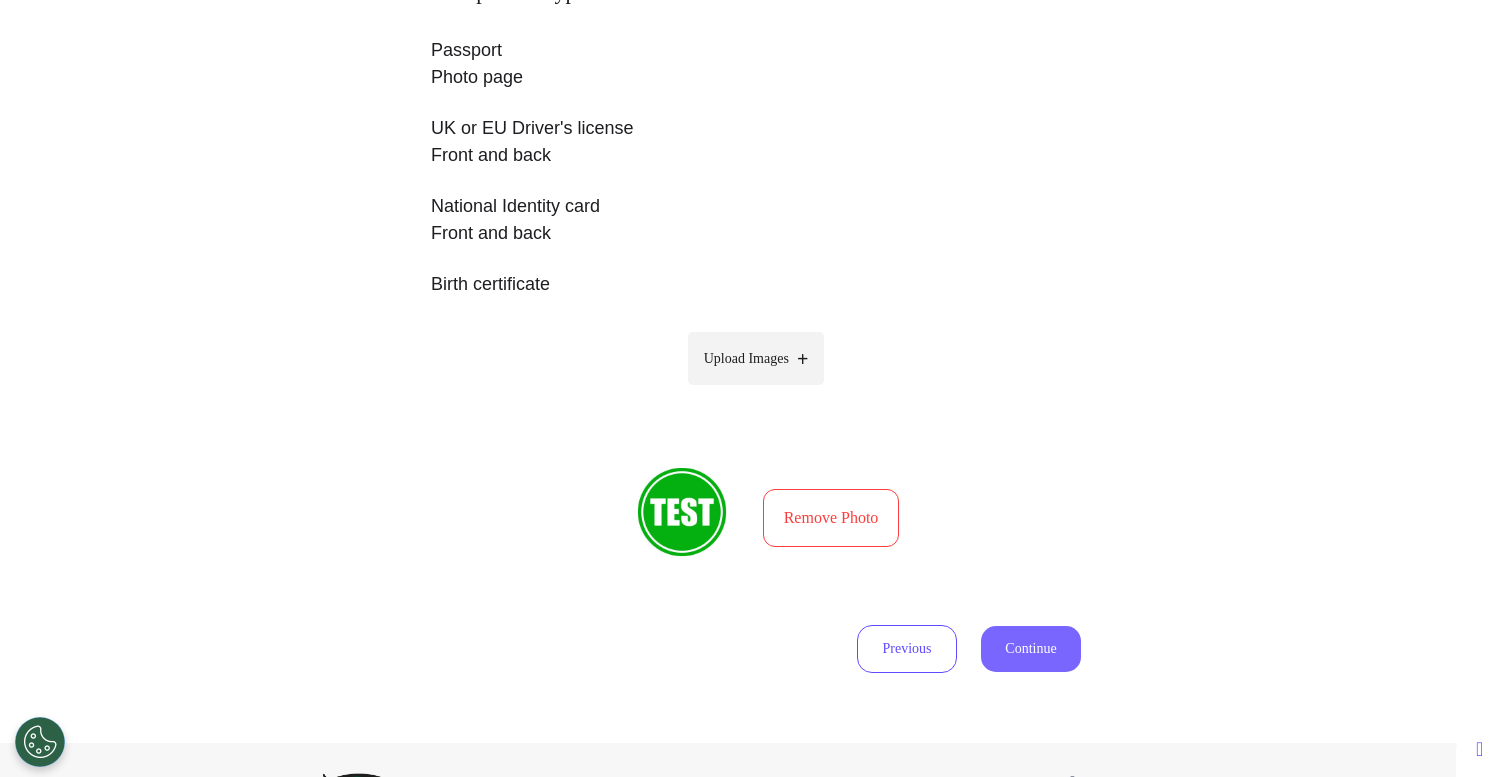 click on "Continue" at bounding box center [1031, 649] 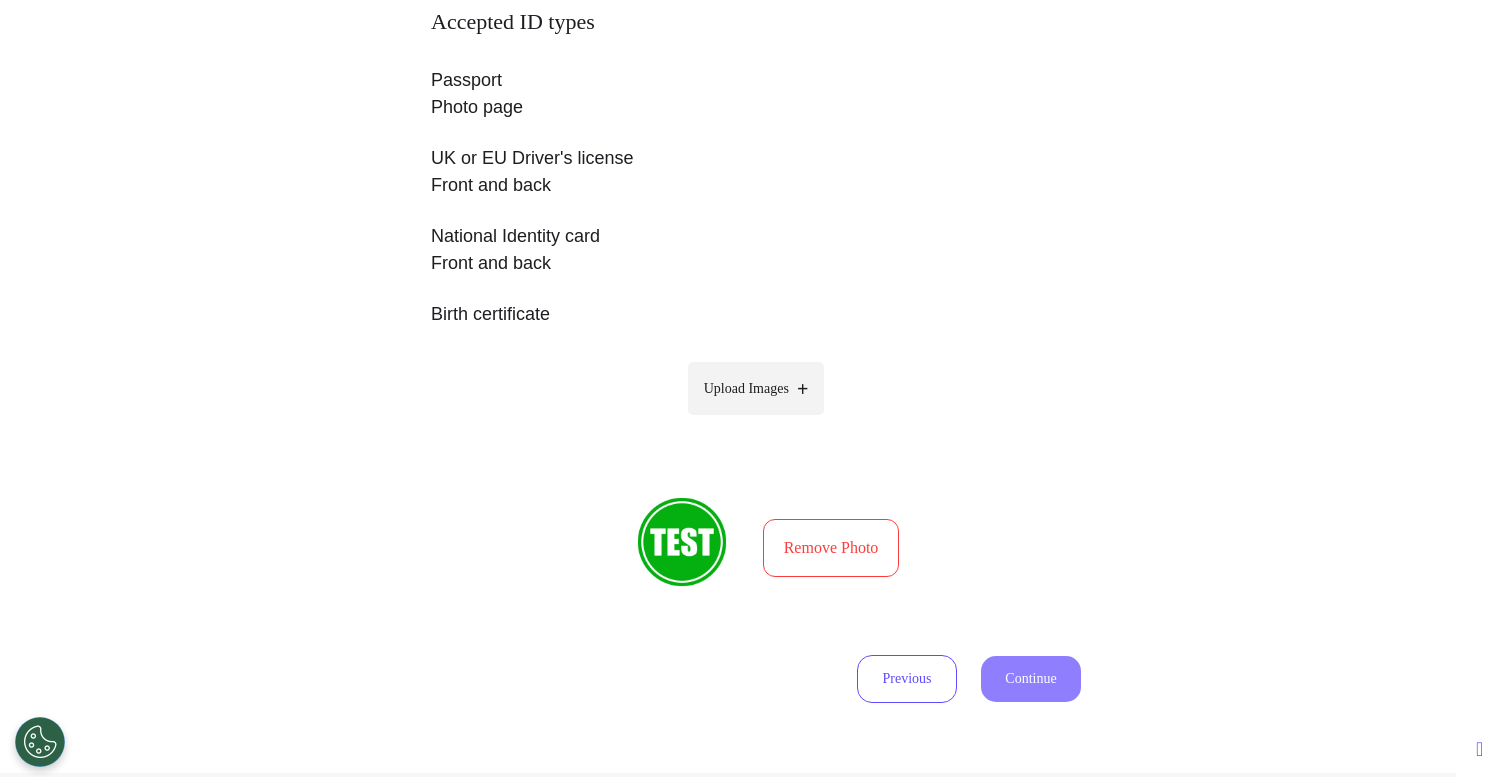 select on "******" 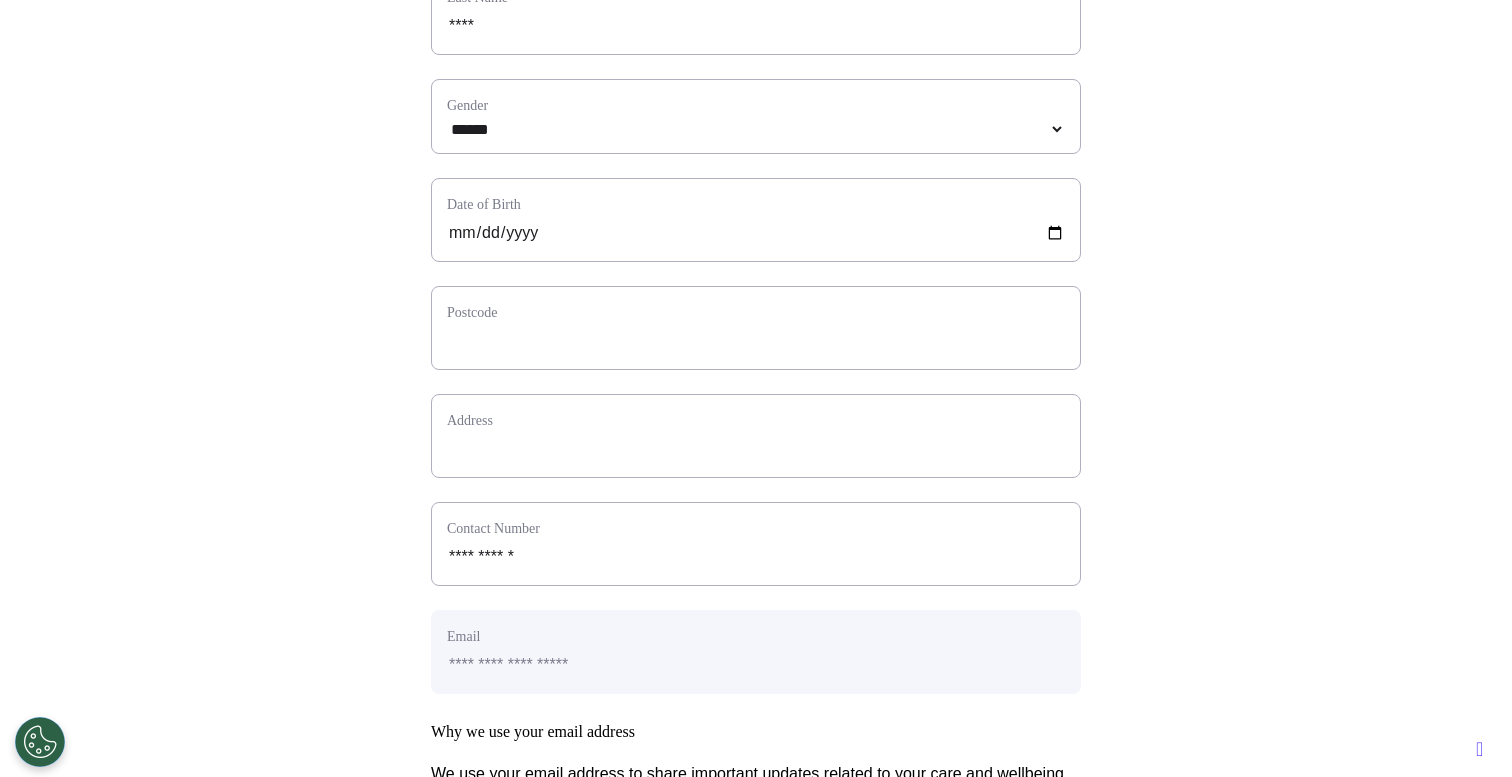 scroll, scrollTop: 444, scrollLeft: 0, axis: vertical 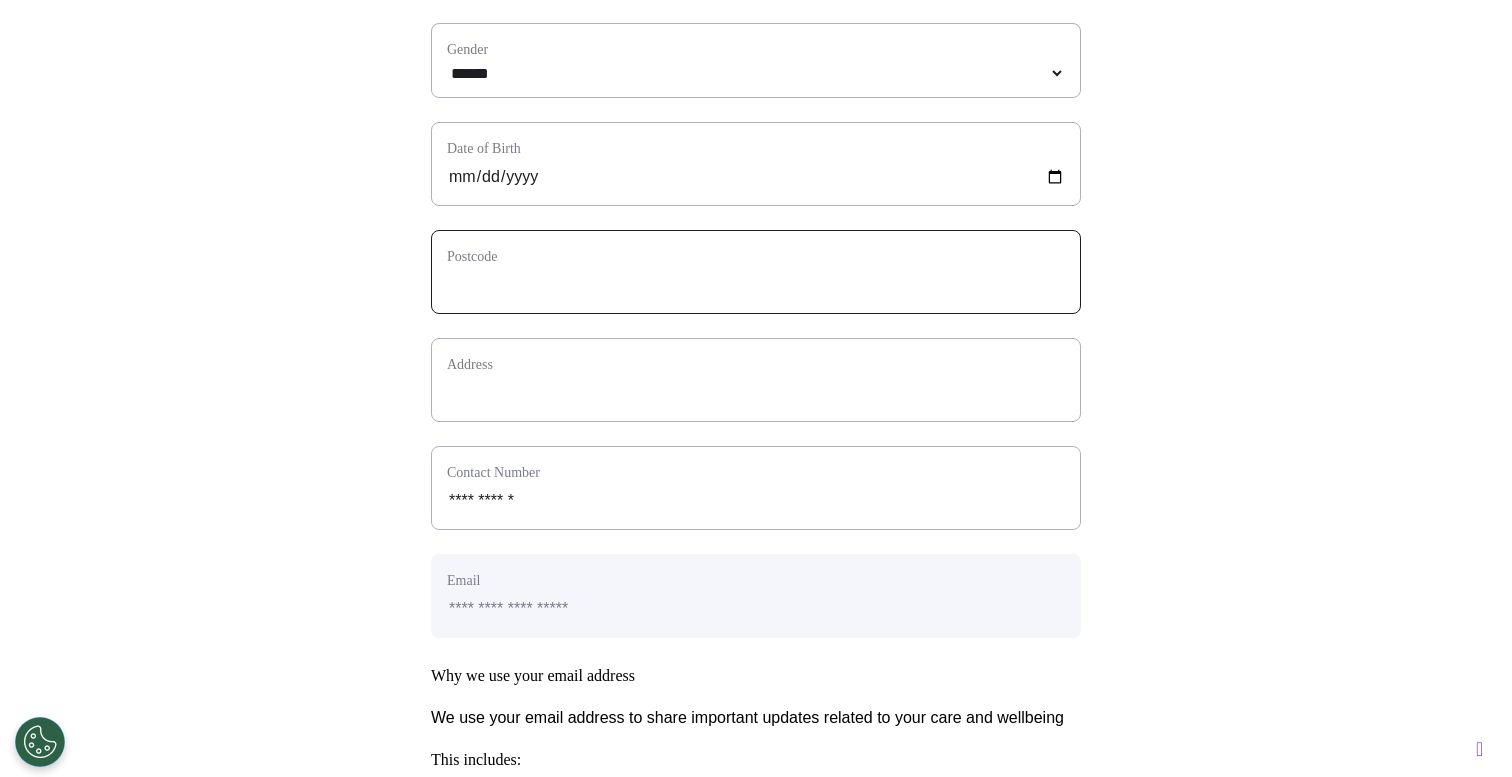 click at bounding box center (756, 285) 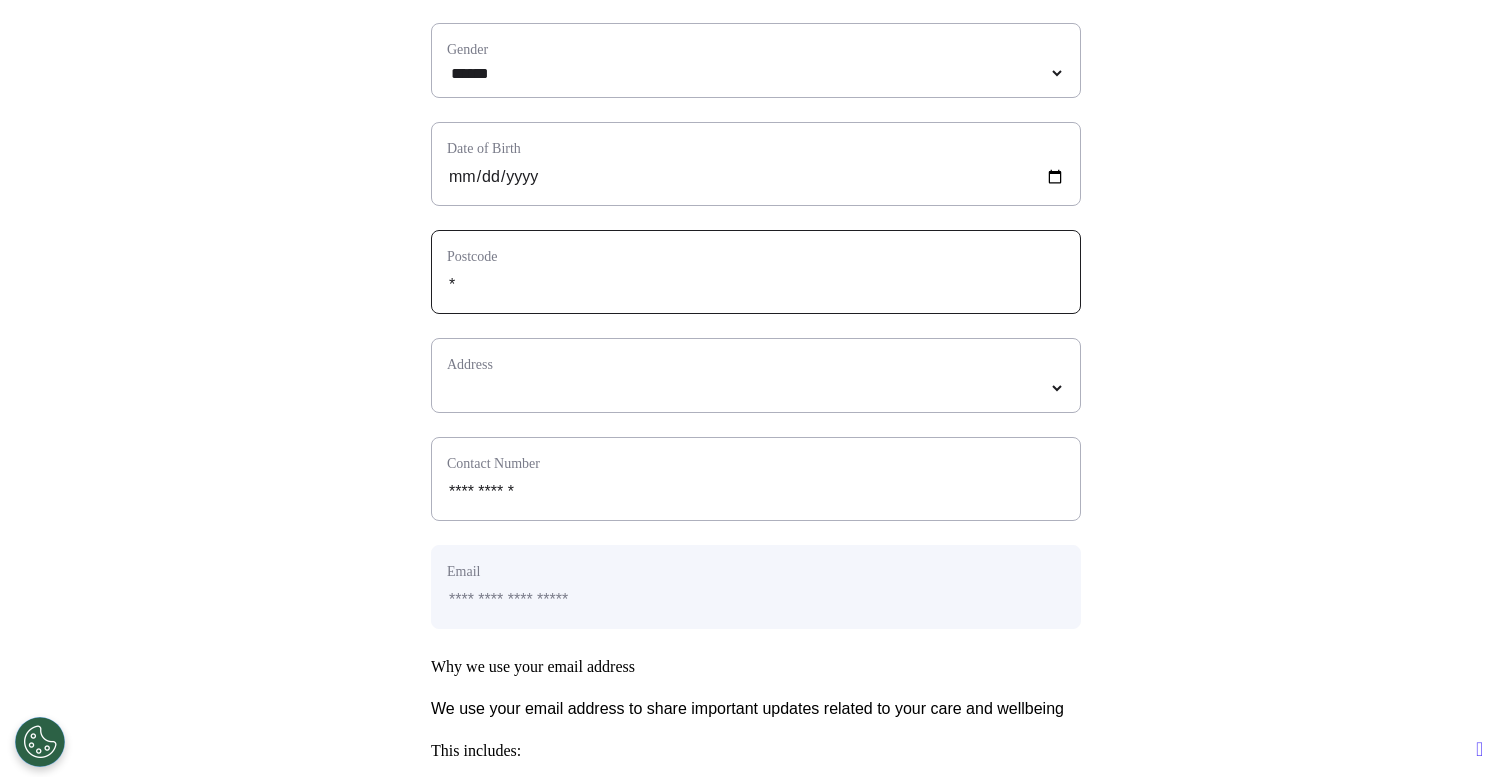 select 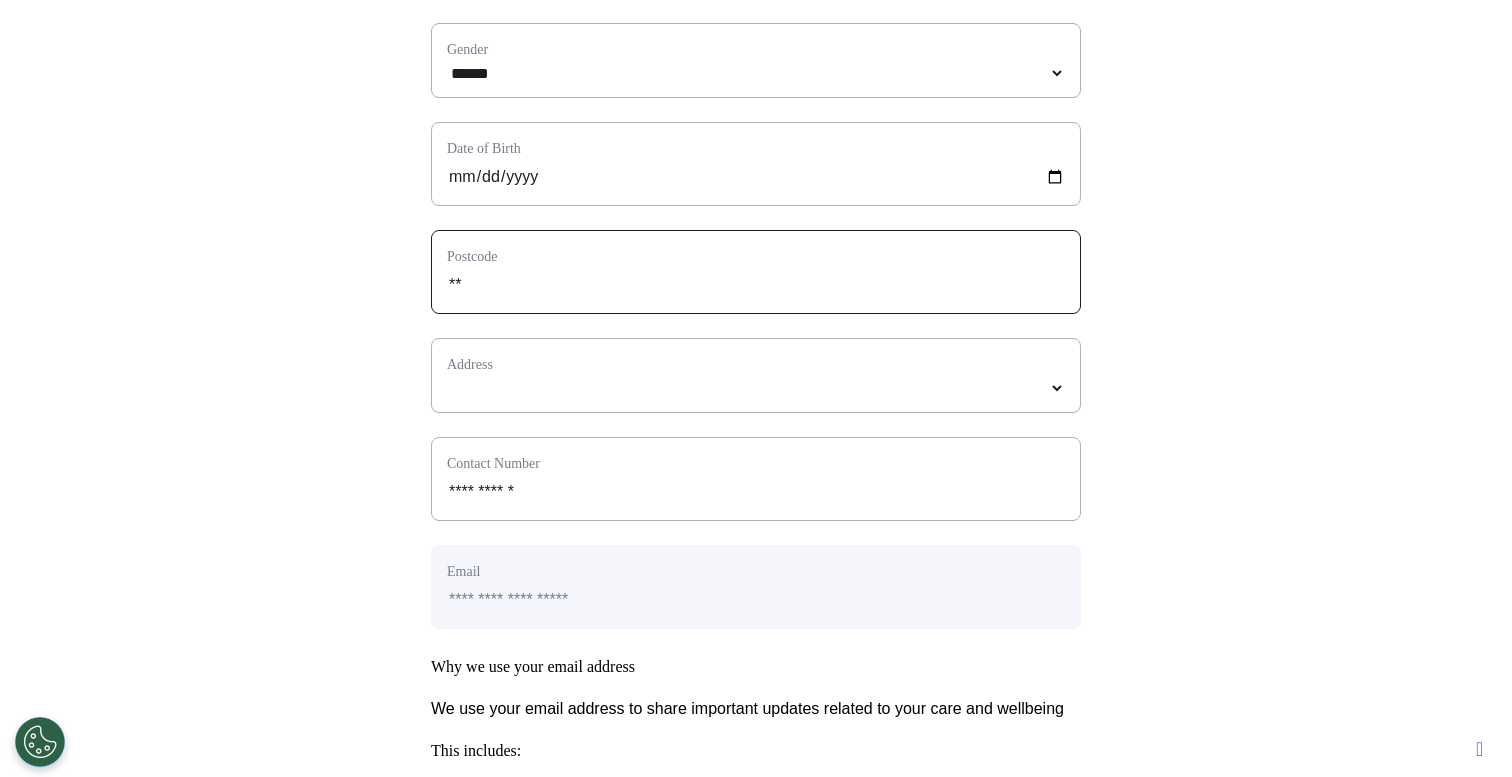 select 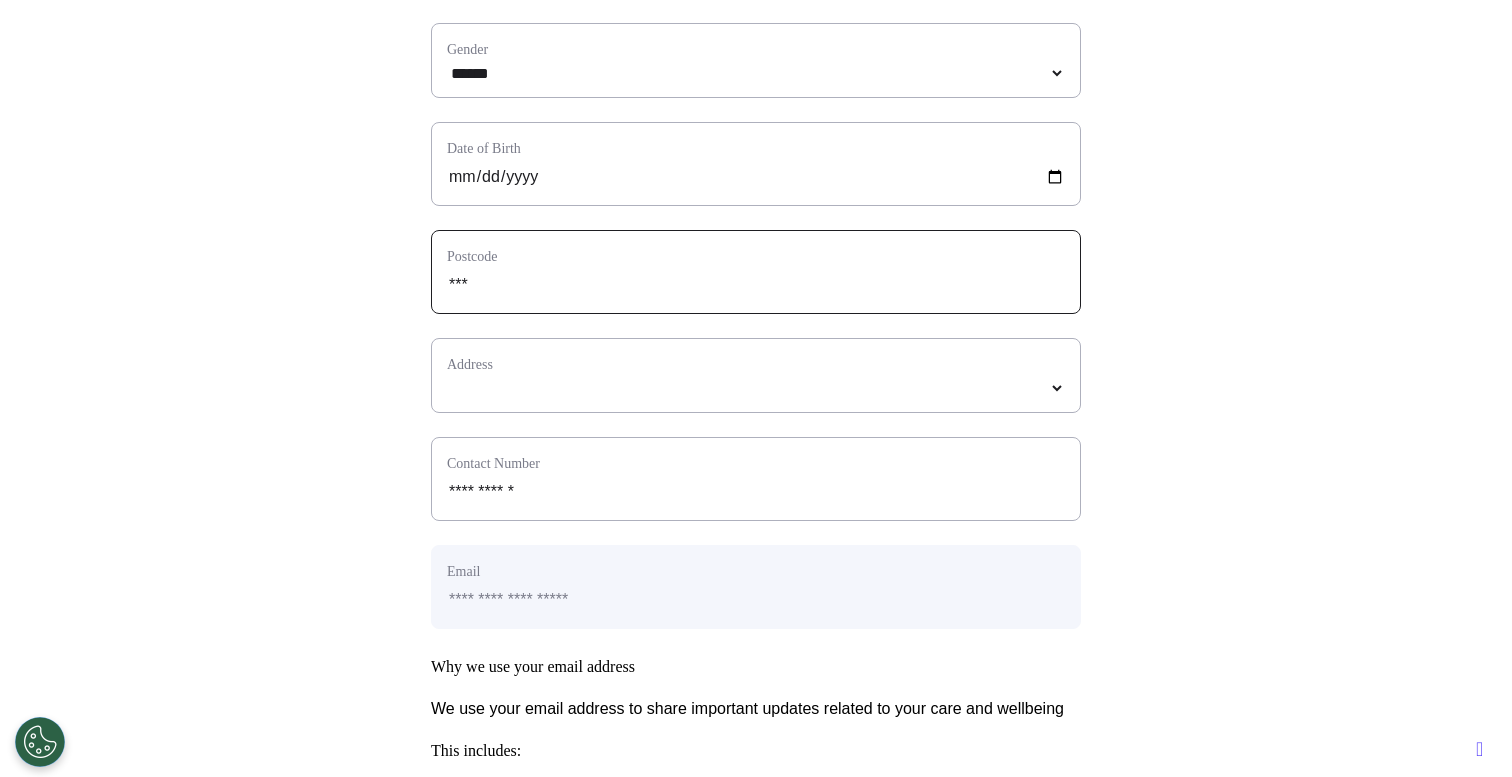 type on "****" 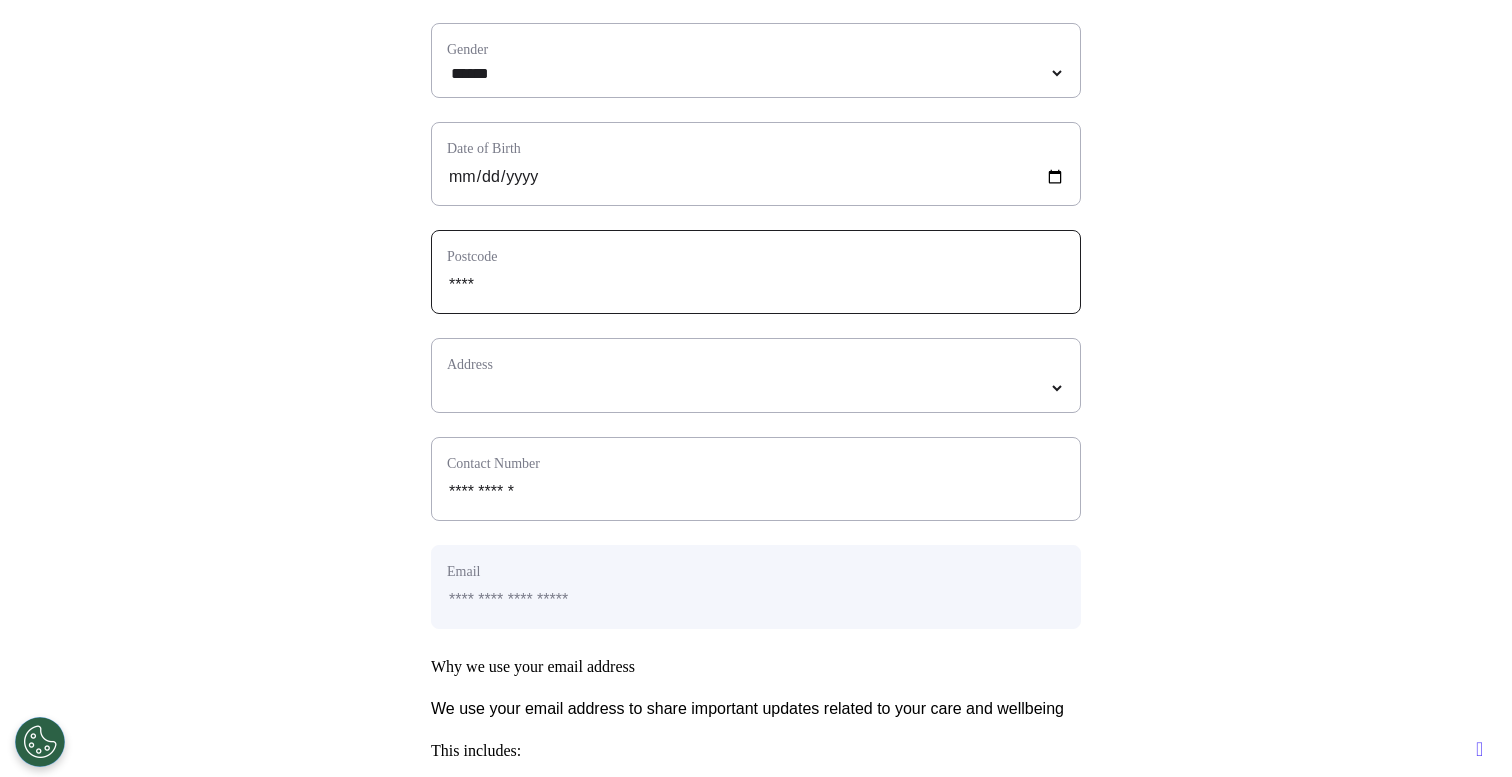 type on "*****" 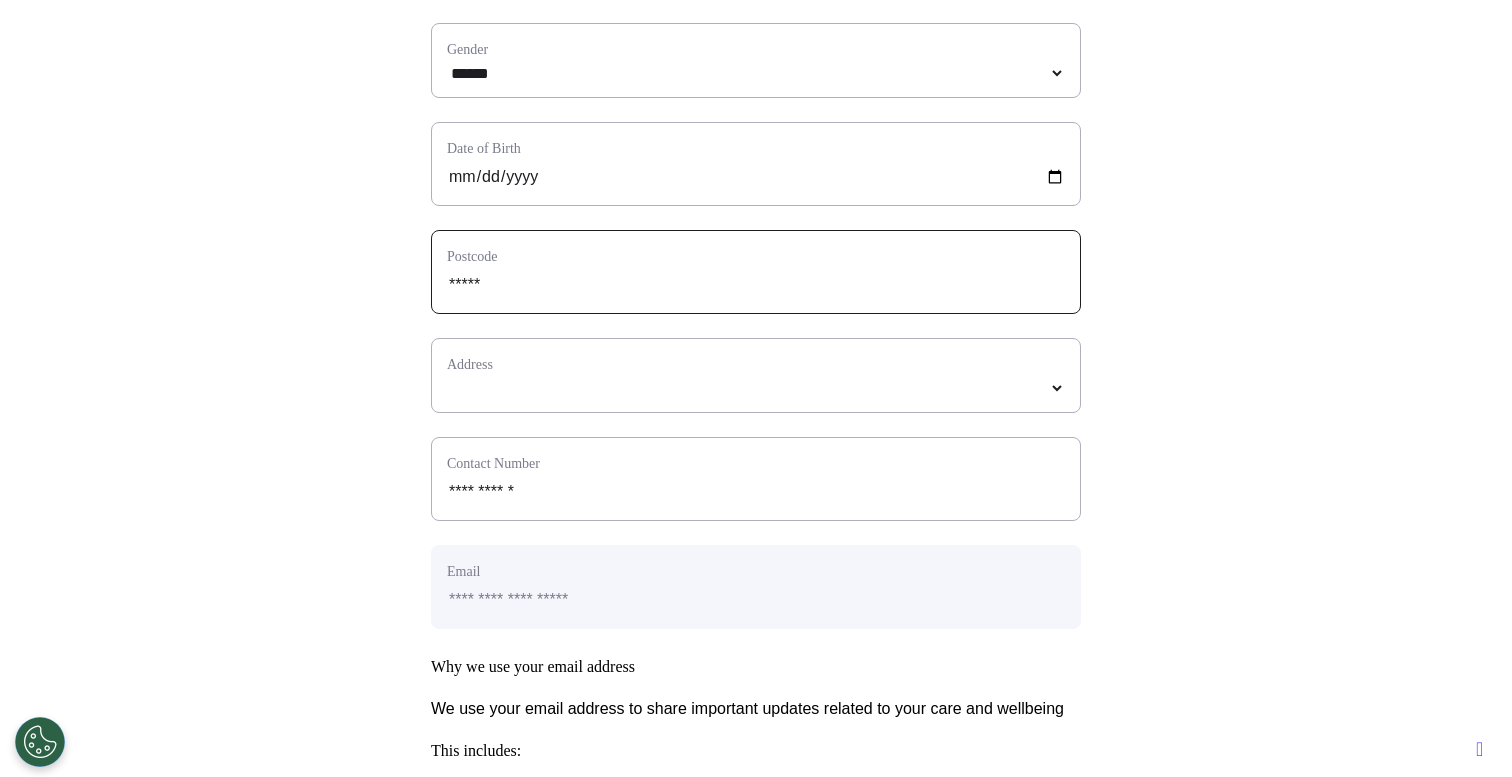 select 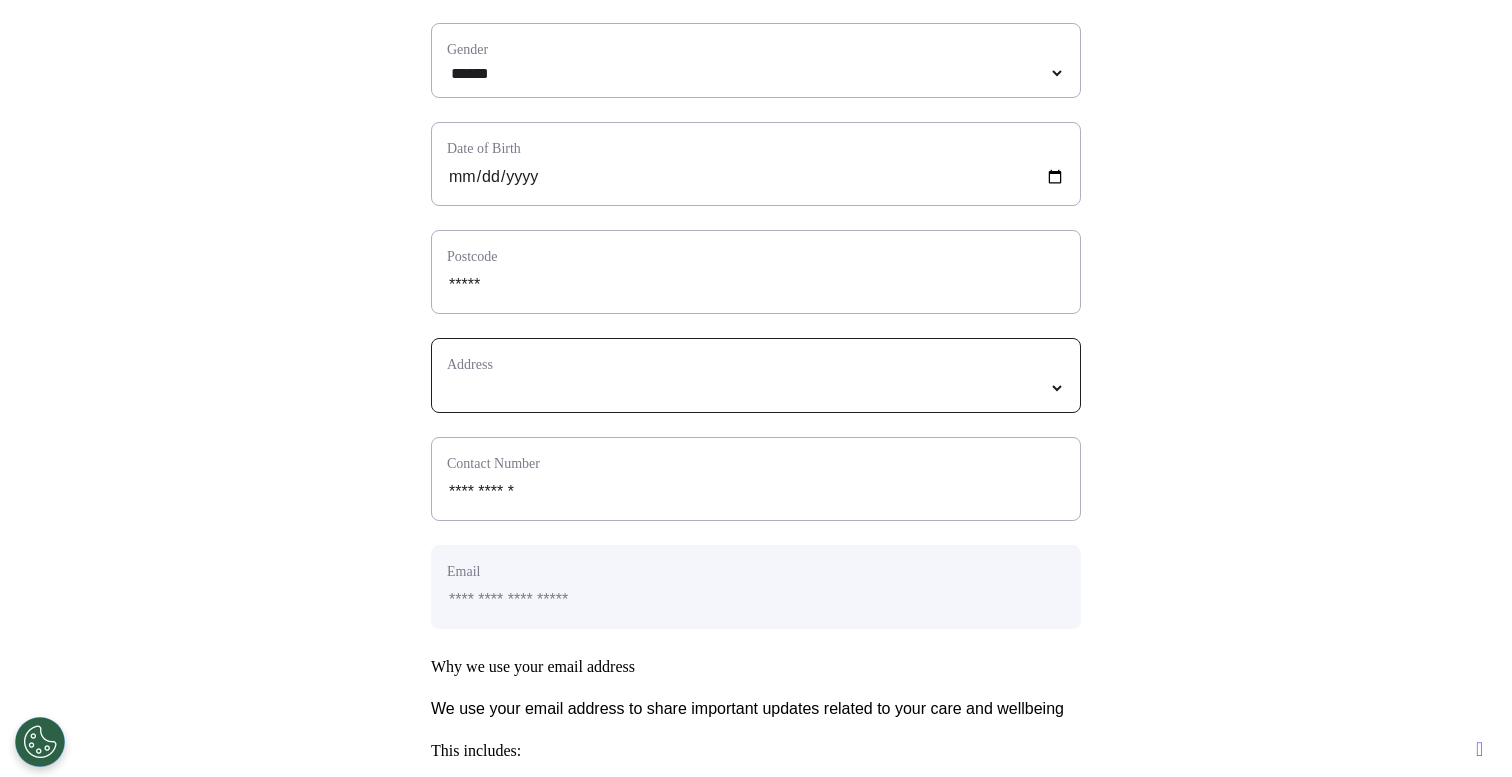 click on "*****" at bounding box center (756, 388) 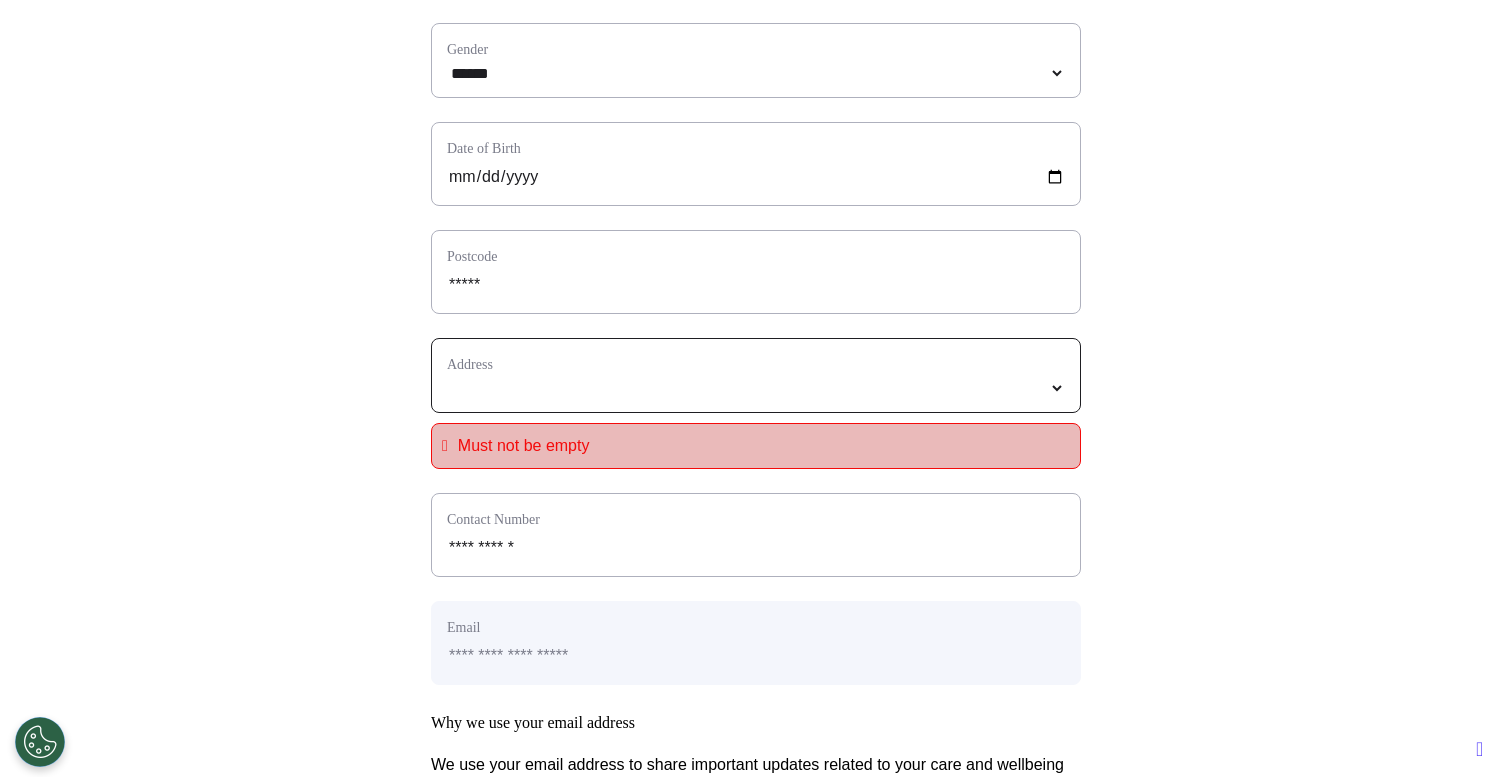 select 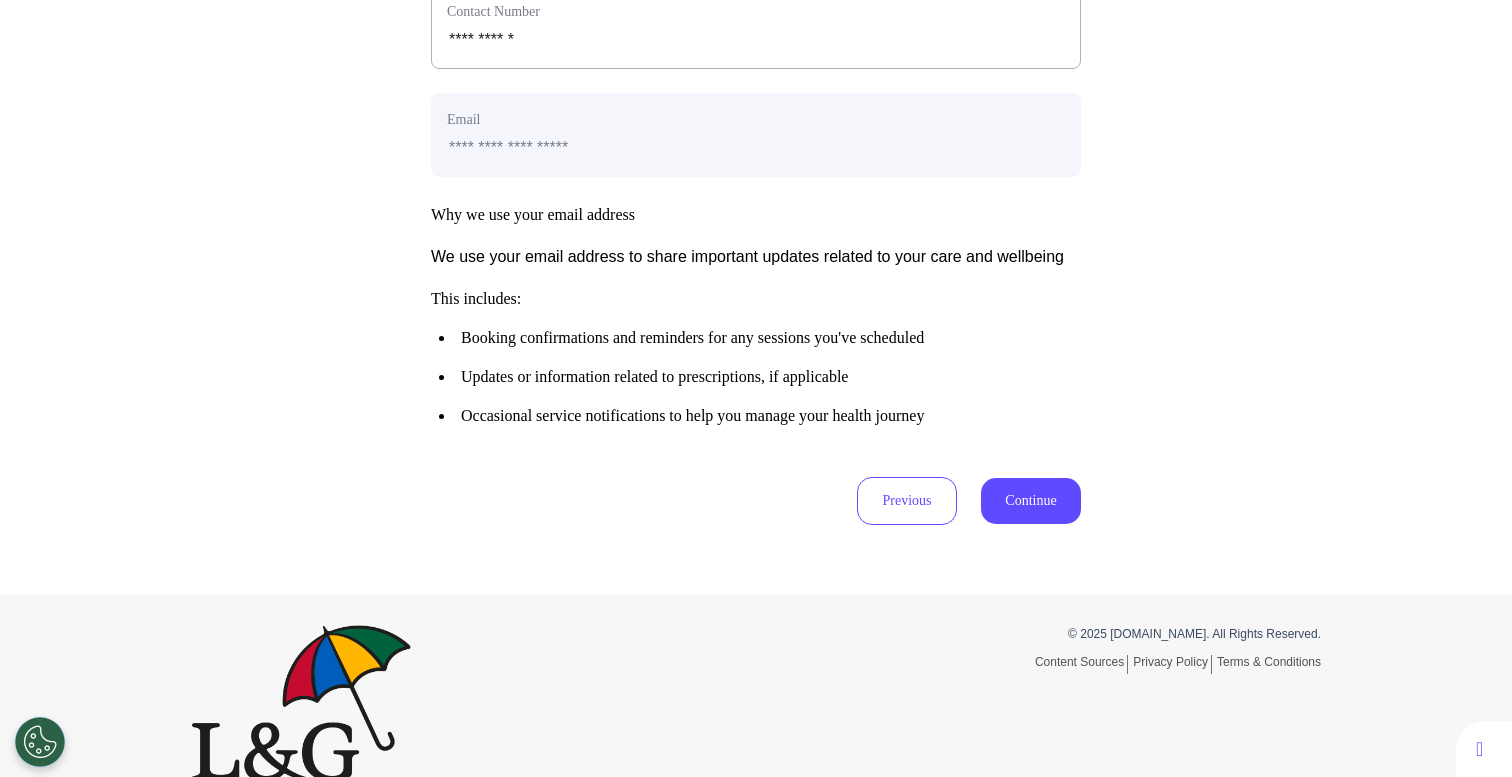 scroll, scrollTop: 996, scrollLeft: 0, axis: vertical 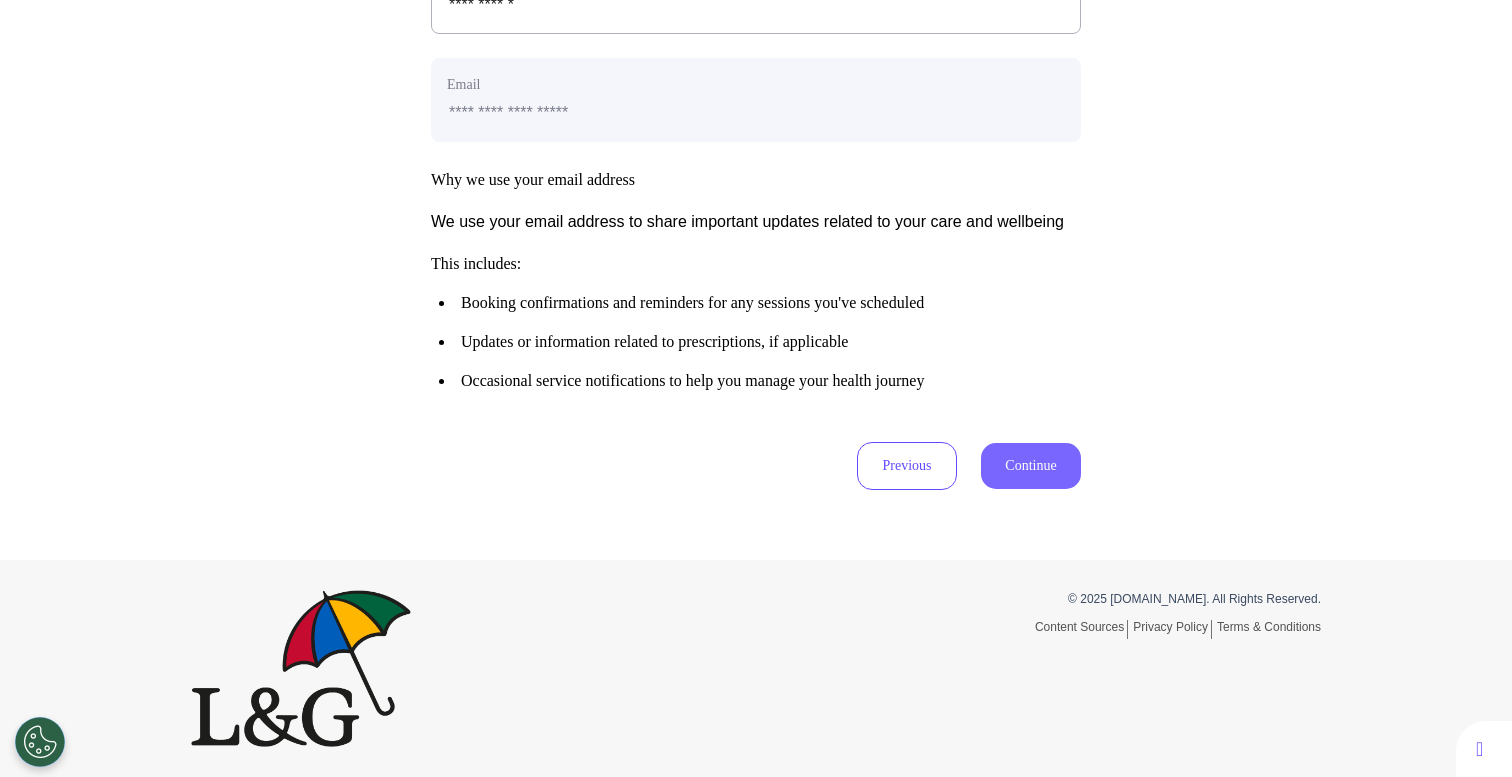 click on "Continue" at bounding box center (1031, 466) 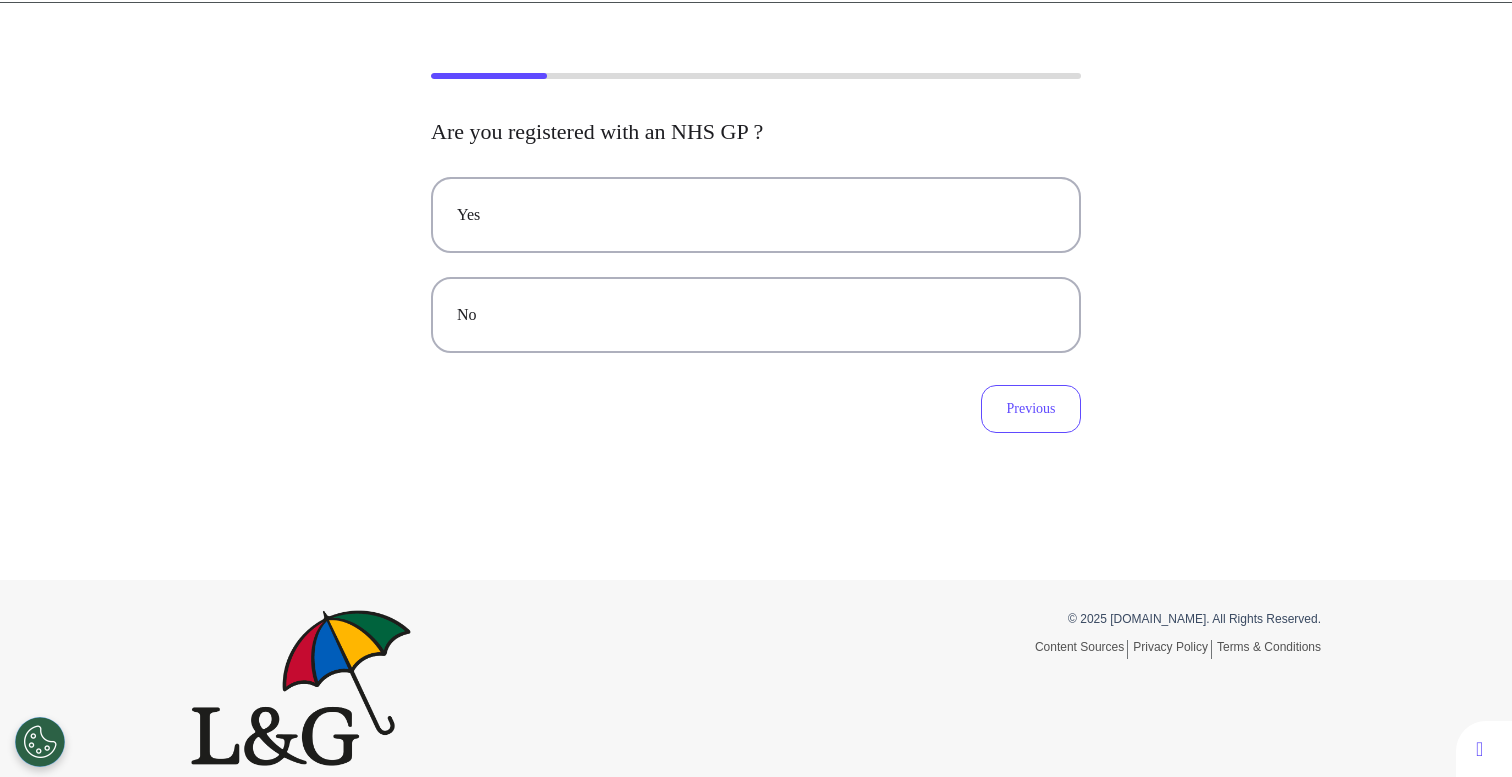 scroll, scrollTop: 0, scrollLeft: 0, axis: both 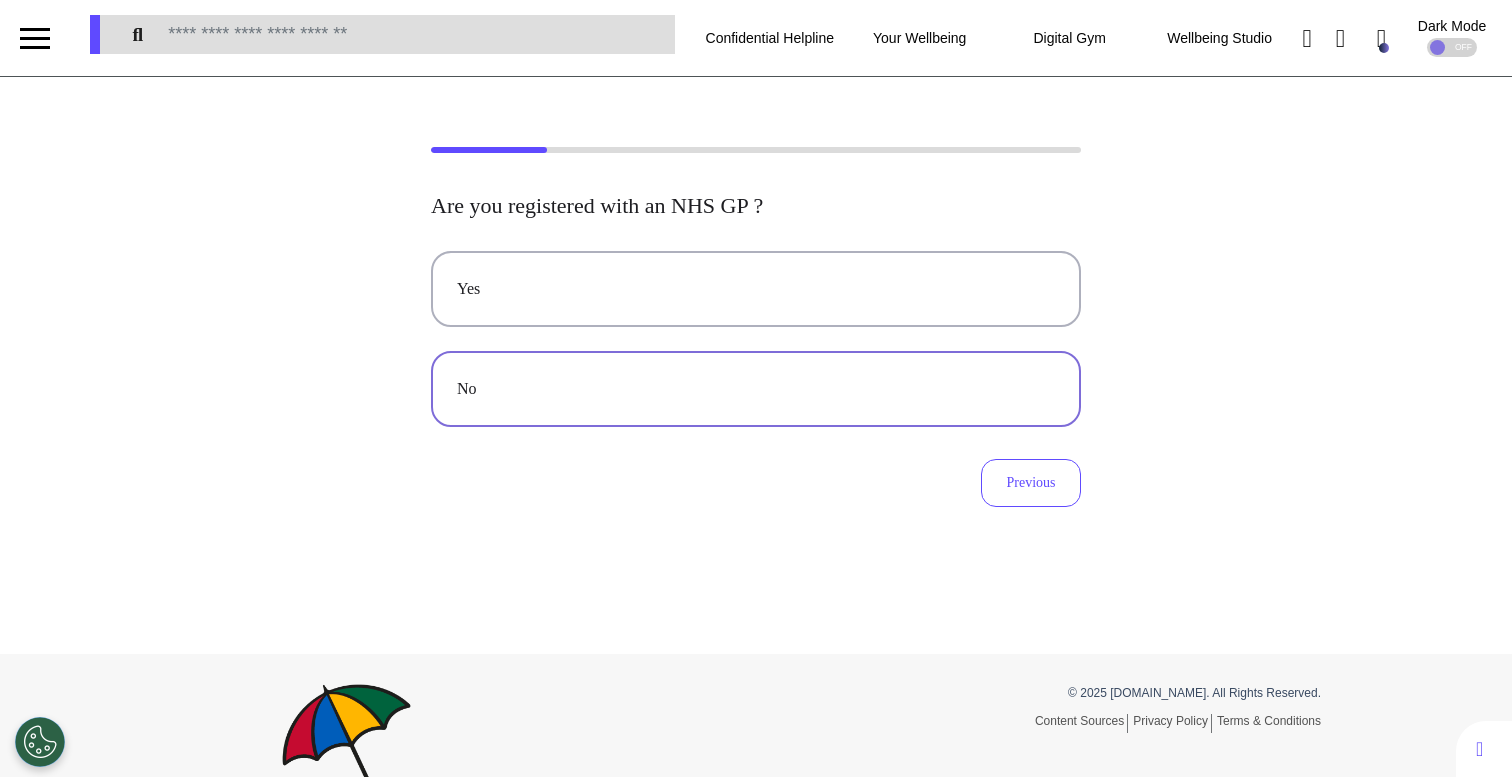 click on "No" at bounding box center (756, 389) 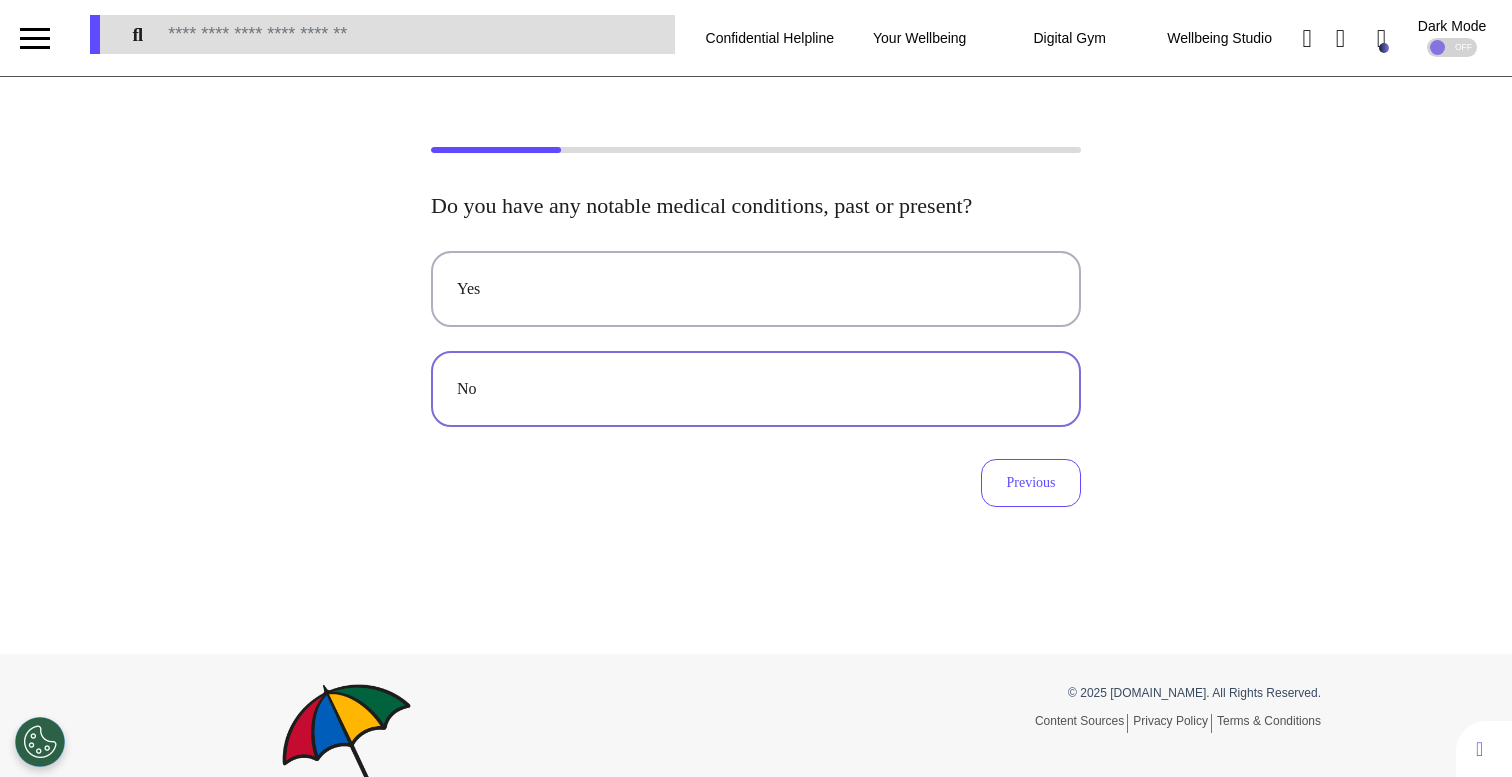 click on "No" at bounding box center [756, 389] 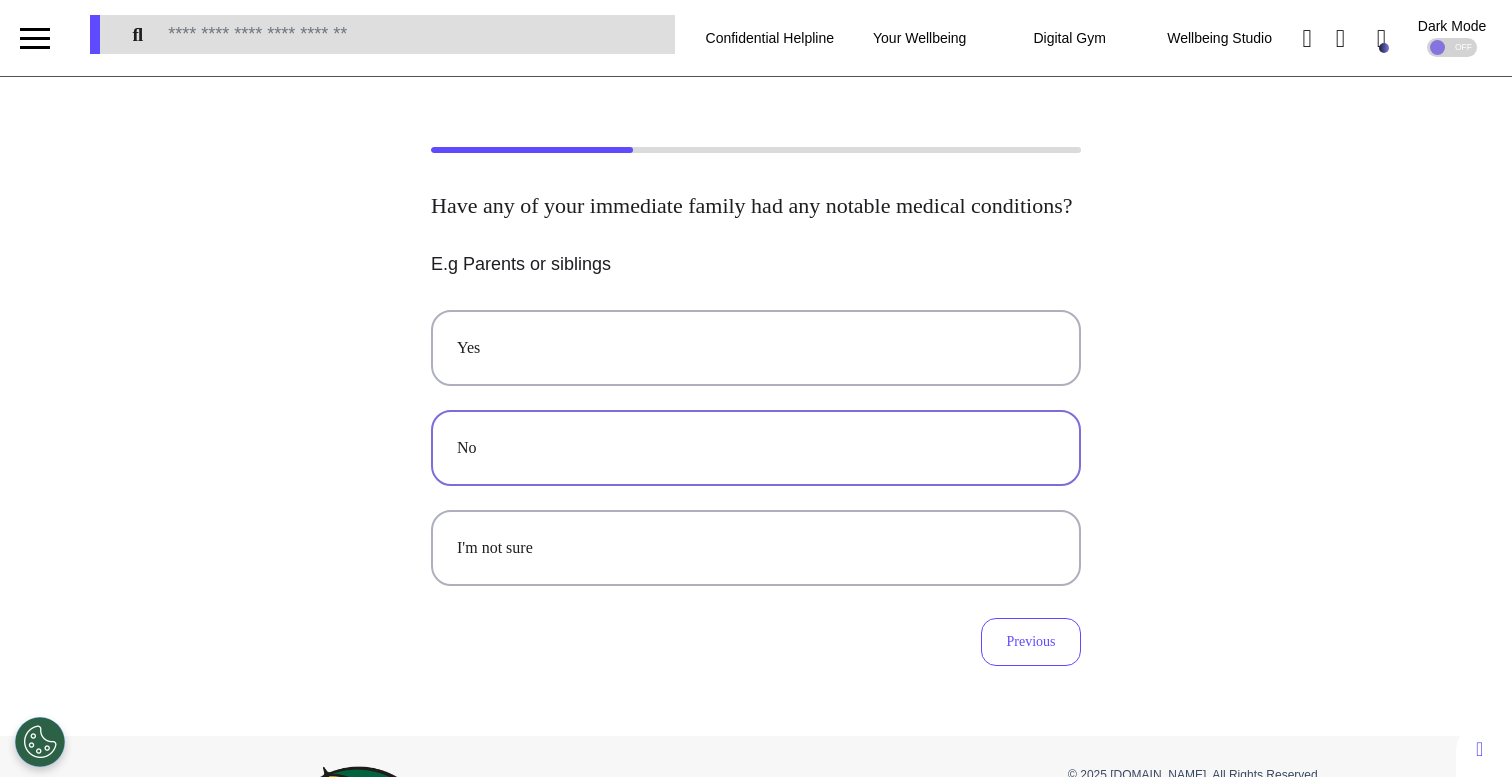 click on "No" at bounding box center [756, 448] 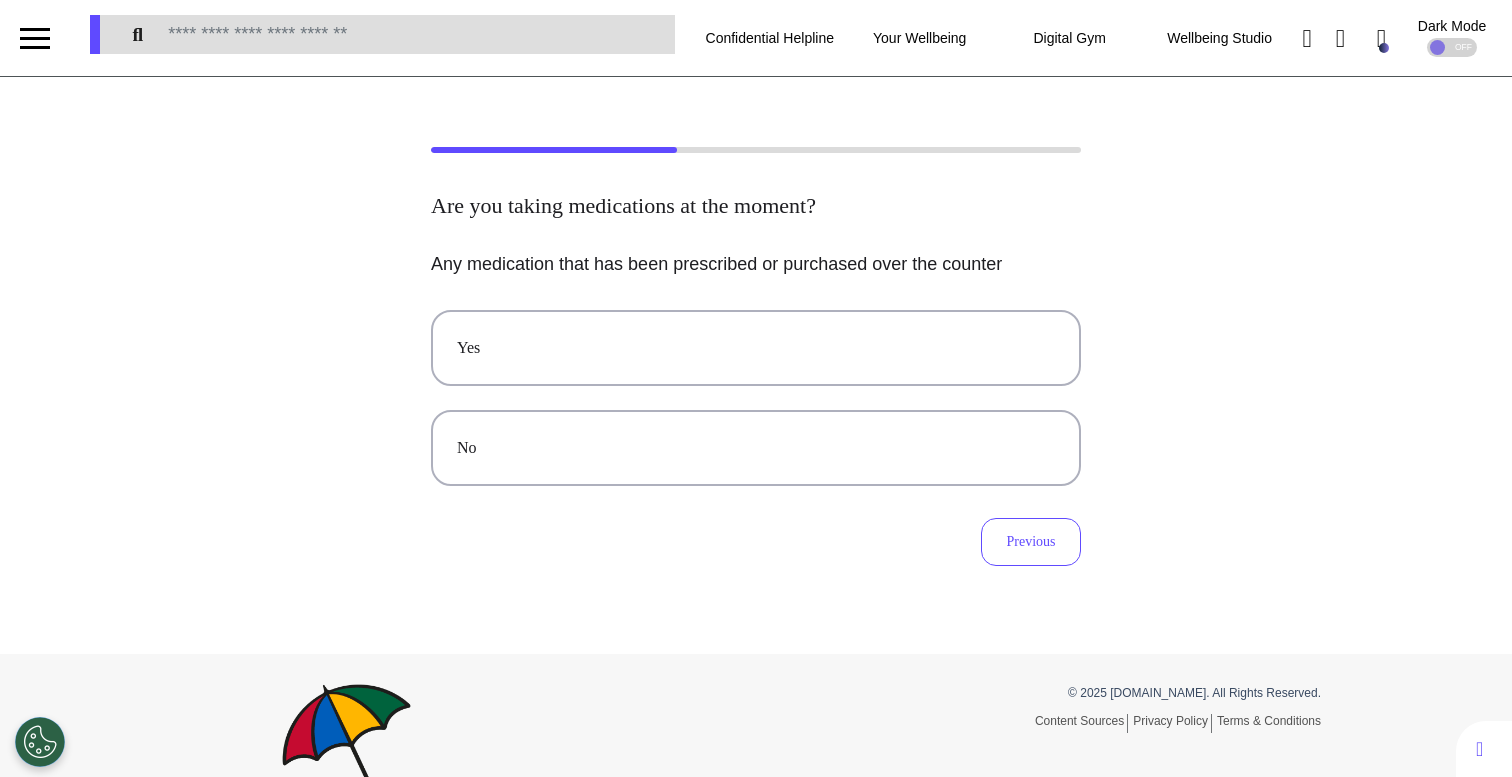 click on "No" at bounding box center [756, 448] 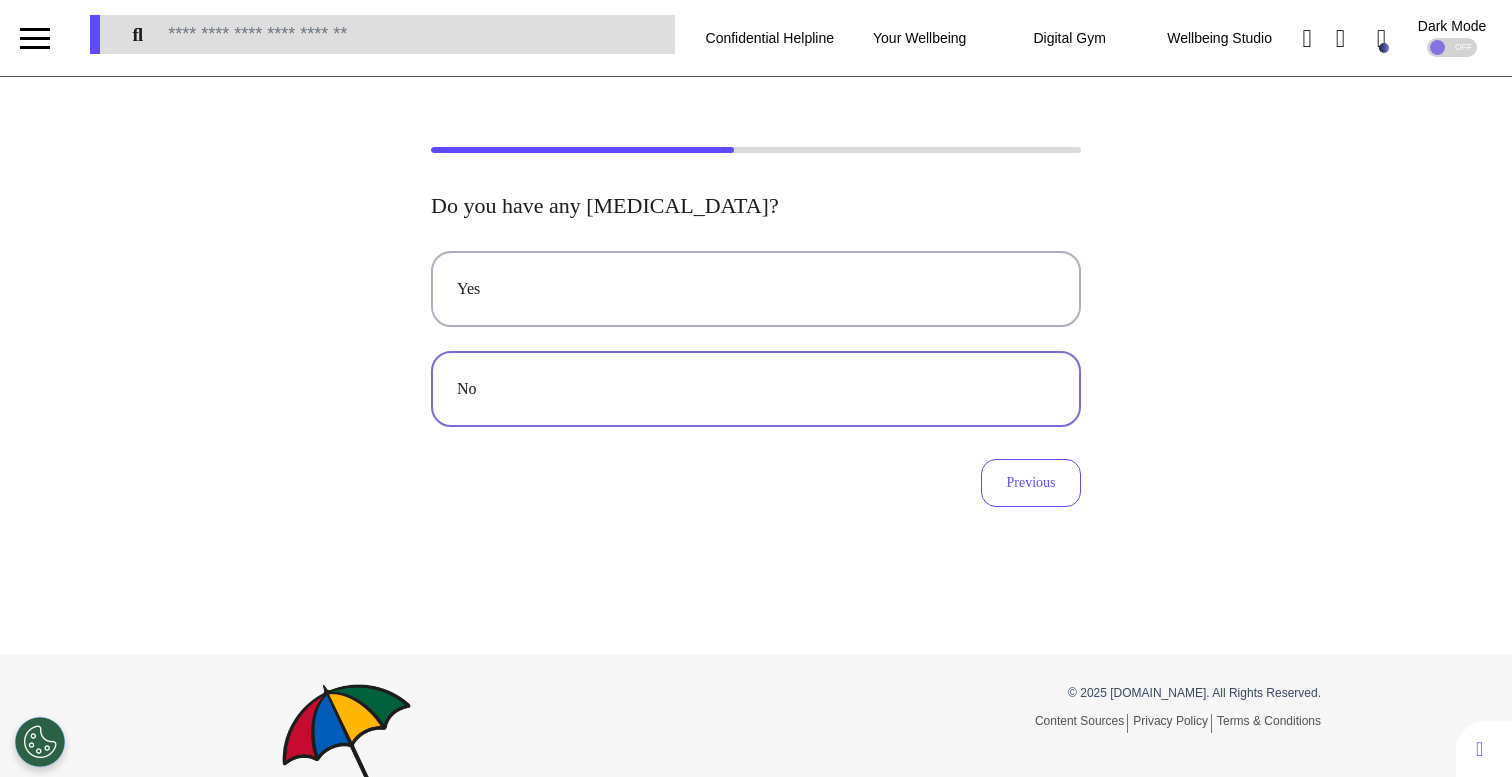 click on "No" at bounding box center (756, 389) 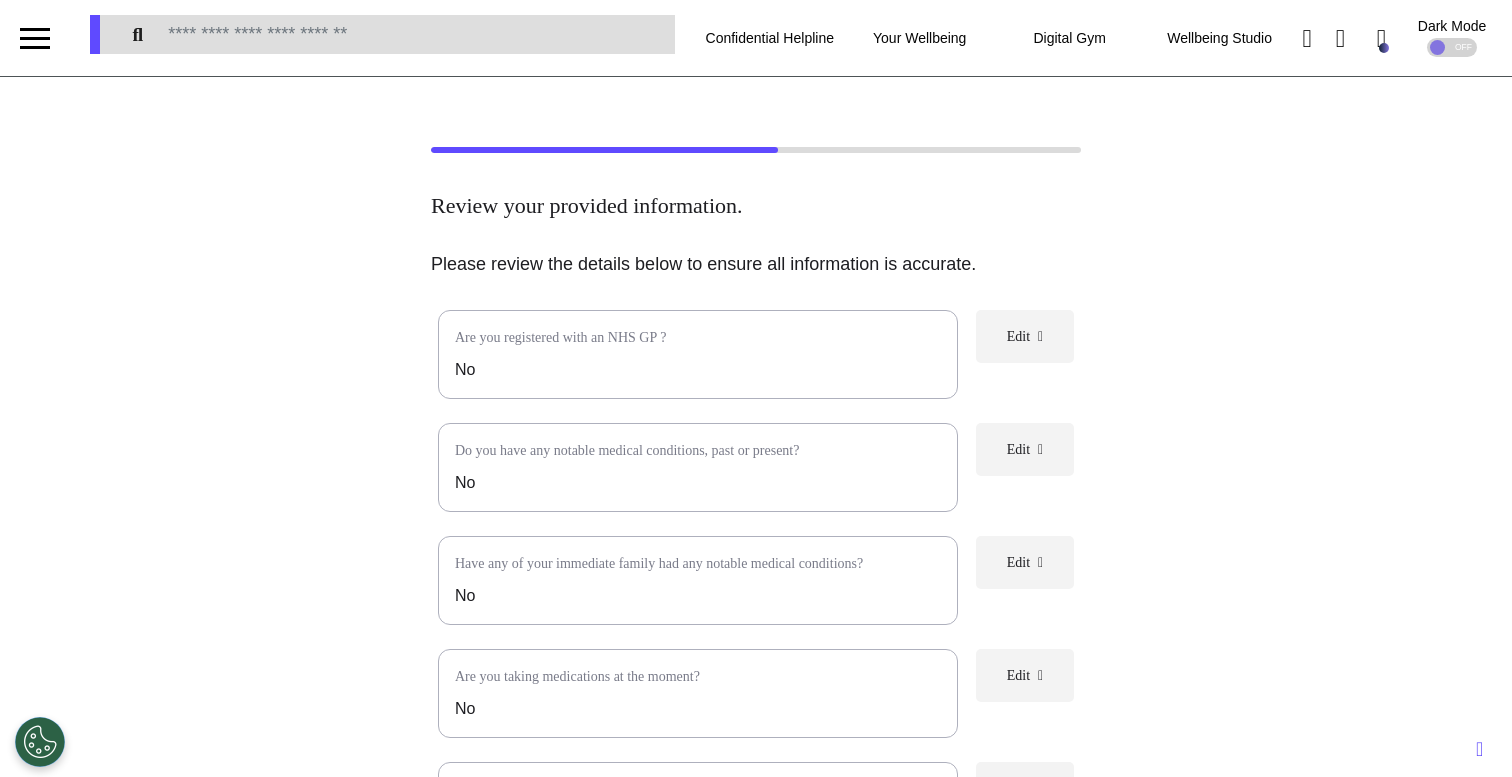 scroll, scrollTop: 462, scrollLeft: 0, axis: vertical 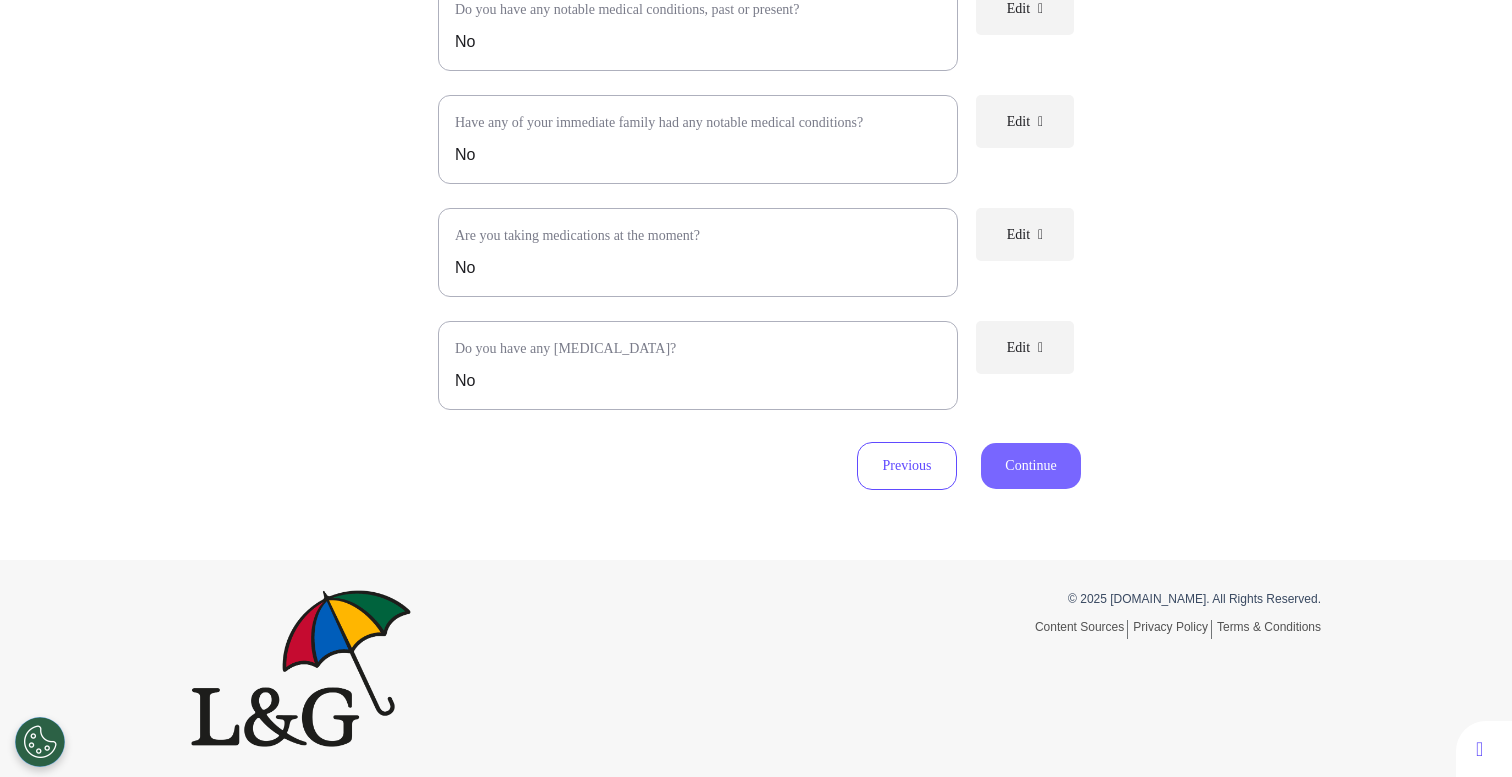 click on "Continue" at bounding box center (1031, 466) 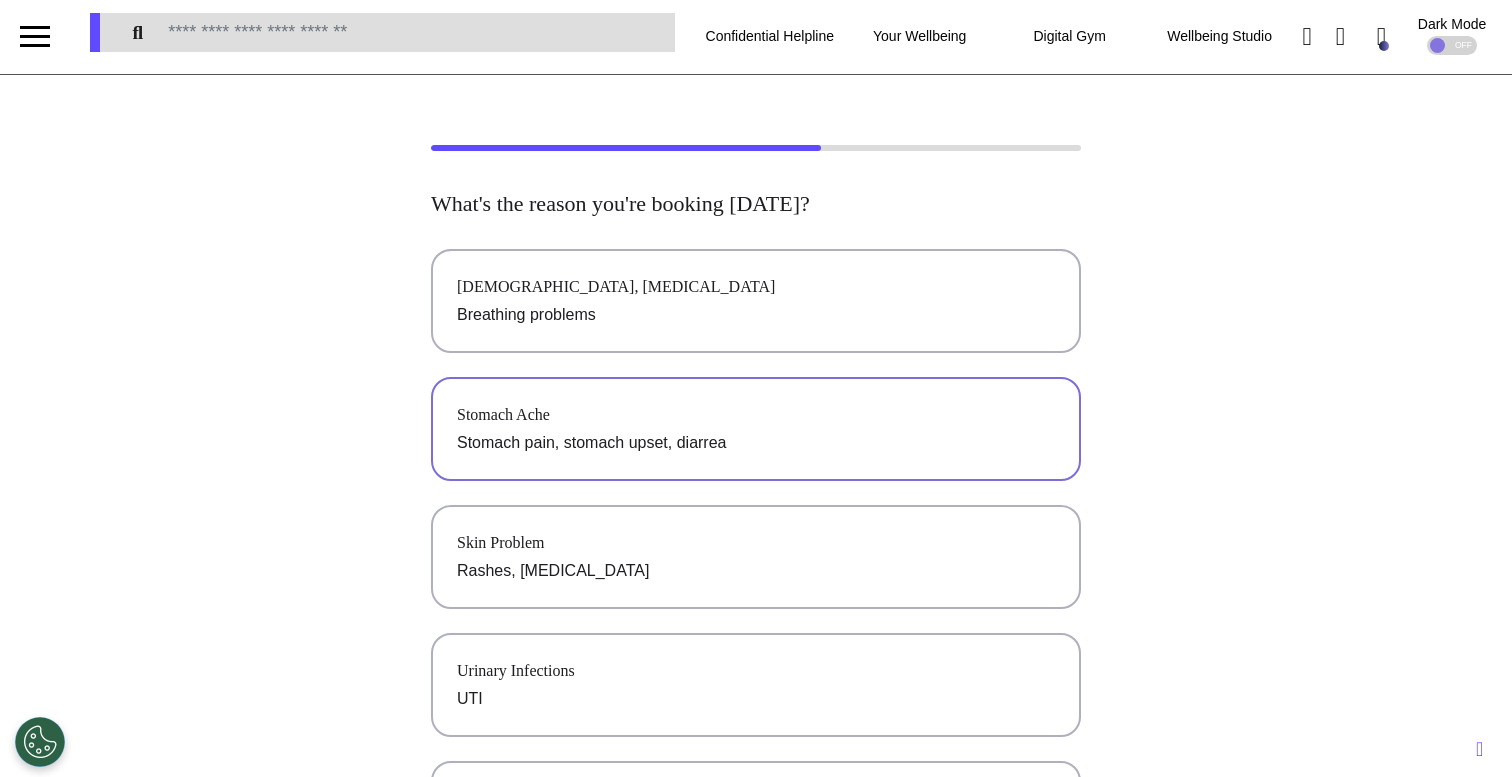 scroll, scrollTop: 0, scrollLeft: 0, axis: both 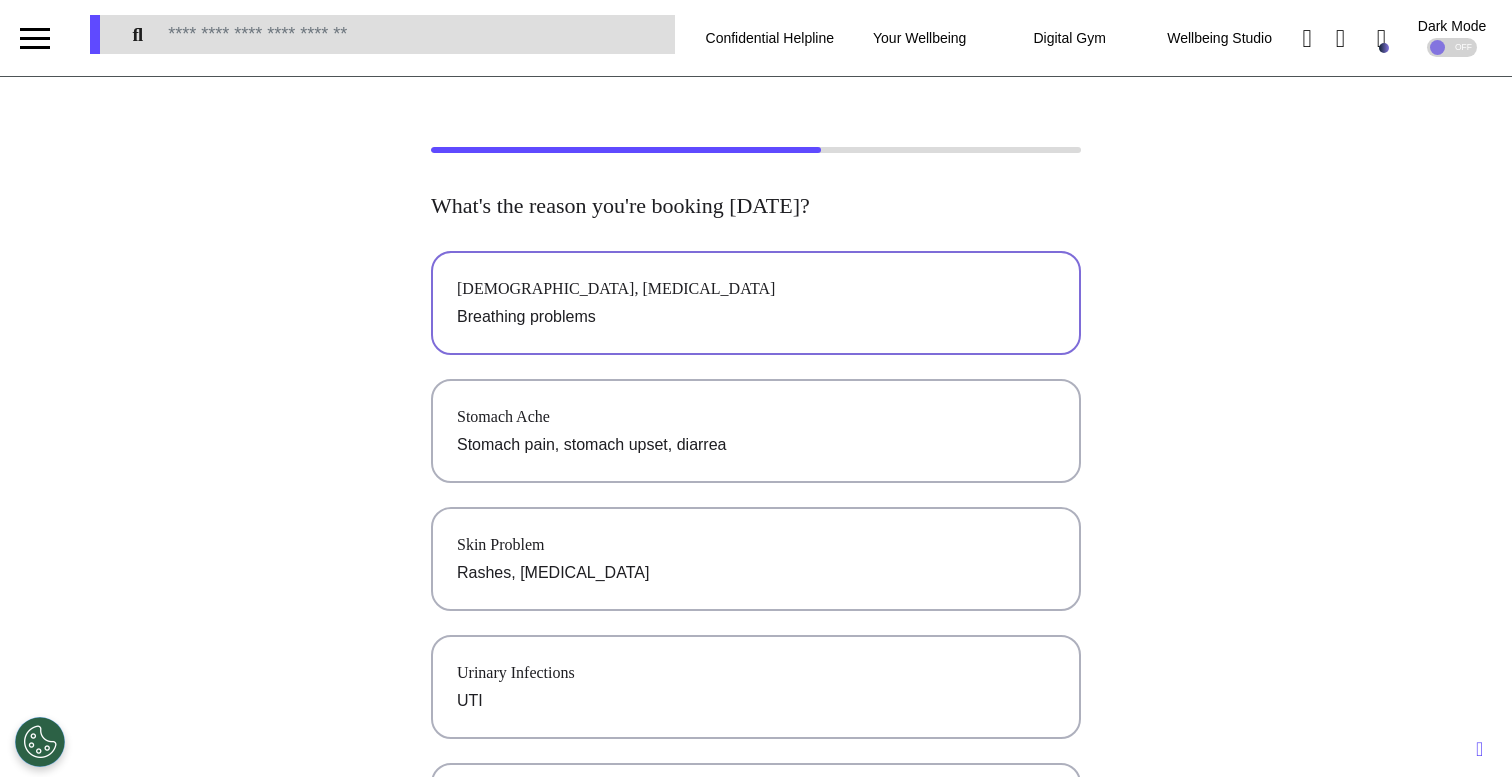 click on "Breathing problems" at bounding box center (756, 317) 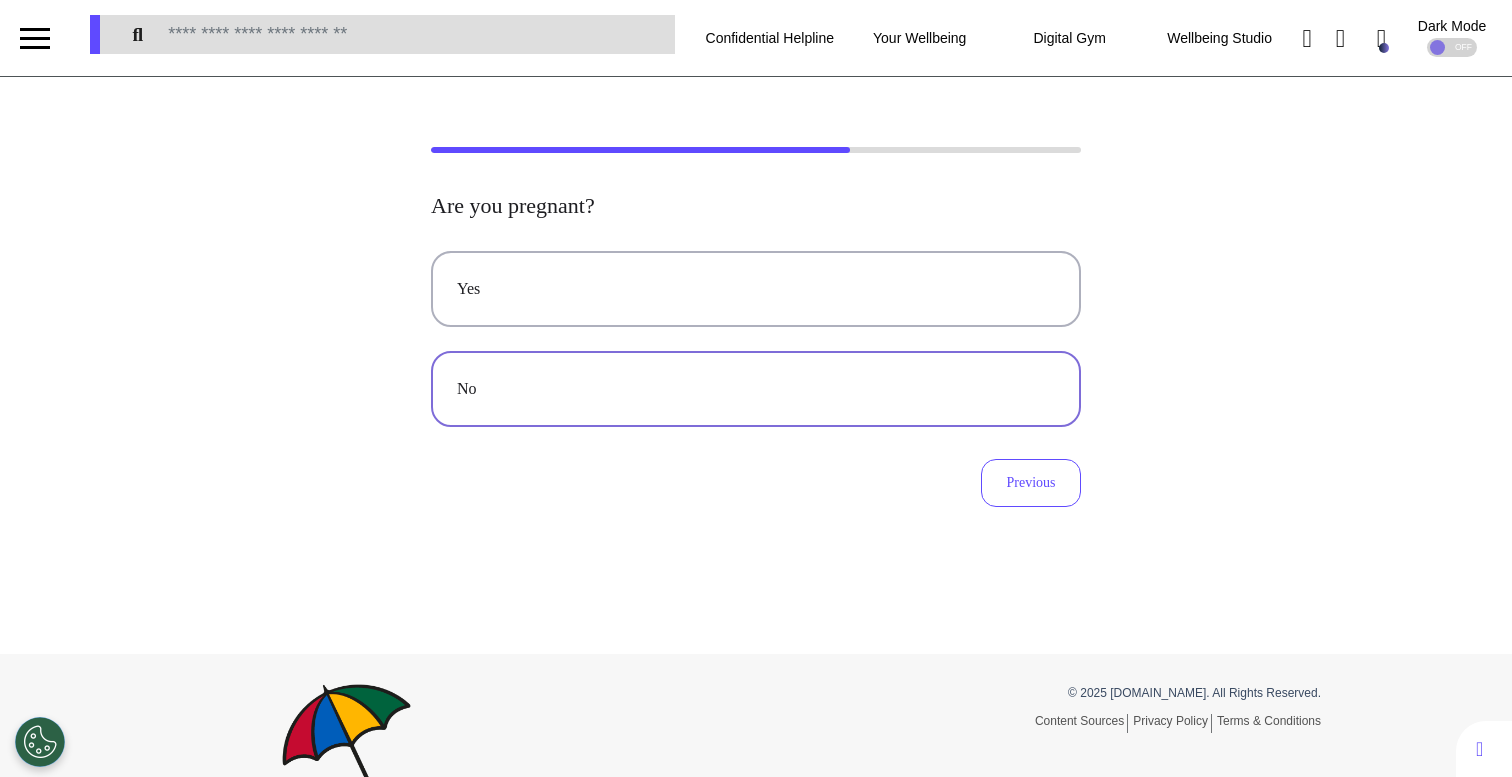 click on "No" at bounding box center [756, 389] 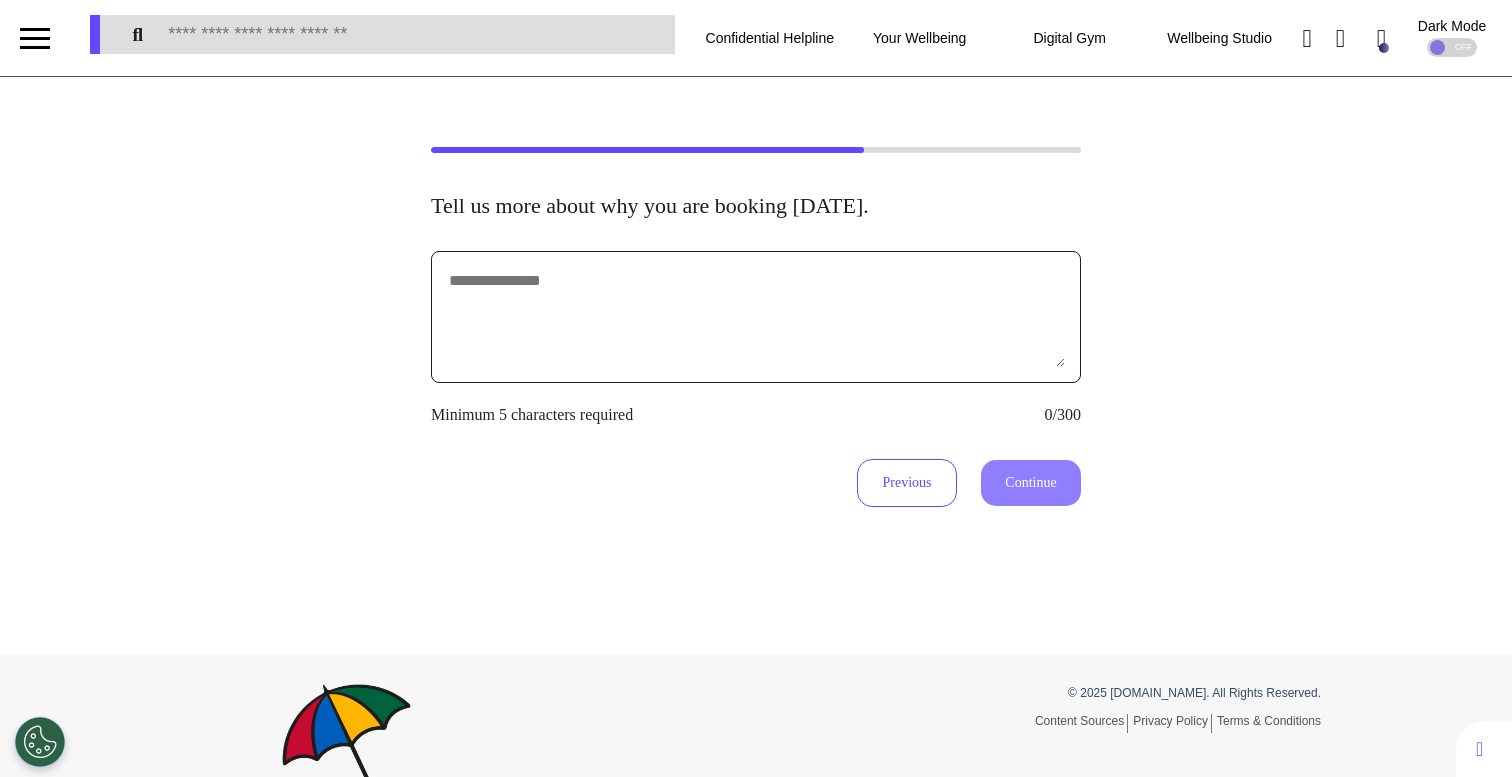 click at bounding box center (756, 317) 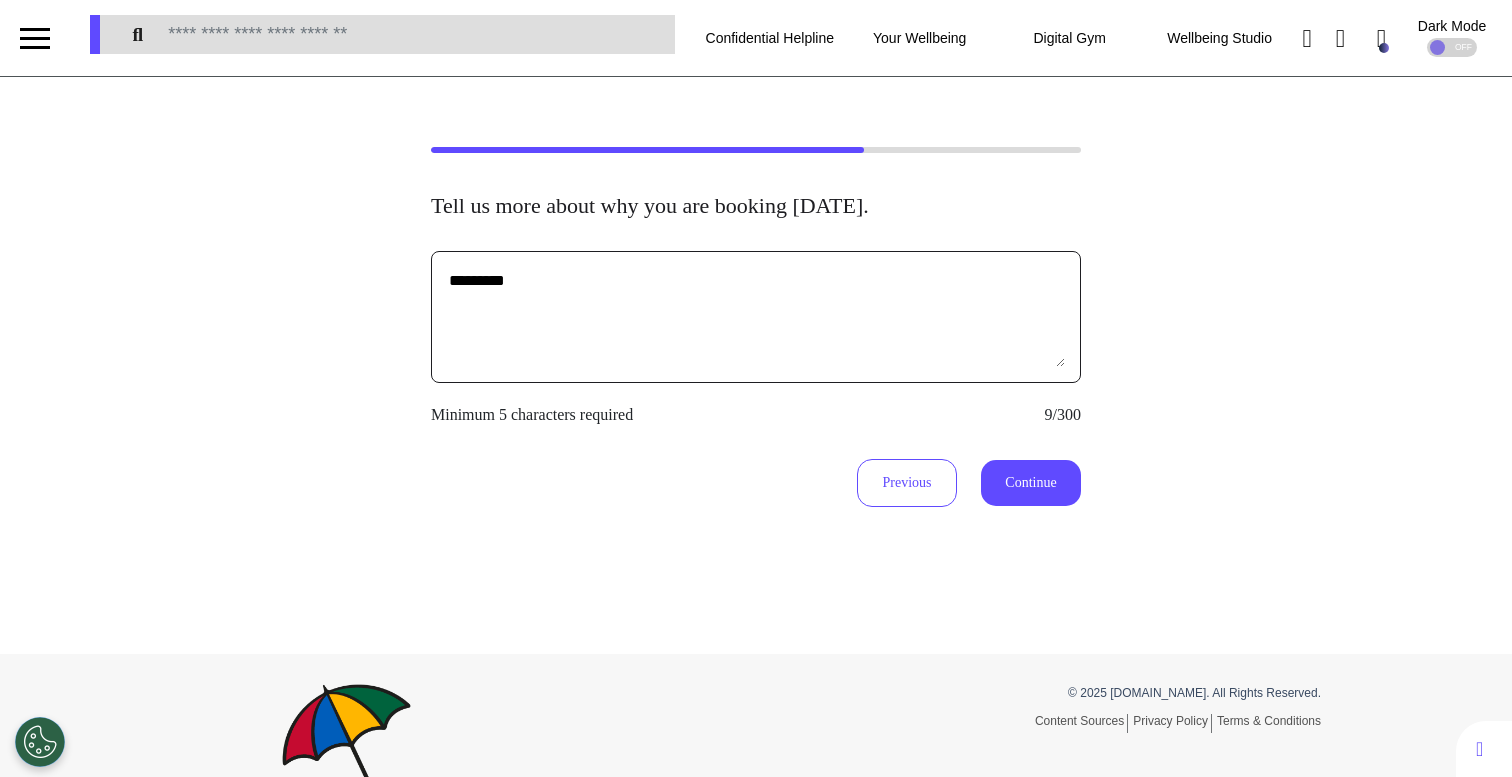 type on "*********" 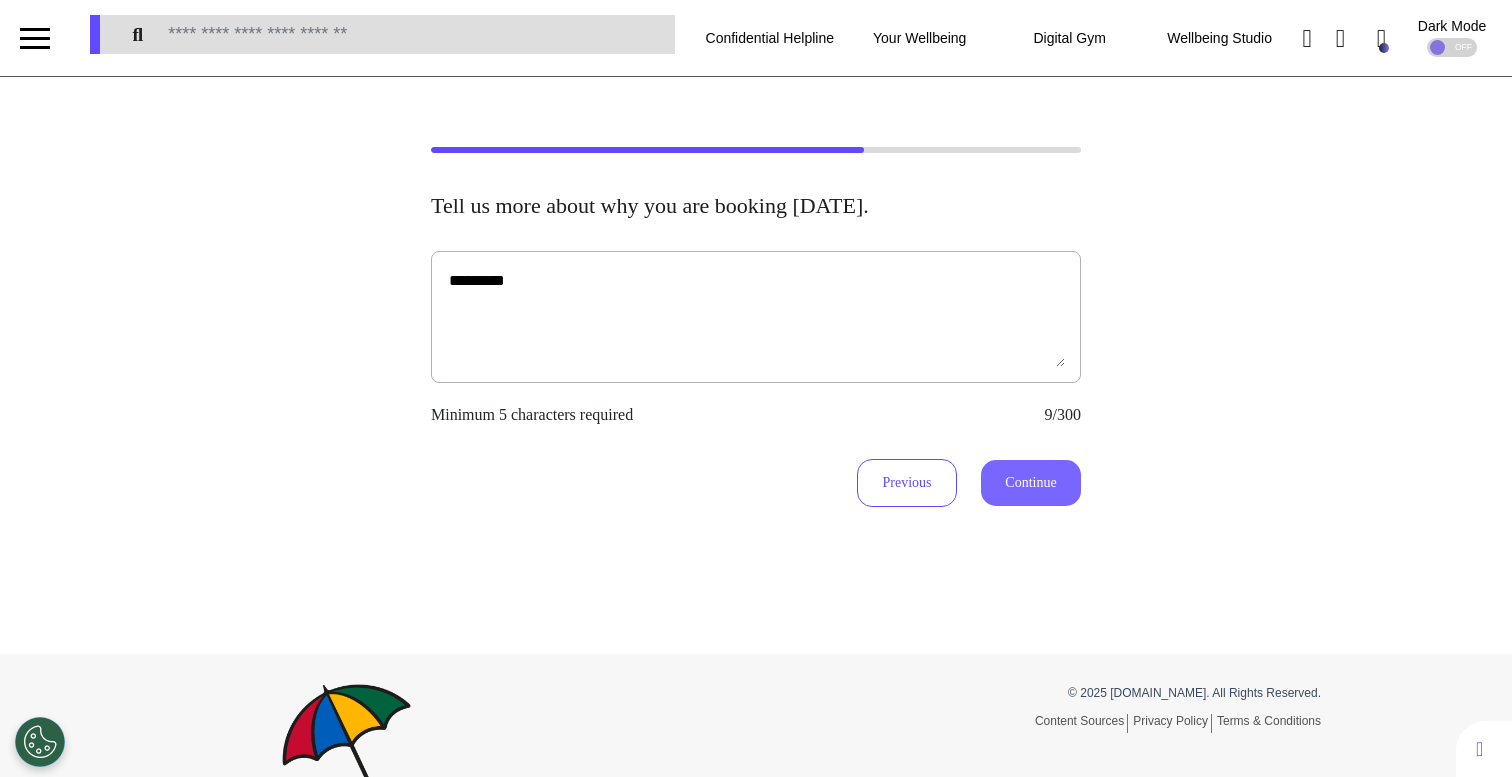 click on "Continue" at bounding box center [1031, 483] 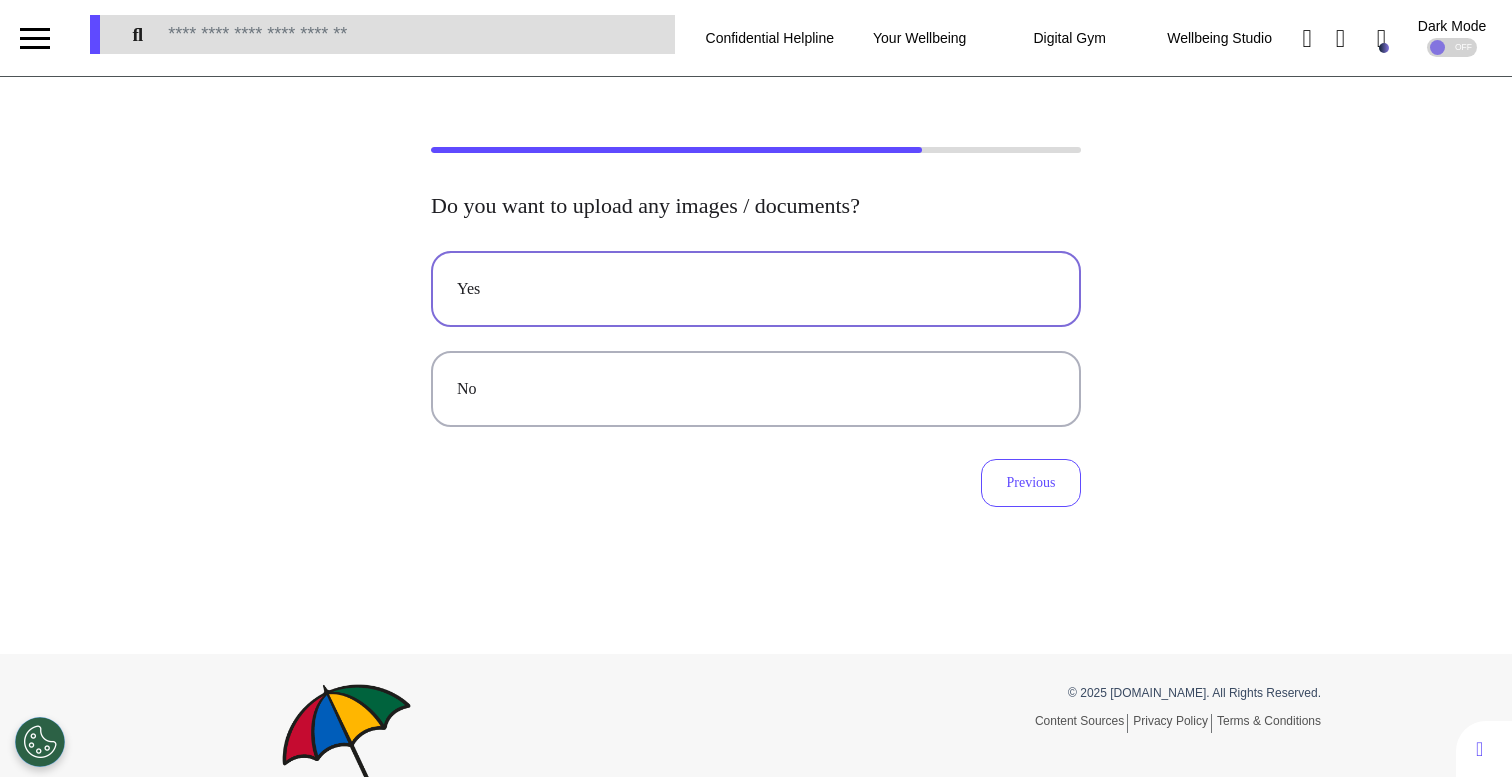 click on "Yes" at bounding box center [756, 289] 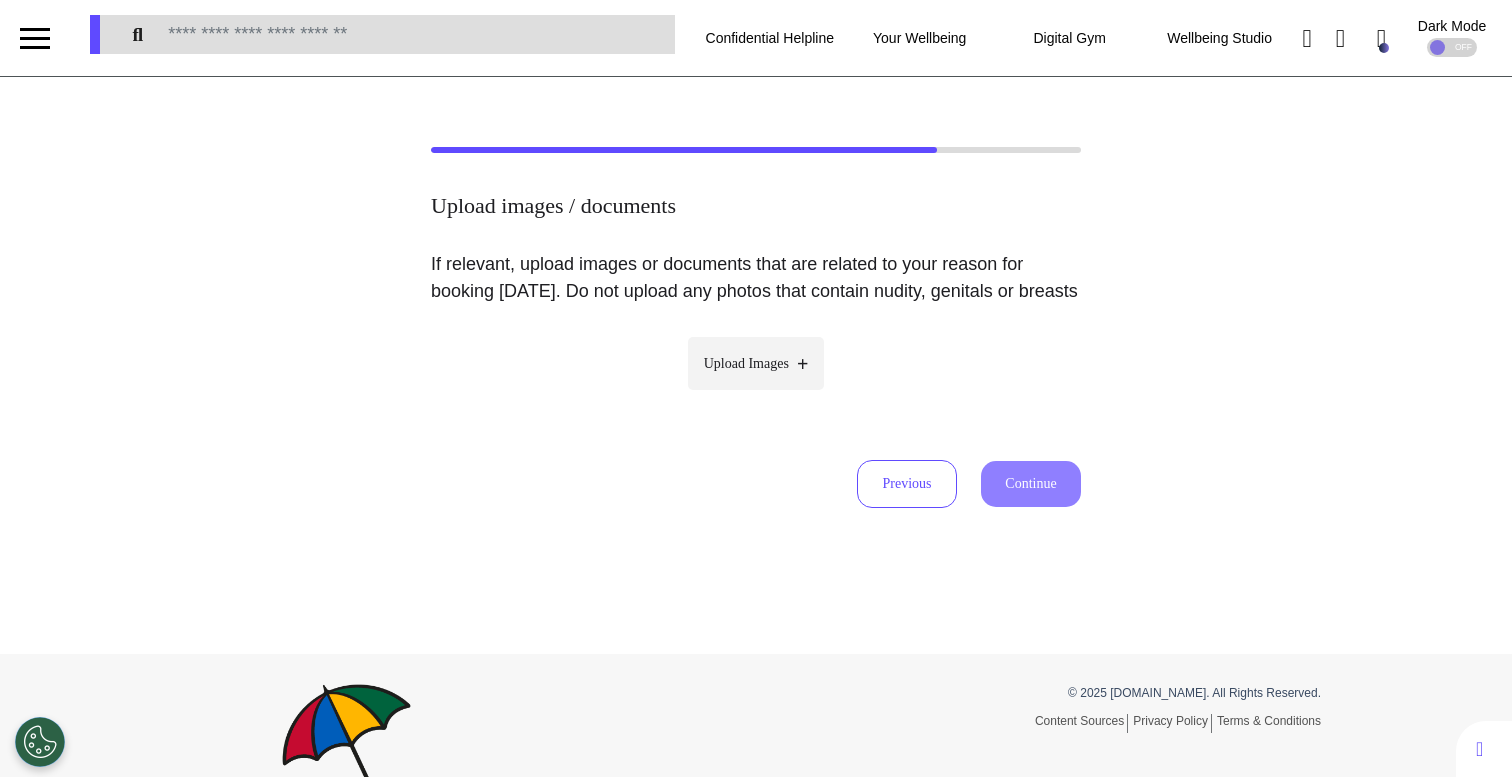 click on "Upload Images" at bounding box center [746, 363] 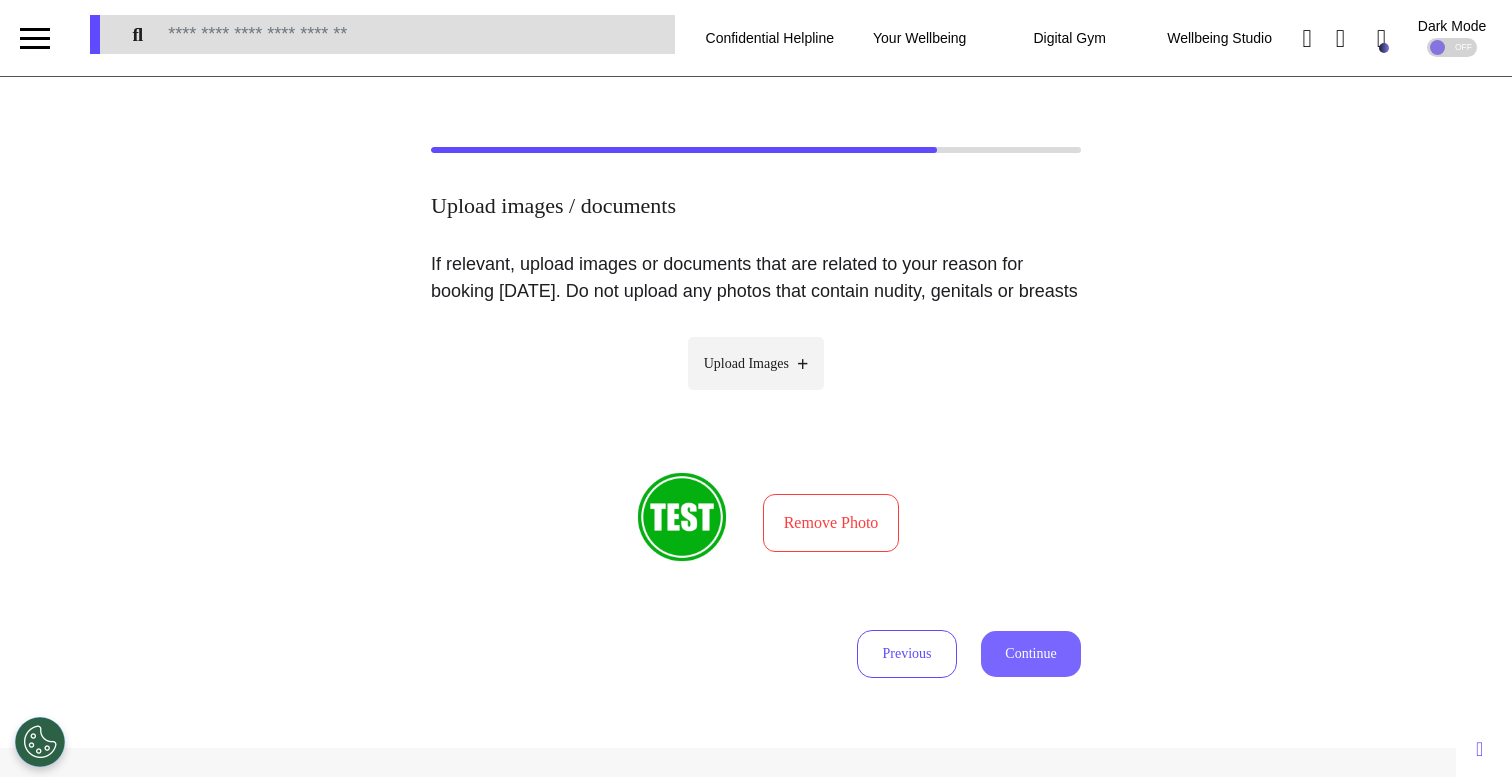 click on "Continue" at bounding box center [1031, 654] 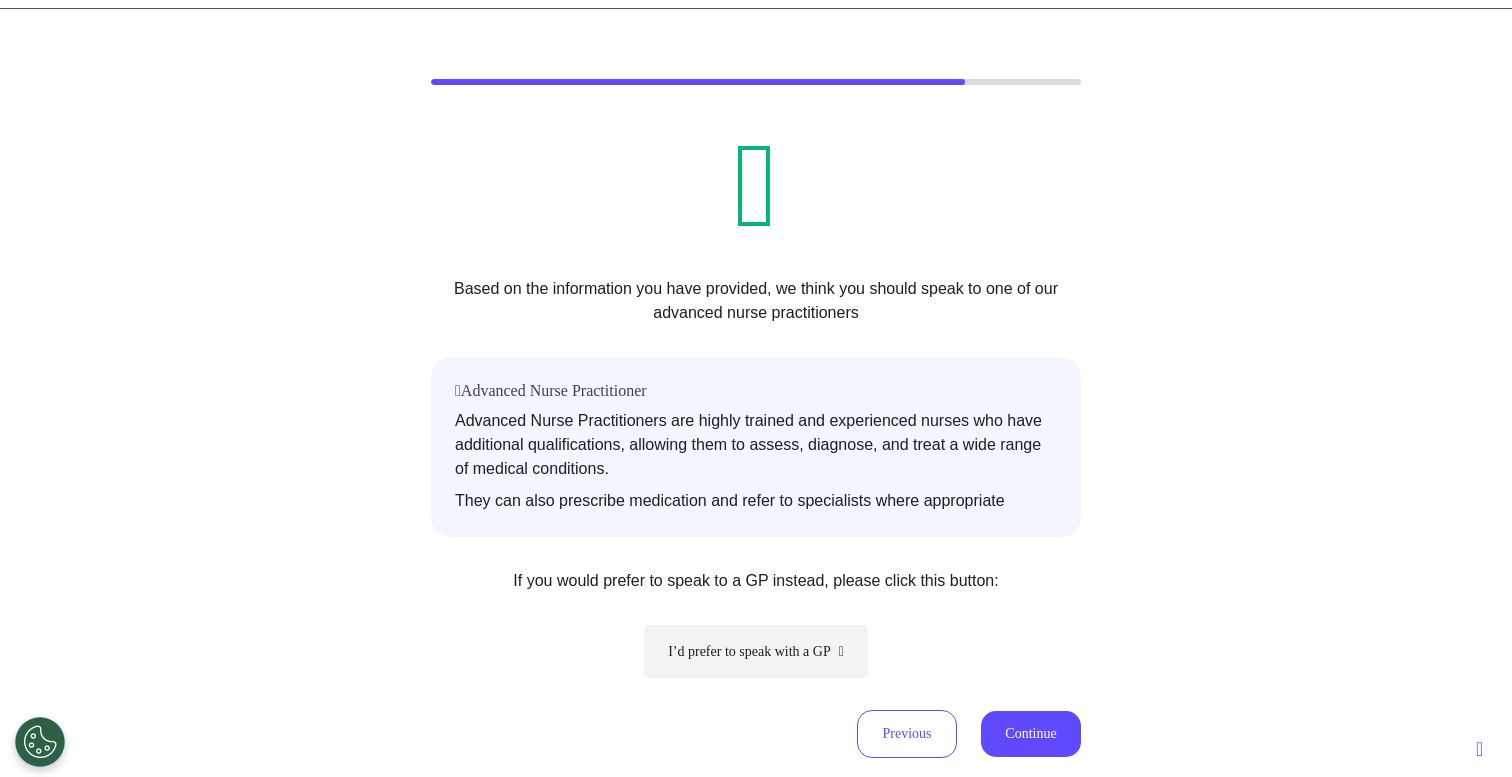scroll, scrollTop: 247, scrollLeft: 0, axis: vertical 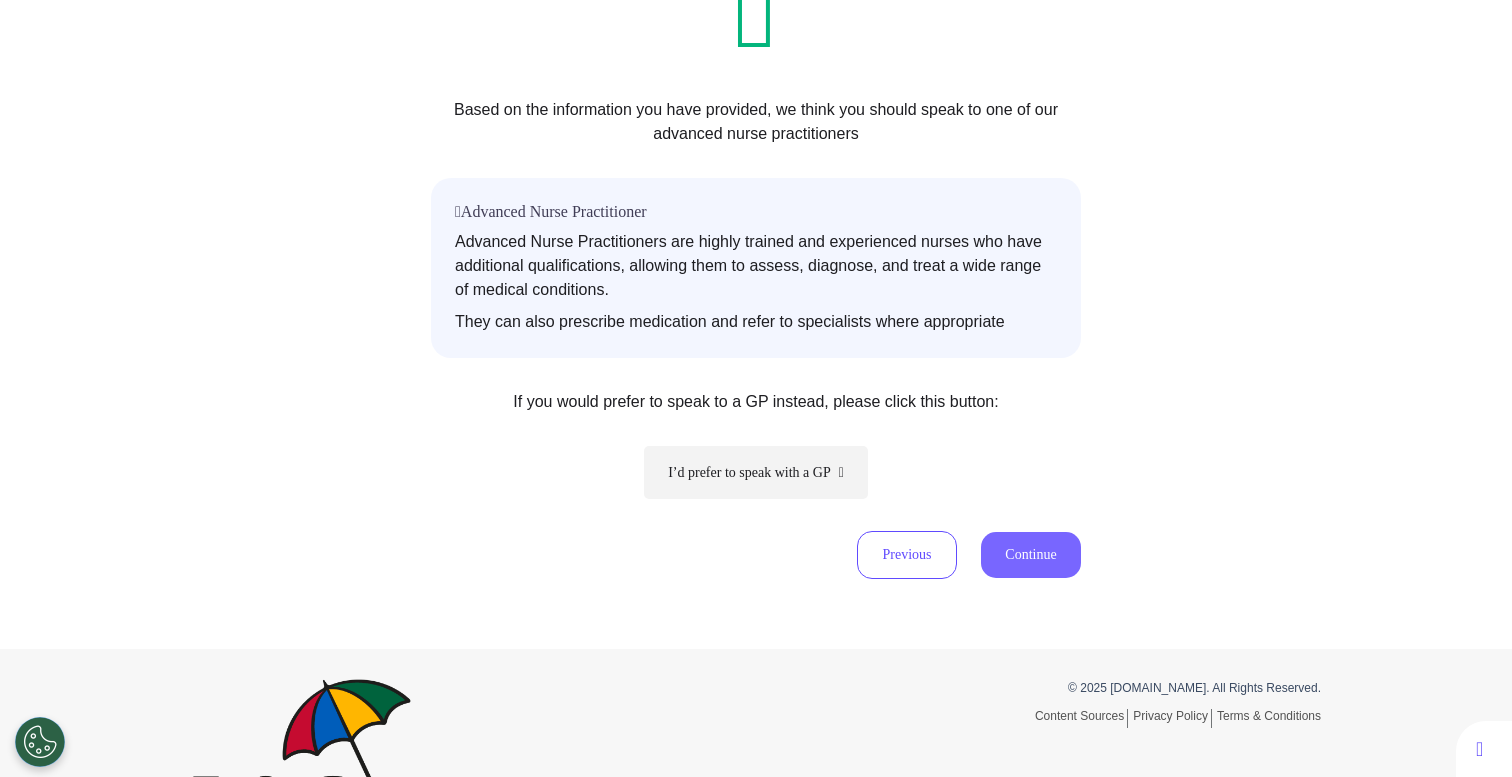 click on "Continue" at bounding box center (1031, 555) 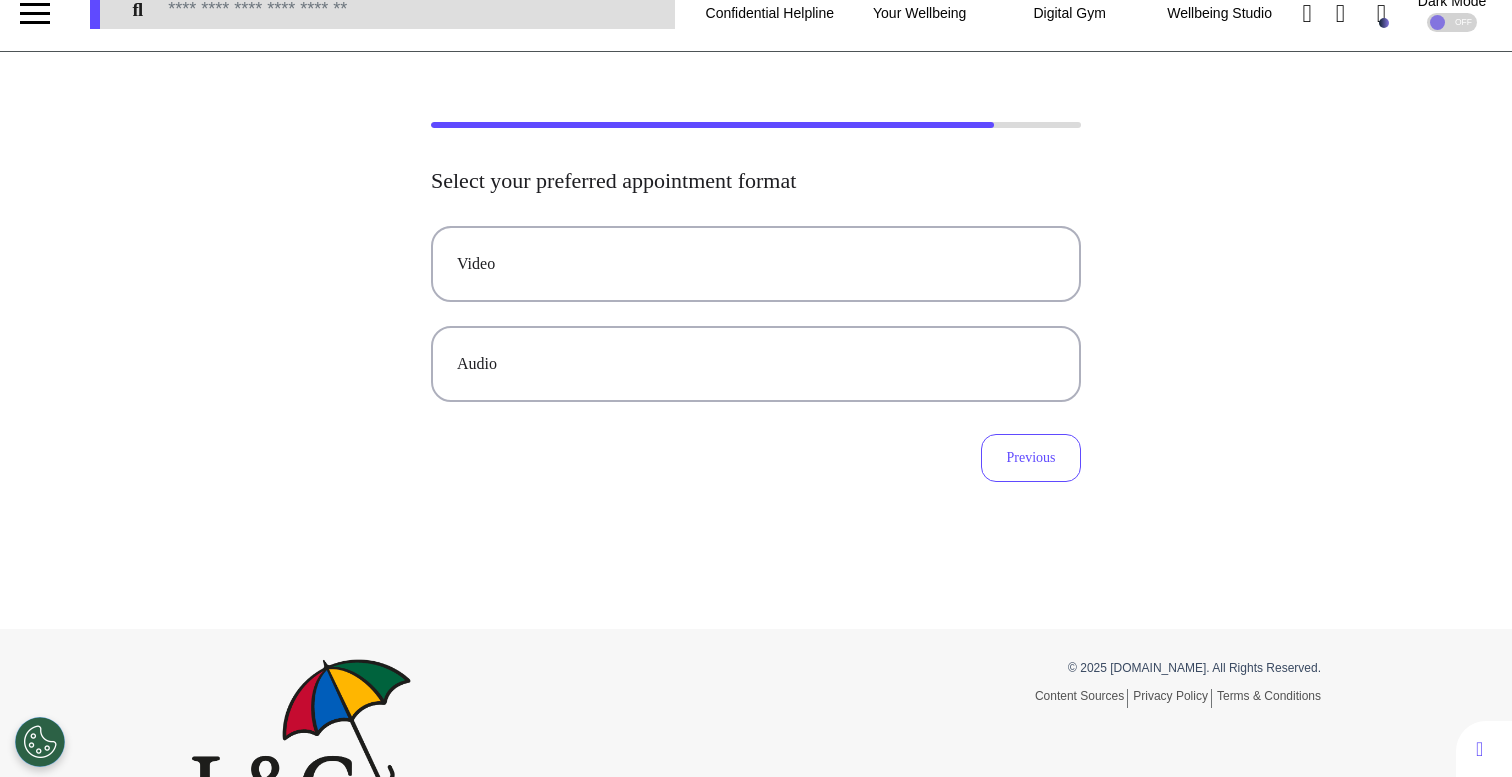 scroll, scrollTop: 0, scrollLeft: 0, axis: both 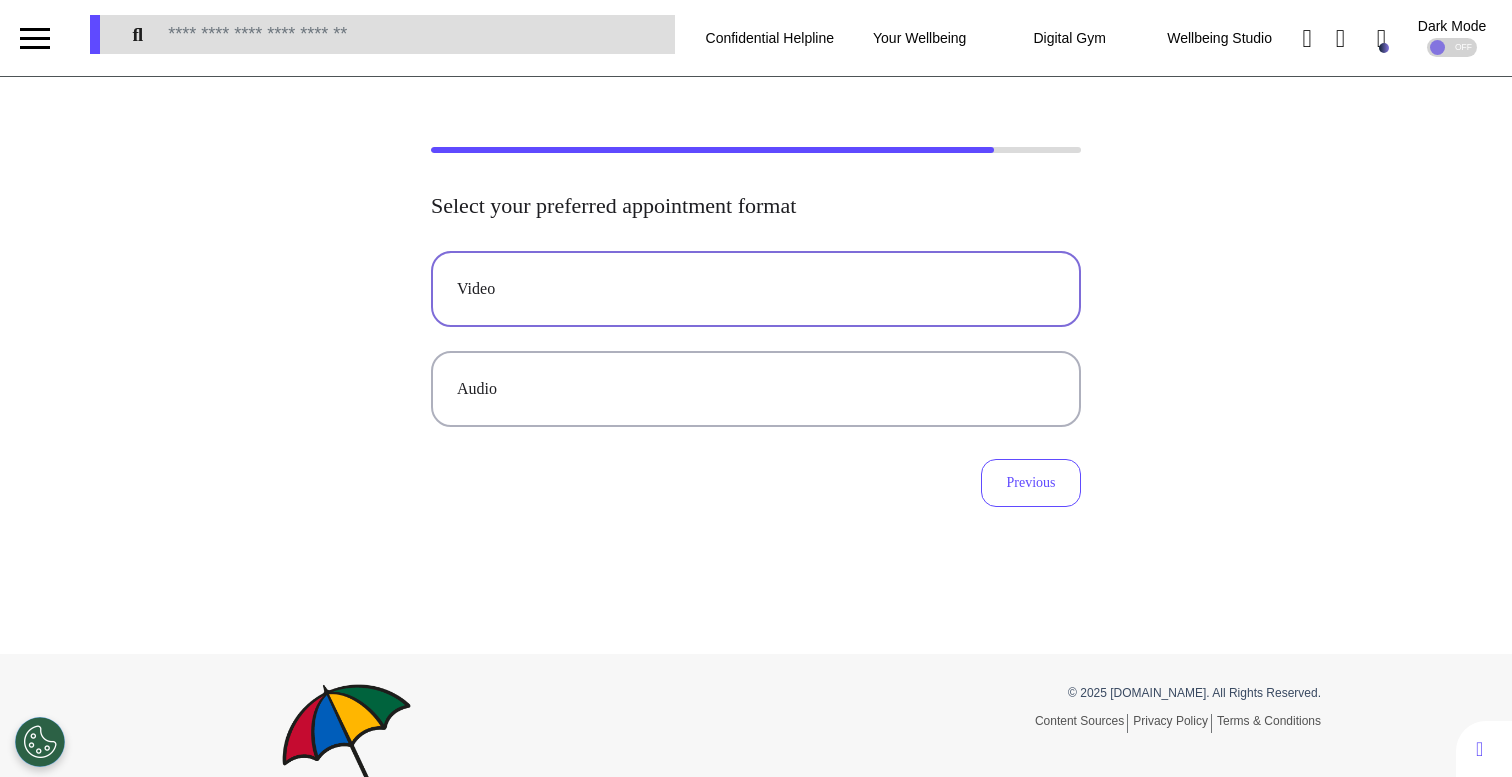 click on "Video" at bounding box center (756, 289) 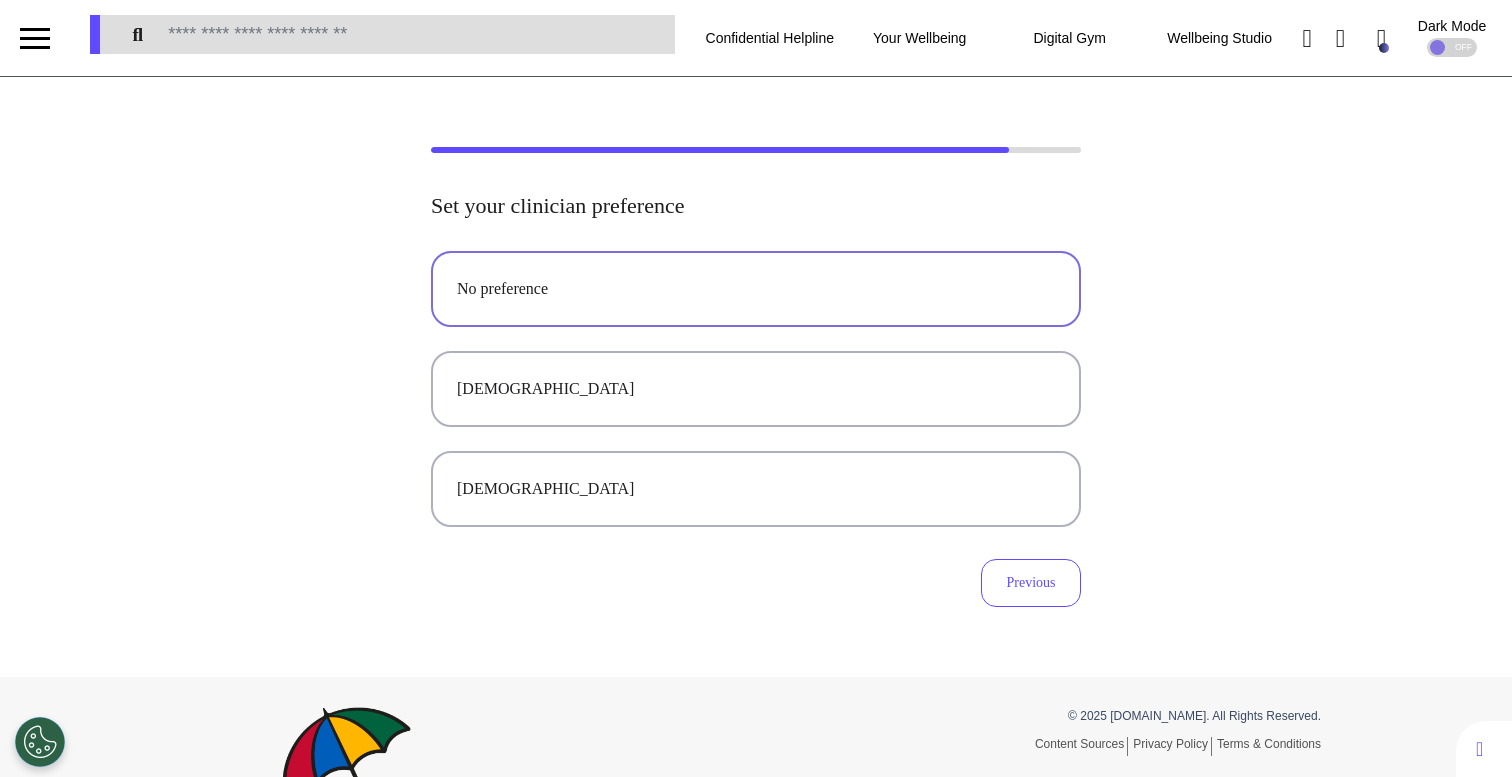 click on "No preference" at bounding box center (756, 289) 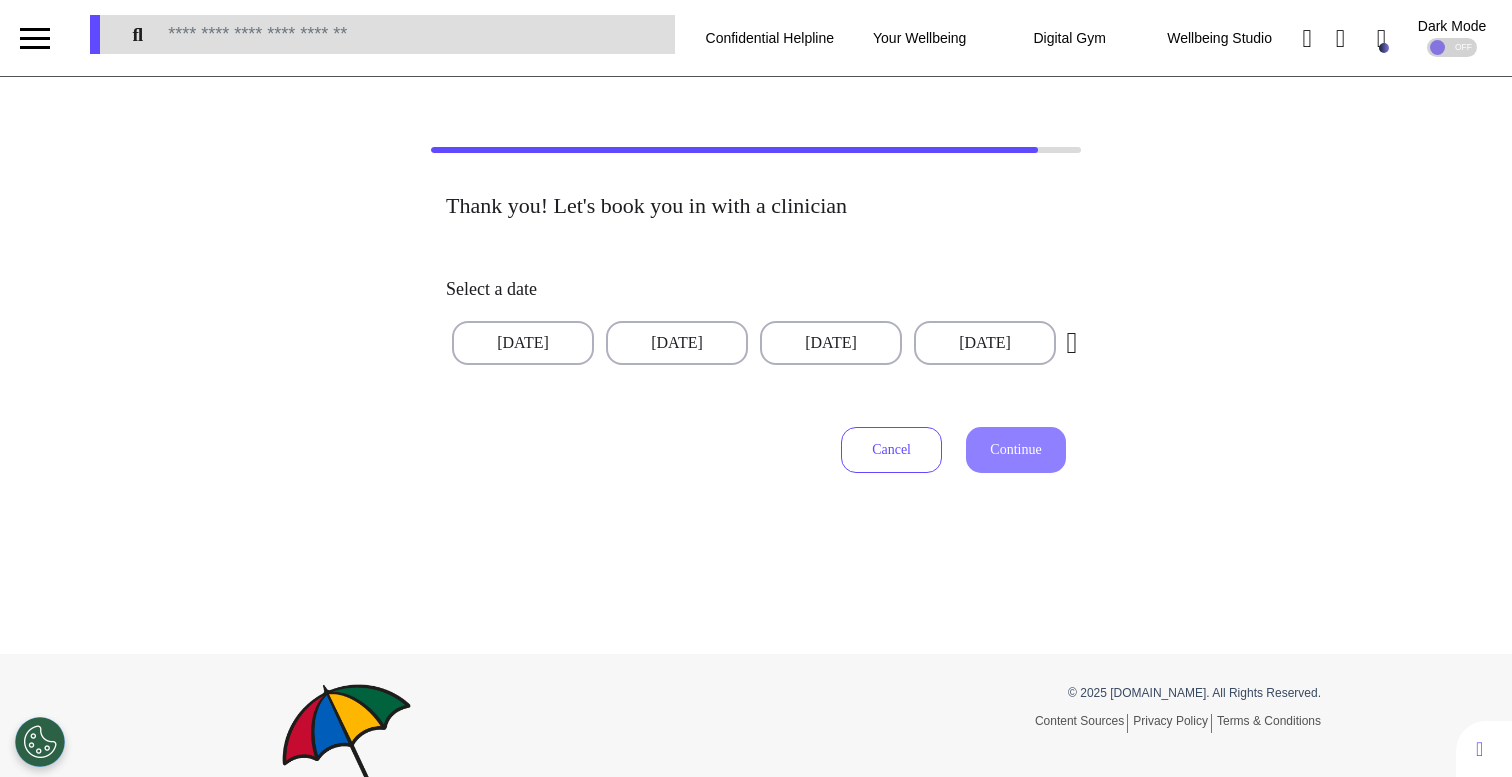 click on "Select a date  09 Jul 2025   10 Jul 2025   11 Jul 2025   14 Jul 2025   15 Jul 2025   16 Jul 2025   17 Jul 2025   18 Jul 2025   21 Jul 2025   22 Jul 2025   23 Jul 2025   24 Jul 2025   25 Jul 2025   28 Jul 2025   29 Jul 2025   30 Jul 2025   31 Jul 2025   01 Aug 2025   04 Aug 2025   05 Aug 2025   06 Aug 2025   07 Aug 2025   08 Aug 2025" at bounding box center [756, 322] 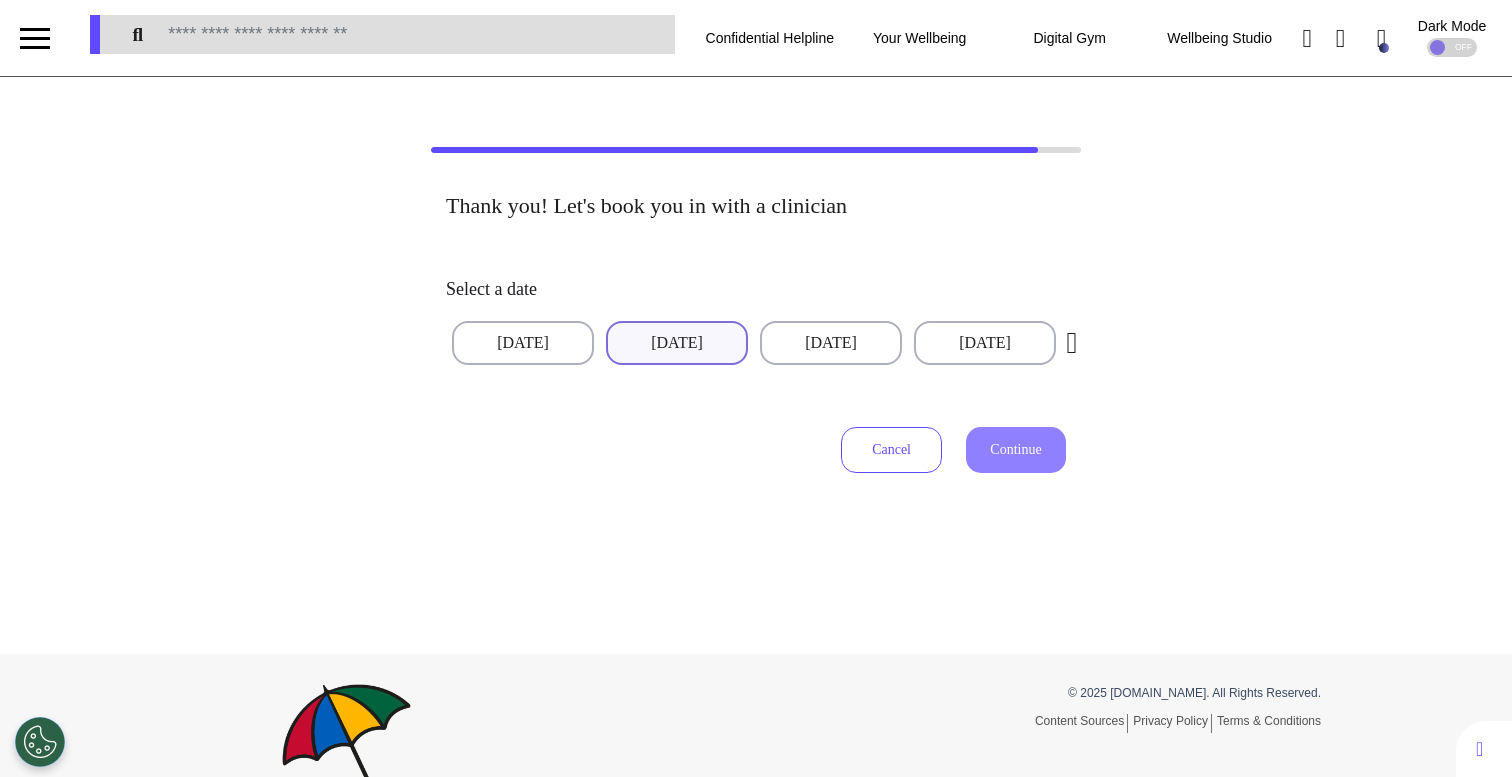 click on "[DATE]" at bounding box center [677, 343] 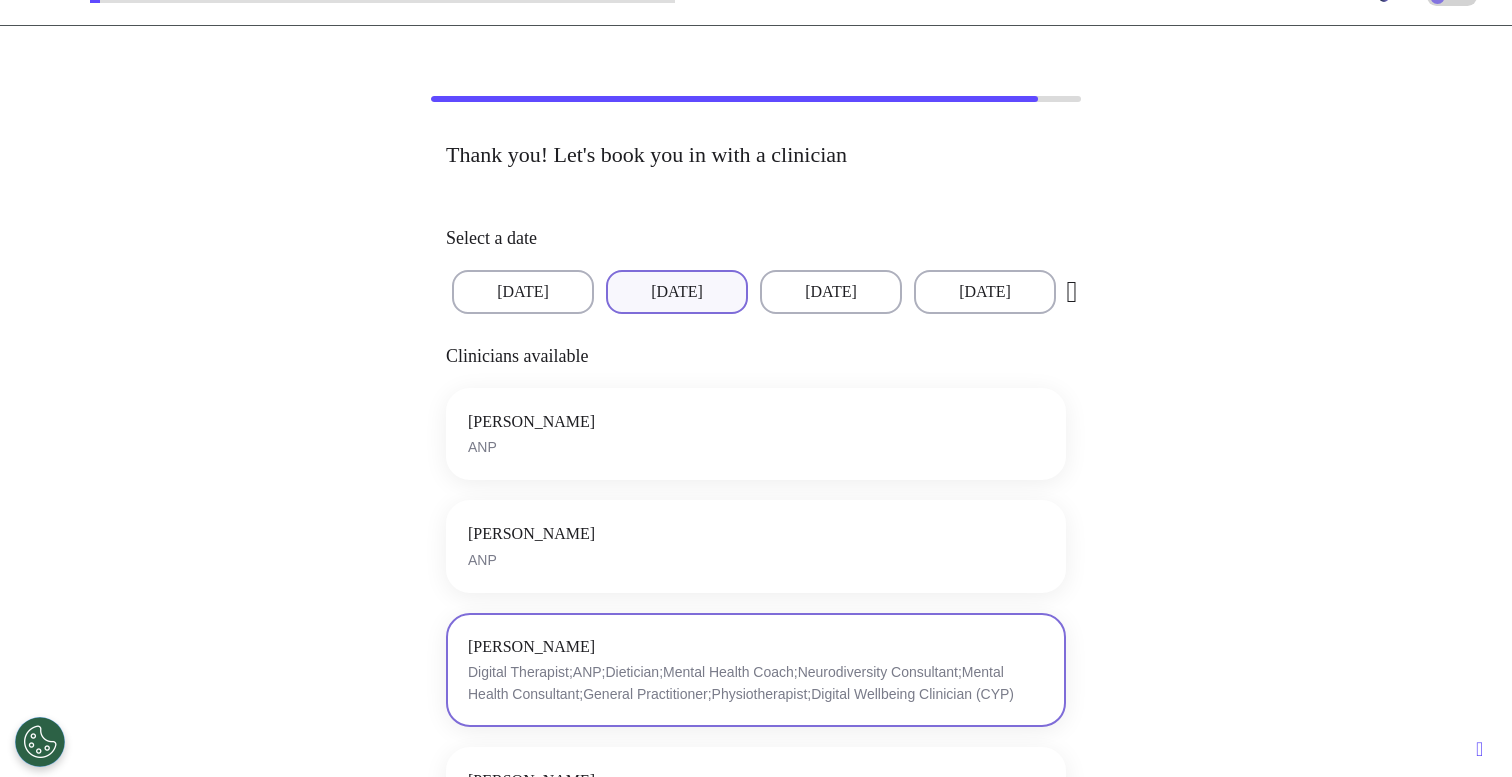 click on "Digital Therapist;ANP;Dietician;Mental Health Coach;Neurodiversity Consultant;Mental Health Consultant;General Practitioner;Physiotherapist;Digital Wellbeing Clinician (CYP)" at bounding box center [756, 683] 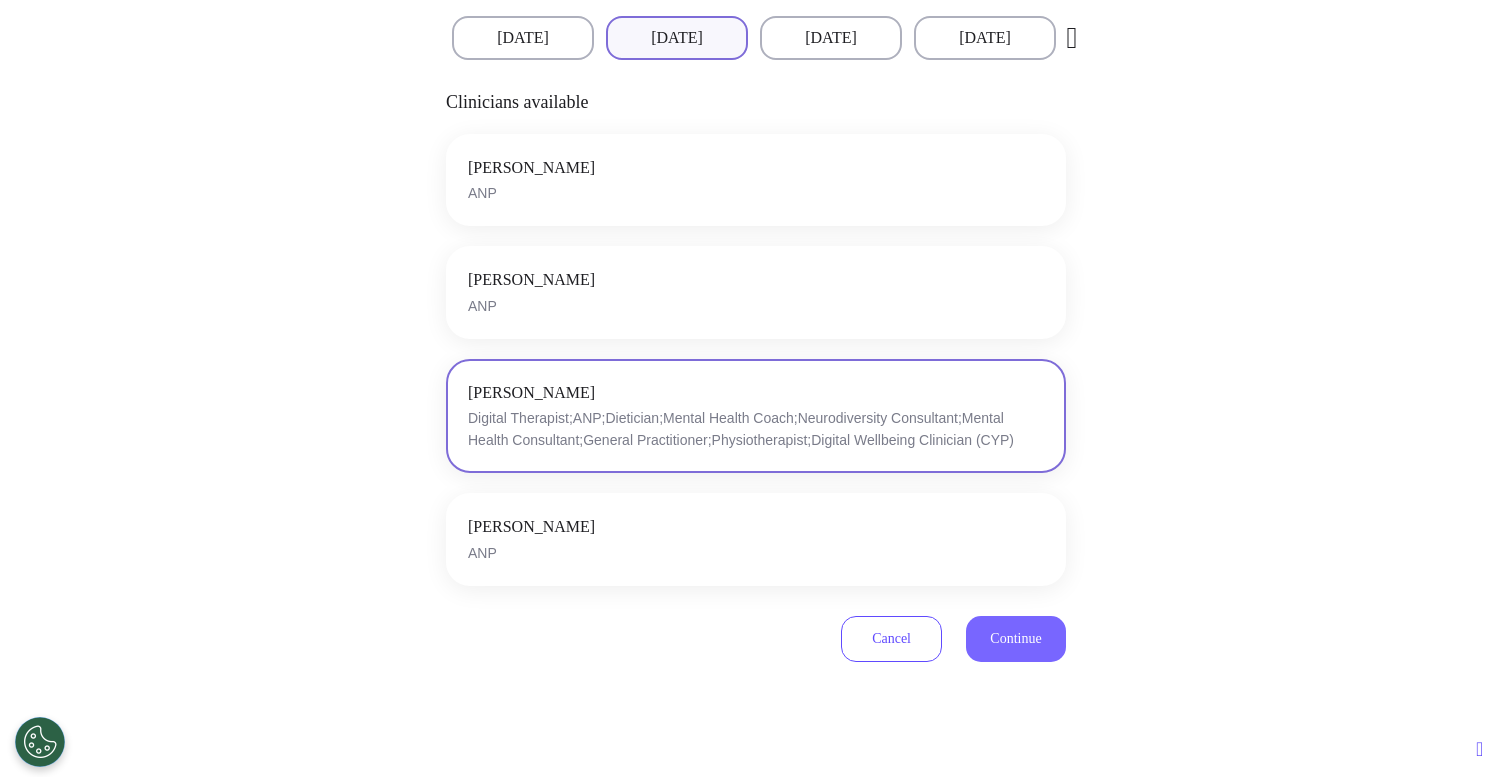 click on "Continue" at bounding box center (1015, 638) 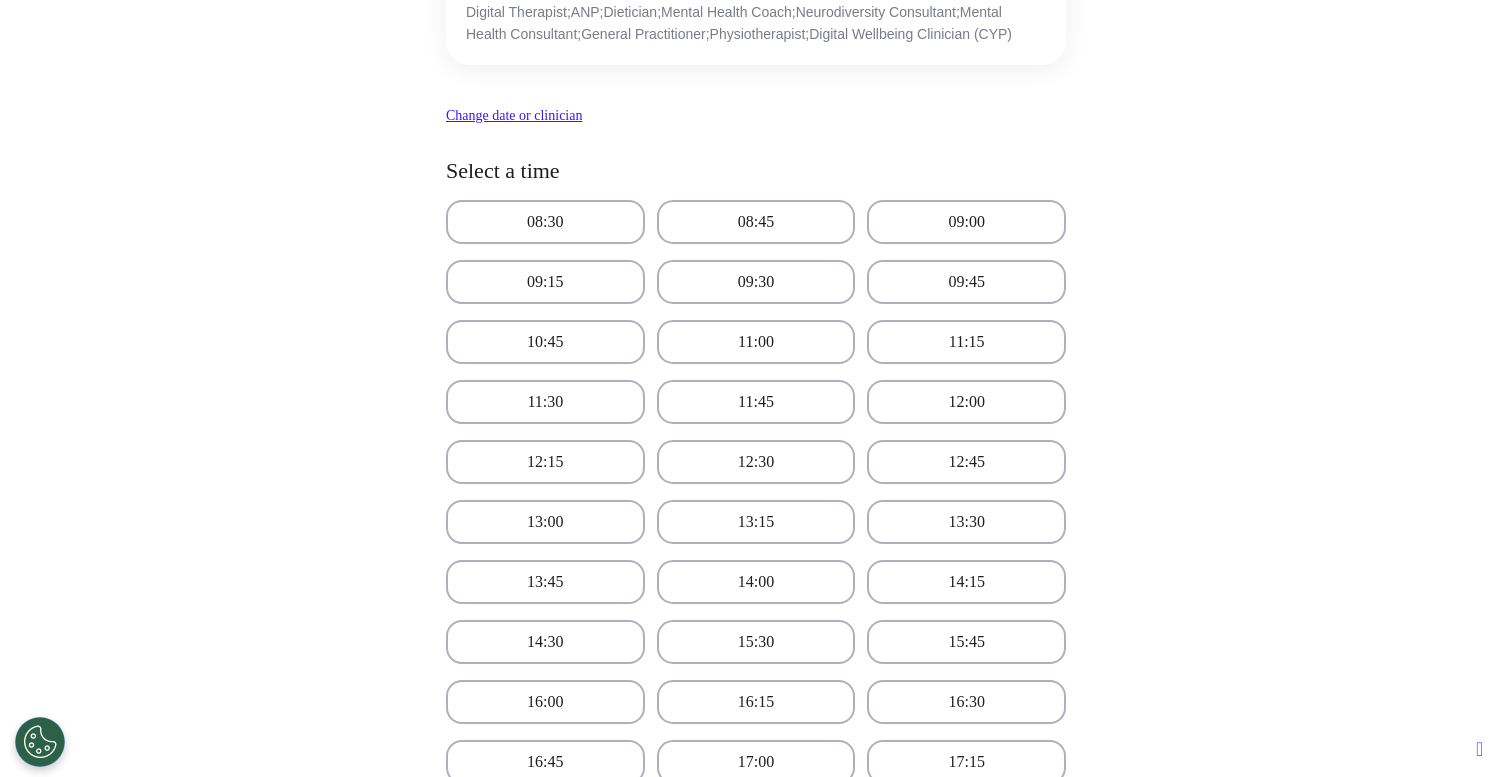 scroll, scrollTop: 371, scrollLeft: 0, axis: vertical 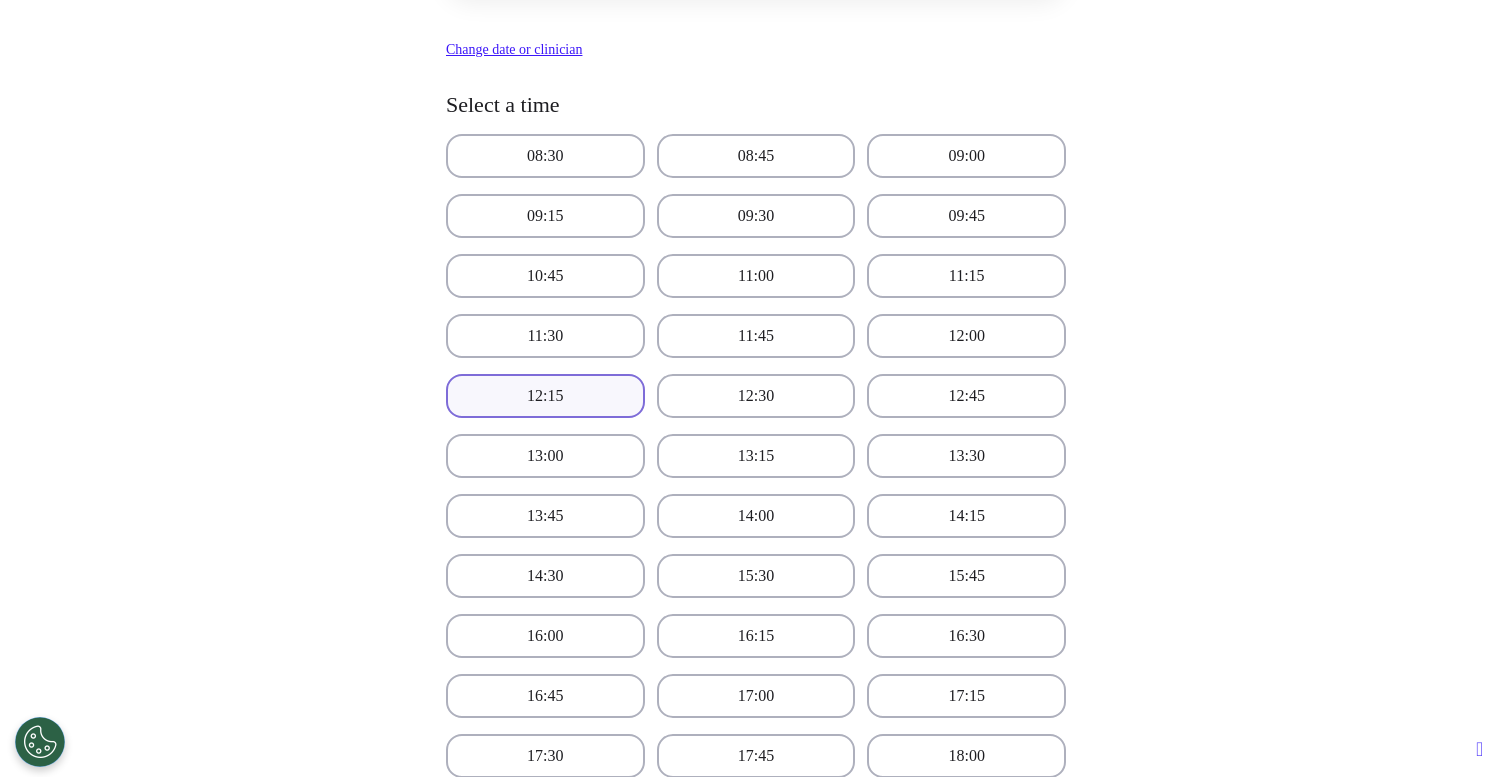 click on "12:15" at bounding box center [545, 396] 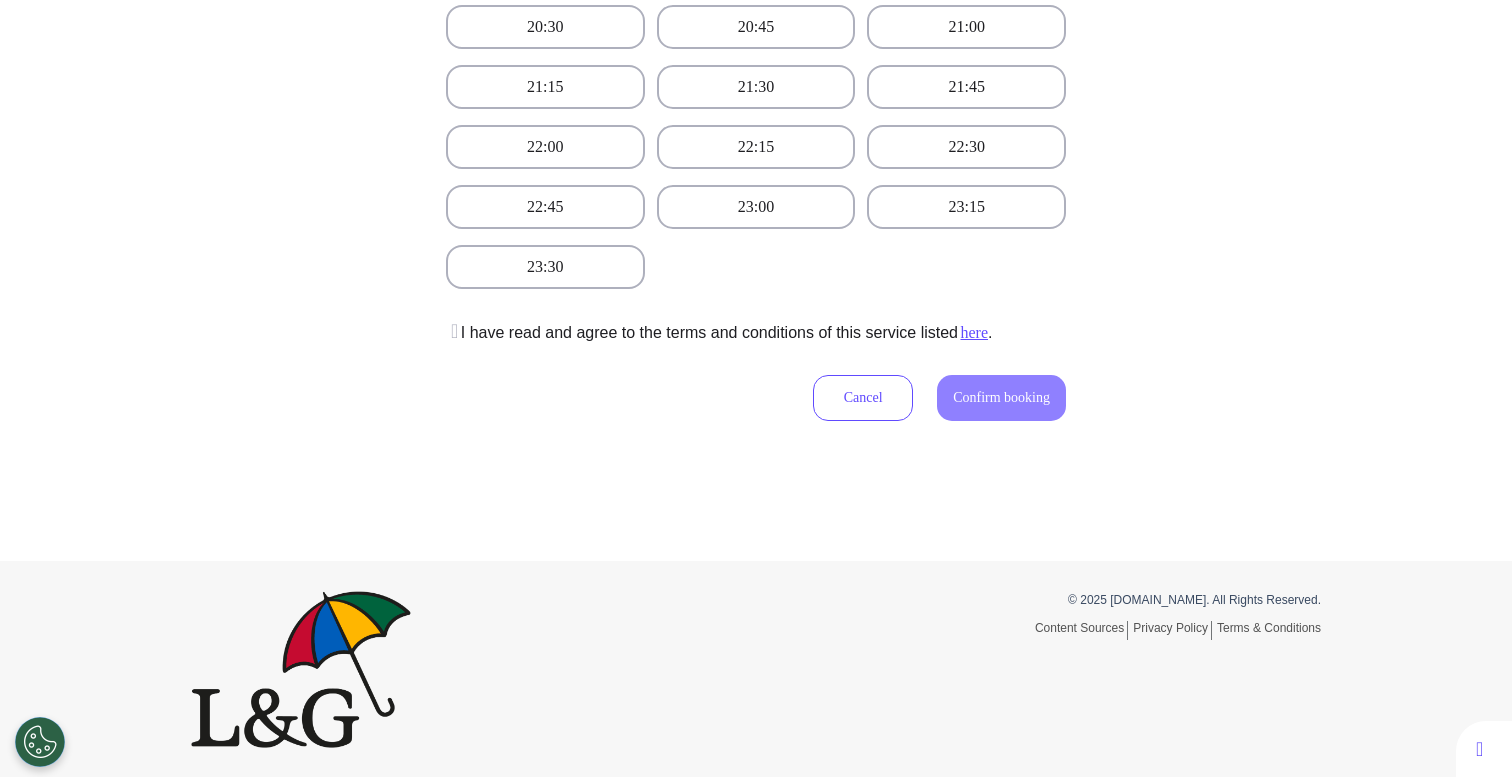 scroll, scrollTop: 1341, scrollLeft: 0, axis: vertical 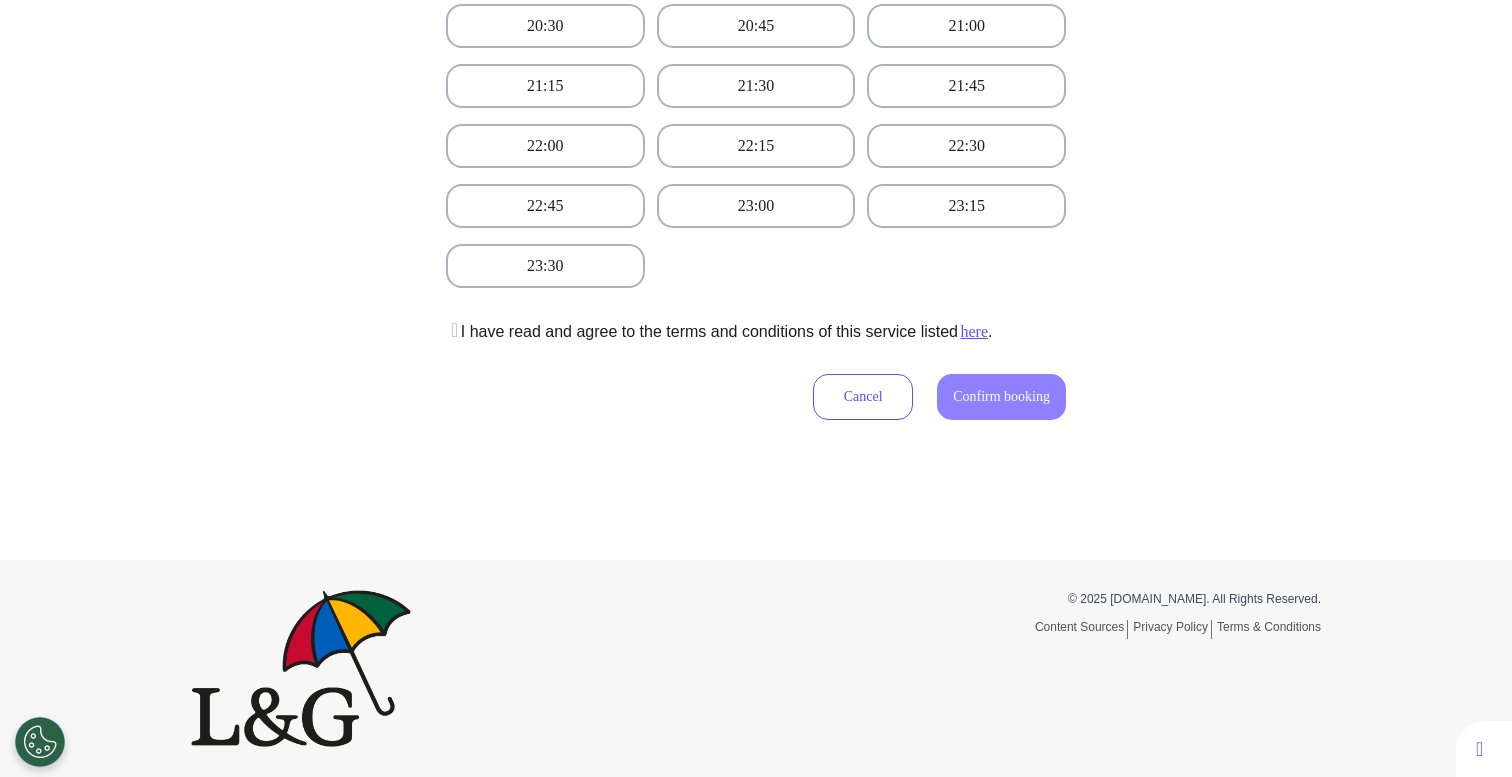 click at bounding box center [452, 330] 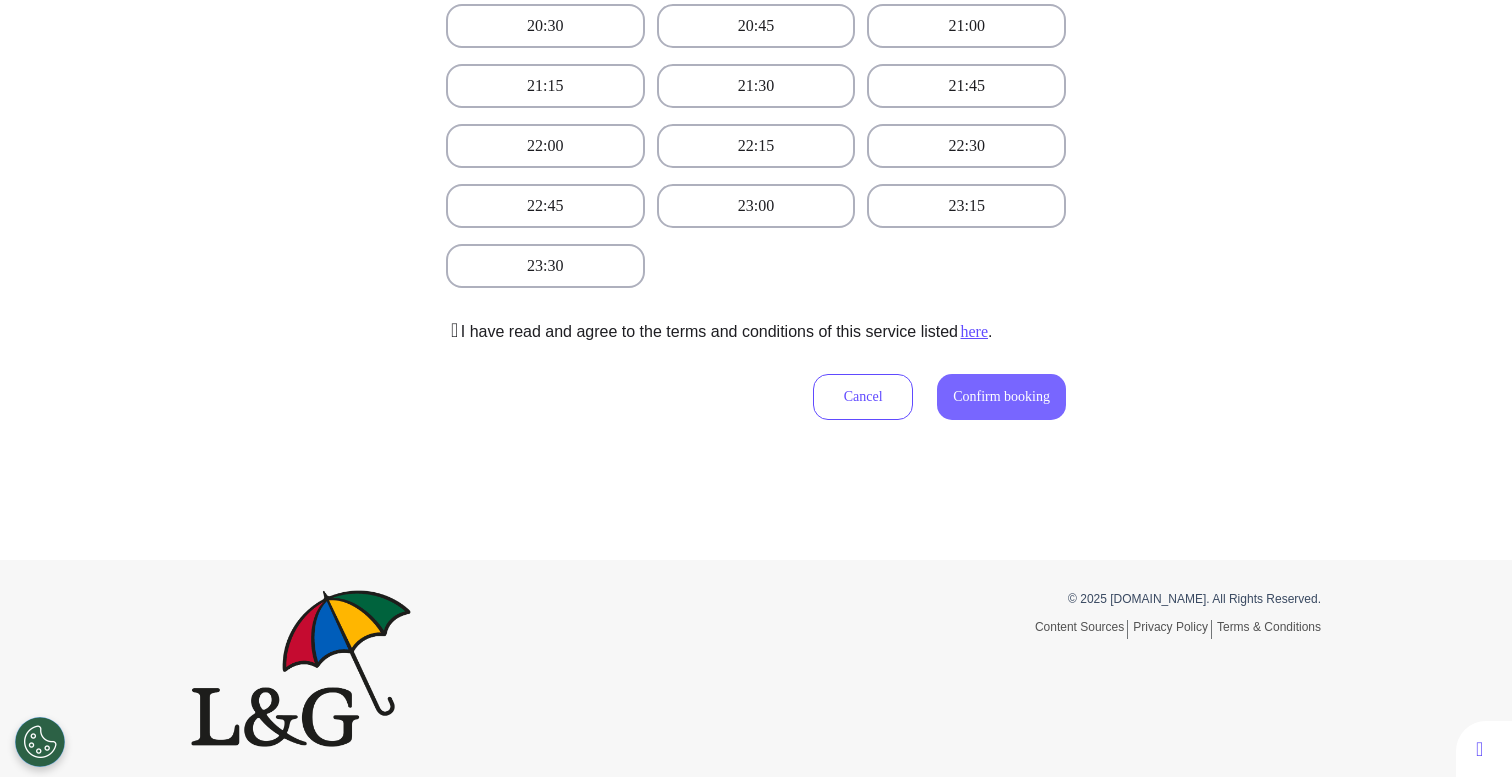 click on "Confirm booking" at bounding box center [1001, 397] 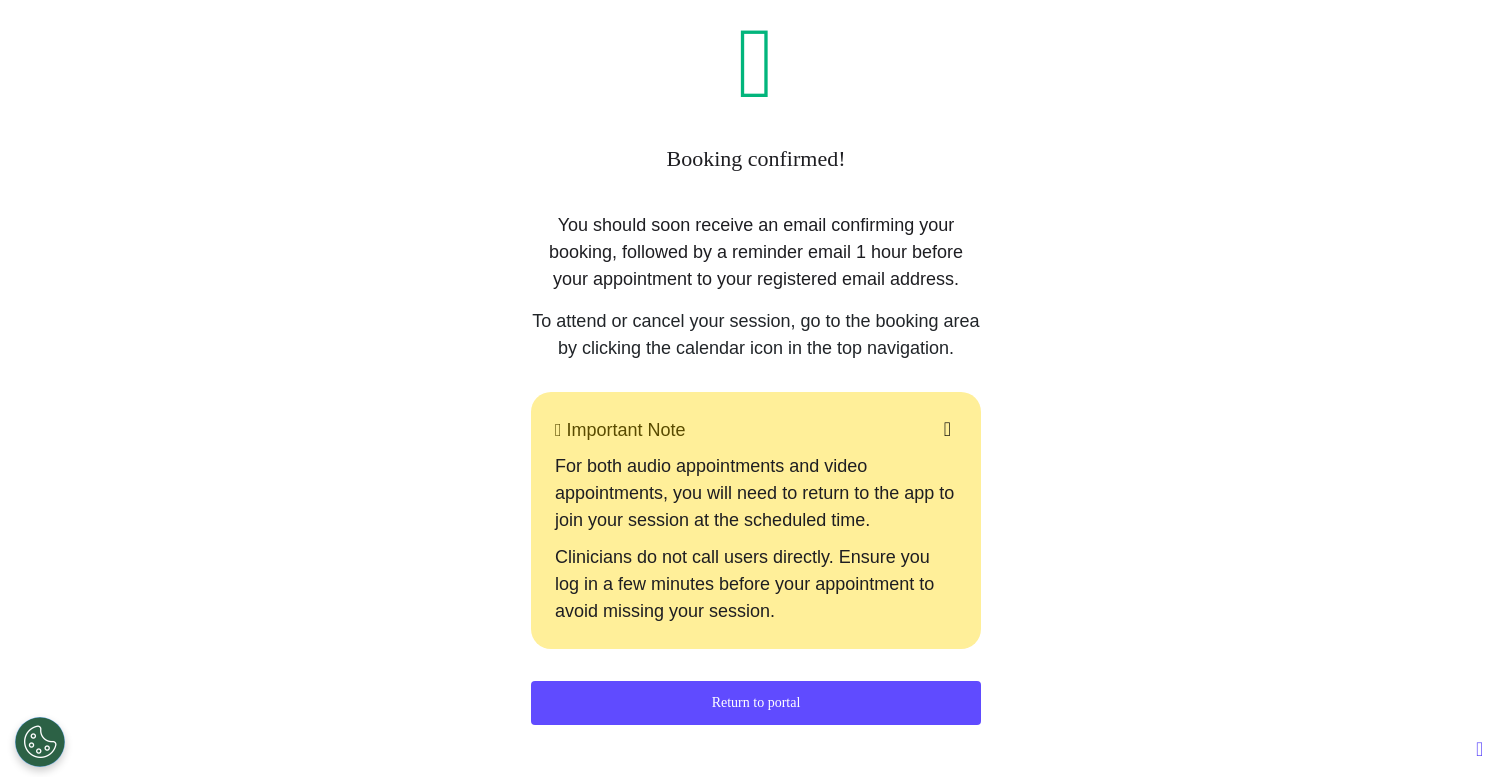 scroll, scrollTop: 0, scrollLeft: 0, axis: both 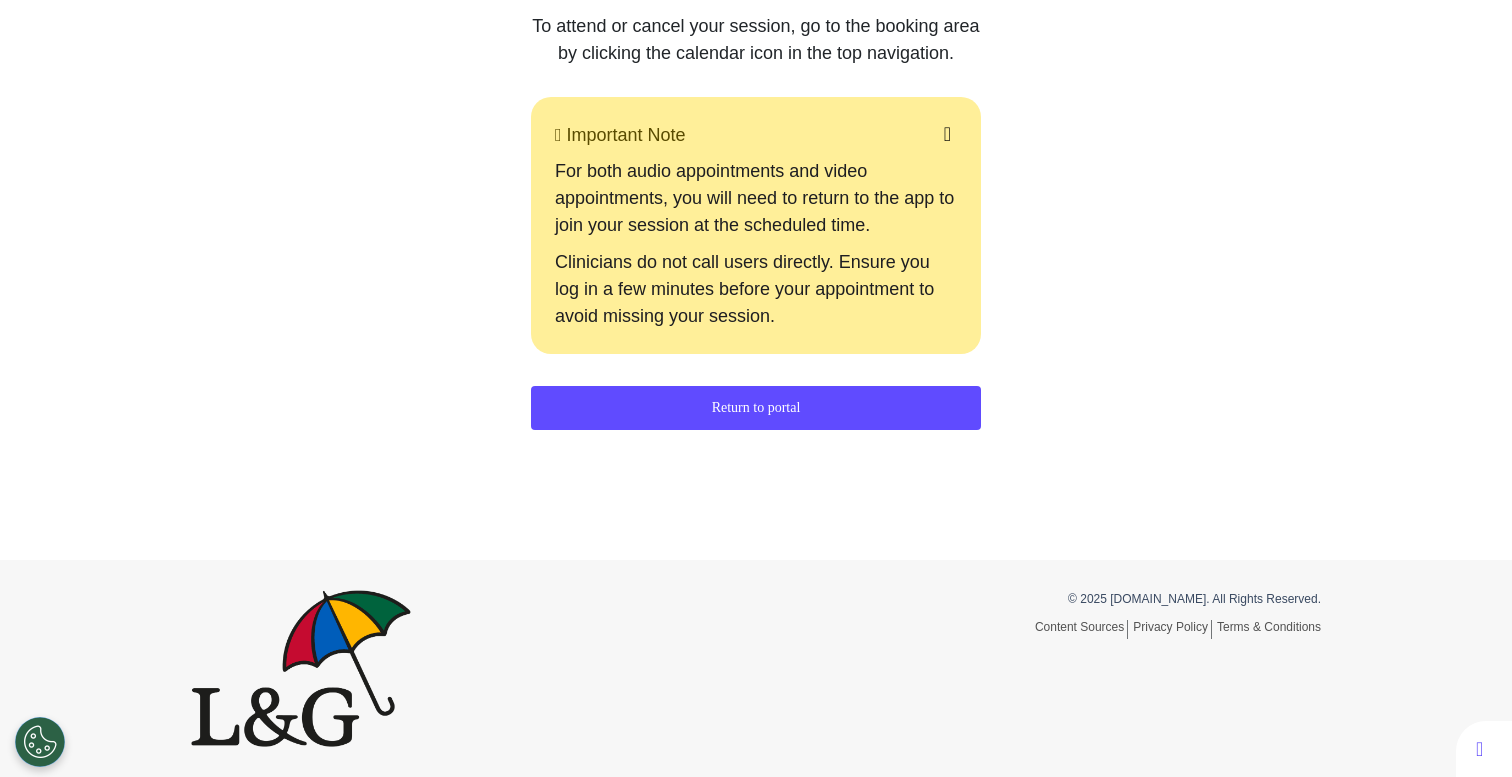 click on "Return to portal" at bounding box center [756, 408] 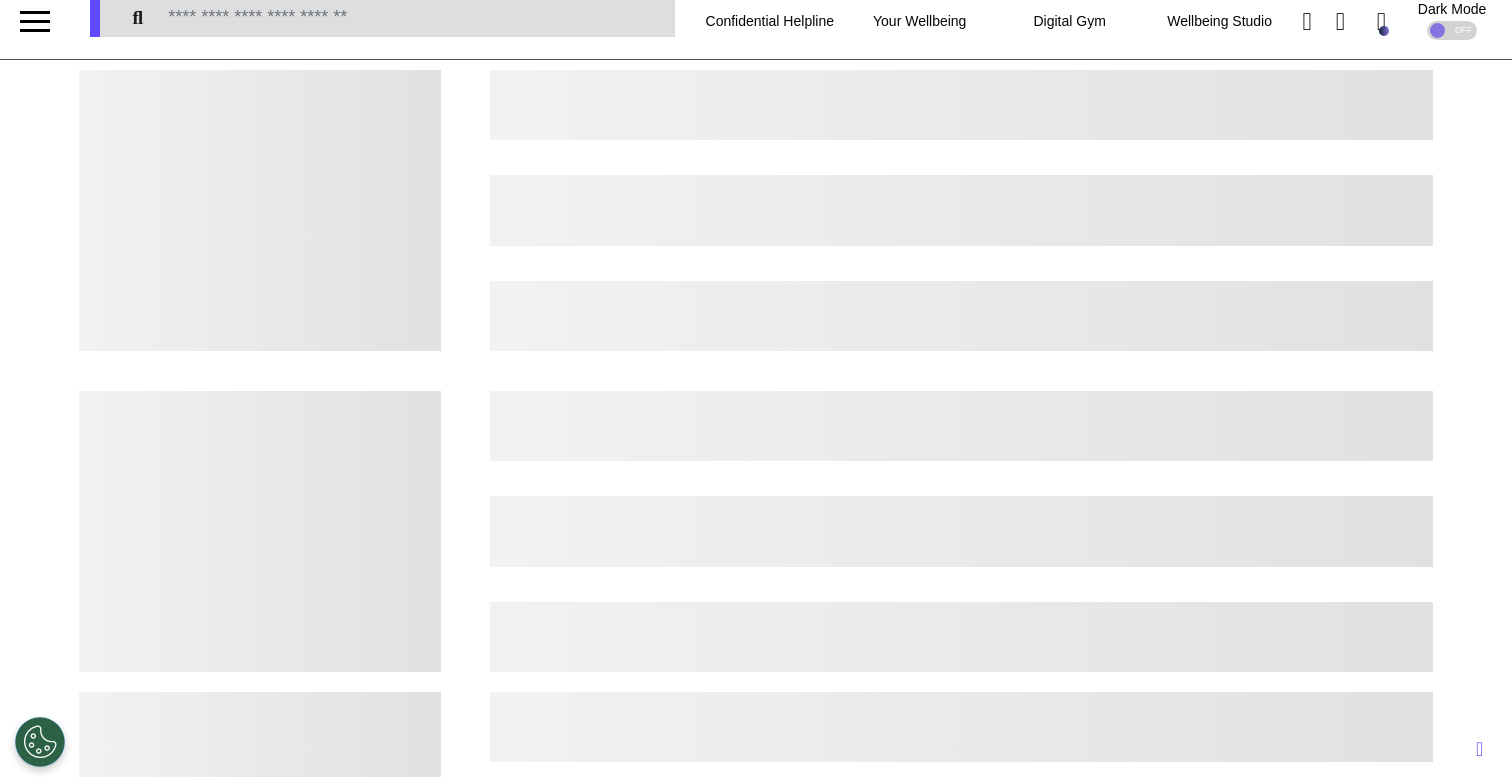 scroll, scrollTop: 0, scrollLeft: 0, axis: both 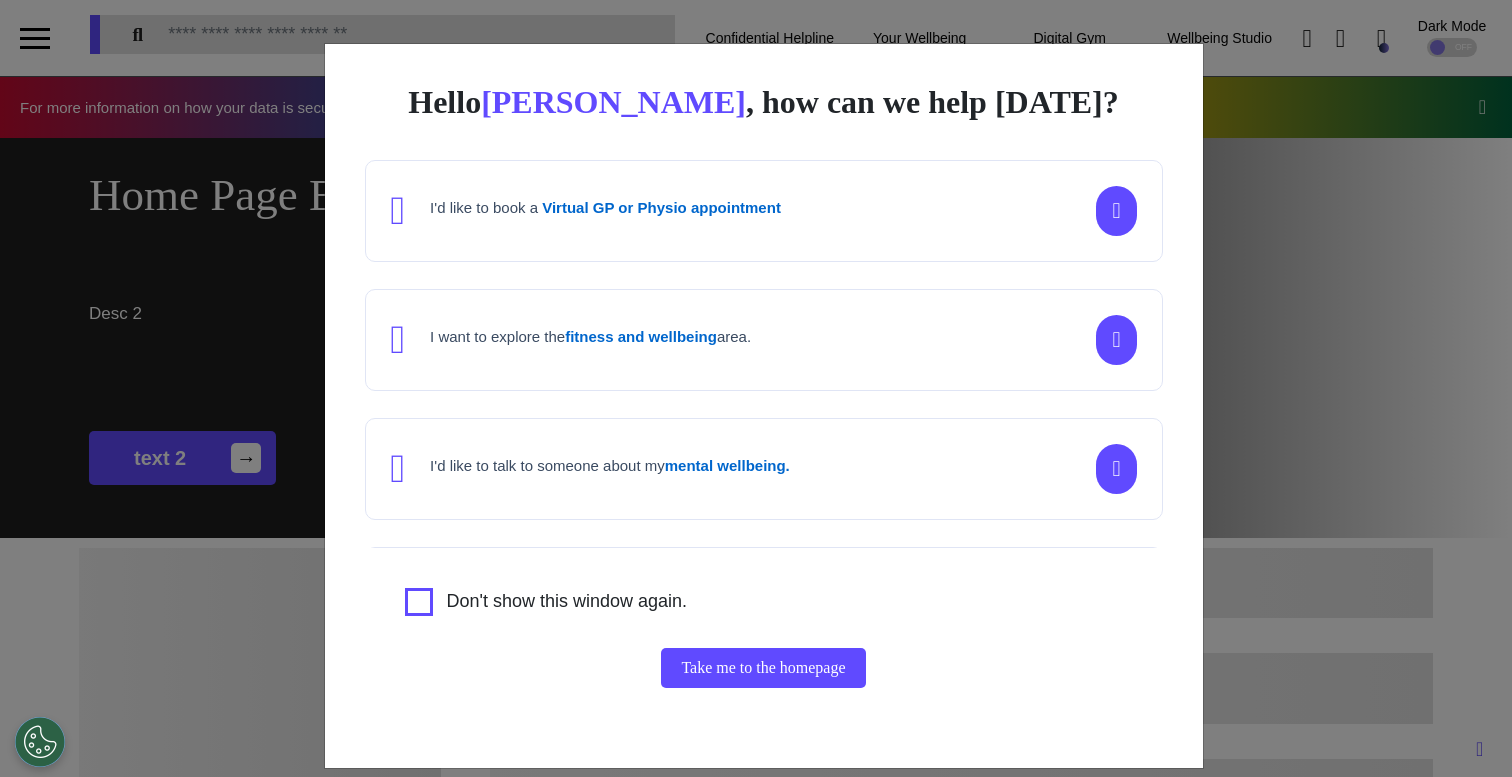 click on "Hello  [PERSON_NAME] , how can we help [DATE]? I'd like to book a   Virtual GP or Physio appointment I want to explore the  fitness and wellbeing  area. I'd like to talk to someone about my  mental wellbeing. I'd like to understand my  [MEDICAL_DATA] risk or speak to a [MEDICAL_DATA] nurse  about my symptoms or diagnosis. I am just  browsing.  Don't show this window again.   Take me to the homepage" at bounding box center (756, 388) 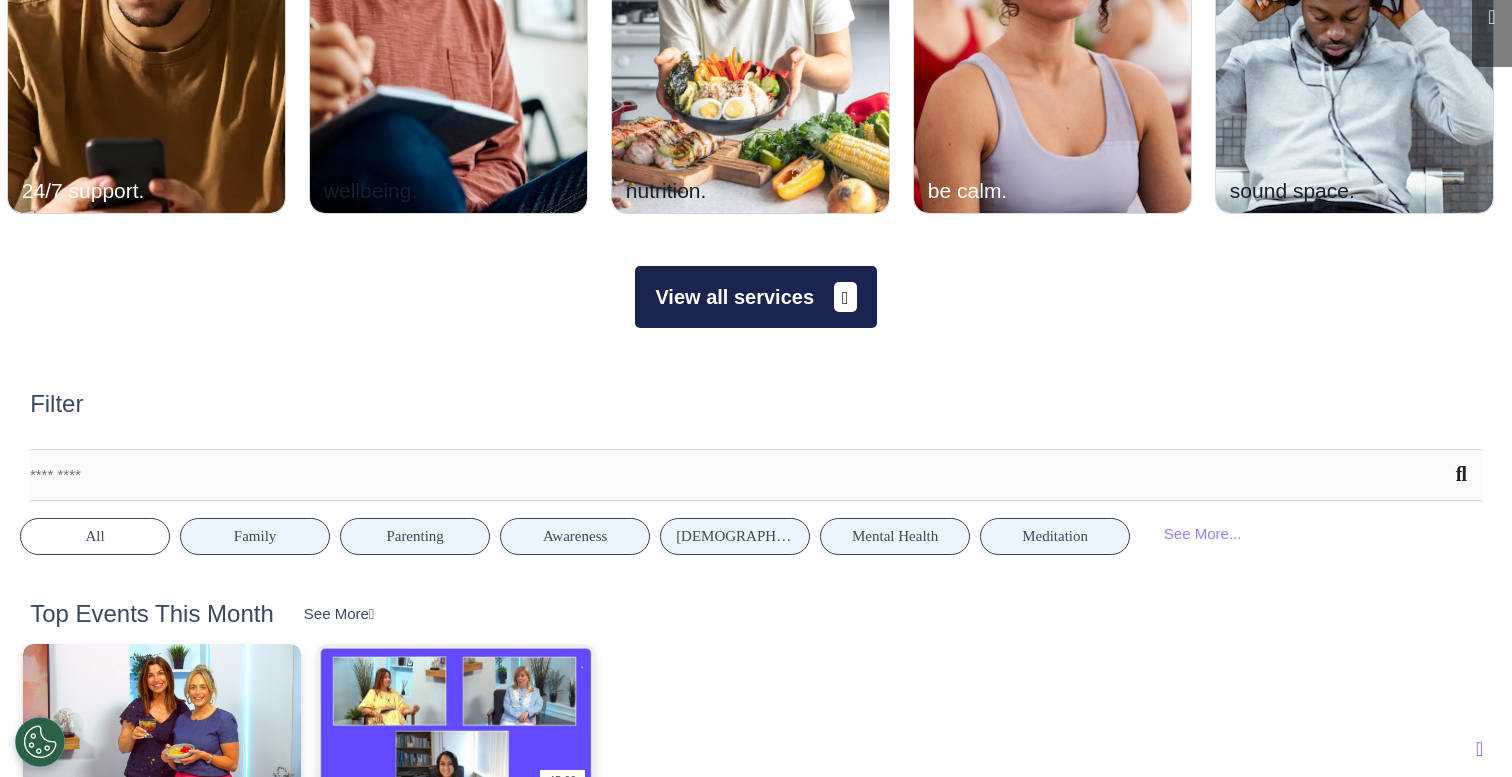 click on "View all services" at bounding box center (755, 297) 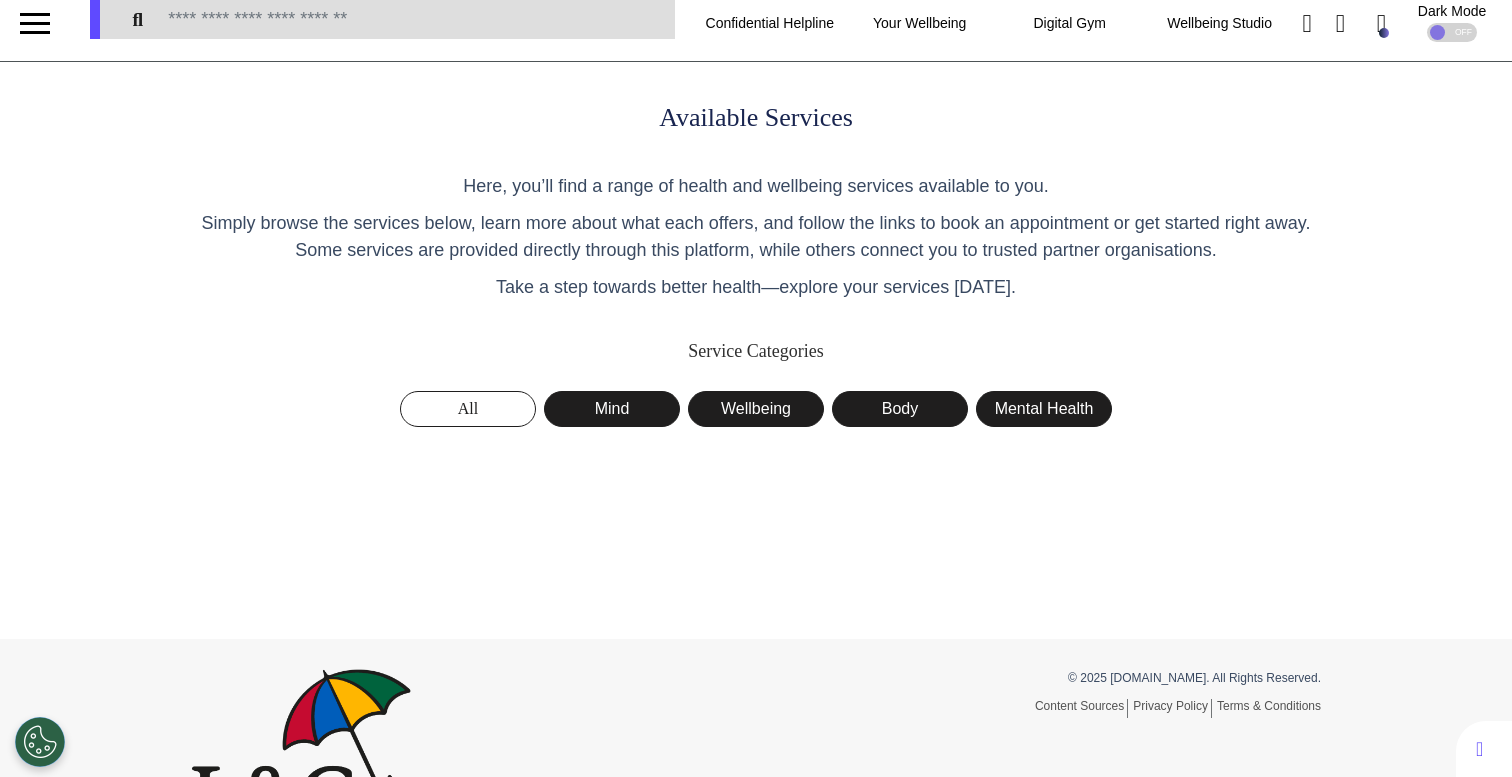 scroll, scrollTop: 93, scrollLeft: 0, axis: vertical 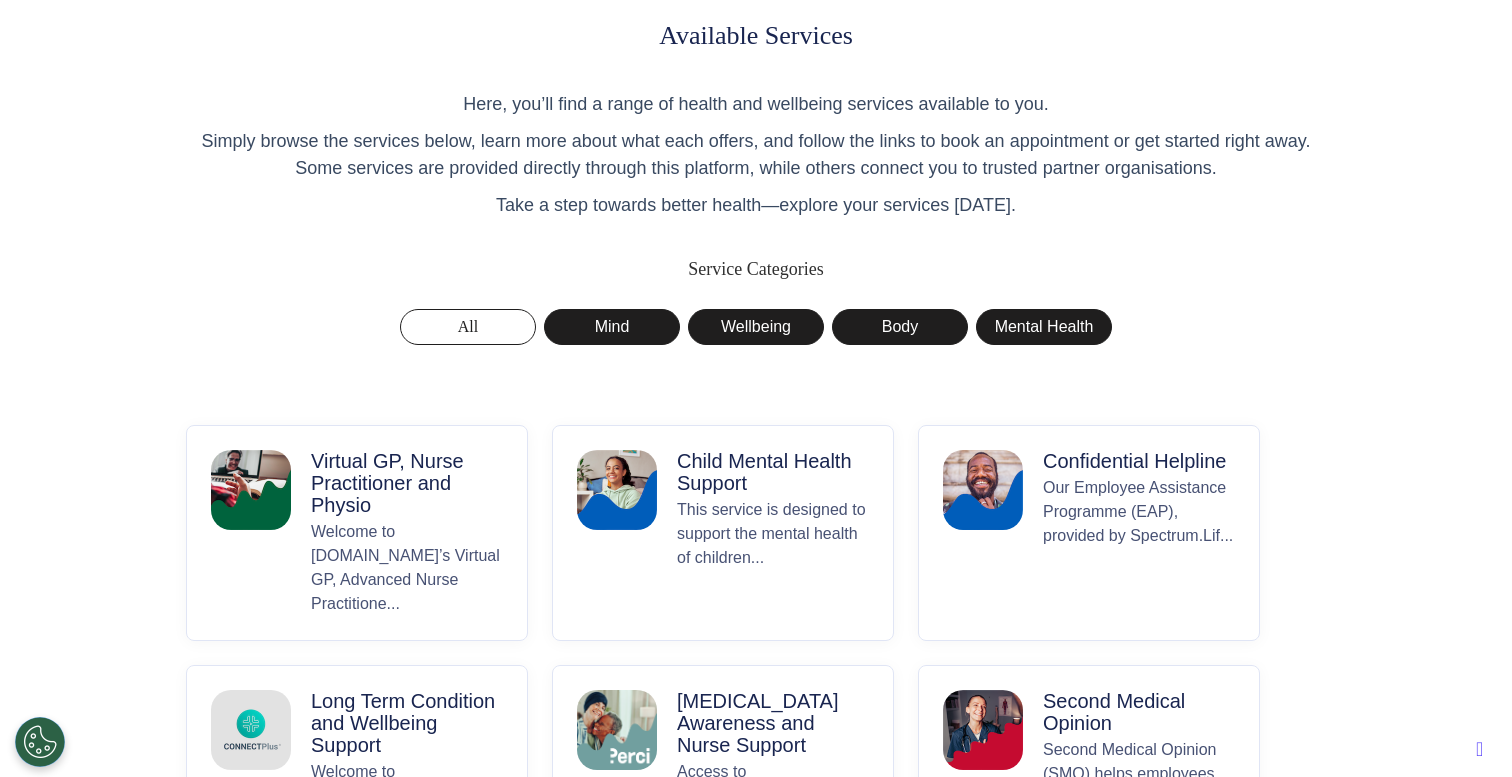 click on "Virtual GP, Nurse Practitioner and Physio" at bounding box center (407, 483) 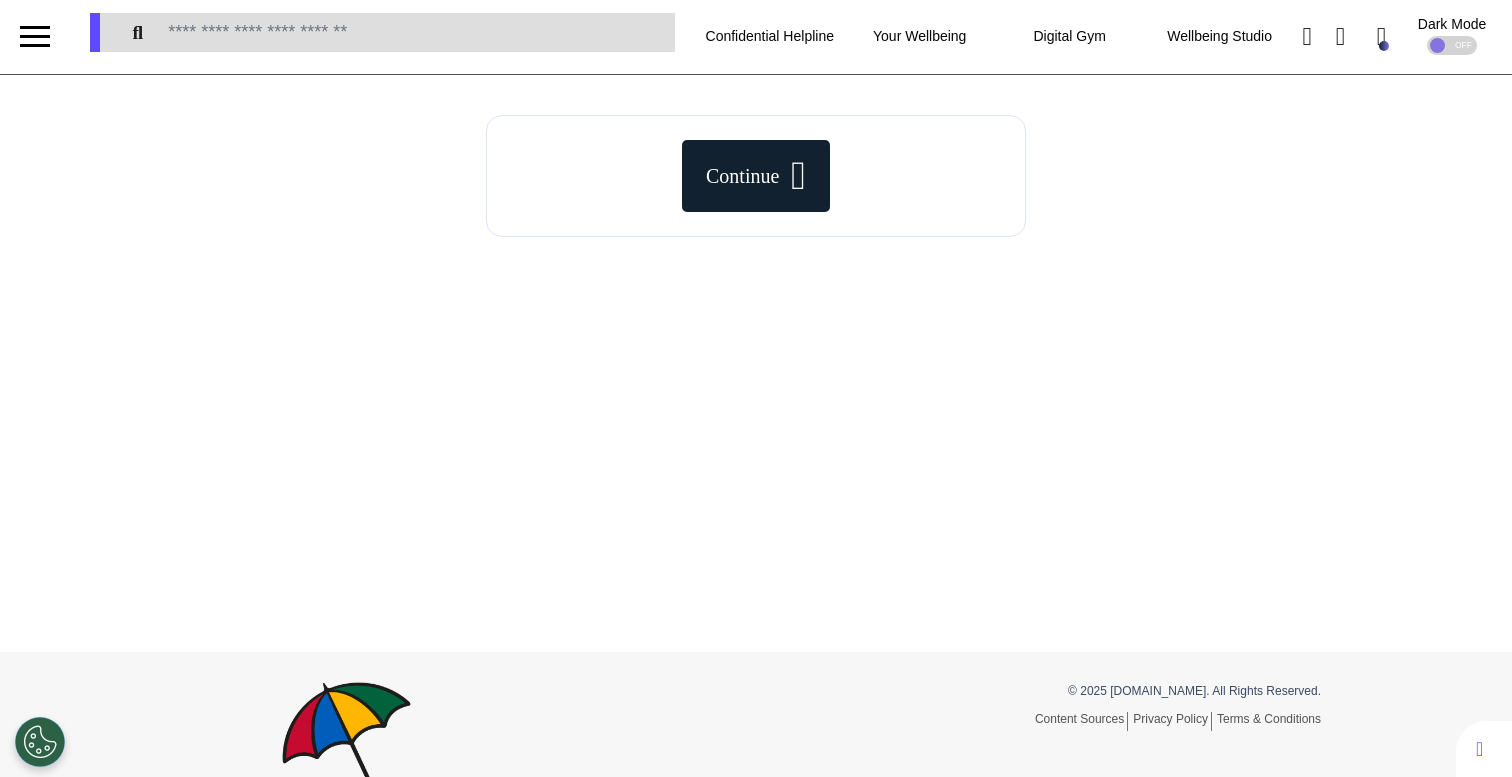 scroll, scrollTop: 4, scrollLeft: 0, axis: vertical 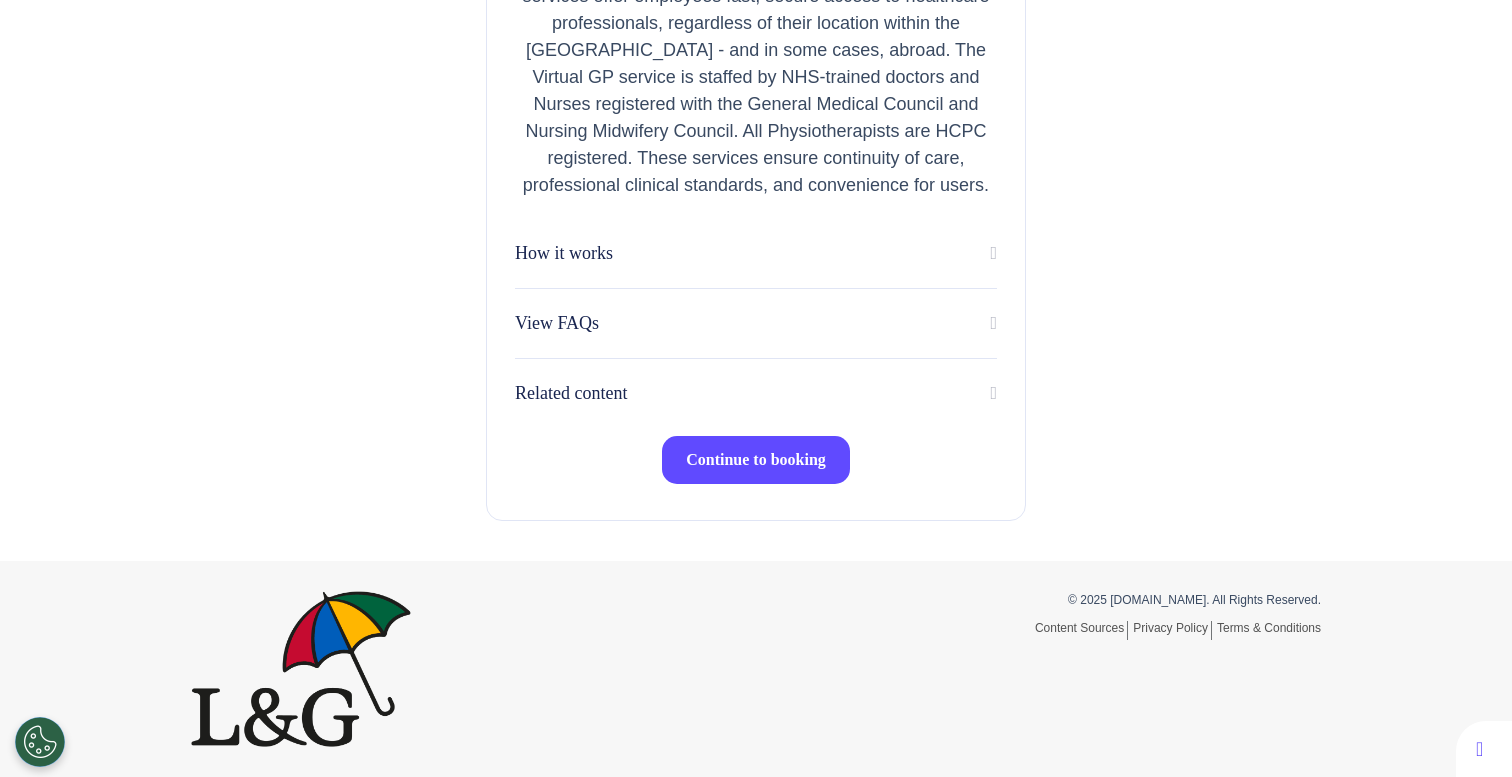 click on "Continue to booking" at bounding box center (756, 459) 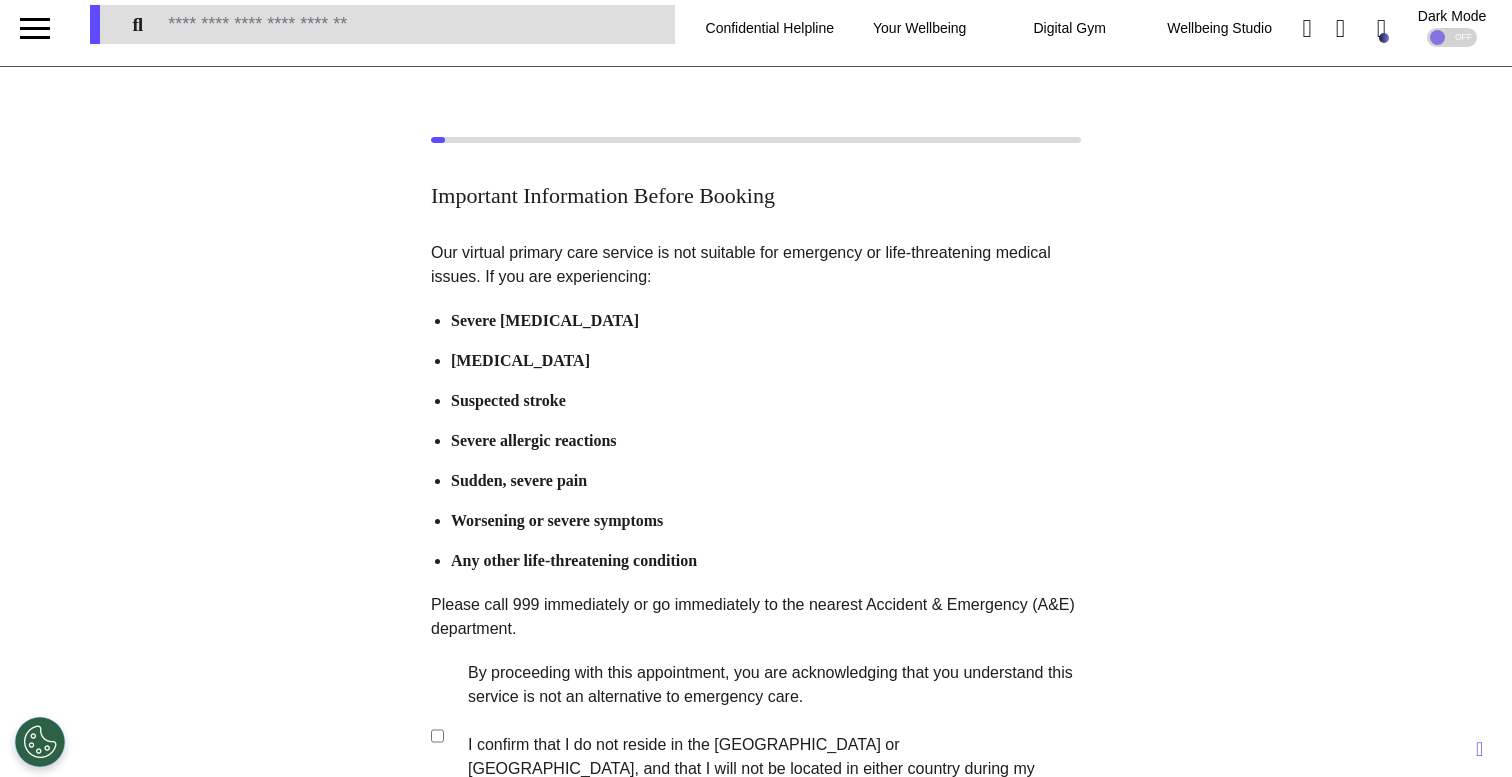 scroll, scrollTop: 18, scrollLeft: 0, axis: vertical 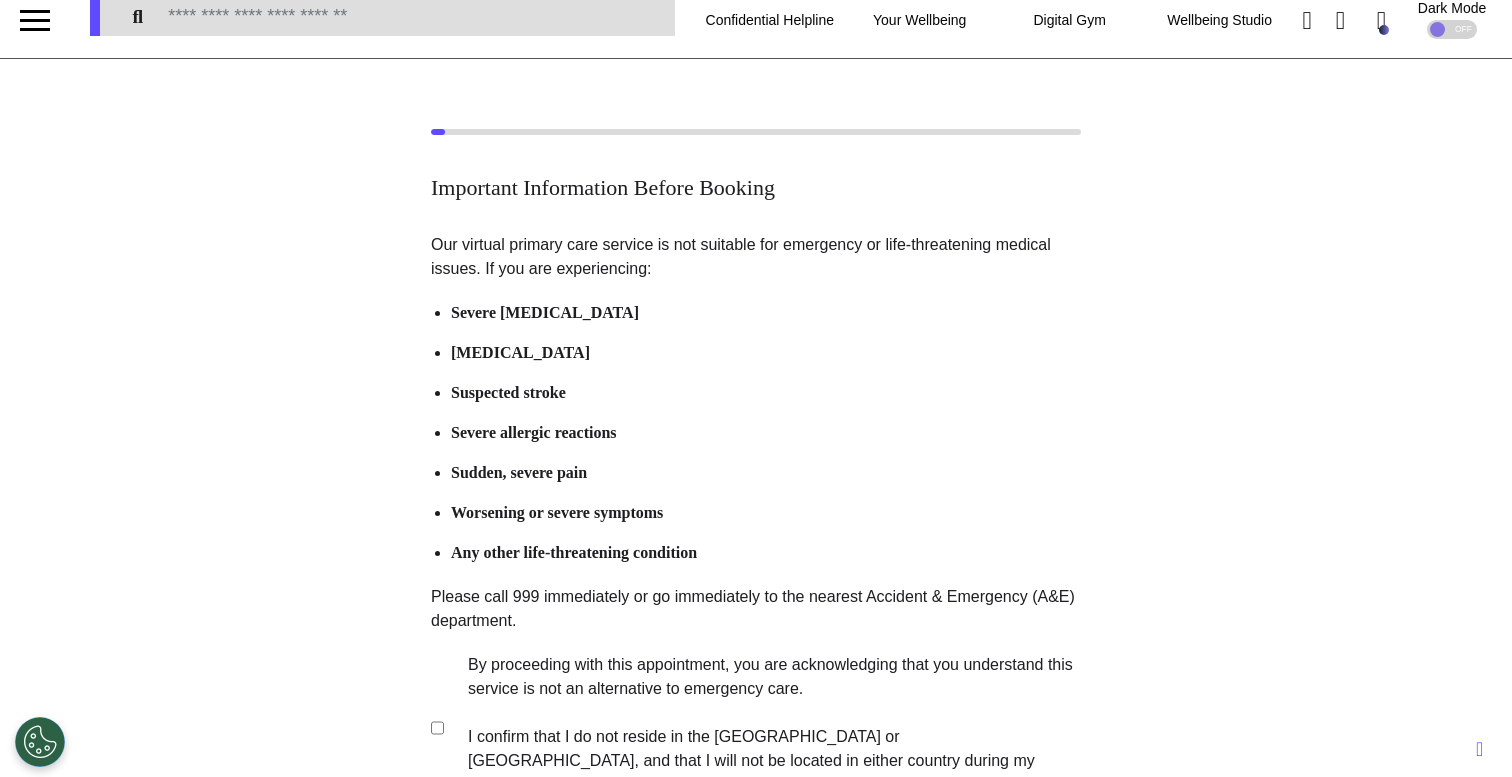 click on "By proceeding with this appointment, you are acknowledging that you understand this service is not an alternative to emergency care. I confirm that I do not reside in the [GEOGRAPHIC_DATA] or [GEOGRAPHIC_DATA], and that I will not be located in either country during my consultation" at bounding box center [761, 725] 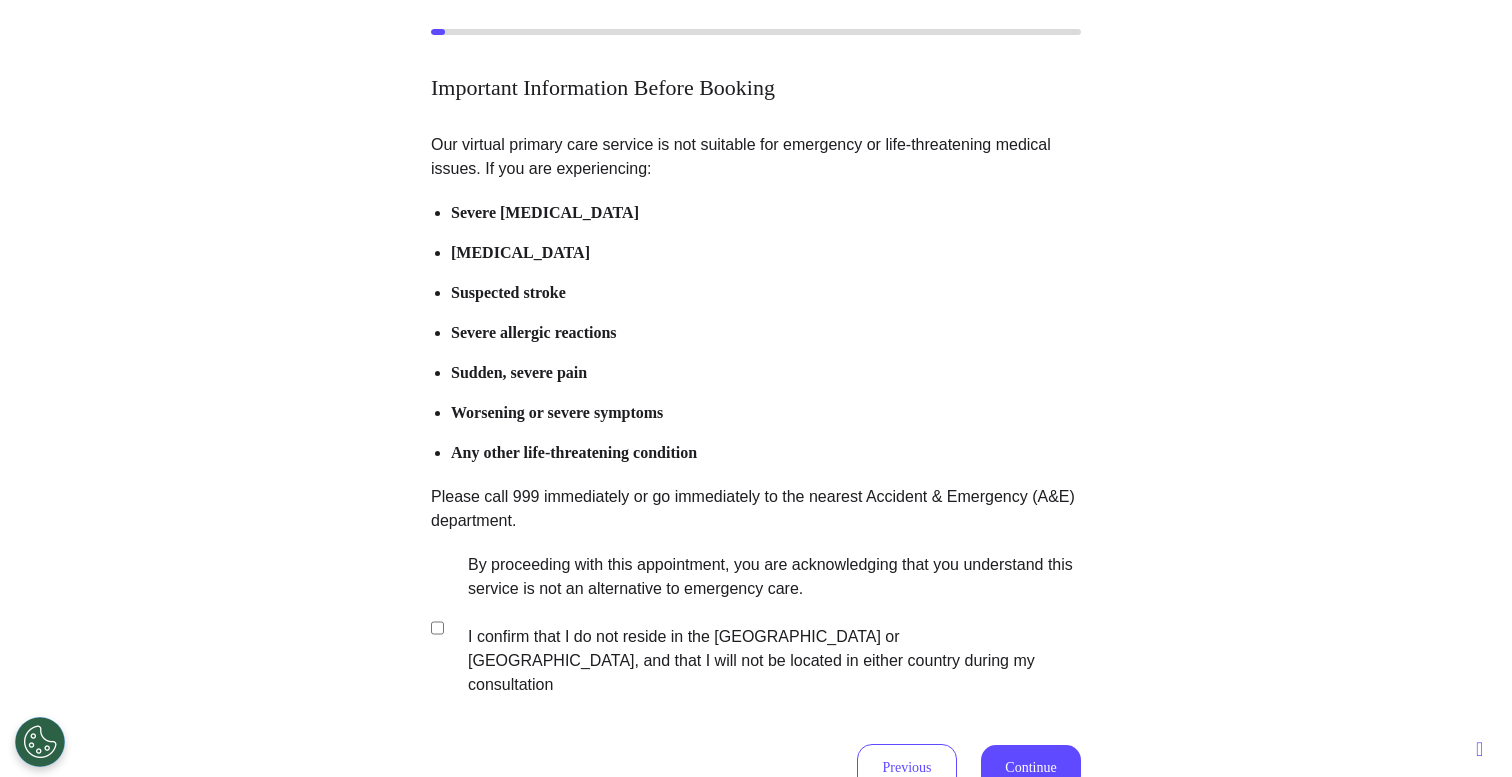 scroll, scrollTop: 396, scrollLeft: 0, axis: vertical 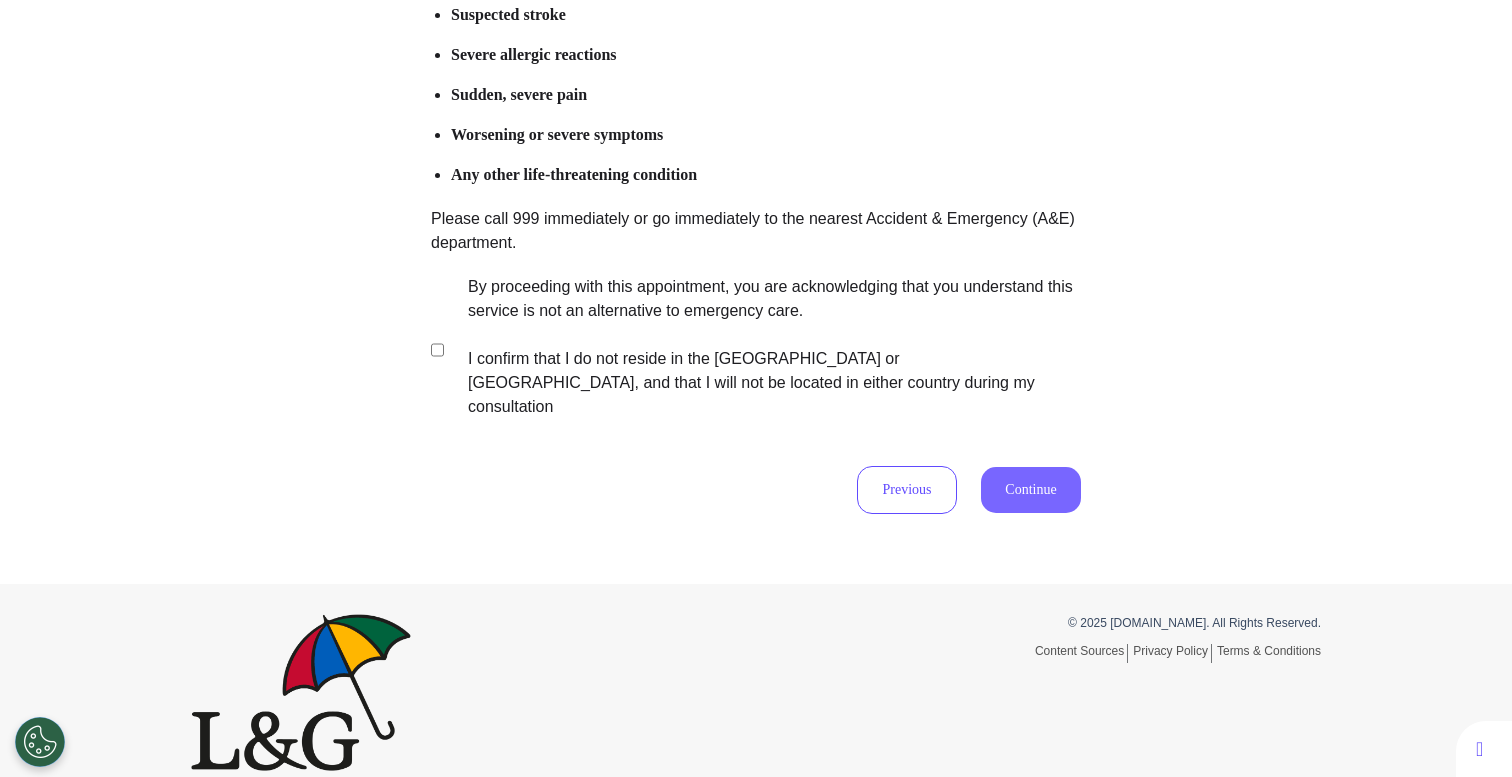 click on "Continue" at bounding box center [1031, 490] 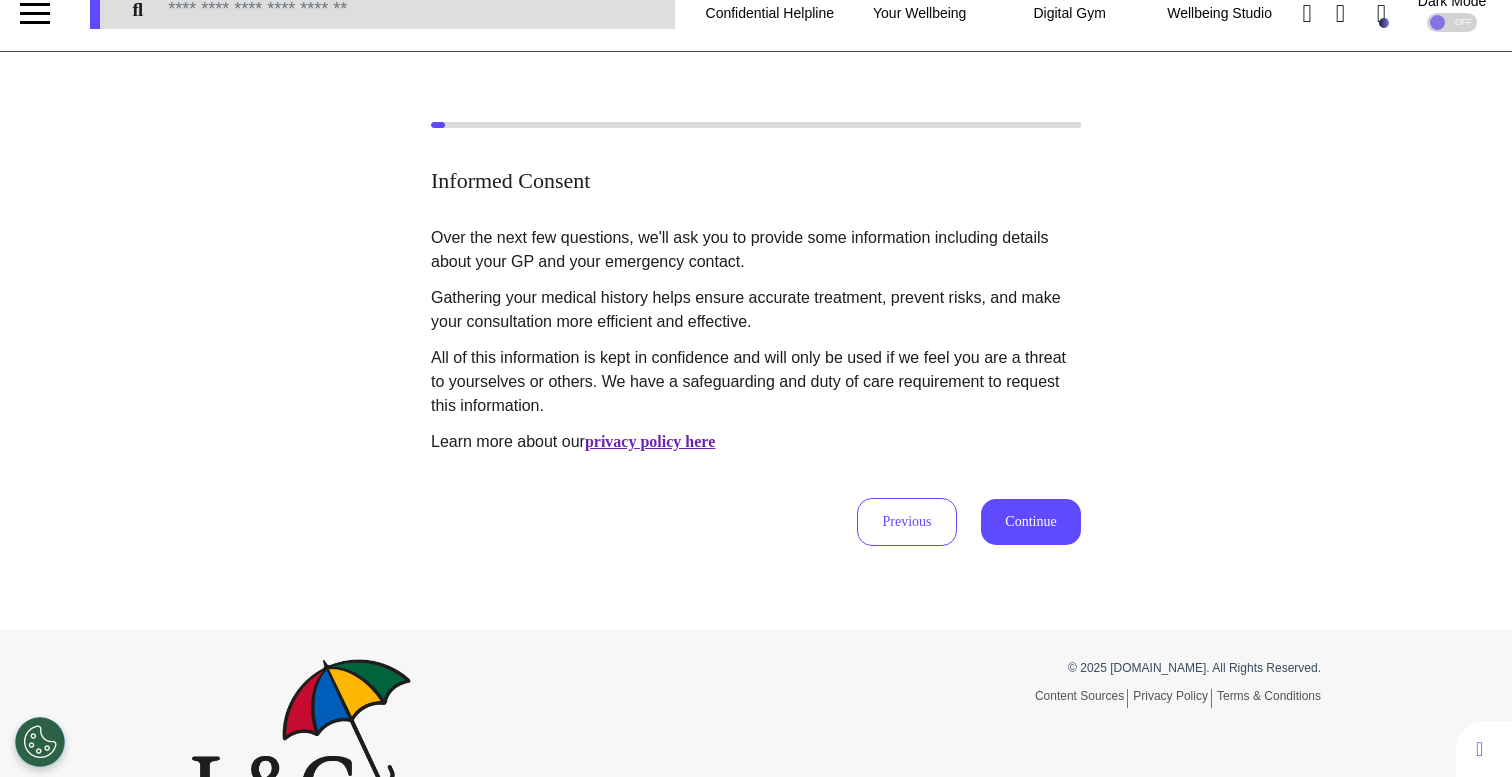 scroll, scrollTop: 0, scrollLeft: 0, axis: both 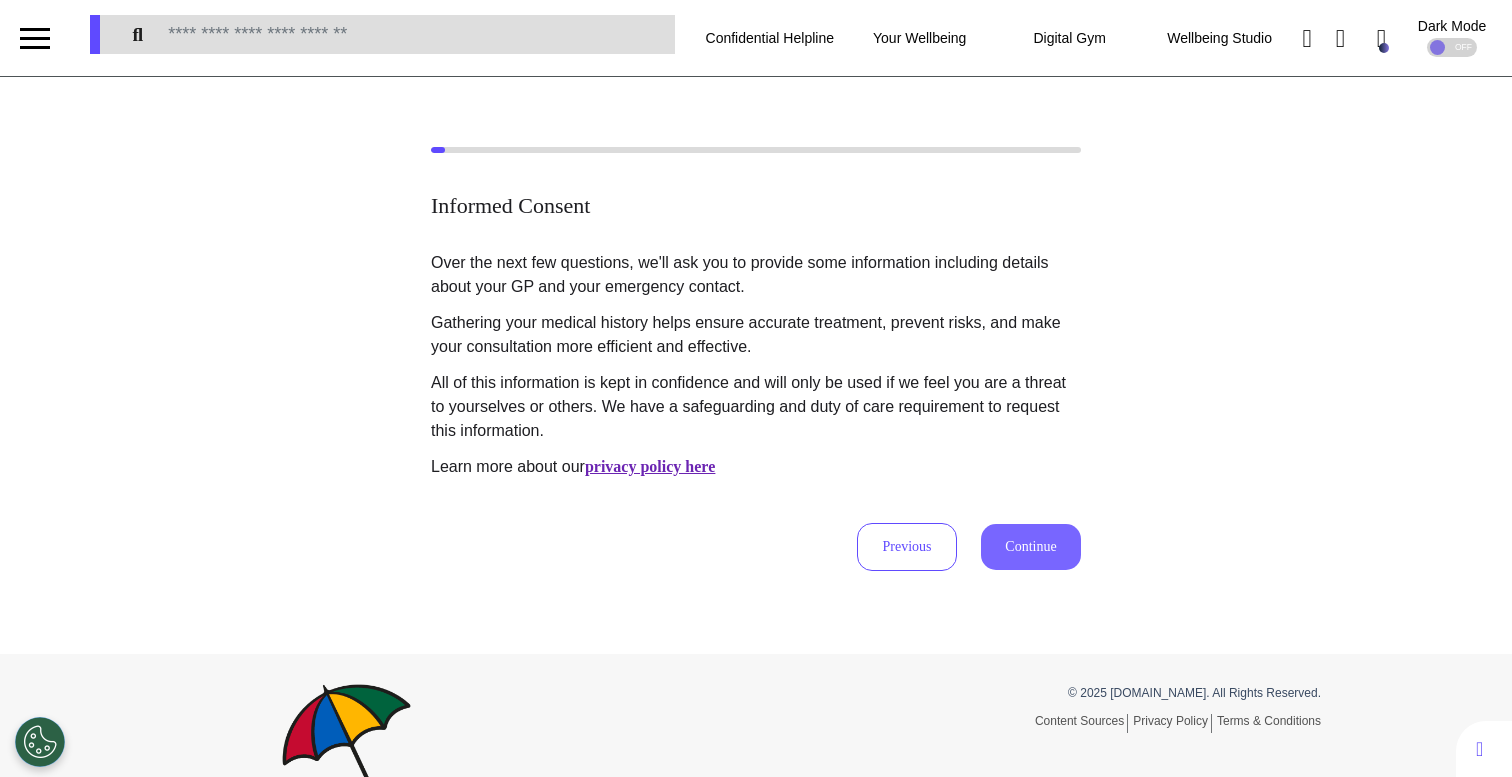 click on "Continue" at bounding box center (1031, 547) 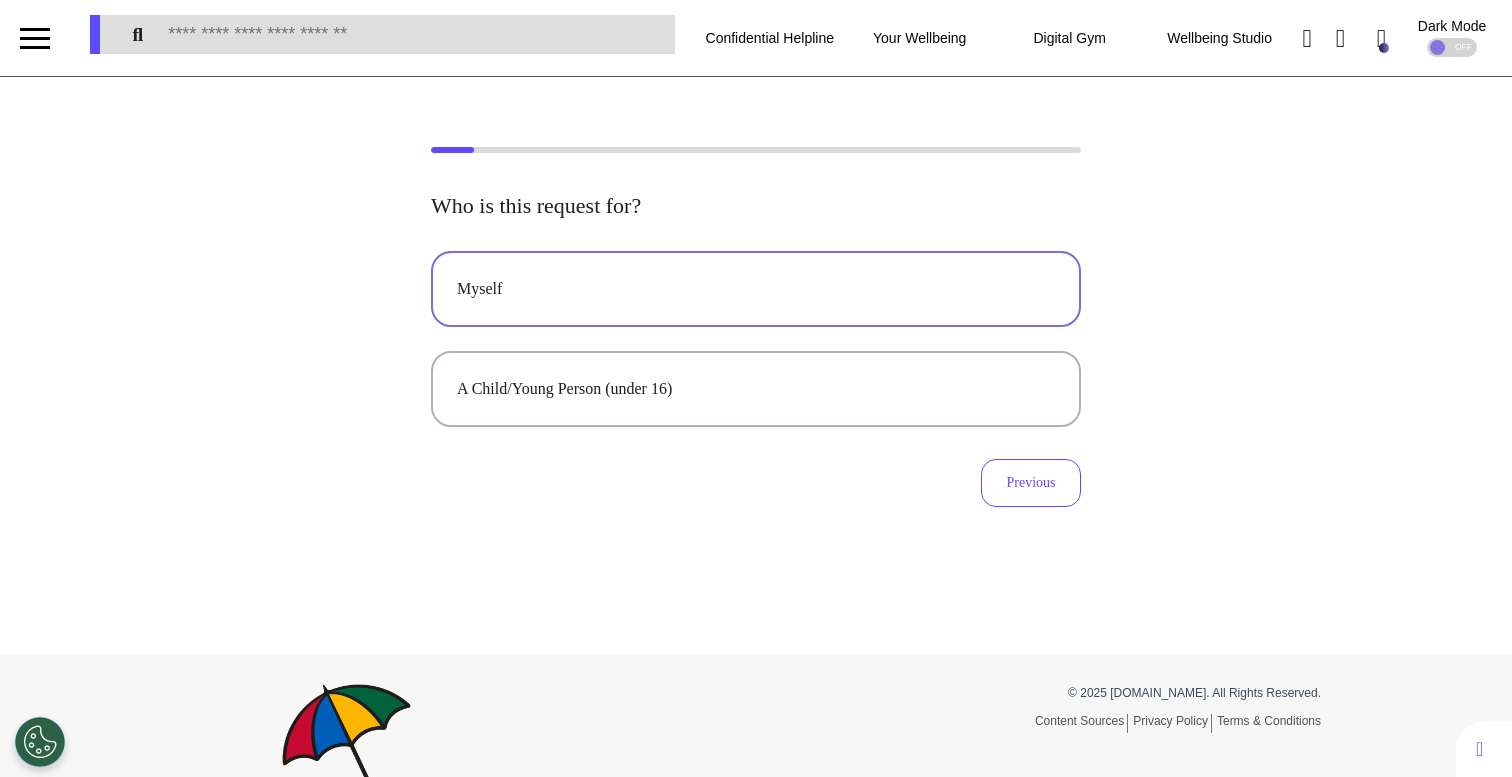 click on "Myself" at bounding box center (756, 289) 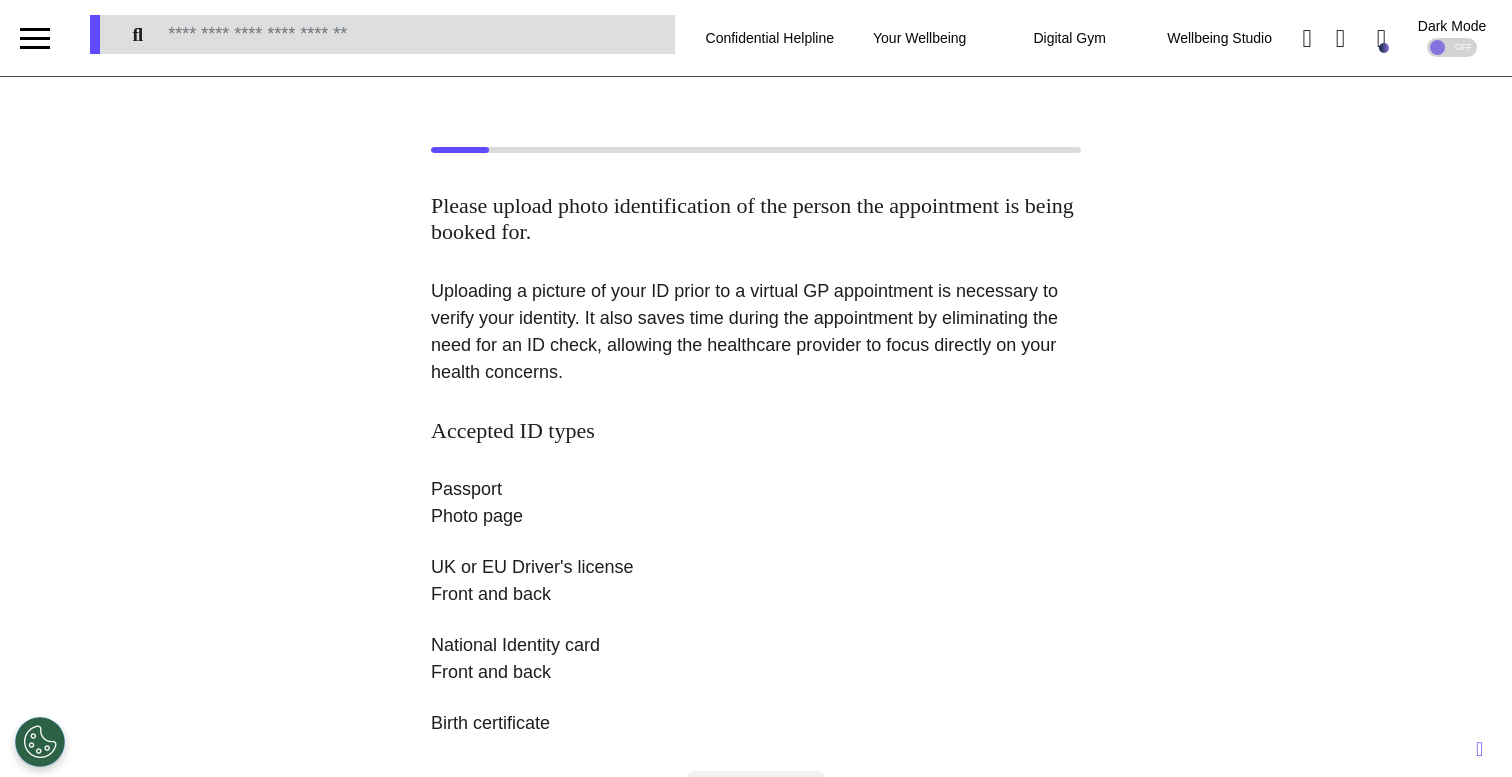 scroll, scrollTop: 286, scrollLeft: 0, axis: vertical 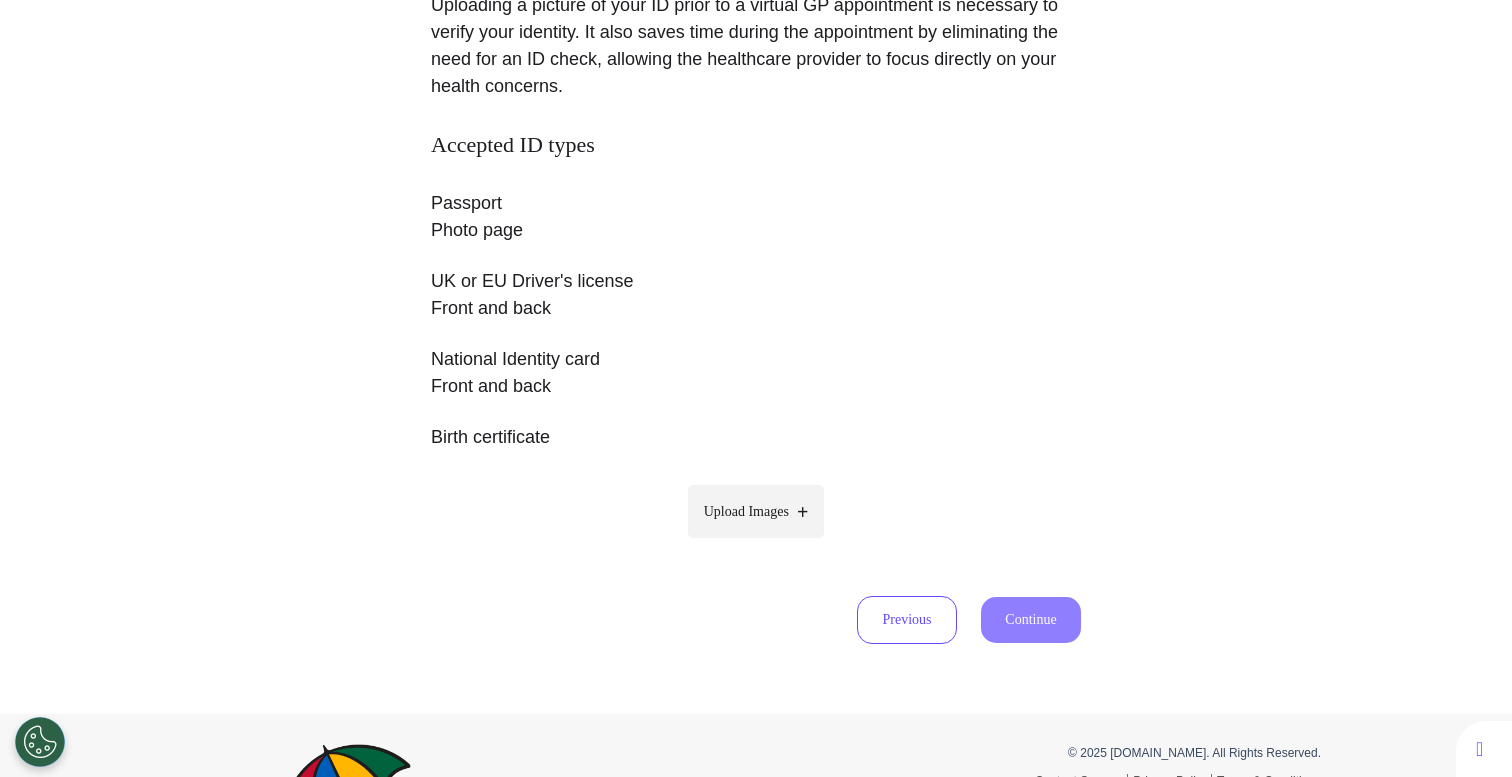 click on "Upload Images" at bounding box center (746, 511) 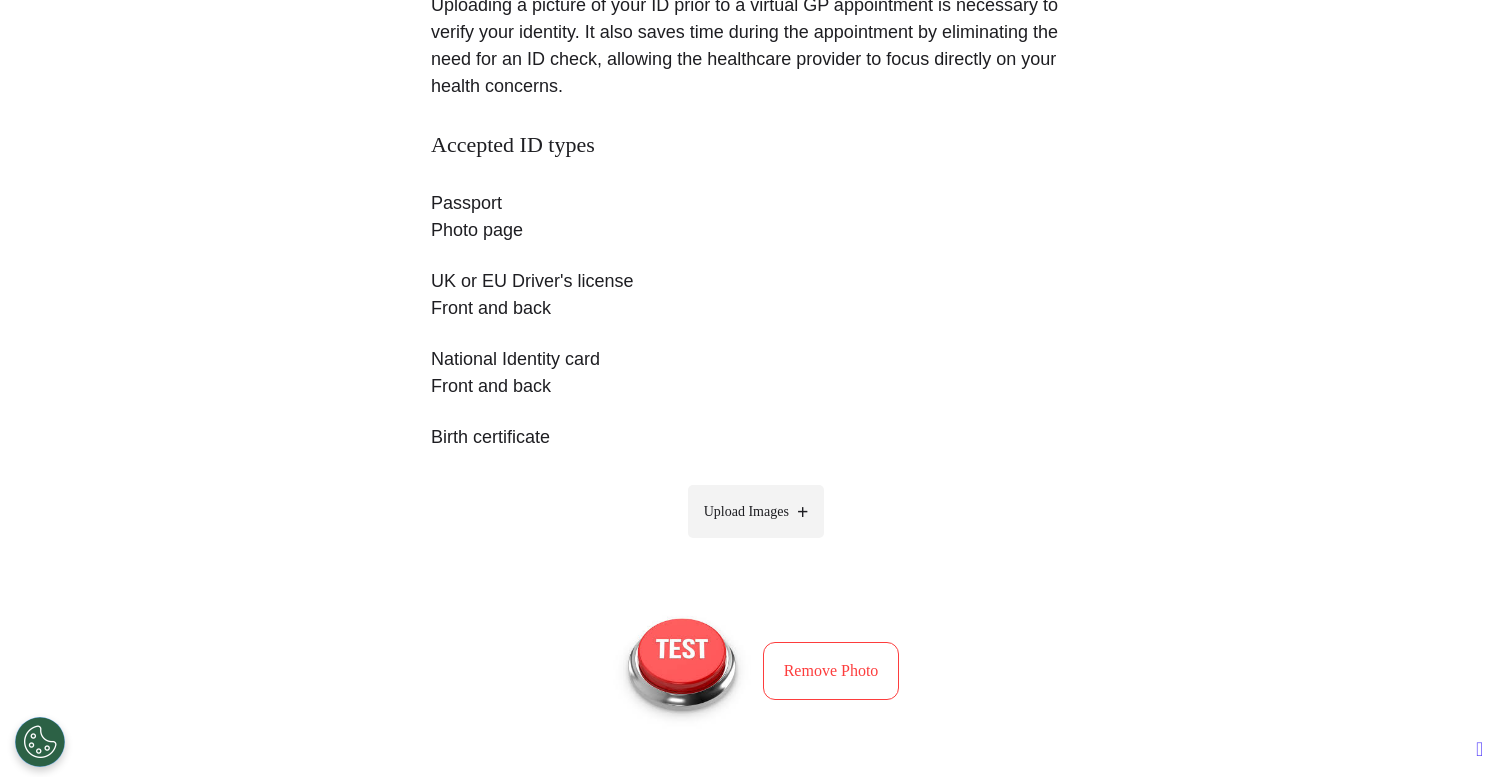 scroll, scrollTop: 621, scrollLeft: 0, axis: vertical 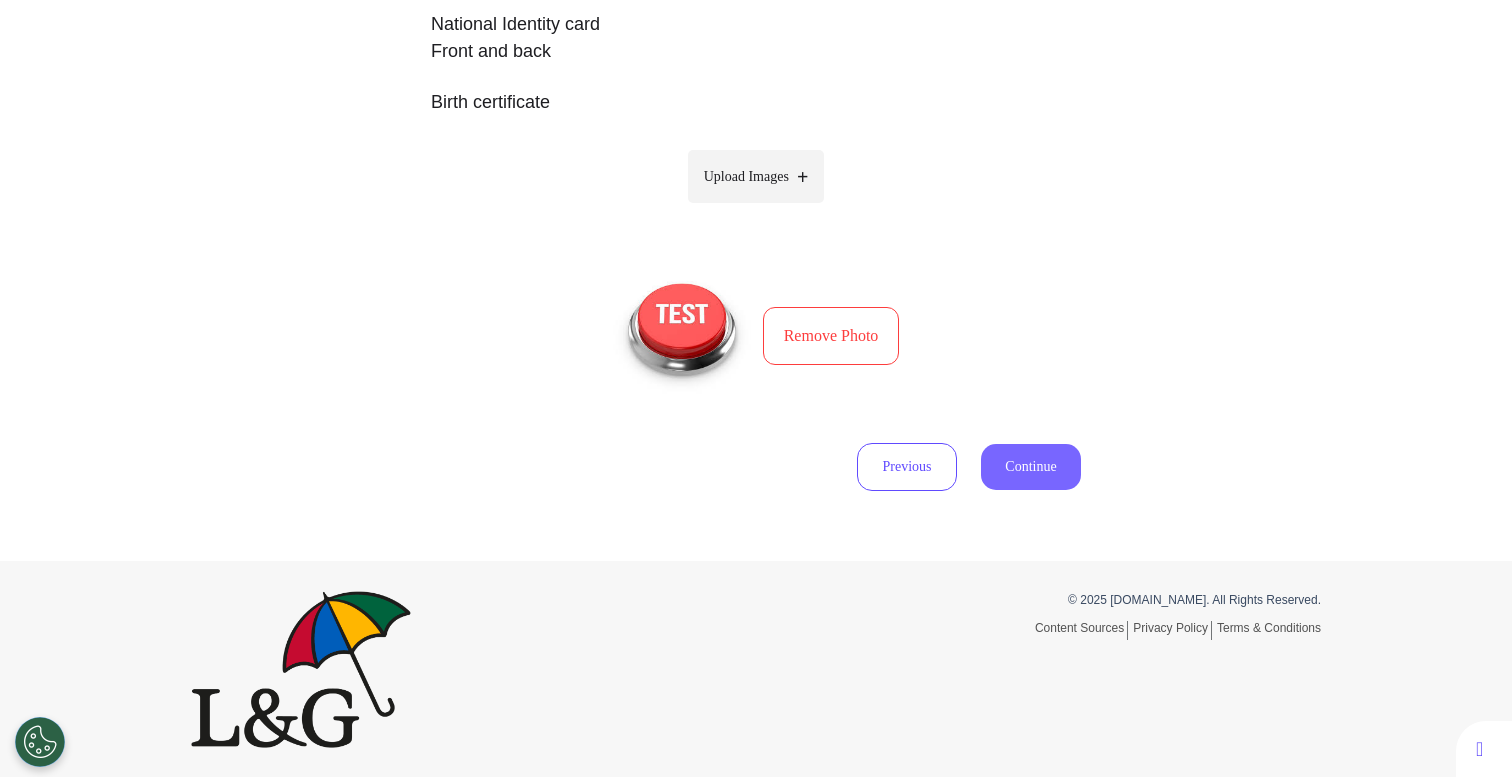 click on "Continue" at bounding box center (1031, 467) 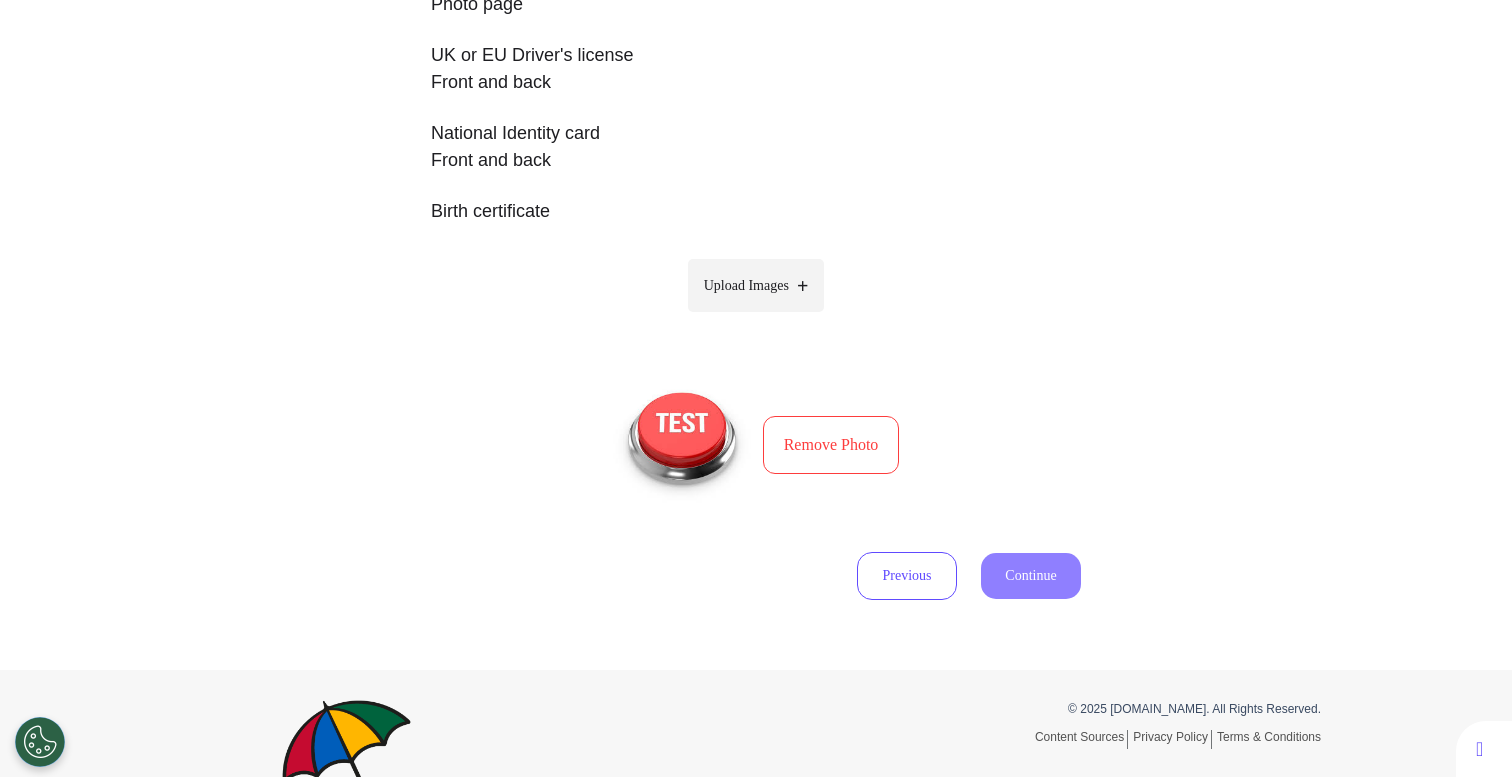 select on "******" 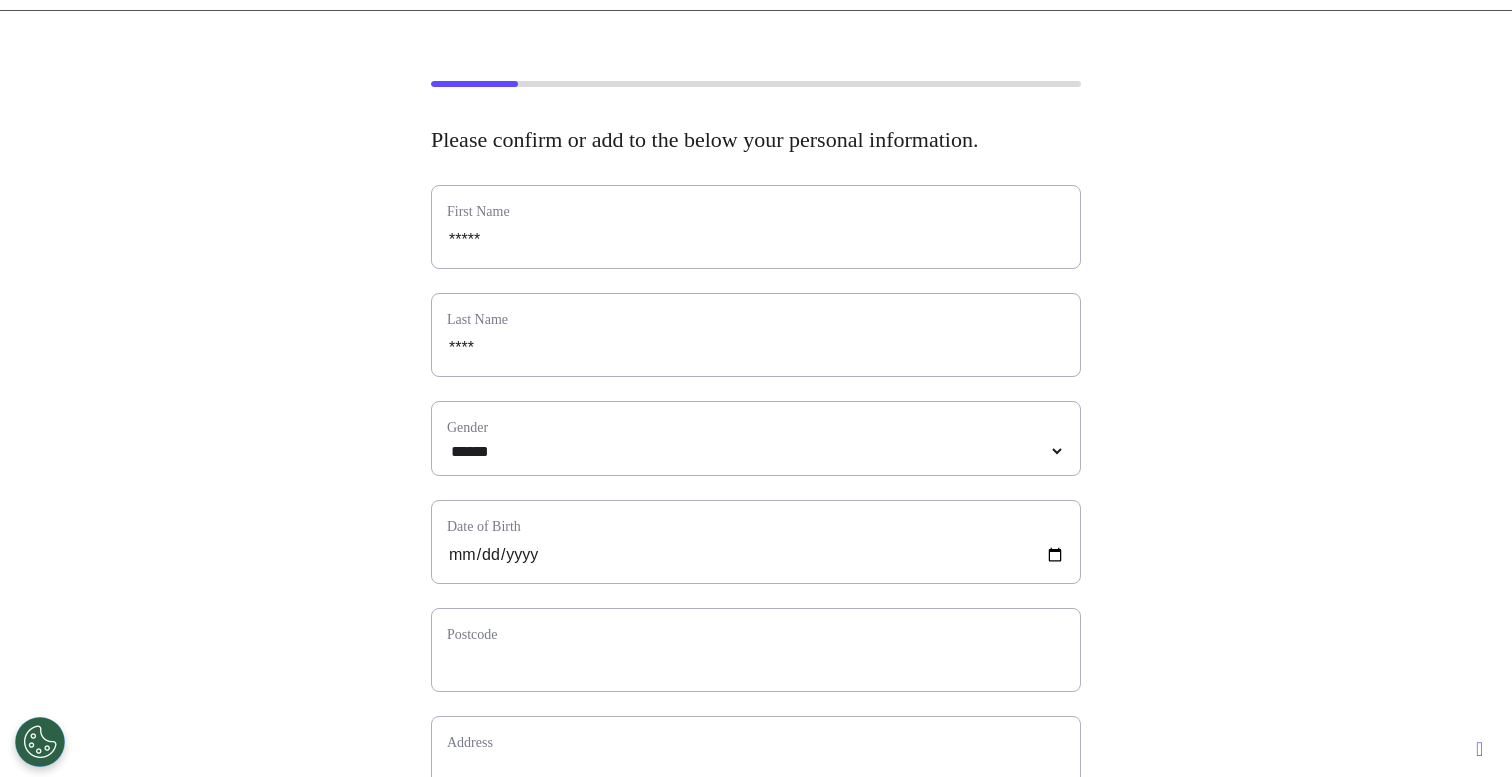 scroll, scrollTop: 240, scrollLeft: 0, axis: vertical 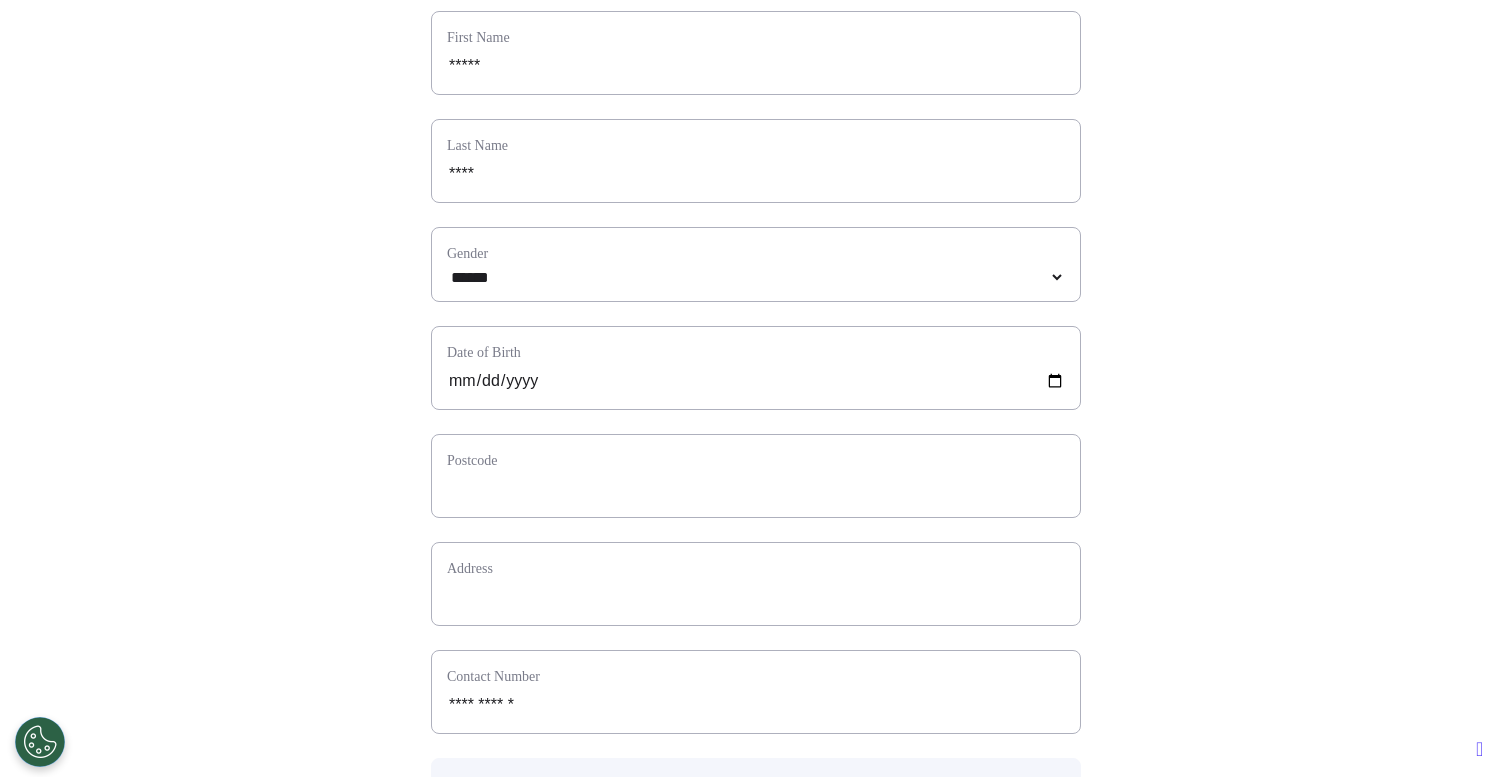 click on "Postcode" at bounding box center (756, 476) 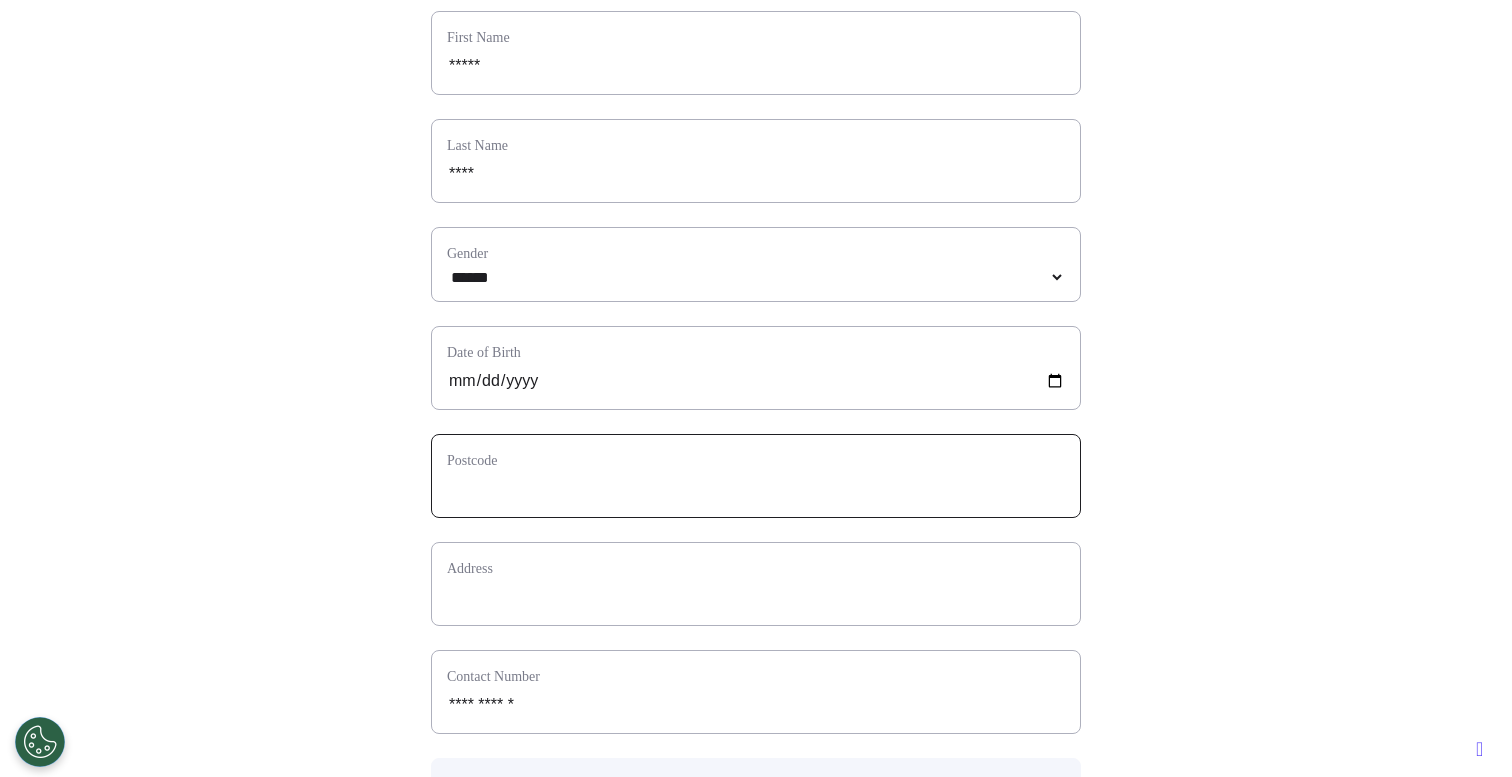 click at bounding box center (756, 489) 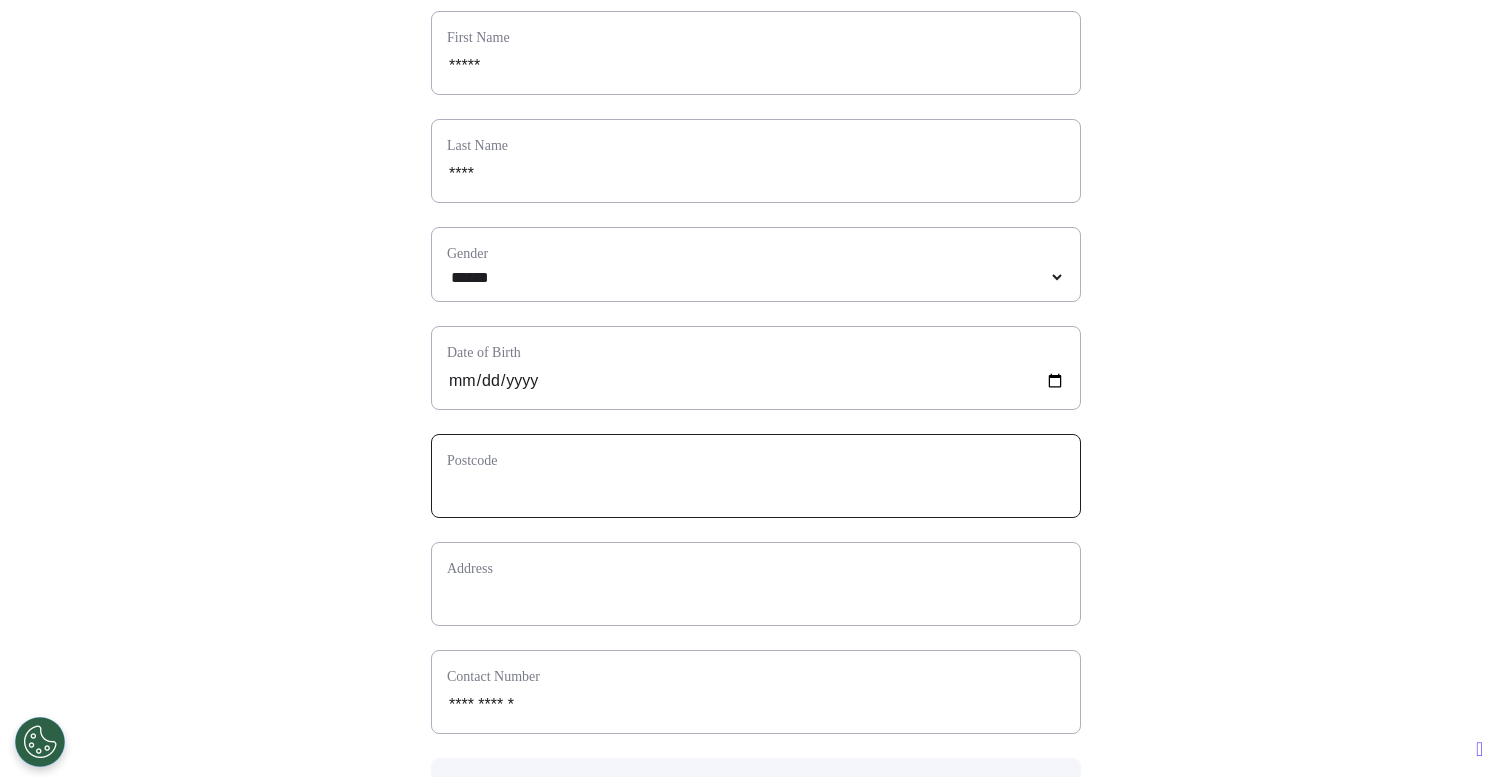 type on "*" 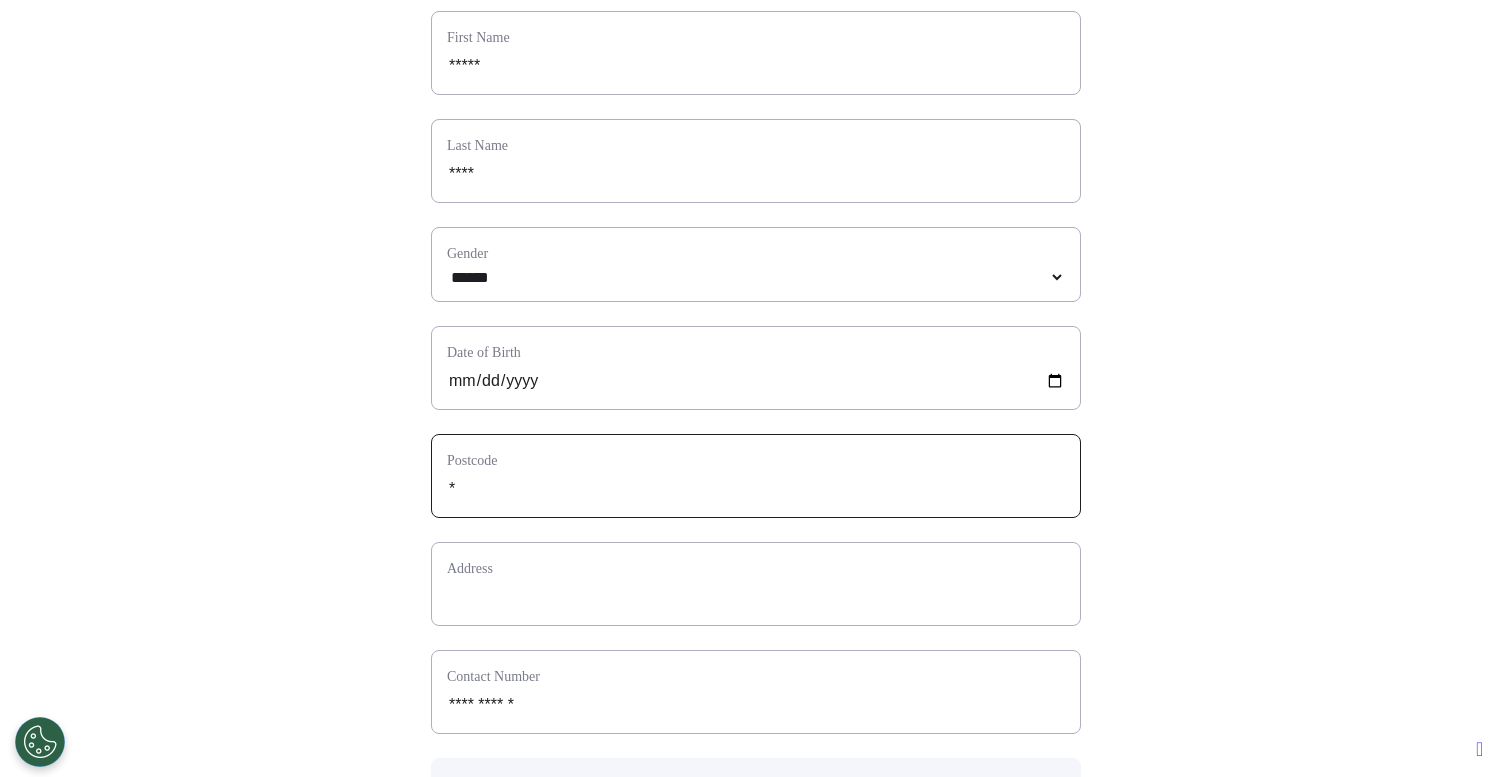 select 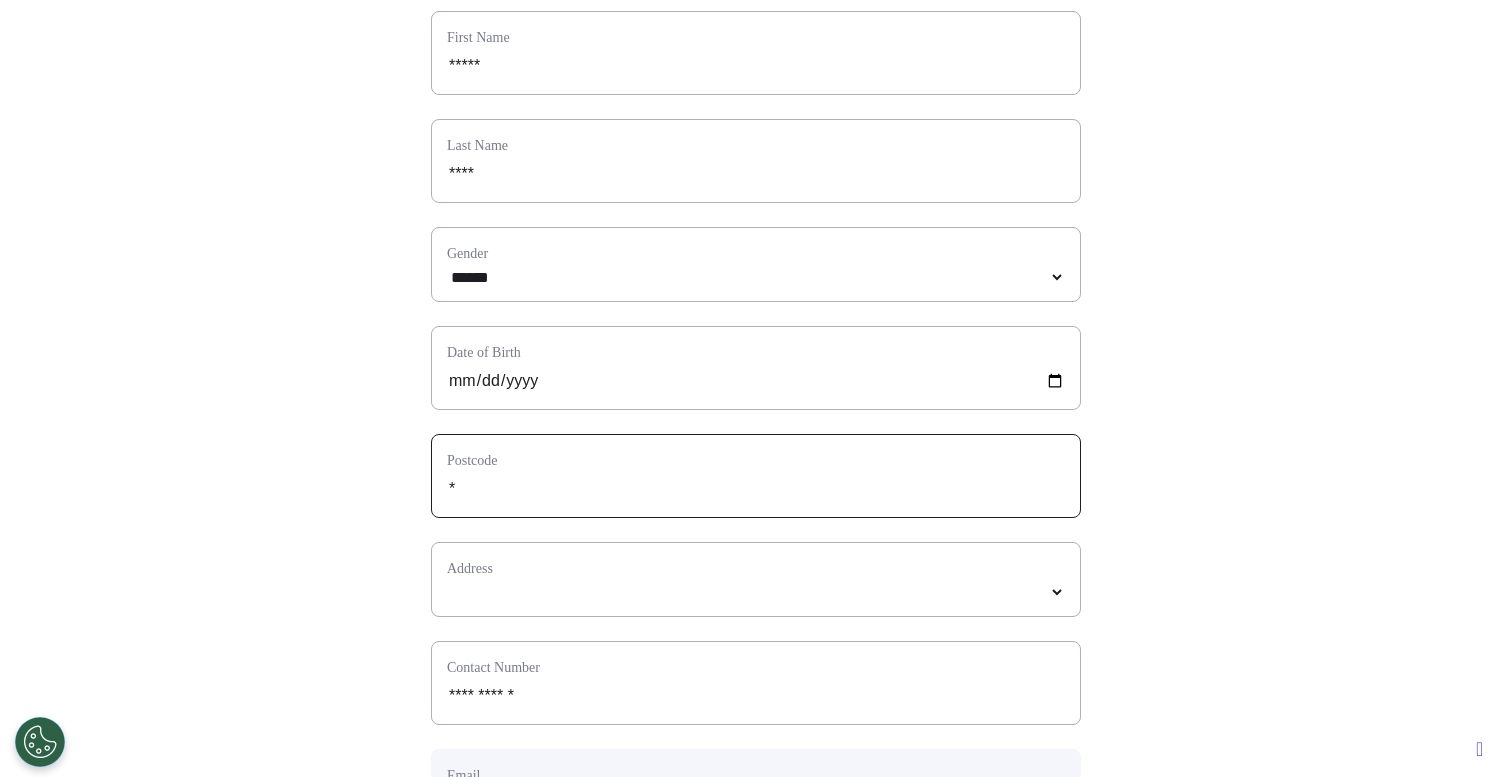 type on "**" 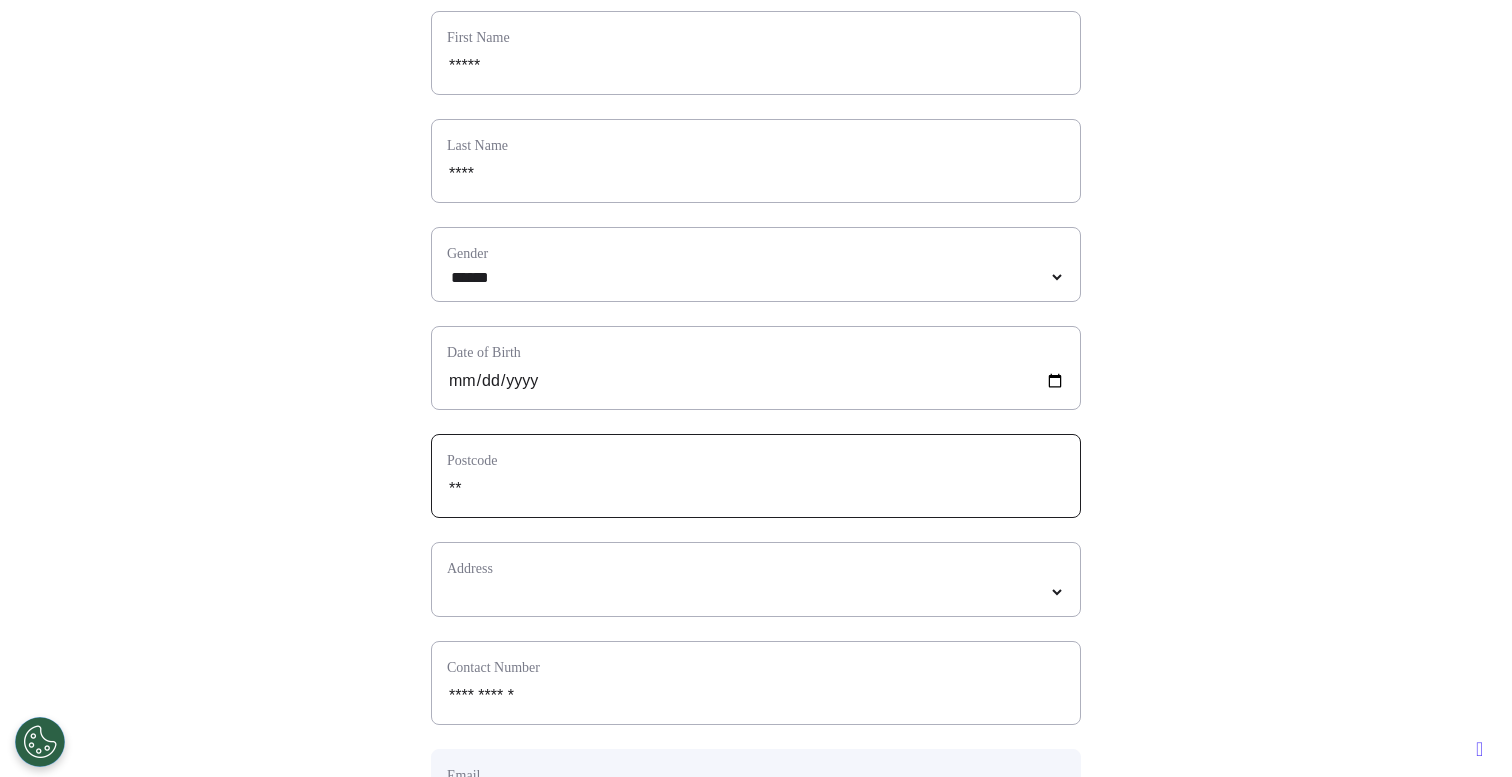 select 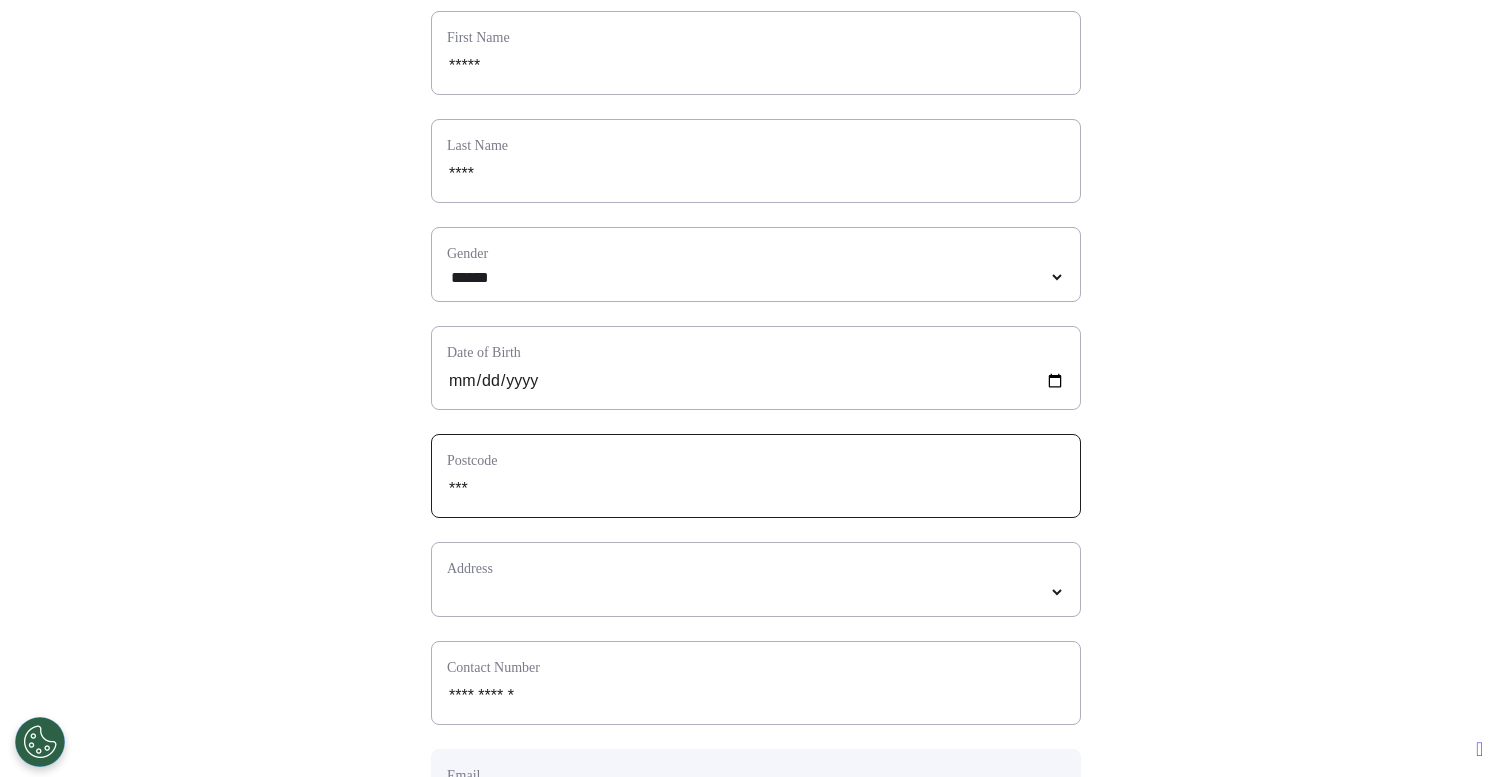 type on "****" 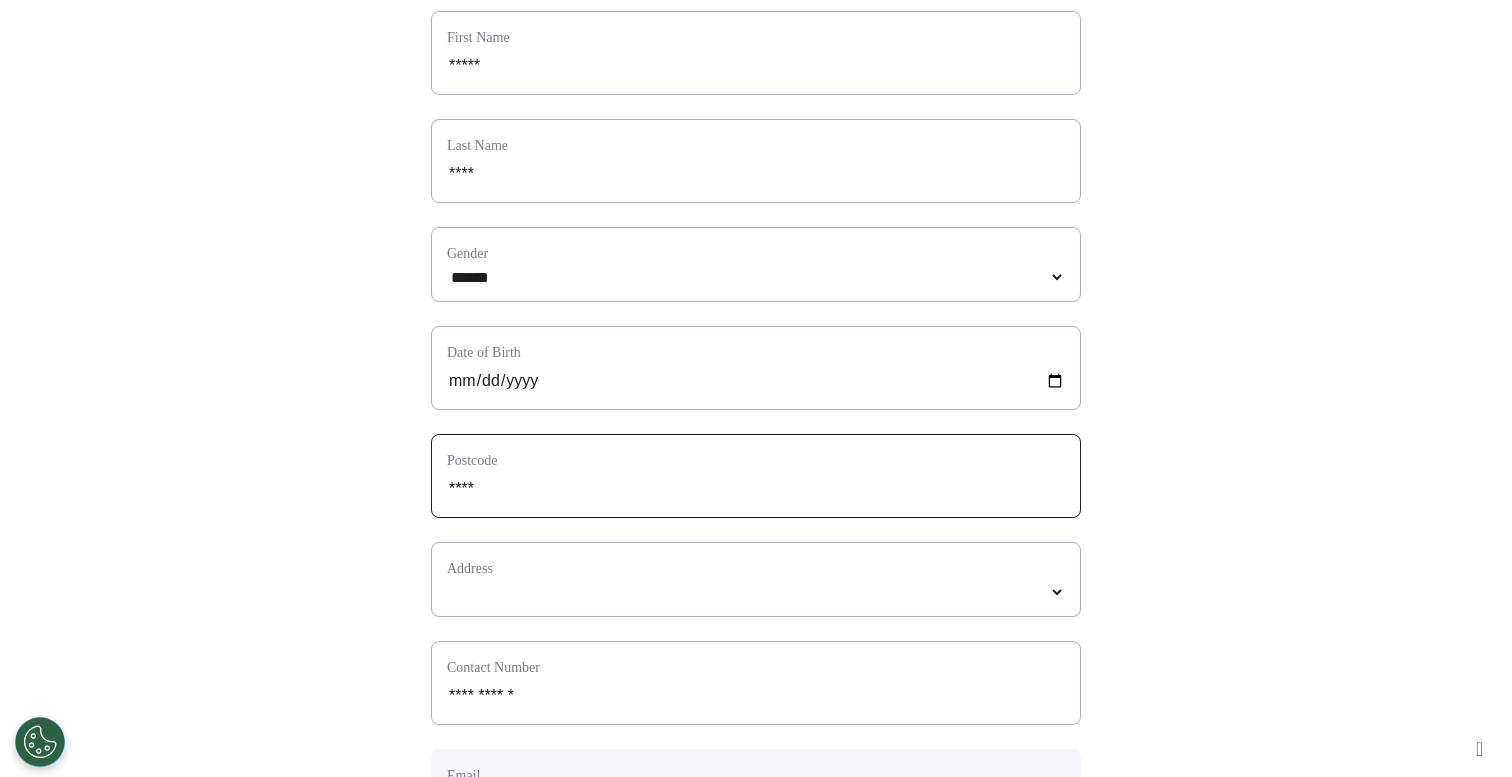type on "*****" 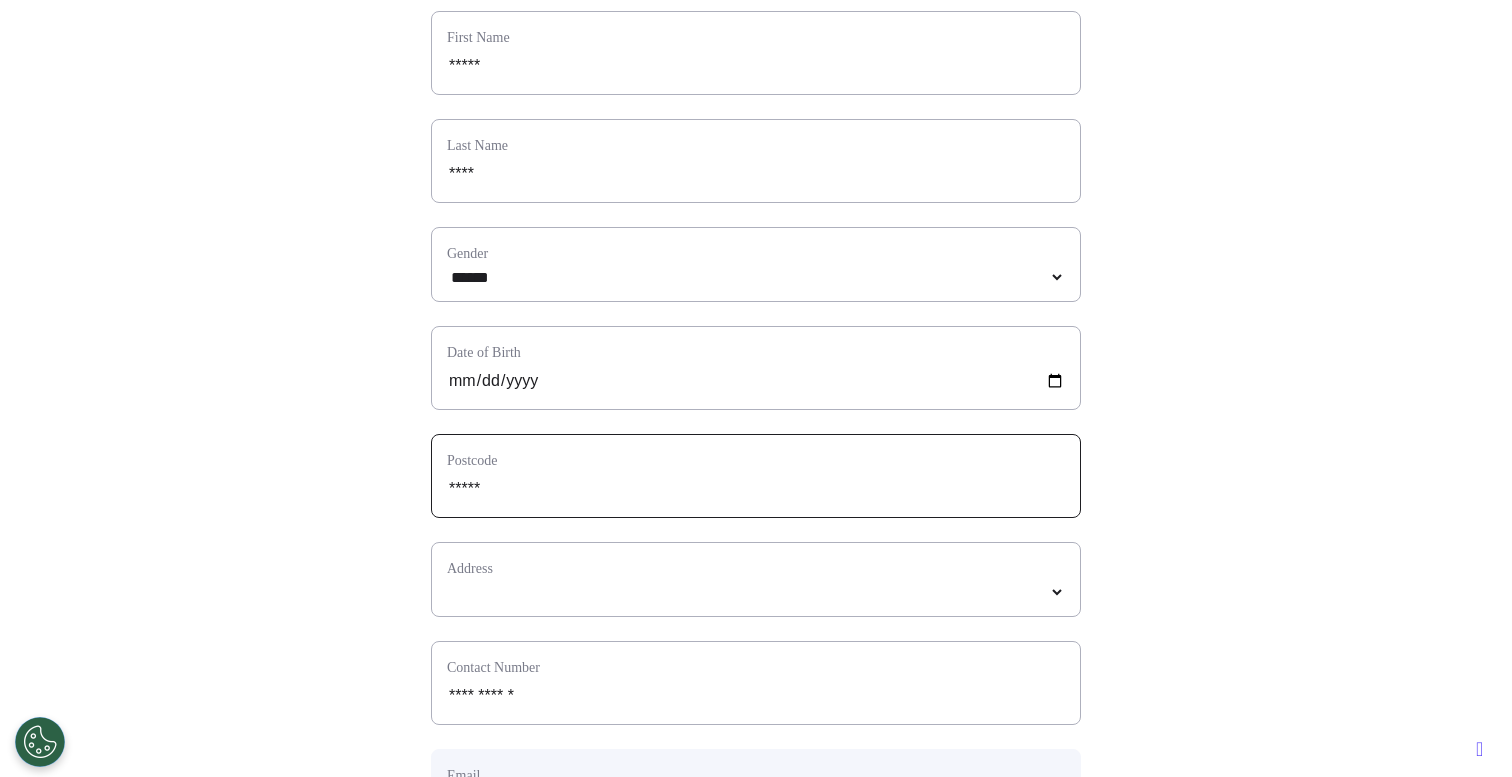 select 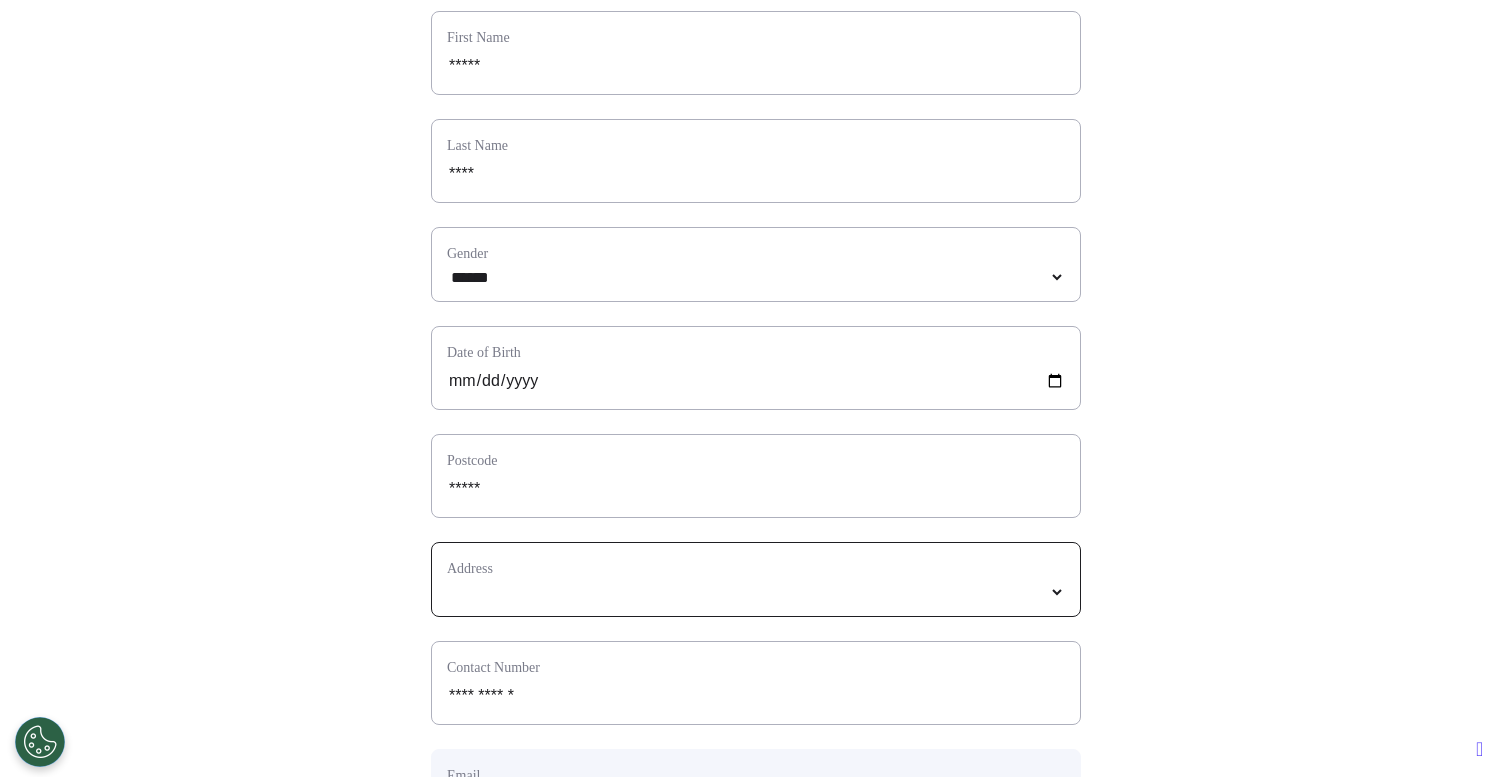 click on "*****" at bounding box center [756, 592] 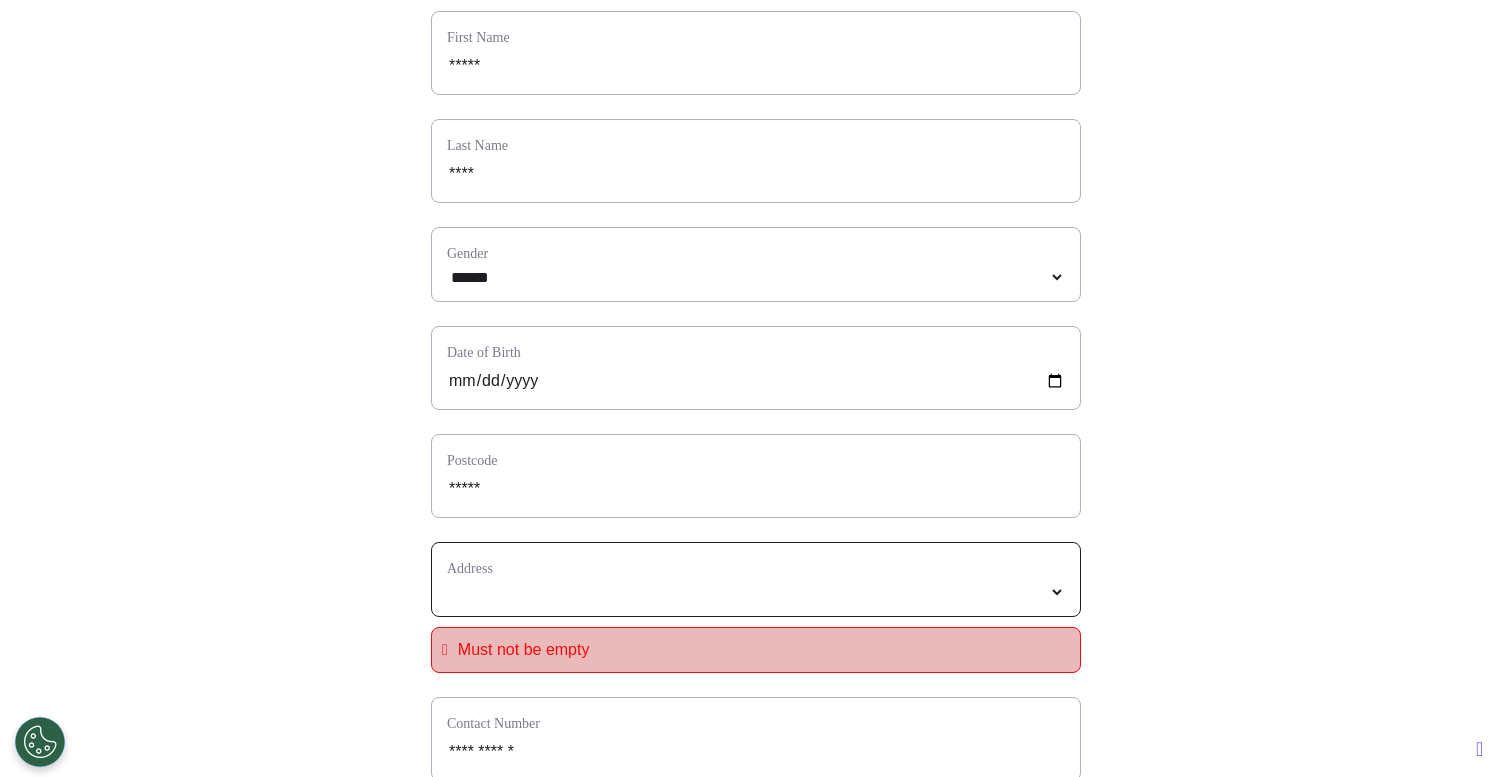 select 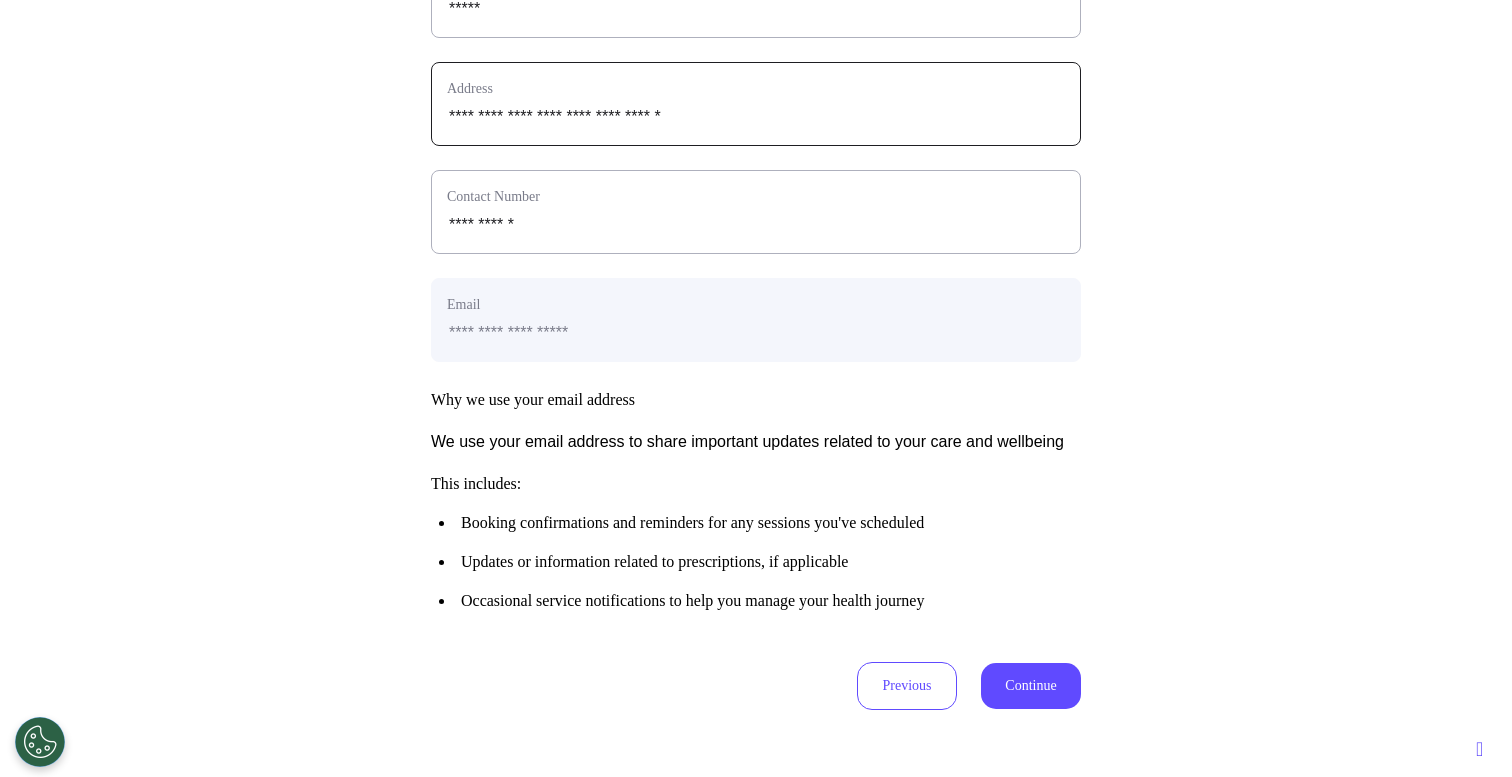 scroll, scrollTop: 996, scrollLeft: 0, axis: vertical 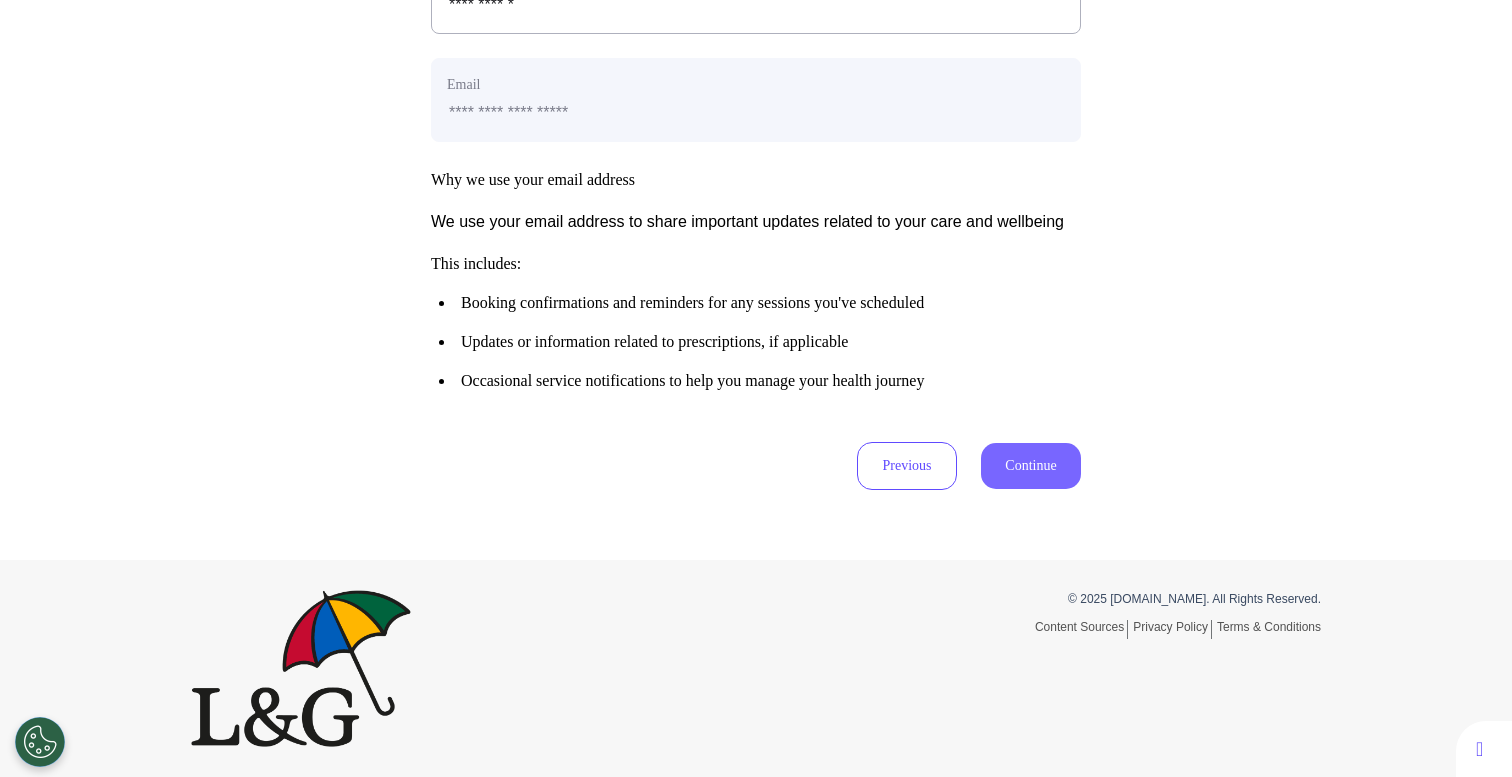 click on "Continue" at bounding box center (1031, 466) 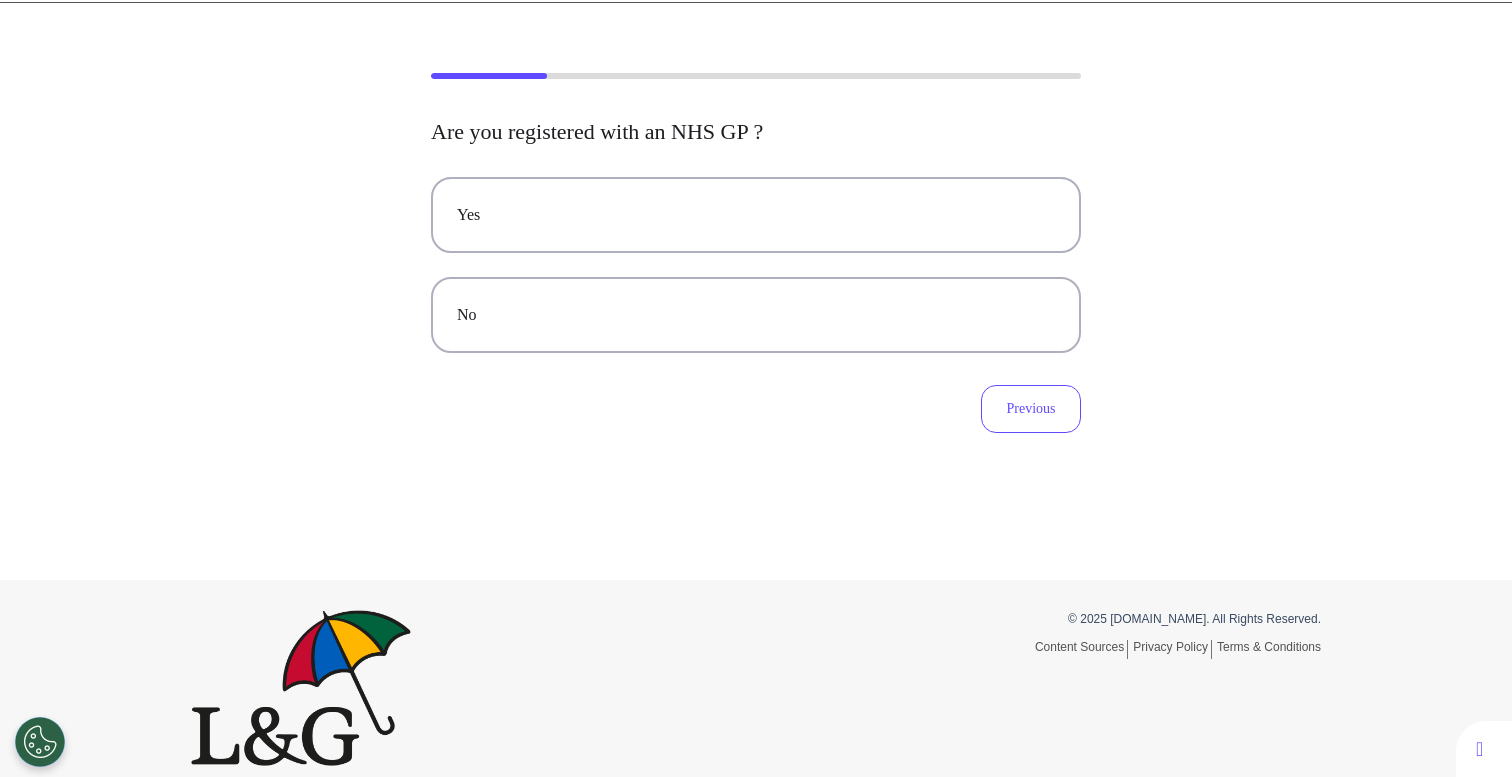 scroll, scrollTop: 0, scrollLeft: 0, axis: both 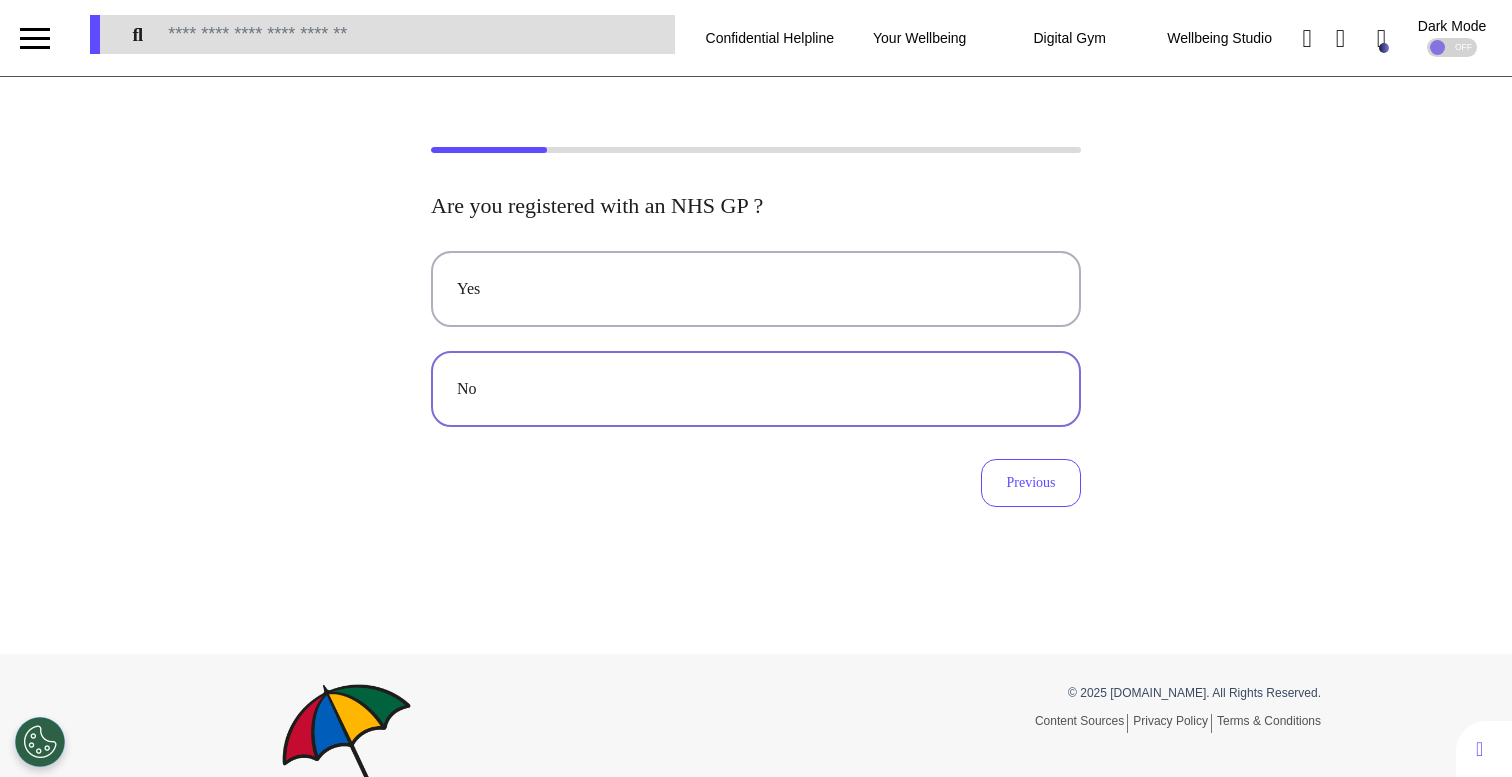 click on "No" at bounding box center [756, 389] 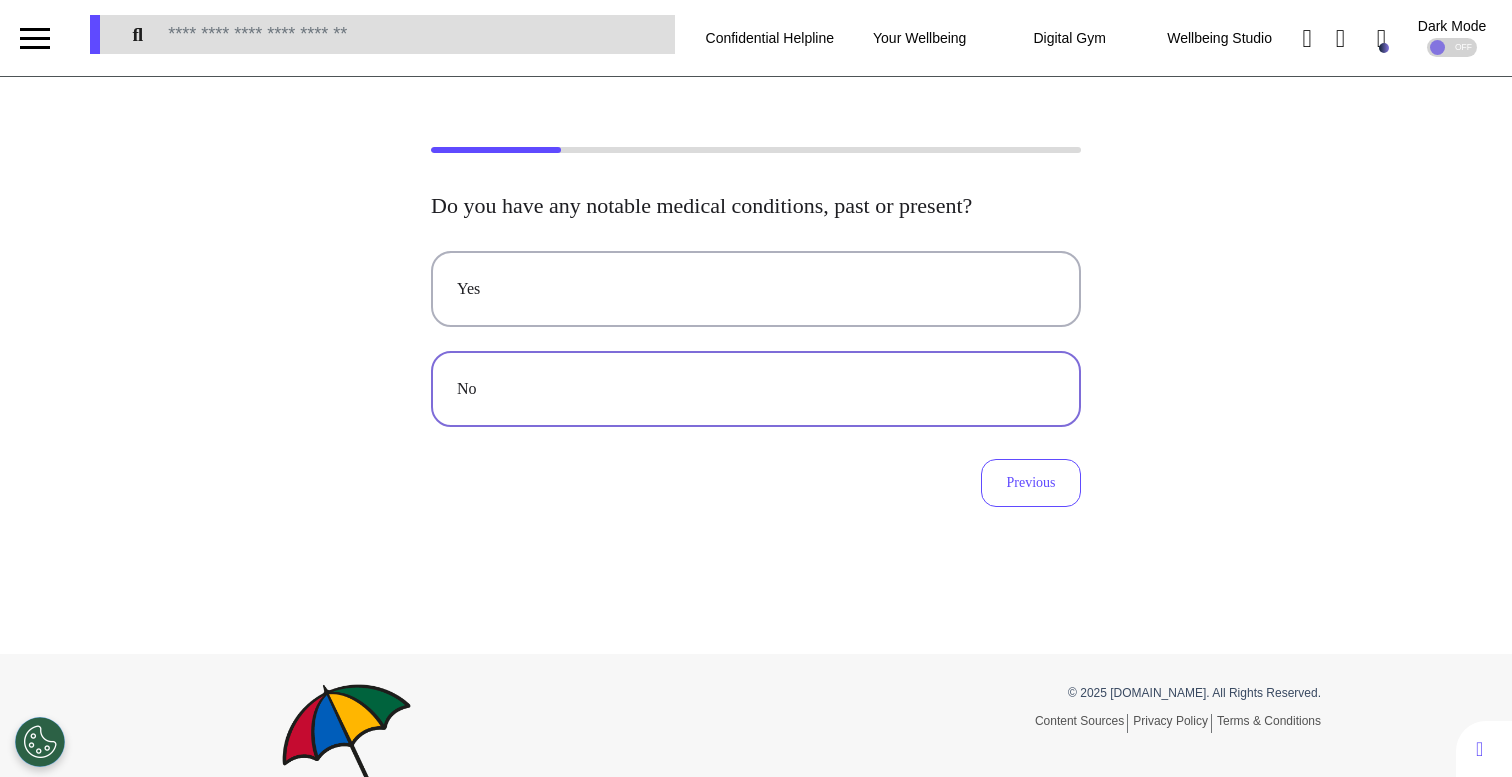 click on "No" at bounding box center [756, 389] 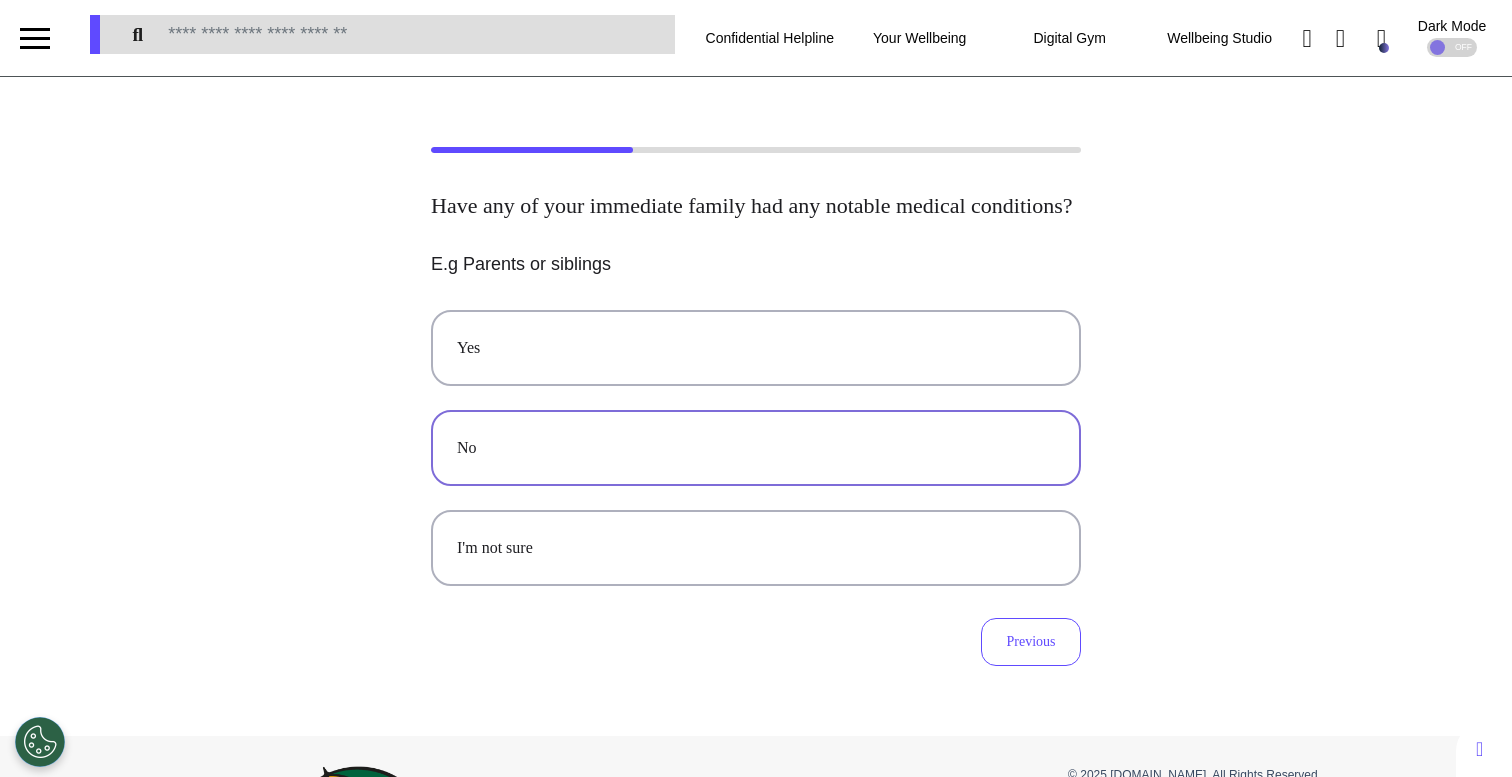 click on "No" at bounding box center [756, 448] 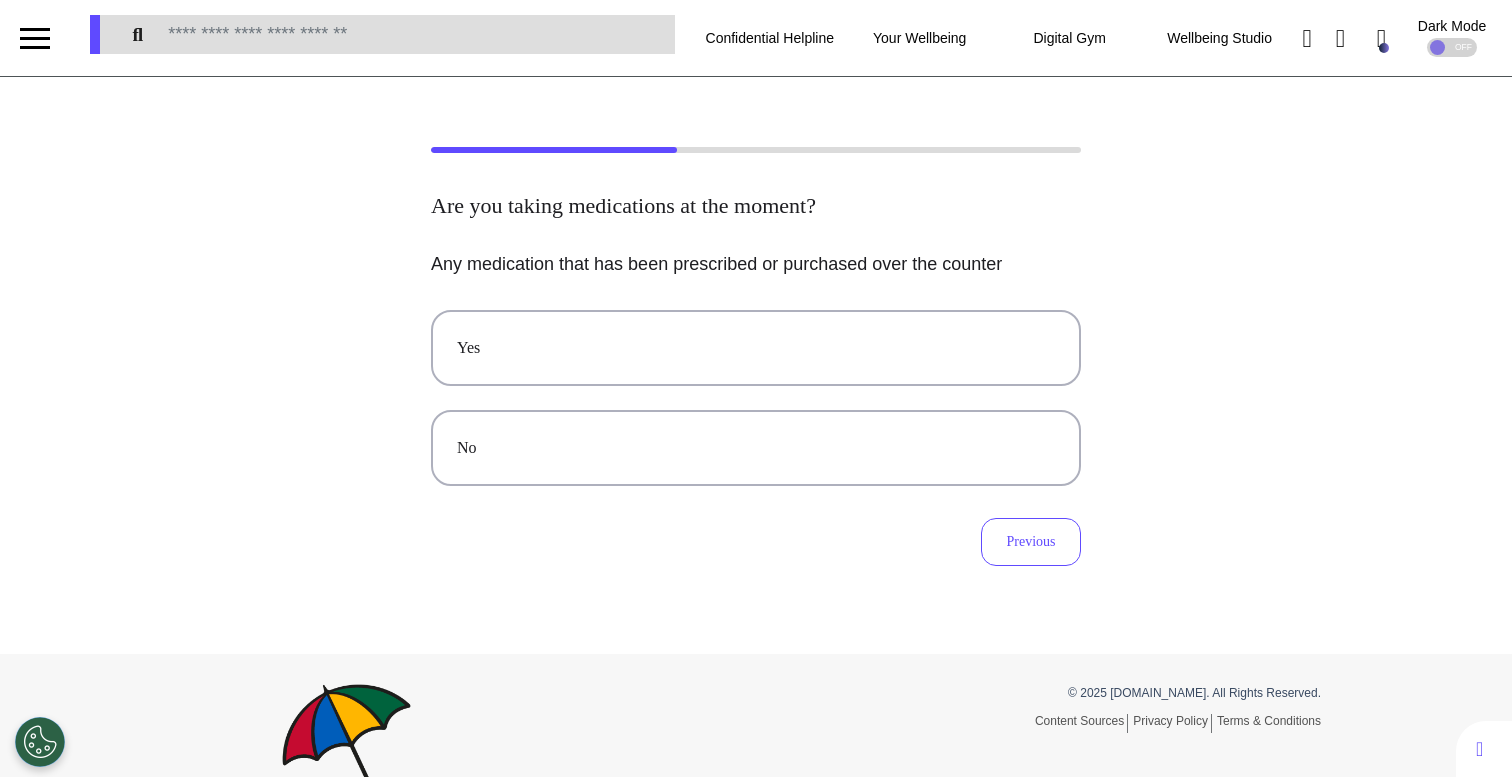 click on "No" at bounding box center [756, 448] 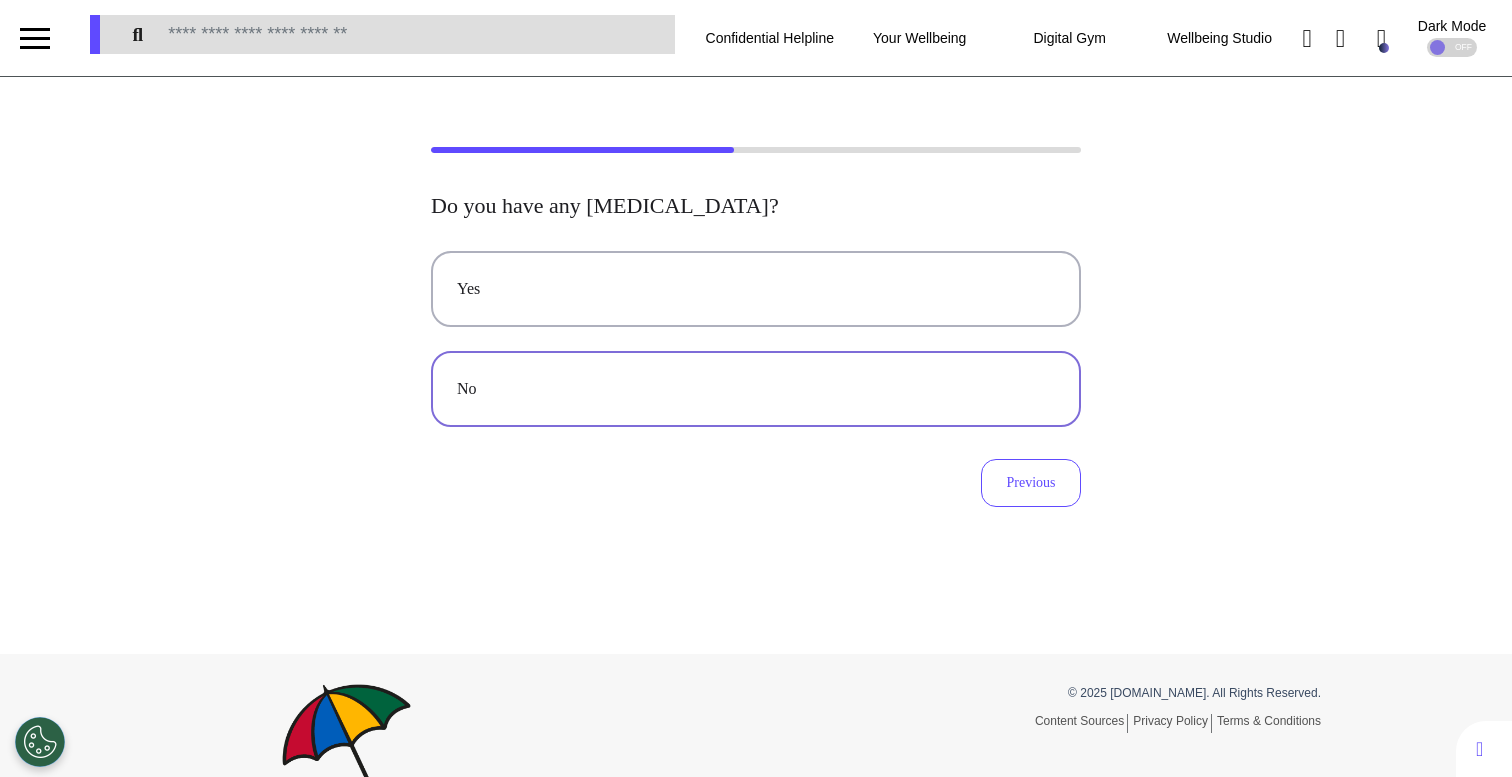 click on "No" at bounding box center [756, 389] 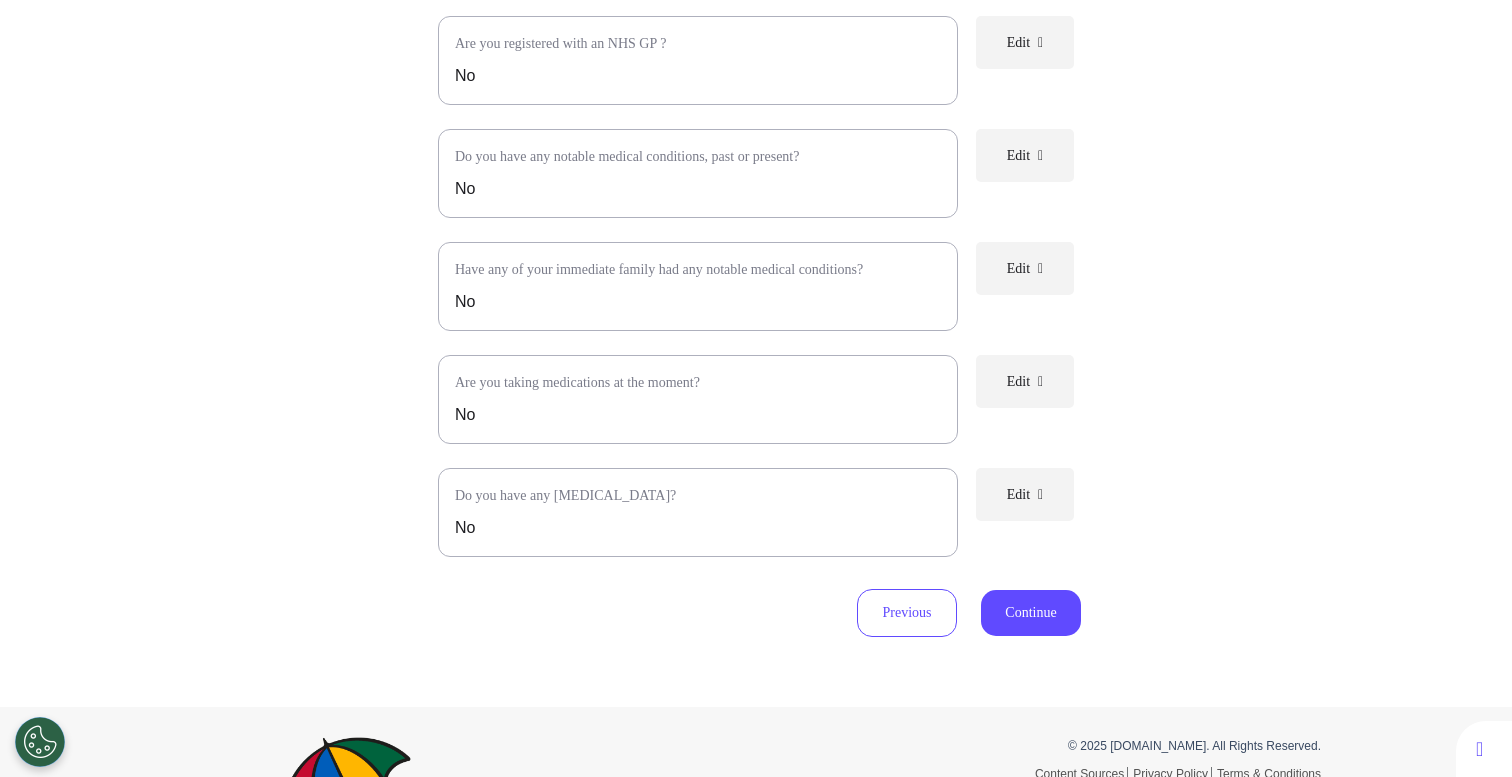 scroll, scrollTop: 462, scrollLeft: 0, axis: vertical 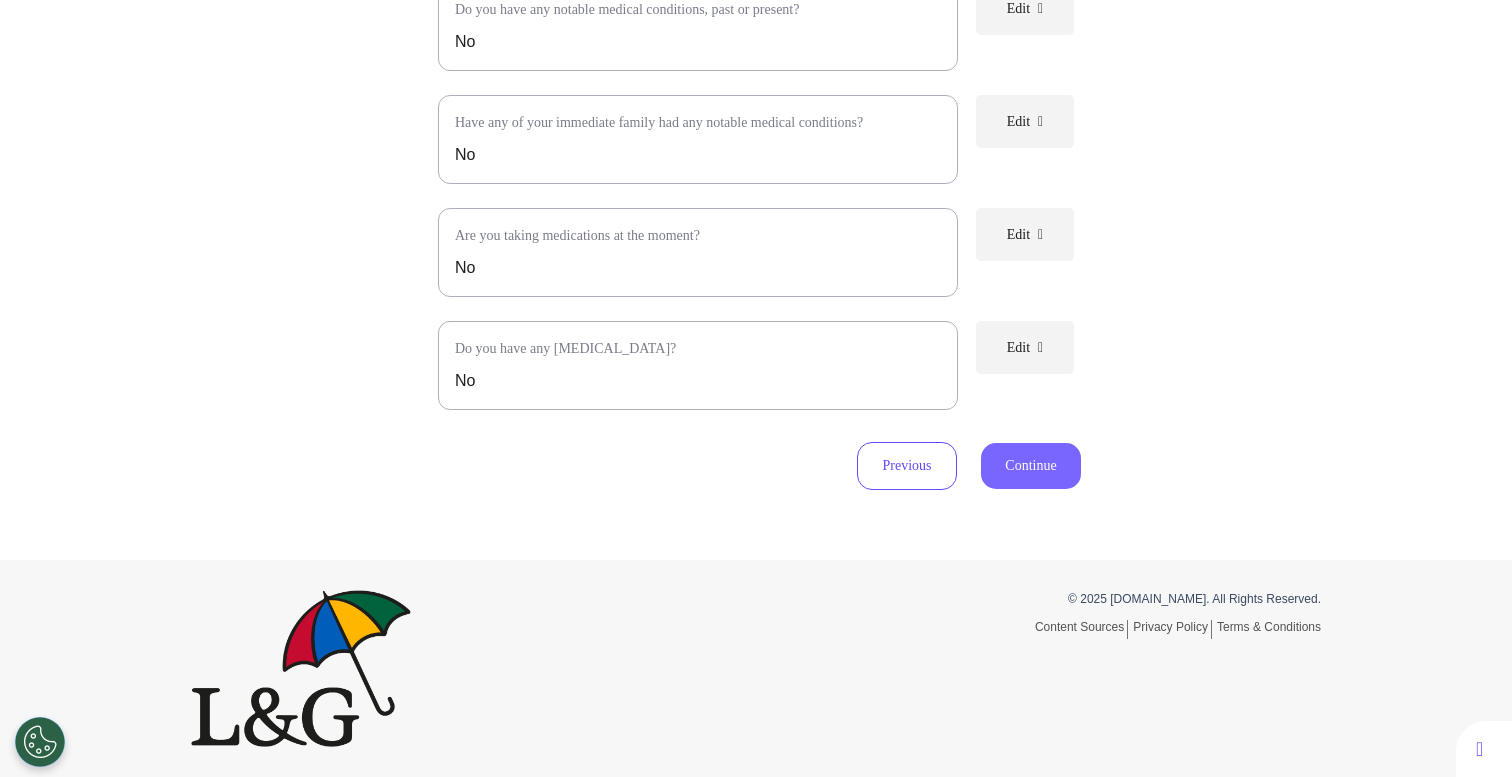 click on "Continue" at bounding box center (1031, 466) 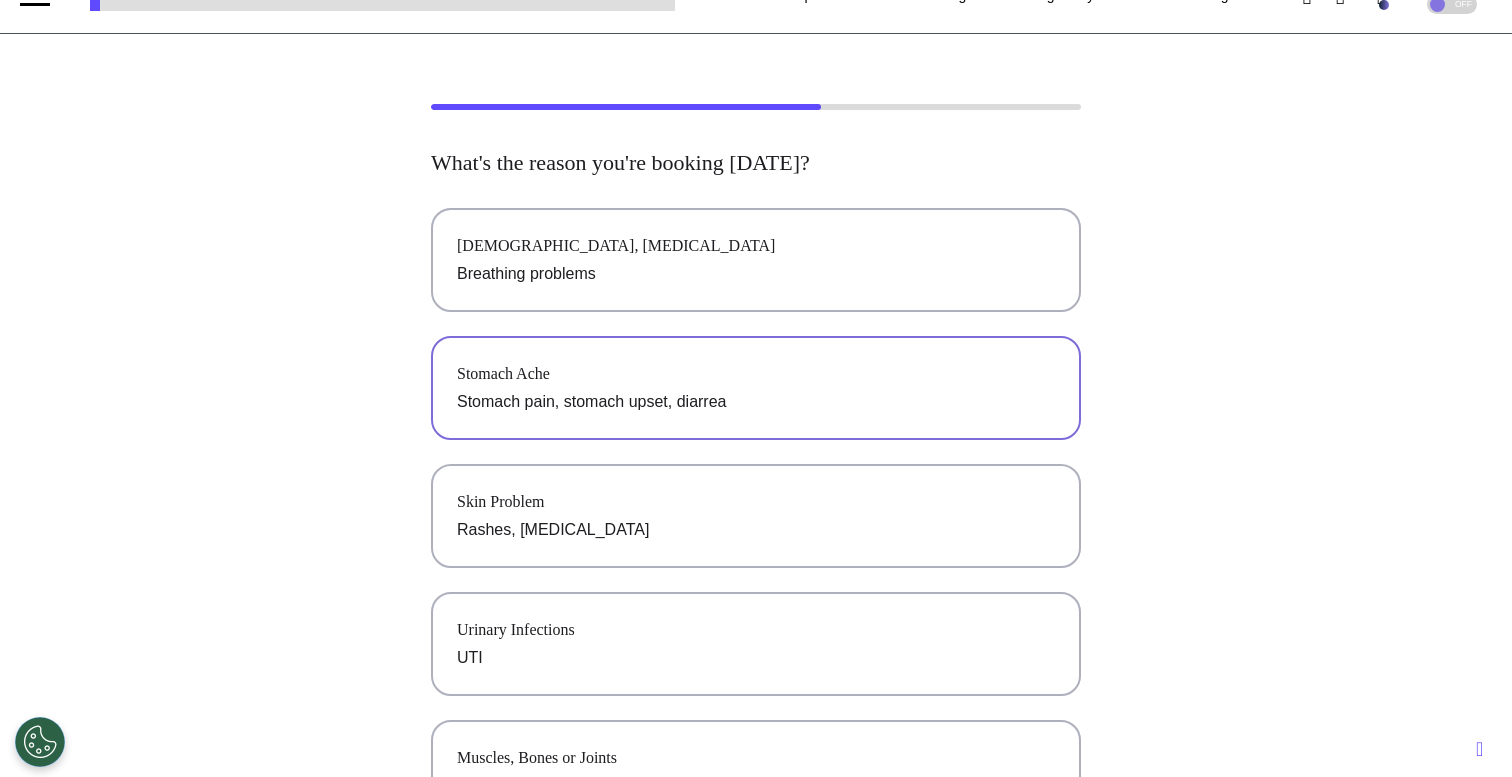 scroll, scrollTop: 49, scrollLeft: 0, axis: vertical 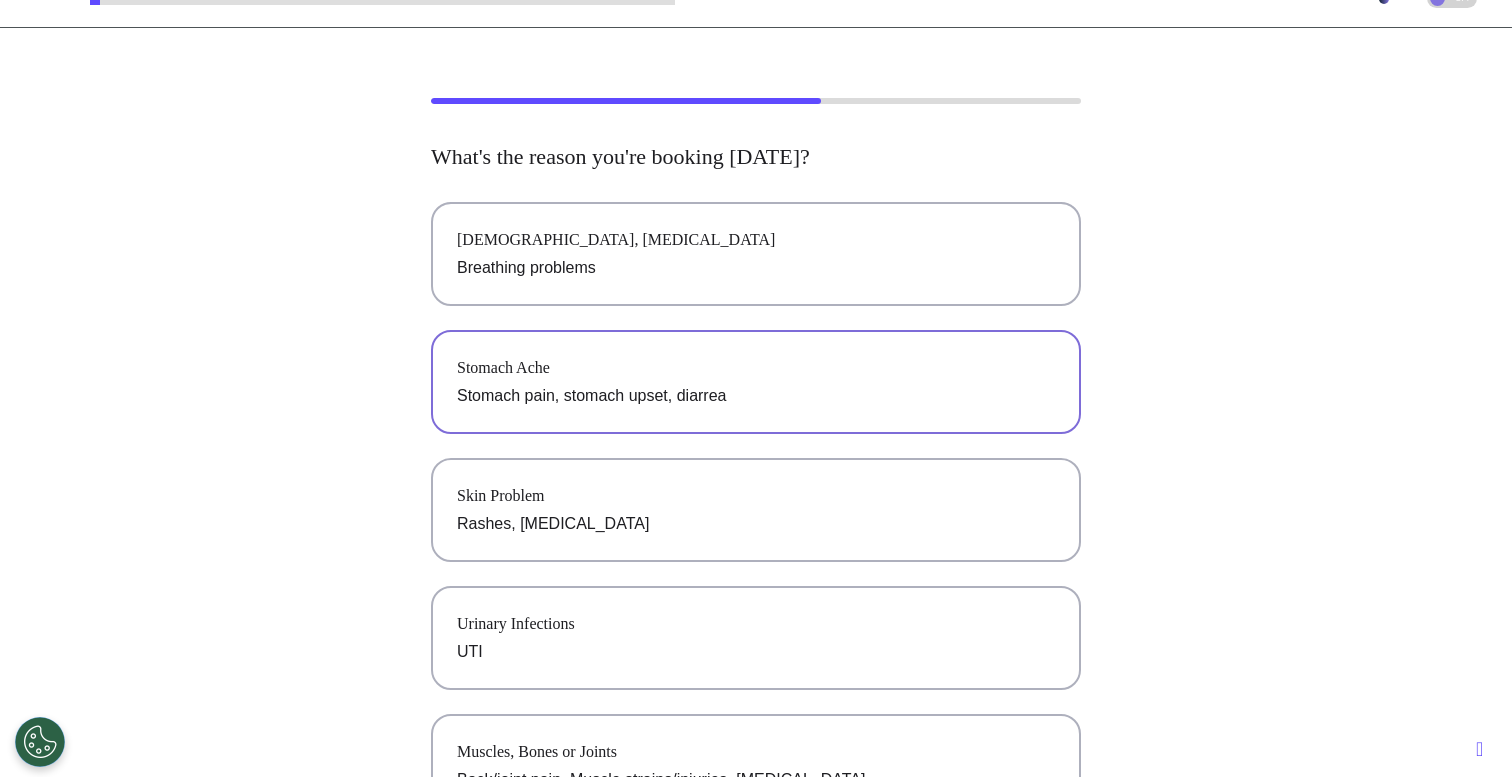 click on "Stomach Ache Stomach pain, stomach upset, diarrea" at bounding box center [756, 382] 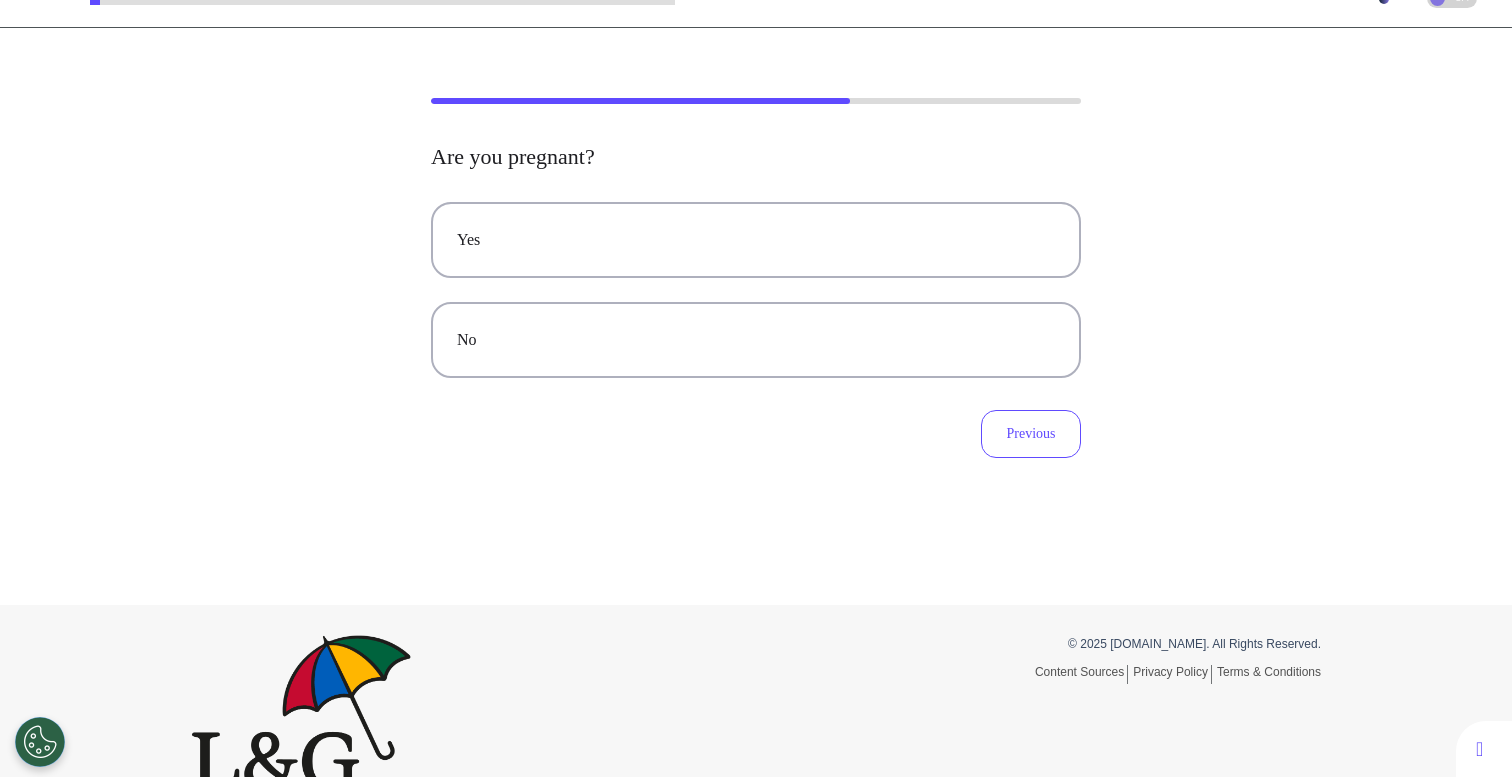 scroll, scrollTop: 0, scrollLeft: 0, axis: both 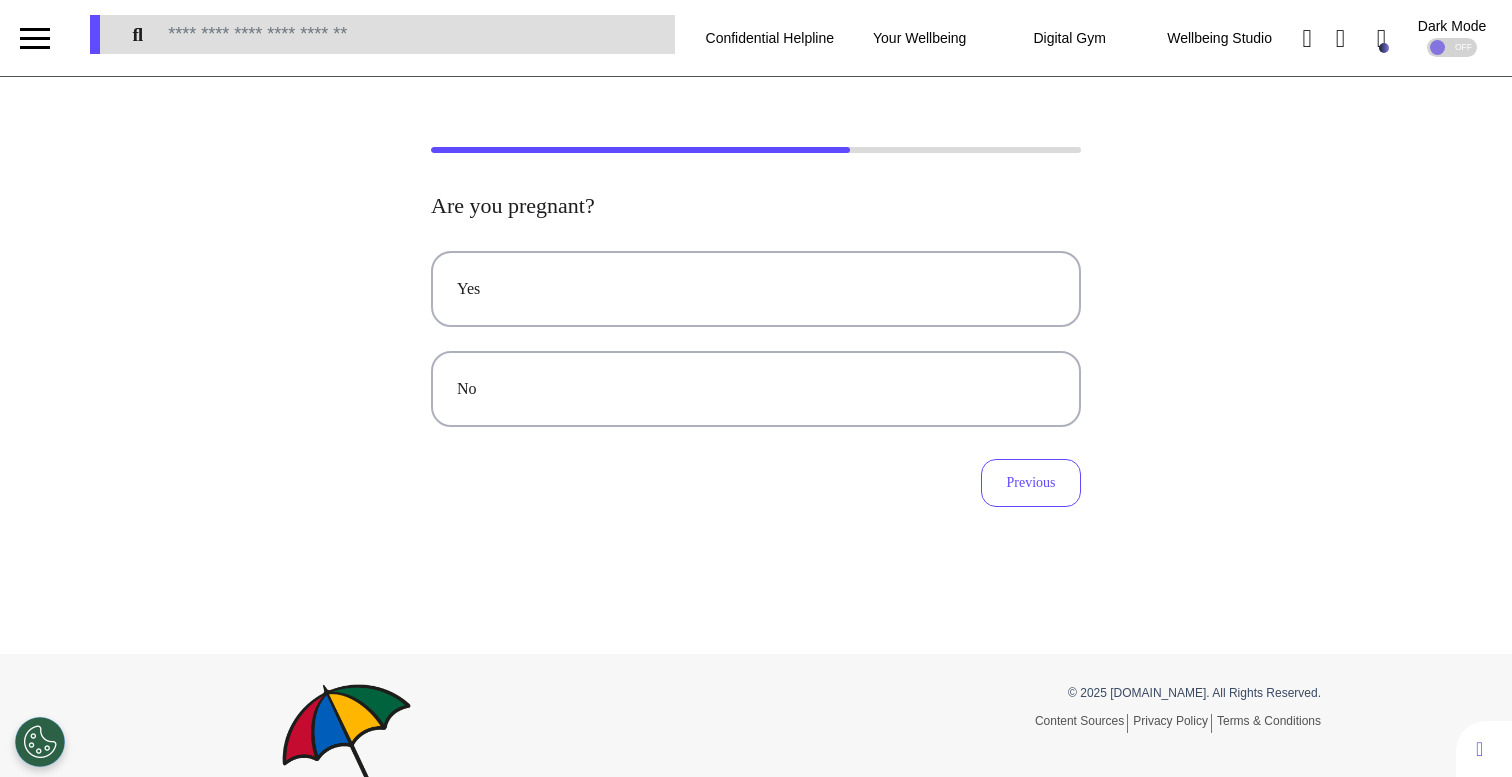 click on "No" at bounding box center (756, 389) 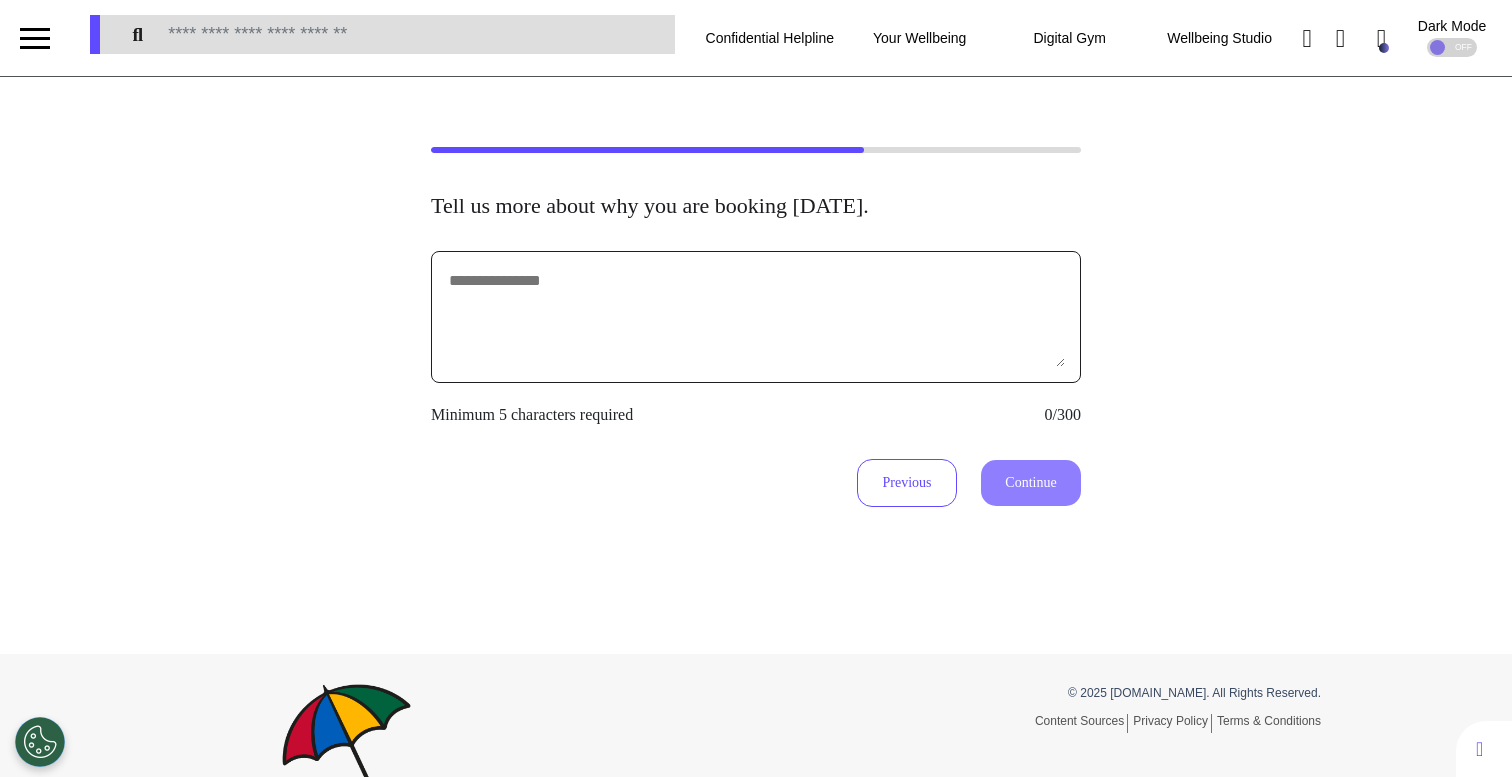 click at bounding box center [756, 317] 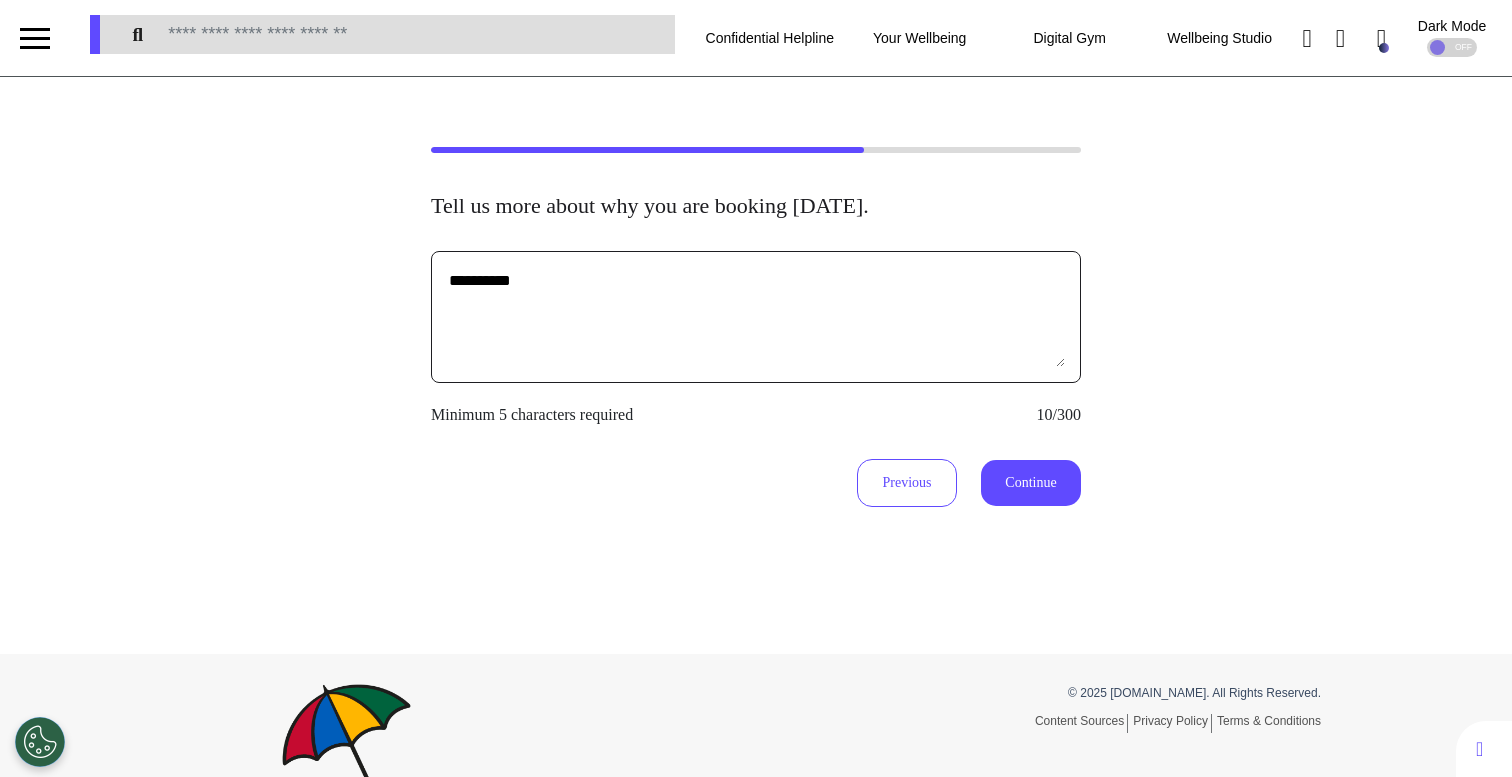 type on "**********" 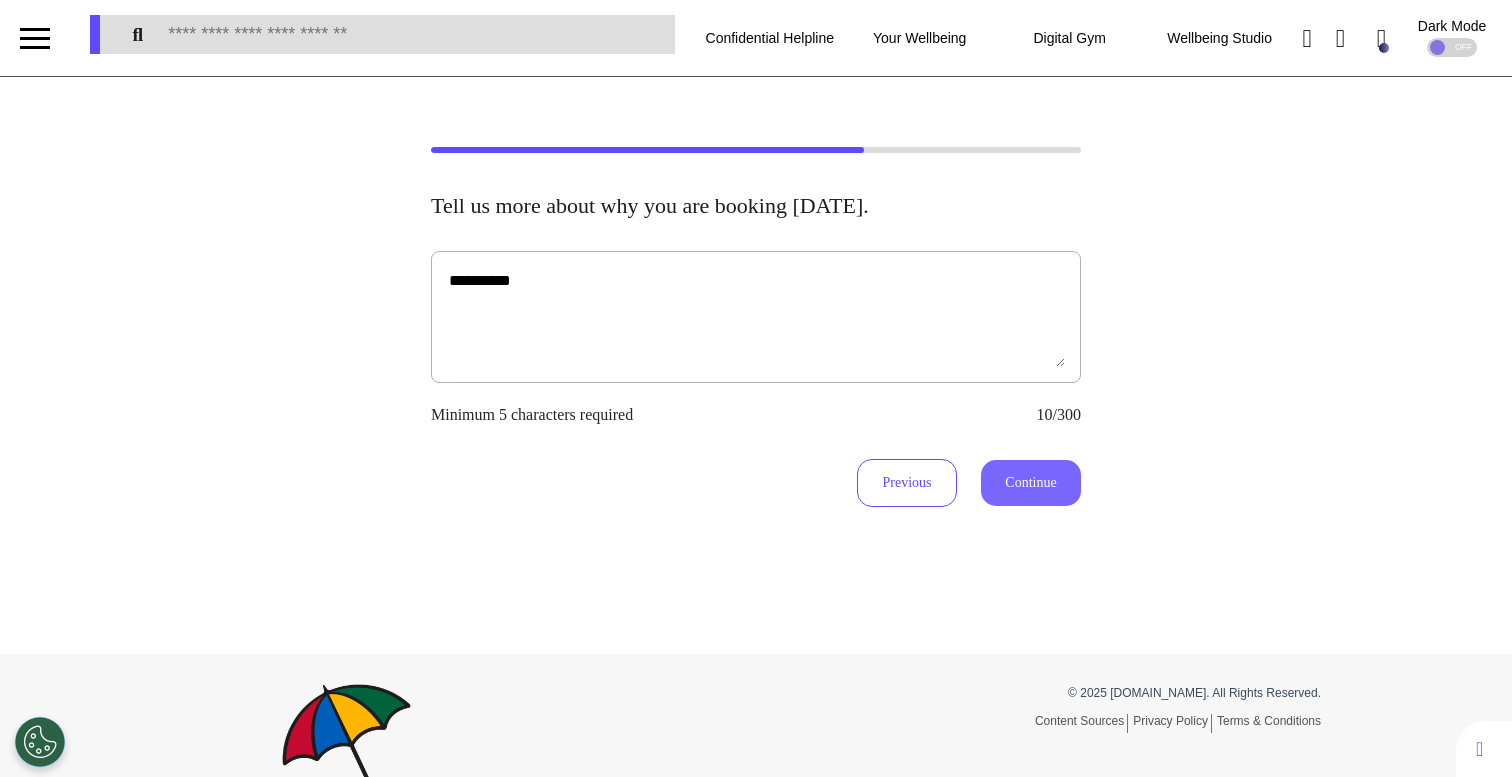click on "Continue" at bounding box center (1031, 483) 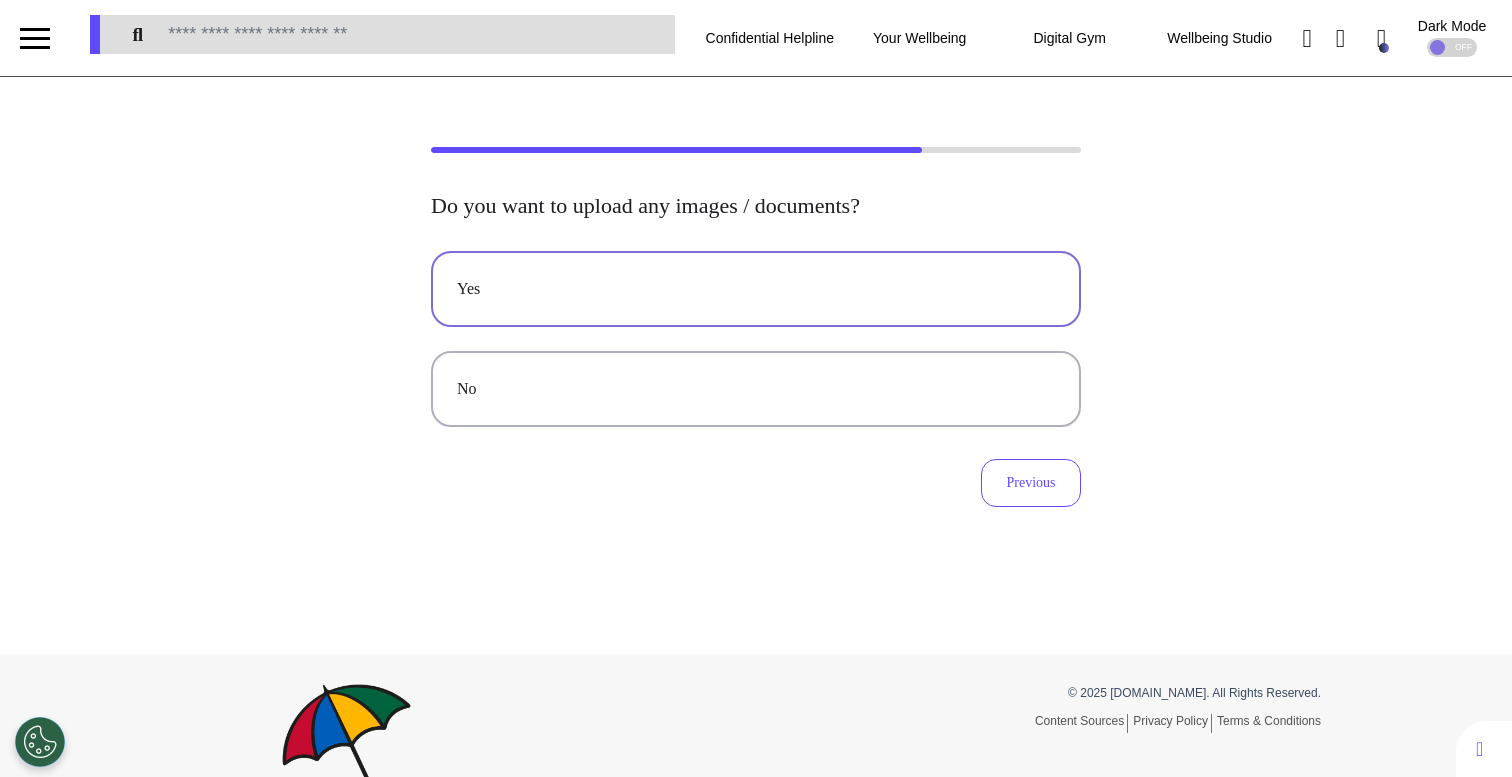 click on "Yes" at bounding box center [756, 289] 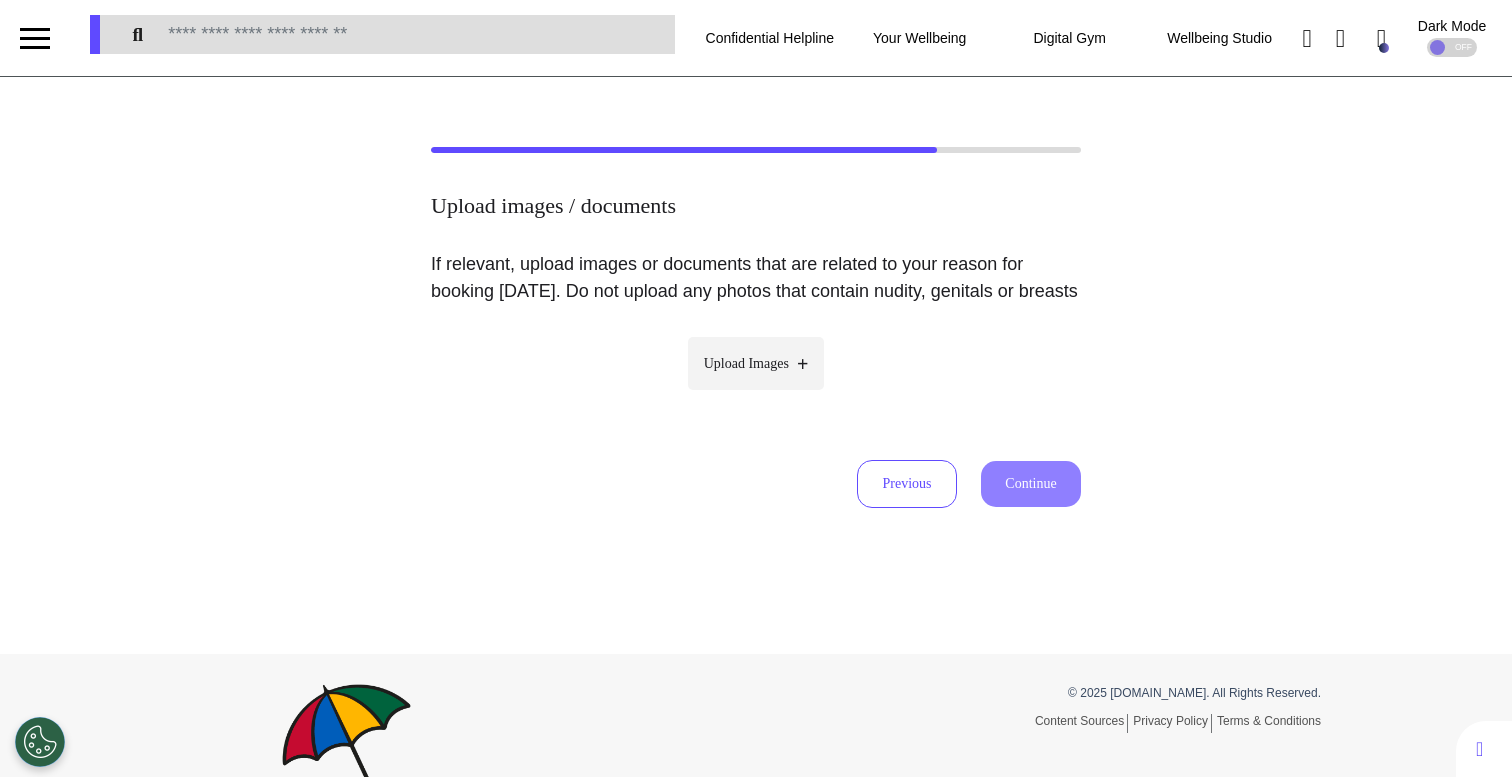 click on "Upload Images" at bounding box center (746, 363) 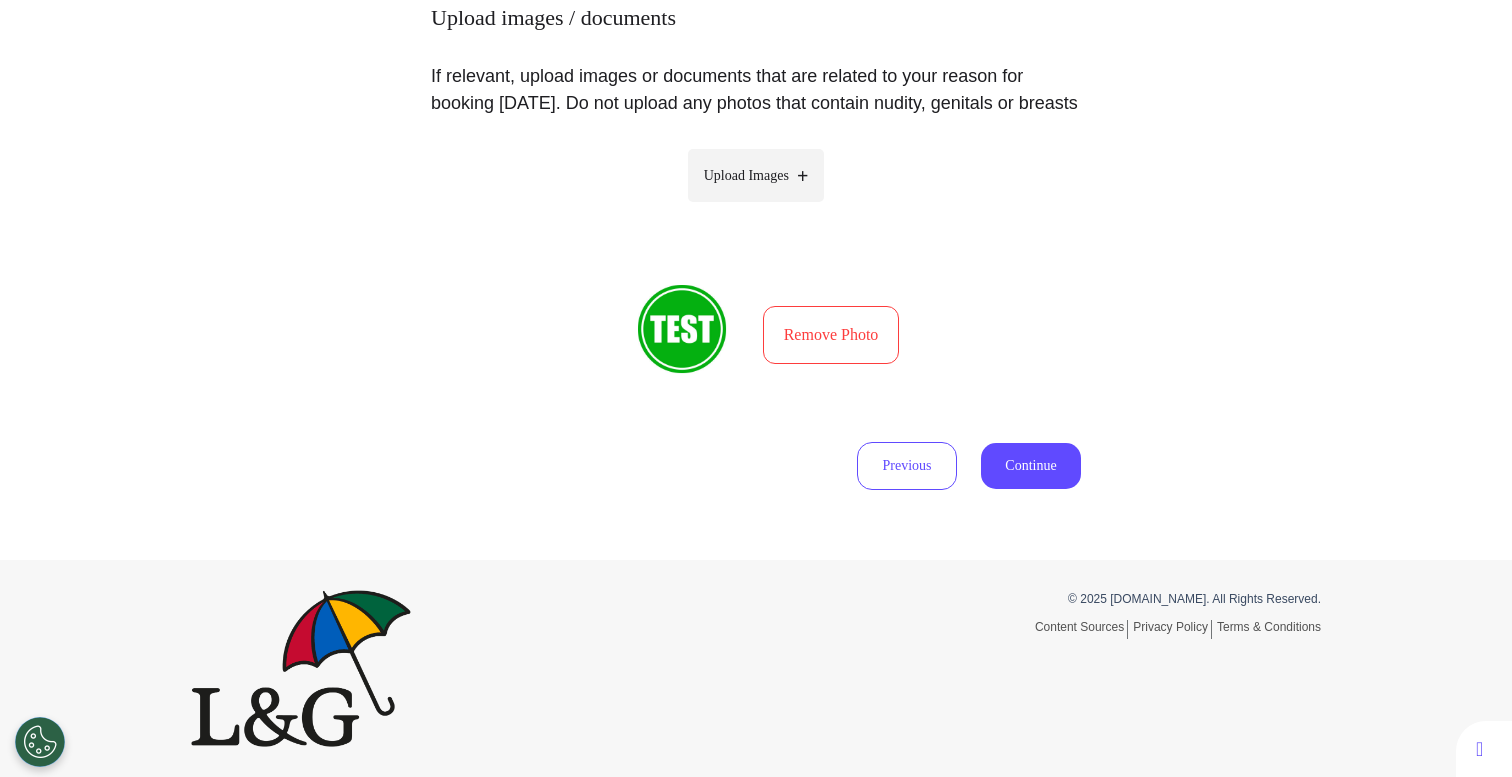 scroll, scrollTop: 215, scrollLeft: 0, axis: vertical 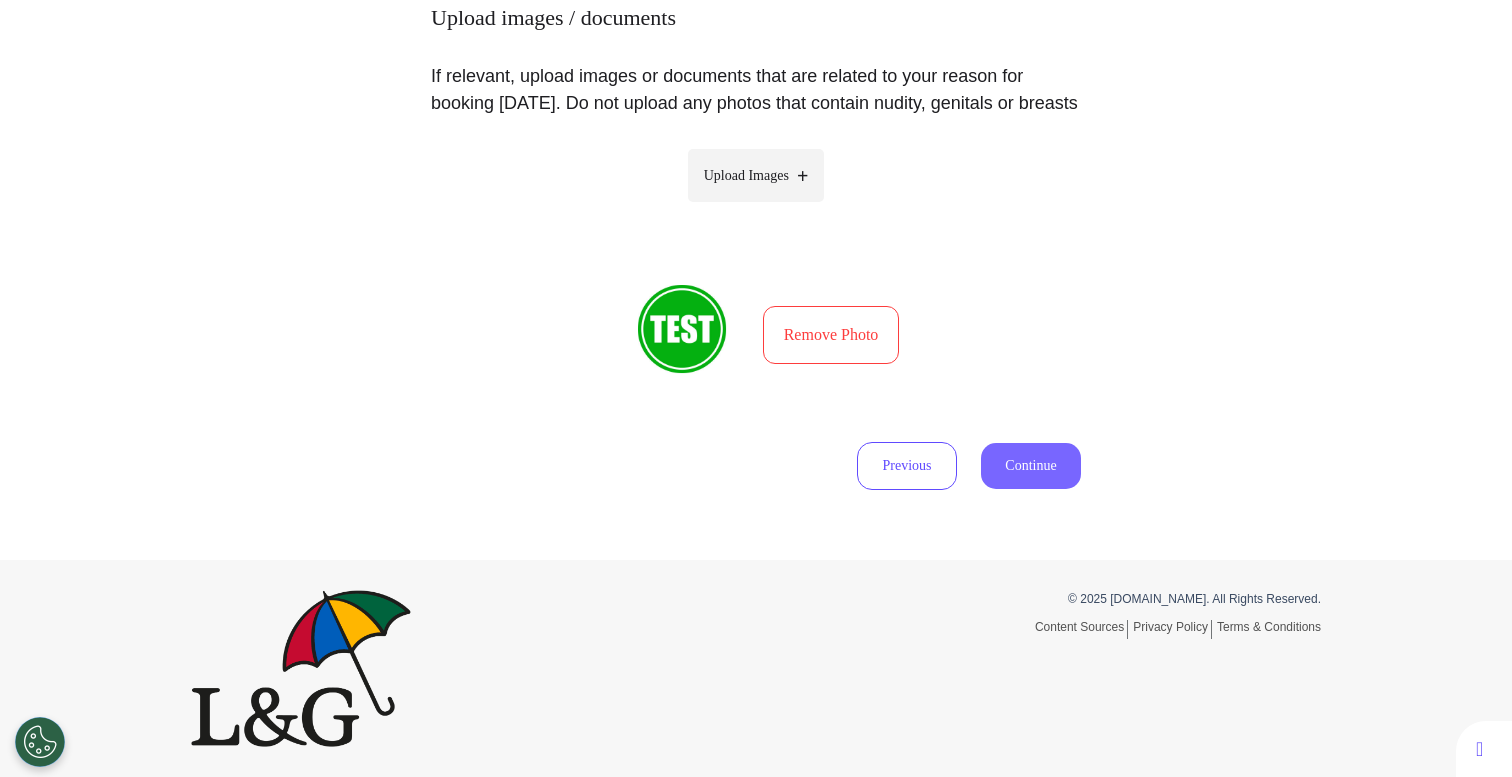 click on "Continue" at bounding box center [1031, 466] 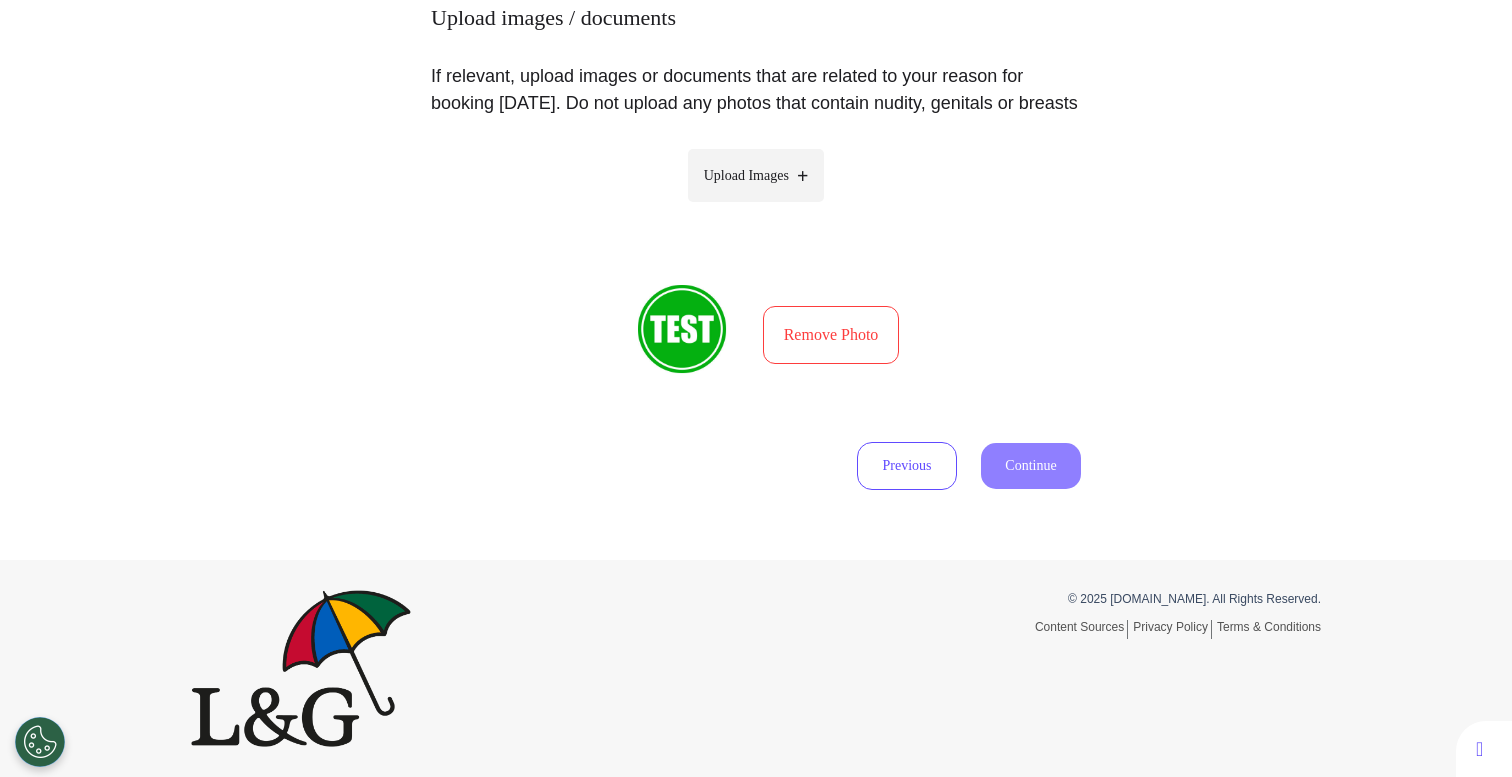 scroll, scrollTop: 93, scrollLeft: 0, axis: vertical 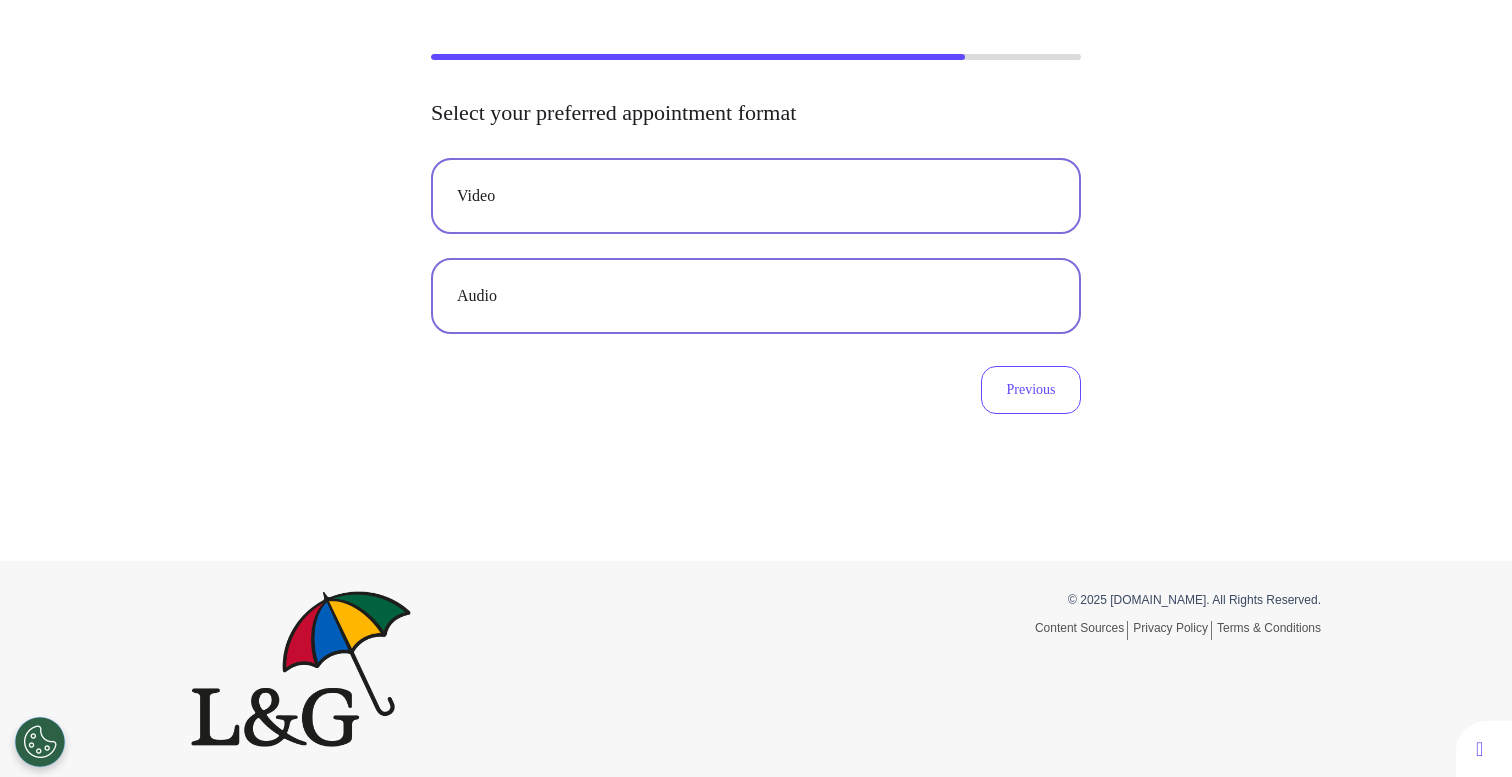 click on "Video" at bounding box center [756, 196] 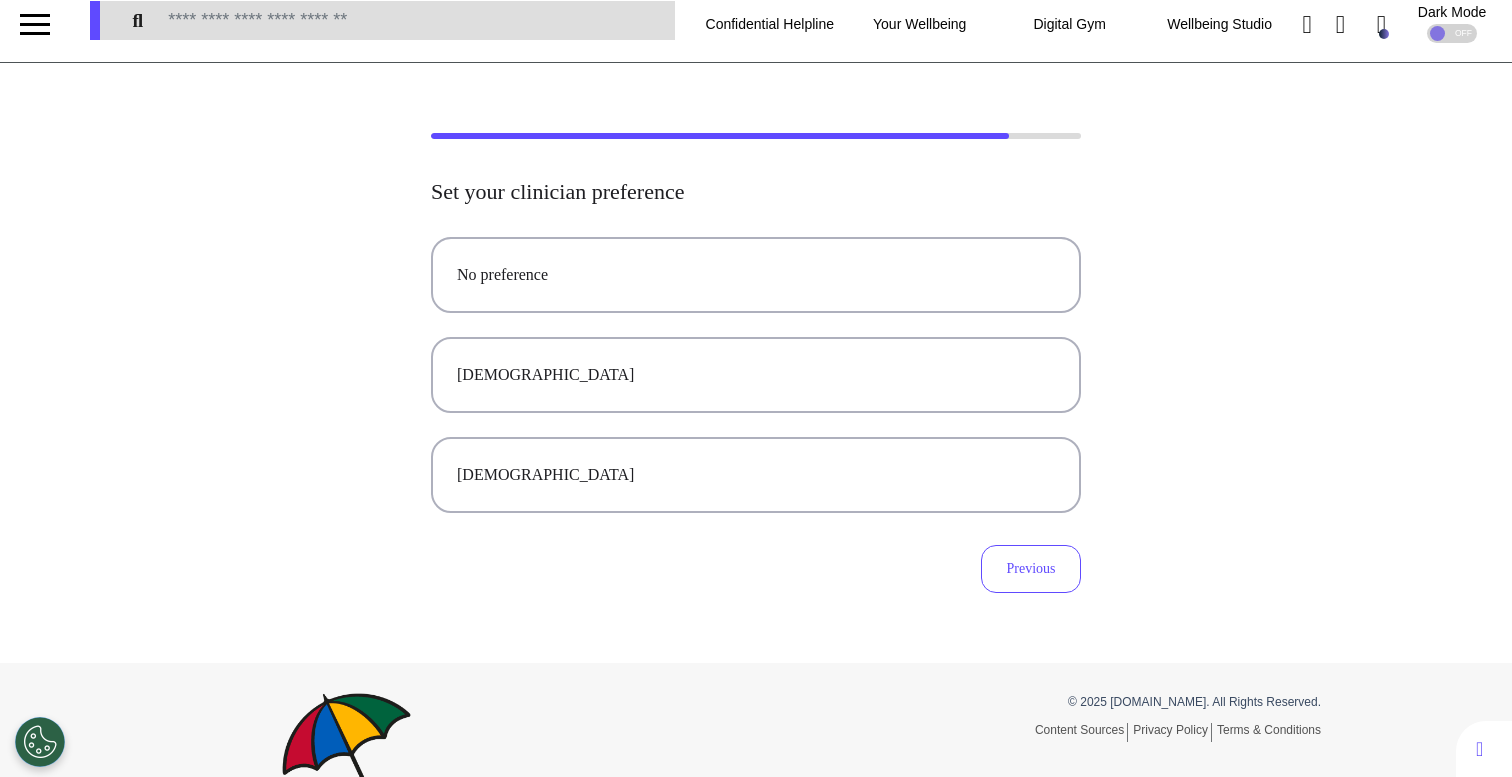 scroll, scrollTop: 0, scrollLeft: 0, axis: both 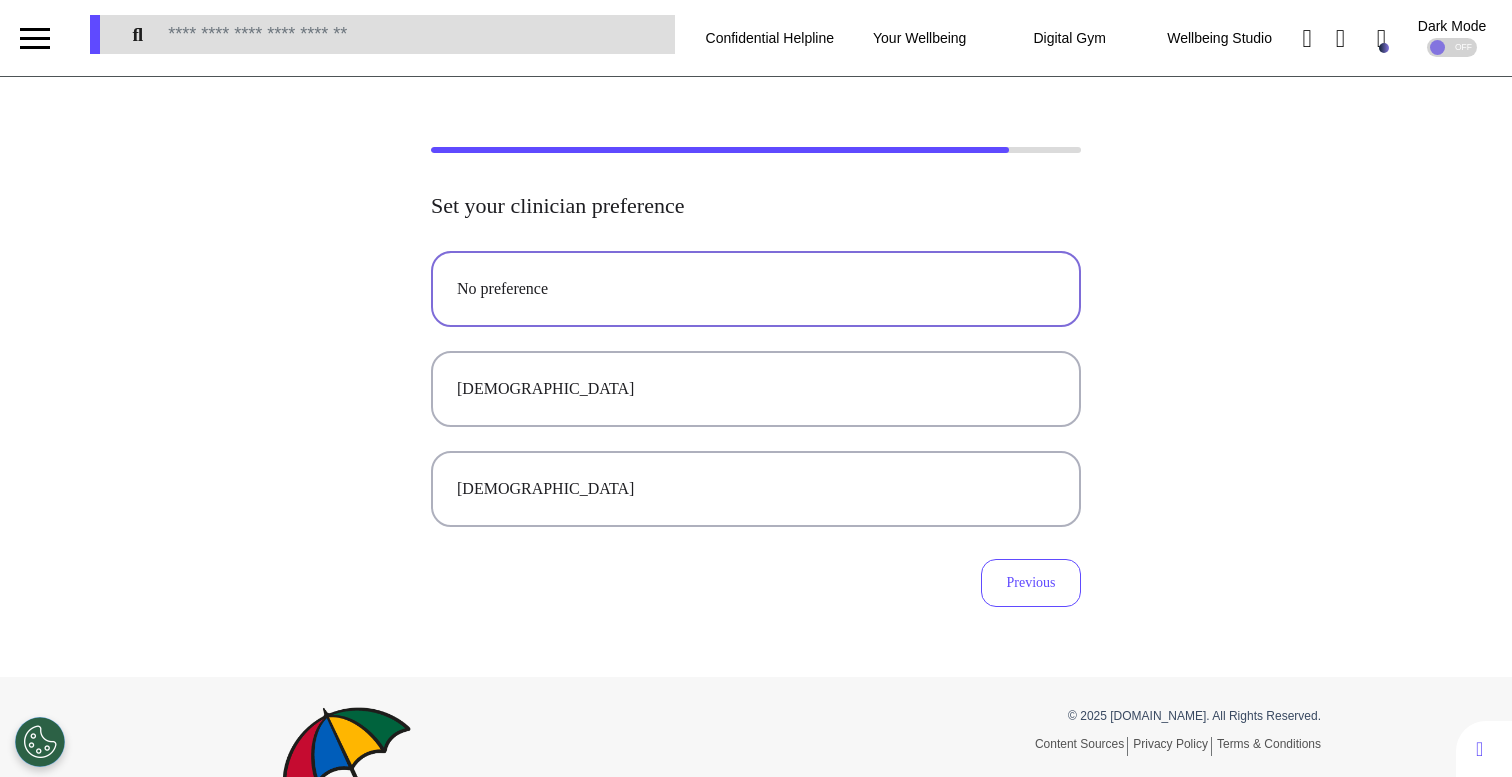 click on "No preference" at bounding box center (756, 289) 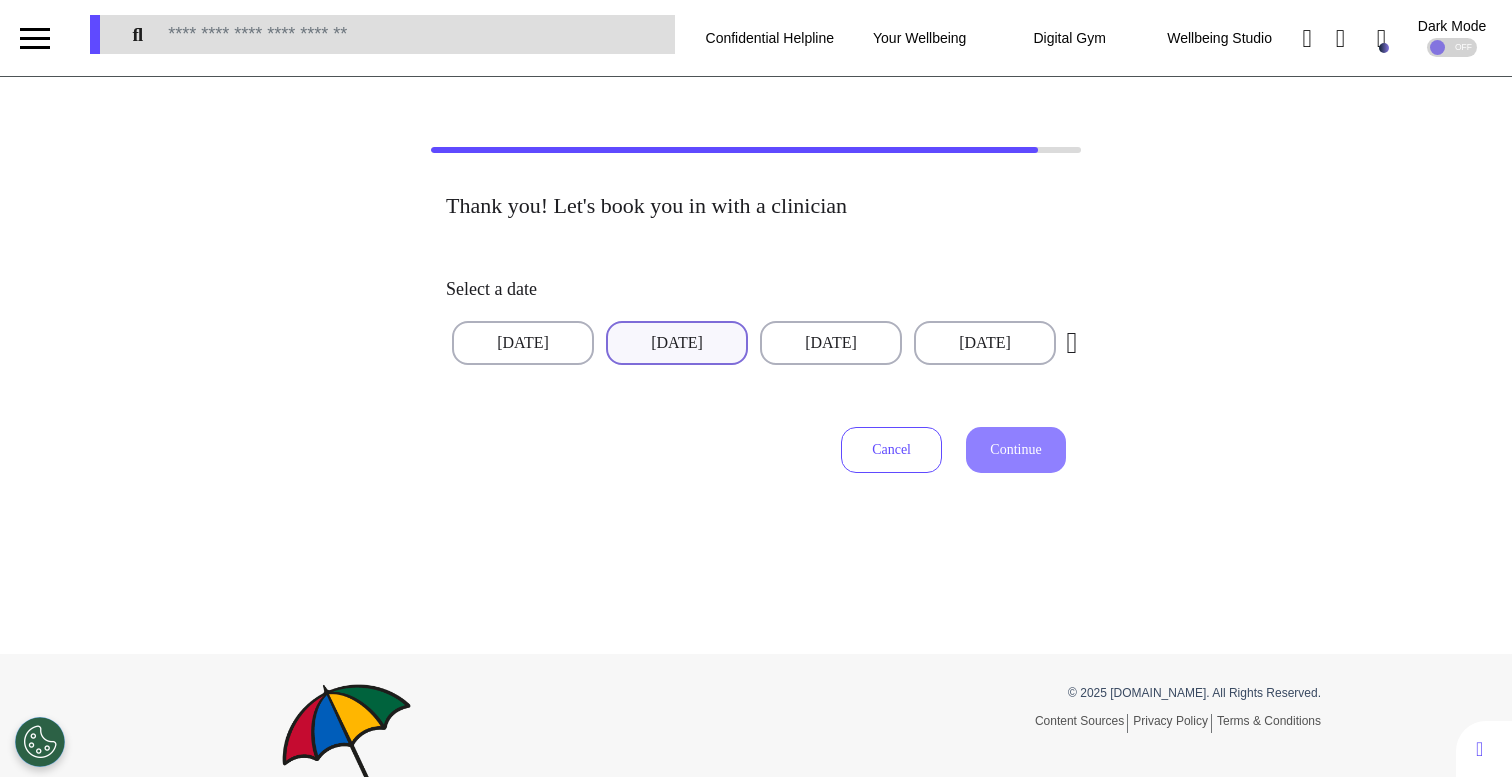 click on "[DATE]" at bounding box center [677, 343] 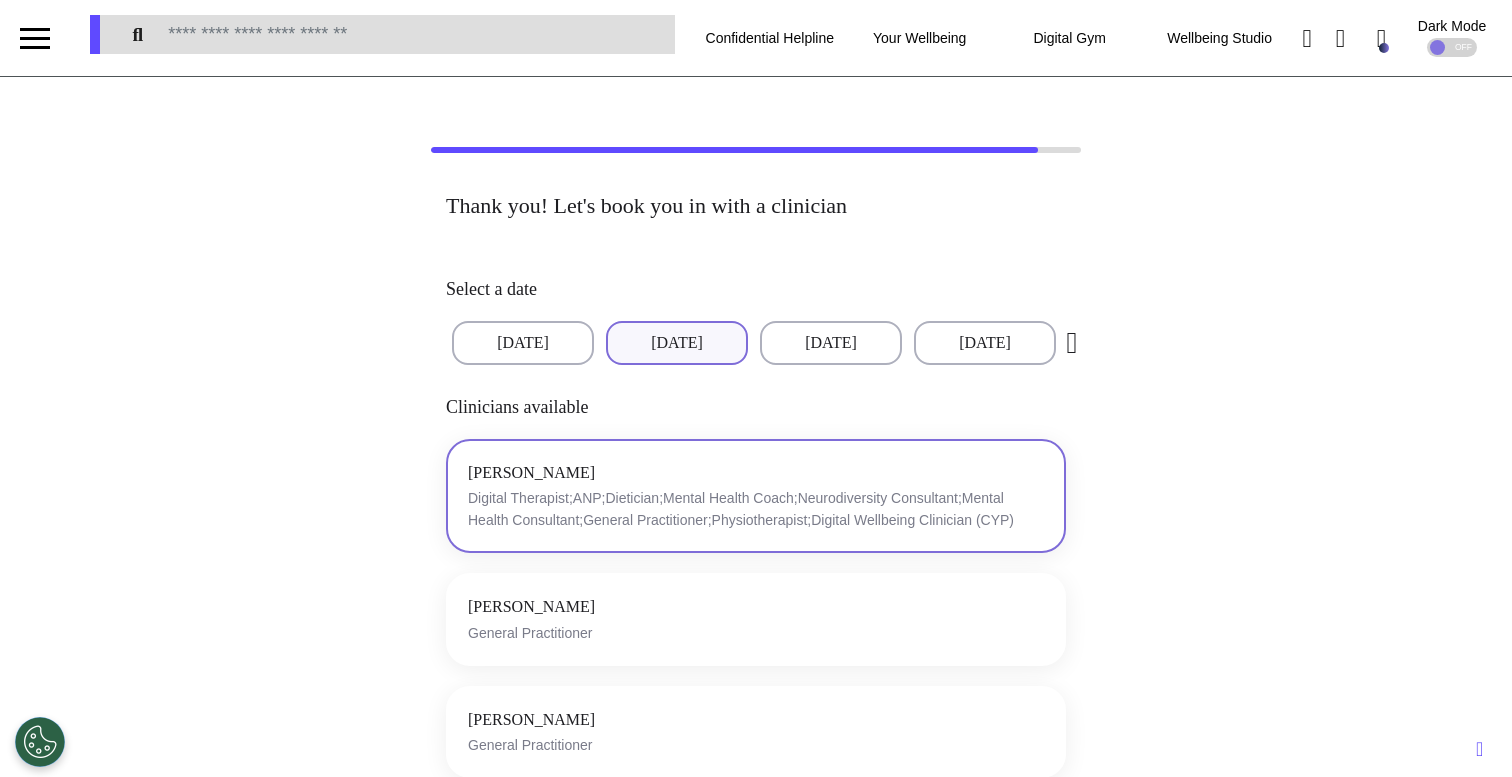 click on "Digital Therapist;ANP;Dietician;Mental Health Coach;Neurodiversity Consultant;Mental Health Consultant;General Practitioner;Physiotherapist;Digital Wellbeing Clinician (CYP)" at bounding box center (756, 509) 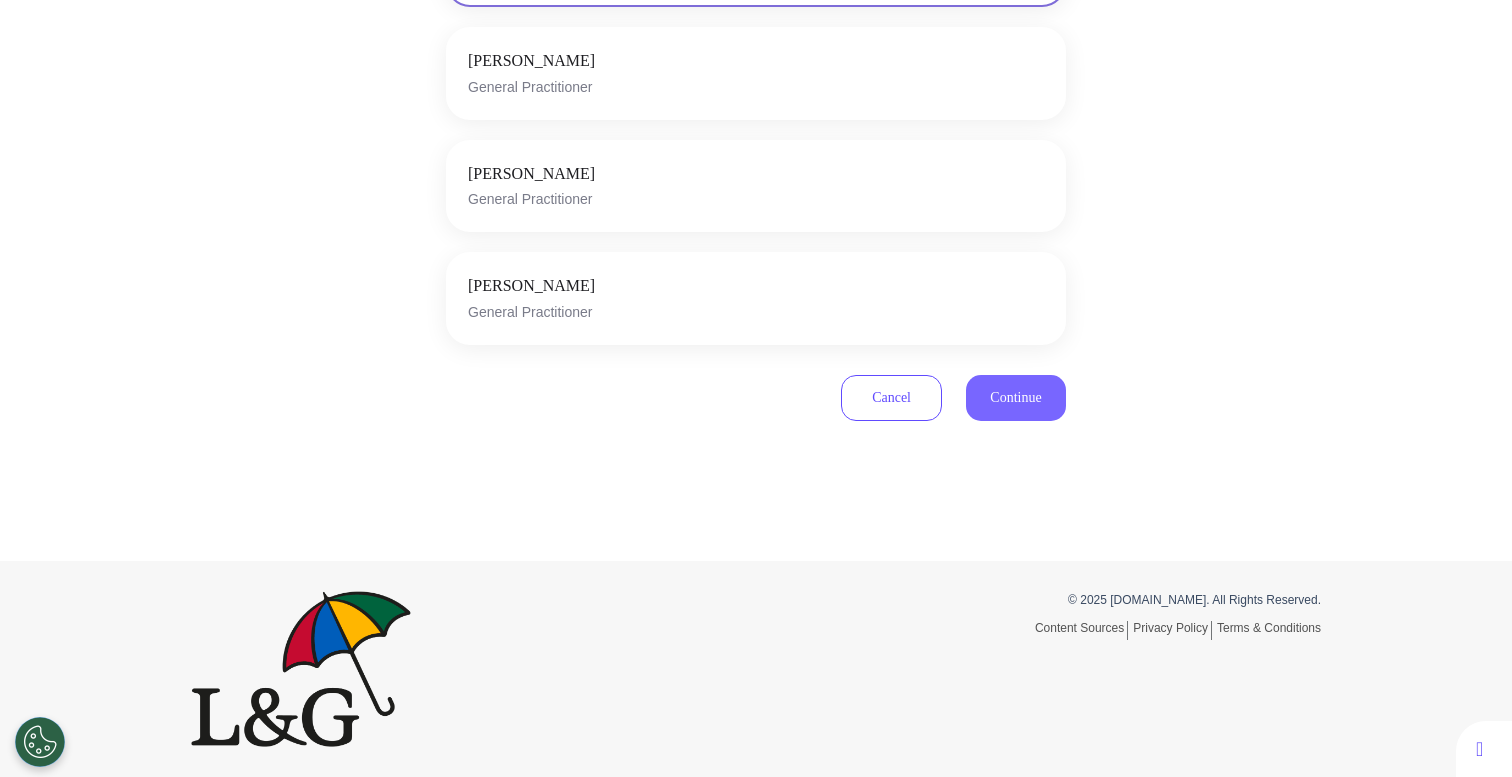 click on "Continue" at bounding box center [1016, 398] 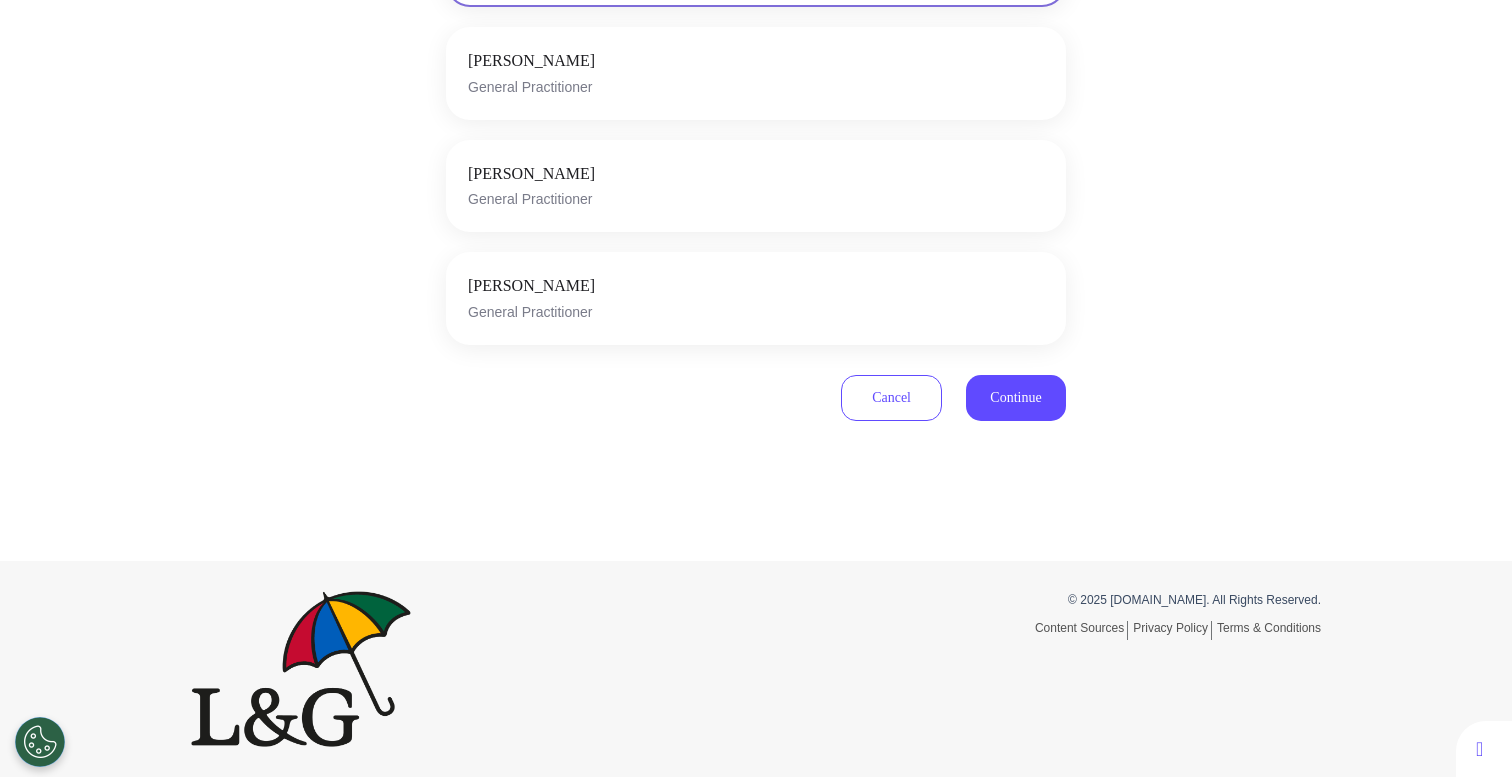 scroll, scrollTop: 612, scrollLeft: 0, axis: vertical 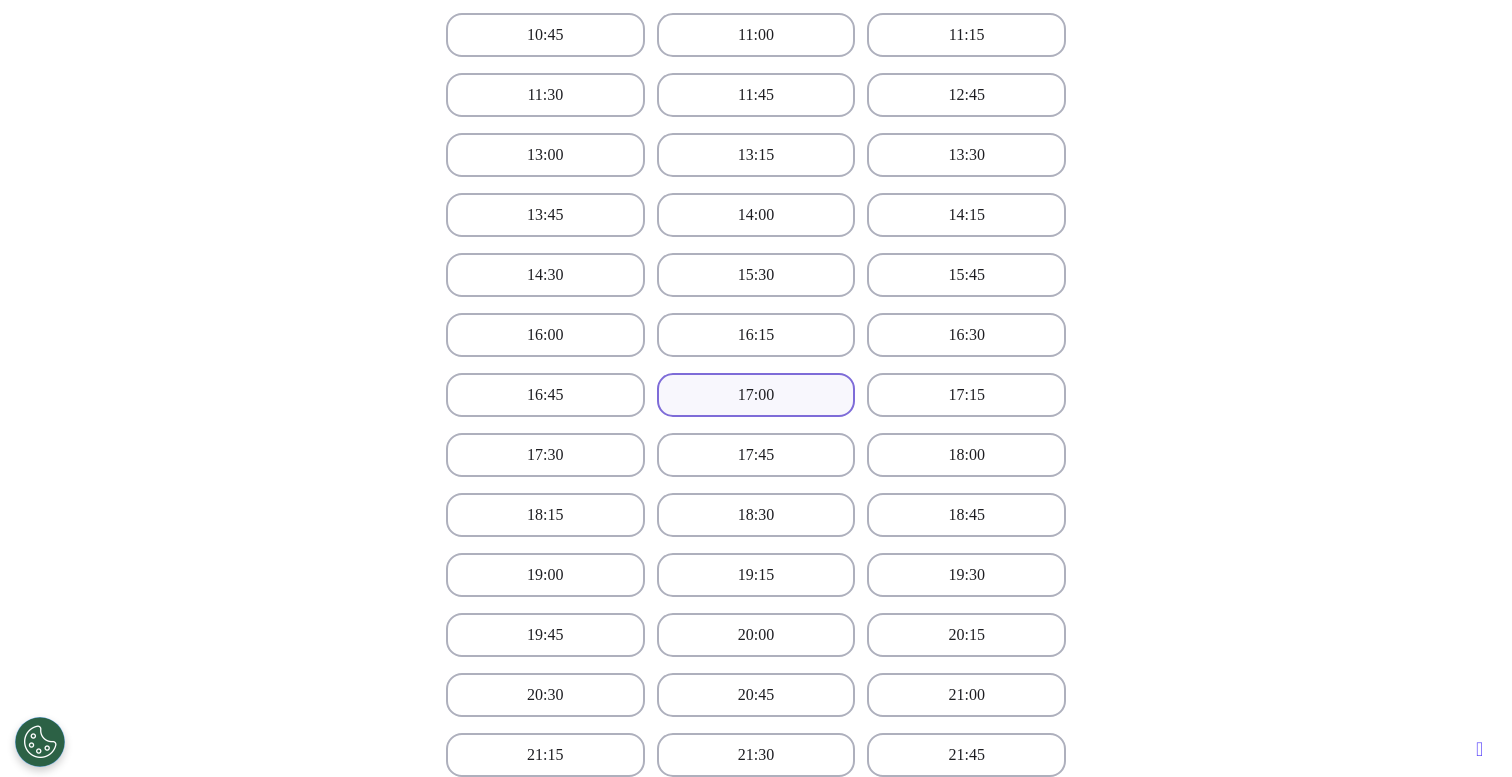 click on "17:00" at bounding box center [756, 395] 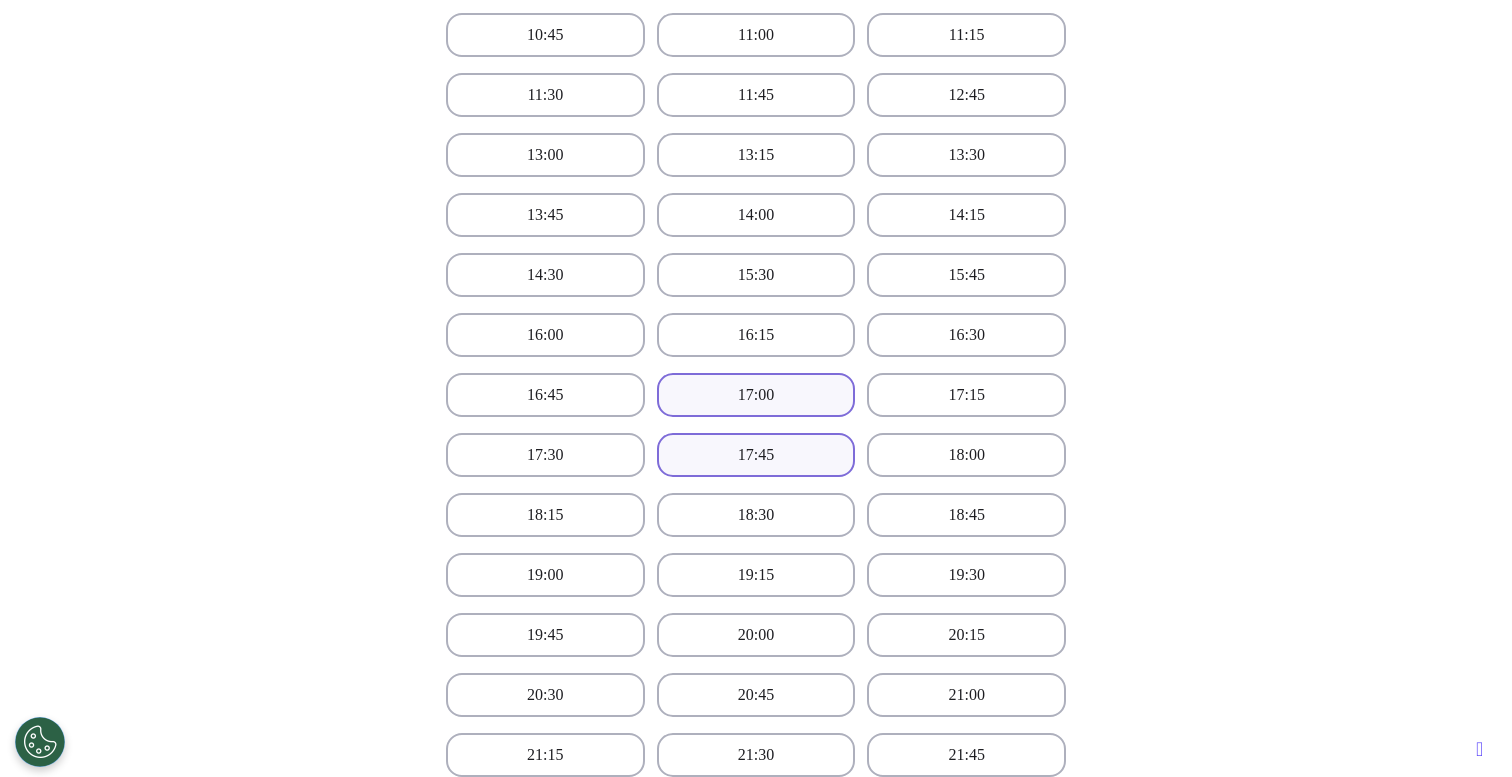 scroll, scrollTop: 1256, scrollLeft: 0, axis: vertical 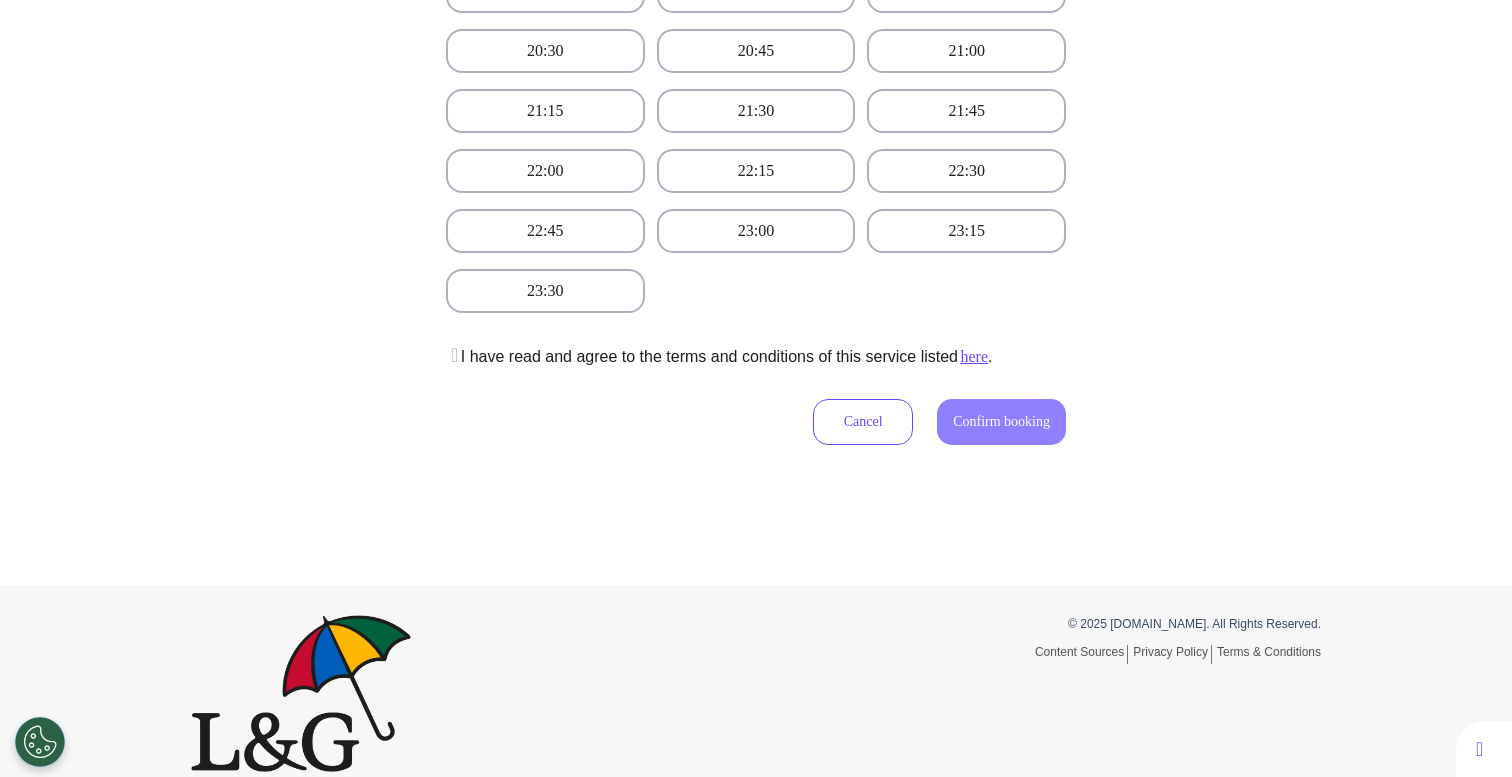click at bounding box center [452, 355] 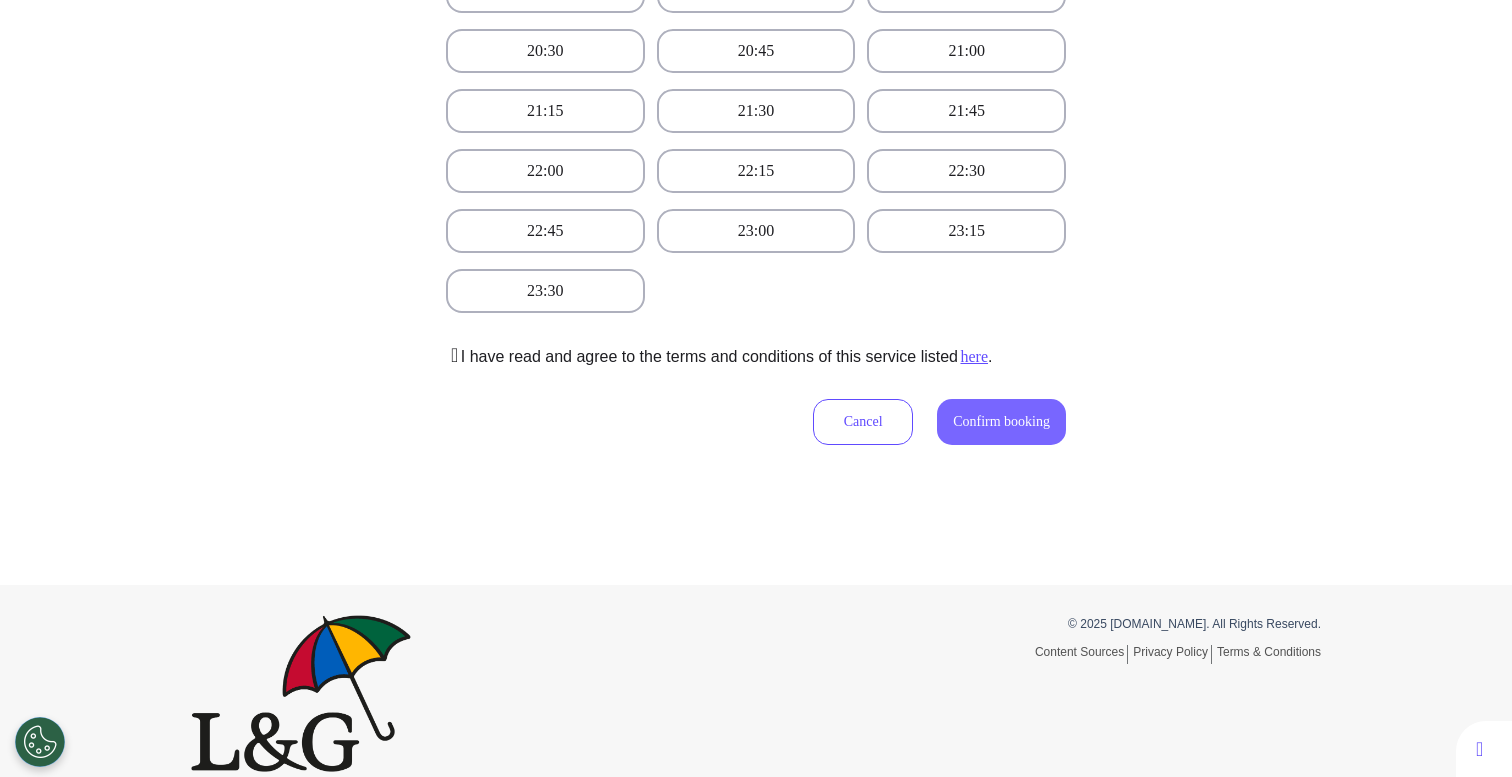 click on "Confirm booking" at bounding box center [1001, 421] 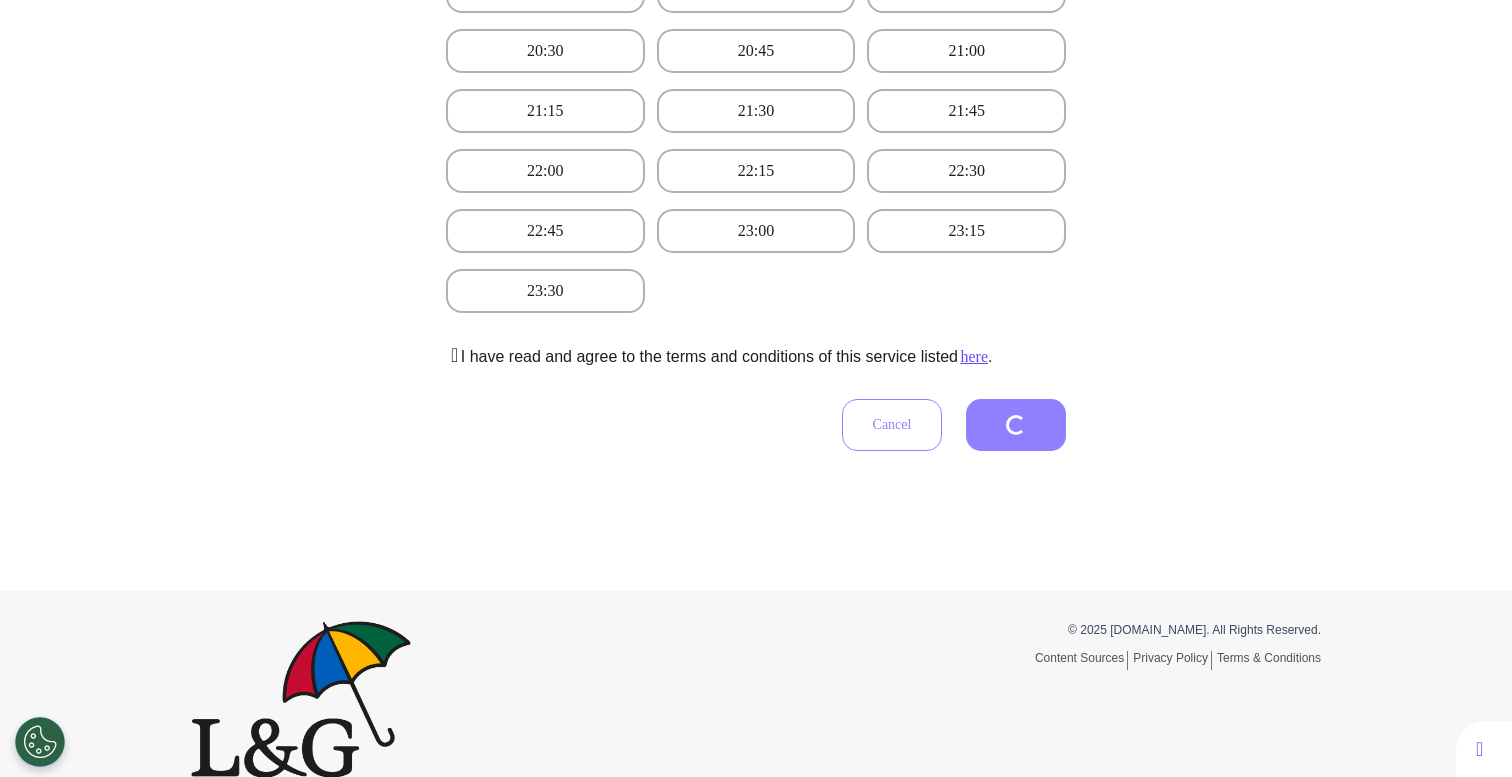 scroll, scrollTop: 455, scrollLeft: 0, axis: vertical 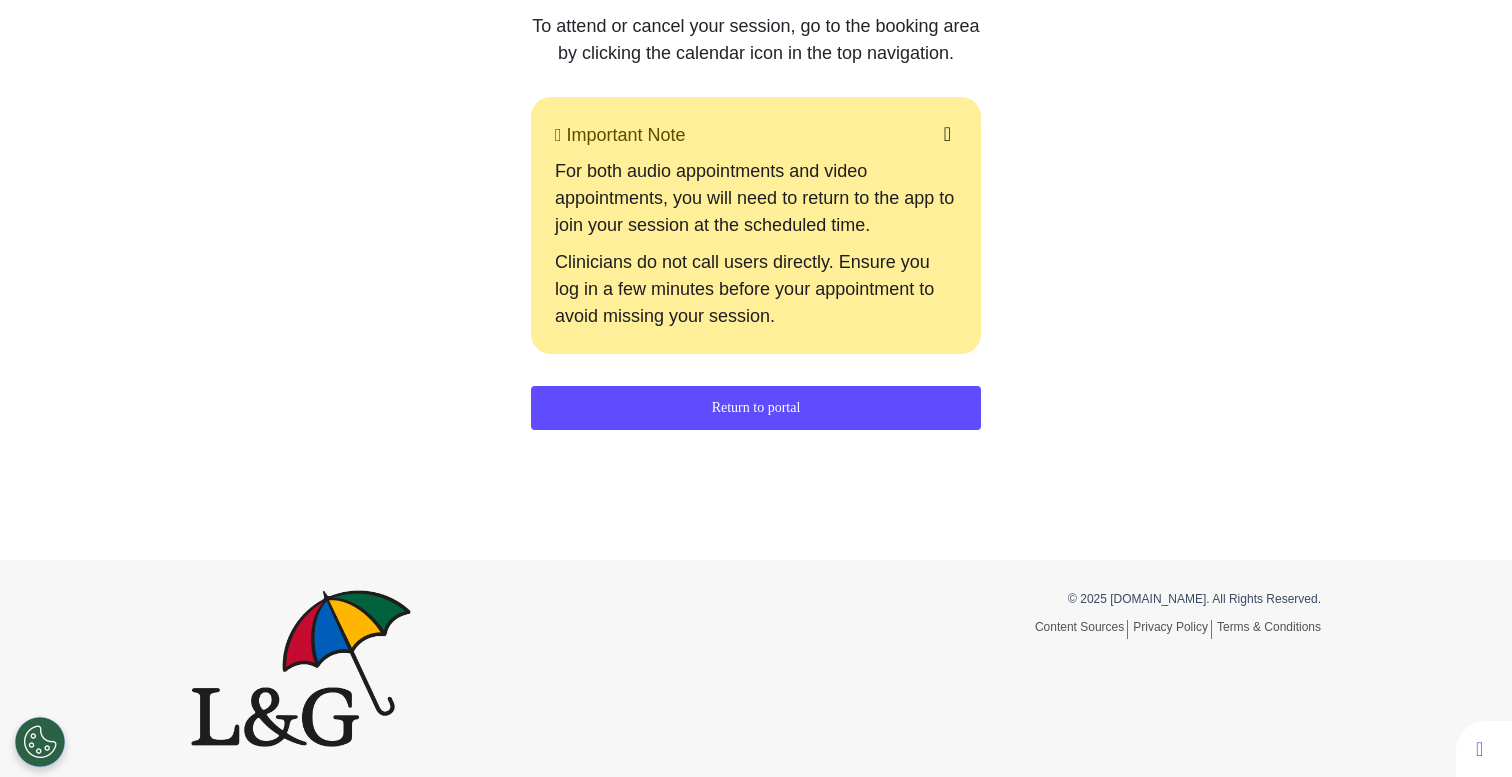 click on "Return to portal" at bounding box center [756, 408] 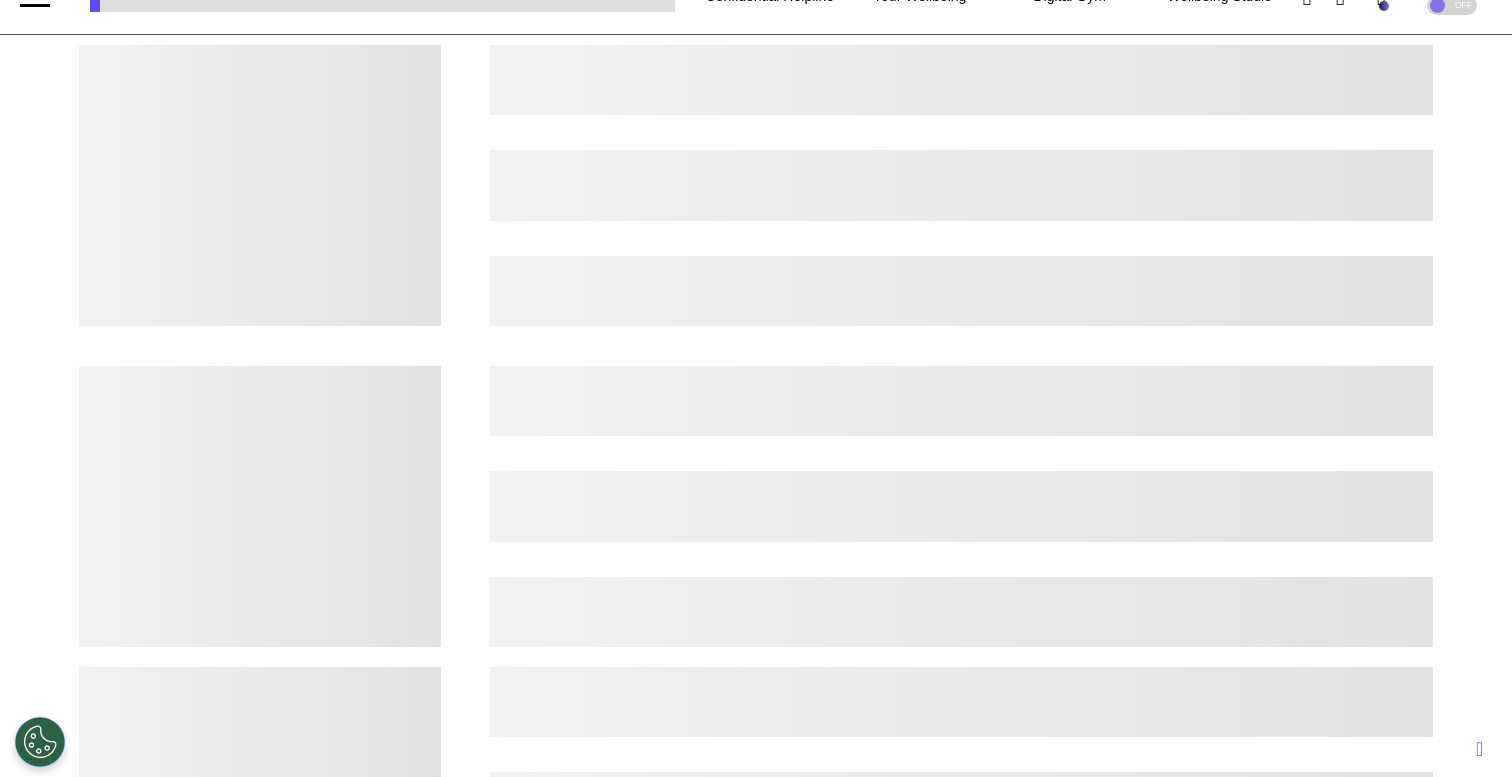 scroll, scrollTop: 0, scrollLeft: 0, axis: both 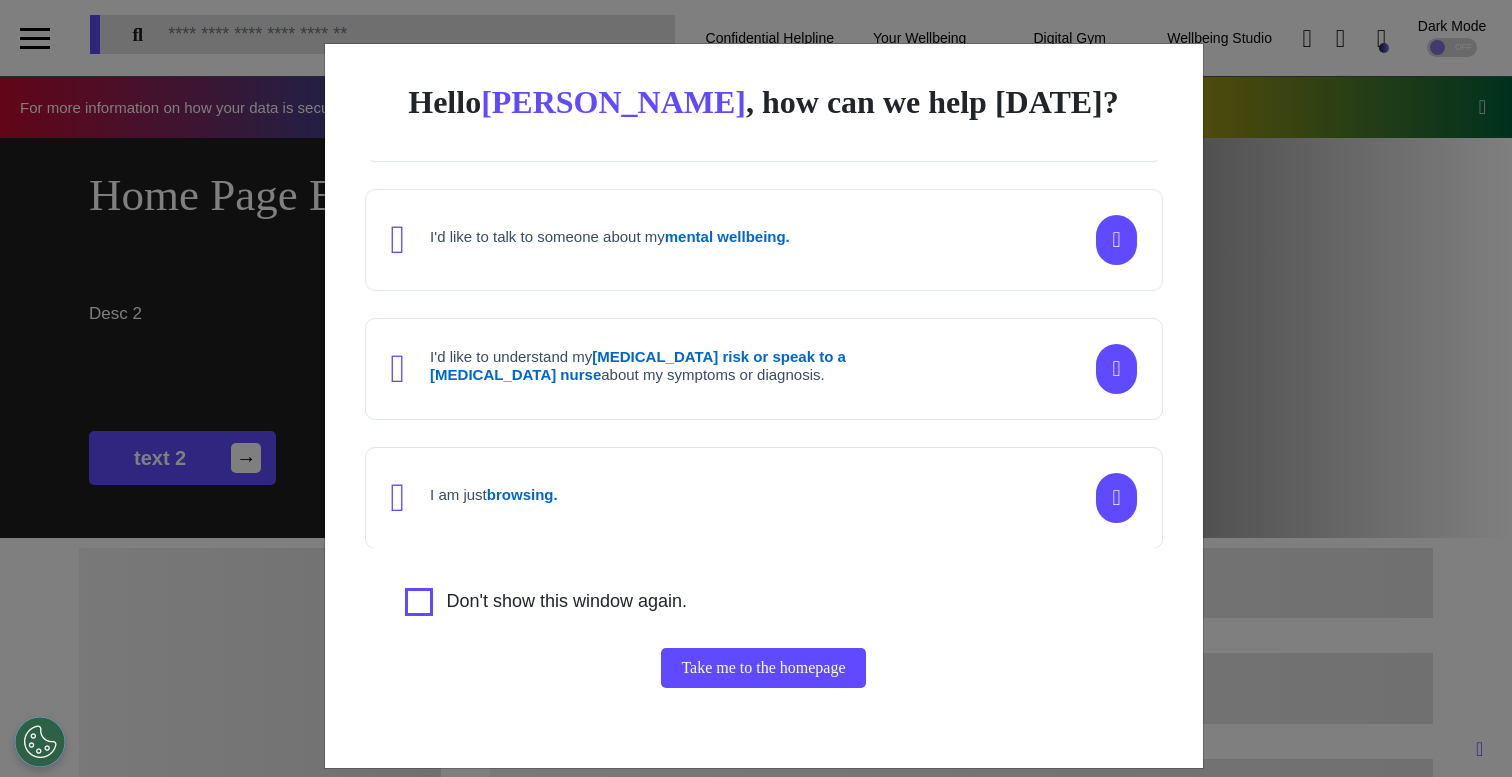 click on "Hello  [PERSON_NAME] , how can we help [DATE]? I'd like to book a   Virtual GP or Physio appointment I want to explore the  fitness and wellbeing  area. I'd like to talk to someone about my  mental wellbeing. I'd like to understand my  [MEDICAL_DATA] risk or speak to a [MEDICAL_DATA] nurse  about my symptoms or diagnosis. I am just  browsing.  Don't show this window again.   Take me to the homepage" at bounding box center [756, 388] 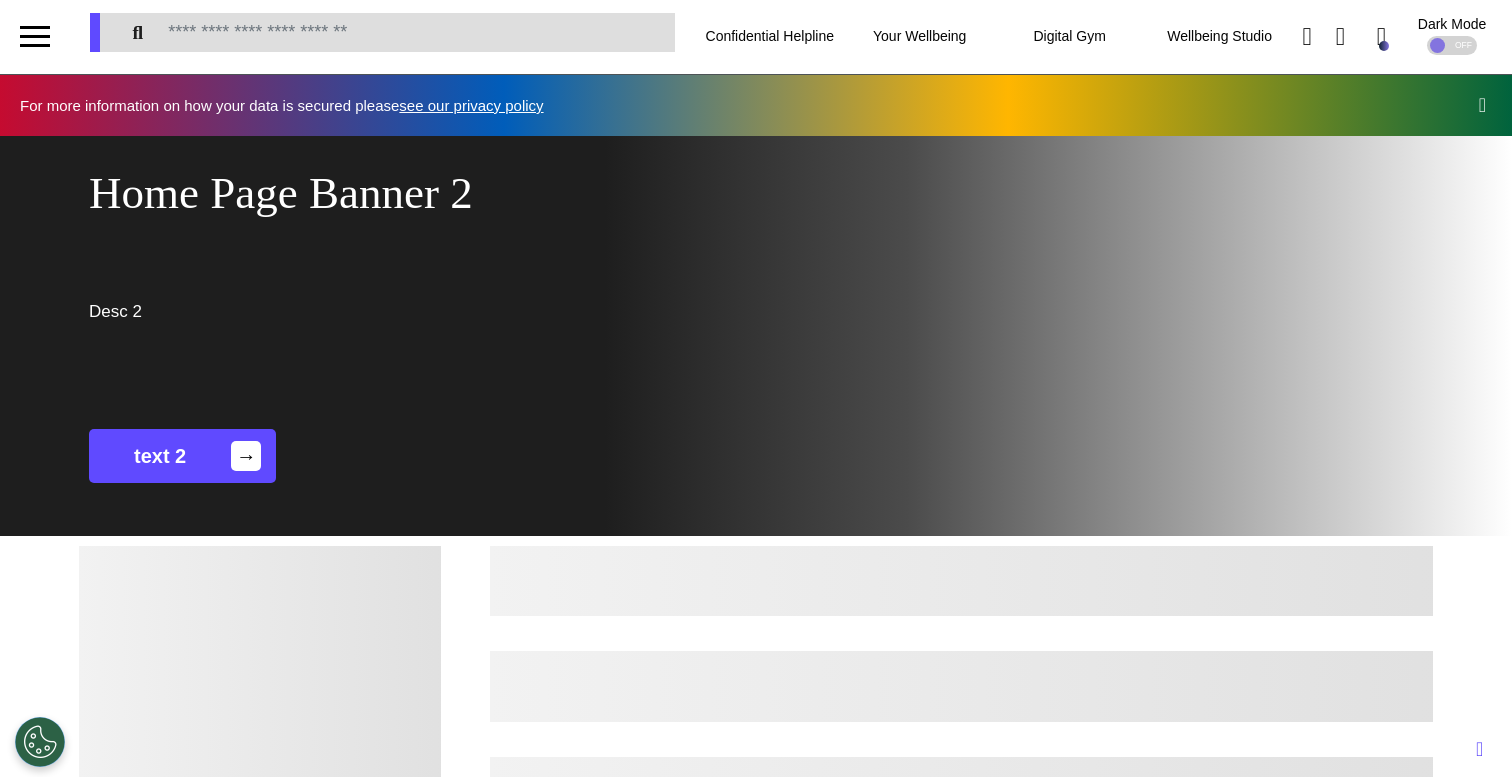 scroll, scrollTop: 4, scrollLeft: 0, axis: vertical 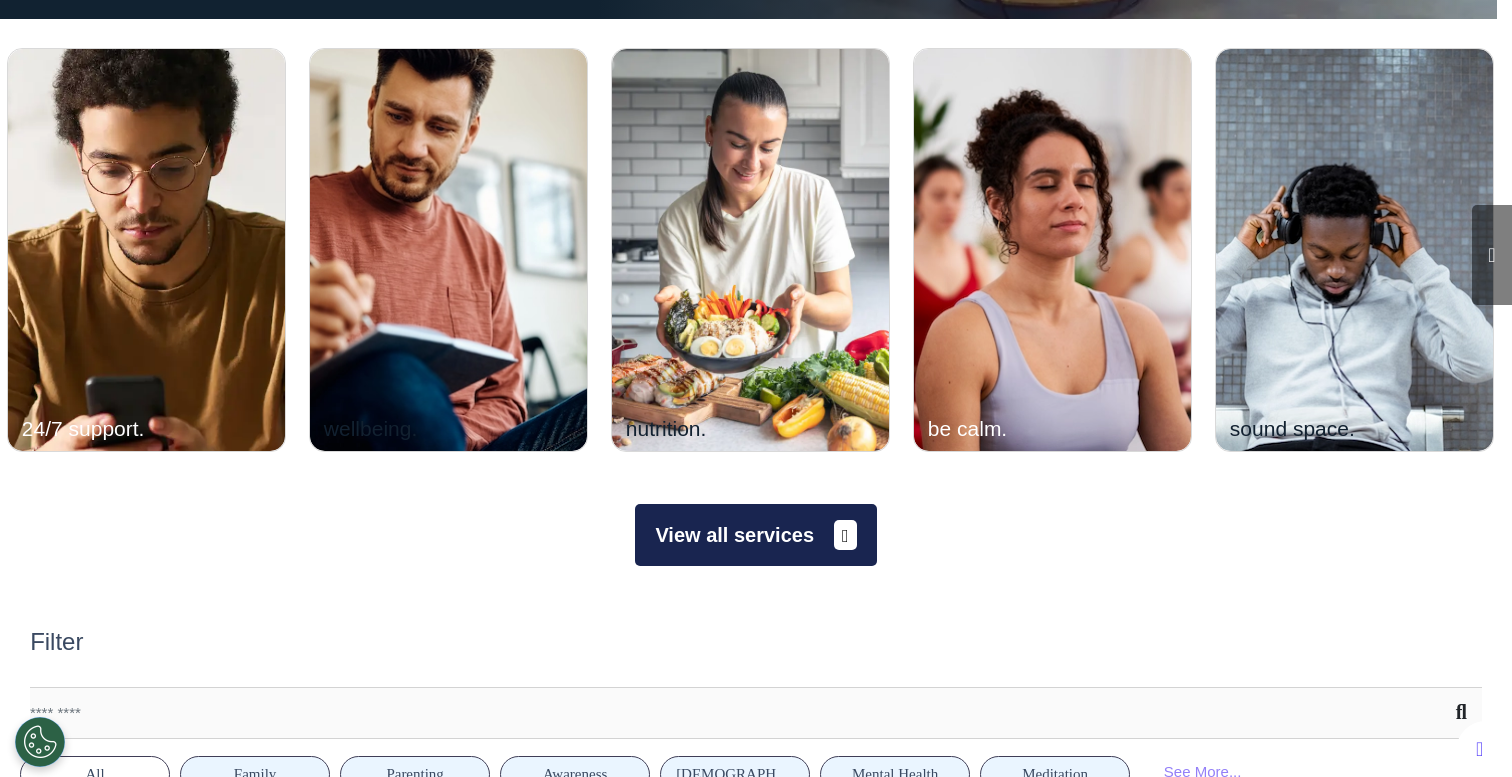 click on "View all services" at bounding box center (755, 535) 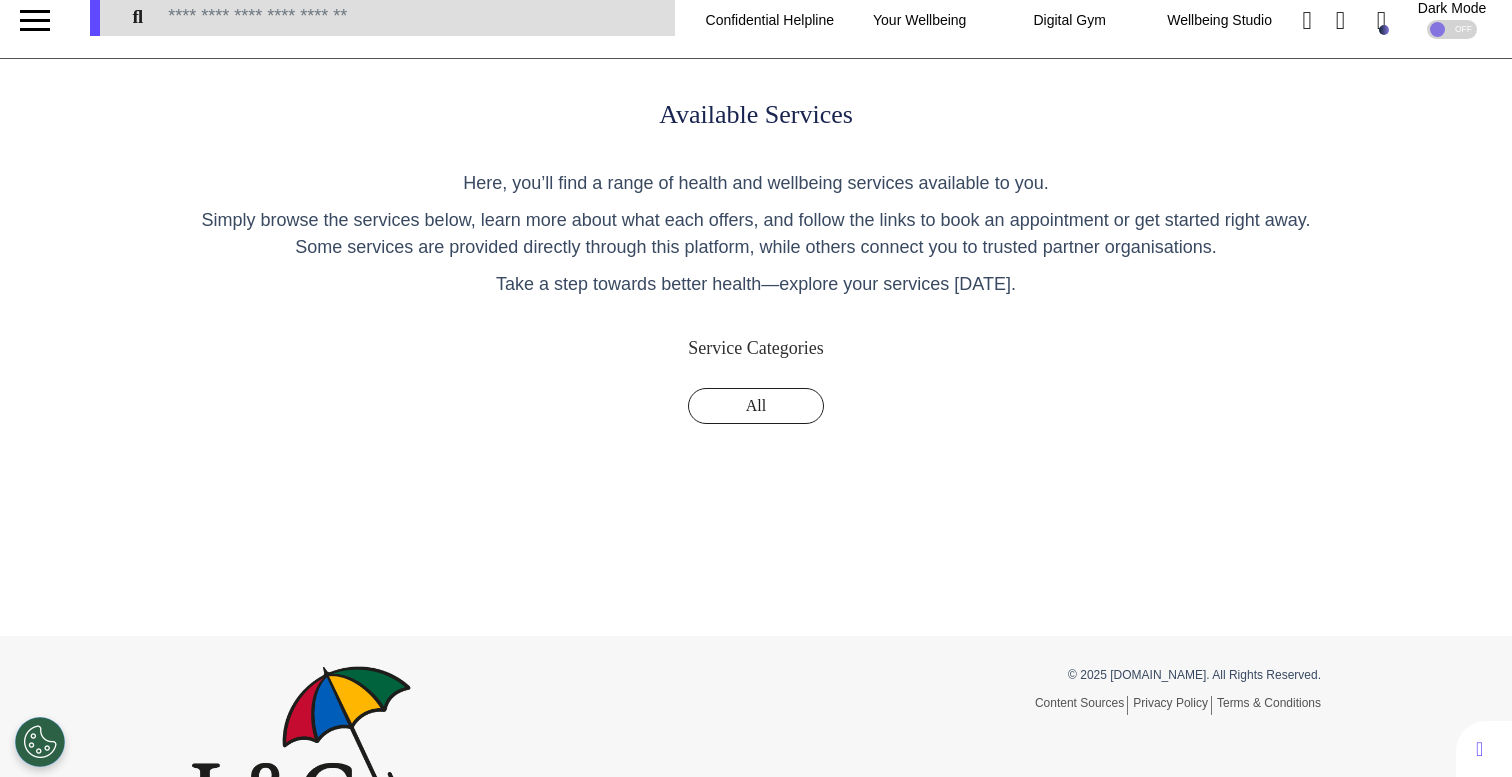 scroll, scrollTop: 0, scrollLeft: 0, axis: both 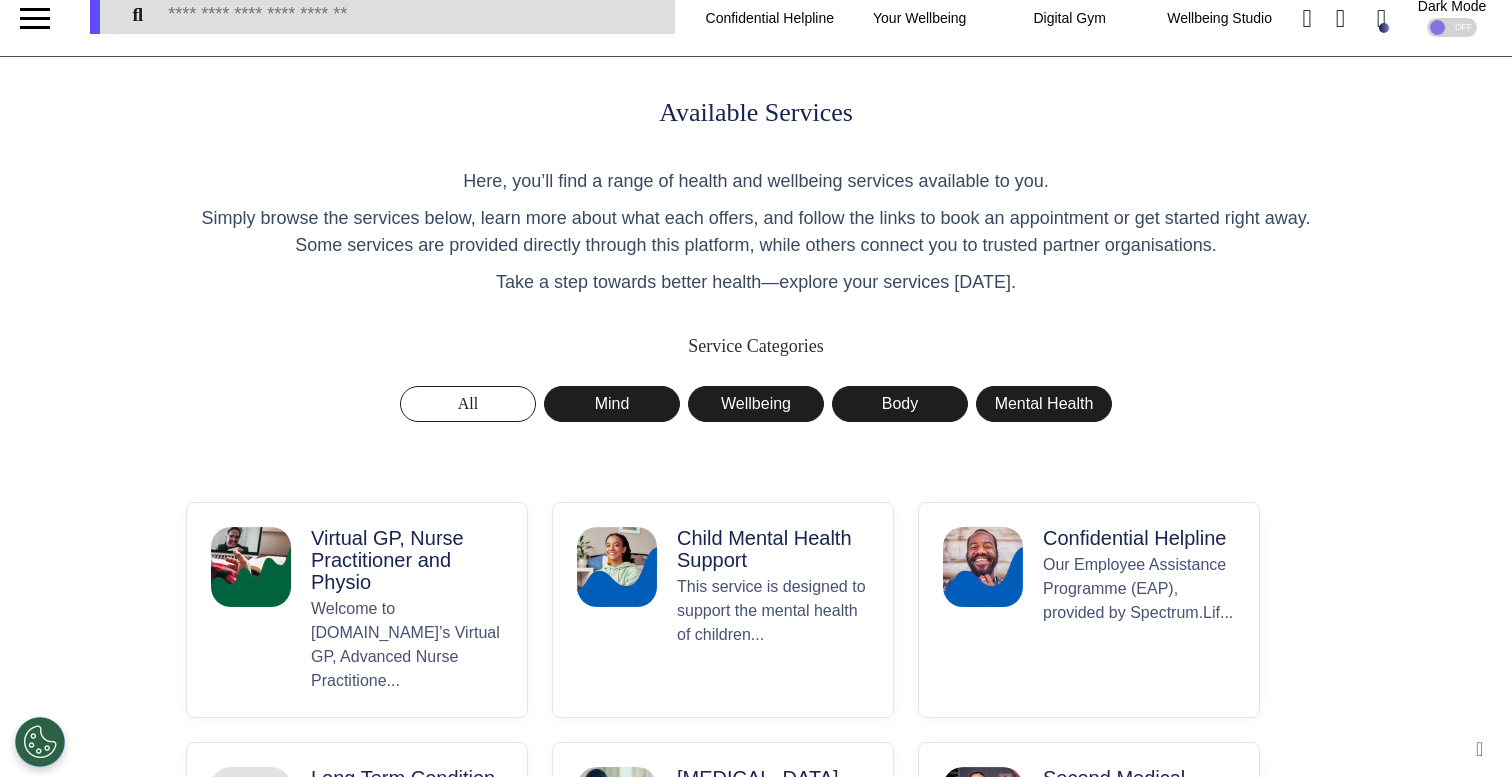 click on "This service is designed to support the mental health of children..." at bounding box center [773, 634] 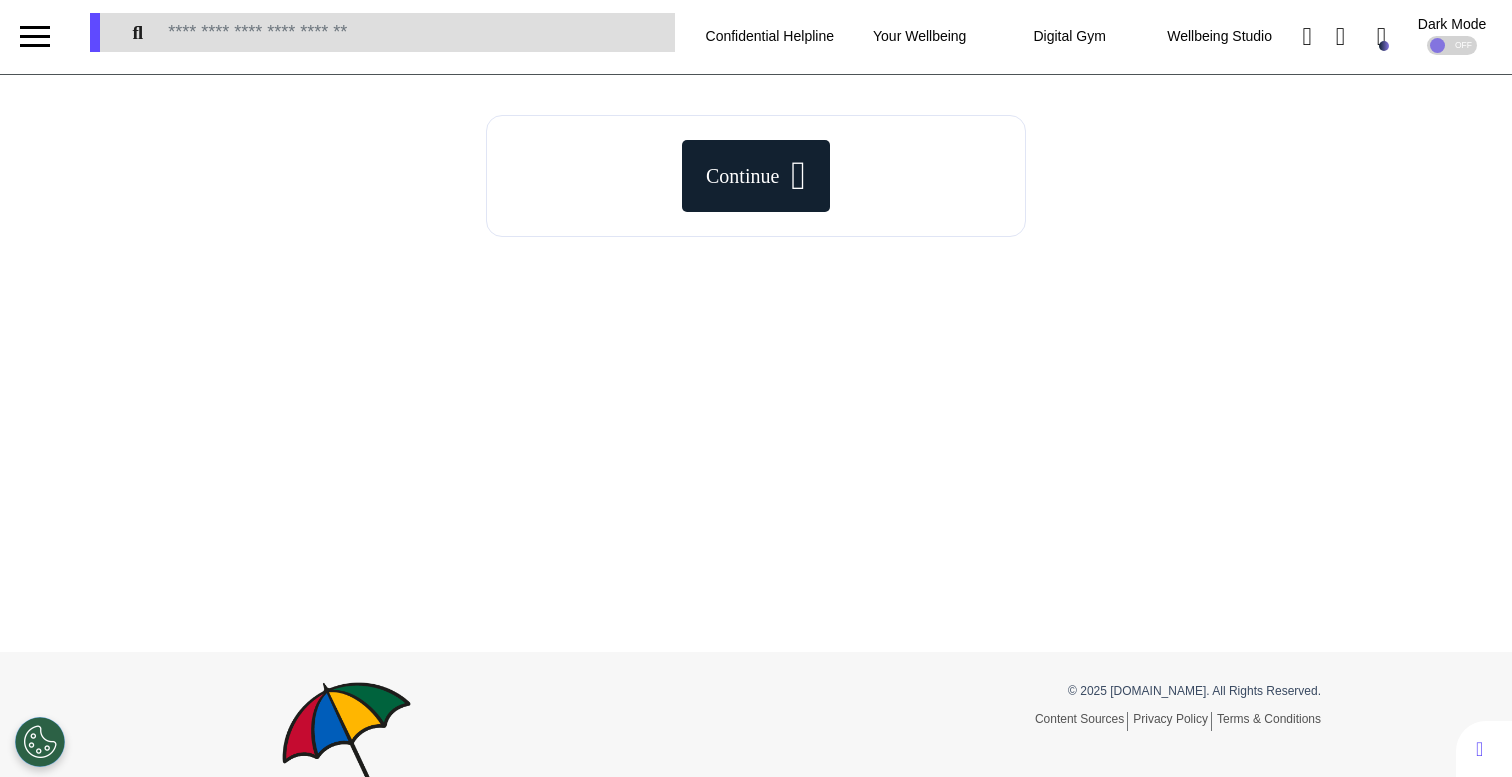 scroll, scrollTop: 0, scrollLeft: 0, axis: both 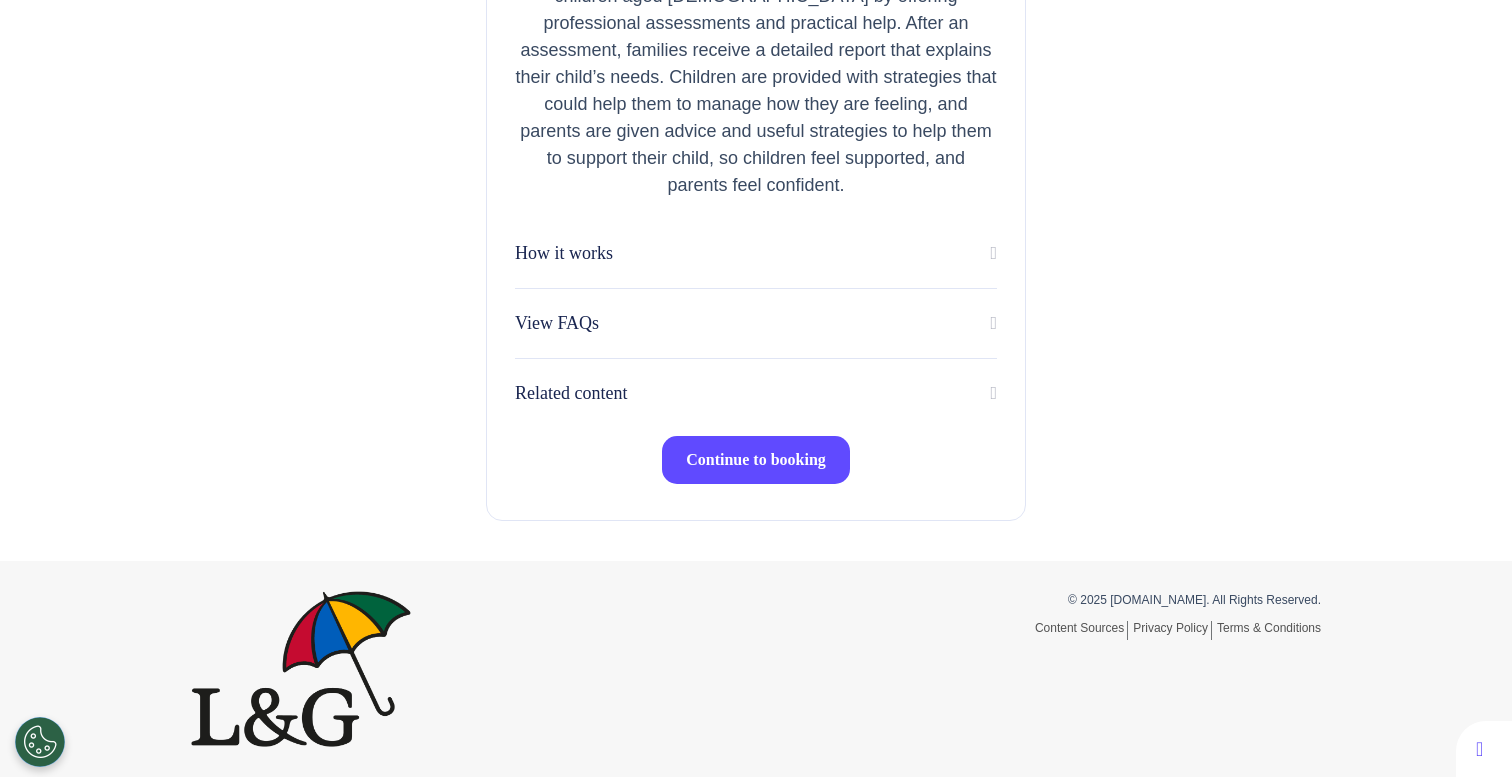 click on "Continue to booking" at bounding box center [756, 459] 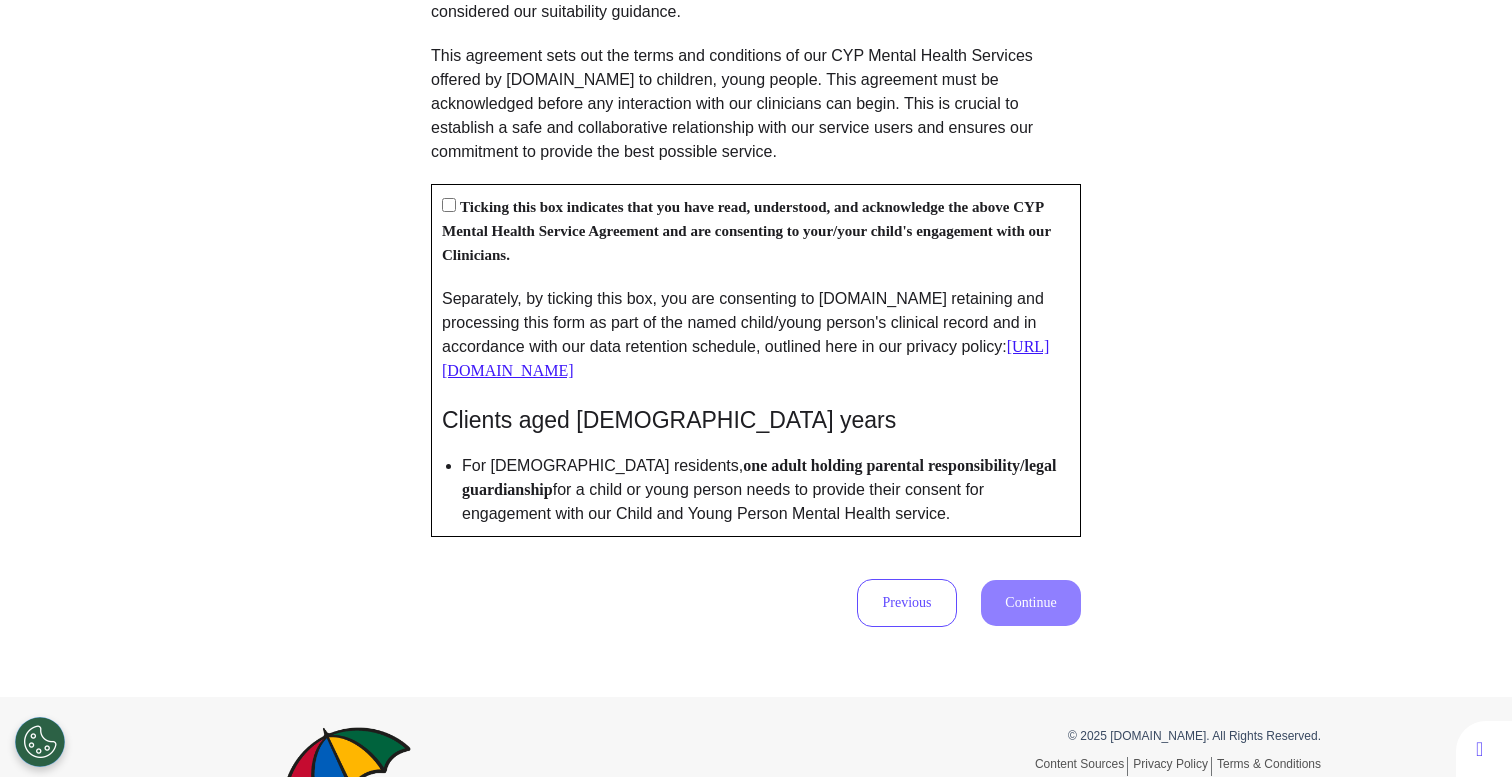 scroll, scrollTop: 2002, scrollLeft: 0, axis: vertical 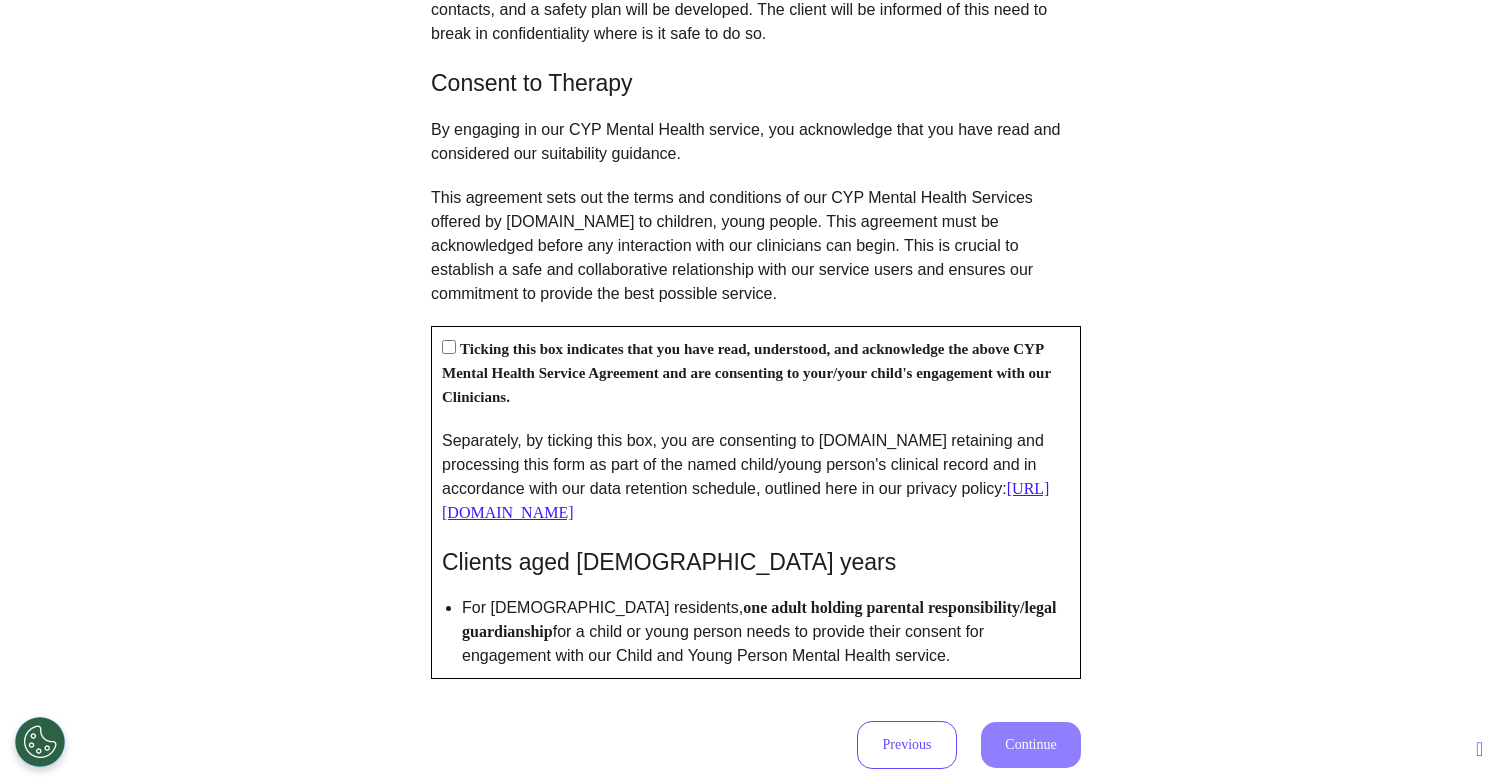 click on "Ticking this box indicates that you have read, understood, and acknowledge the above CYP Mental Health Service Agreement and are consenting to your/your child's engagement with our Clinicians." at bounding box center [746, 373] 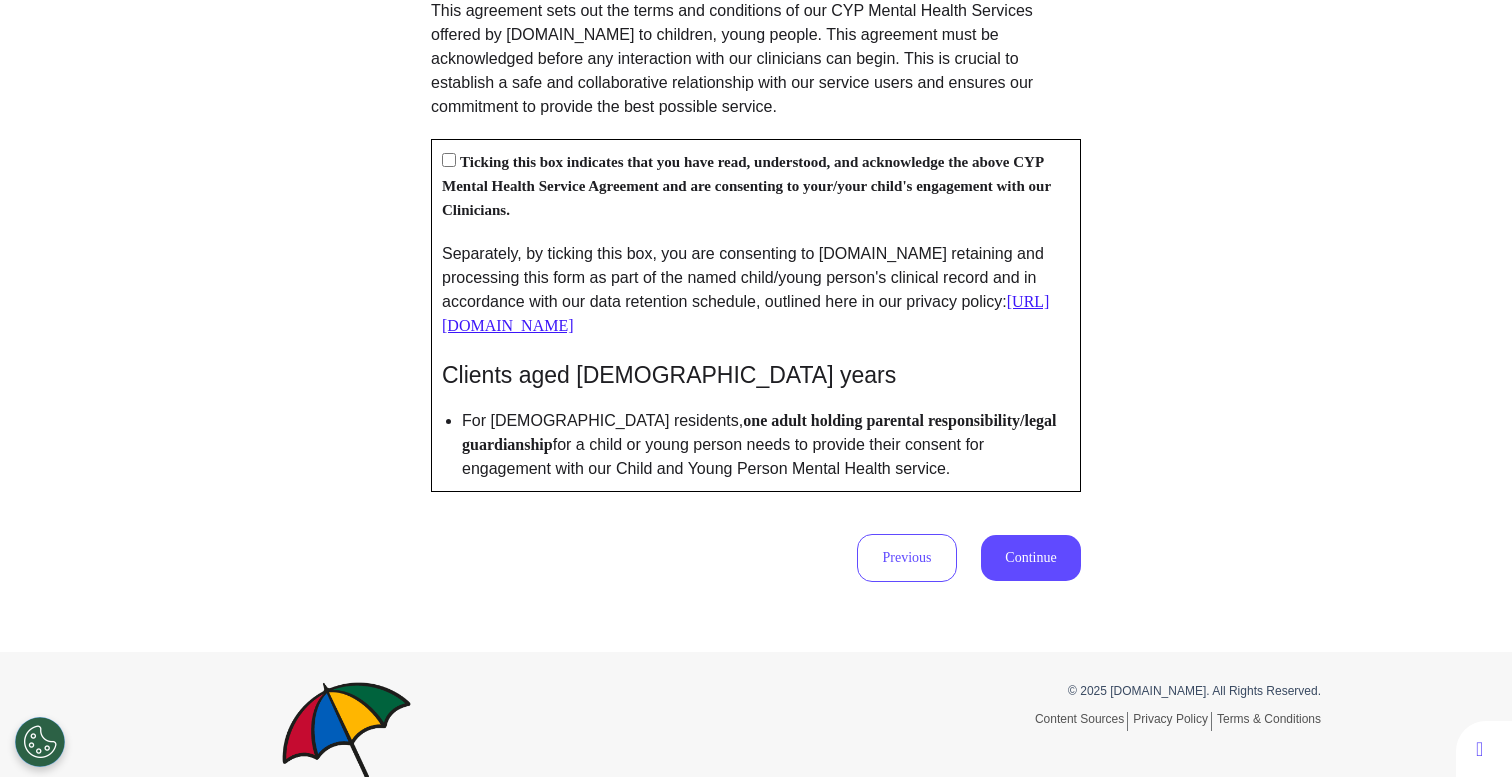 scroll, scrollTop: 2353, scrollLeft: 0, axis: vertical 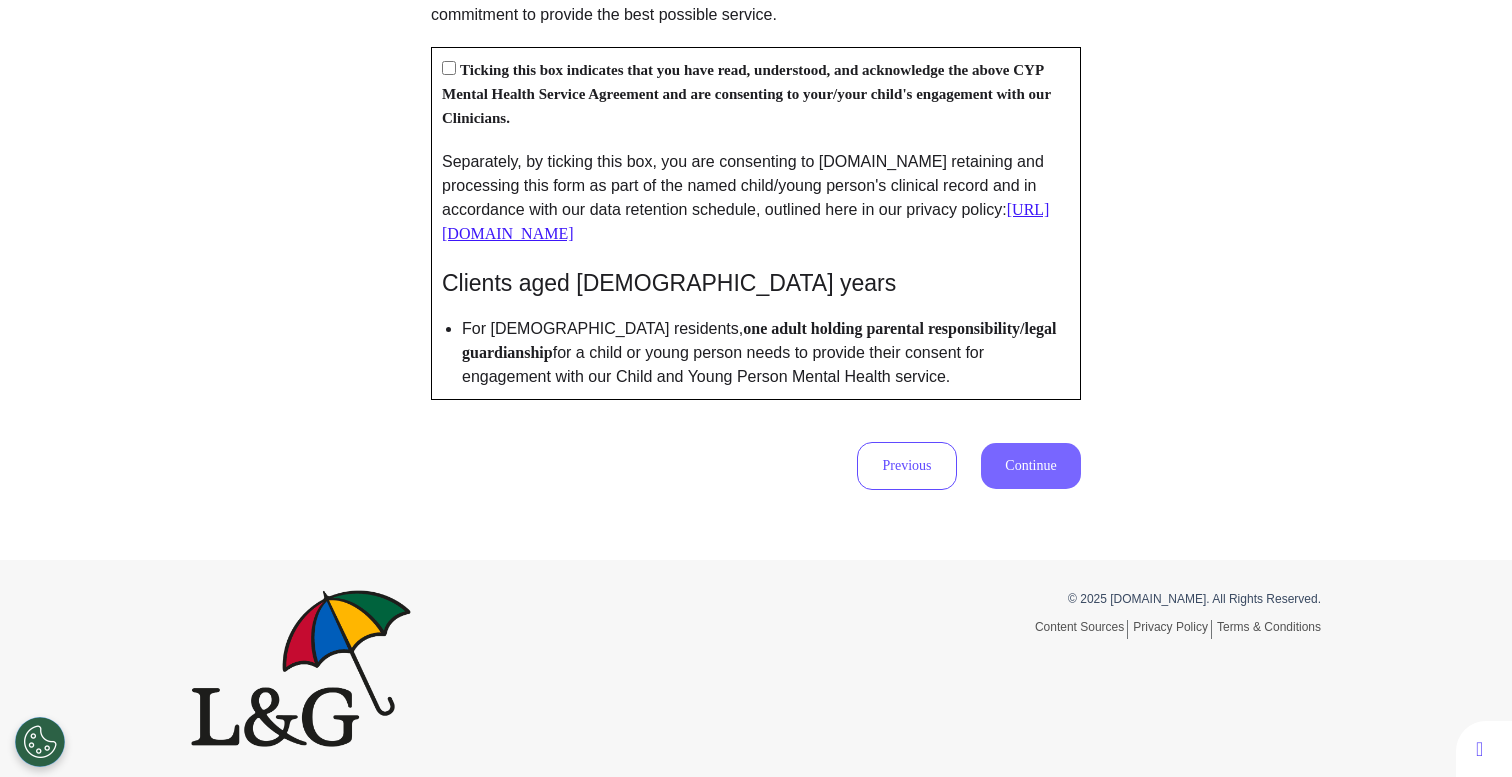 click on "Continue" at bounding box center (1031, 466) 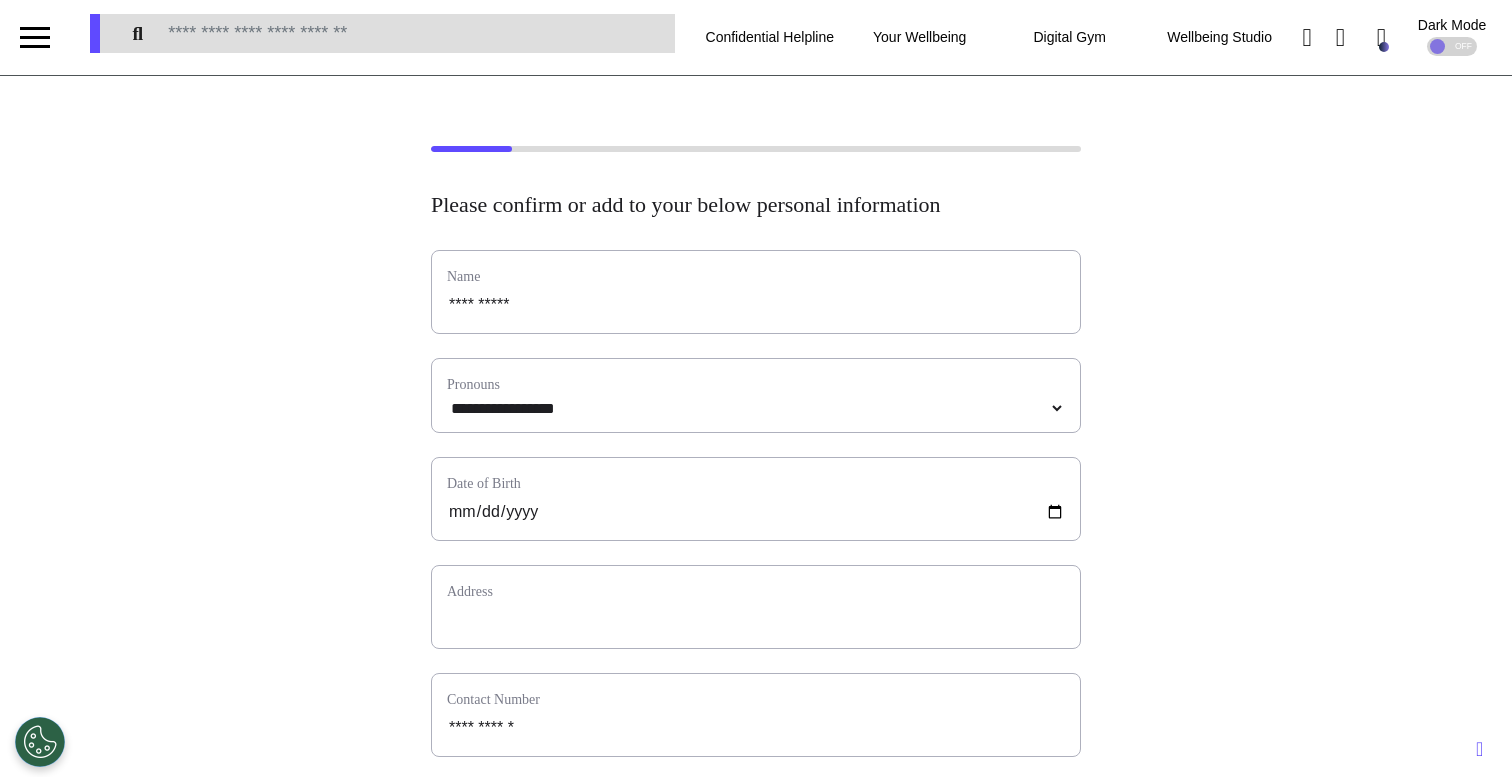 scroll, scrollTop: 0, scrollLeft: 0, axis: both 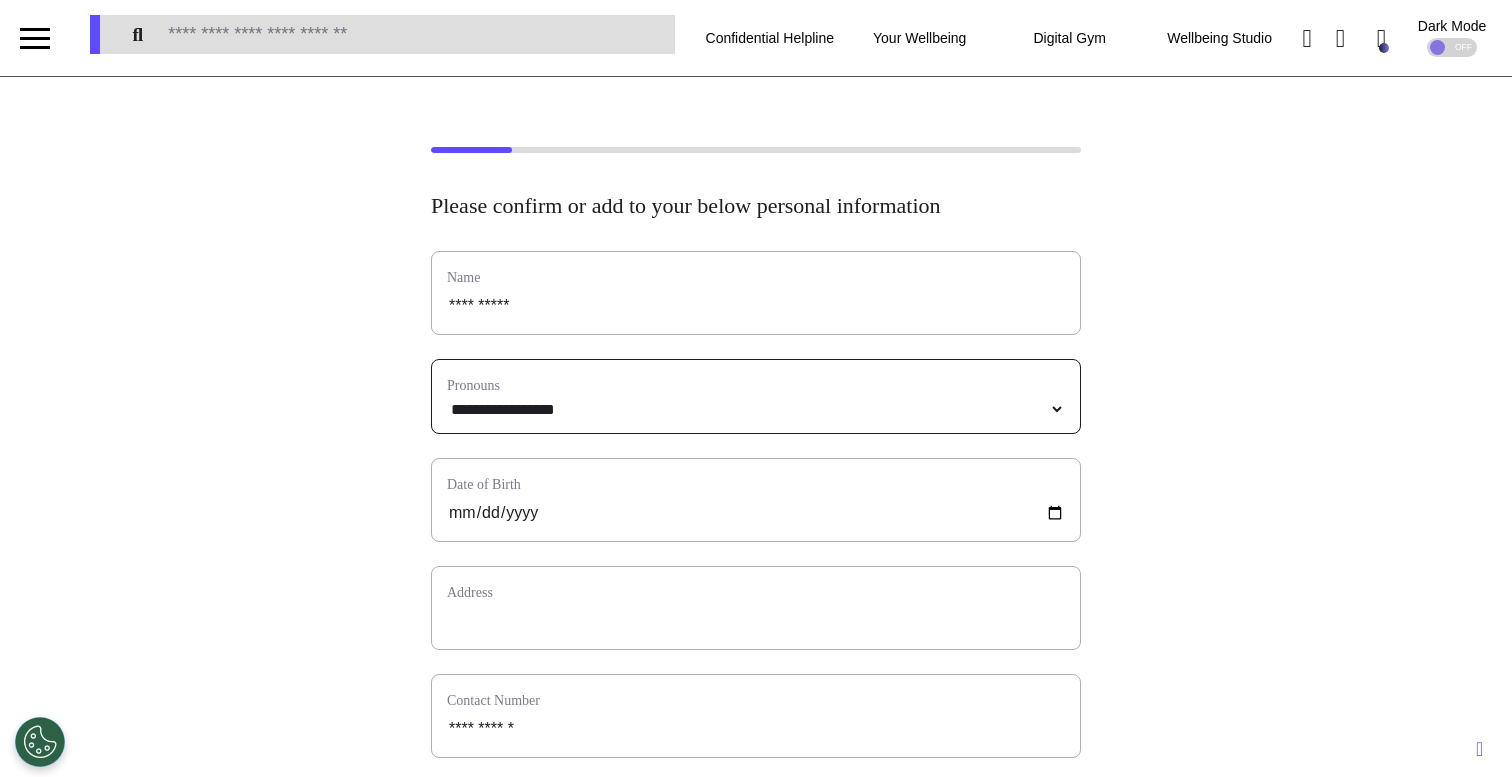 click on "**********" at bounding box center [756, 409] 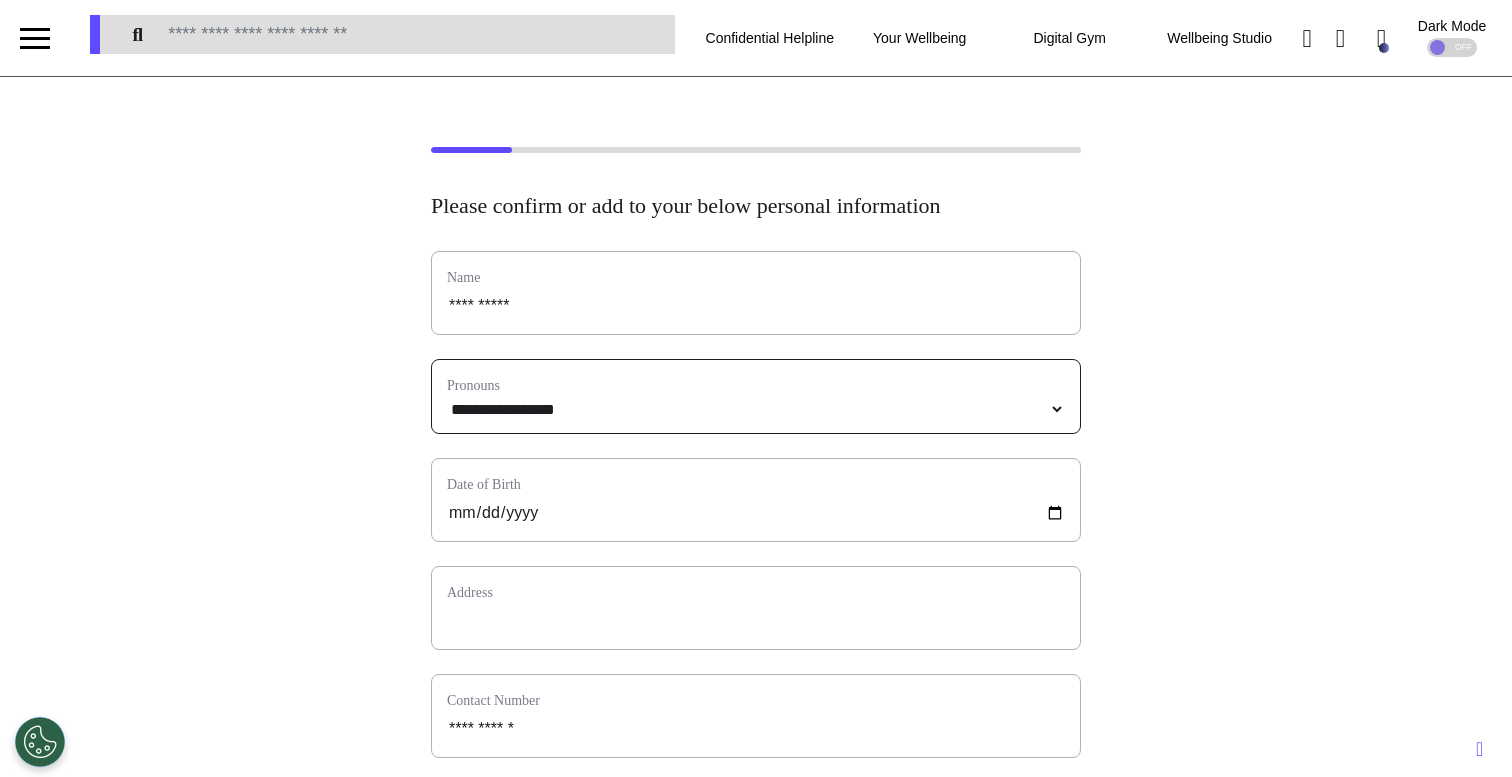 select on "*******" 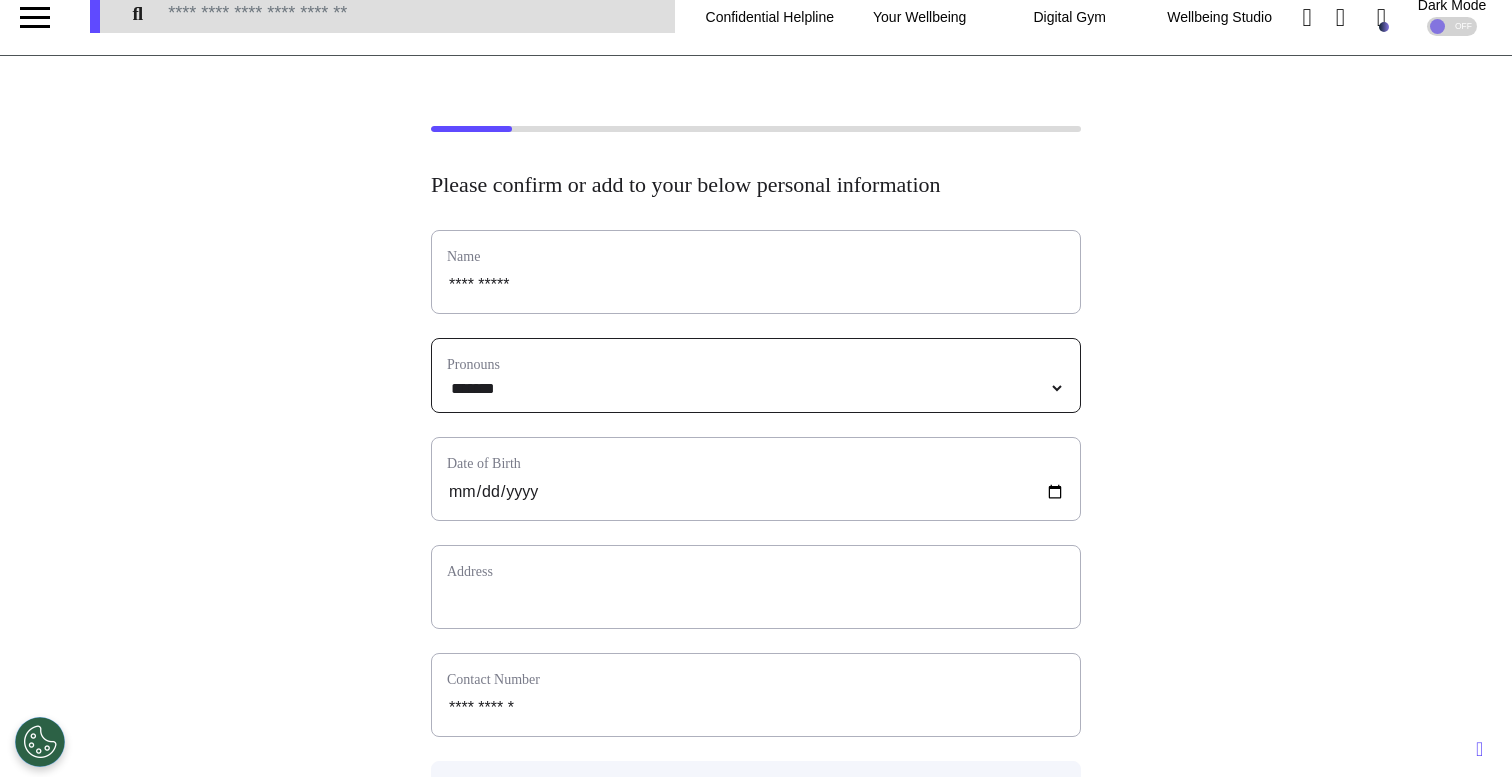 scroll, scrollTop: 205, scrollLeft: 0, axis: vertical 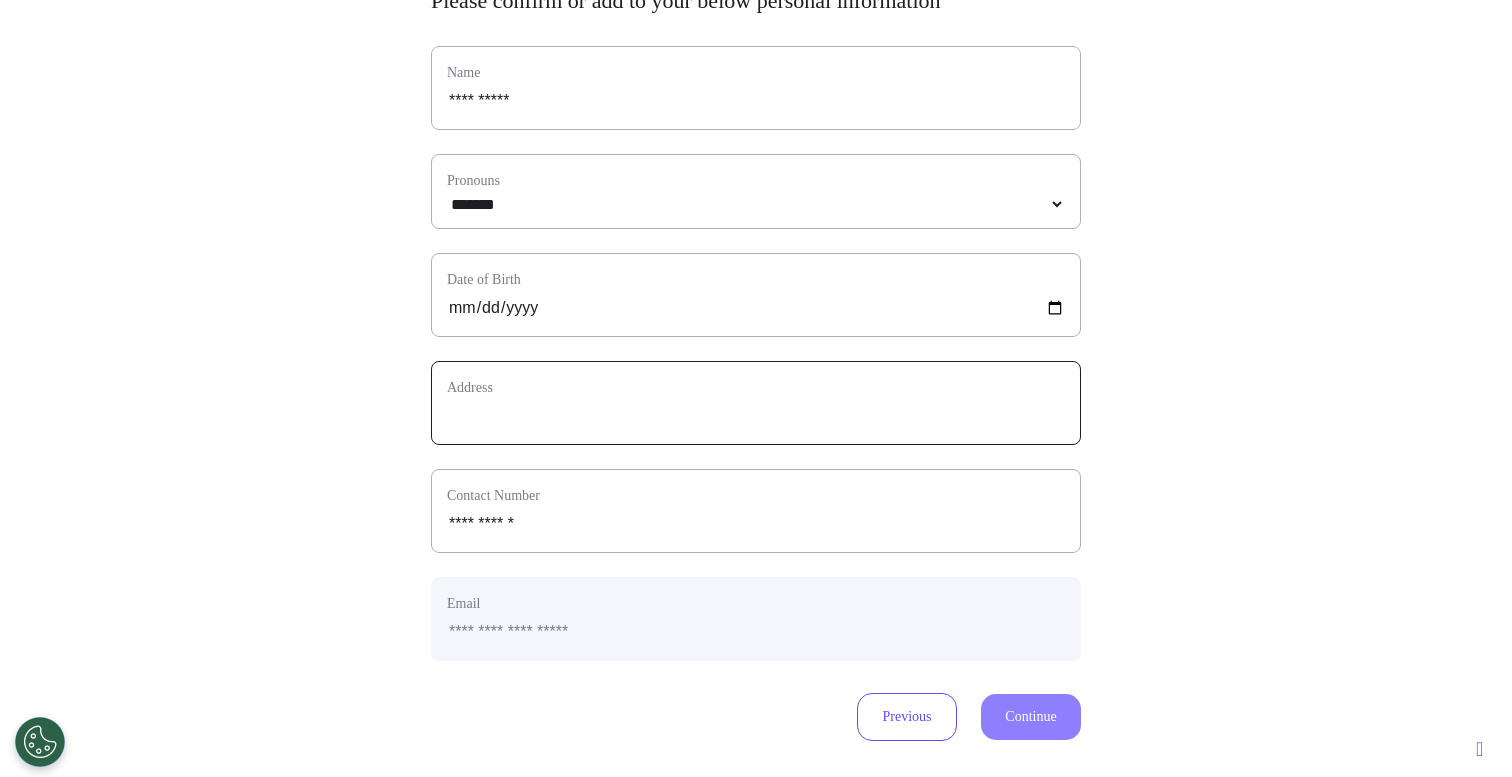 click at bounding box center [756, 416] 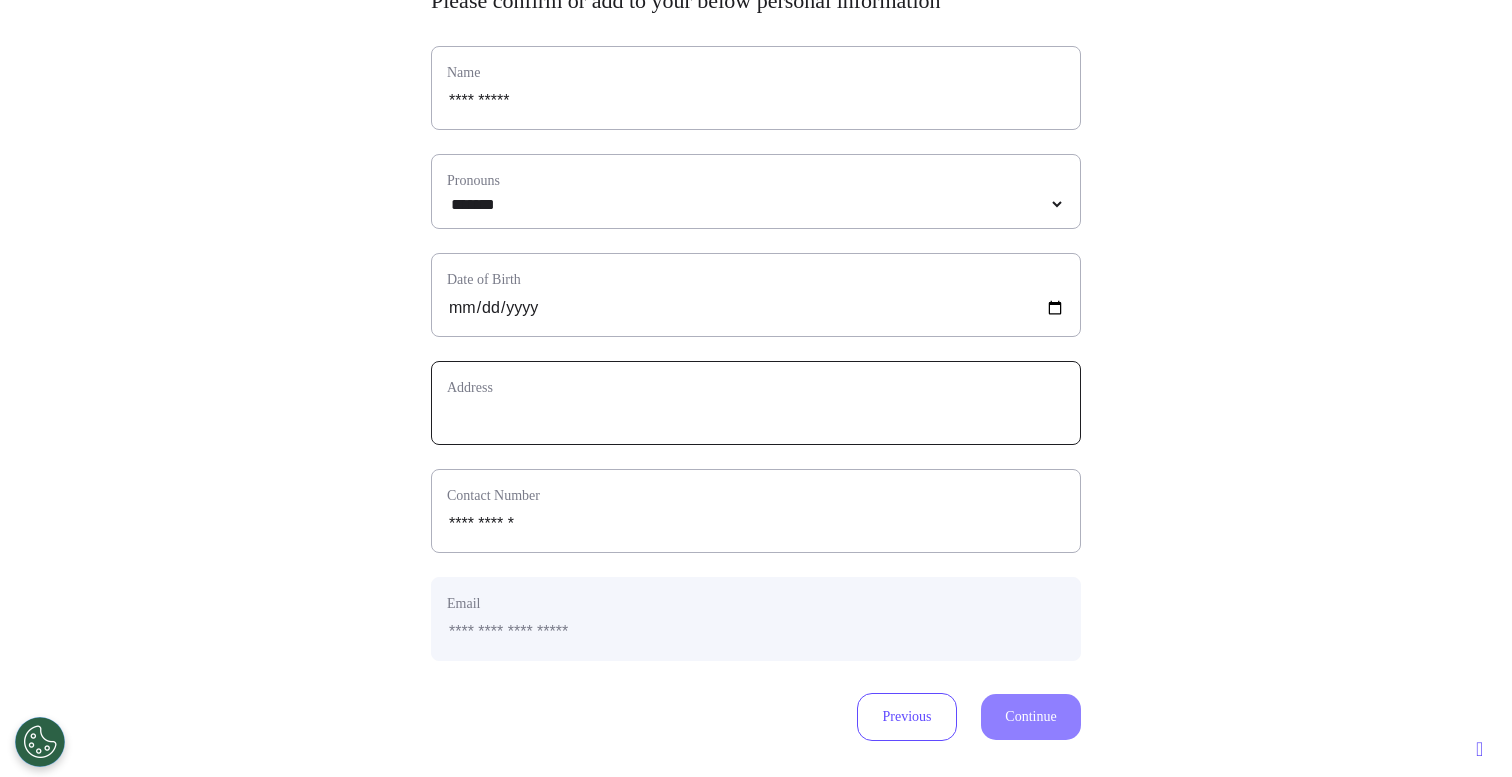 type on "*" 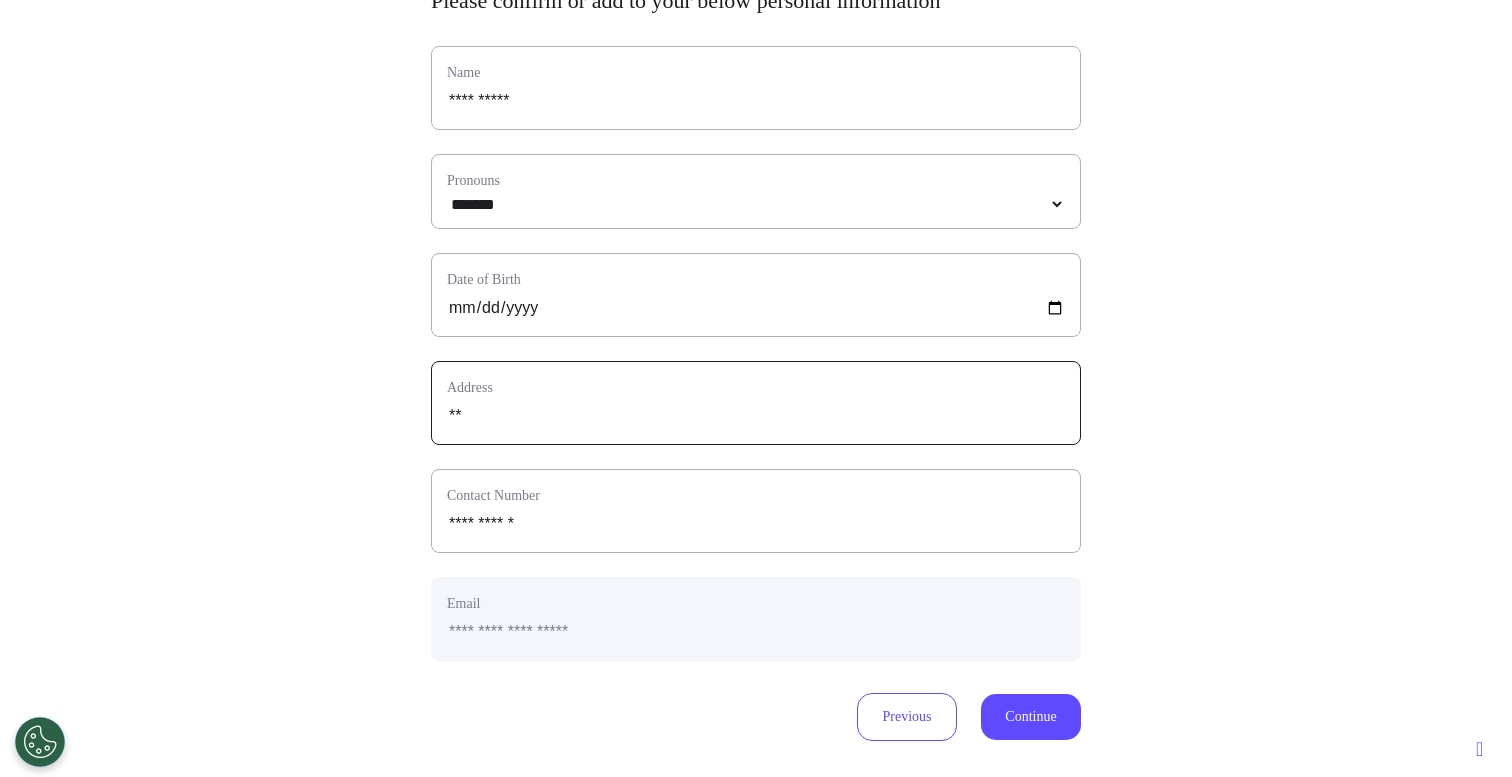 type on "*" 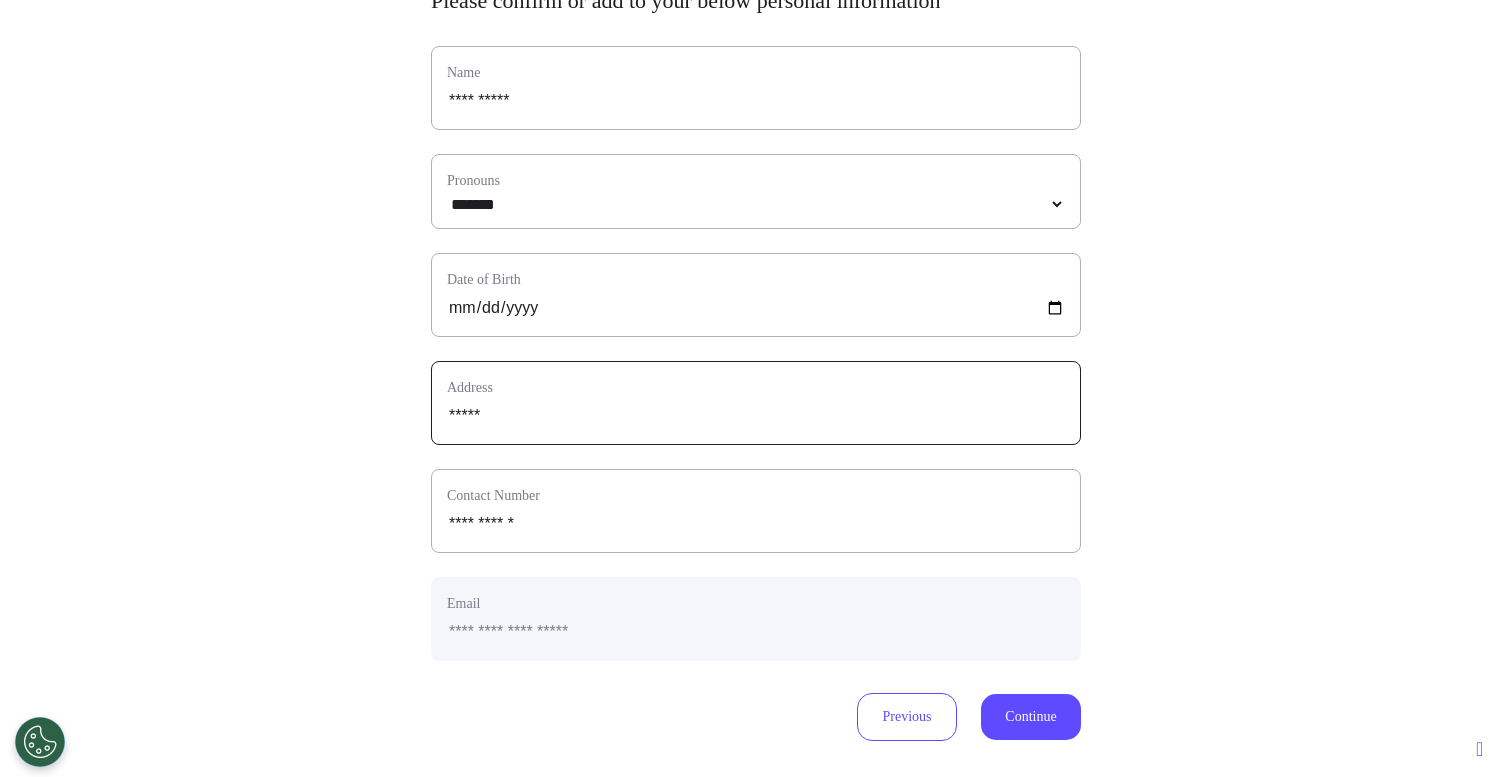 type on "*****" 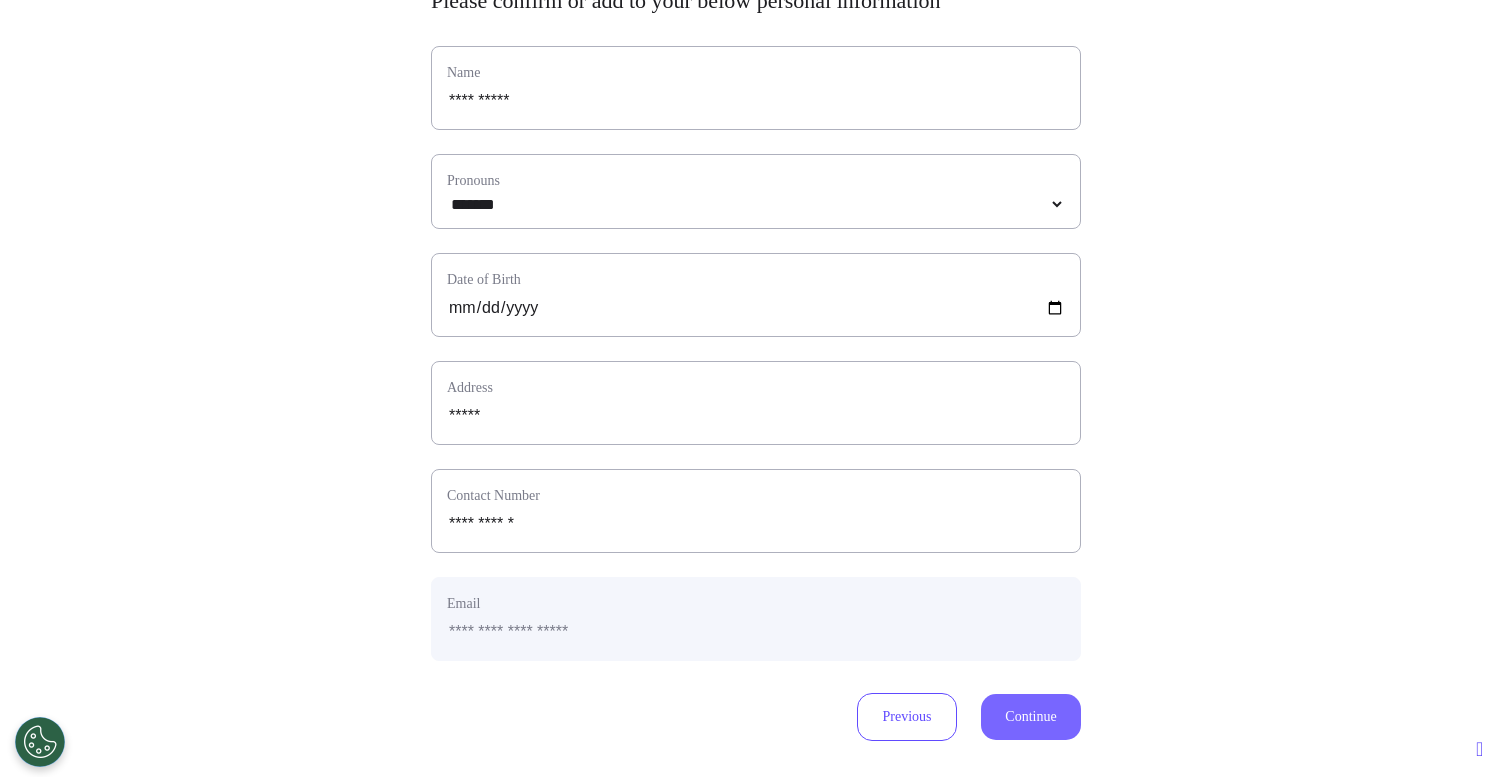 click on "Continue" at bounding box center (1031, 717) 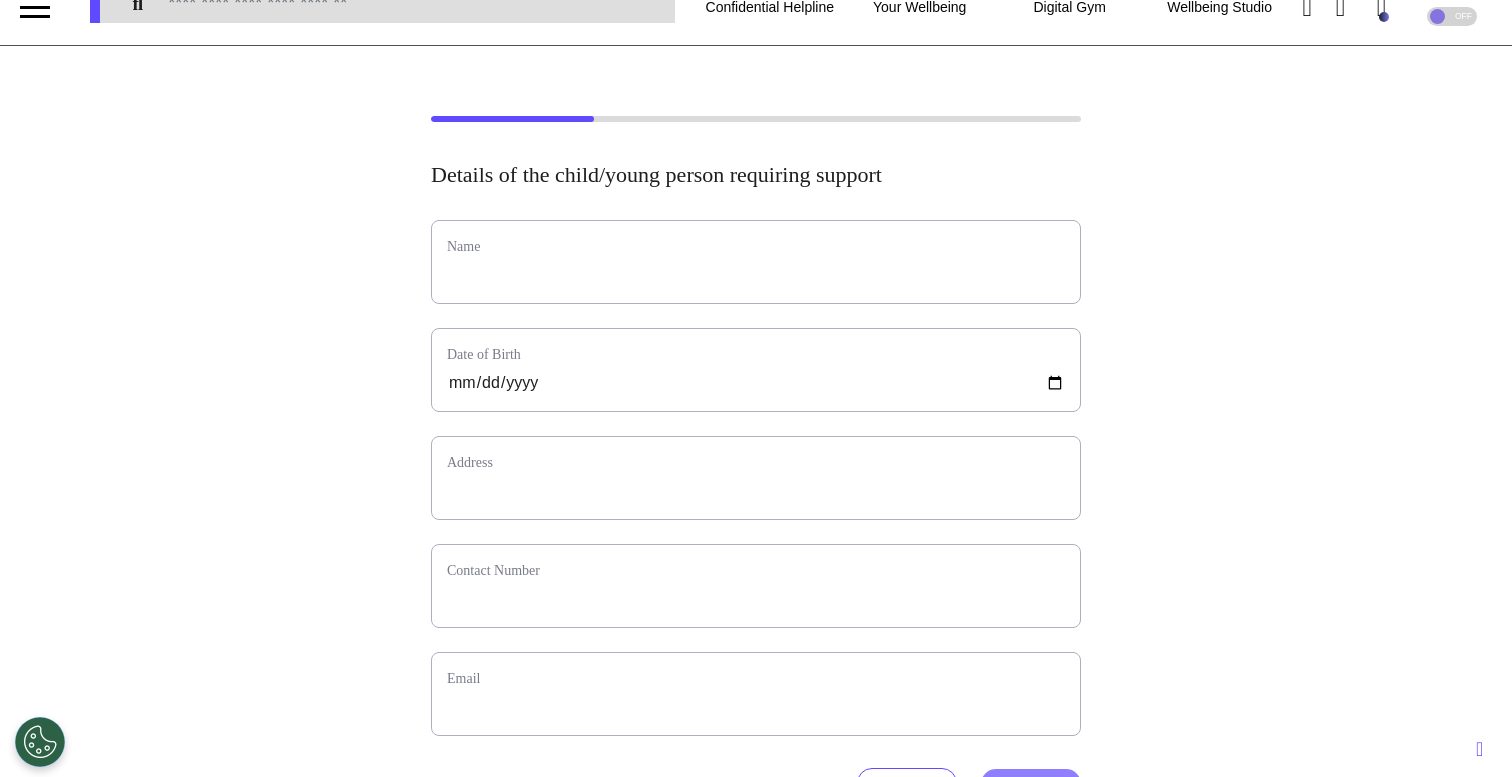 scroll, scrollTop: 0, scrollLeft: 0, axis: both 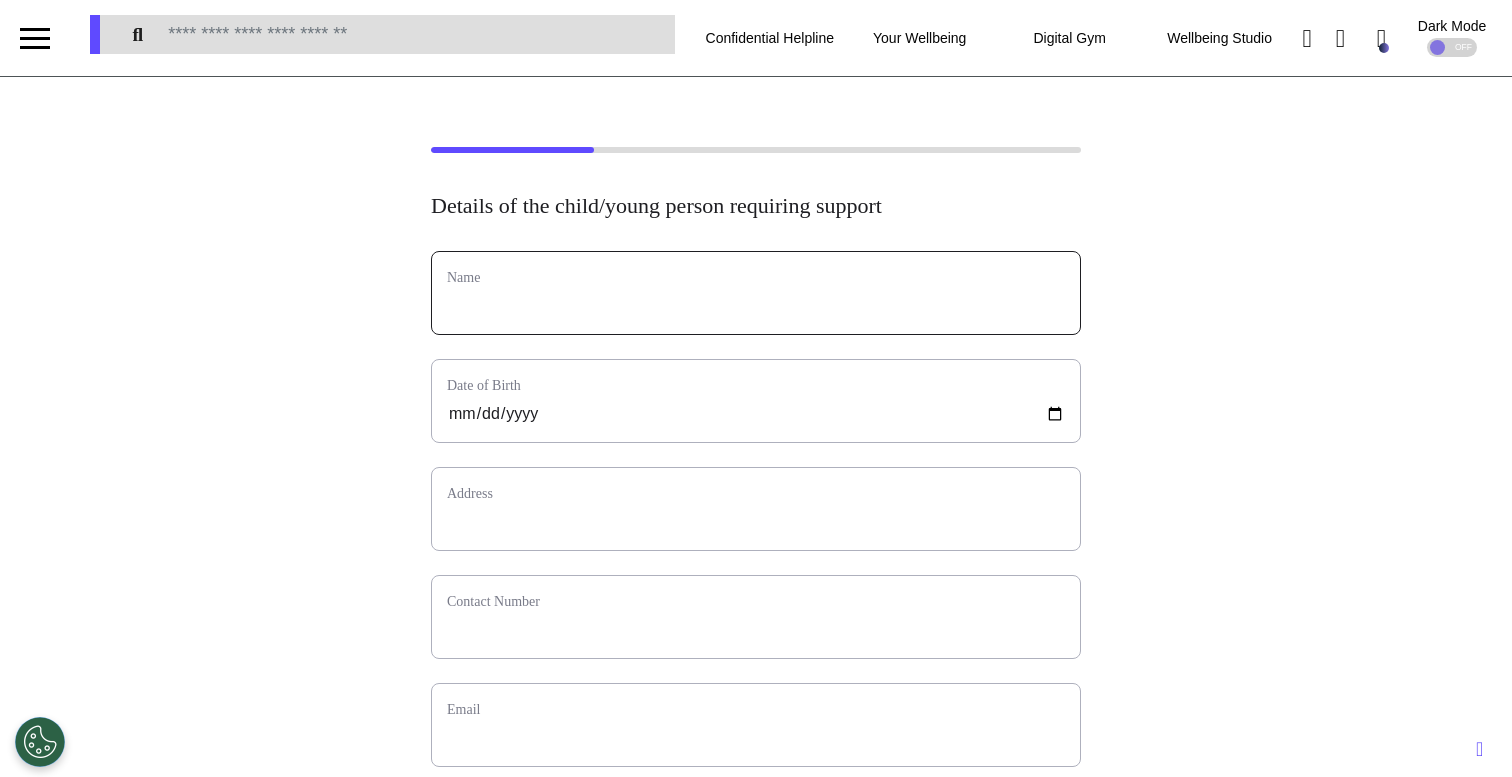 click at bounding box center [756, 306] 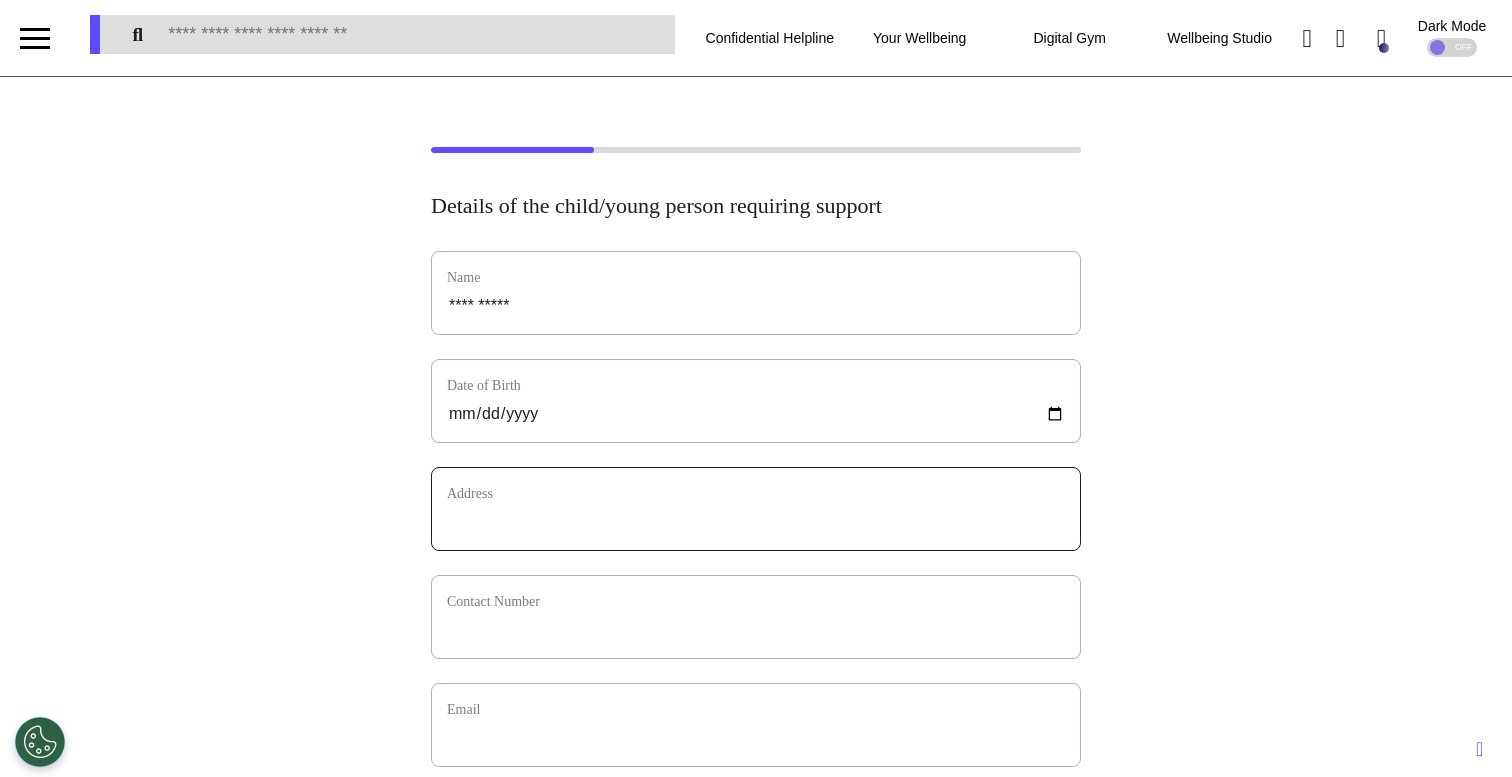 type on "*********" 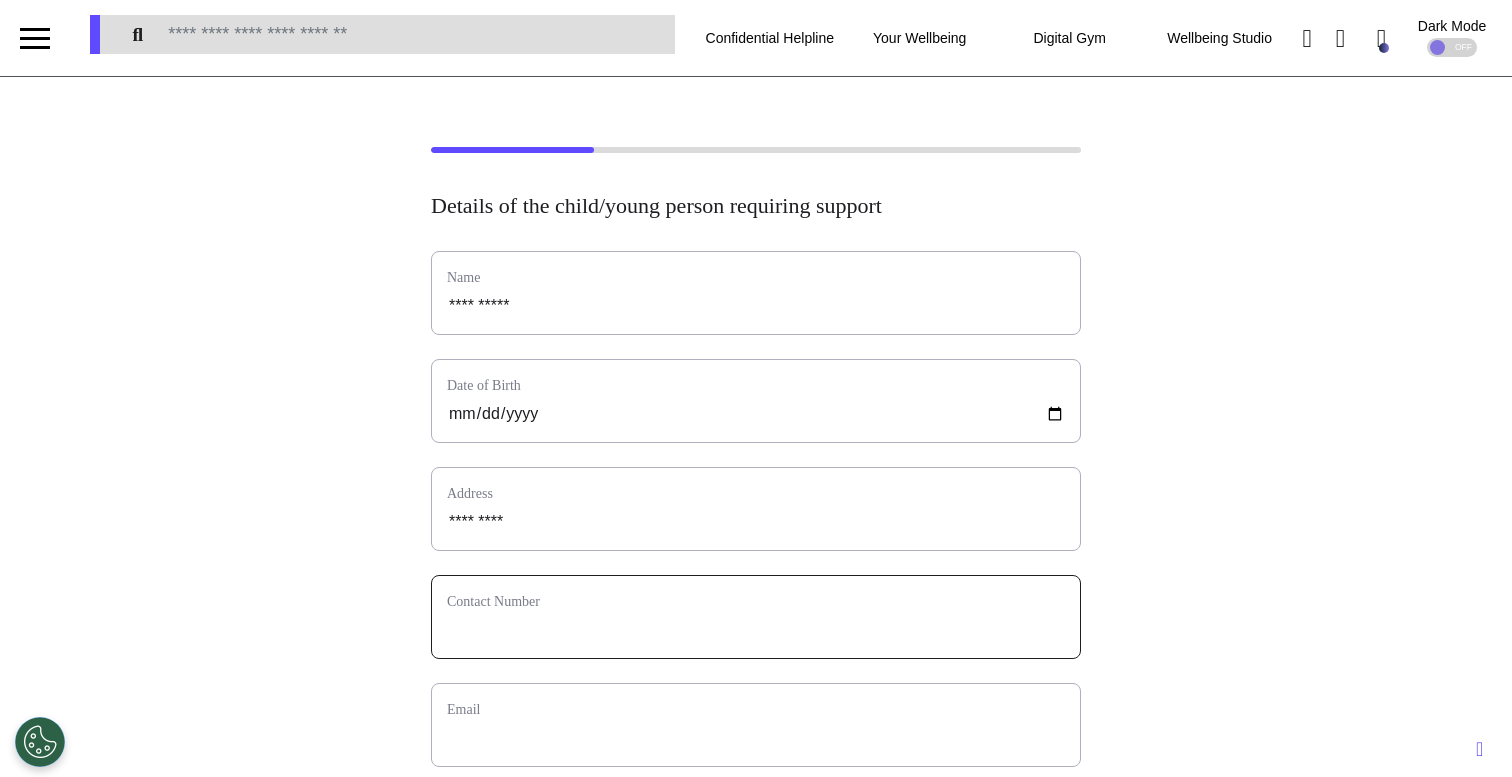 type on "**********" 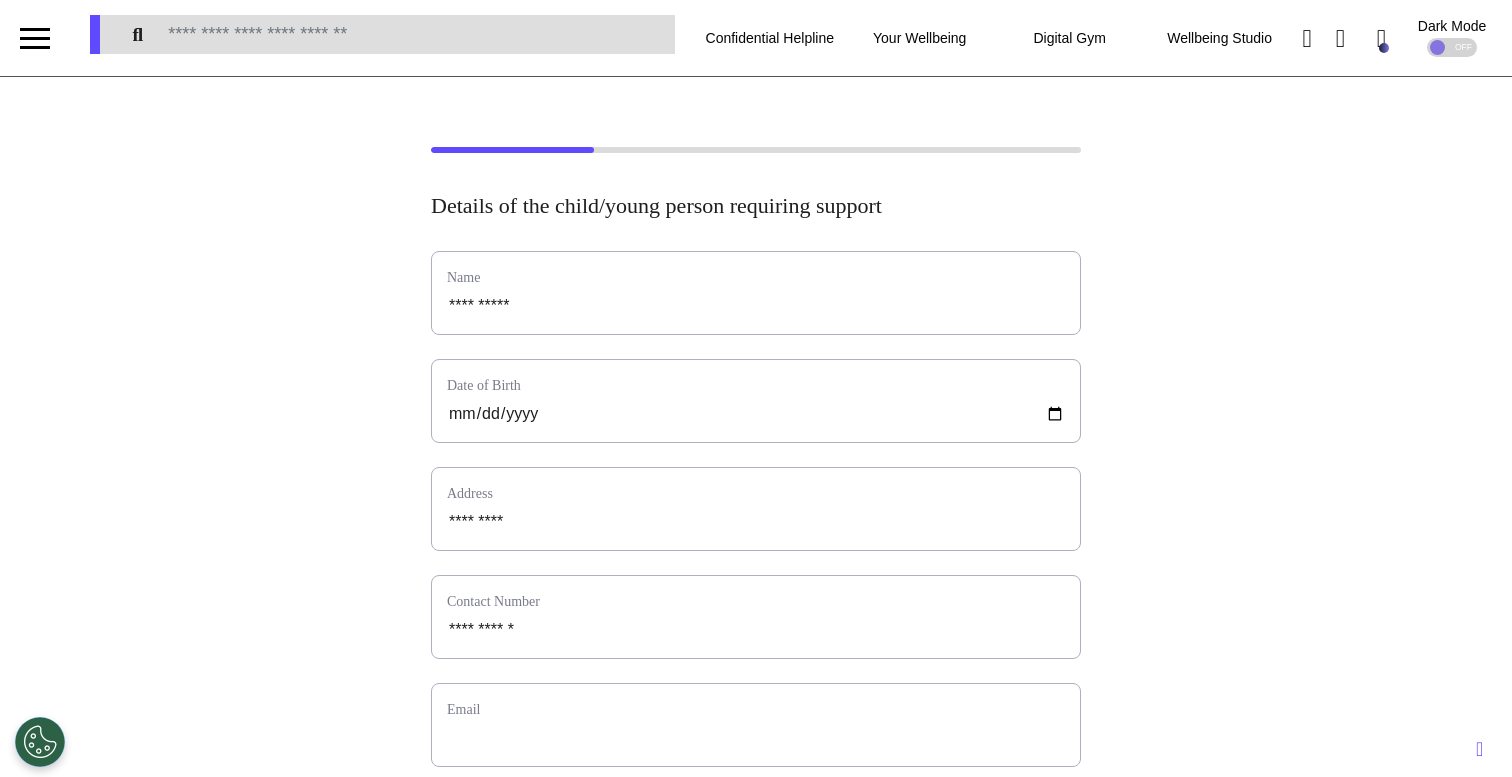 click on "Date of Birth" at bounding box center [756, 401] 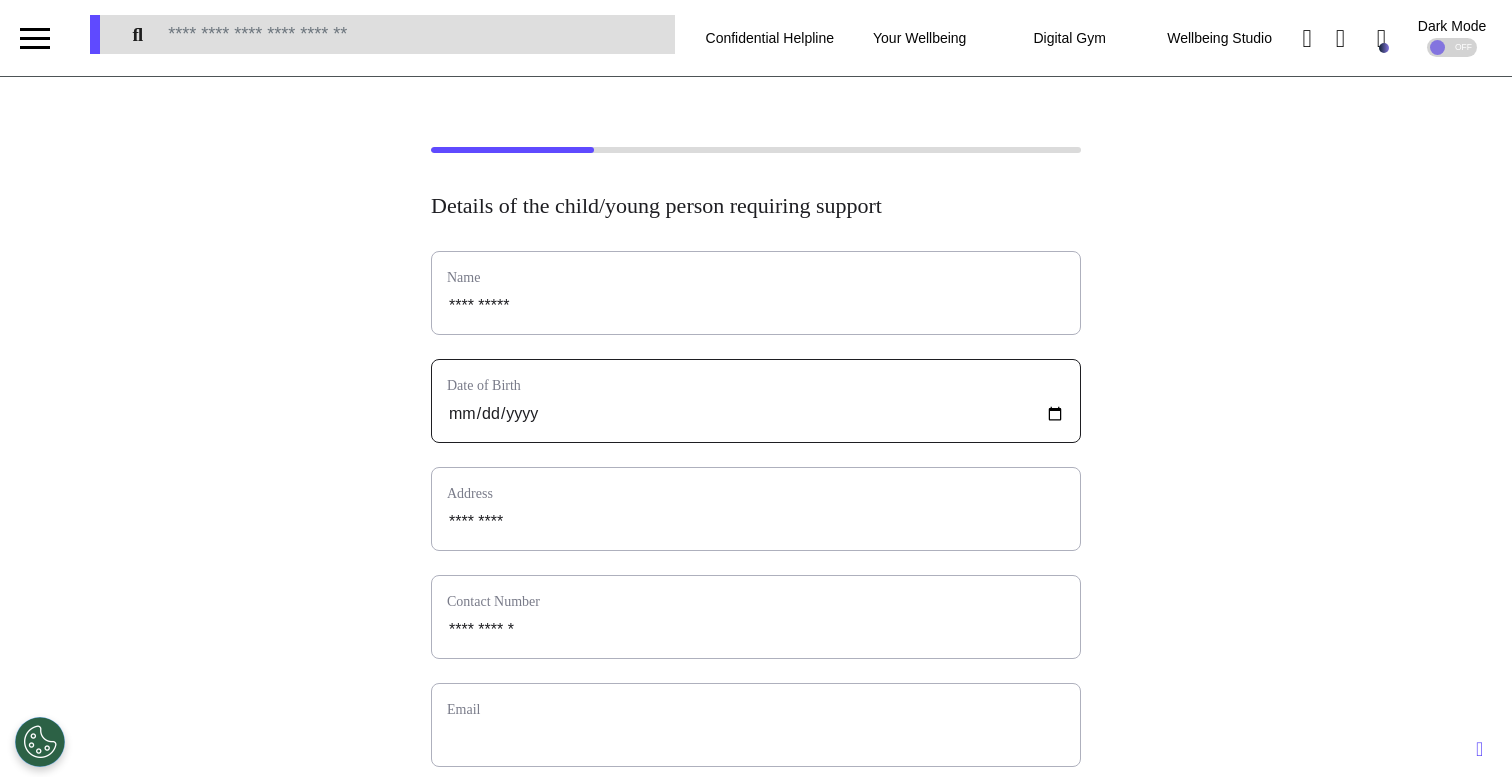 click at bounding box center (756, 414) 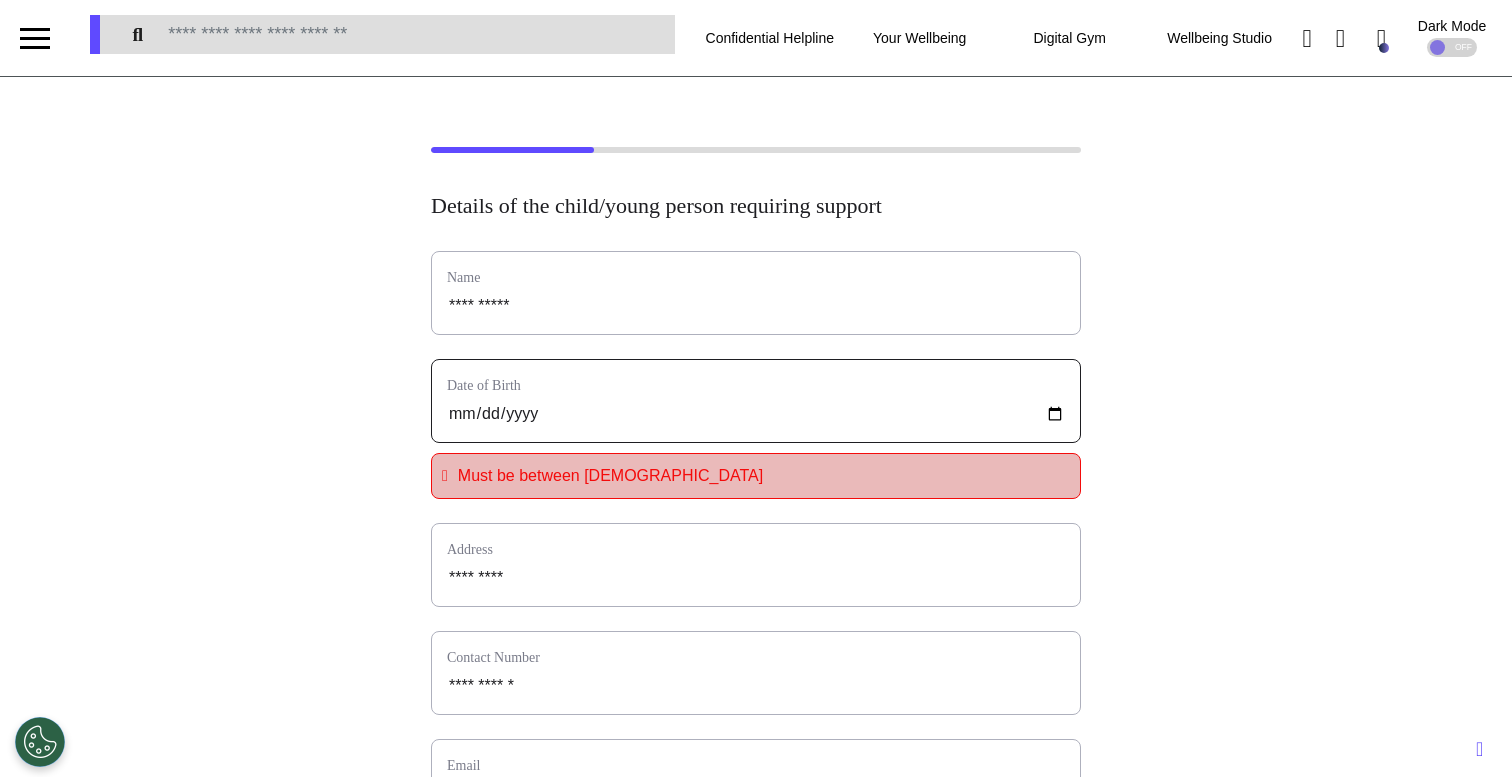 click on "**********" at bounding box center (756, 414) 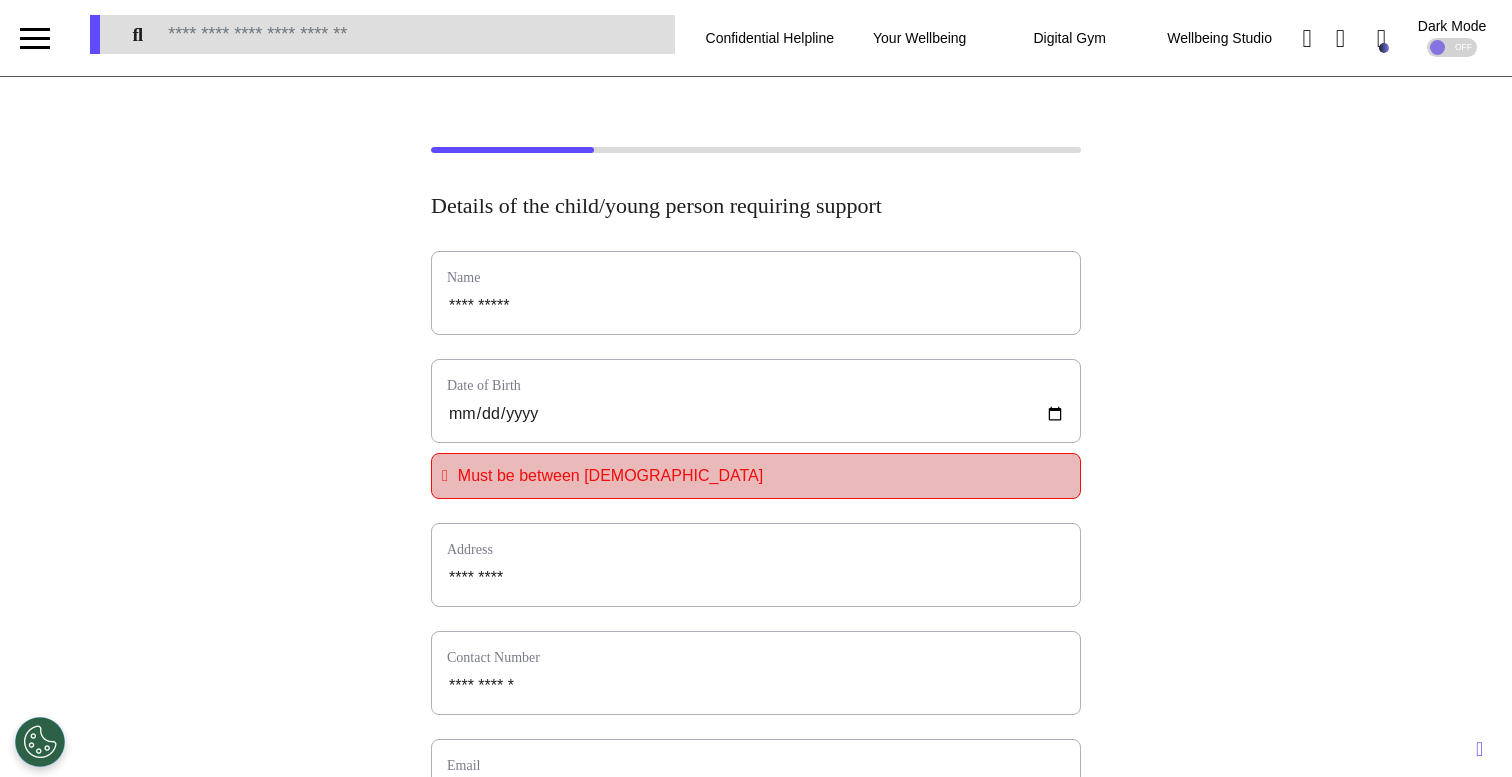 click on "**********" at bounding box center [756, 525] 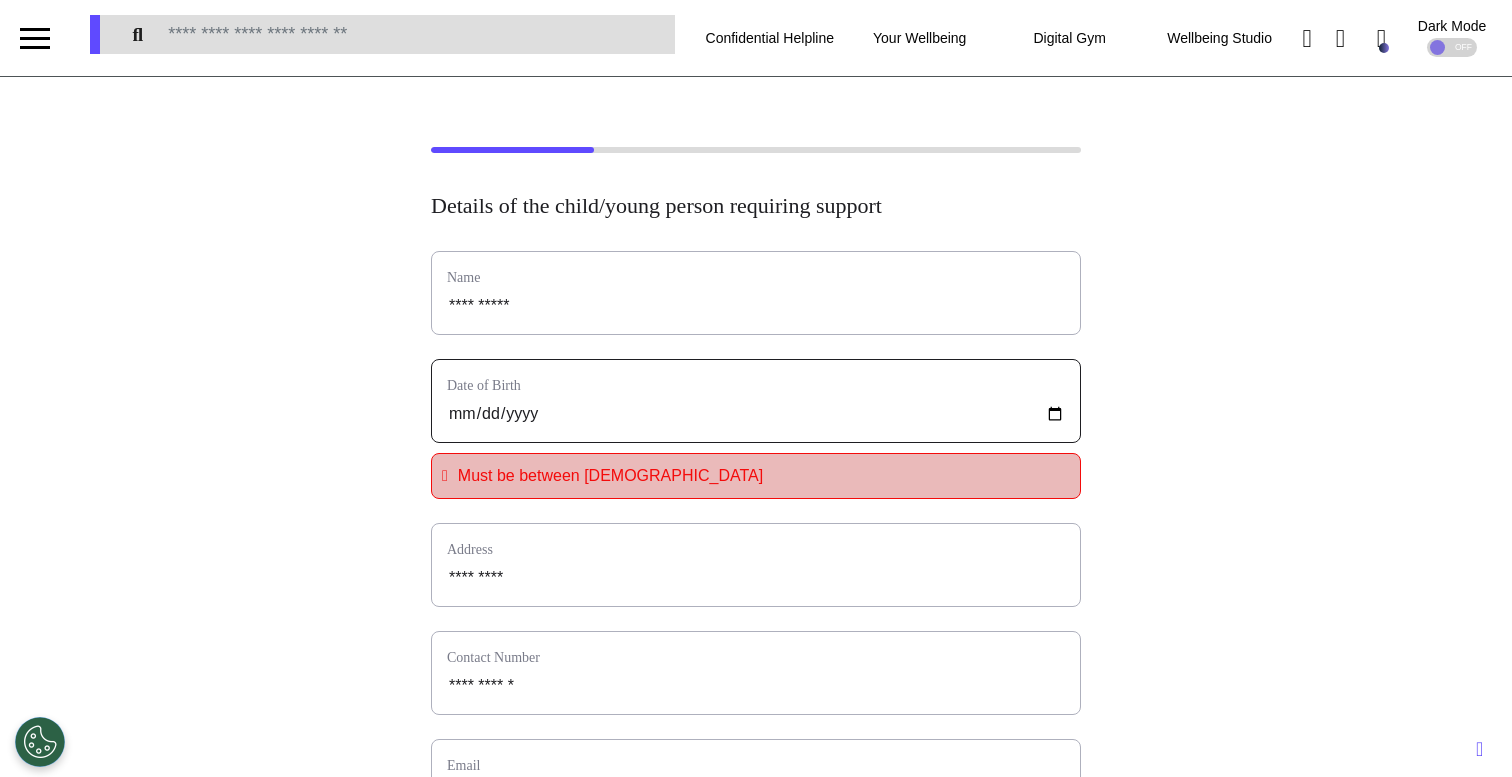 click on "**********" at bounding box center [756, 414] 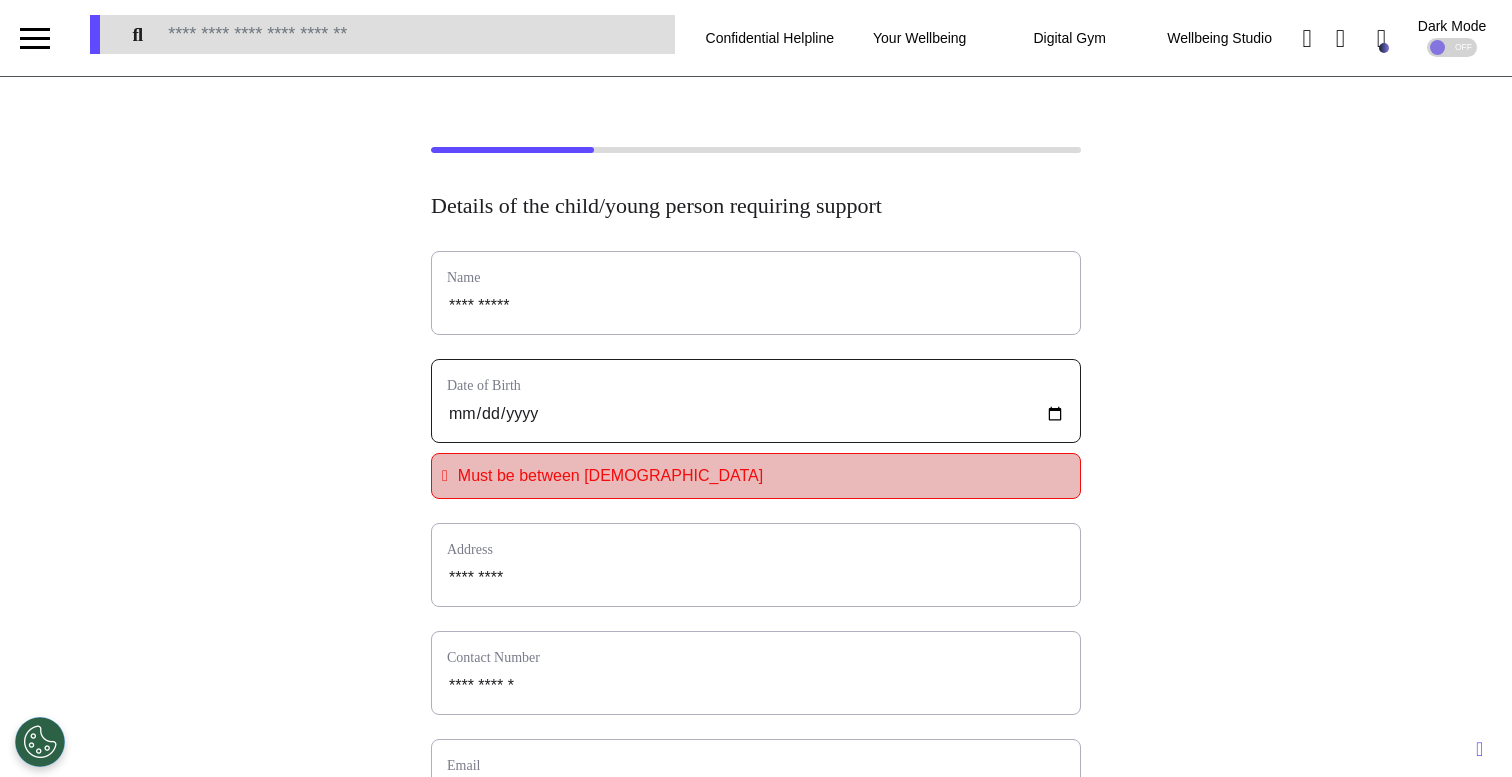 type on "**********" 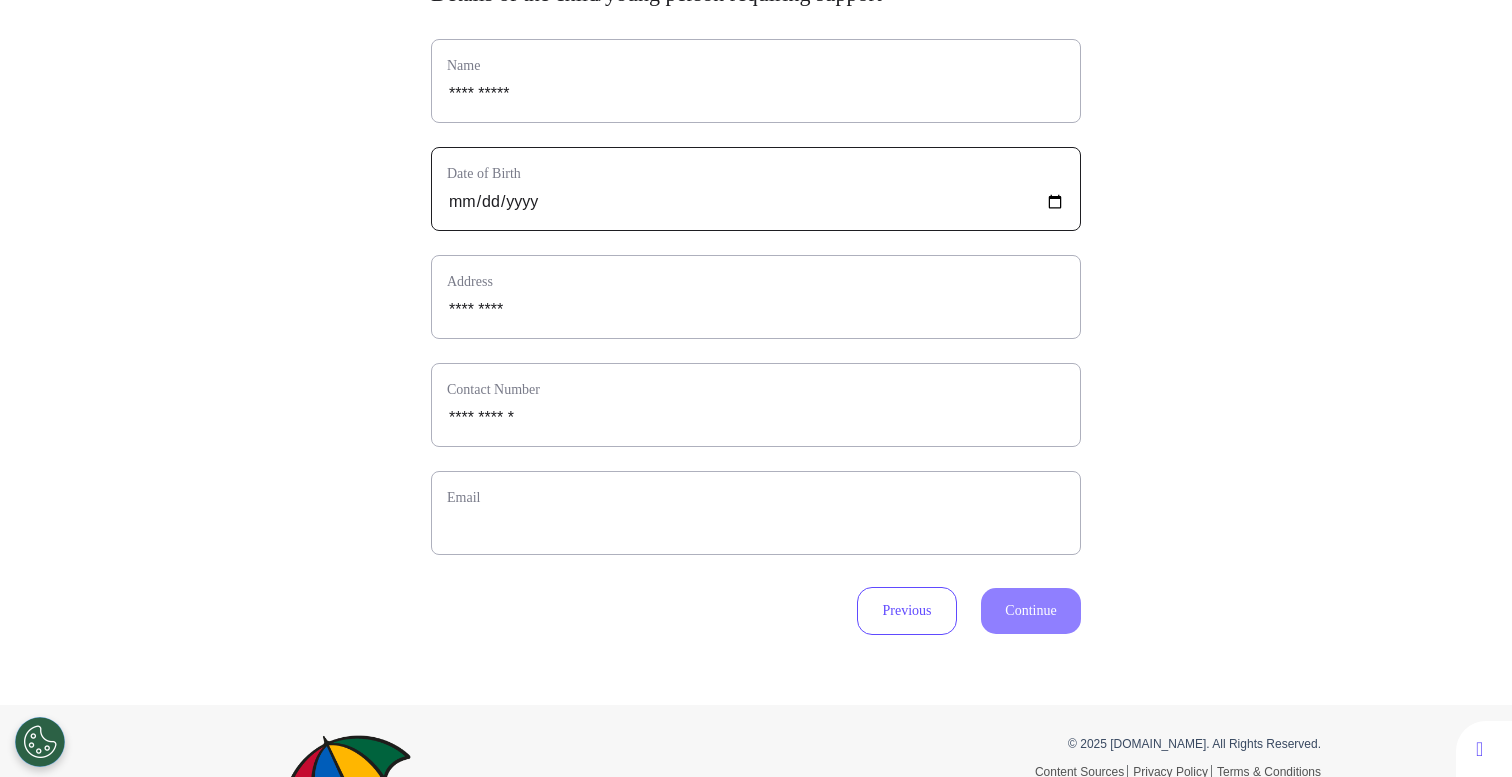 scroll, scrollTop: 246, scrollLeft: 0, axis: vertical 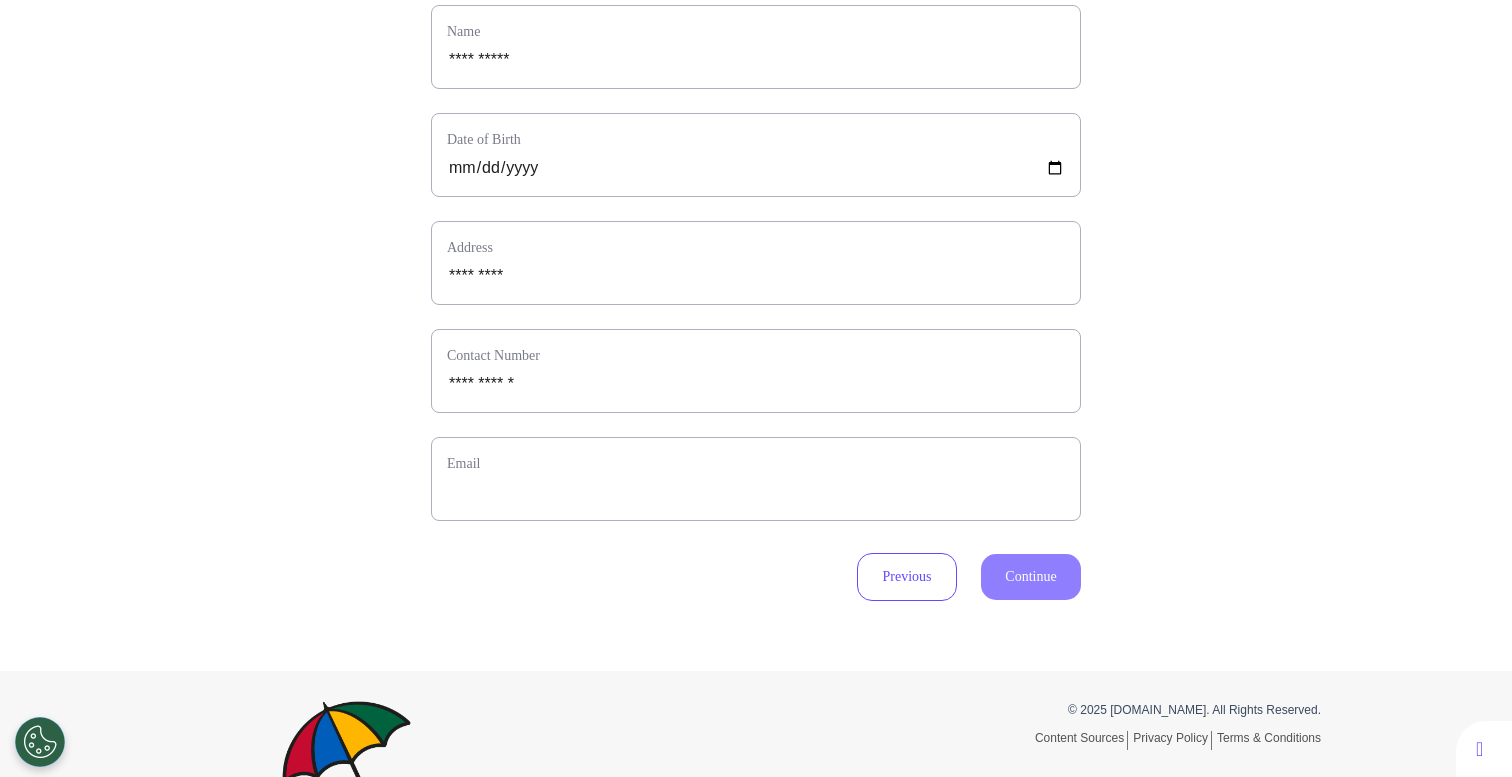 click on "Email" at bounding box center (756, 463) 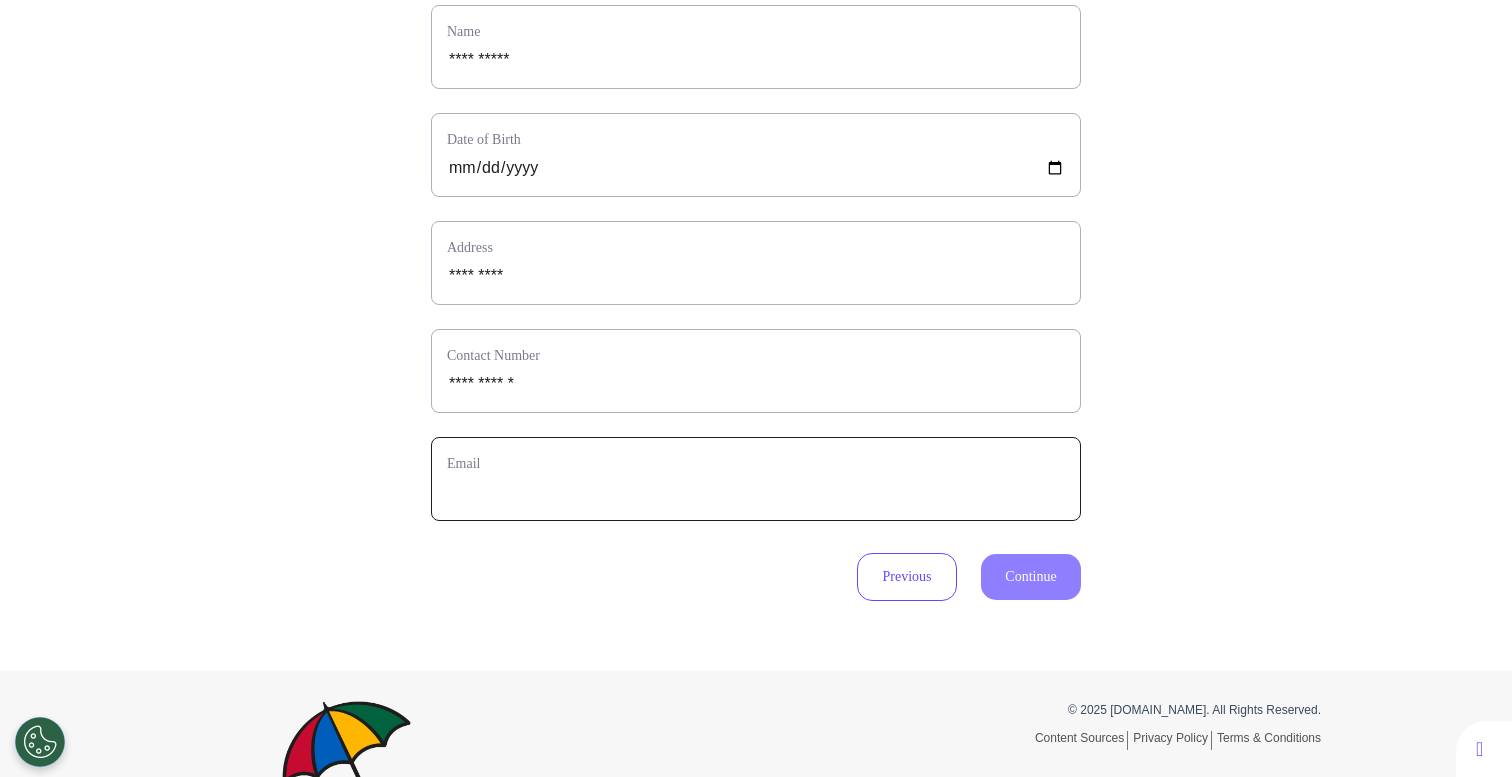 click at bounding box center [756, 492] 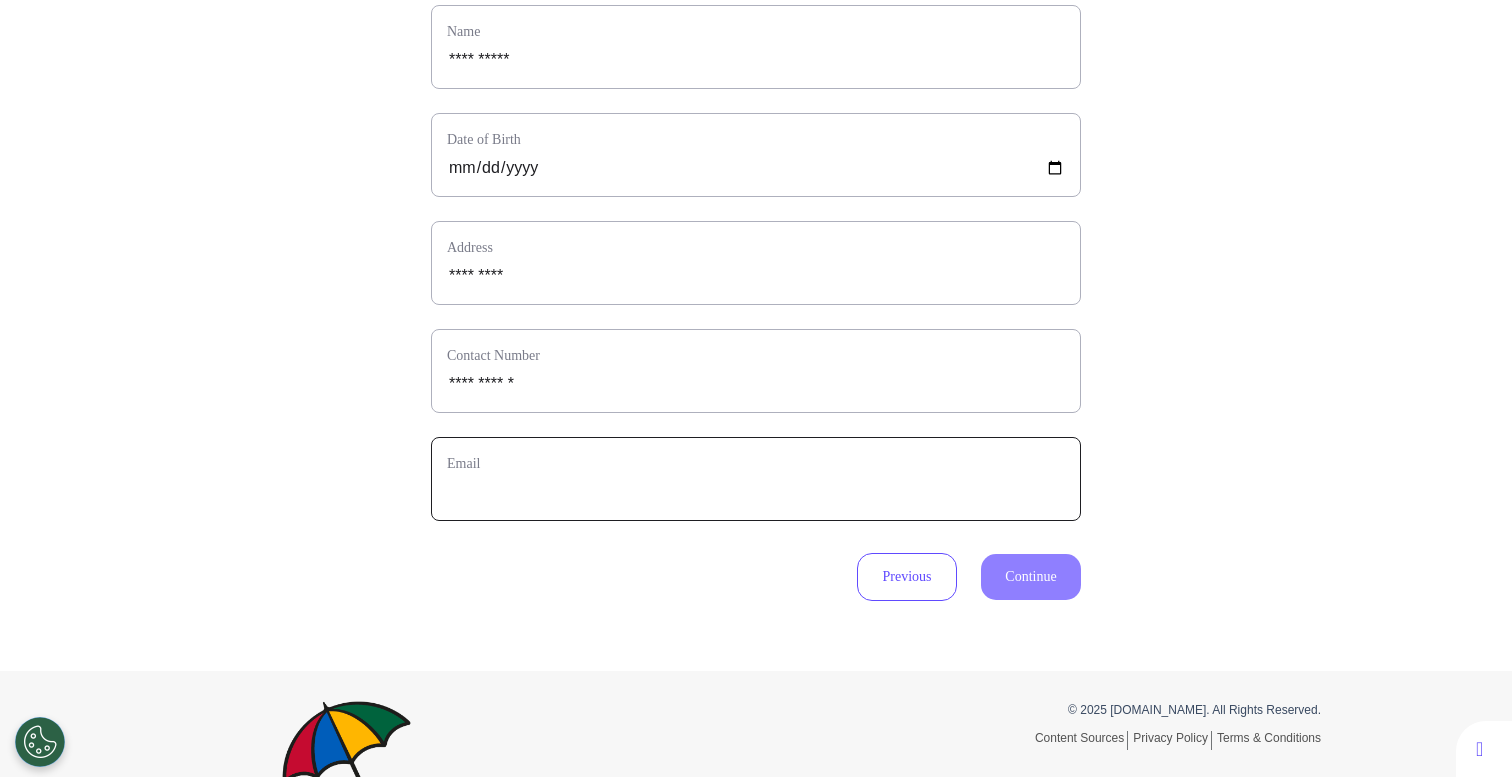 type on "**********" 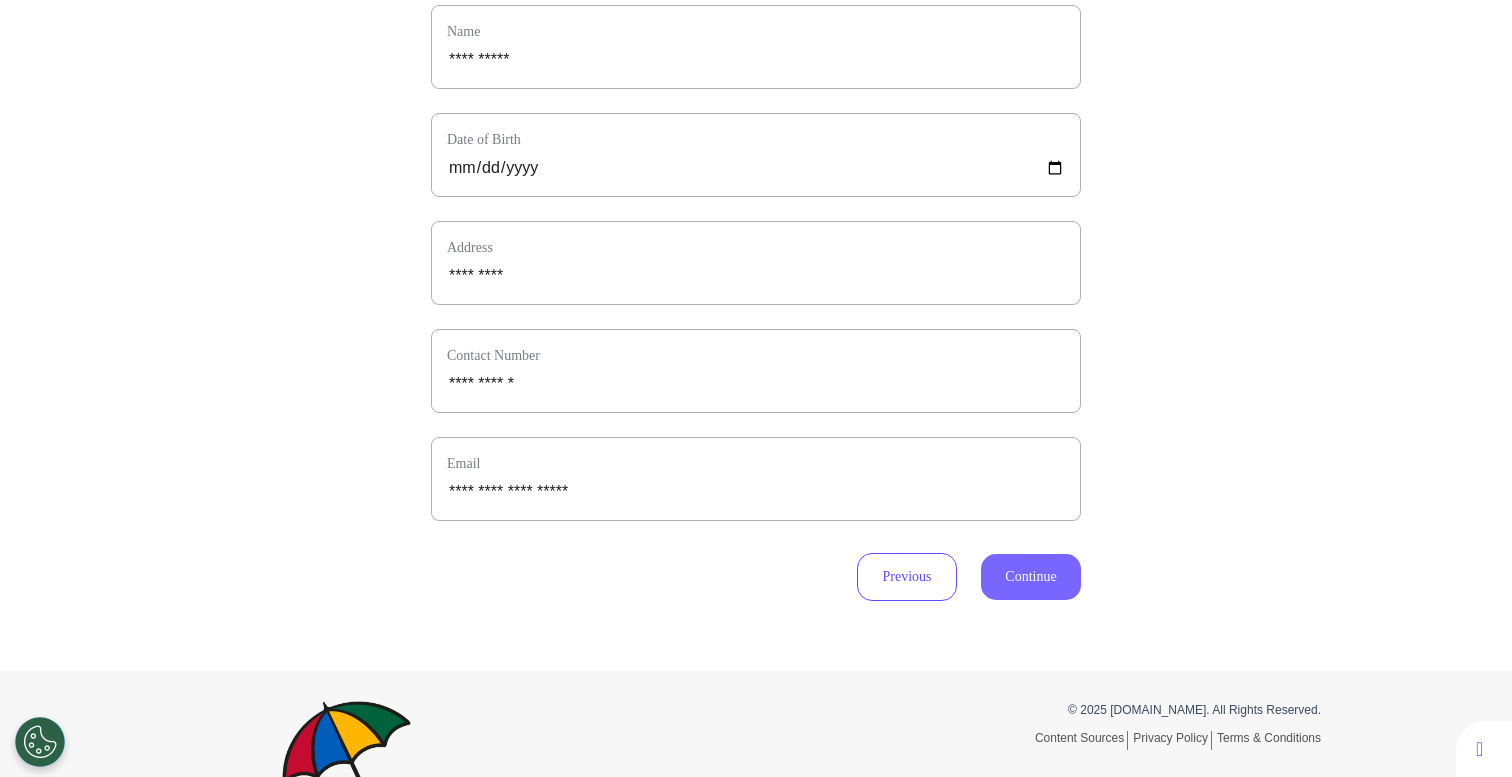 click on "Continue" at bounding box center (1031, 577) 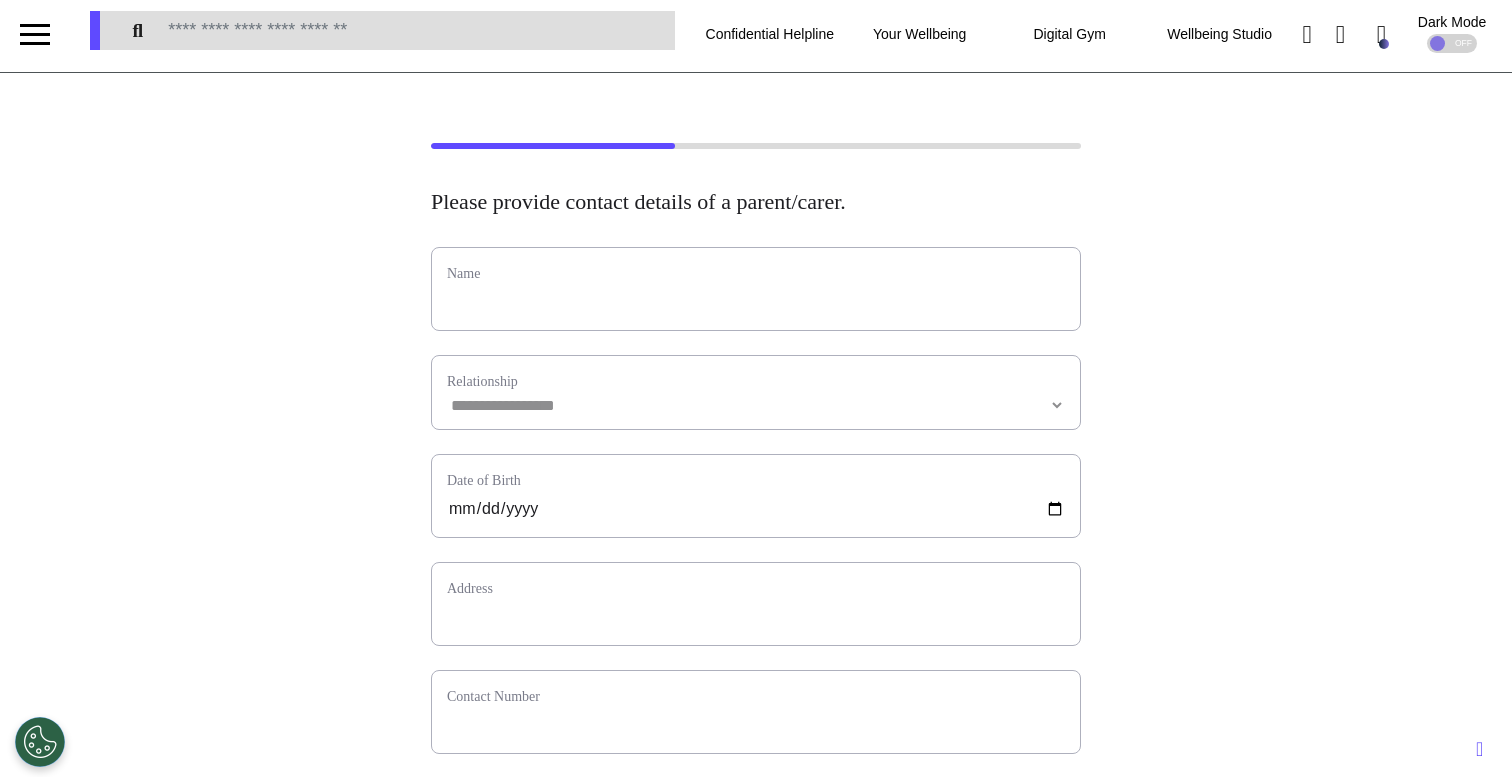 scroll, scrollTop: 0, scrollLeft: 0, axis: both 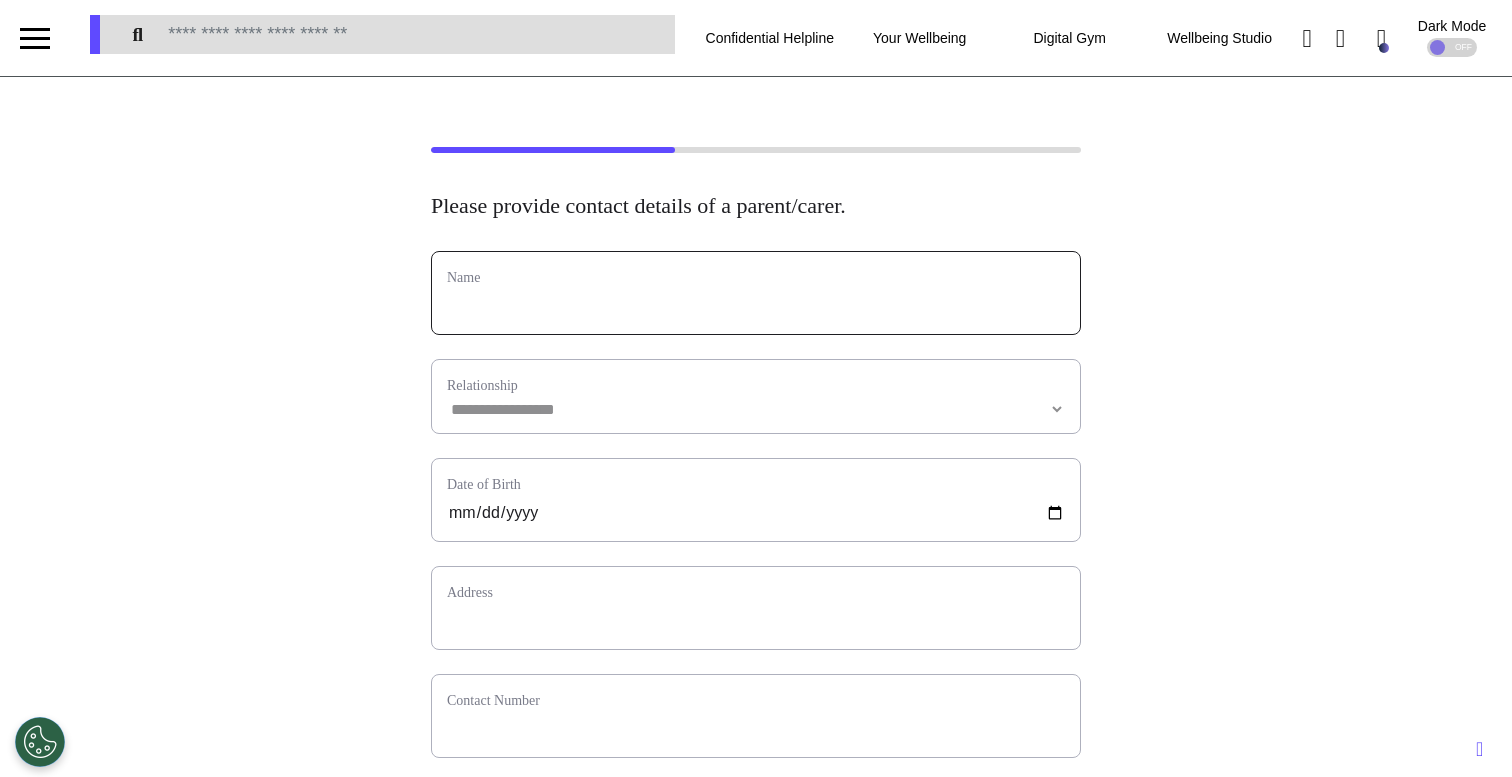 click at bounding box center [756, 306] 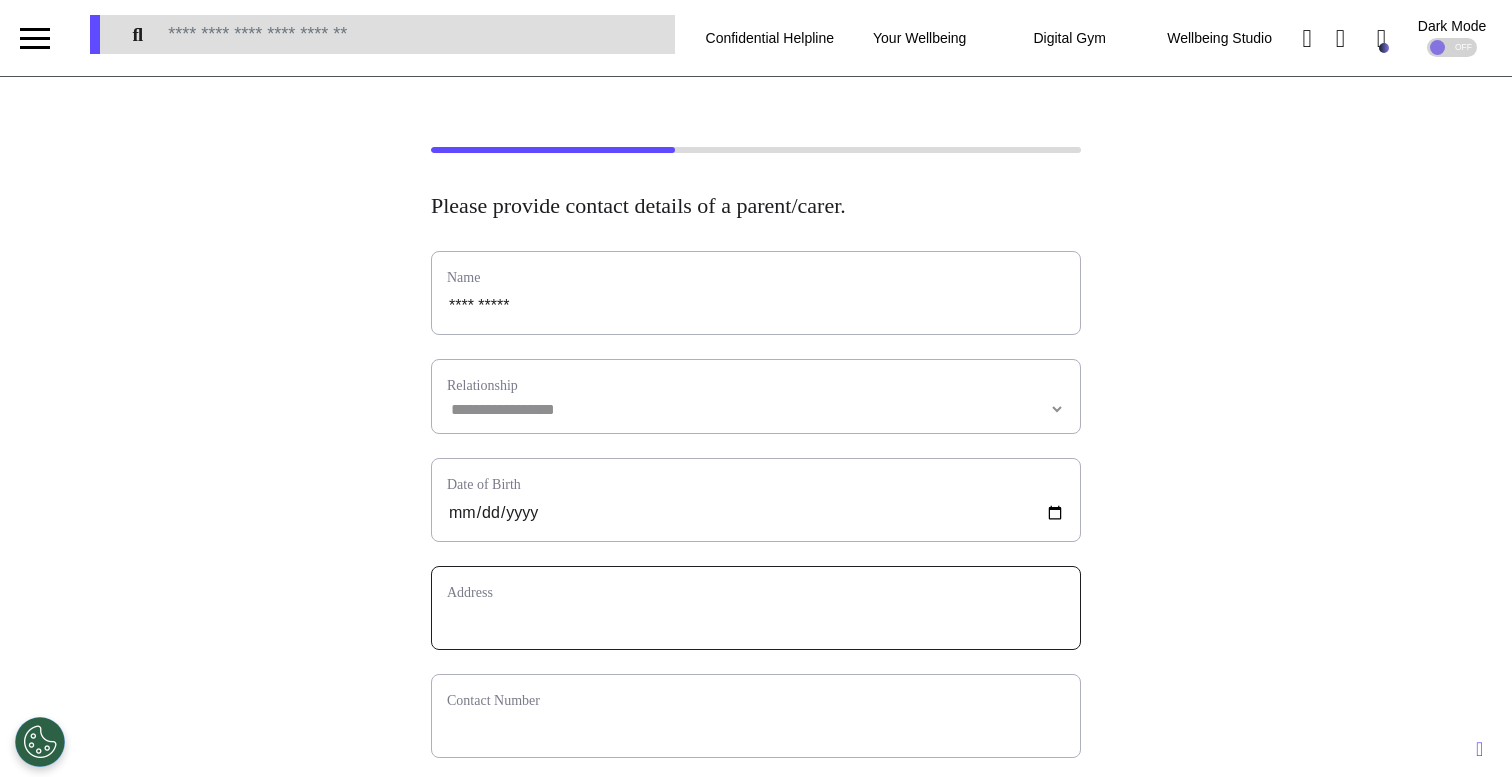 type on "*********" 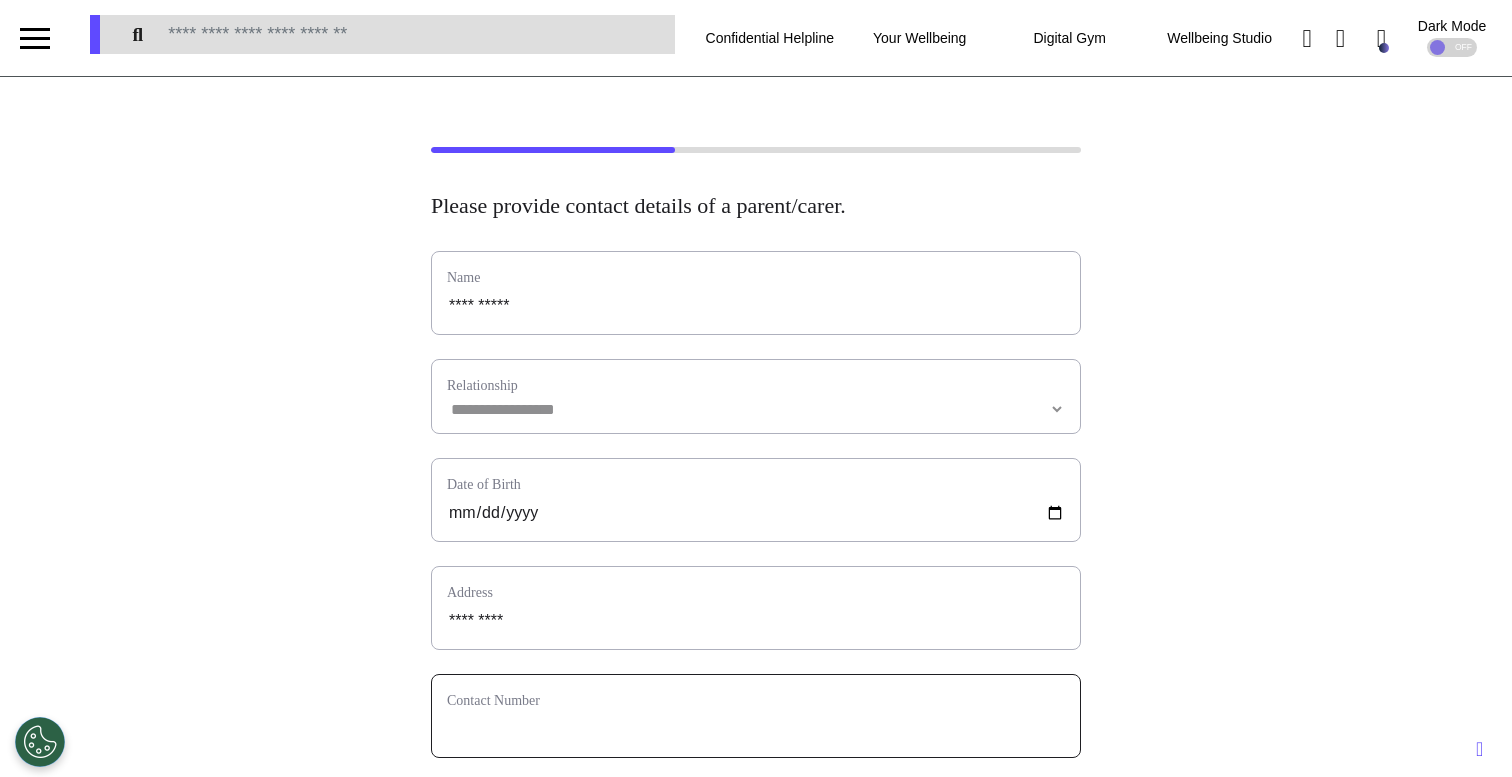 type on "**********" 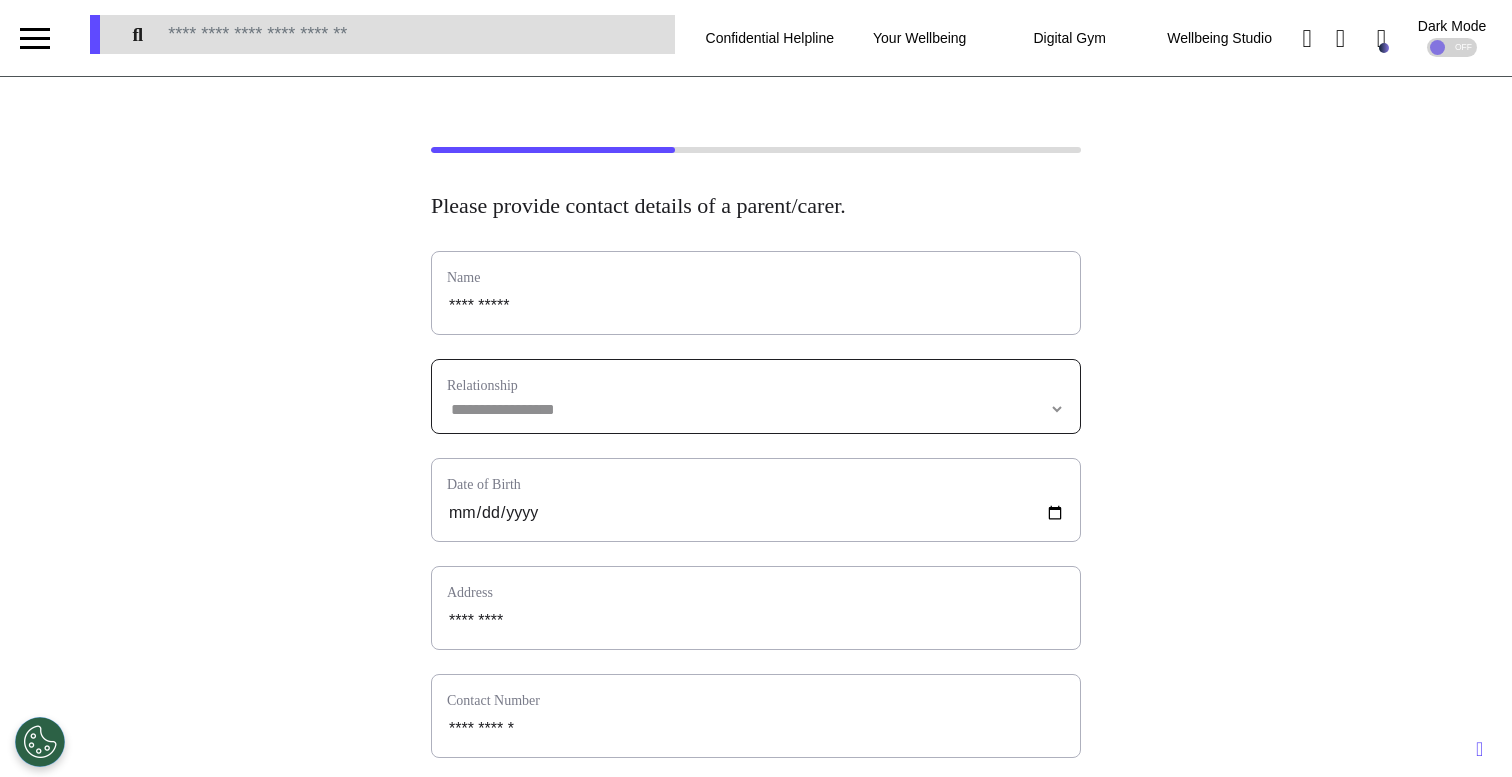 click on "**********" at bounding box center [756, 409] 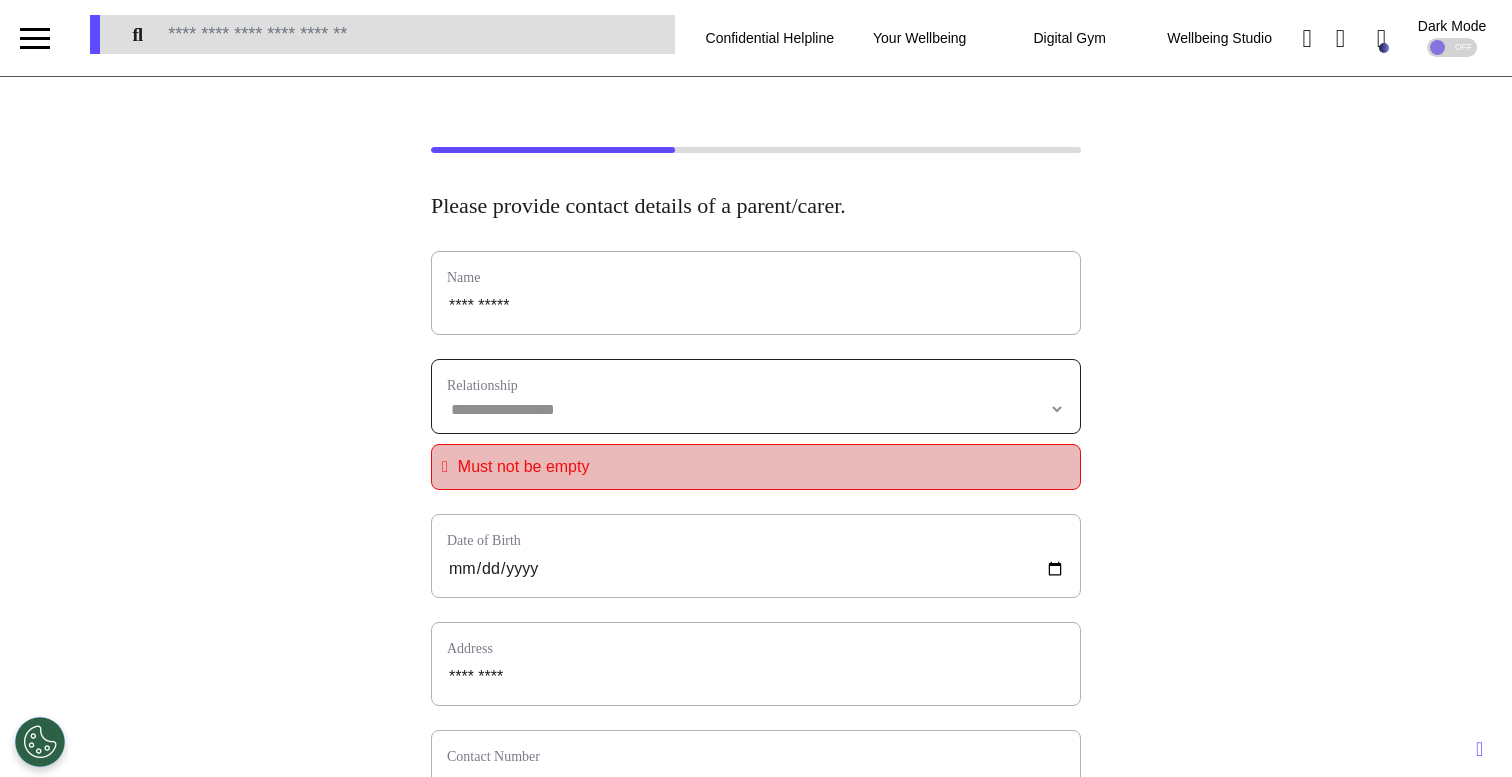 select on "********" 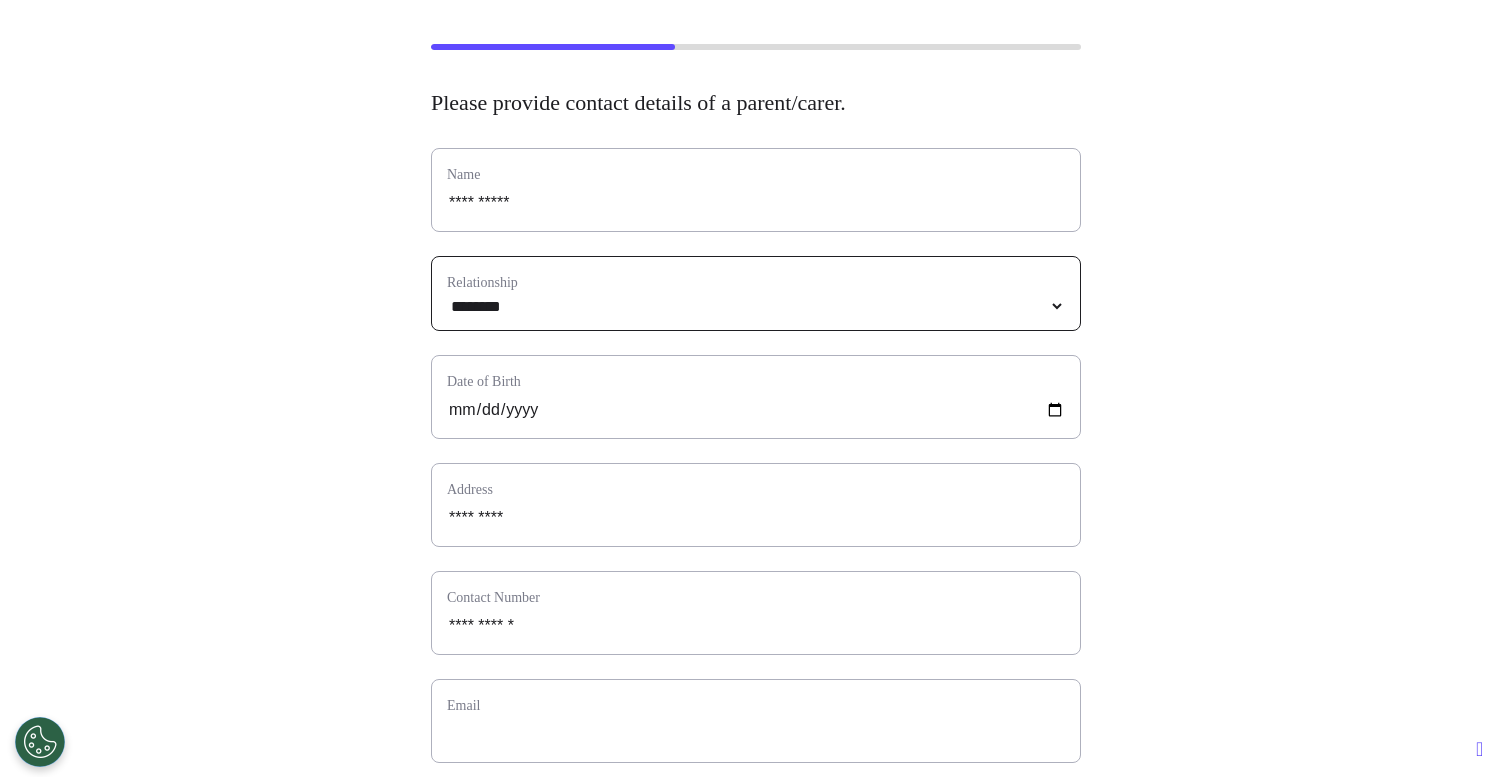 scroll, scrollTop: 104, scrollLeft: 0, axis: vertical 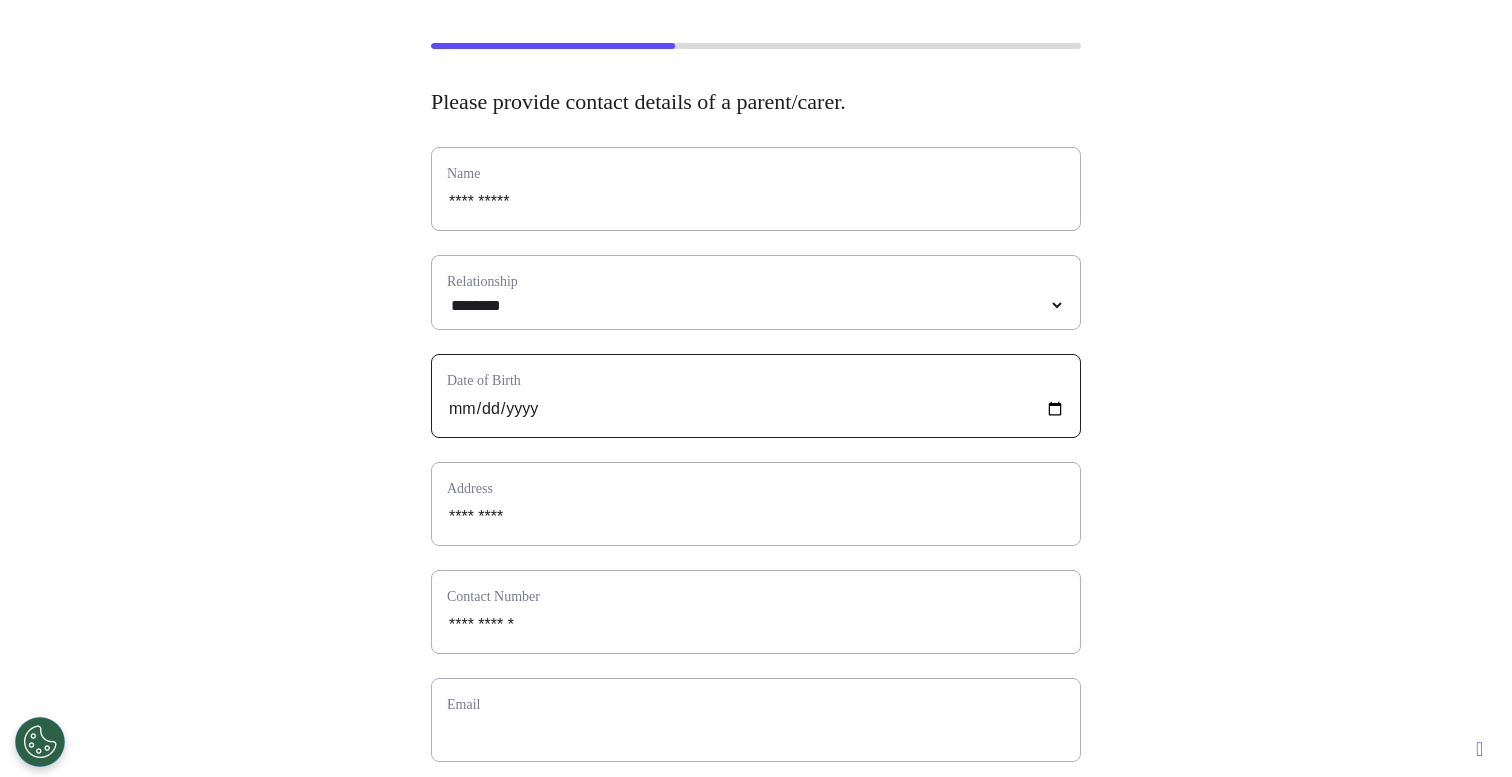 click at bounding box center (756, 409) 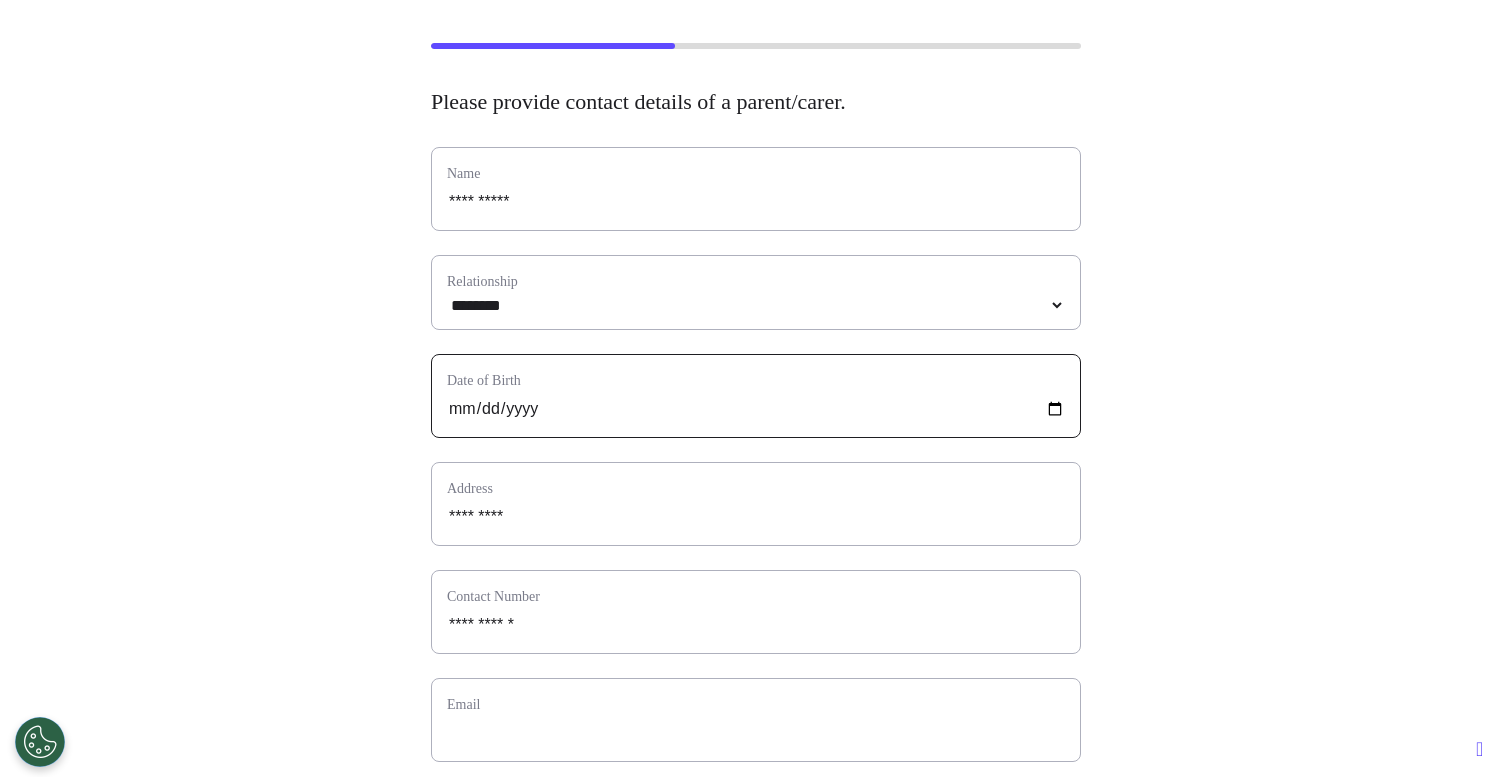 type on "**********" 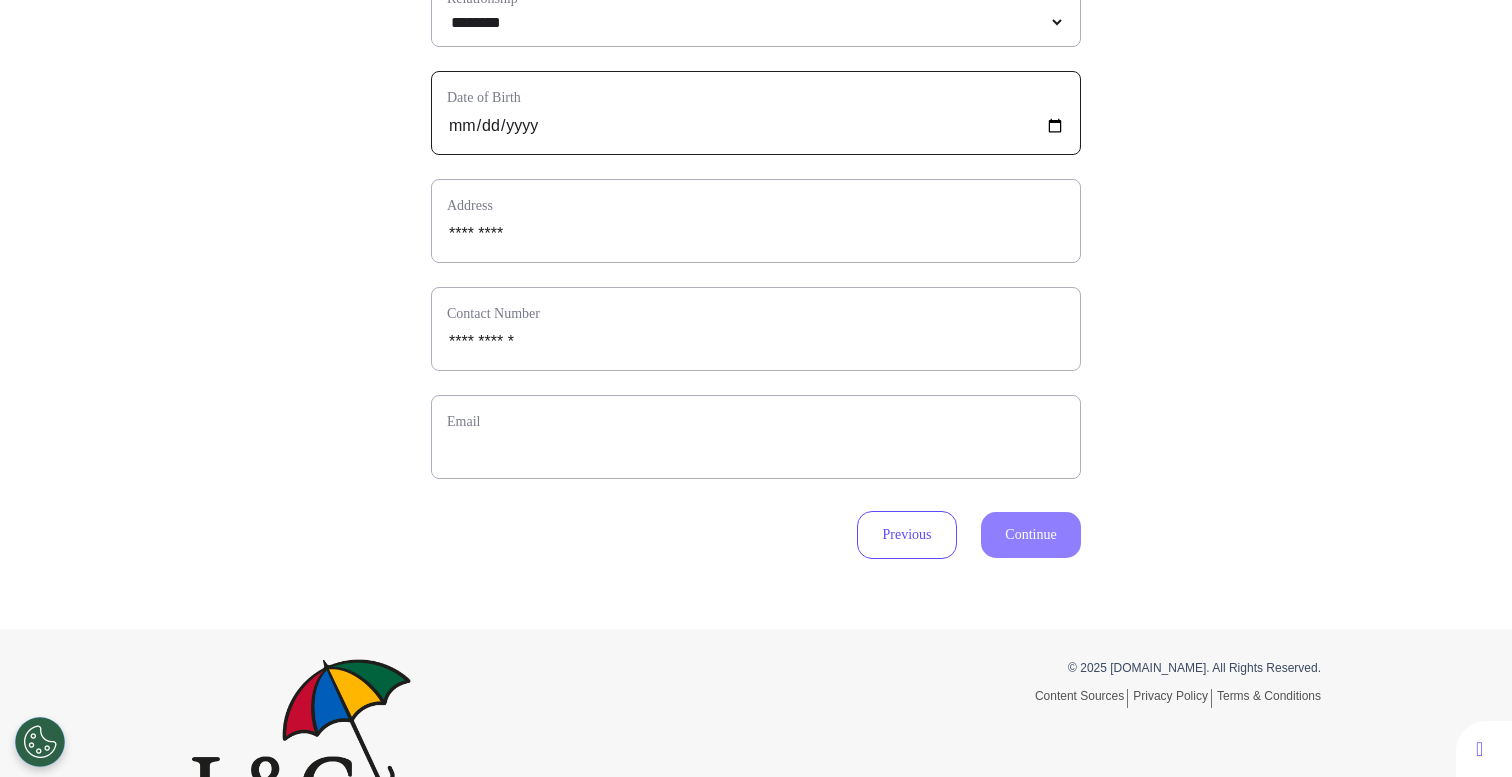 scroll, scrollTop: 462, scrollLeft: 0, axis: vertical 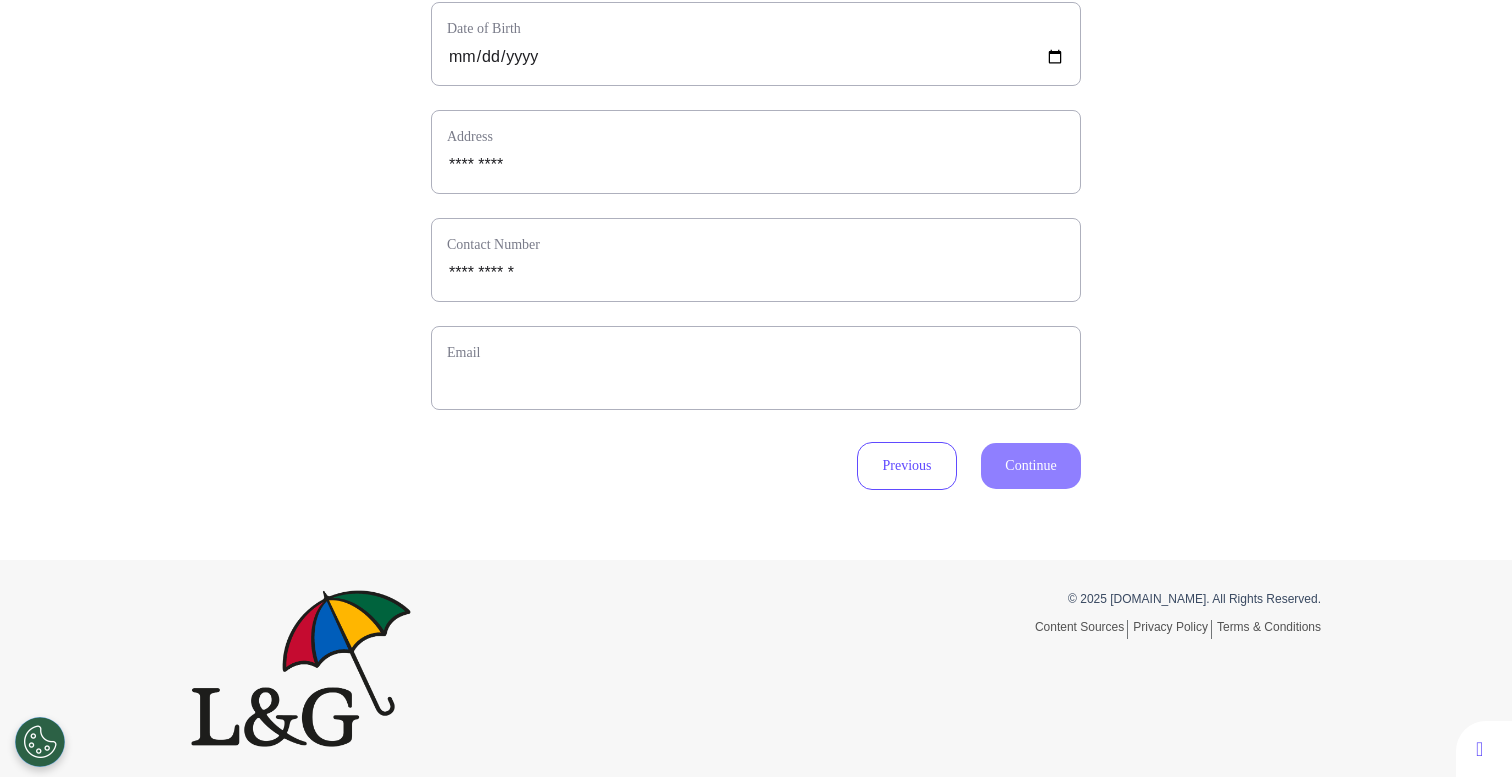 click on "Email" at bounding box center (756, 352) 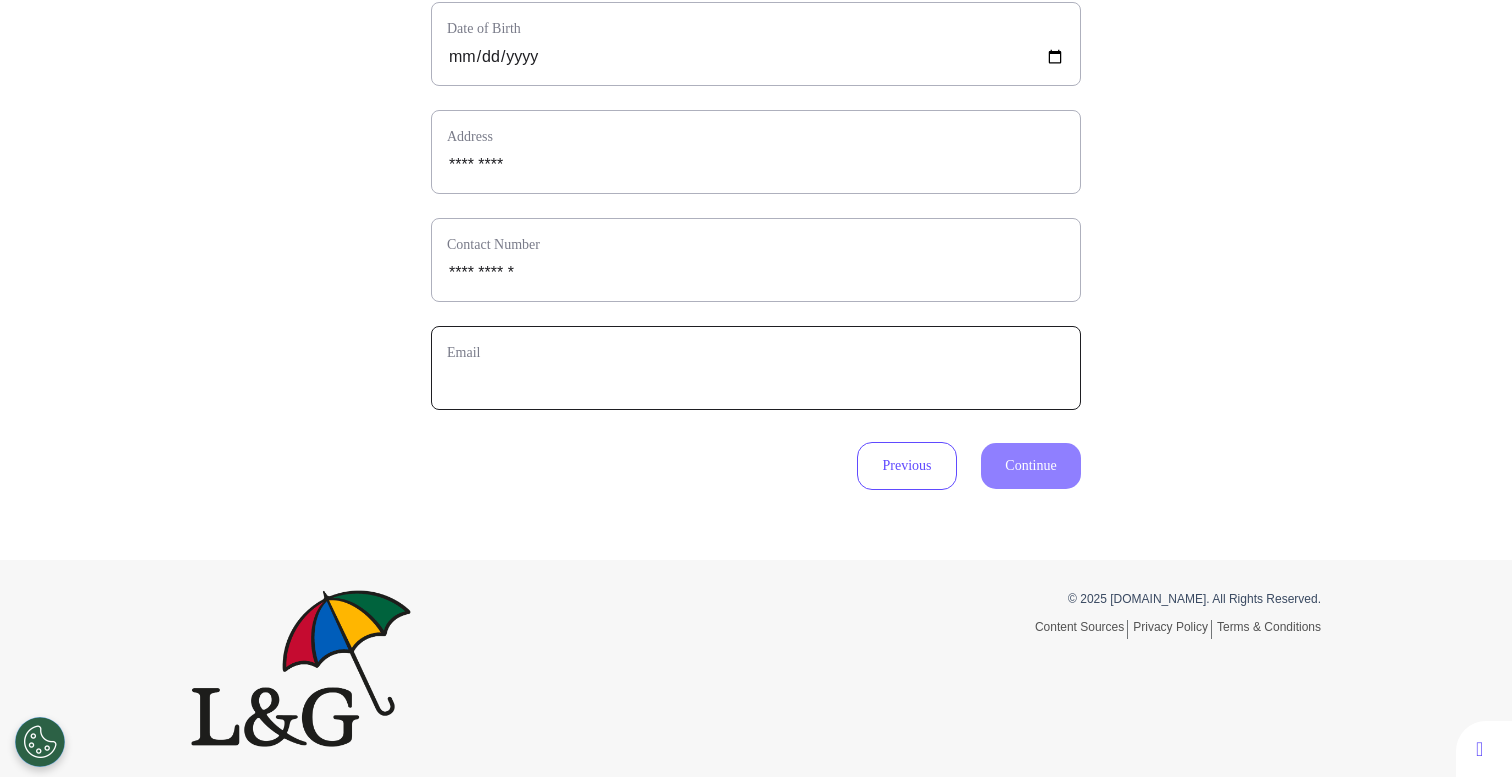 click at bounding box center (756, 381) 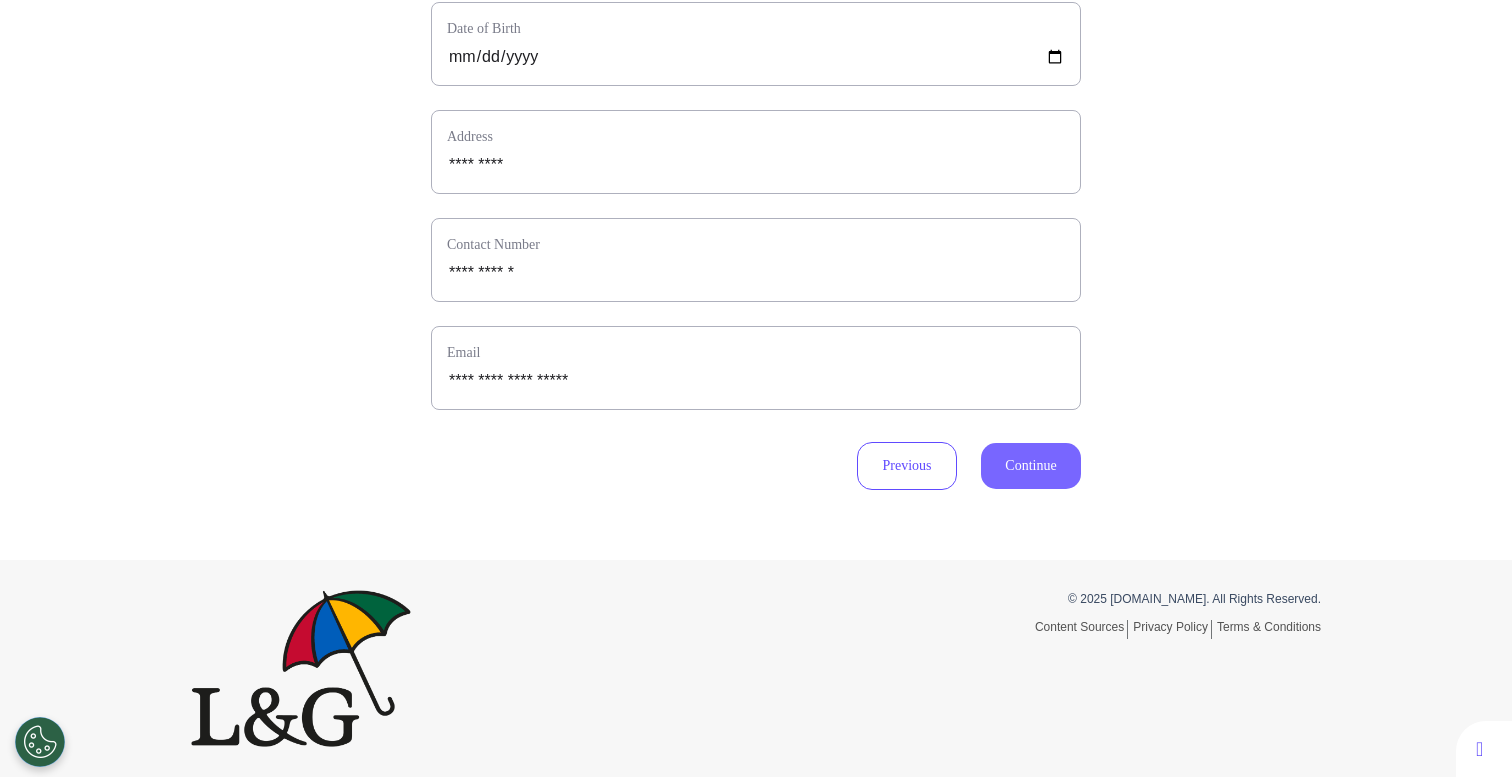 click on "Continue" at bounding box center (1031, 466) 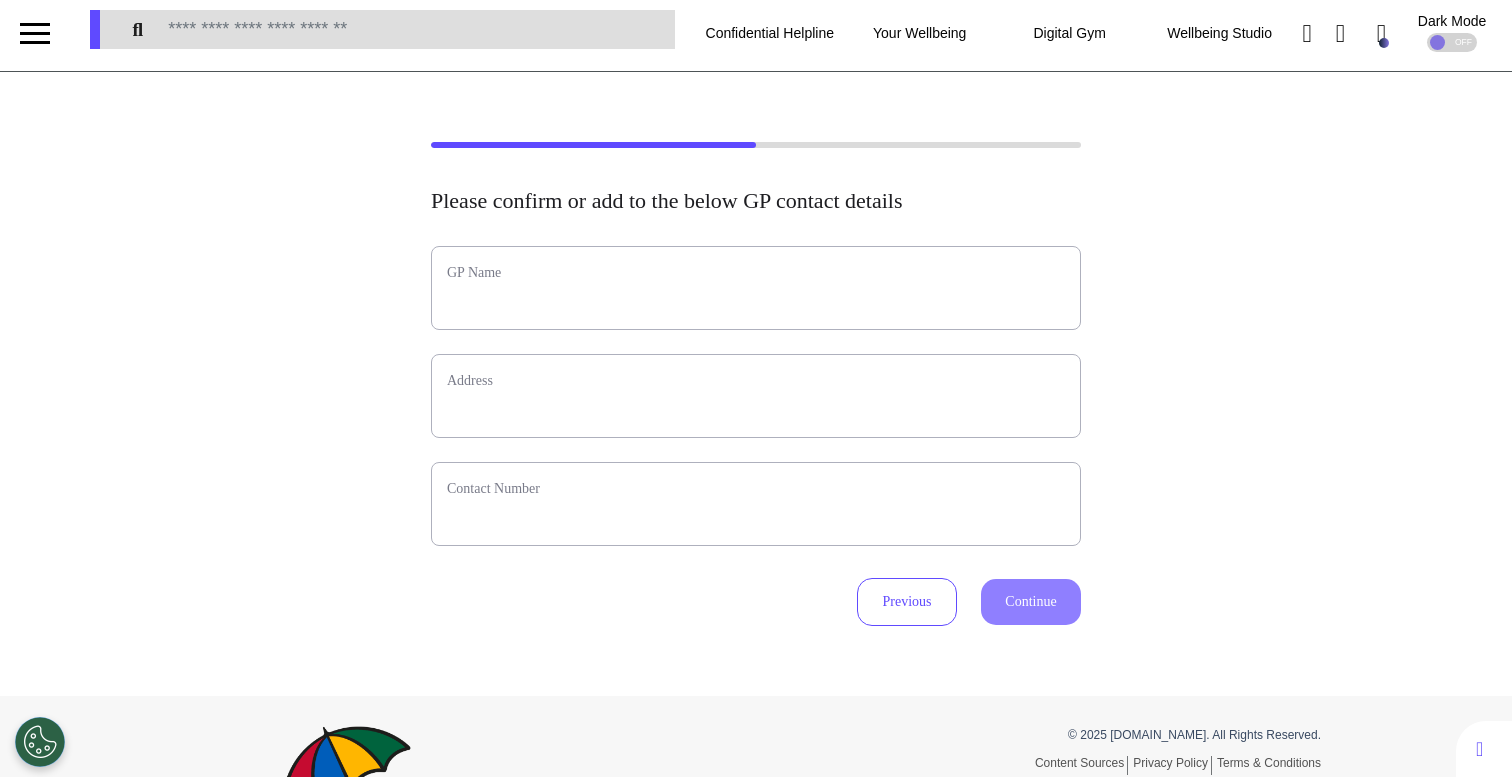 scroll, scrollTop: 0, scrollLeft: 0, axis: both 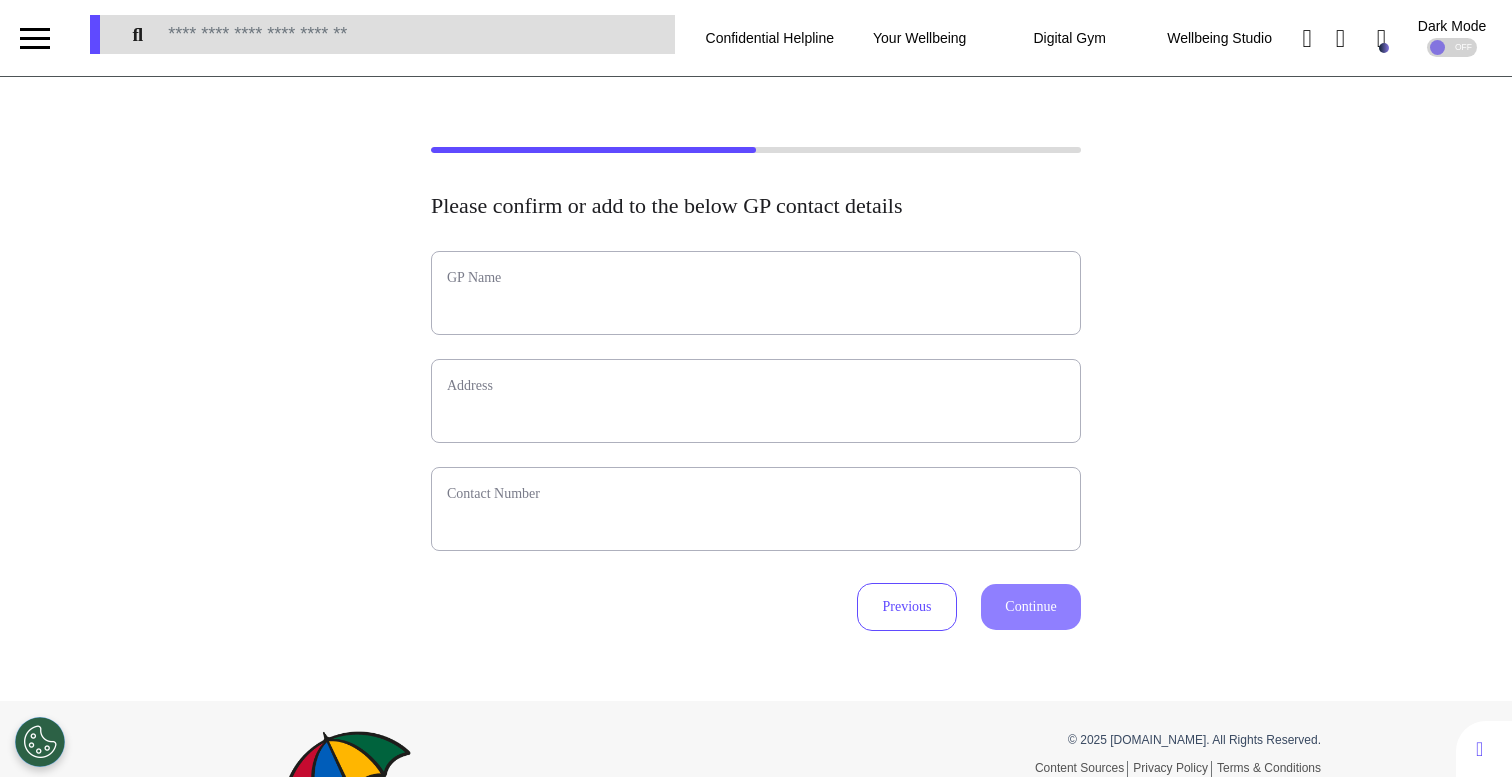 click on "GP Name" at bounding box center [756, 293] 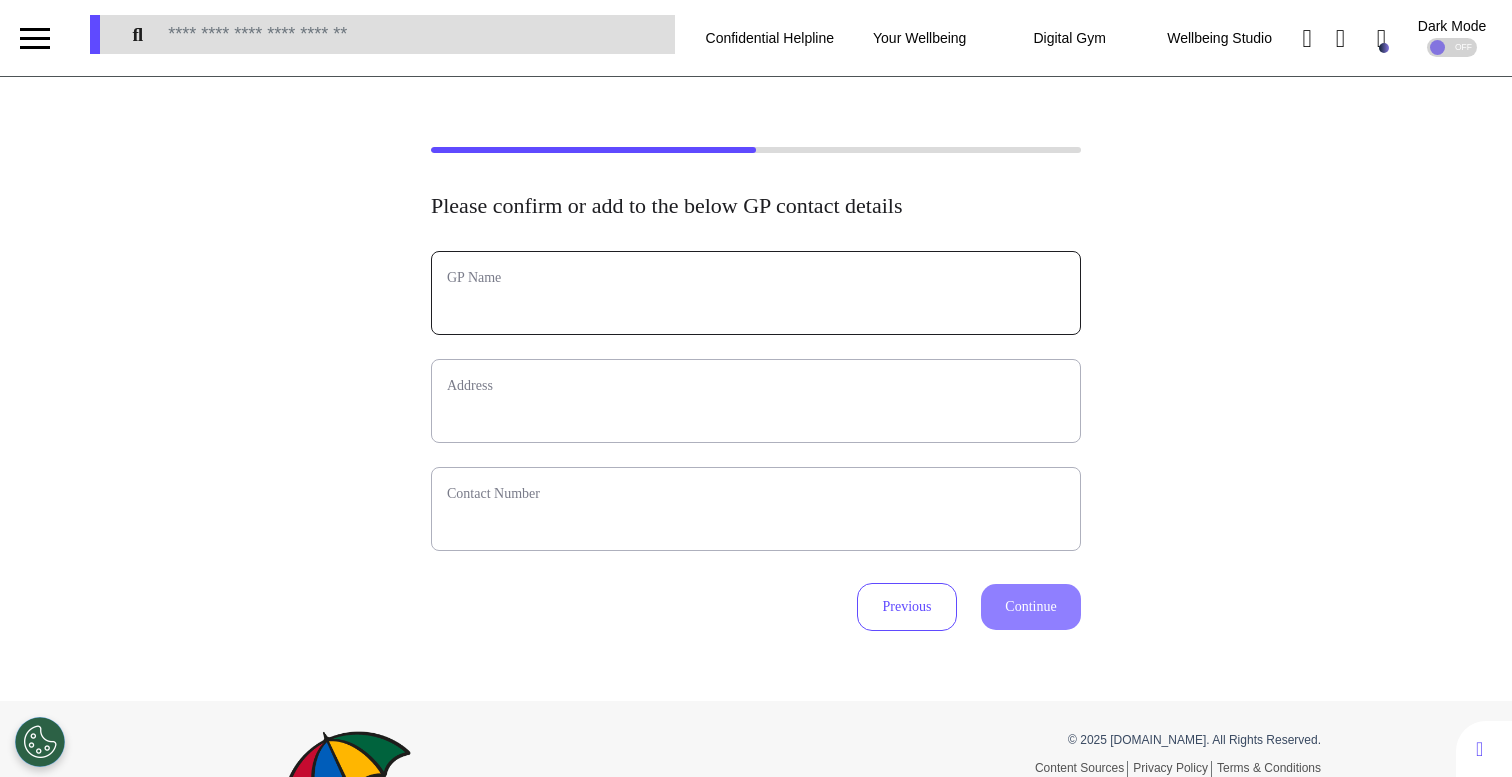 click at bounding box center [756, 306] 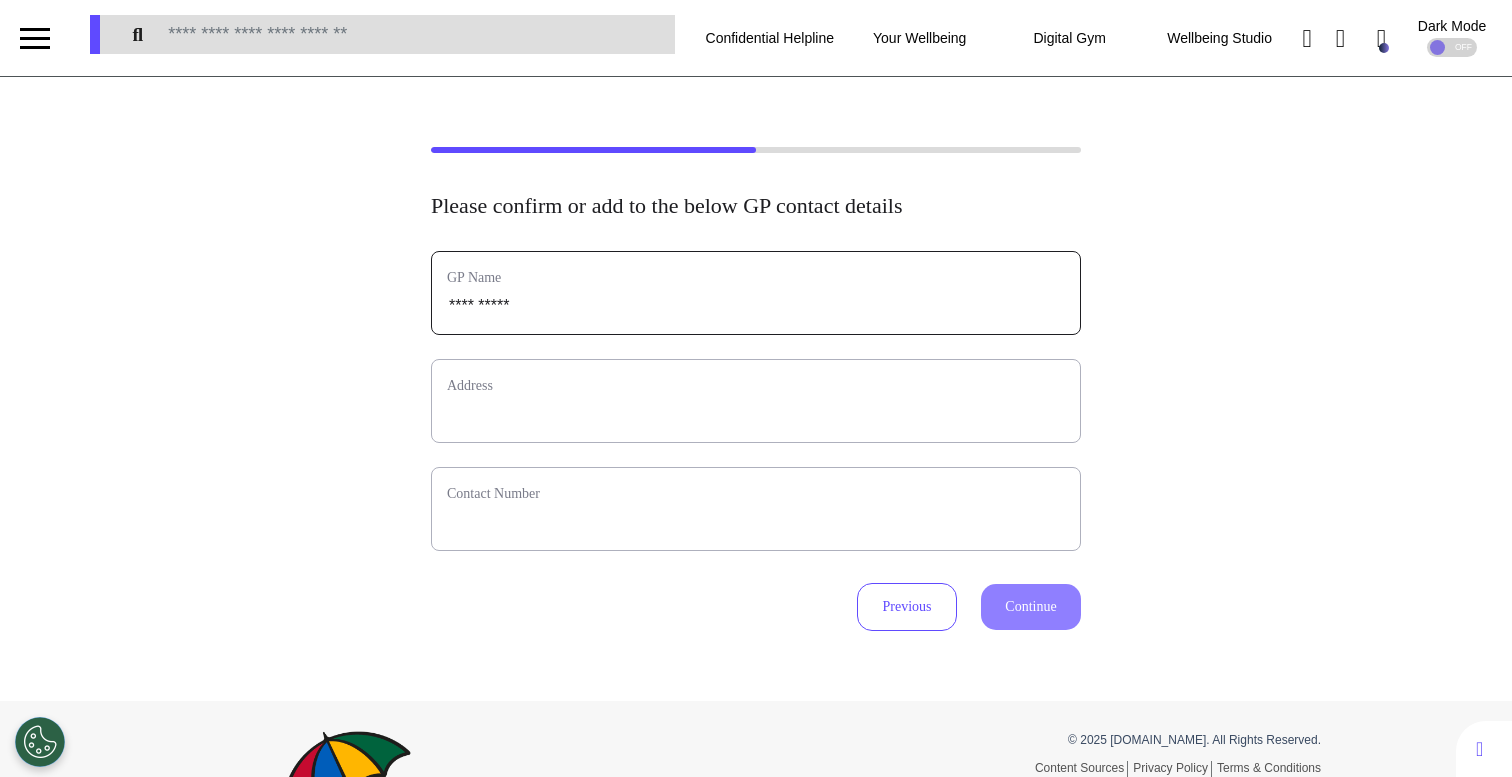 type on "**********" 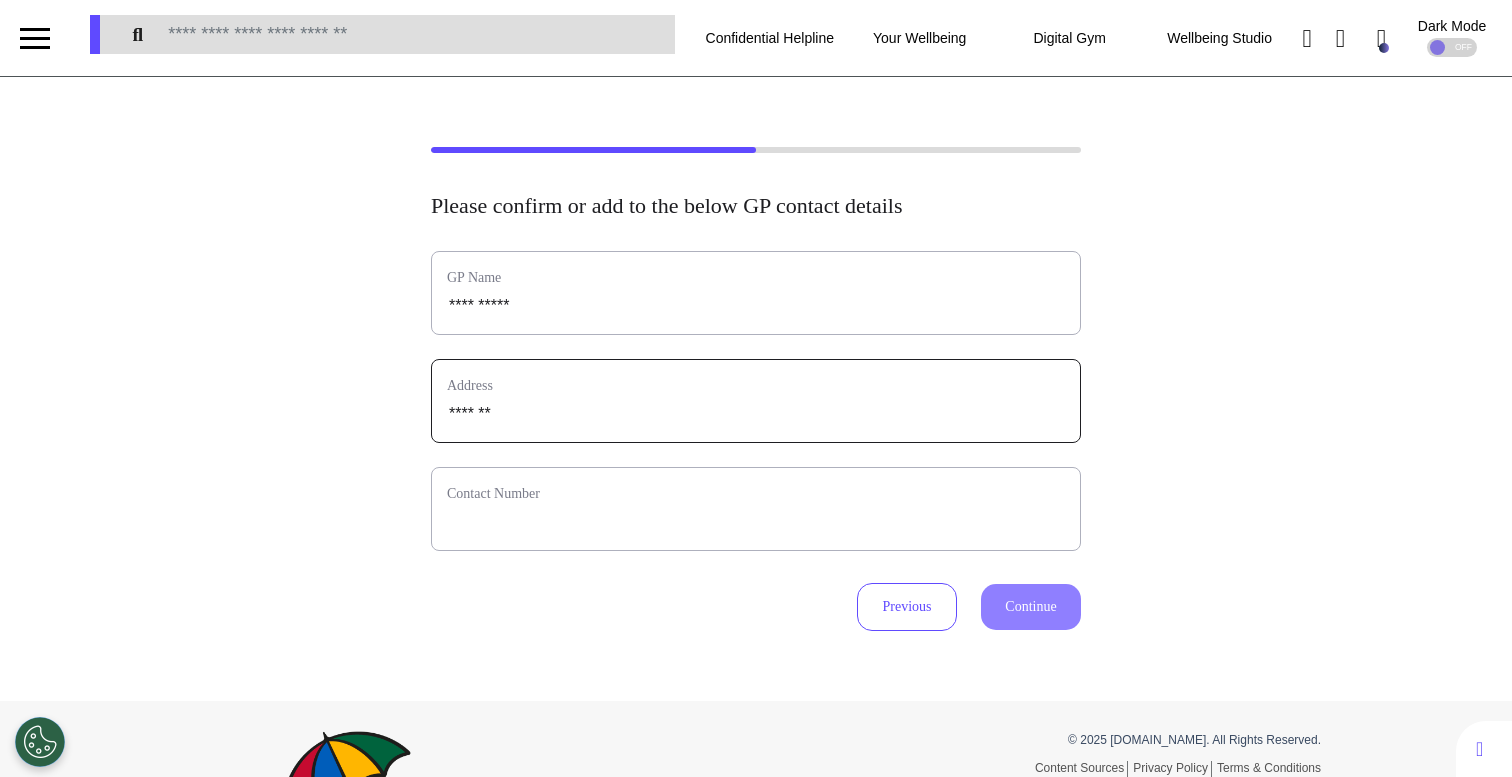 type on "*******" 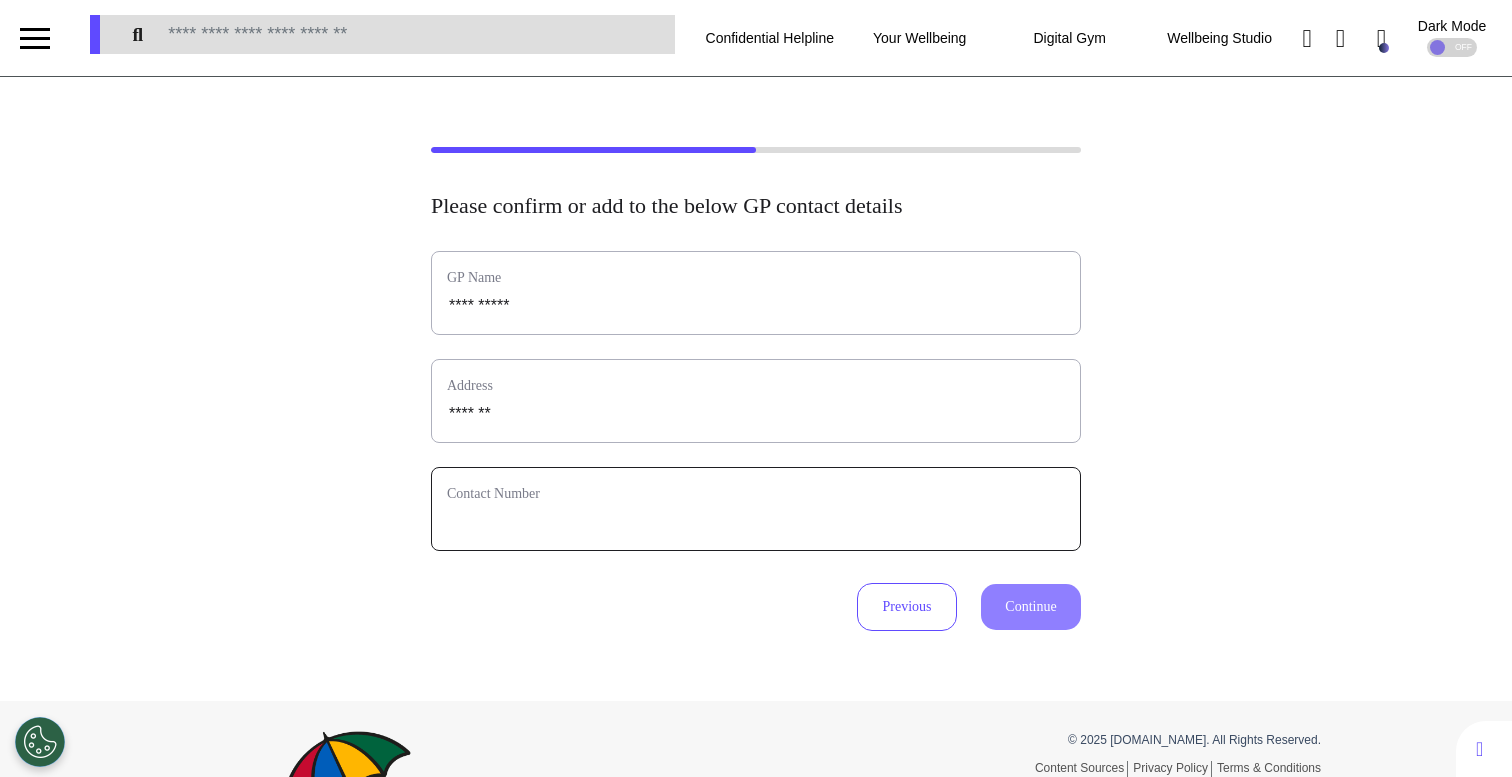click at bounding box center [756, 522] 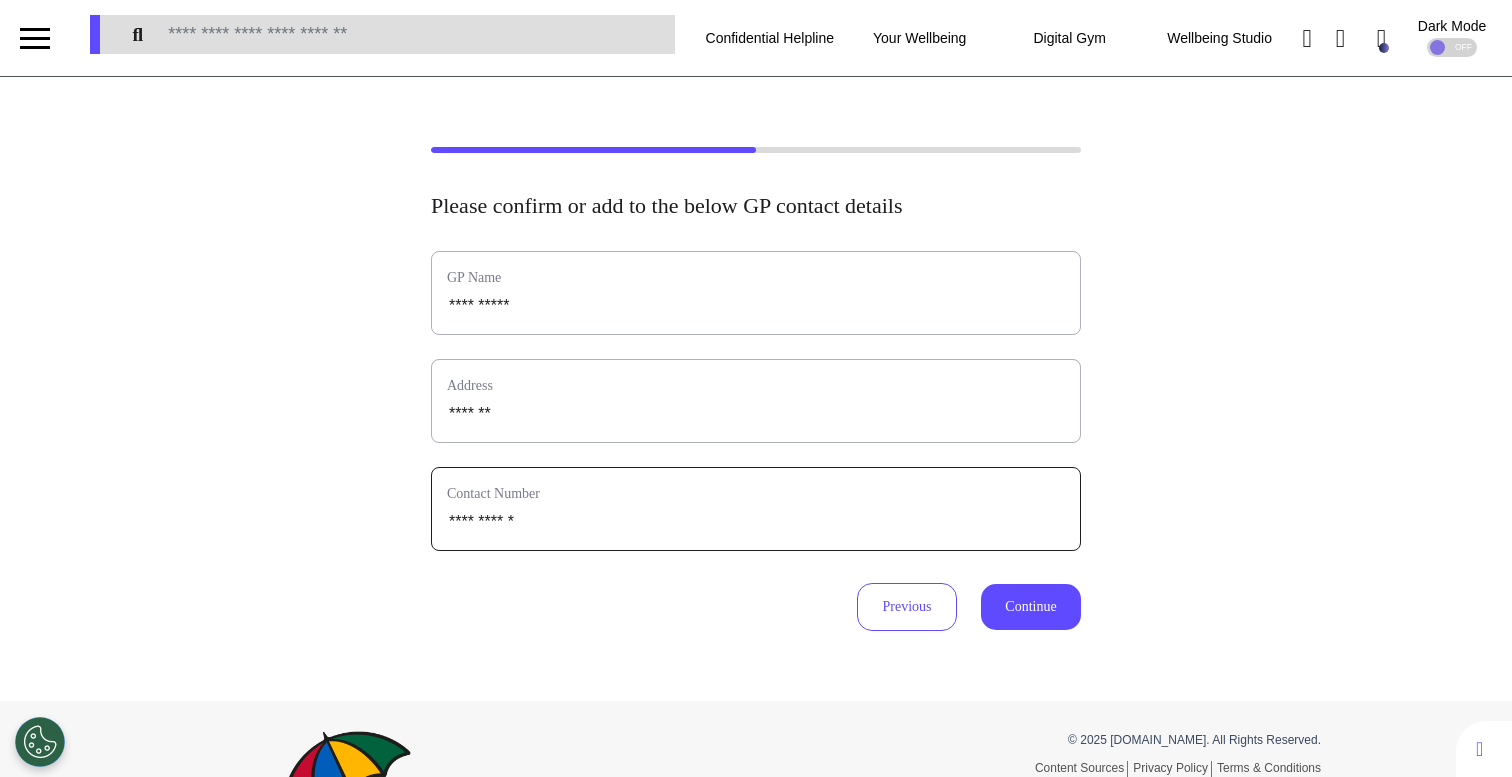 type on "**********" 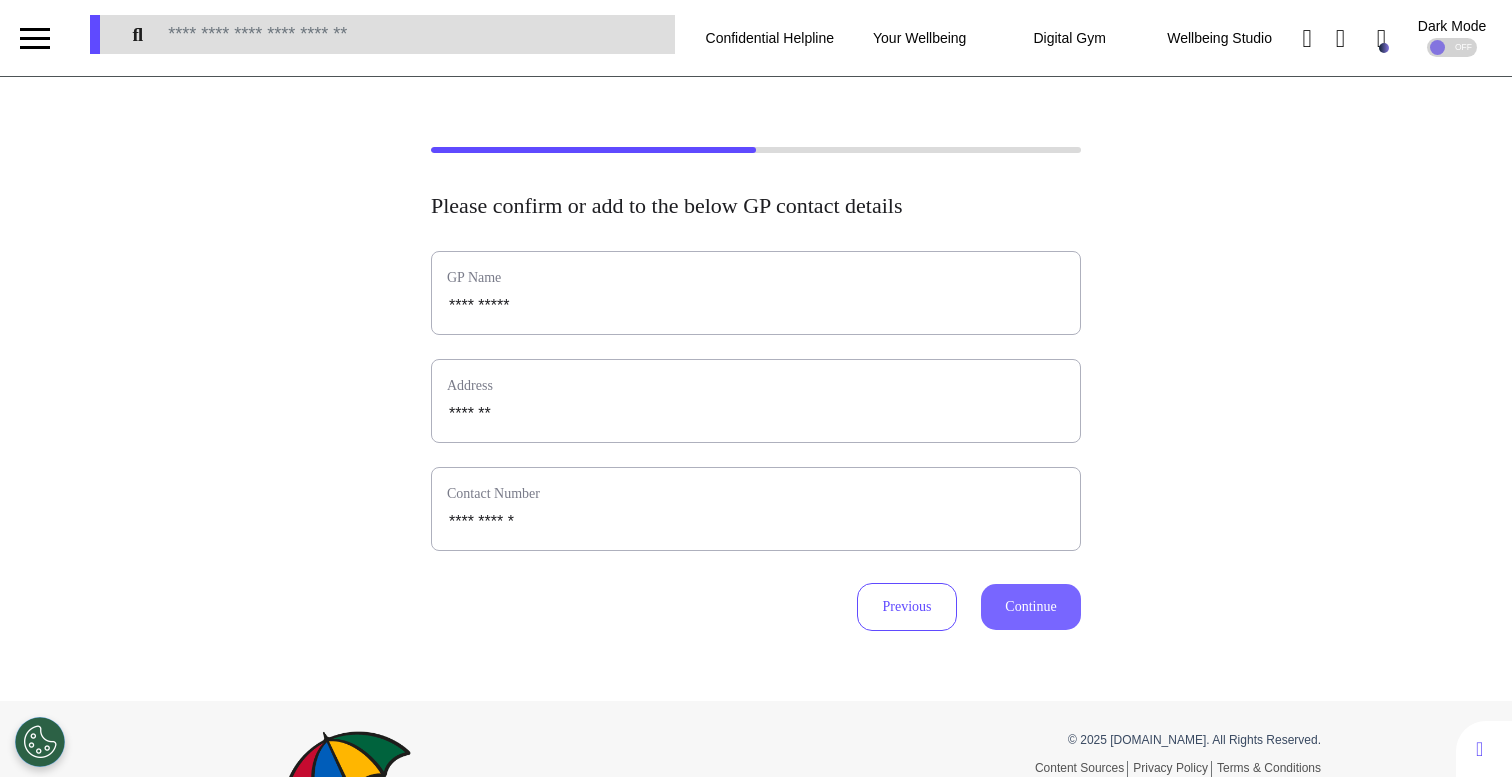 click on "Continue" at bounding box center (1031, 607) 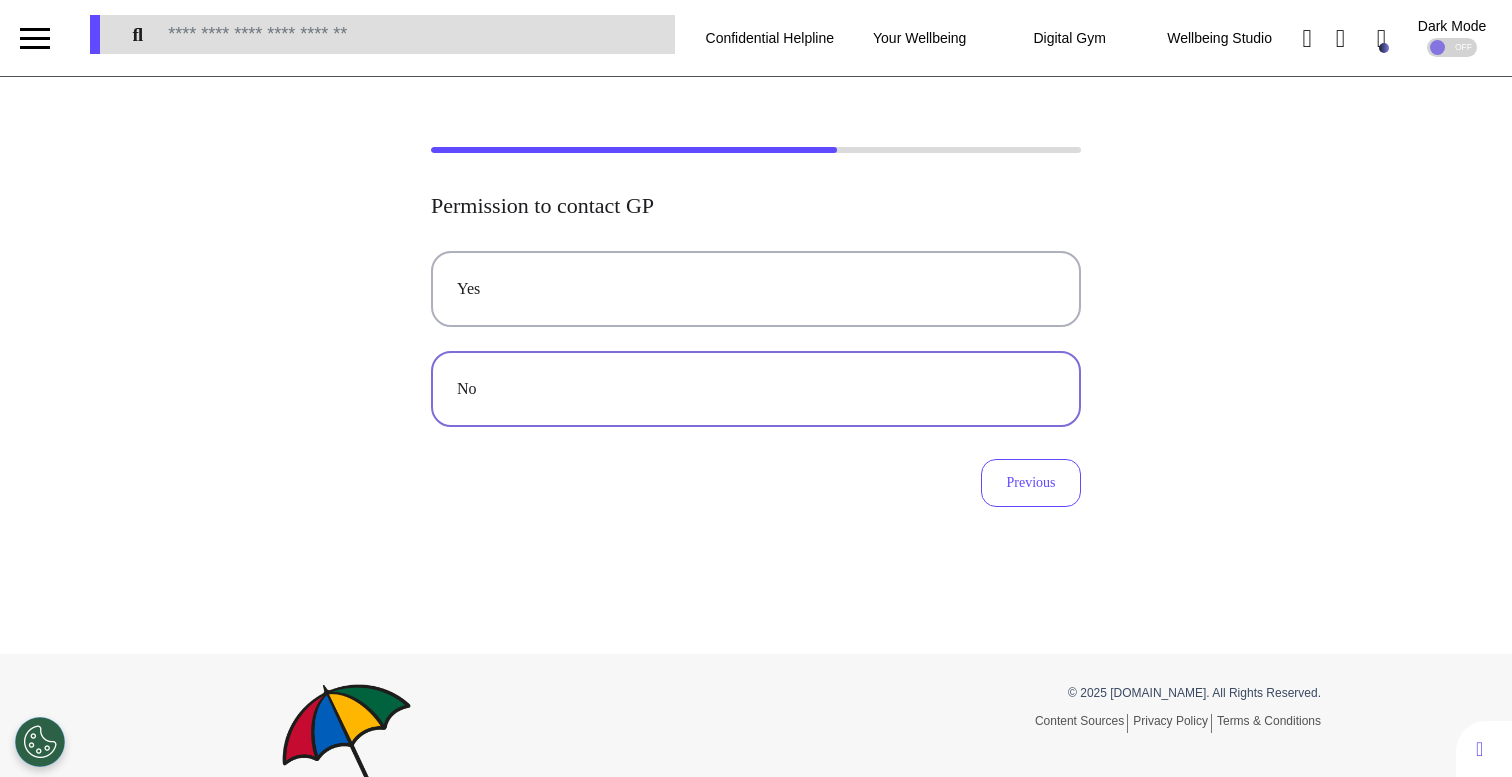 click on "No" at bounding box center [756, 389] 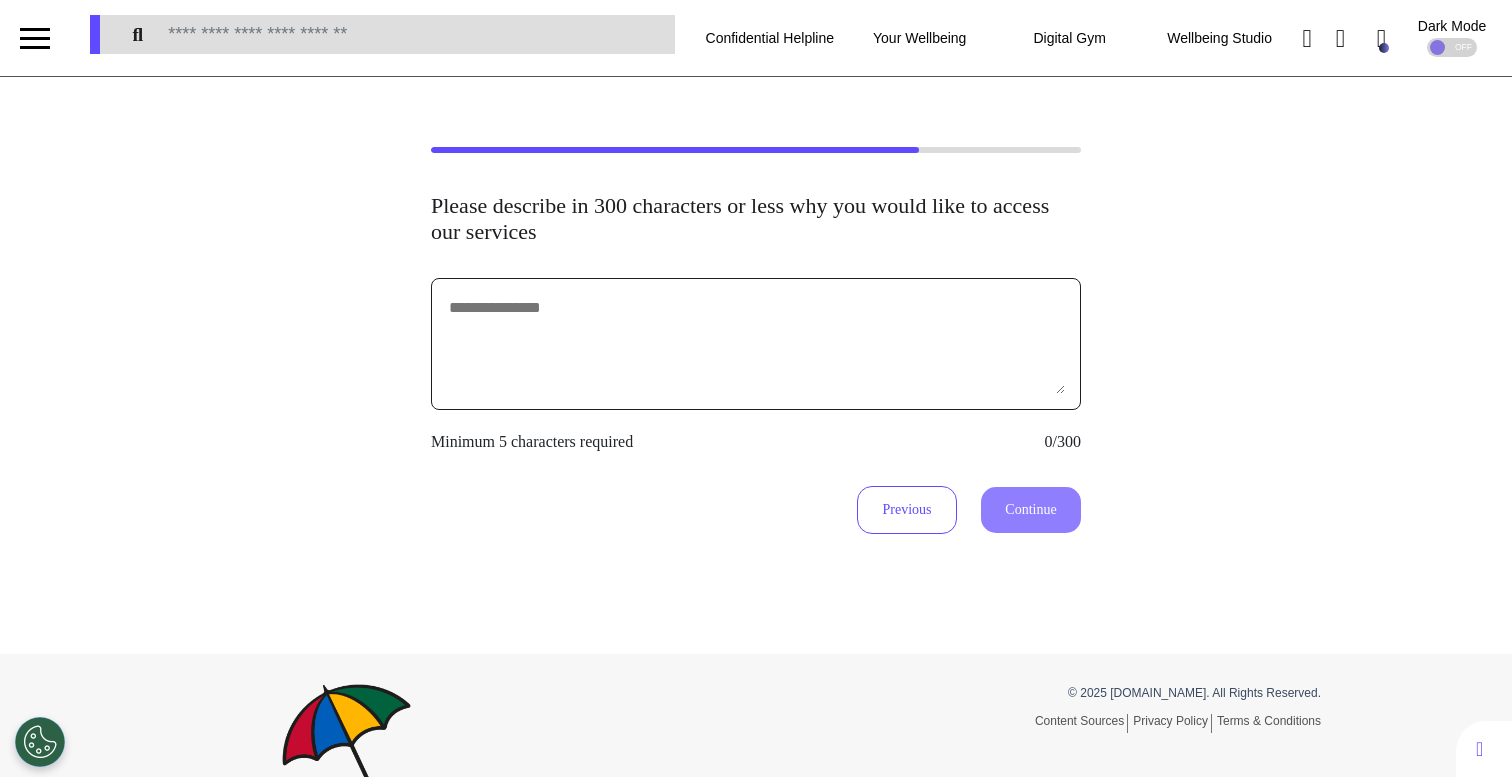 click at bounding box center [756, 344] 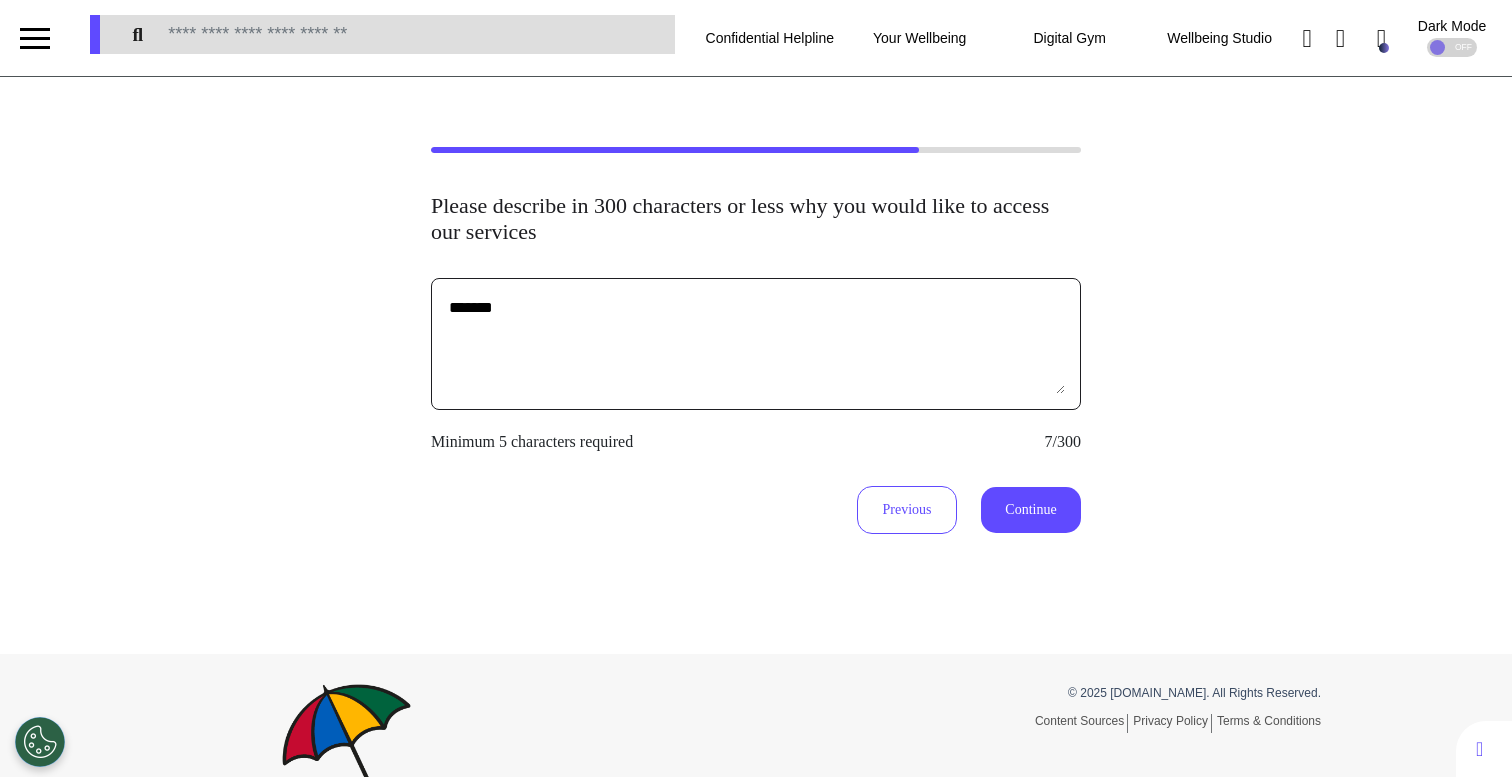 type on "*******" 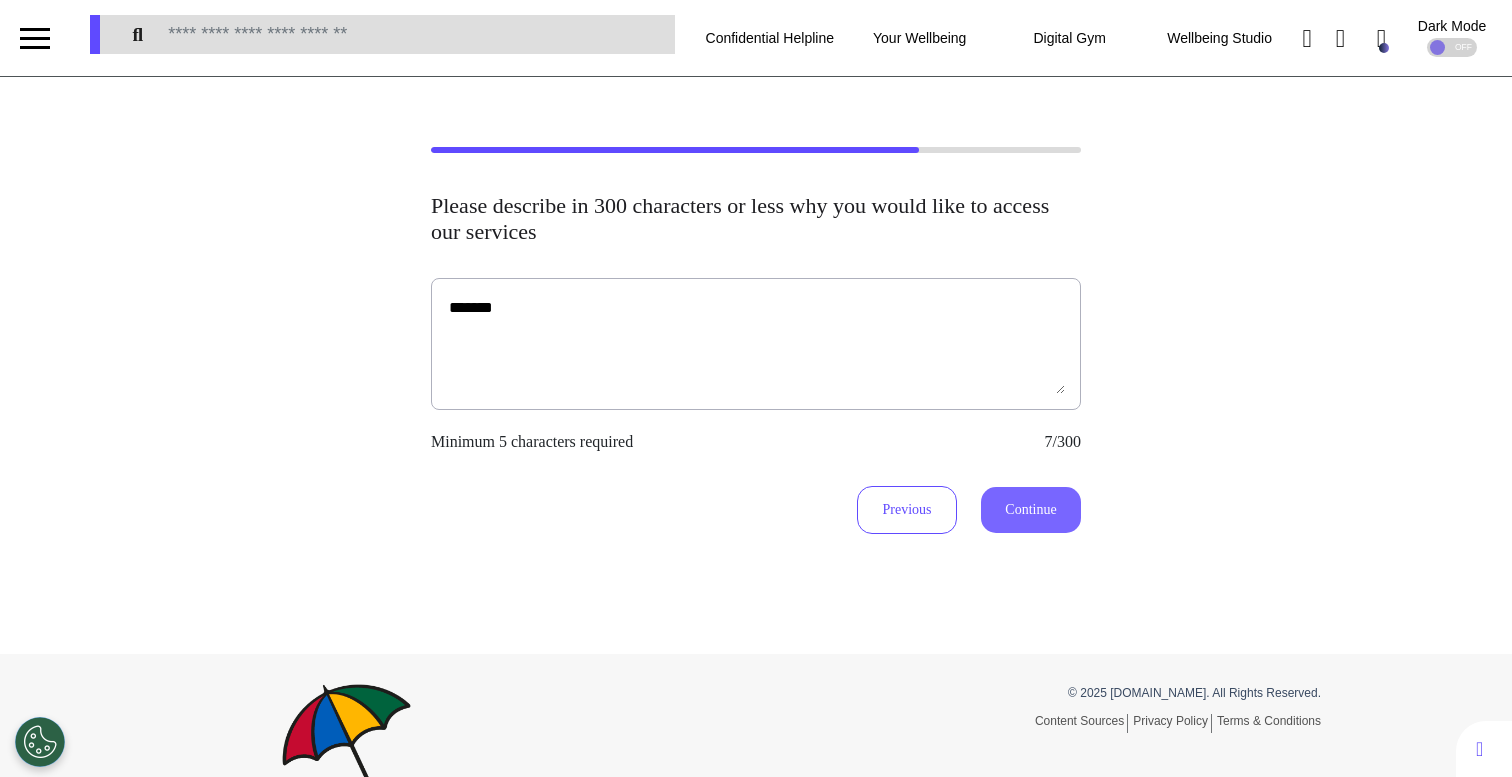click on "Continue" at bounding box center [1031, 510] 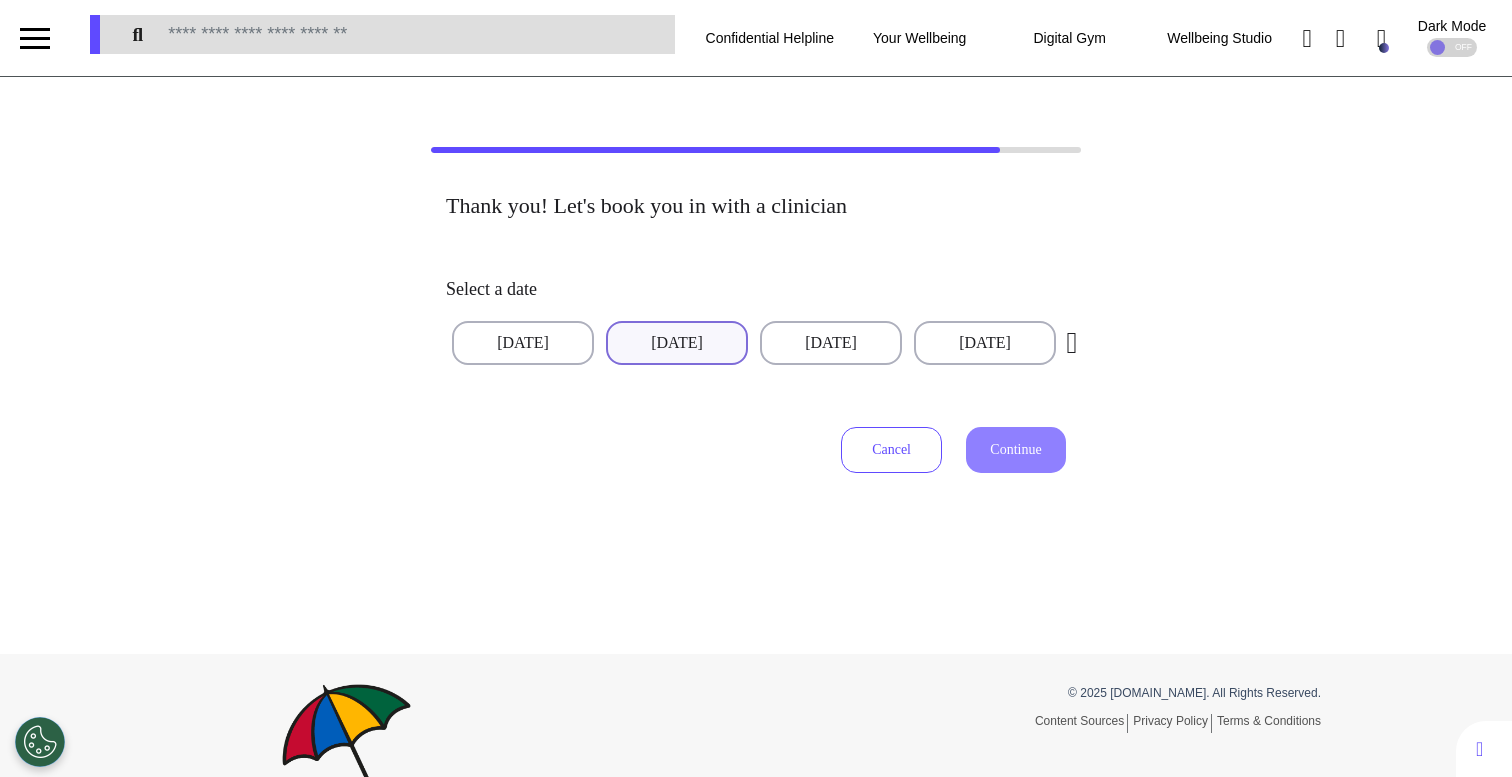 click on "[DATE]" at bounding box center (677, 343) 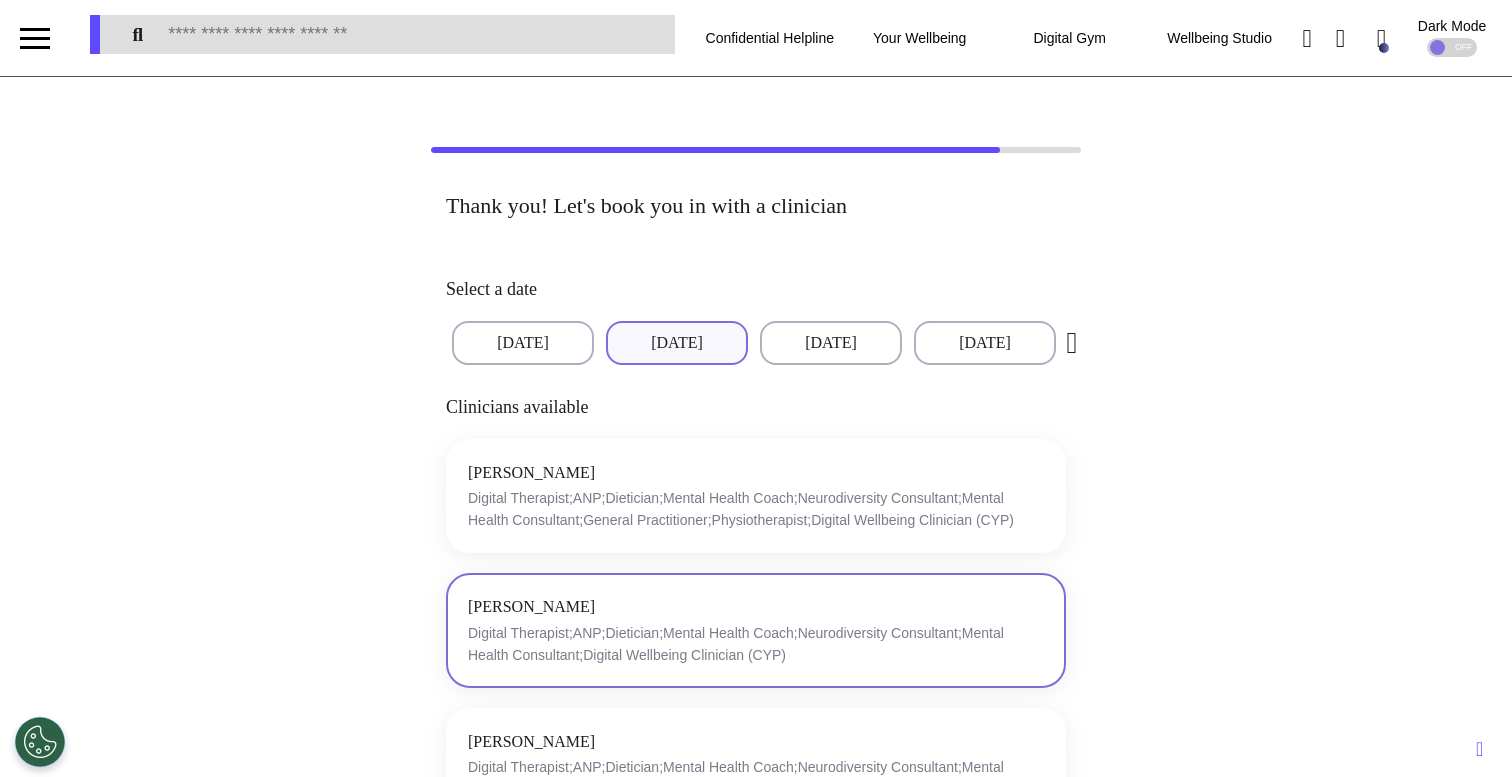 click on "Adam Brooks Digital Therapist;ANP;Dietician;Mental Health Coach;Neurodiversity Consultant;Mental Health Consultant;Digital Wellbeing Clinician (CYP)" at bounding box center (756, 630) 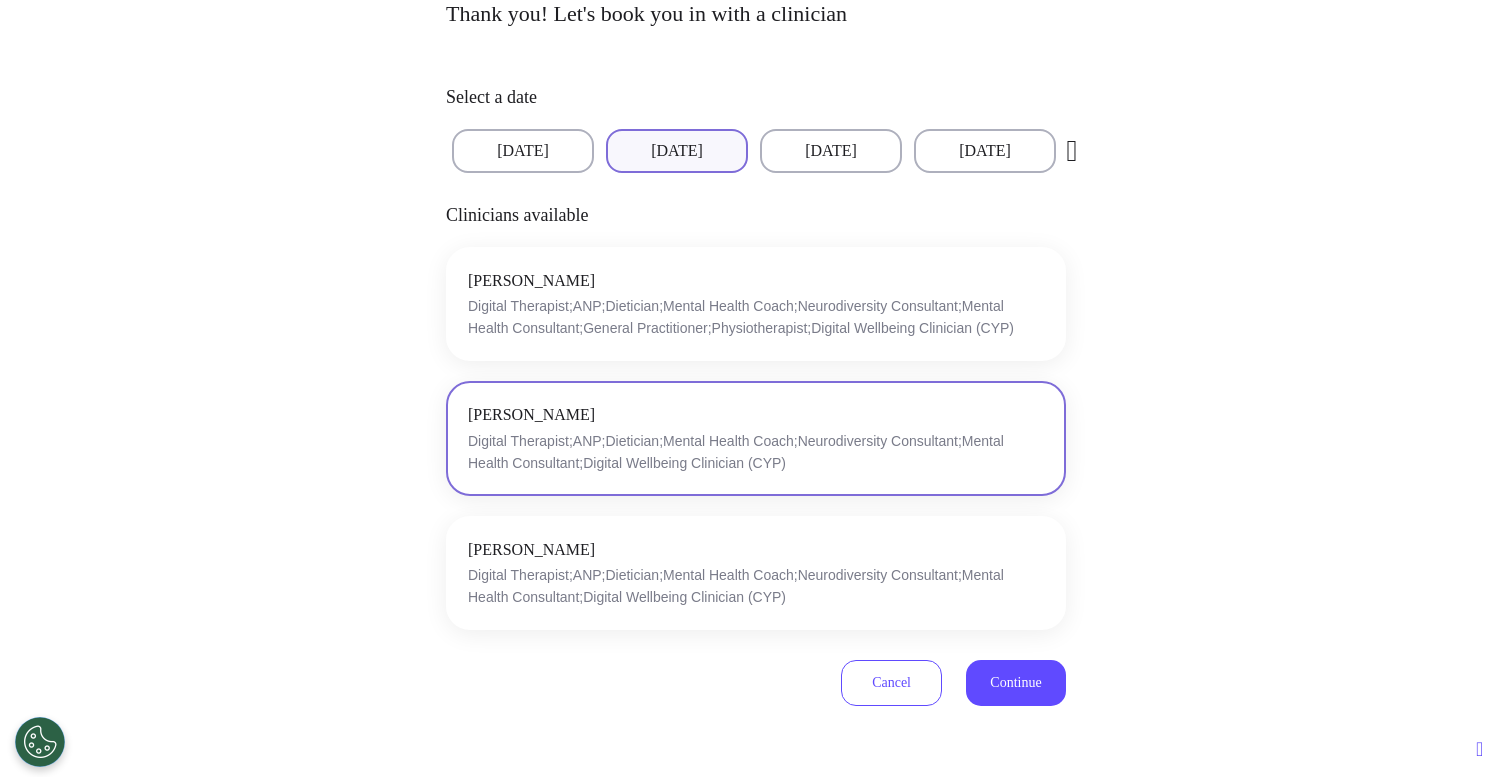 scroll, scrollTop: 477, scrollLeft: 0, axis: vertical 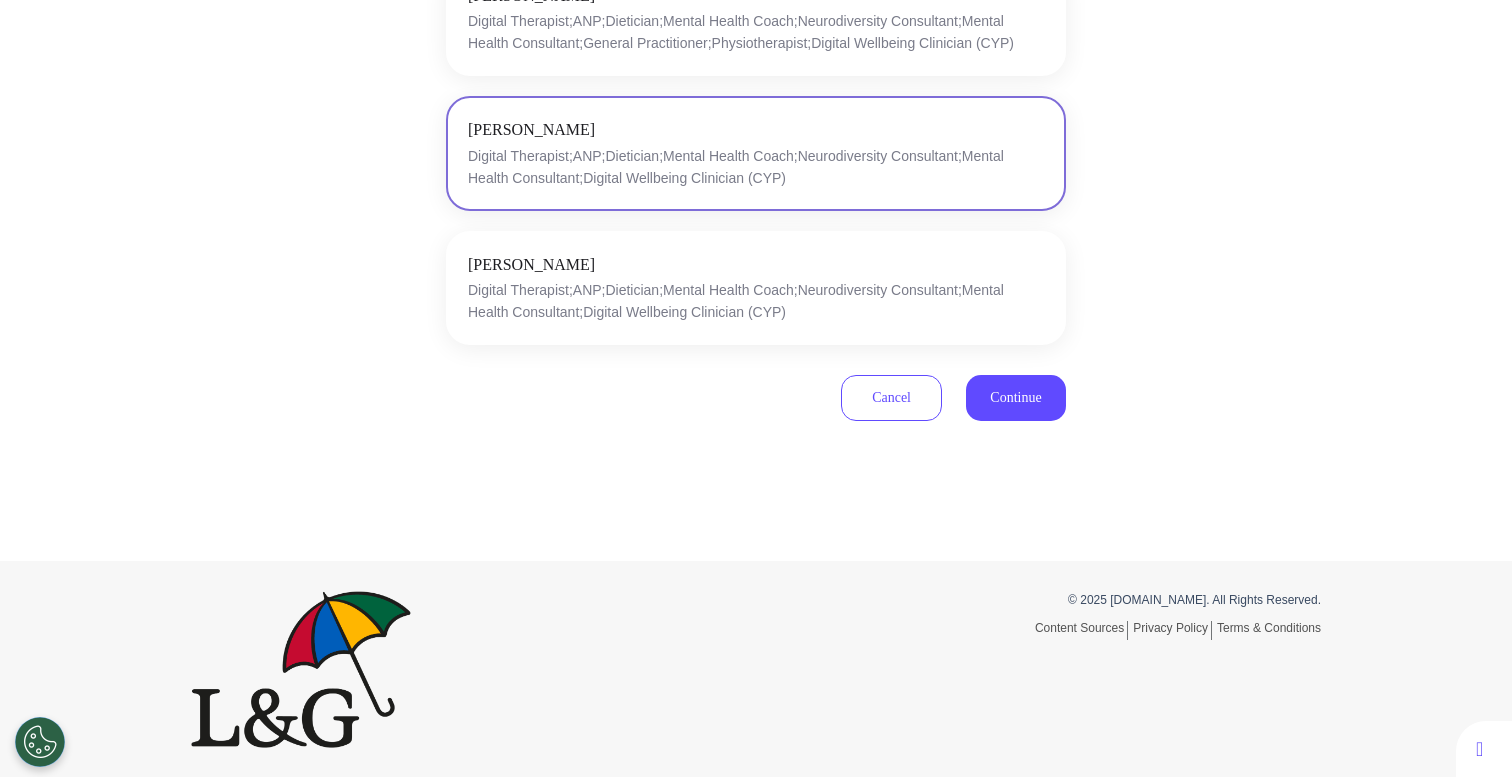 click on "Cancel Continue" at bounding box center (953, 388) 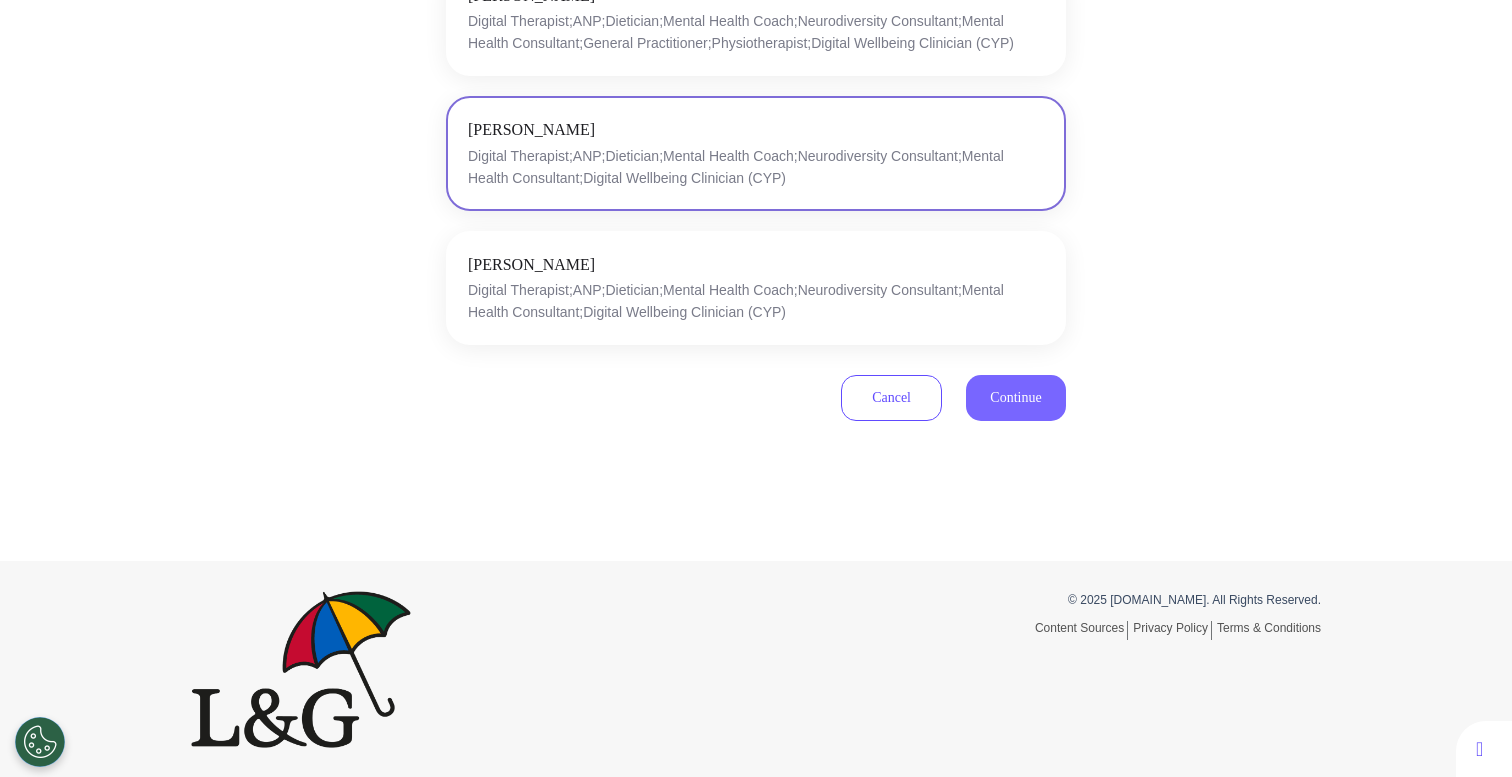 click on "Continue" at bounding box center (1015, 397) 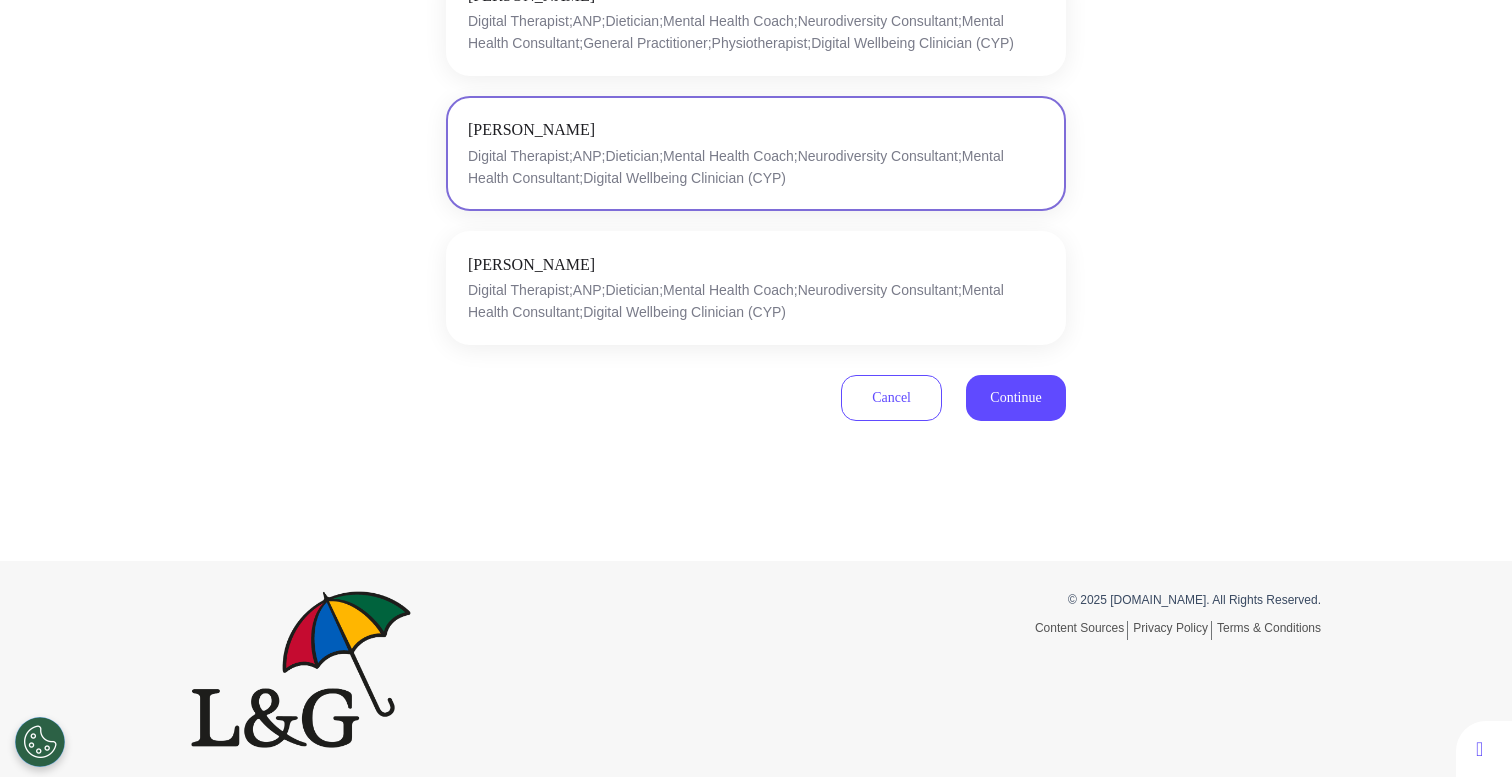 scroll, scrollTop: 543, scrollLeft: 0, axis: vertical 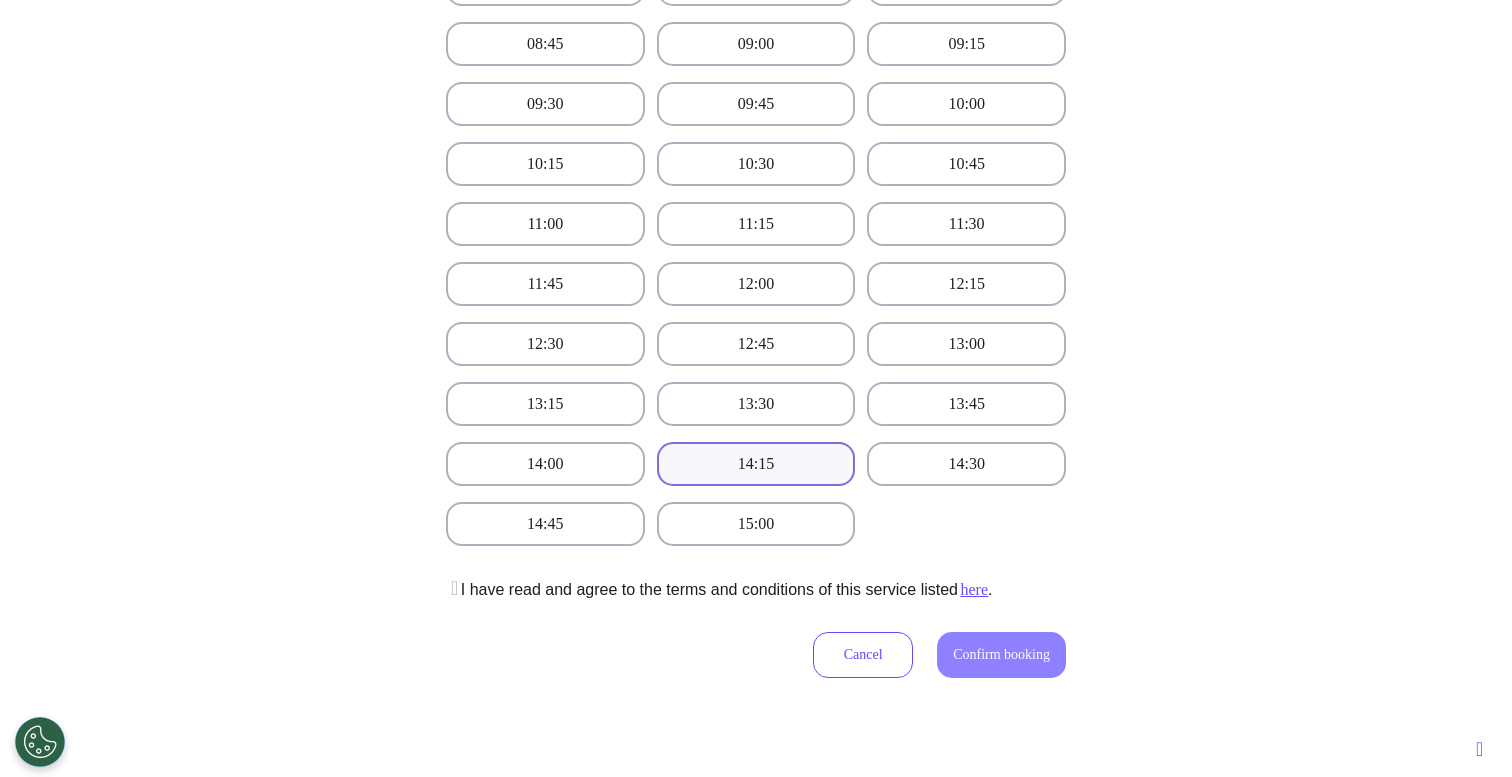 click on "14:15" at bounding box center (756, 464) 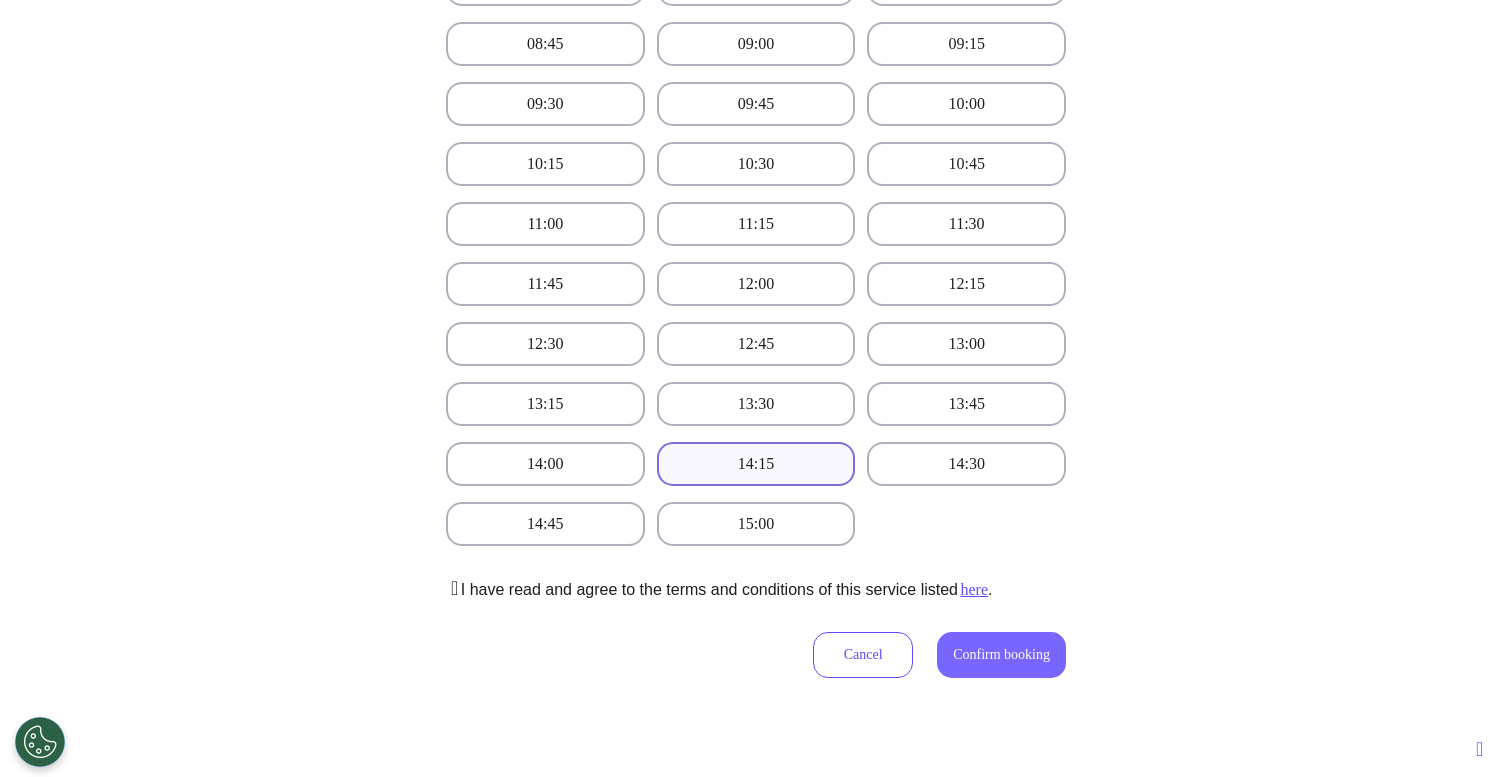 click on "Confirm booking" at bounding box center [1001, 655] 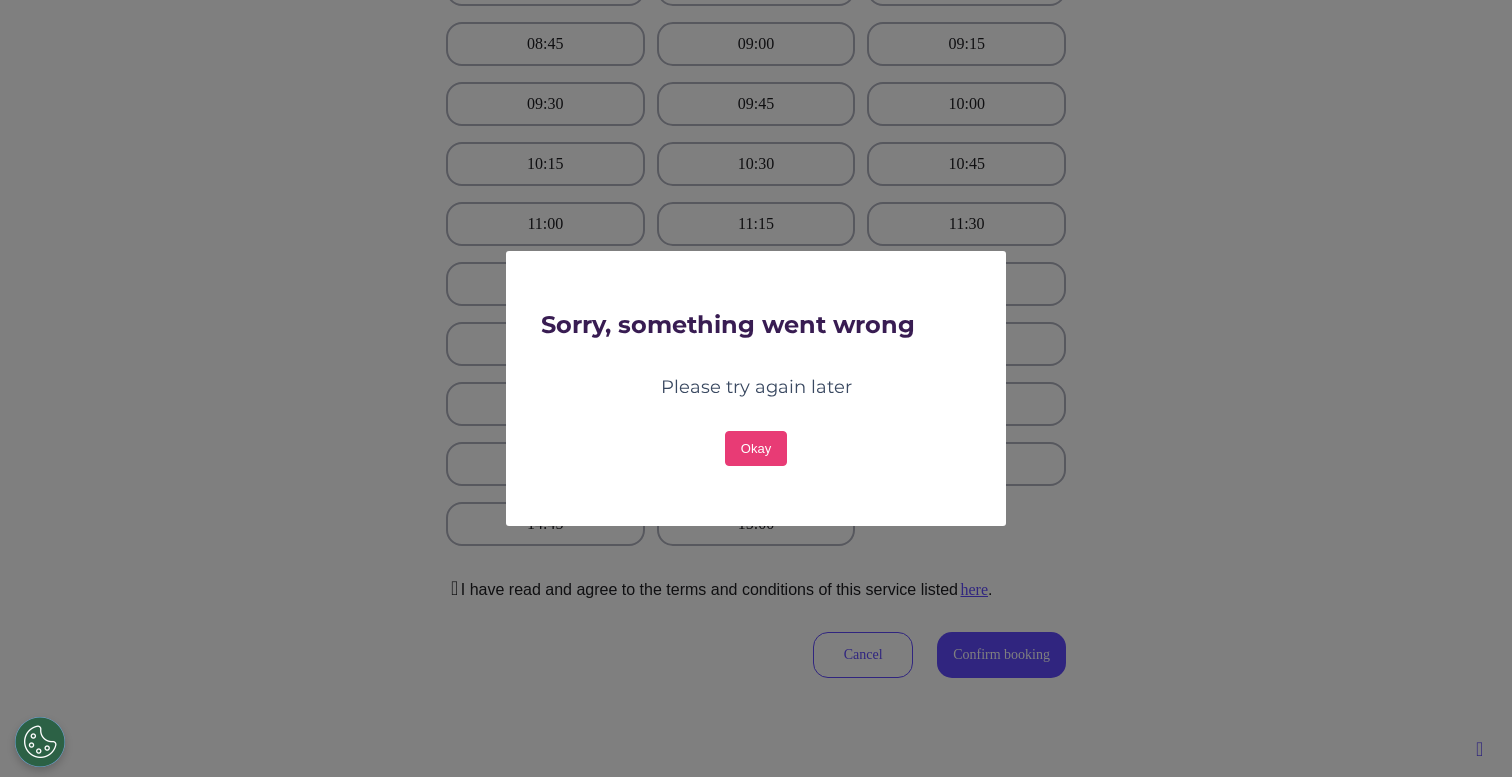 click on "Sorry, something went wrong Please try again later Okay" at bounding box center (756, 389) 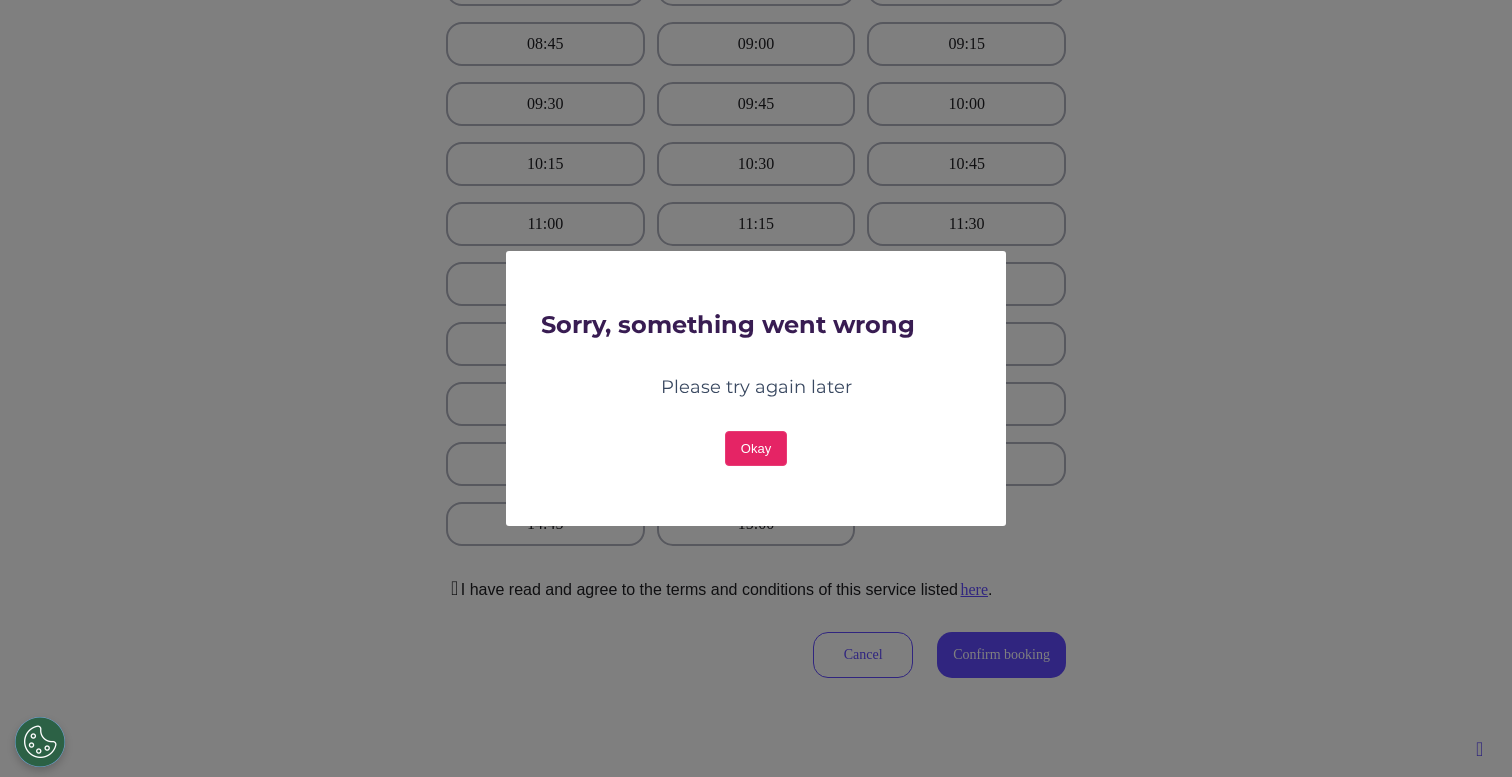 click on "Okay" at bounding box center (756, 448) 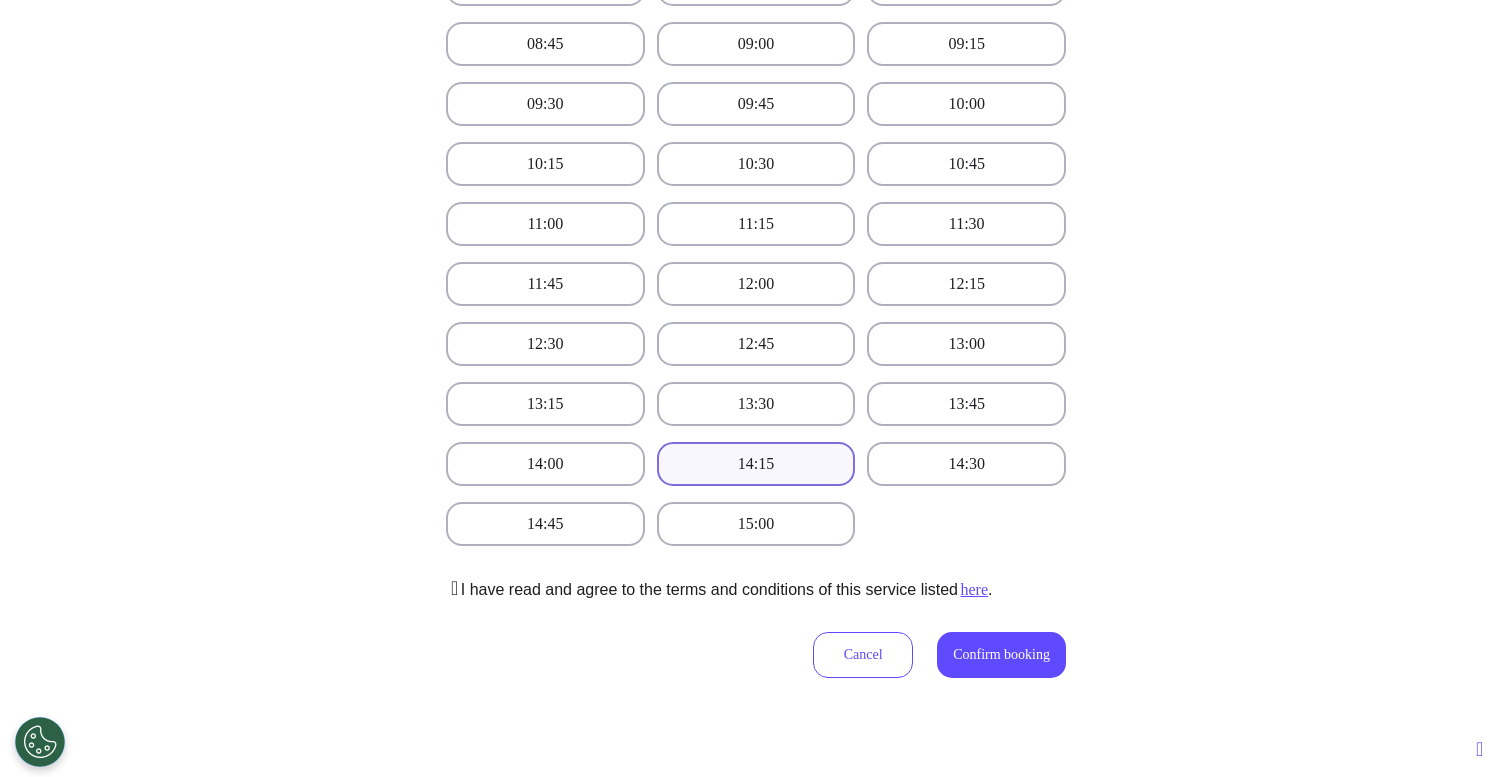 scroll, scrollTop: 0, scrollLeft: 0, axis: both 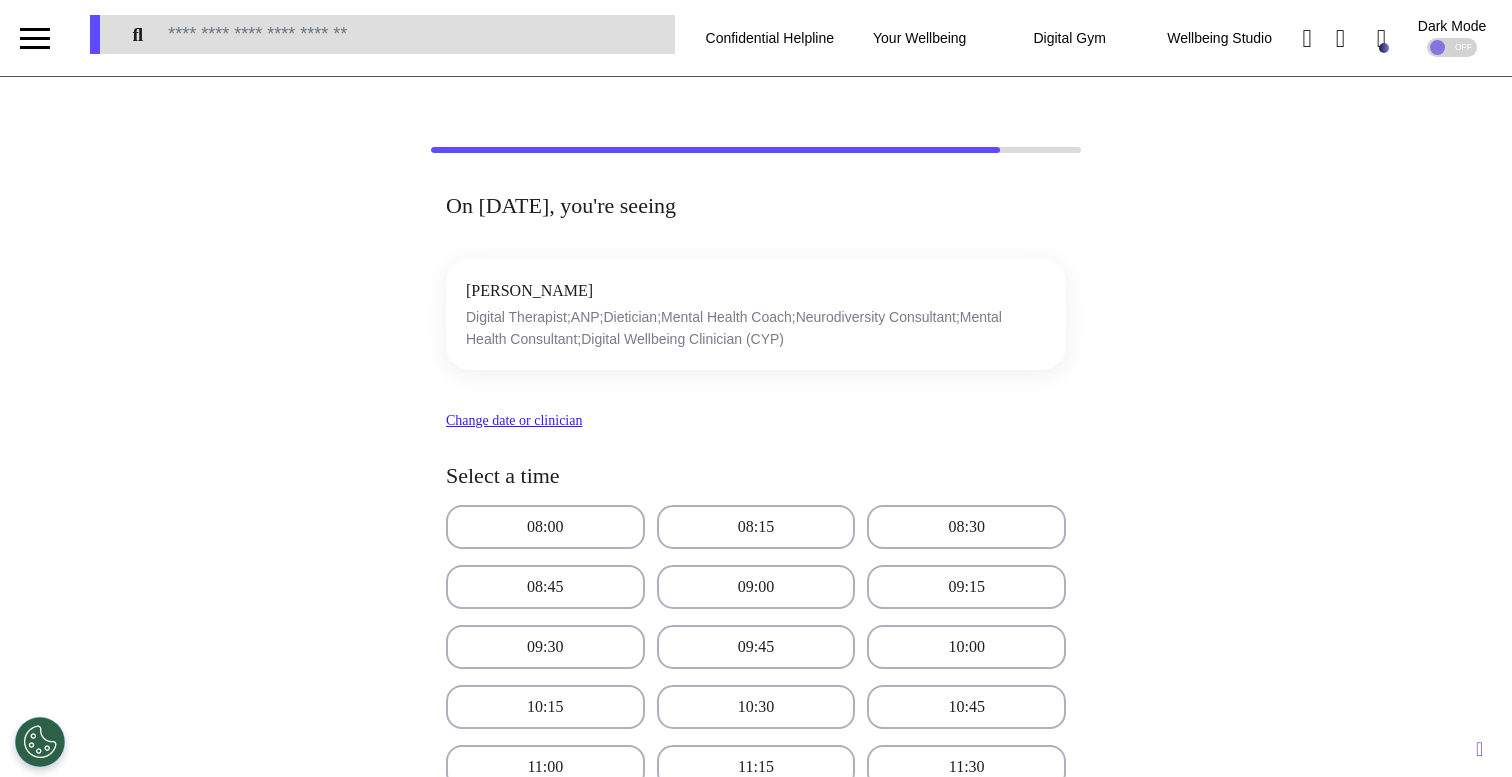 click on "Adam Brooks  Digital Therapist;ANP;Dietician;Mental Health Coach;Neurodiversity Consultant;Mental Health Consultant;Digital Wellbeing Clinician (CYP)" at bounding box center [756, 314] 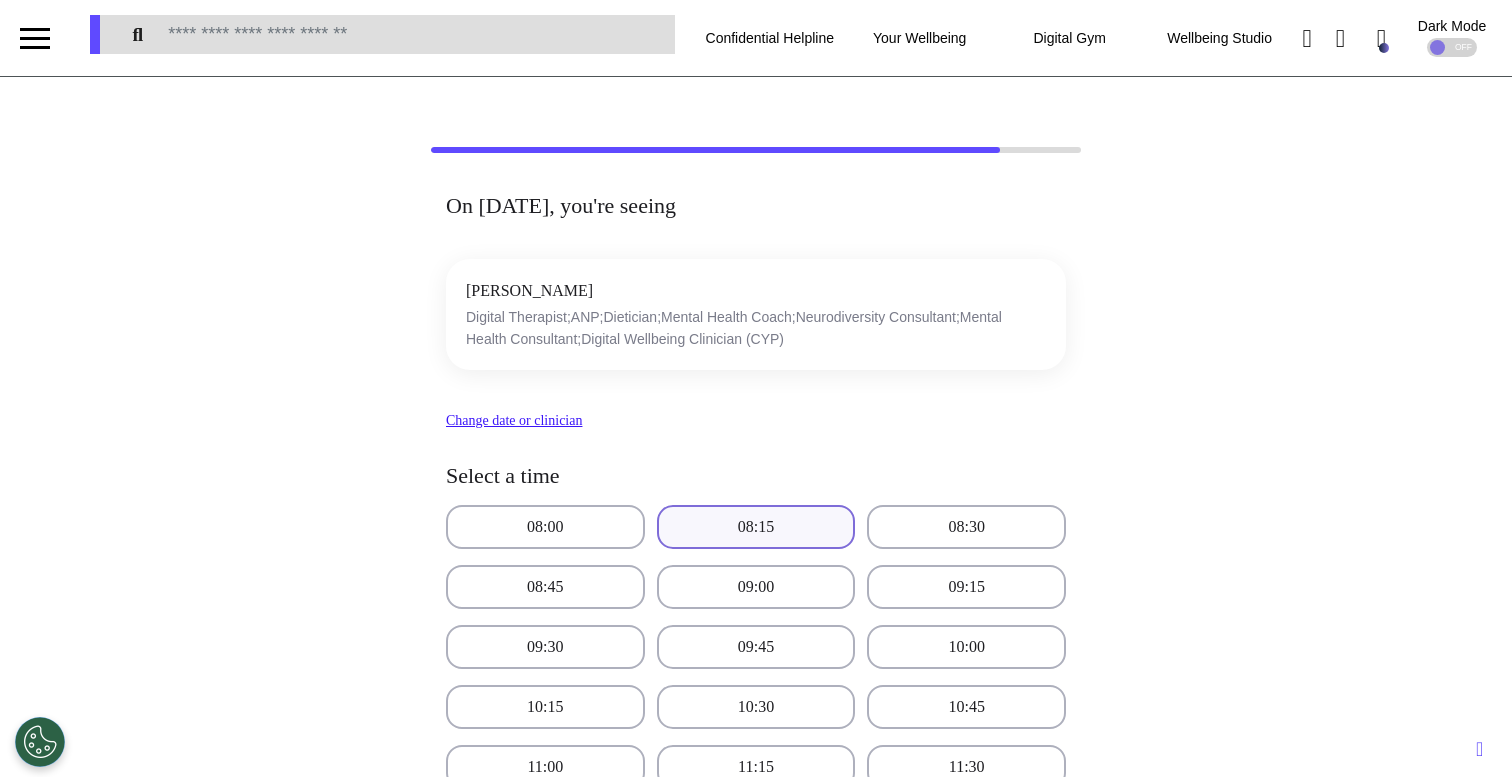 scroll, scrollTop: 801, scrollLeft: 0, axis: vertical 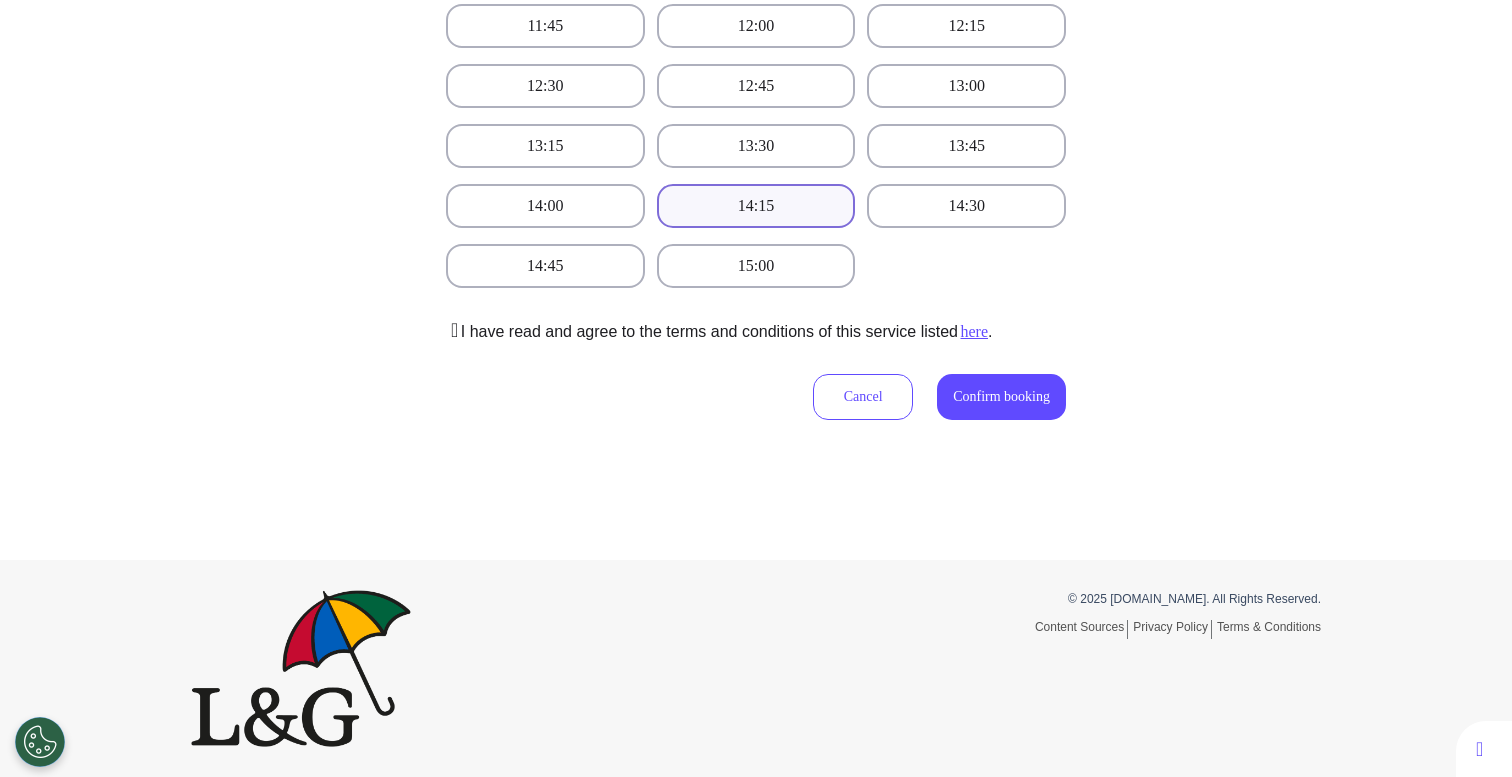 click on "Cancel Confirm booking" at bounding box center (939, 387) 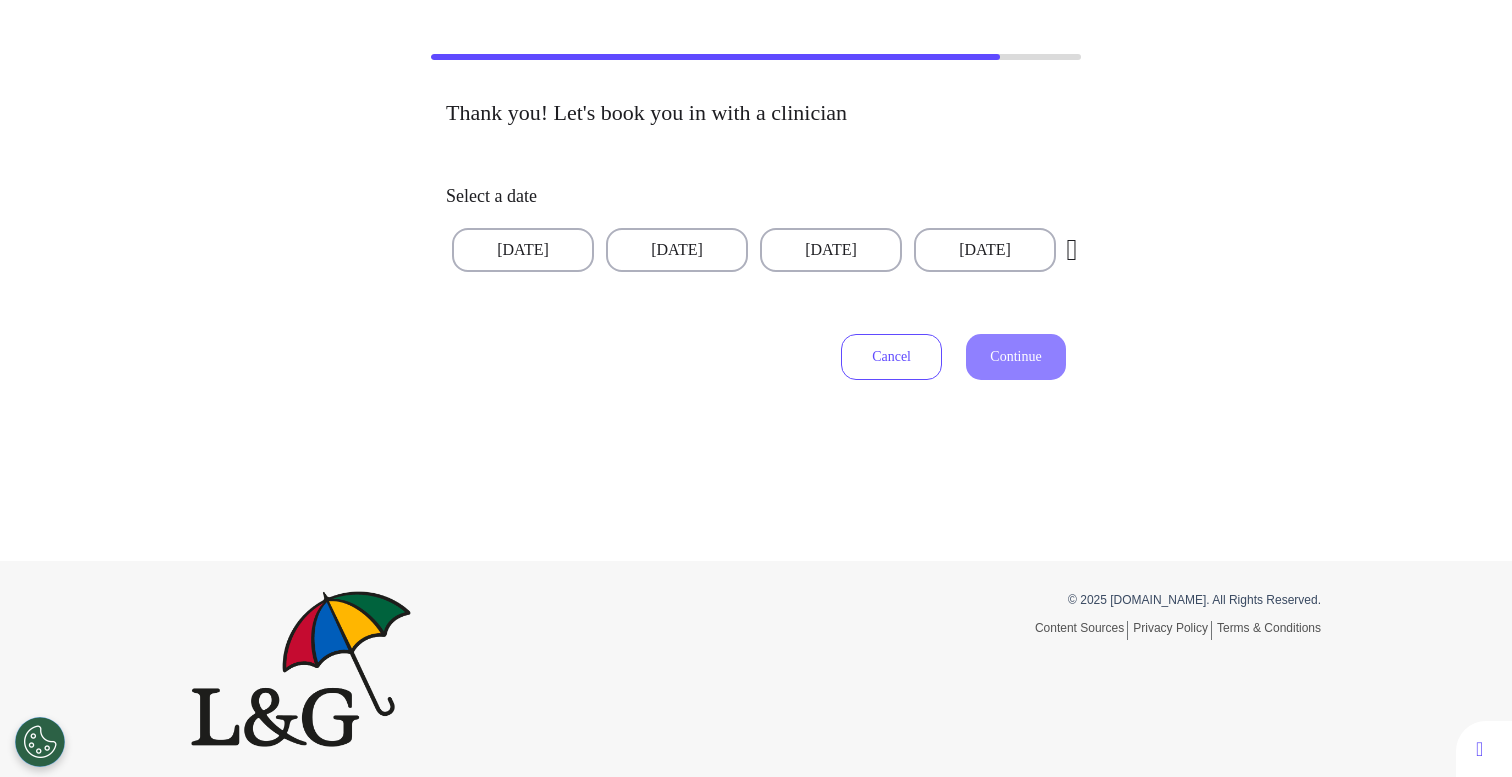 scroll, scrollTop: 52, scrollLeft: 0, axis: vertical 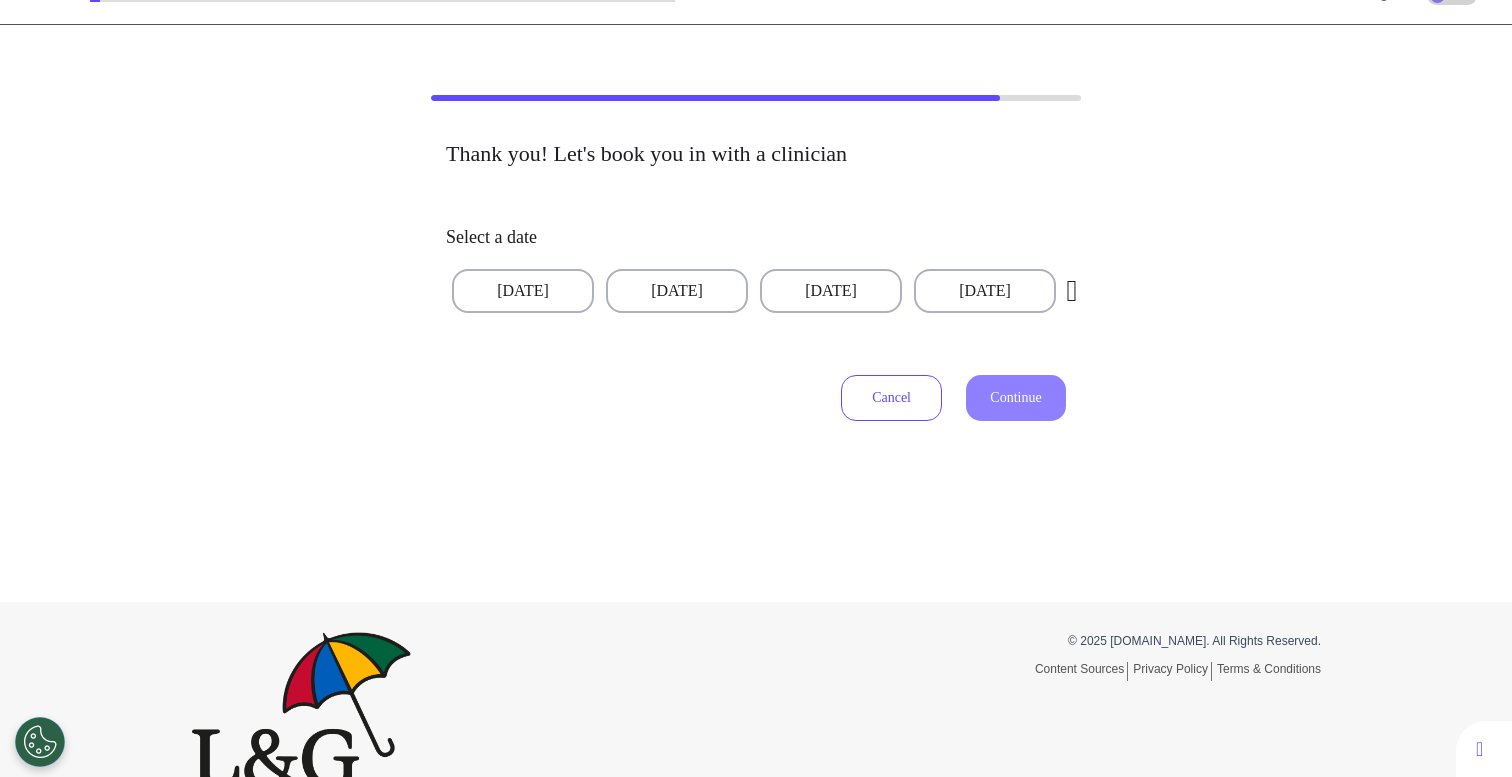 click on "Cancel" at bounding box center (891, 398) 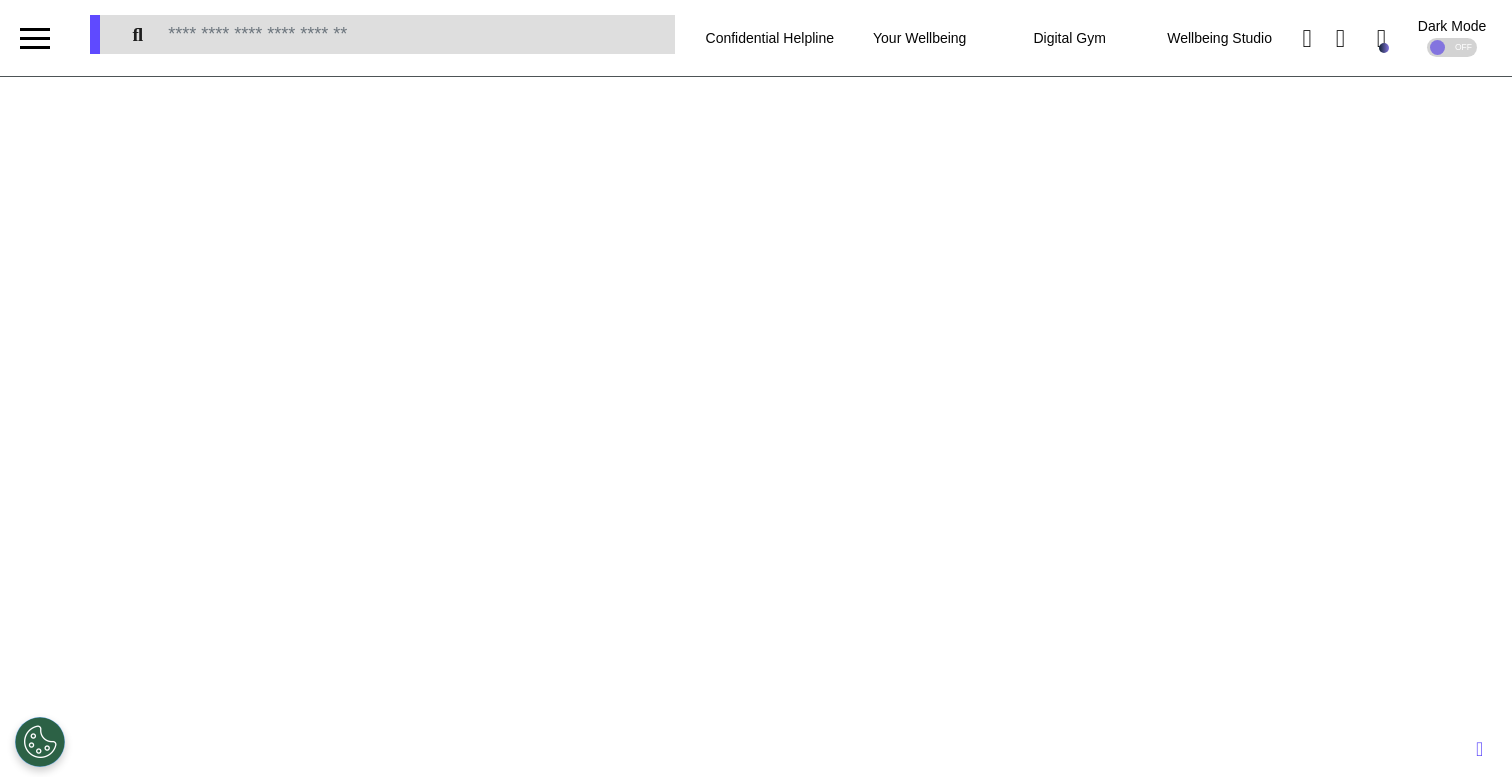 scroll, scrollTop: 0, scrollLeft: 0, axis: both 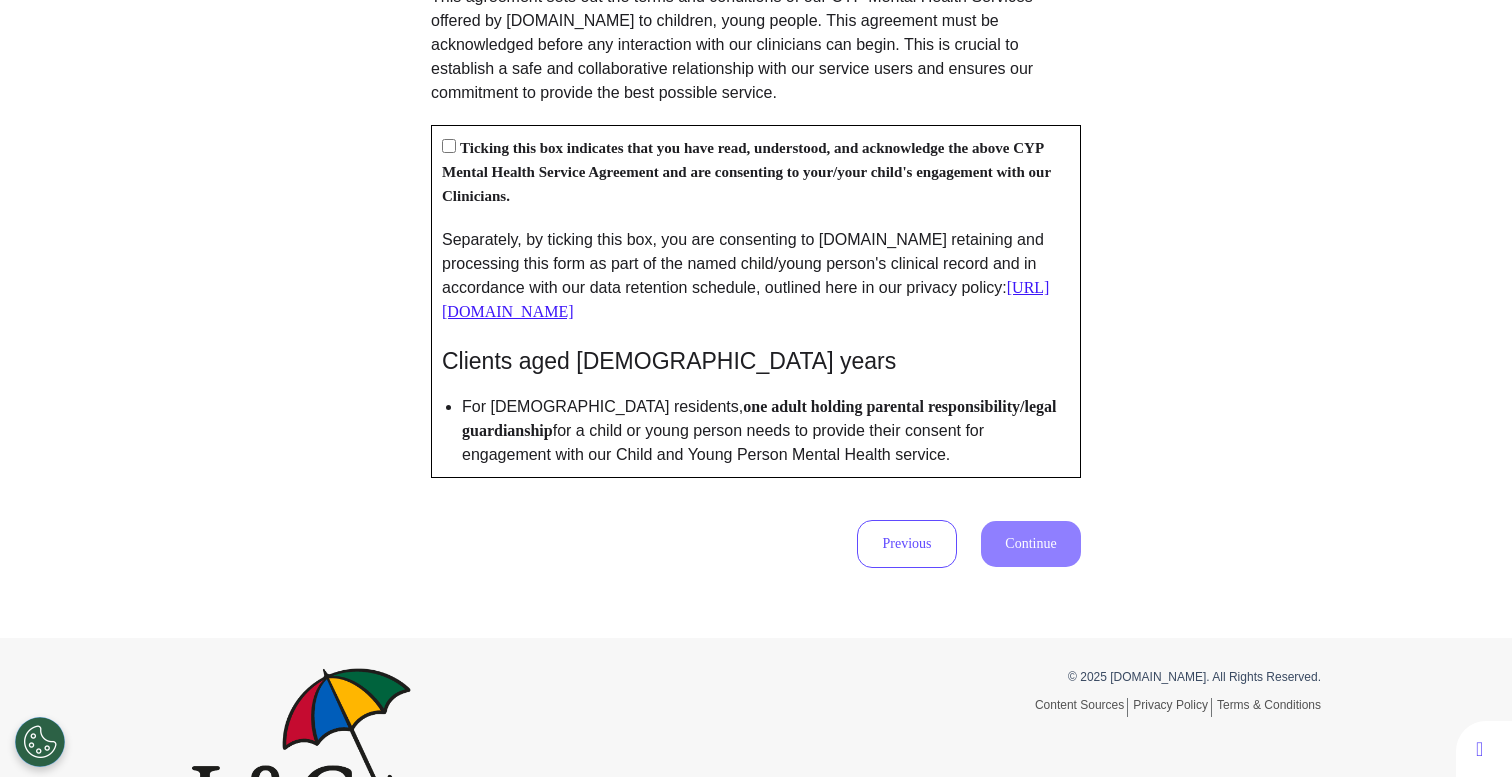 click on "Ticking this box indicates that you have read, understood, and acknowledge the above CYP Mental Health Service Agreement and are consenting to your/your child's engagement with our Clinicians." at bounding box center [746, 172] 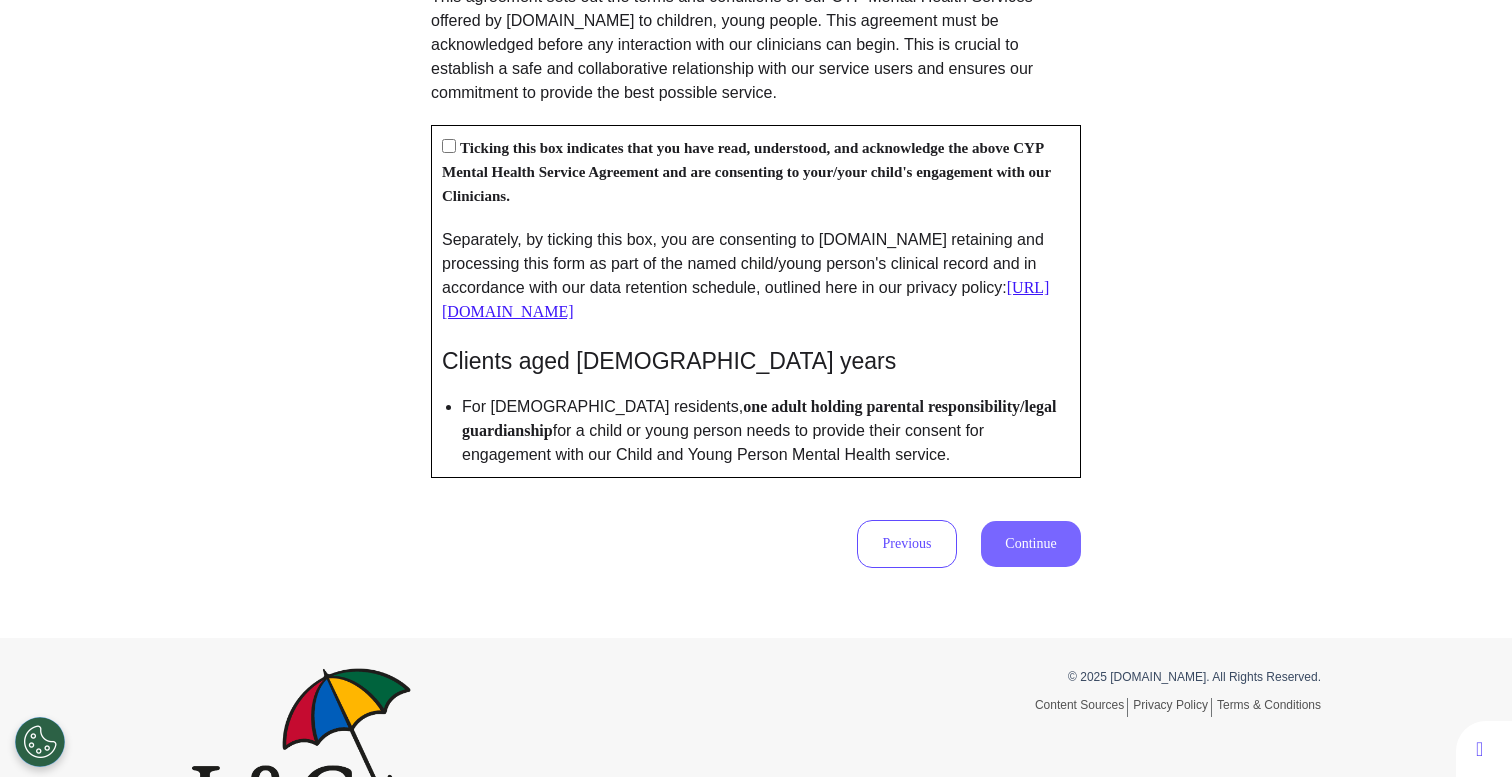 click on "Continue" at bounding box center (1031, 544) 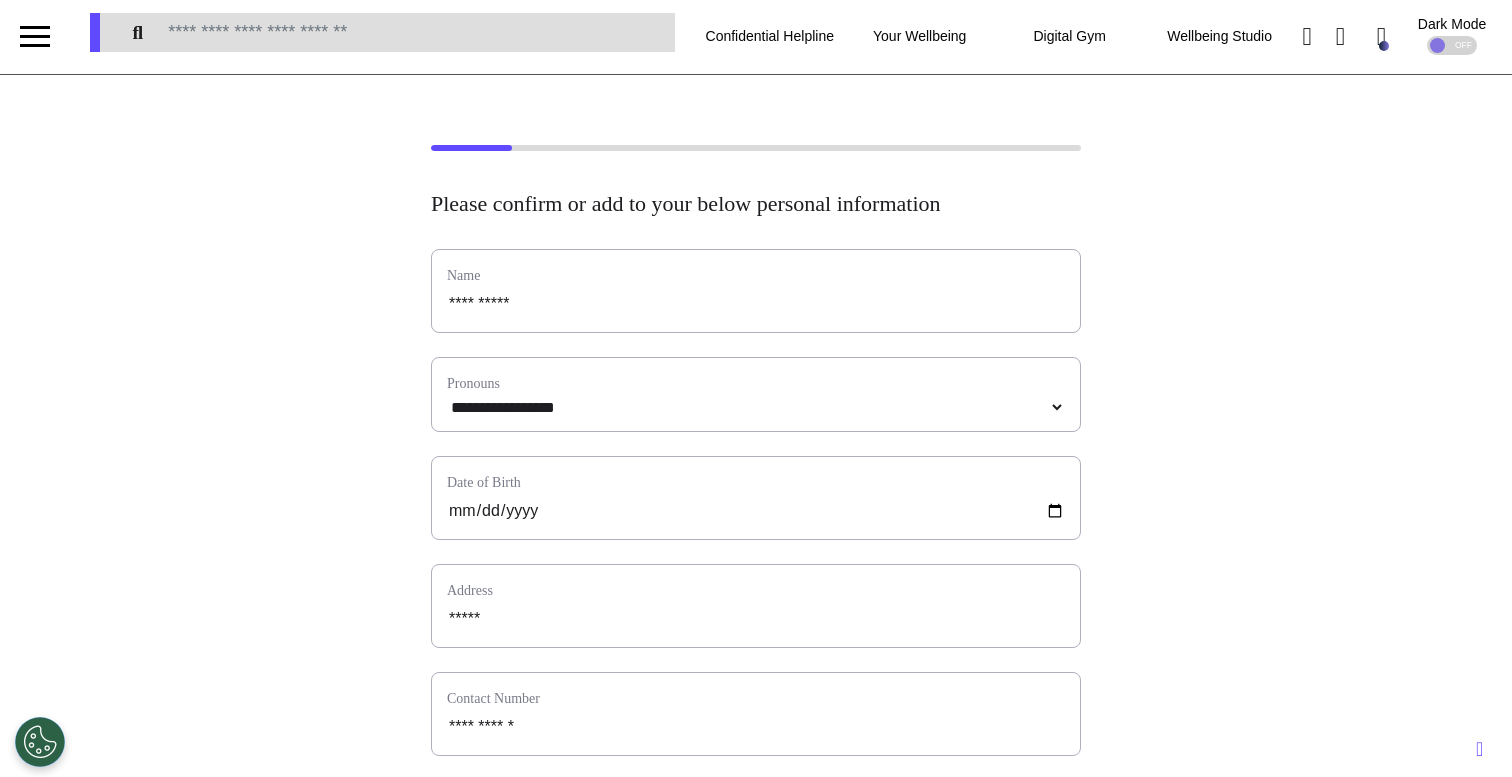 scroll, scrollTop: 0, scrollLeft: 0, axis: both 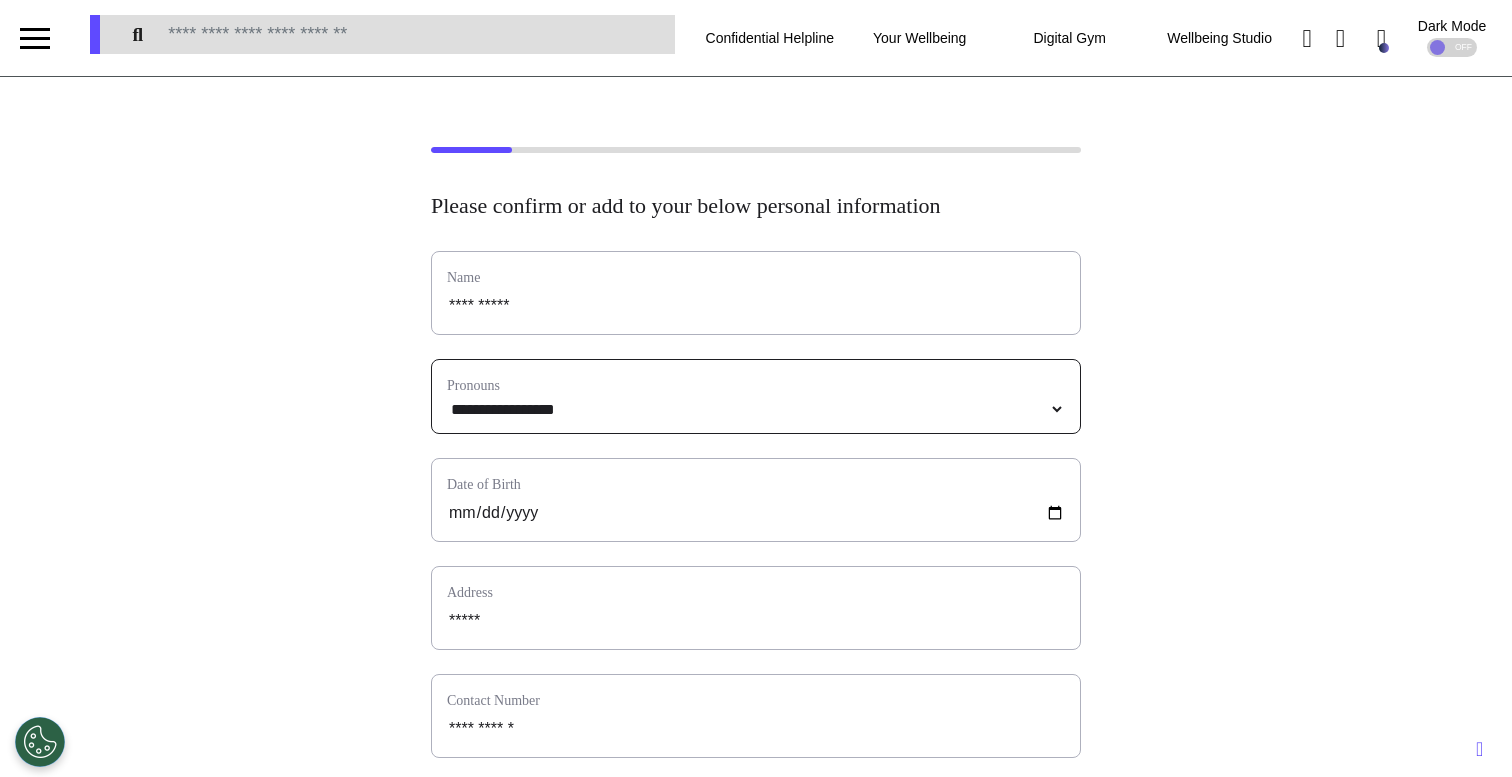 click on "**********" at bounding box center [756, 409] 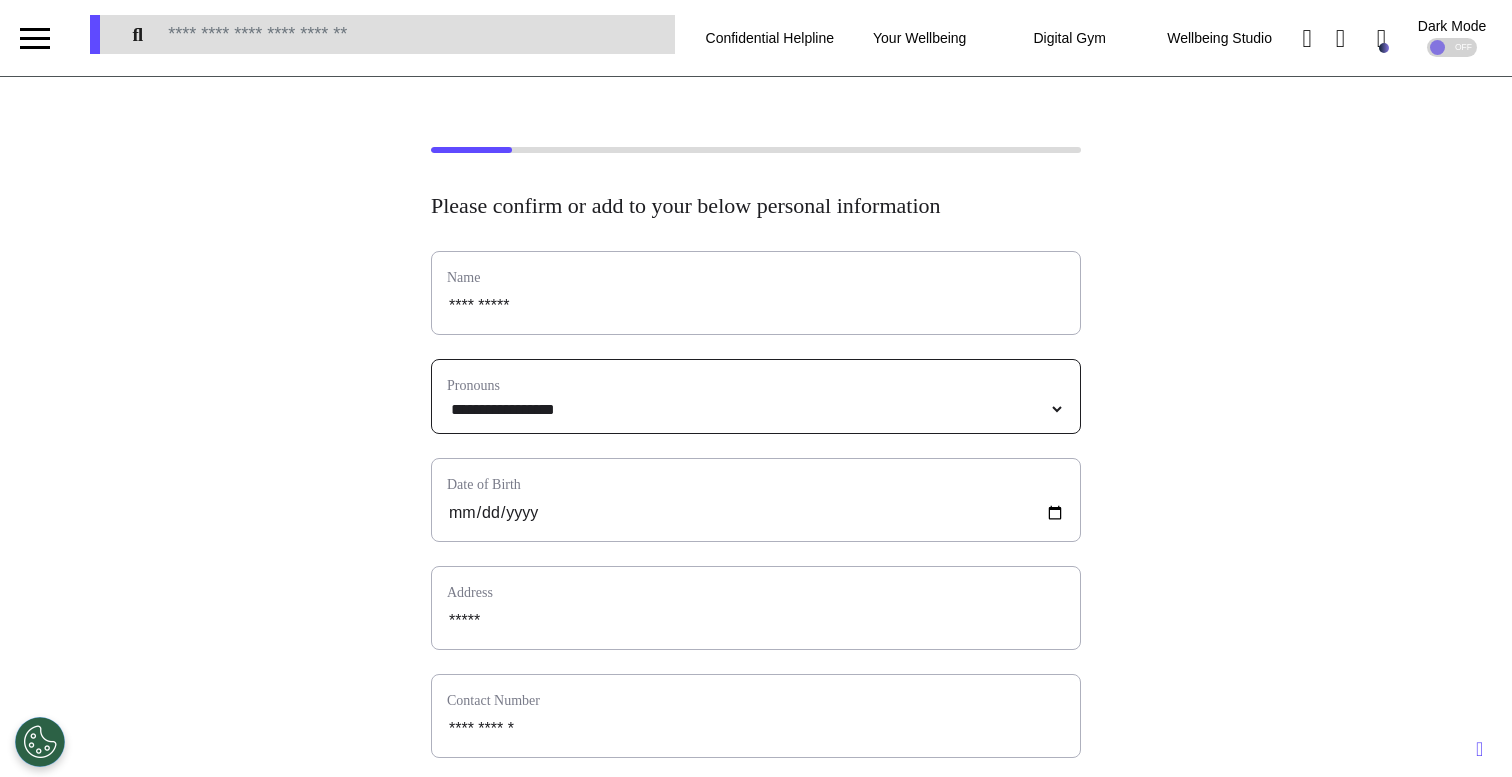 select on "******" 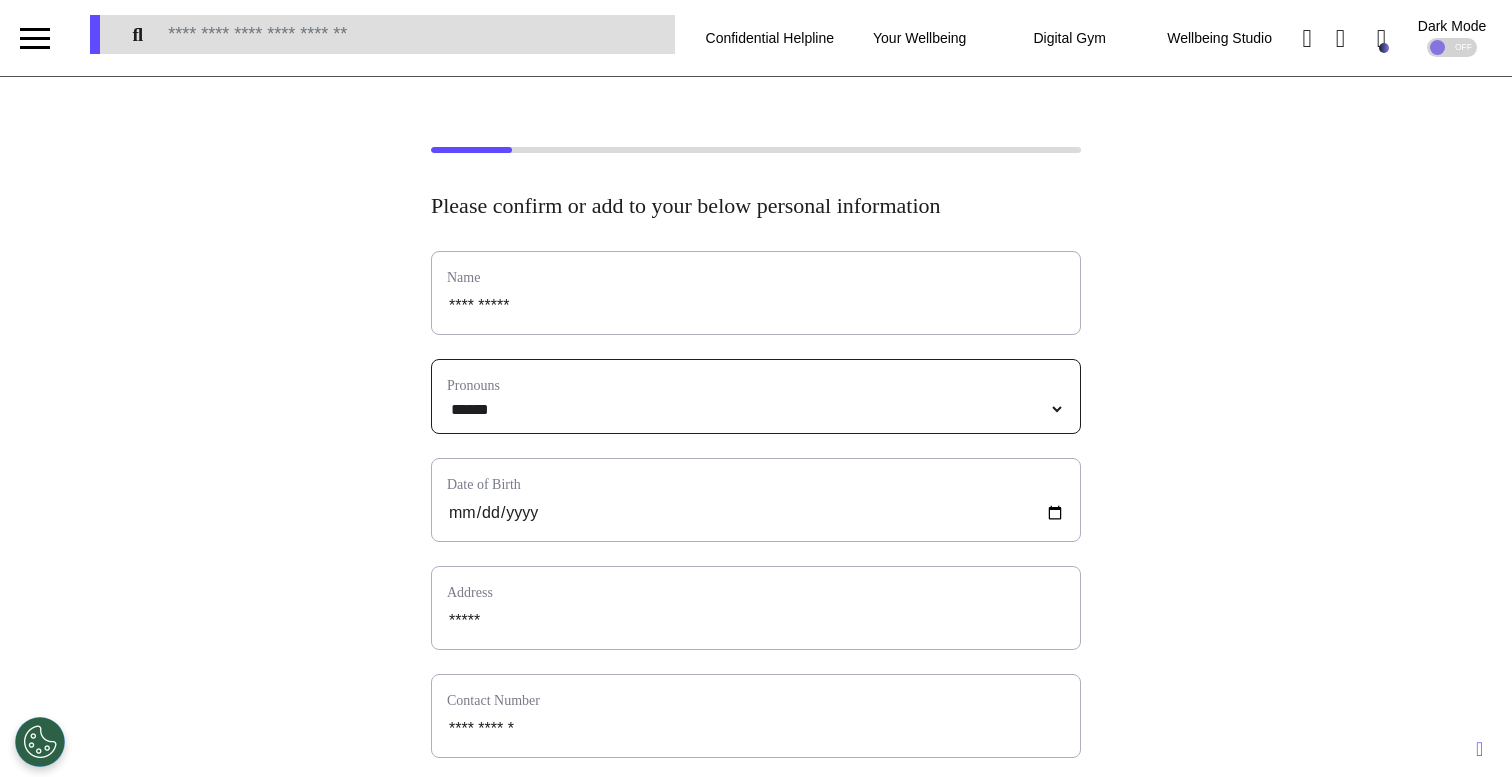 scroll, scrollTop: 462, scrollLeft: 0, axis: vertical 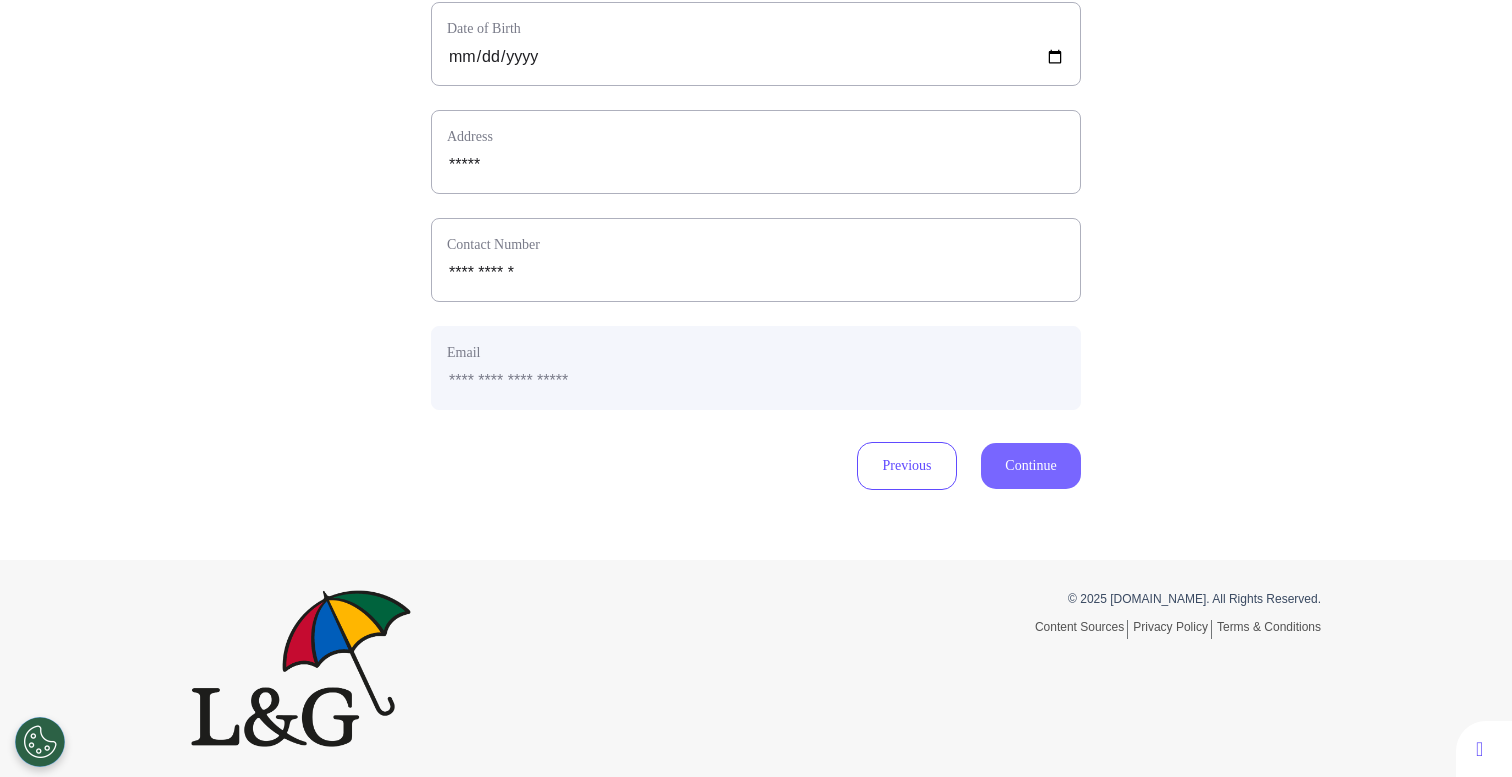 click on "Continue" at bounding box center [1031, 466] 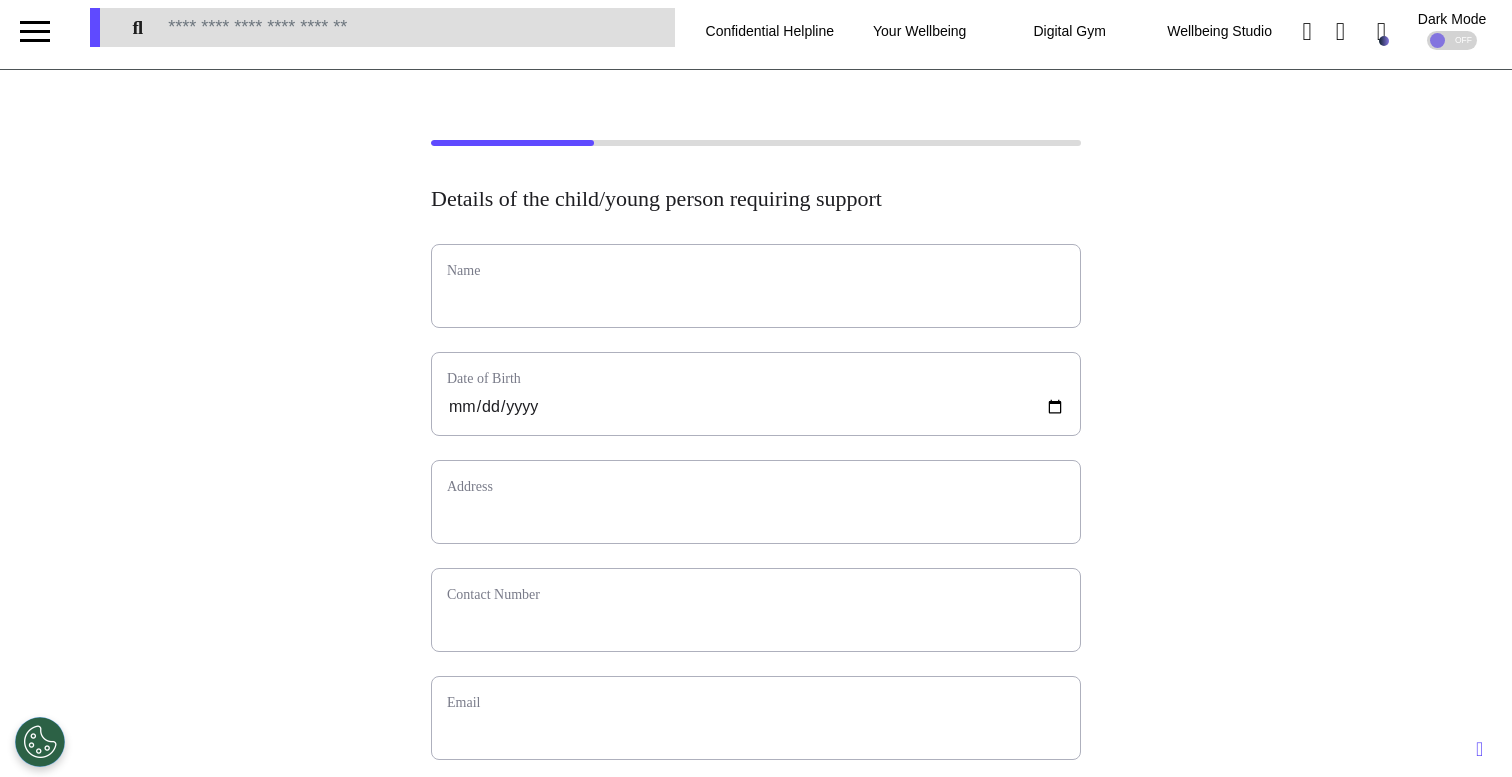 scroll, scrollTop: 0, scrollLeft: 0, axis: both 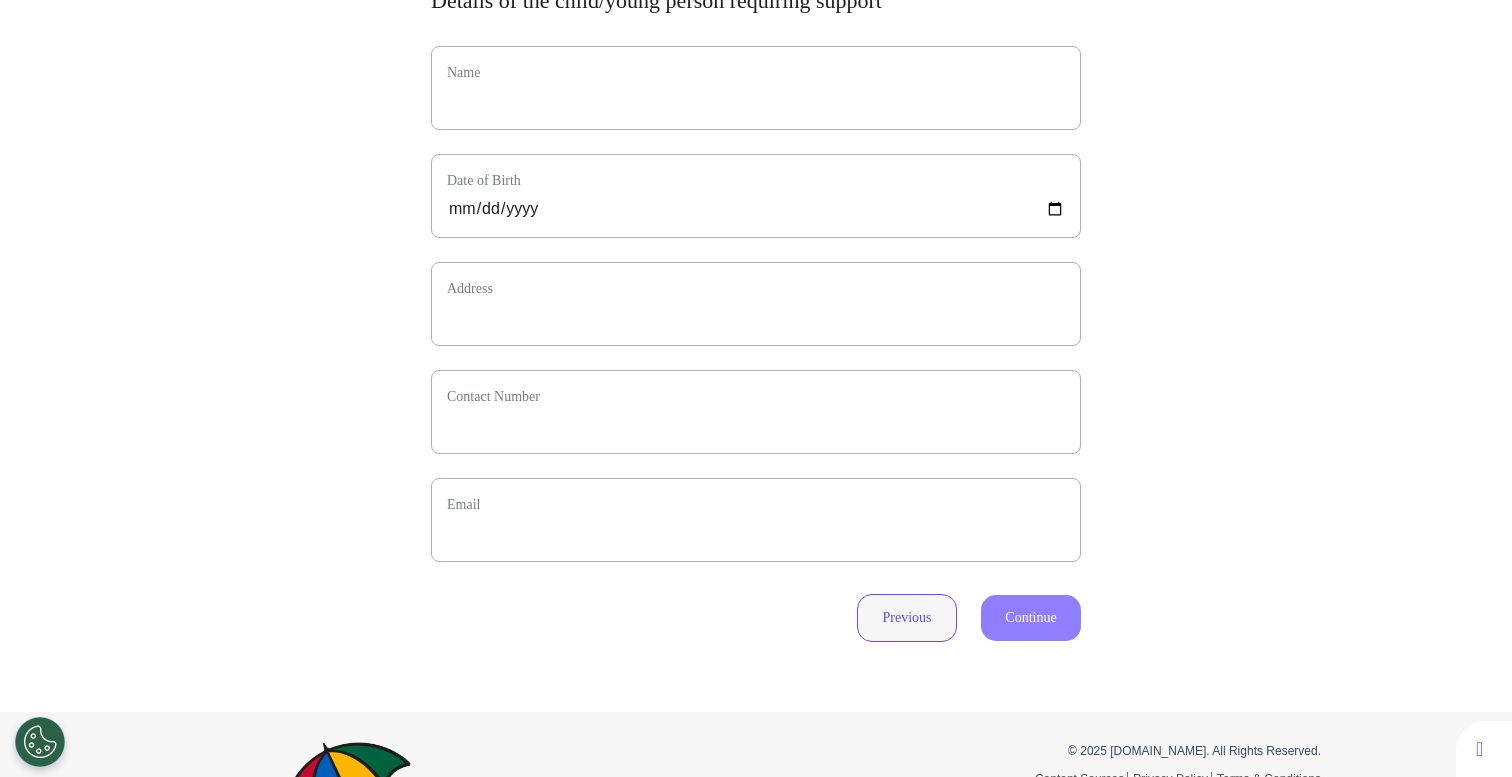 click on "Previous" at bounding box center (907, 618) 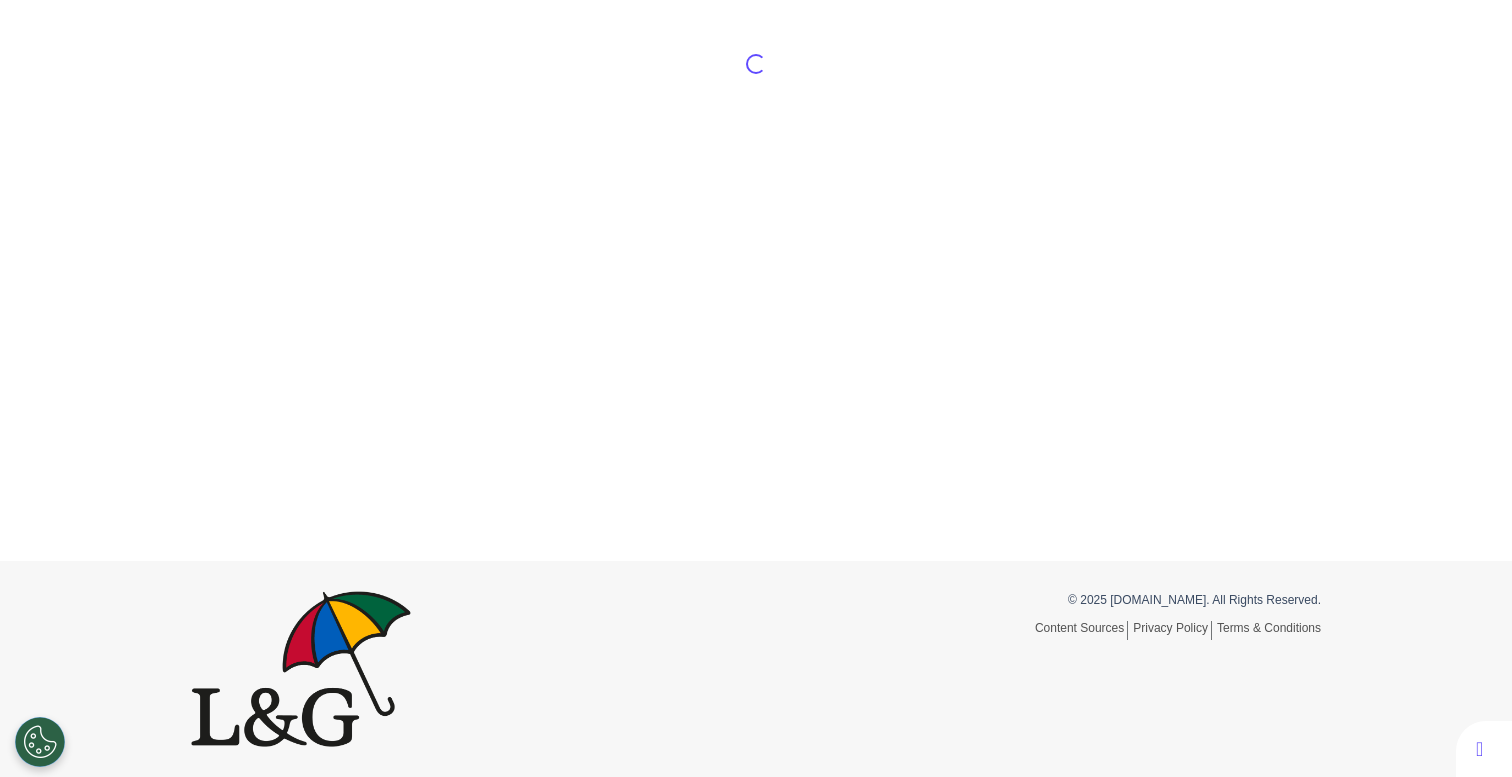 scroll, scrollTop: 225, scrollLeft: 0, axis: vertical 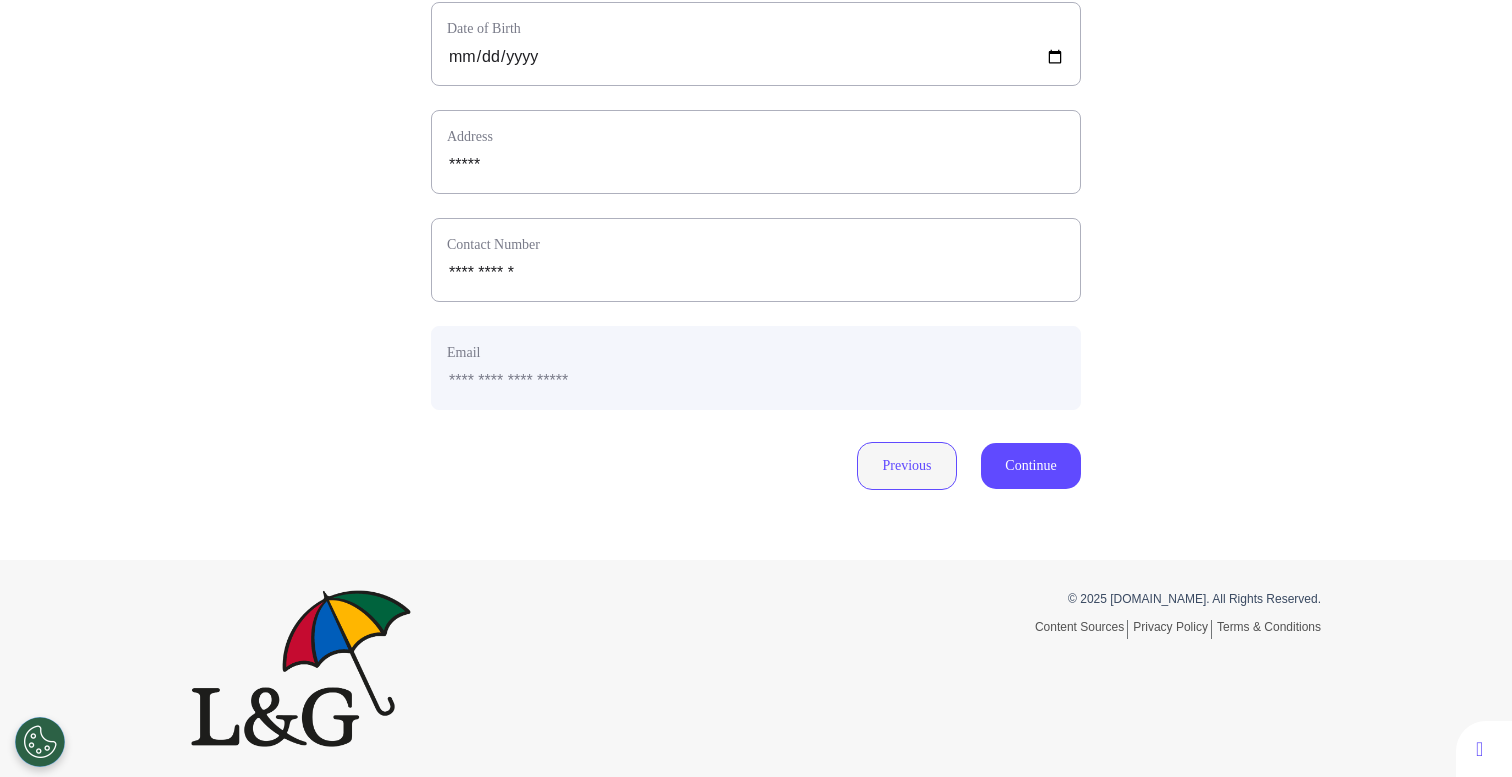 click on "Previous" at bounding box center [907, 466] 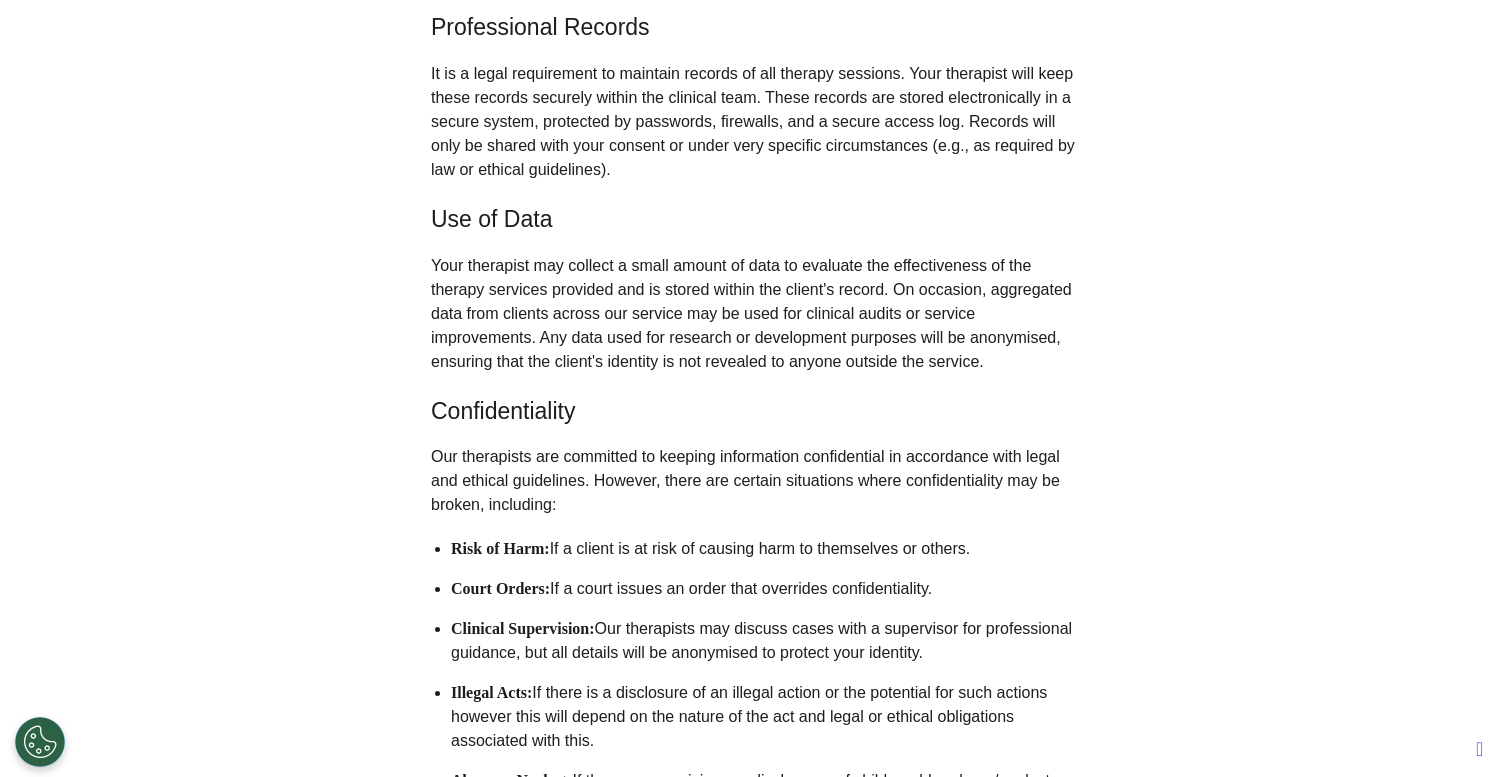scroll, scrollTop: 2353, scrollLeft: 0, axis: vertical 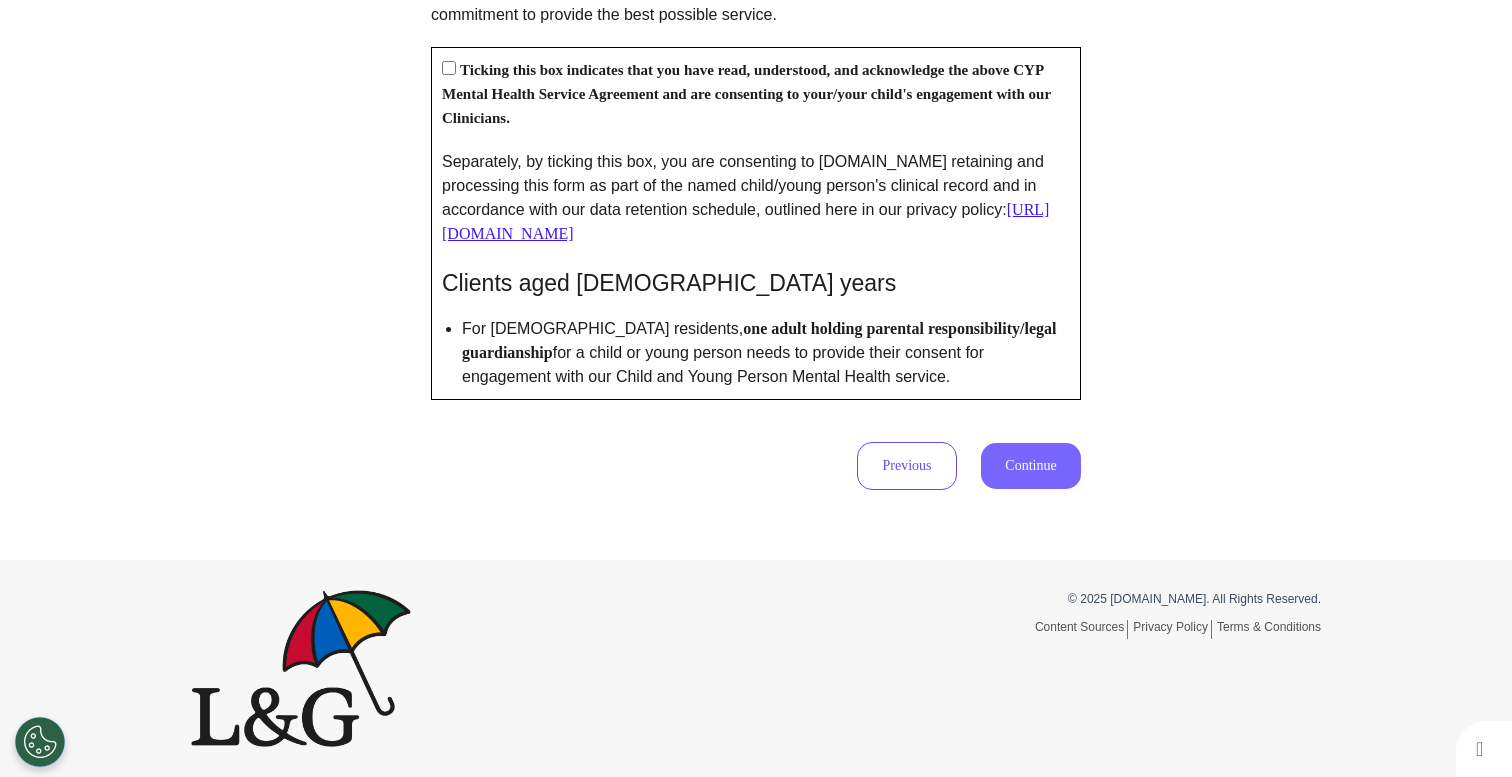 click on "Continue" at bounding box center [1031, 466] 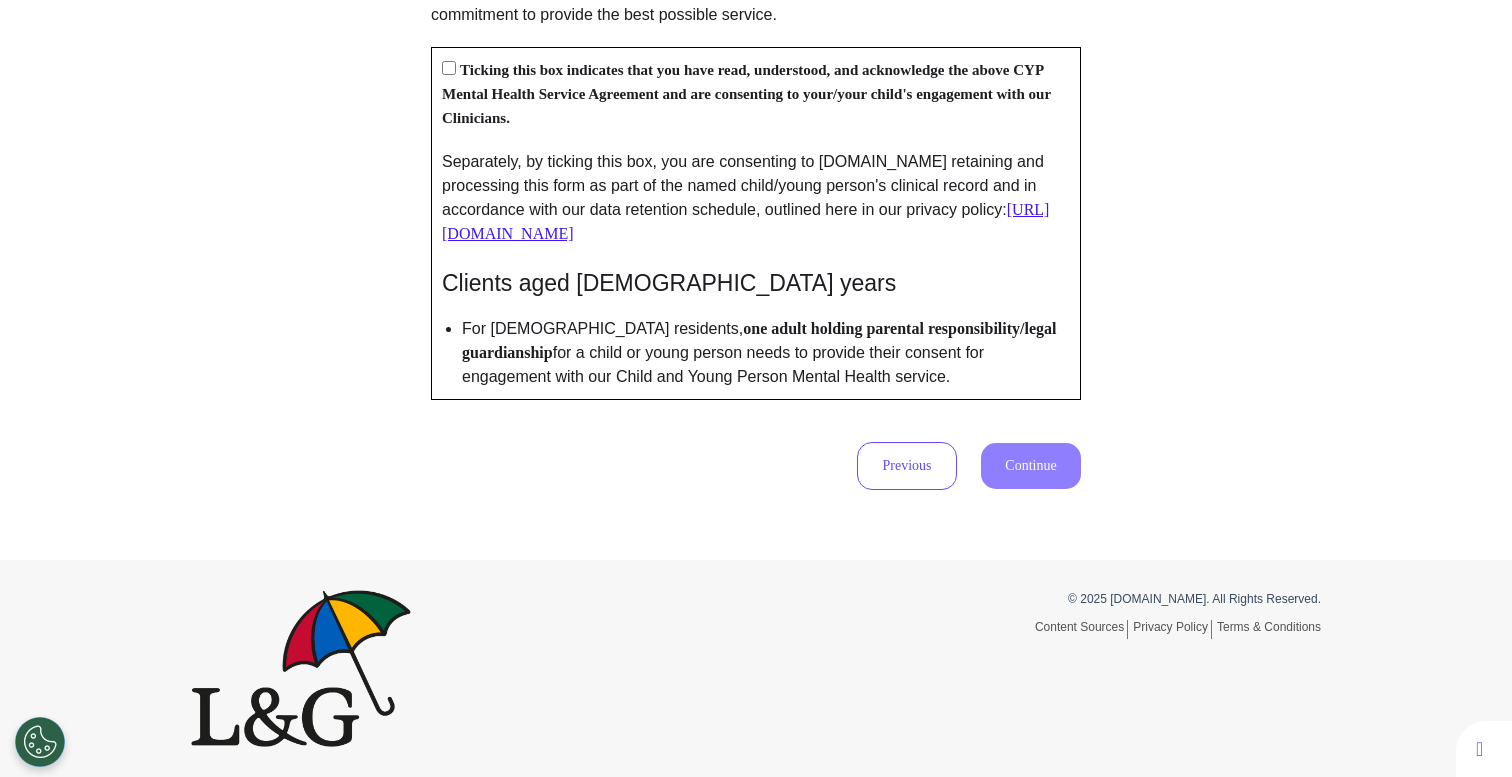scroll, scrollTop: 462, scrollLeft: 0, axis: vertical 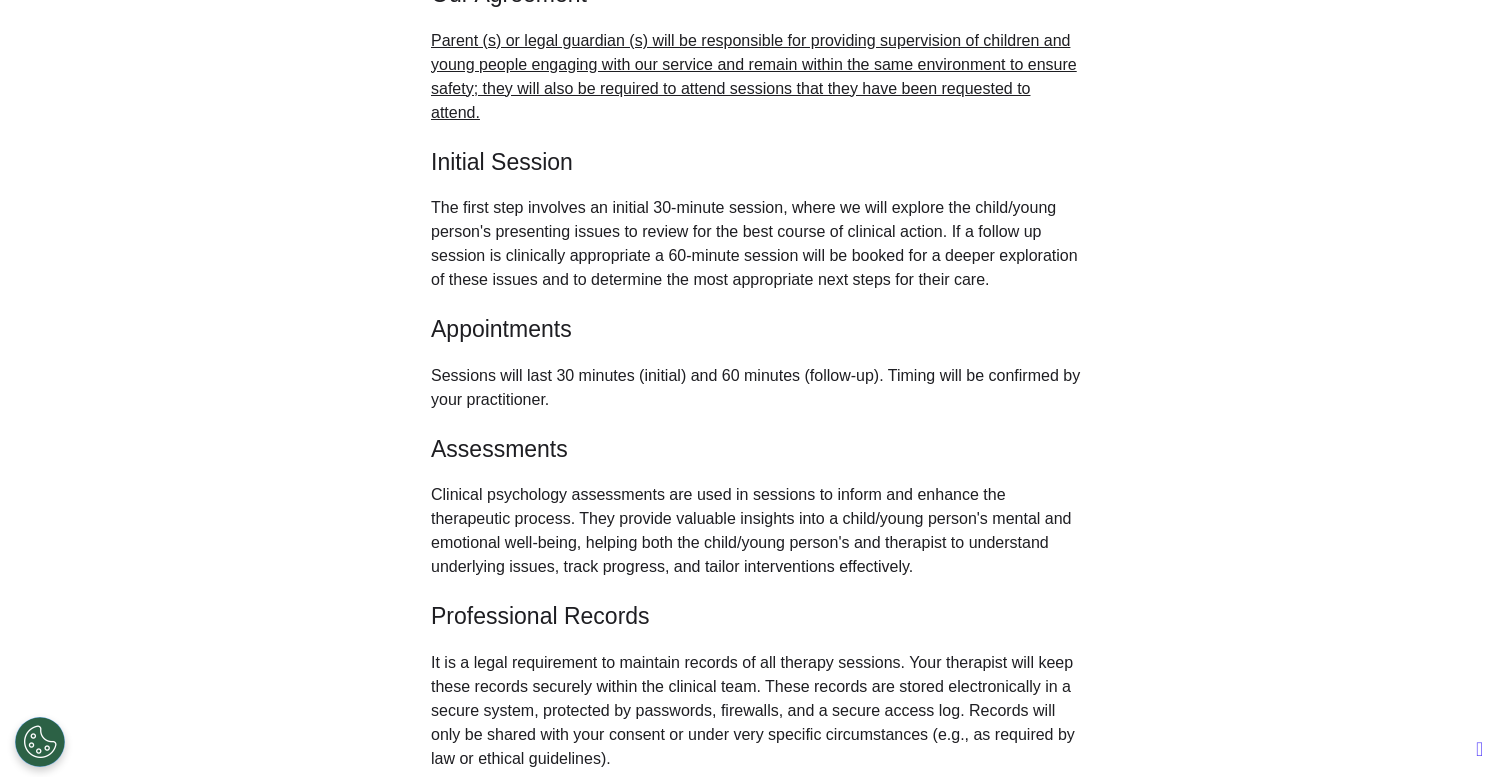 select on "******" 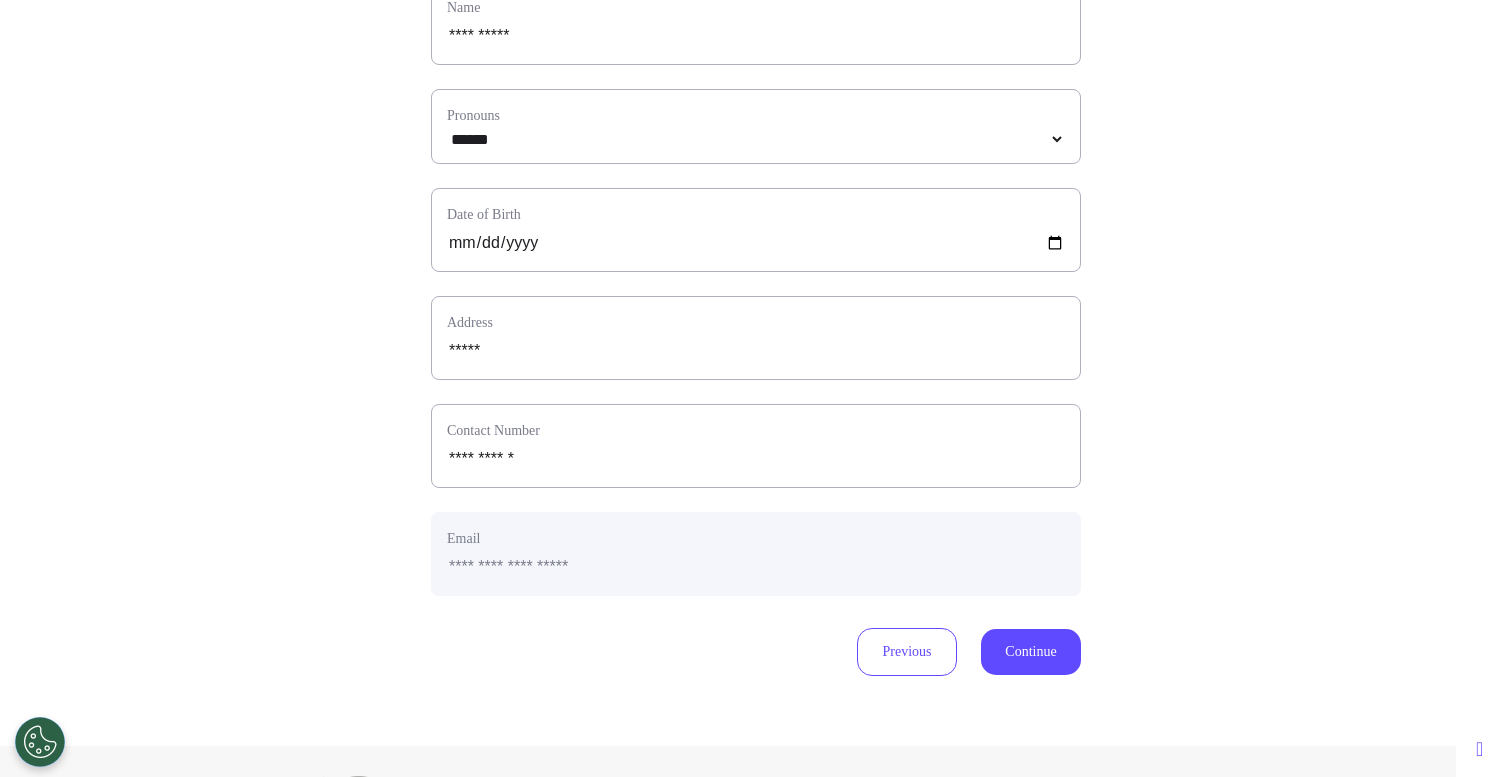 scroll, scrollTop: 440, scrollLeft: 0, axis: vertical 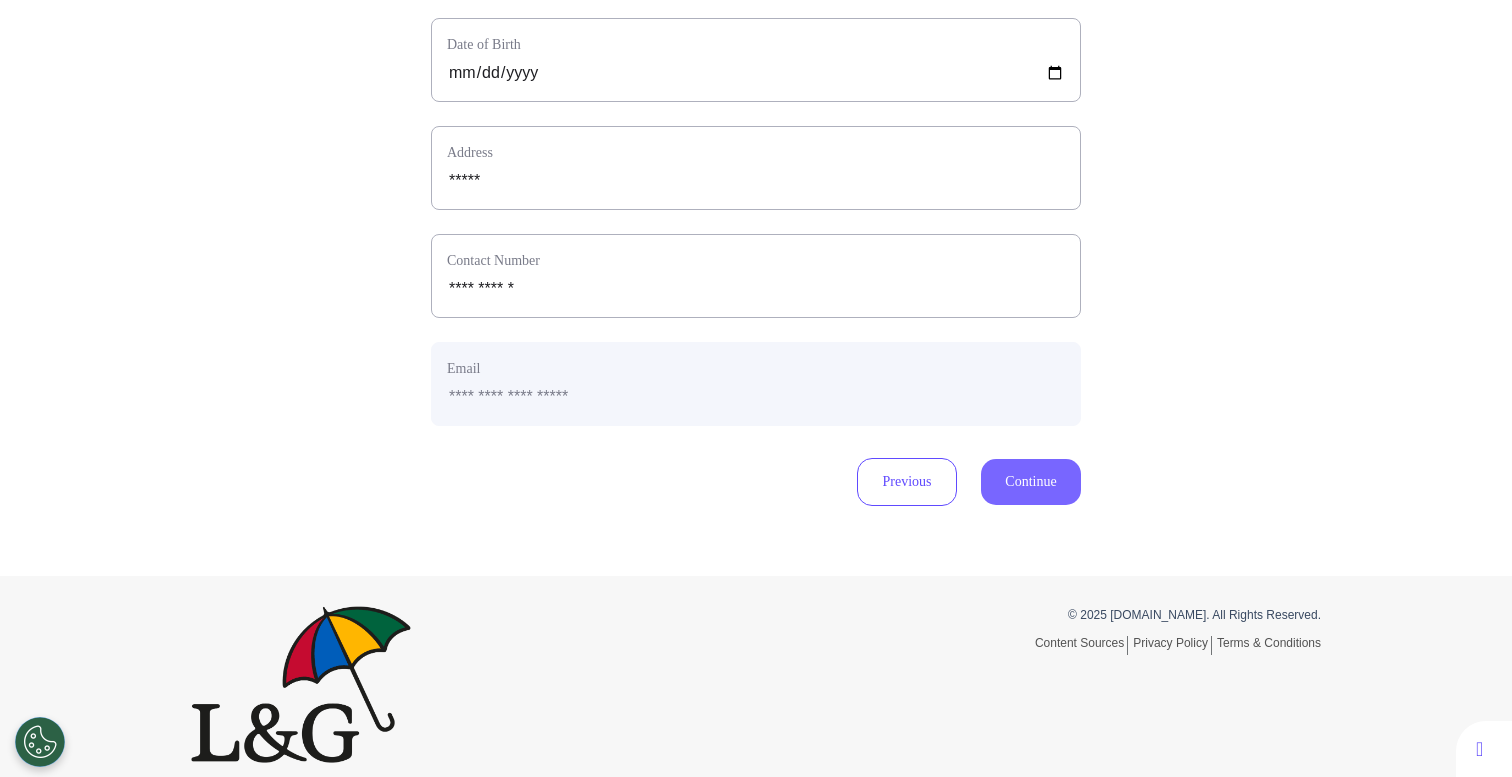 click on "Continue" at bounding box center [1031, 482] 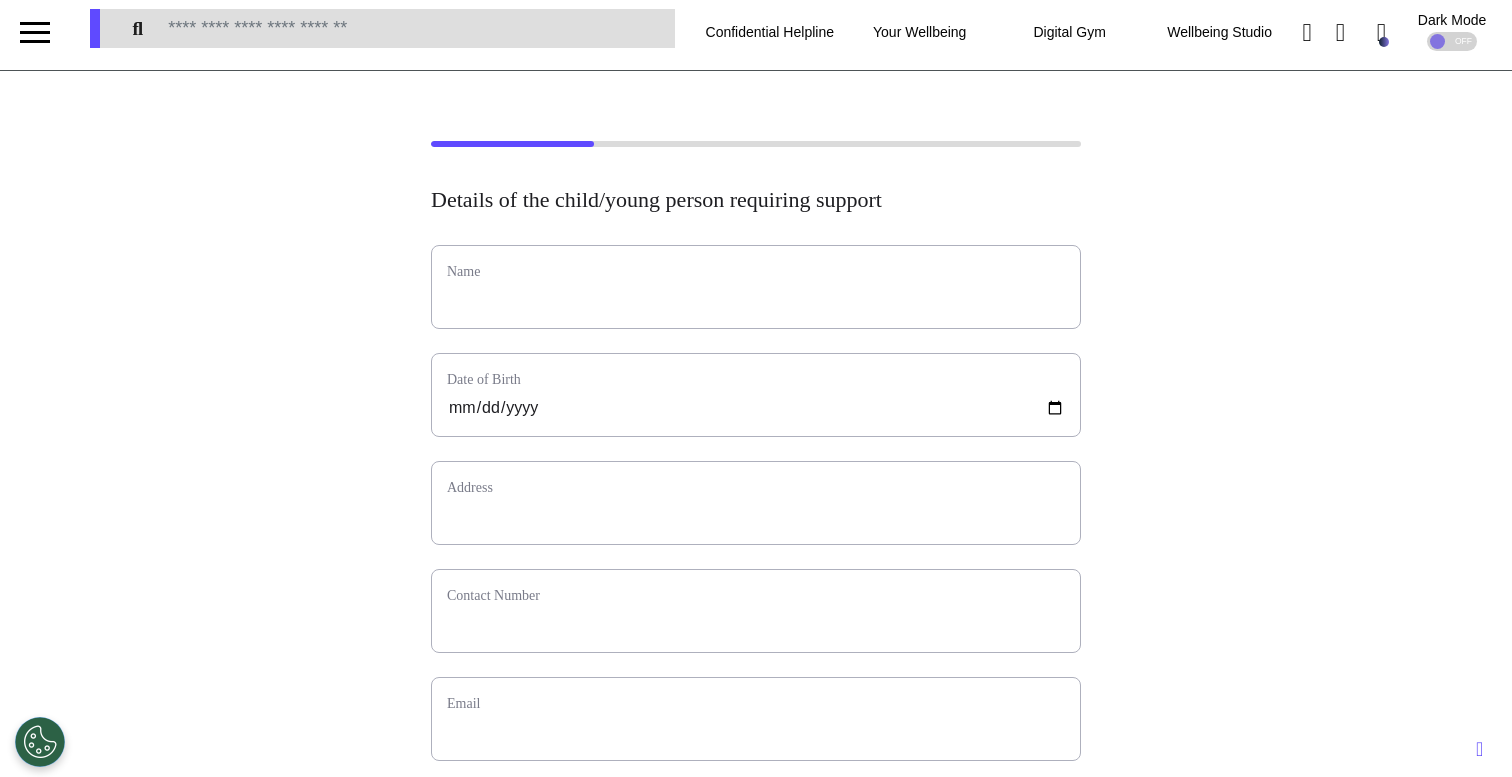 scroll, scrollTop: 0, scrollLeft: 0, axis: both 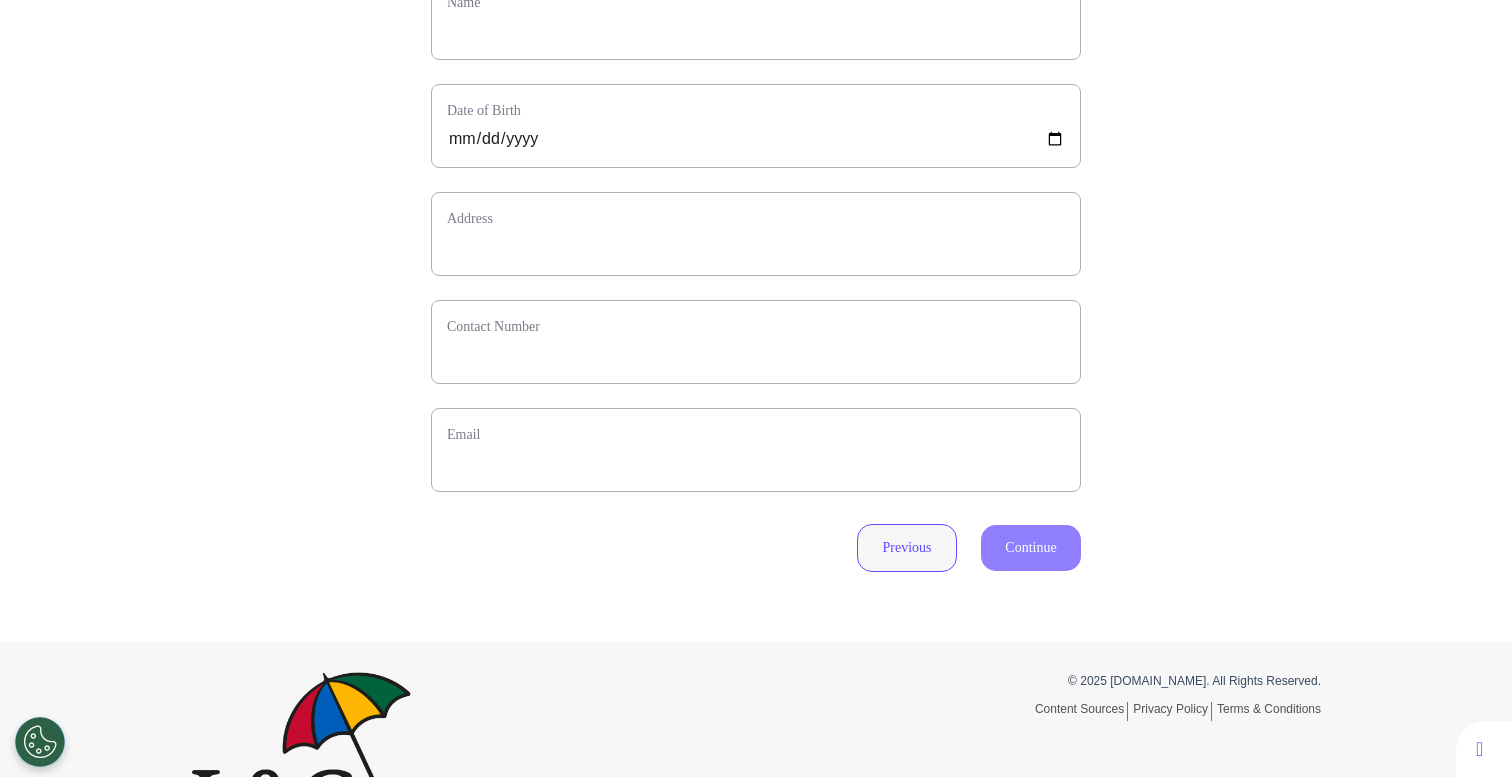 click on "Previous" at bounding box center (907, 548) 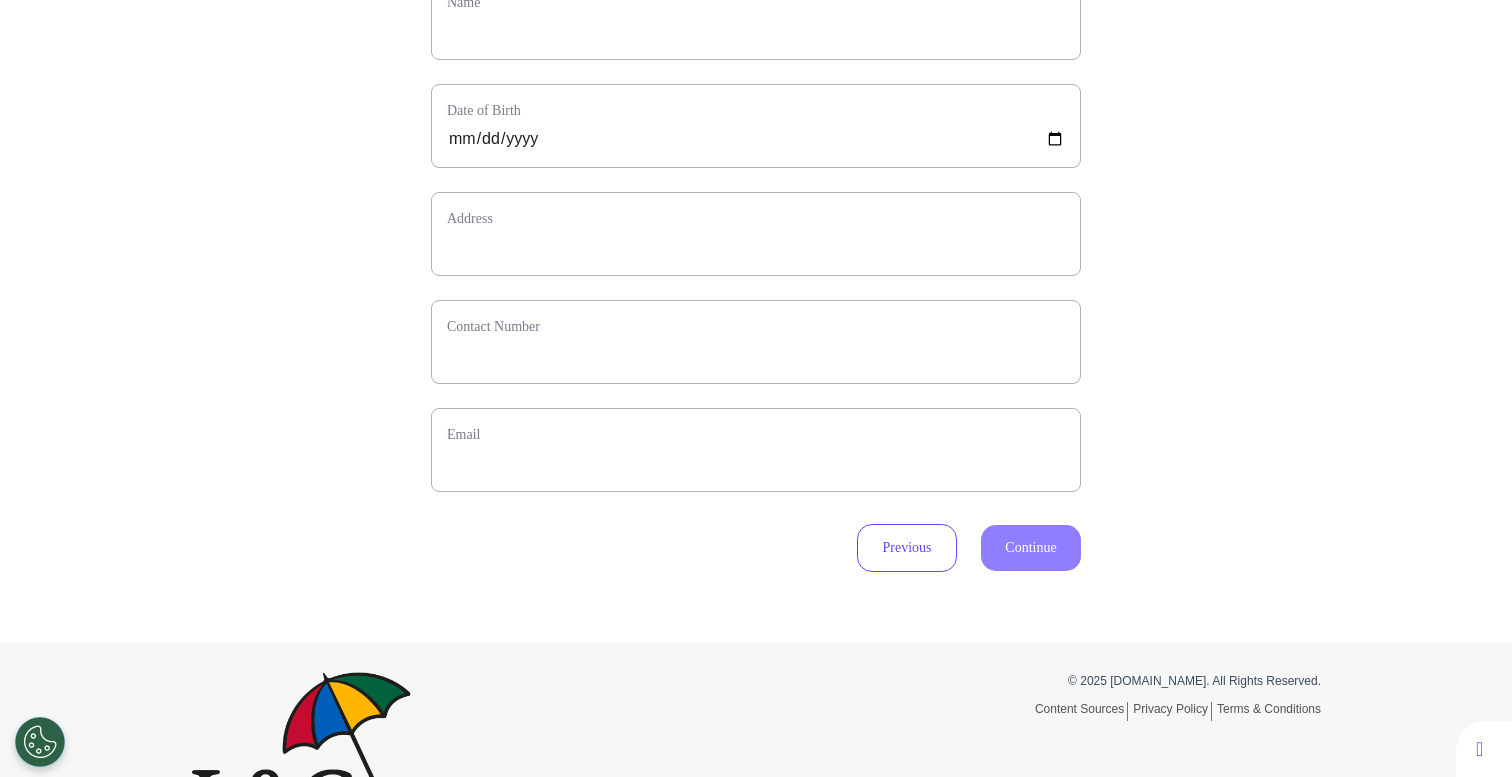 scroll, scrollTop: 93, scrollLeft: 0, axis: vertical 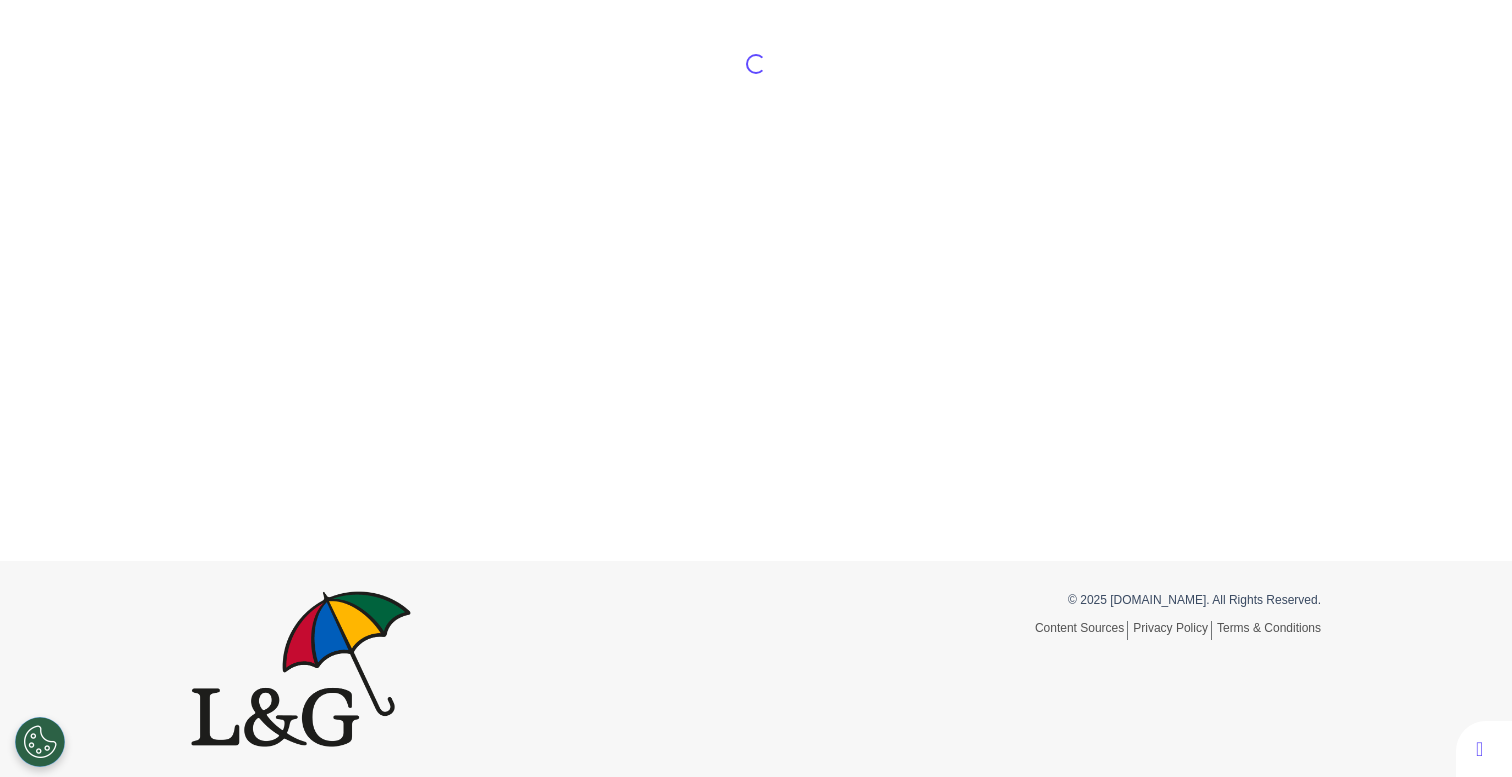 select on "******" 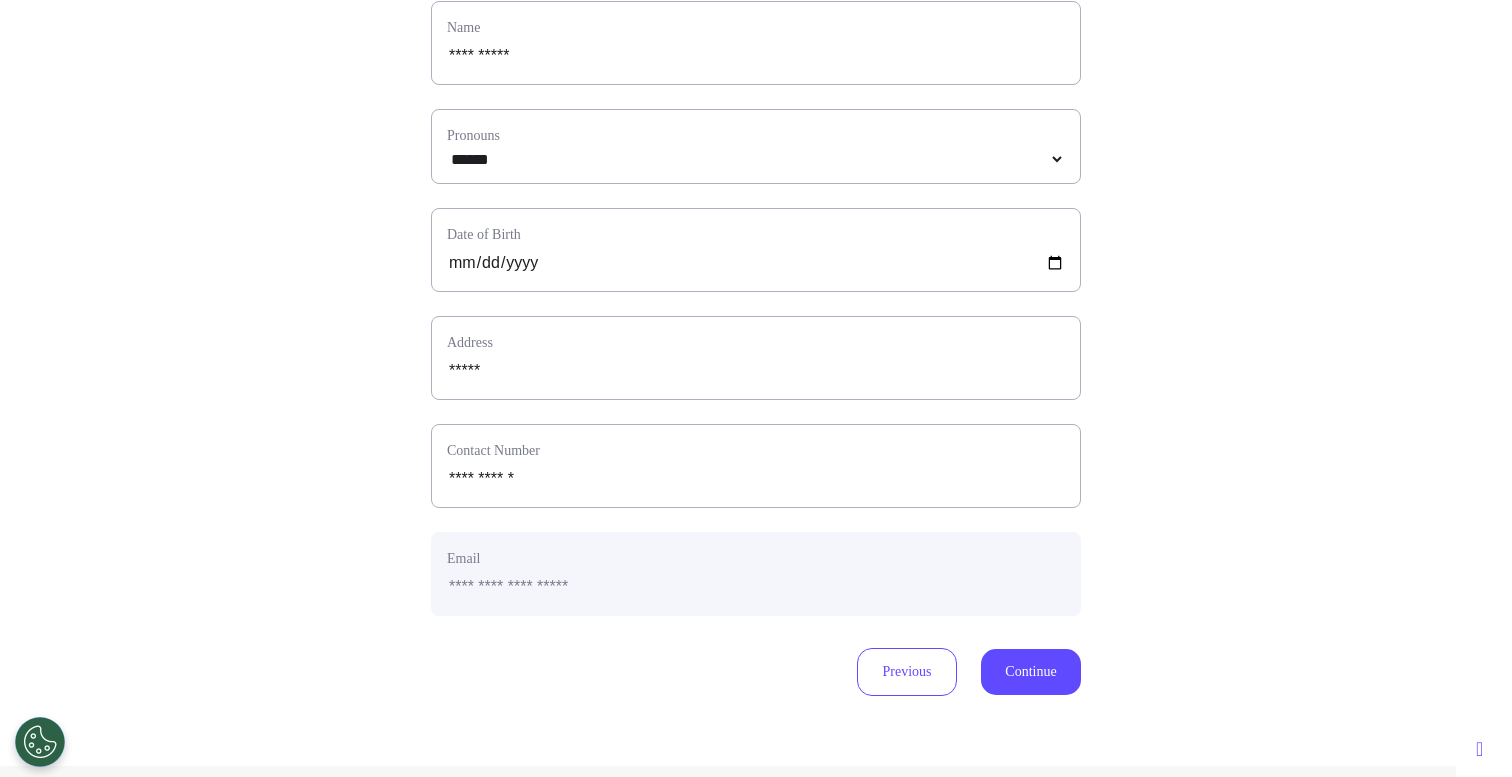 scroll, scrollTop: 0, scrollLeft: 0, axis: both 